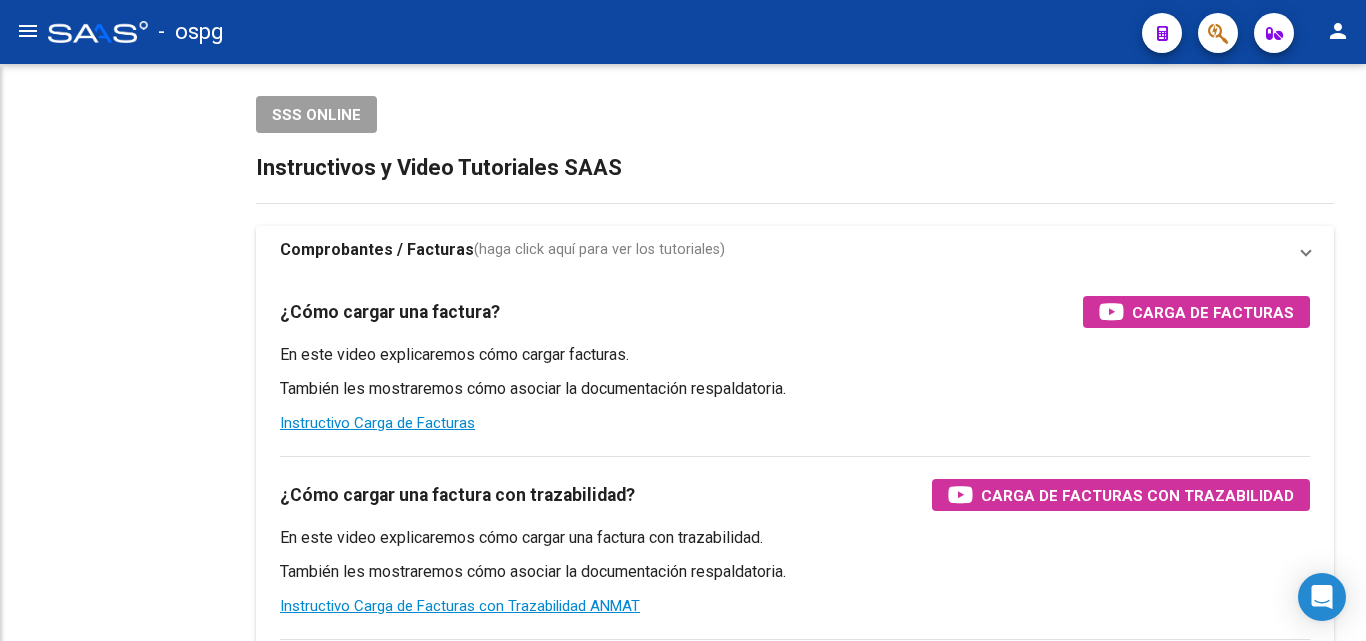 scroll, scrollTop: 0, scrollLeft: 0, axis: both 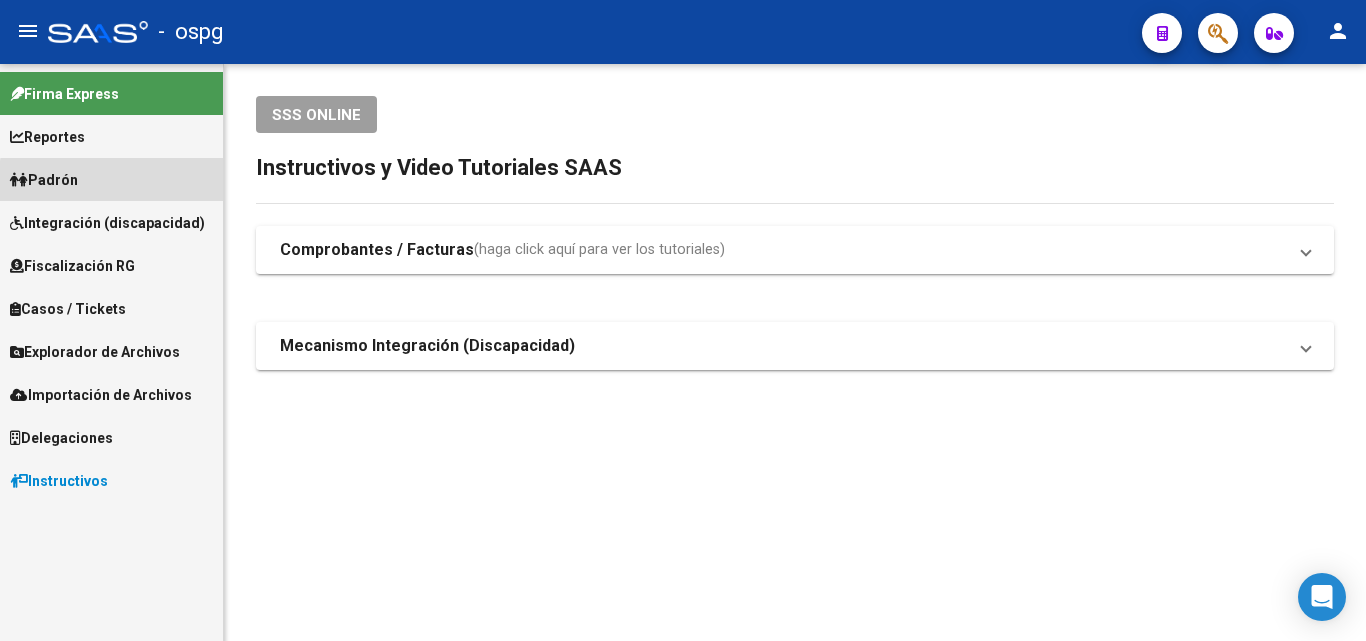 click on "Padrón" at bounding box center (111, 179) 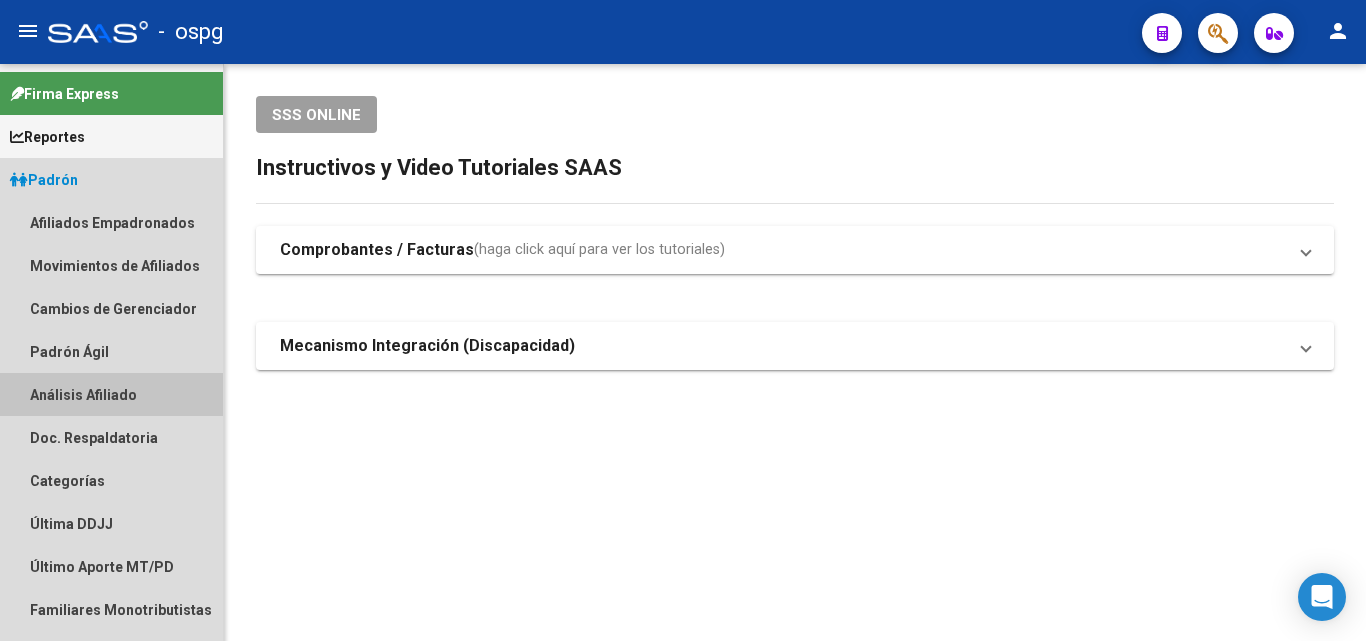 click on "Análisis Afiliado" at bounding box center (111, 394) 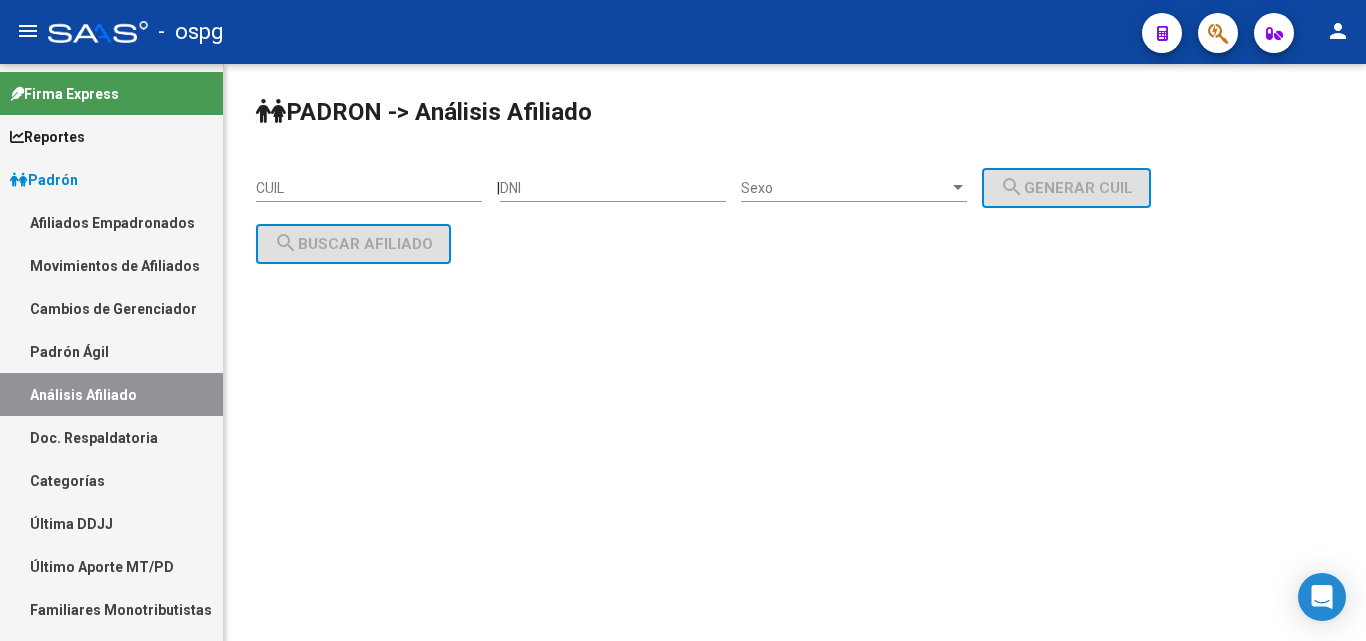 click on "CUIL" at bounding box center [369, 188] 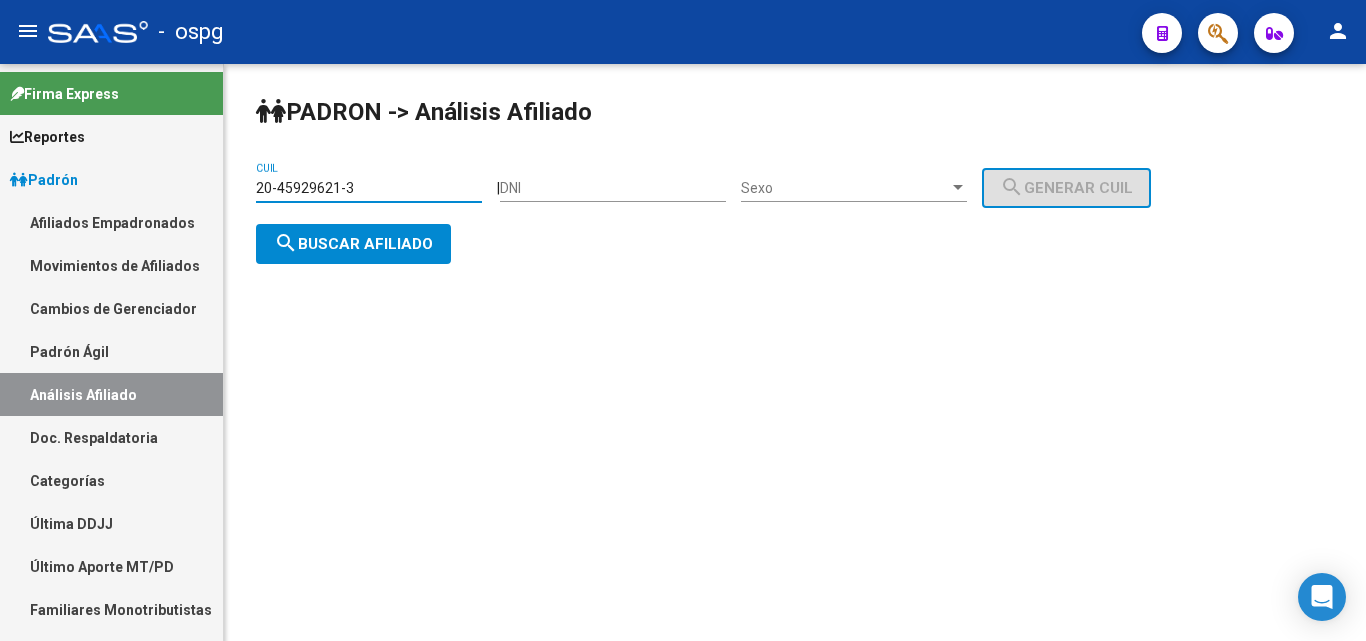 type on "20-45929621-3" 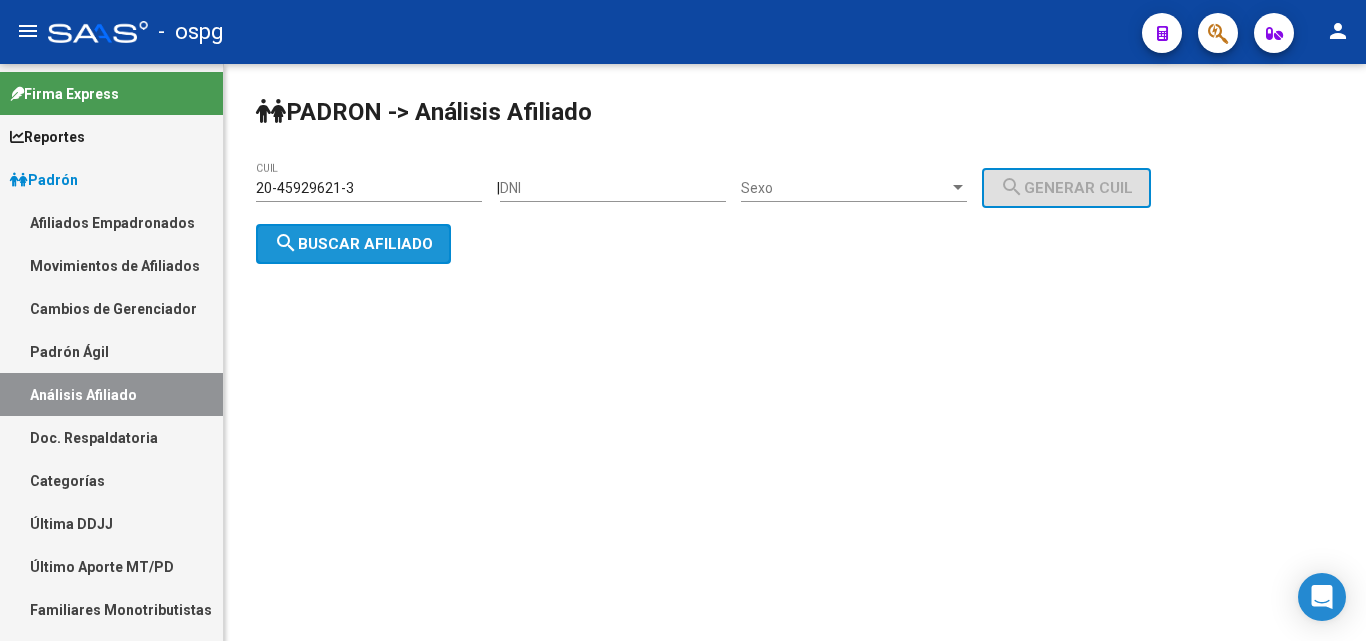 click on "search  Buscar afiliado" 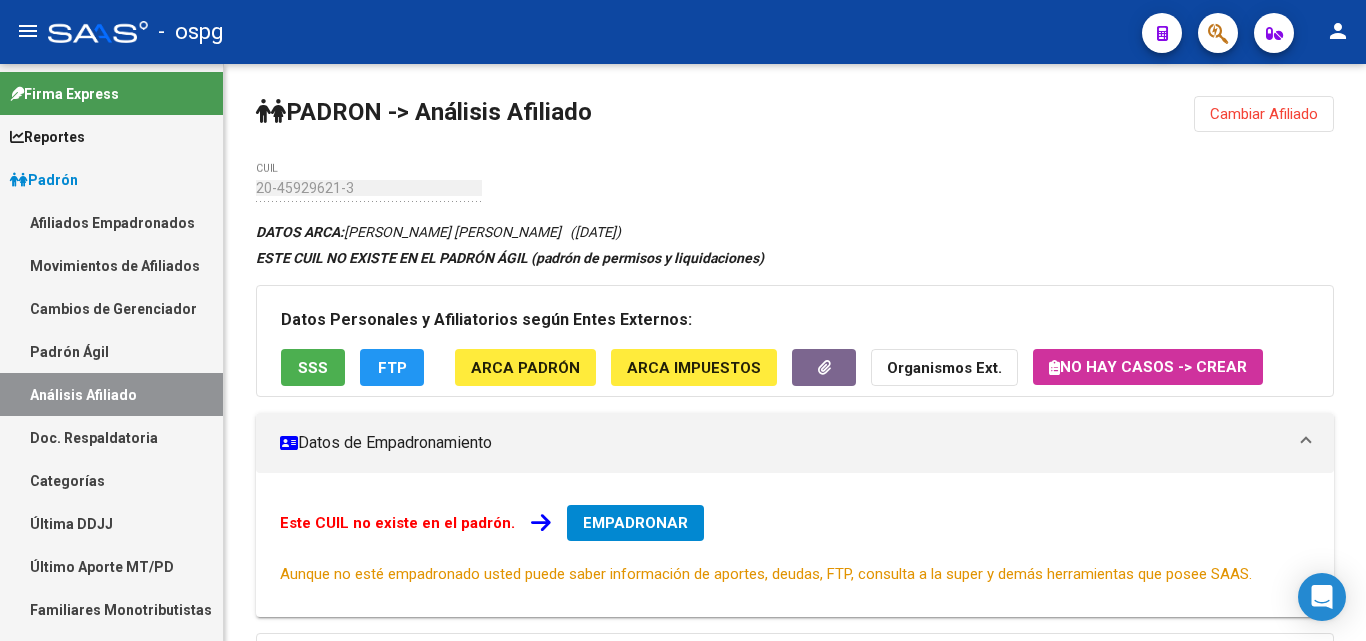scroll, scrollTop: 304, scrollLeft: 0, axis: vertical 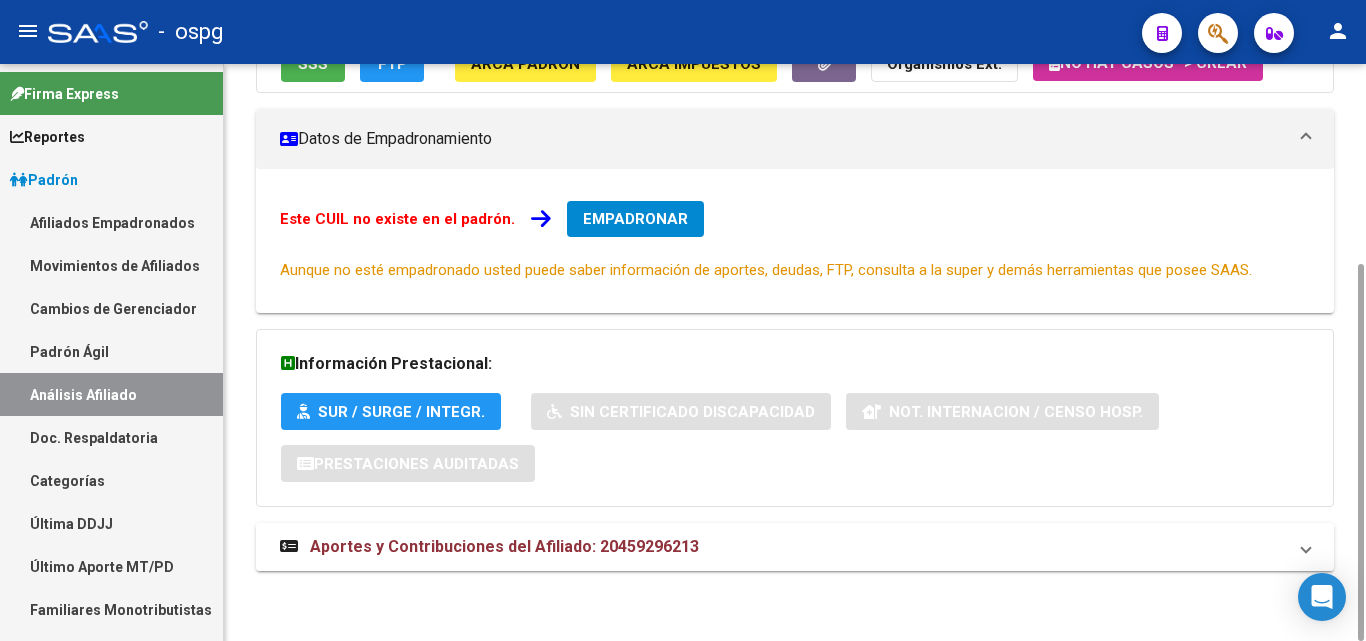 click on "Aportes y Contribuciones del Afiliado: 20459296213" at bounding box center (795, 547) 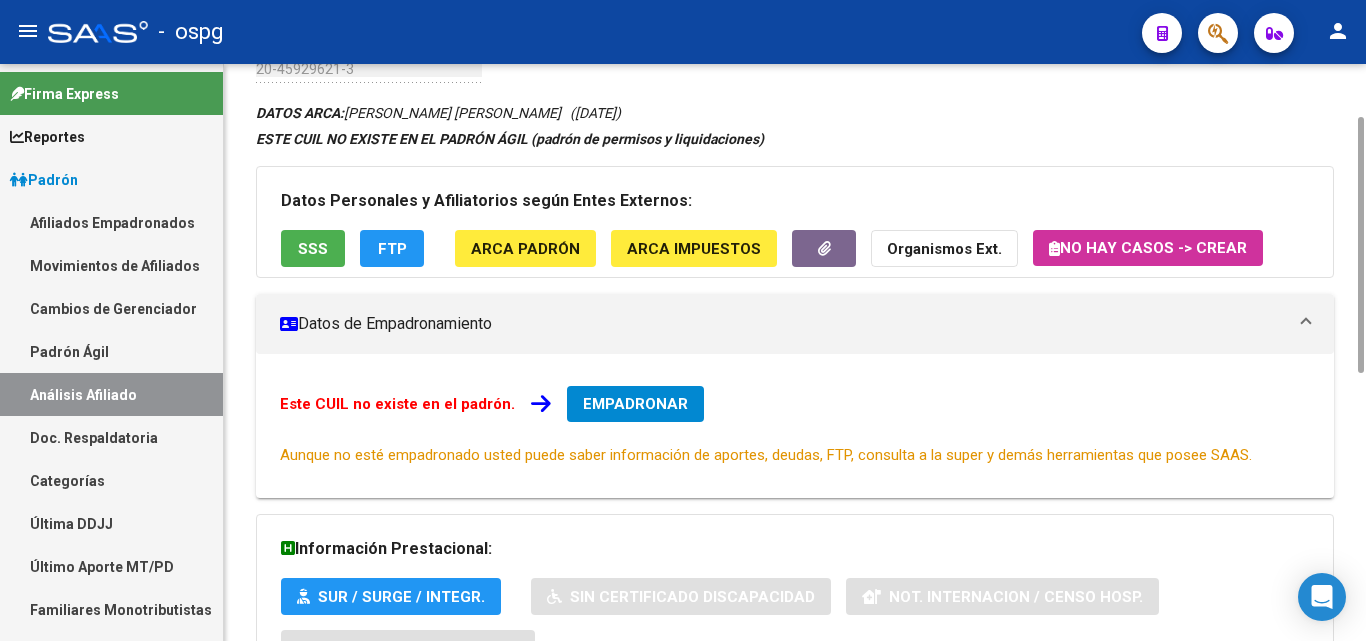 scroll, scrollTop: 0, scrollLeft: 0, axis: both 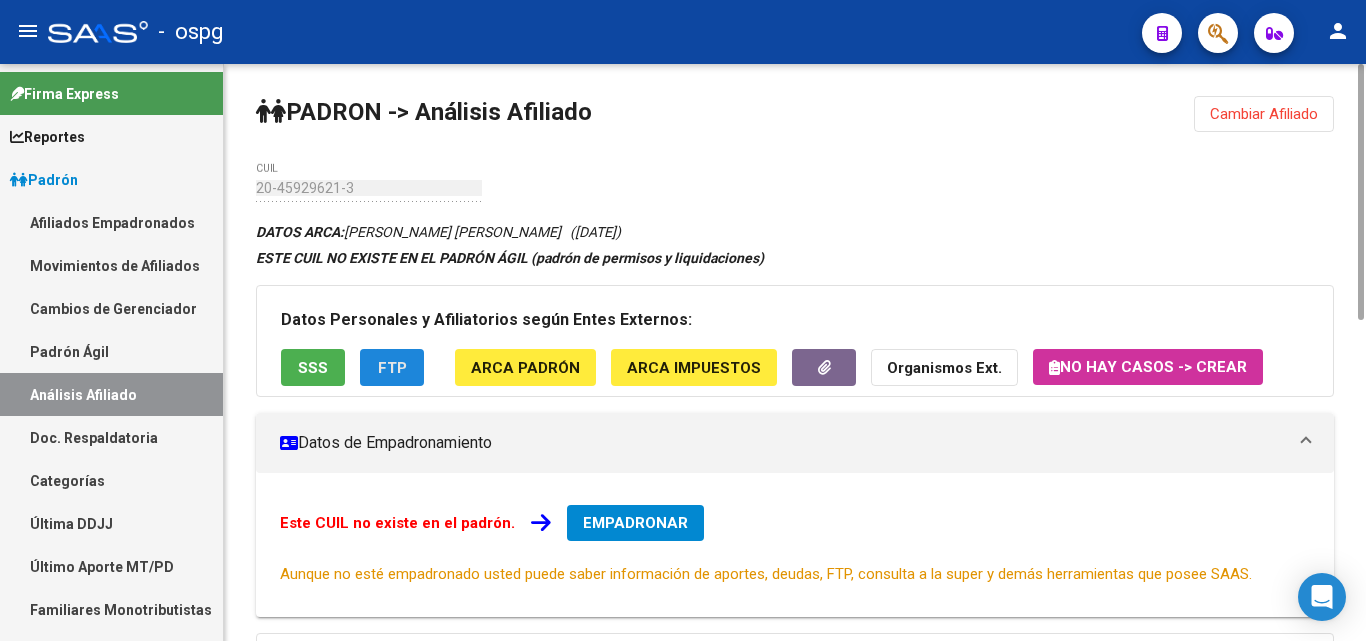 click on "FTP" 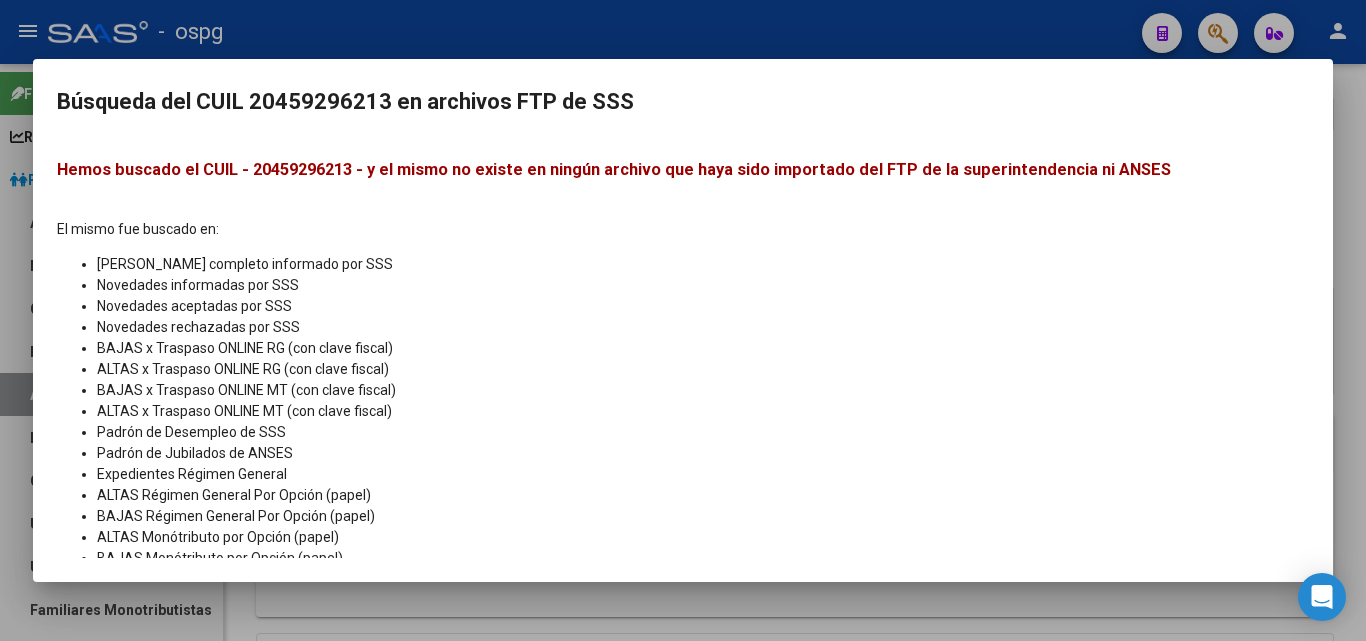 click at bounding box center [683, 320] 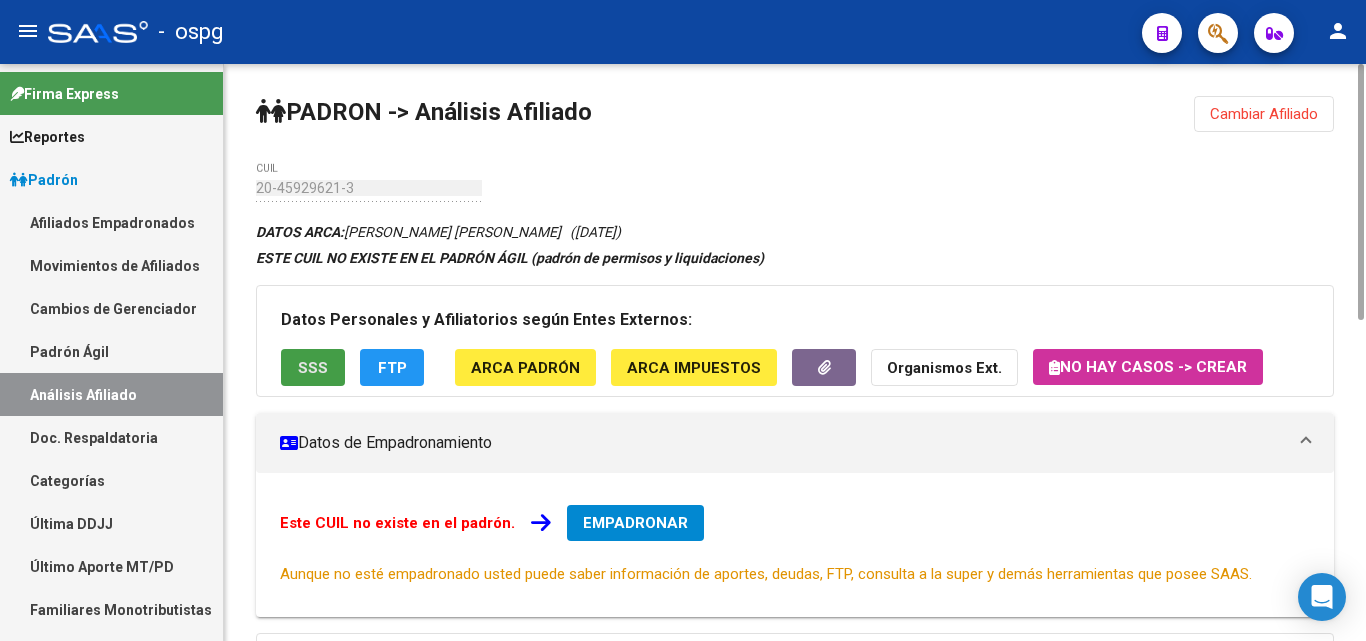 click on "SSS" 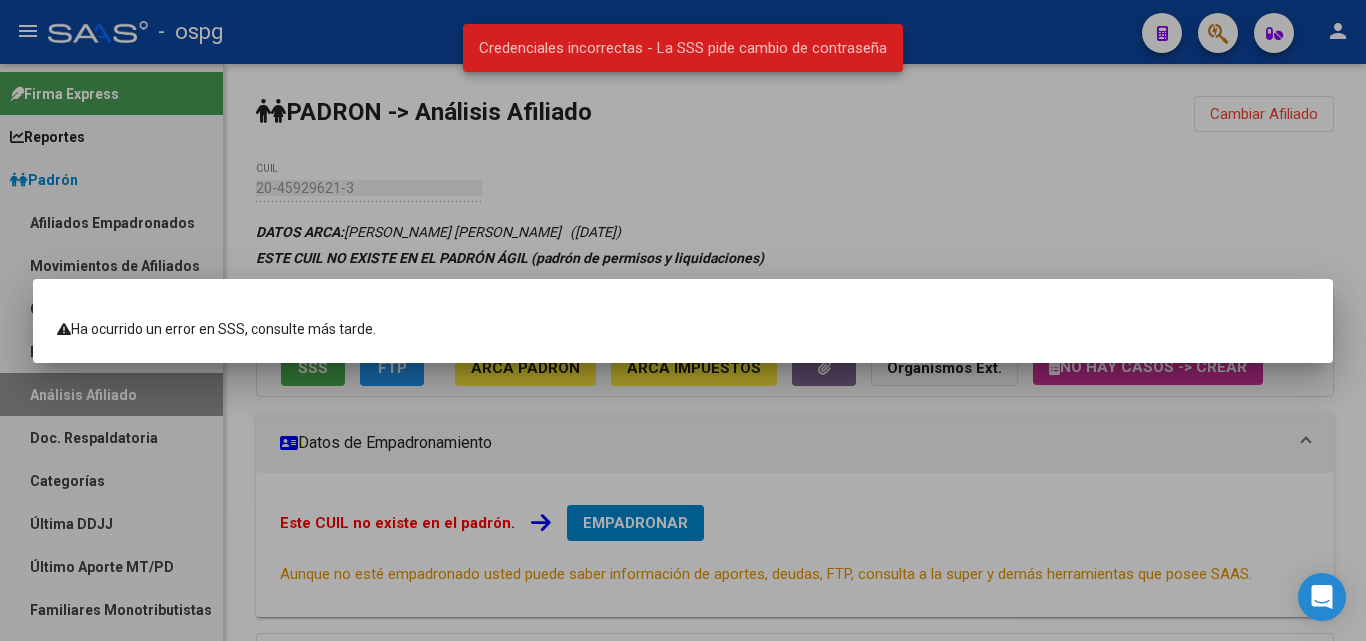 click at bounding box center (683, 320) 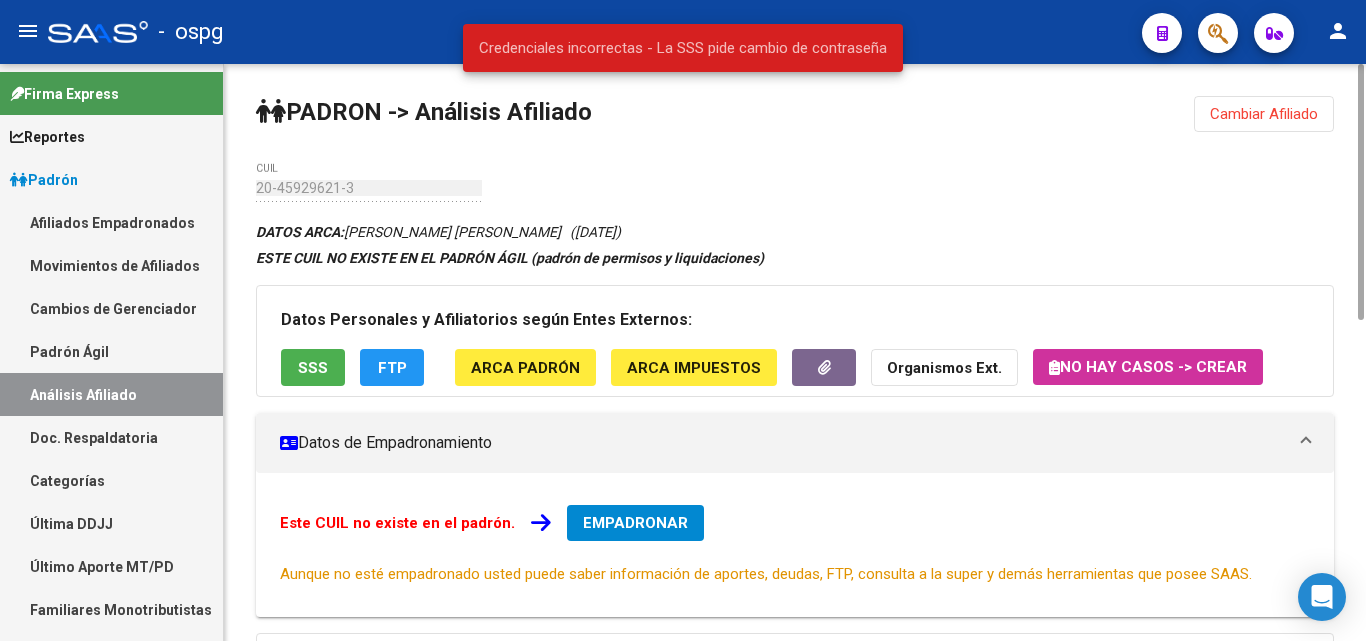 click on "Organismos Ext." 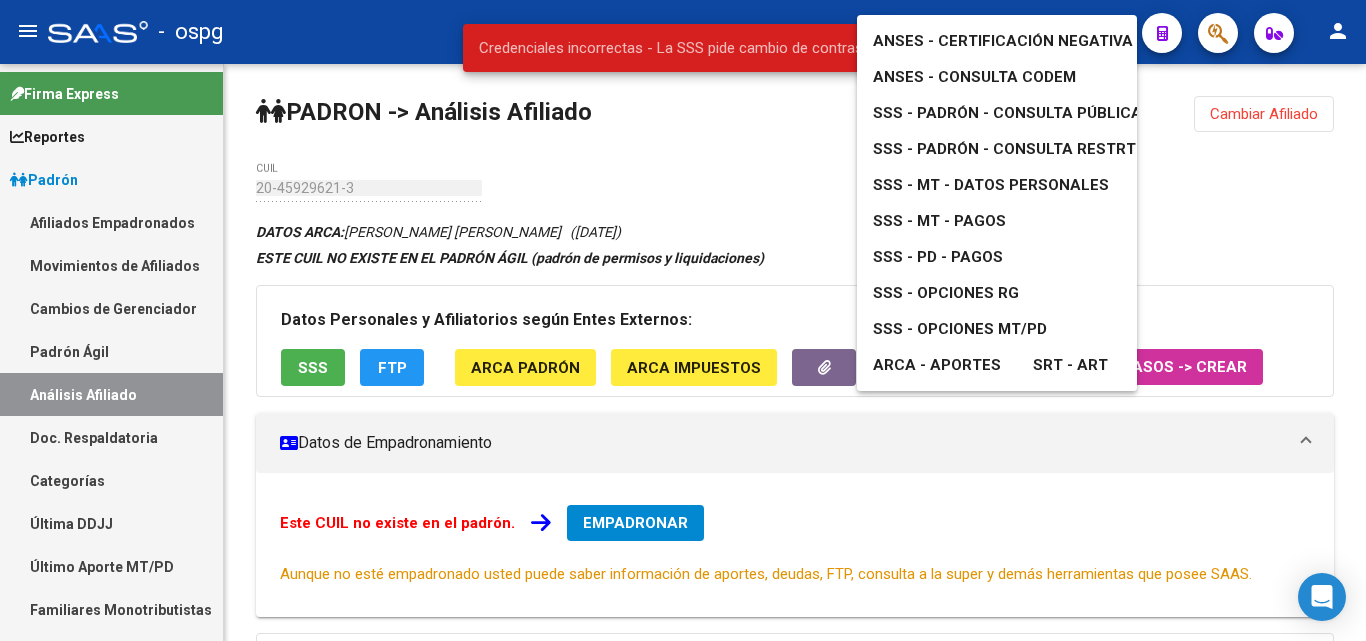 click on "ANSES - Consulta CODEM" at bounding box center [974, 77] 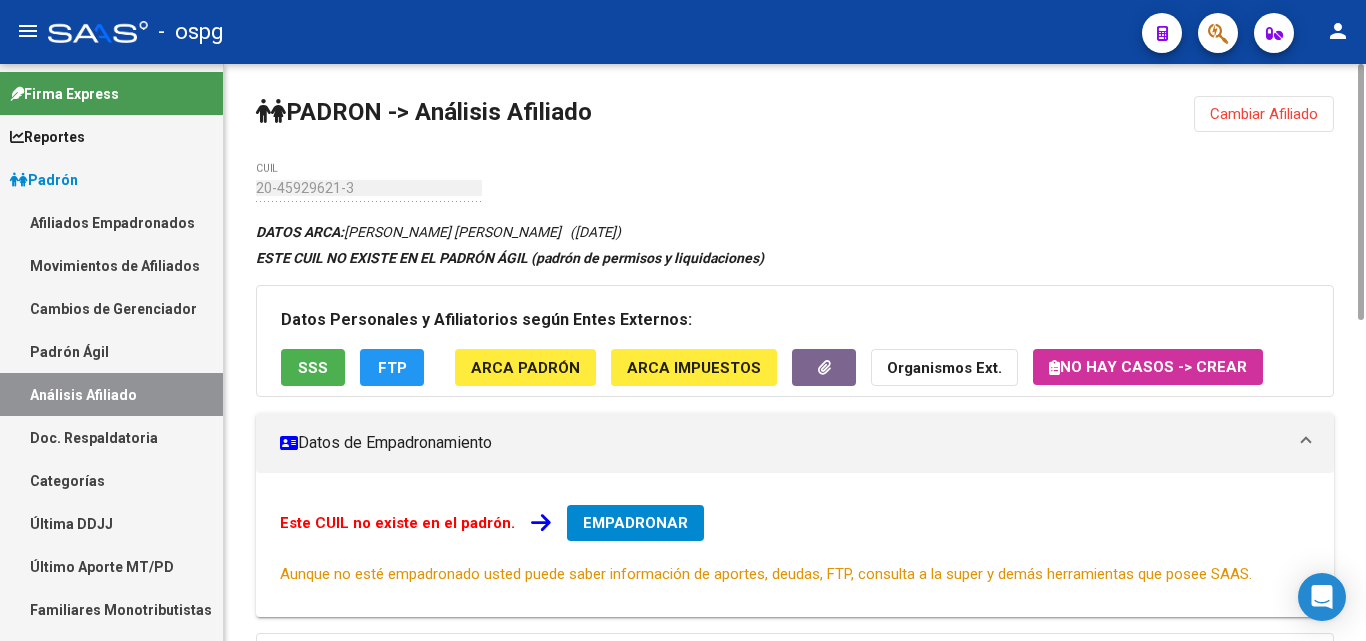 click on "Organismos Ext." 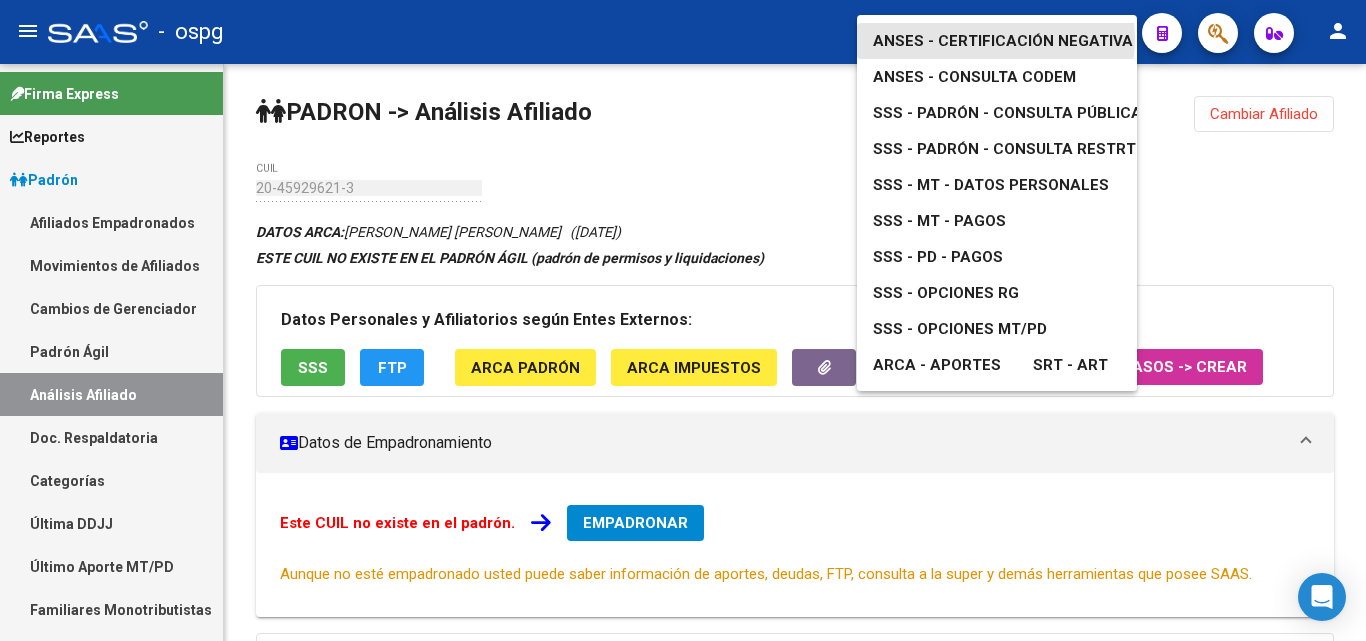 click on "ANSES - Certificación Negativa" at bounding box center [1003, 41] 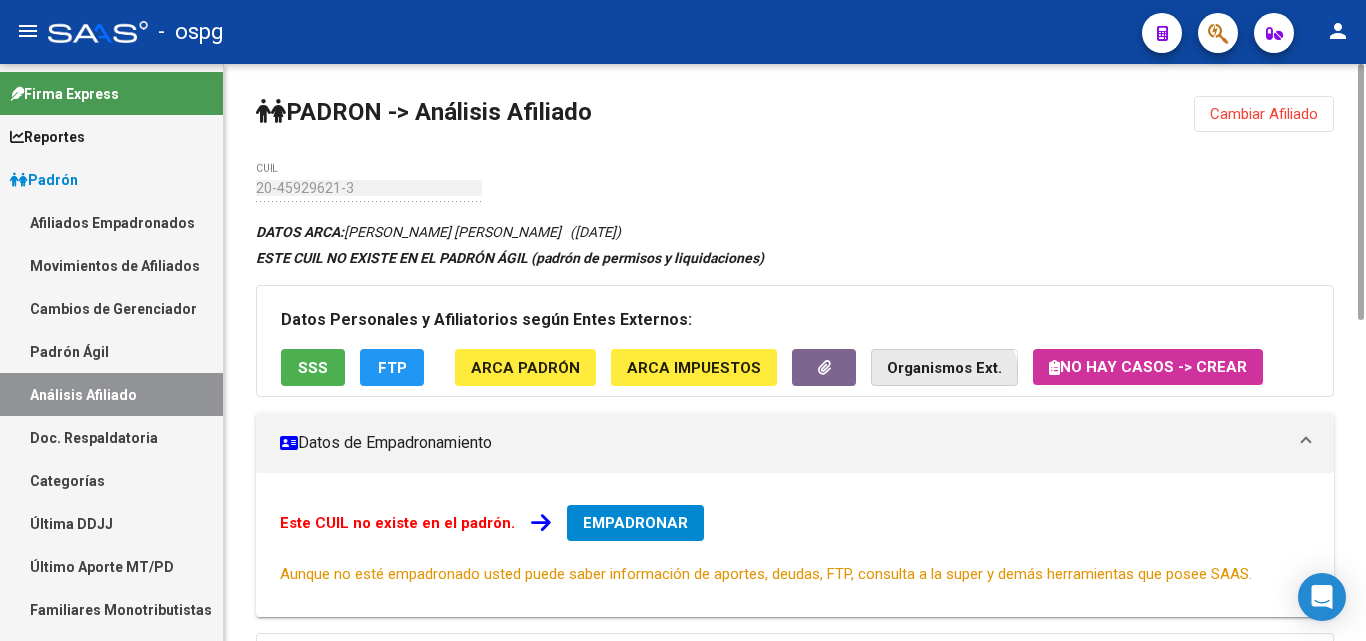 click on "Organismos Ext." 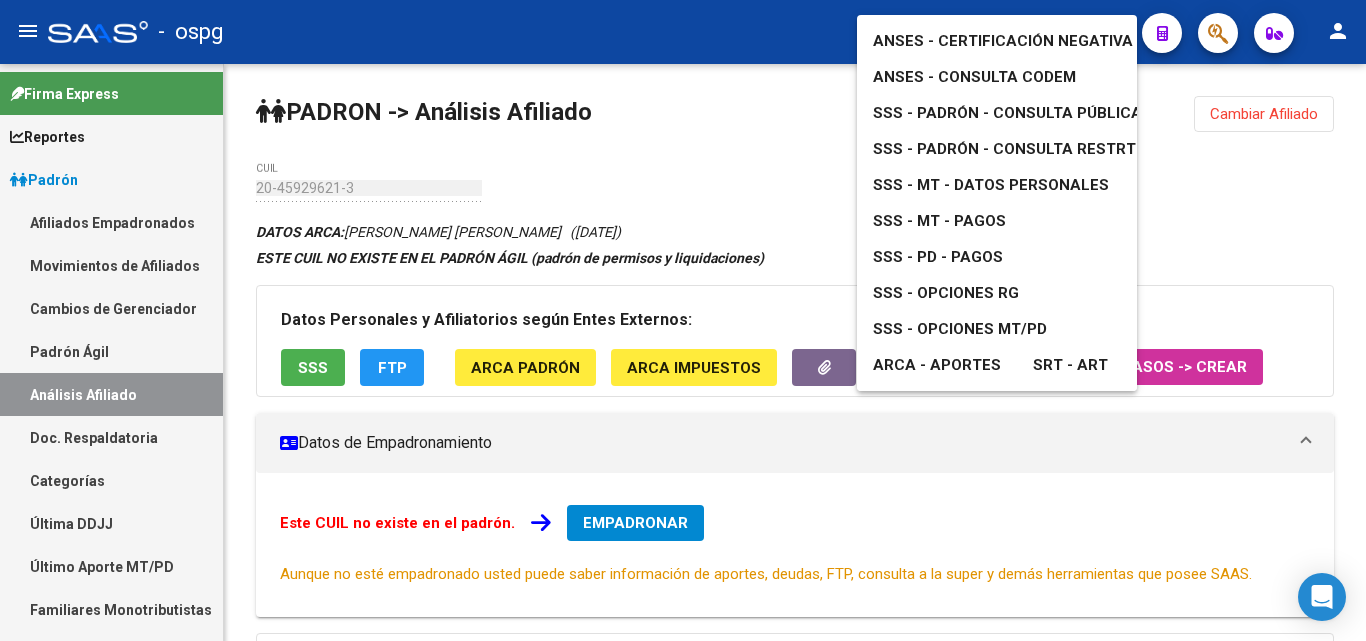 click at bounding box center [683, 320] 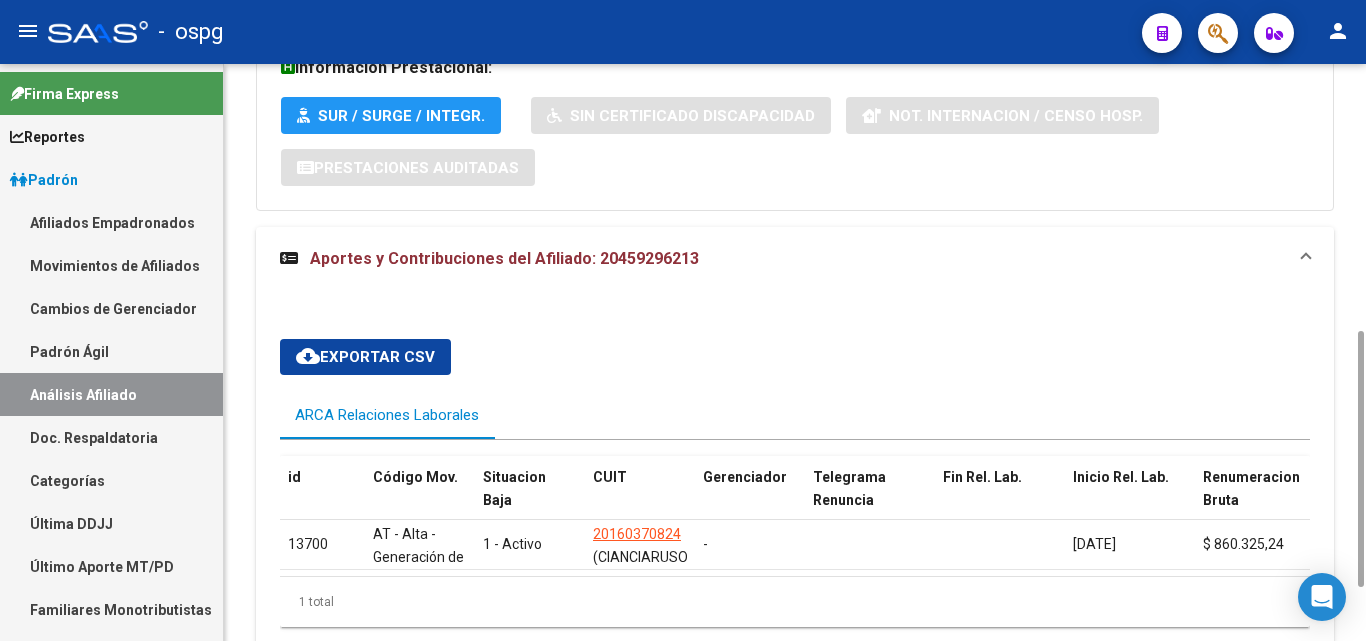 scroll, scrollTop: 719, scrollLeft: 0, axis: vertical 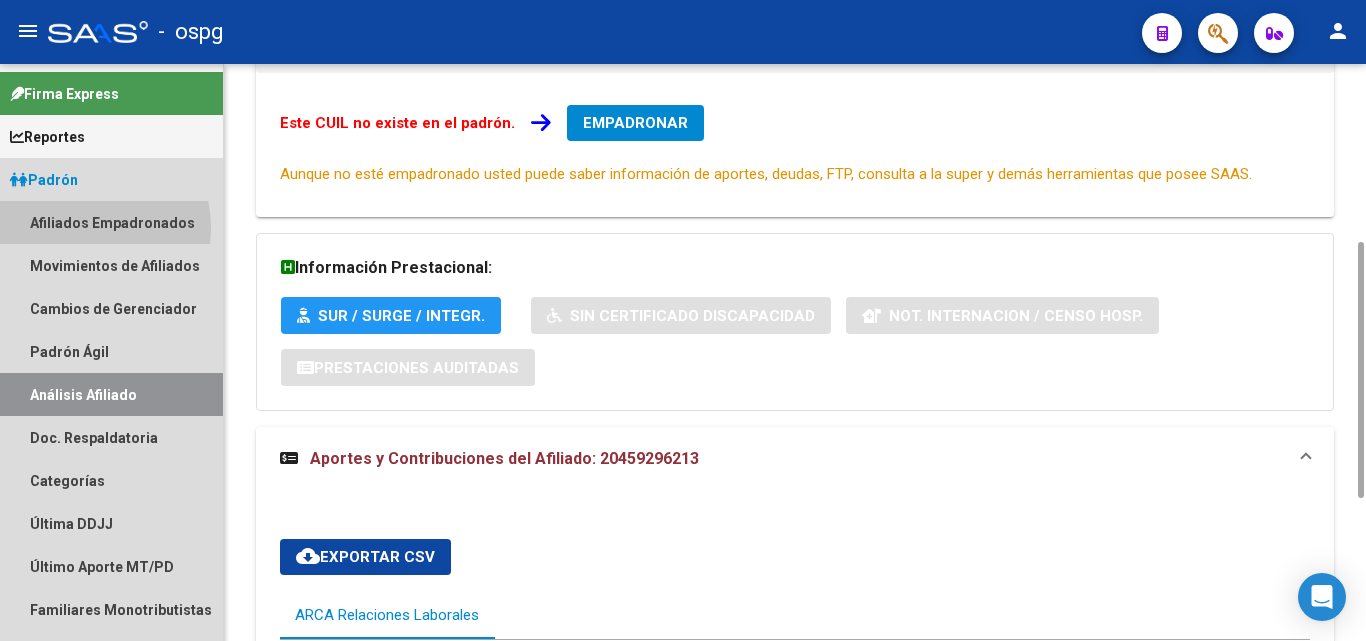 click on "Afiliados Empadronados" at bounding box center (111, 222) 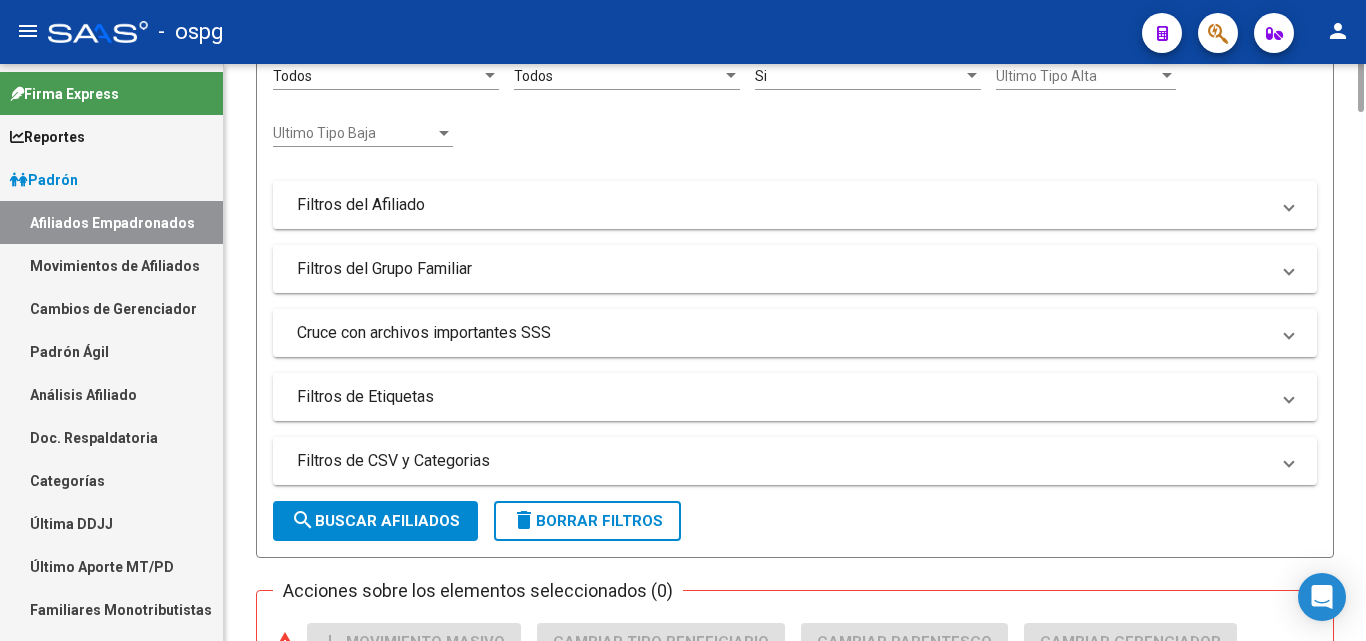 scroll, scrollTop: 200, scrollLeft: 0, axis: vertical 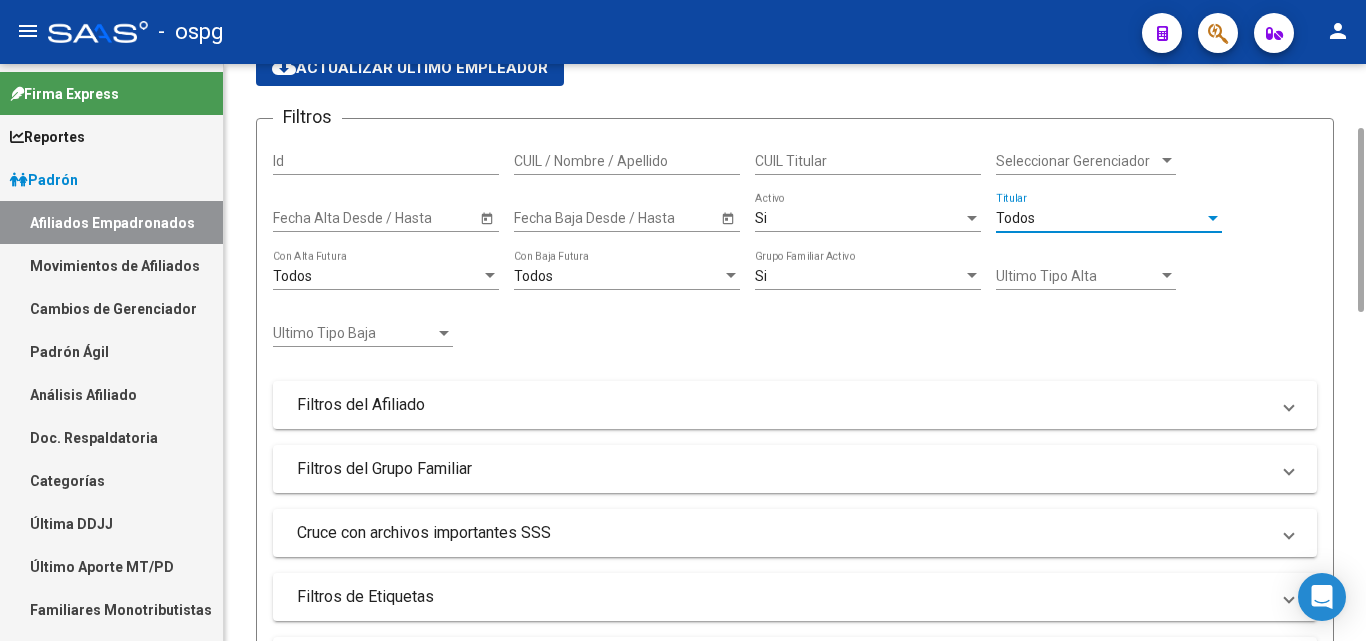 click on "Todos" at bounding box center (1100, 218) 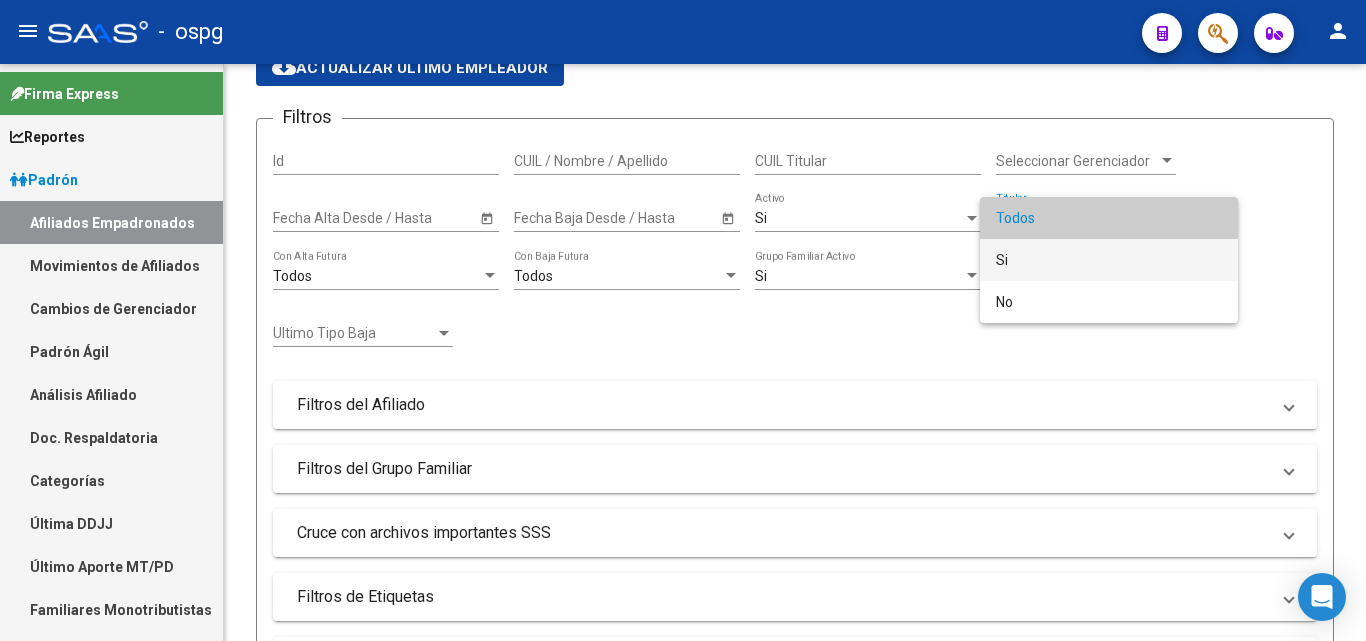 click on "Si" at bounding box center [1109, 260] 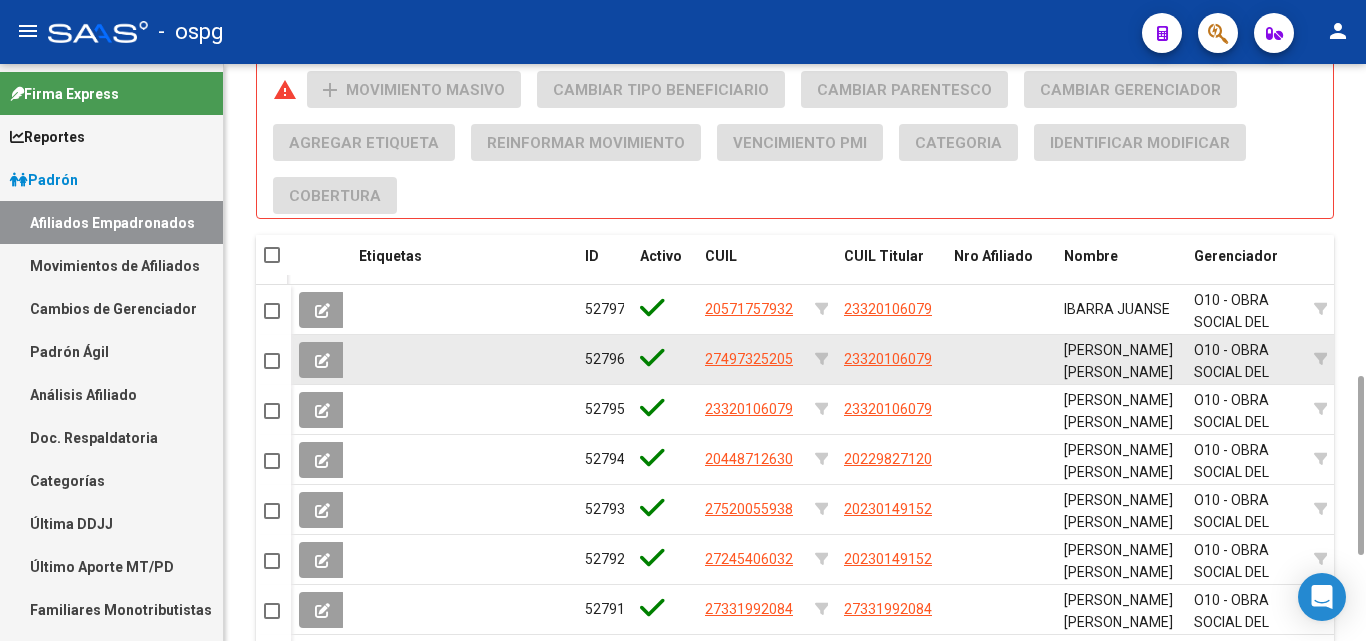 scroll, scrollTop: 400, scrollLeft: 0, axis: vertical 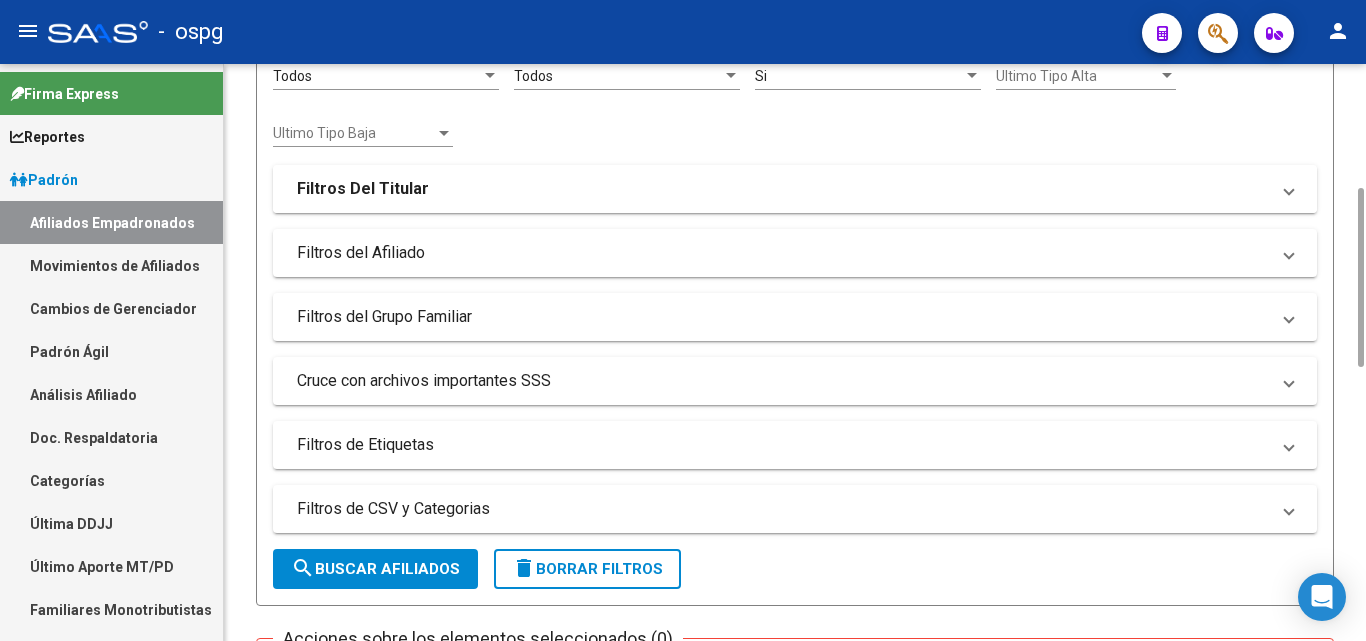 click on "Filtros Del Titular" at bounding box center [783, 189] 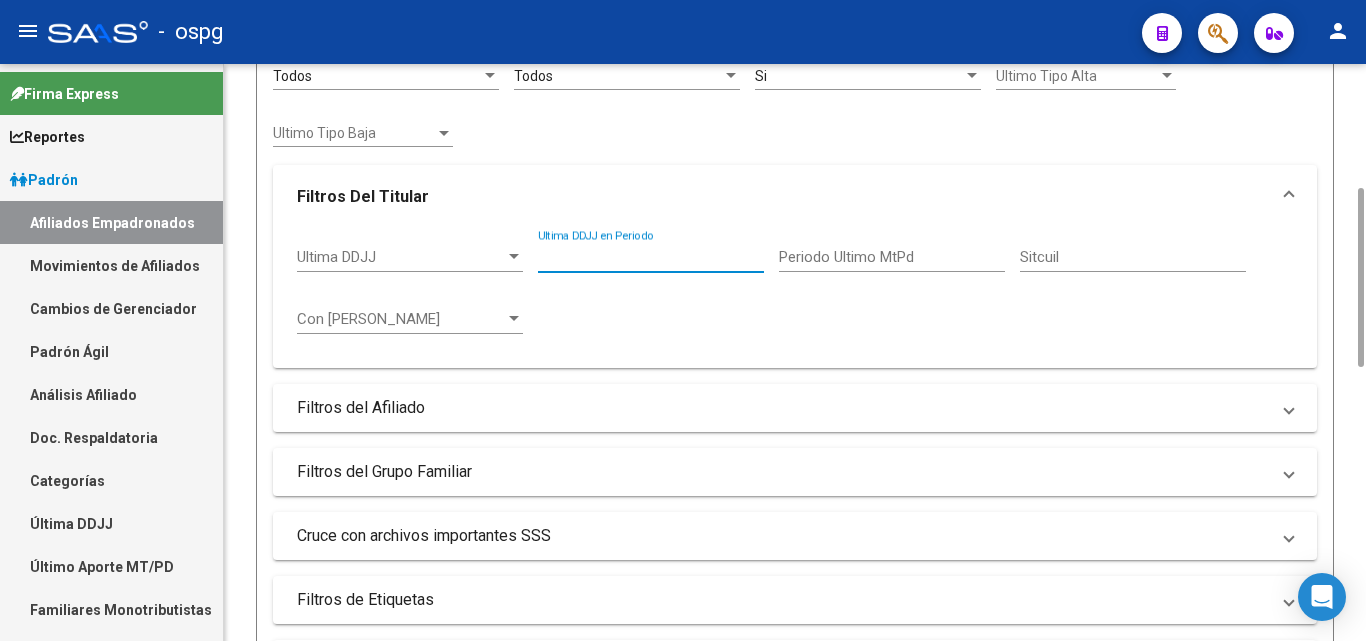 click on "Ultima DDJJ en Periodo" at bounding box center (651, 257) 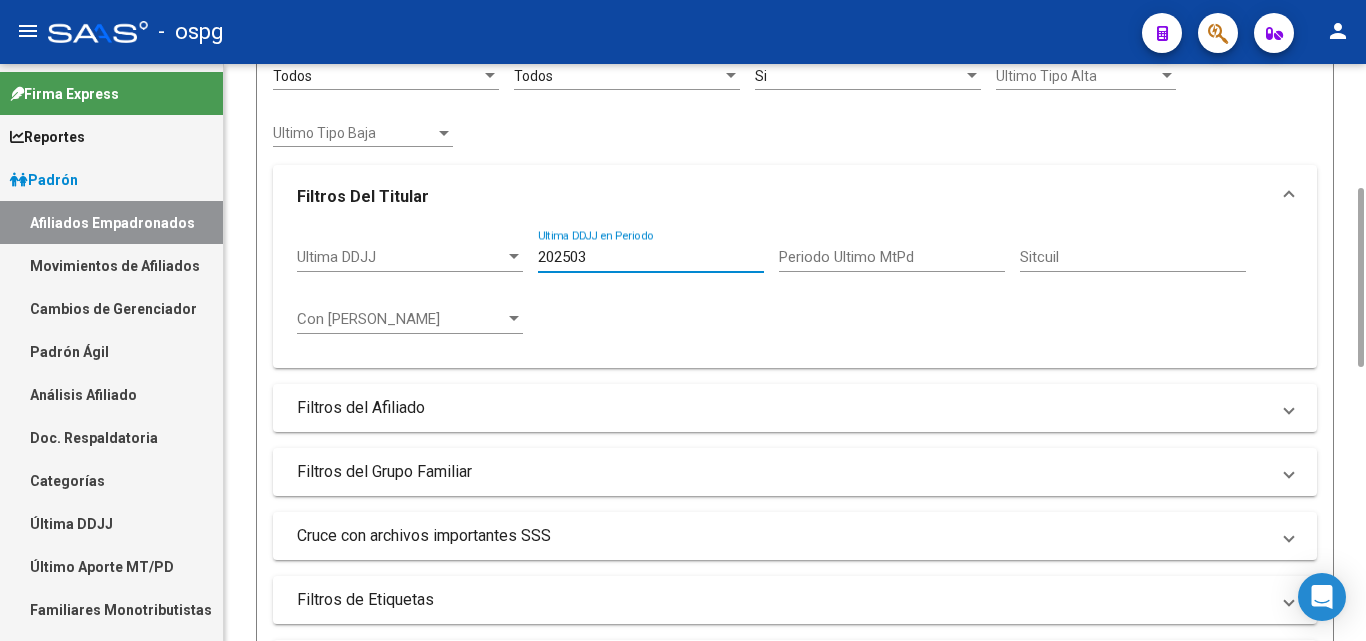 scroll, scrollTop: 600, scrollLeft: 0, axis: vertical 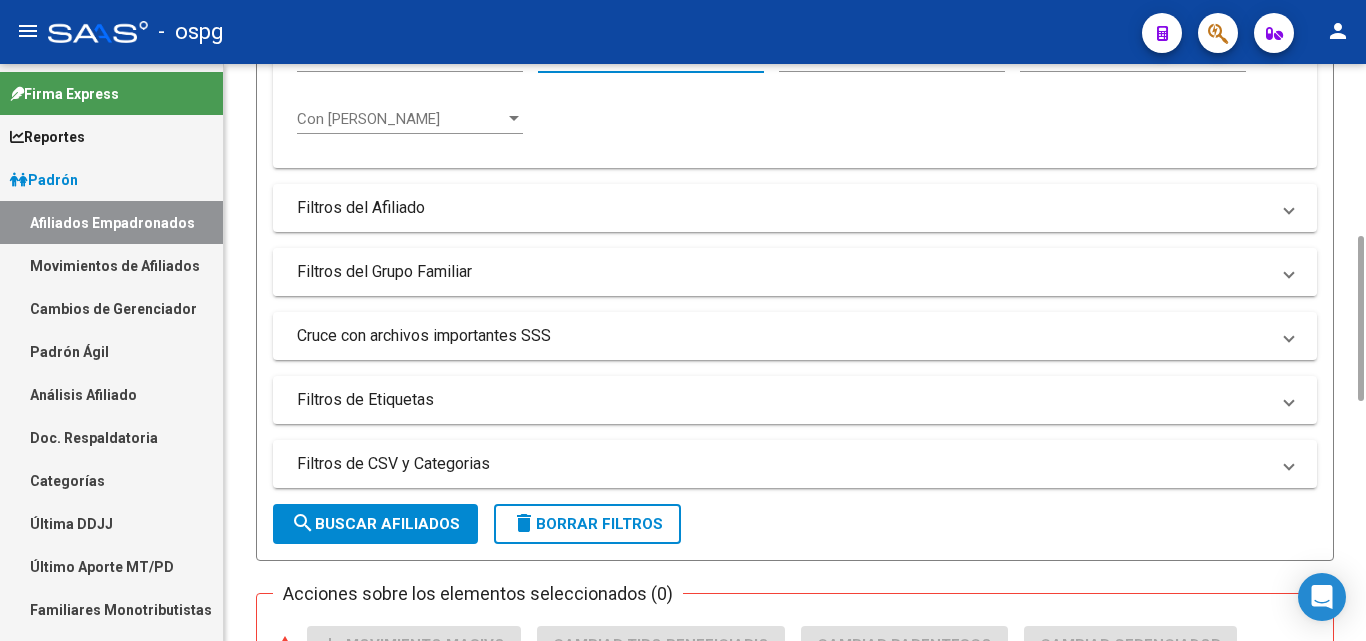 type on "202503" 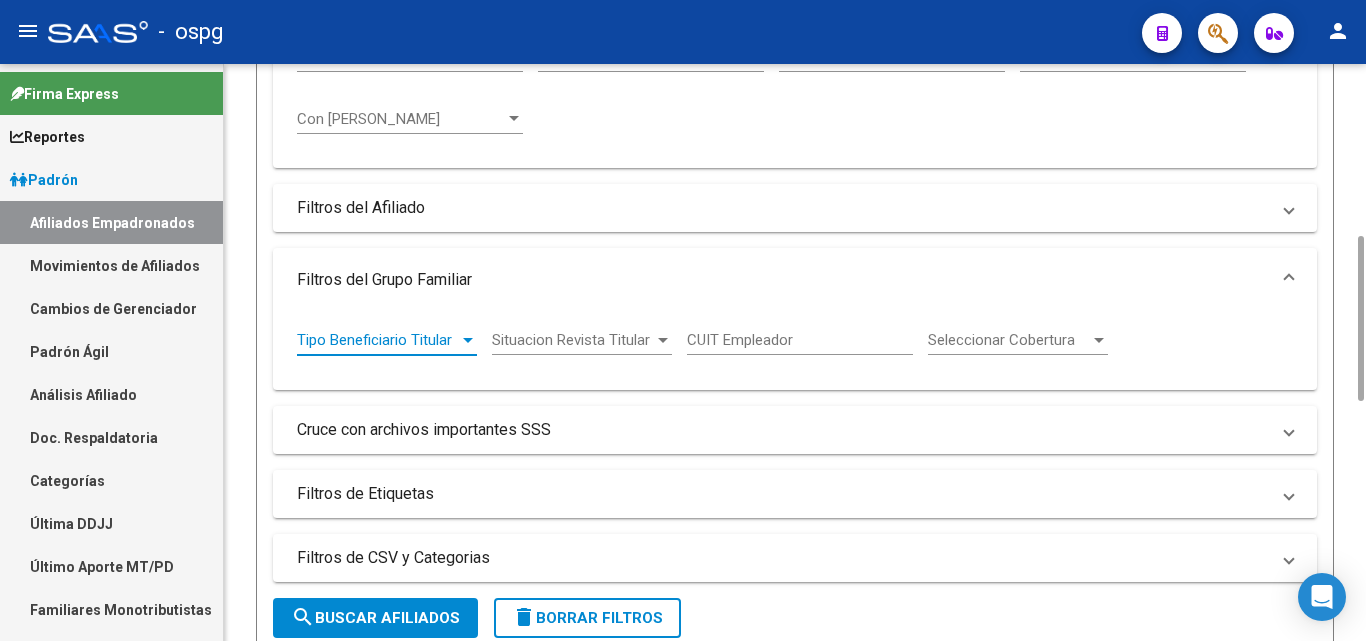 click on "Tipo Beneficiario Titular" at bounding box center [378, 340] 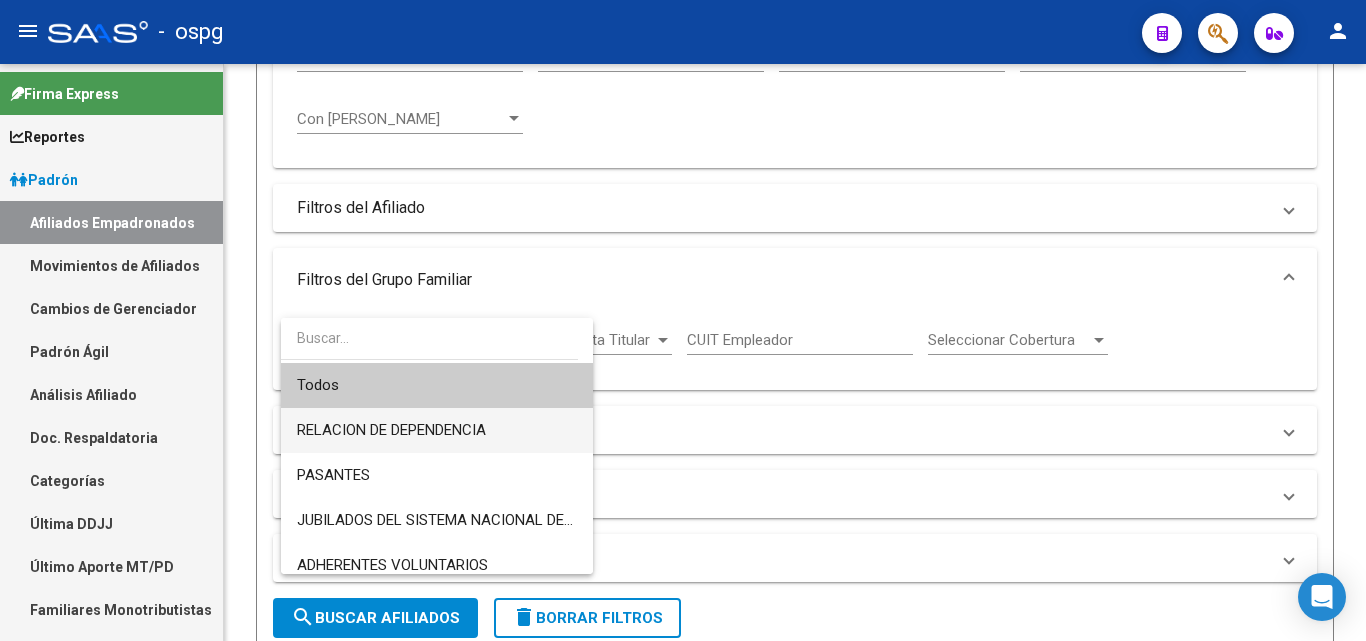 click on "RELACION DE DEPENDENCIA" at bounding box center (437, 430) 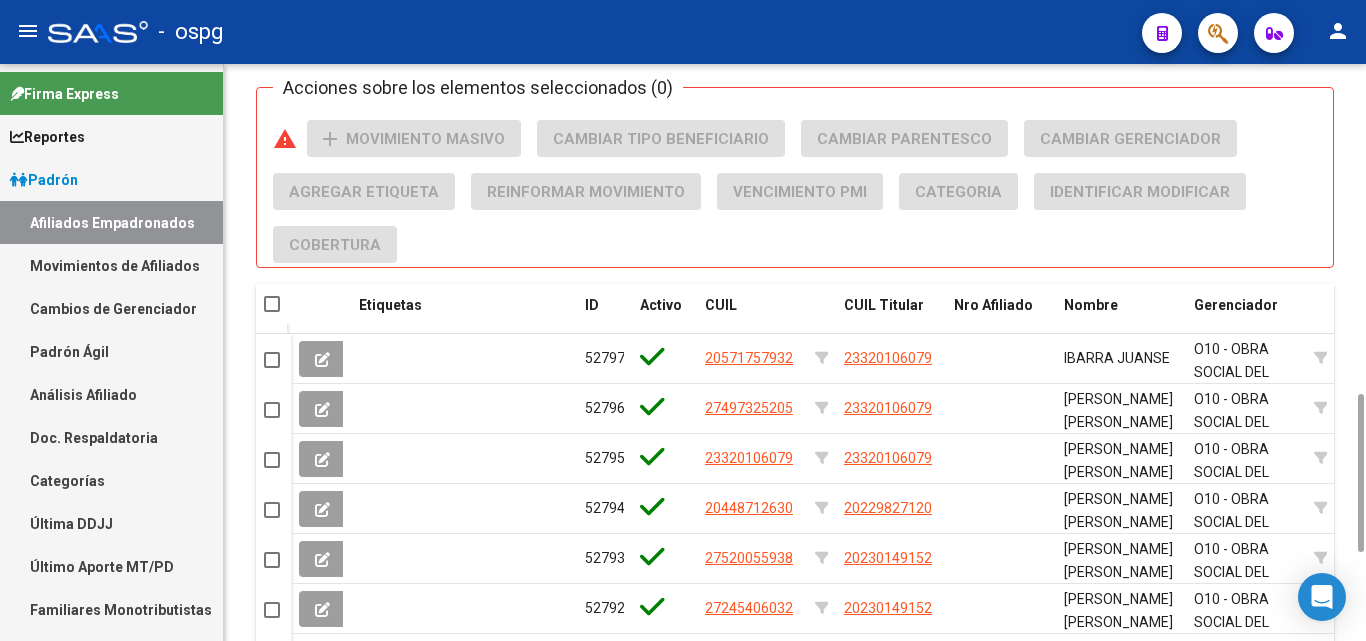 scroll, scrollTop: 800, scrollLeft: 0, axis: vertical 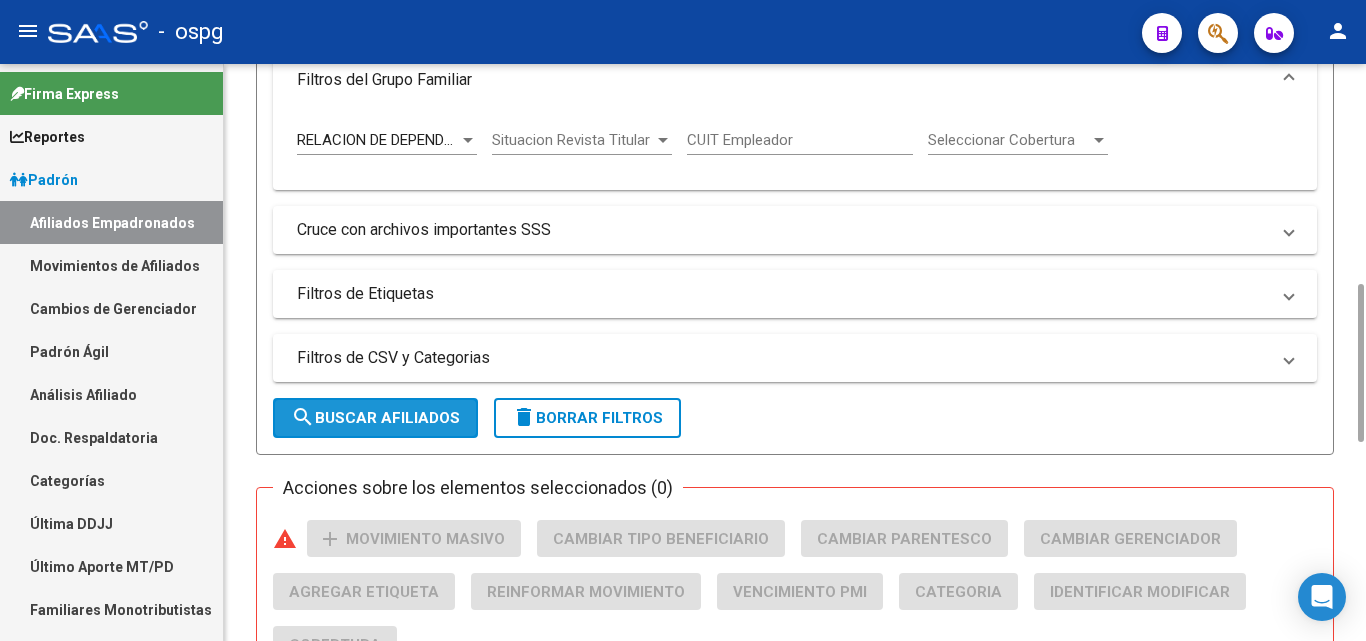 click on "search  Buscar Afiliados" 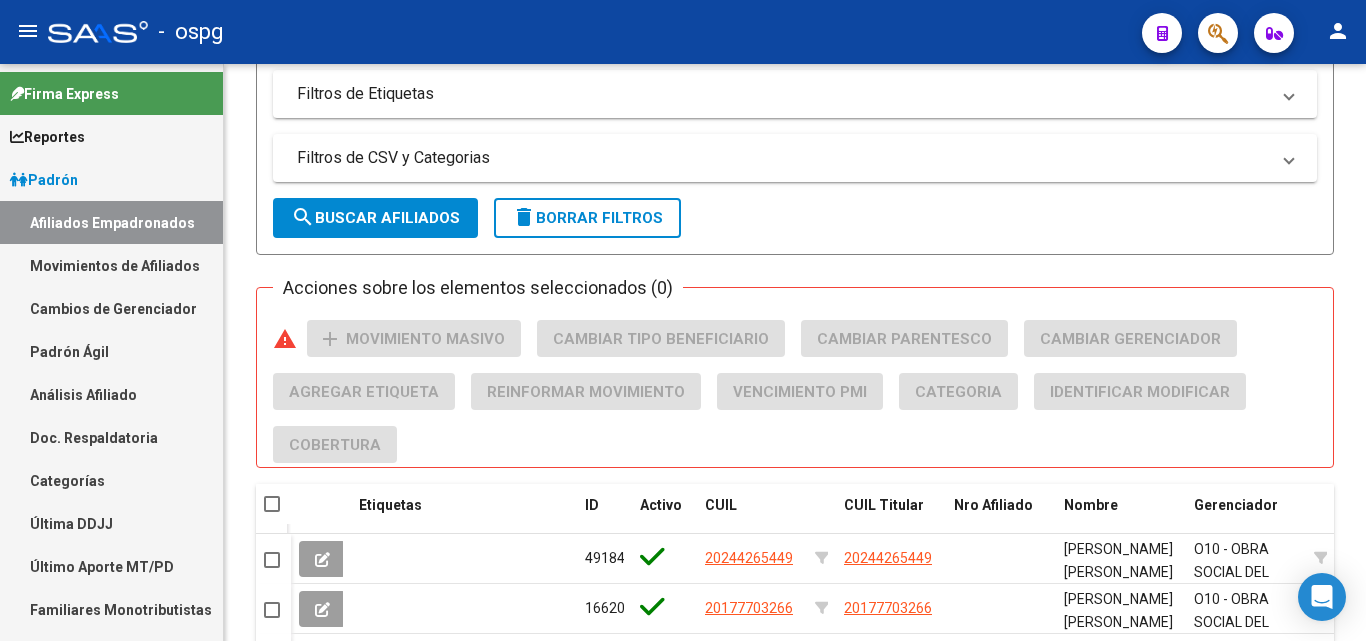 scroll, scrollTop: 1523, scrollLeft: 0, axis: vertical 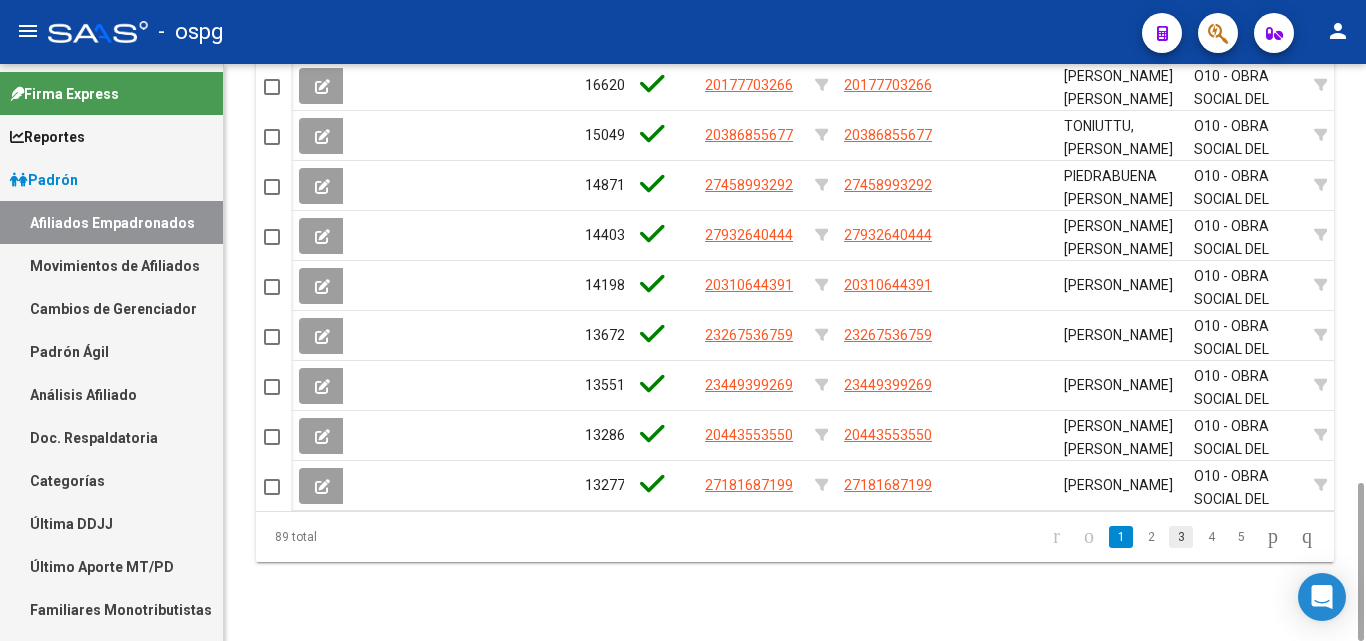 click on "3" 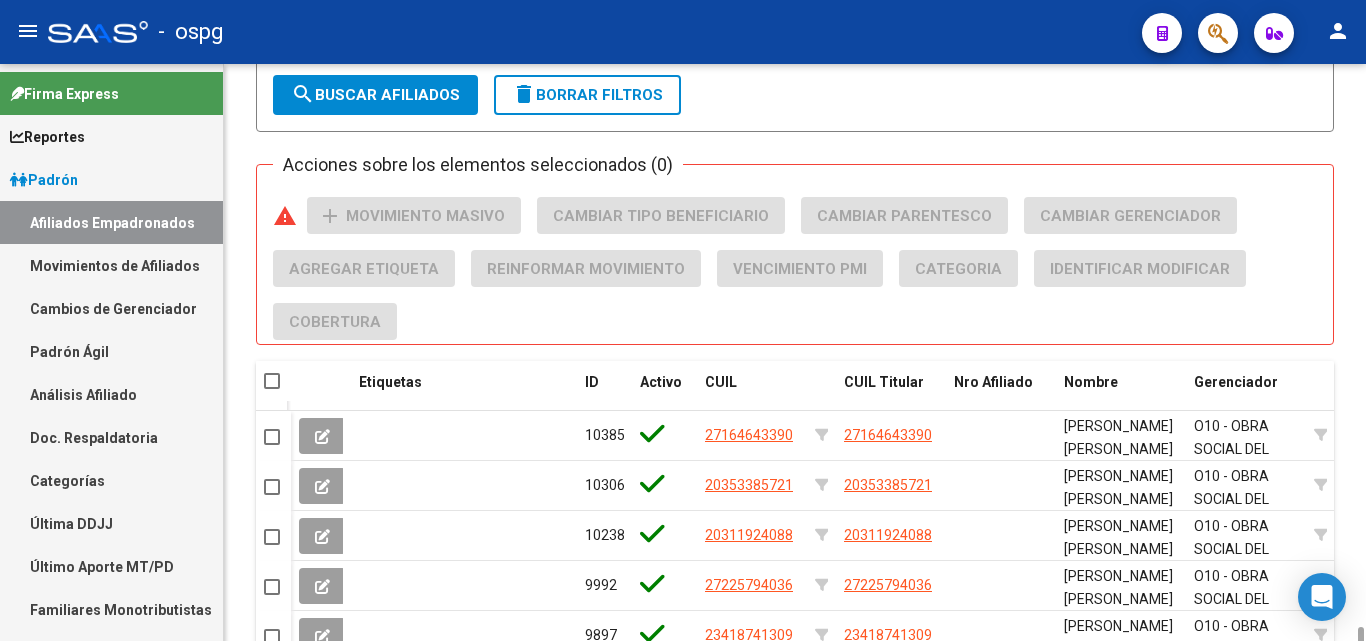 scroll, scrollTop: 1323, scrollLeft: 0, axis: vertical 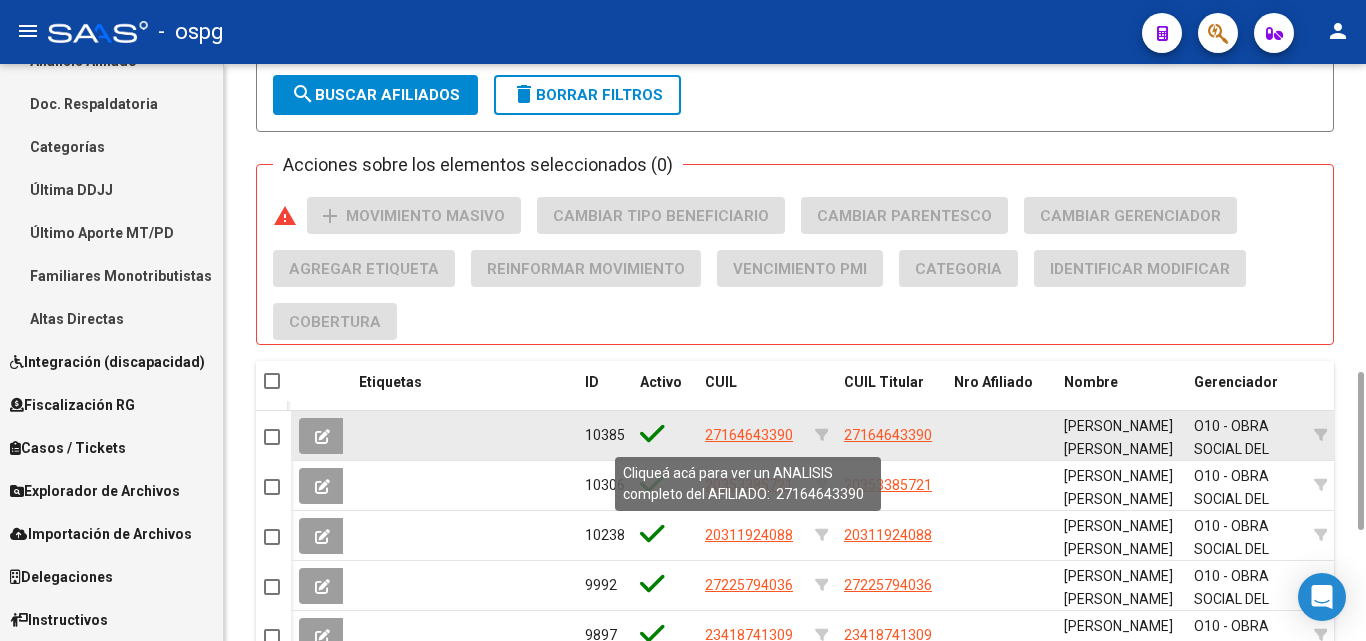click on "27164643390" 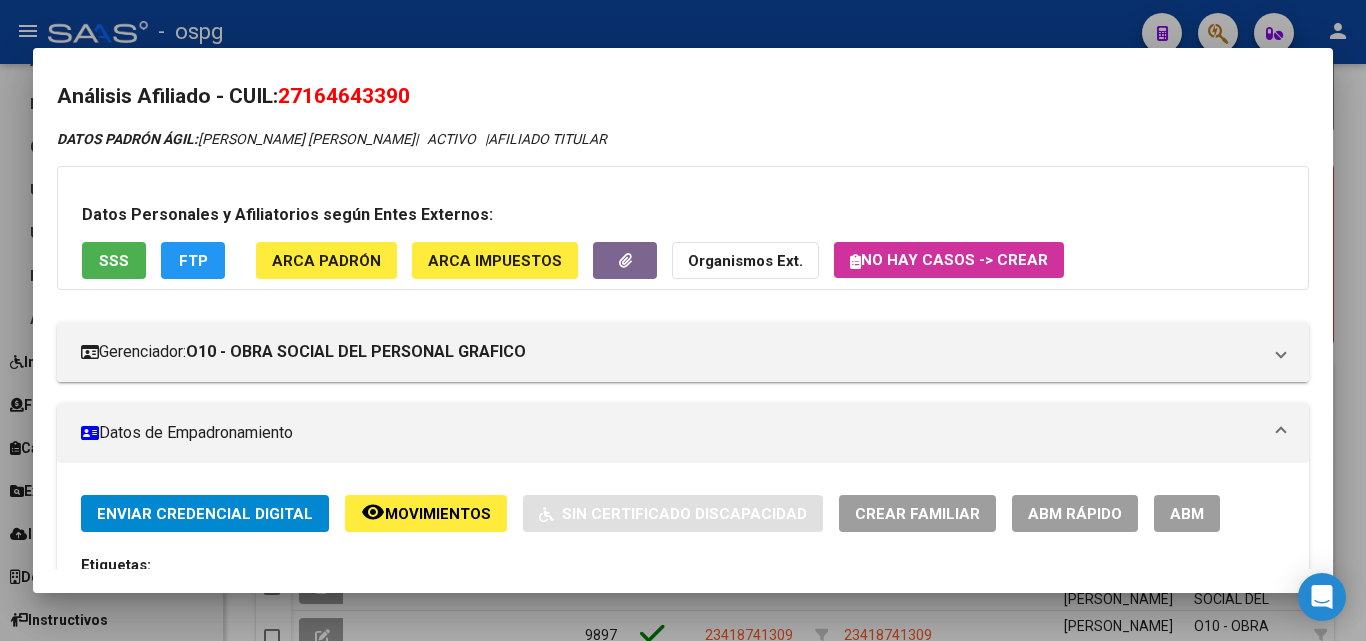 scroll, scrollTop: 0, scrollLeft: 0, axis: both 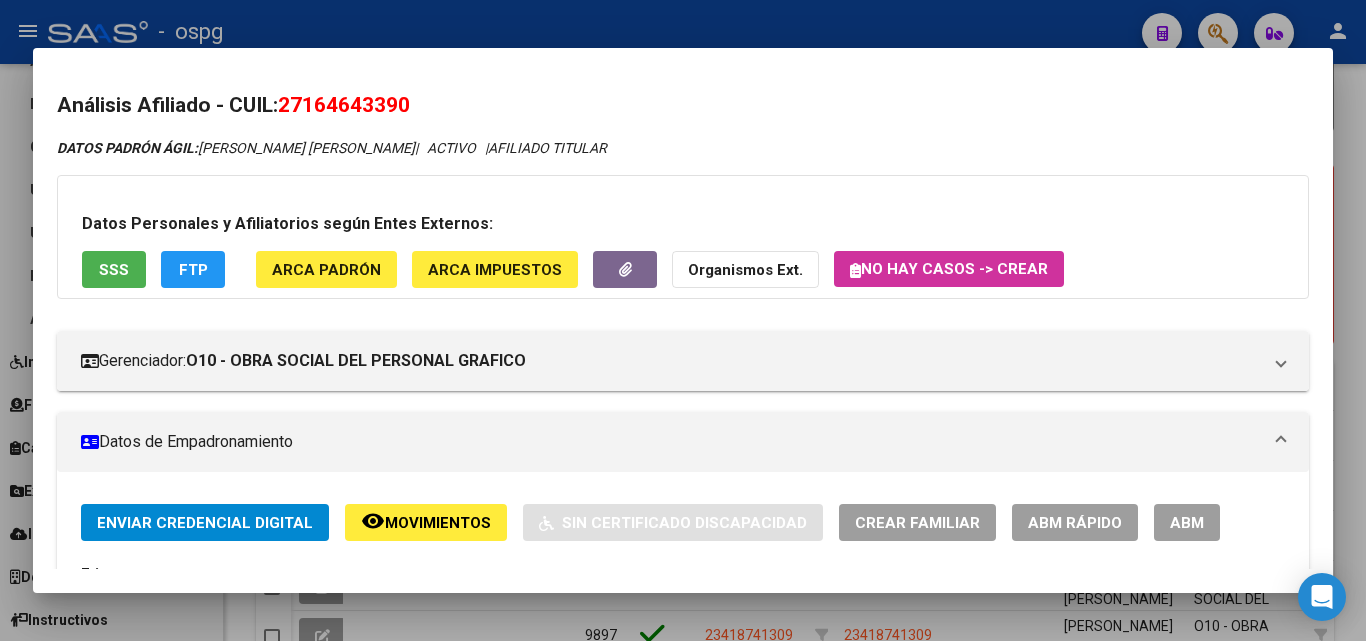 drag, startPoint x: 289, startPoint y: 111, endPoint x: 609, endPoint y: 104, distance: 320.07654 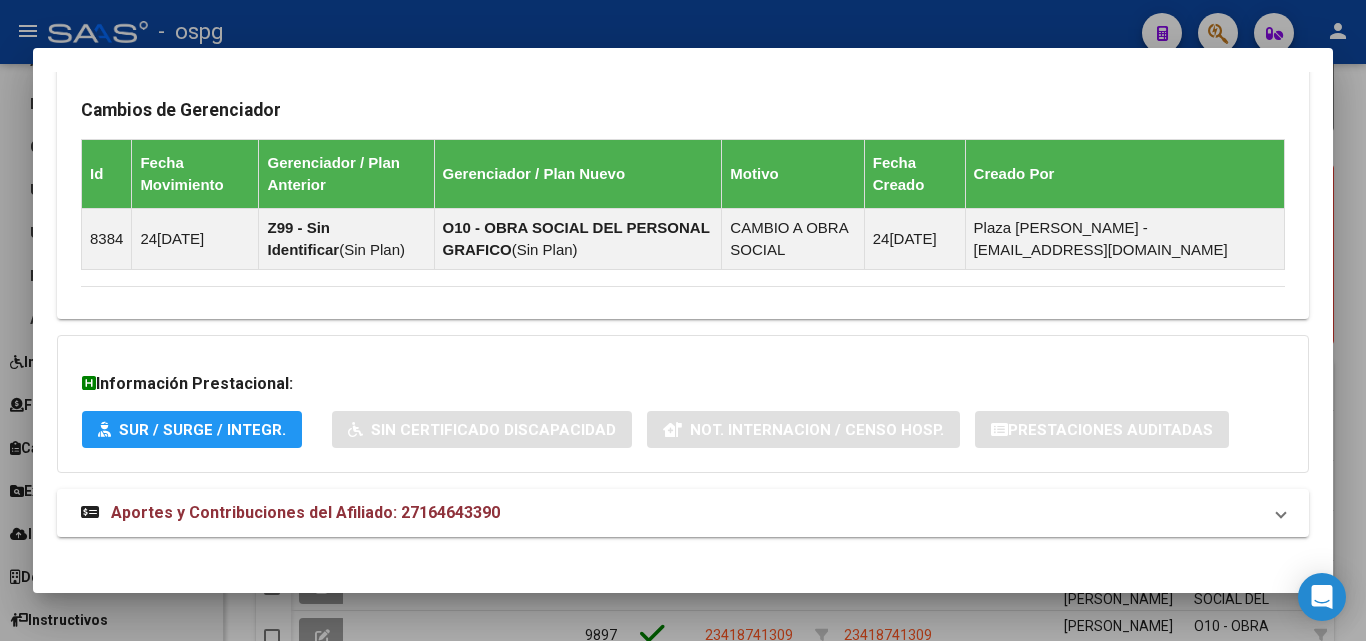 scroll, scrollTop: 1159, scrollLeft: 0, axis: vertical 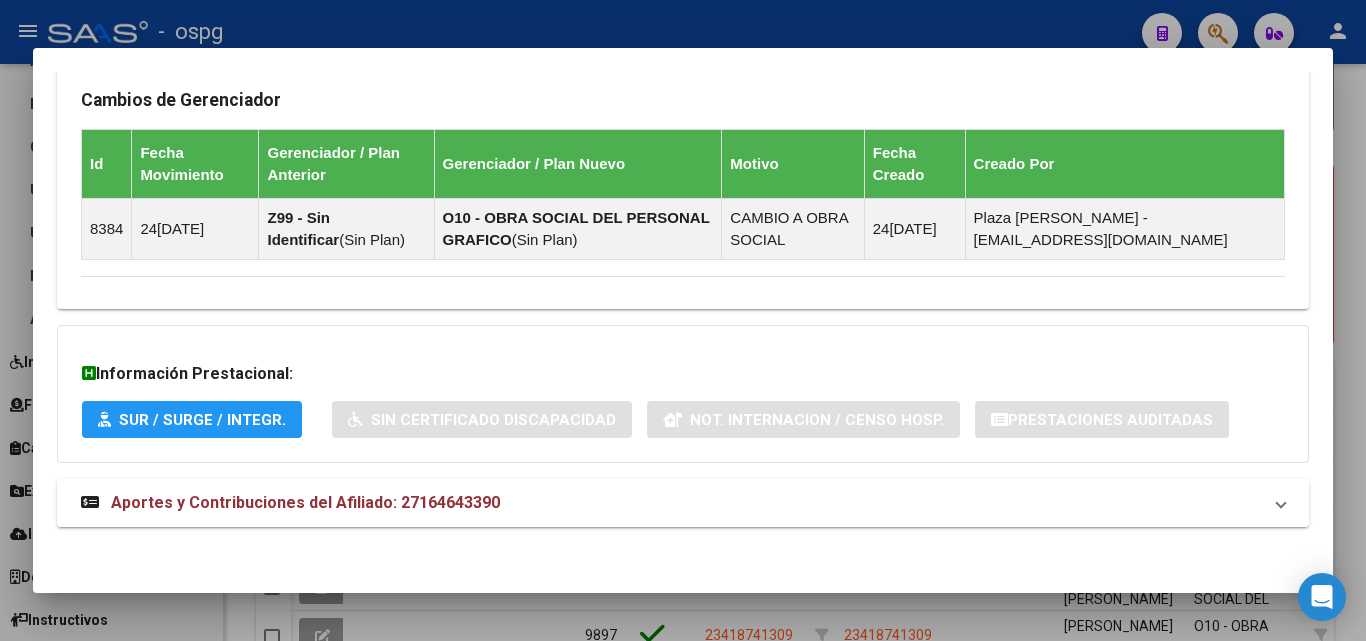 click on "Aportes y Contribuciones del Afiliado: 27164643390" at bounding box center (671, 503) 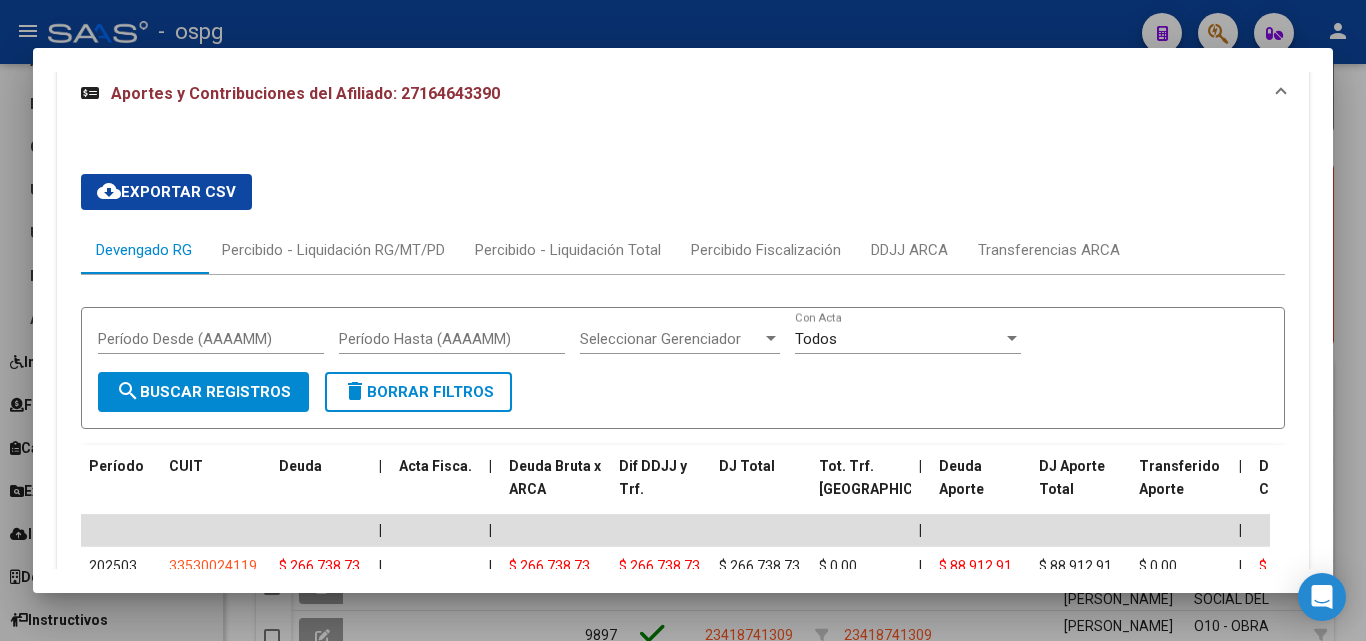 scroll, scrollTop: 1676, scrollLeft: 0, axis: vertical 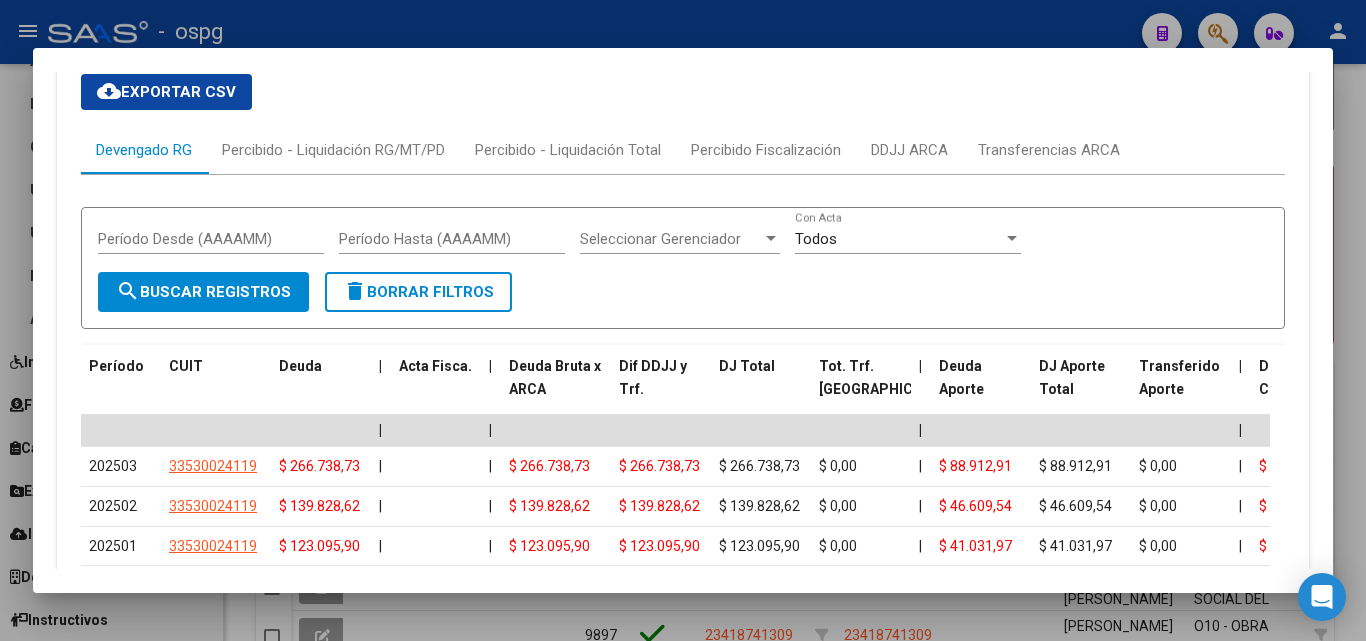drag, startPoint x: 854, startPoint y: 21, endPoint x: 836, endPoint y: 28, distance: 19.313208 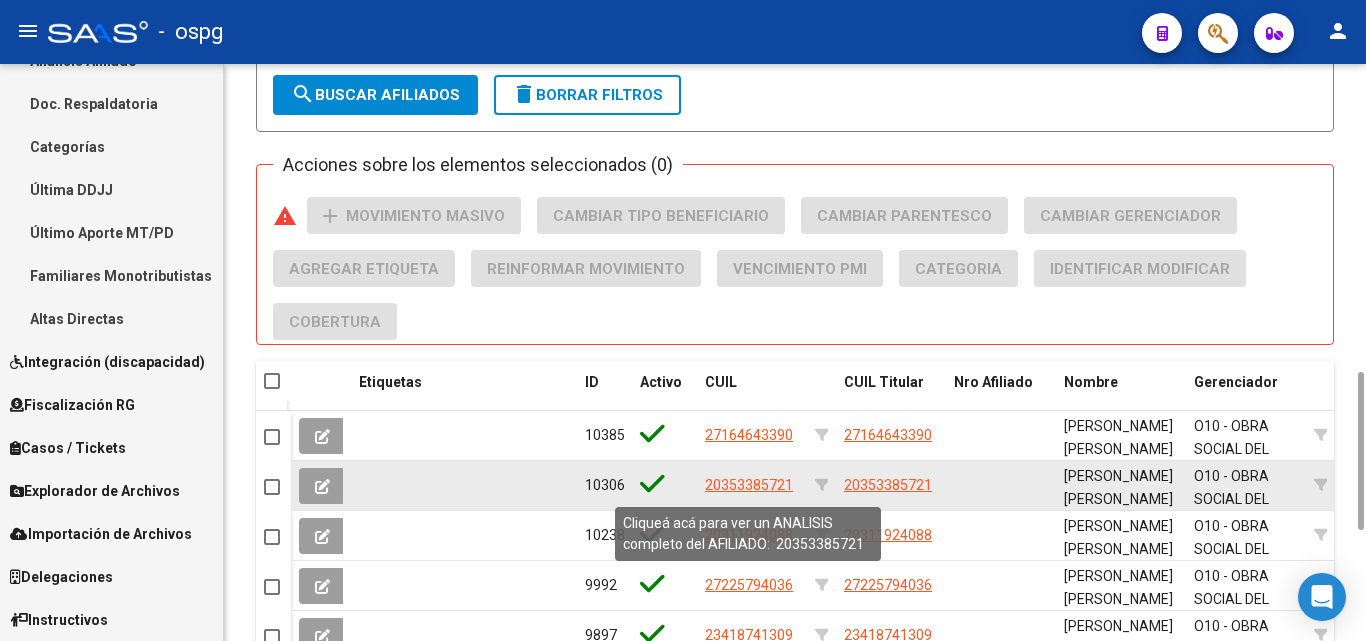 click on "20353385721" 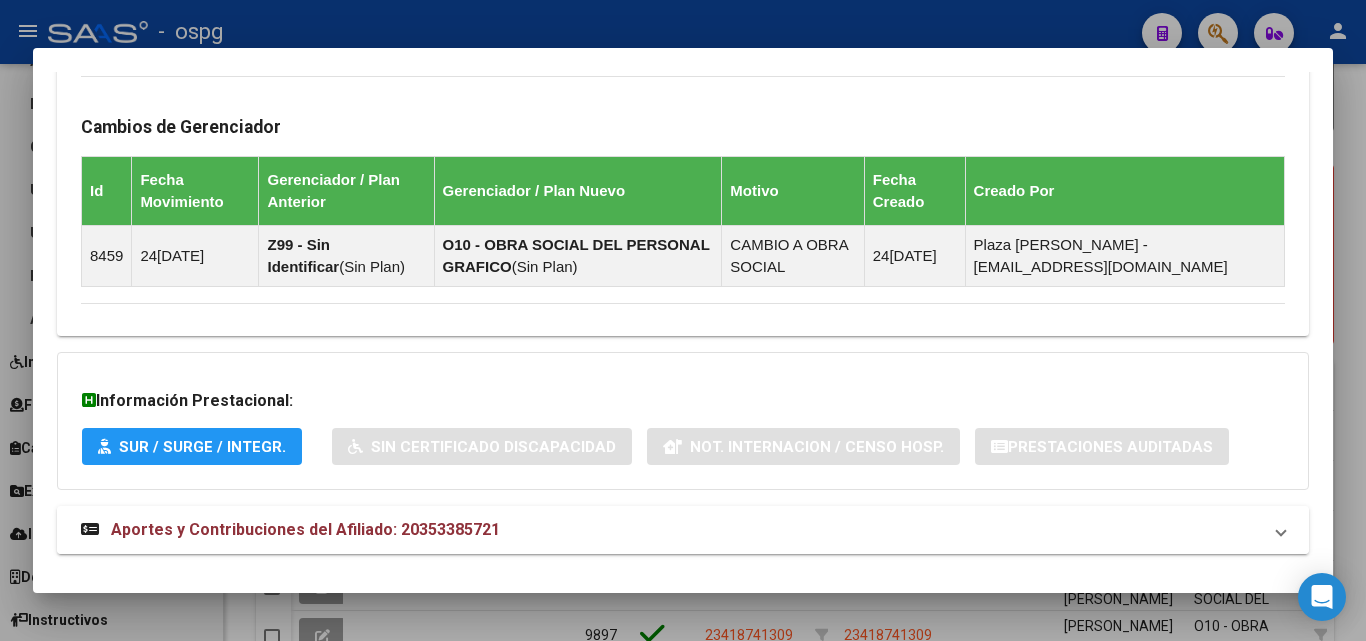 scroll, scrollTop: 1395, scrollLeft: 0, axis: vertical 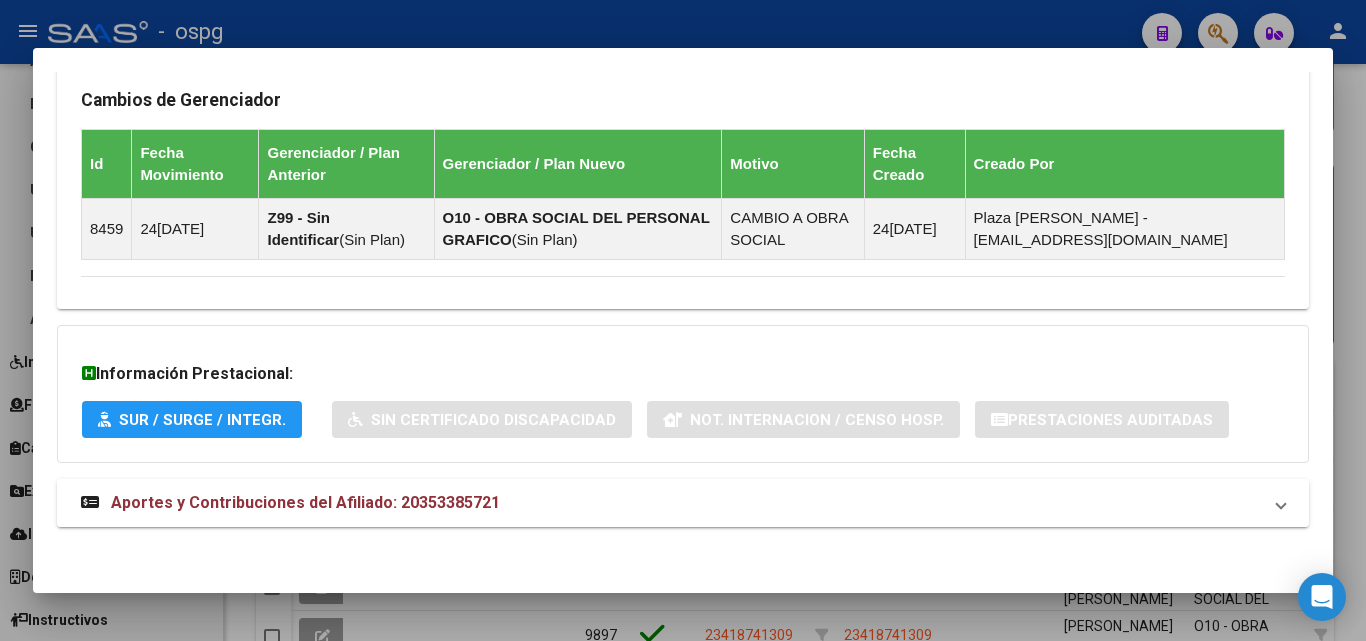 click on "Aportes y Contribuciones del Afiliado: 20353385721" at bounding box center [671, 503] 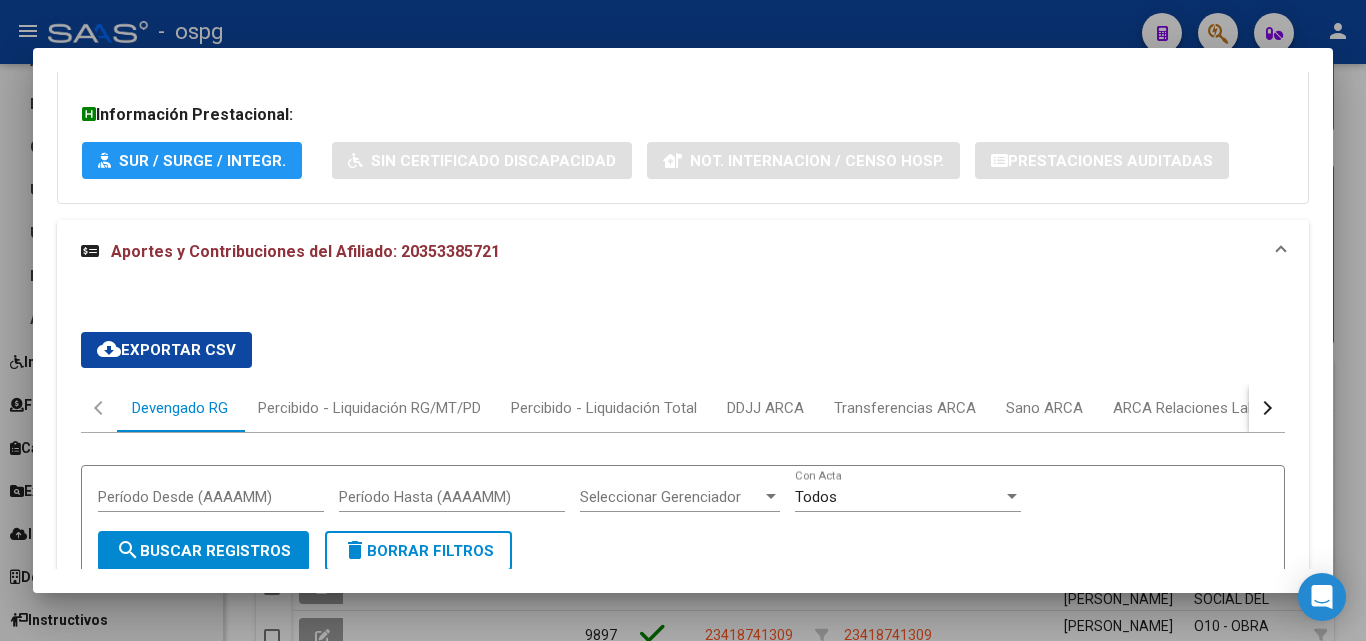 scroll, scrollTop: 1712, scrollLeft: 0, axis: vertical 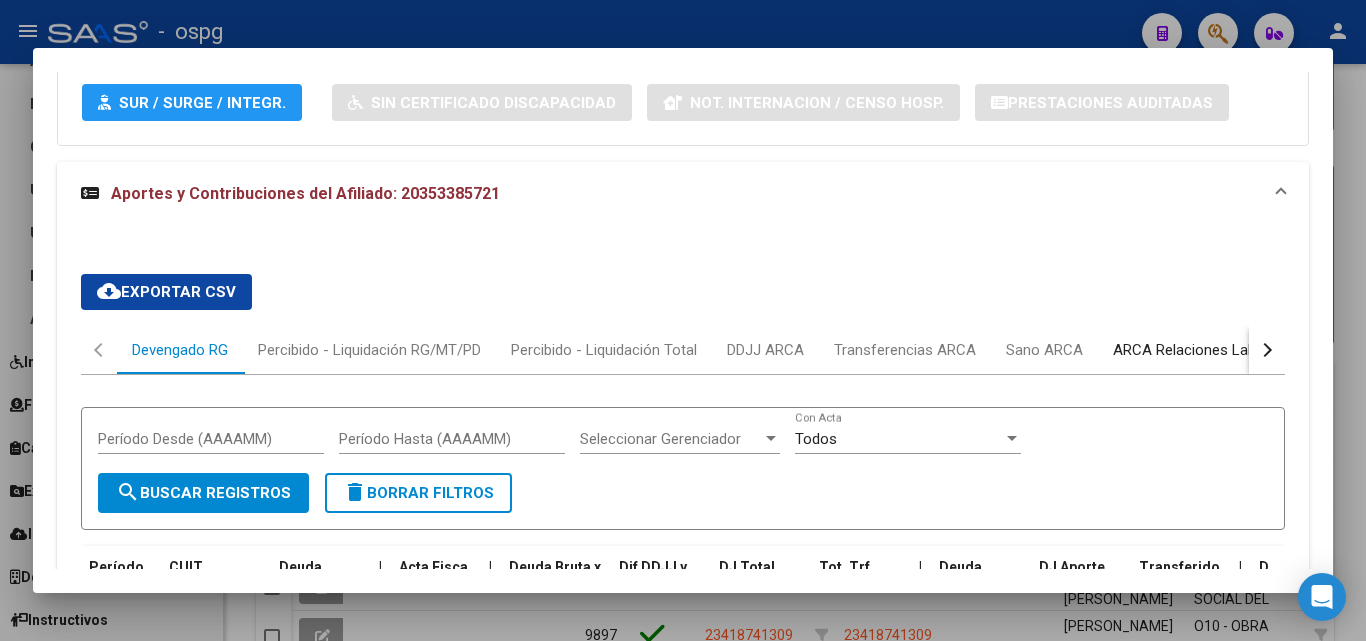 click on "ARCA Relaciones Laborales" at bounding box center (1205, 350) 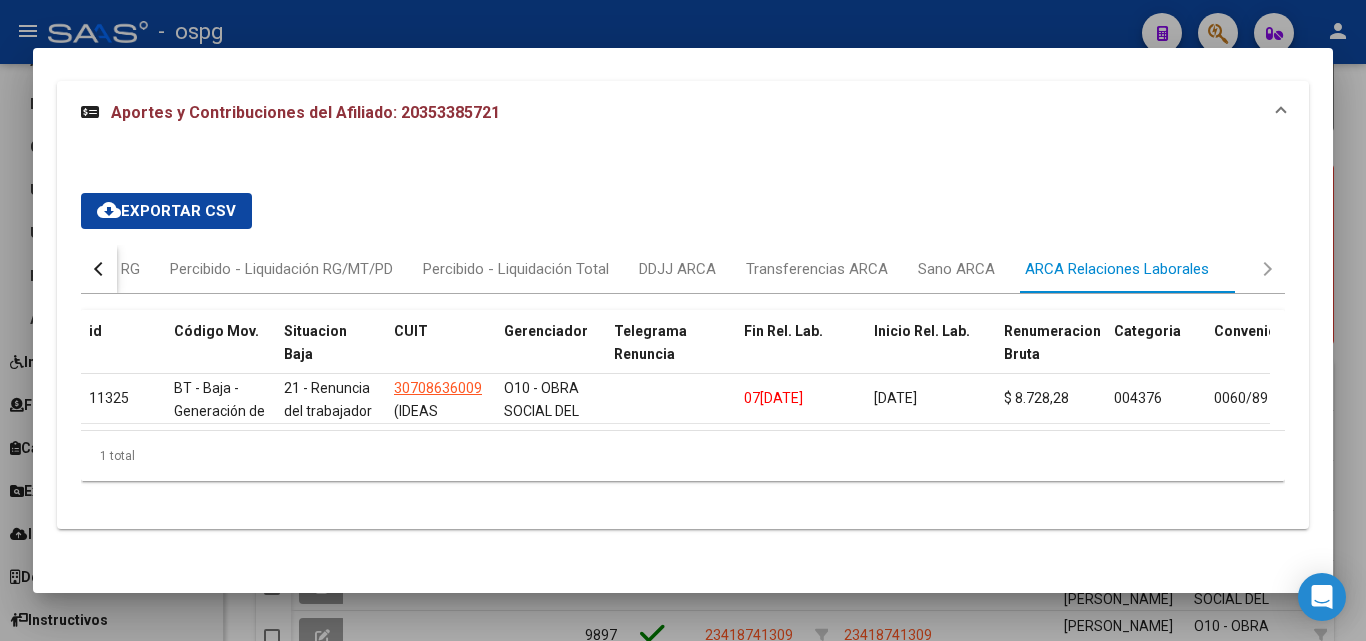 scroll, scrollTop: 1810, scrollLeft: 0, axis: vertical 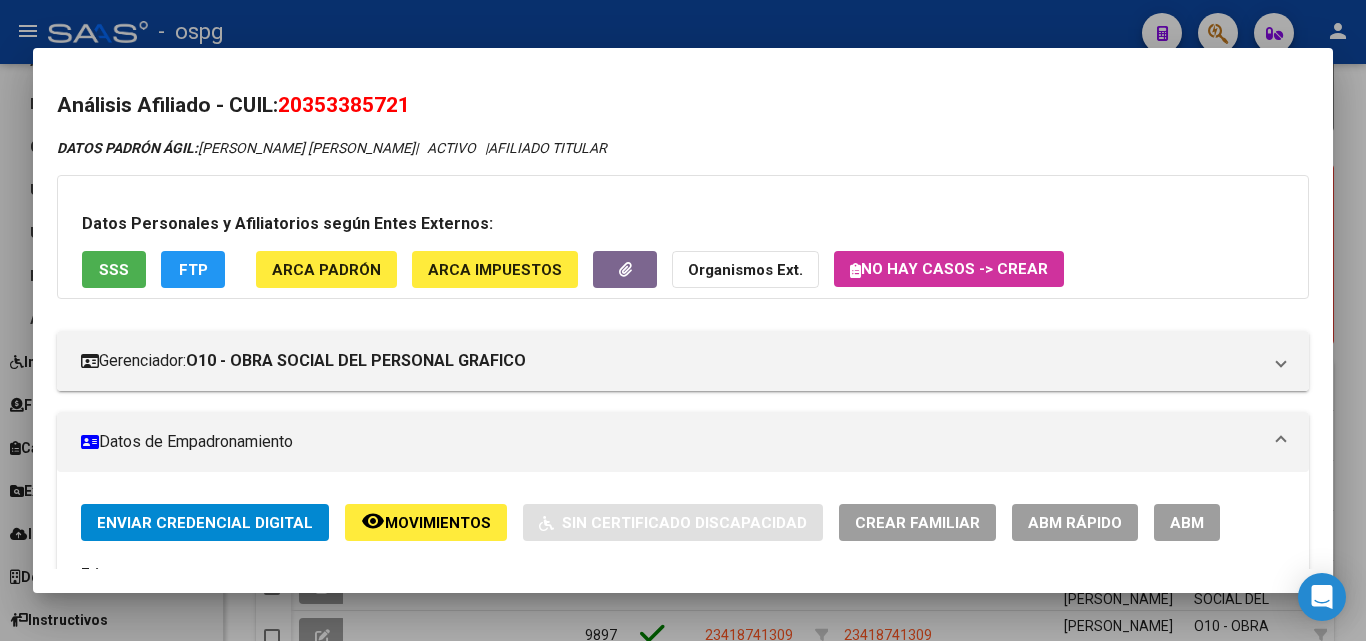 drag, startPoint x: 289, startPoint y: 99, endPoint x: 514, endPoint y: 107, distance: 225.14218 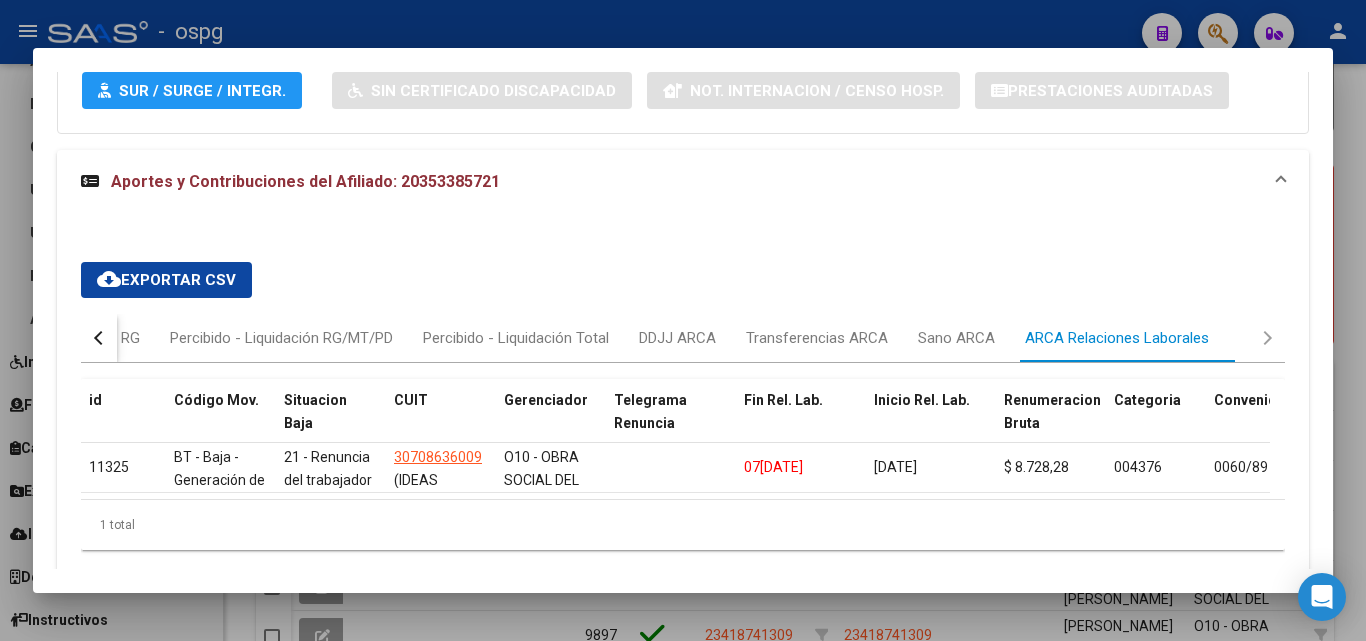 scroll, scrollTop: 1810, scrollLeft: 0, axis: vertical 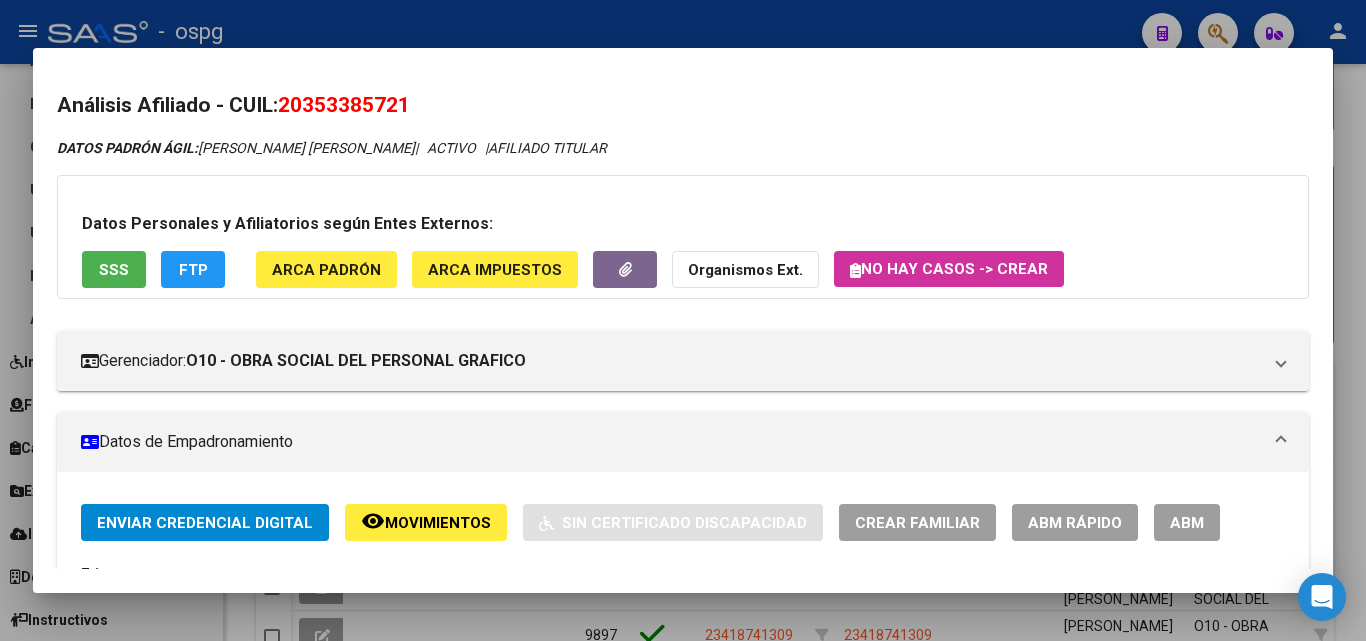 copy on "20353385721" 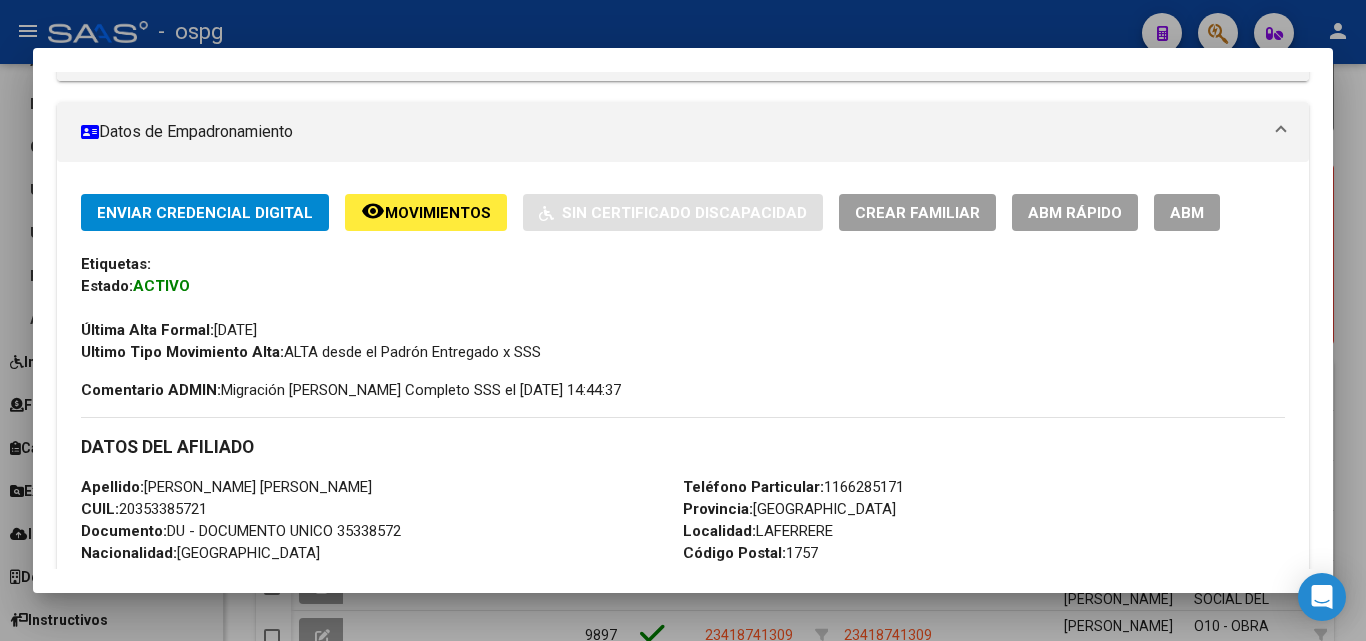 scroll, scrollTop: 210, scrollLeft: 0, axis: vertical 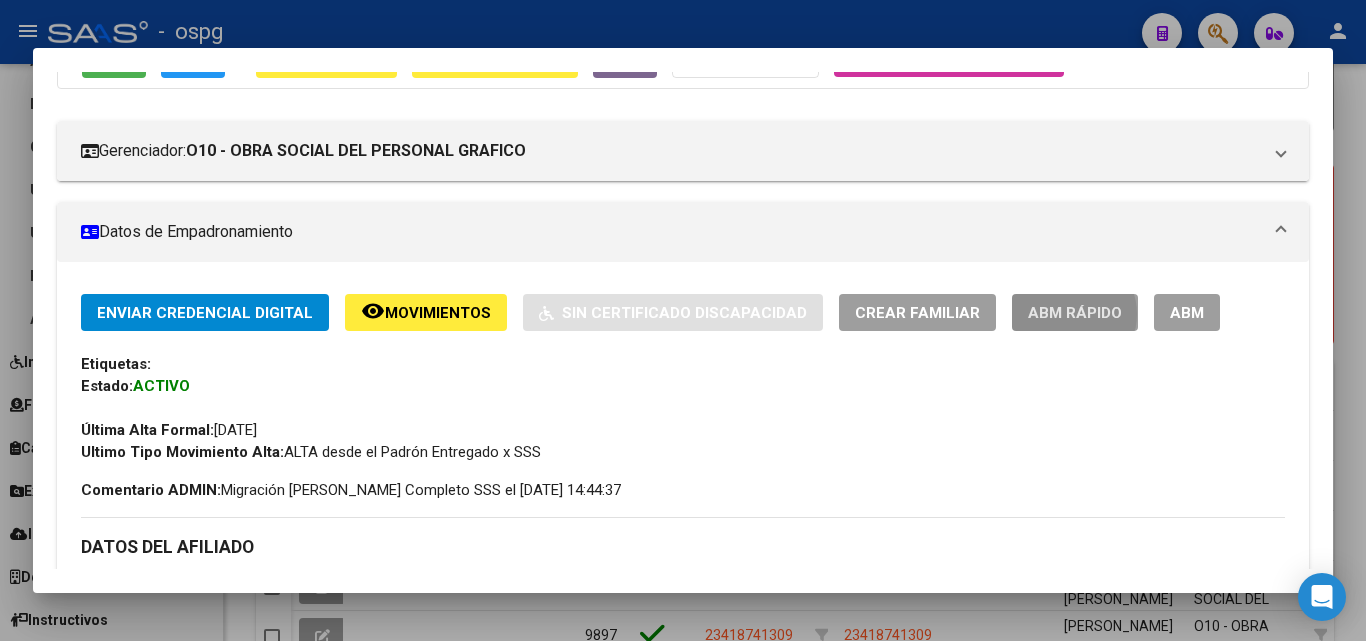 click on "ABM Rápido" 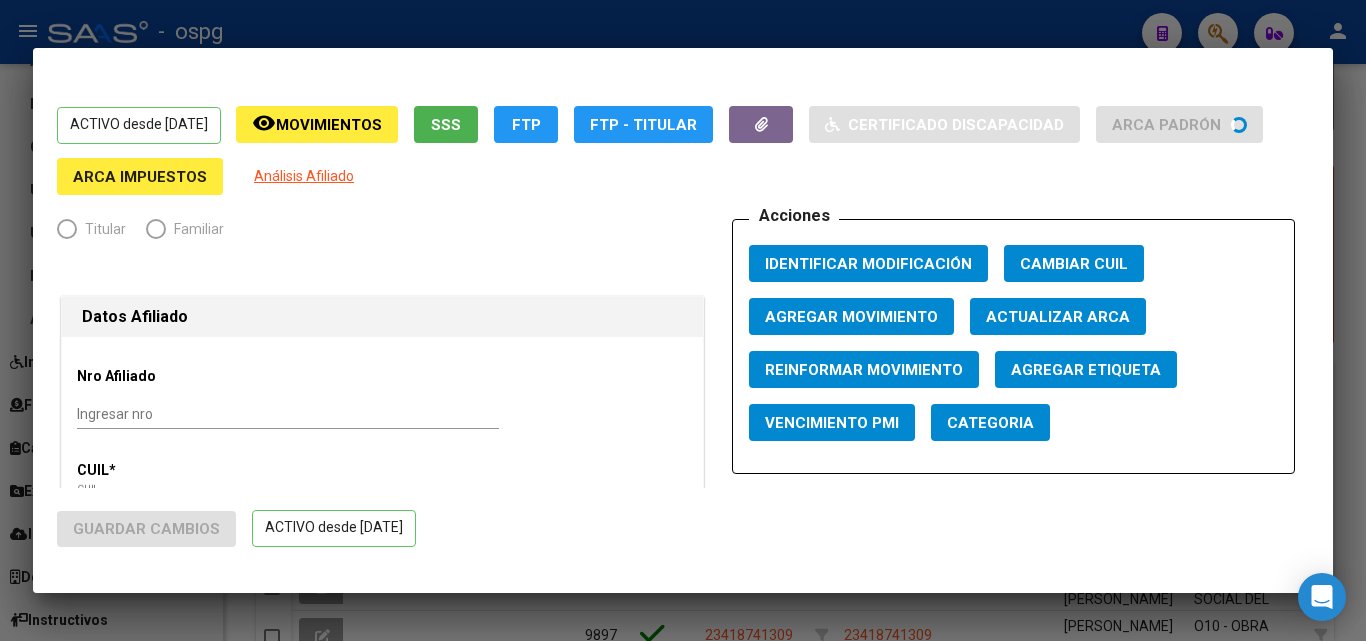 radio on "true" 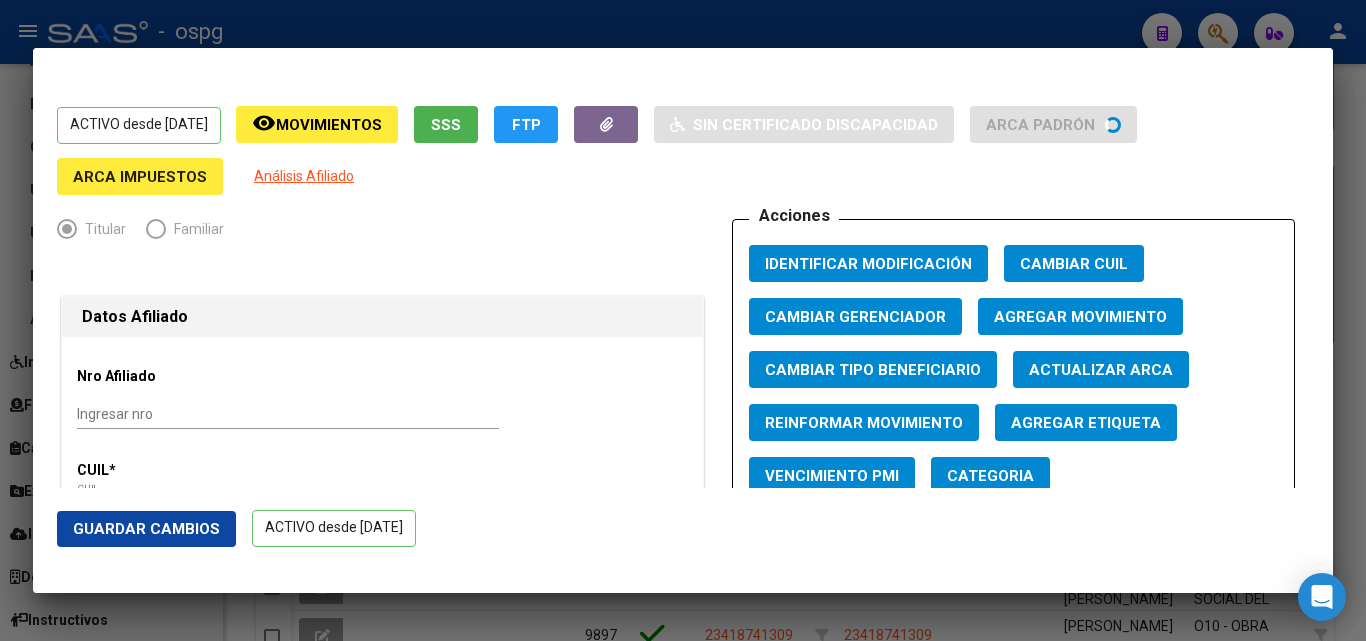 click on "Agregar Movimiento" 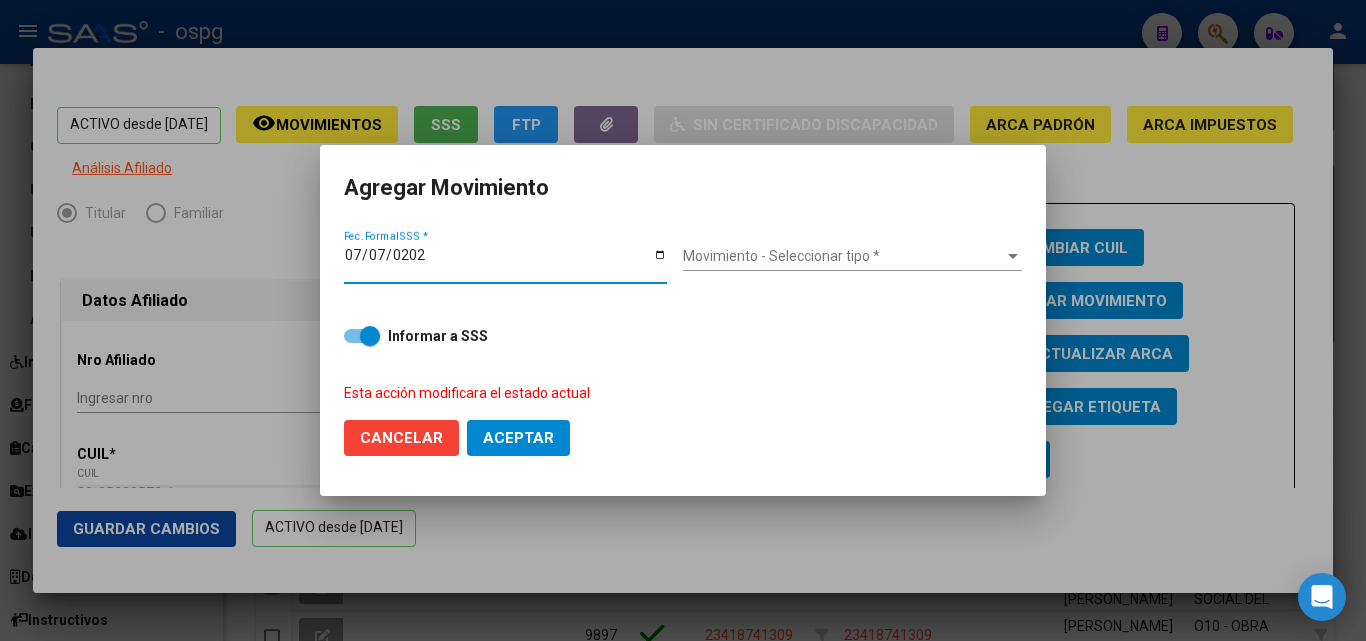 type on "[DATE]" 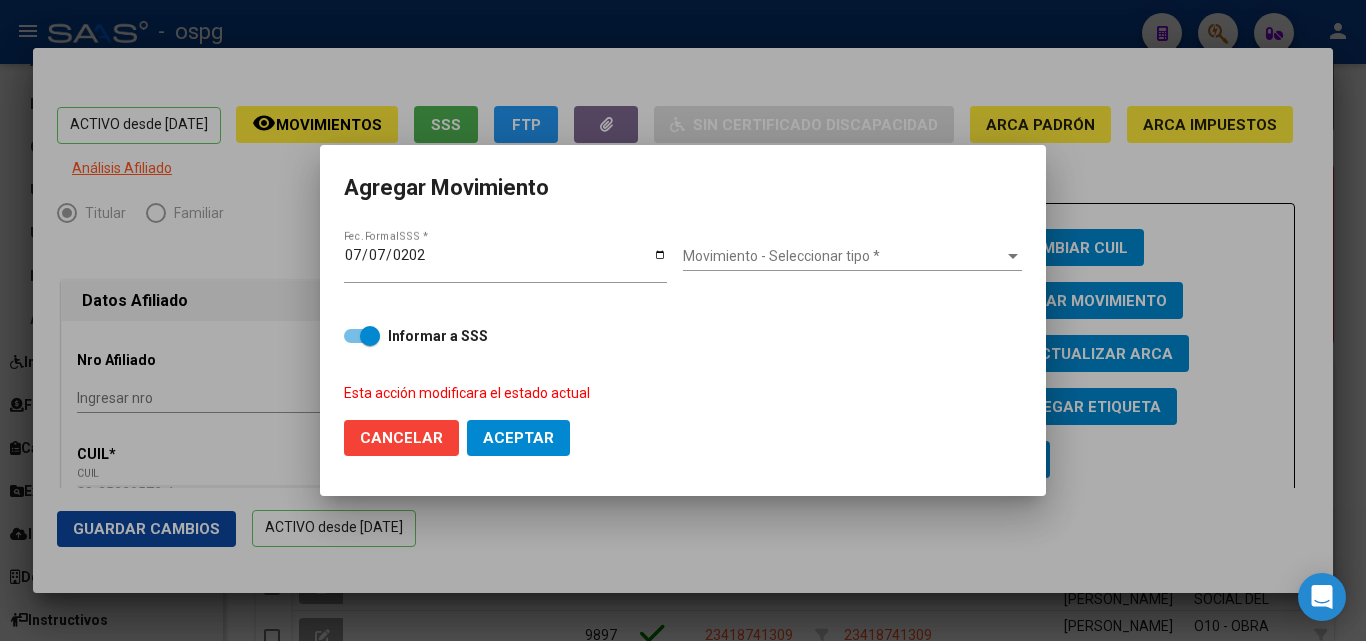 click on "Movimiento - Seleccionar tipo * Movimiento - Seleccionar tipo *" at bounding box center [852, 257] 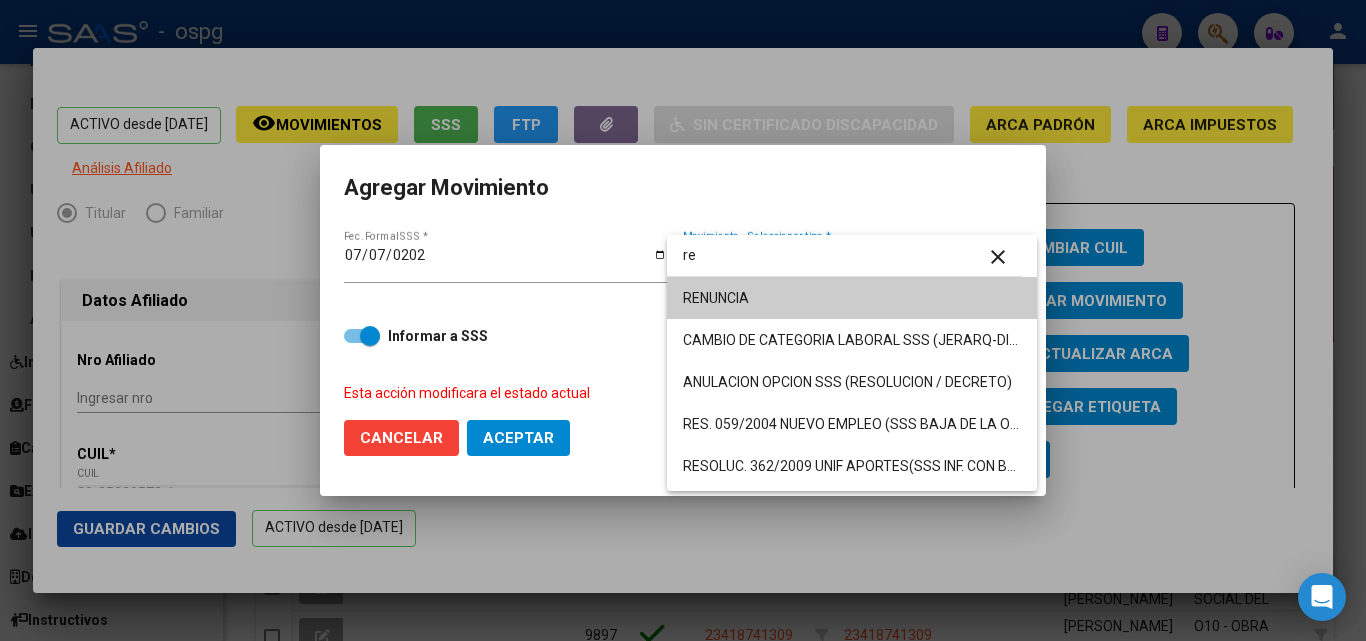 type on "re" 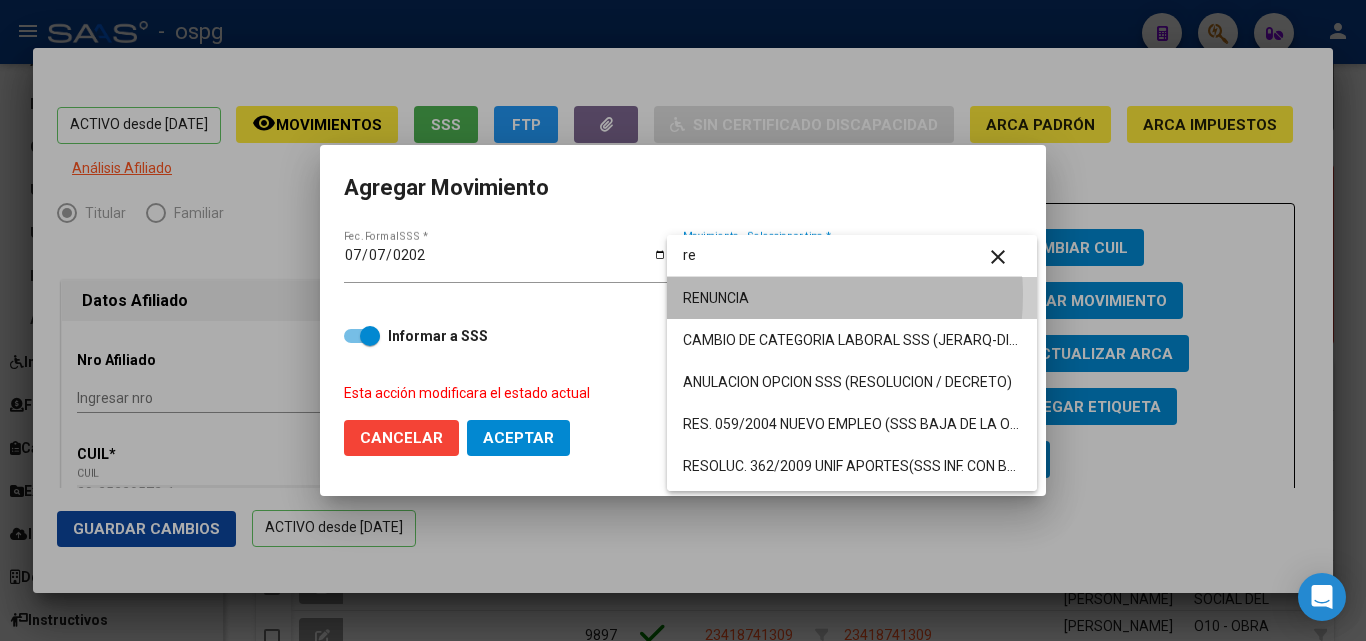 click on "RENUNCIA" at bounding box center [852, 298] 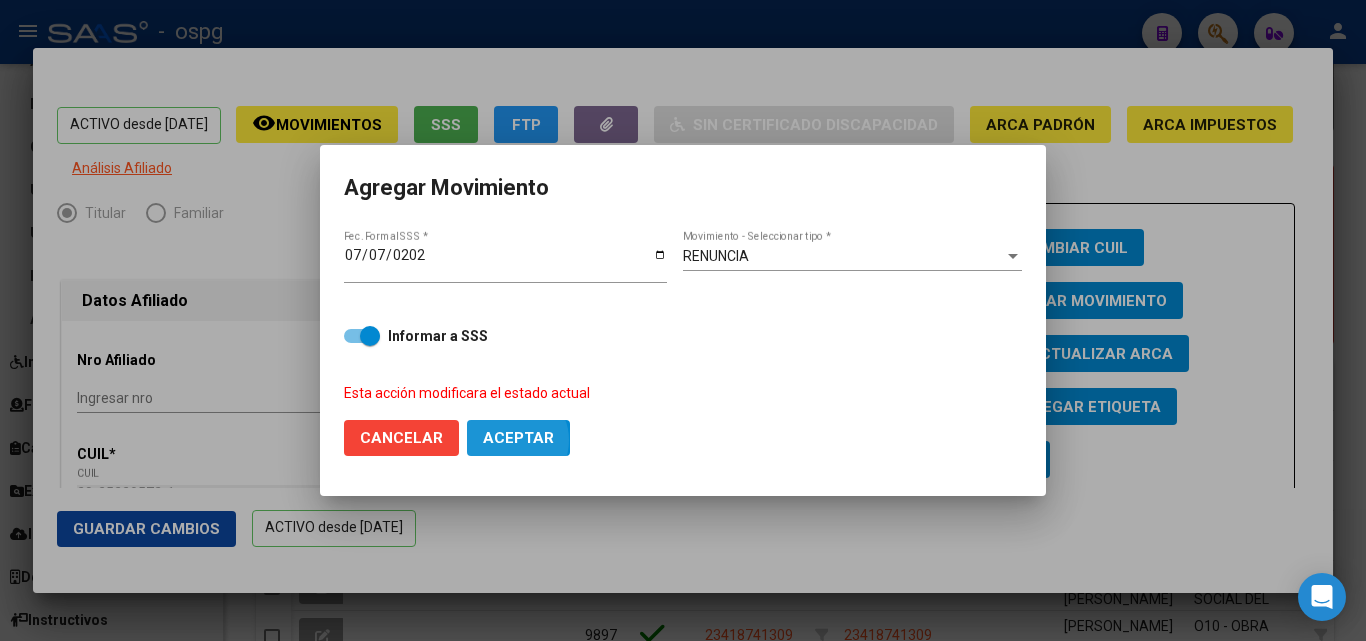 click on "Aceptar" 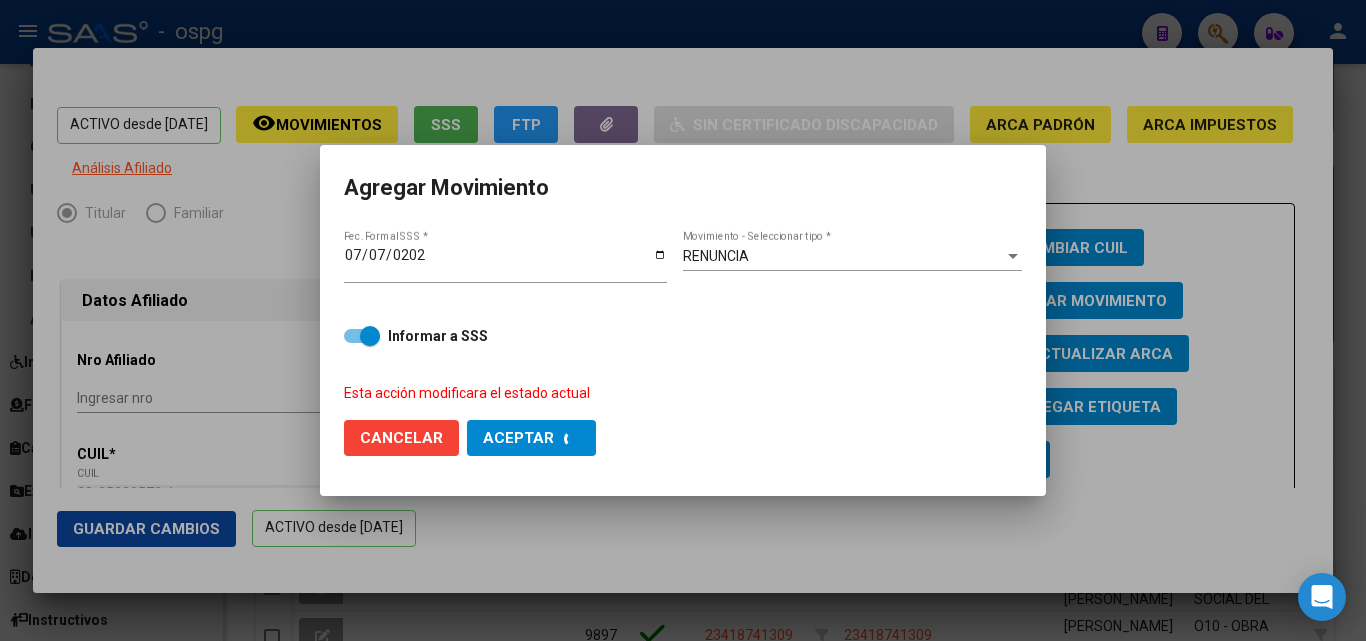 checkbox on "false" 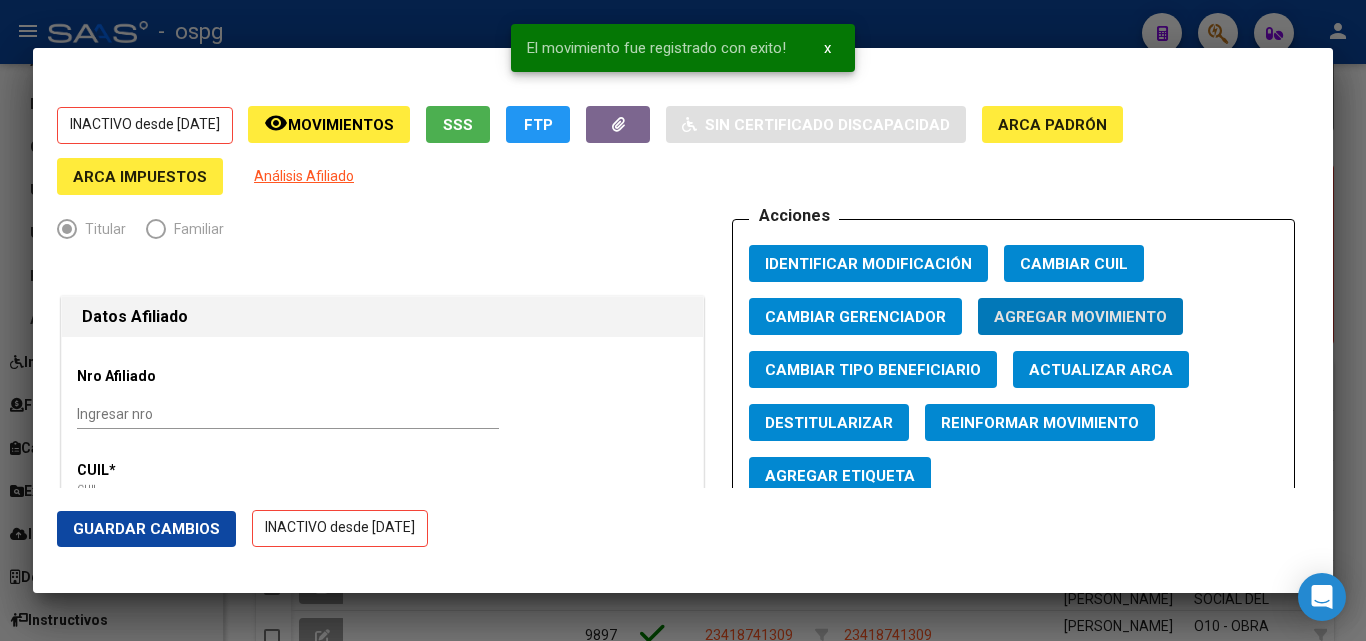 click at bounding box center (683, 320) 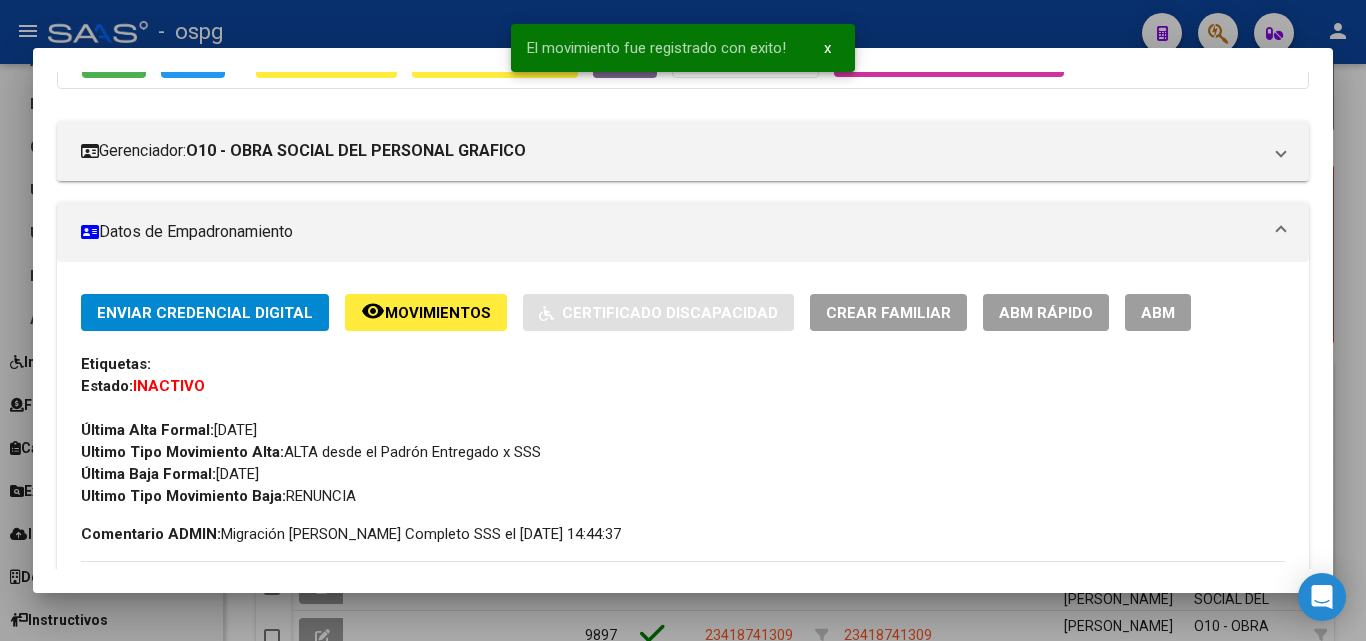 click at bounding box center [683, 320] 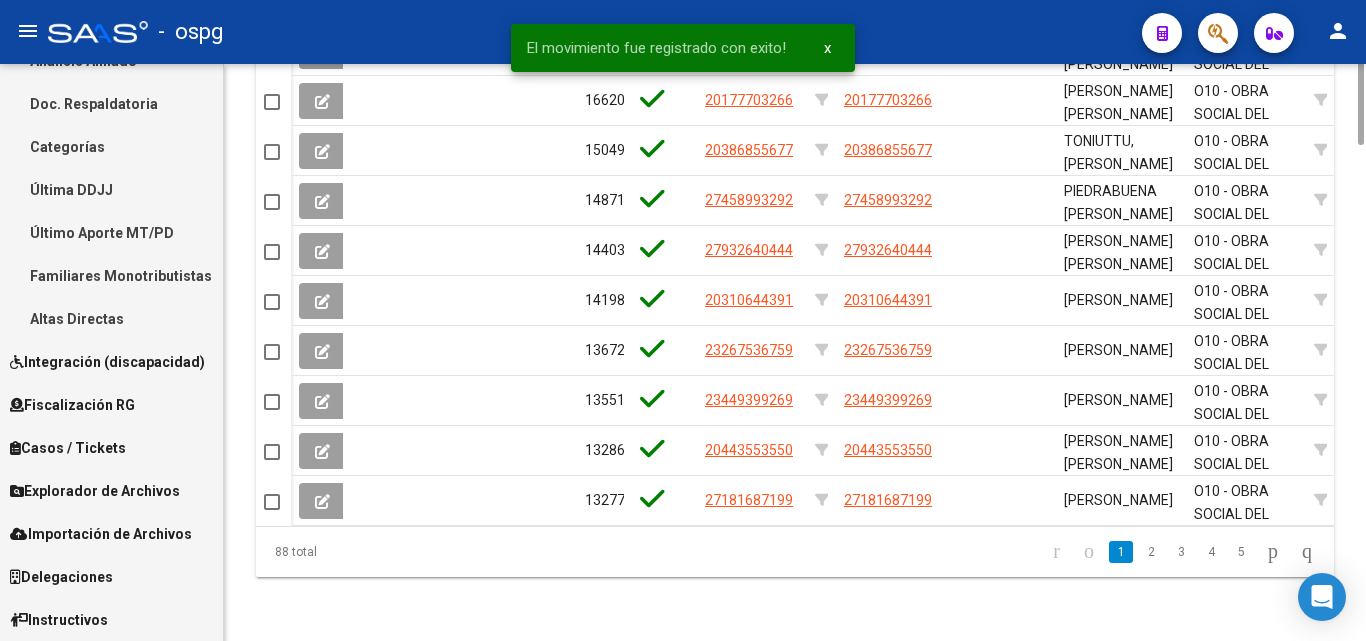 scroll, scrollTop: 723, scrollLeft: 0, axis: vertical 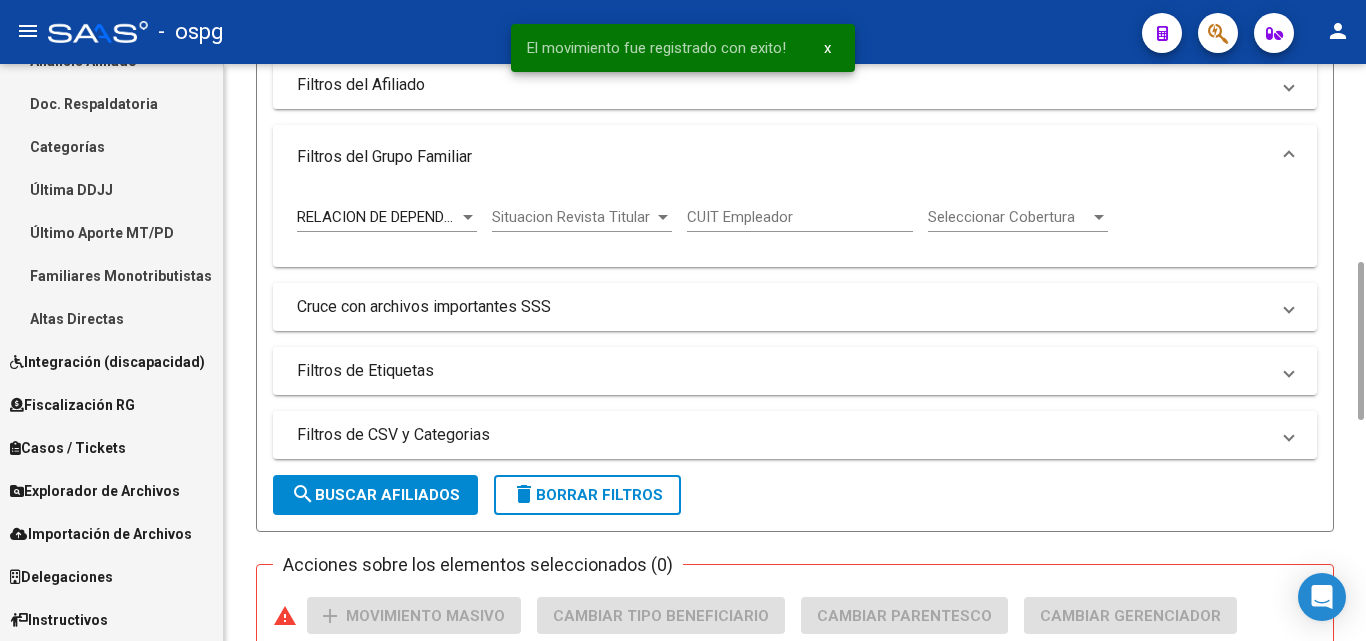 click on "search  Buscar Afiliados" 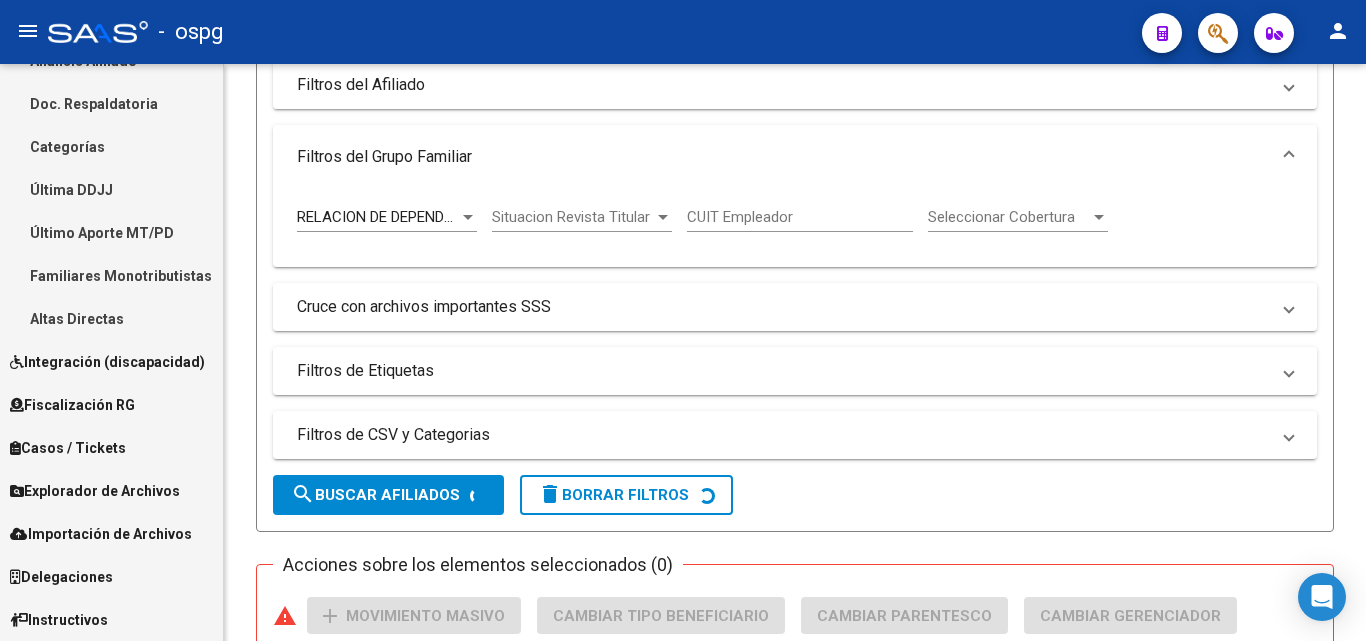 scroll, scrollTop: 1528, scrollLeft: 0, axis: vertical 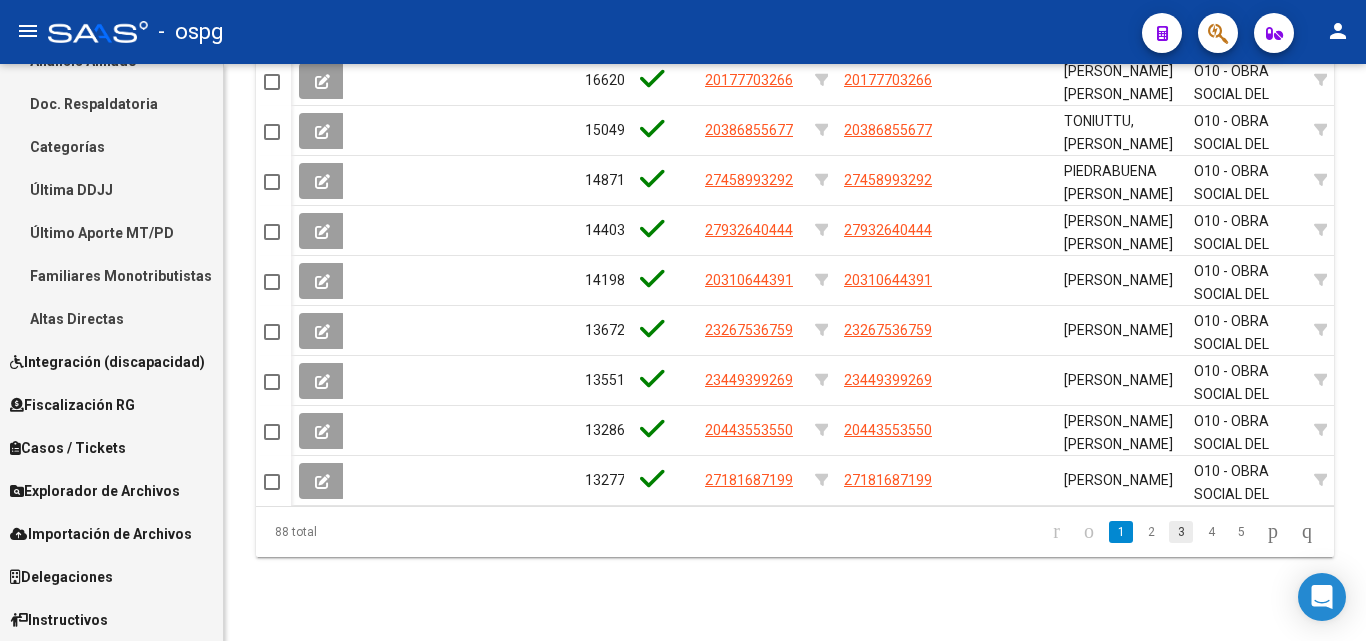 click on "3" 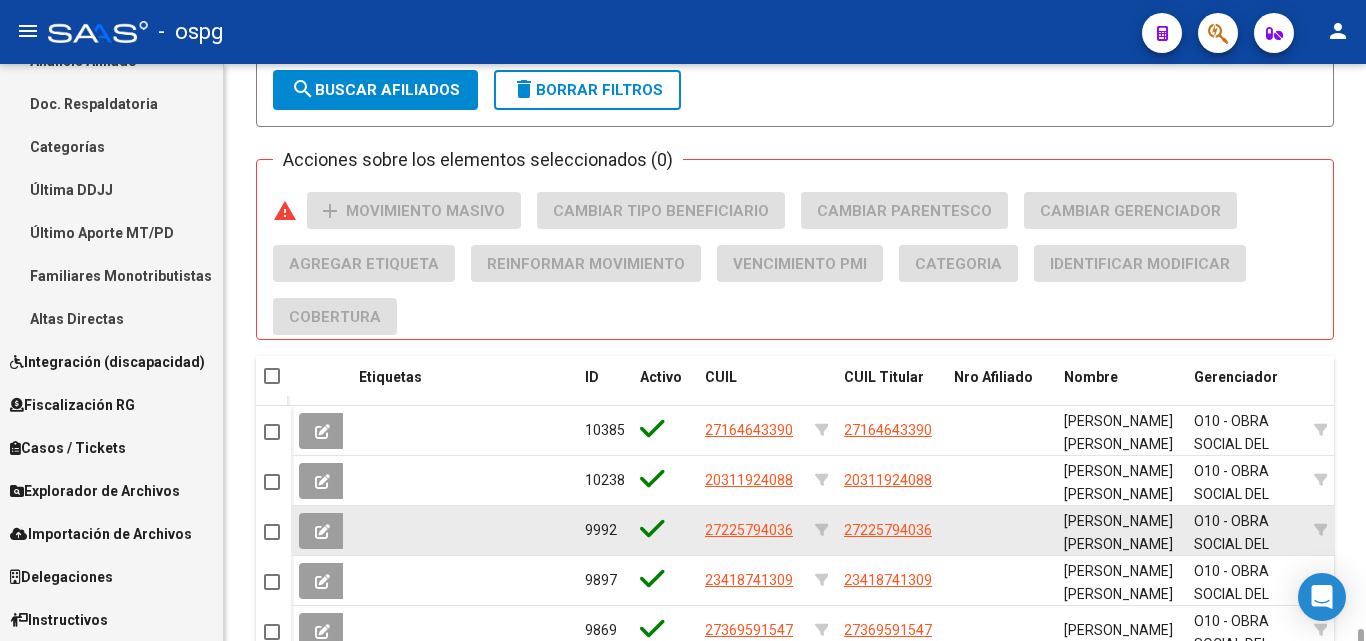 scroll, scrollTop: 1328, scrollLeft: 0, axis: vertical 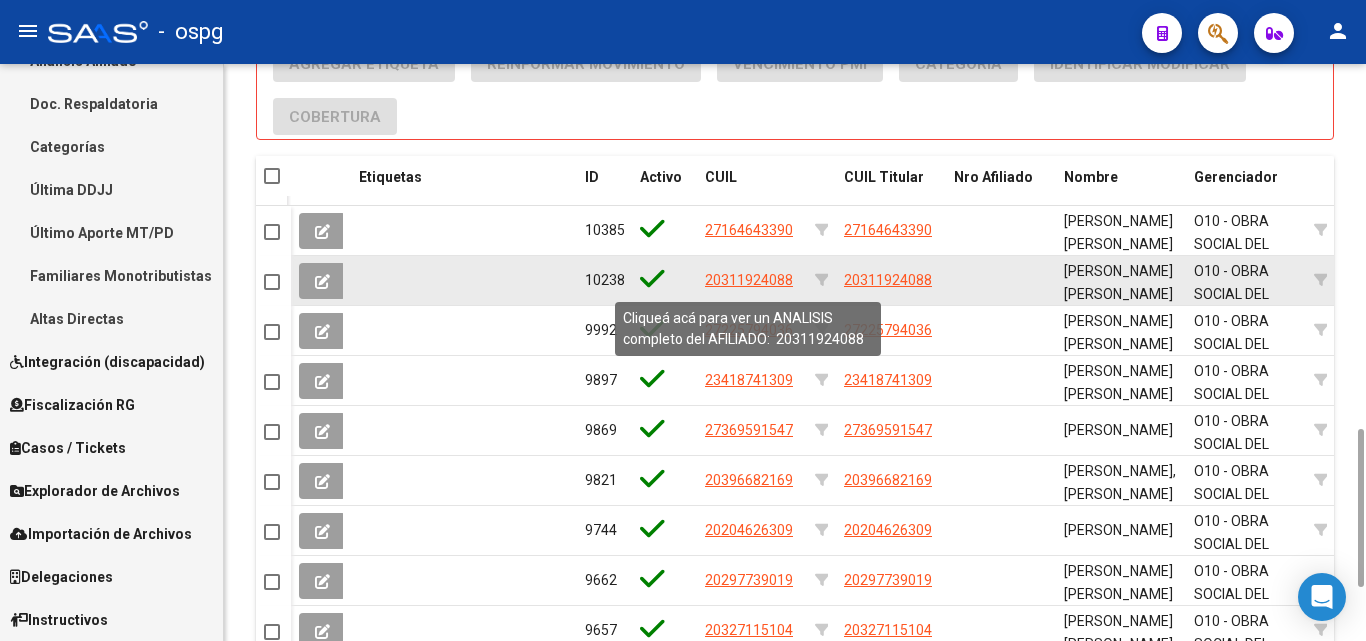 click on "20311924088" 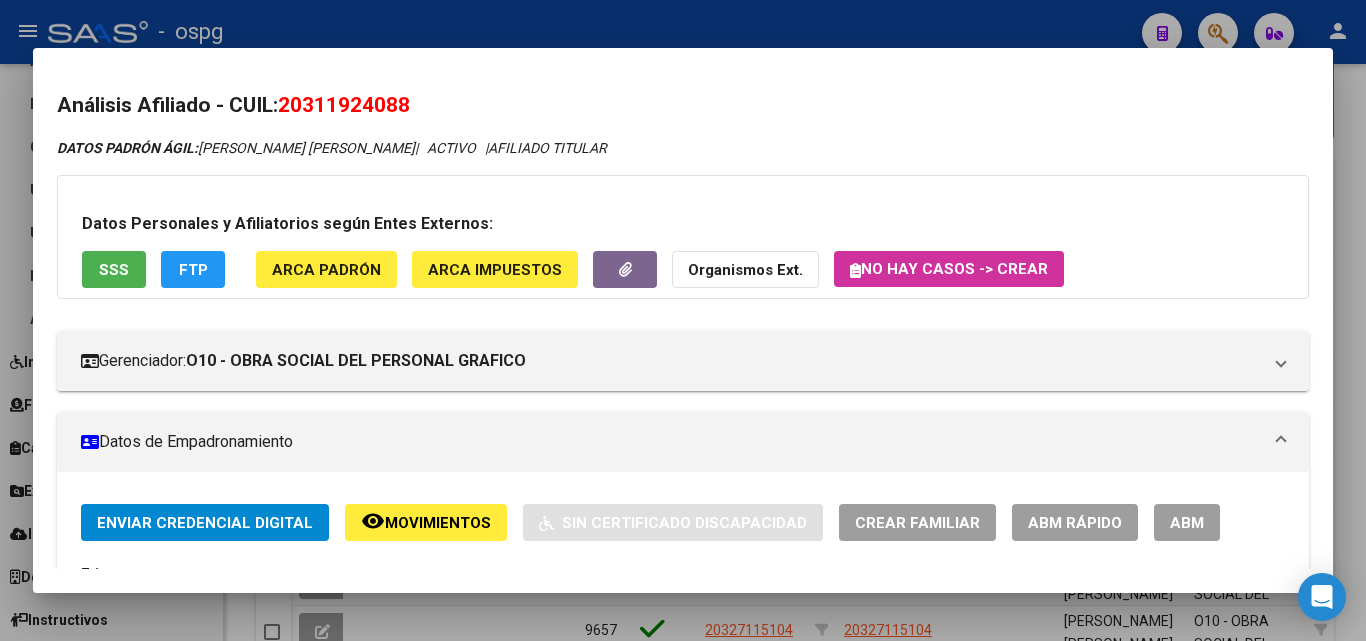 drag, startPoint x: 287, startPoint y: 104, endPoint x: 486, endPoint y: 98, distance: 199.09044 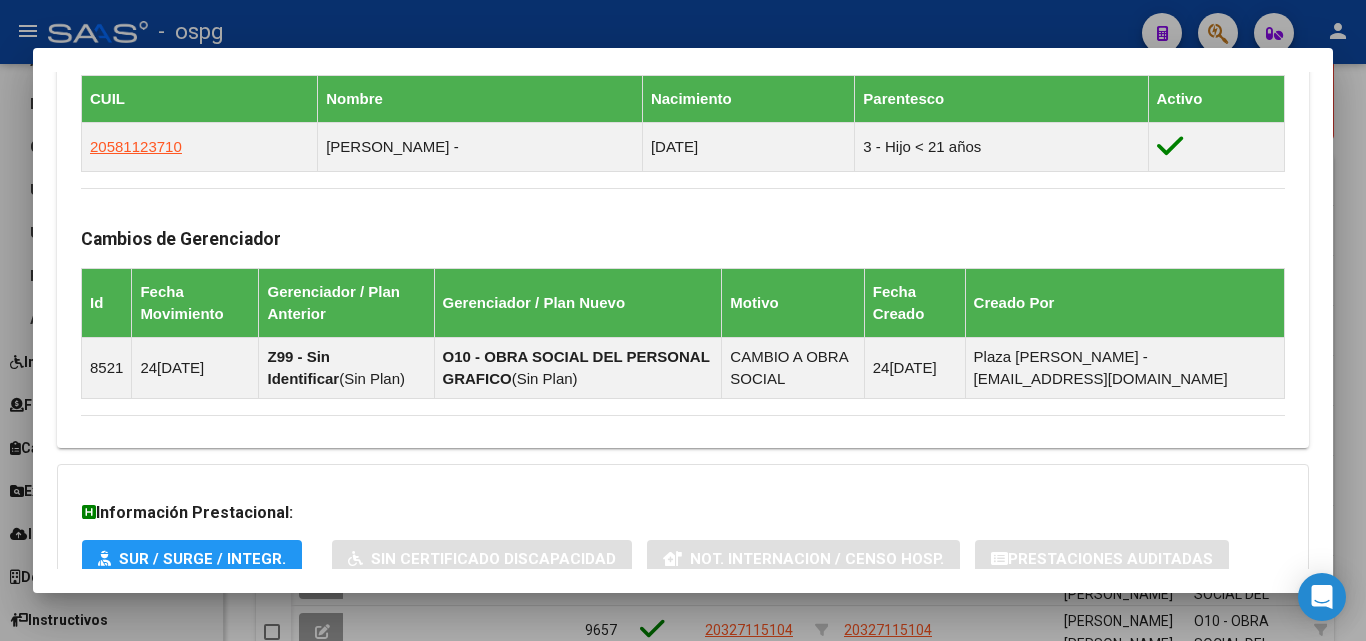 scroll, scrollTop: 1248, scrollLeft: 0, axis: vertical 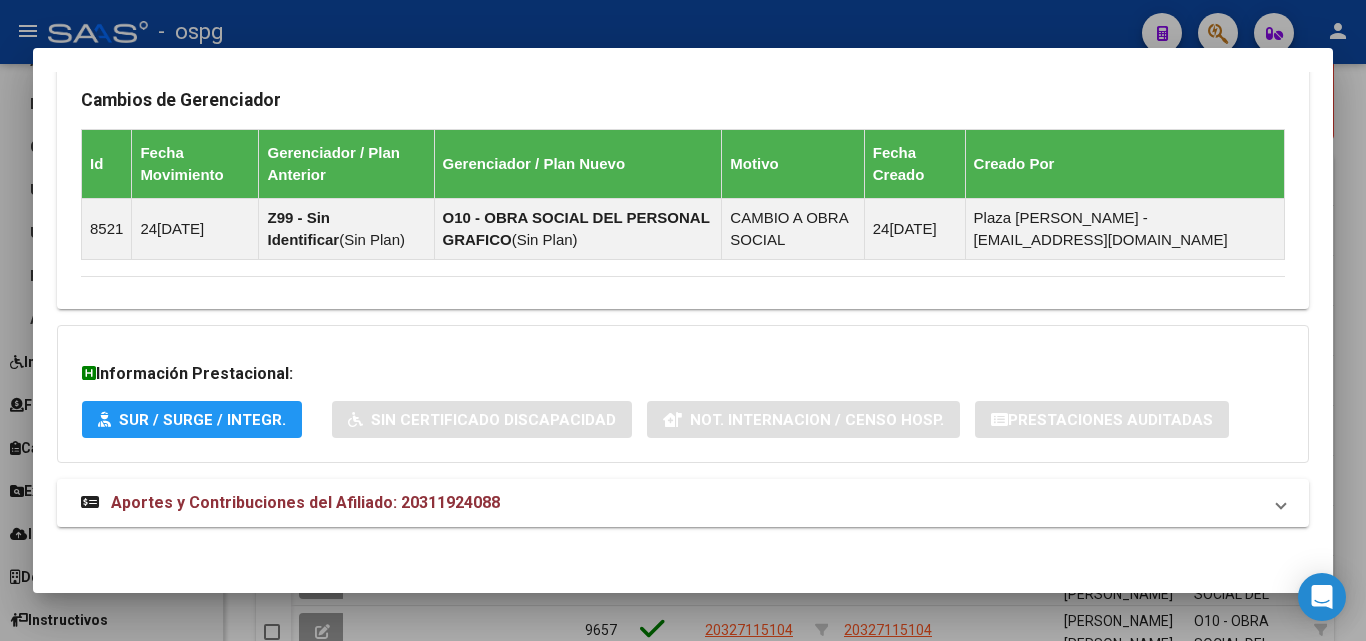 click on "DATOS PADRÓN ÁGIL:  GONZALEZ CRISTIAN LEONARDO          |   ACTIVO   |     AFILIADO TITULAR  Datos Personales y Afiliatorios según Entes Externos: SSS FTP ARCA Padrón ARCA Impuestos Organismos Ext.   No hay casos -> Crear
Gerenciador:      O10 - OBRA SOCIAL DEL PERSONAL GRAFICO Atención telefónica: Atención emergencias: Otros Datos Útiles:    Datos de Empadronamiento  Enviar Credencial Digital remove_red_eye Movimientos    Sin Certificado Discapacidad Crear Familiar ABM Rápido ABM Etiquetas: Estado: ACTIVO Última Alta Formal:  01/08/2022 Ultimo Tipo Movimiento Alta:  ALTA desde el Padrón Entregado x SSS Comentario ADMIN:  Migración Padrón Completo SSS el 2024-08-29 14:44:37 DATOS DEL AFILIADO Apellido:   GONZALEZ CRISTIAN LEONARDO     CUIL:  20311924088 Documento:  DU - DOCUMENTO UNICO 31192408  Nacionalidad:  EXTRANJERO DESCONOCIDO Parentesco:  0 - Titular Estado Civil:  Soltero Discapacitado:    NO (00) Sexo:  M Nacimiento:  10/01/1985 Edad:  40  Teléfono Particular: Provincia:" at bounding box center (683, -282) 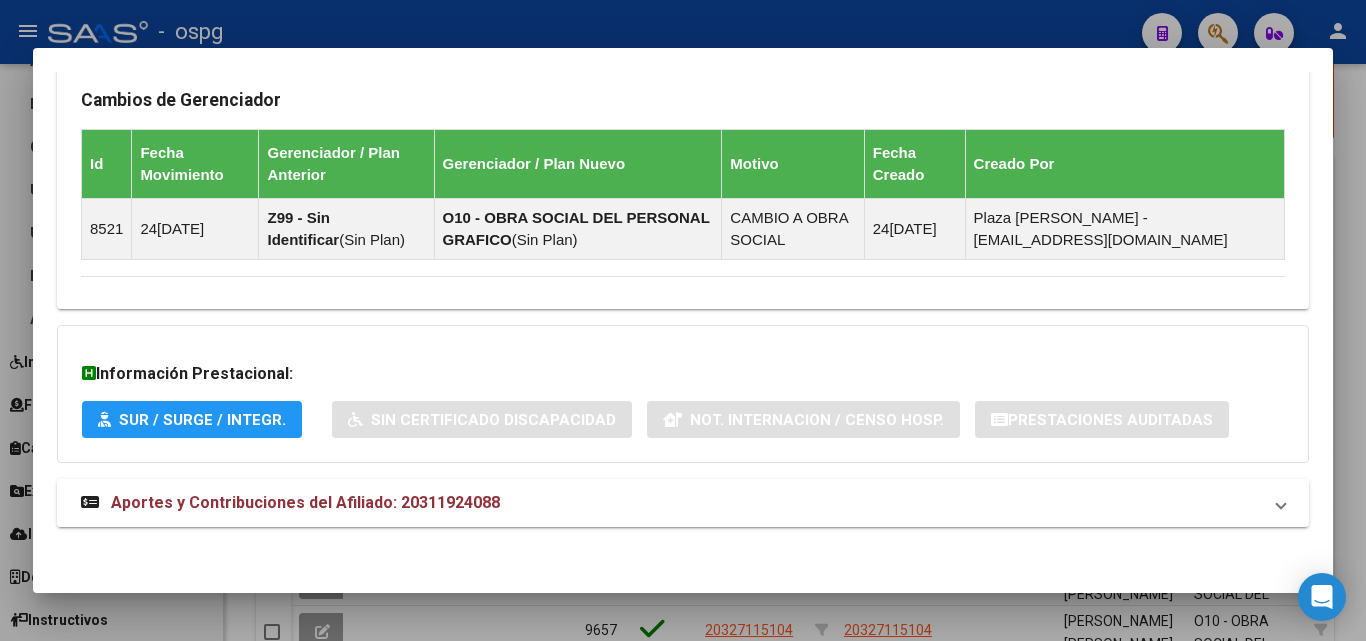 click on "Aportes y Contribuciones del Afiliado: 20311924088" at bounding box center [671, 503] 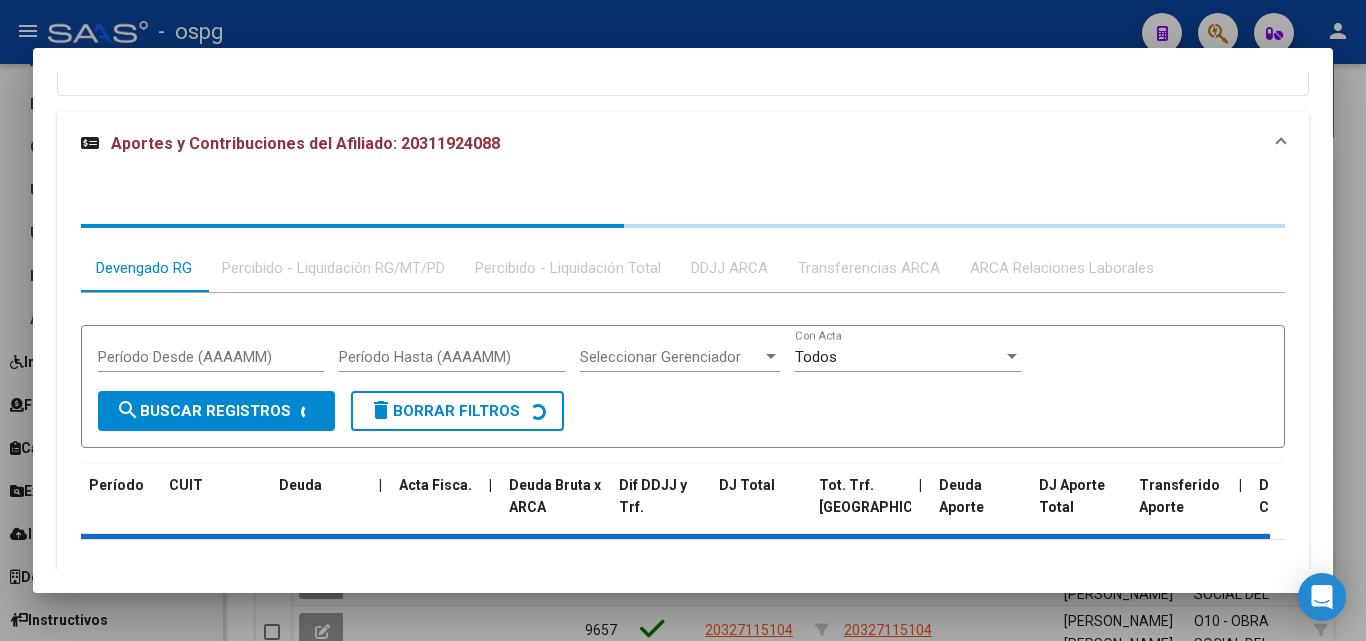 scroll, scrollTop: 1665, scrollLeft: 0, axis: vertical 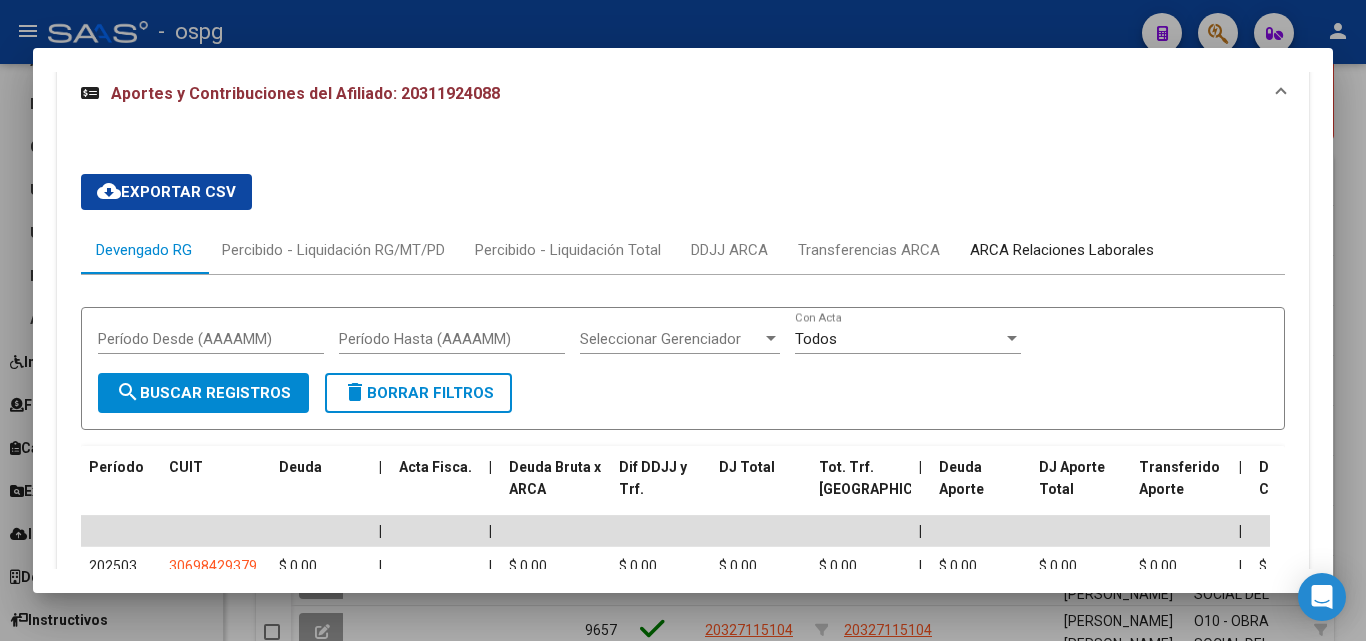 click on "ARCA Relaciones Laborales" at bounding box center [1062, 250] 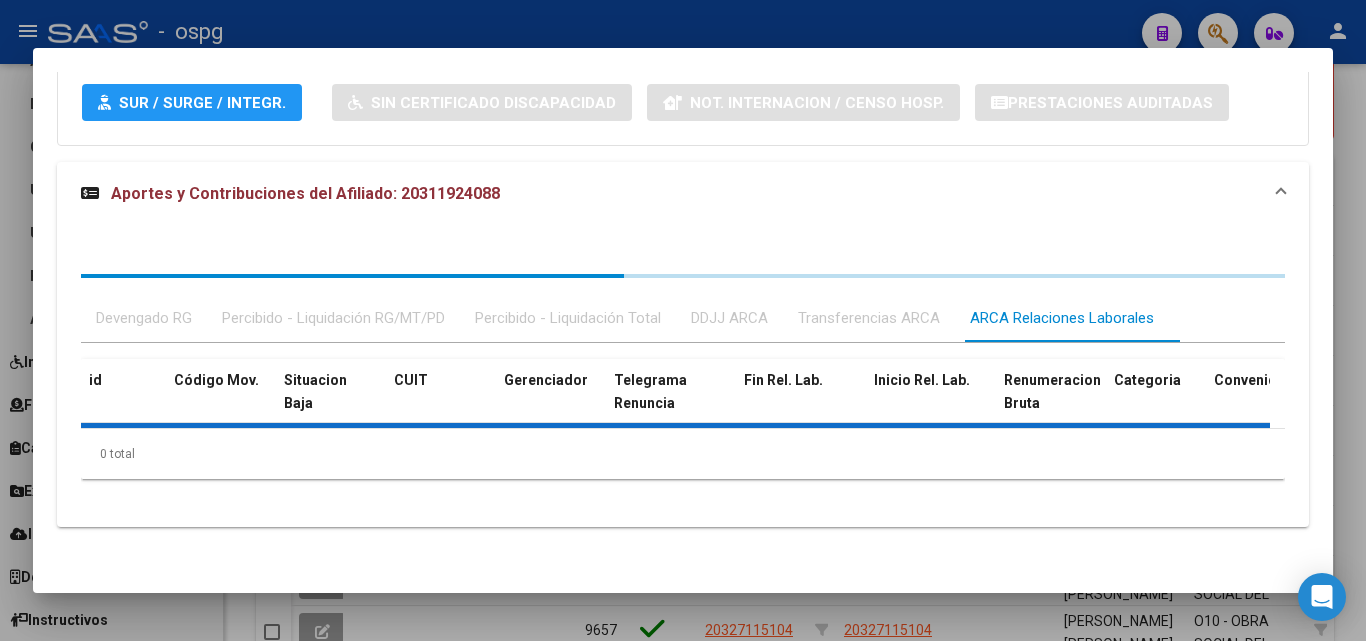 scroll, scrollTop: 1663, scrollLeft: 0, axis: vertical 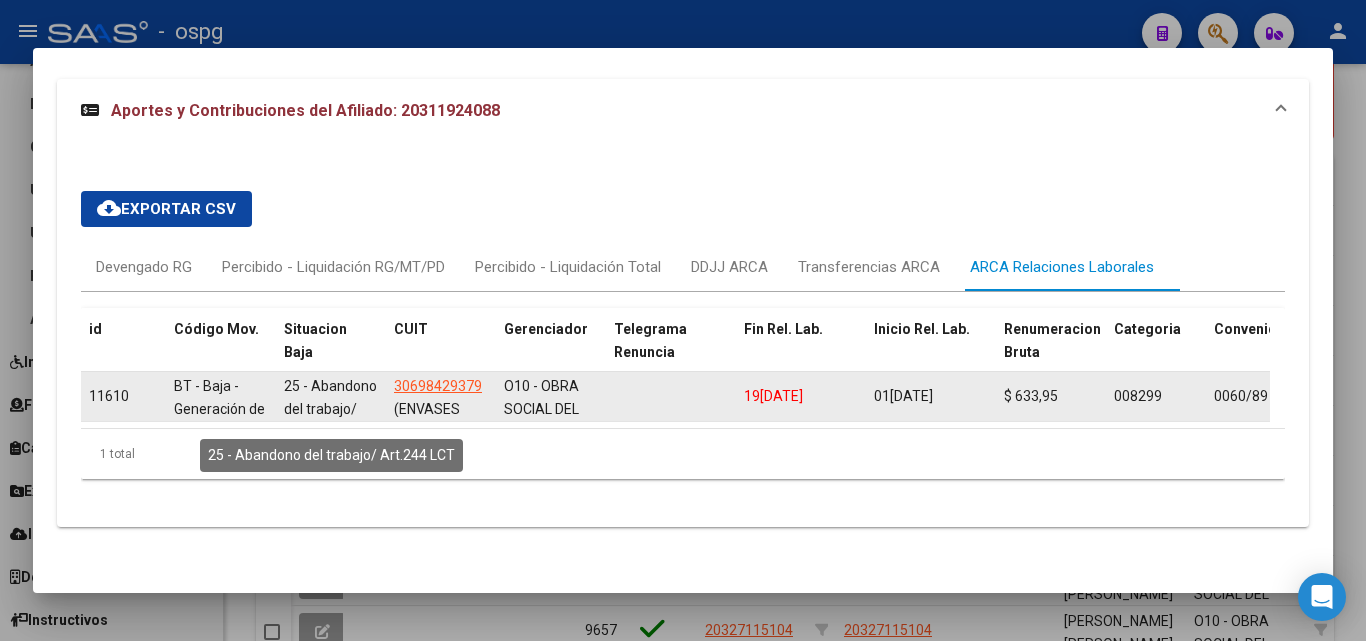 click on "25 - Abandono del trabajo/ Art.244 LCT" 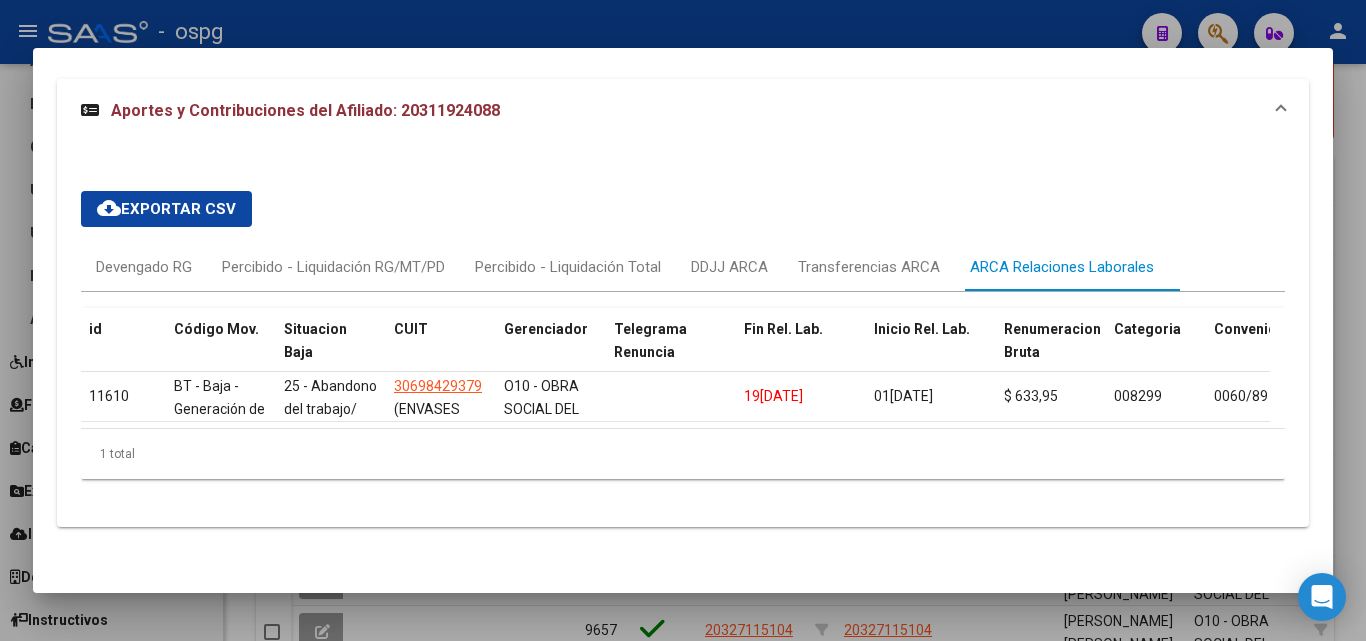 click at bounding box center [683, 320] 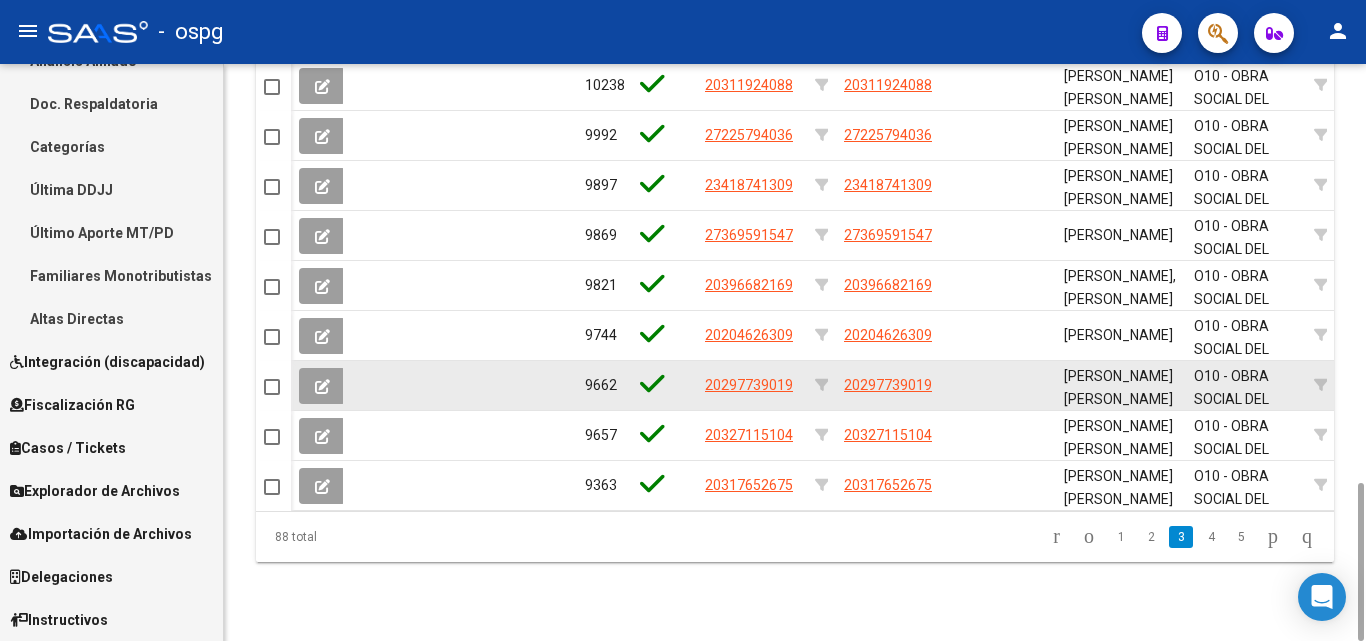 scroll, scrollTop: 1123, scrollLeft: 0, axis: vertical 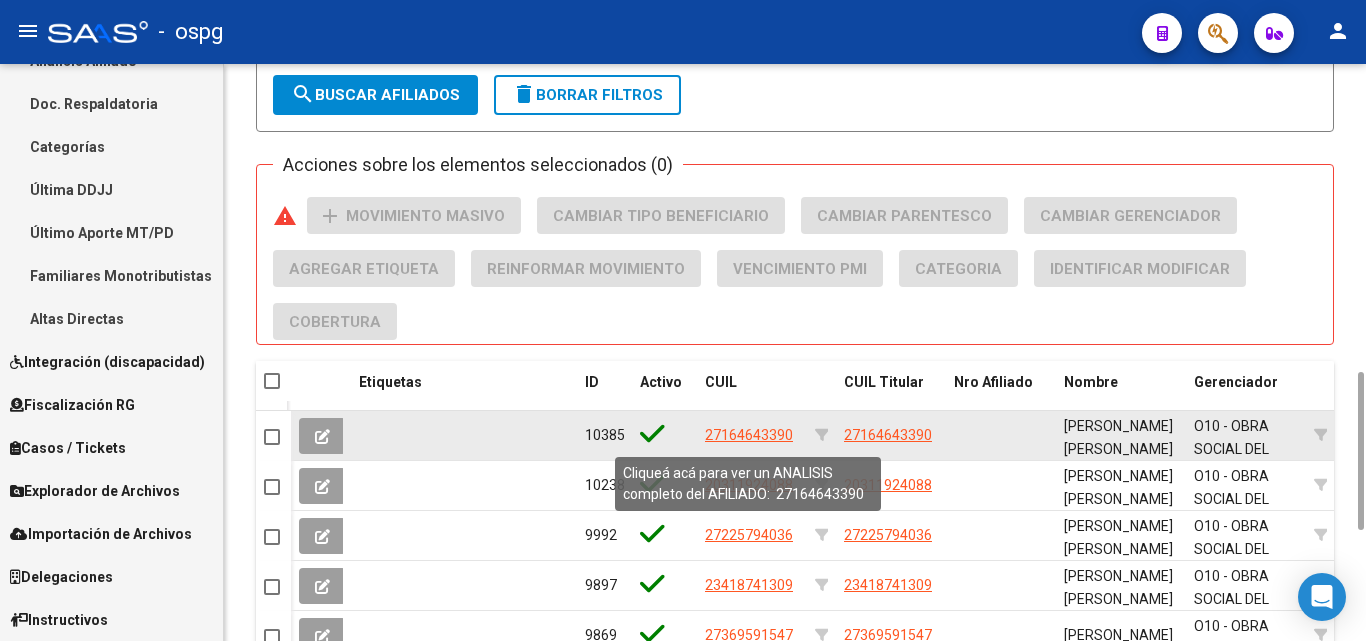 click on "27164643390" 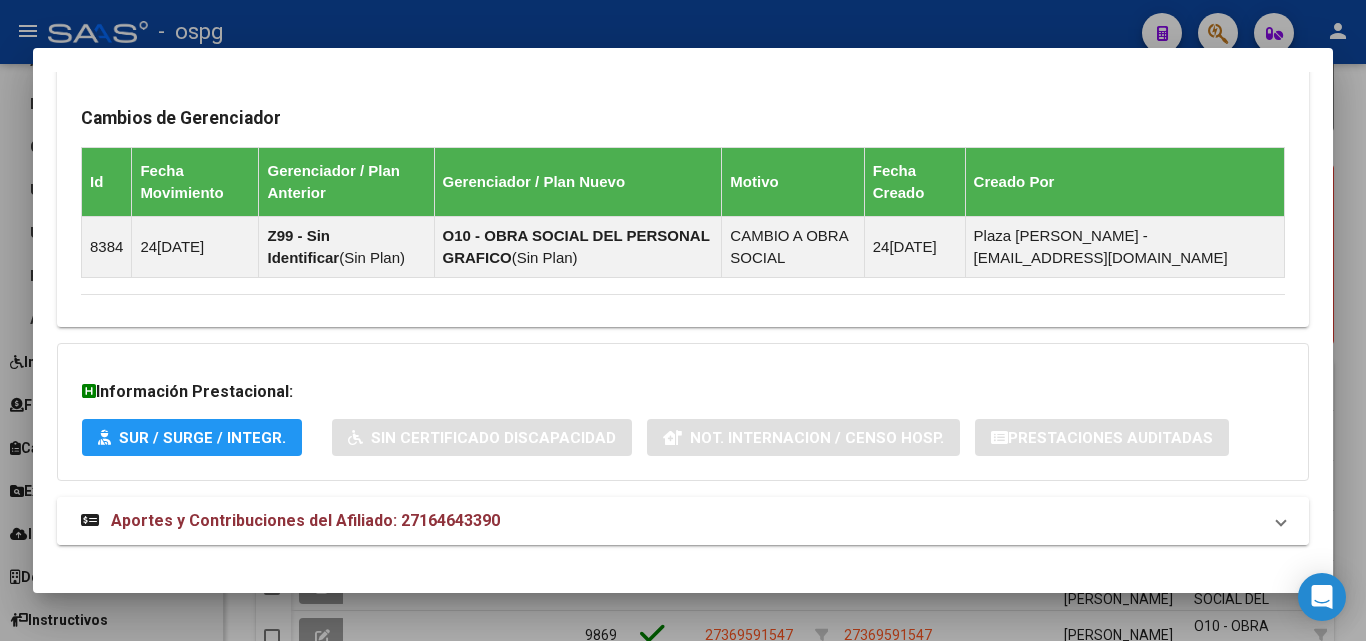 scroll, scrollTop: 1159, scrollLeft: 0, axis: vertical 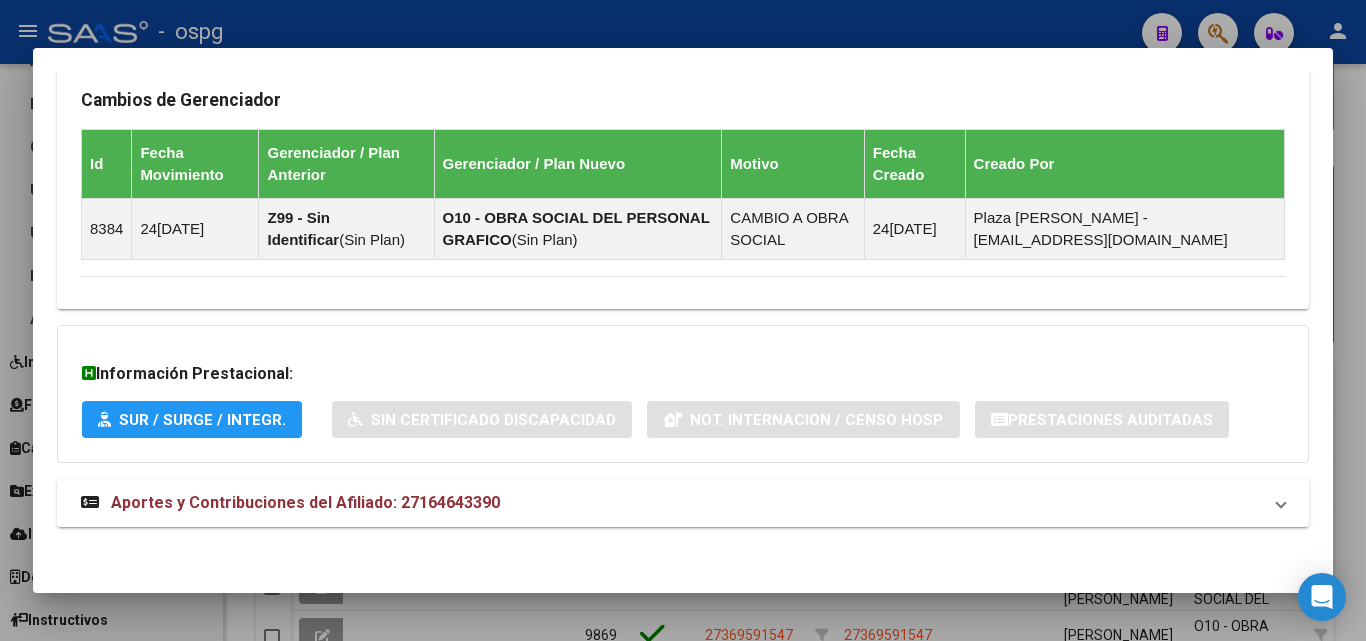 click on "Aportes y Contribuciones del Afiliado: 27164643390" at bounding box center [671, 503] 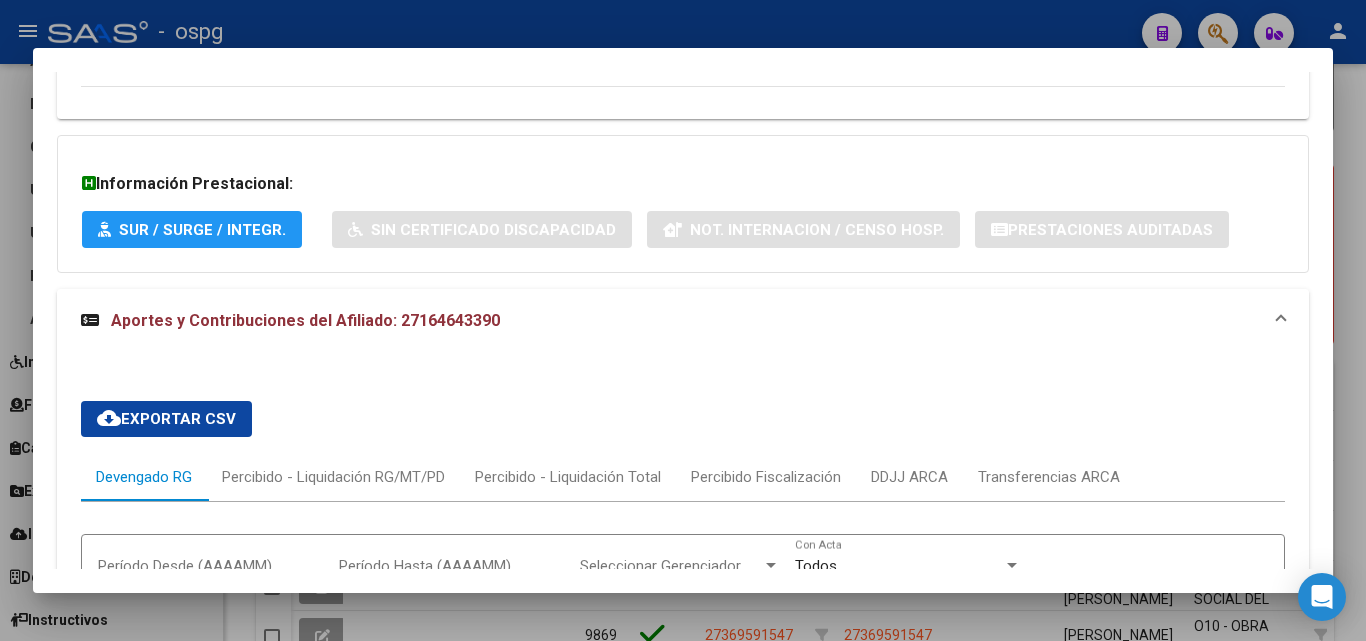 scroll, scrollTop: 1376, scrollLeft: 0, axis: vertical 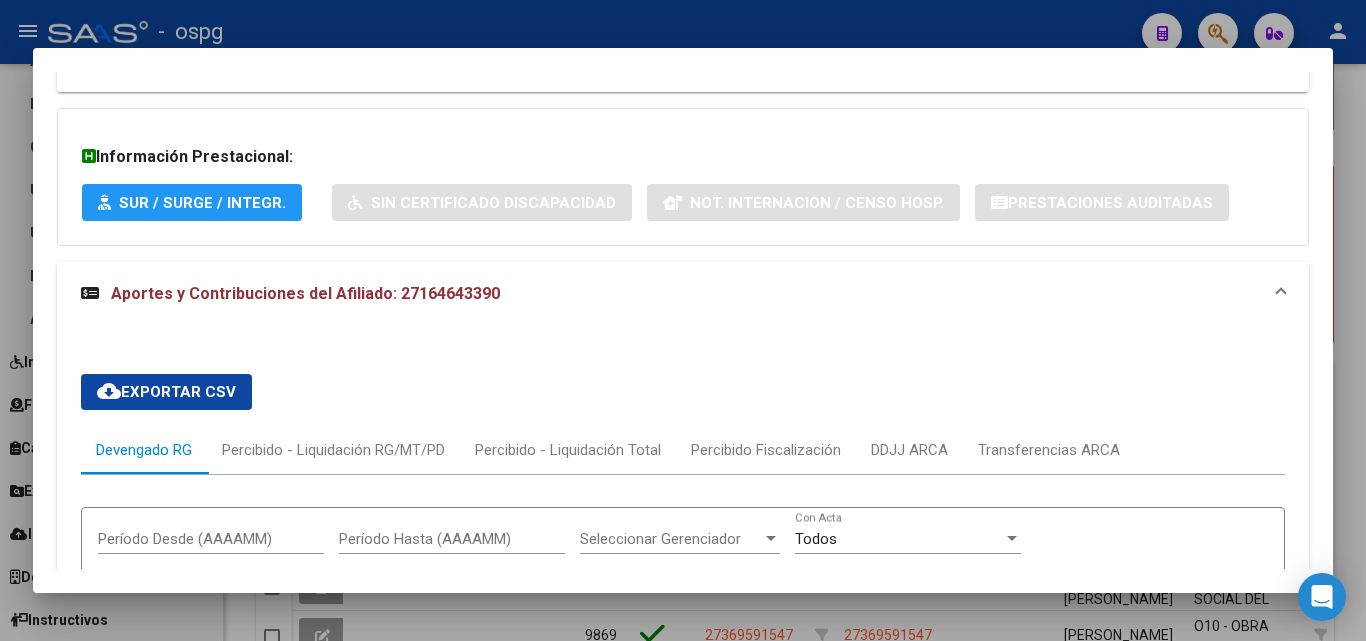 click at bounding box center (683, 320) 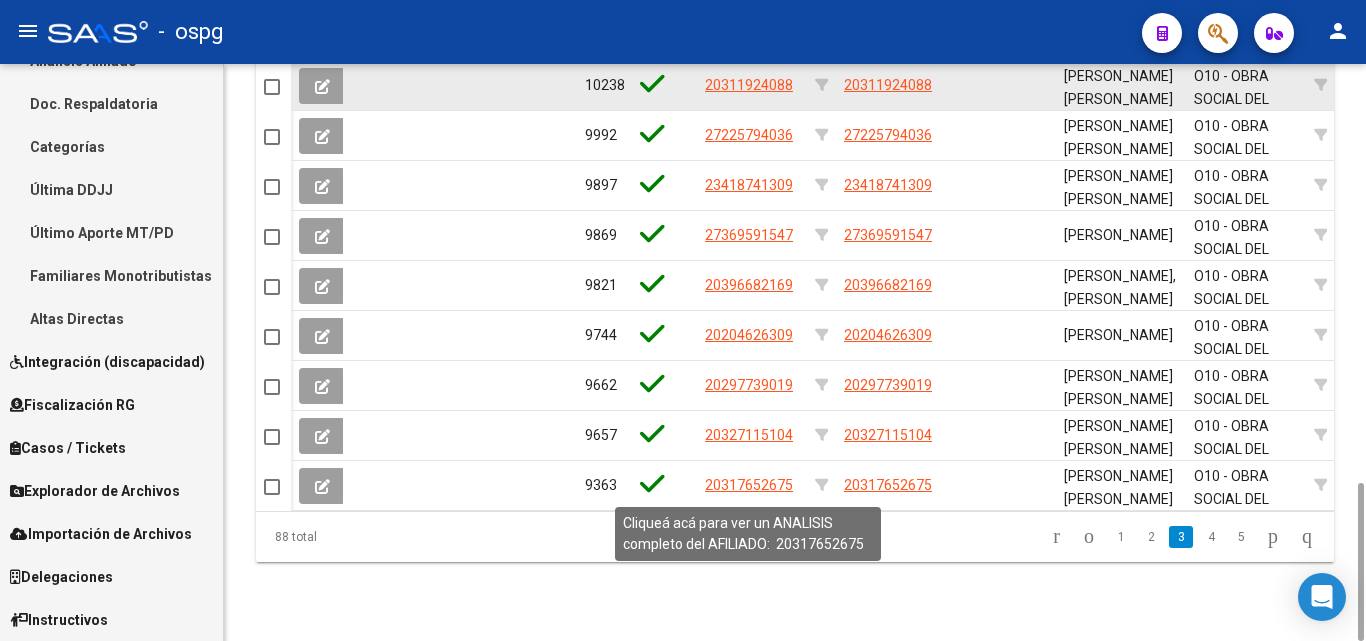 scroll, scrollTop: 1123, scrollLeft: 0, axis: vertical 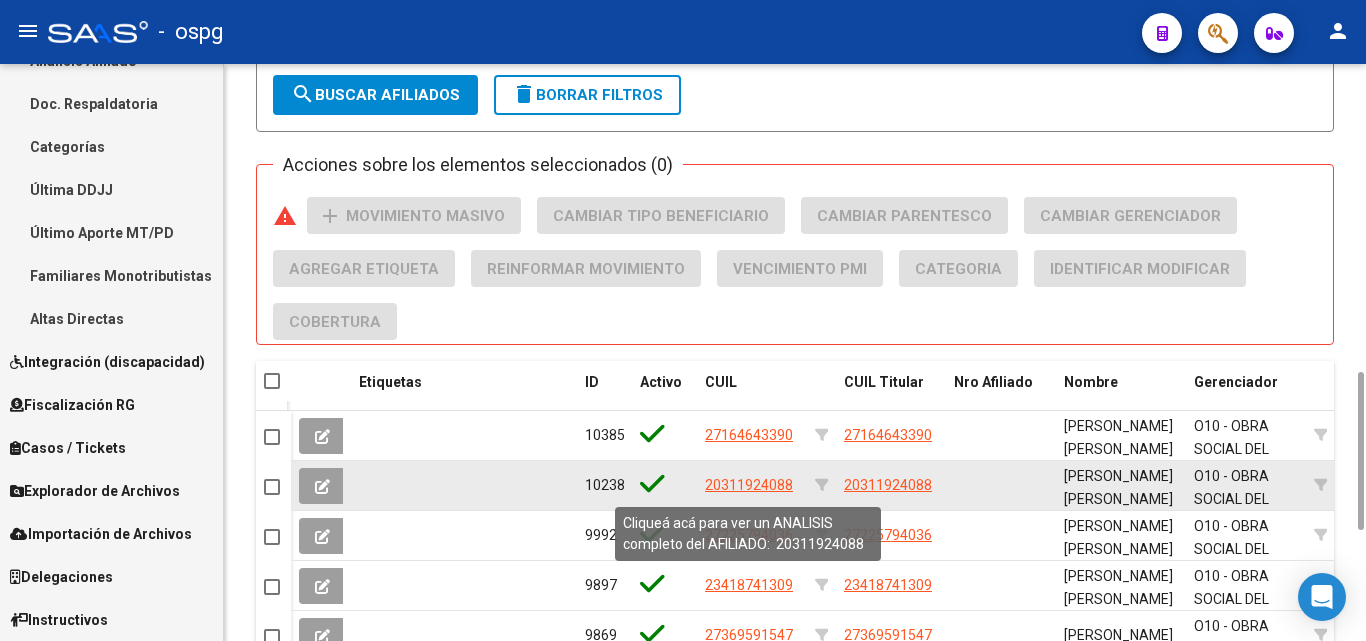 click on "20311924088" 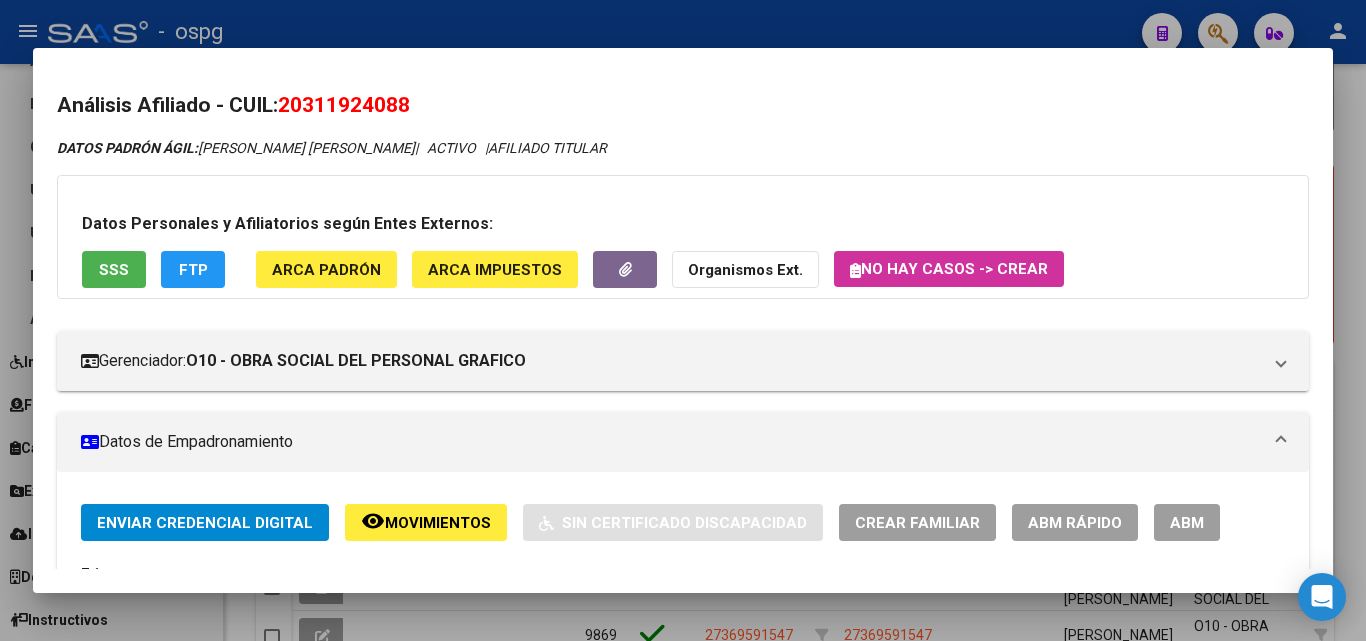 drag, startPoint x: 288, startPoint y: 106, endPoint x: 424, endPoint y: 110, distance: 136.0588 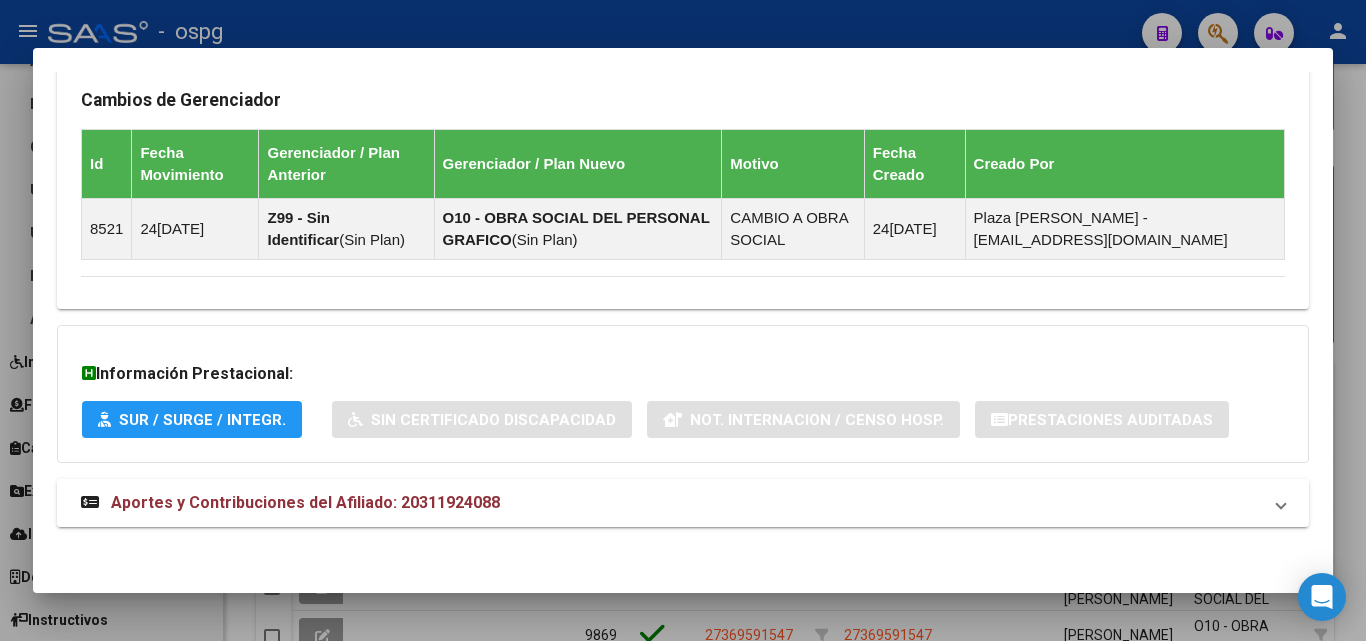 click on "Aportes y Contribuciones del Afiliado: 20311924088" at bounding box center (671, 503) 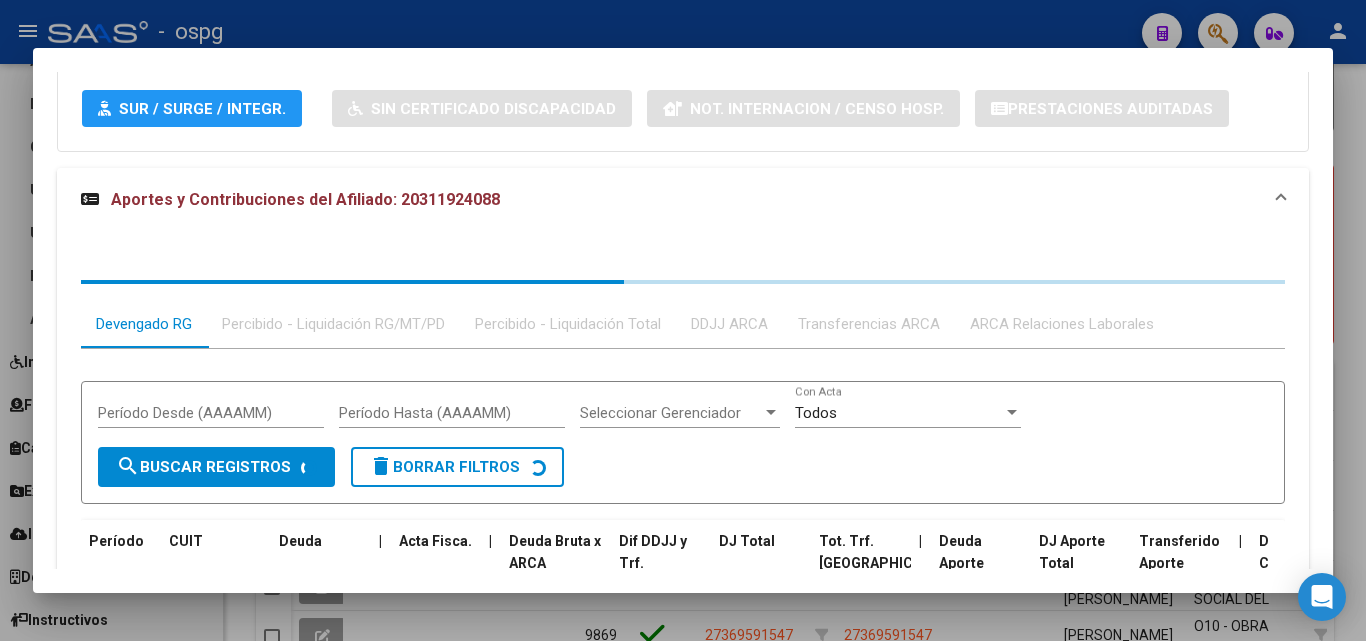 scroll, scrollTop: 1565, scrollLeft: 0, axis: vertical 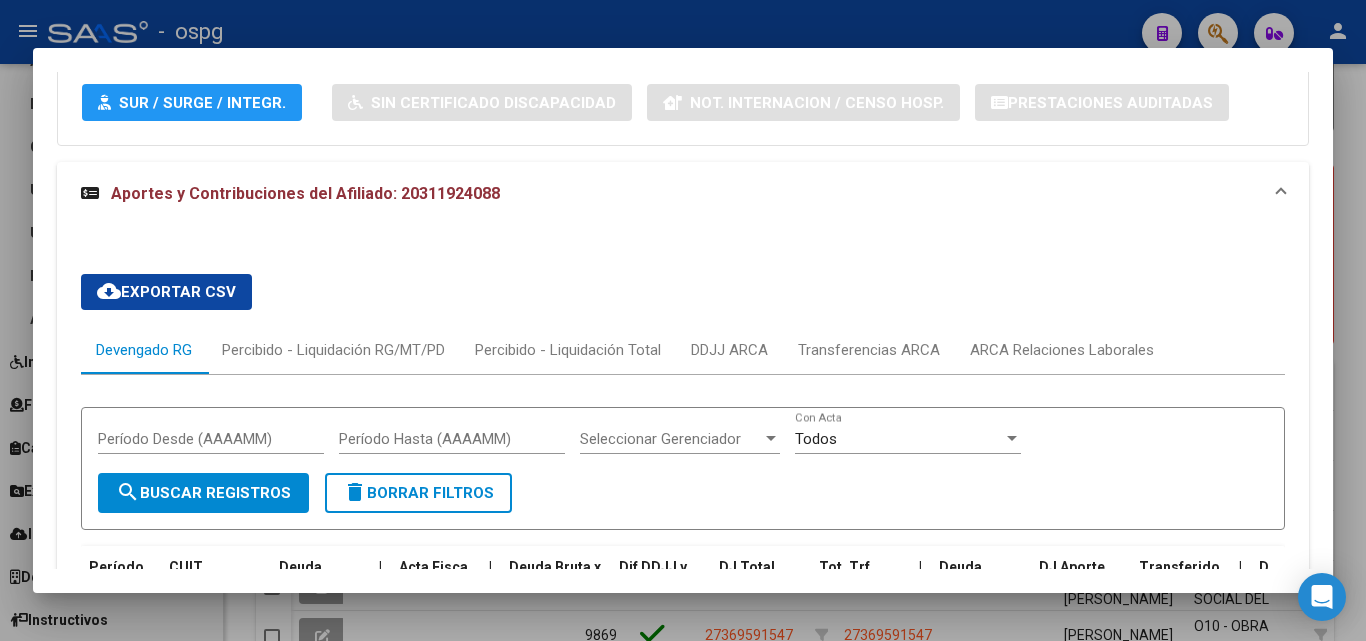 click on "cloud_download  Exportar CSV  Devengado RG Percibido - Liquidación RG/MT/PD Percibido - Liquidación Total DDJJ ARCA Transferencias ARCA ARCA Relaciones Laborales Período Desde (AAAAMM) Período Hasta (AAAAMM) Seleccionar Gerenciador Seleccionar Gerenciador Todos  Con Acta search  Buscar Registros  delete  Borrar Filtros  Período CUIT Deuda | Acta Fisca. | Deuda Bruta x ARCA Dif DDJJ y Trf. DJ Total Tot. Trf. Bruto | Deuda Aporte DJ Aporte Total Transferido Aporte | Deuda Contr. DJ Contr. Total Trf Contr. | Intereses Contr. Intereses Aporte | Contr. Empresa Contr. Int. Empresa Aporte Int. Empresa | DJ Aporte Total DJ Aporte DJ Aporte Adicional DJ Aporte Adherentes | DJ Contr. Total DJ Contr. DJ Contr. Adicional | REMOSIMP c/Tope REMOSIMP (rem4) REMCONT (rem8) REM5 Corresponde Aportes Corresponde Contr. NOGRPFAM SECOBLIG FECPRESENT DJ Contribución CUIT Periodo DJ Aporte CUIT Periodo | Porcentaje Contr. Porcentaje Aporte | DDJJ ID | | | | | | | | | | | | | 202503 30698429379 $ 0,00 | | $ 0,00 $ 0,00 | |" at bounding box center [683, 688] 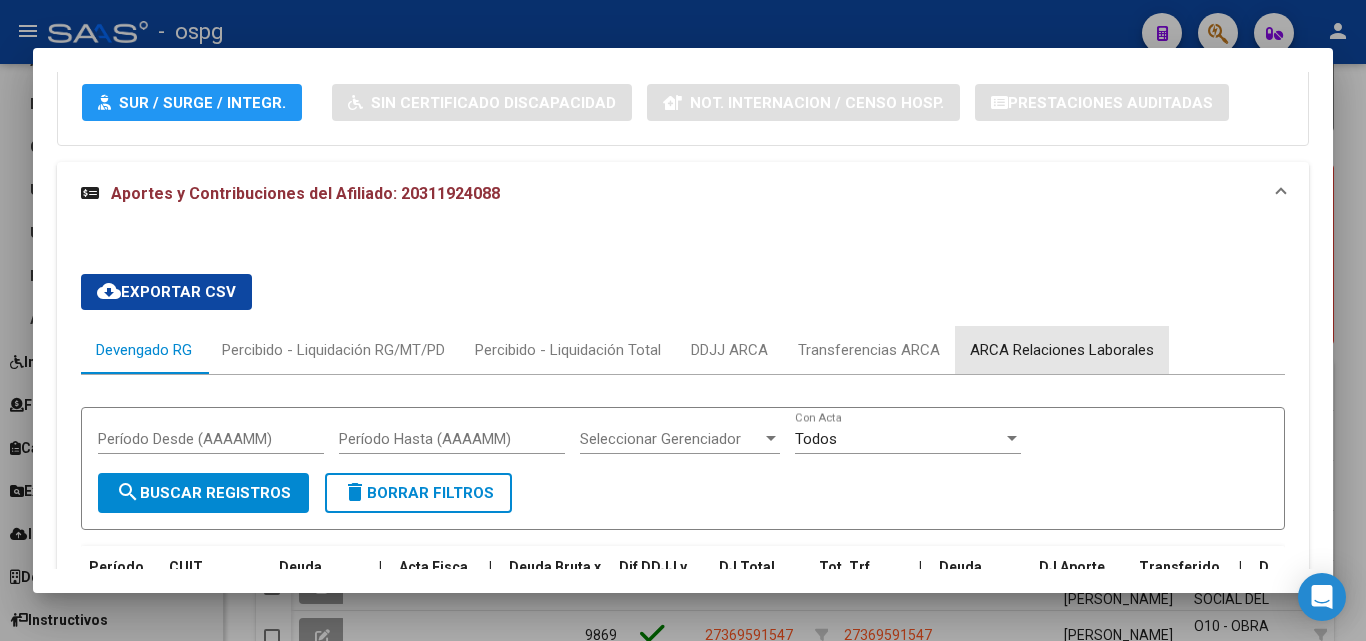 click on "ARCA Relaciones Laborales" at bounding box center (1062, 350) 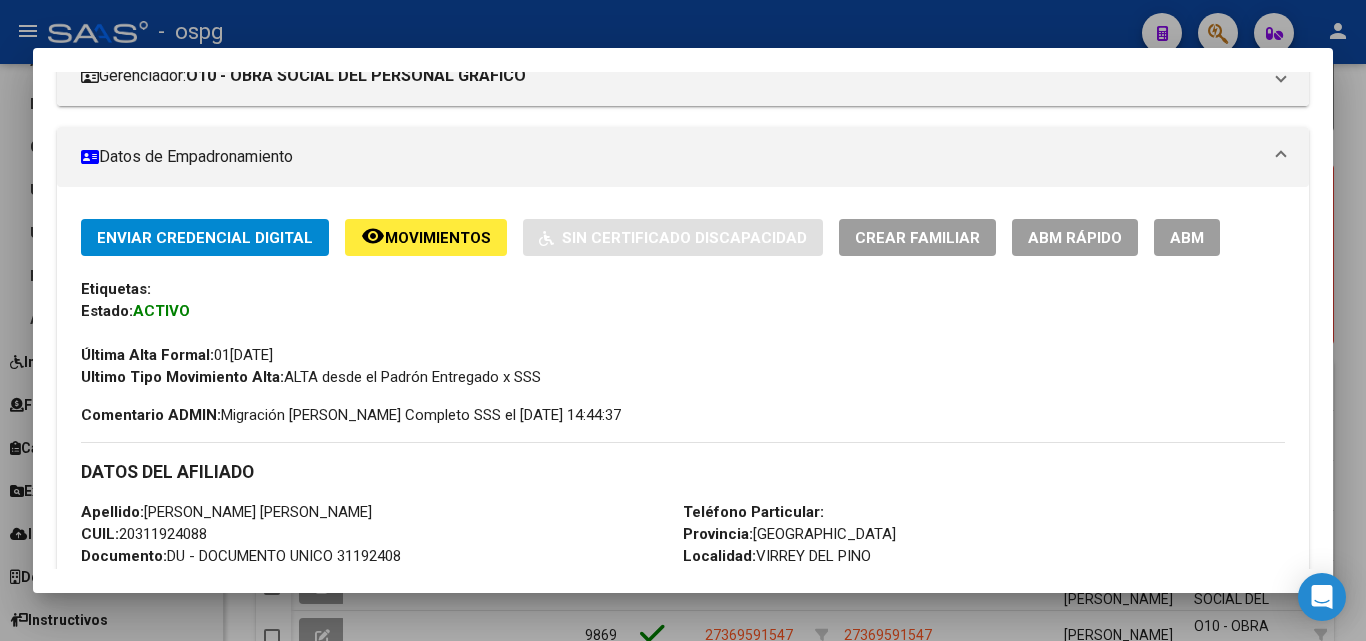 scroll, scrollTop: 163, scrollLeft: 0, axis: vertical 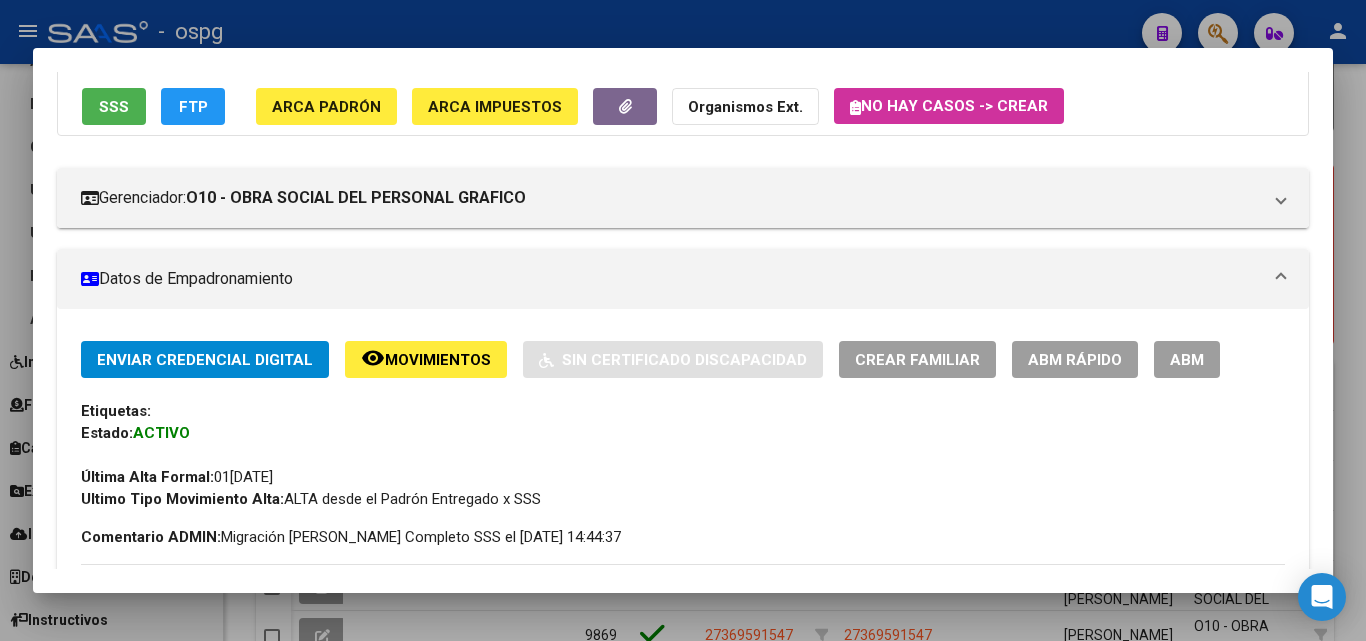 click on "ABM Rápido" 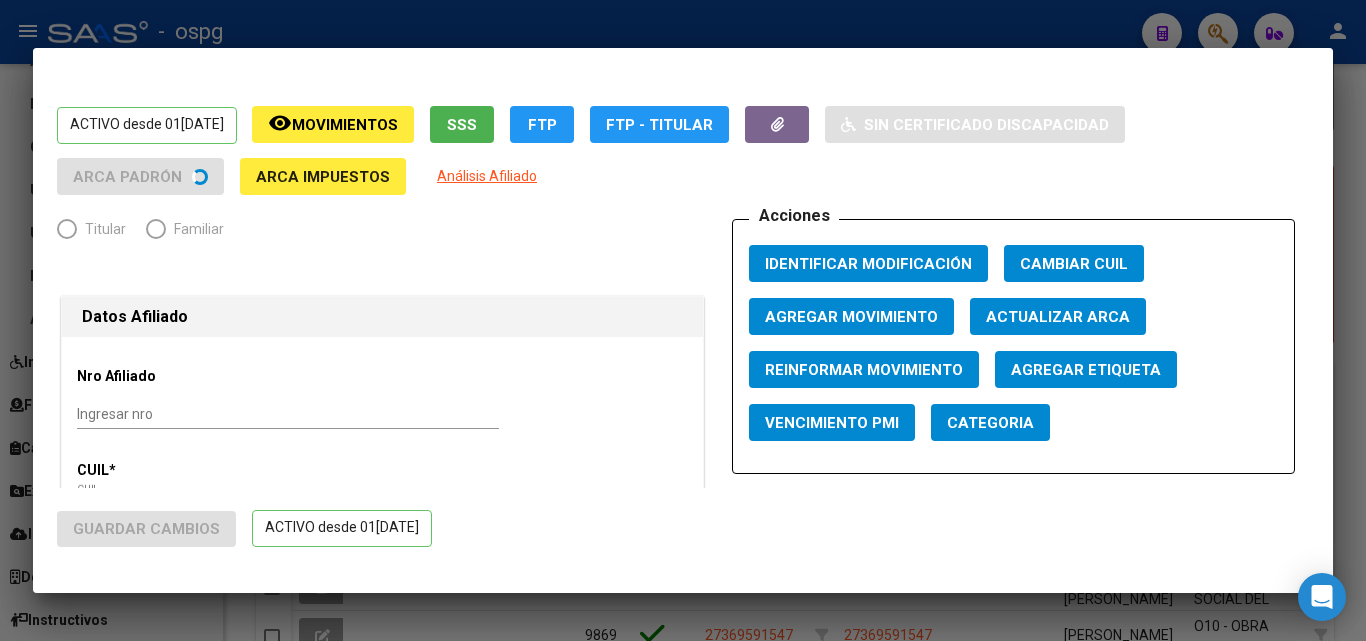 radio on "true" 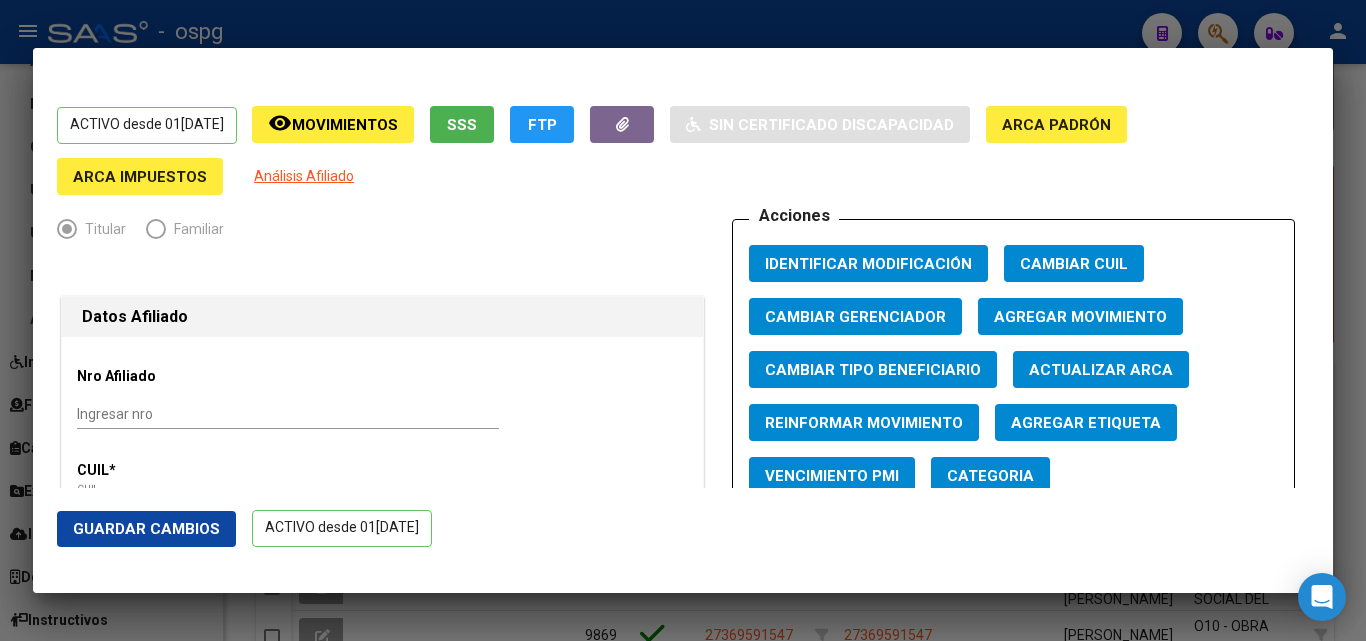 click on "Agregar Movimiento" 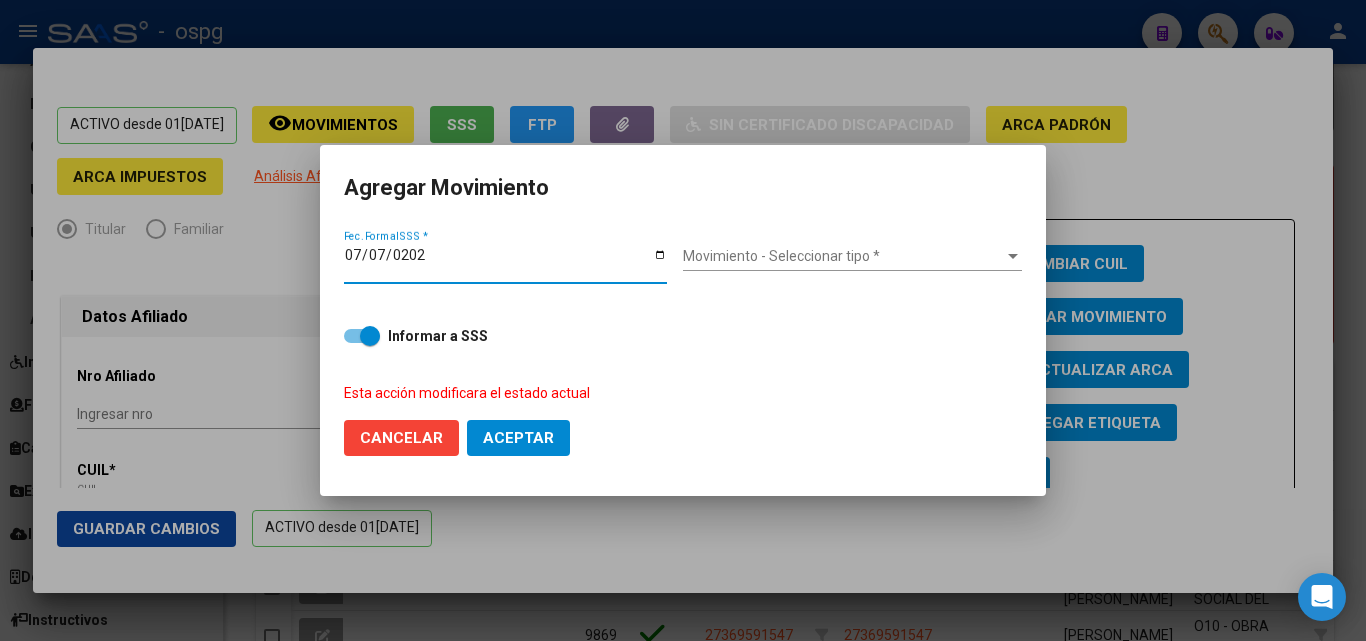 type on "[DATE]" 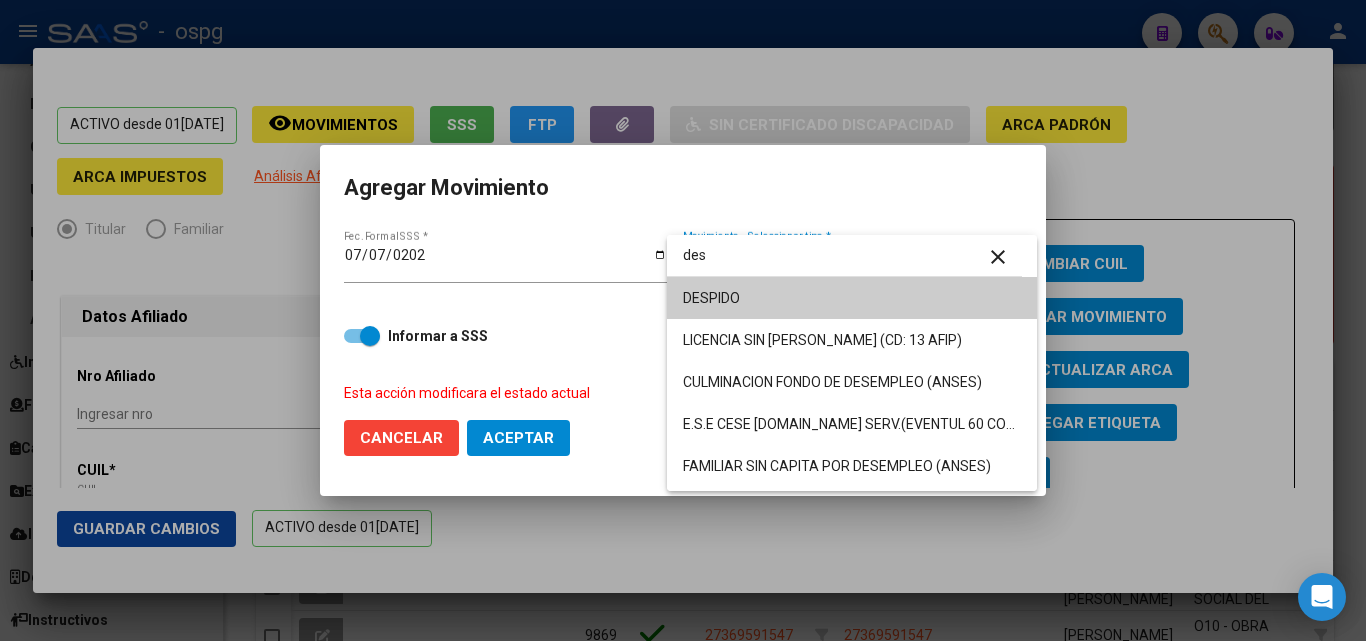type on "des" 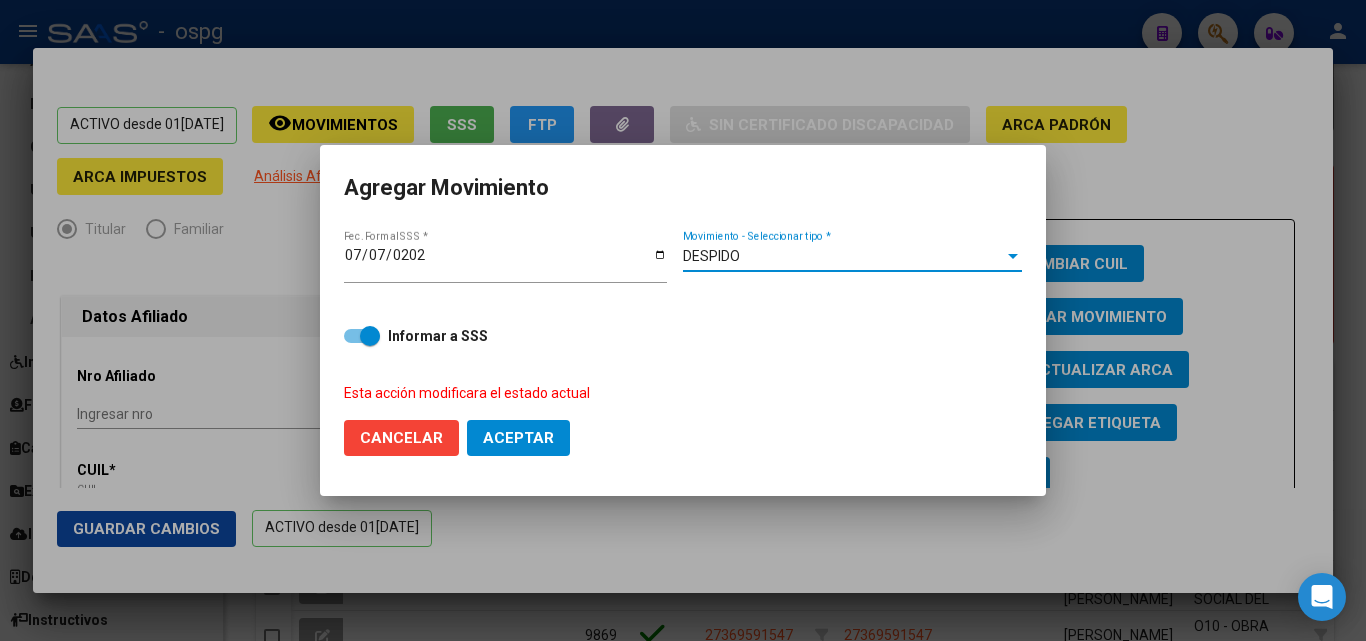 click on "Aceptar" 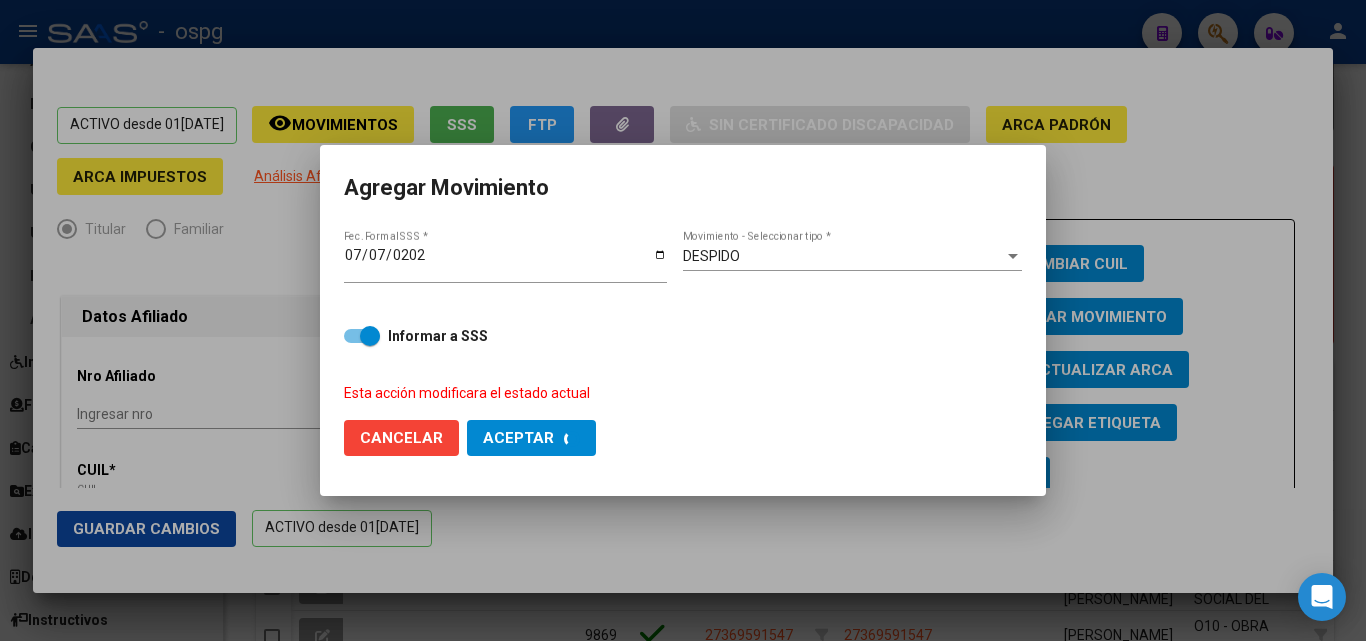 checkbox on "false" 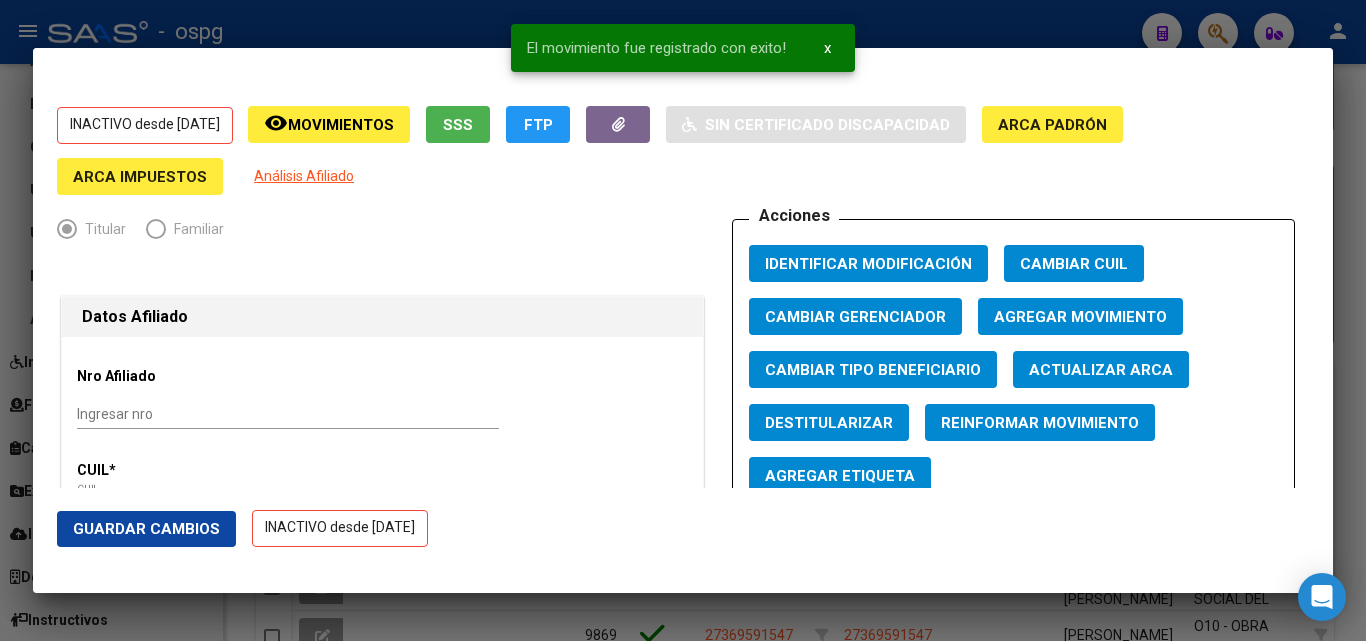 click at bounding box center (683, 320) 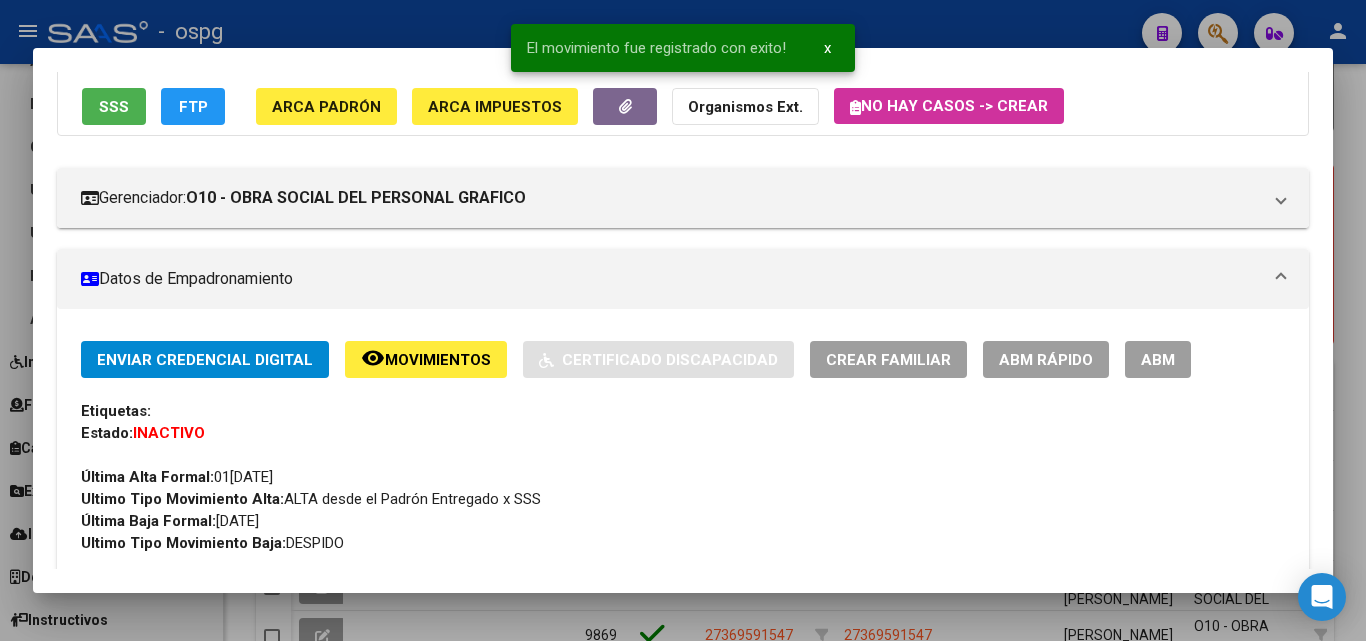 click at bounding box center [683, 320] 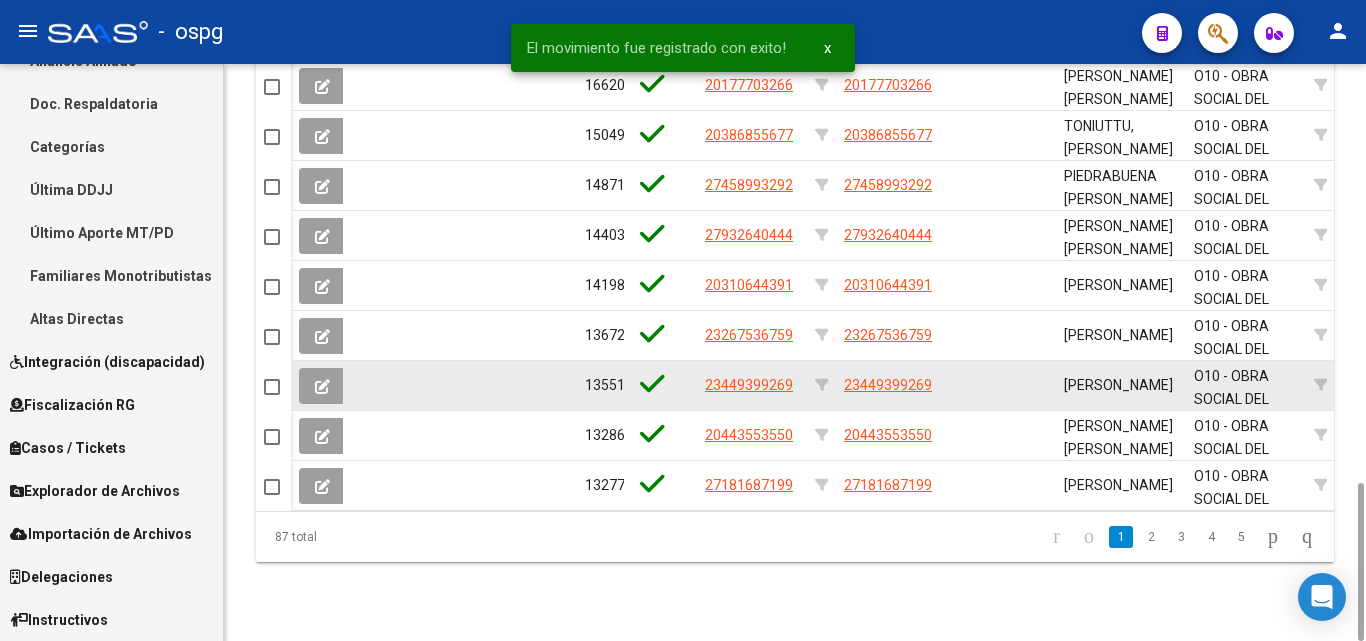 scroll, scrollTop: 723, scrollLeft: 0, axis: vertical 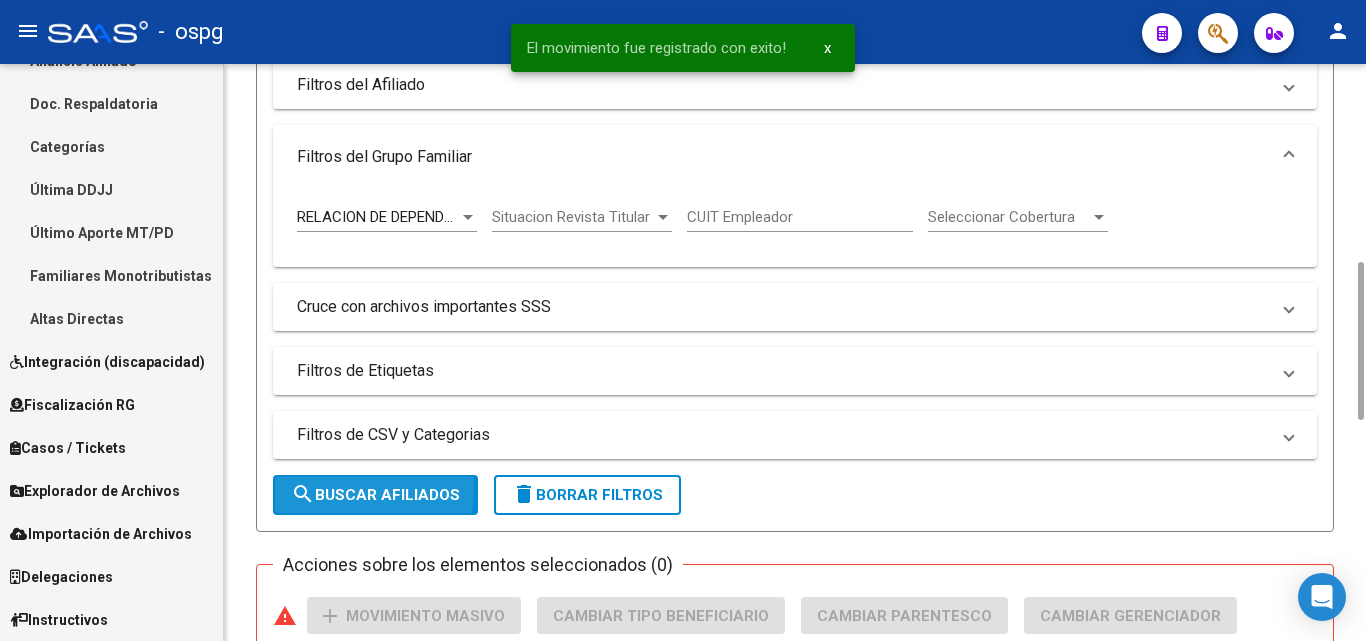 click on "search  Buscar Afiliados" 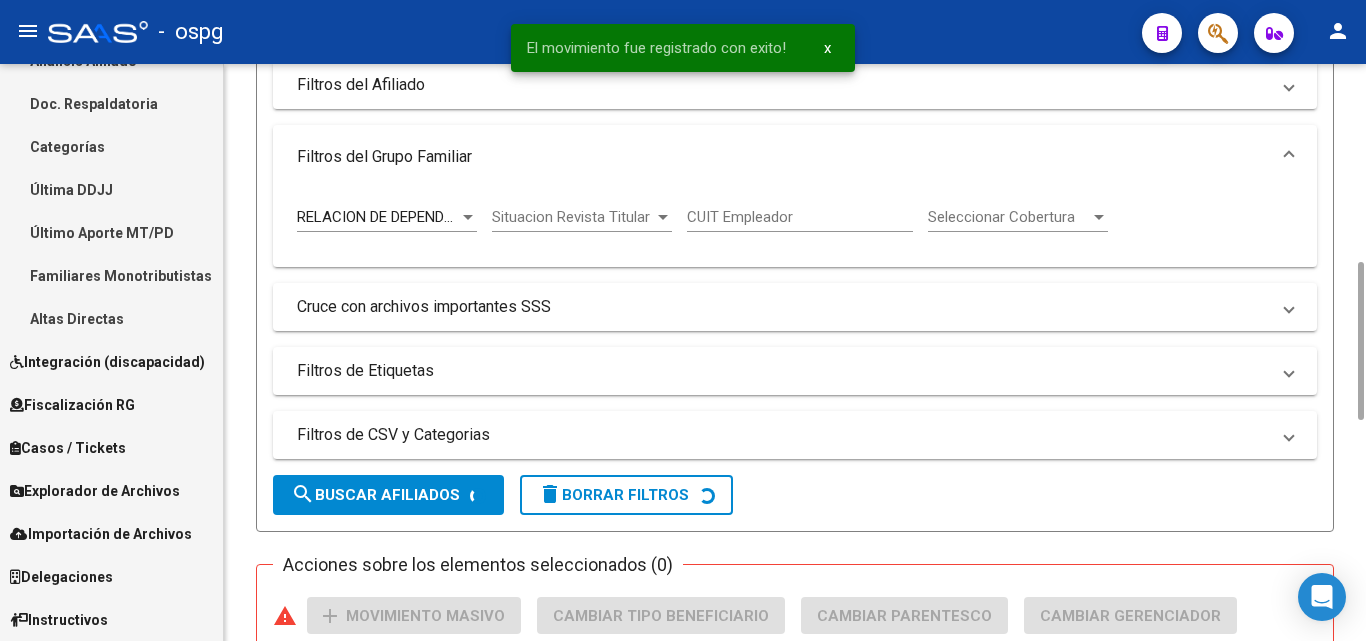 scroll, scrollTop: 1523, scrollLeft: 0, axis: vertical 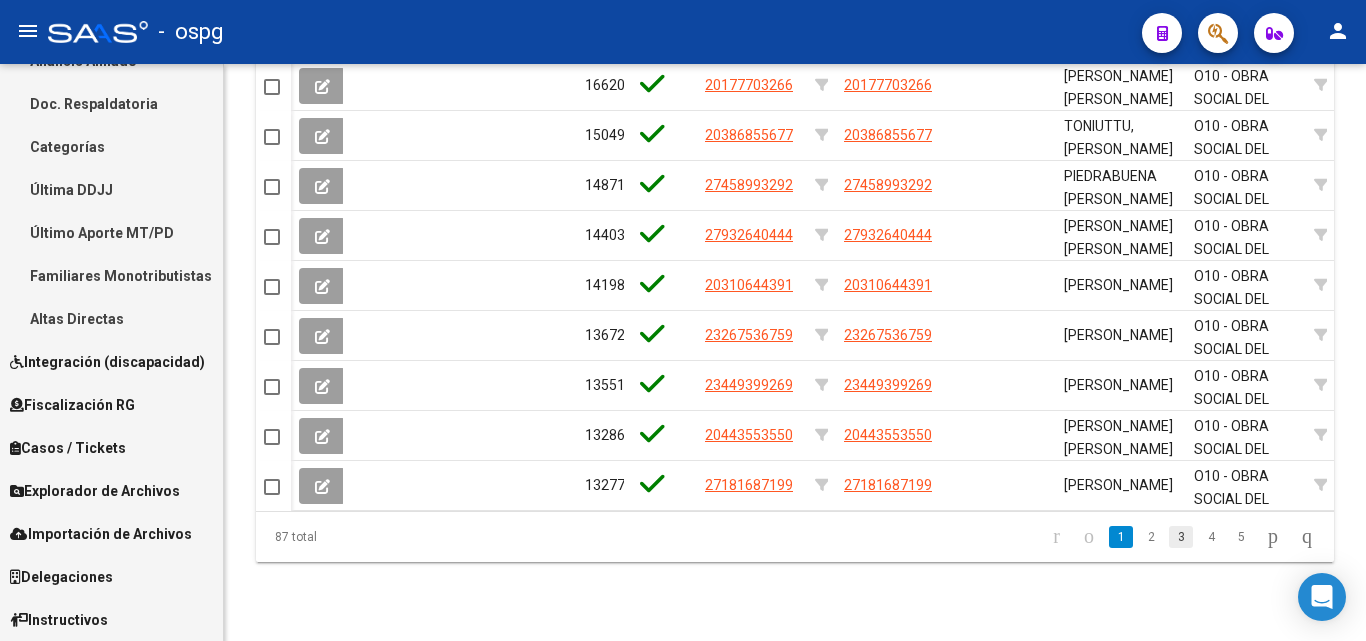 click on "3" 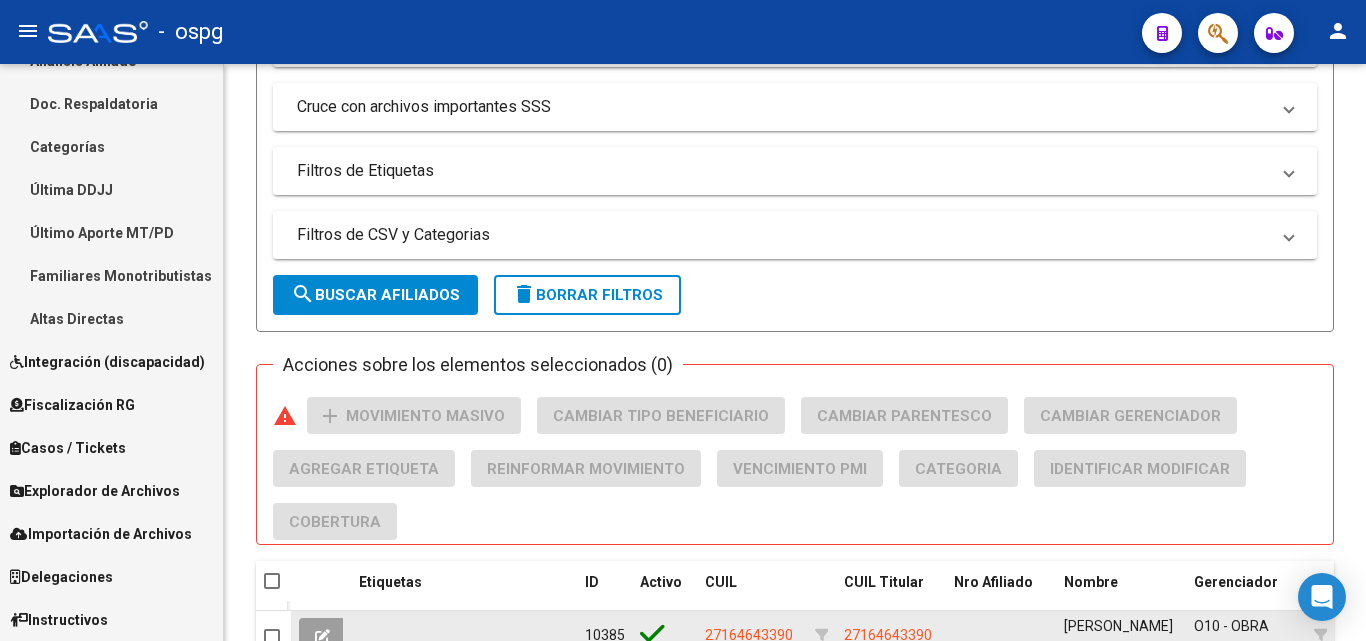 scroll, scrollTop: 1323, scrollLeft: 0, axis: vertical 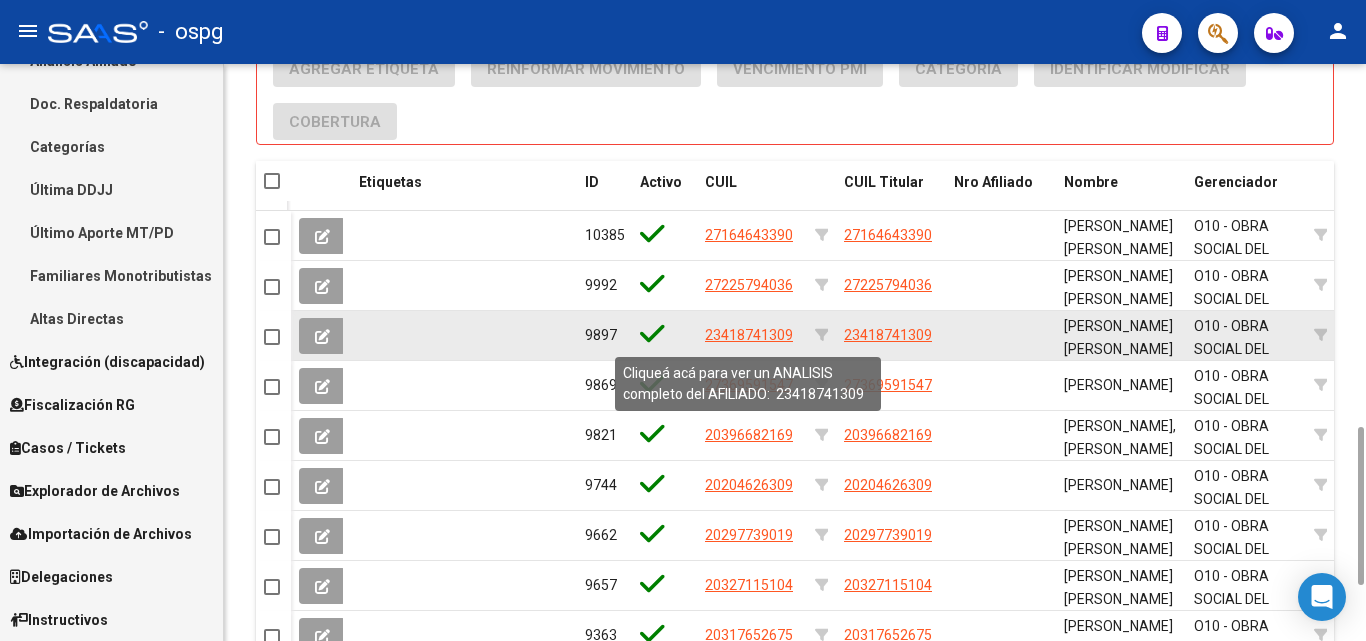 click on "23418741309" 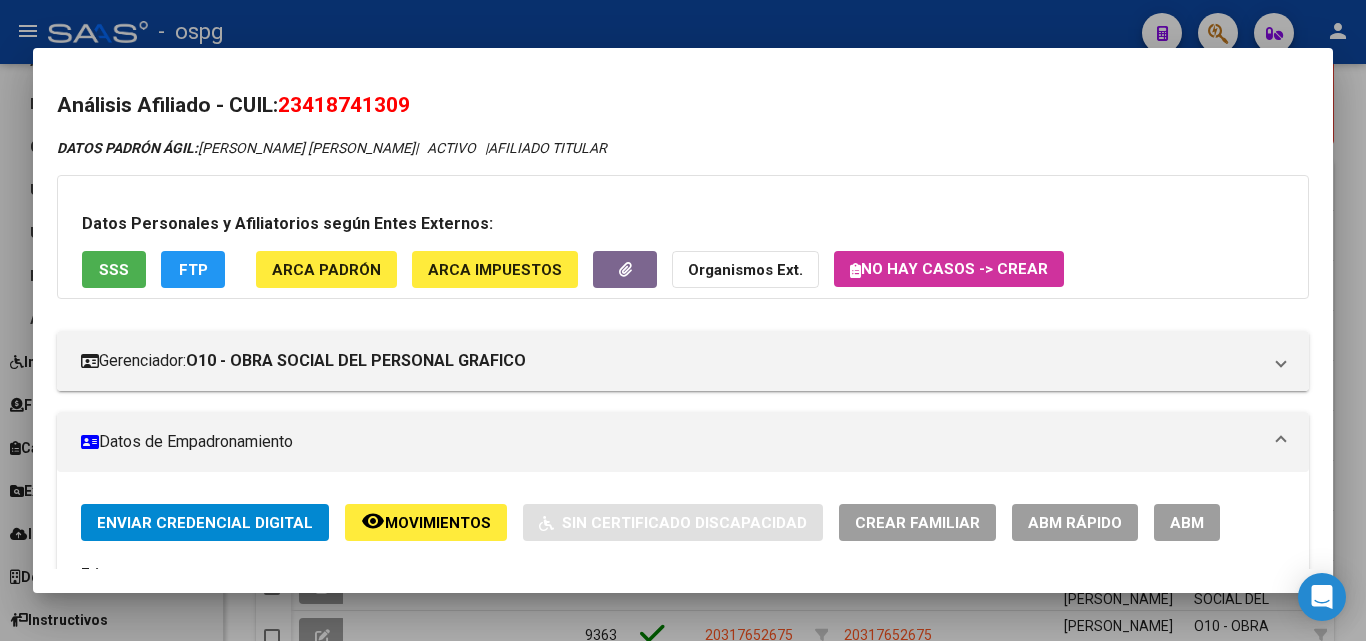 drag, startPoint x: 291, startPoint y: 99, endPoint x: 597, endPoint y: 99, distance: 306 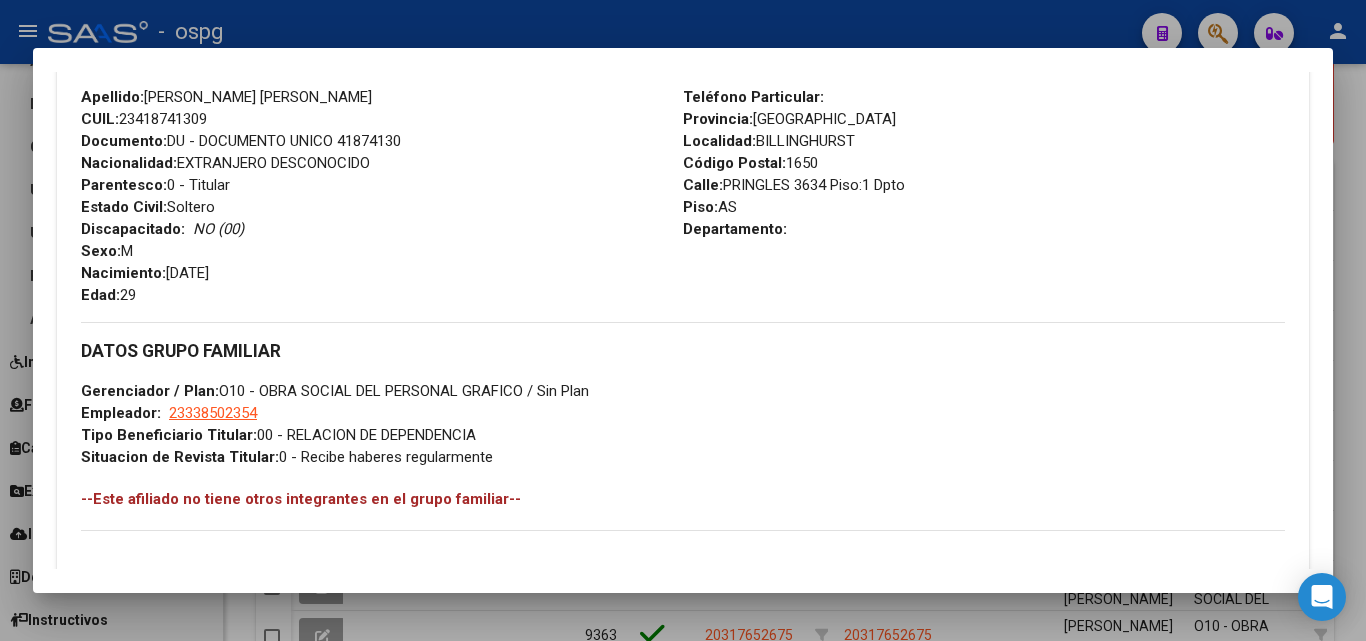 scroll, scrollTop: 1181, scrollLeft: 0, axis: vertical 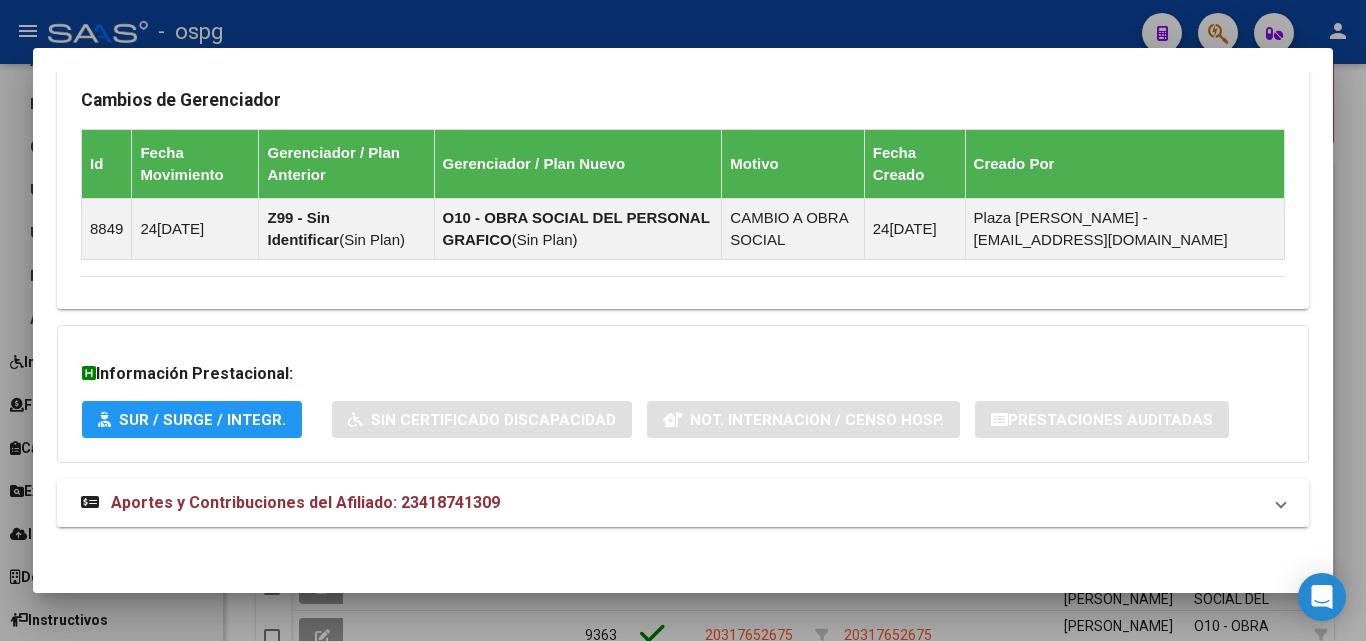 click on "Aportes y Contribuciones del Afiliado: 23418741309" at bounding box center (683, 503) 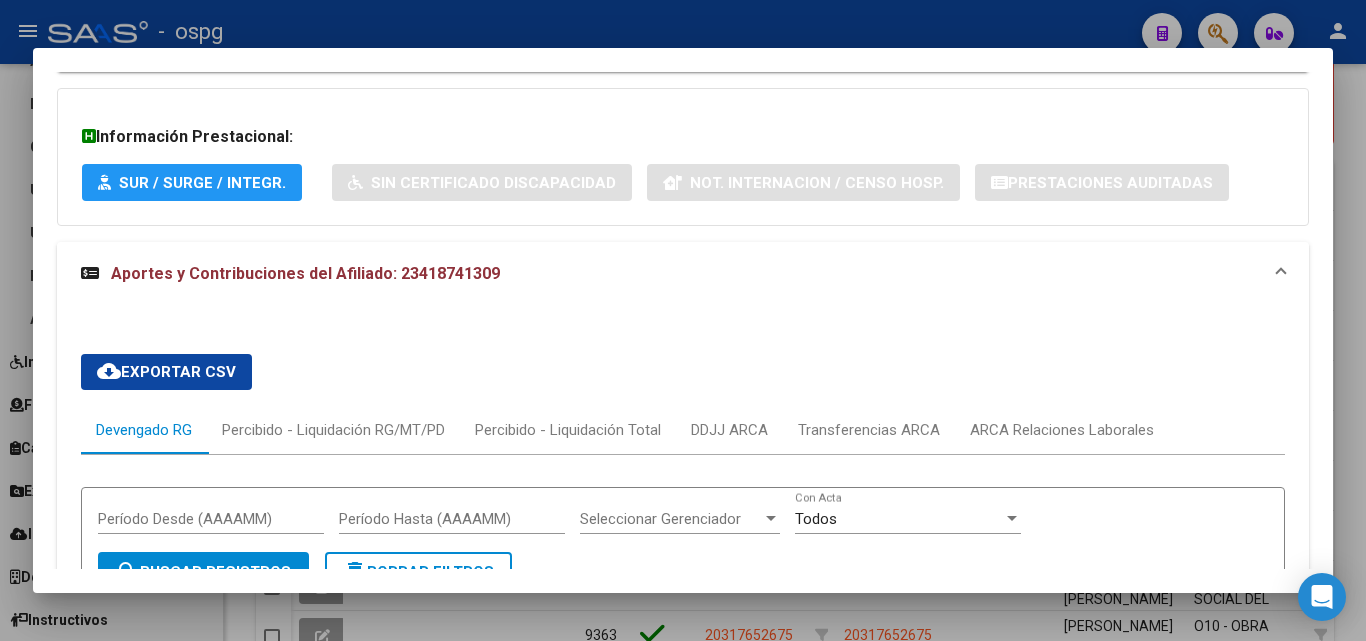 scroll, scrollTop: 1498, scrollLeft: 0, axis: vertical 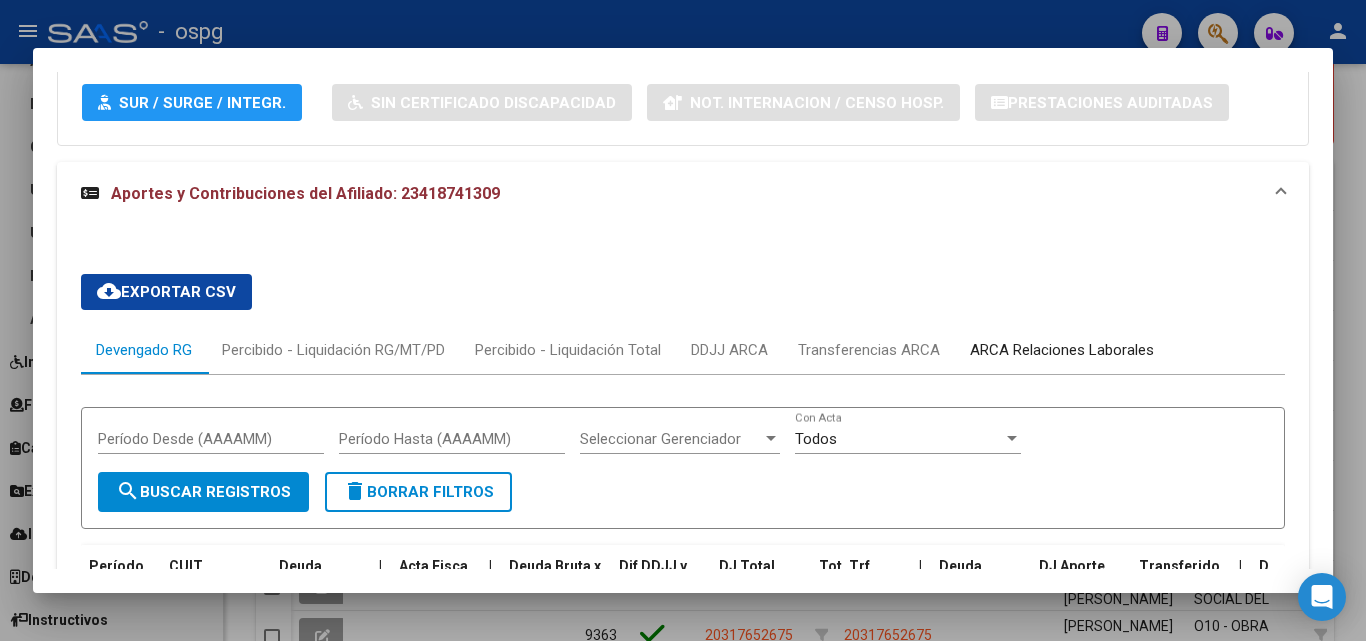 click on "ARCA Relaciones Laborales" at bounding box center (1062, 350) 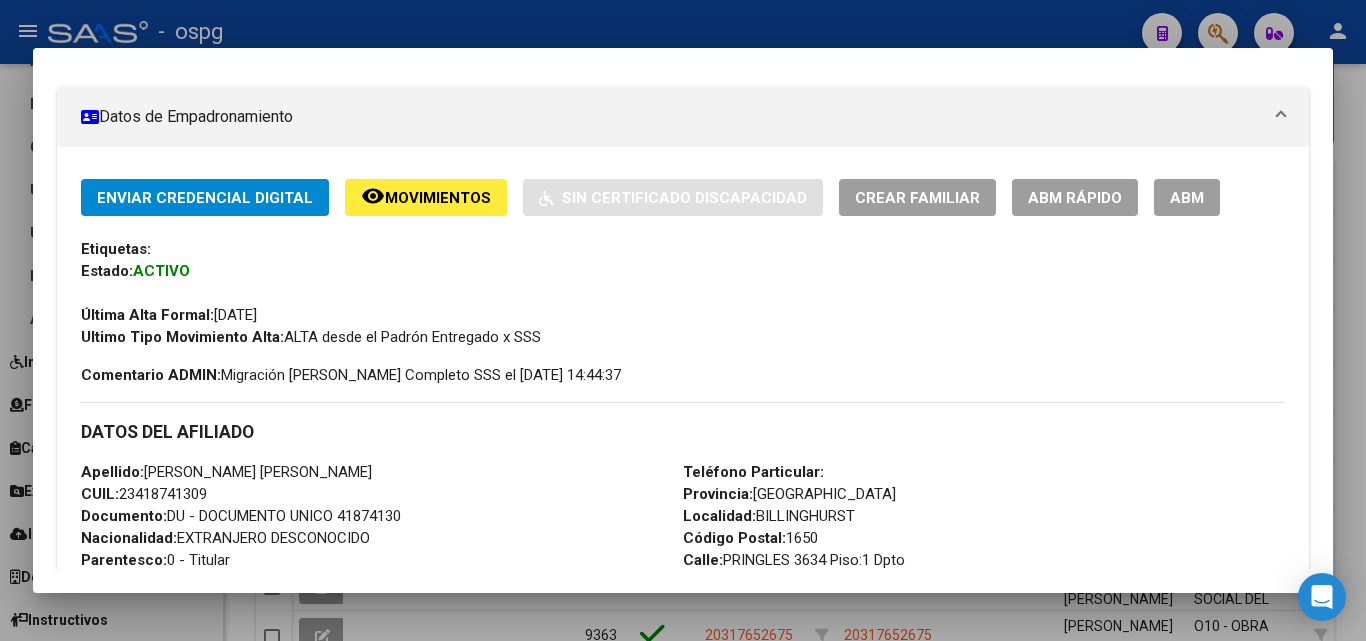 scroll, scrollTop: 298, scrollLeft: 0, axis: vertical 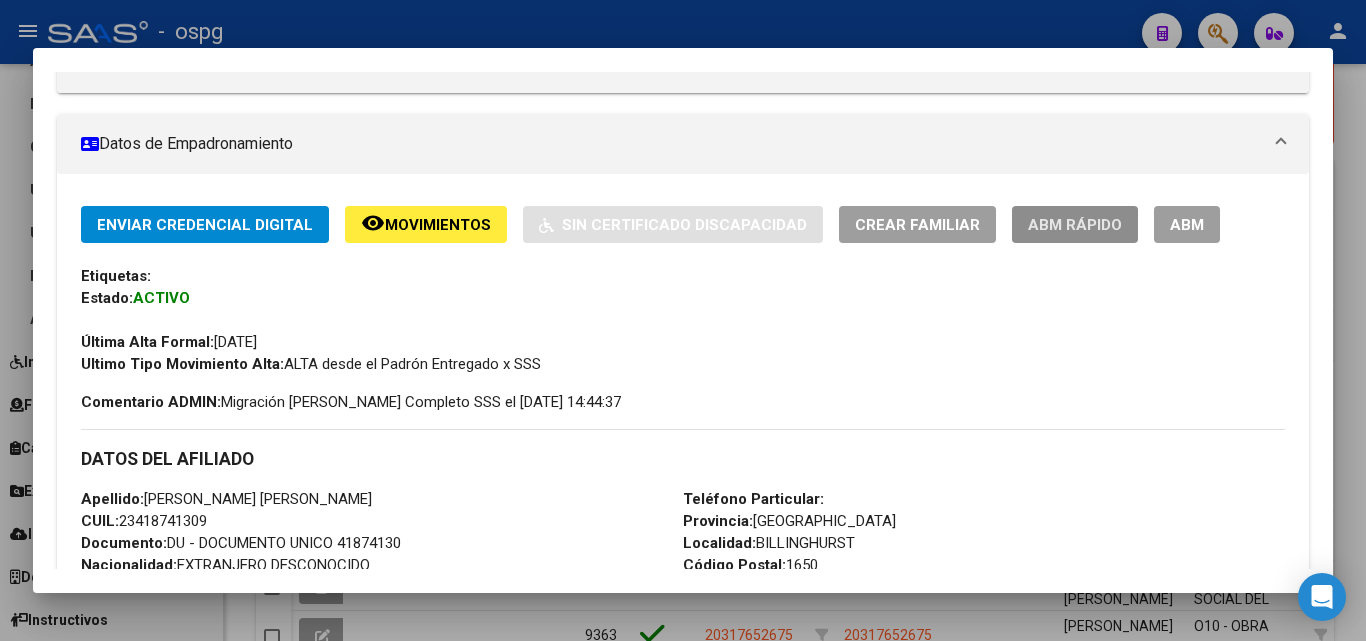 click on "ABM Rápido" 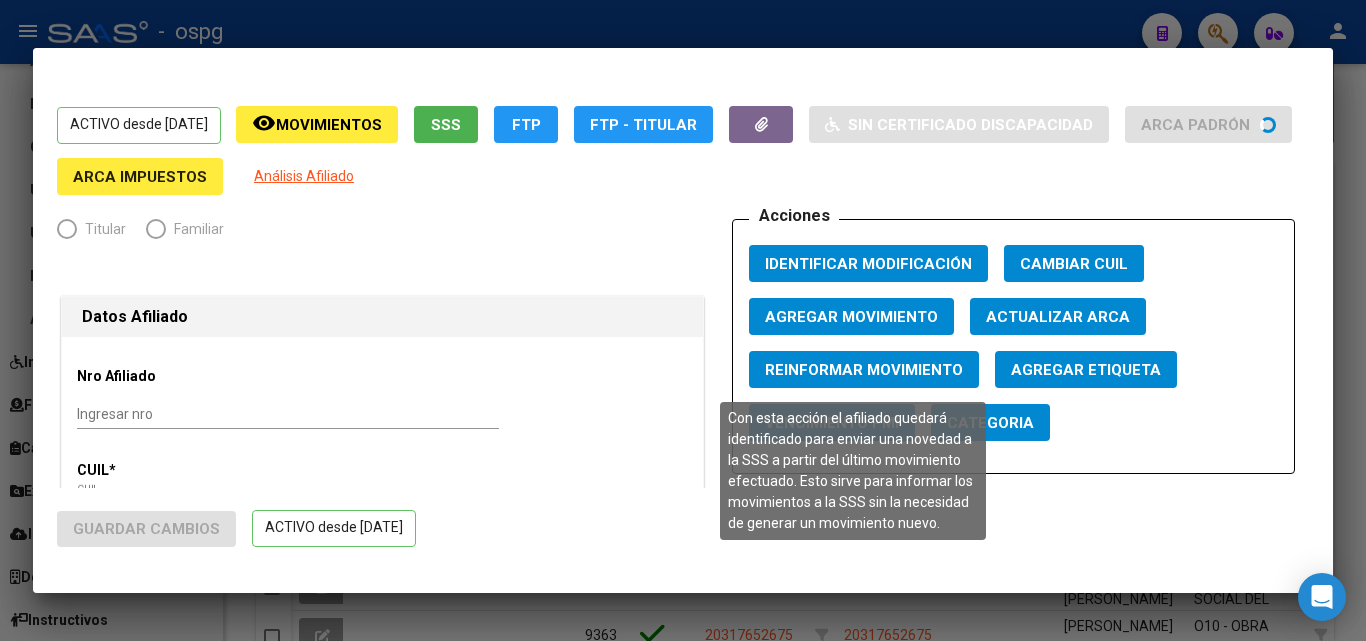radio on "true" 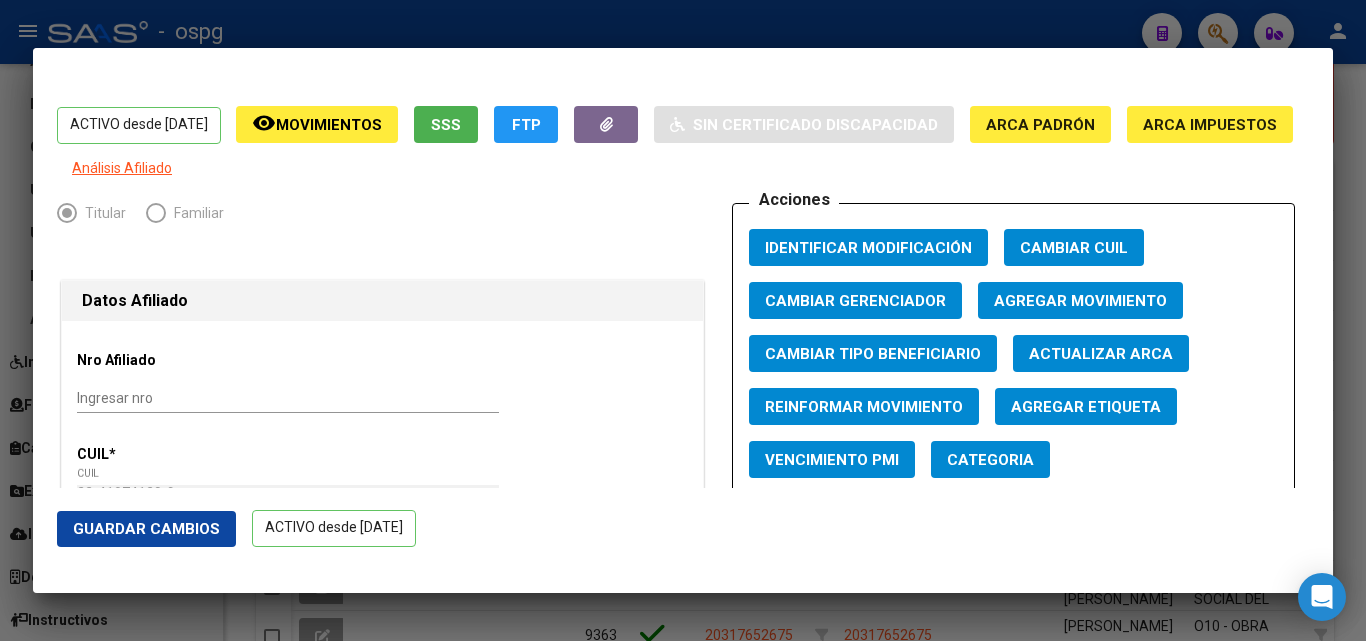 click on "Agregar Movimiento" 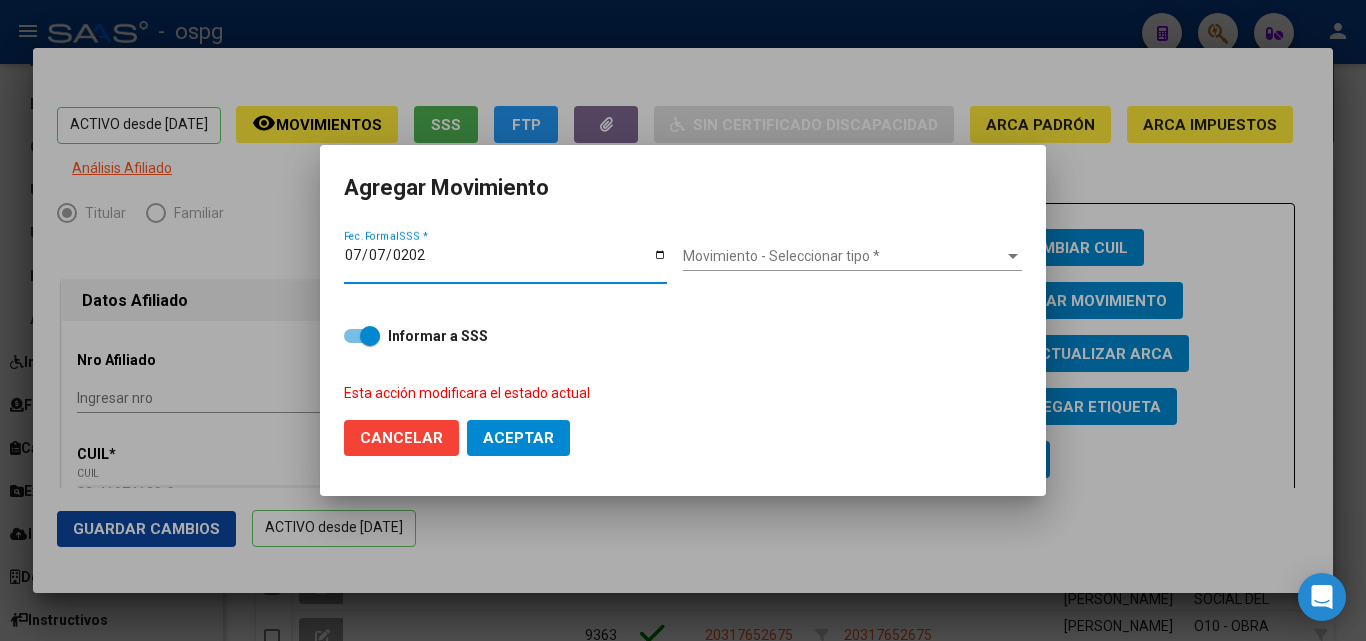 type on "[DATE]" 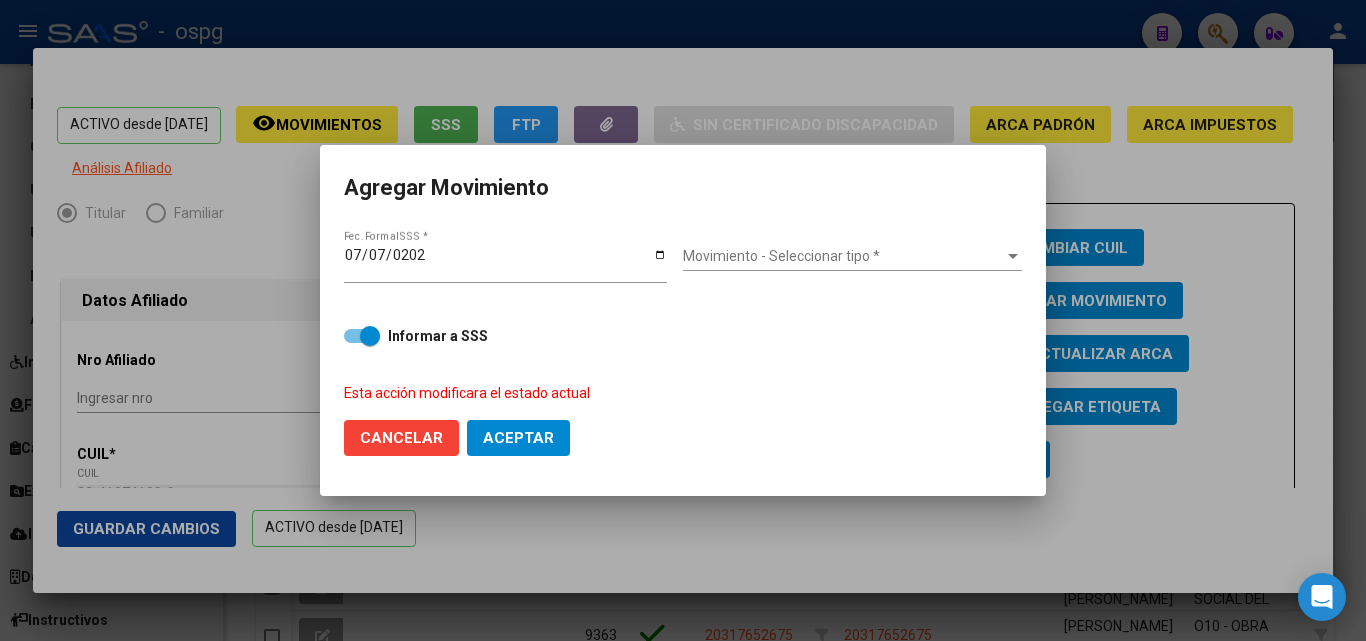click on "Movimiento - Seleccionar tipo *" at bounding box center (843, 256) 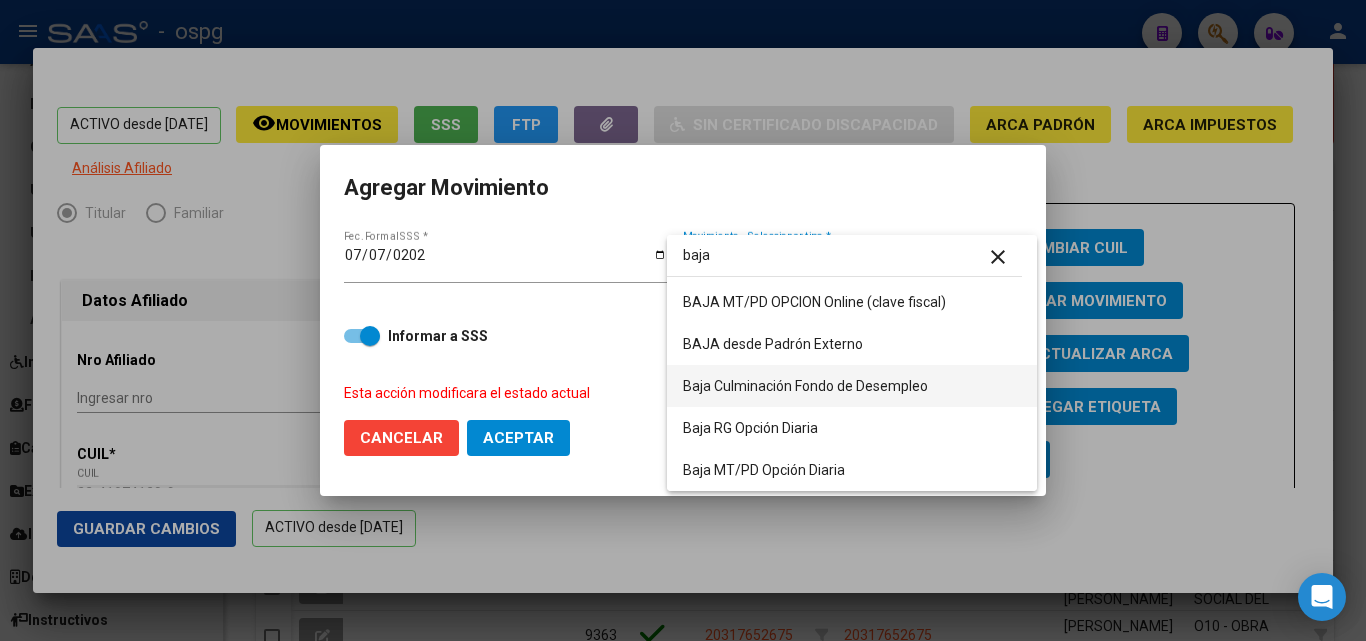 scroll, scrollTop: 0, scrollLeft: 0, axis: both 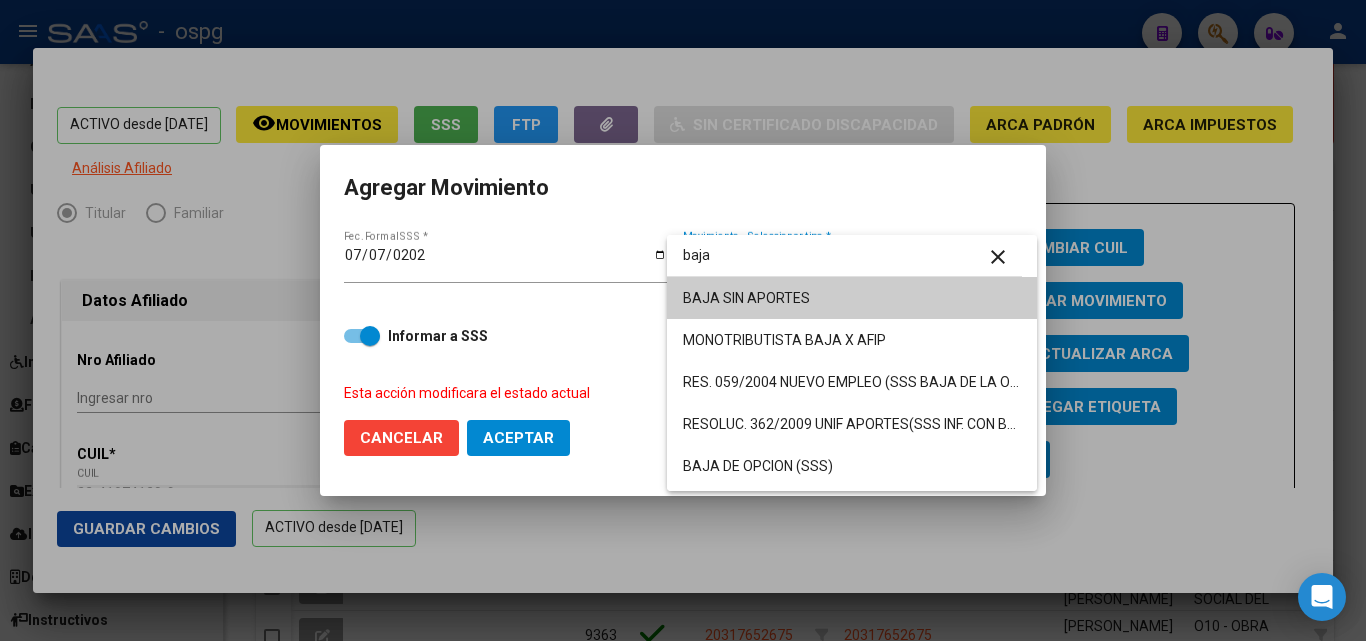 drag, startPoint x: 851, startPoint y: 259, endPoint x: 468, endPoint y: 255, distance: 383.02087 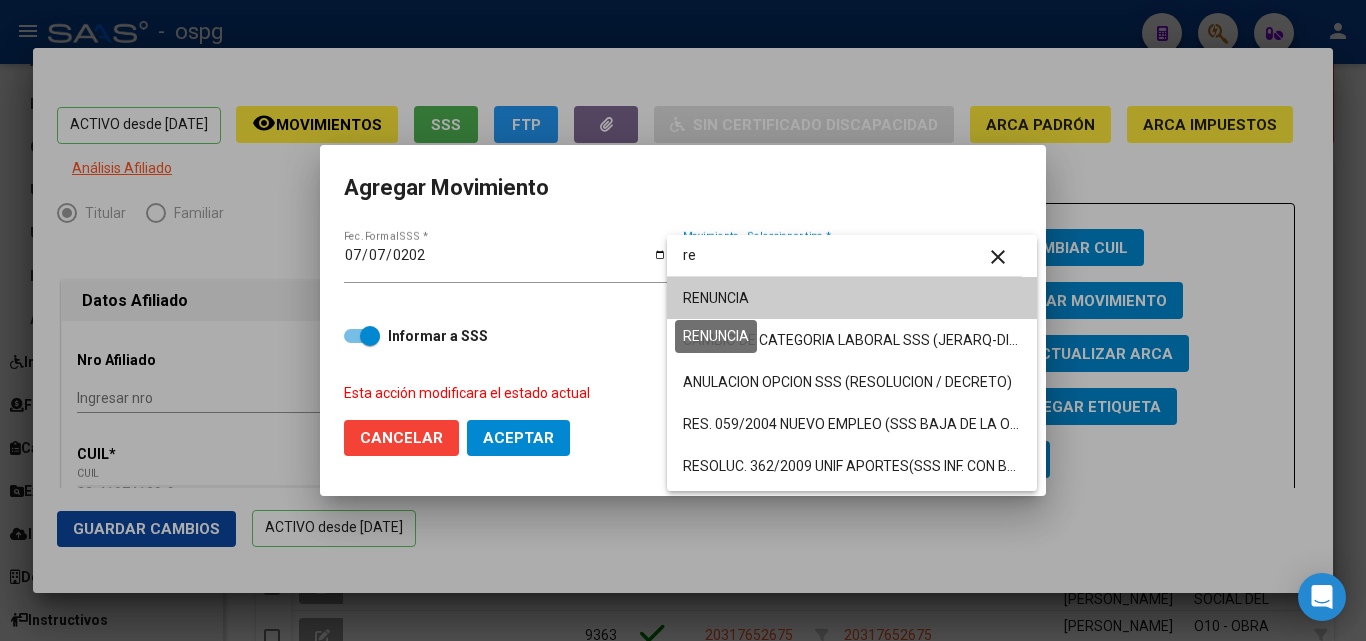 type on "re" 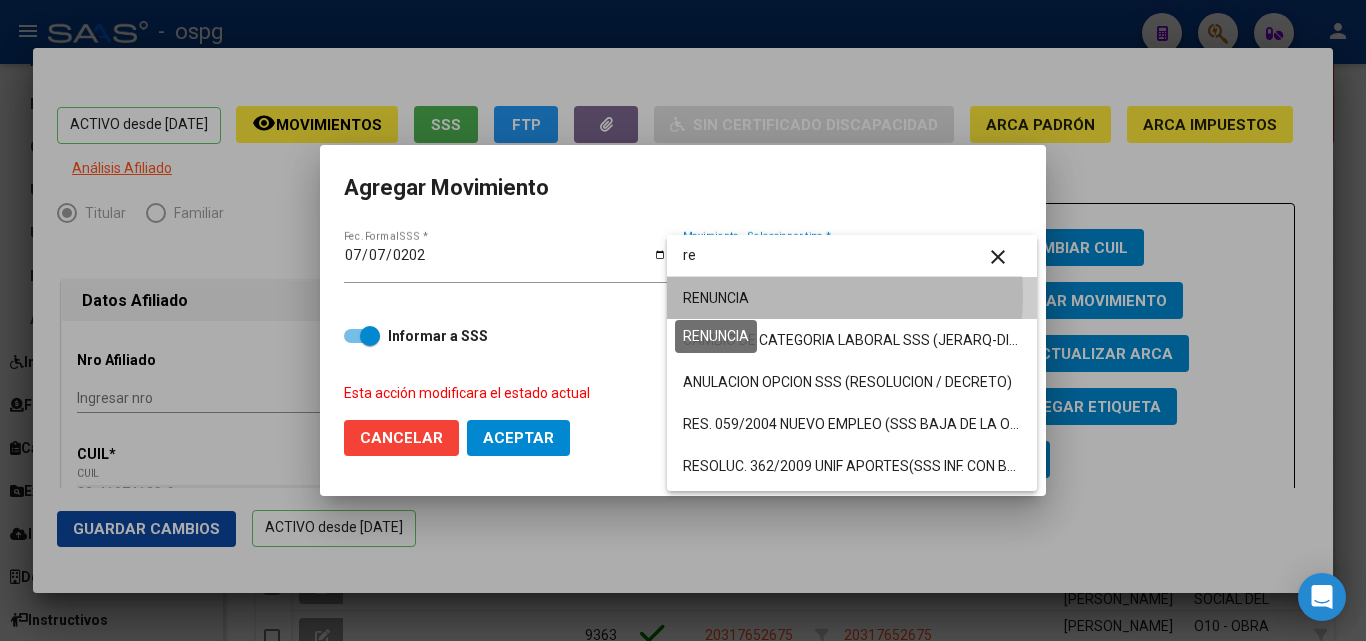 drag, startPoint x: 749, startPoint y: 295, endPoint x: 756, endPoint y: 307, distance: 13.892444 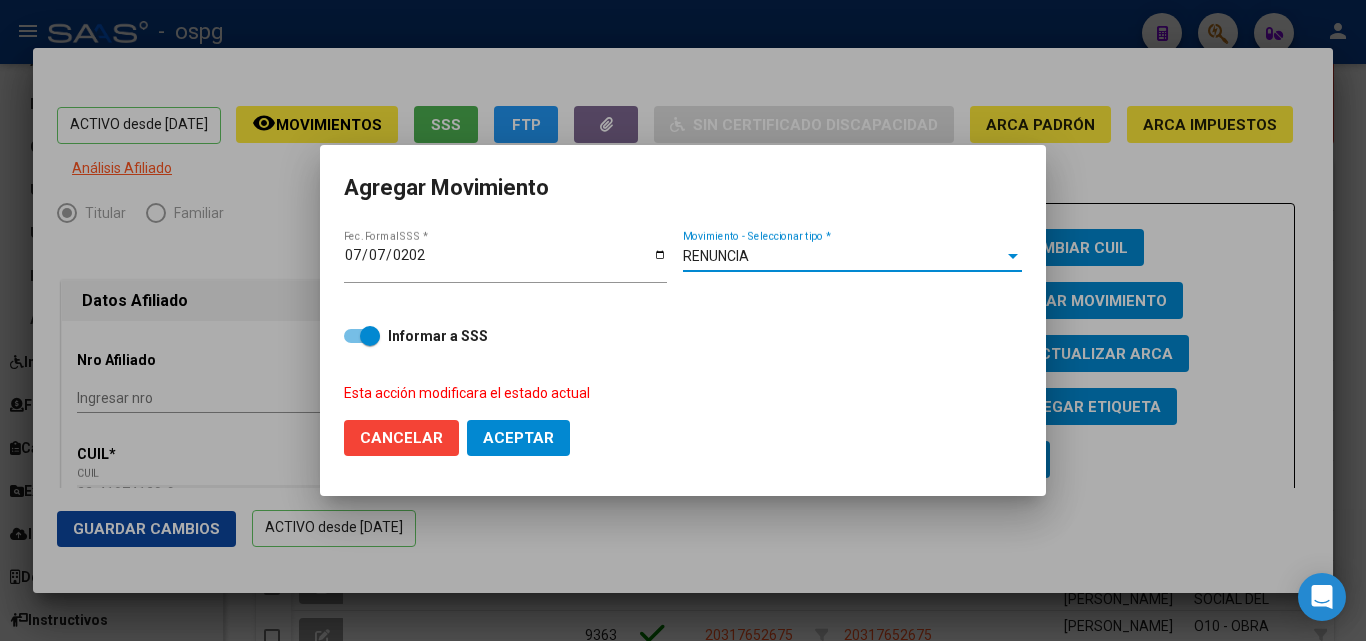 drag, startPoint x: 548, startPoint y: 441, endPoint x: 535, endPoint y: 431, distance: 16.40122 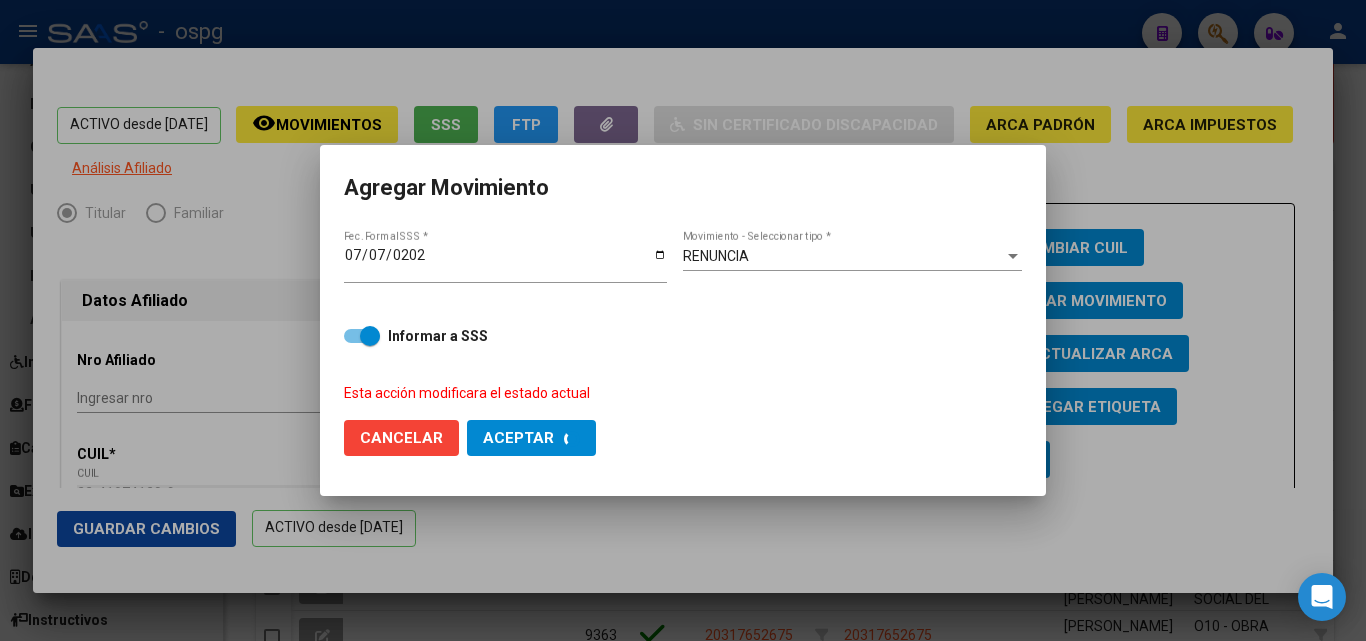 checkbox on "false" 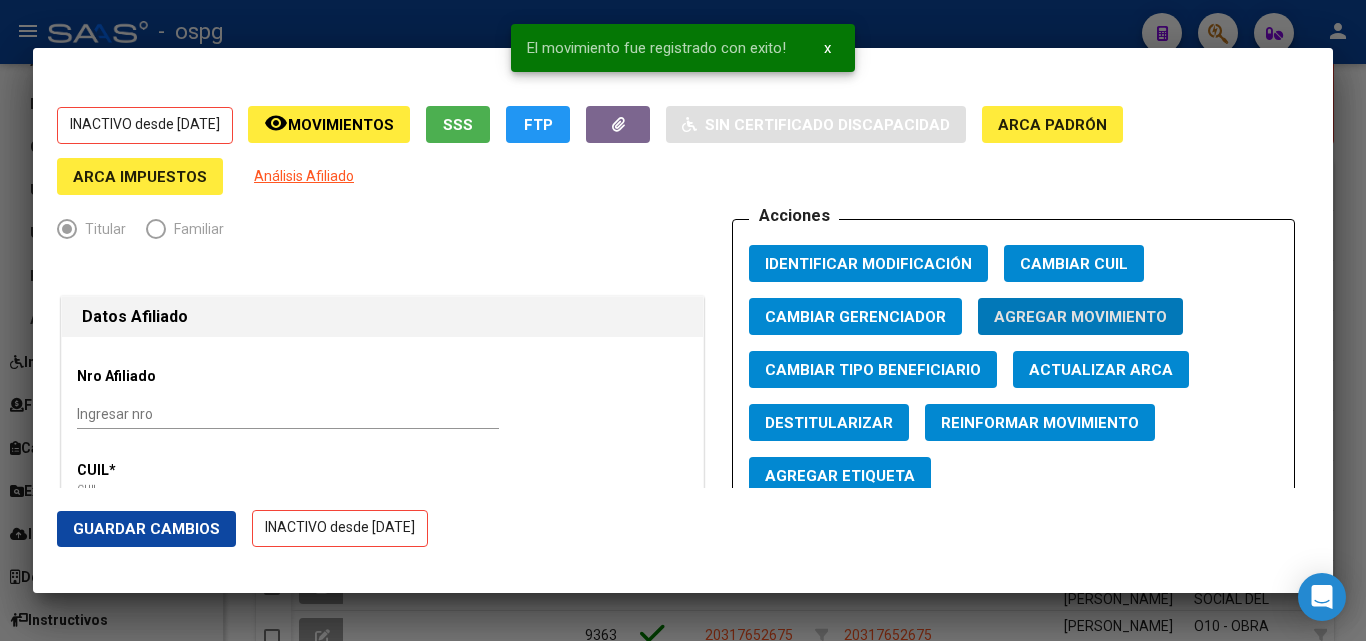 click at bounding box center (683, 320) 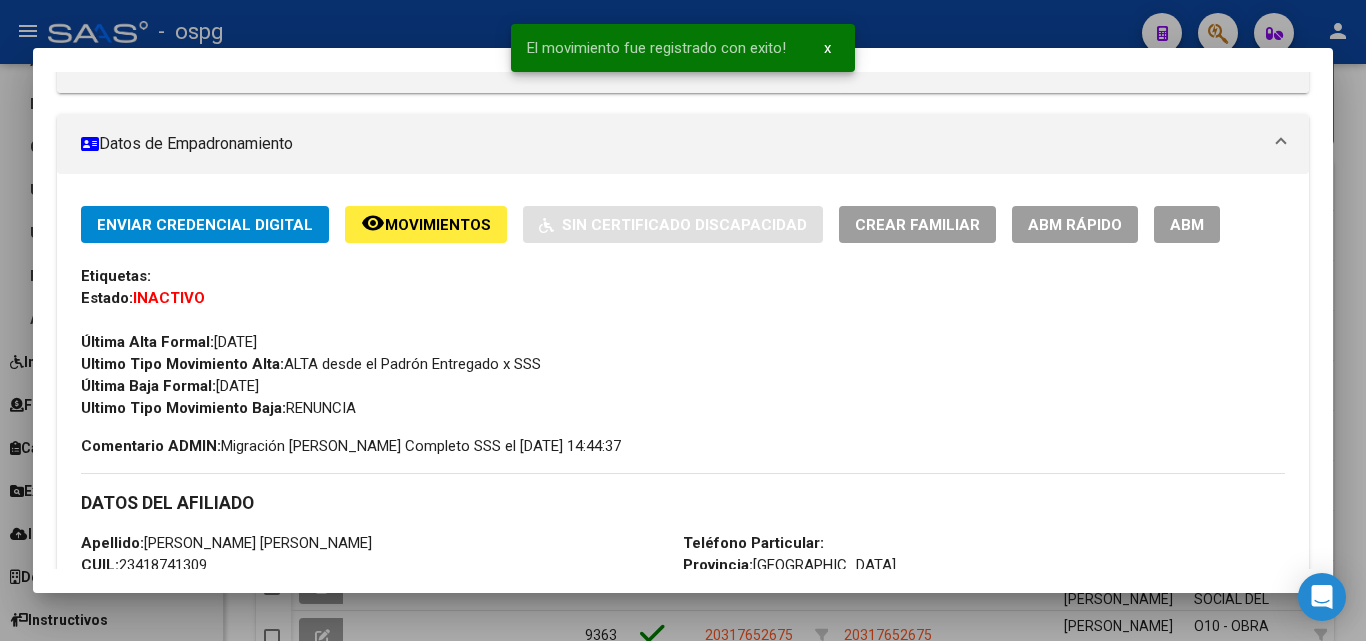 click at bounding box center [683, 320] 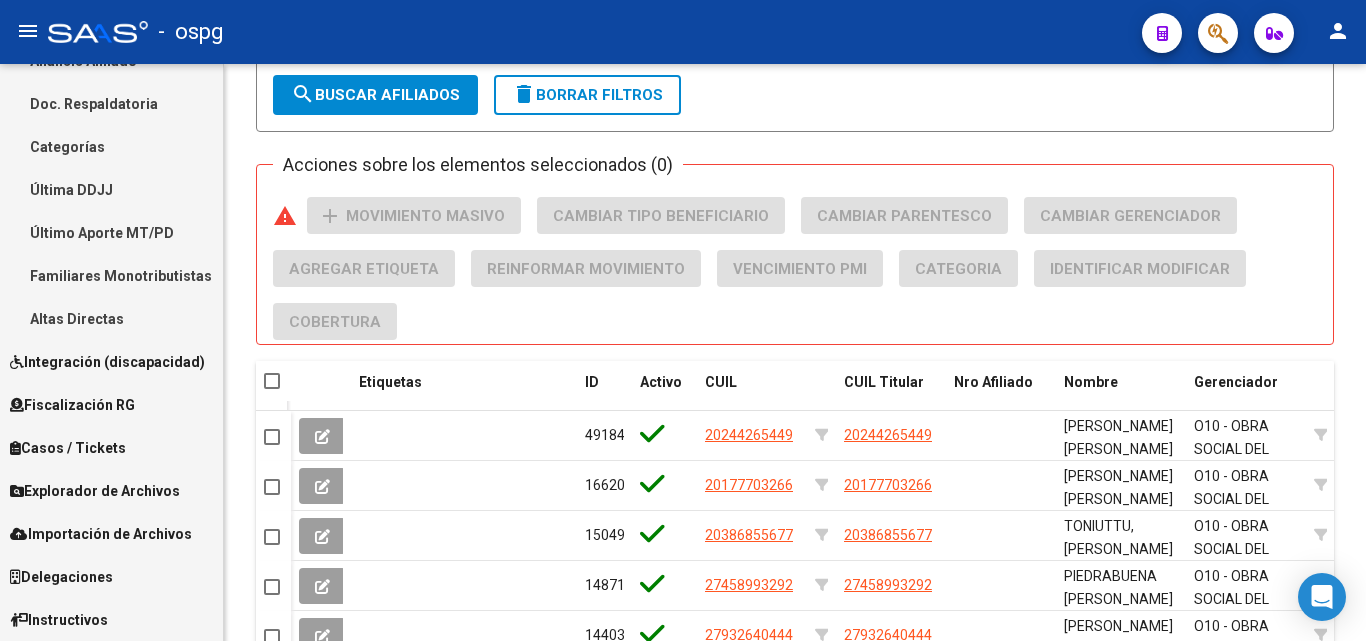 scroll, scrollTop: 1523, scrollLeft: 0, axis: vertical 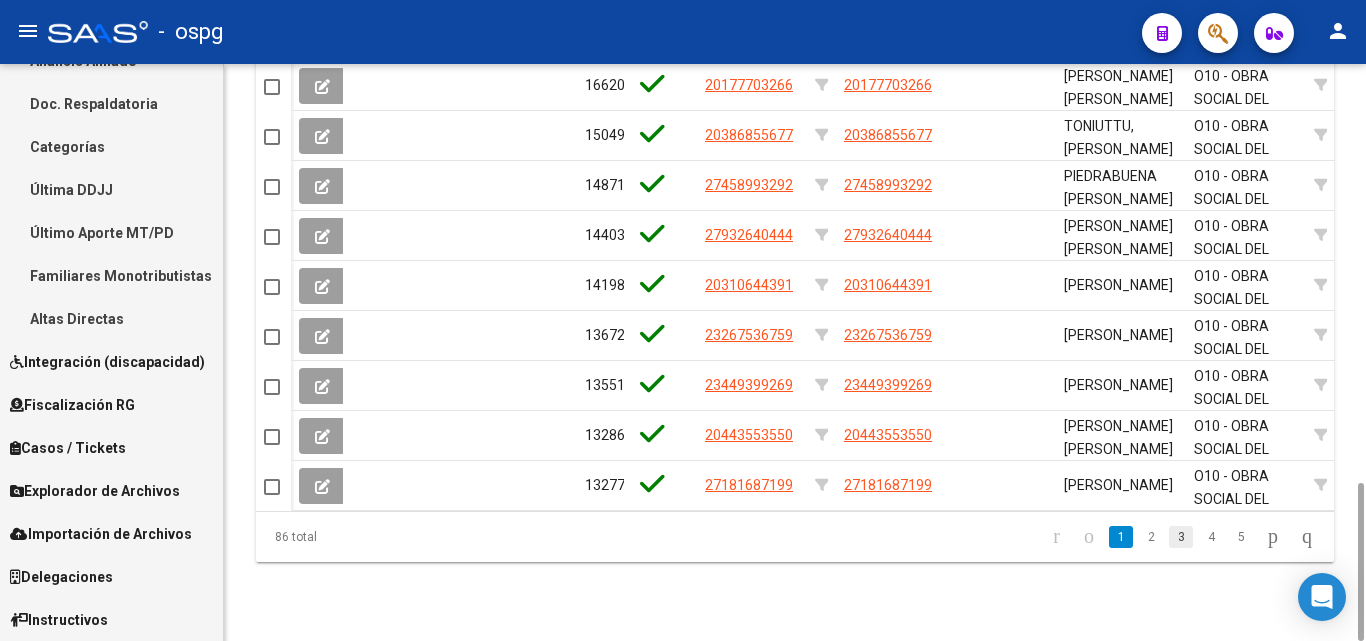 click on "3" 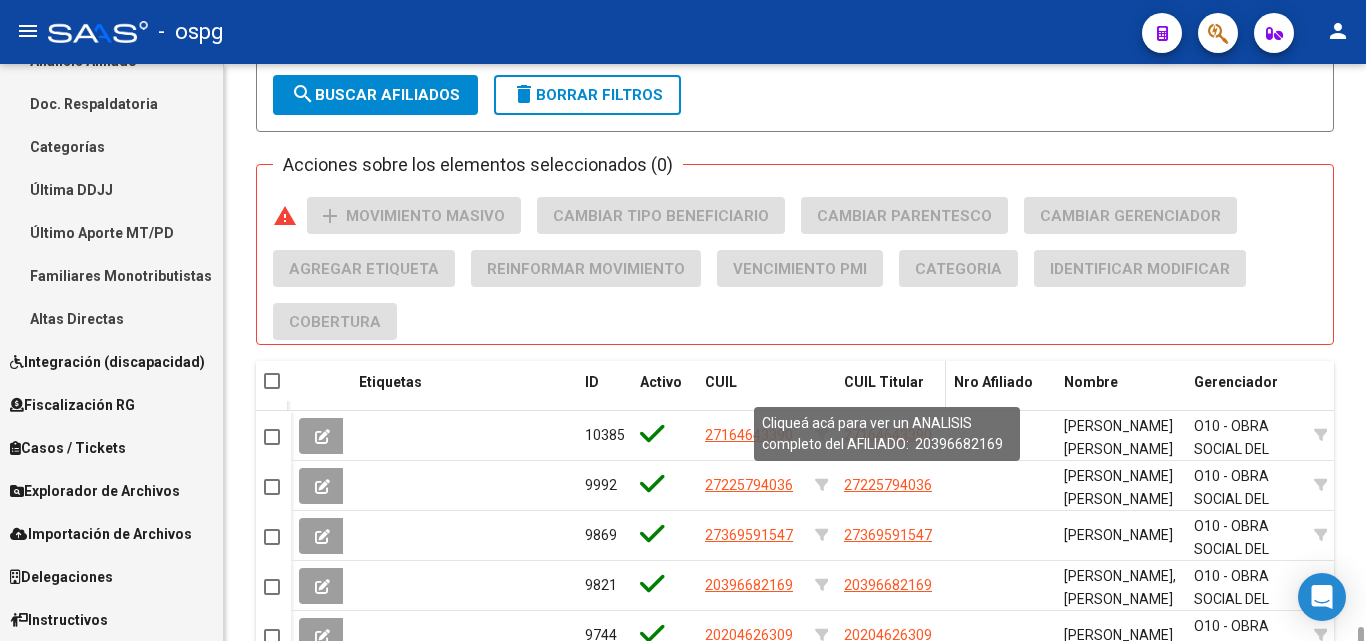 scroll, scrollTop: 1323, scrollLeft: 0, axis: vertical 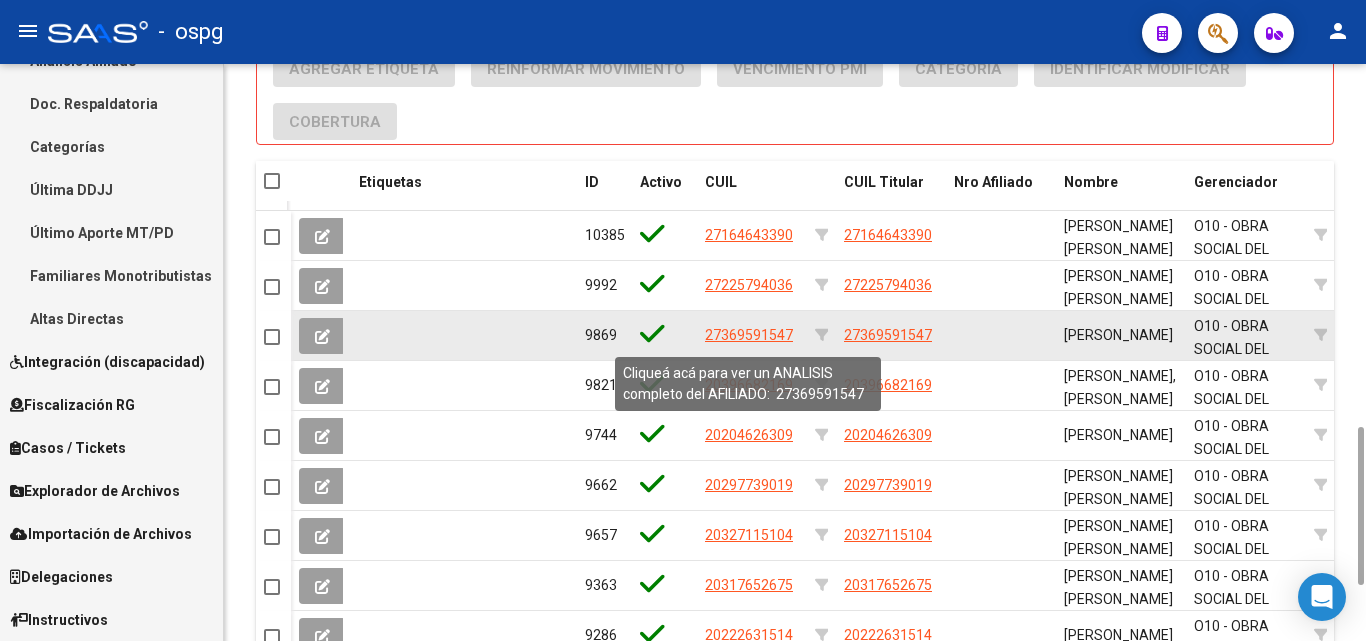 click on "27369591547" 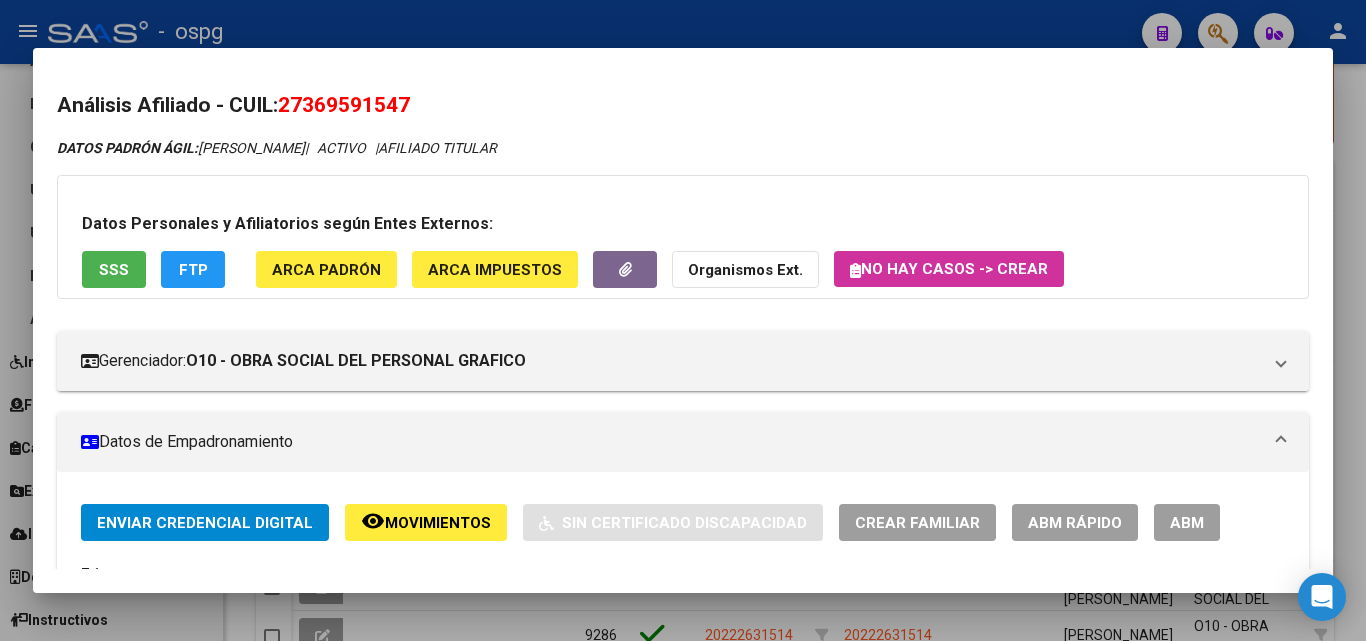 drag, startPoint x: 288, startPoint y: 107, endPoint x: 462, endPoint y: 107, distance: 174 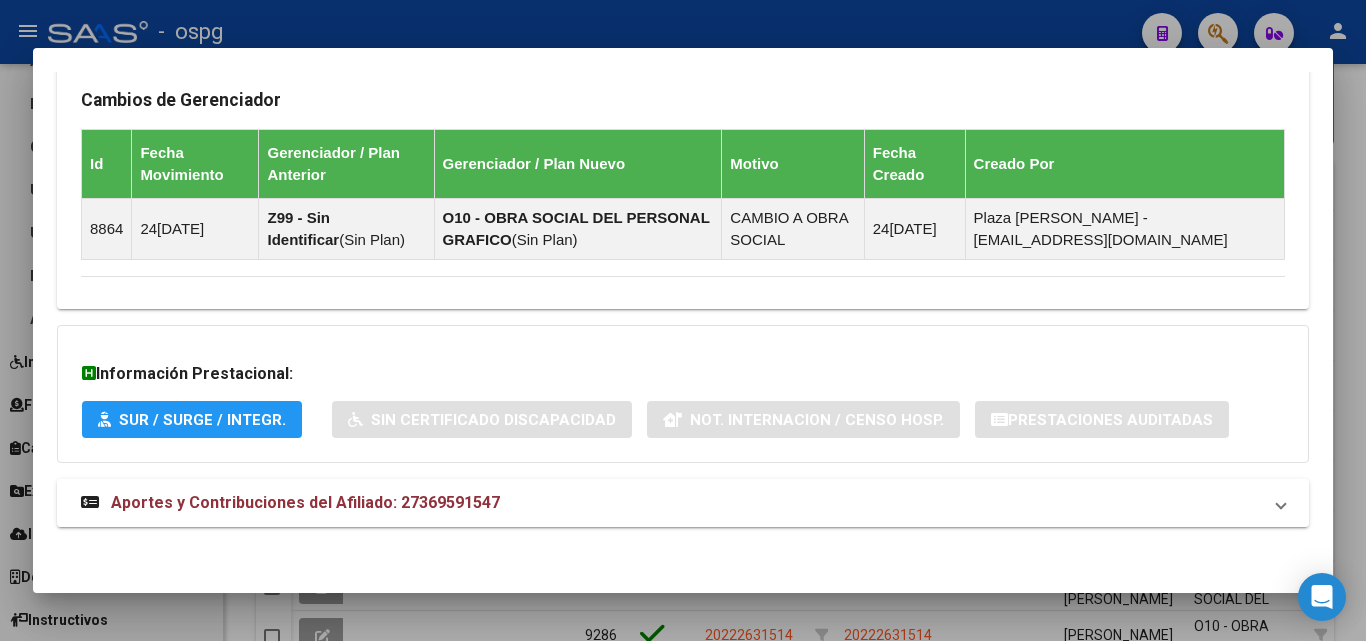 click on "Aportes y Contribuciones del Afiliado: 27369591547" at bounding box center [683, 503] 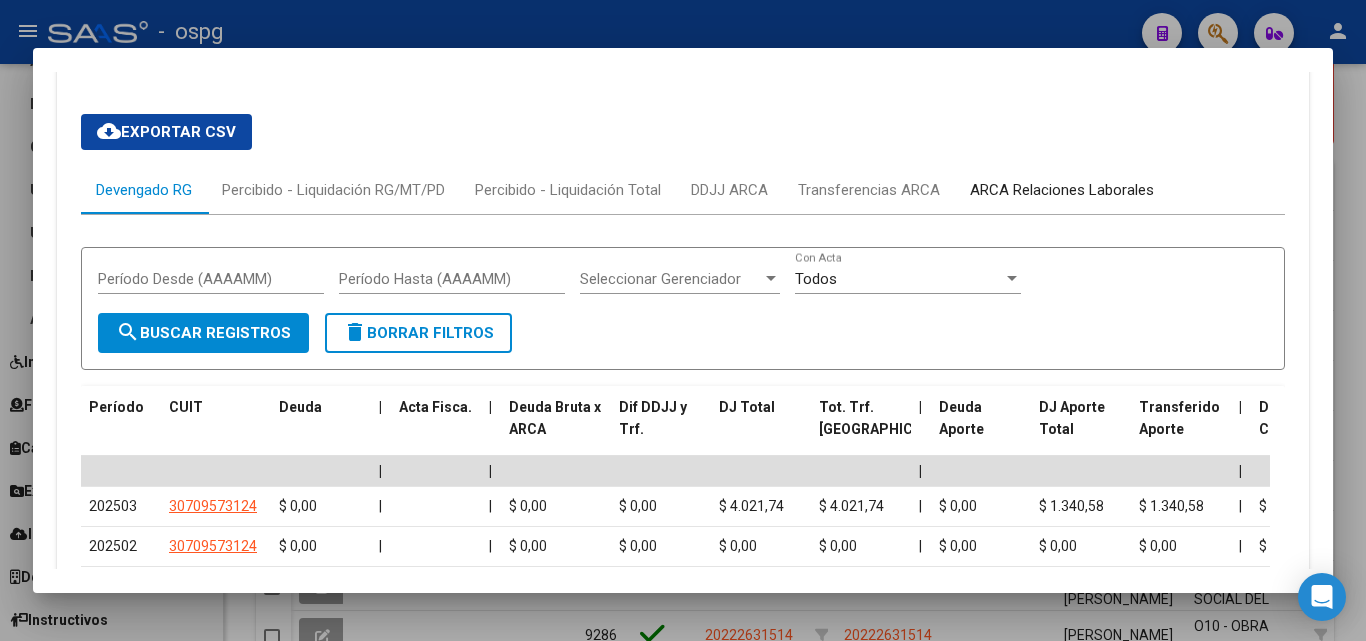 click on "ARCA Relaciones Laborales" at bounding box center (1062, 190) 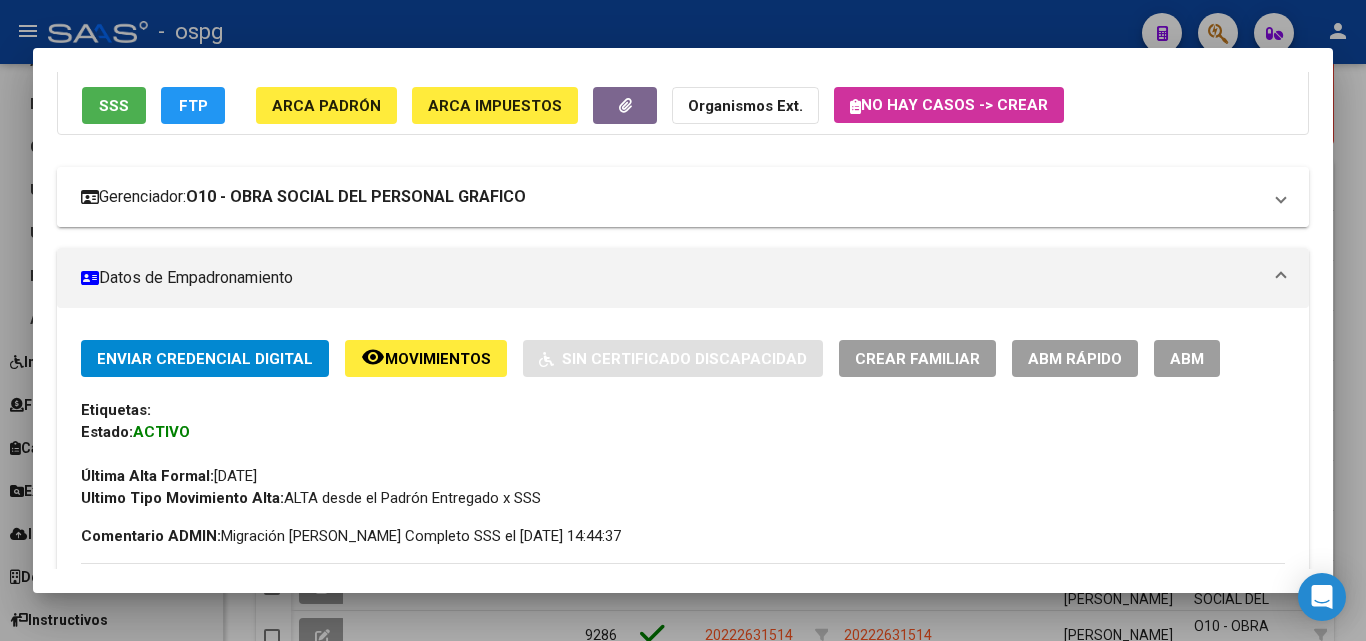 scroll, scrollTop: 0, scrollLeft: 0, axis: both 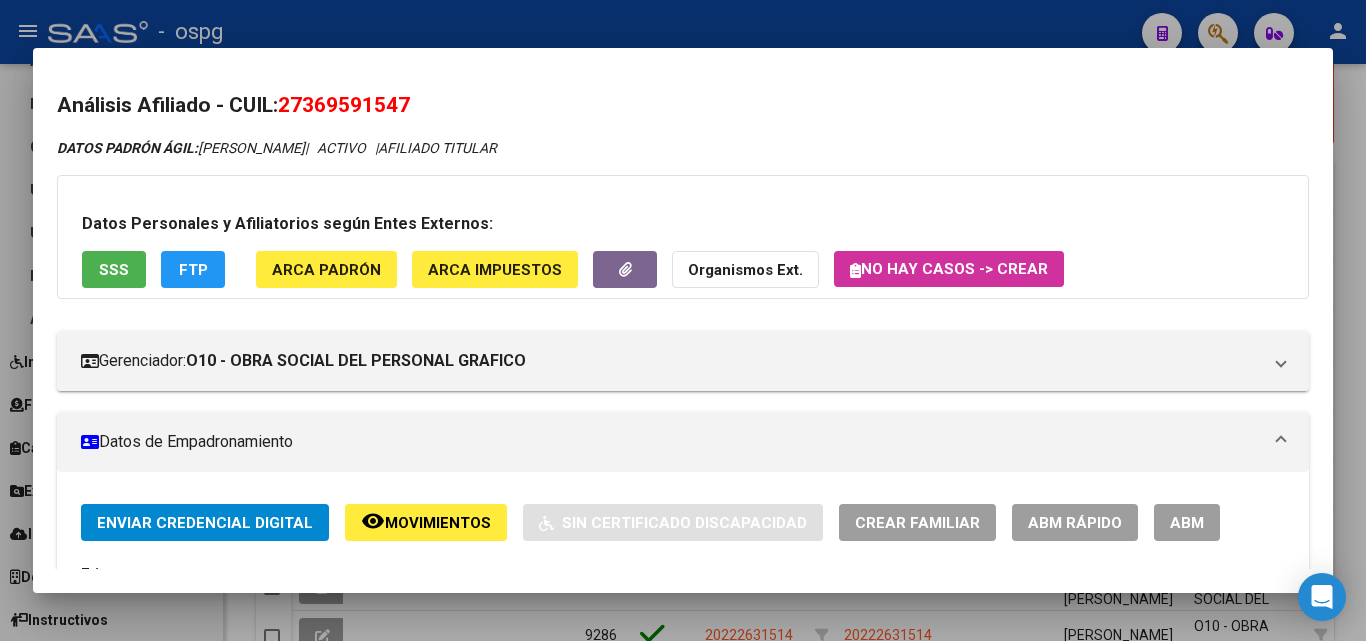 click on "ABM Rápido" 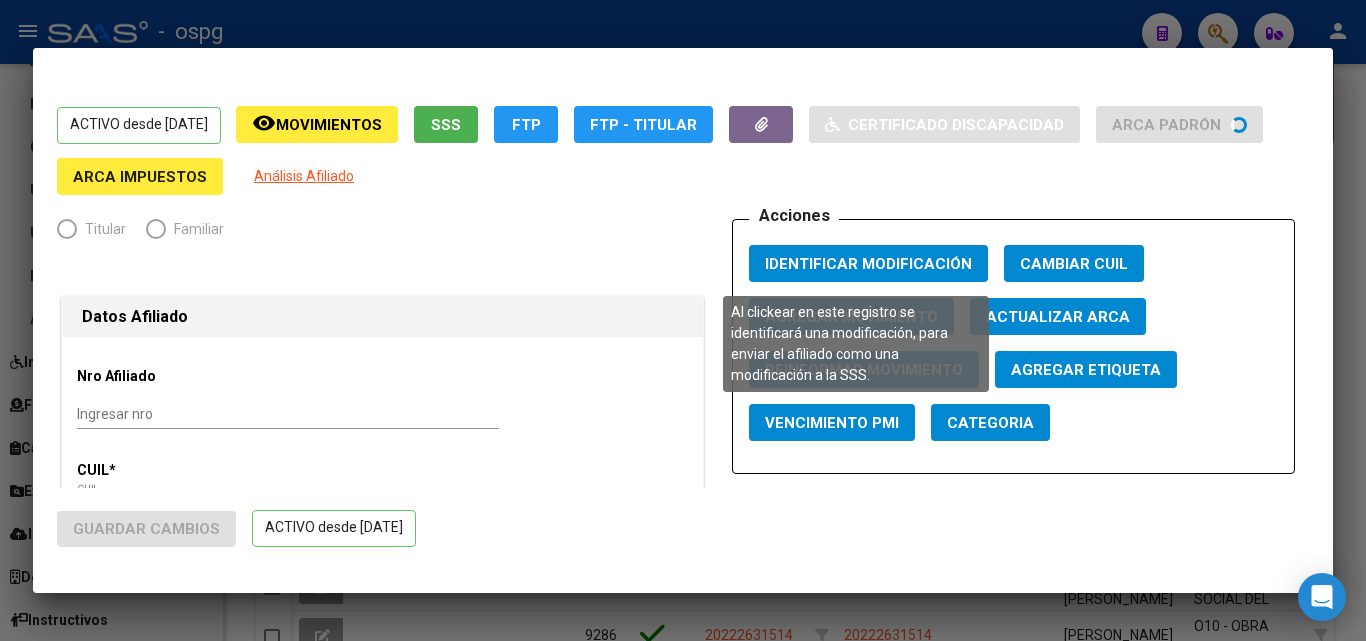 radio on "true" 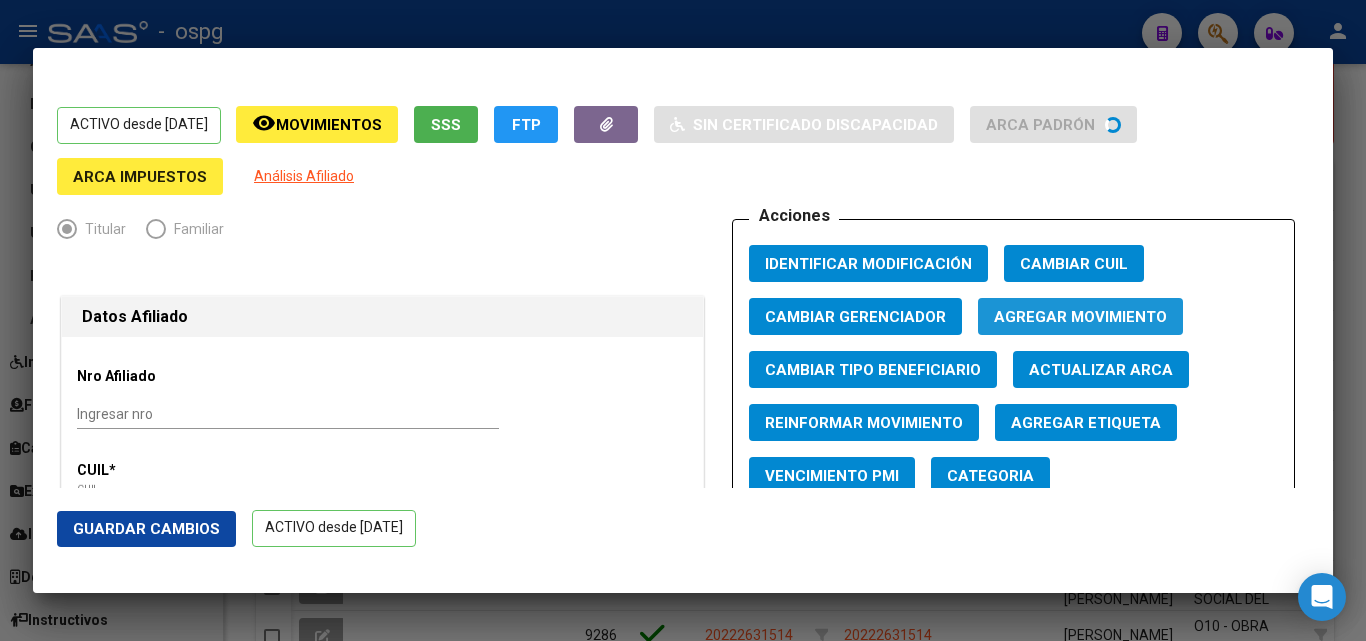 click on "Agregar Movimiento" 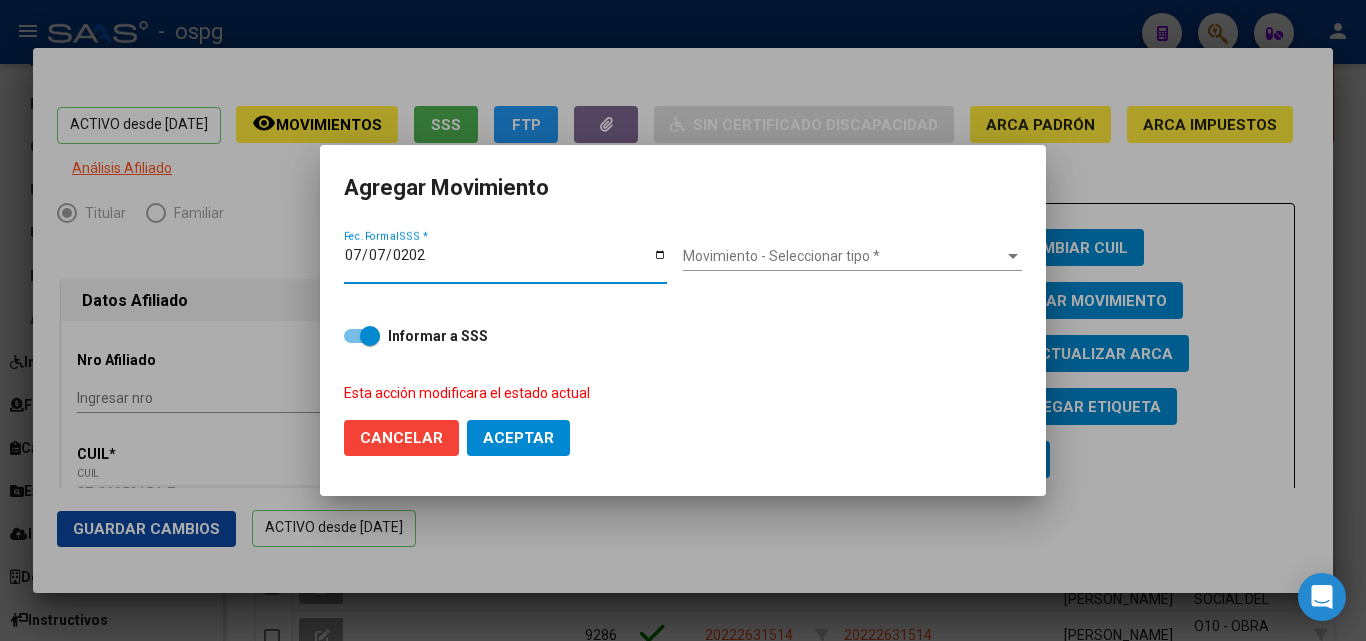 type on "[DATE]" 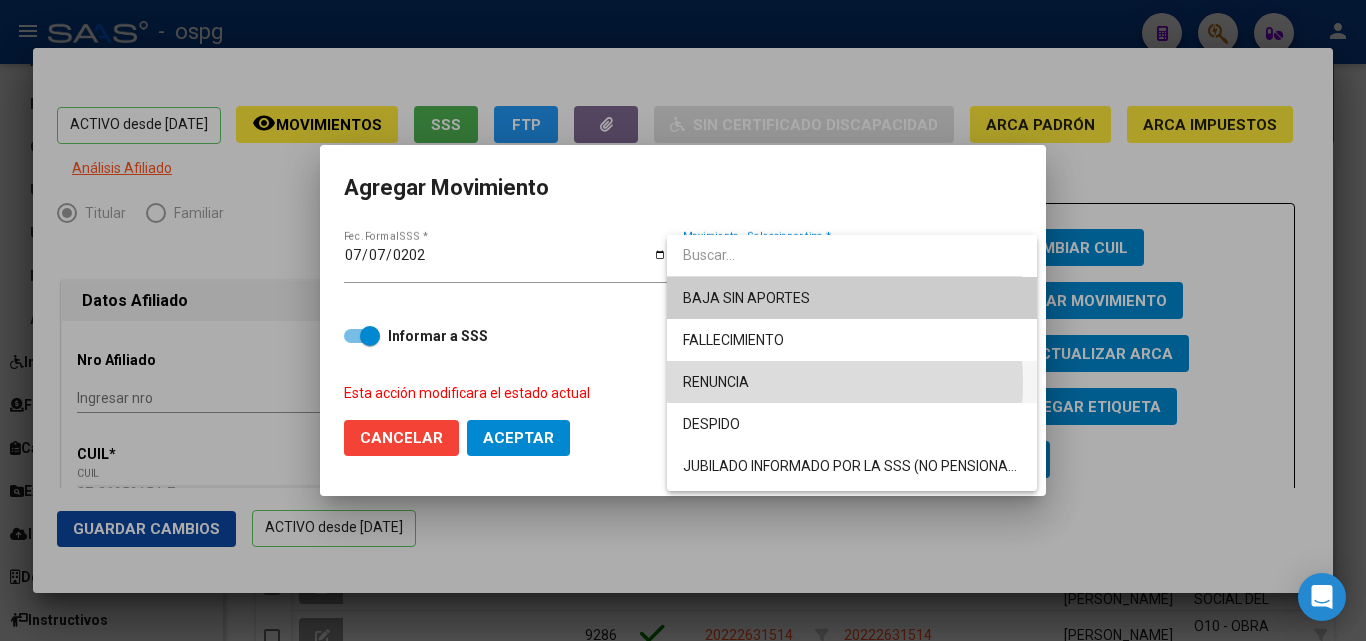 click on "RENUNCIA" at bounding box center [852, 382] 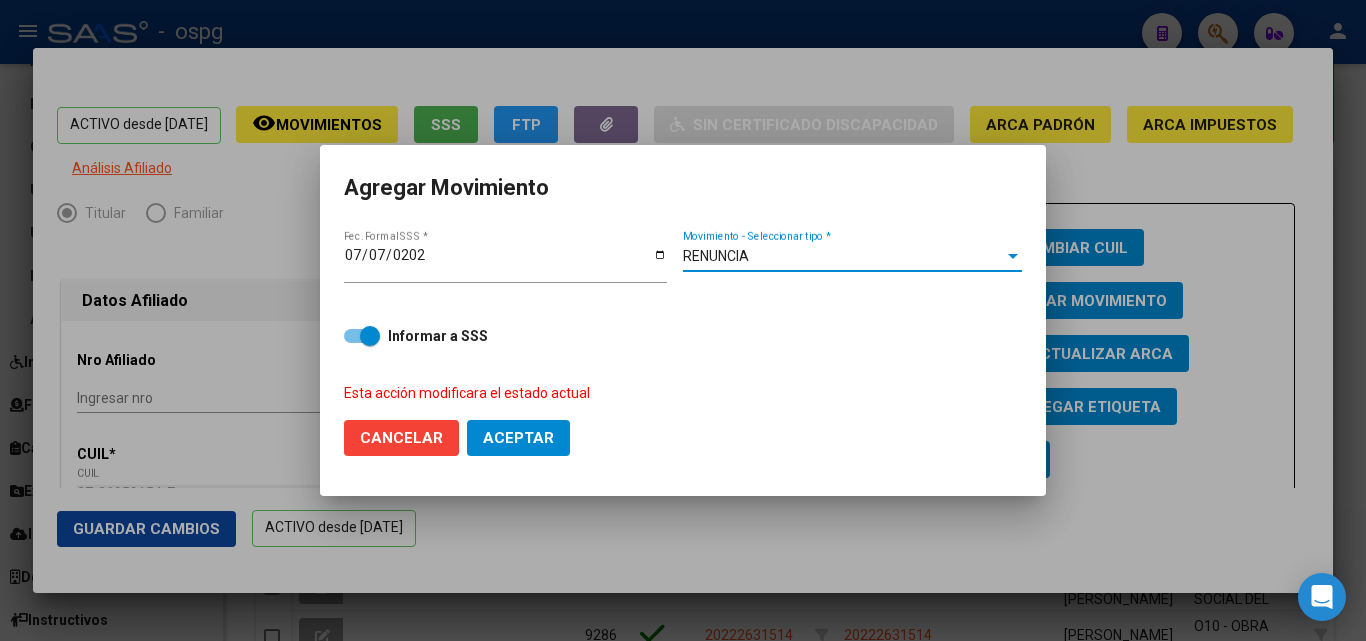 click on "Aceptar" 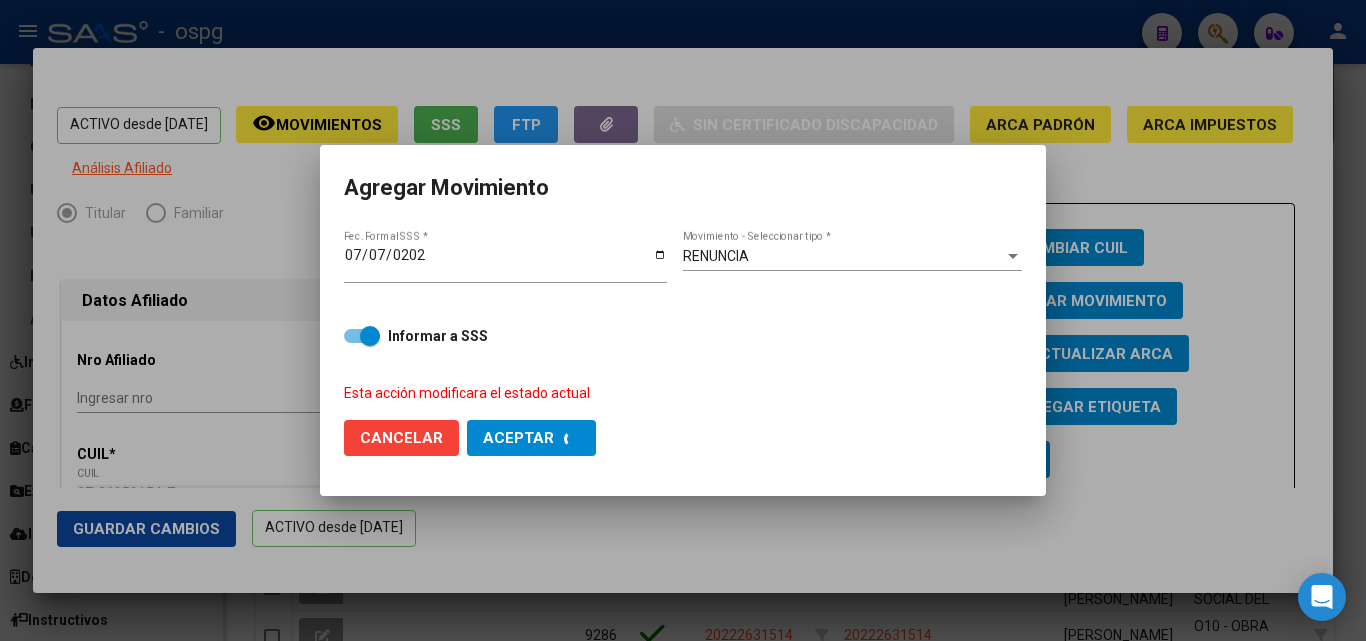 checkbox on "false" 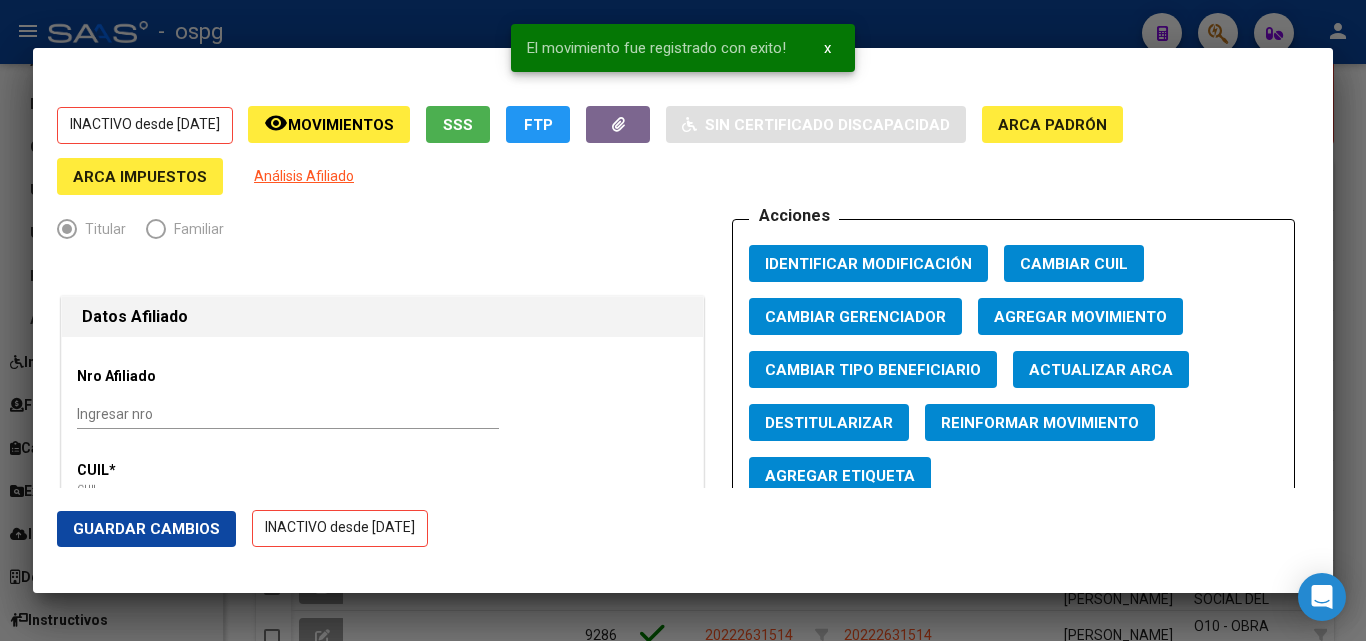 click at bounding box center [683, 320] 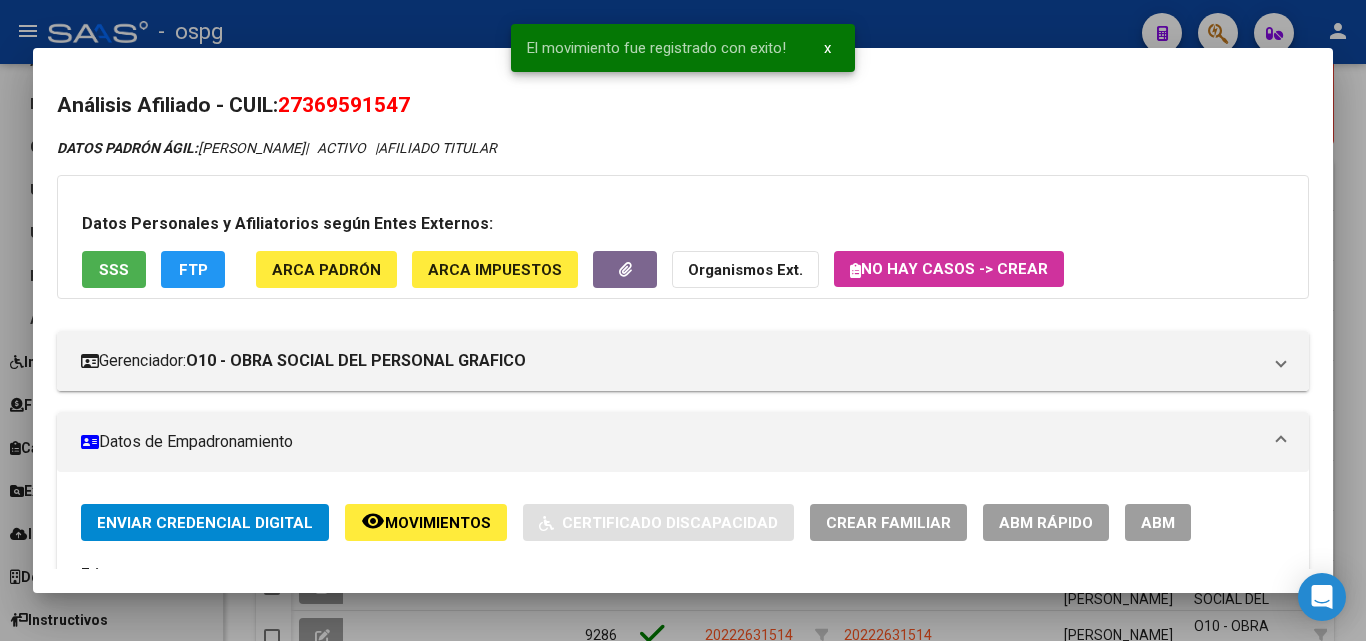 click at bounding box center (683, 320) 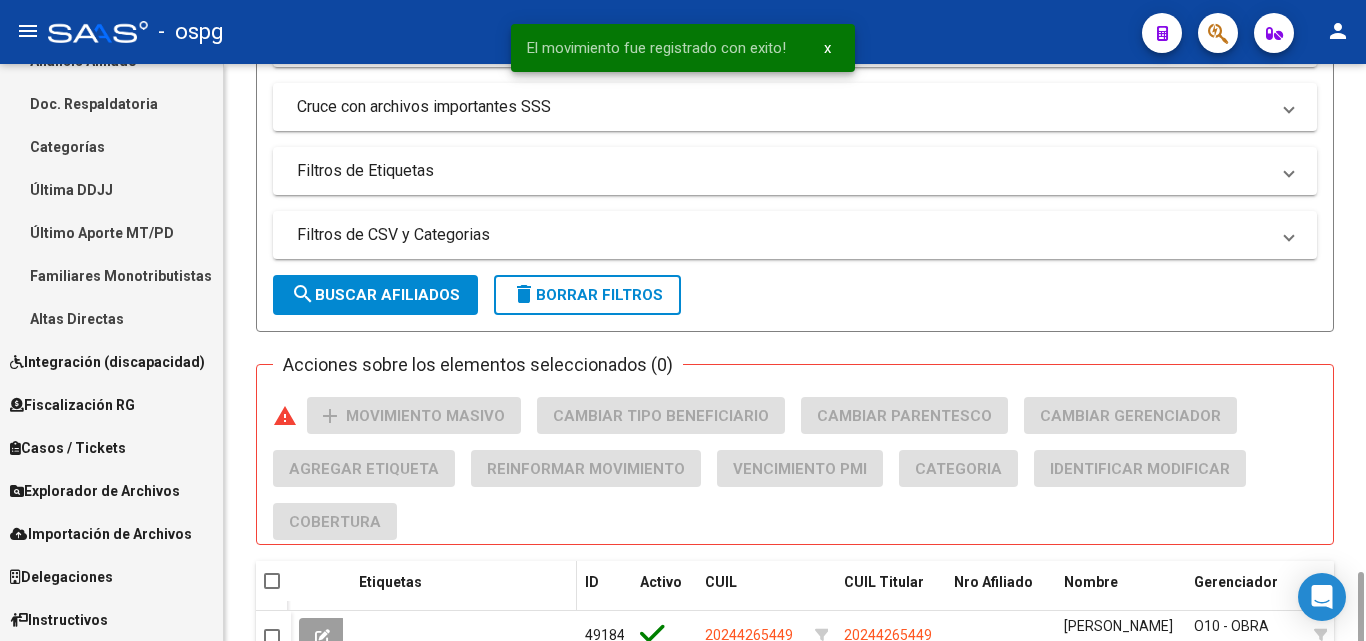 scroll, scrollTop: 1123, scrollLeft: 0, axis: vertical 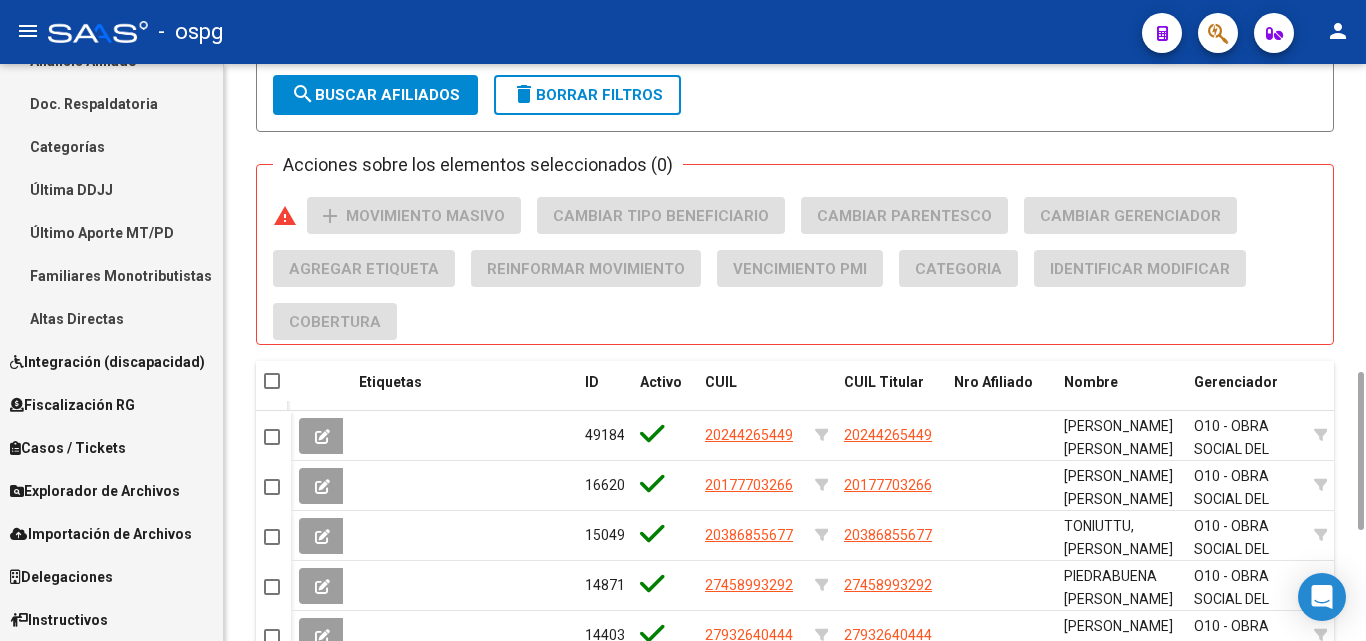 click on "search  Buscar Afiliados" 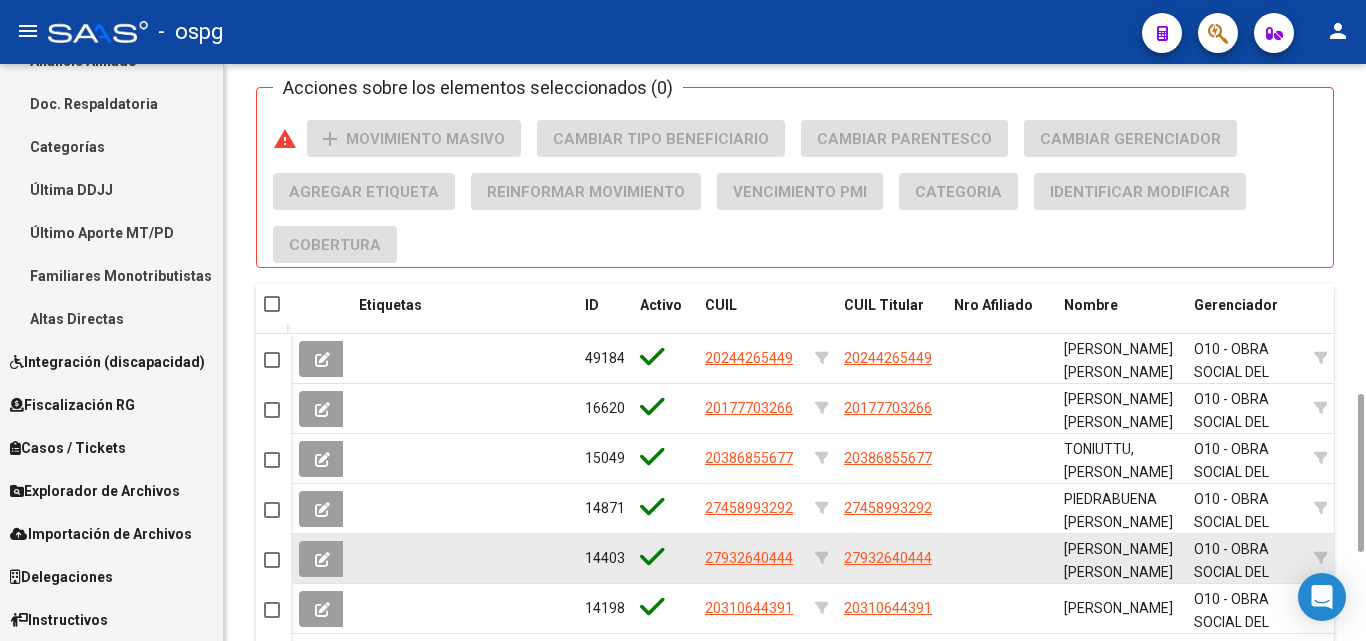 scroll, scrollTop: 1523, scrollLeft: 0, axis: vertical 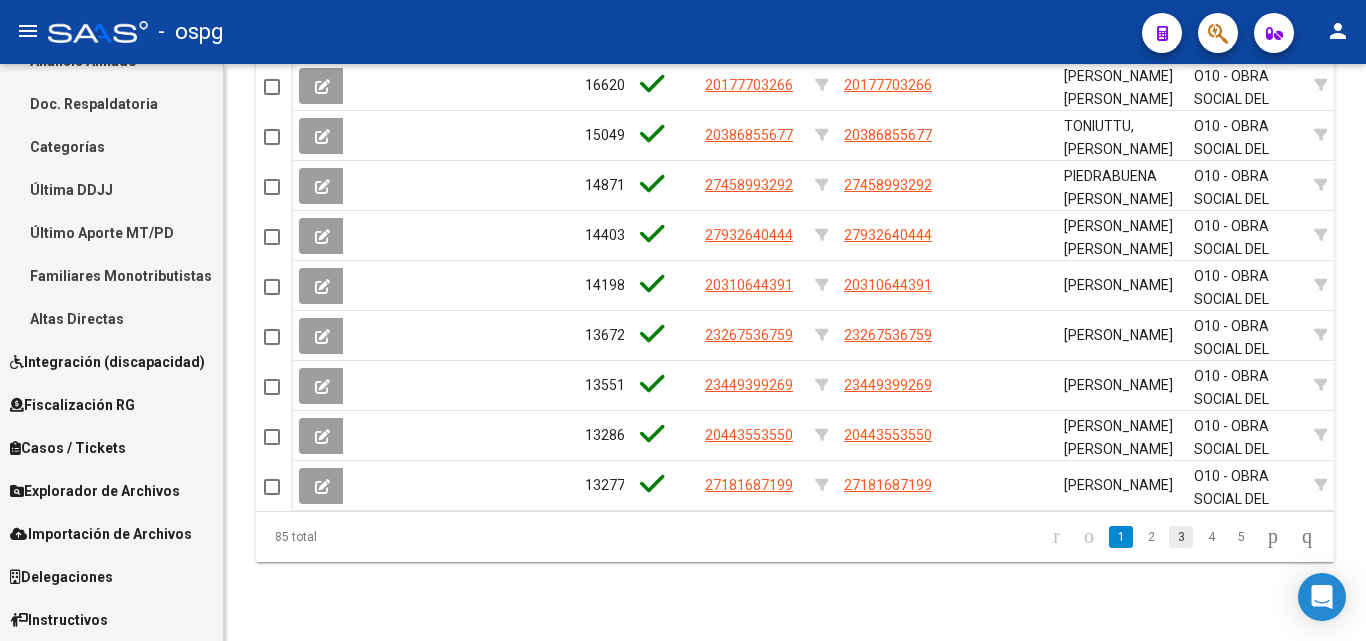 click on "3" 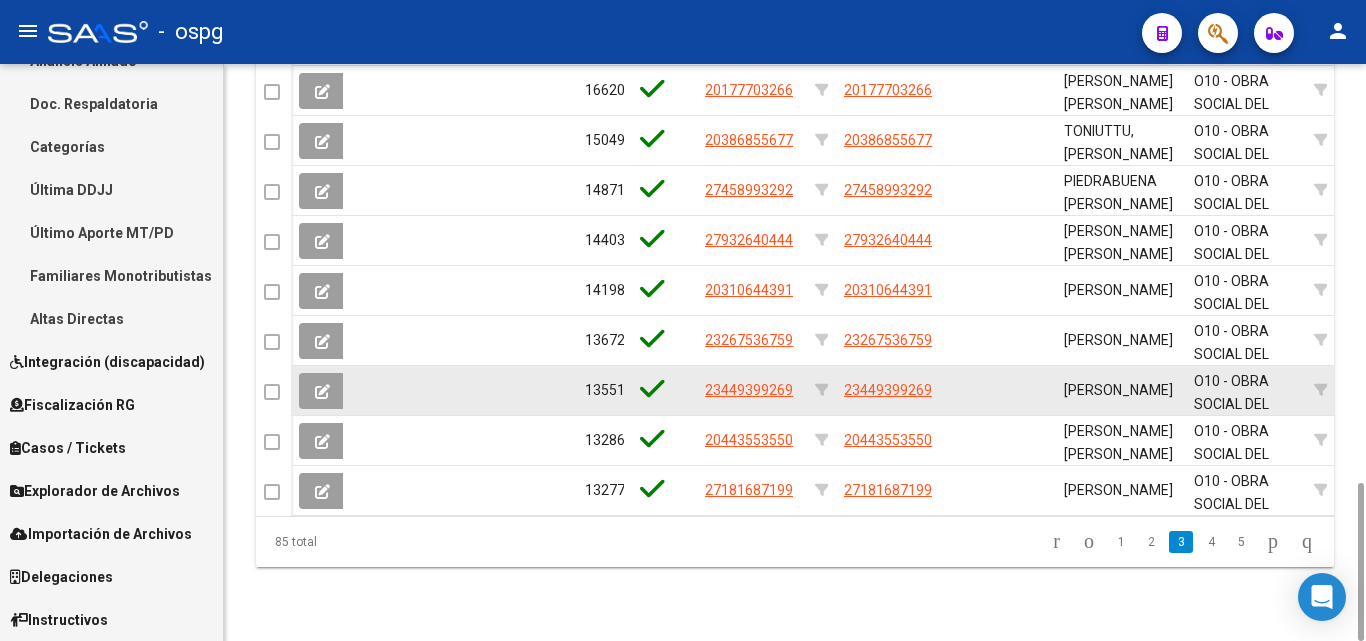 scroll, scrollTop: 1323, scrollLeft: 0, axis: vertical 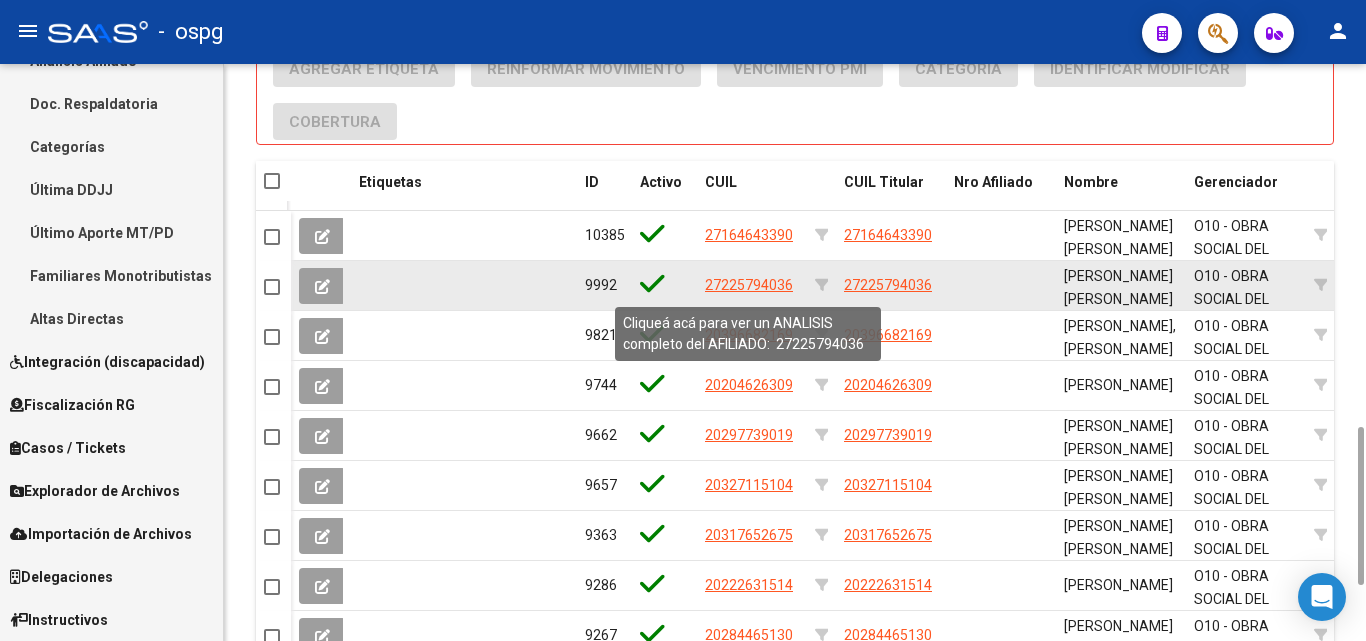 click on "27225794036" 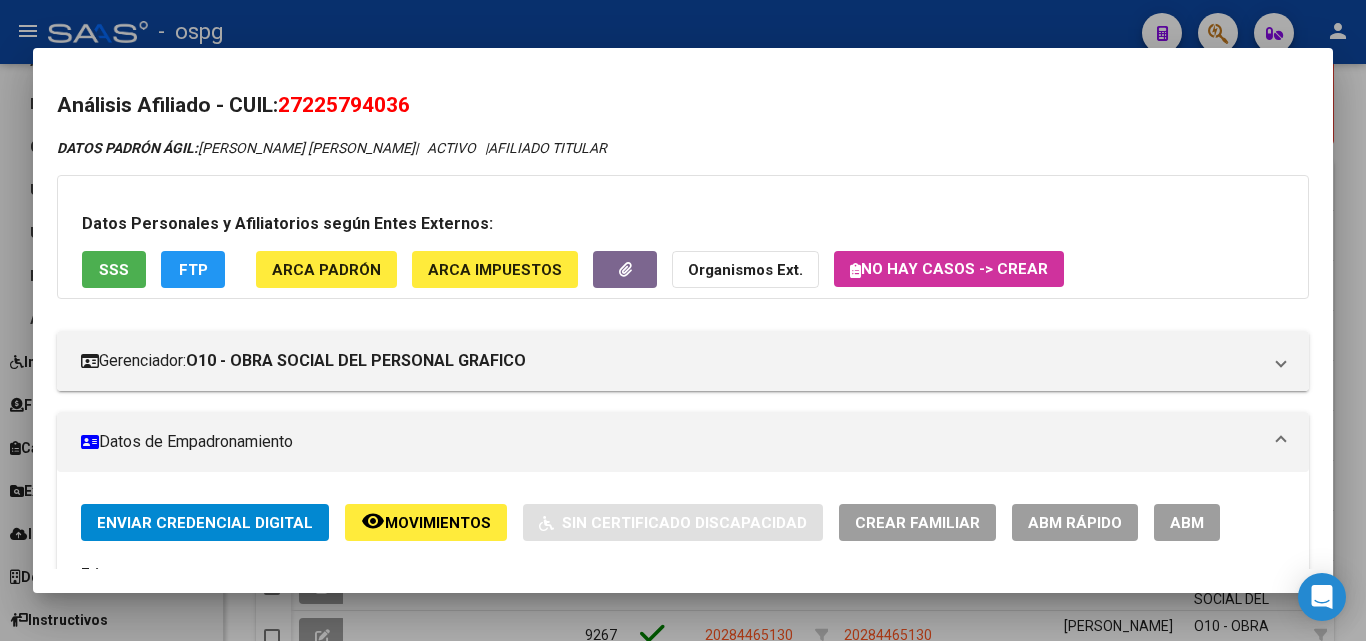 drag, startPoint x: 289, startPoint y: 97, endPoint x: 433, endPoint y: 98, distance: 144.00348 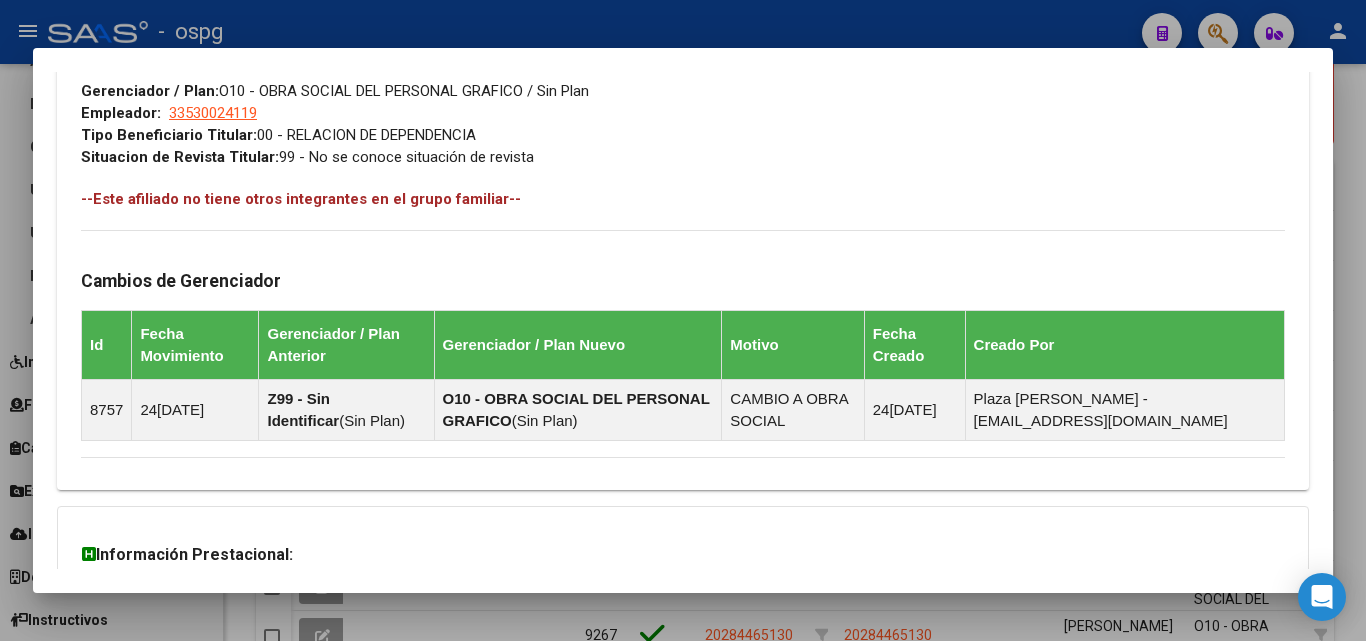 scroll, scrollTop: 1181, scrollLeft: 0, axis: vertical 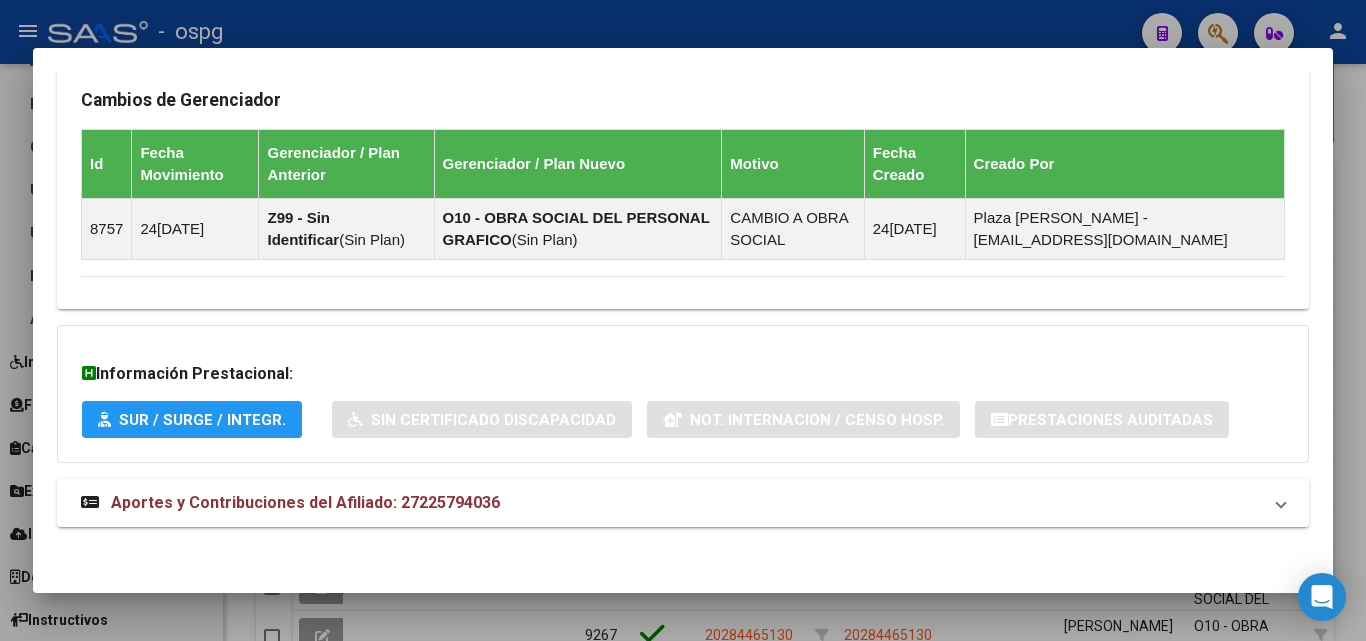 click on "Aportes y Contribuciones del Afiliado: 27225794036" at bounding box center (305, 502) 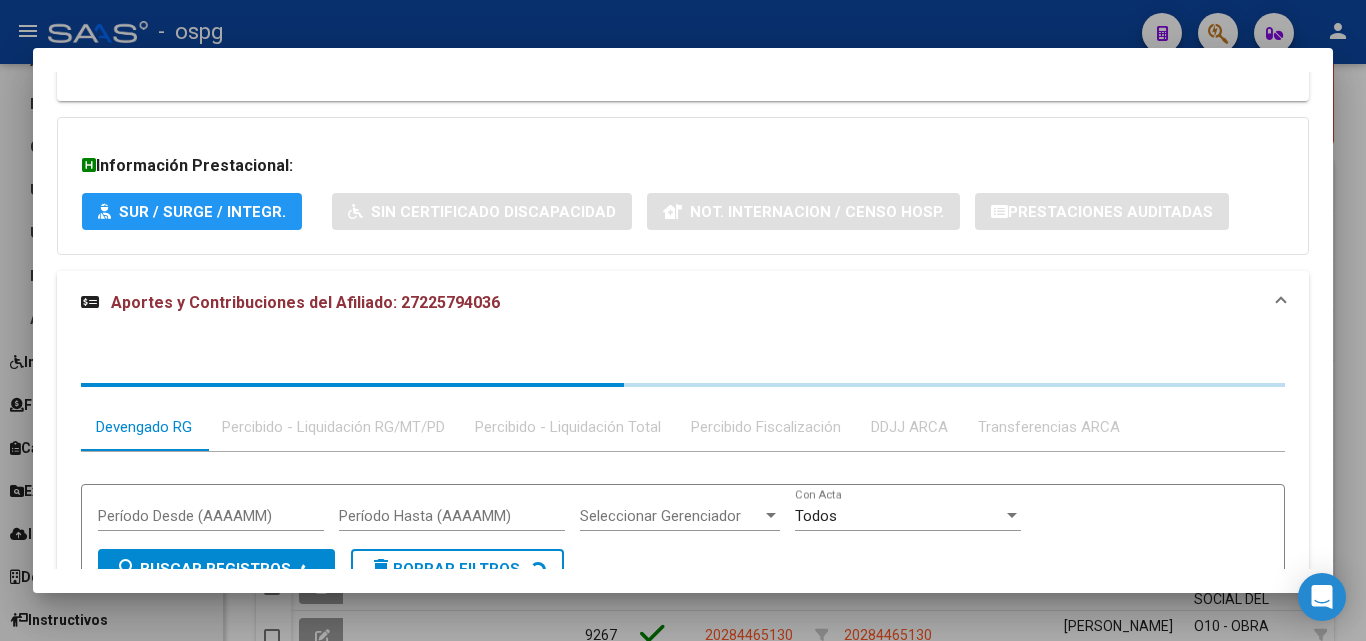 scroll, scrollTop: 1658, scrollLeft: 0, axis: vertical 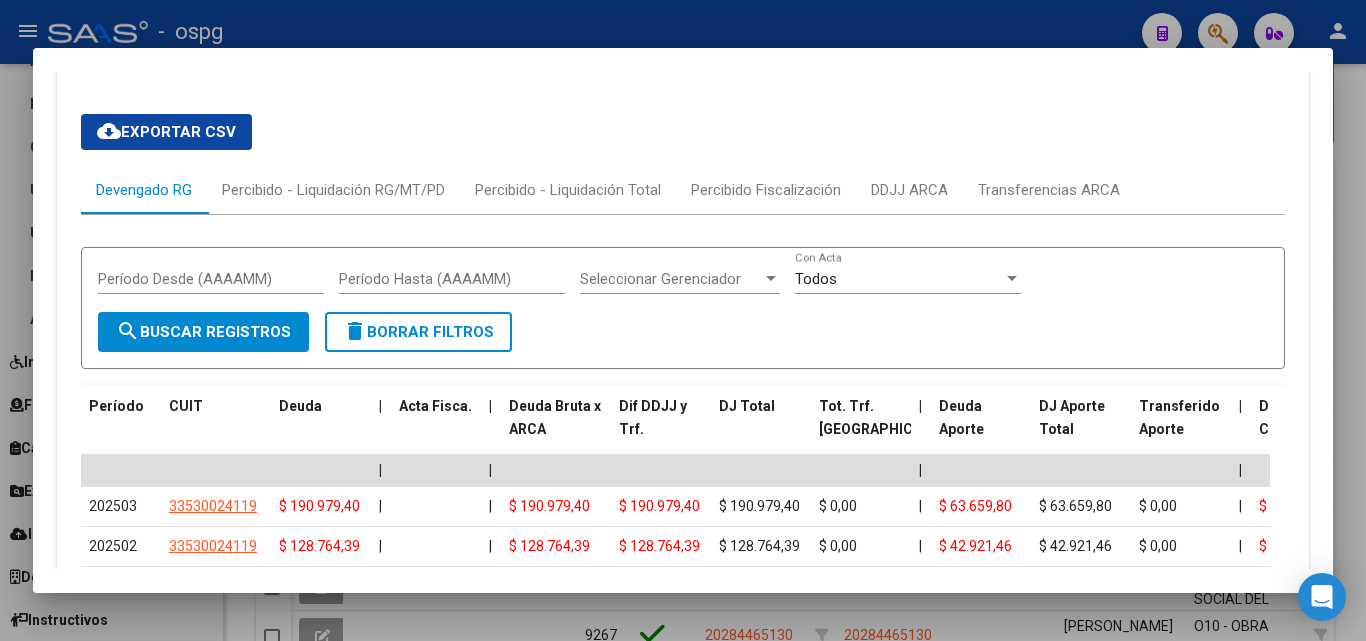 click at bounding box center (683, 320) 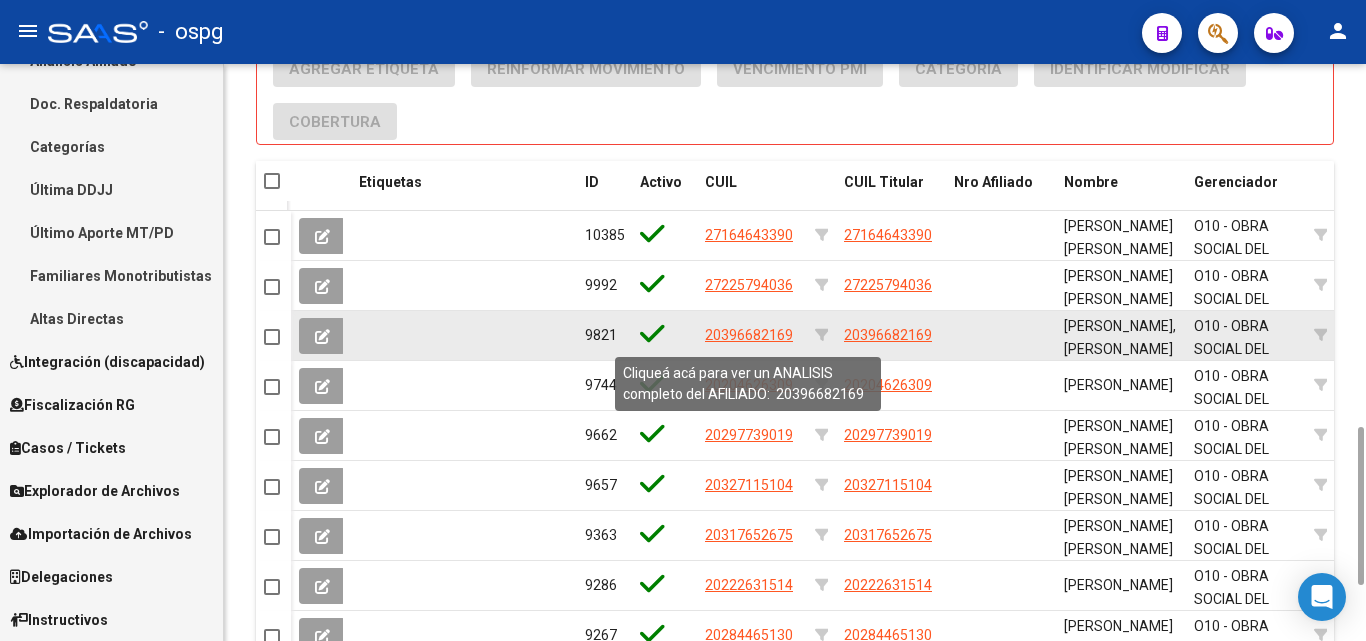click on "20396682169" 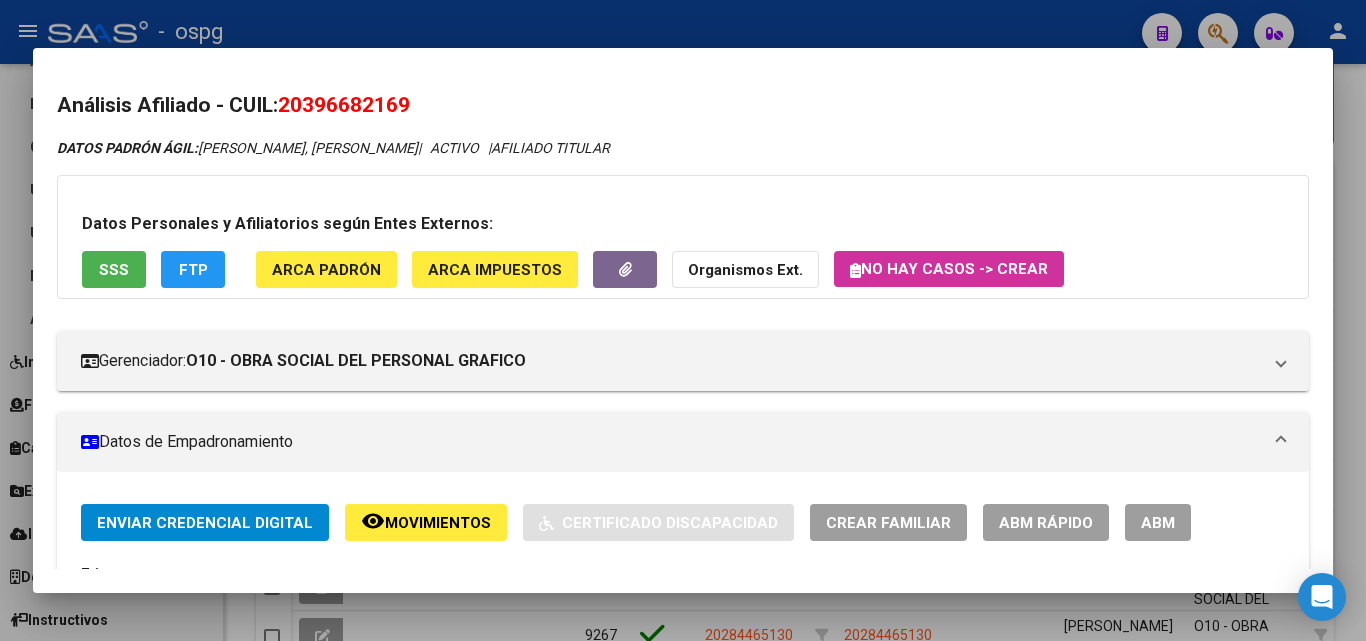 drag, startPoint x: 276, startPoint y: 104, endPoint x: 559, endPoint y: 114, distance: 283.17664 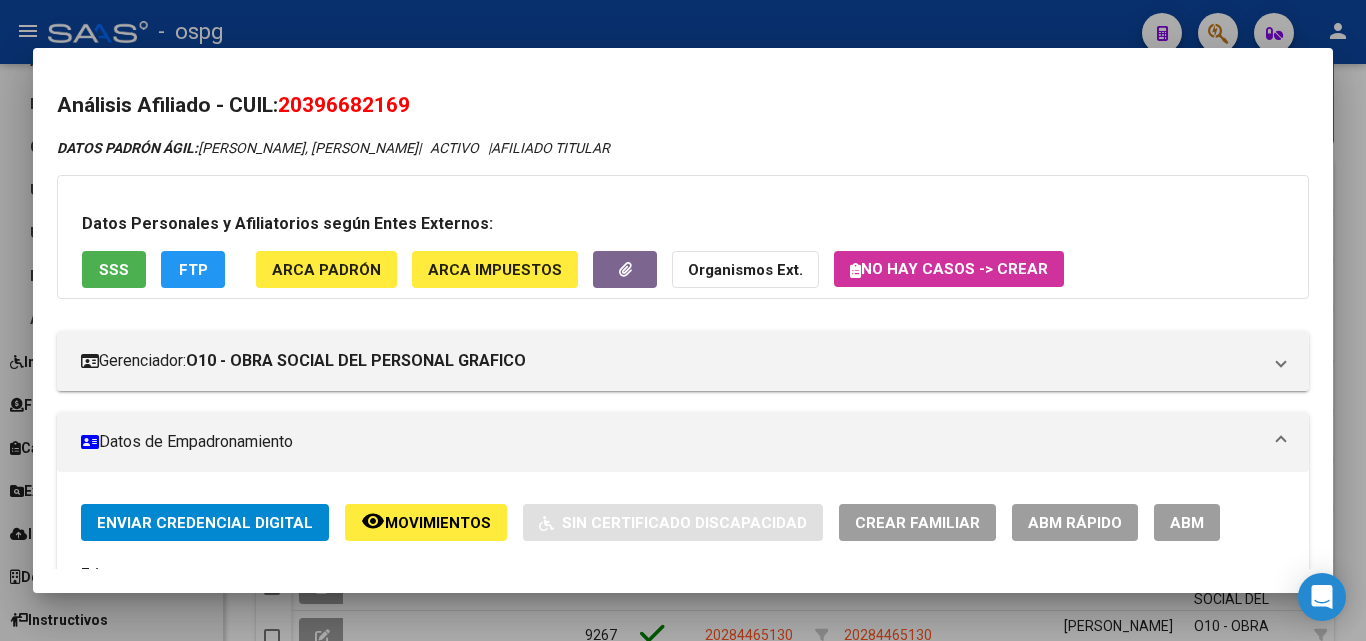 click on "Análisis Afiliado - CUIL:  20396682169" at bounding box center [683, 106] 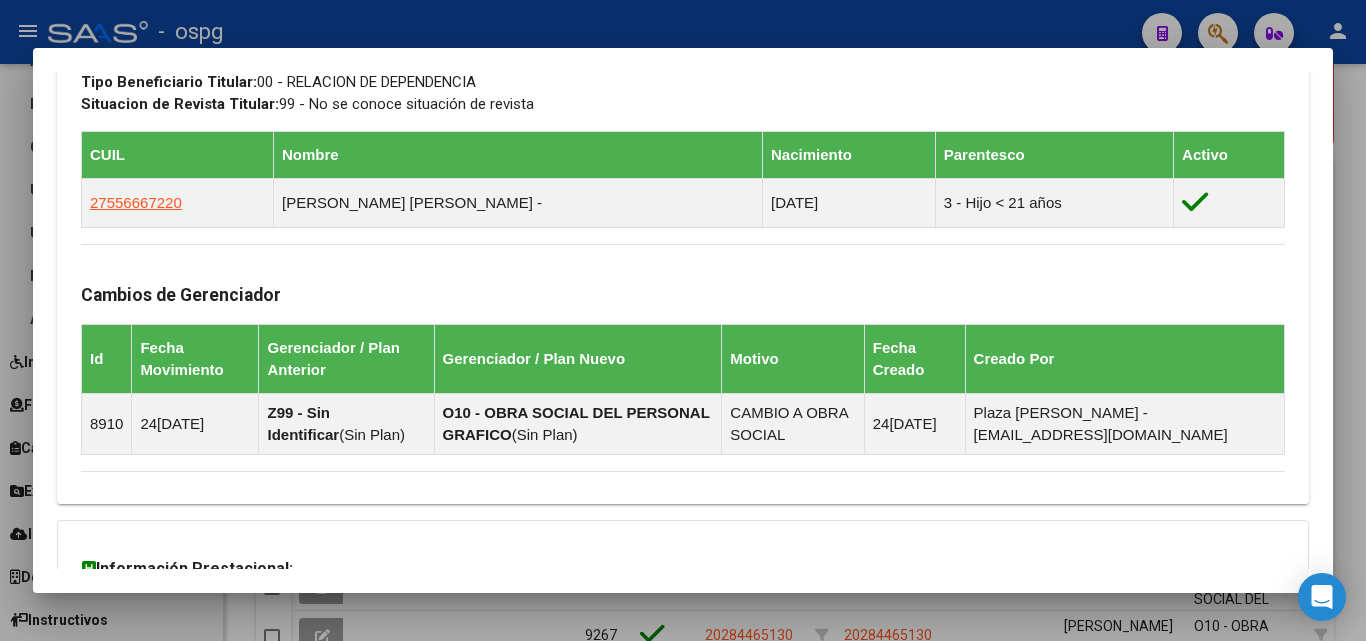 scroll, scrollTop: 1248, scrollLeft: 0, axis: vertical 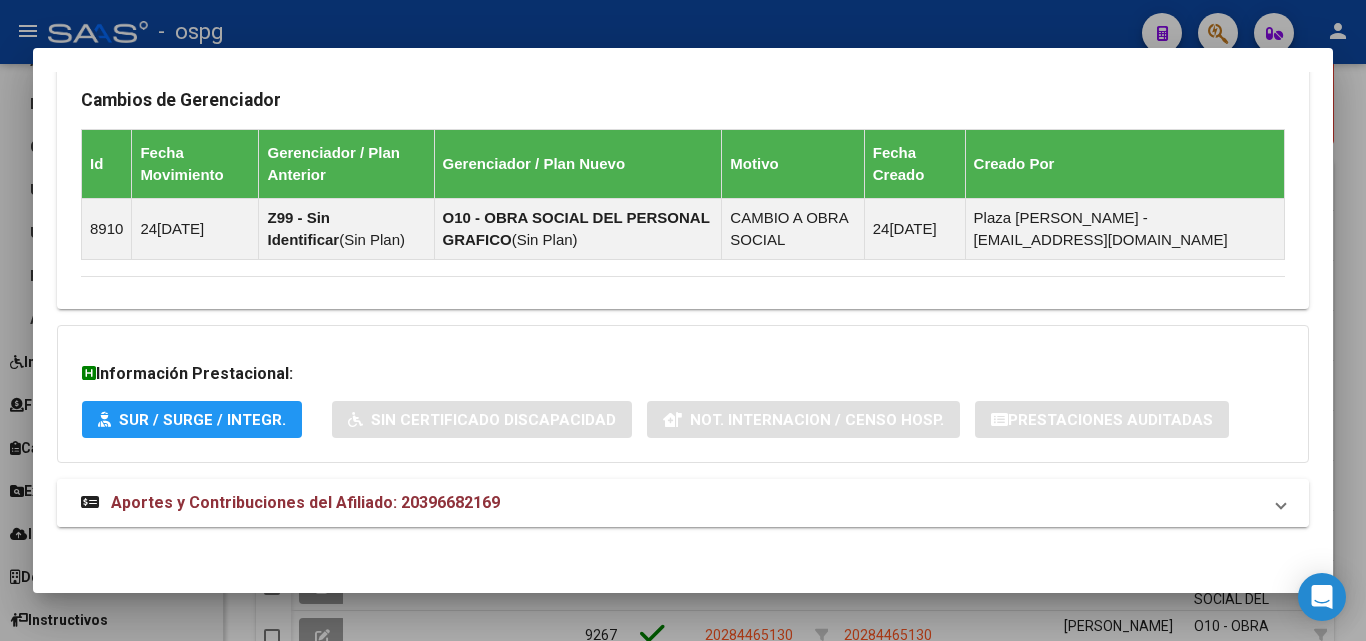 click on "Aportes y Contribuciones del Afiliado: 20396682169" at bounding box center [671, 503] 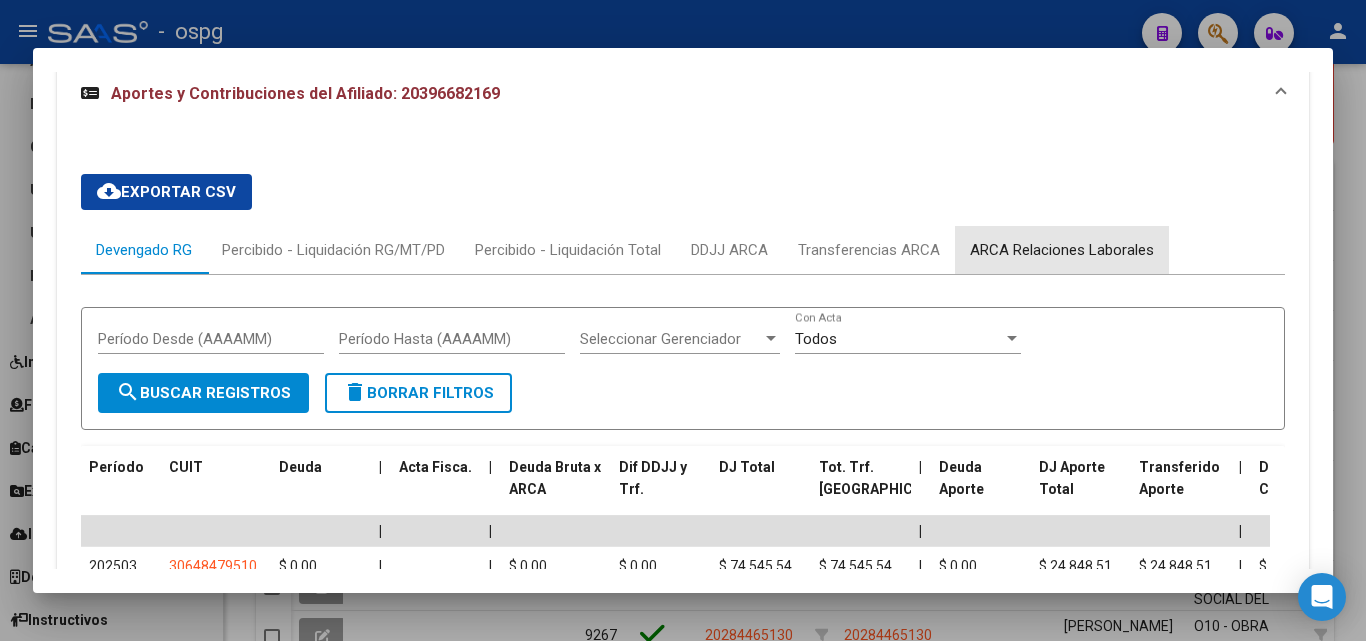 click on "ARCA Relaciones Laborales" at bounding box center (1062, 250) 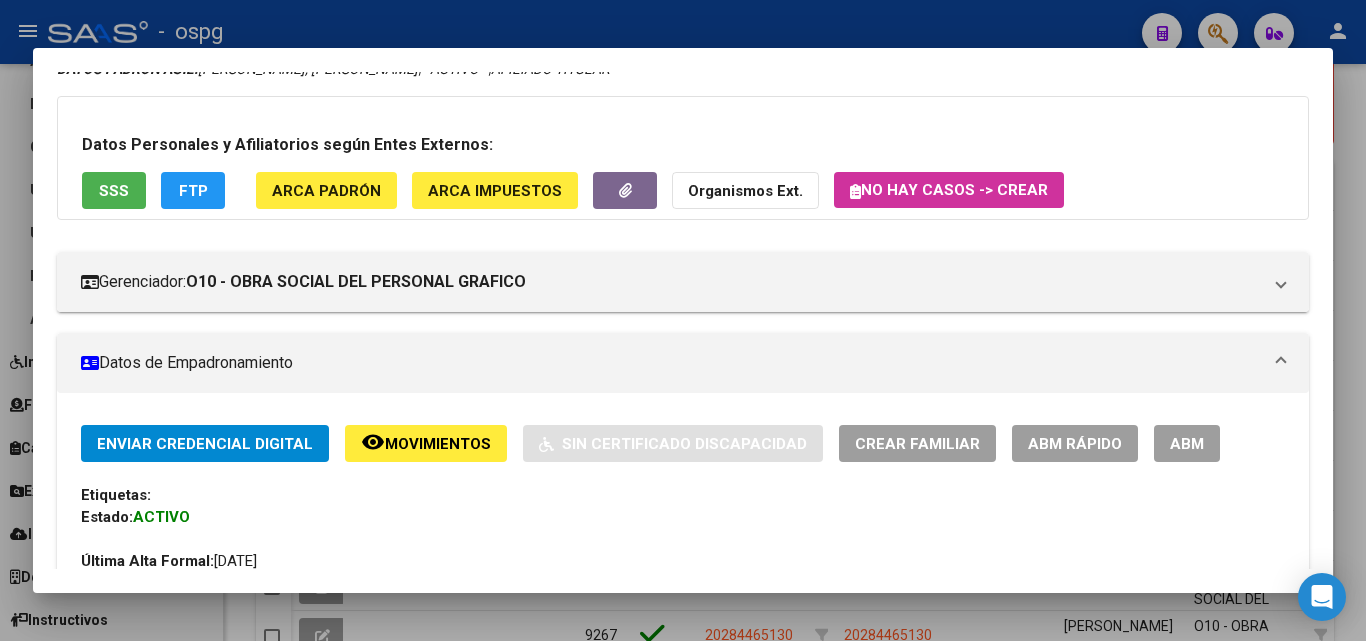 scroll, scrollTop: 0, scrollLeft: 0, axis: both 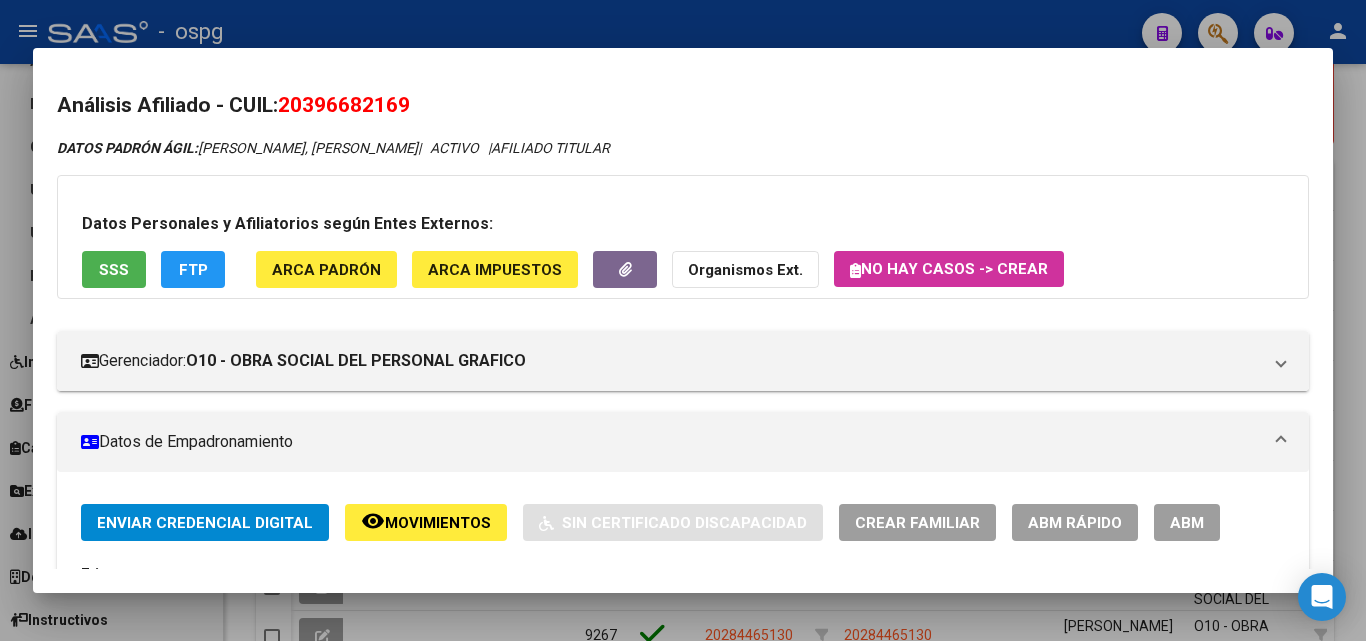 drag, startPoint x: 287, startPoint y: 100, endPoint x: 453, endPoint y: 98, distance: 166.01205 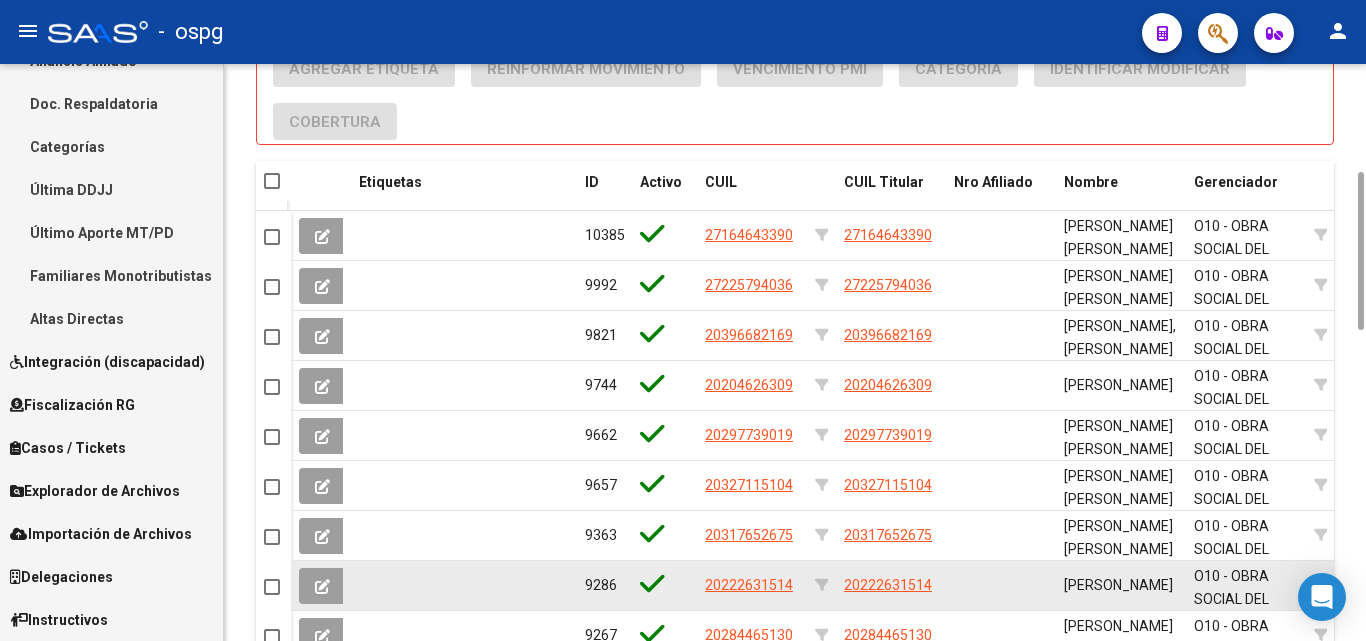 scroll, scrollTop: 1123, scrollLeft: 0, axis: vertical 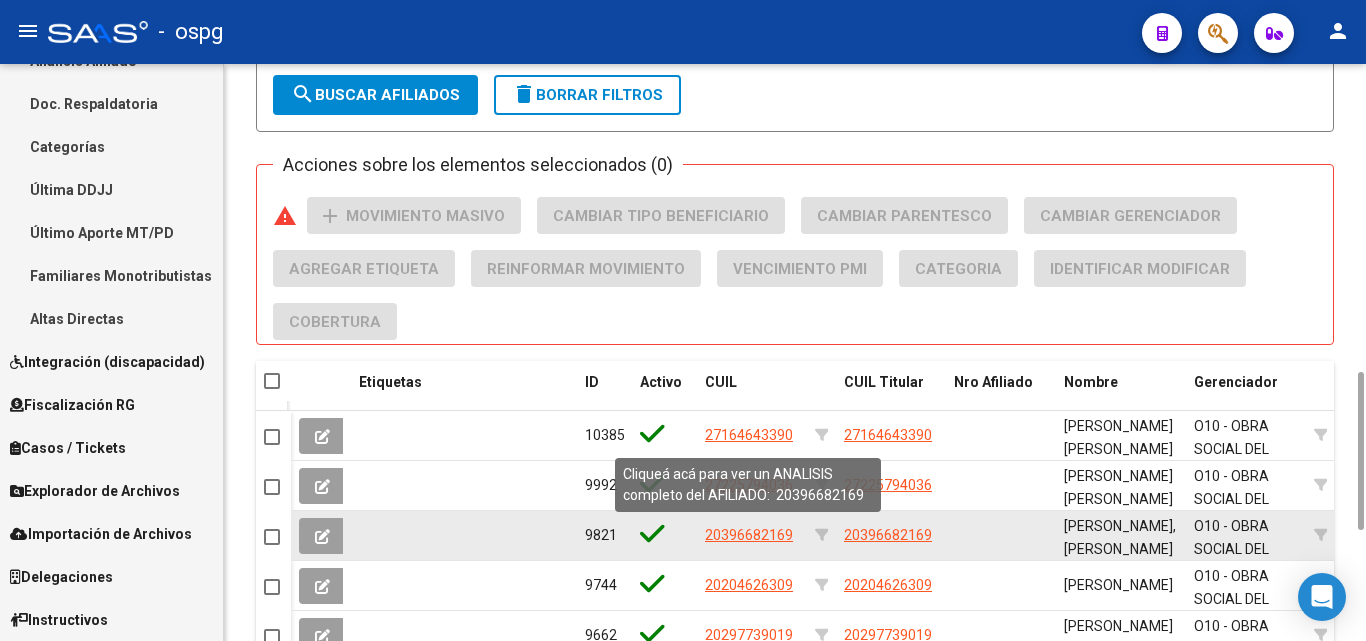click on "20396682169" 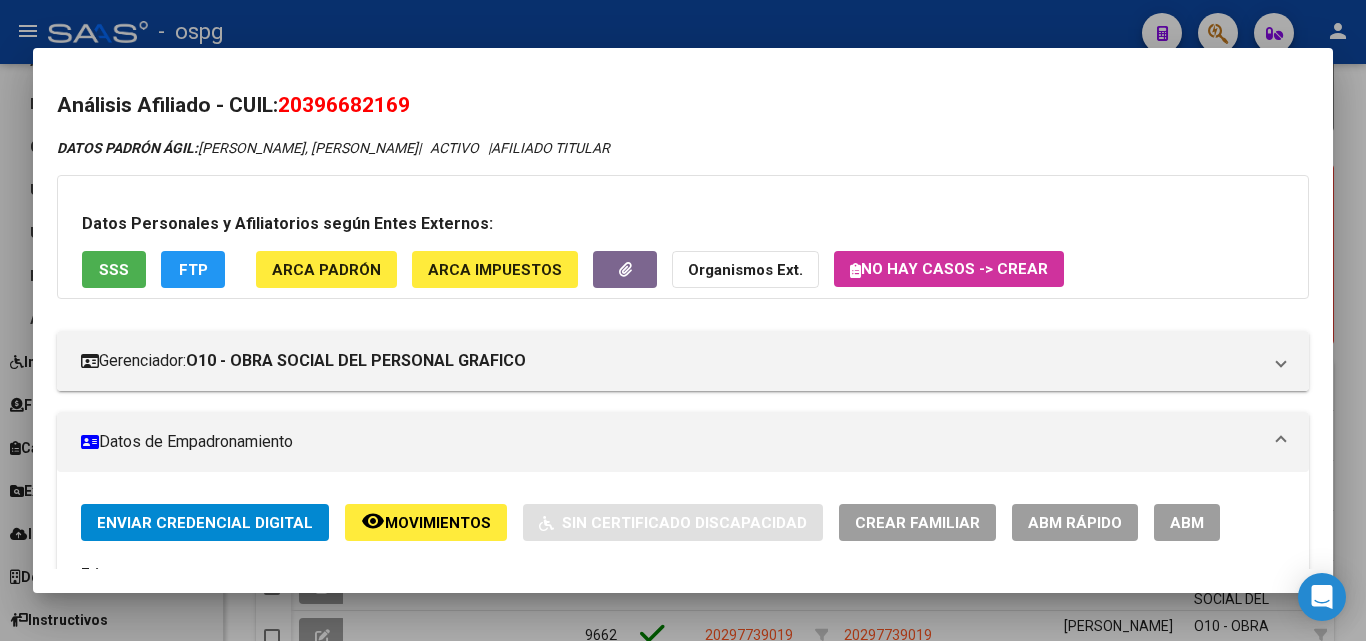 drag, startPoint x: 287, startPoint y: 100, endPoint x: 691, endPoint y: 109, distance: 404.10025 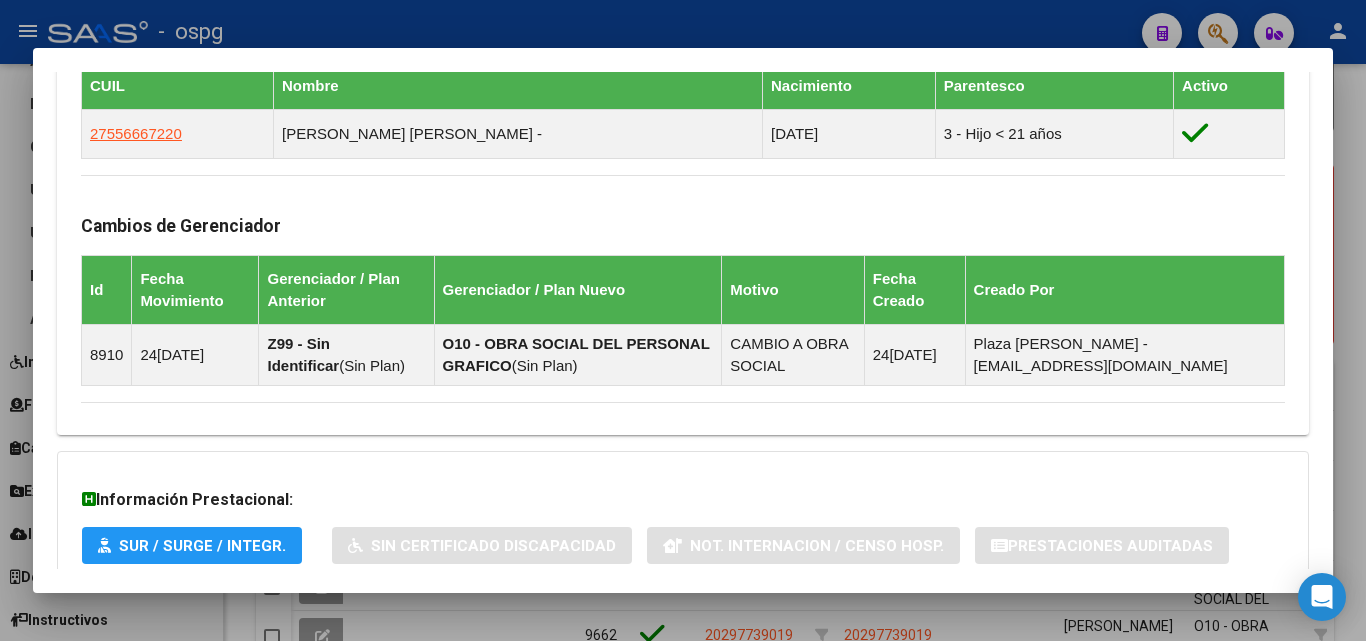 scroll, scrollTop: 1248, scrollLeft: 0, axis: vertical 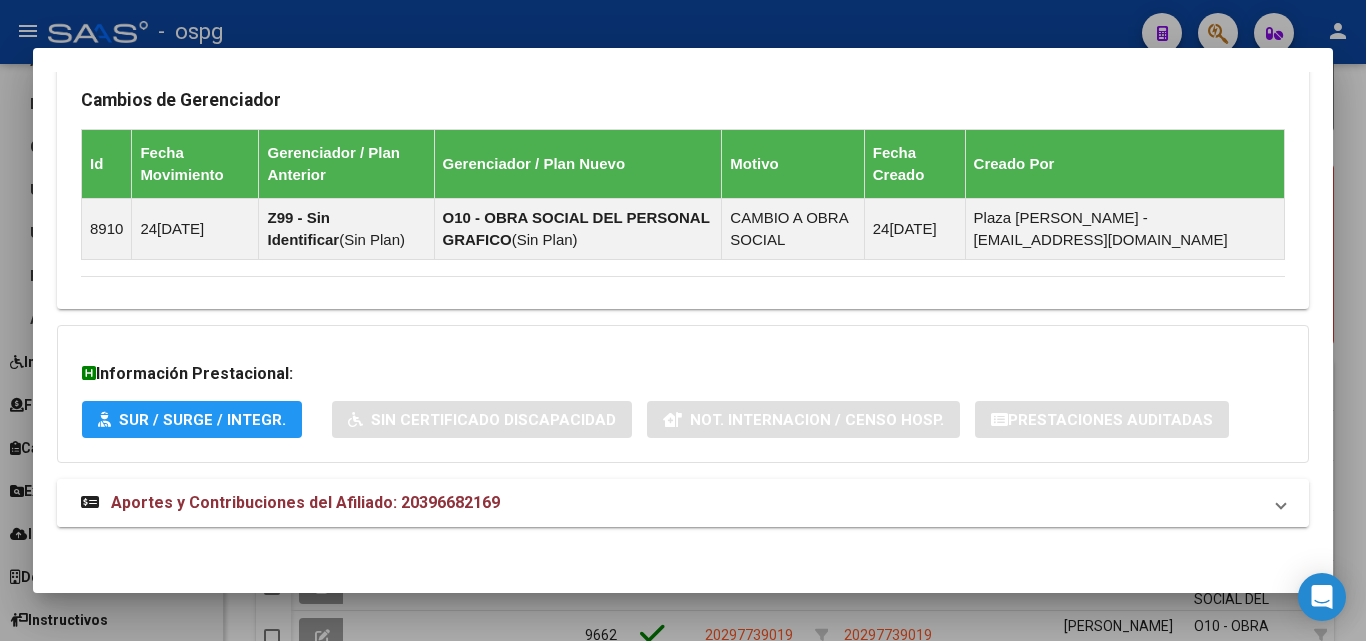click on "Aportes y Contribuciones del Afiliado: 20396682169" at bounding box center [671, 503] 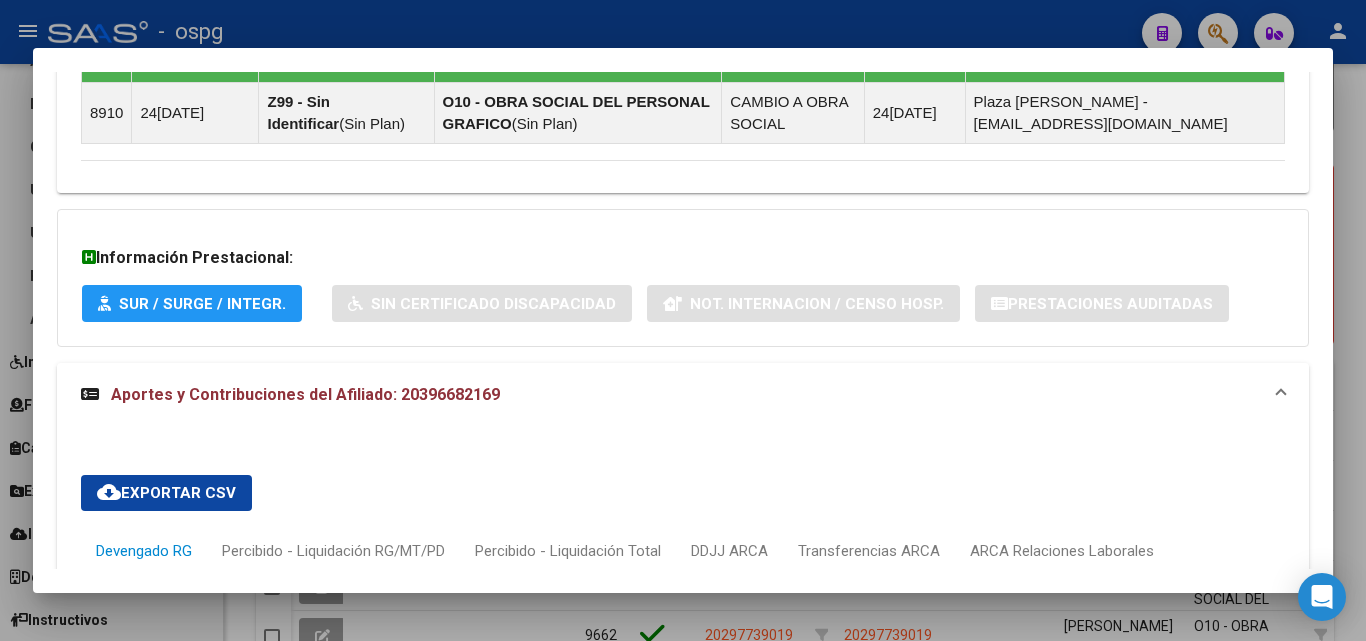 scroll, scrollTop: 1465, scrollLeft: 0, axis: vertical 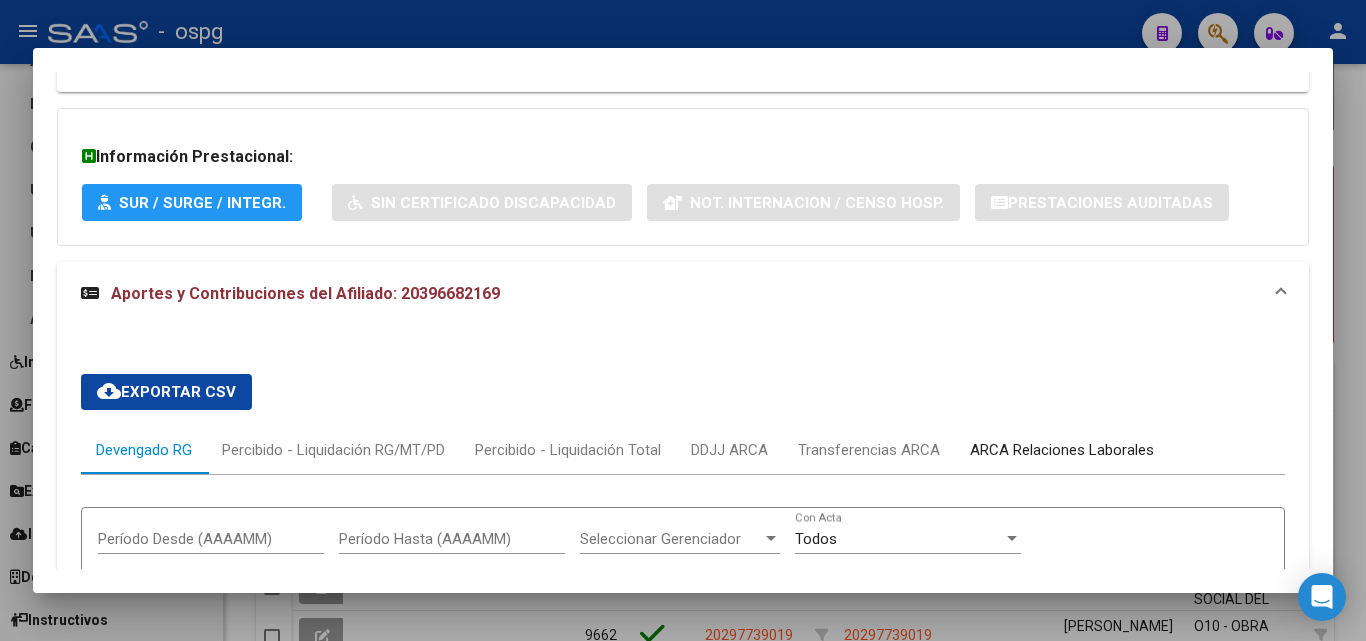 drag, startPoint x: 1086, startPoint y: 460, endPoint x: 1085, endPoint y: 442, distance: 18.027756 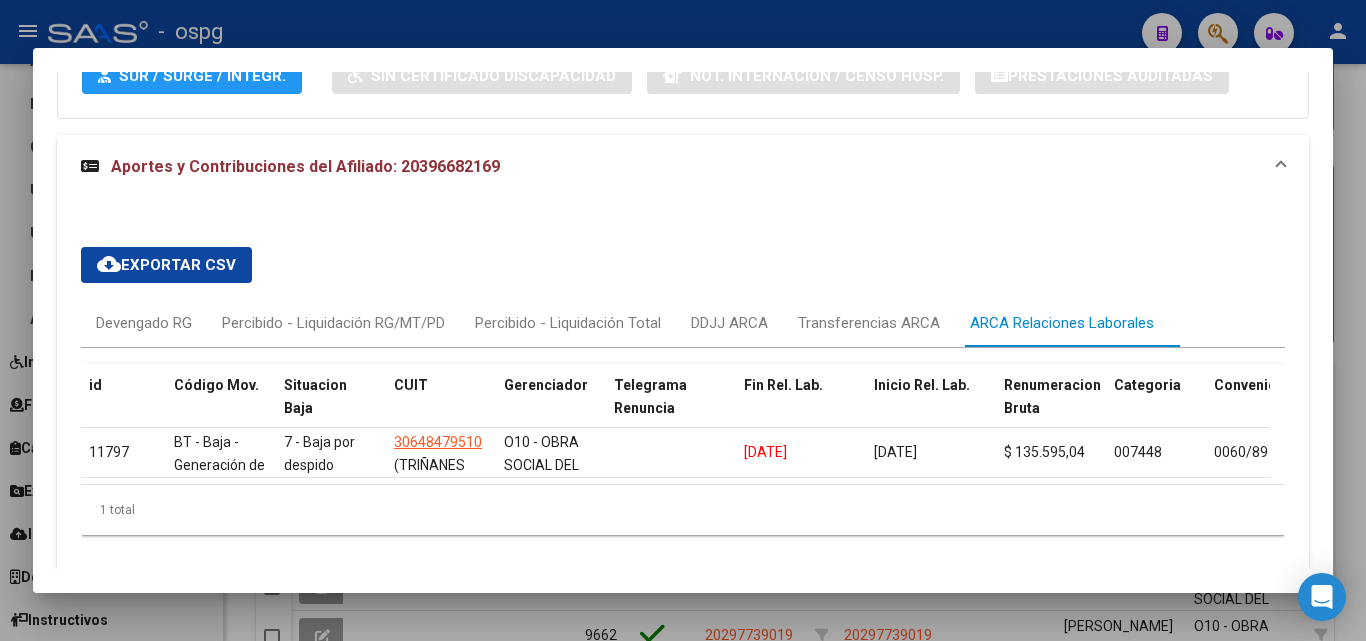 scroll, scrollTop: 1563, scrollLeft: 0, axis: vertical 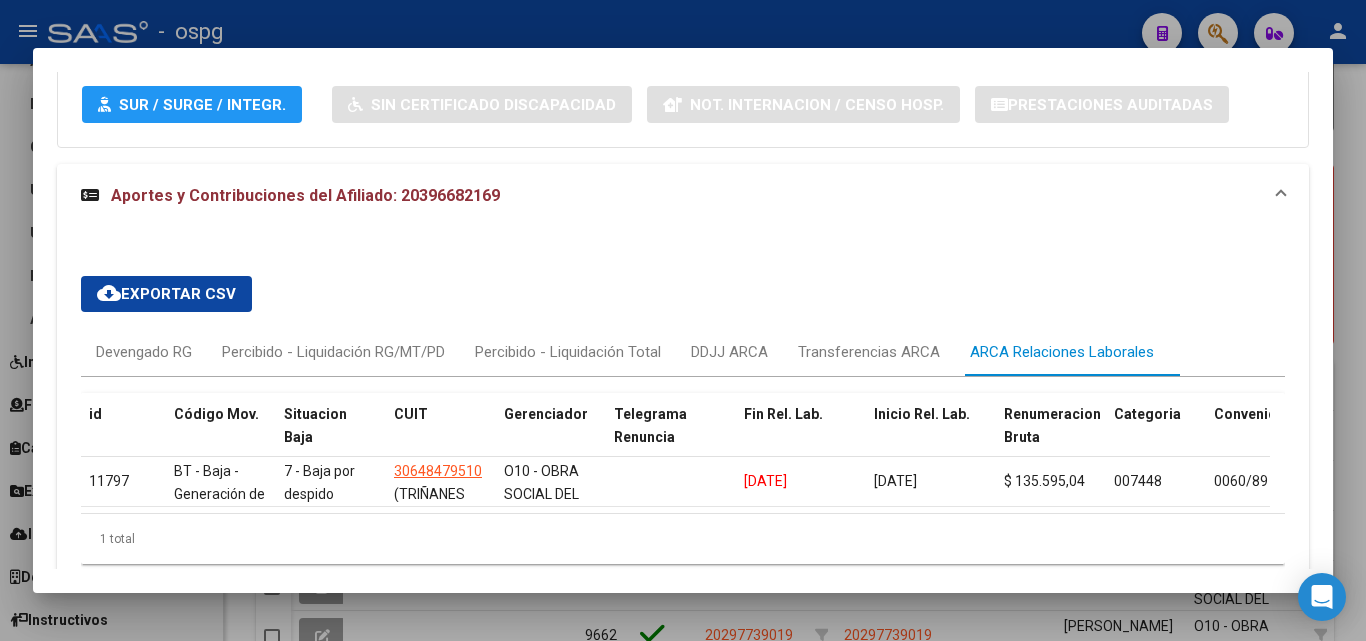 drag, startPoint x: 744, startPoint y: 21, endPoint x: 747, endPoint y: 39, distance: 18.248287 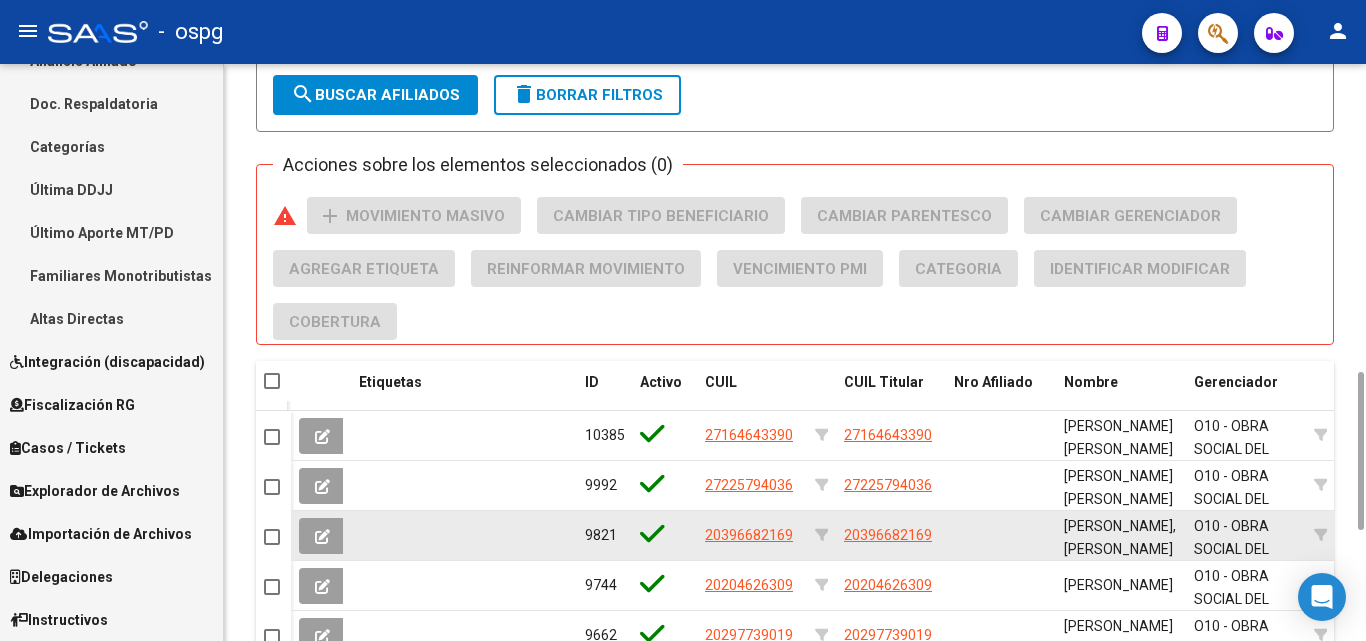 click on "20396682169" 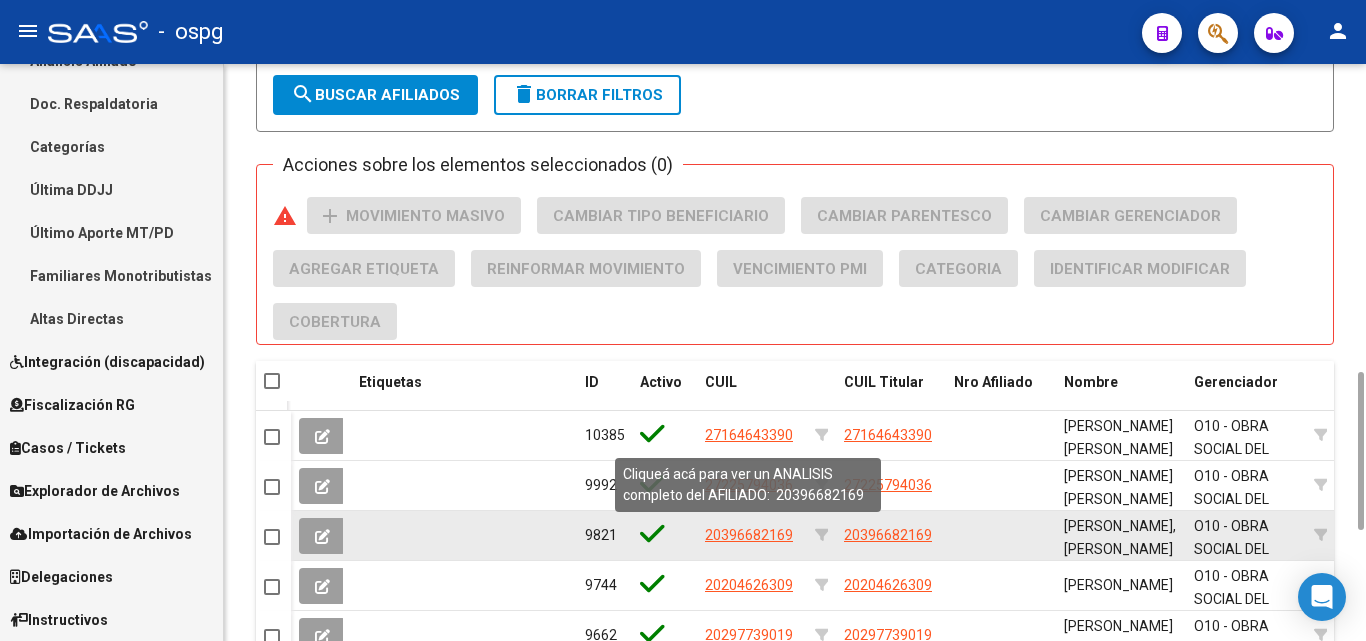click on "20396682169" 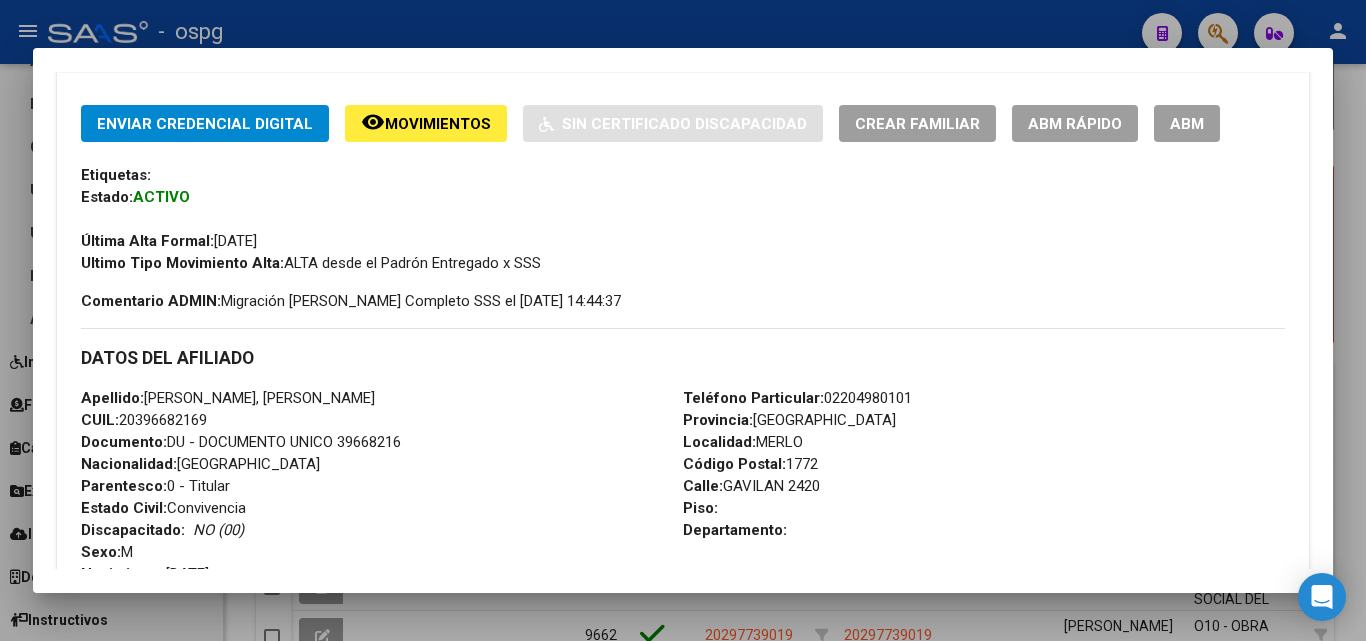 scroll, scrollTop: 400, scrollLeft: 0, axis: vertical 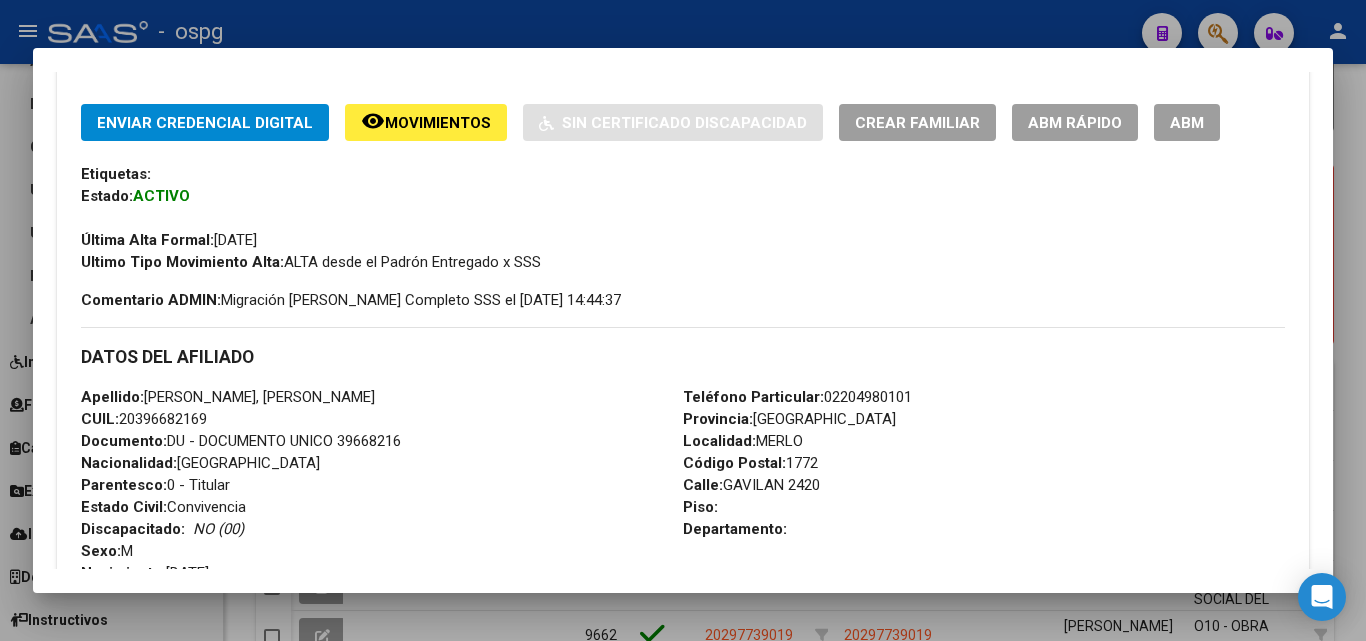 click on "ABM Rápido" 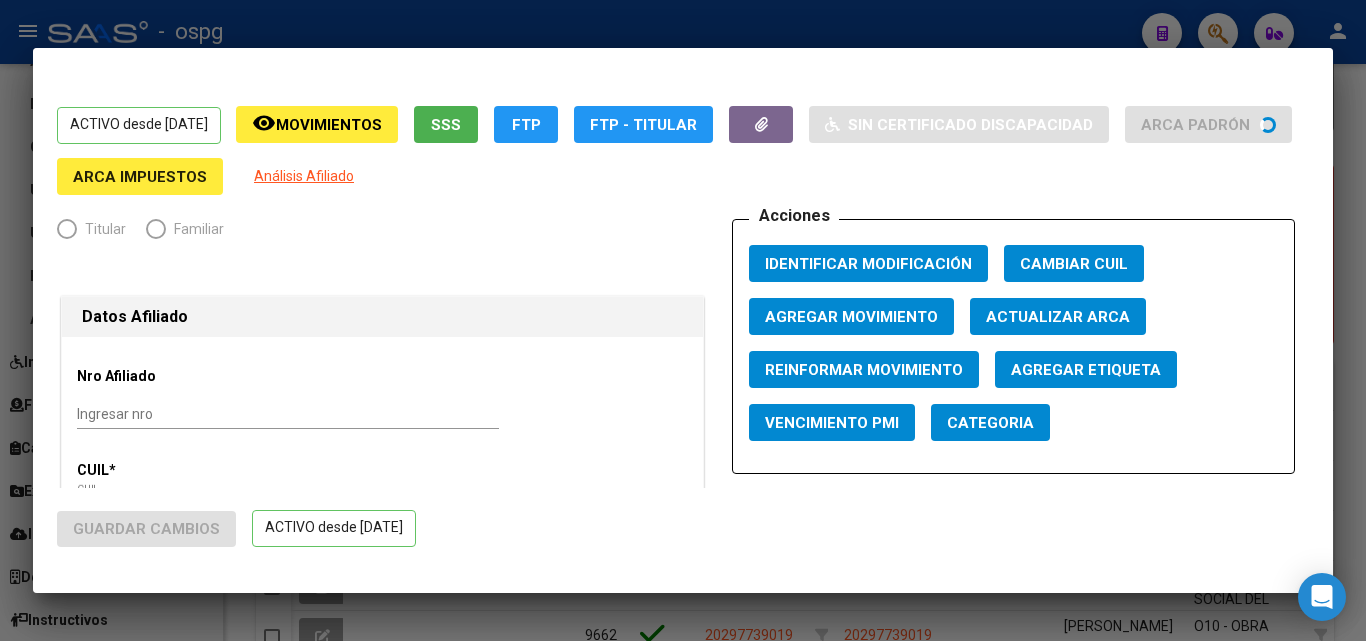 radio on "true" 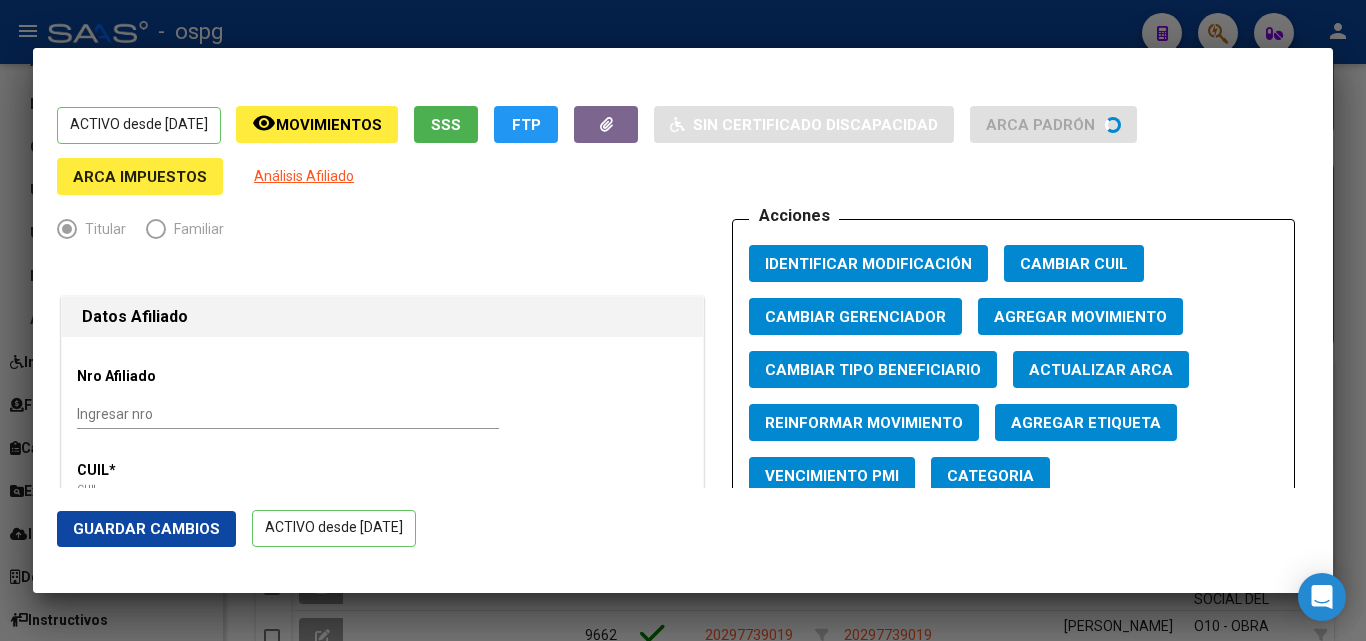 click on "Agregar Movimiento" 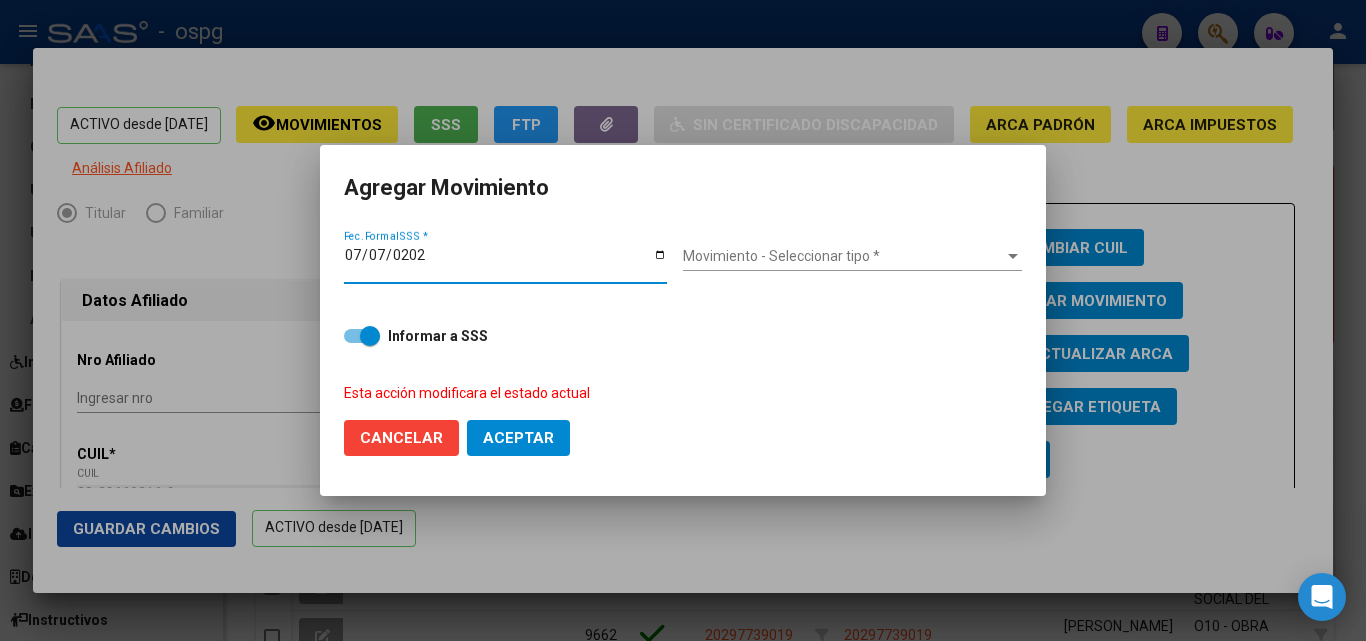 type on "[DATE]" 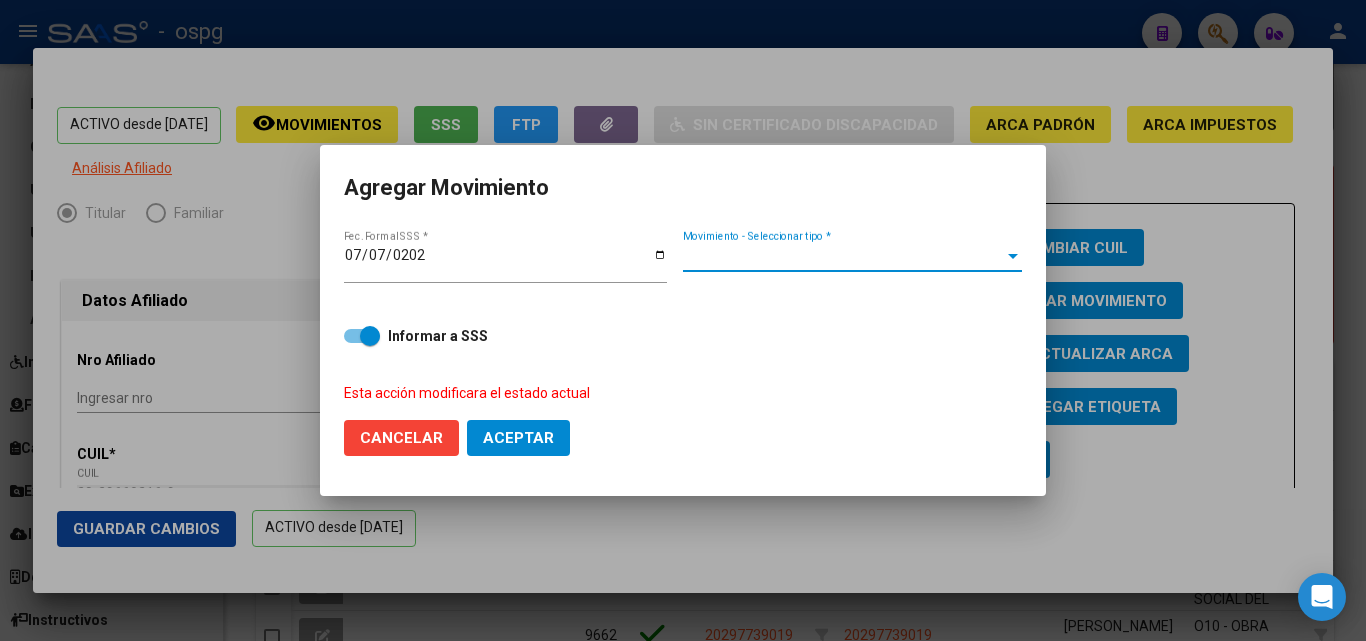 click on "Movimiento - Seleccionar tipo *" at bounding box center (843, 256) 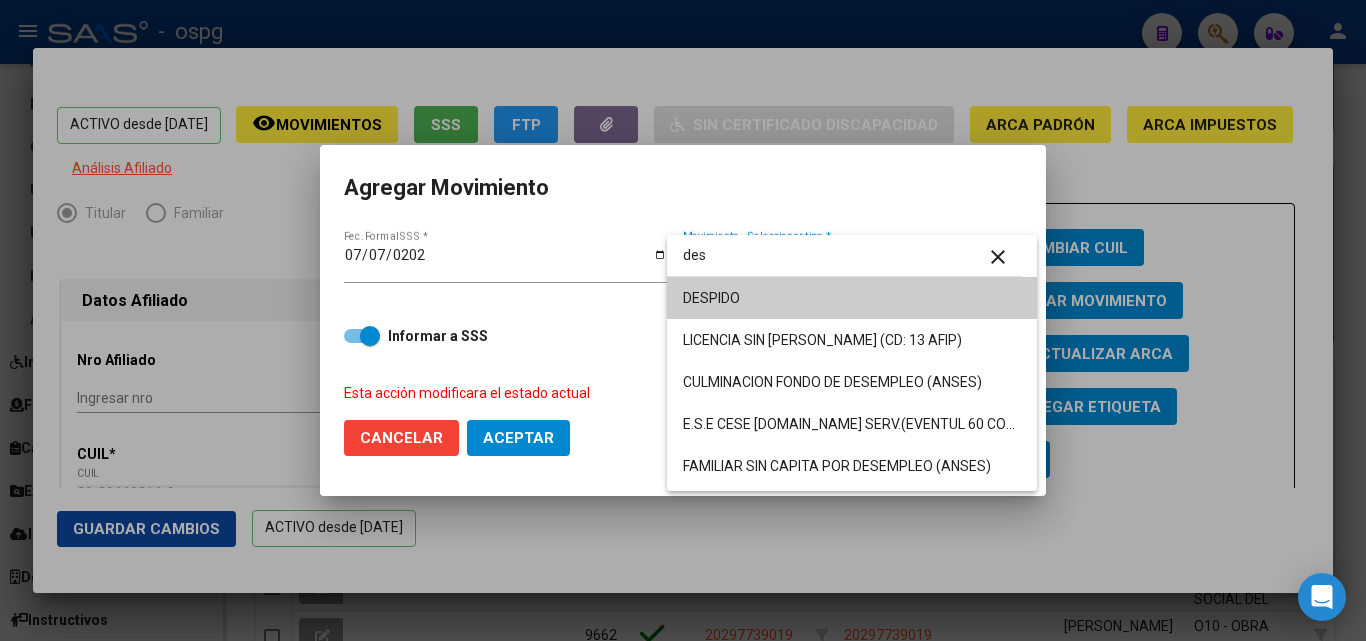 type on "des" 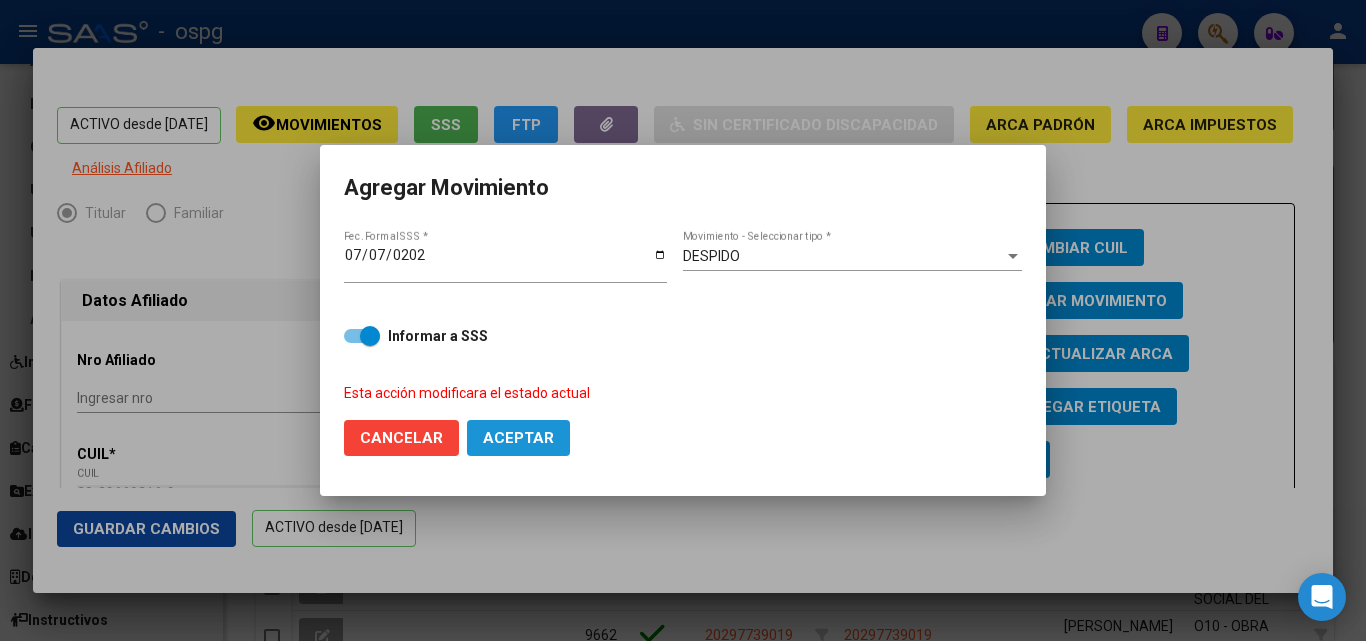click on "Aceptar" 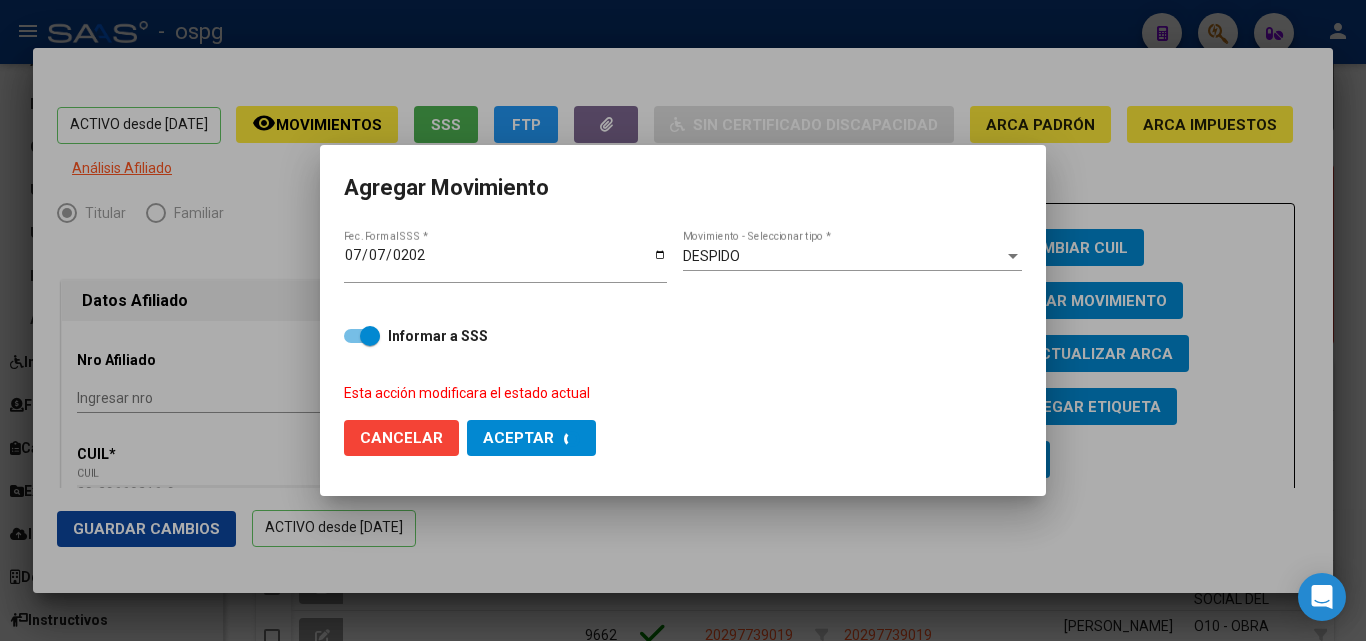 checkbox on "false" 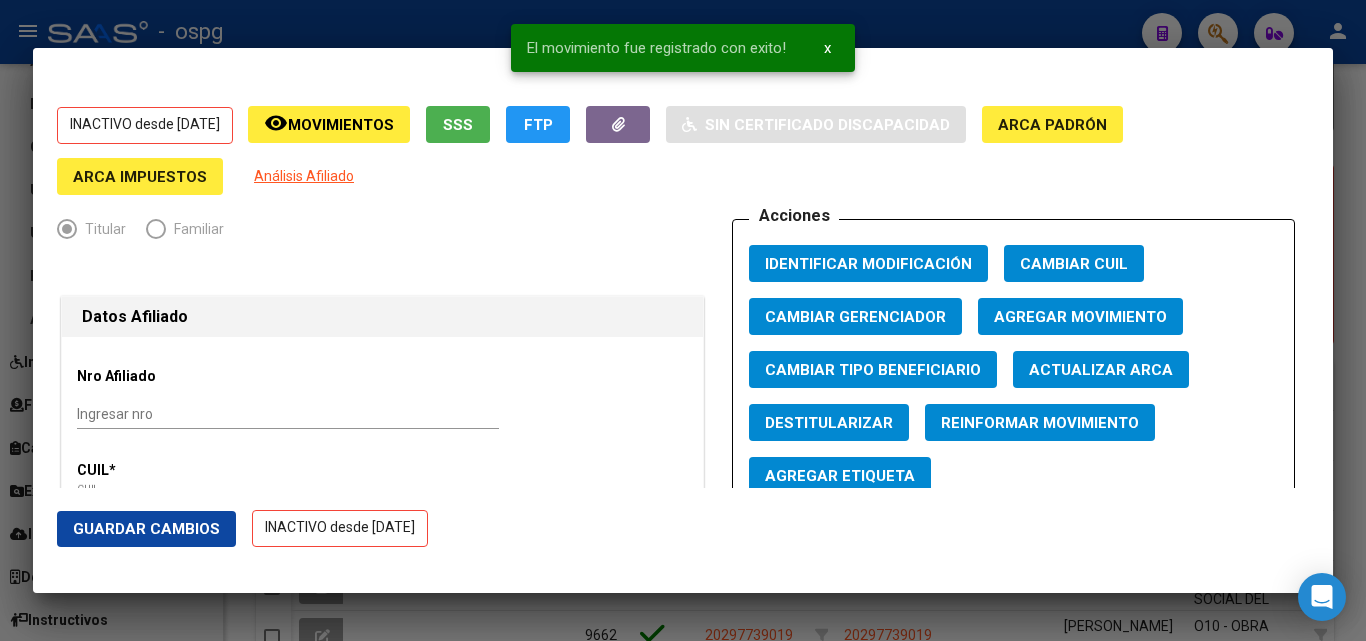 click at bounding box center [683, 320] 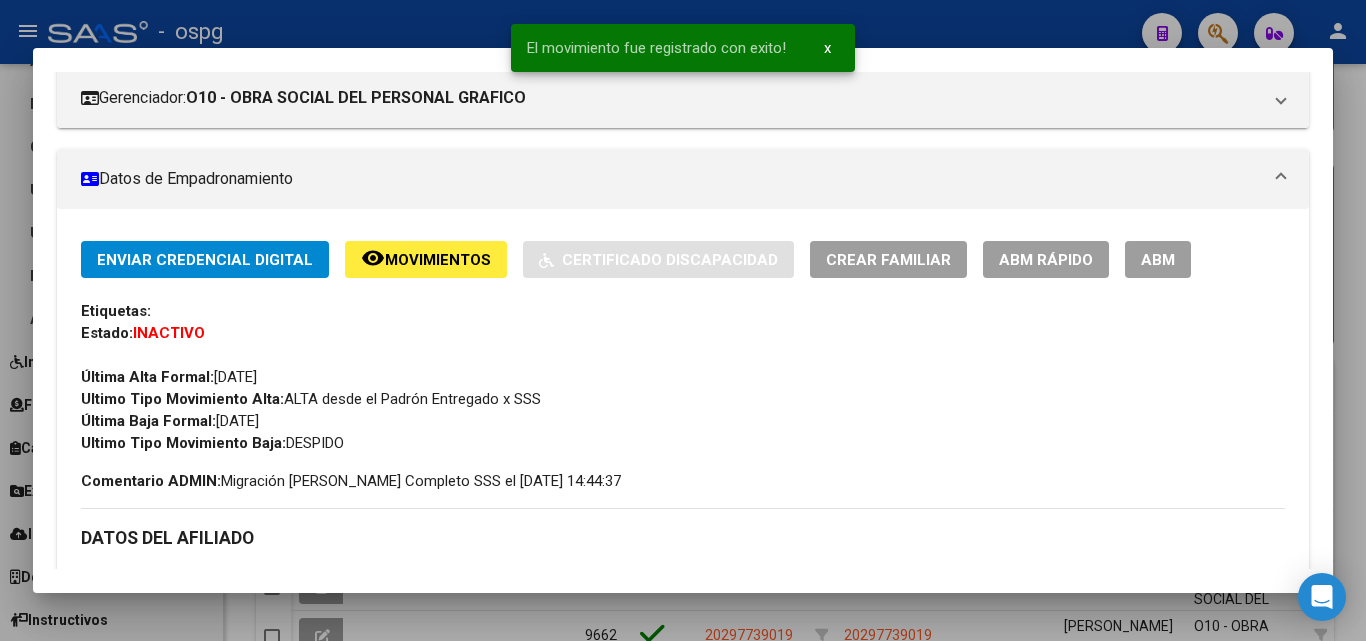 scroll, scrollTop: 400, scrollLeft: 0, axis: vertical 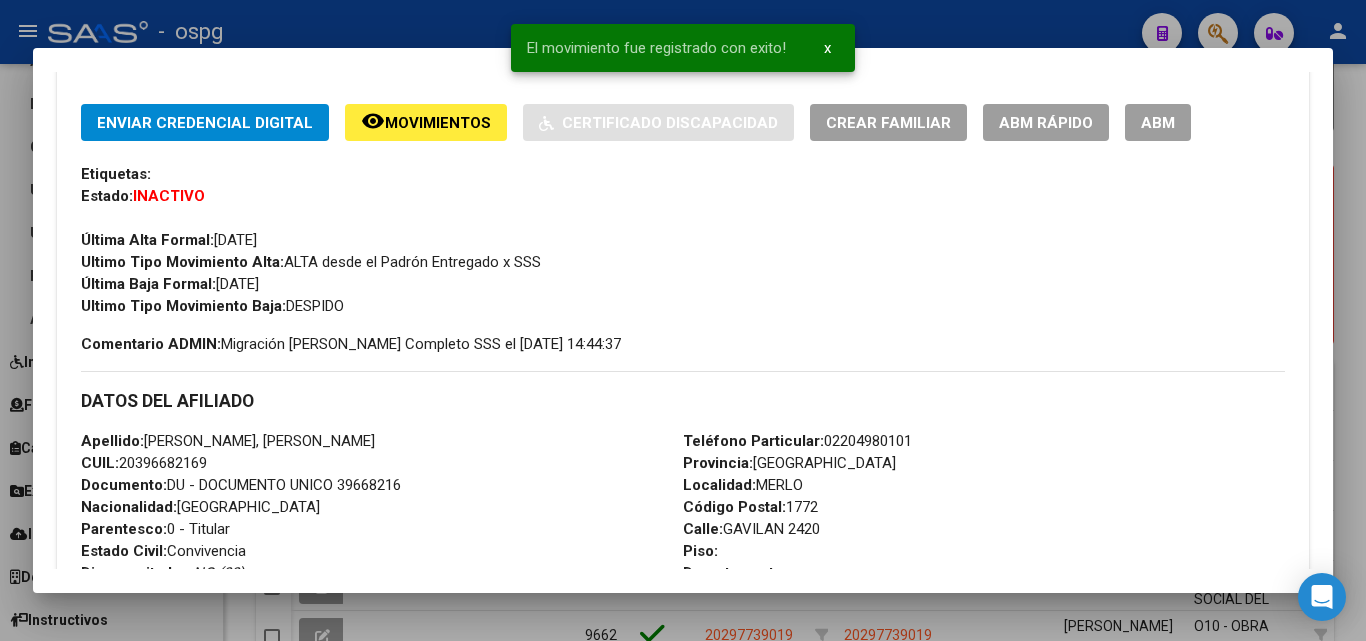 click at bounding box center (683, 320) 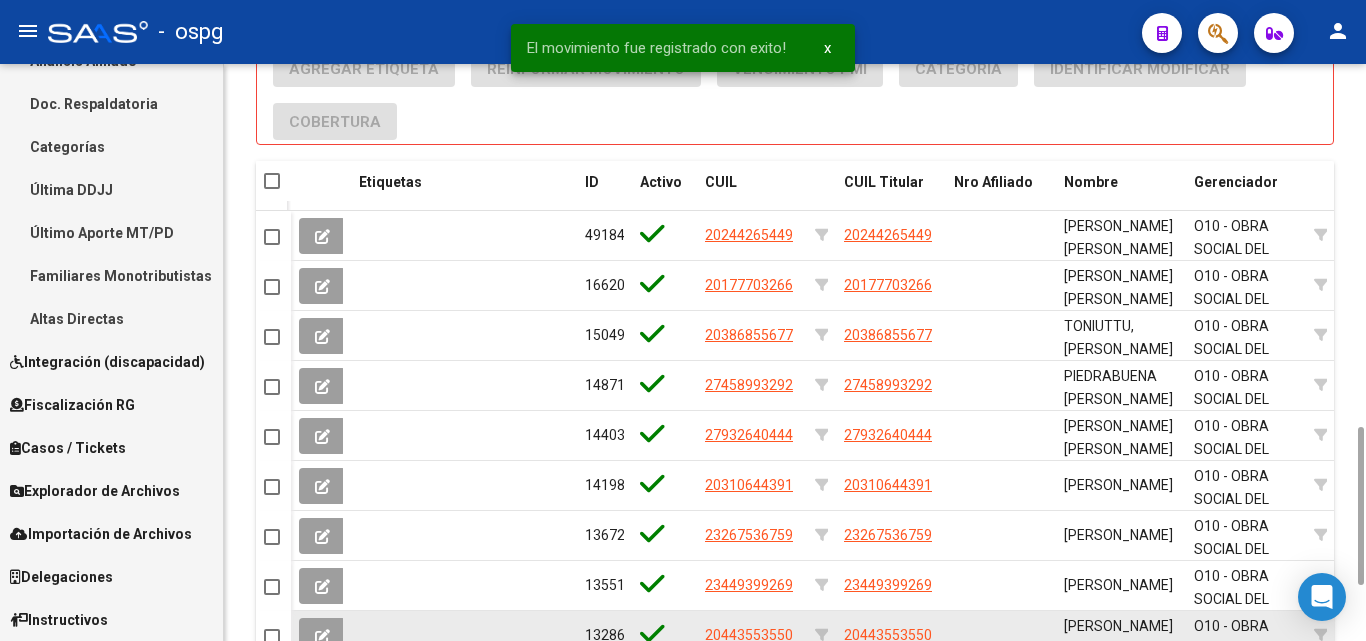 scroll, scrollTop: 1523, scrollLeft: 0, axis: vertical 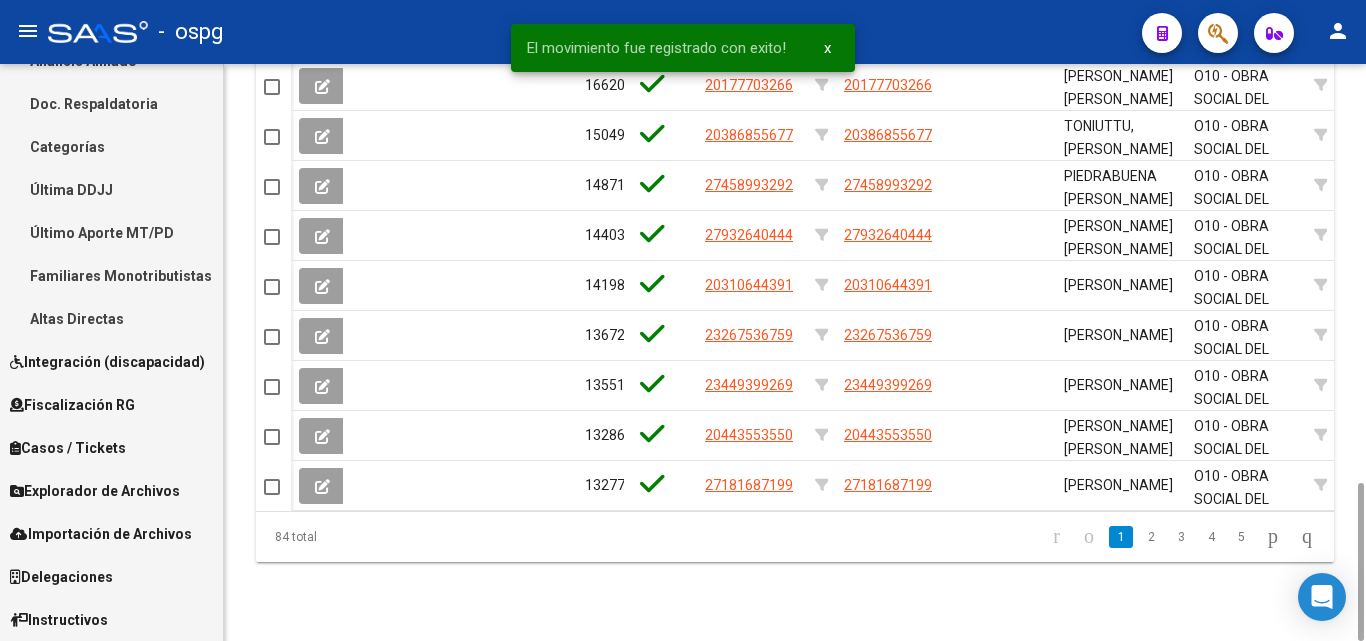click on "3" 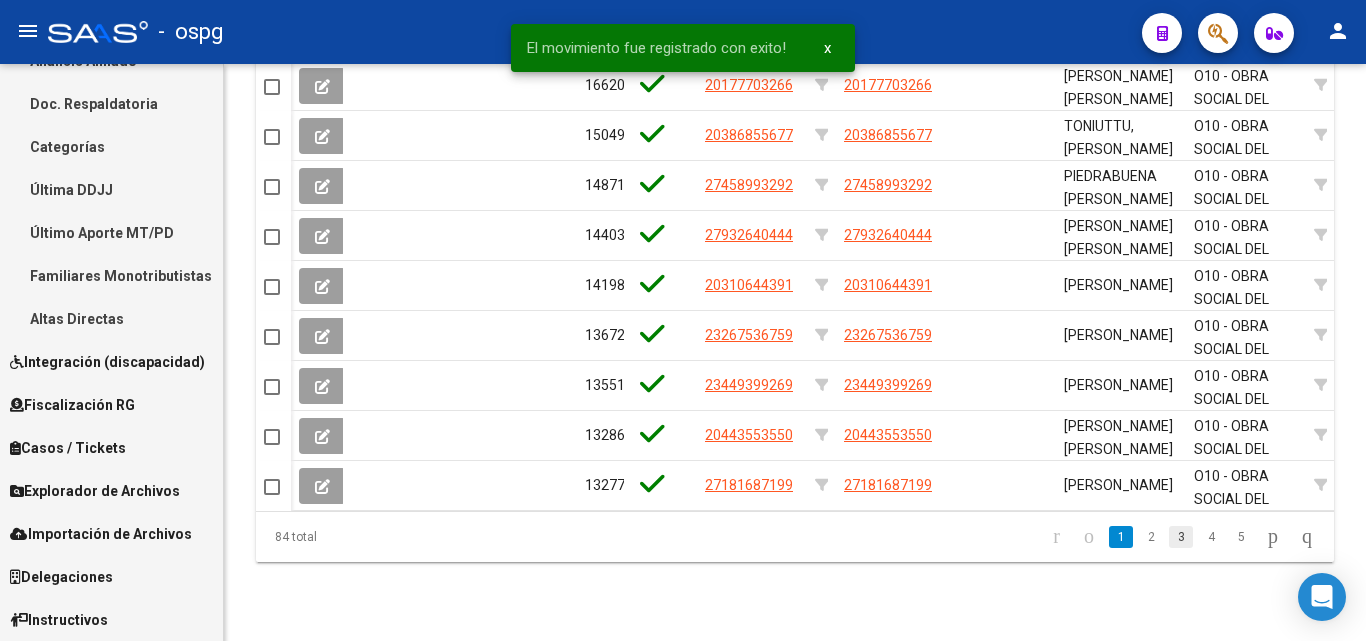 click on "3" 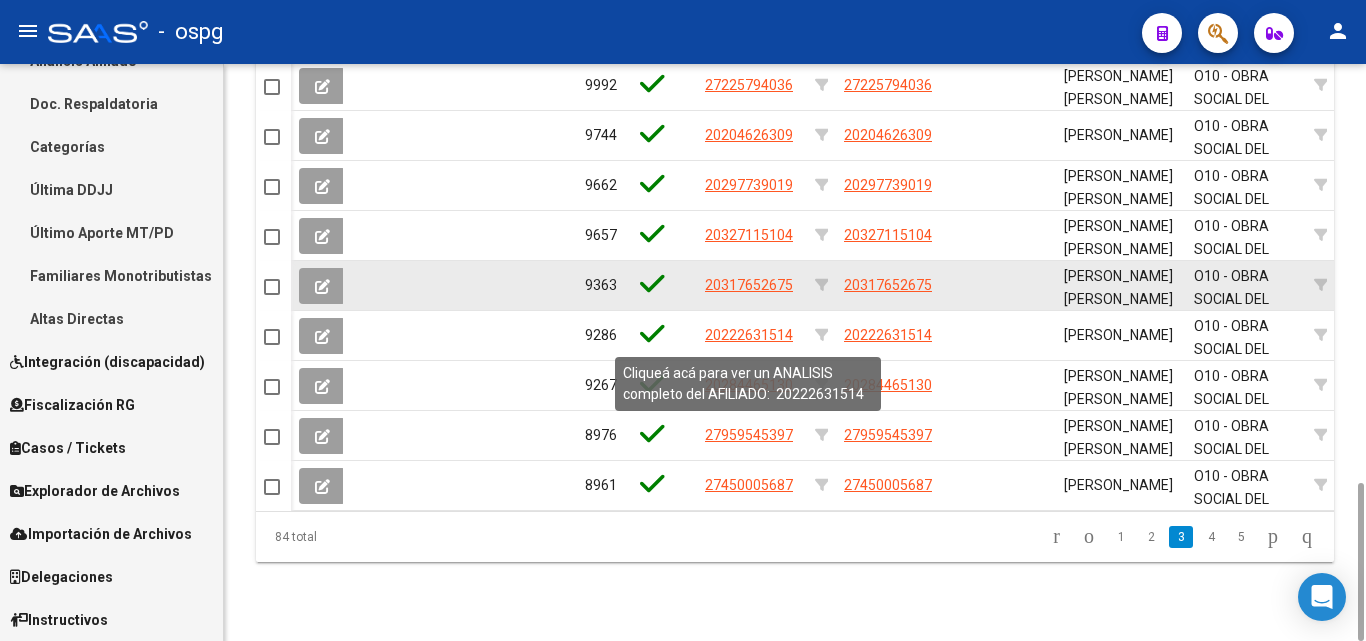 scroll, scrollTop: 1323, scrollLeft: 0, axis: vertical 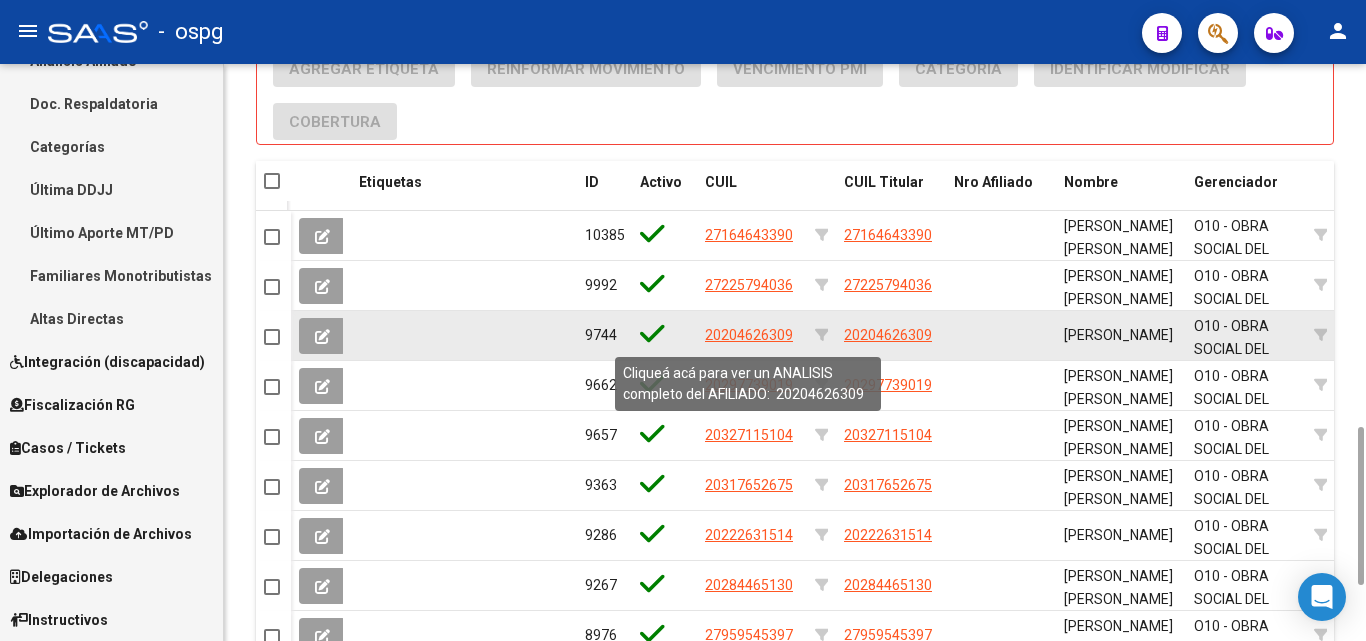 click on "20204626309" 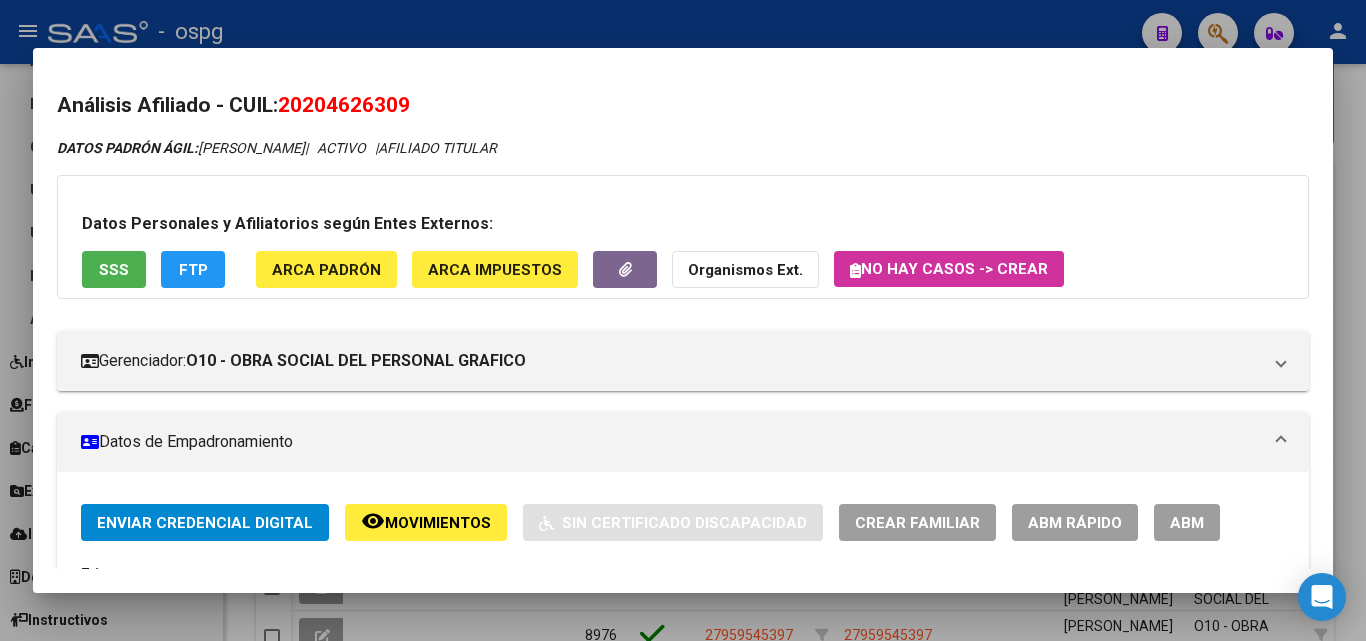 drag, startPoint x: 608, startPoint y: 144, endPoint x: 676, endPoint y: 144, distance: 68 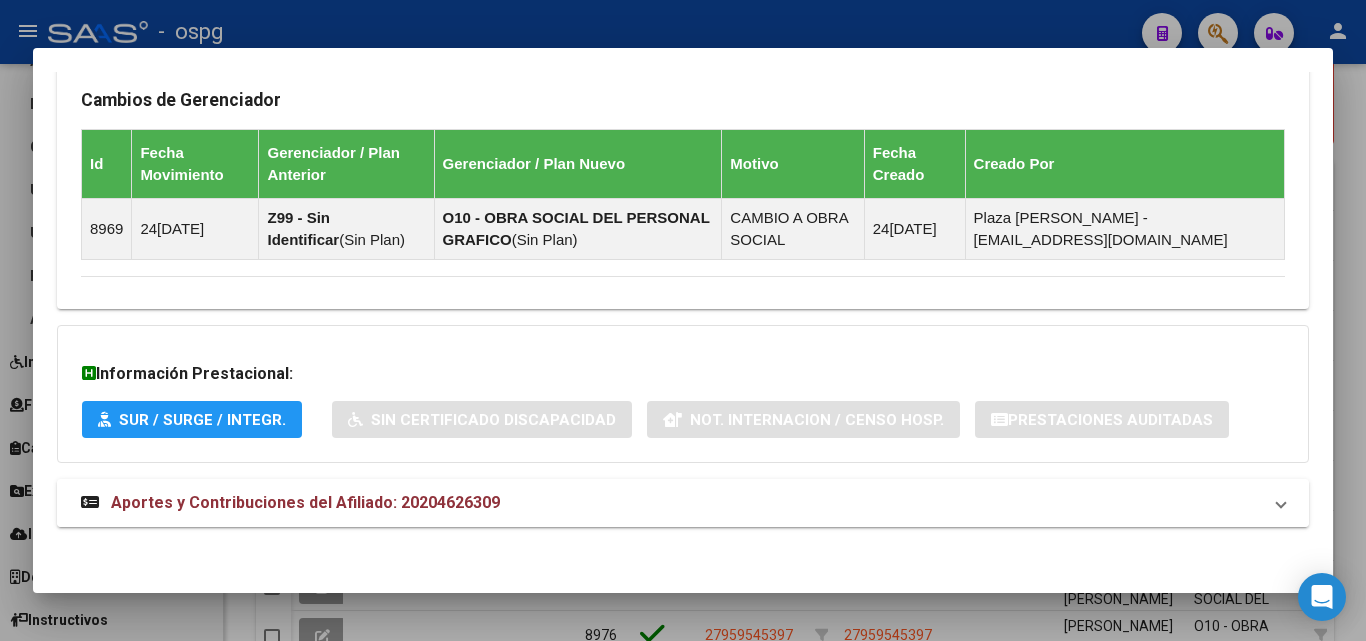 click on "Aportes y Contribuciones del Afiliado: 20204626309" at bounding box center (671, 503) 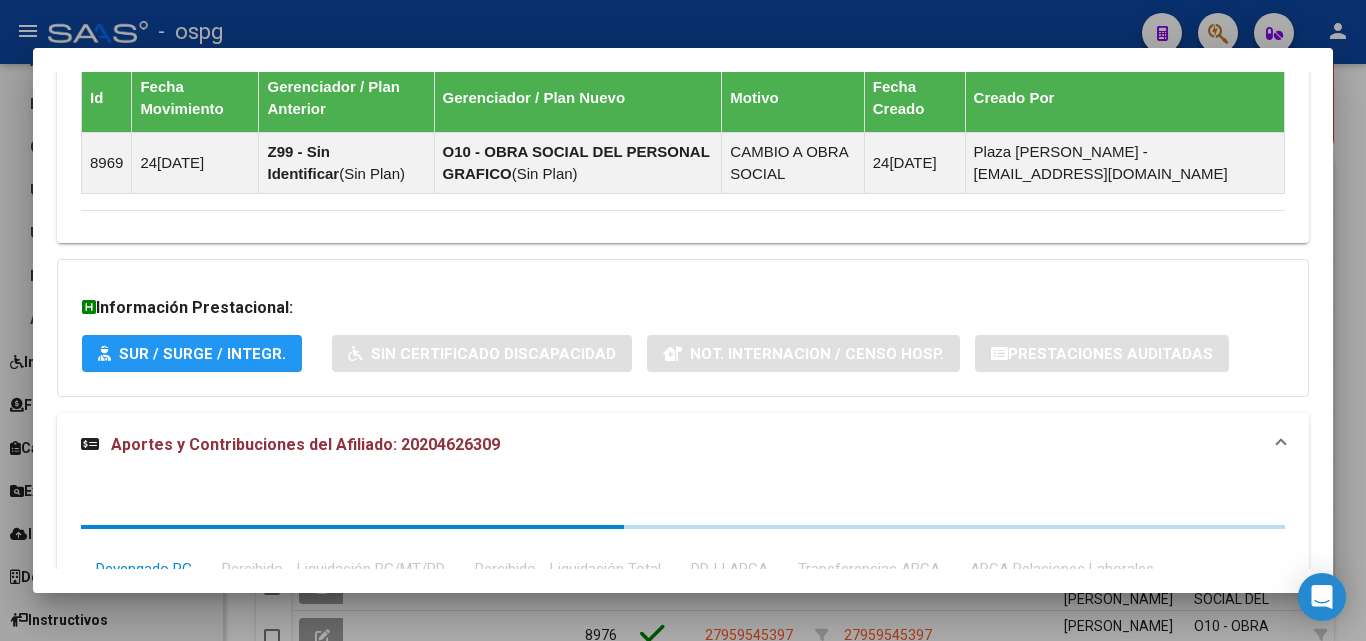 scroll, scrollTop: 1298, scrollLeft: 0, axis: vertical 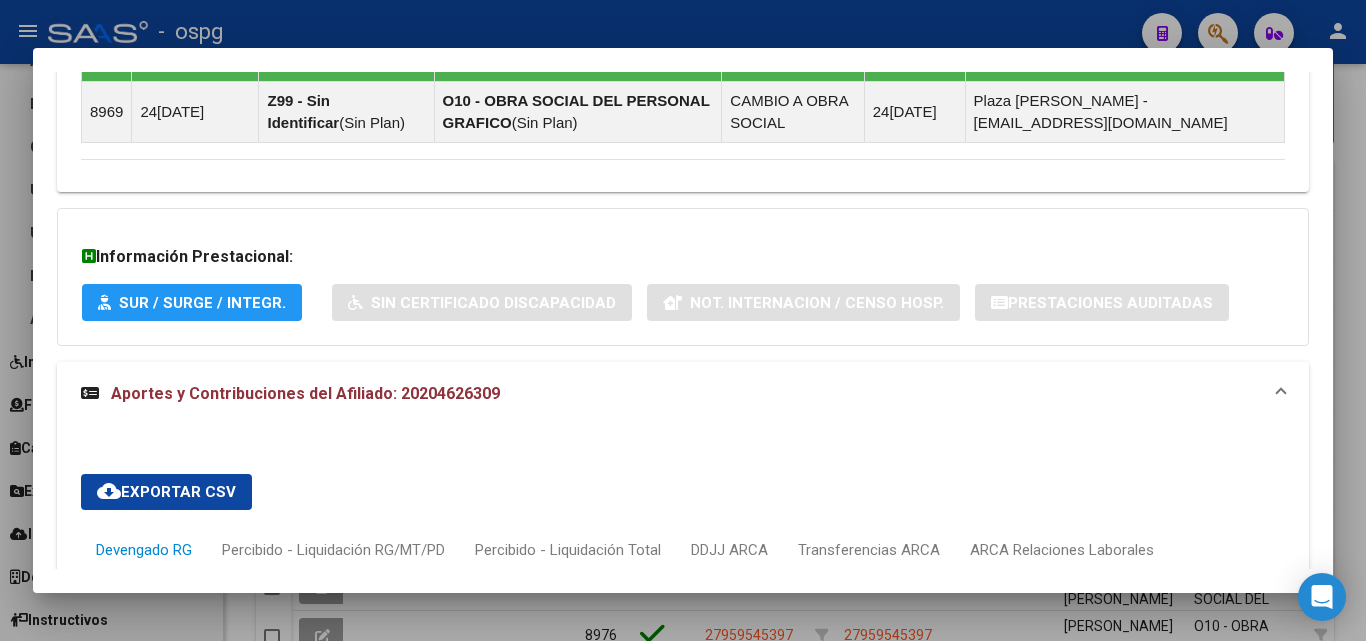 click on "cloud_download  Exportar CSV  Devengado RG Percibido - Liquidación RG/MT/PD Percibido - Liquidación Total DDJJ ARCA Transferencias ARCA ARCA Relaciones Laborales Período Desde (AAAAMM) Período Hasta (AAAAMM) Seleccionar Gerenciador Seleccionar Gerenciador Todos  Con Acta search  Buscar Registros  delete  Borrar Filtros  Período CUIT Deuda | Acta Fisca. | Deuda Bruta x ARCA Dif DDJJ y Trf. DJ Total Tot. Trf. Bruto | Deuda Aporte DJ Aporte Total Transferido Aporte | Deuda Contr. DJ Contr. Total Trf Contr. | Intereses Contr. Intereses Aporte | Contr. Empresa Contr. Int. Empresa Aporte Int. Empresa | DJ Aporte Total DJ Aporte DJ Aporte Adicional DJ Aporte Adherentes | DJ Contr. Total DJ Contr. DJ Contr. Adicional | REMOSIMP c/Tope REMOSIMP (rem4) REMCONT (rem8) REM5 Corresponde Aportes Corresponde Contr. NOGRPFAM SECOBLIG FECPRESENT DJ Contribución CUIT Periodo DJ Aporte CUIT Periodo | Porcentaje Contr. Porcentaje Aporte | DDJJ ID | | | | | | | | | | | | | 202503 30500124152 $ 0,00 | | $ 0,00 $ 0,00 | |" at bounding box center (683, 888) 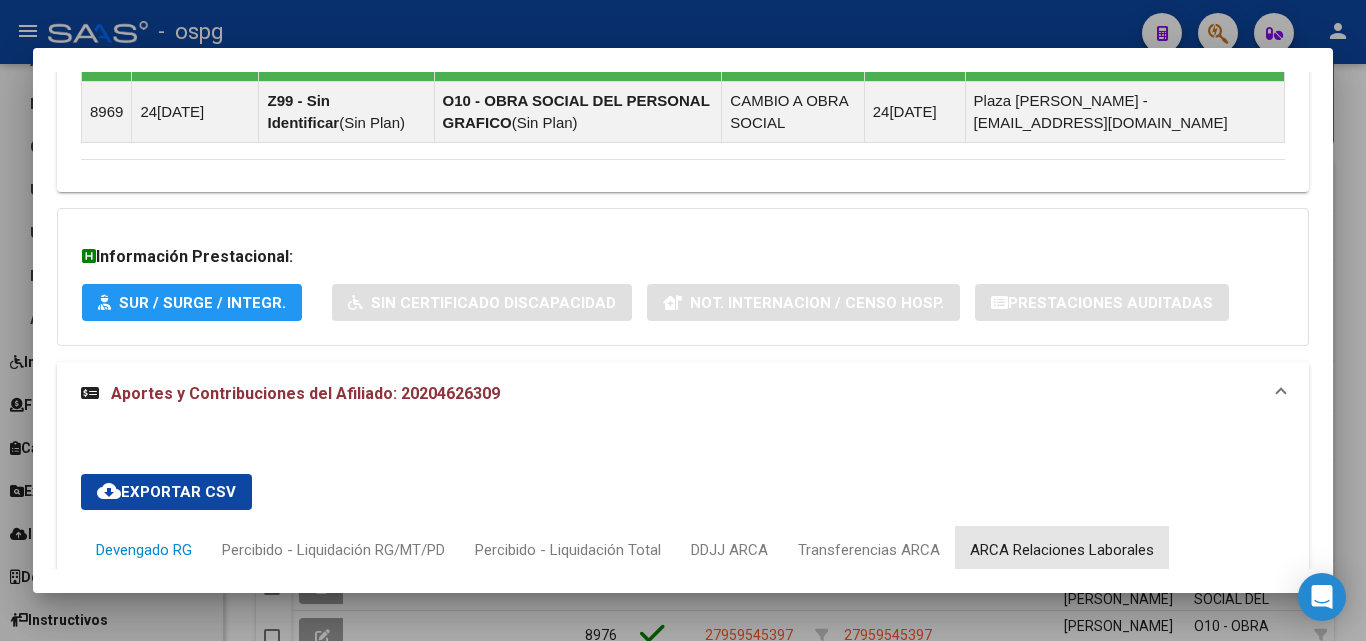 drag, startPoint x: 1090, startPoint y: 531, endPoint x: 1087, endPoint y: 507, distance: 24.186773 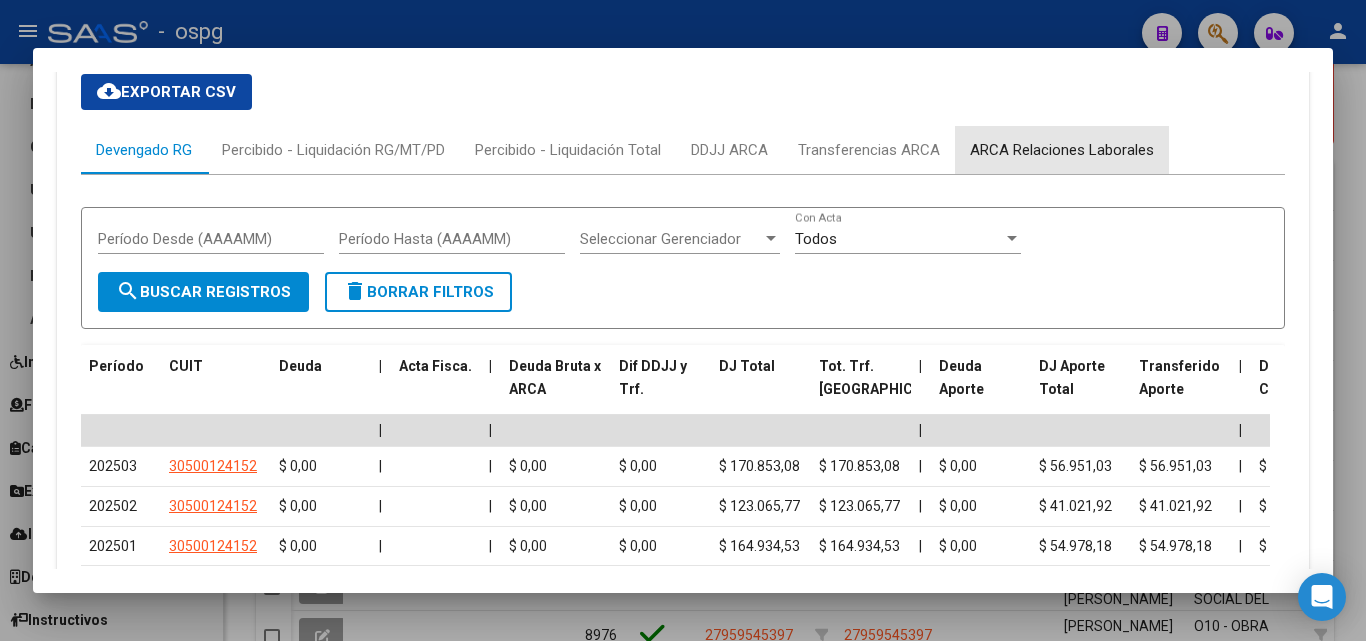 click on "ARCA Relaciones Laborales" at bounding box center [1062, 150] 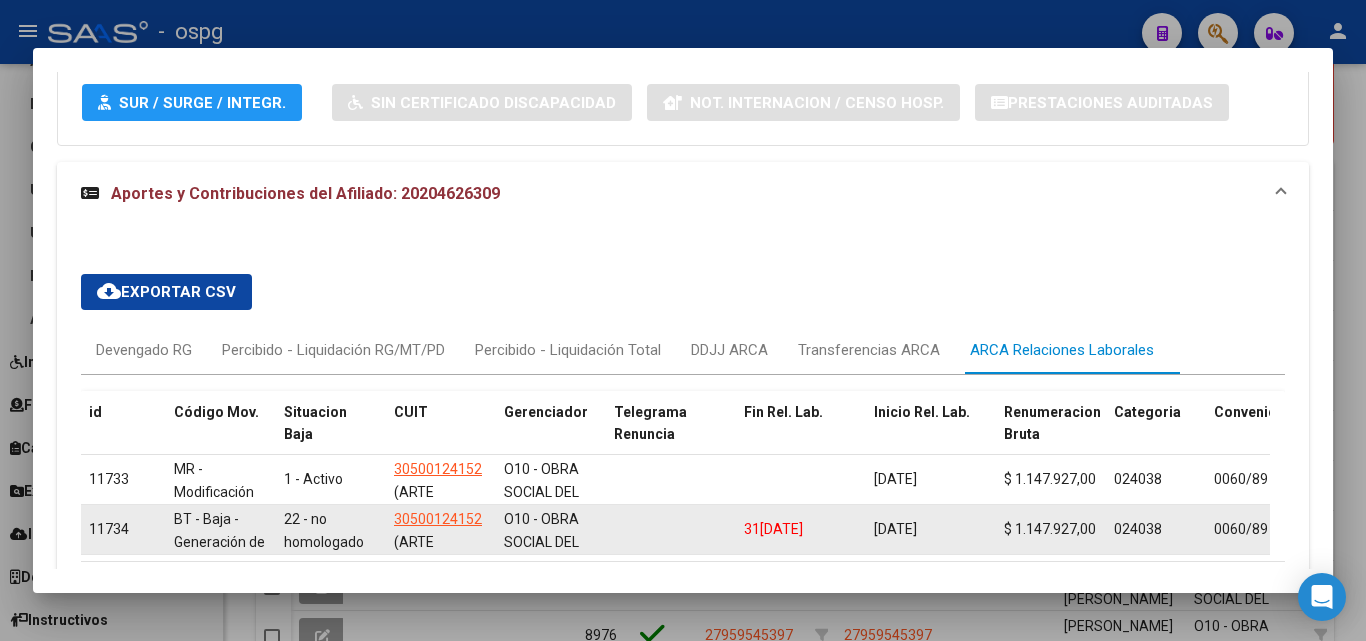 scroll, scrollTop: 1631, scrollLeft: 0, axis: vertical 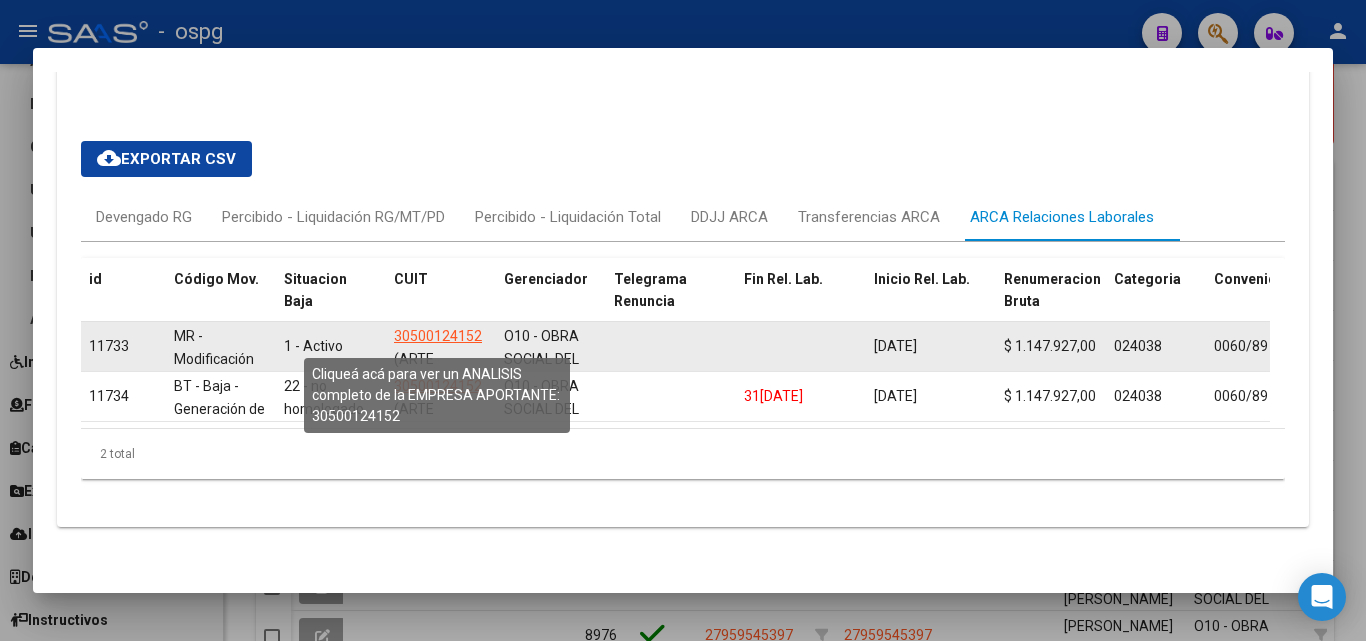 click on "30500124152" 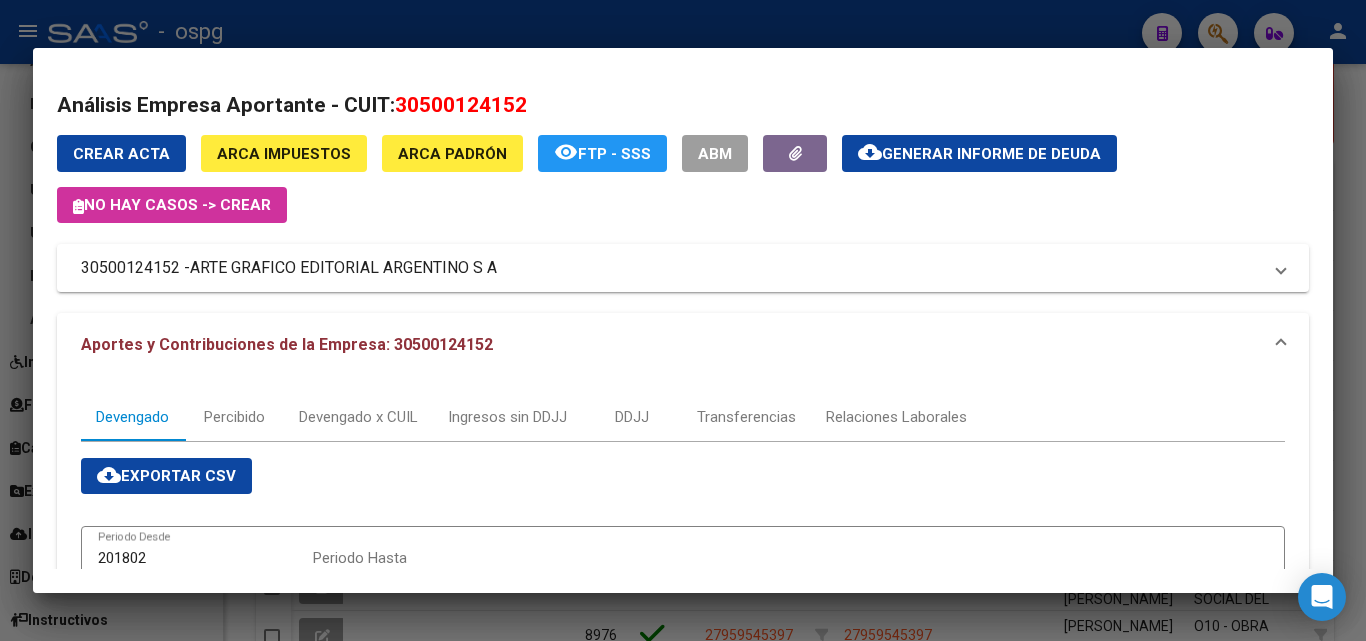 click at bounding box center (683, 320) 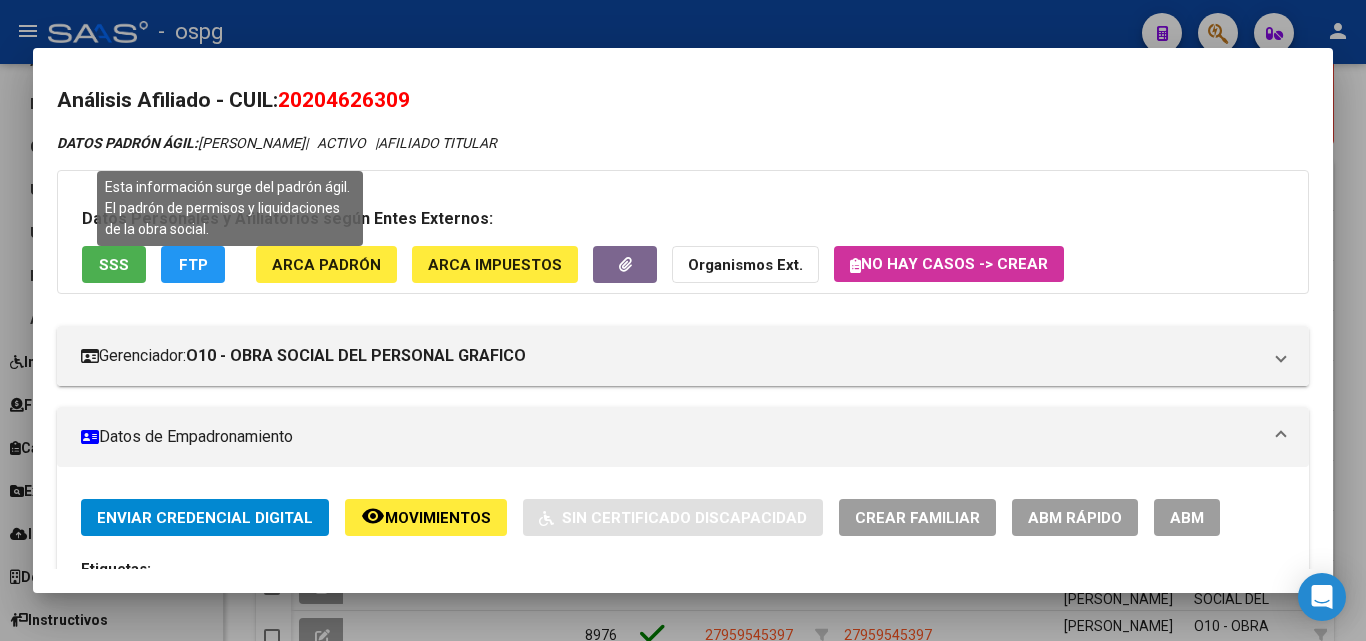 scroll, scrollTop: 0, scrollLeft: 0, axis: both 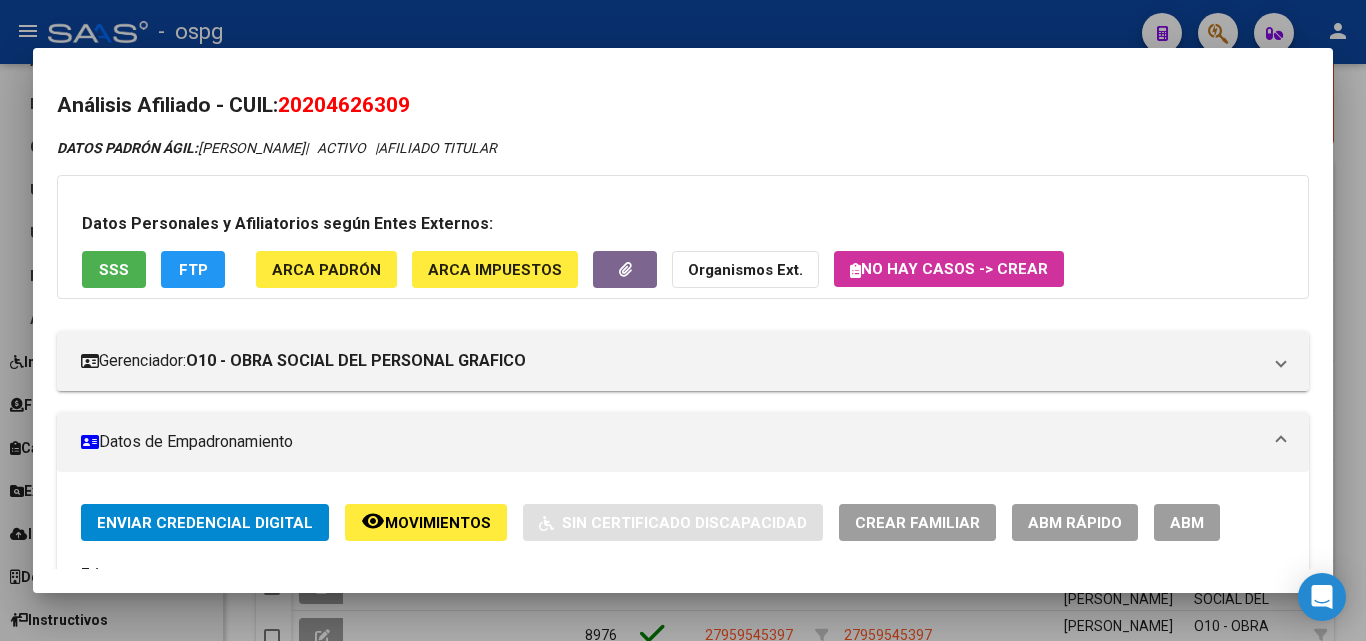 drag, startPoint x: 282, startPoint y: 97, endPoint x: 499, endPoint y: 107, distance: 217.23029 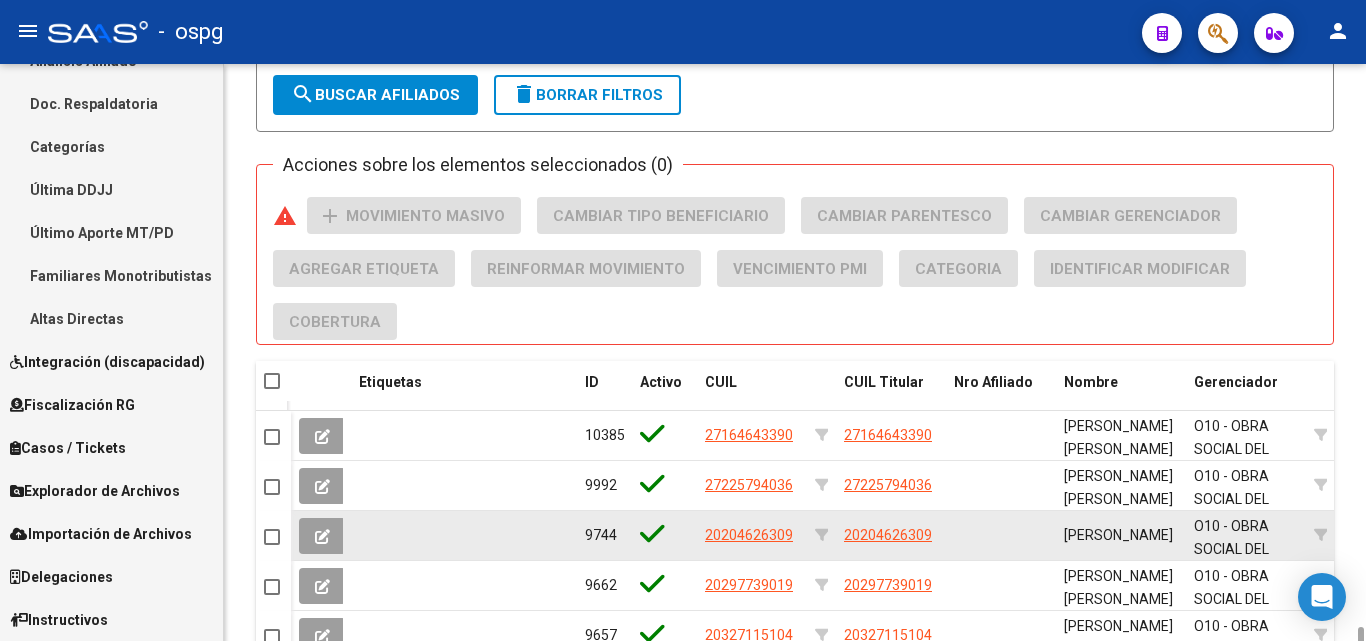 scroll, scrollTop: 1323, scrollLeft: 0, axis: vertical 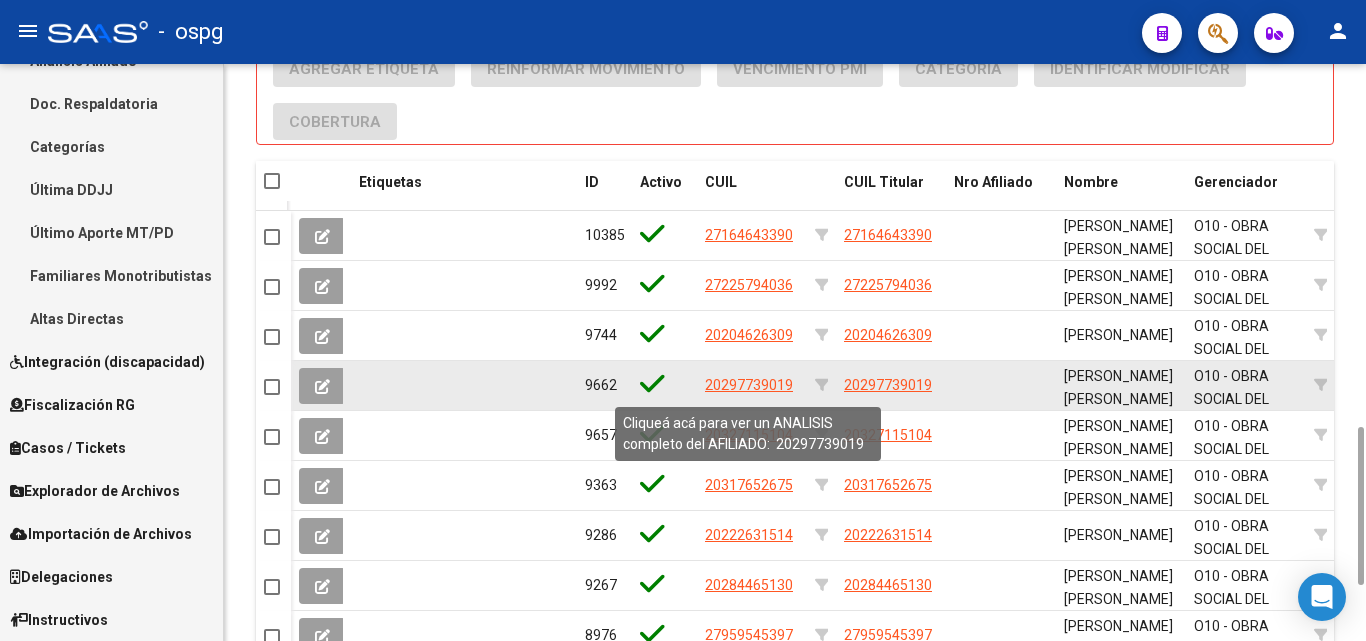 click on "20297739019" 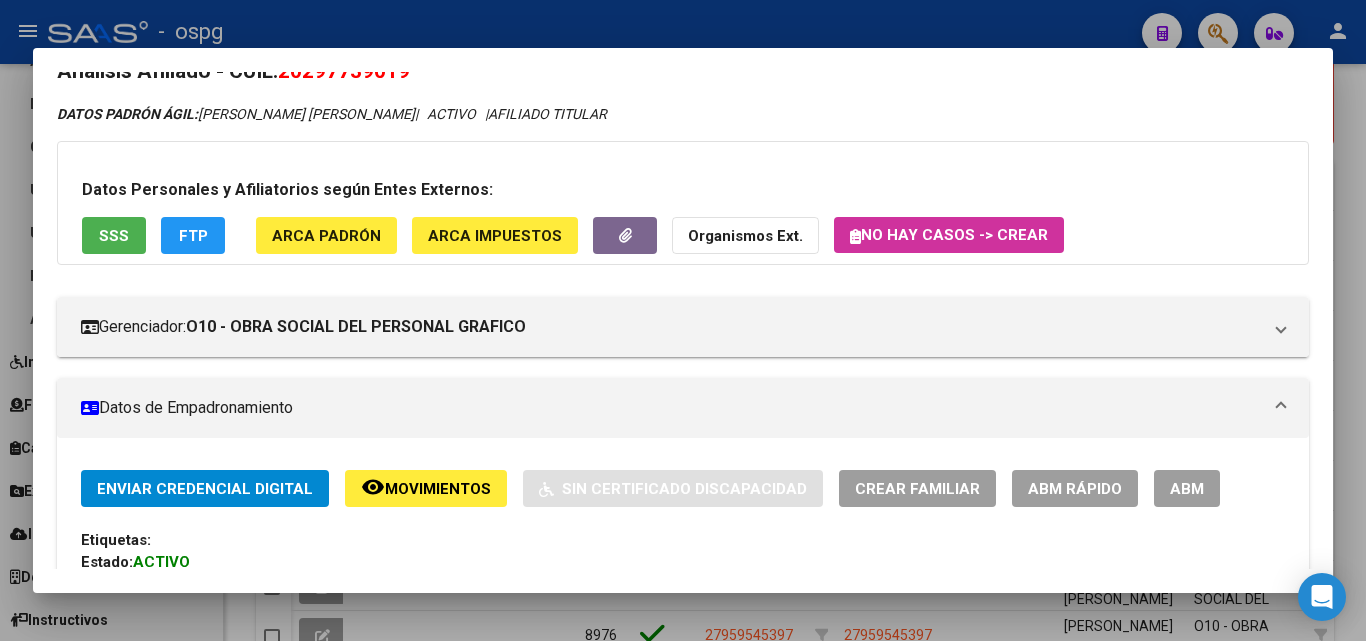 scroll, scrollTop: 0, scrollLeft: 0, axis: both 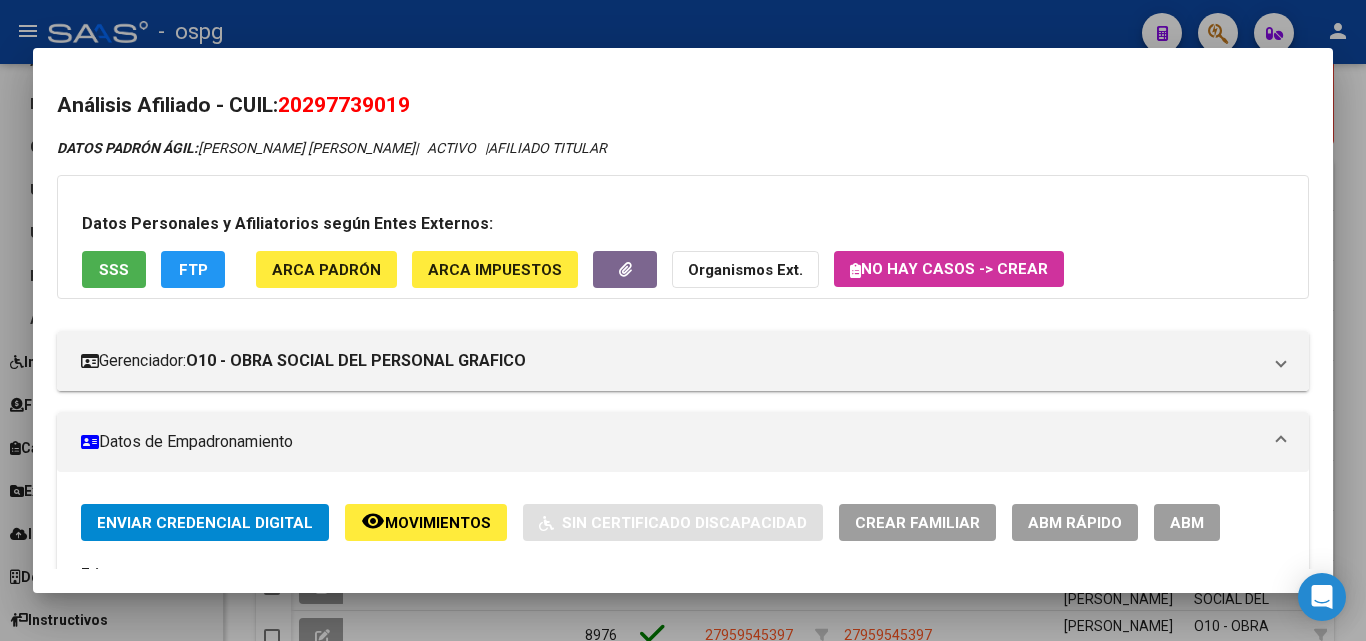 drag, startPoint x: 287, startPoint y: 101, endPoint x: 630, endPoint y: 116, distance: 343.32782 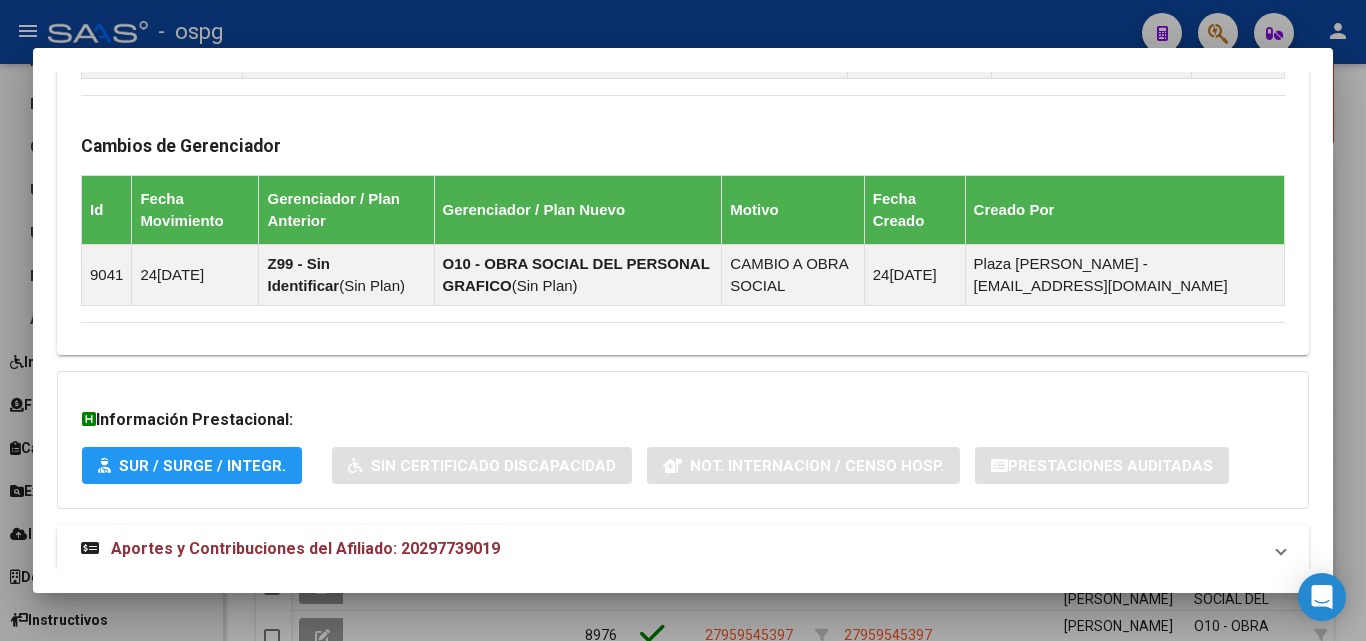 scroll, scrollTop: 1248, scrollLeft: 0, axis: vertical 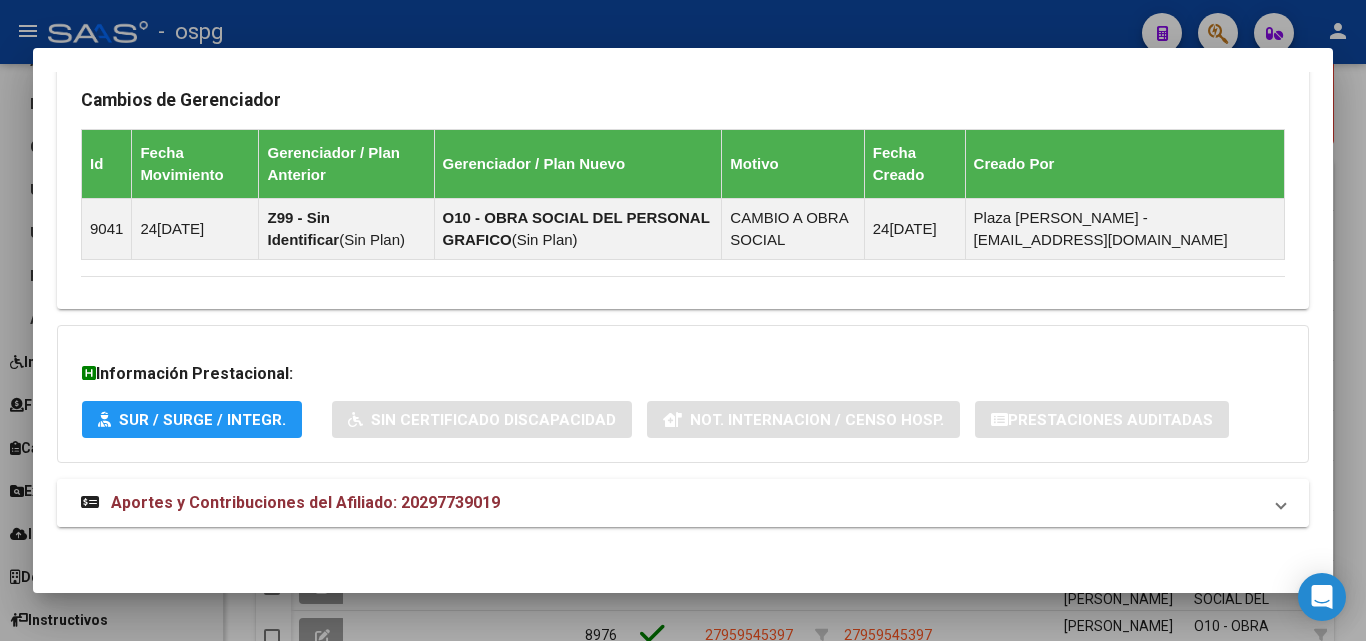 click on "DATOS PADRÓN ÁGIL:  AQUINO RAUL SALVADOR                |   ACTIVO   |     AFILIADO TITULAR  Datos Personales y Afiliatorios según Entes Externos: SSS FTP ARCA Padrón ARCA Impuestos Organismos Ext.   No hay casos -> Crear
Gerenciador:      O10 - OBRA SOCIAL DEL PERSONAL GRAFICO Atención telefónica: Atención emergencias: Otros Datos Útiles:    Datos de Empadronamiento  Enviar Credencial Digital remove_red_eye Movimientos    Sin Certificado Discapacidad Crear Familiar ABM Rápido ABM Etiquetas: Estado: ACTIVO Última Alta Formal:  20/04/2005 Ultimo Tipo Movimiento Alta:  ALTA desde el Padrón Entregado x SSS Comentario ADMIN:  Migración Padrón Completo SSS el 2024-08-29 14:44:37 DATOS DEL AFILIADO Apellido:   AQUINO RAUL SALVADOR           CUIL:  20297739019 Documento:  DU - DOCUMENTO UNICO 29773901  Nacionalidad:  ARGENTINA Parentesco:  0 - Titular Estado Civil:  Convivencia Discapacitado:    NO (00) Sexo:  M Nacimiento:  13/04/1982 Edad:  43  Teléfono Particular: Provincia:  1884" at bounding box center [683, -282] 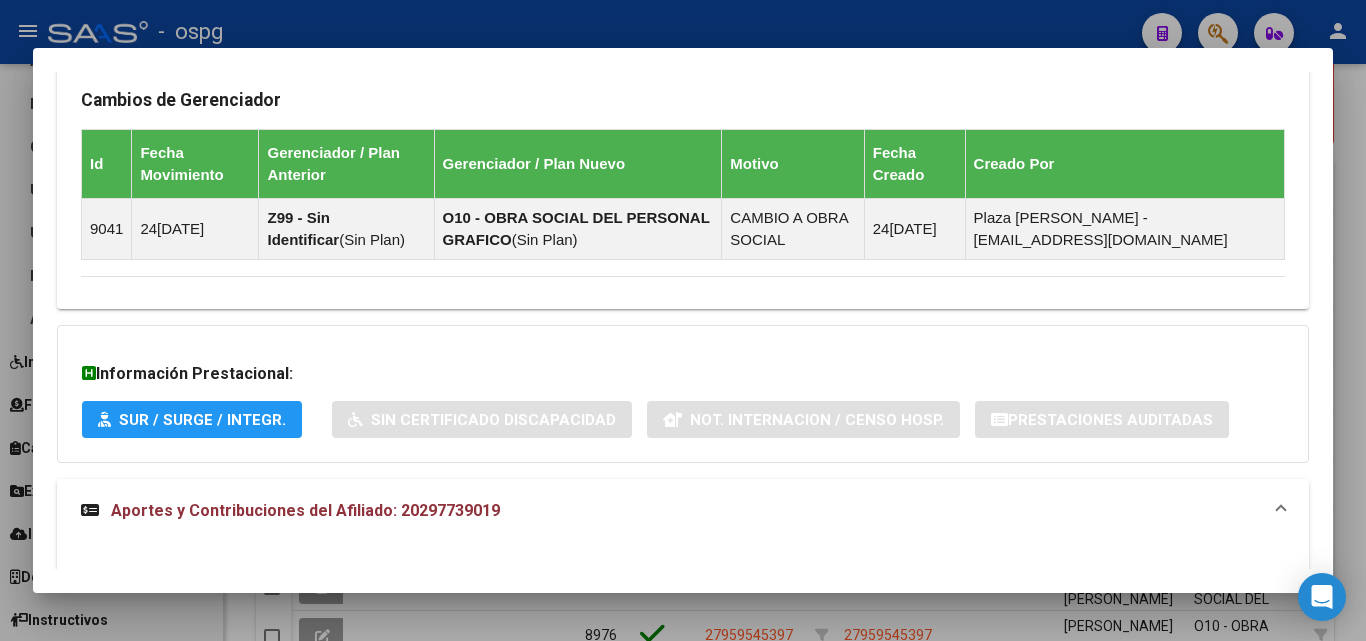 scroll, scrollTop: 1548, scrollLeft: 0, axis: vertical 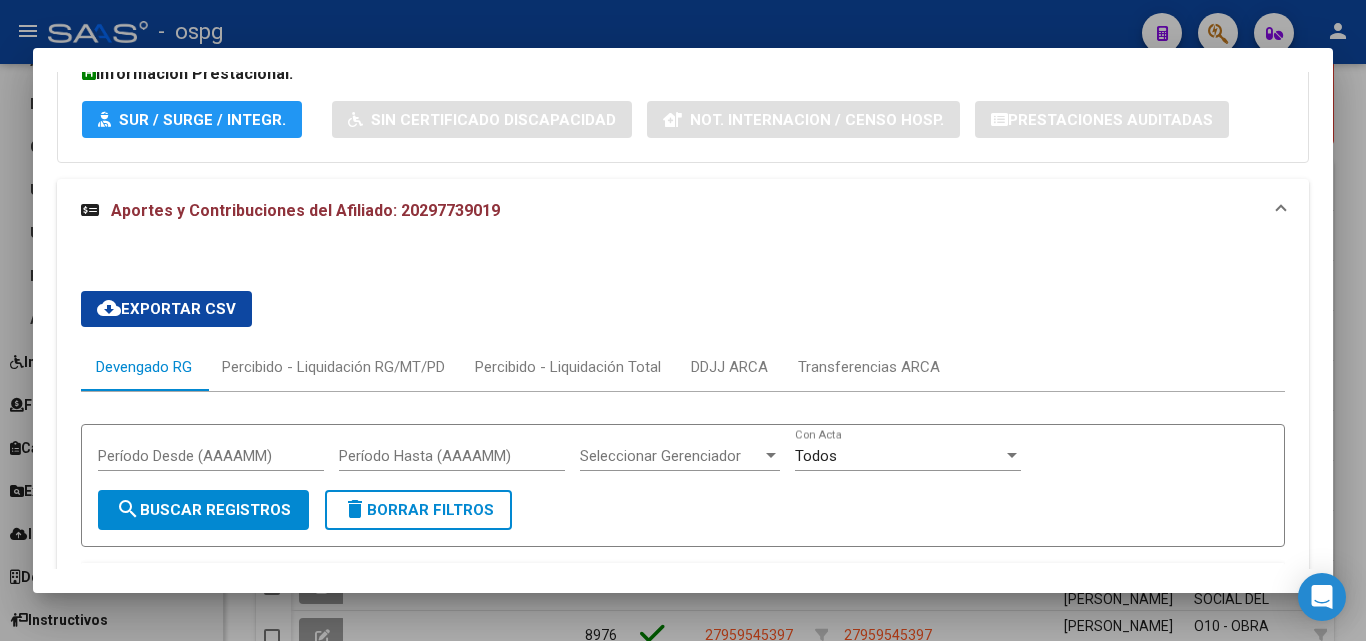 click at bounding box center [683, 320] 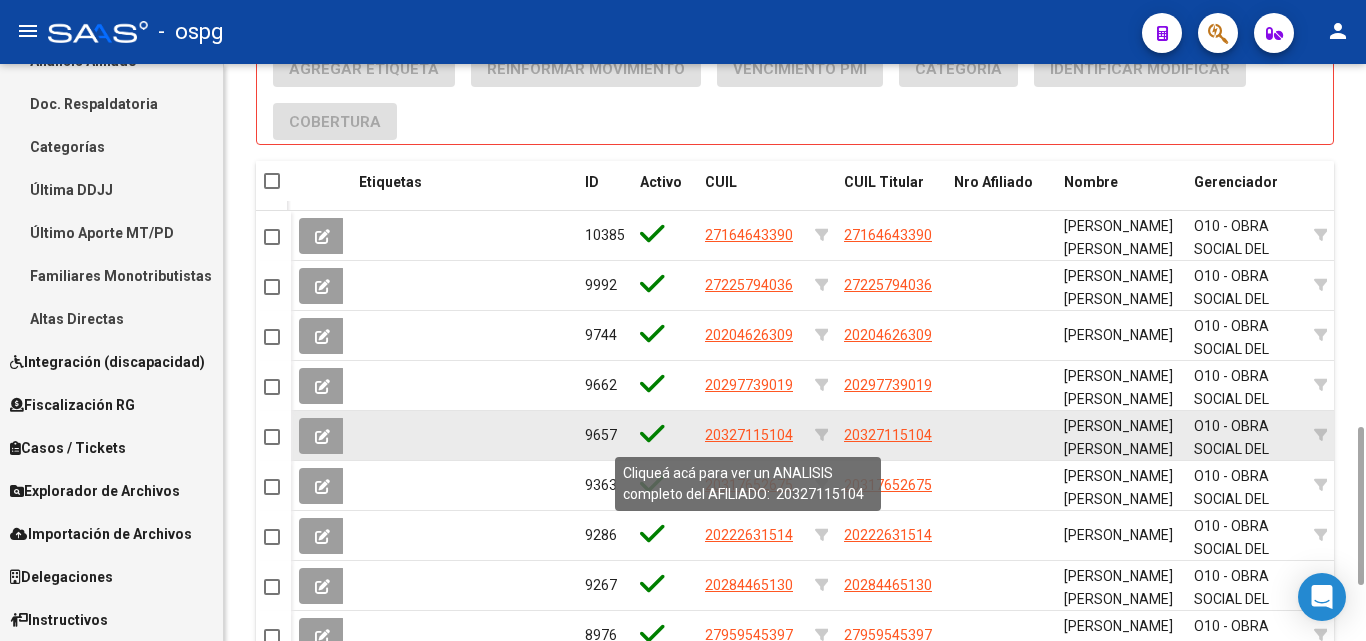 click on "20327115104" 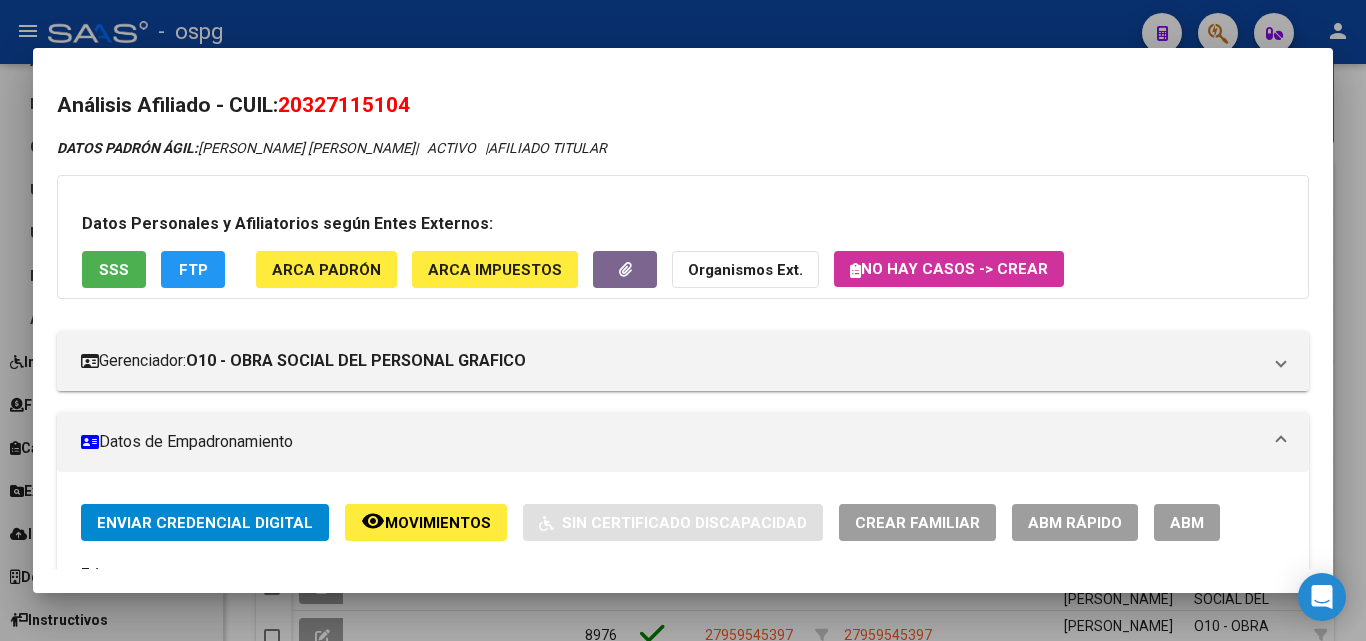 click at bounding box center [683, 320] 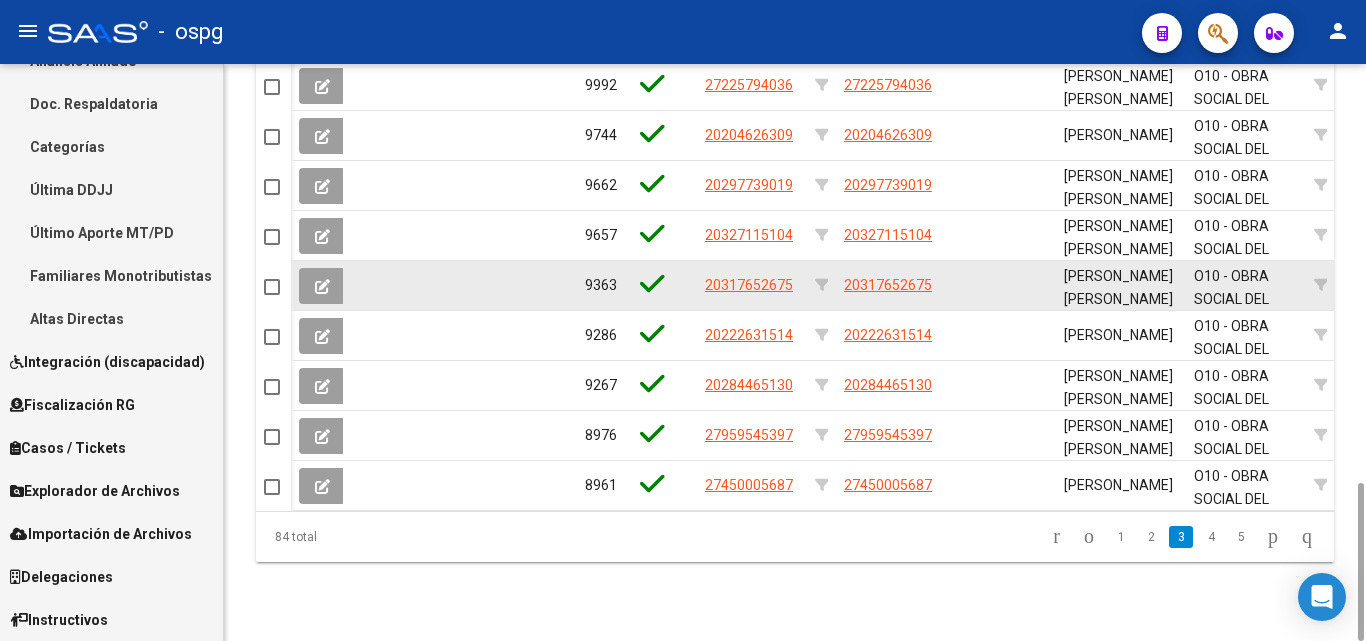 scroll, scrollTop: 1323, scrollLeft: 0, axis: vertical 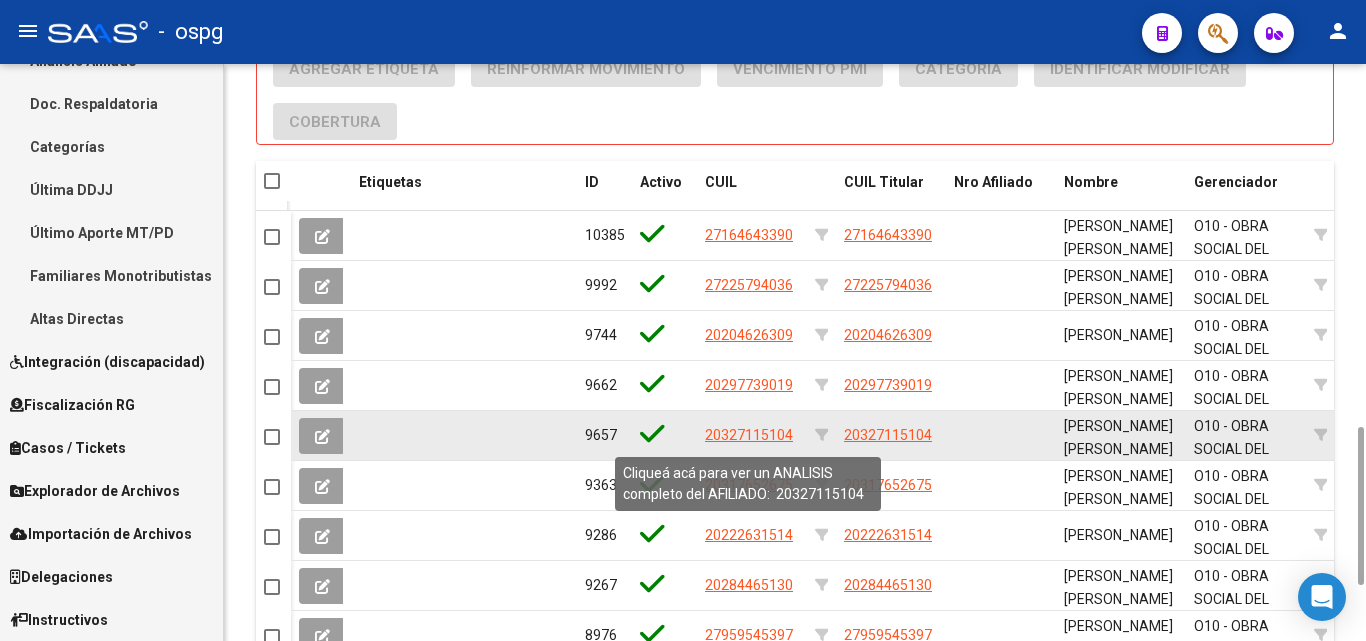 click on "20327115104" 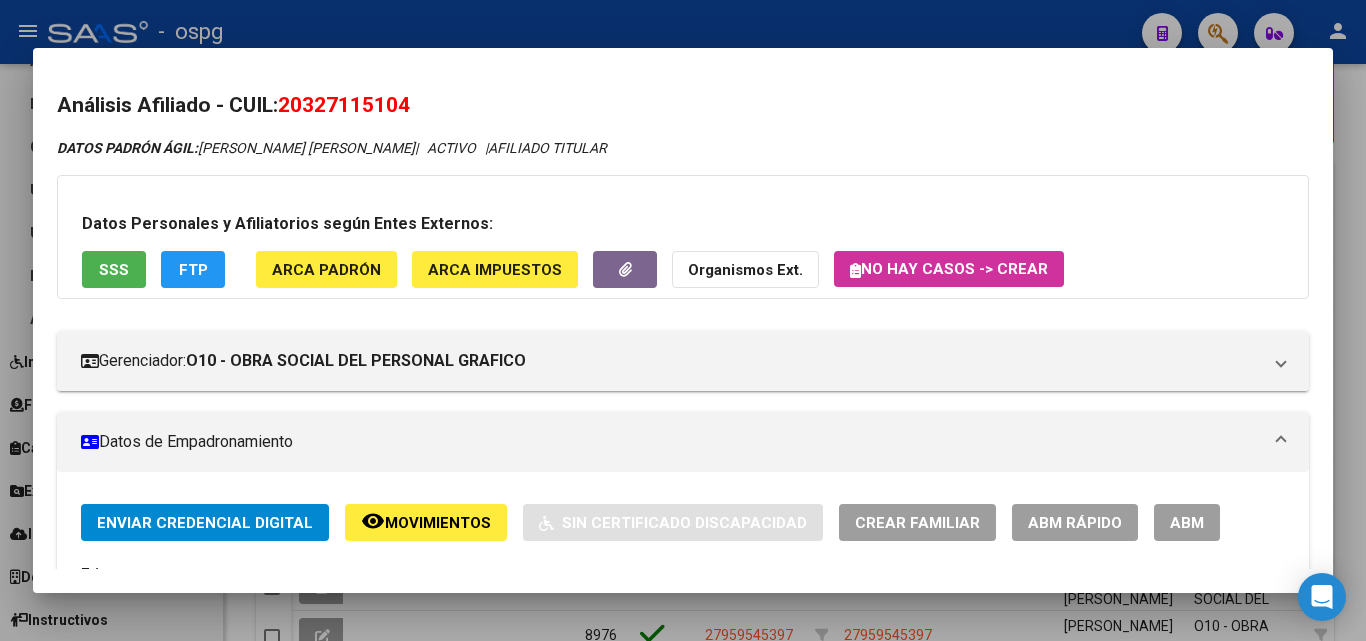 drag, startPoint x: 286, startPoint y: 99, endPoint x: 465, endPoint y: 97, distance: 179.01117 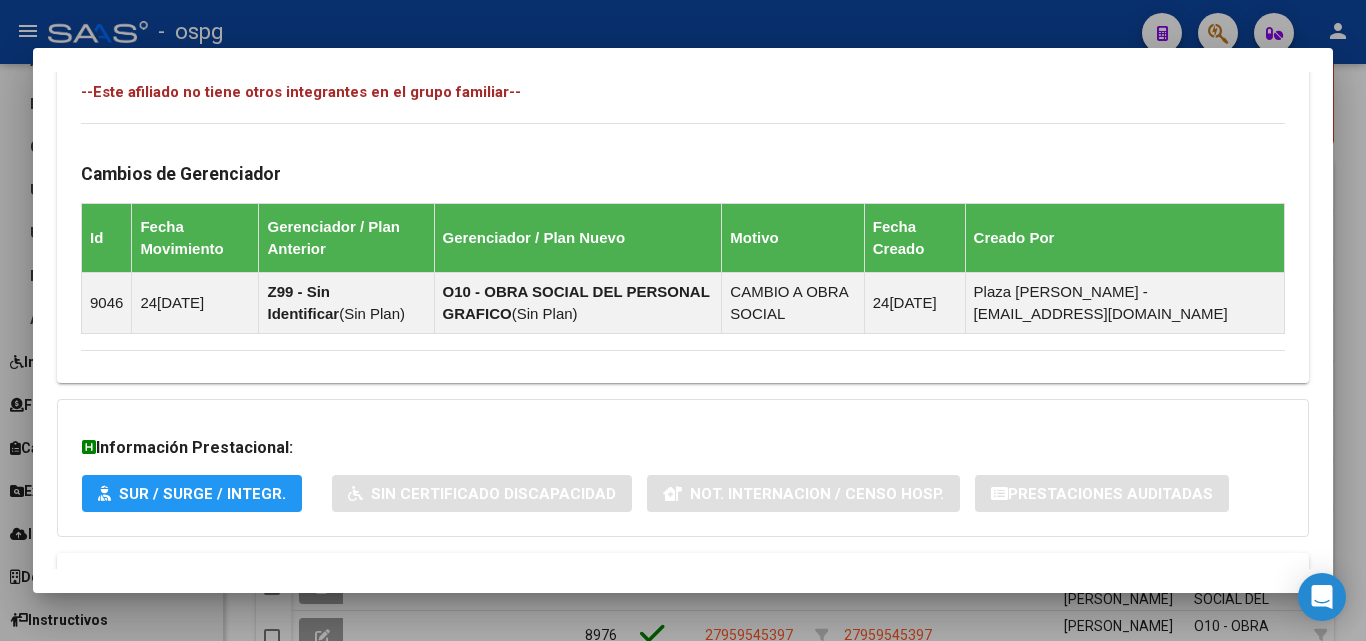 scroll, scrollTop: 1181, scrollLeft: 0, axis: vertical 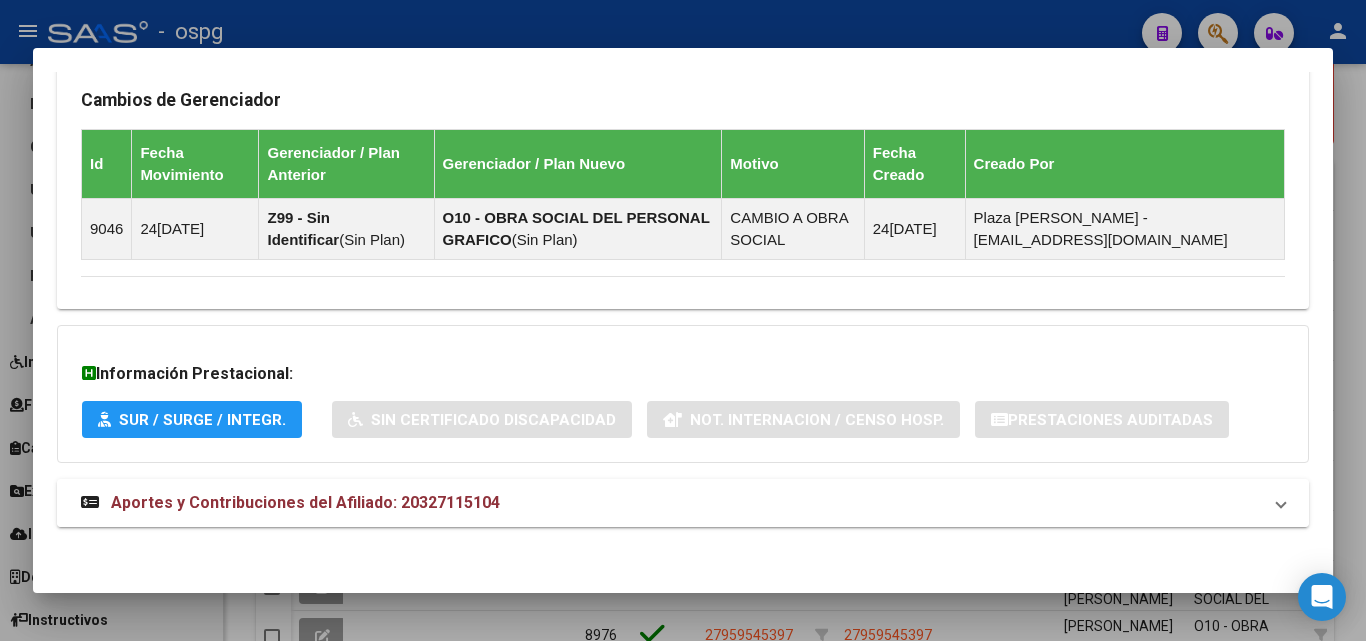 click on "Aportes y Contribuciones del Afiliado: 20327115104" at bounding box center (671, 503) 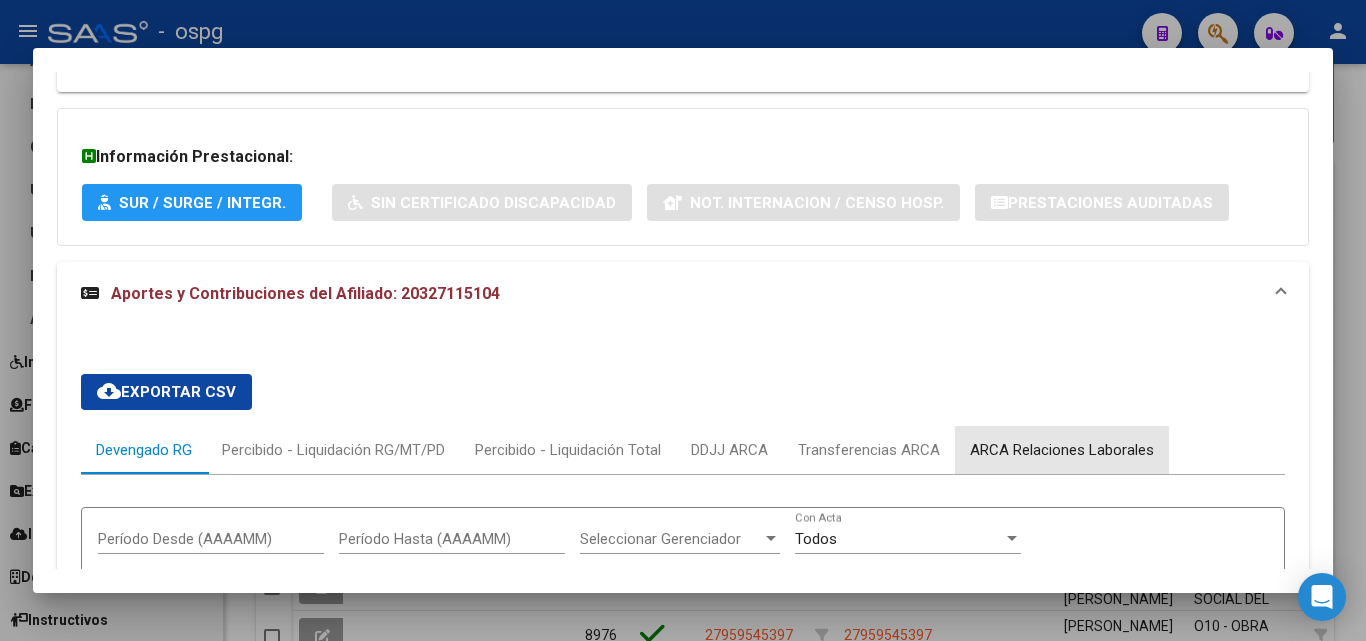 click on "ARCA Relaciones Laborales" at bounding box center (1062, 450) 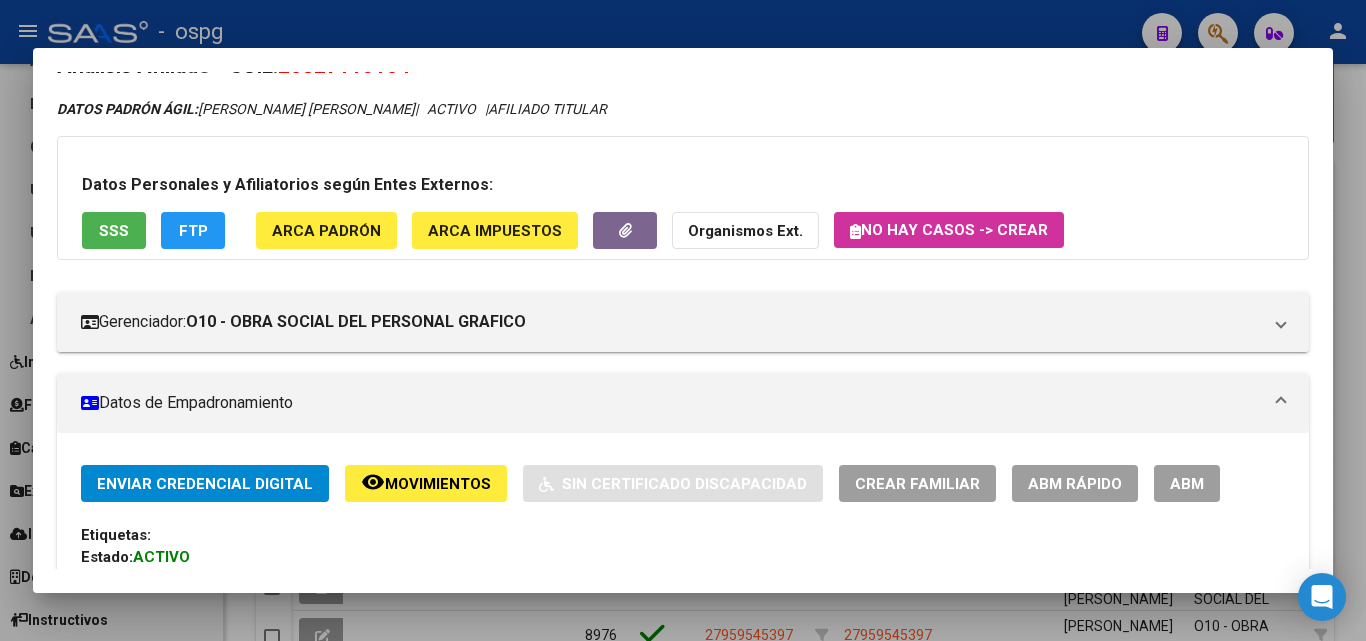 scroll, scrollTop: 0, scrollLeft: 0, axis: both 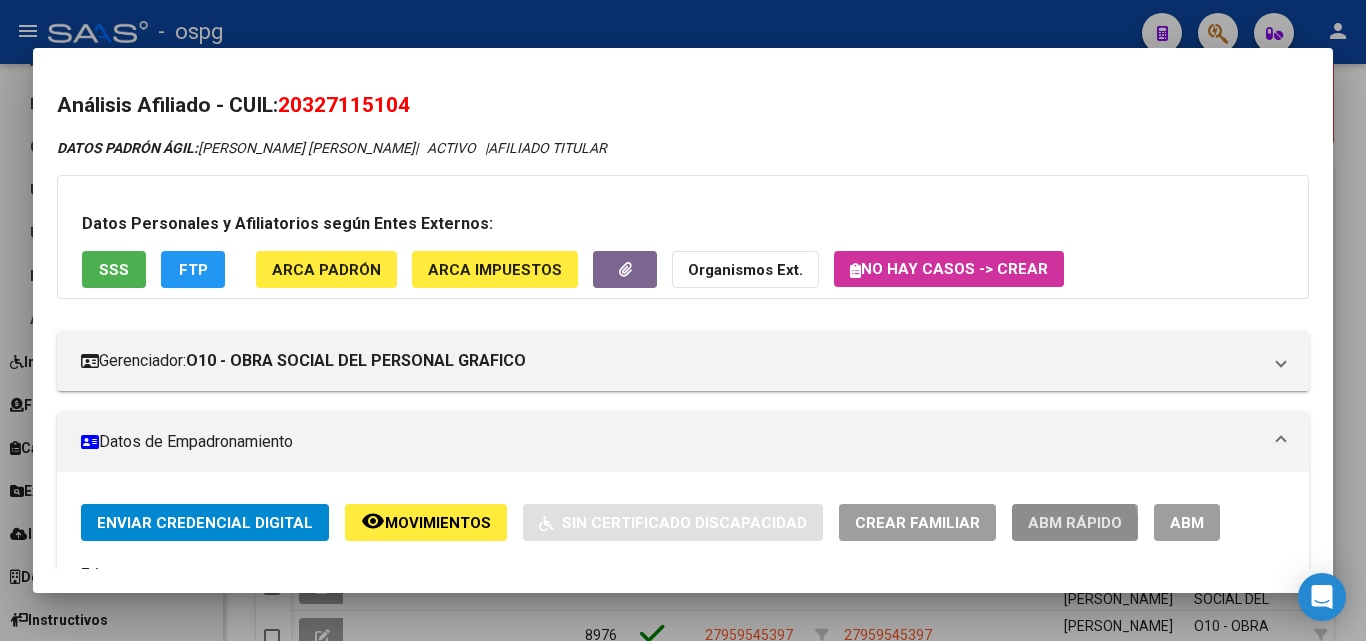 click on "ABM Rápido" 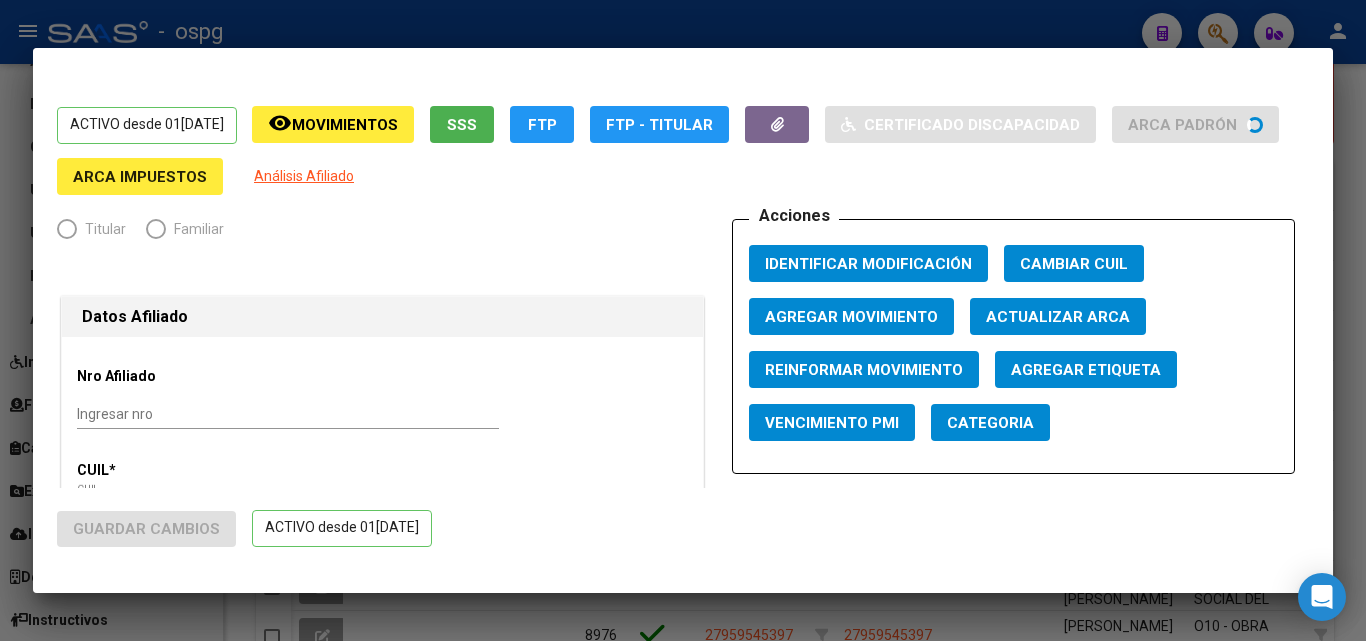 radio on "true" 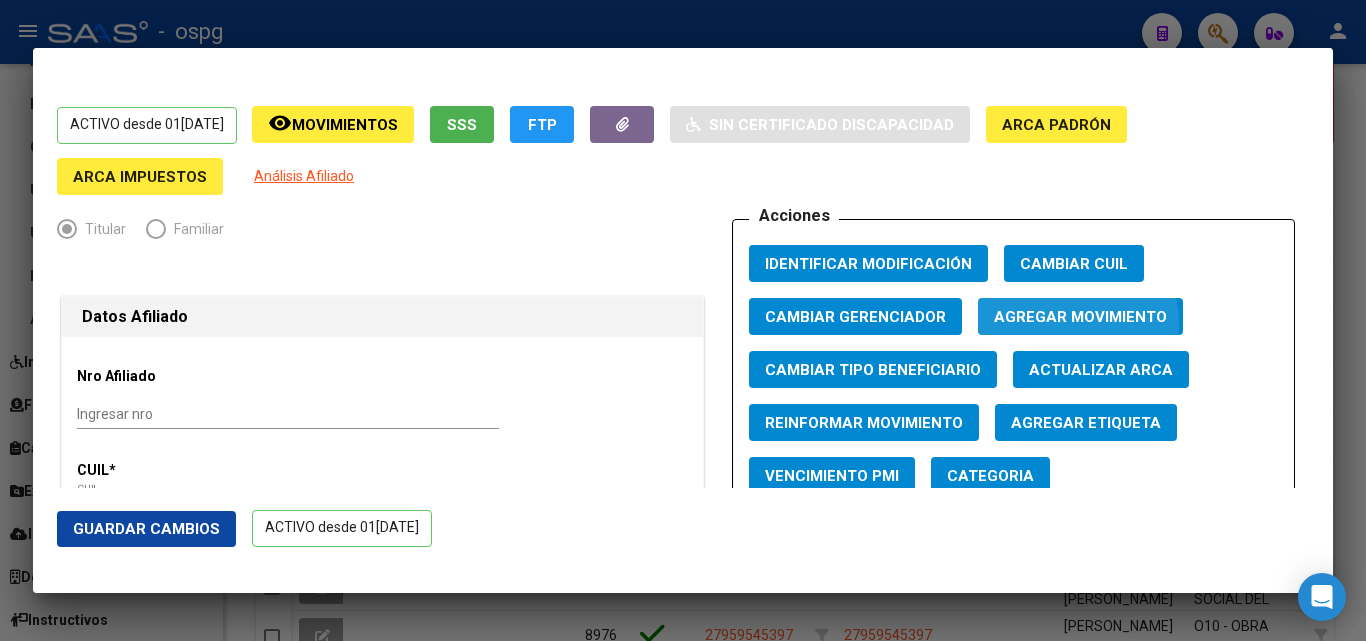 click on "Agregar Movimiento" 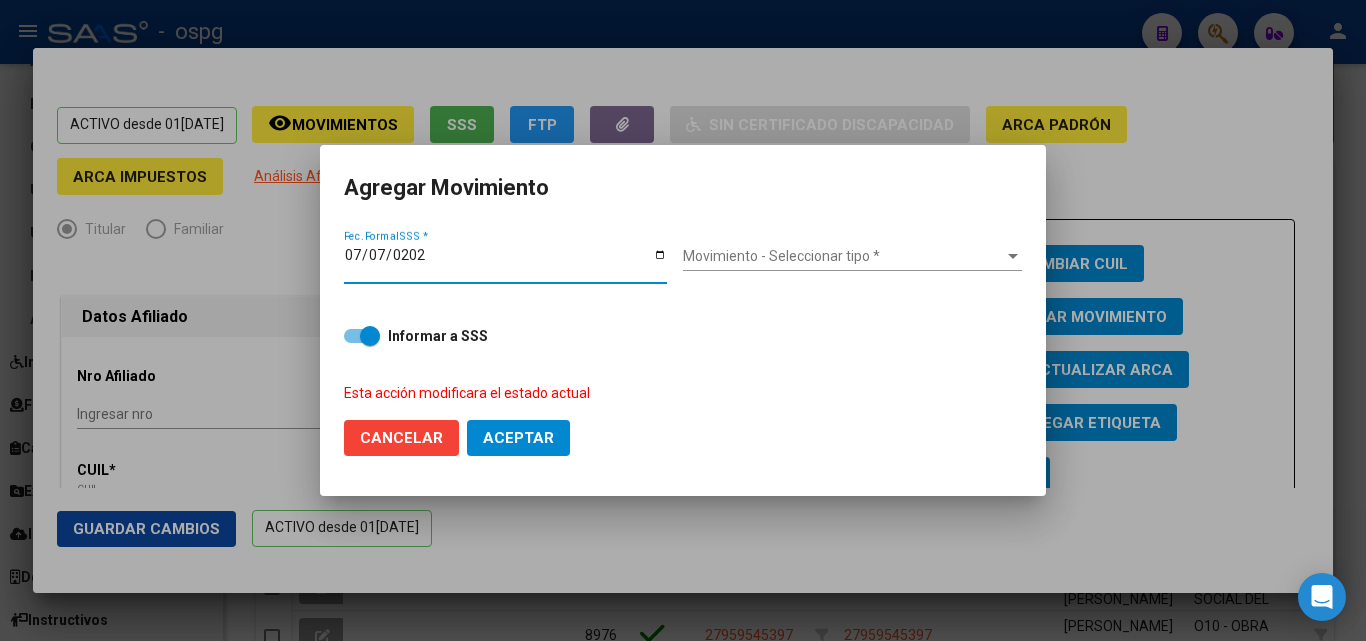 type on "[DATE]" 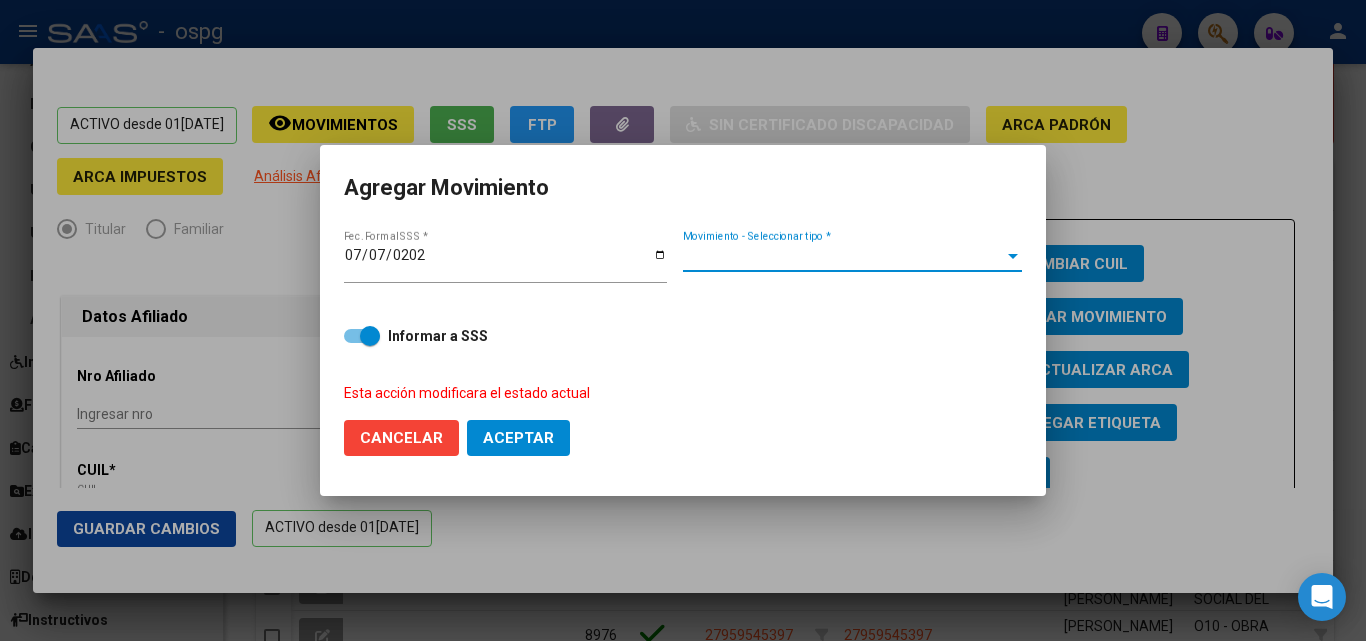 click on "Movimiento - Seleccionar tipo *" at bounding box center (843, 256) 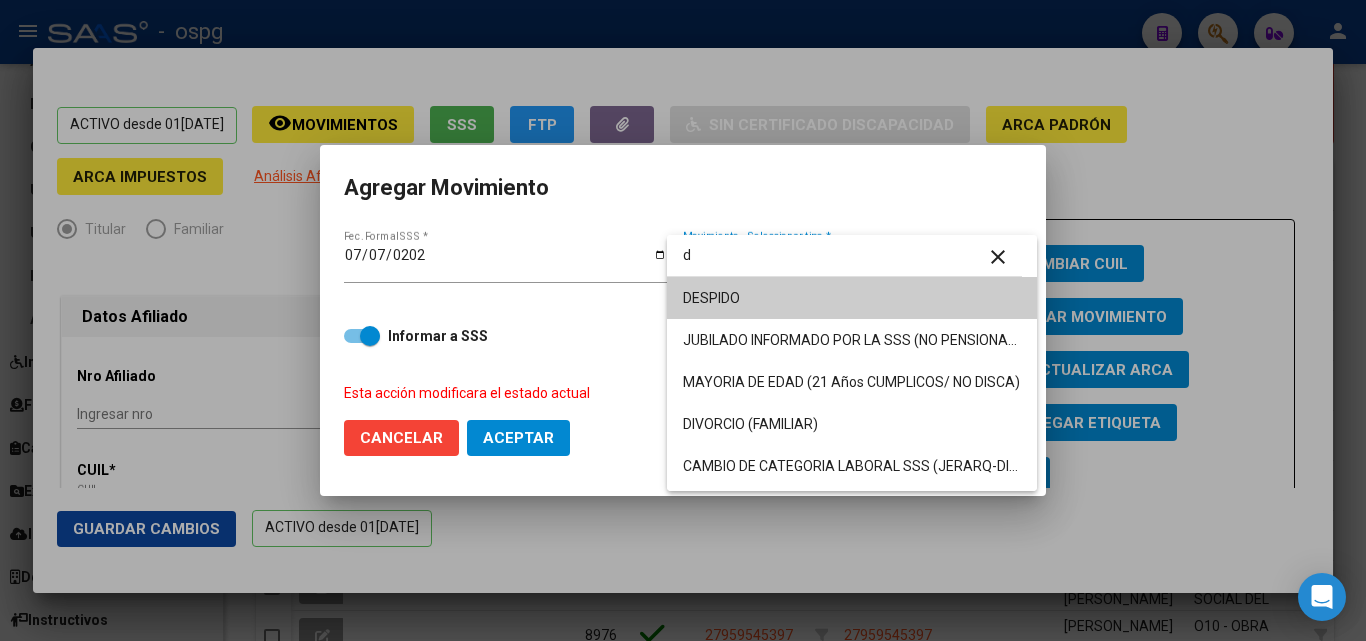 type on "d" 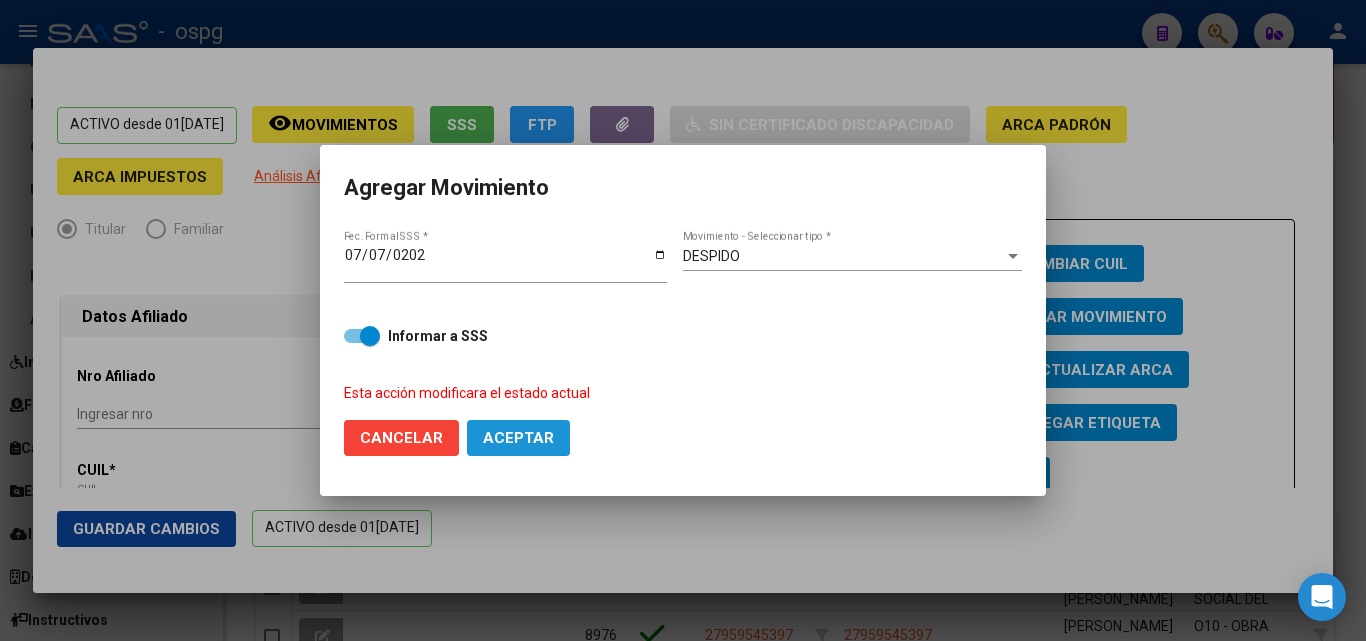 click on "Aceptar" 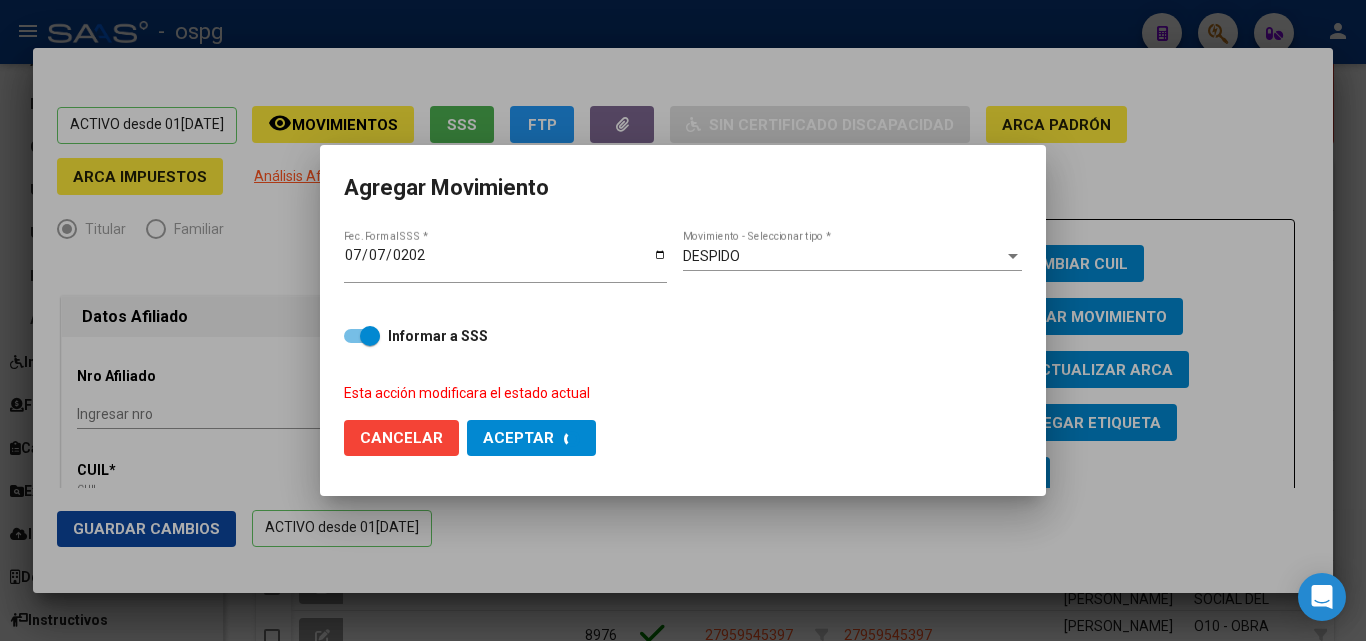 checkbox on "false" 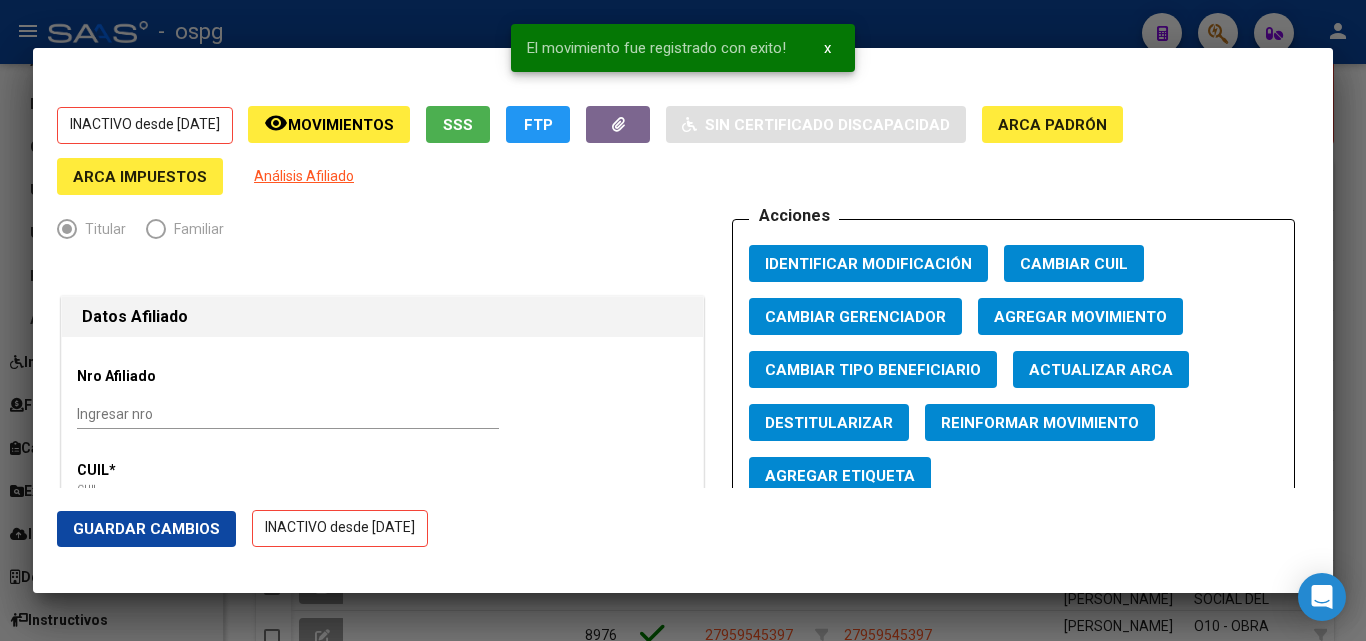click at bounding box center [683, 320] 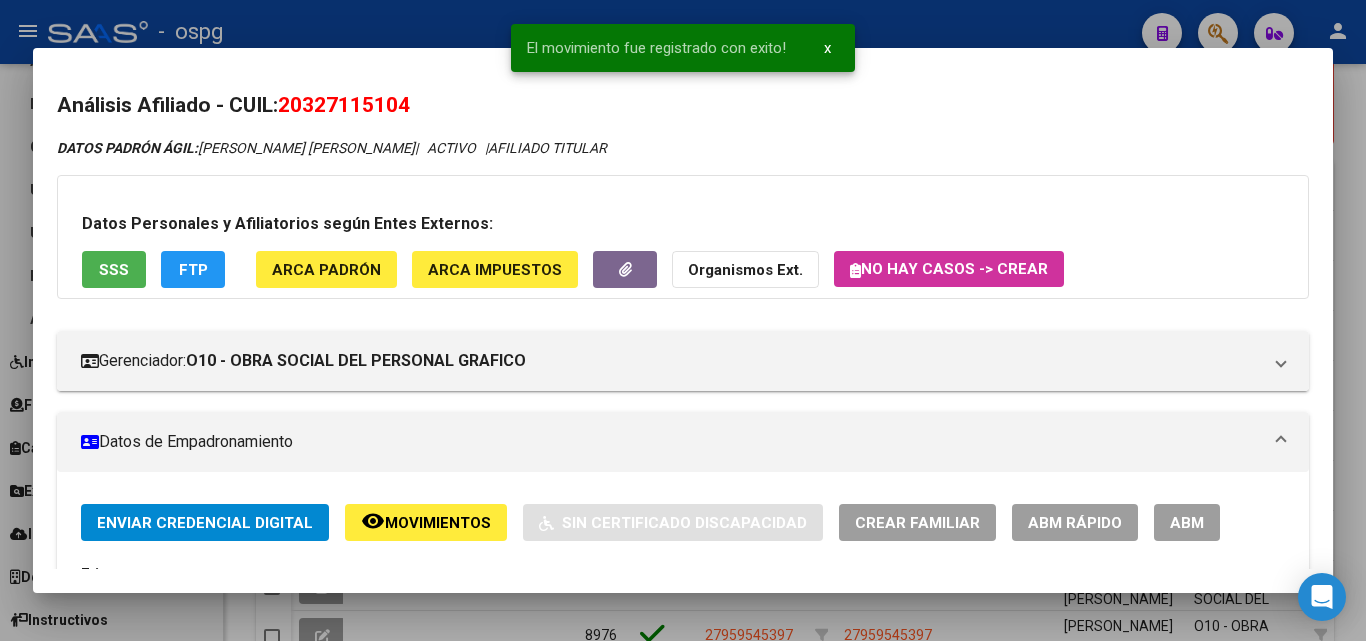 click at bounding box center (683, 320) 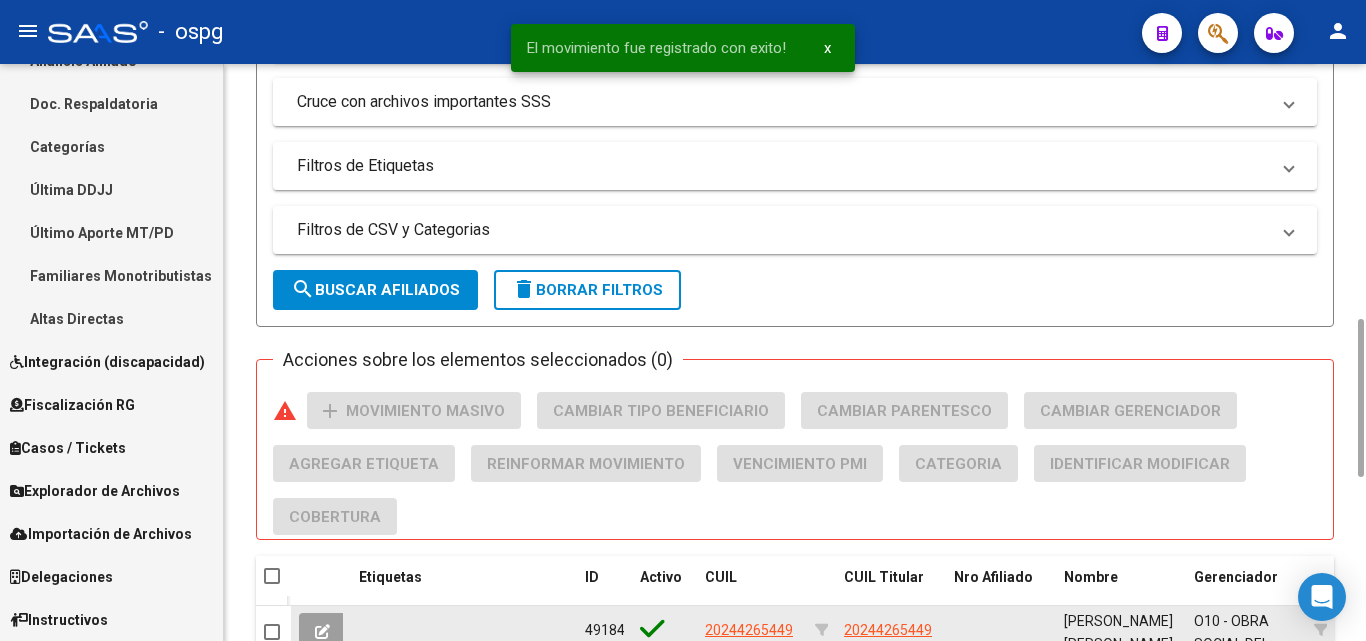 scroll, scrollTop: 1523, scrollLeft: 0, axis: vertical 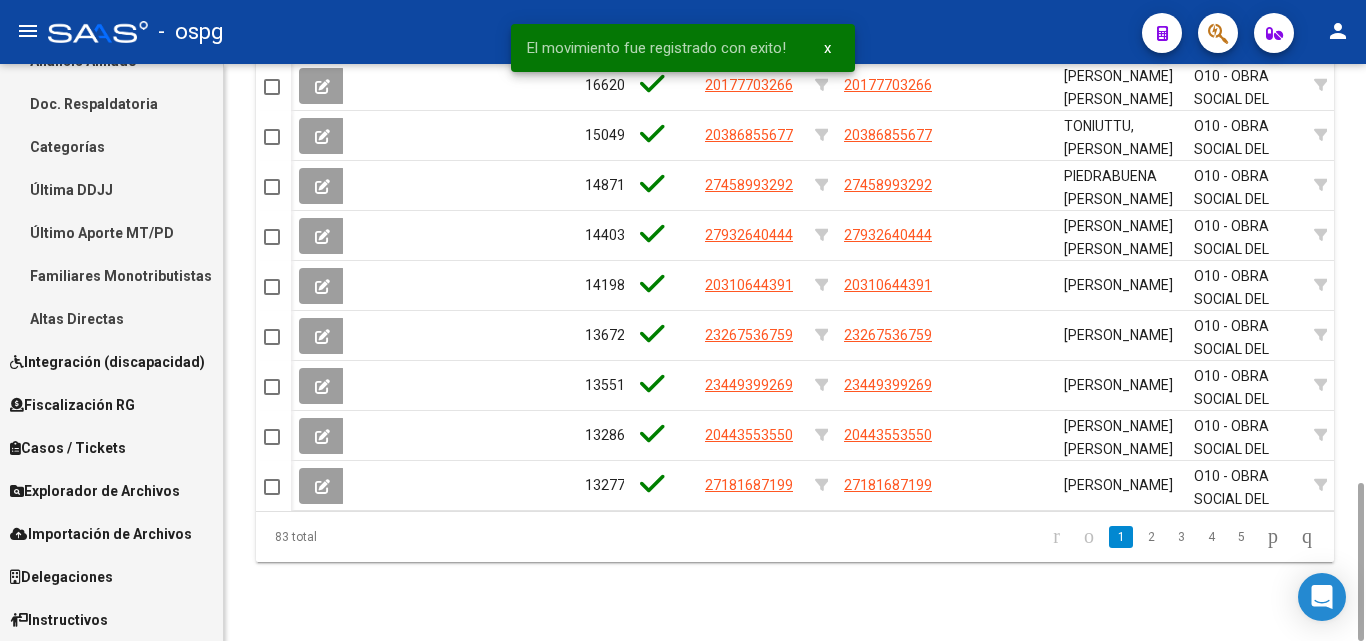 click on "3" 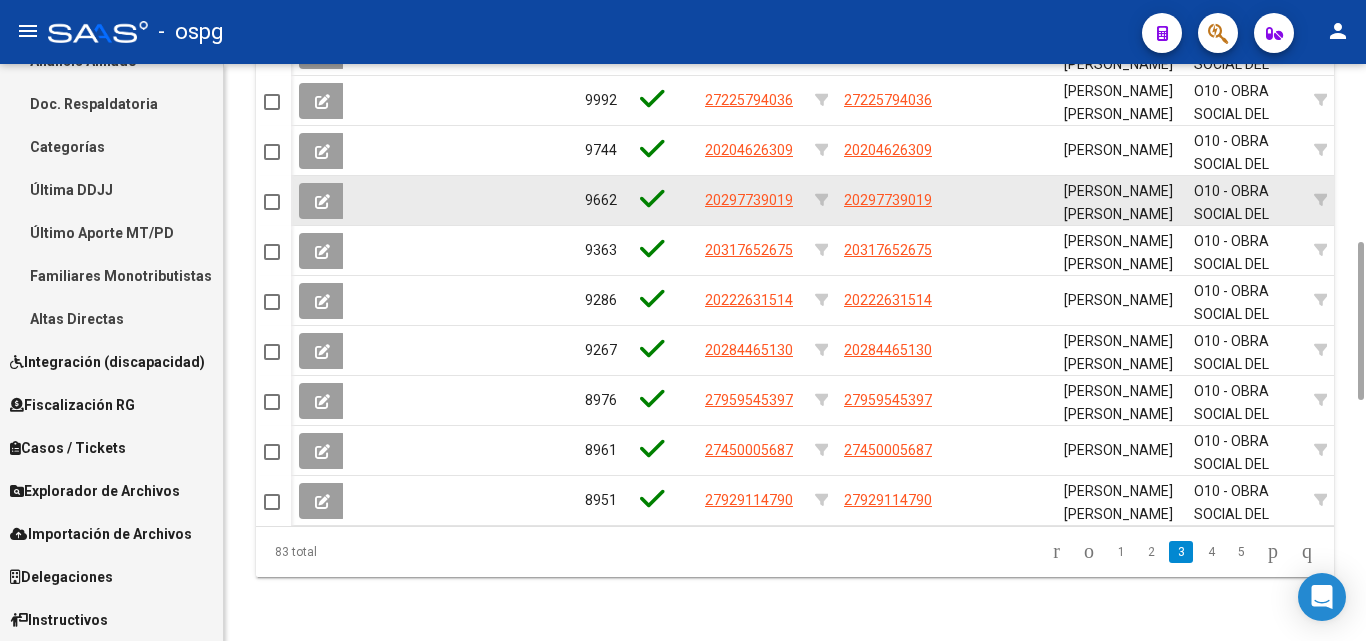 scroll, scrollTop: 1323, scrollLeft: 0, axis: vertical 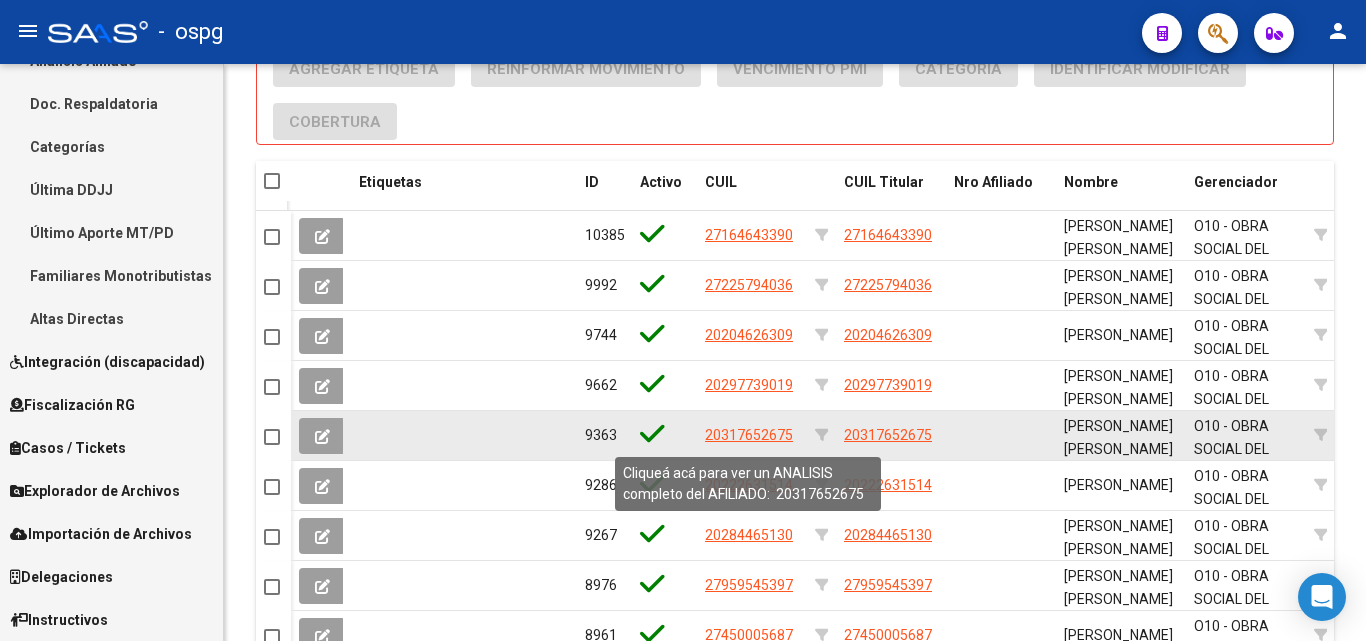 click on "20317652675" 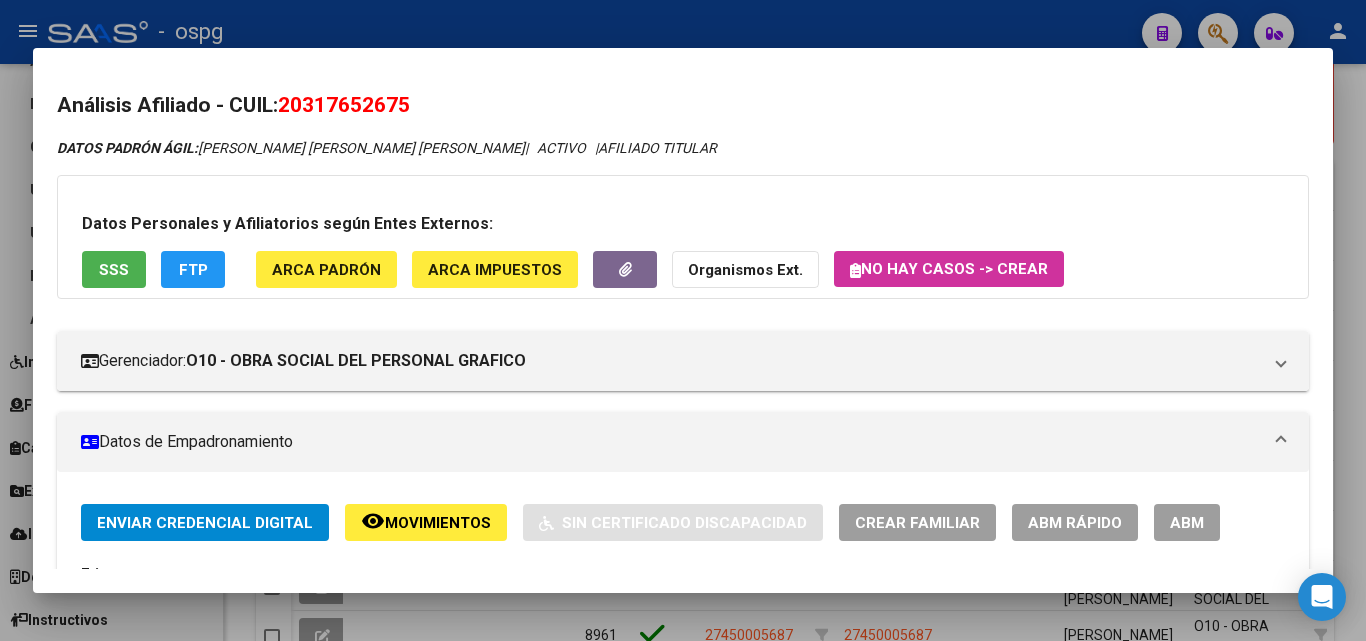 drag, startPoint x: 291, startPoint y: 102, endPoint x: 417, endPoint y: 106, distance: 126.06348 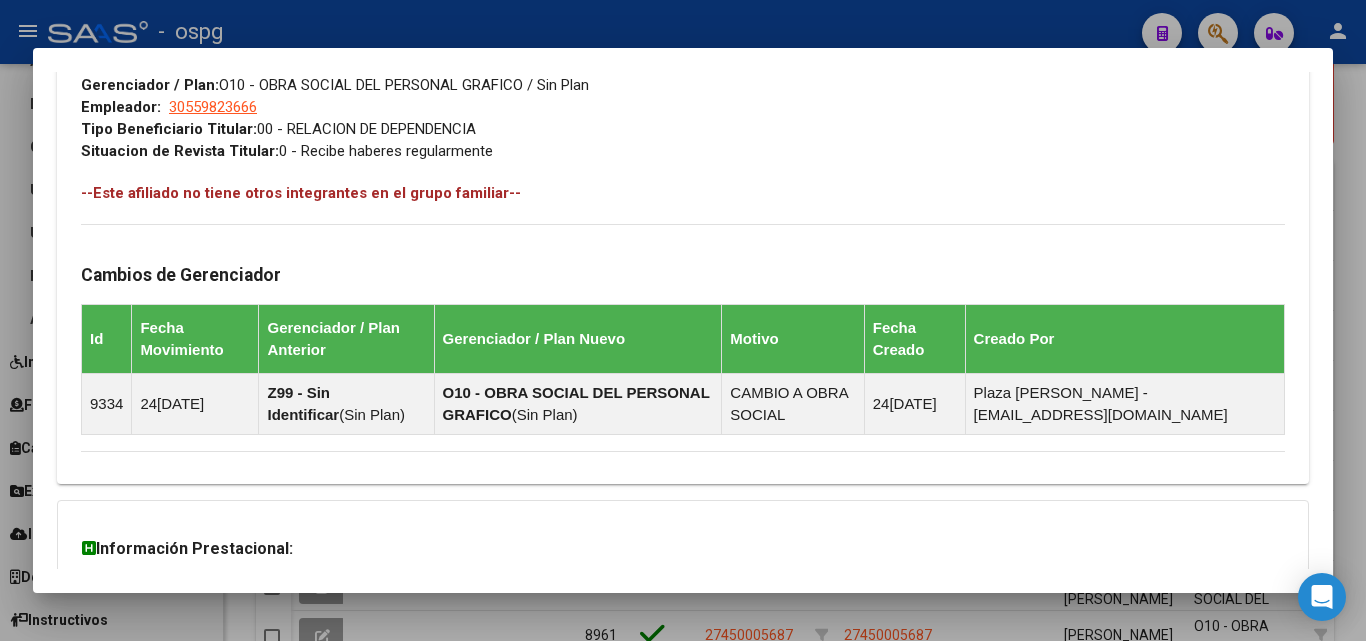 scroll, scrollTop: 1181, scrollLeft: 0, axis: vertical 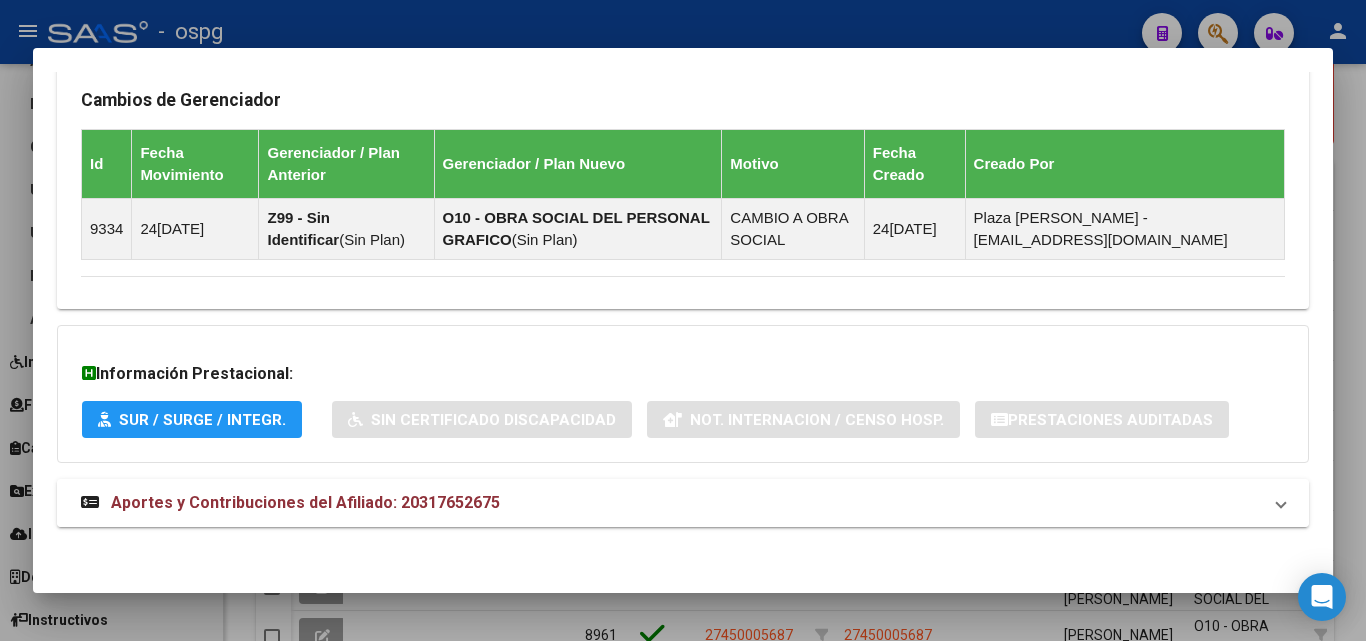 click on "Aportes y Contribuciones del Afiliado: 20317652675" at bounding box center [671, 503] 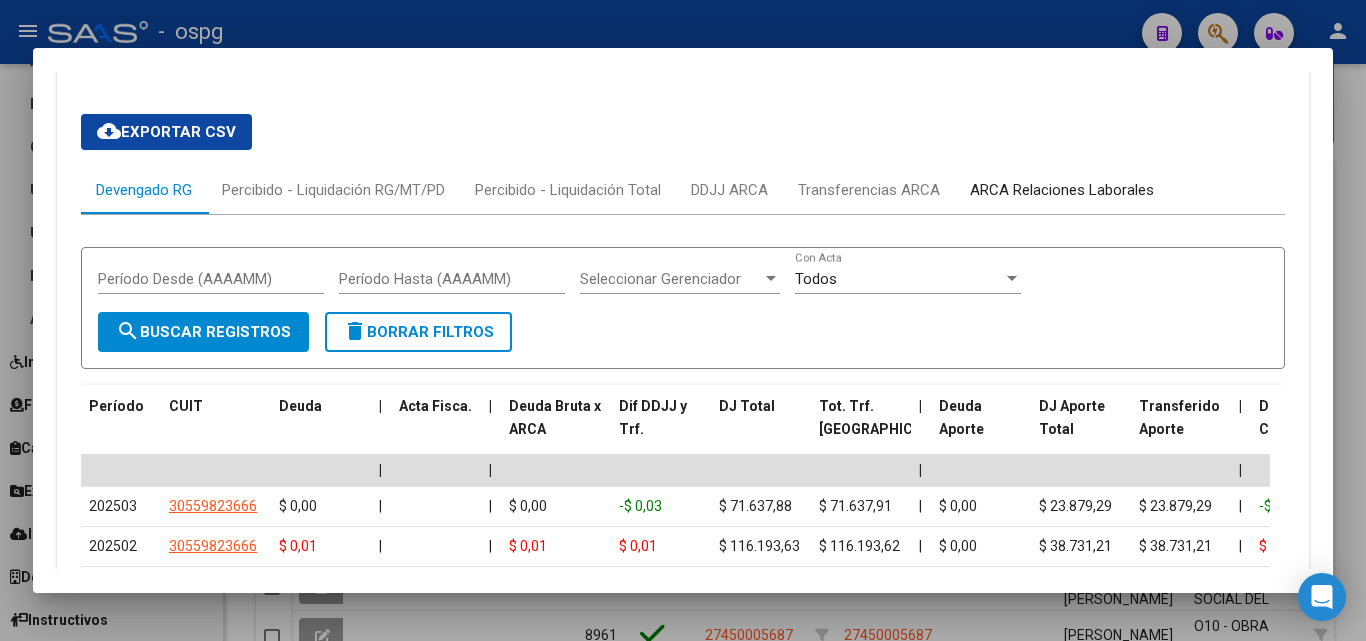 click on "ARCA Relaciones Laborales" at bounding box center [1062, 190] 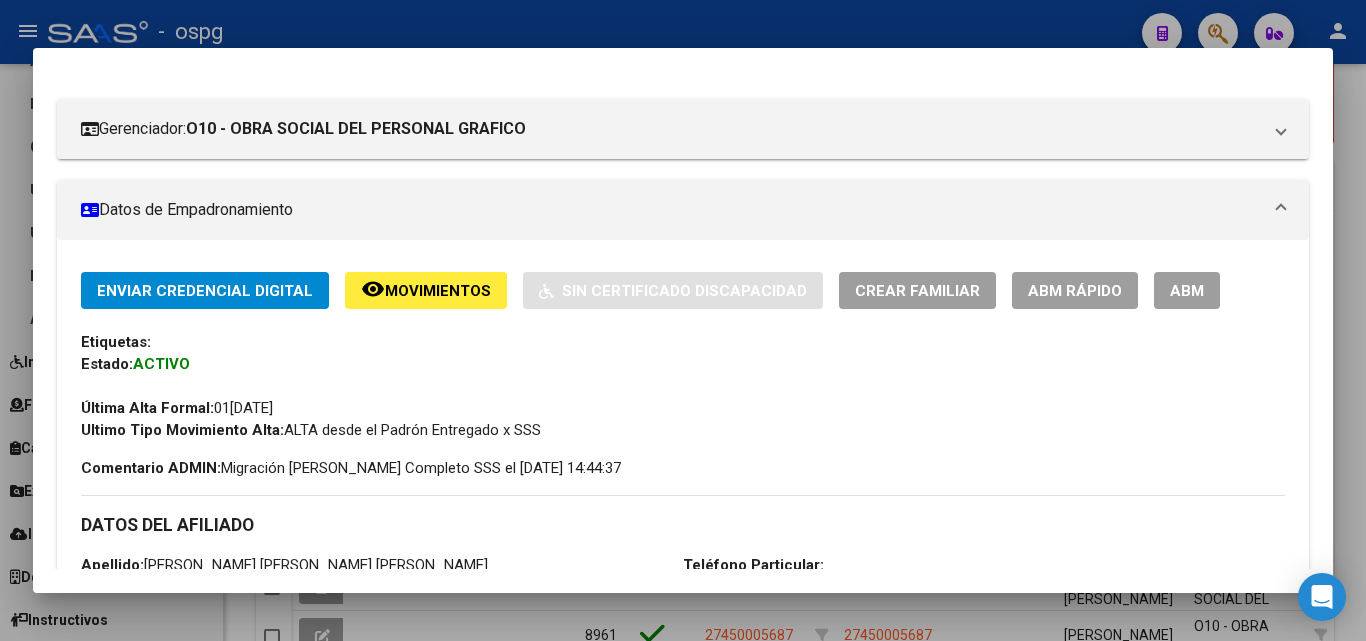 scroll, scrollTop: 231, scrollLeft: 0, axis: vertical 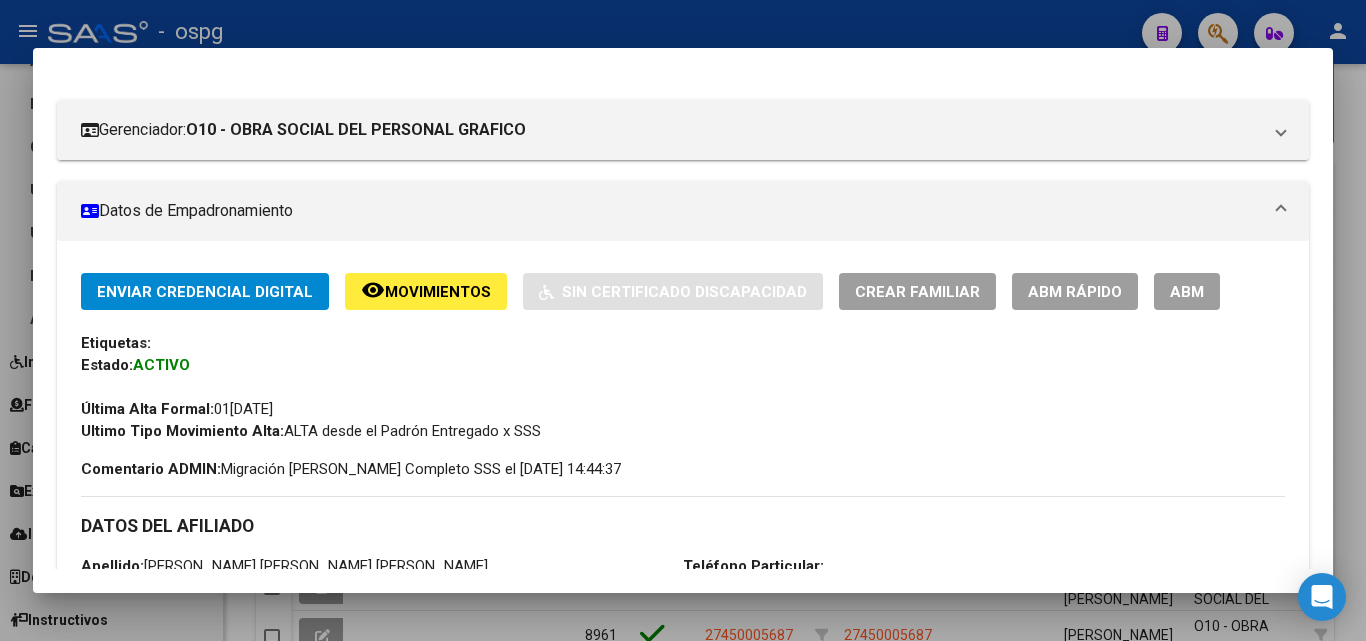 click on "ABM Rápido" 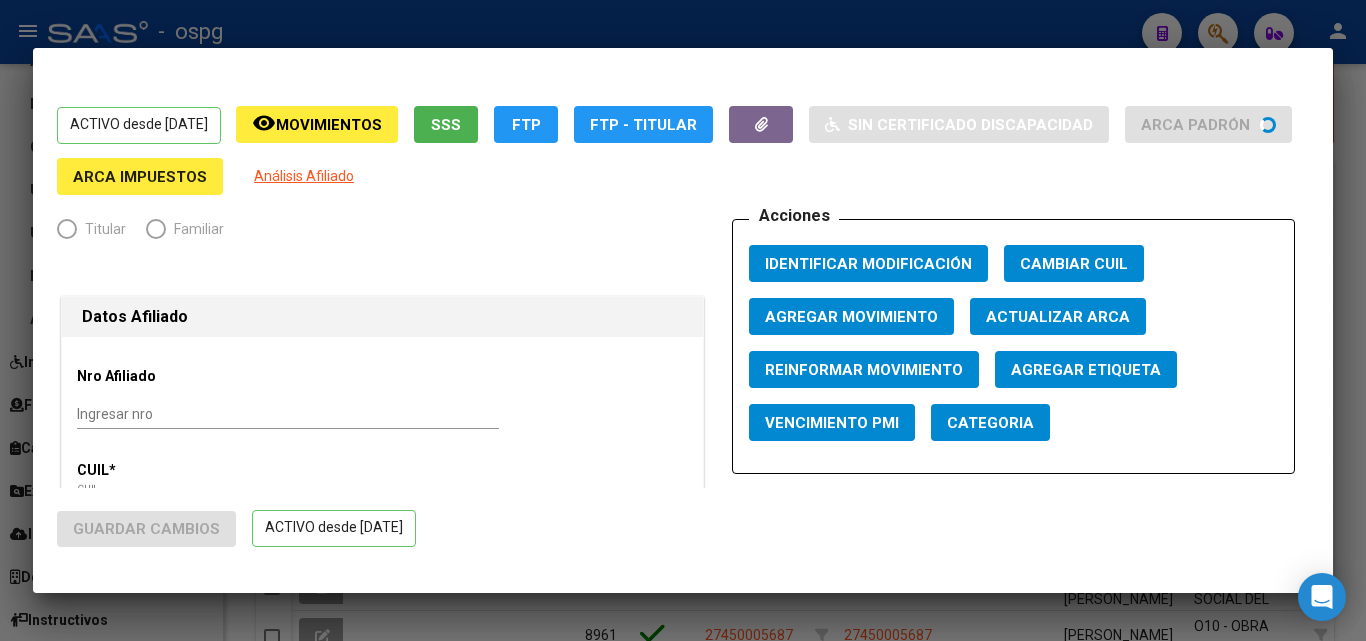 radio on "true" 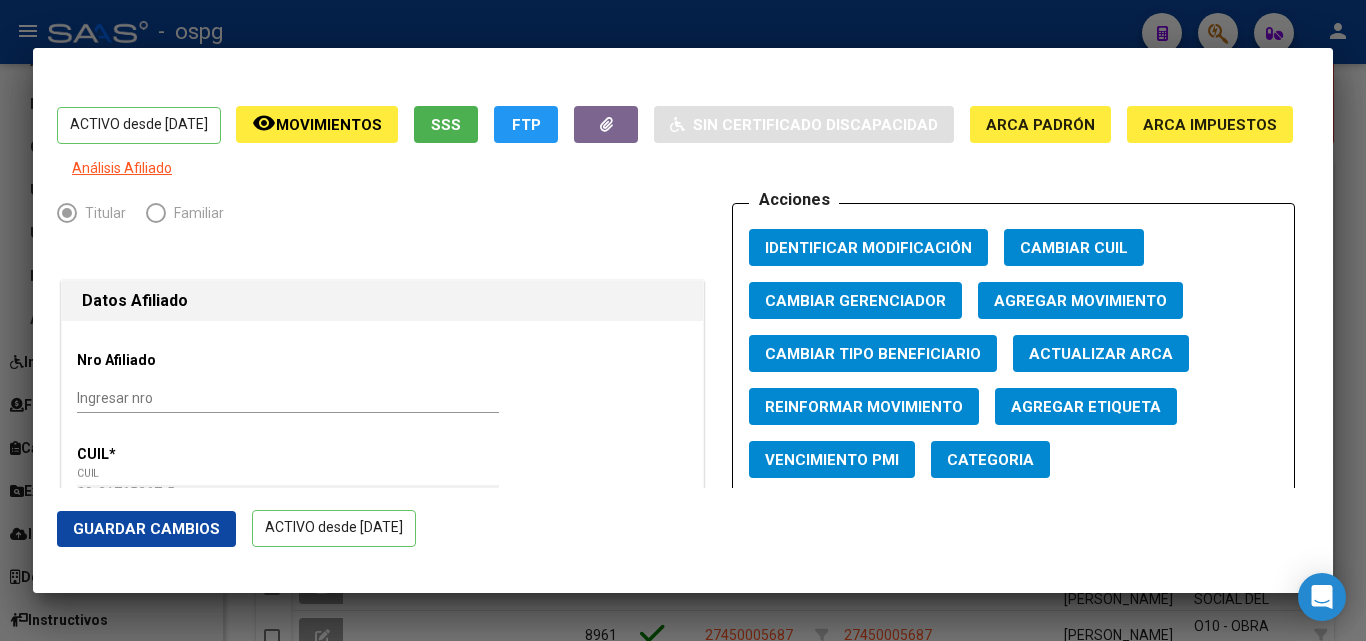 click on "Agregar Movimiento" 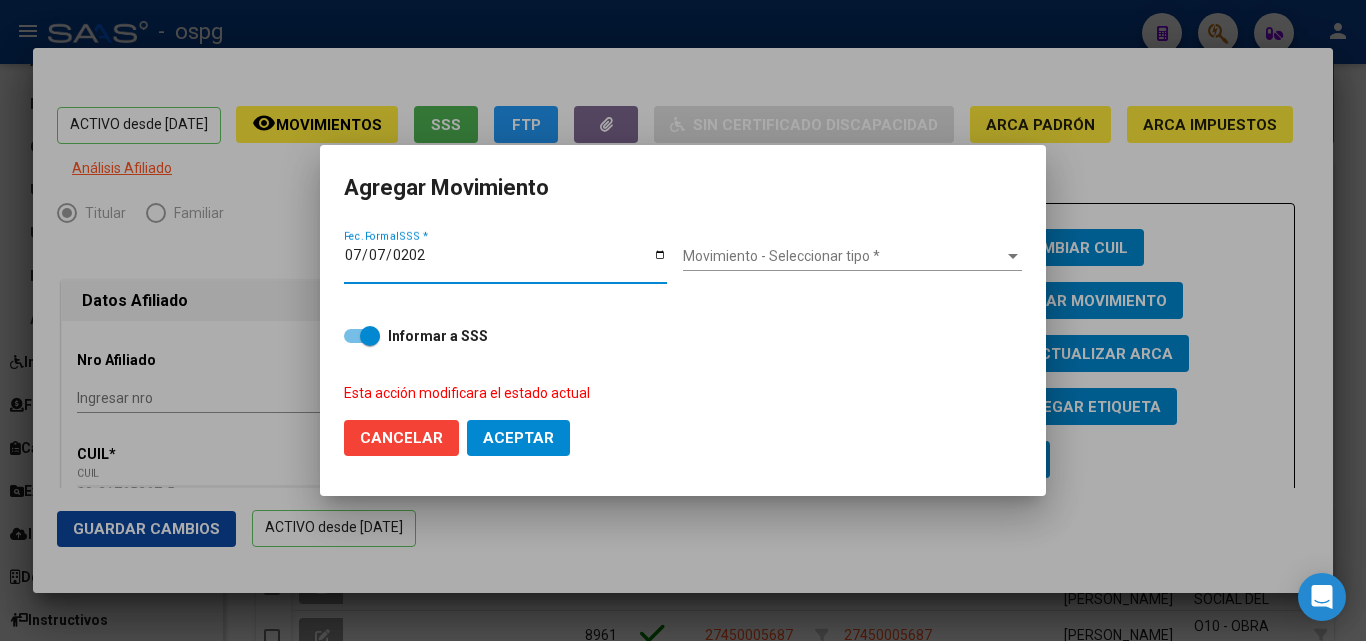 type on "[DATE]" 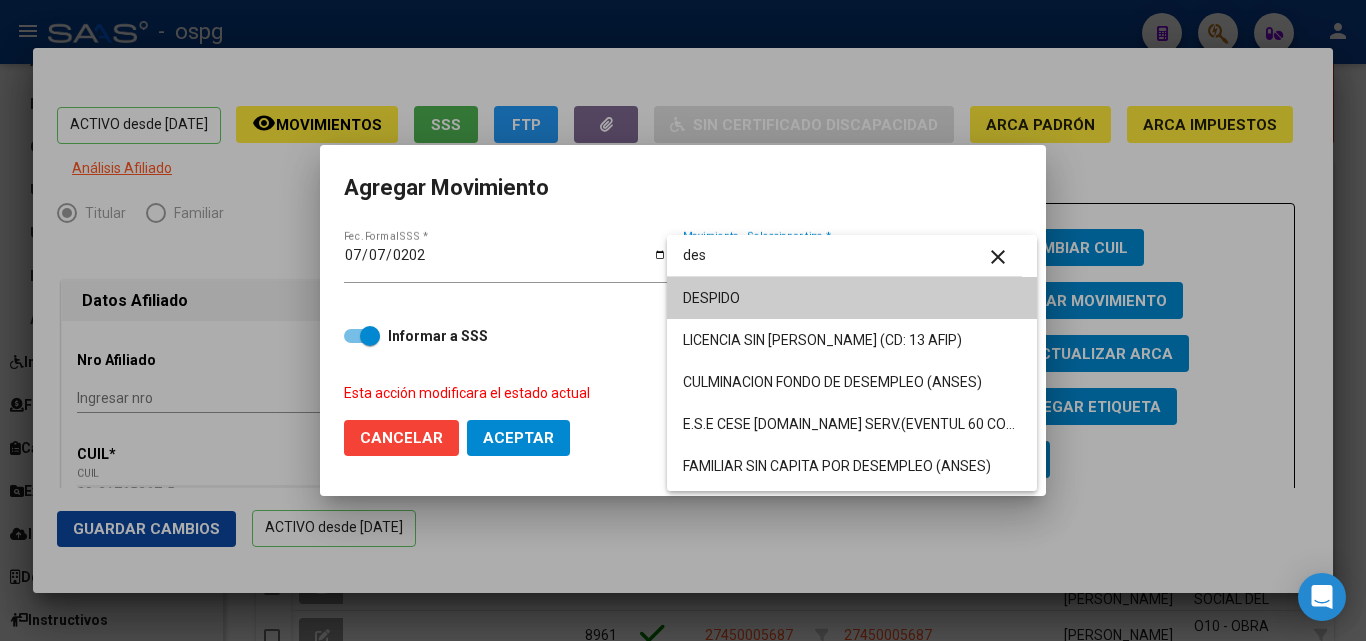 type on "des" 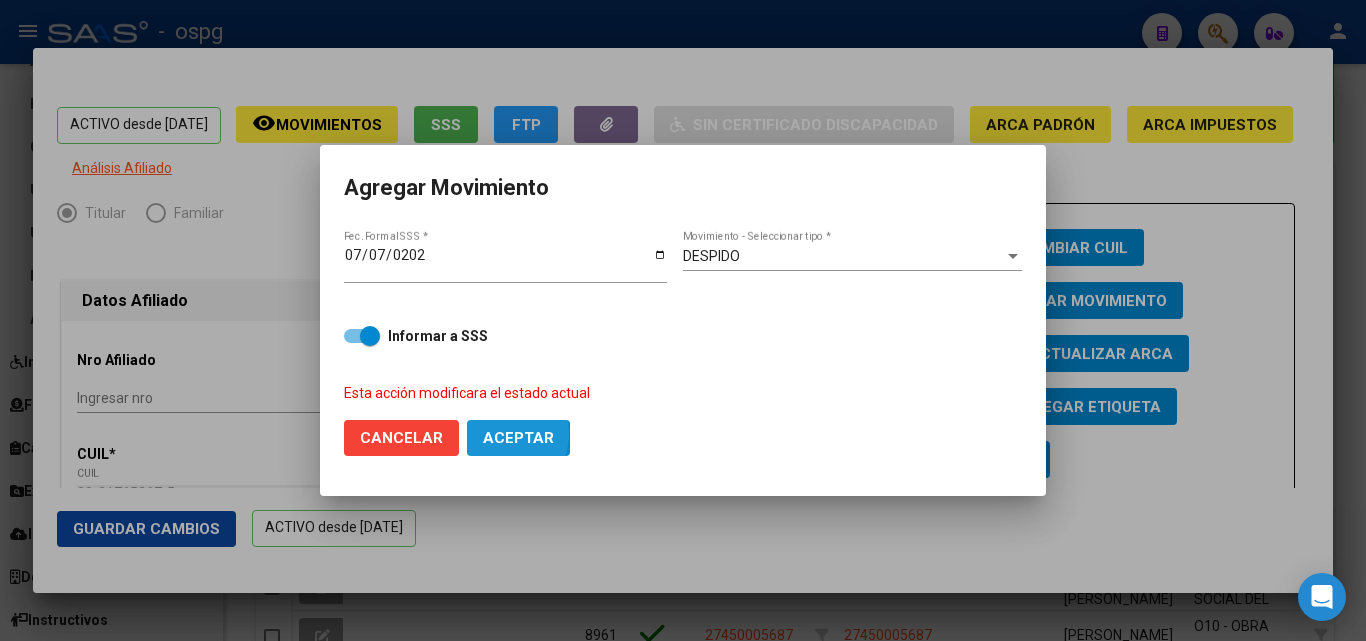 click on "Aceptar" 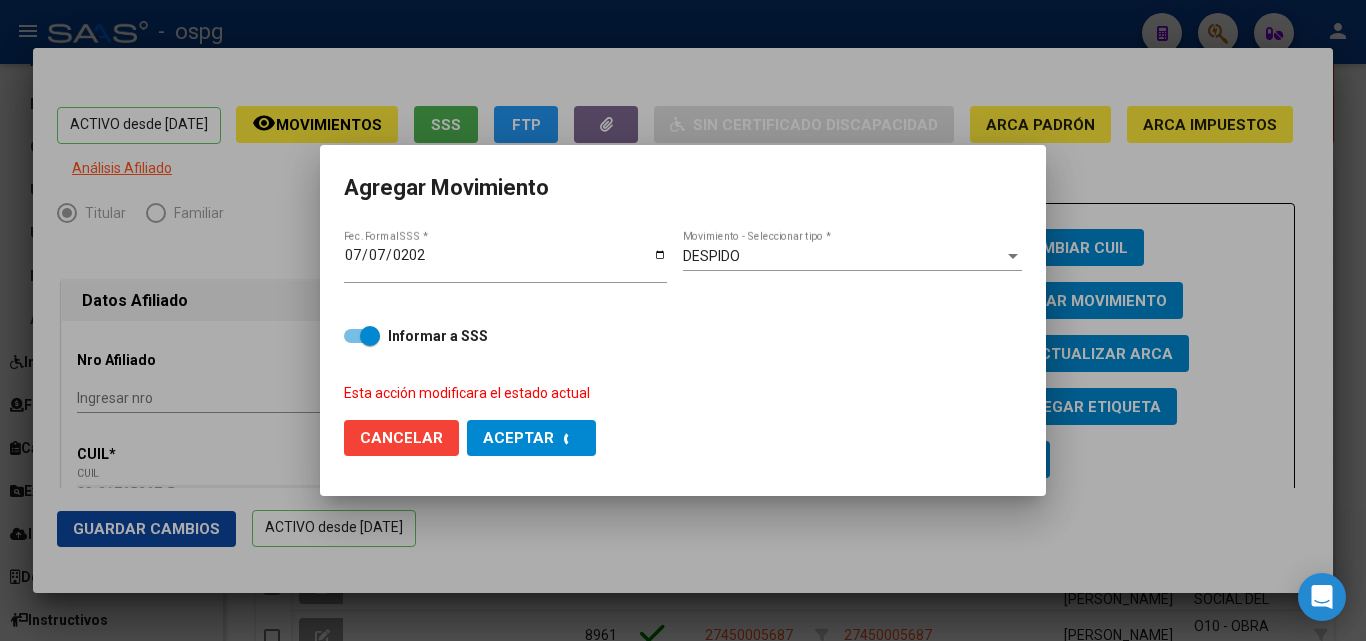 checkbox on "false" 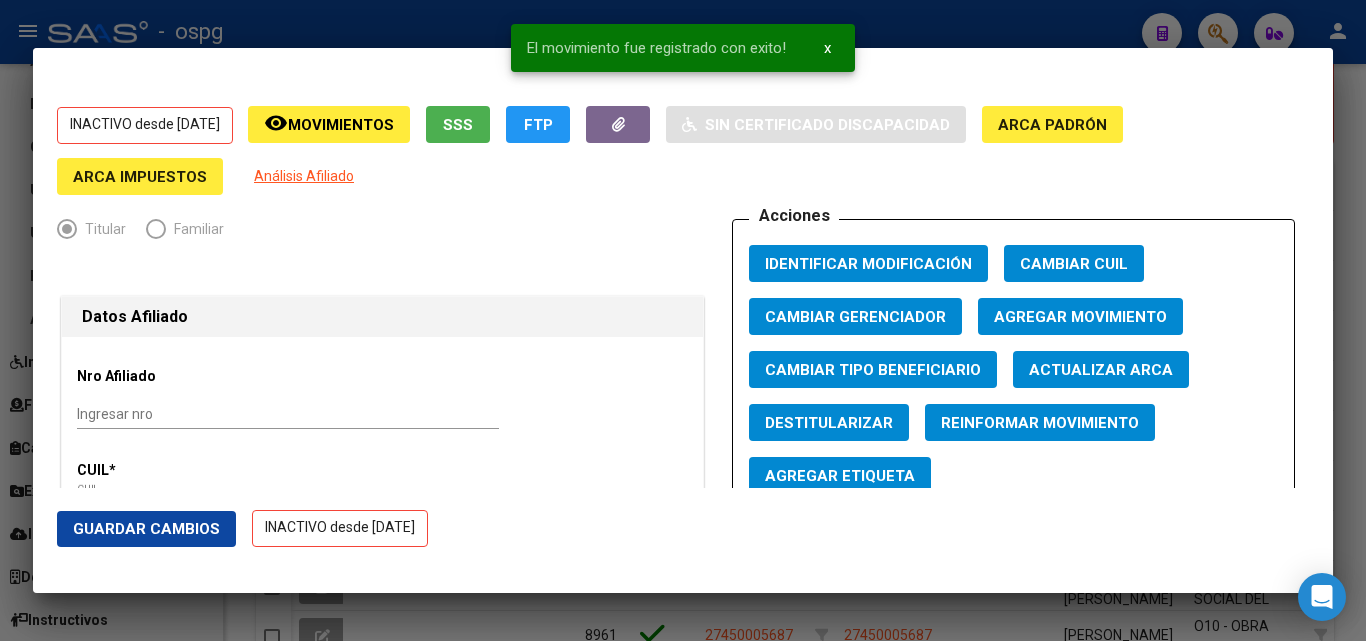 click at bounding box center [683, 320] 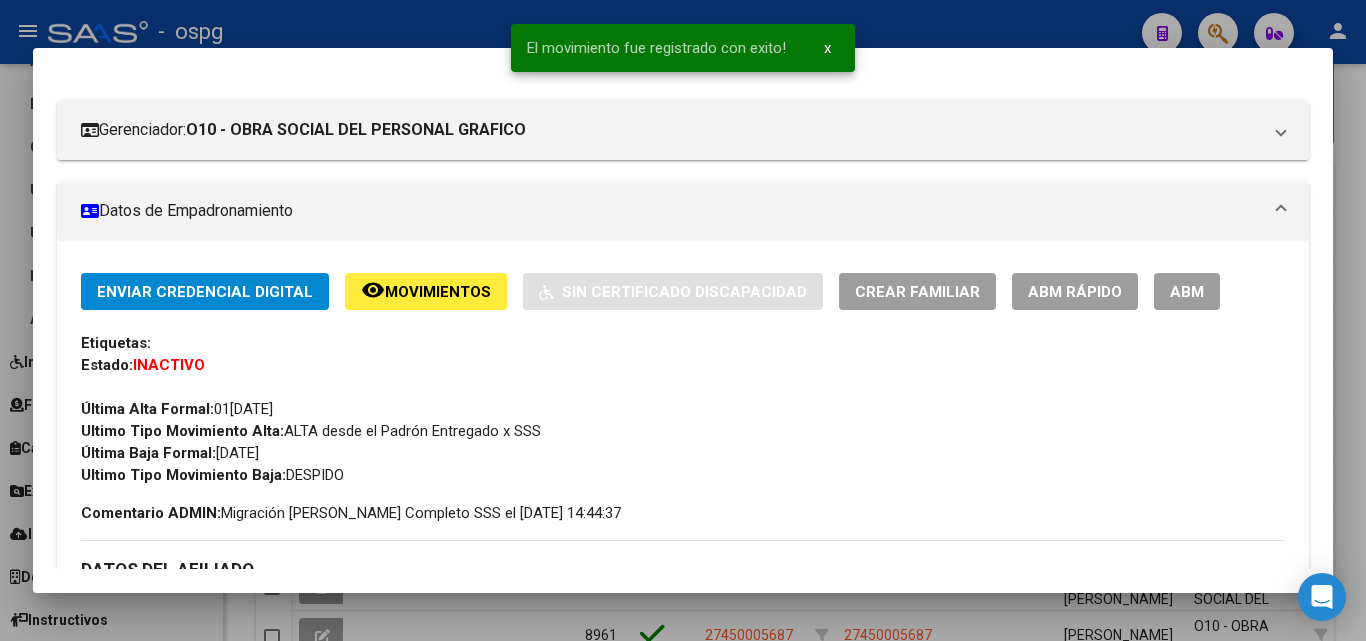 click at bounding box center (683, 320) 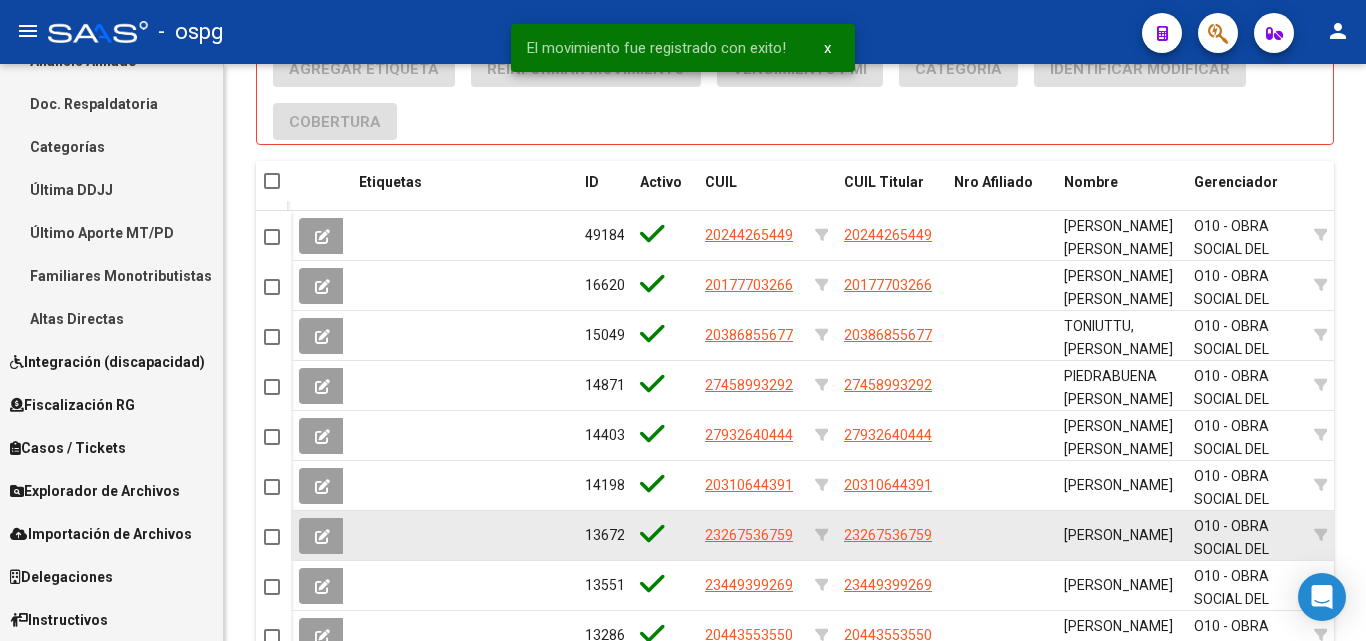 scroll, scrollTop: 1523, scrollLeft: 0, axis: vertical 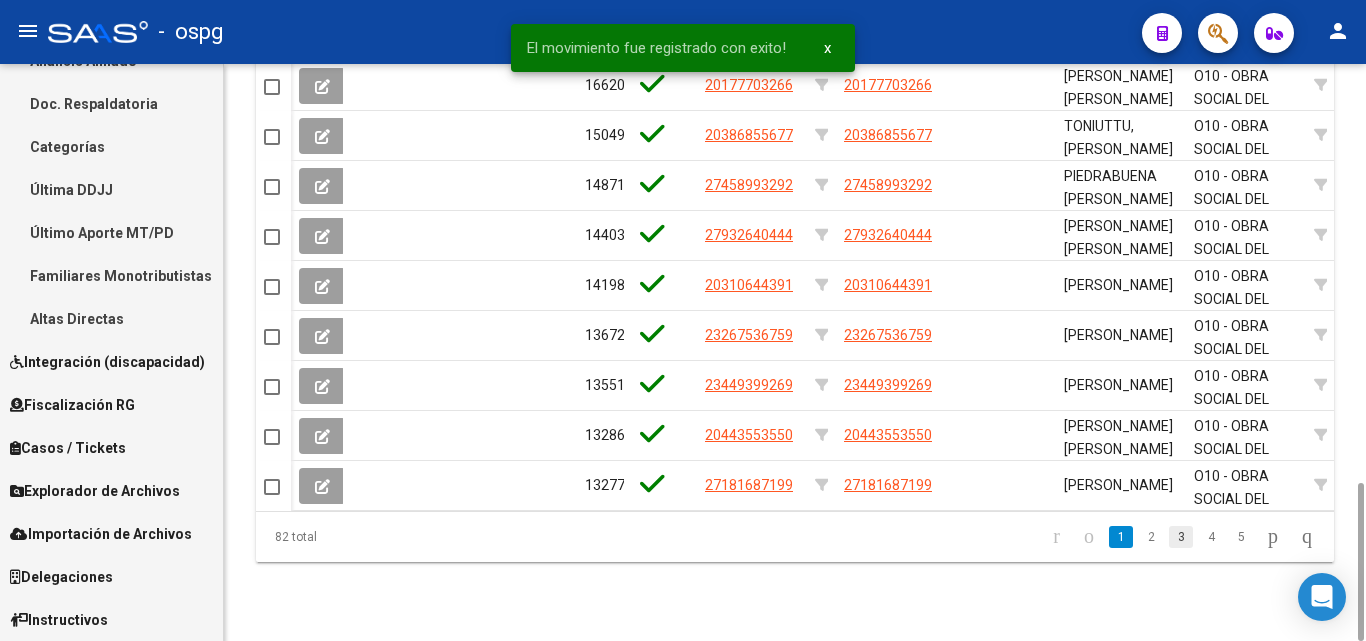 click on "3" 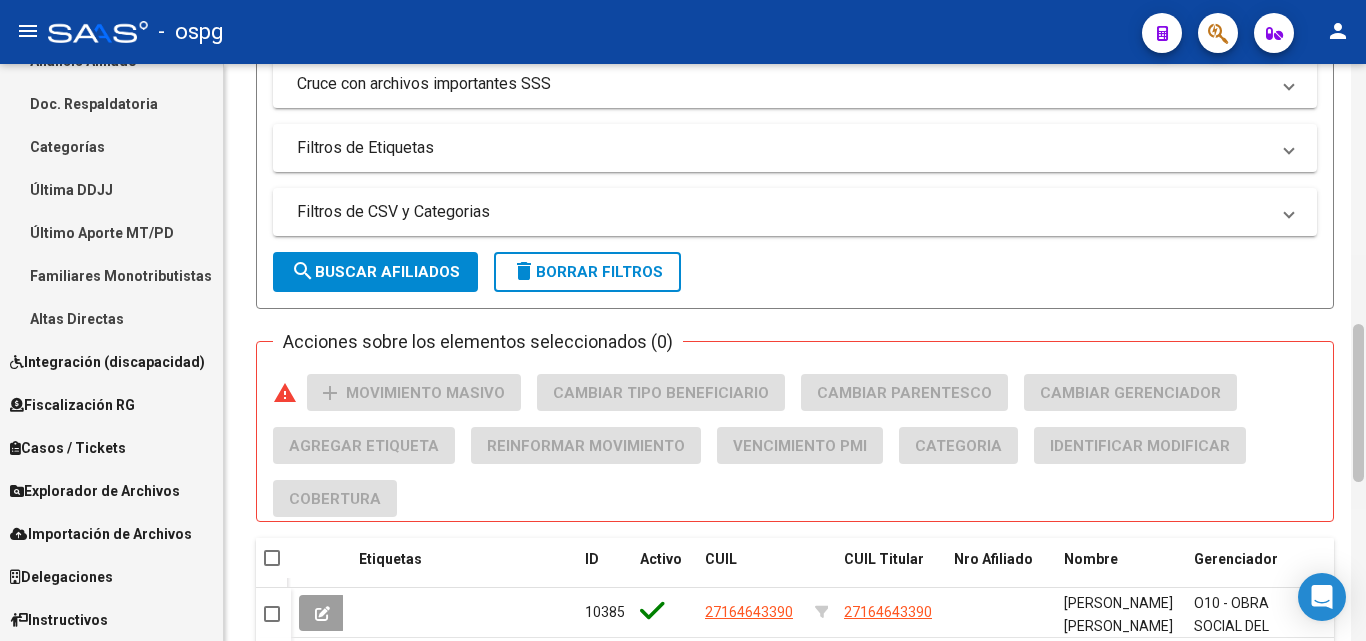 click 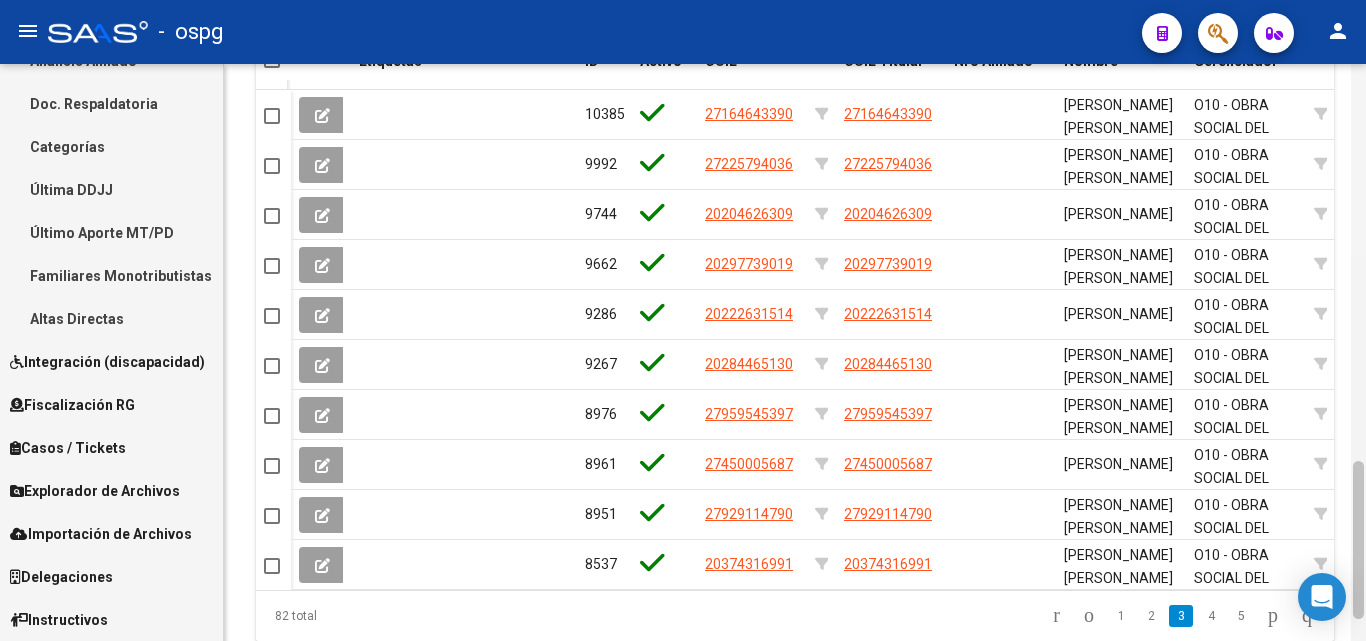 scroll, scrollTop: 1429, scrollLeft: 0, axis: vertical 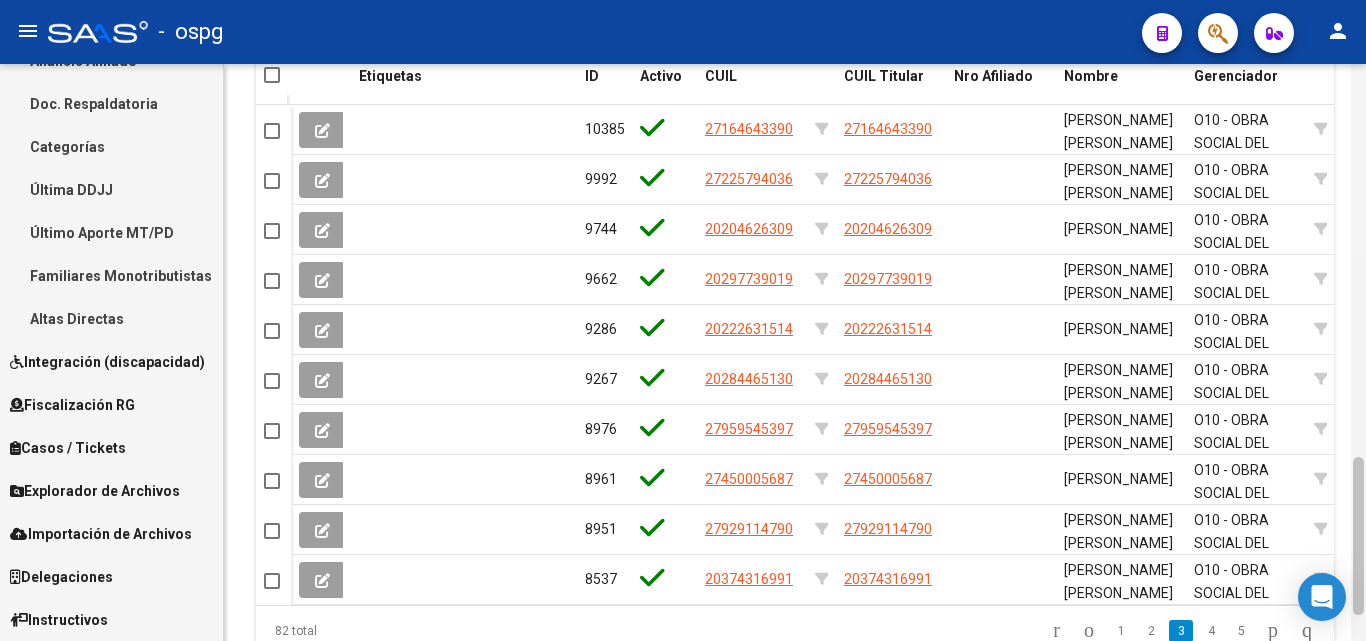 drag, startPoint x: 1353, startPoint y: 393, endPoint x: 1355, endPoint y: 523, distance: 130.01538 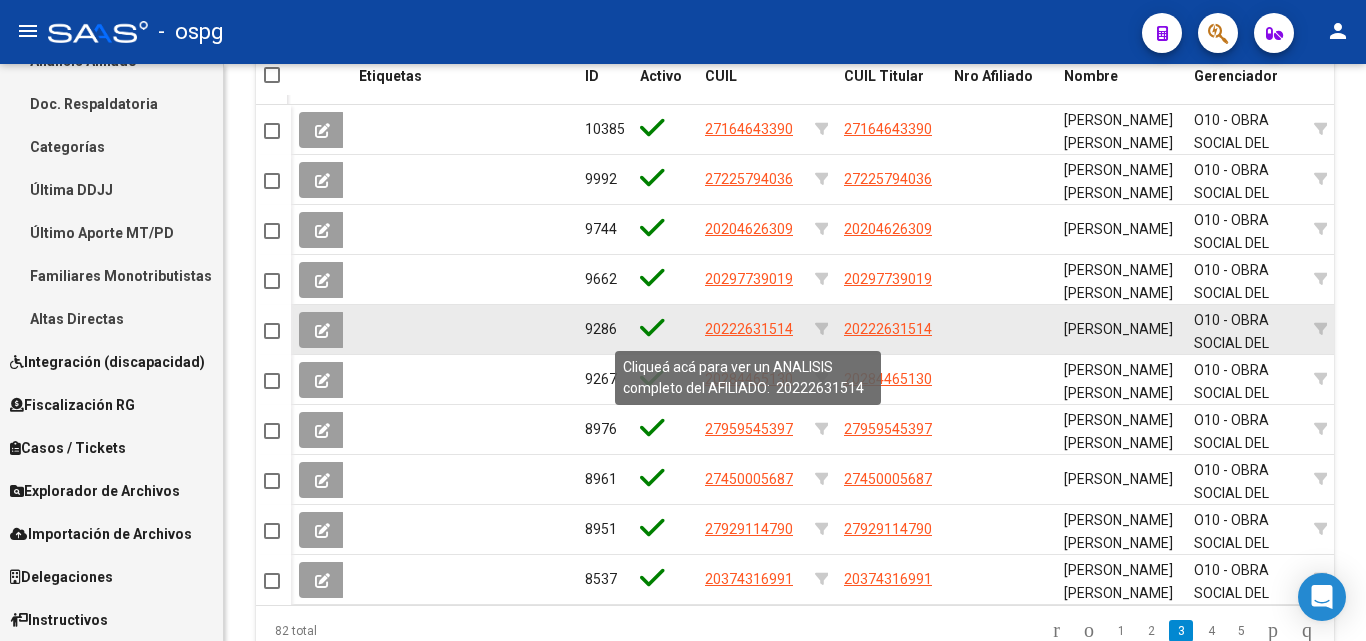 click on "20222631514" 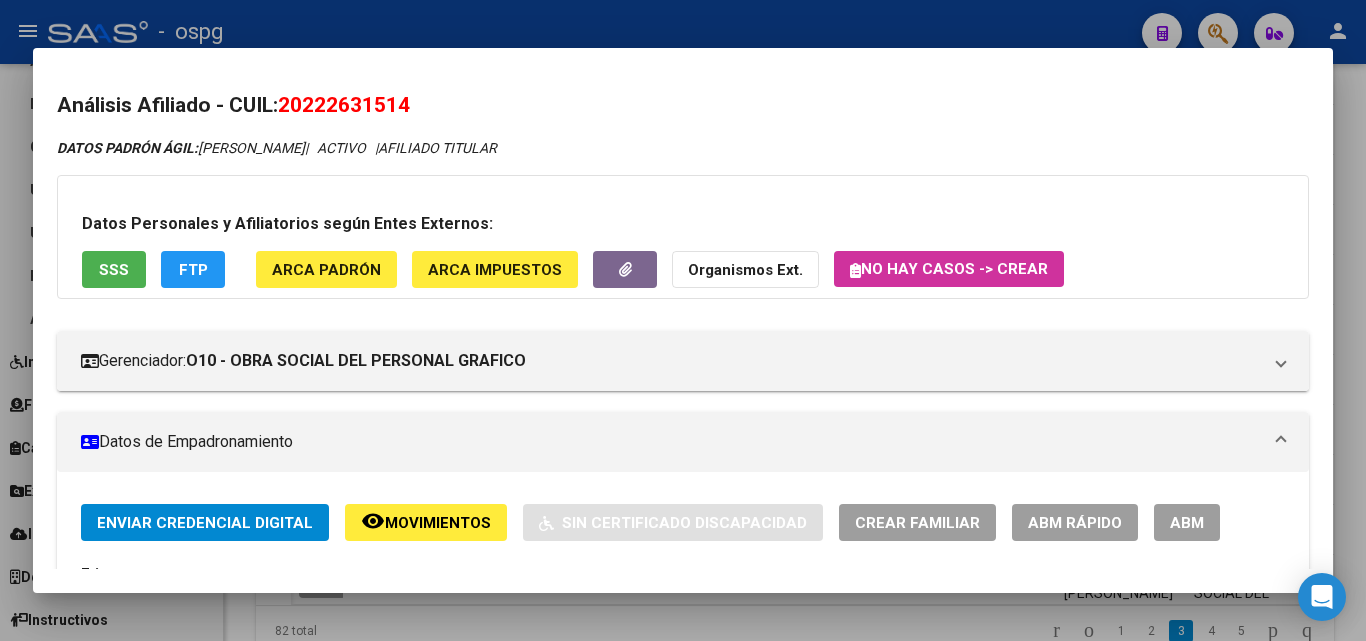 drag, startPoint x: 325, startPoint y: 105, endPoint x: 452, endPoint y: 114, distance: 127.3185 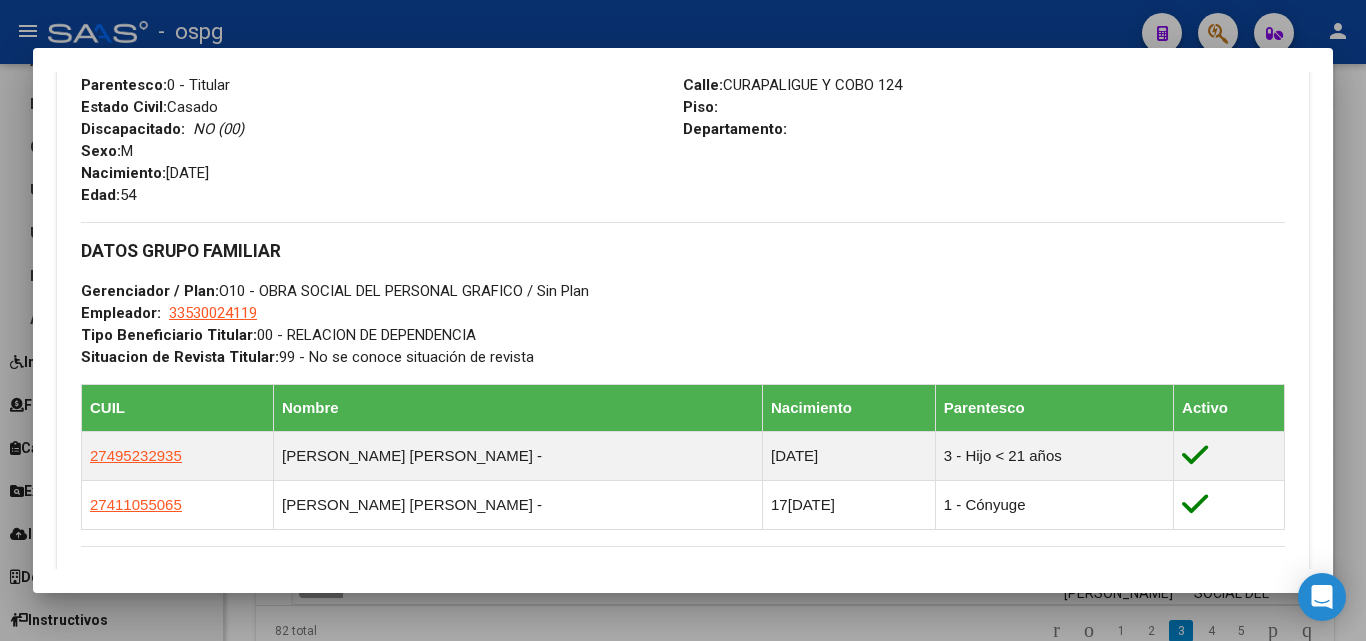 scroll, scrollTop: 1297, scrollLeft: 0, axis: vertical 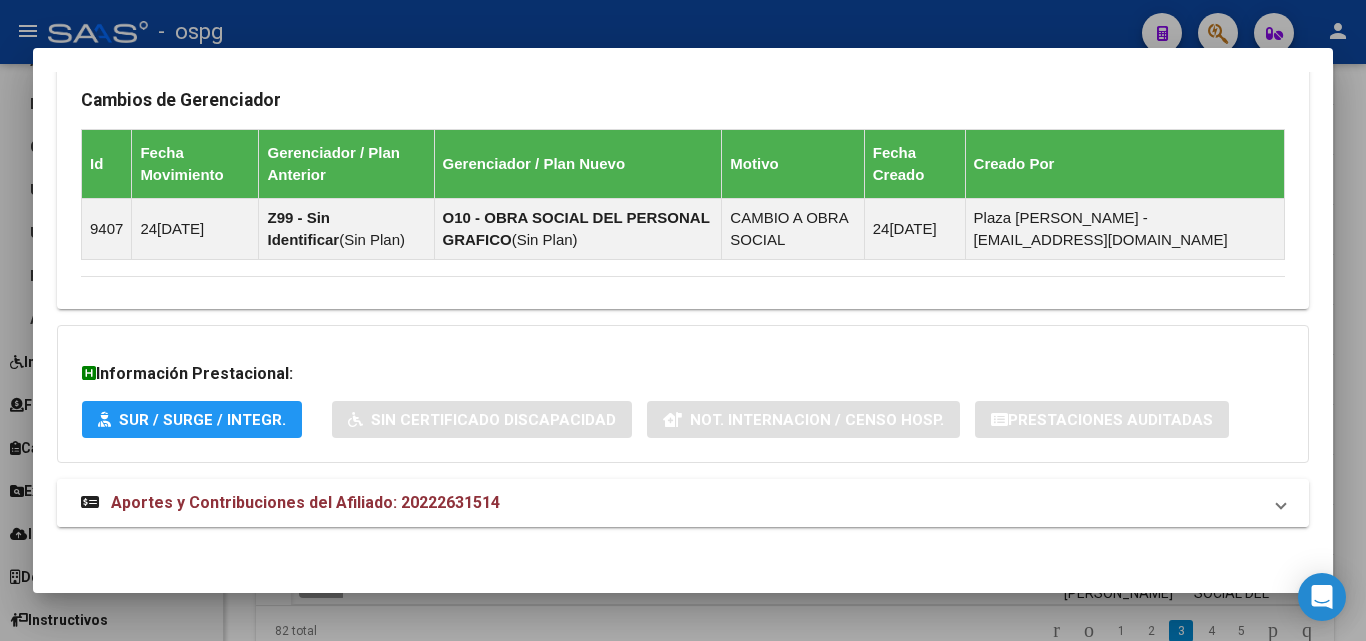 drag, startPoint x: 543, startPoint y: 514, endPoint x: 543, endPoint y: 503, distance: 11 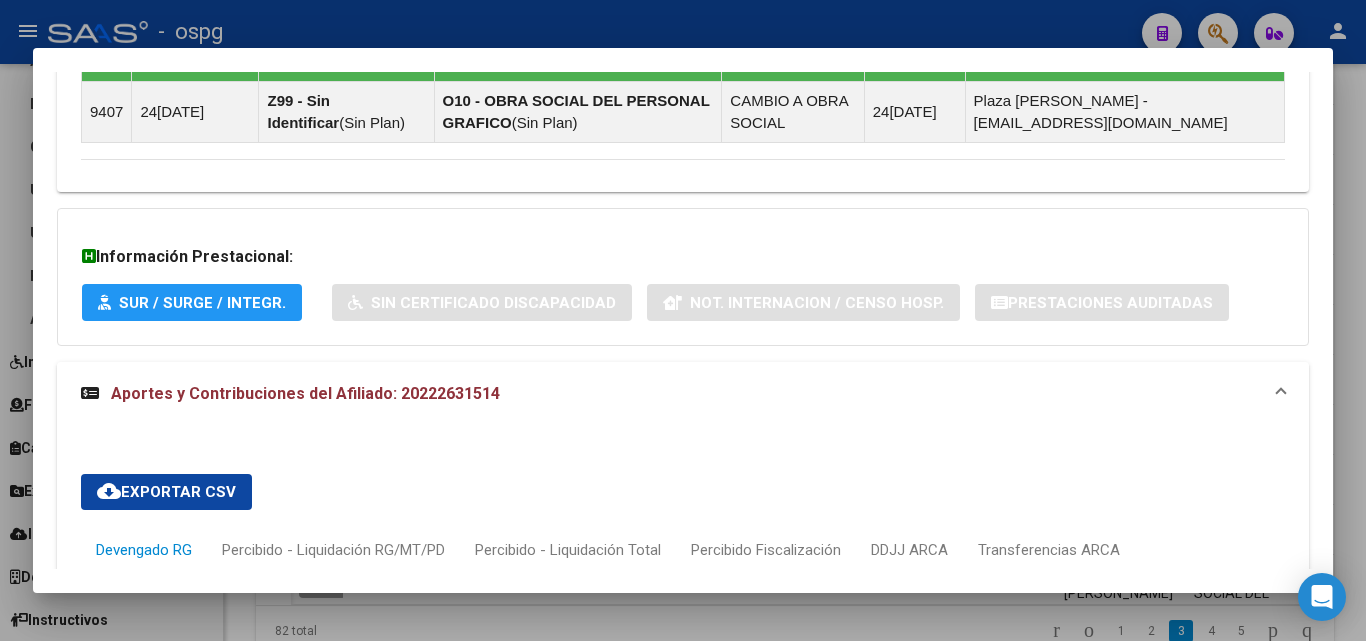 scroll, scrollTop: 1714, scrollLeft: 0, axis: vertical 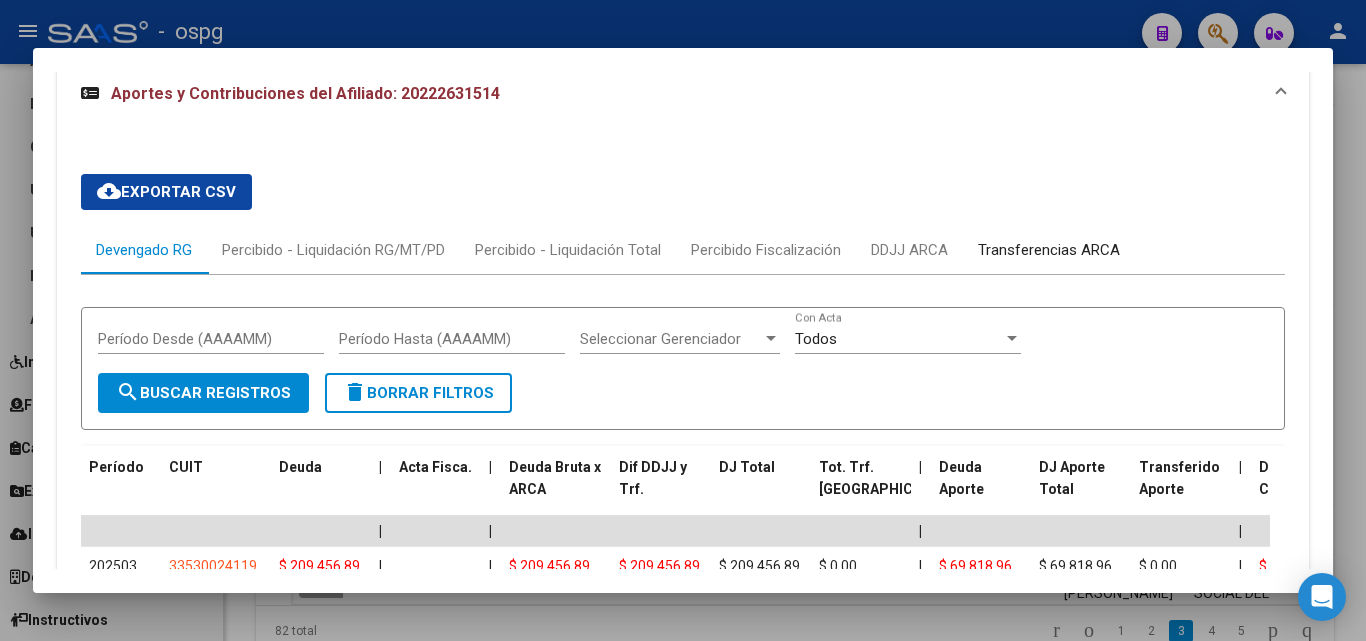 click on "Transferencias ARCA" at bounding box center (1049, 250) 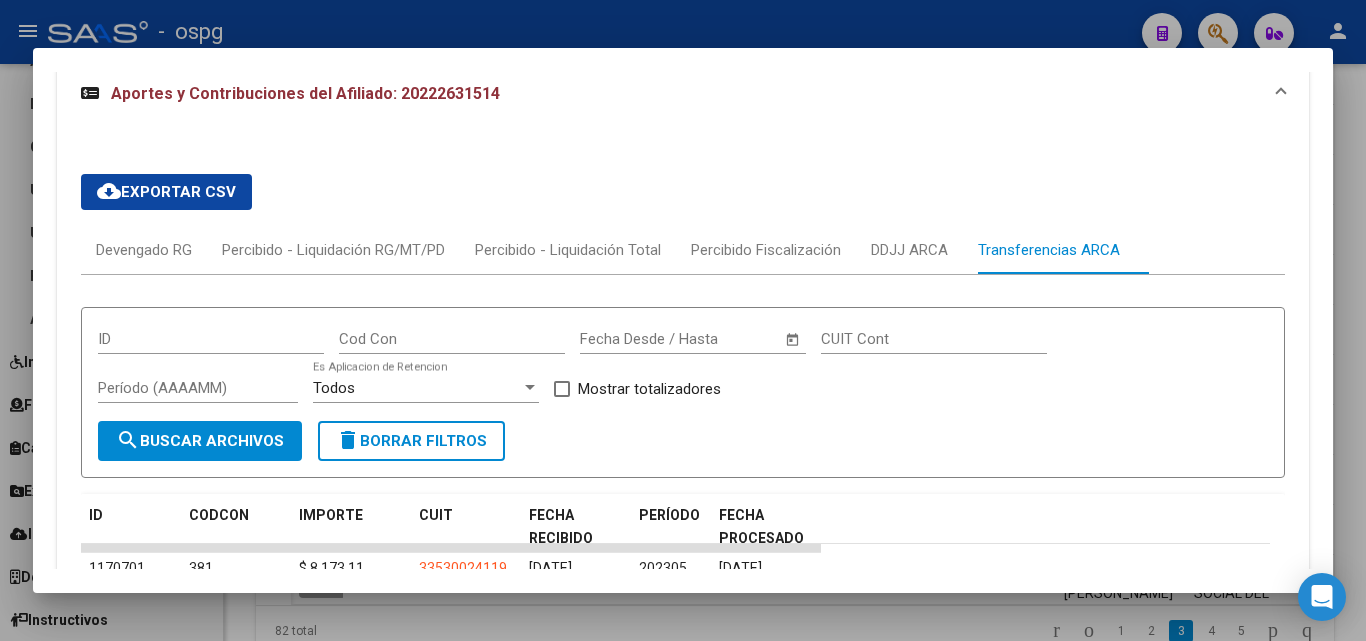 click on "Análisis Afiliado - CUIL:  20222631514 DATOS PADRÓN ÁGIL:  ARAOZ, CARLOS ALBERTO               |   ACTIVO   |     AFILIADO TITULAR  Datos Personales y Afiliatorios según Entes Externos: SSS FTP ARCA Padrón ARCA Impuestos Organismos Ext.   No hay casos -> Crear
Gerenciador:      O10 - OBRA SOCIAL DEL PERSONAL GRAFICO Atención telefónica: Atención emergencias: Otros Datos Útiles:    Datos de Empadronamiento  Enviar Credencial Digital remove_red_eye Movimientos    Sin Certificado Discapacidad Crear Familiar ABM Rápido ABM Etiquetas: Estado: ACTIVO Última Alta Formal:  21/06/1992 Ultimo Tipo Movimiento Alta:  ALTA desde el Padrón Entregado x SSS Comentario ADMIN:  Migración Padrón Completo SSS el 2024-08-29 14:44:37 DATOS DEL AFILIADO Apellido:   ARAOZ, CARLOS ALBERTO          CUIL:  20222631514 Documento:  DU - DOCUMENTO UNICO 22263151  Nacionalidad:  ARGENTINA Parentesco:  0 - Titular Estado Civil:  Casado Discapacitado:    NO (00) Sexo:  M Nacimiento:  15/06/1971 Edad:  54   1414" at bounding box center [683, 320] 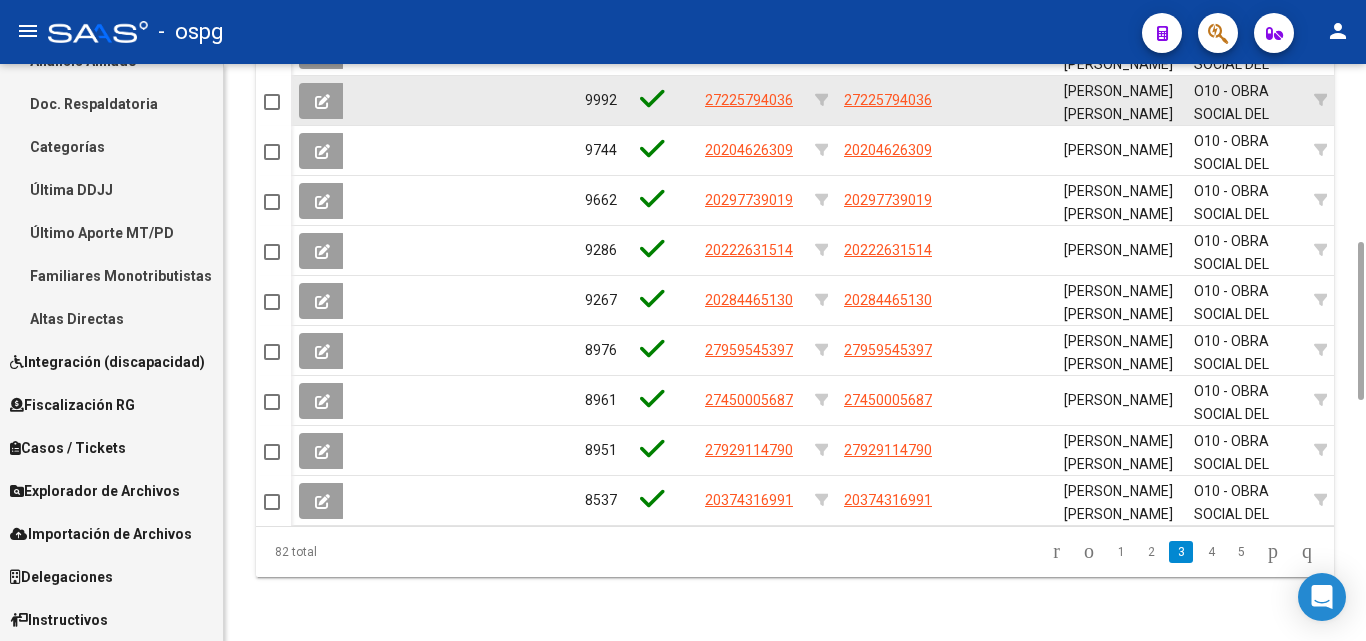 scroll, scrollTop: 1323, scrollLeft: 0, axis: vertical 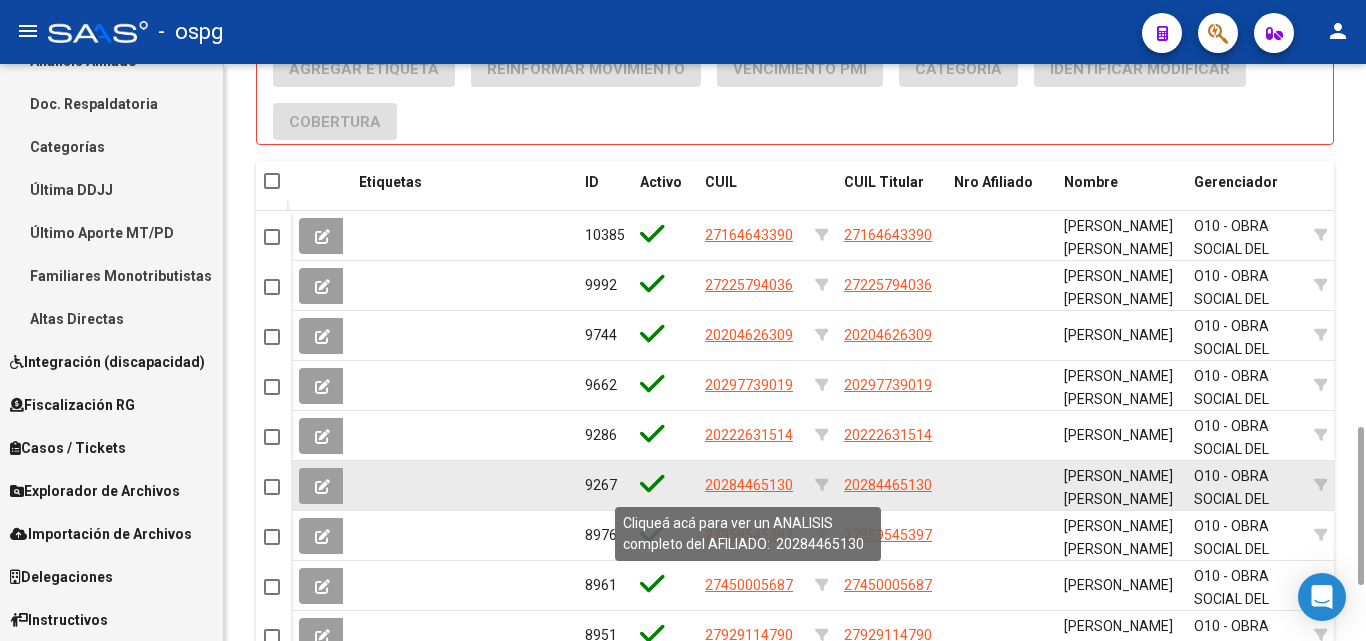 click on "20284465130" 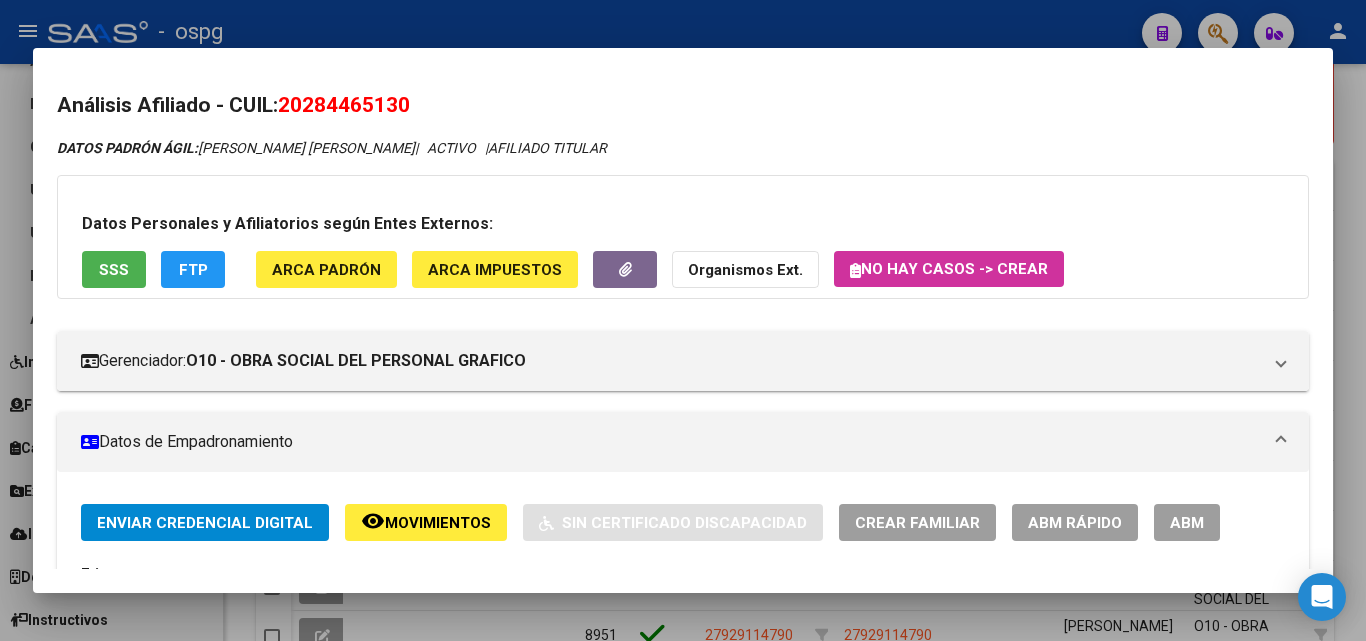 drag, startPoint x: 287, startPoint y: 110, endPoint x: 448, endPoint y: 115, distance: 161.07762 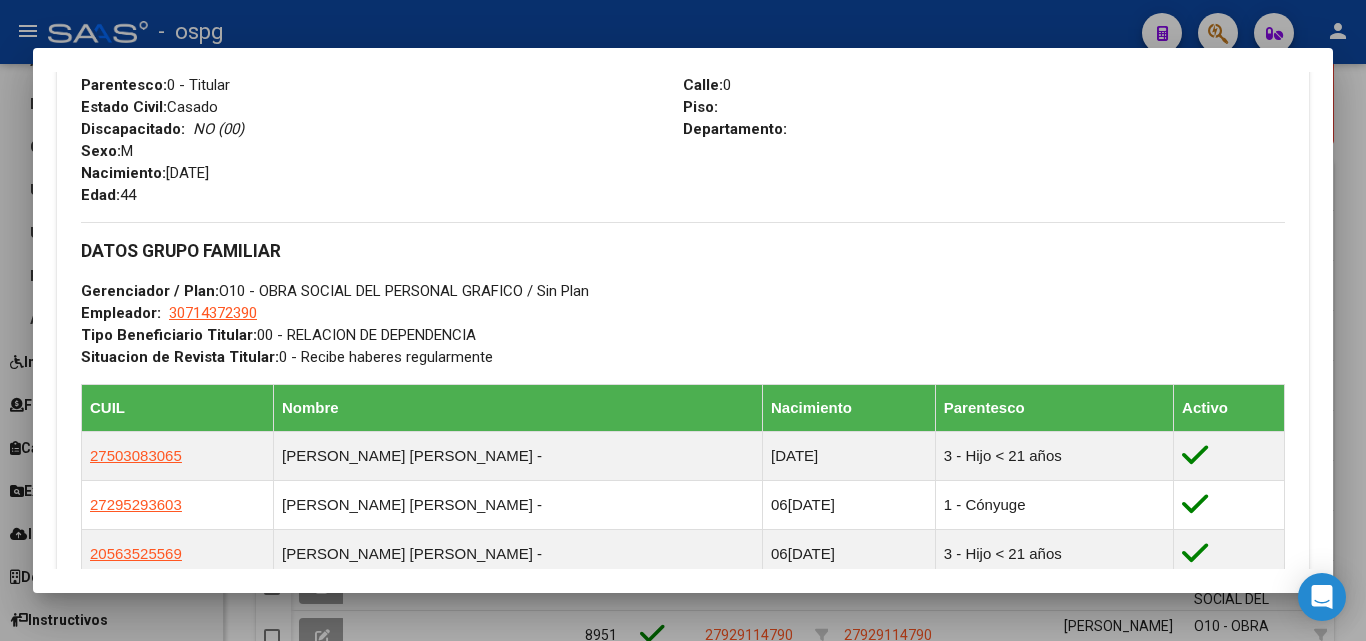 scroll, scrollTop: 1346, scrollLeft: 0, axis: vertical 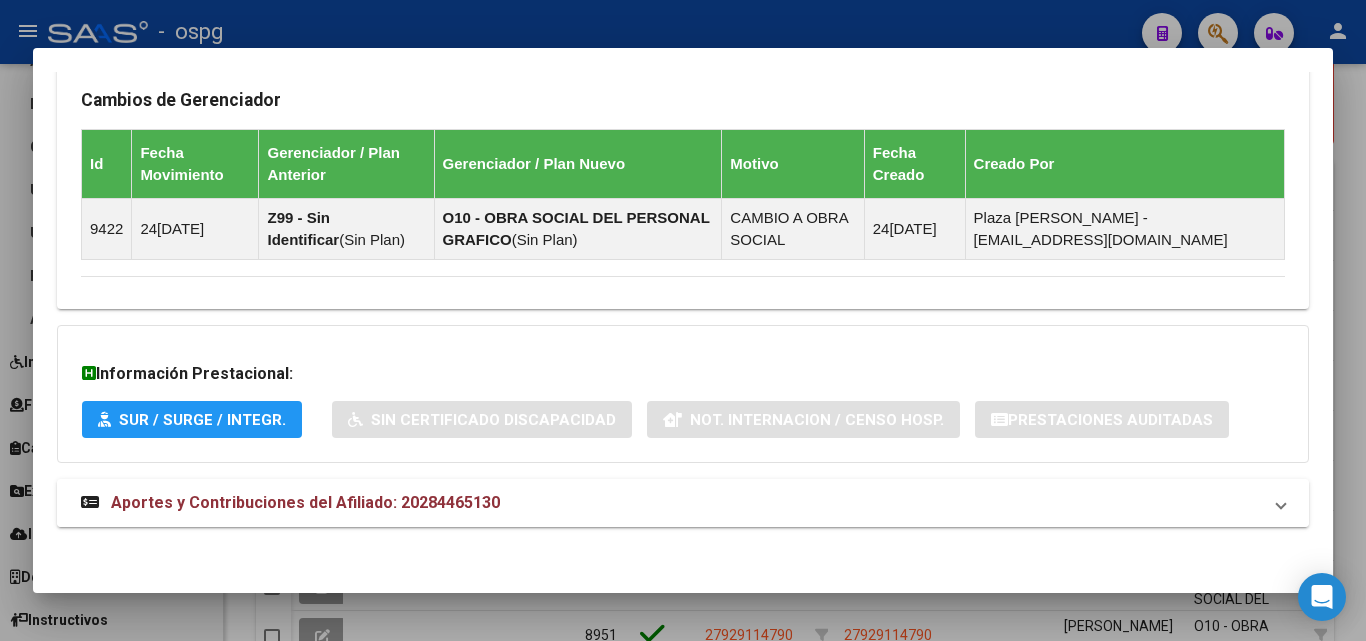 drag, startPoint x: 910, startPoint y: 466, endPoint x: 885, endPoint y: 502, distance: 43.829212 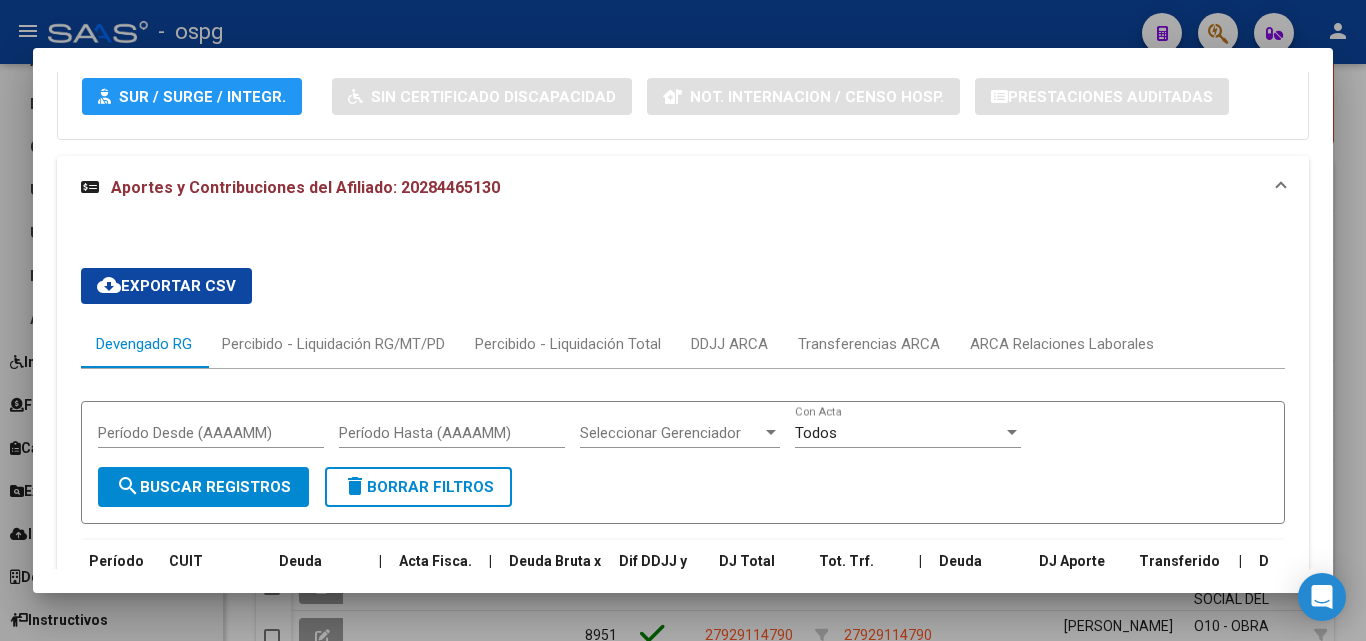 scroll, scrollTop: 1824, scrollLeft: 0, axis: vertical 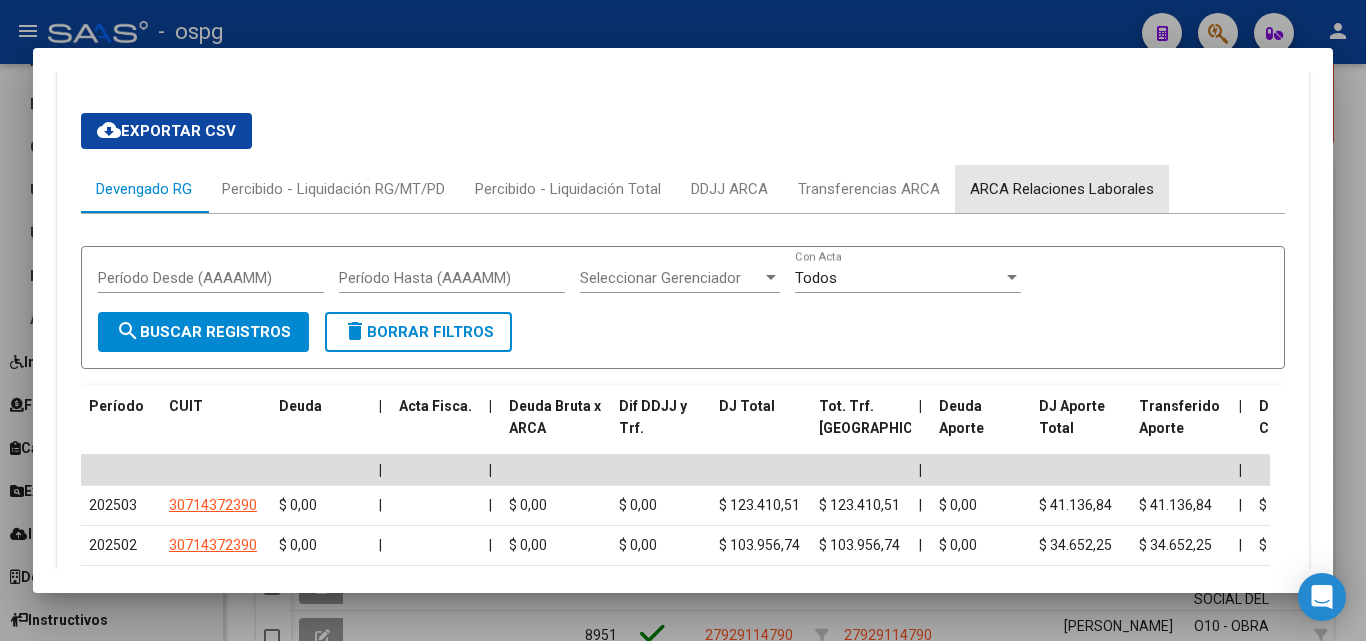 click on "ARCA Relaciones Laborales" at bounding box center (1062, 189) 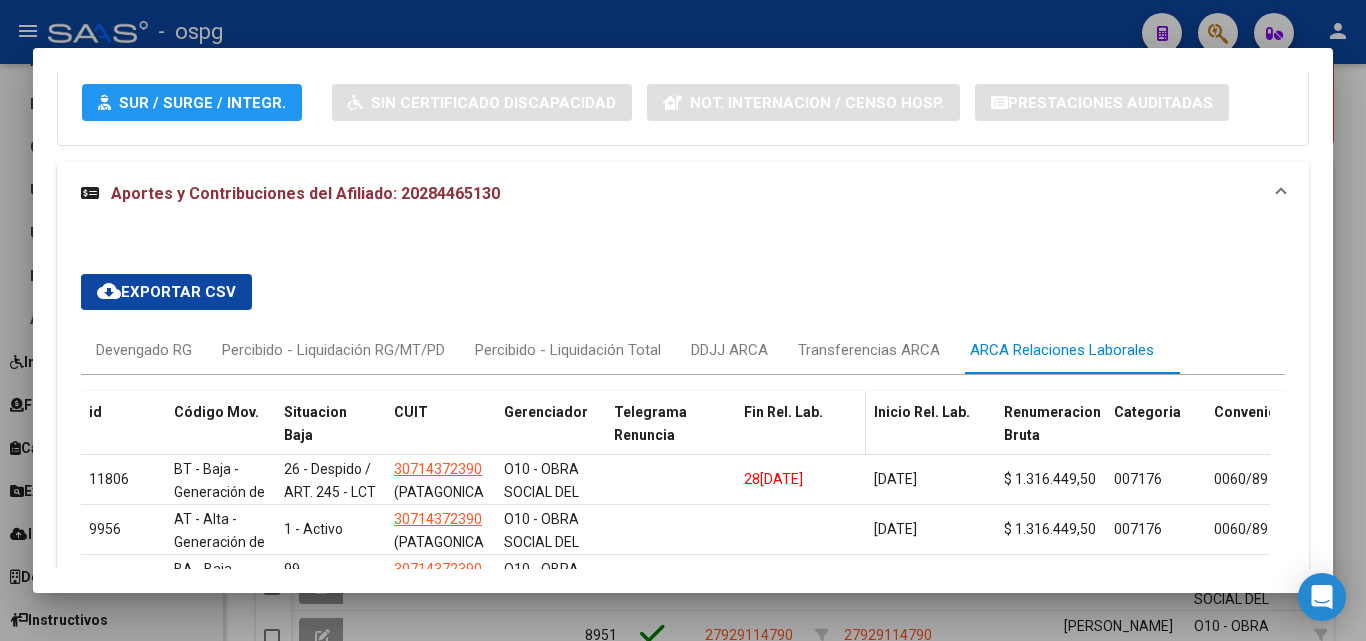 scroll, scrollTop: 1796, scrollLeft: 0, axis: vertical 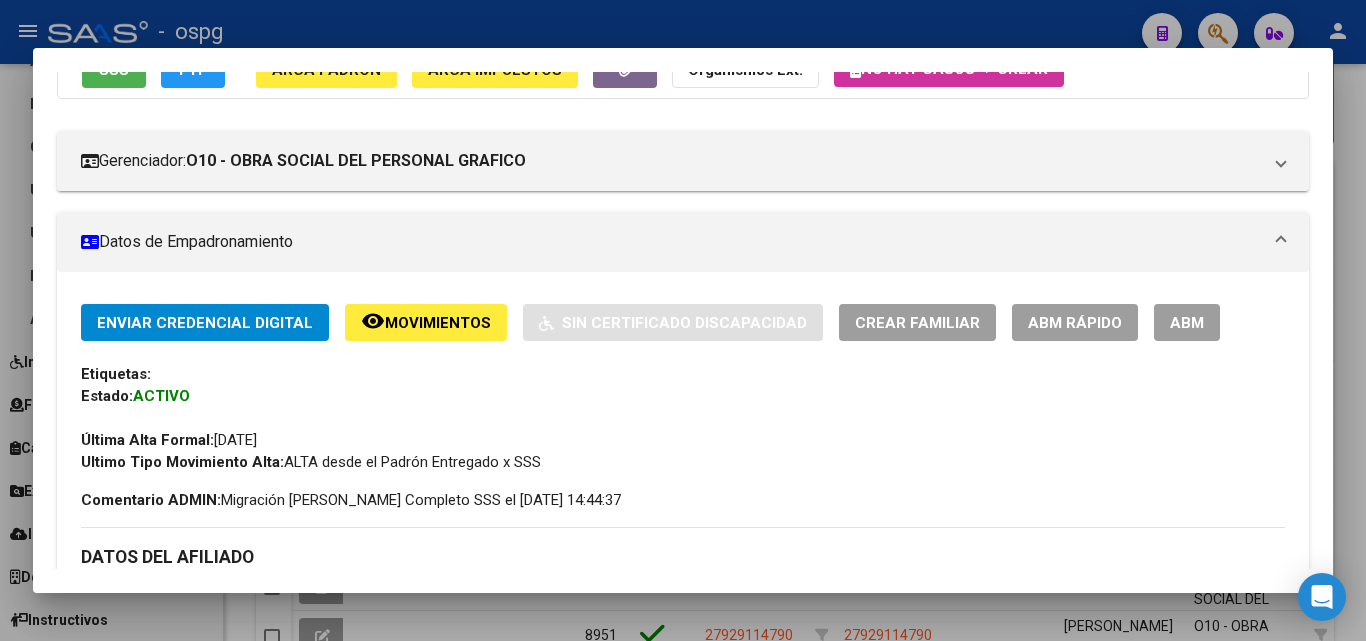 click on "ABM Rápido" 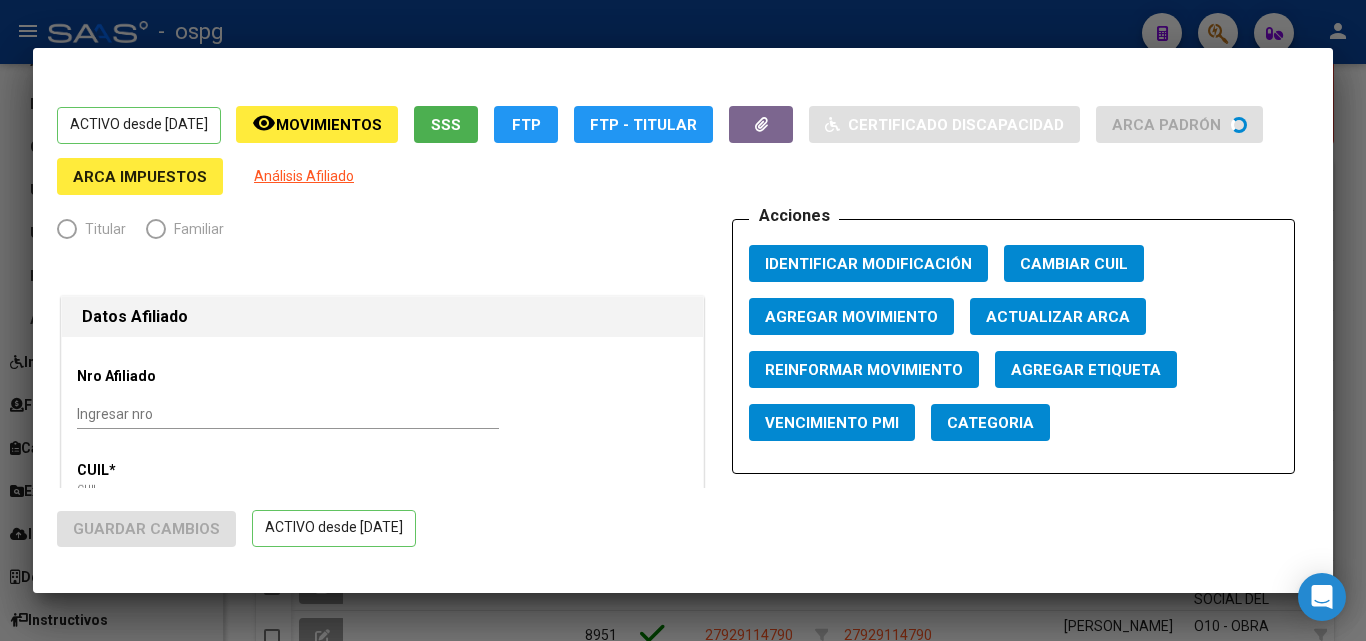 radio on "true" 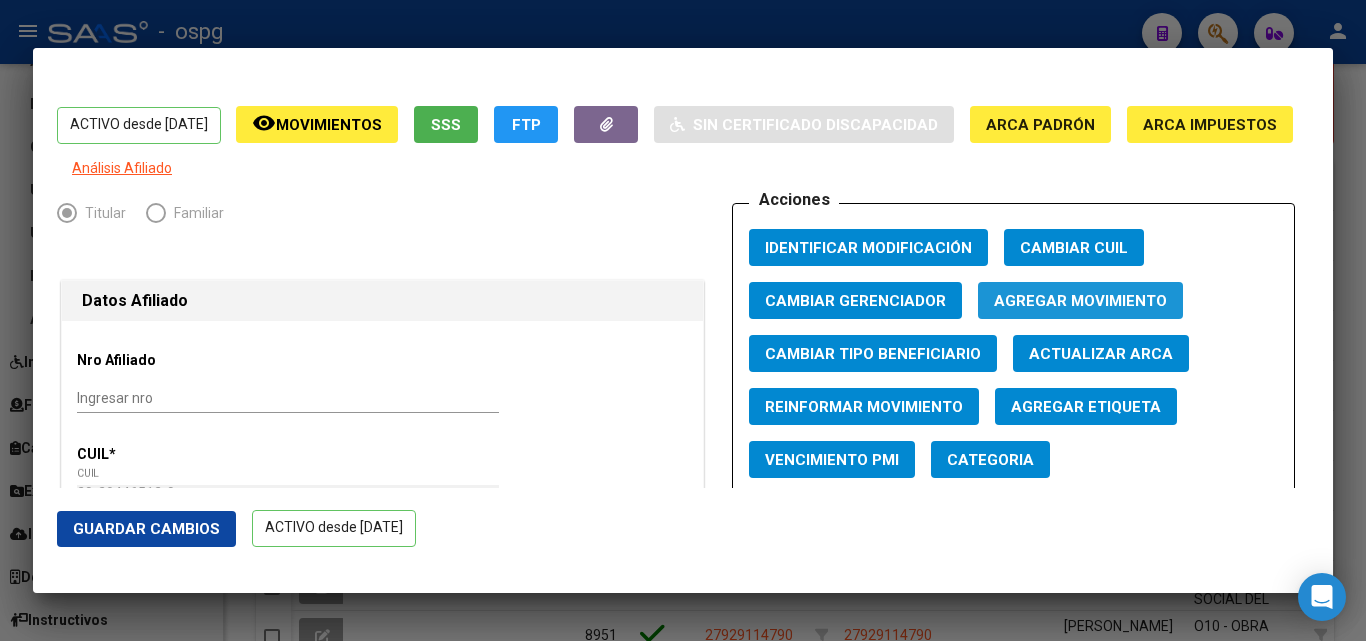 click on "Agregar Movimiento" 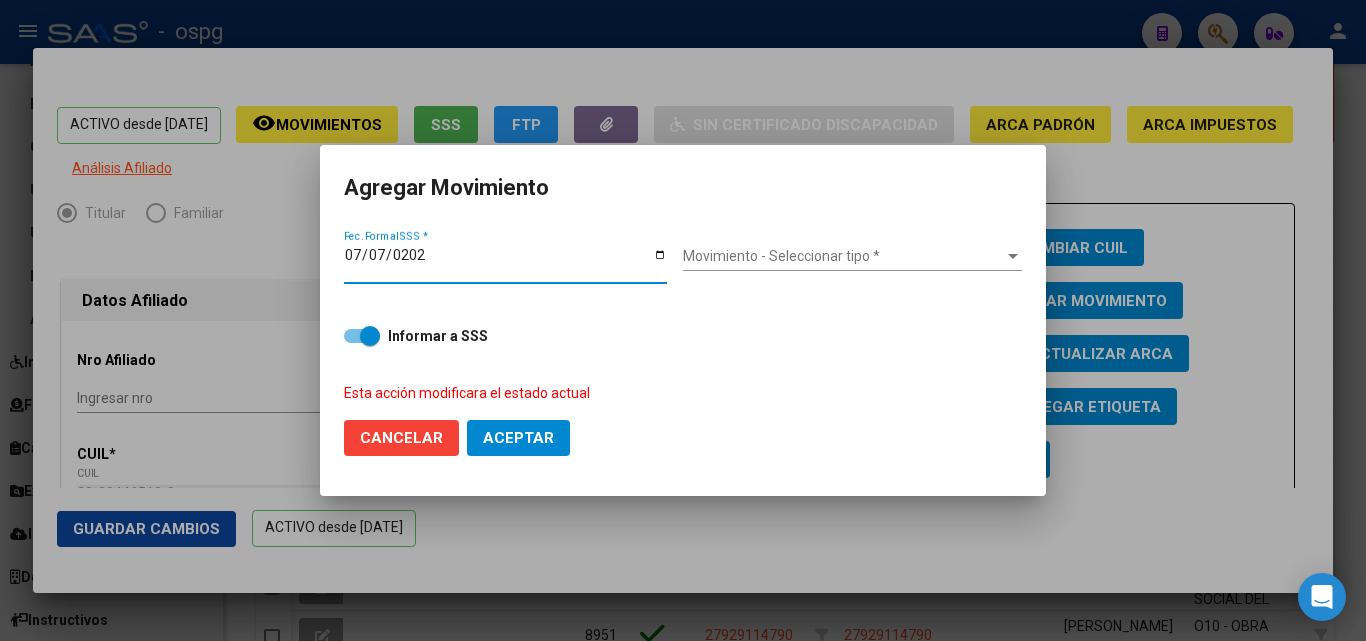 type on "[DATE]" 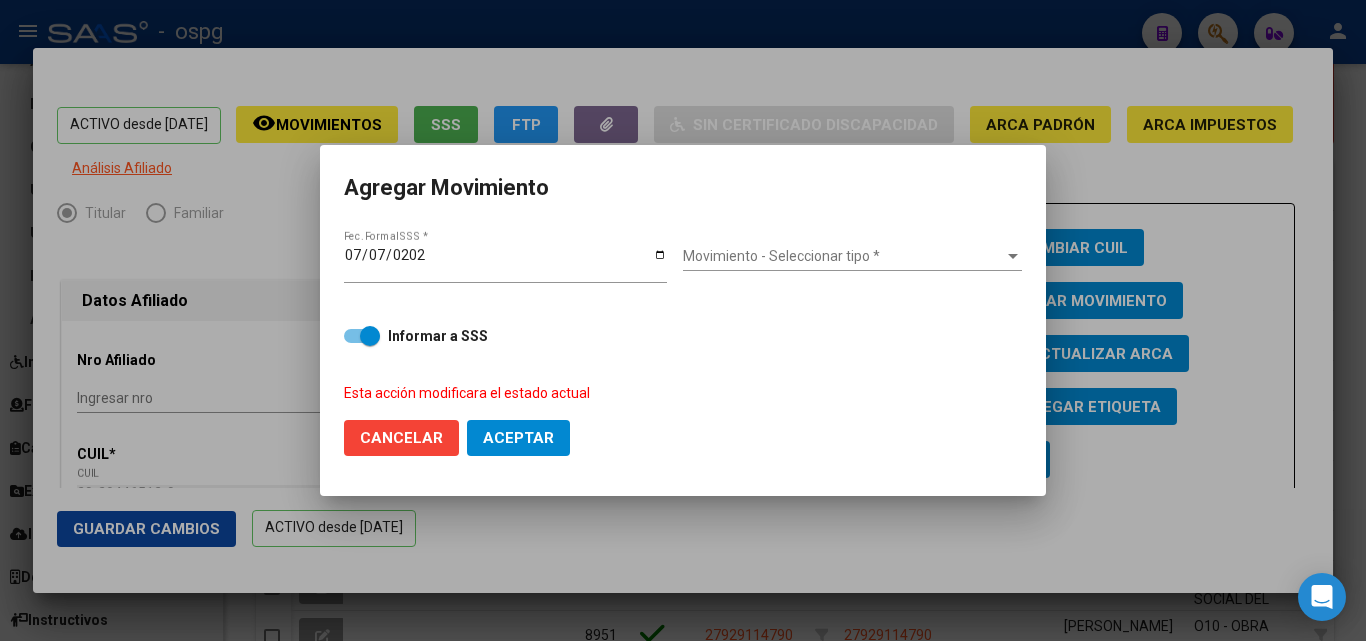 click on "Movimiento - Seleccionar tipo * Movimiento - Seleccionar tipo *" at bounding box center [852, 257] 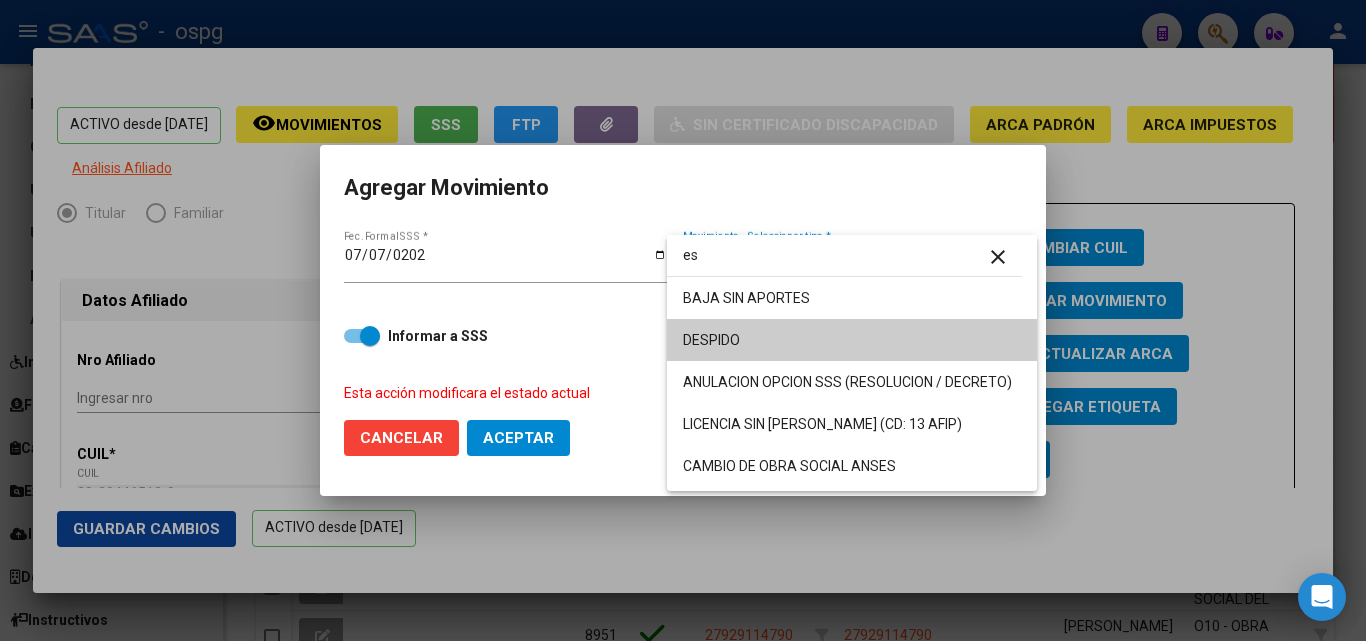 type on "e" 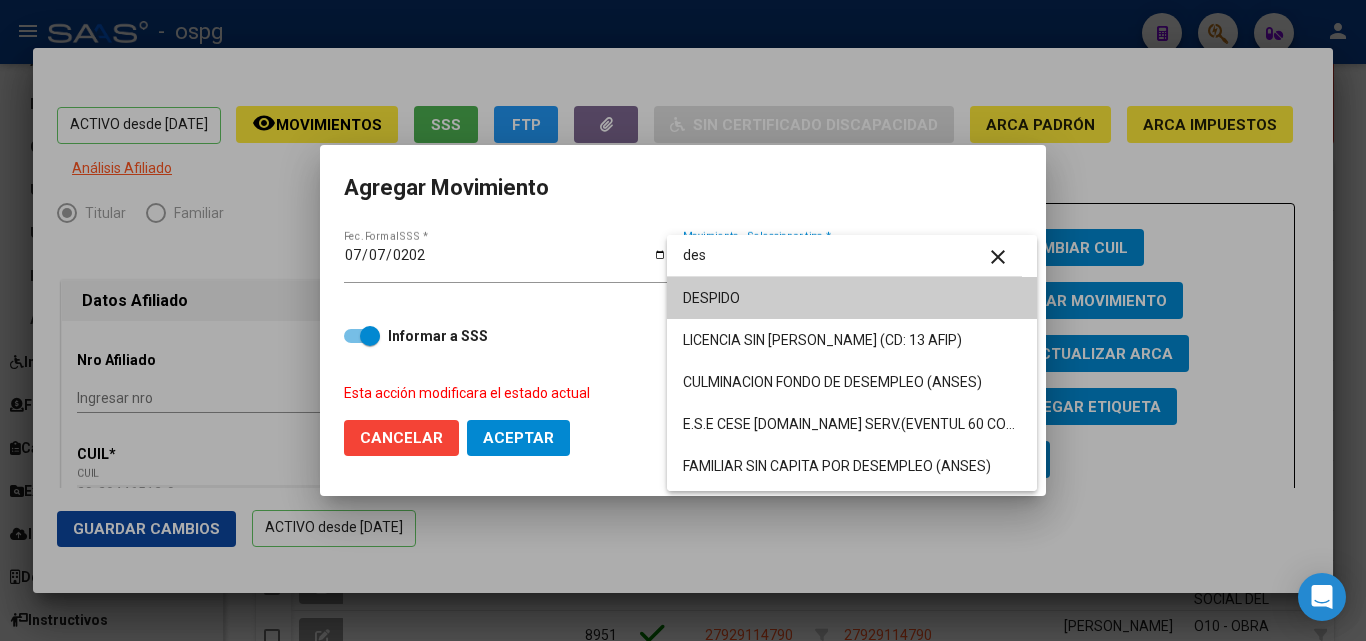 type on "des" 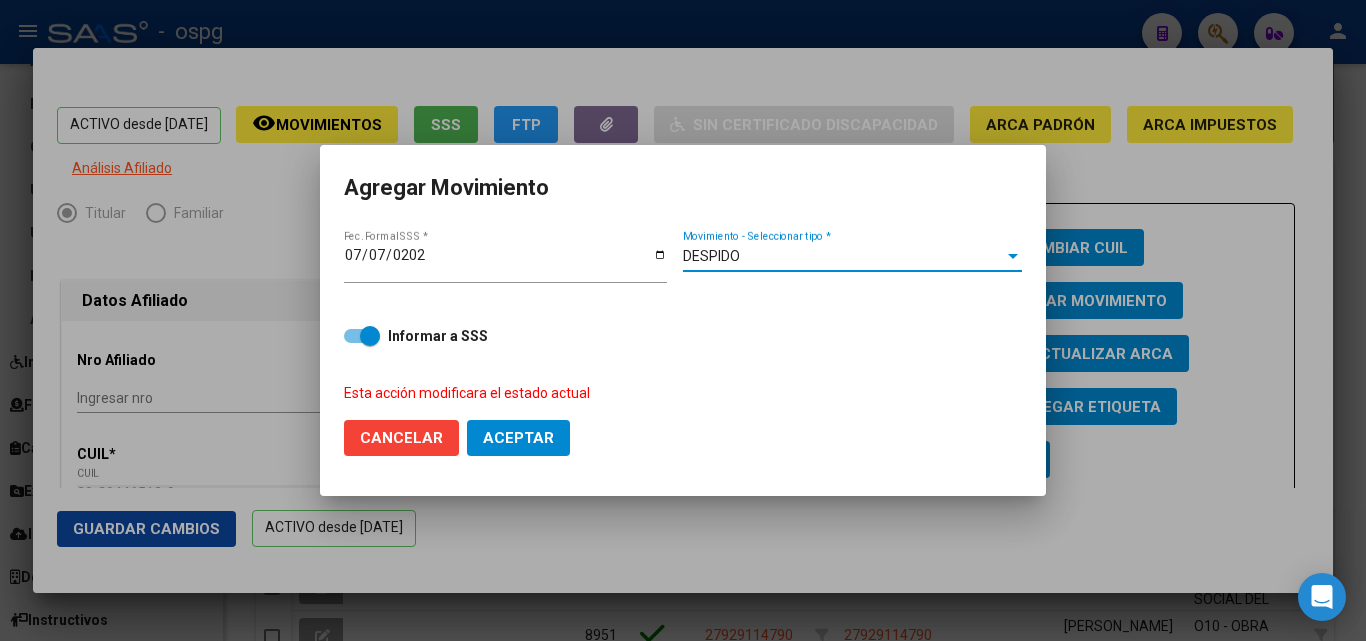 click on "Aceptar" 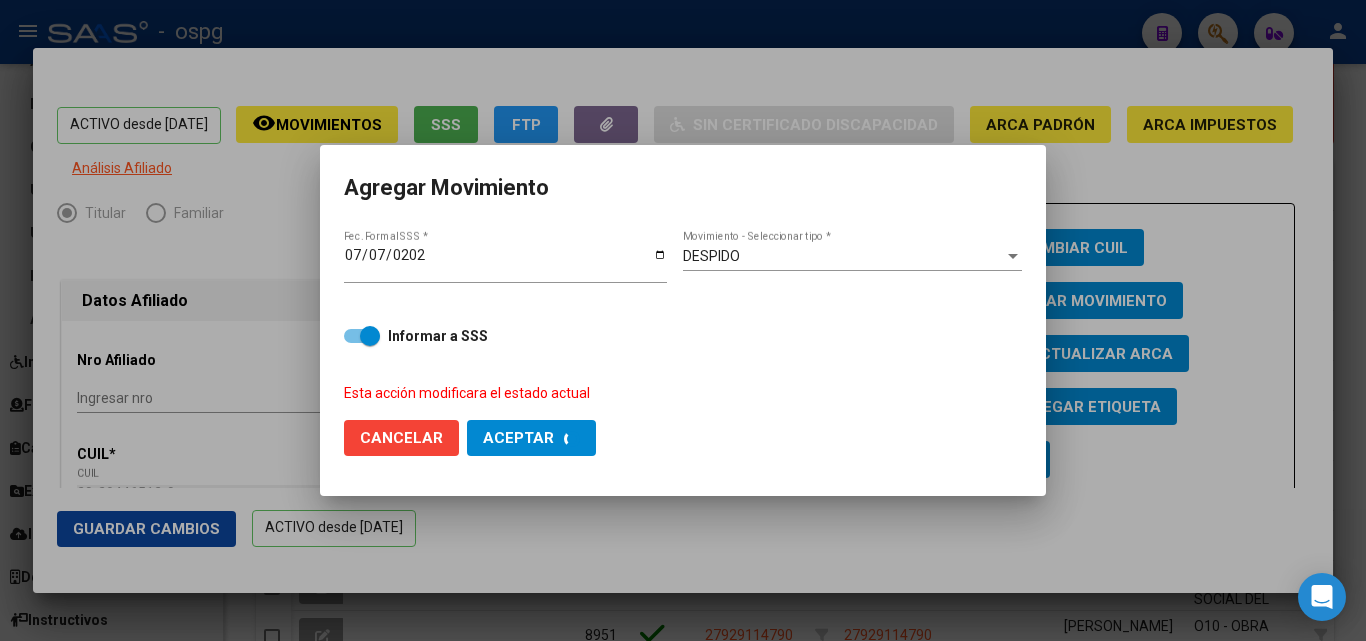 checkbox on "false" 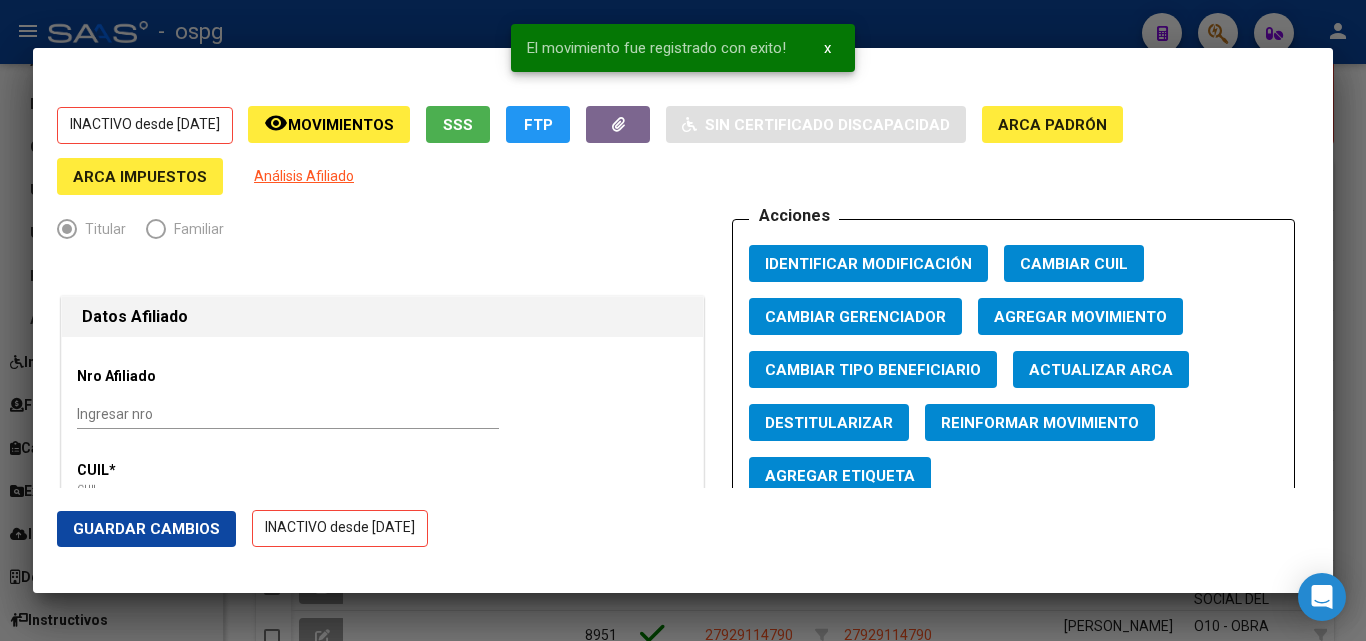 click at bounding box center [683, 320] 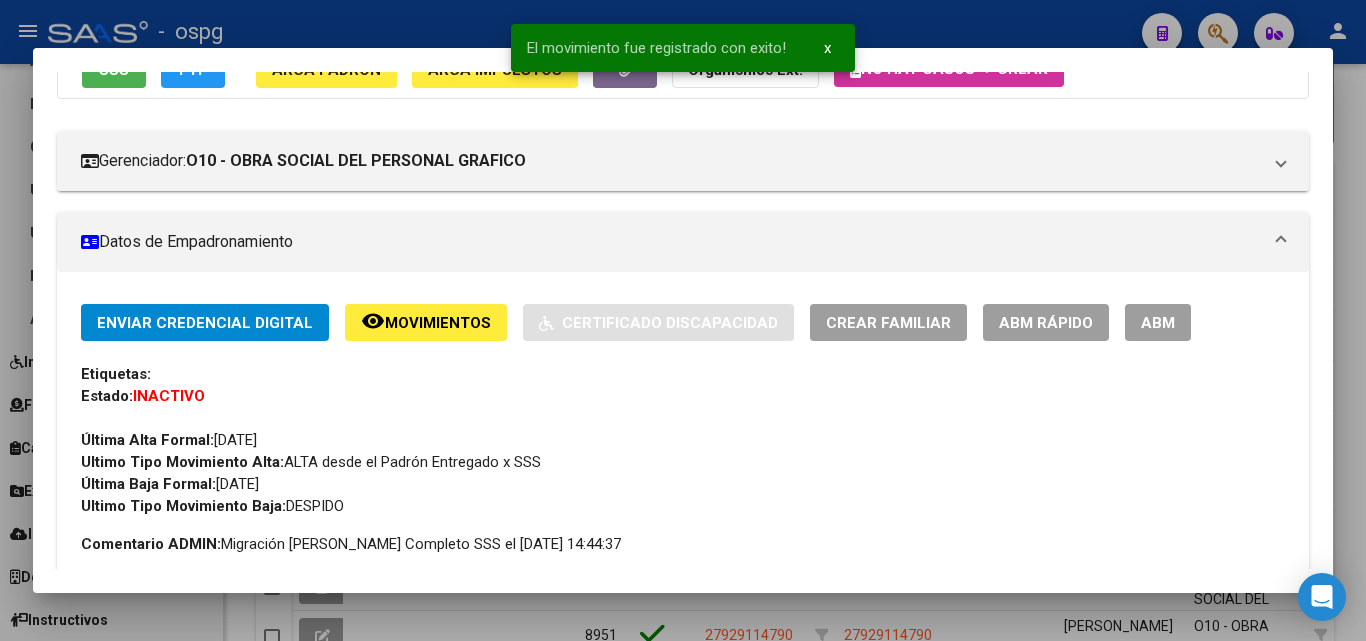 click at bounding box center (683, 320) 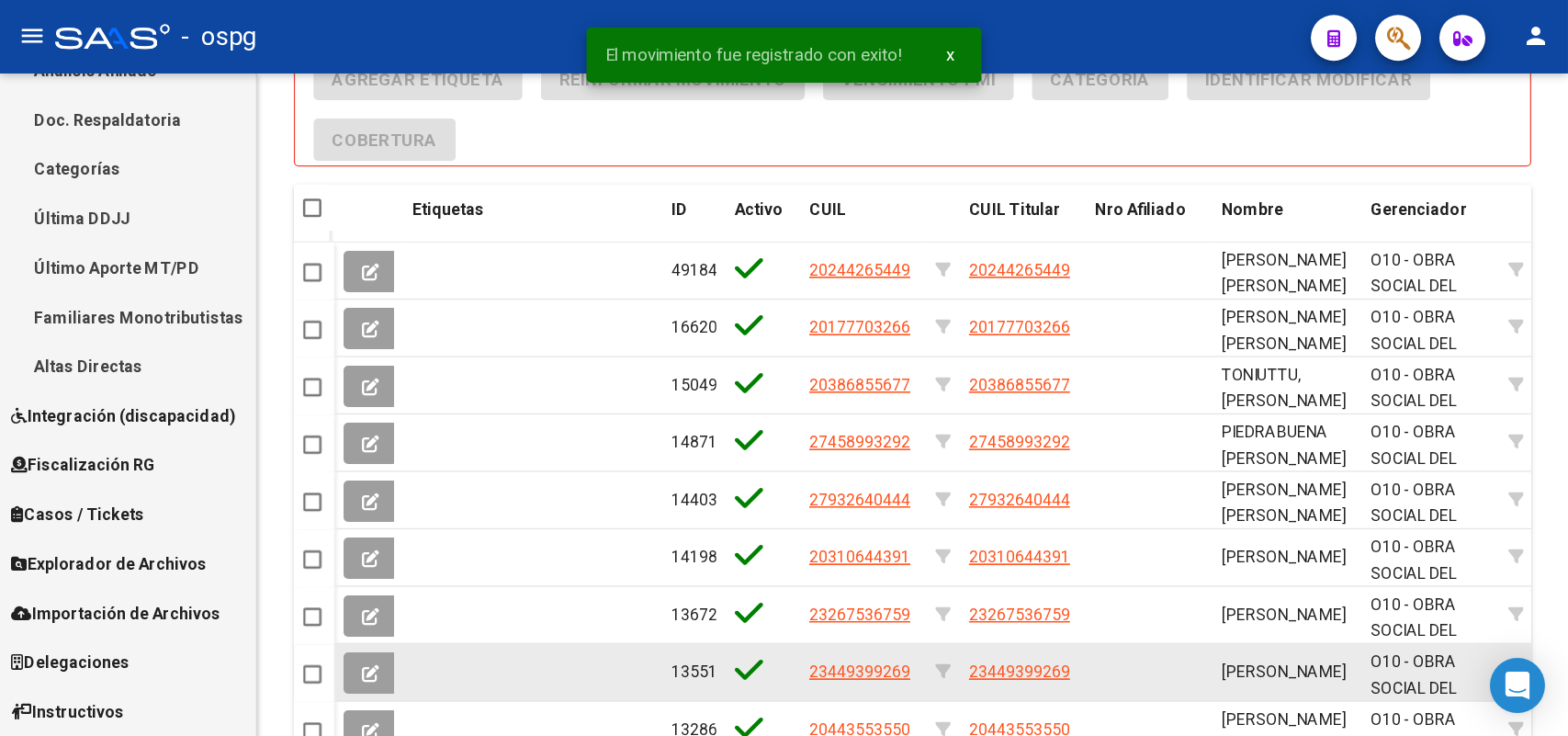 scroll, scrollTop: 1399, scrollLeft: 0, axis: vertical 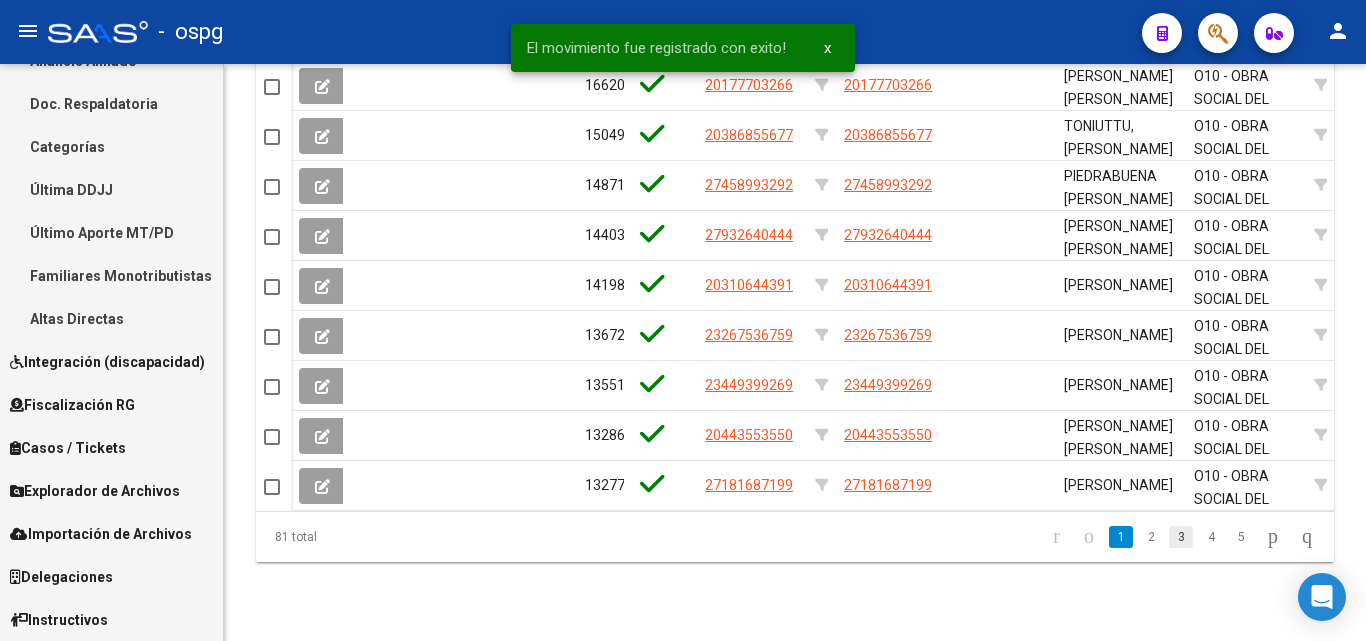 click on "3" 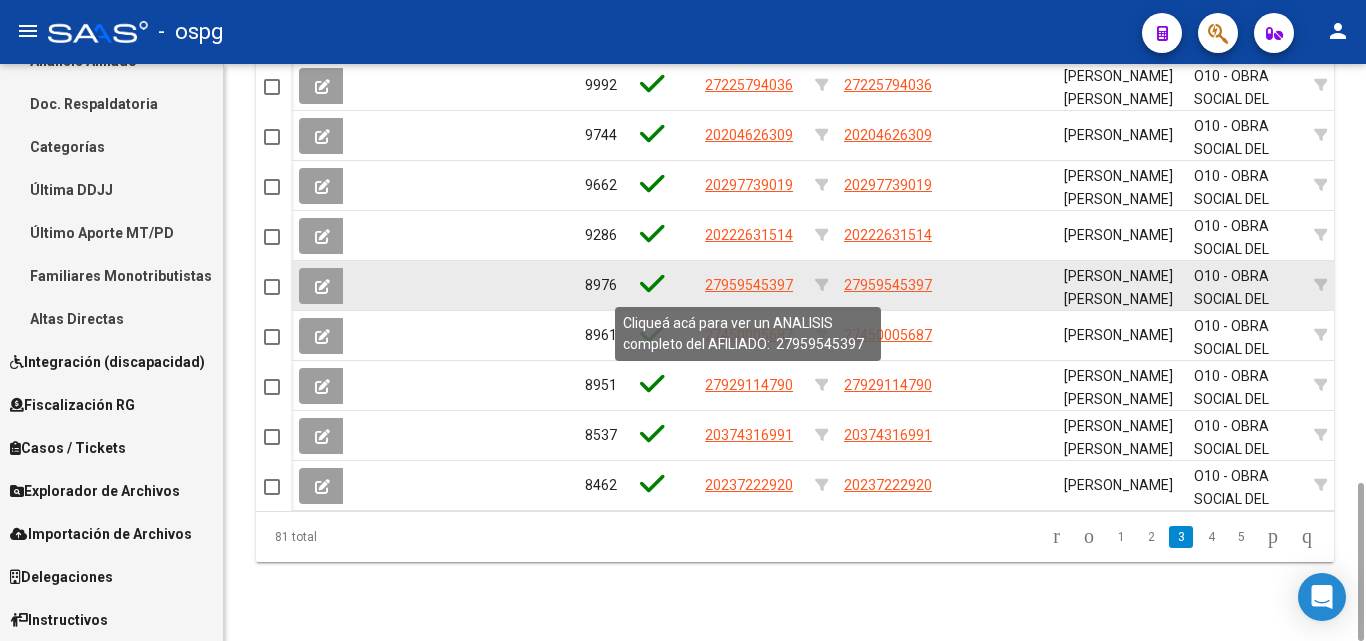 click on "27959545397" 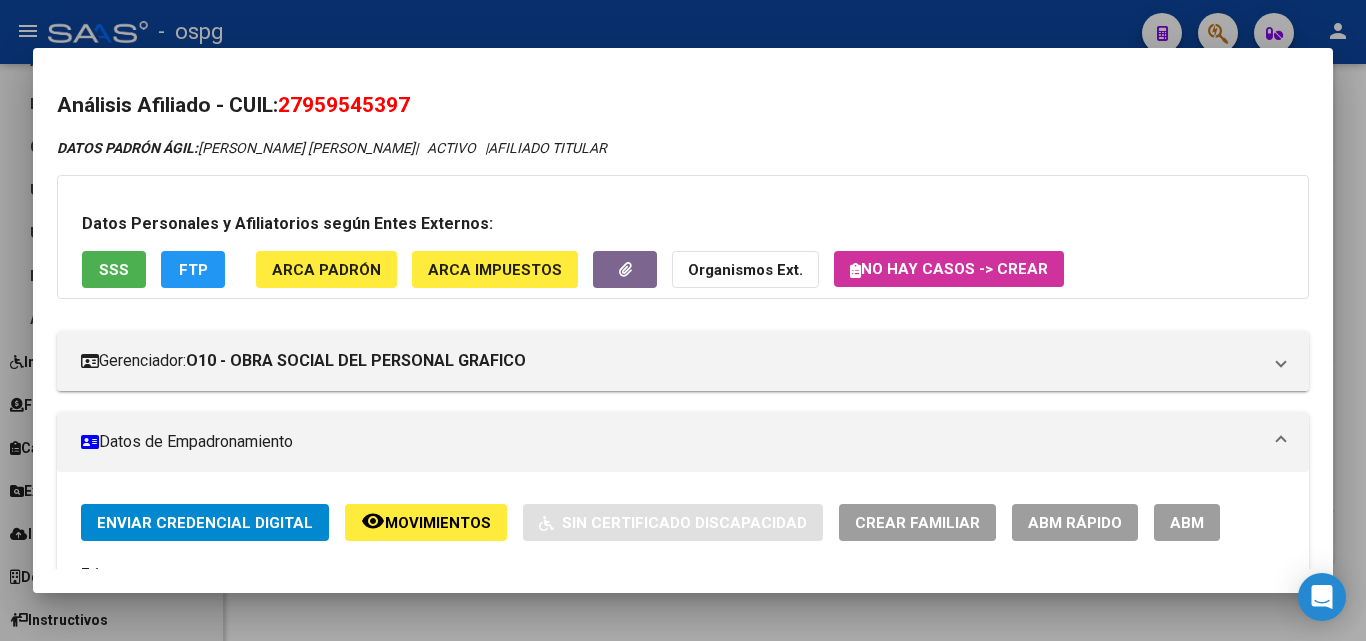 drag, startPoint x: 289, startPoint y: 106, endPoint x: 429, endPoint y: 92, distance: 140.69826 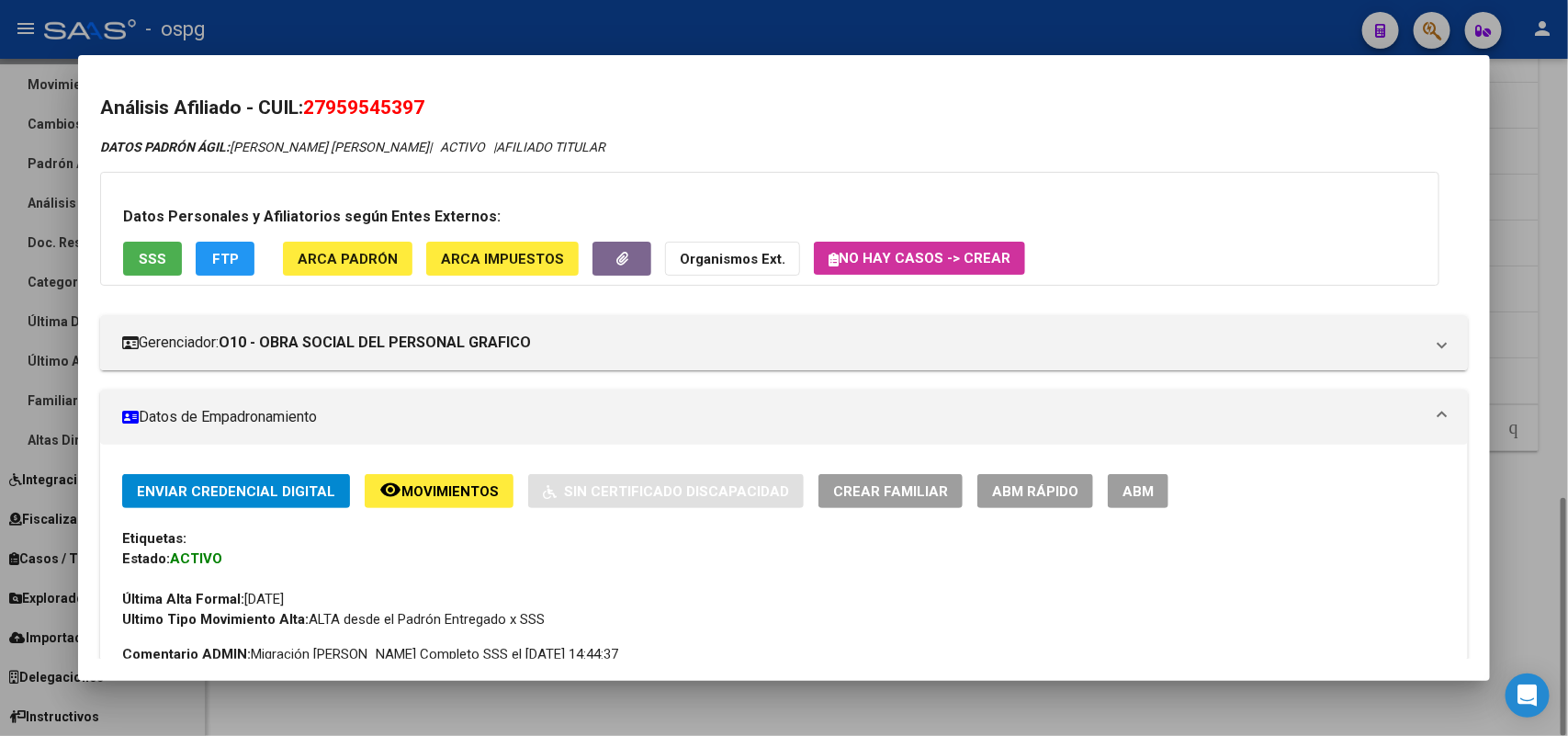 scroll, scrollTop: 159, scrollLeft: 0, axis: vertical 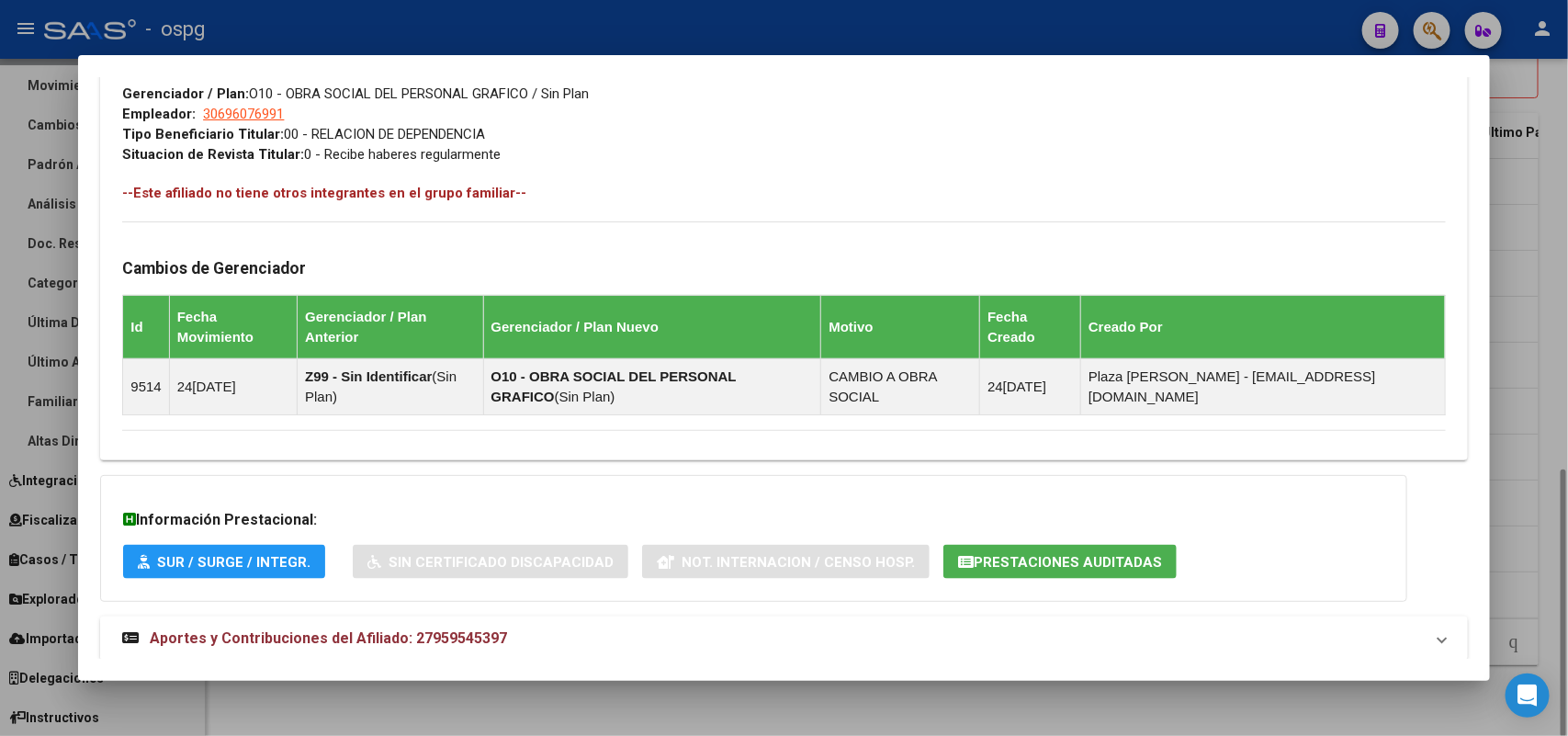 click on "Aportes y Contribuciones del Afiliado: 27959545397" at bounding box center (773, 639) 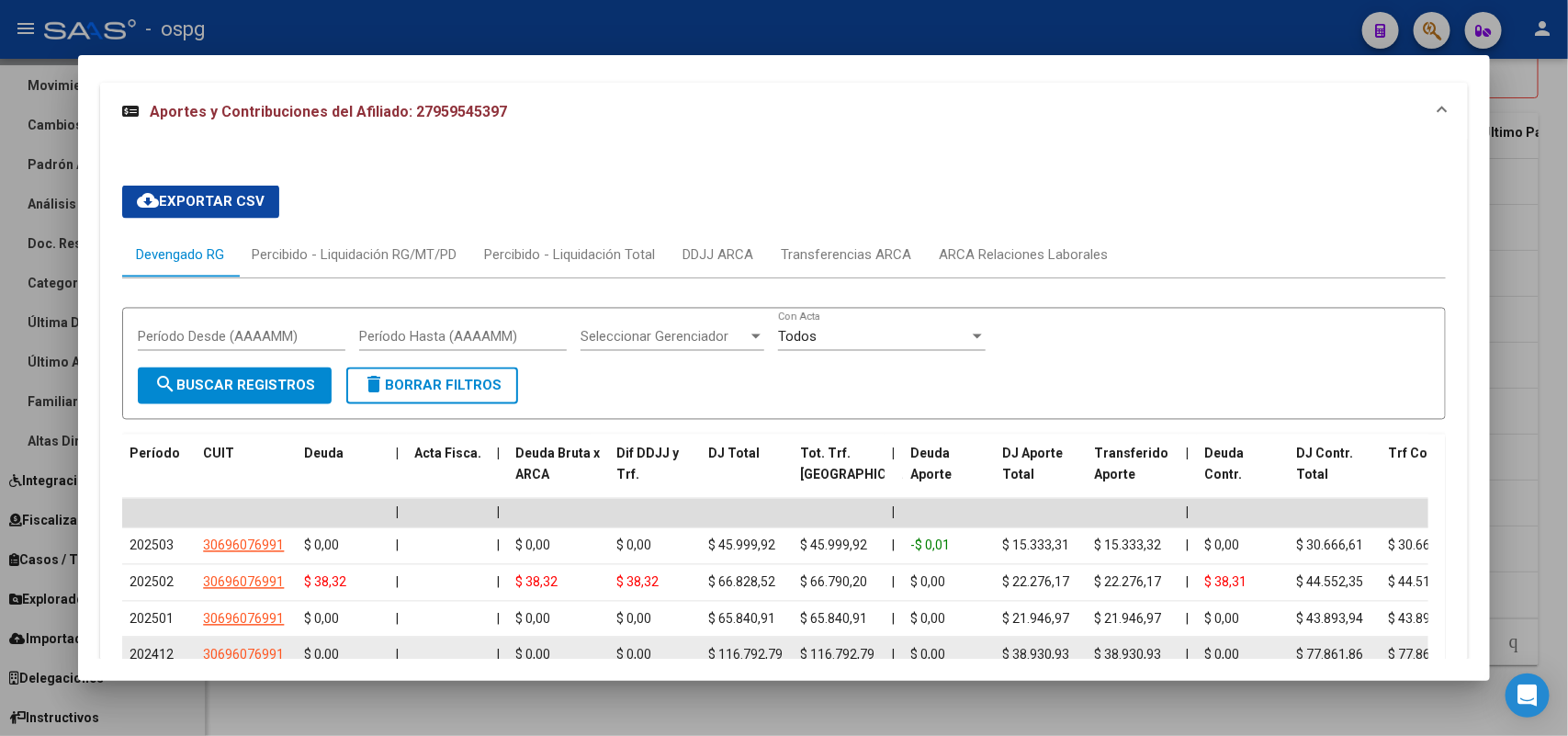 scroll, scrollTop: 1485, scrollLeft: 0, axis: vertical 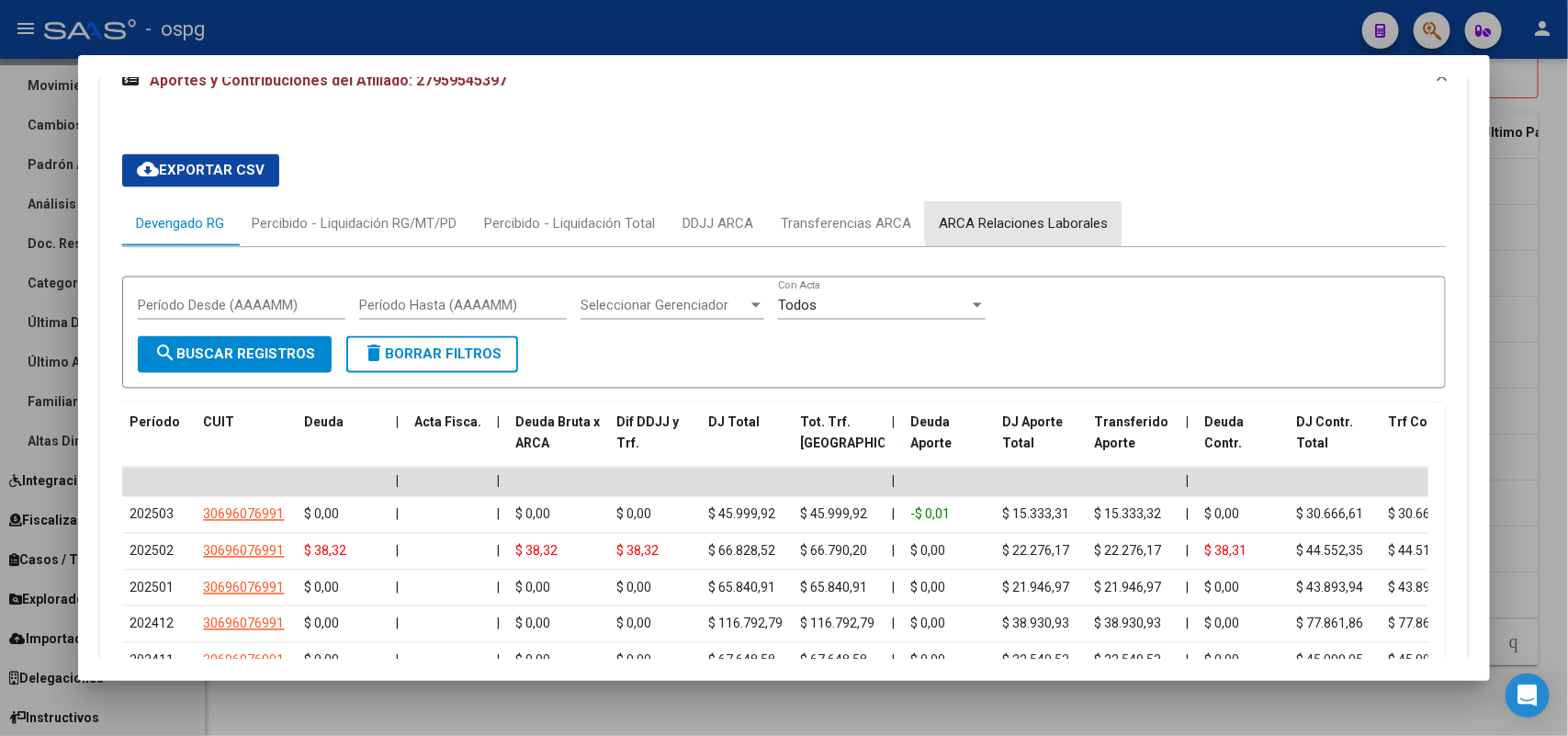 click on "ARCA Relaciones Laborales" at bounding box center (1023, 224) 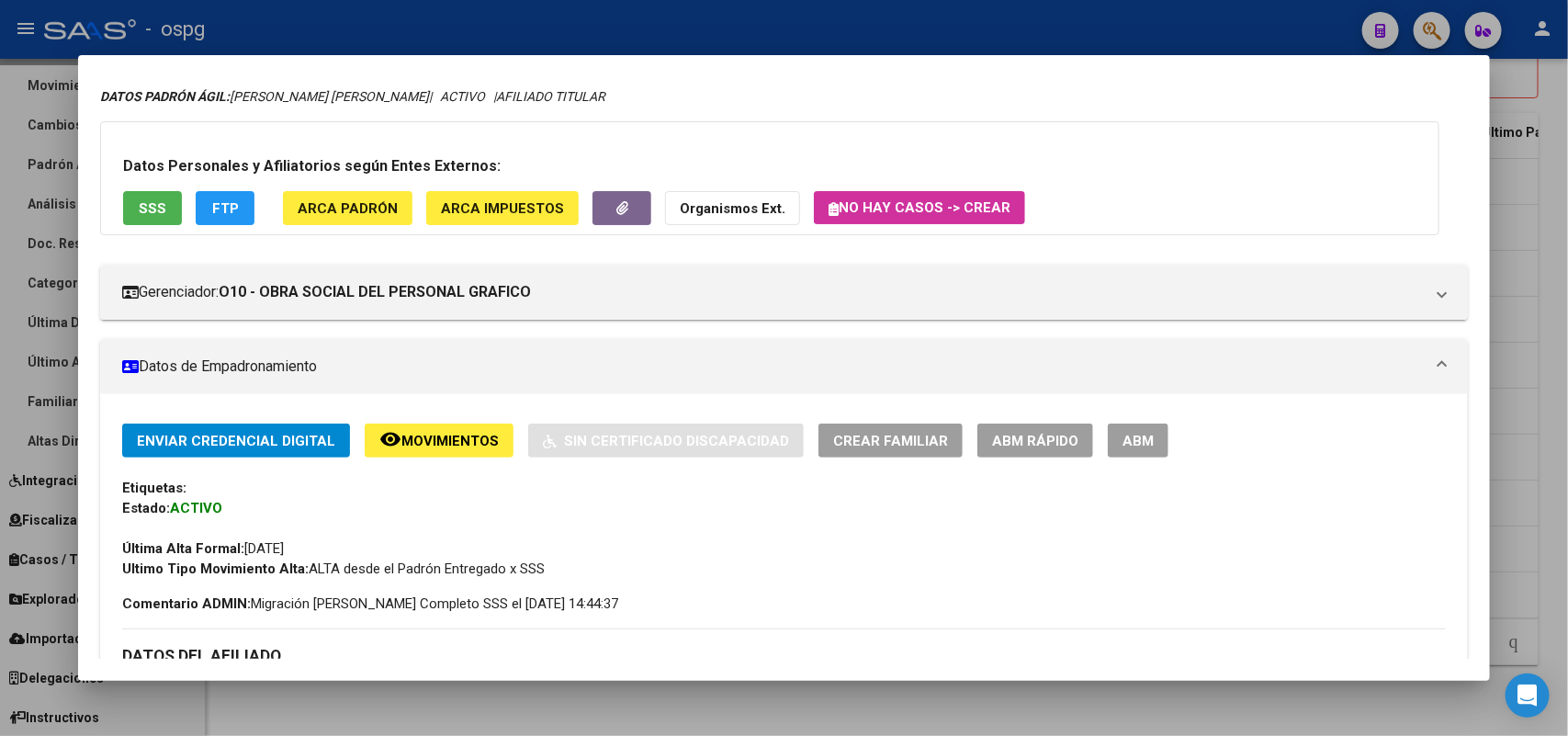 scroll, scrollTop: 0, scrollLeft: 0, axis: both 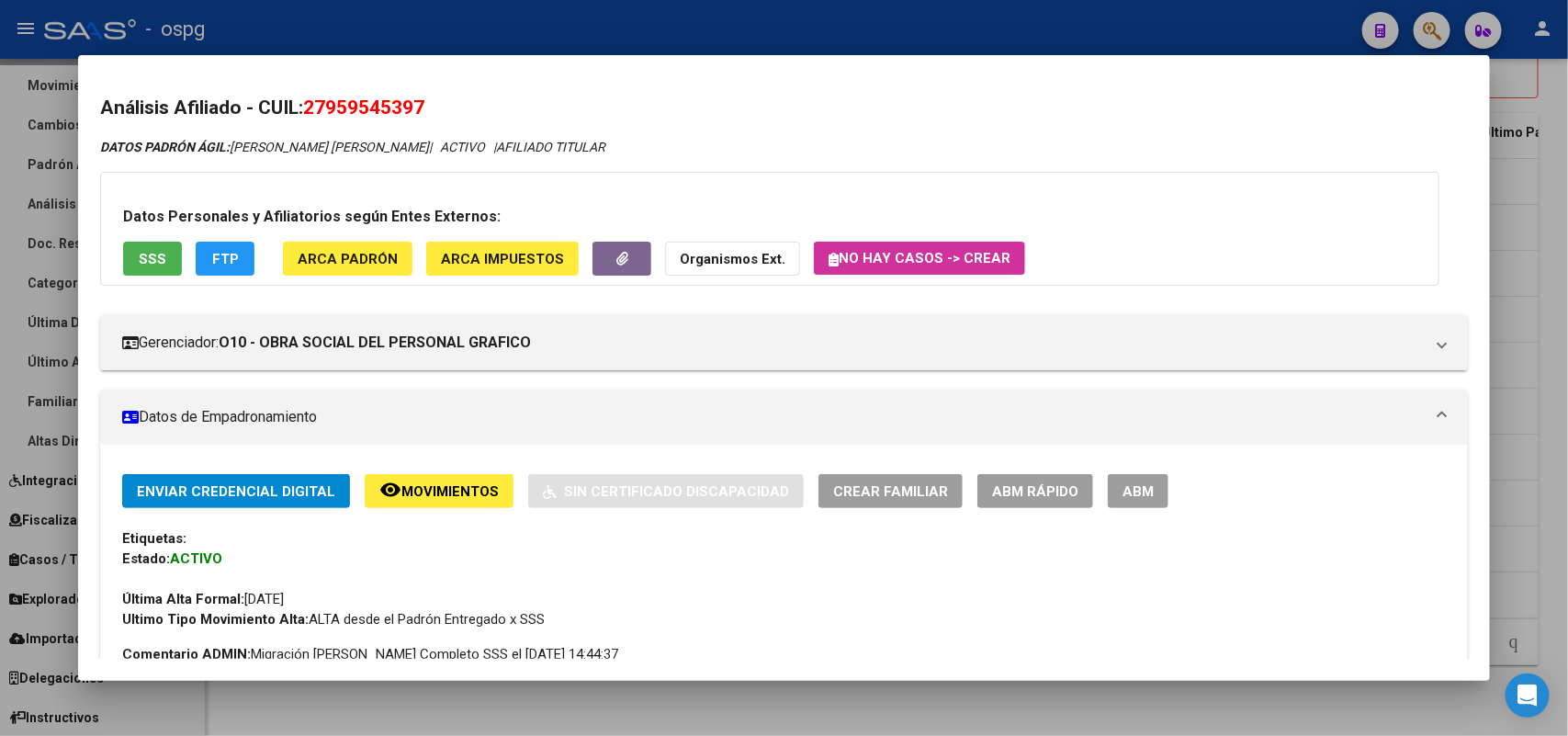 drag, startPoint x: 310, startPoint y: 102, endPoint x: 487, endPoint y: 111, distance: 177.22867 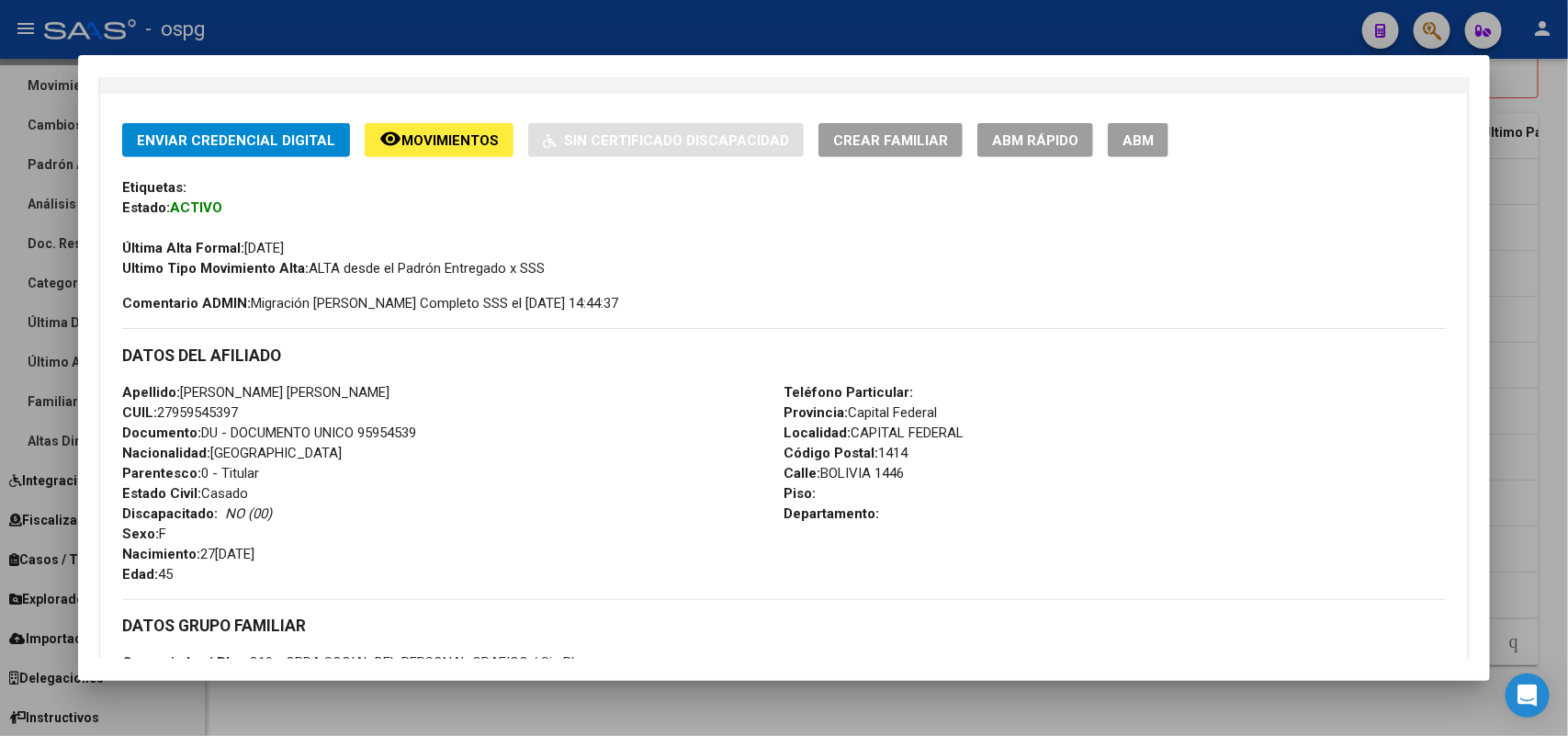 scroll, scrollTop: 115, scrollLeft: 0, axis: vertical 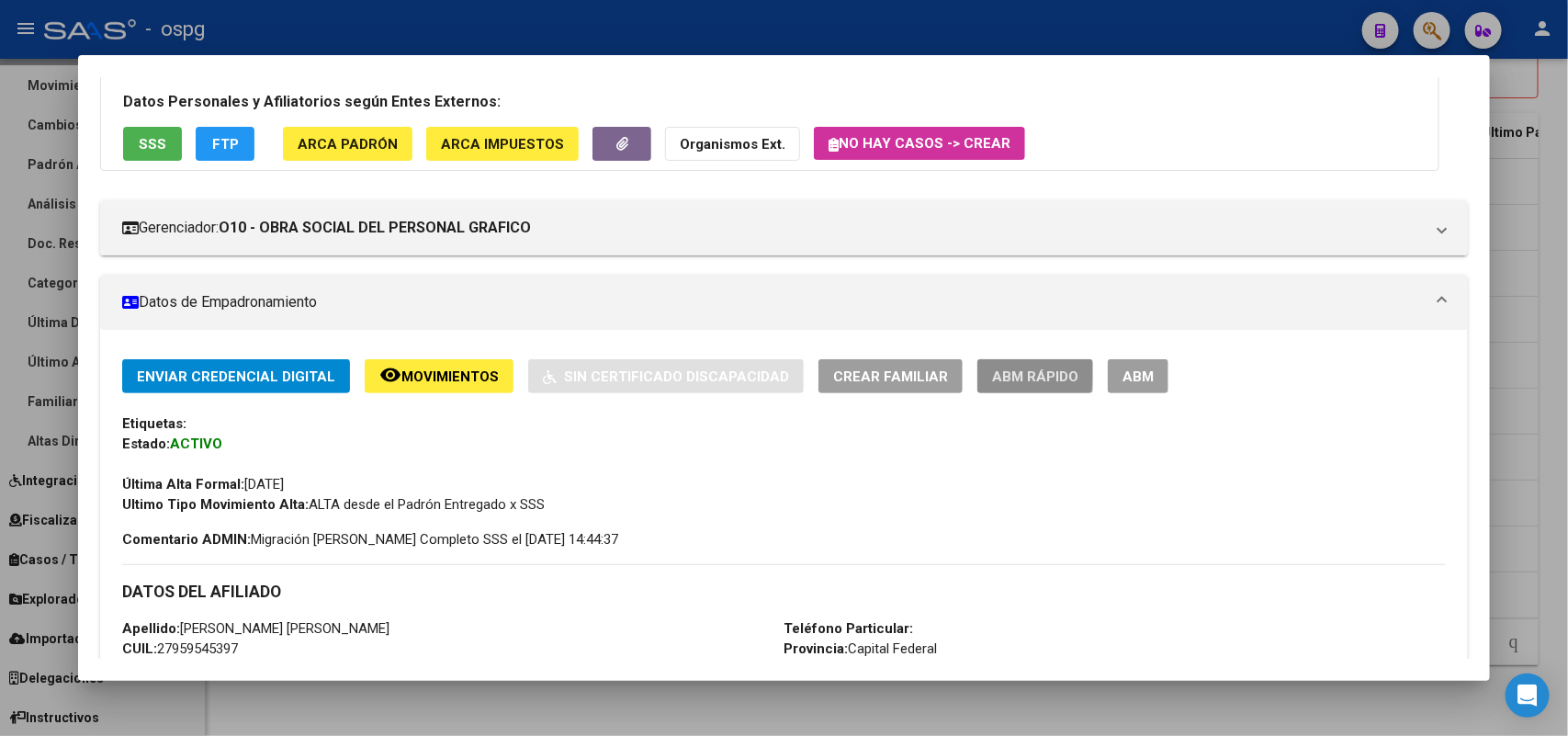 click on "ABM Rápido" 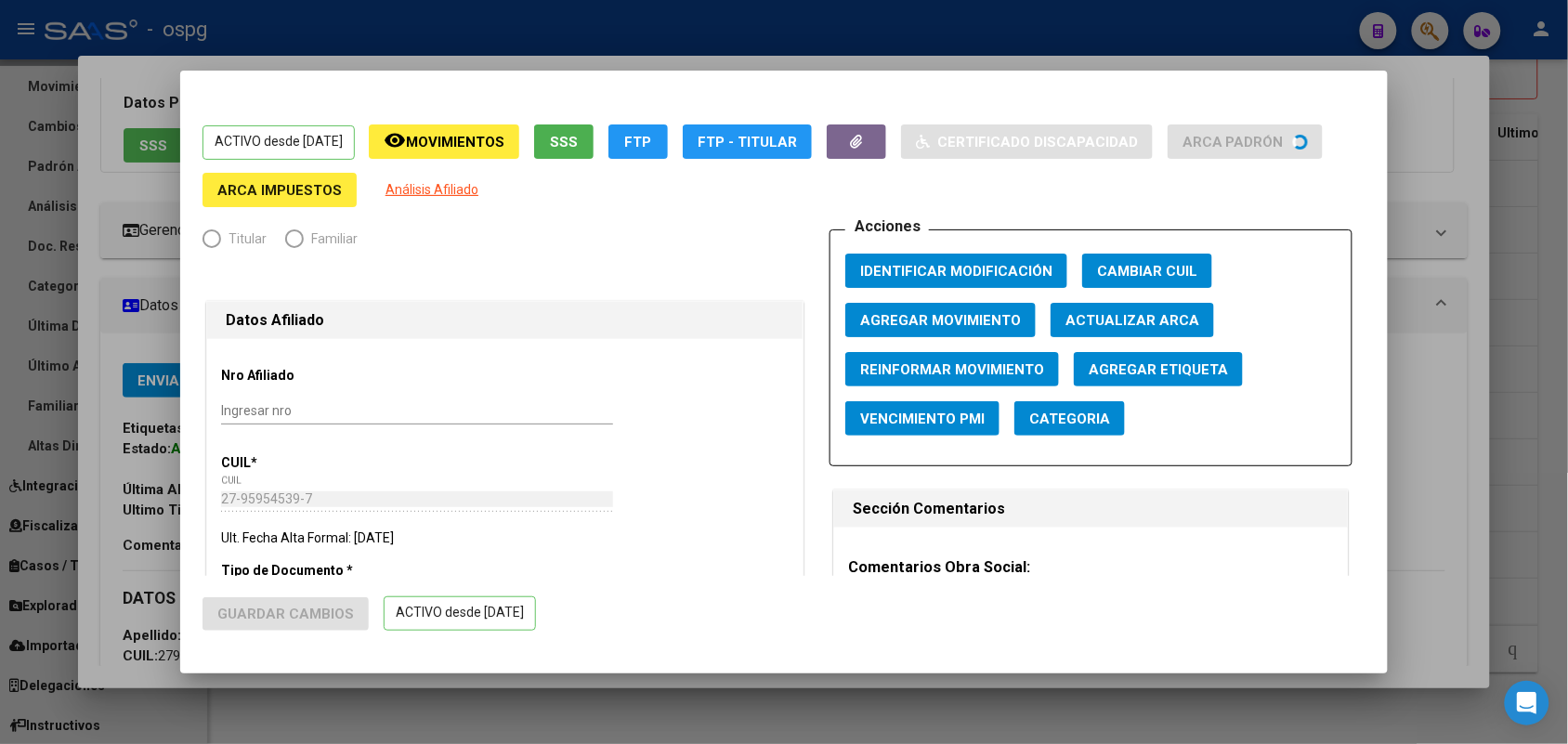 radio on "true" 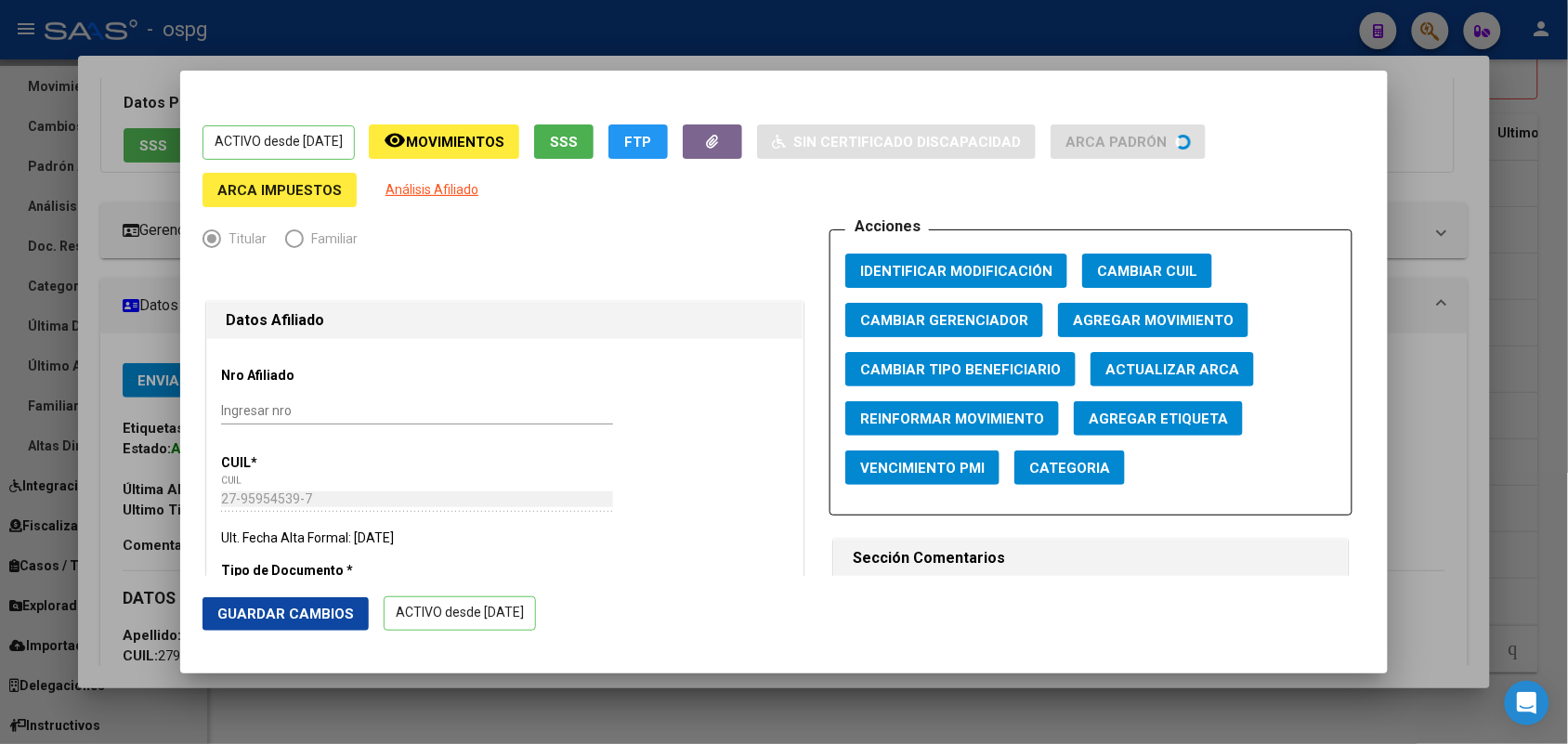 click on "Agregar Movimiento" 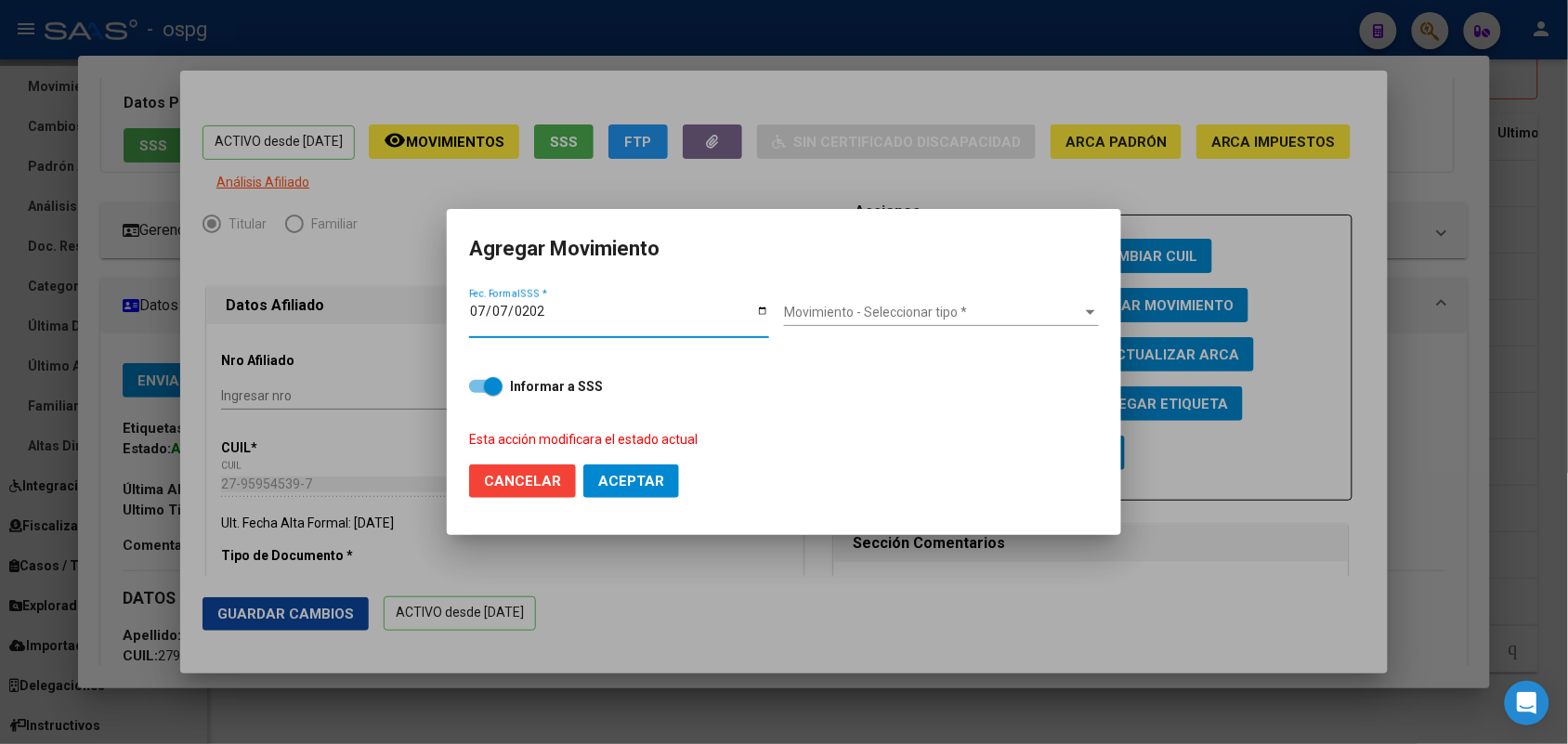 type on "[DATE]" 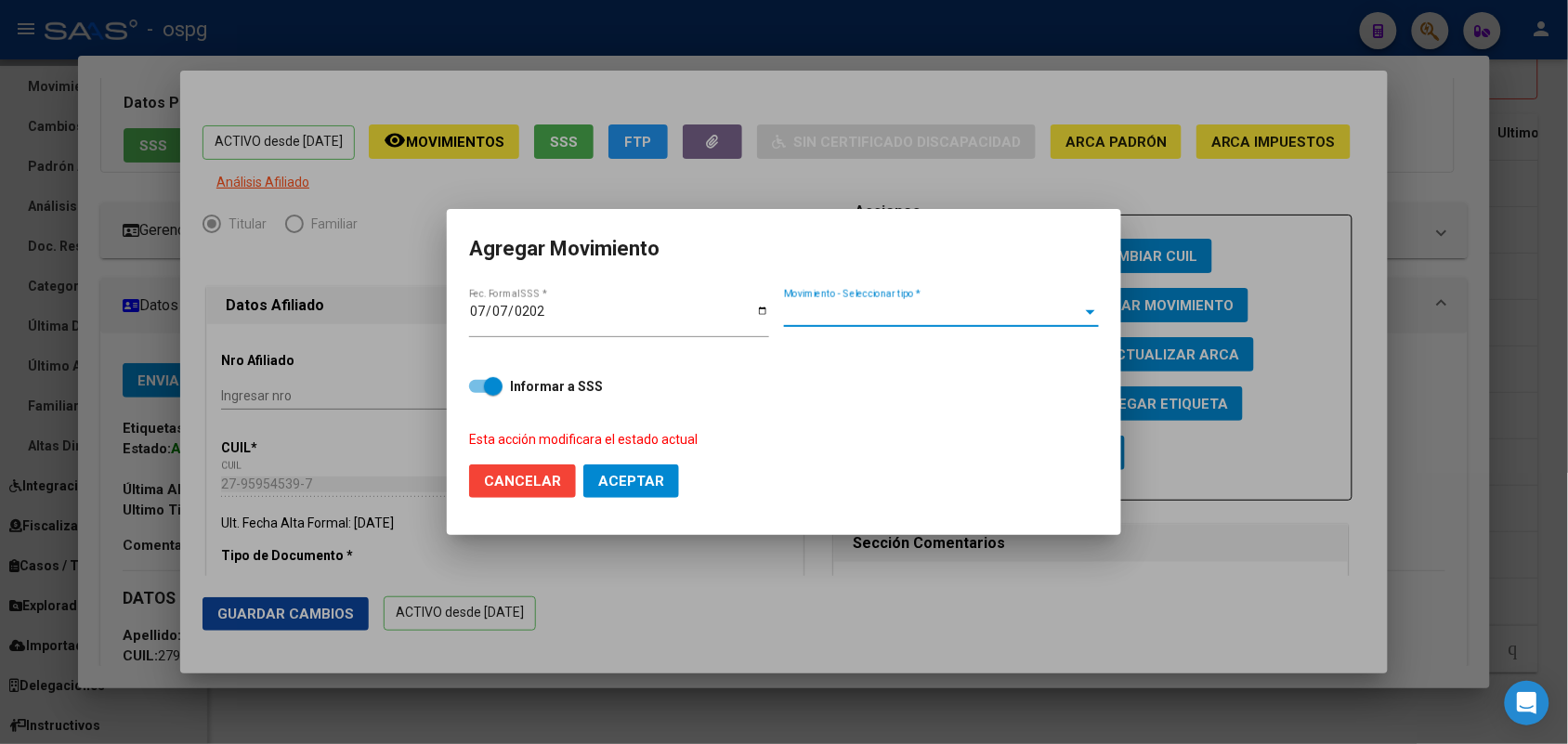 click on "Movimiento - Seleccionar tipo *" at bounding box center (933, 312) 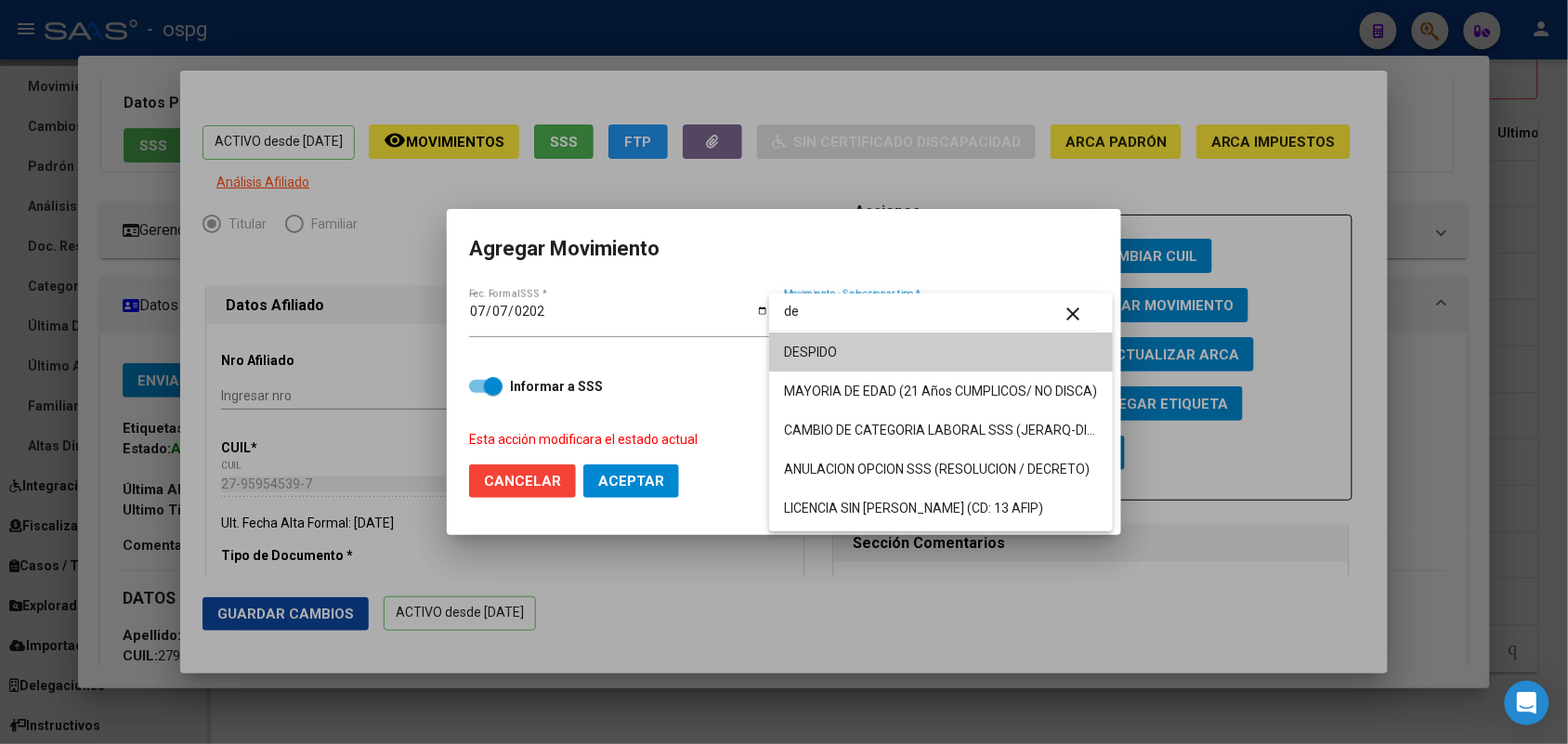 type on "d" 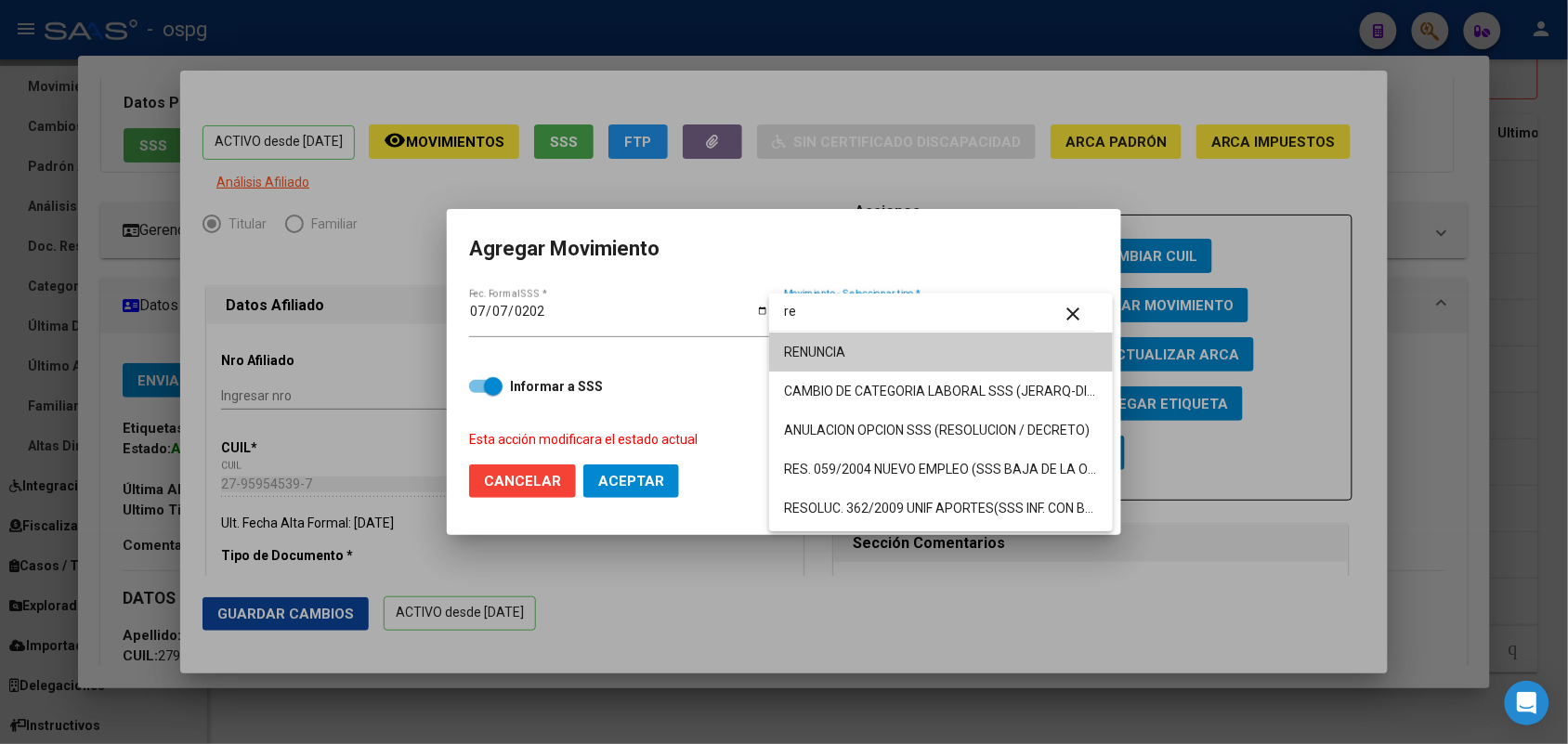 type on "re" 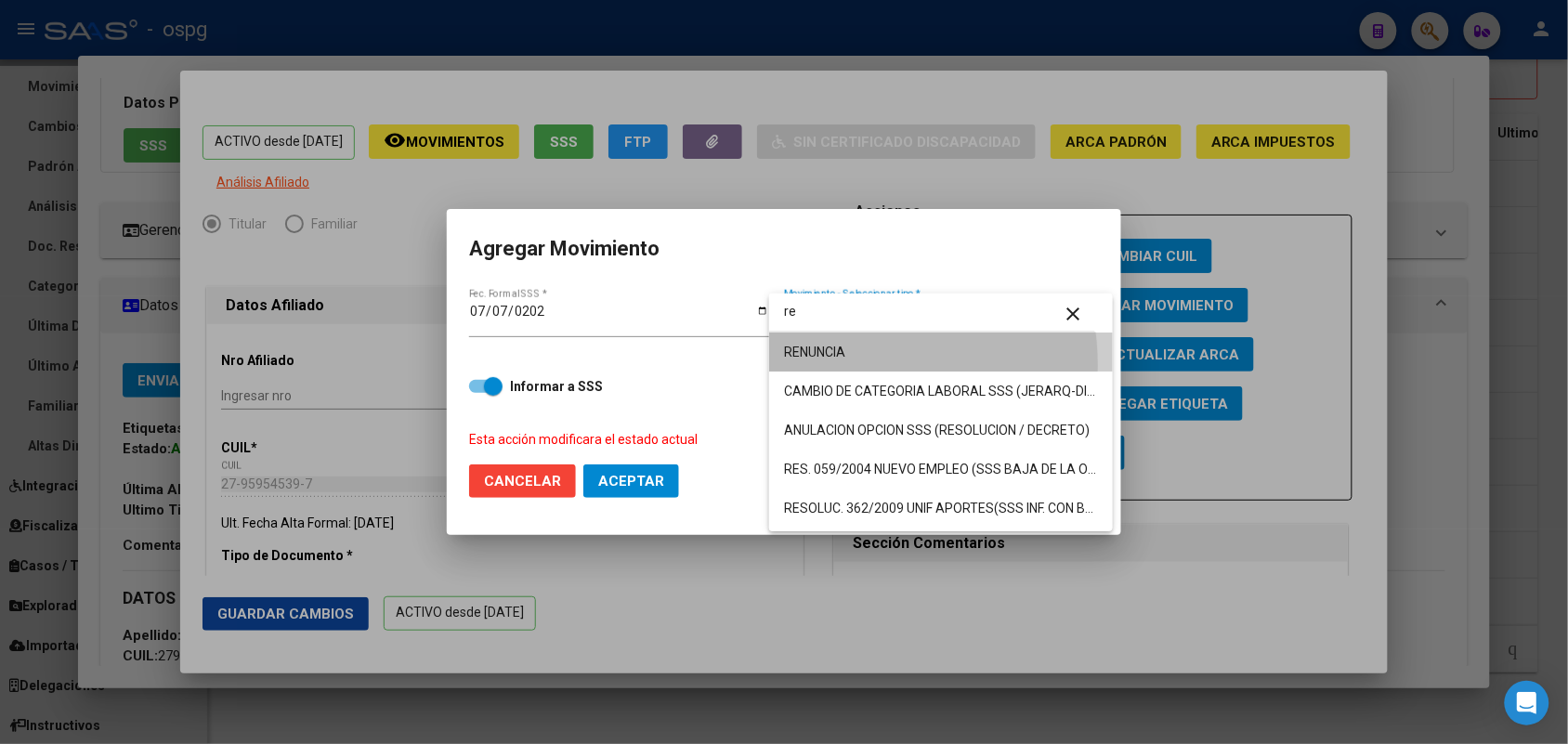 click on "RENUNCIA" at bounding box center [941, 352] 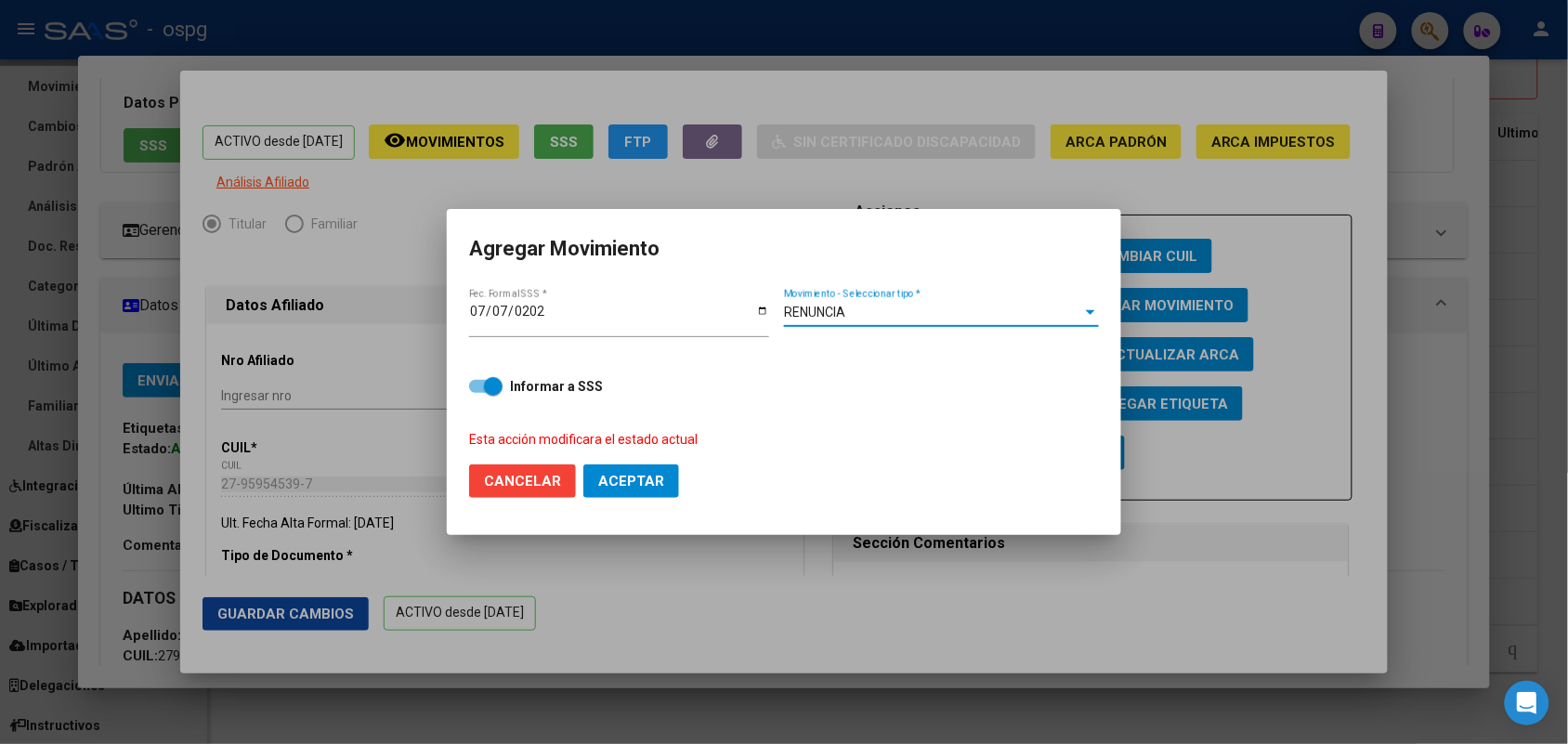 click on "Aceptar" 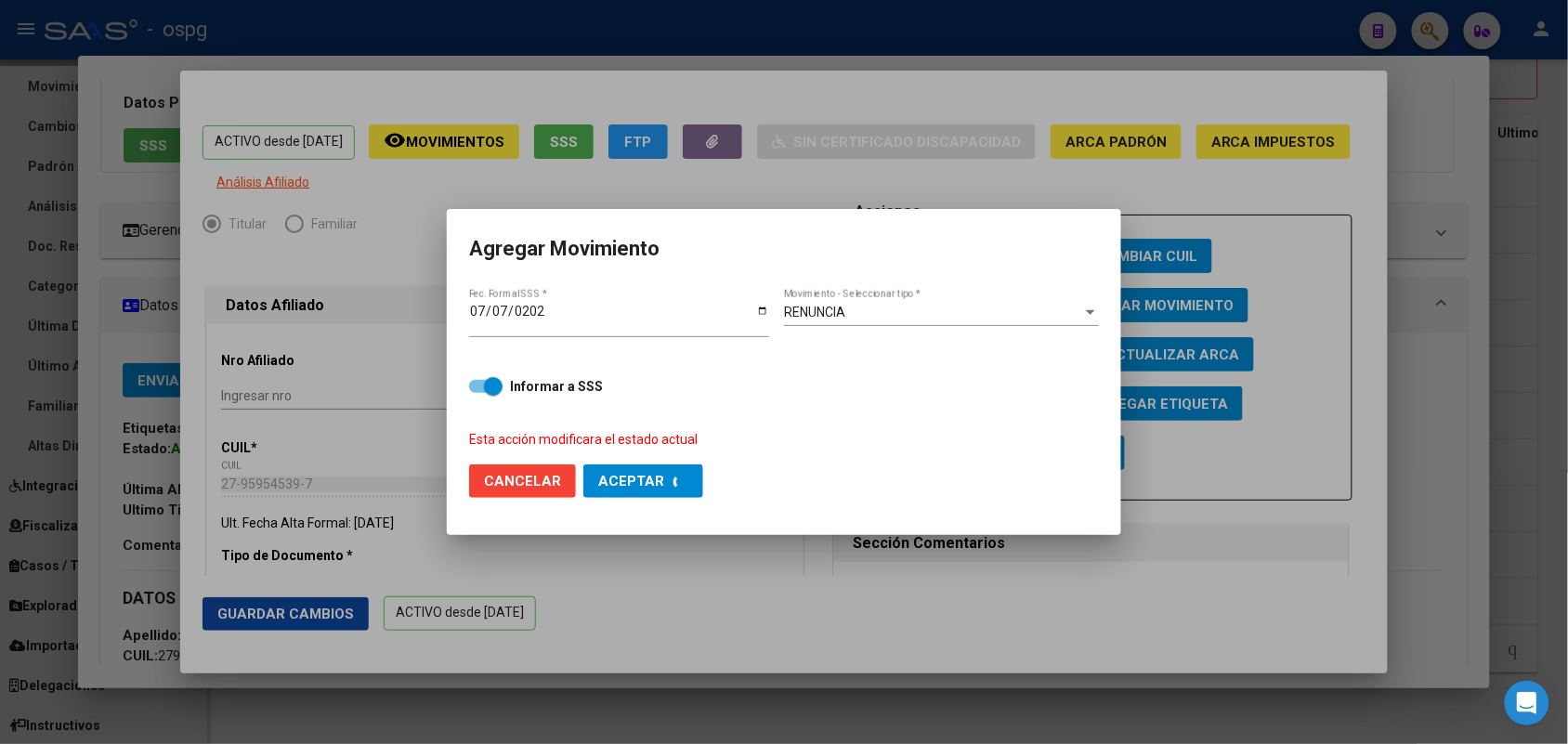 checkbox on "false" 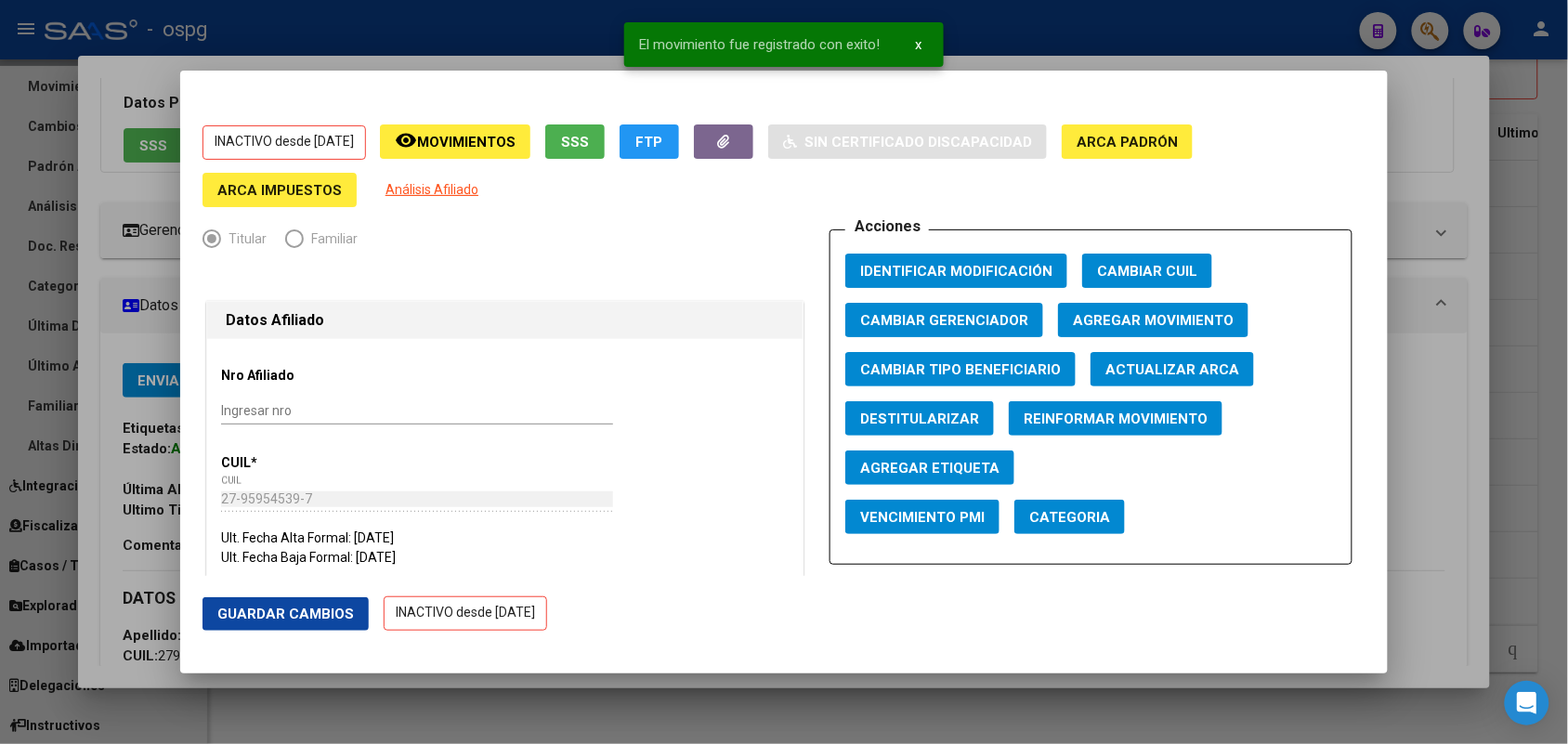 click at bounding box center [784, 372] 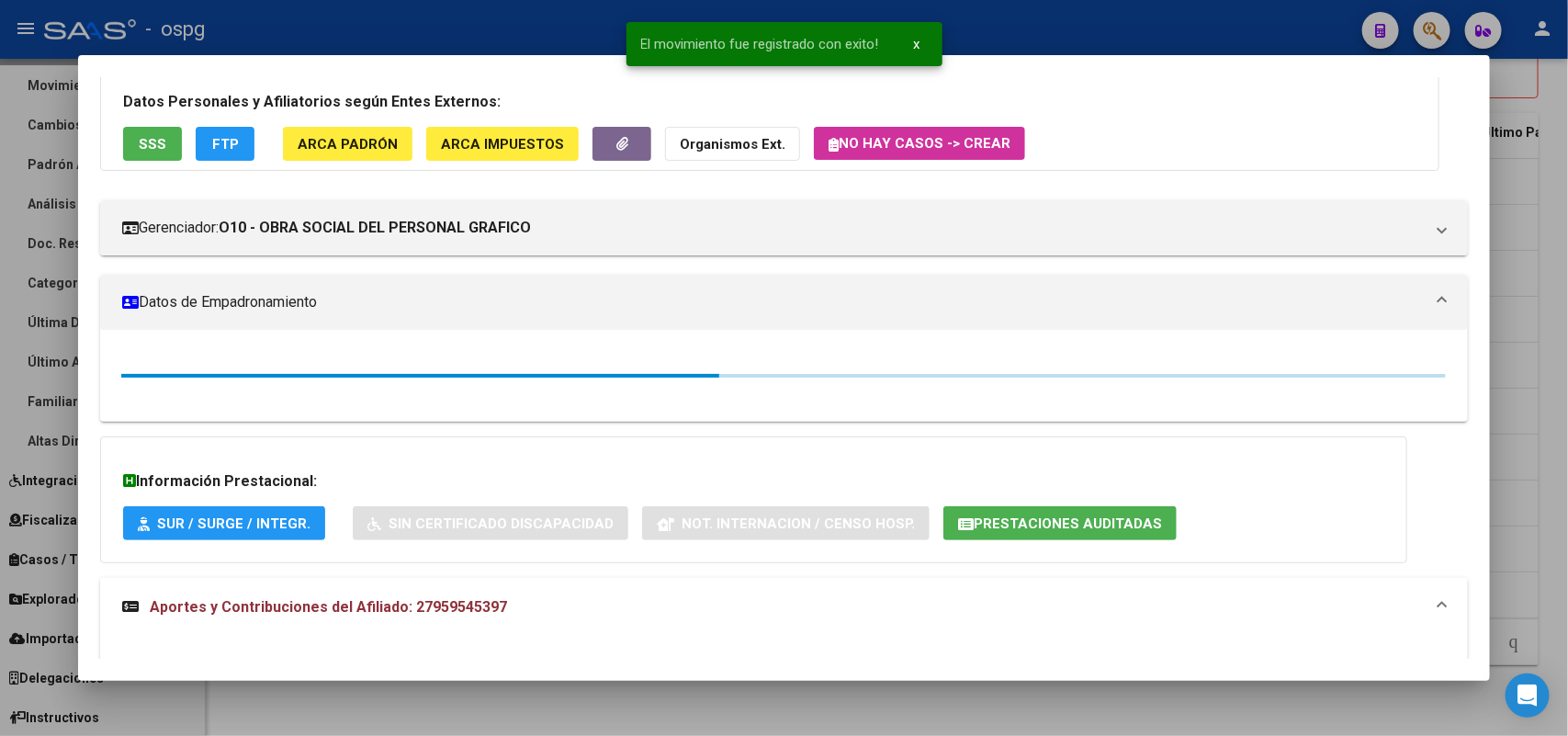 click at bounding box center [784, 368] 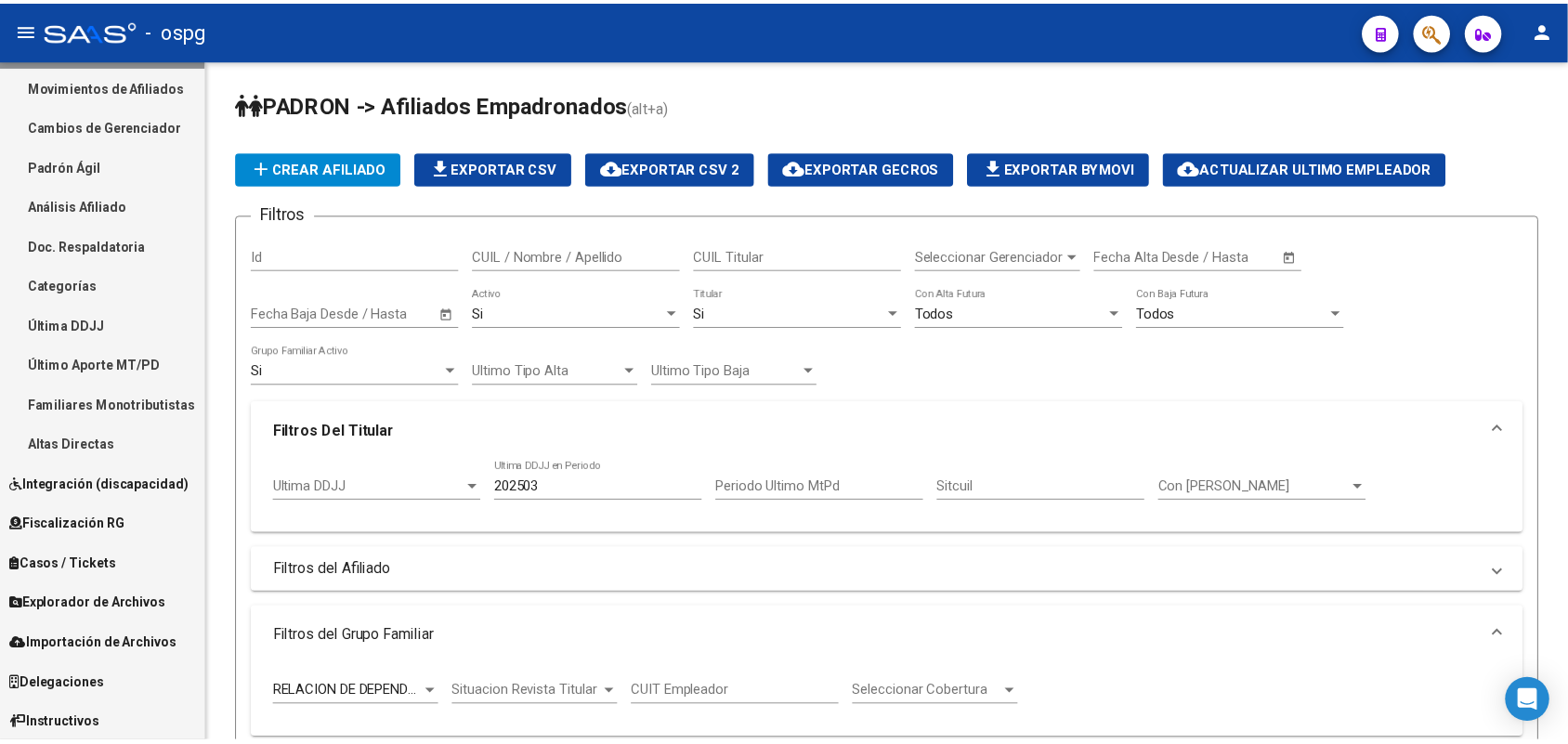 scroll, scrollTop: 1051, scrollLeft: 0, axis: vertical 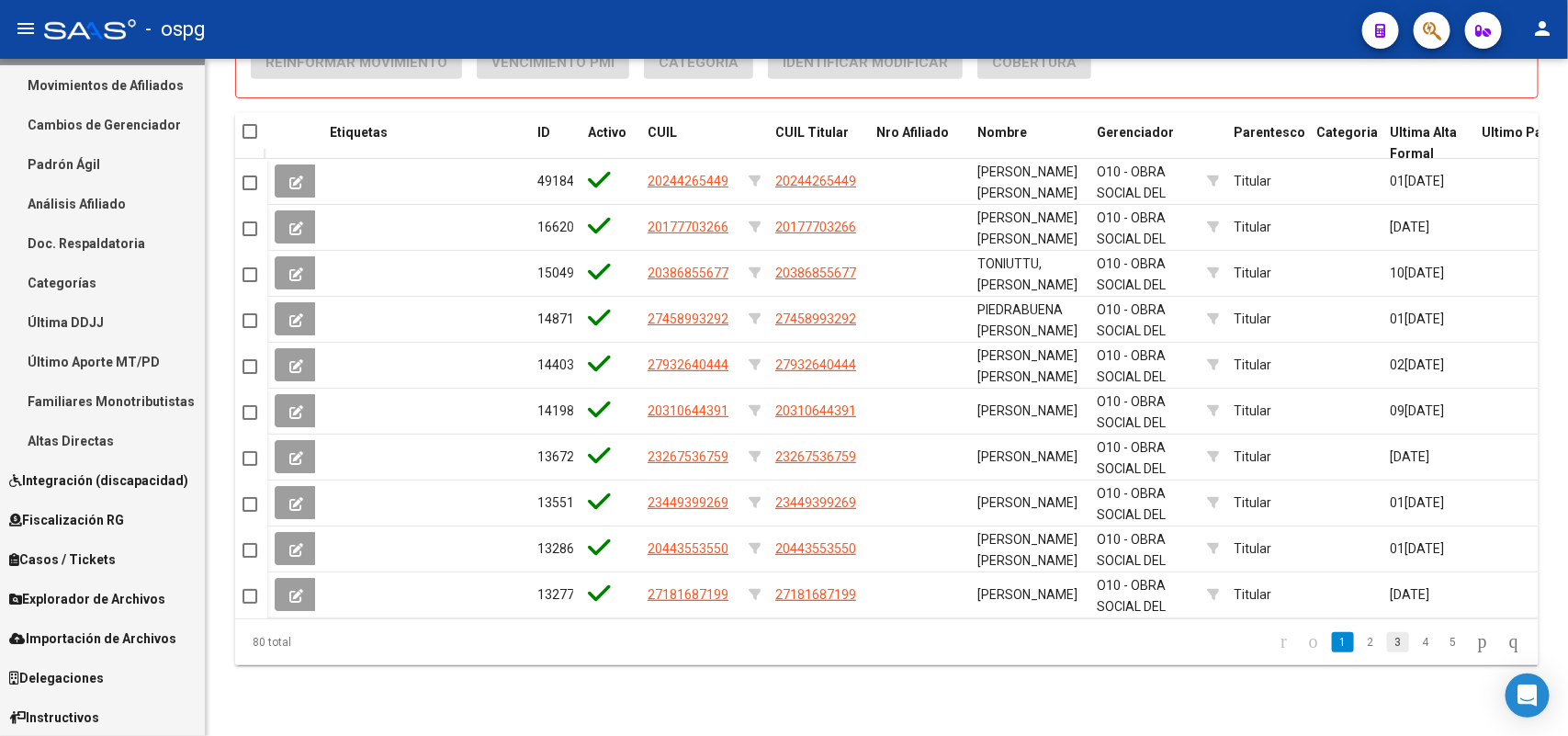 click on "3" 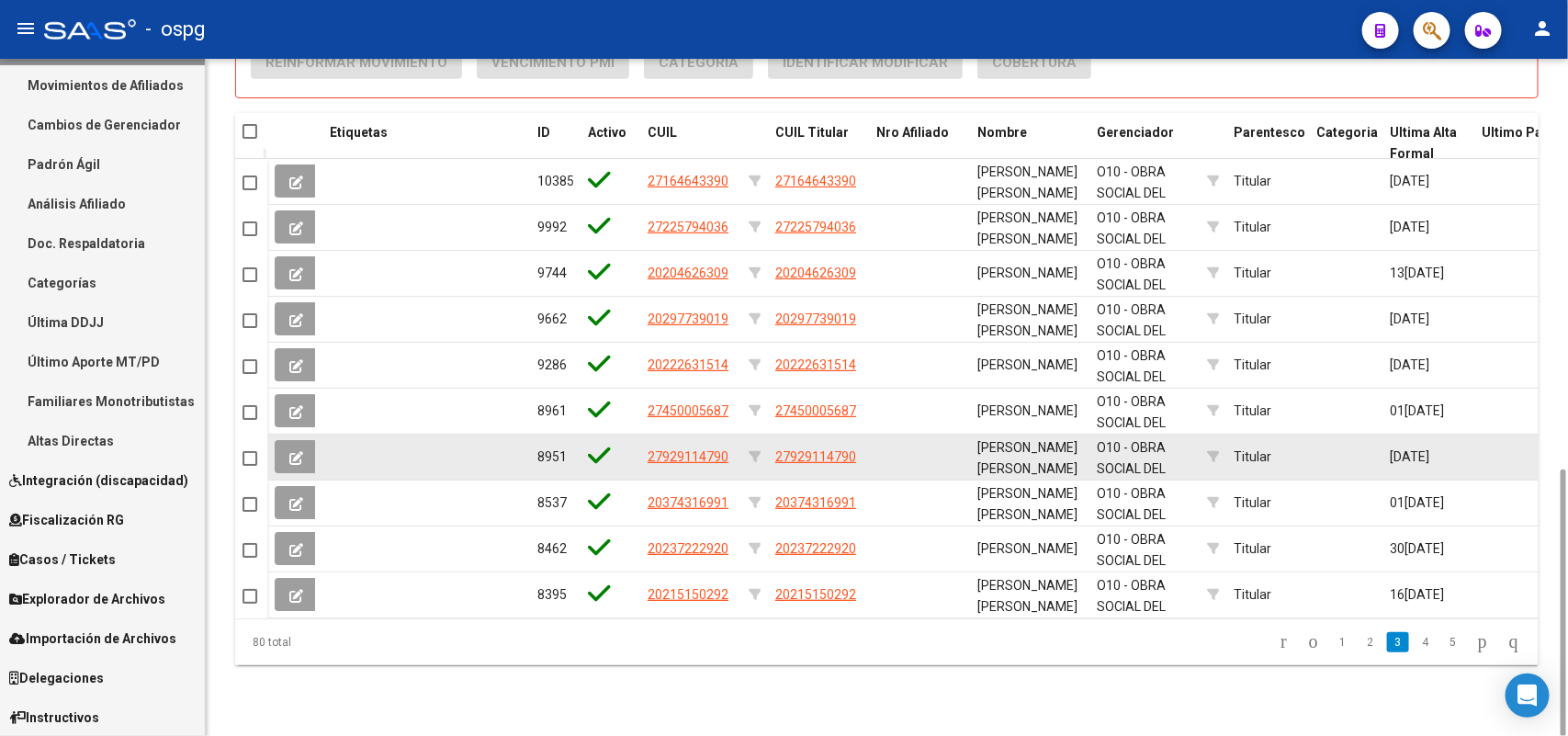 click on "27929114790" 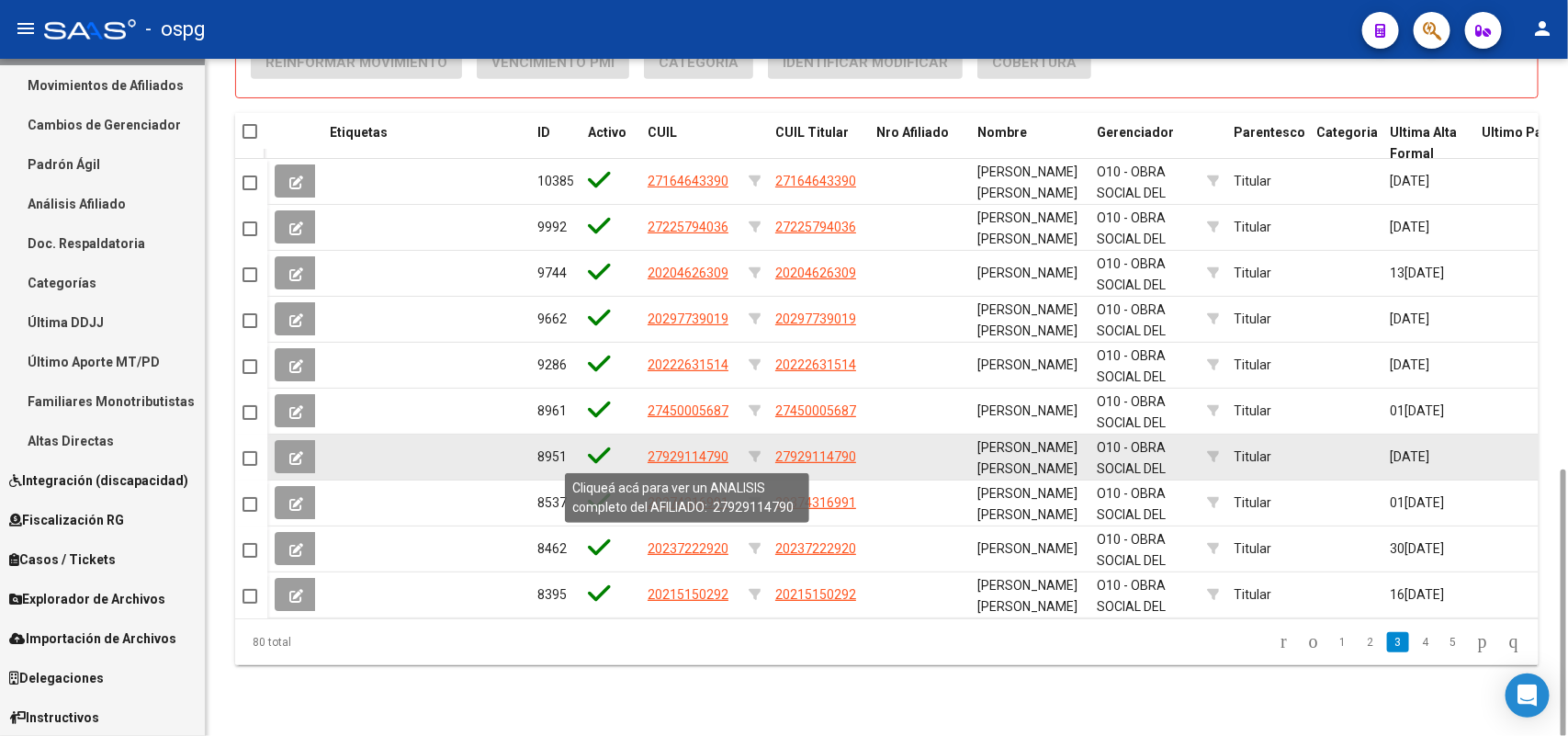 click on "27929114790" 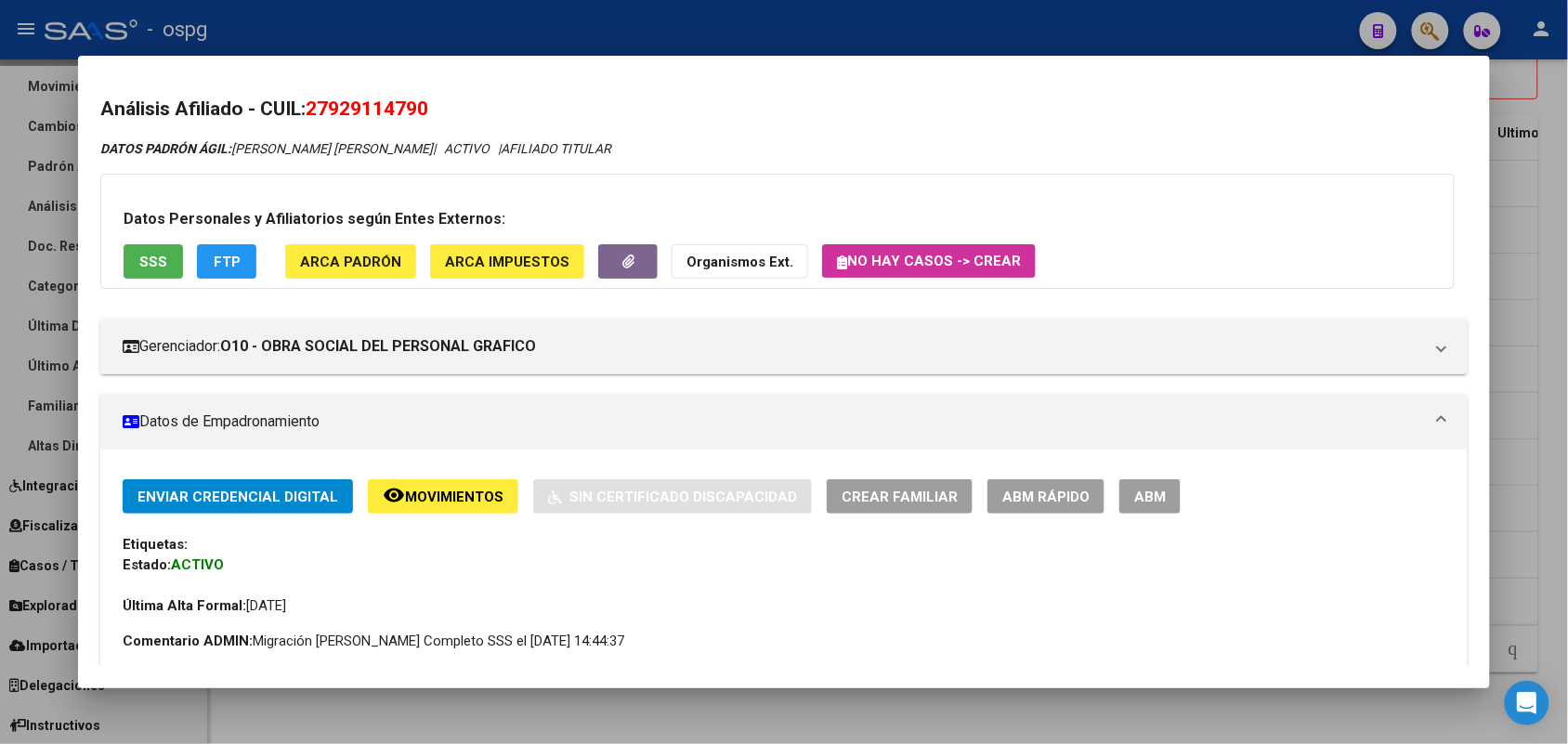 drag, startPoint x: 305, startPoint y: 105, endPoint x: 437, endPoint y: 119, distance: 132.74035 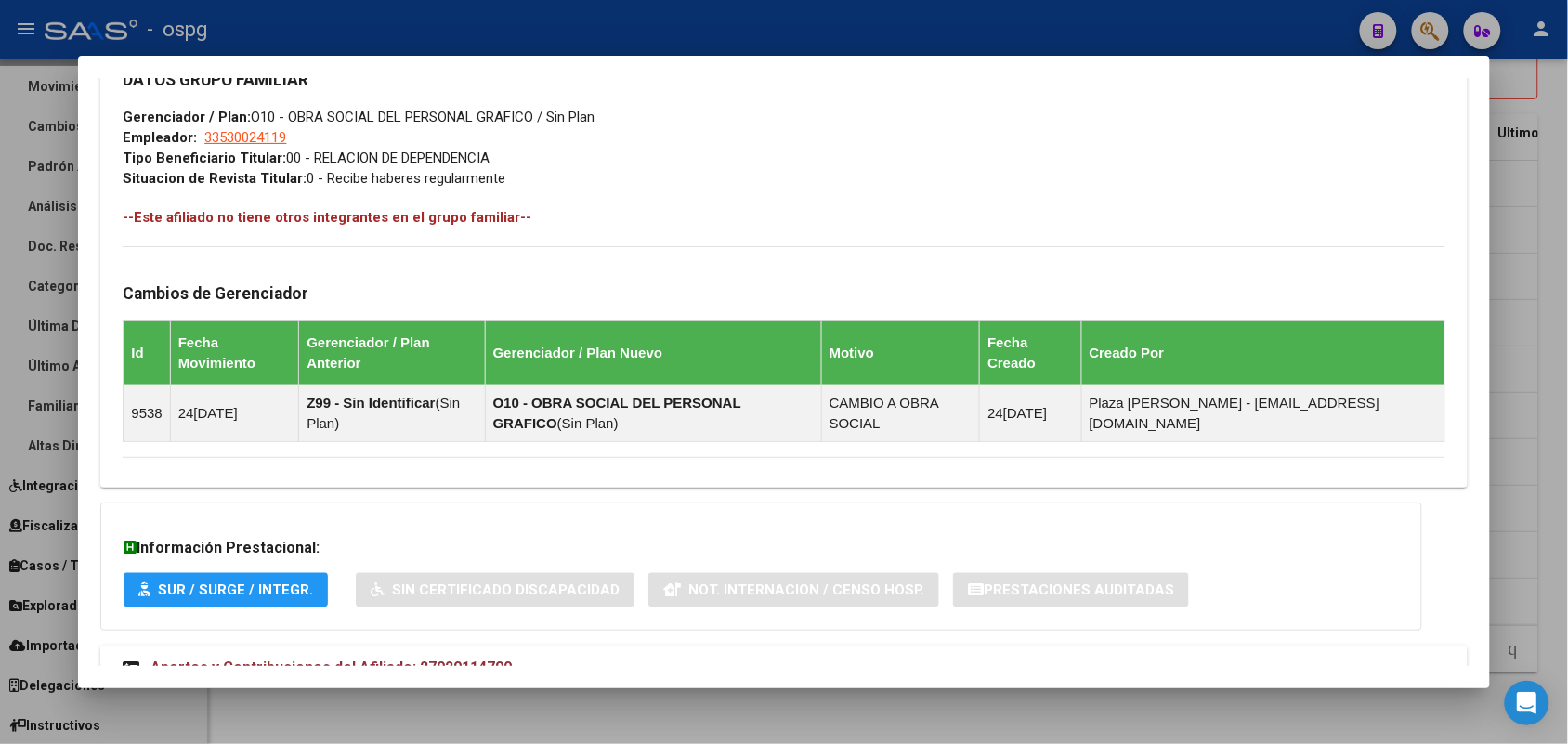 scroll, scrollTop: 908, scrollLeft: 0, axis: vertical 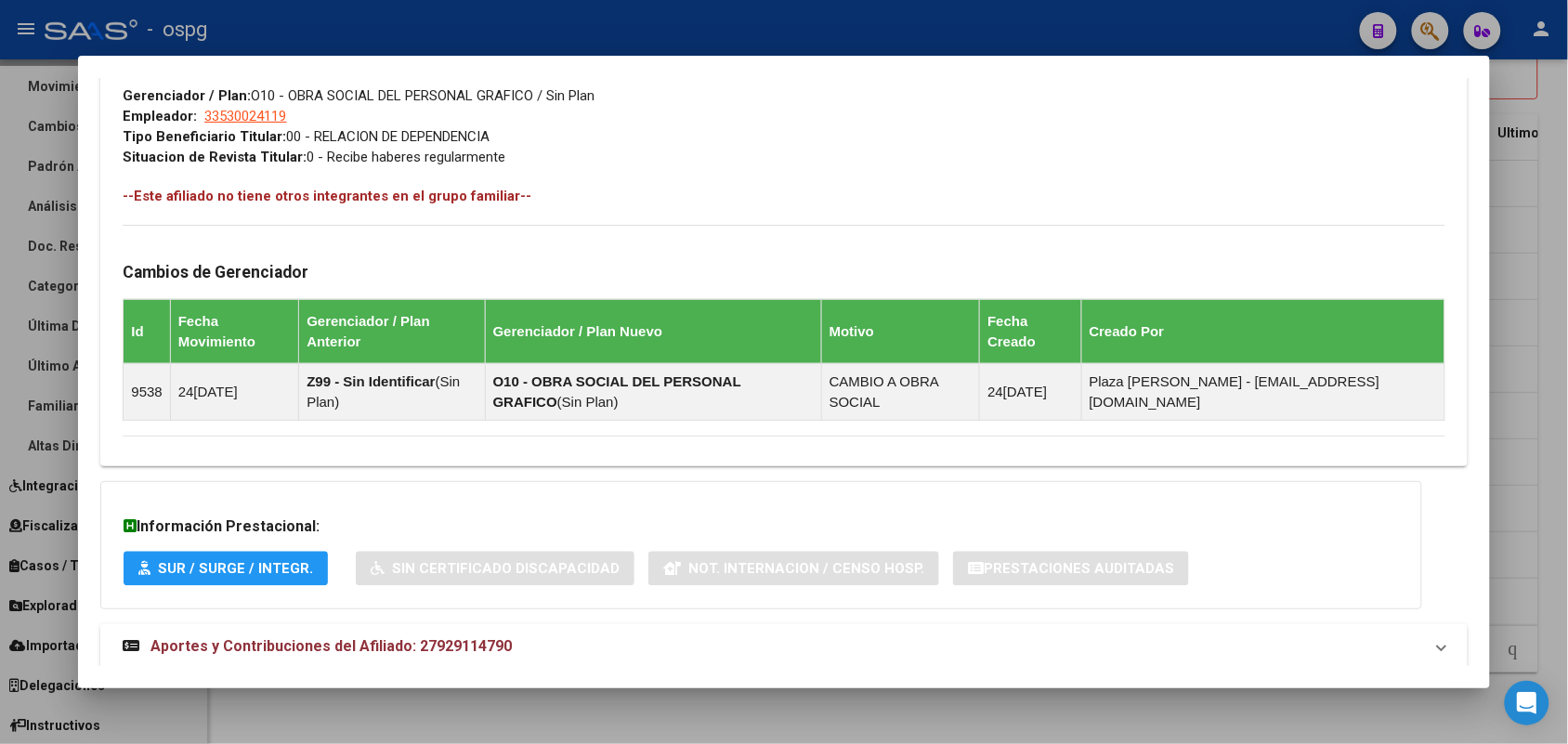 click on "Aportes y Contribuciones del Afiliado: 27929114790" at bounding box center (783, 646) 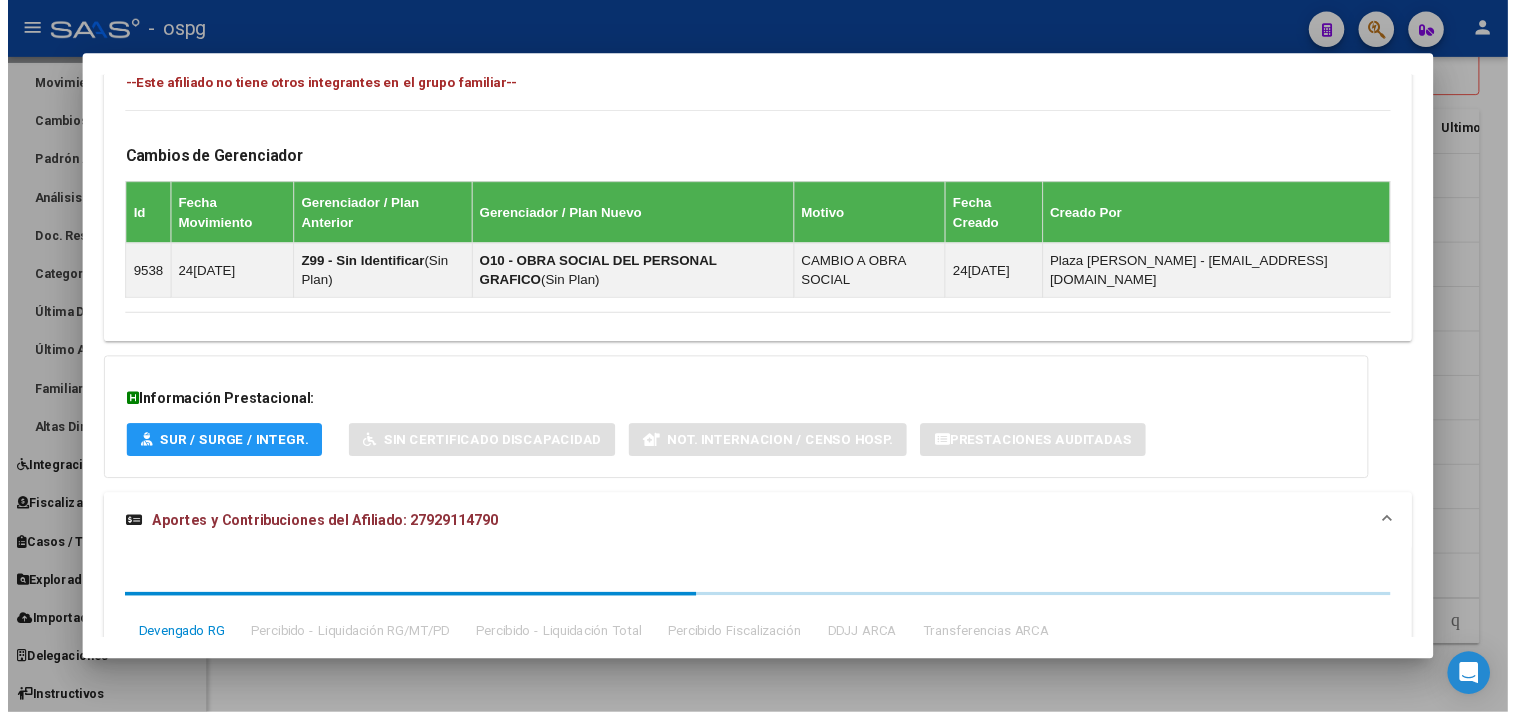 scroll, scrollTop: 1221, scrollLeft: 0, axis: vertical 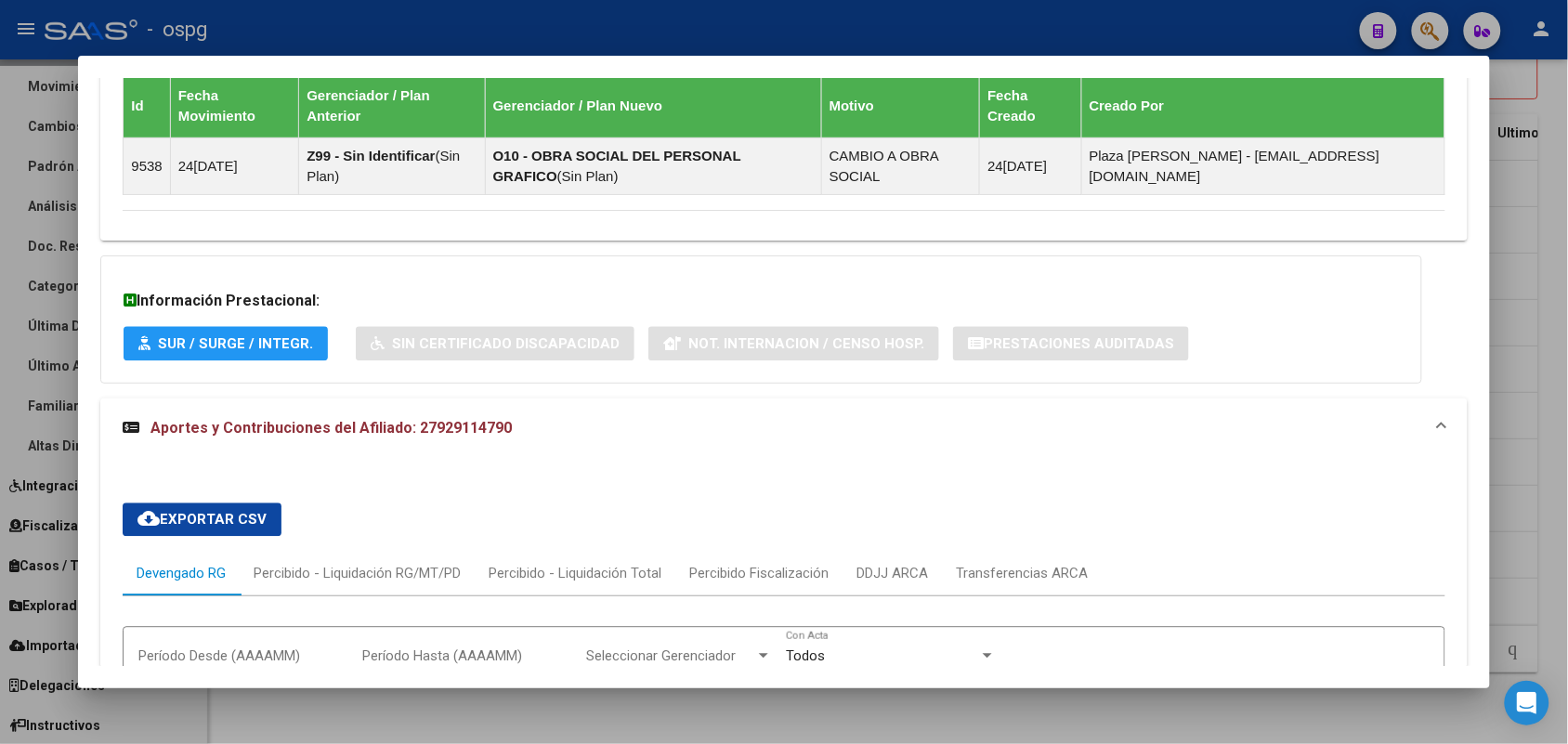 click at bounding box center [784, 372] 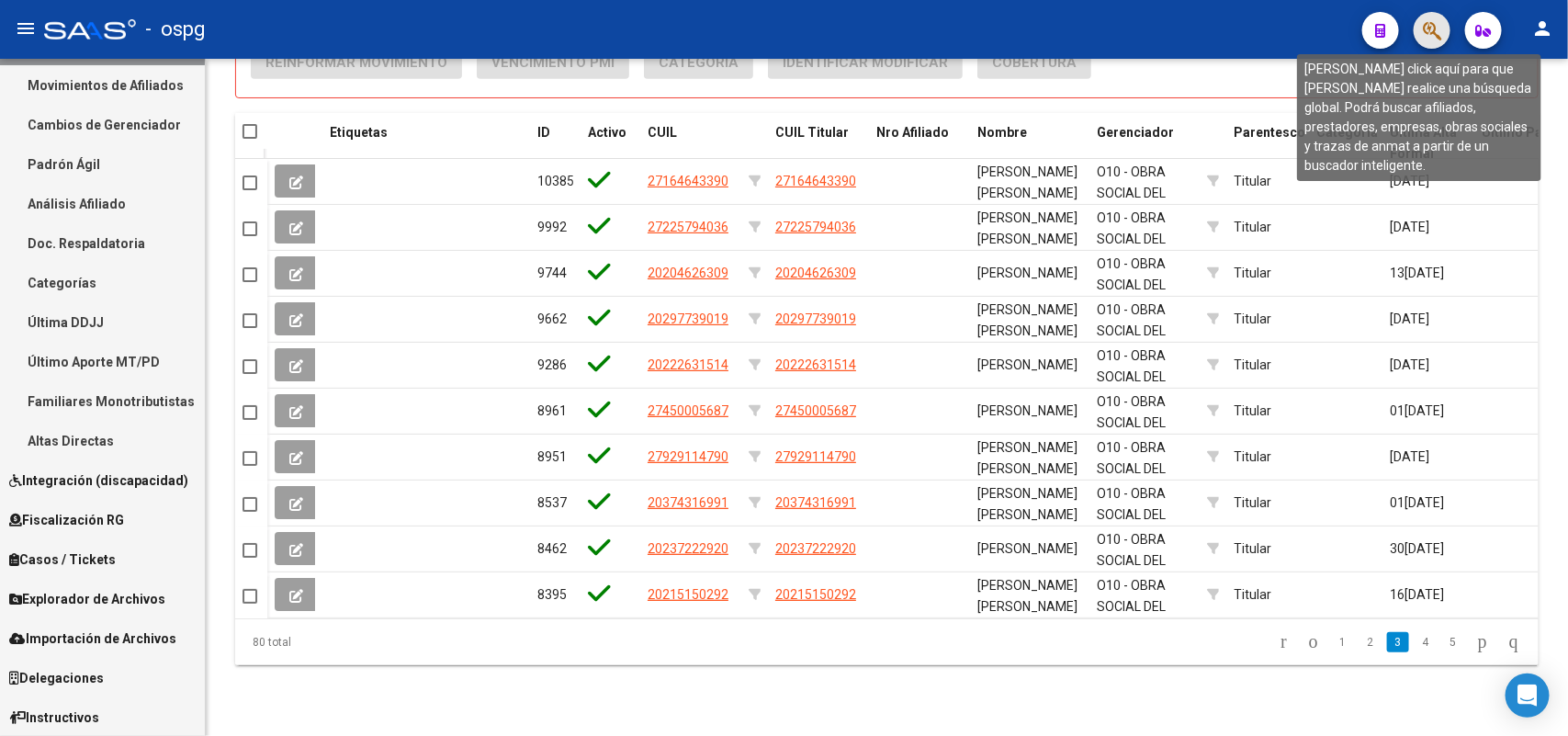 click 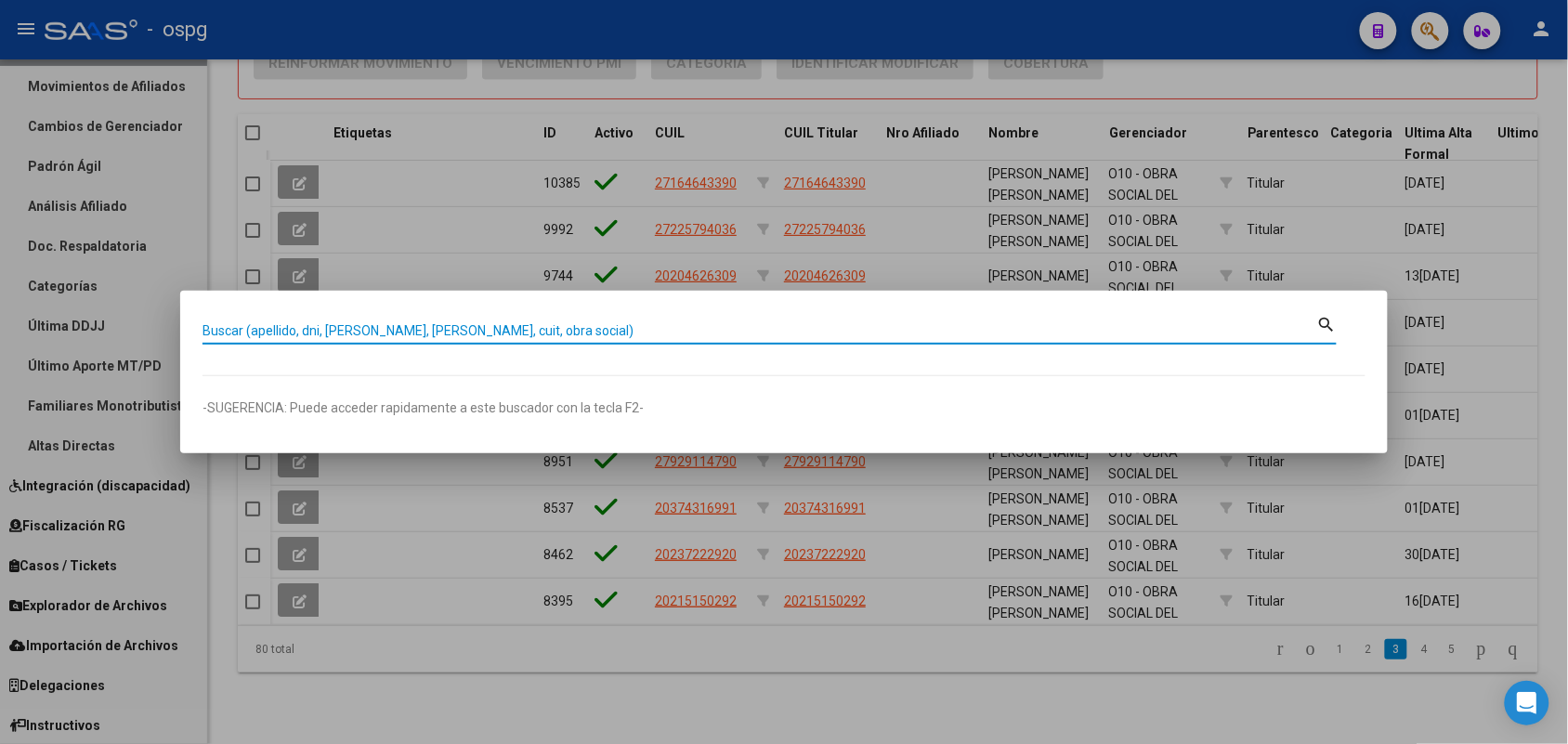 drag, startPoint x: 1191, startPoint y: 59, endPoint x: 1240, endPoint y: 26, distance: 59.07622 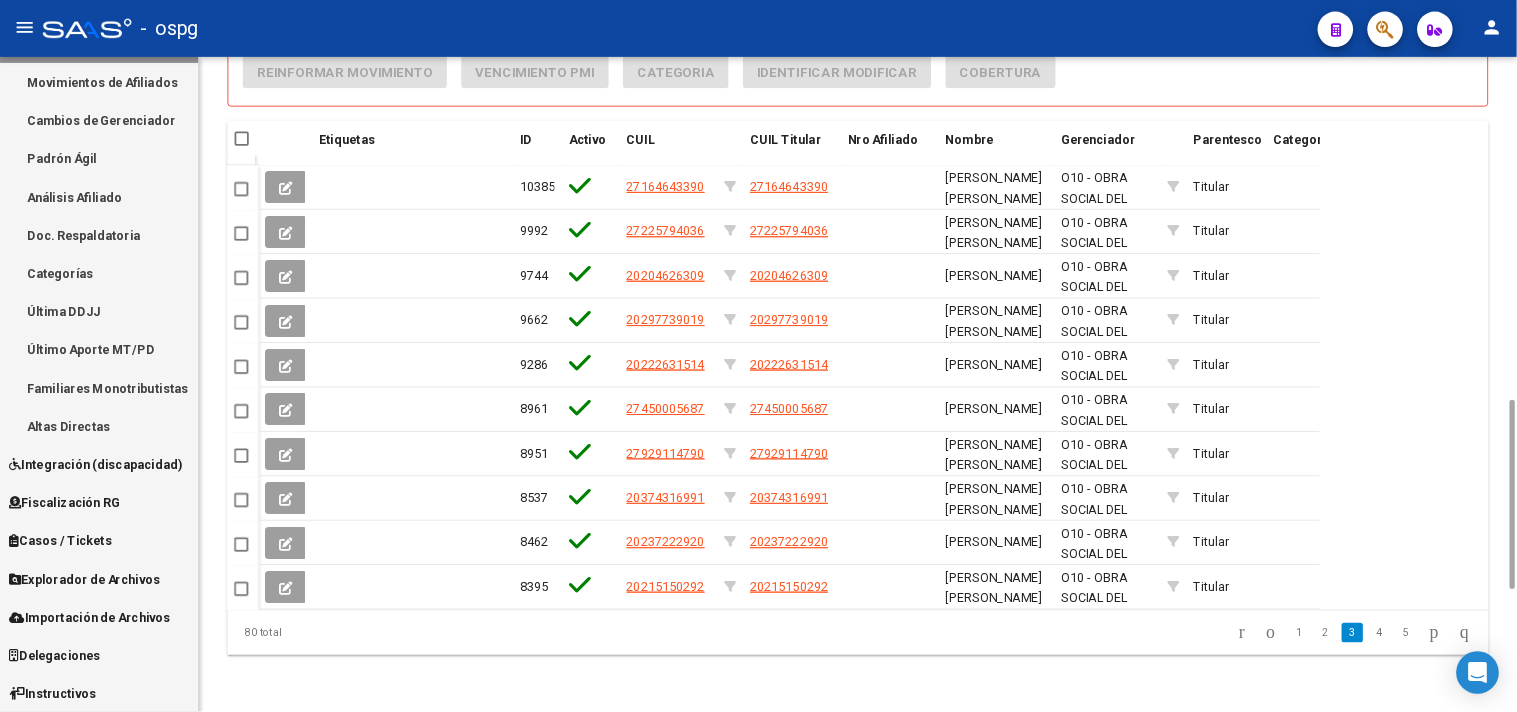scroll, scrollTop: 173, scrollLeft: 0, axis: vertical 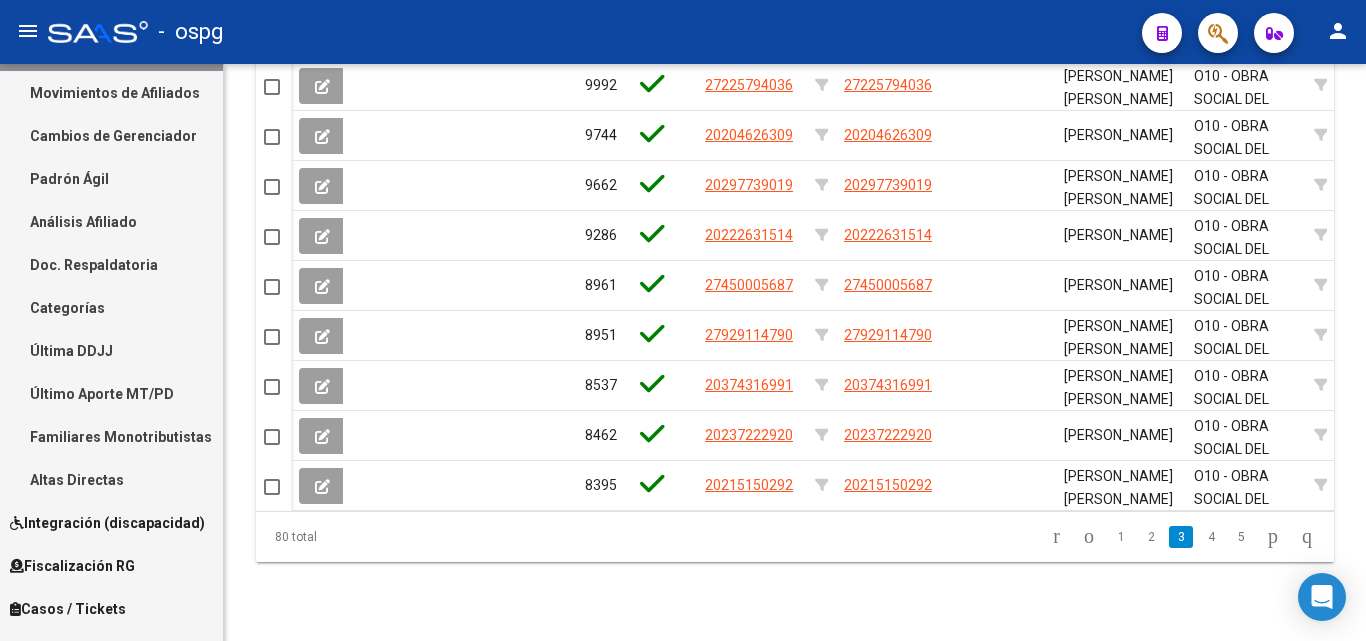 click on "-   ospg" 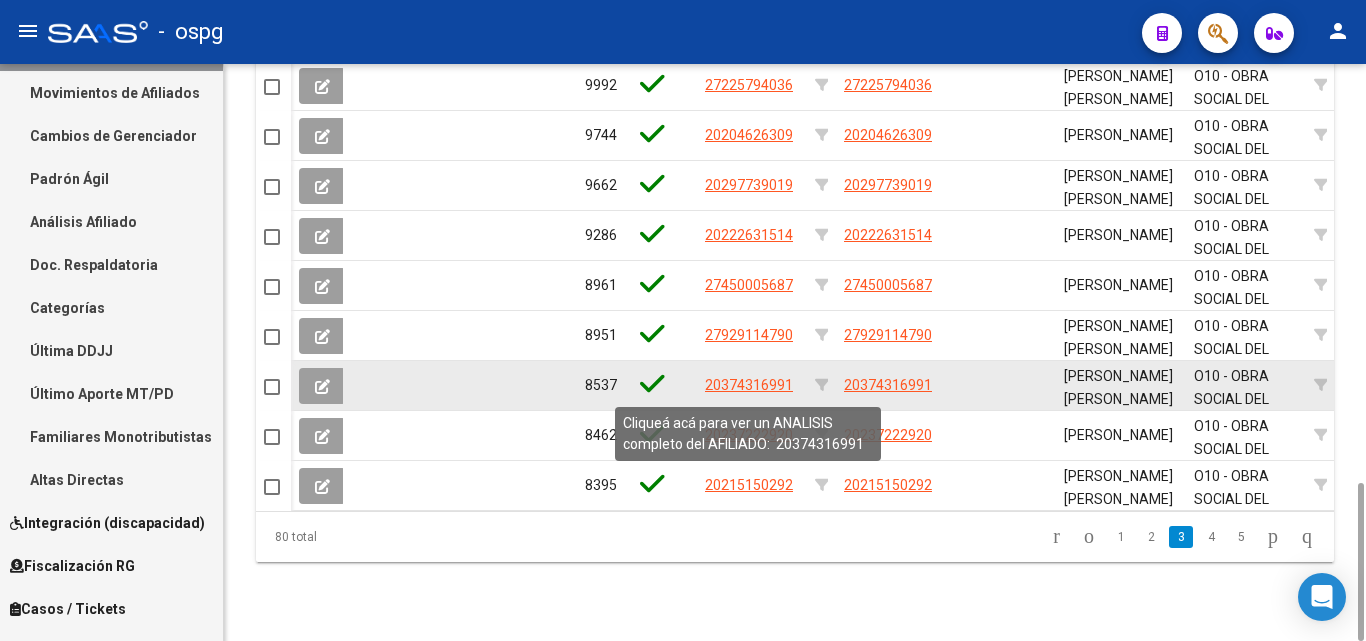 click on "20374316991" 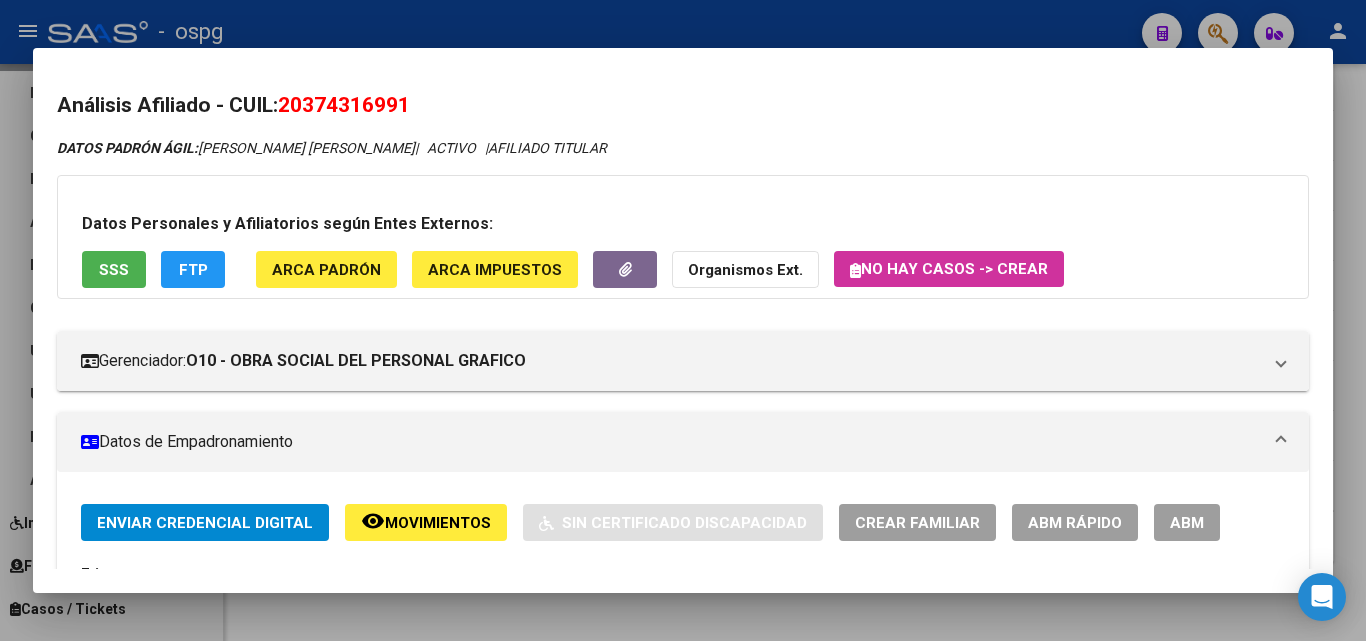 drag, startPoint x: 289, startPoint y: 102, endPoint x: 602, endPoint y: 85, distance: 313.46133 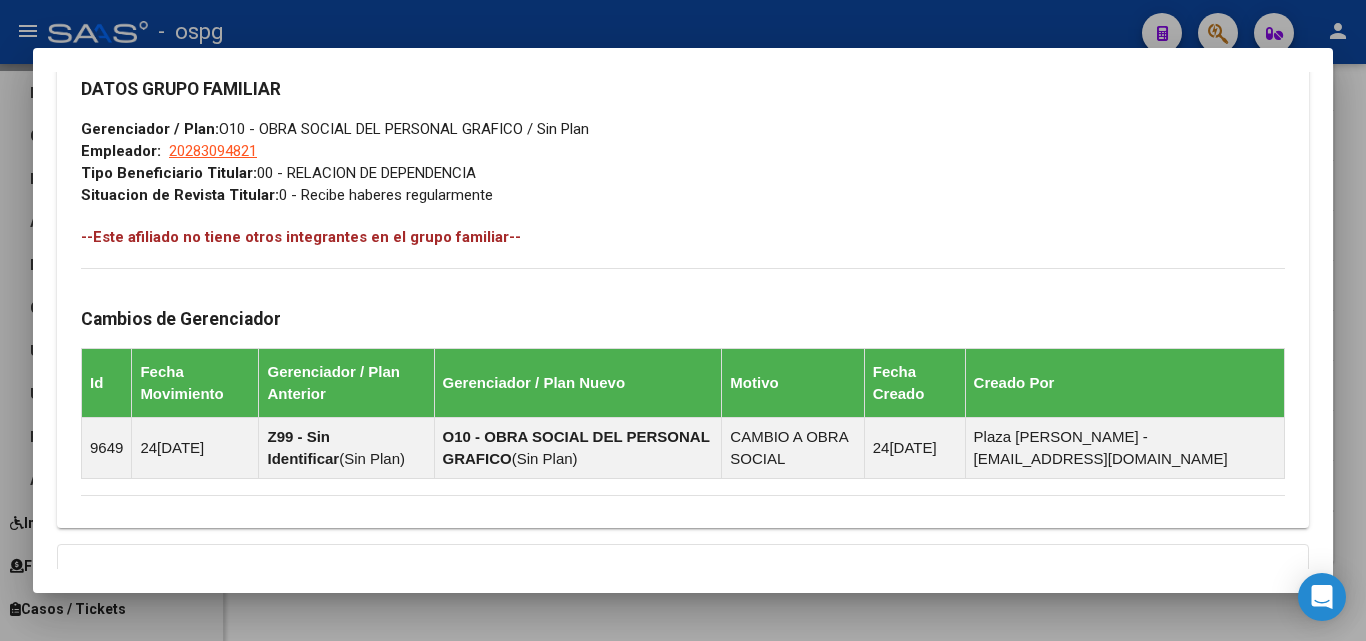 scroll, scrollTop: 1181, scrollLeft: 0, axis: vertical 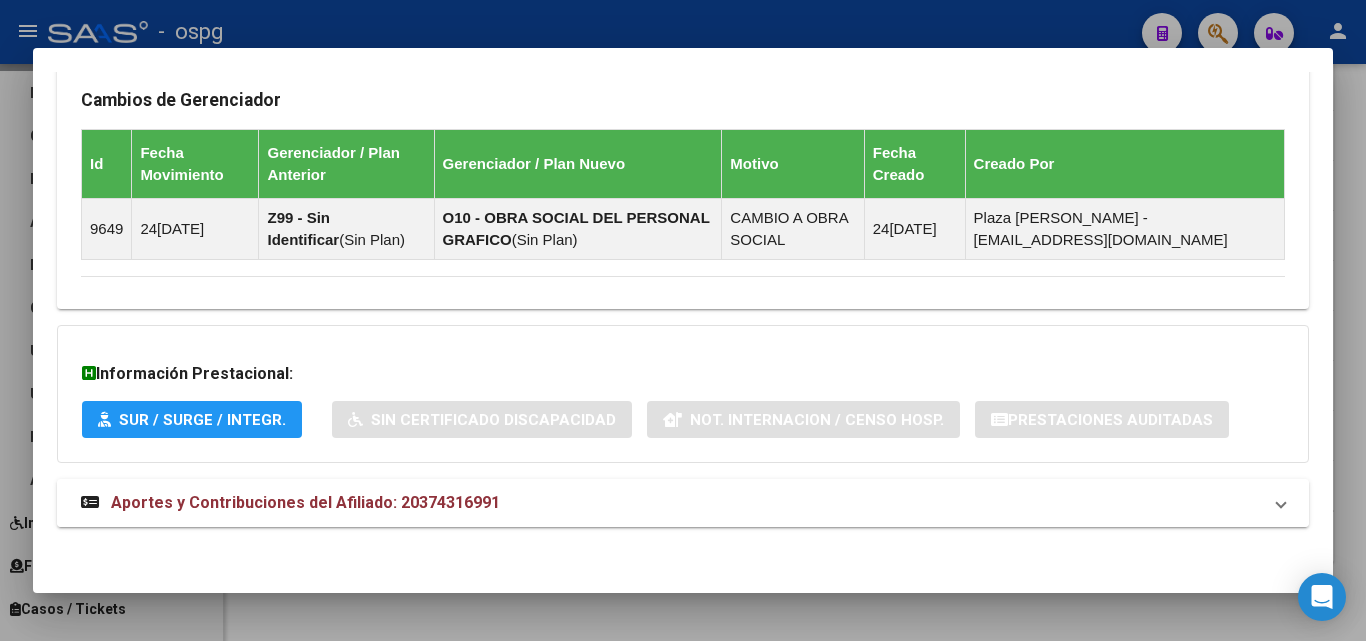 click on "Aportes y Contribuciones del Afiliado: 20374316991" at bounding box center (683, 503) 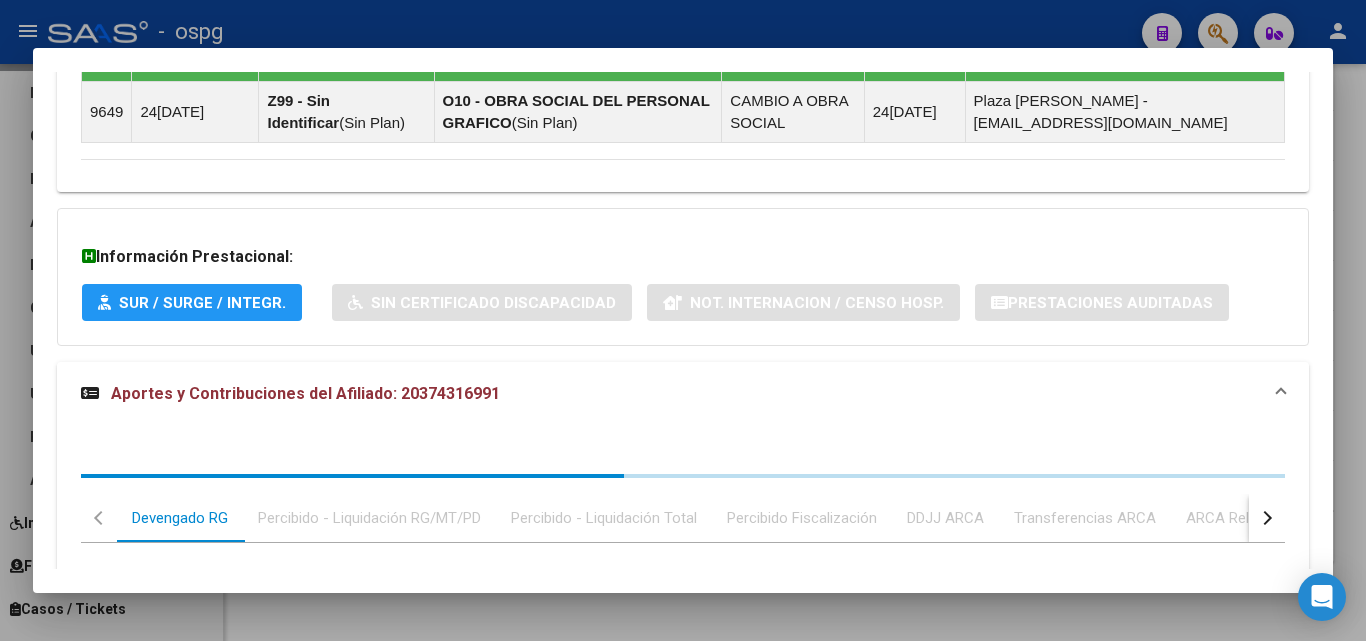 scroll, scrollTop: 1498, scrollLeft: 0, axis: vertical 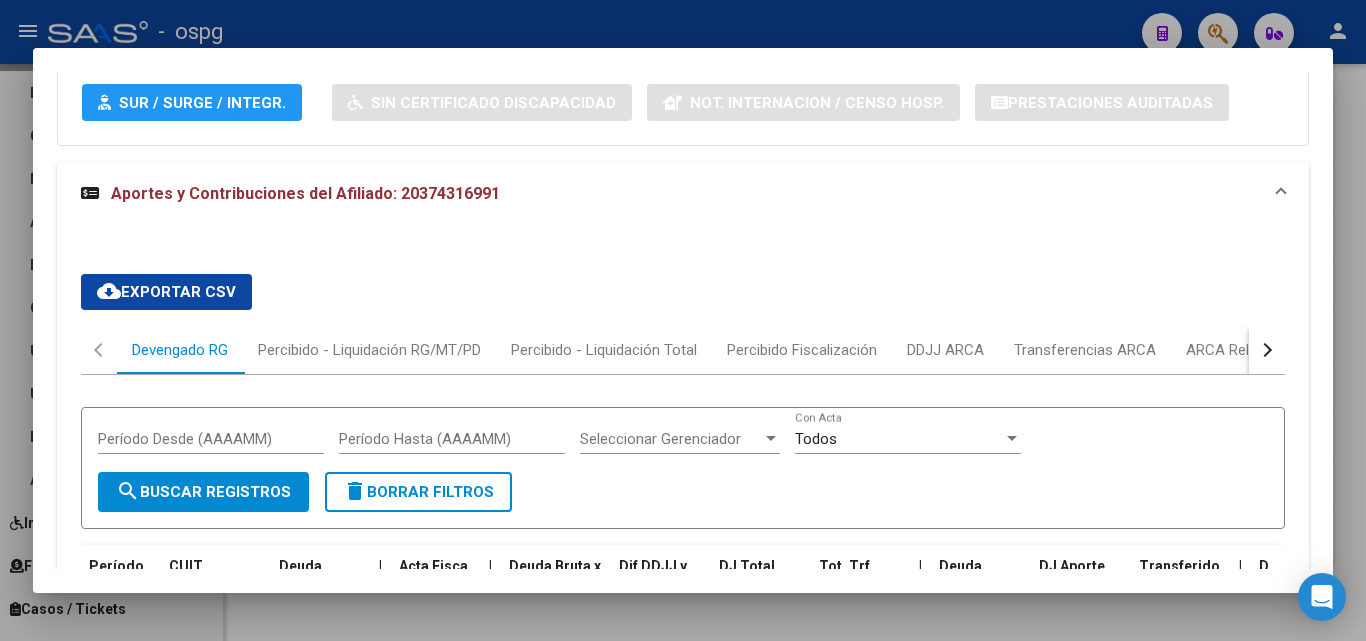 click at bounding box center [1267, 350] 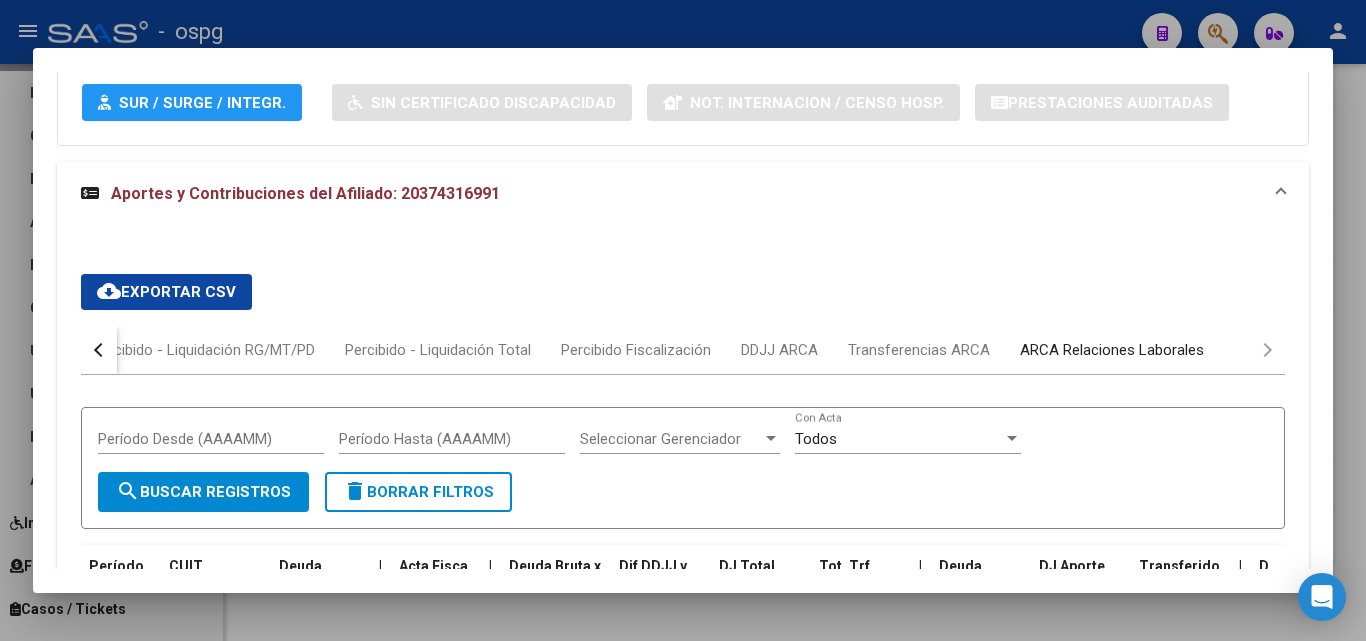 click on "ARCA Relaciones Laborales" at bounding box center [1112, 350] 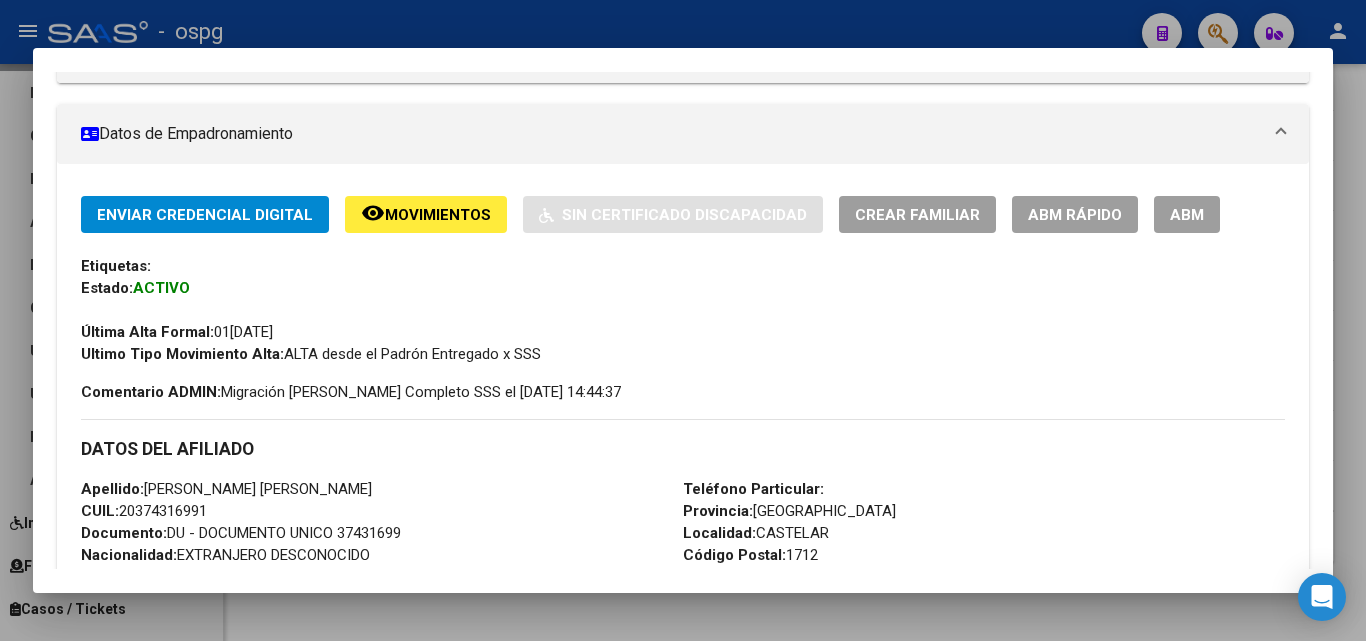 scroll, scrollTop: 296, scrollLeft: 0, axis: vertical 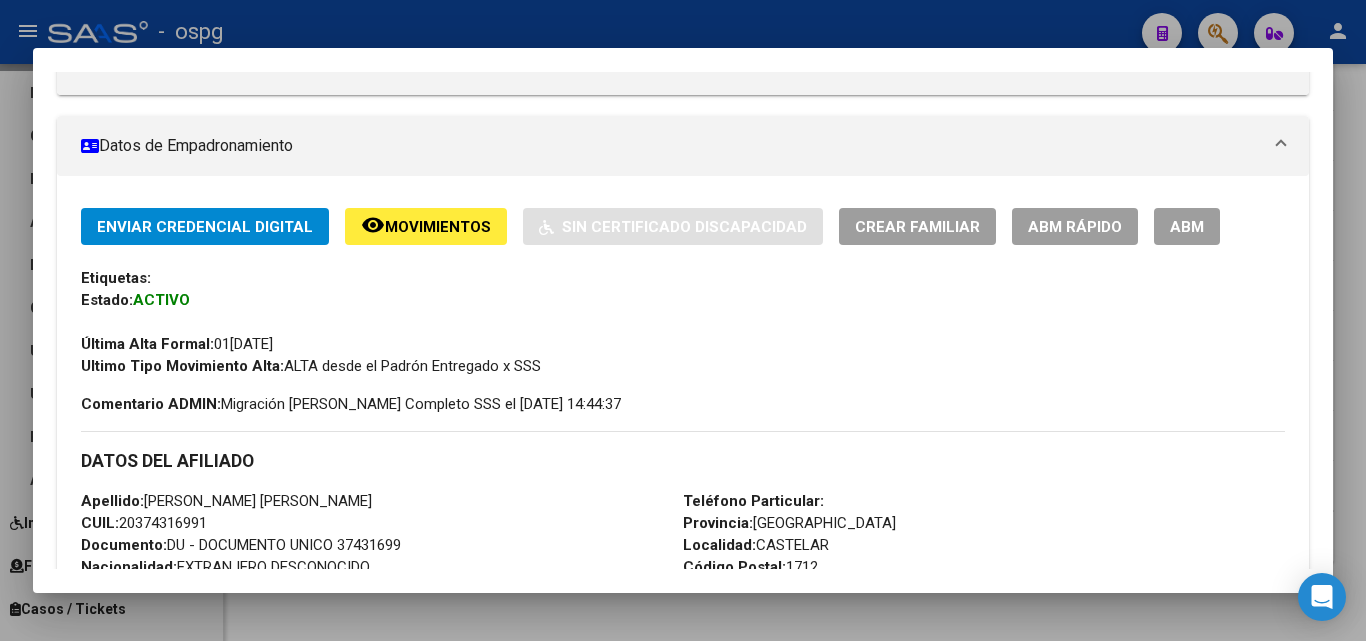 click on "ABM Rápido" 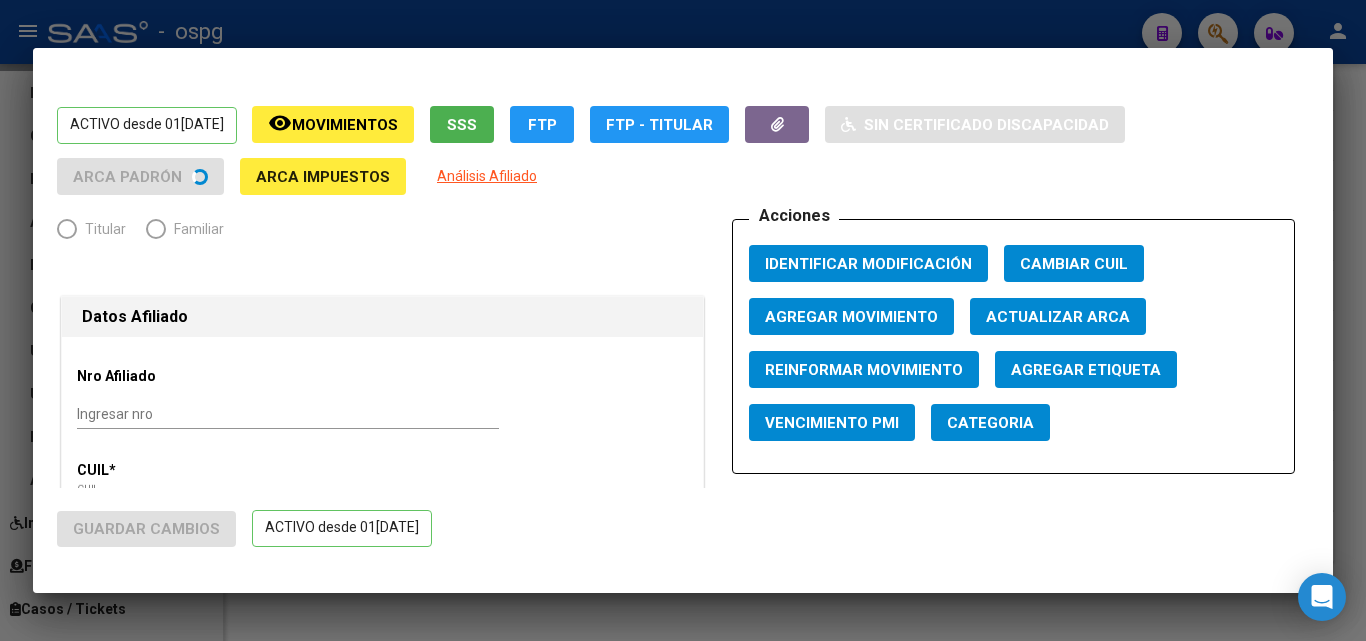 radio on "true" 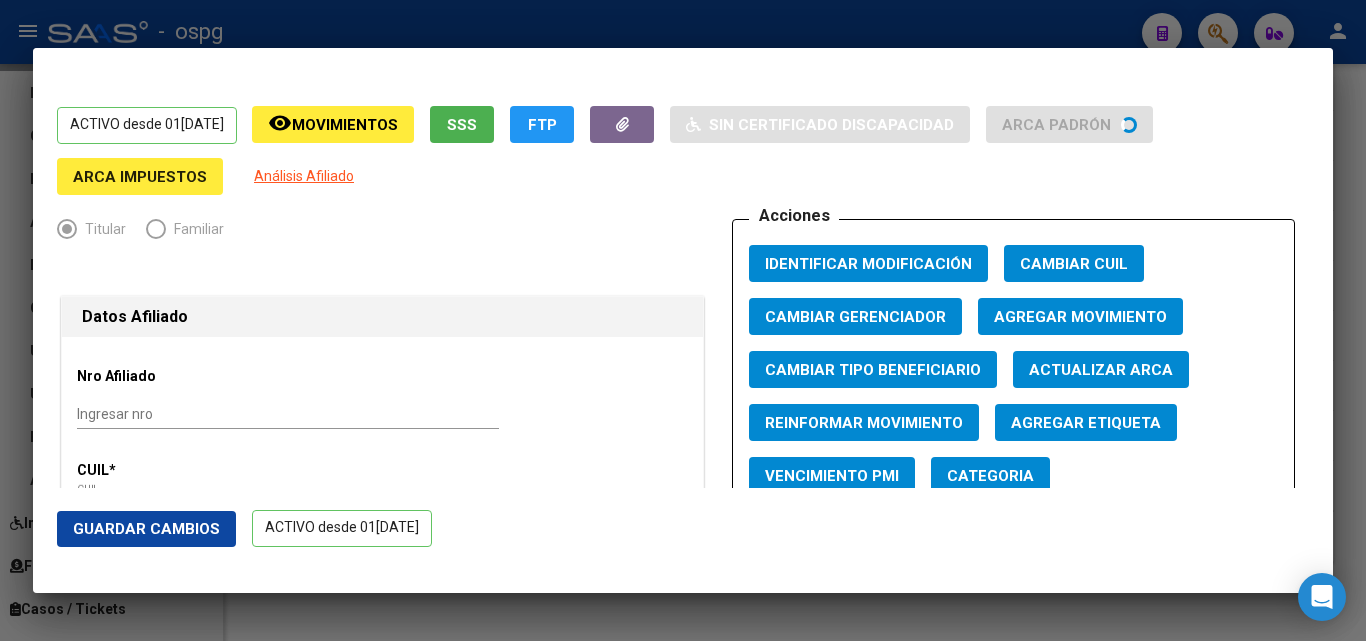 click on "Agregar Movimiento" 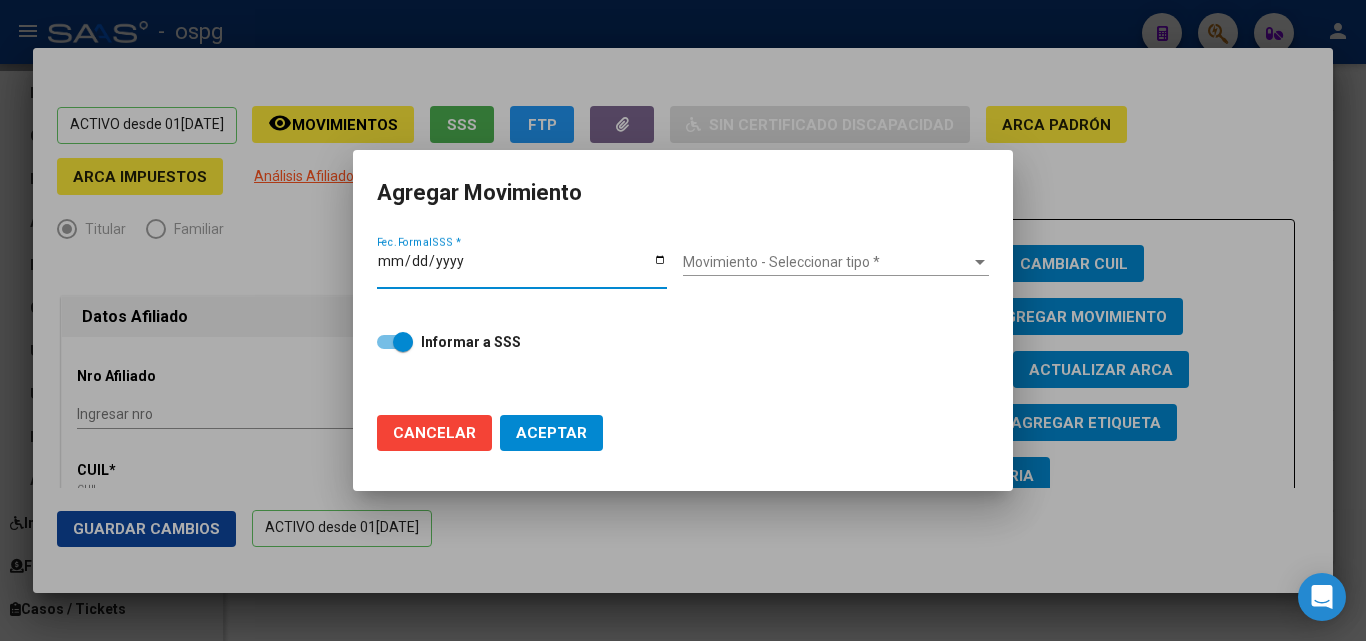 click on "Fec. Formal SSS *" at bounding box center (522, 268) 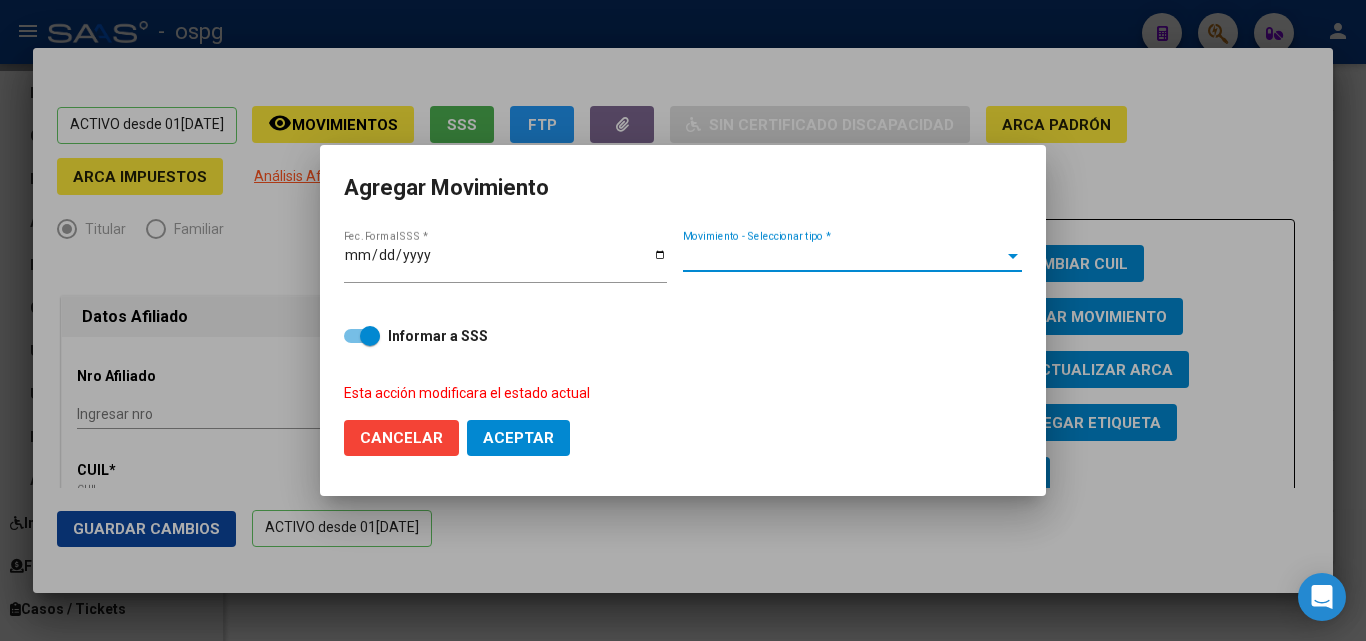 click on "Movimiento - Seleccionar tipo *" at bounding box center (843, 256) 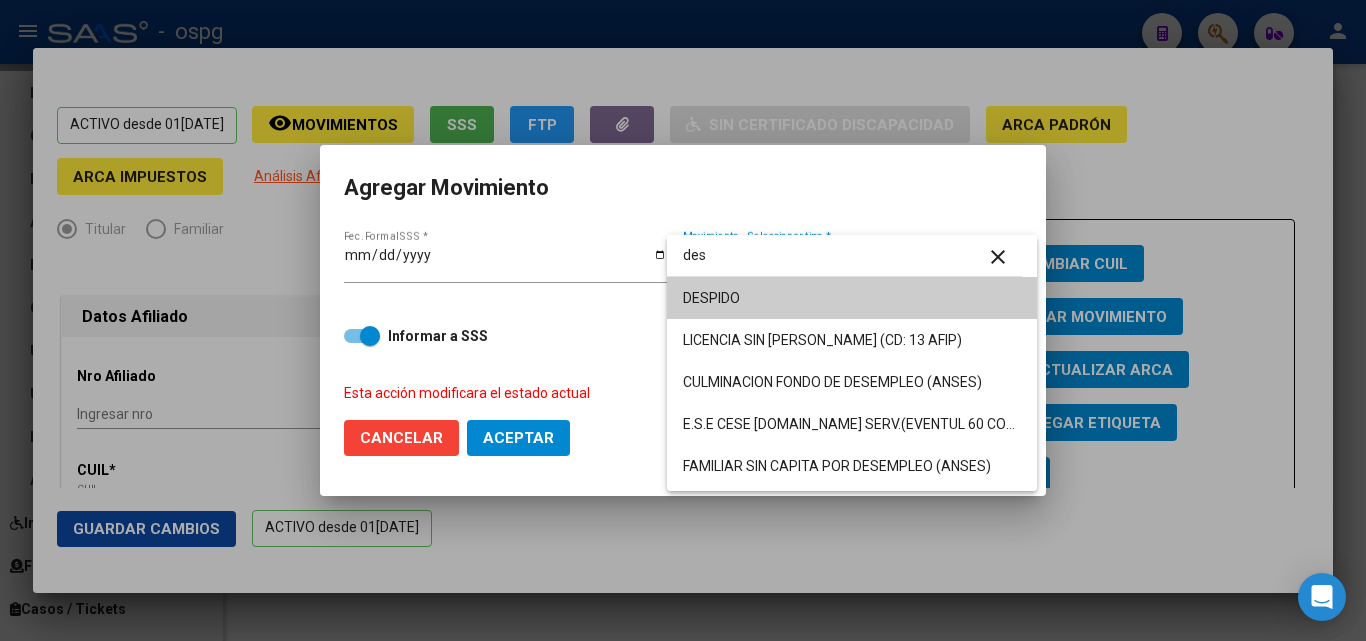 type on "des" 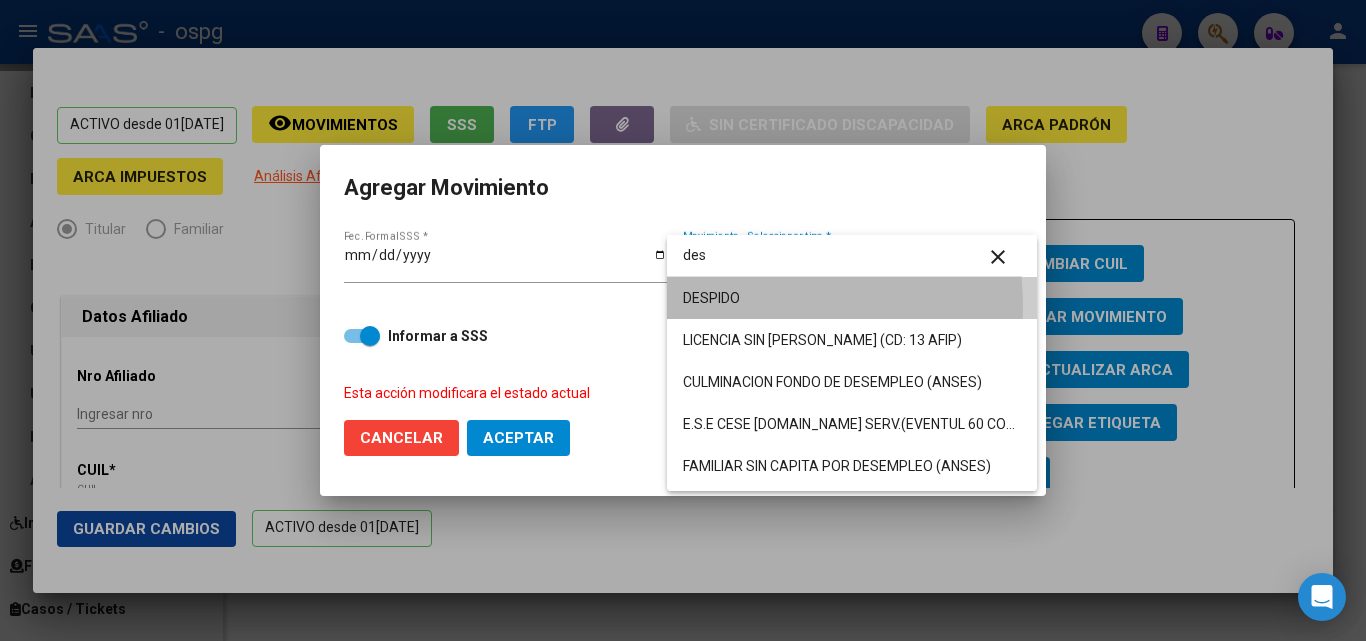 click on "DESPIDO" at bounding box center (852, 298) 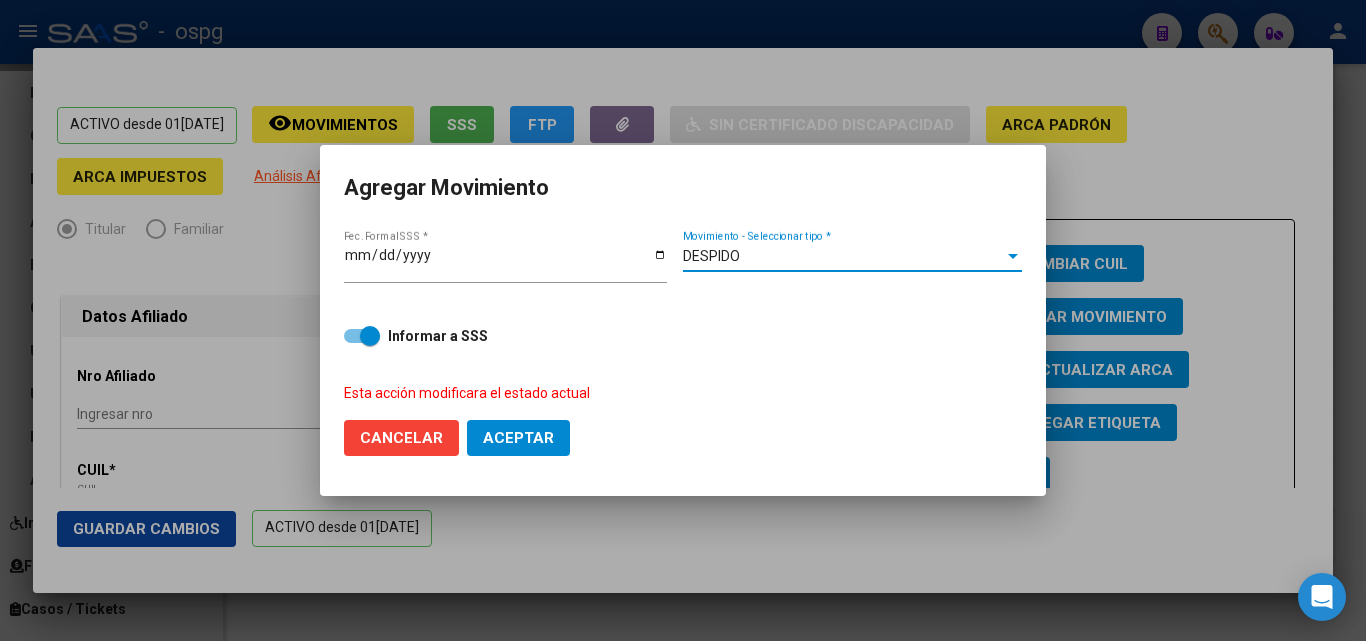 click on "Aceptar" 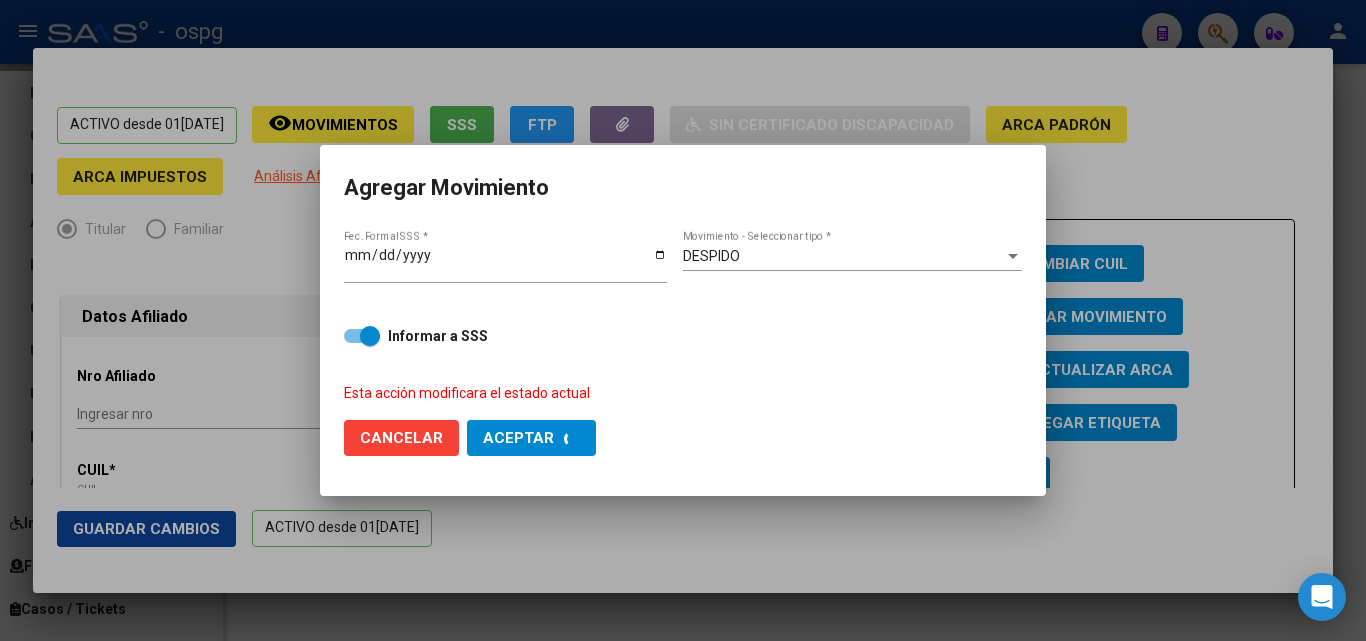 checkbox on "false" 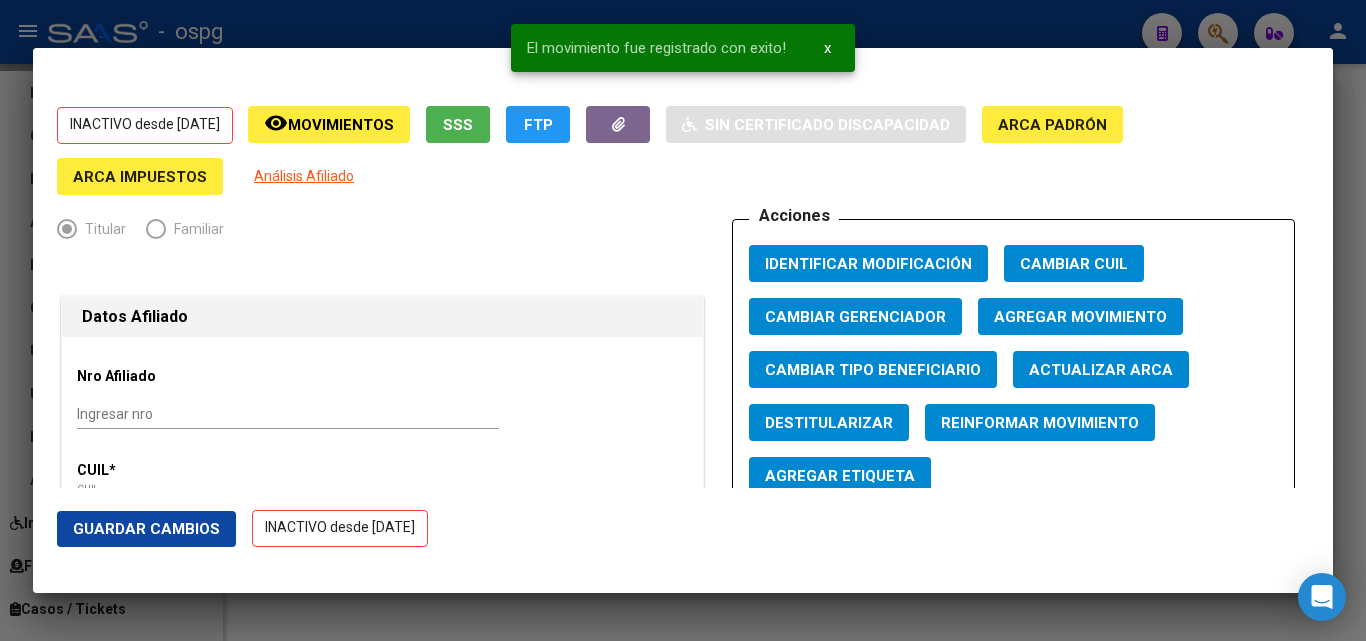 click on "El movimiento fue registrado con exito! x" at bounding box center [683, 48] 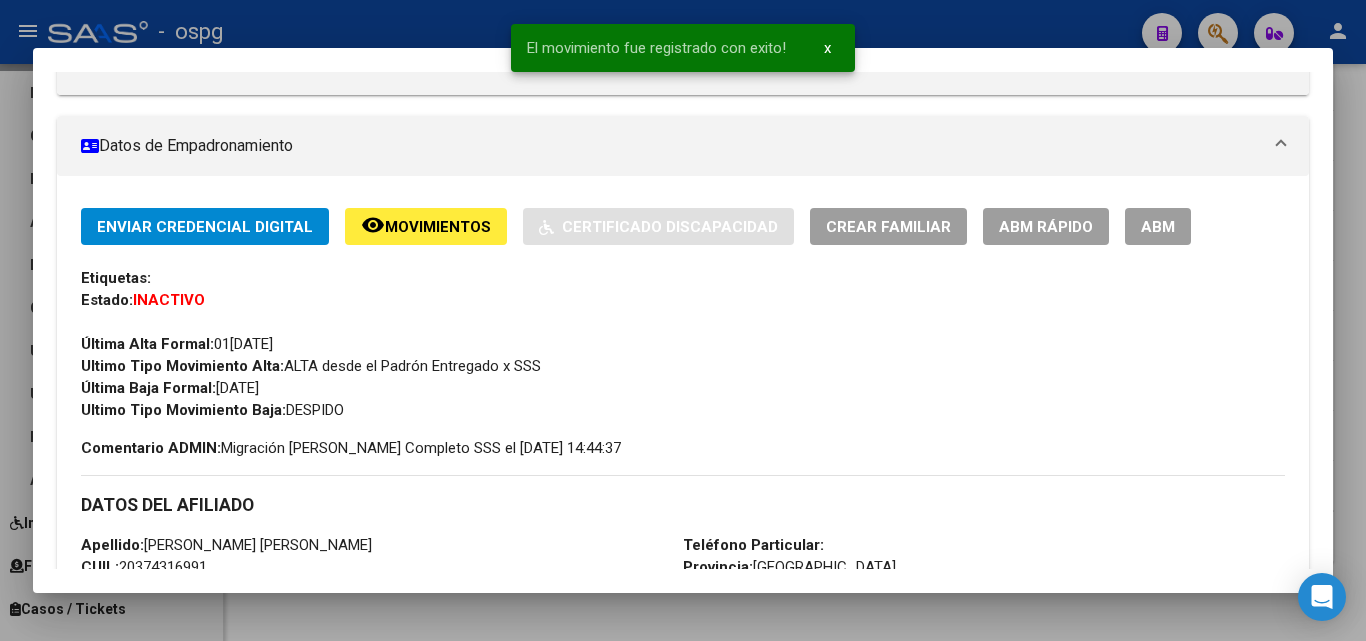 click at bounding box center (683, 320) 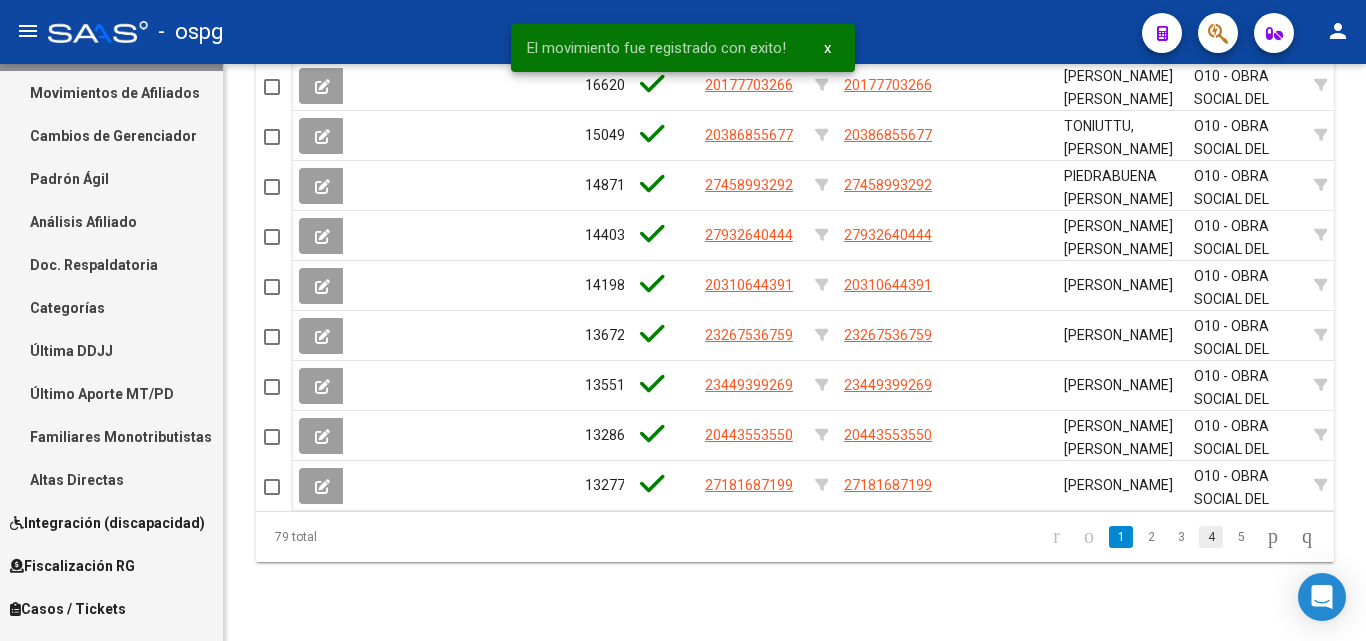 click on "4" 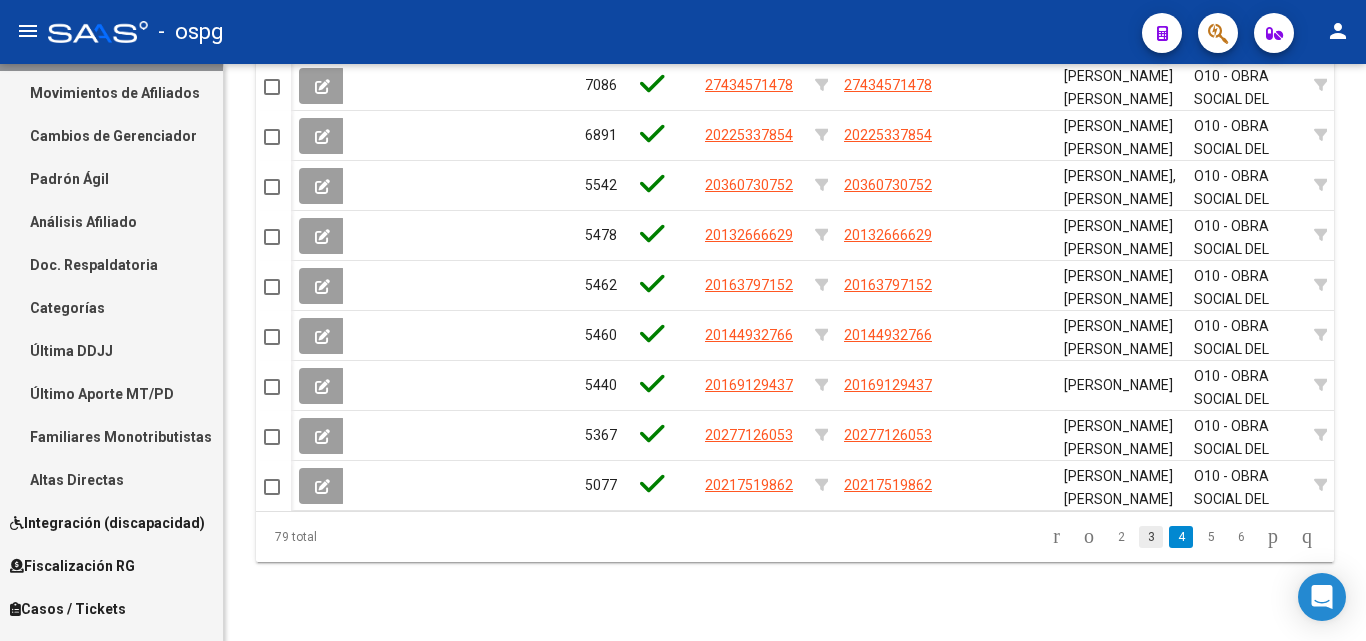 click on "3" 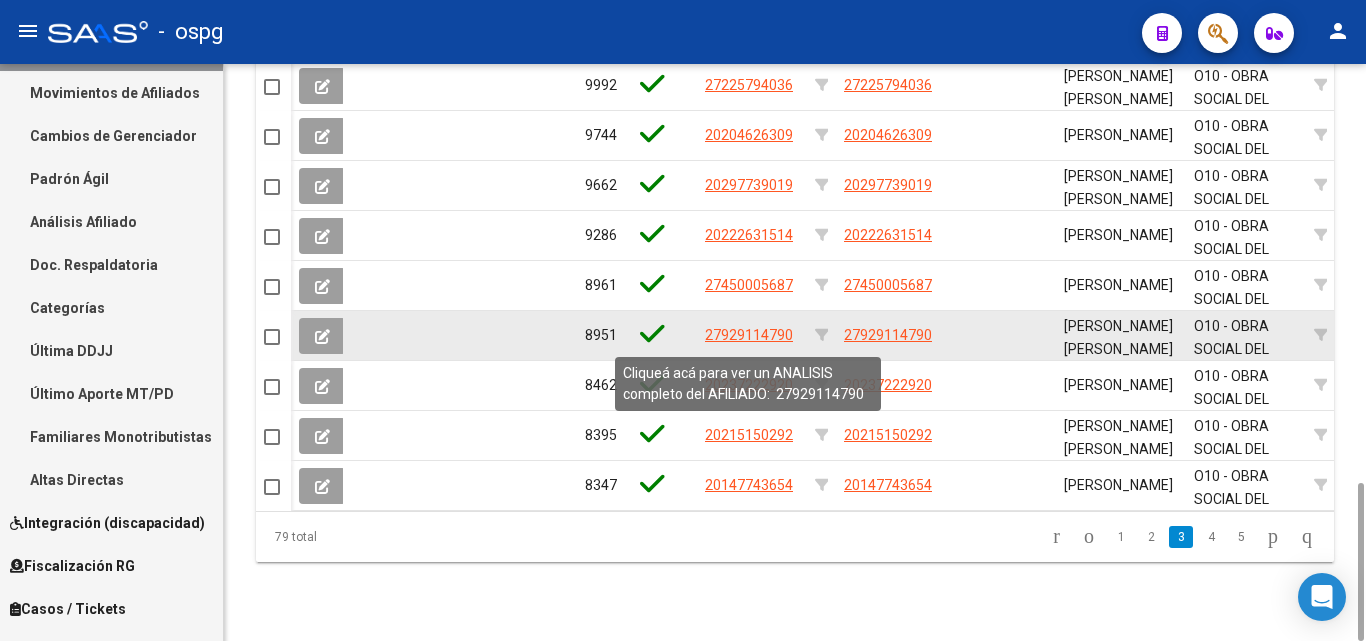 click on "27929114790" 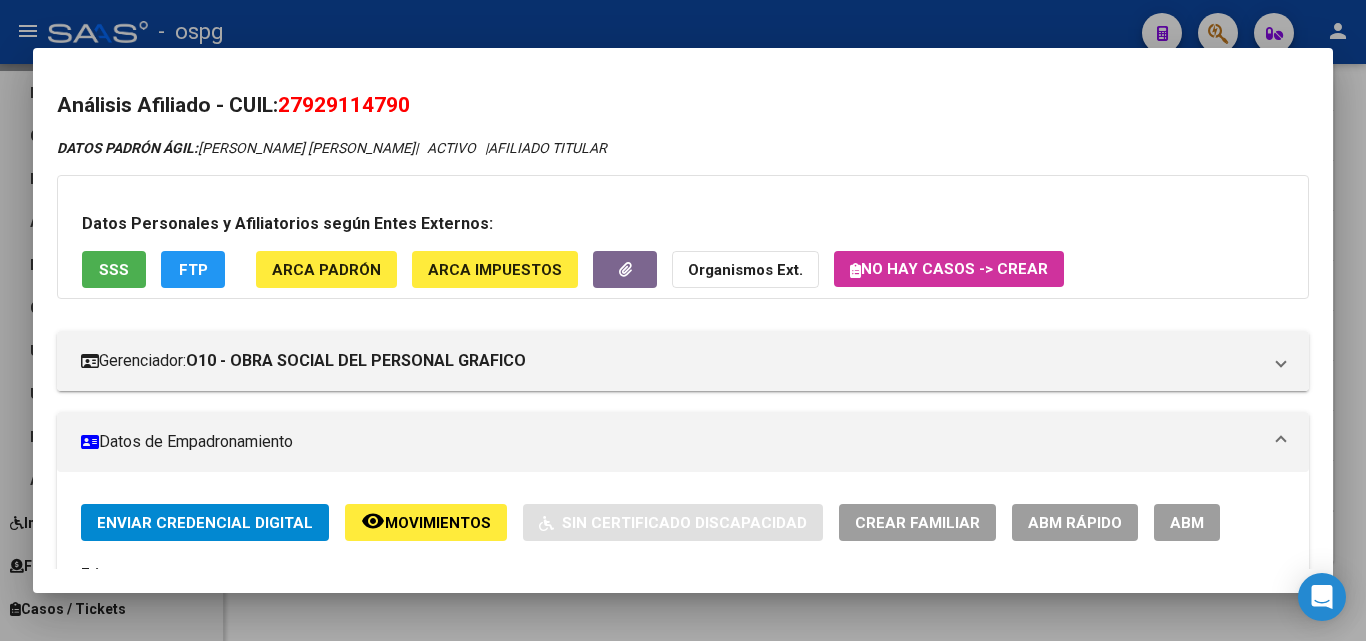 click at bounding box center (683, 320) 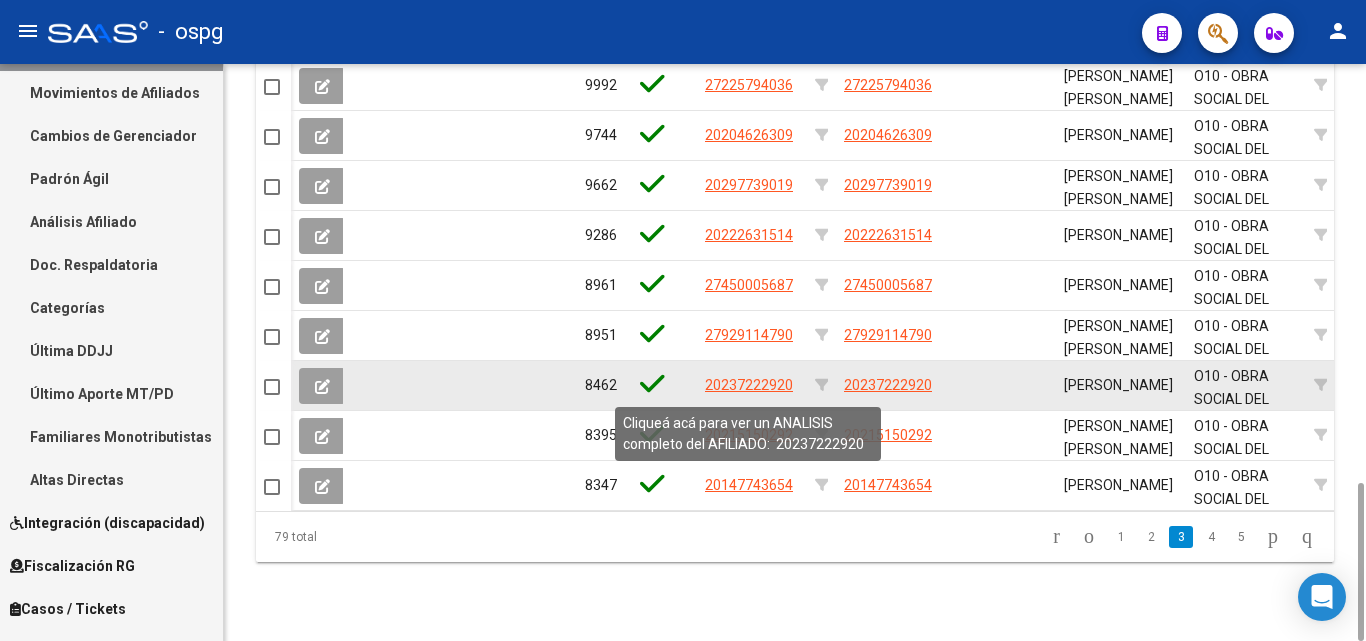 click on "20237222920" 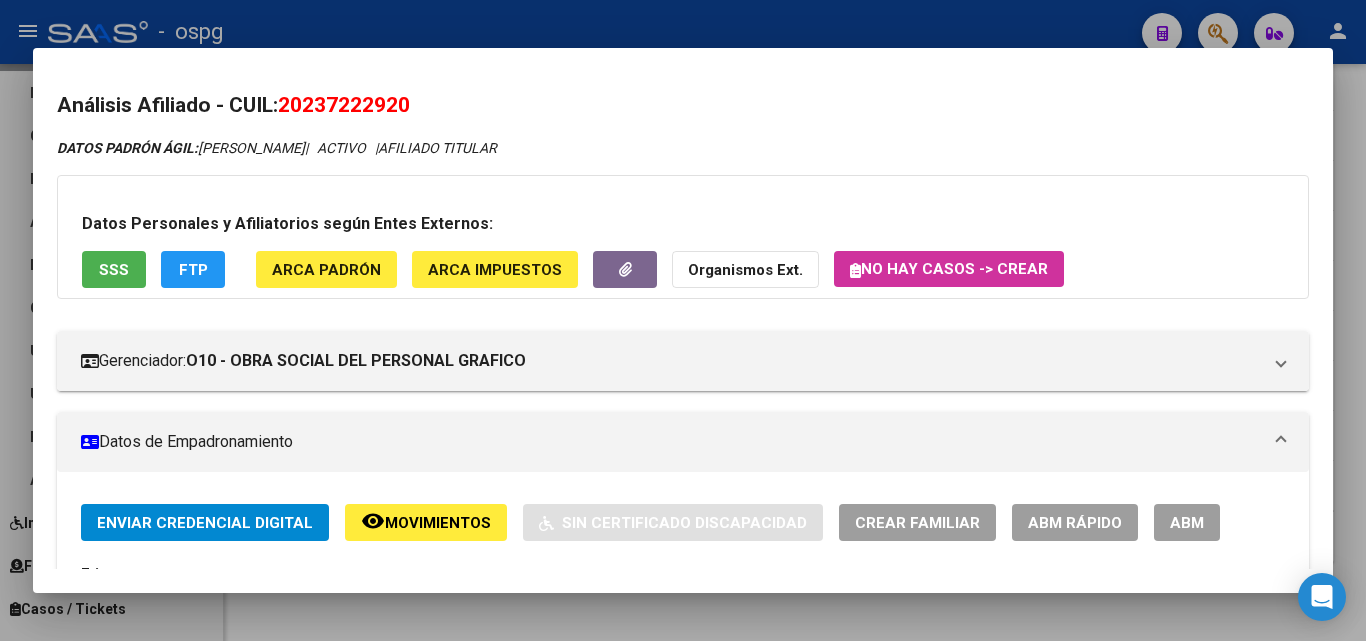 drag, startPoint x: 291, startPoint y: 109, endPoint x: 550, endPoint y: 100, distance: 259.1563 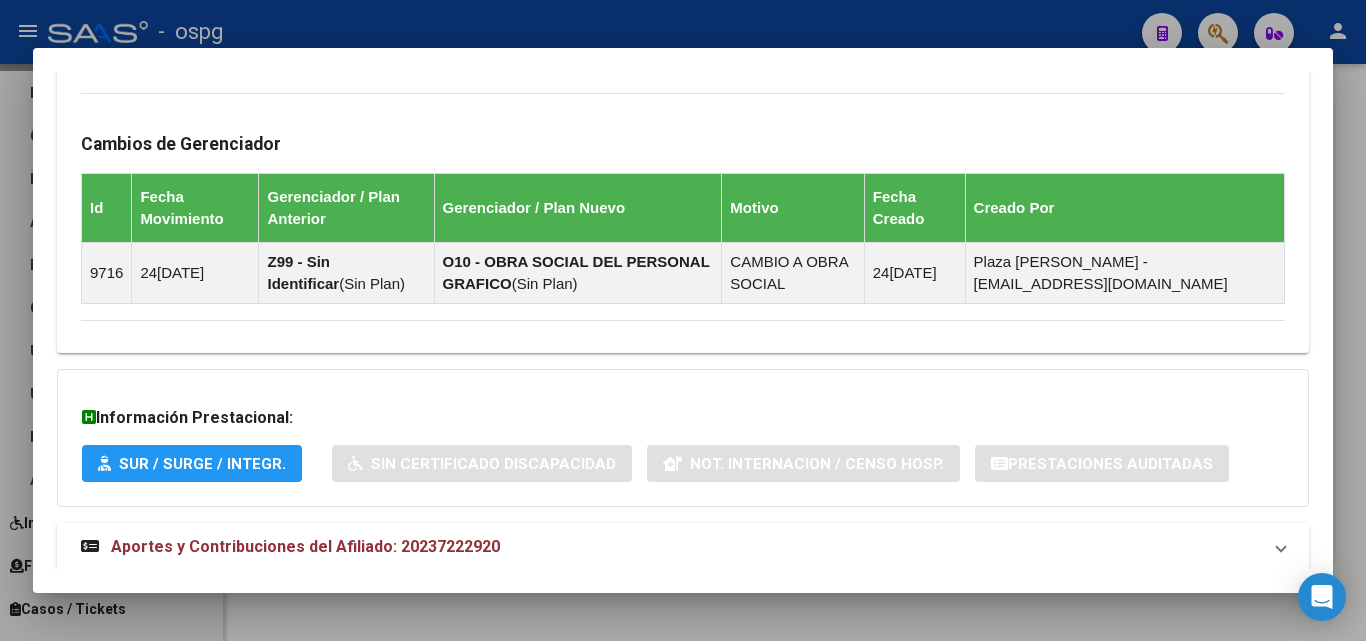 scroll, scrollTop: 1181, scrollLeft: 0, axis: vertical 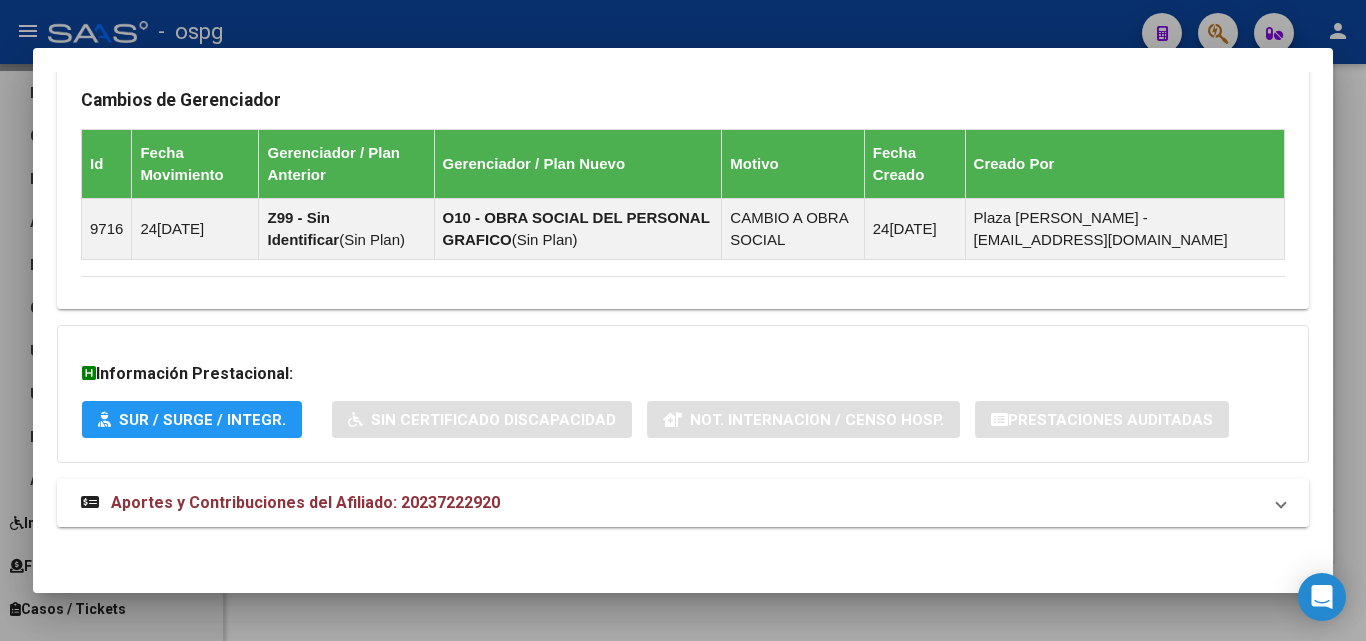 click on "Aportes y Contribuciones del Afiliado: 20237222920" at bounding box center [683, 503] 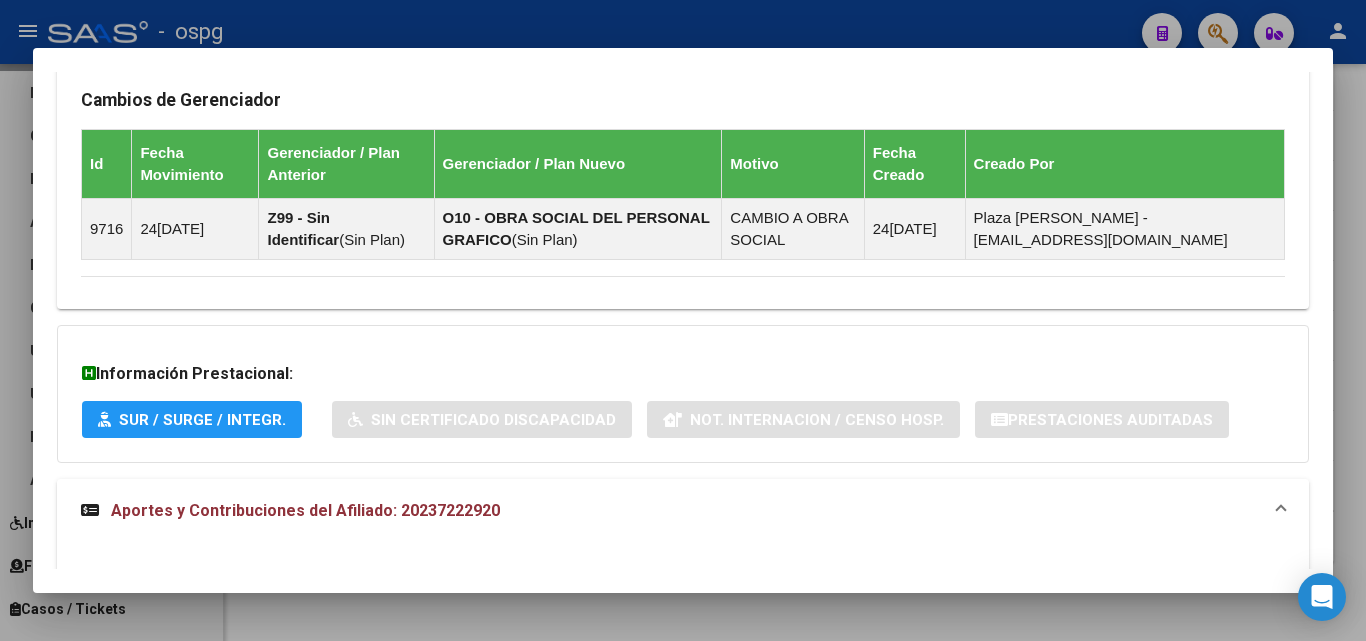 scroll, scrollTop: 1298, scrollLeft: 0, axis: vertical 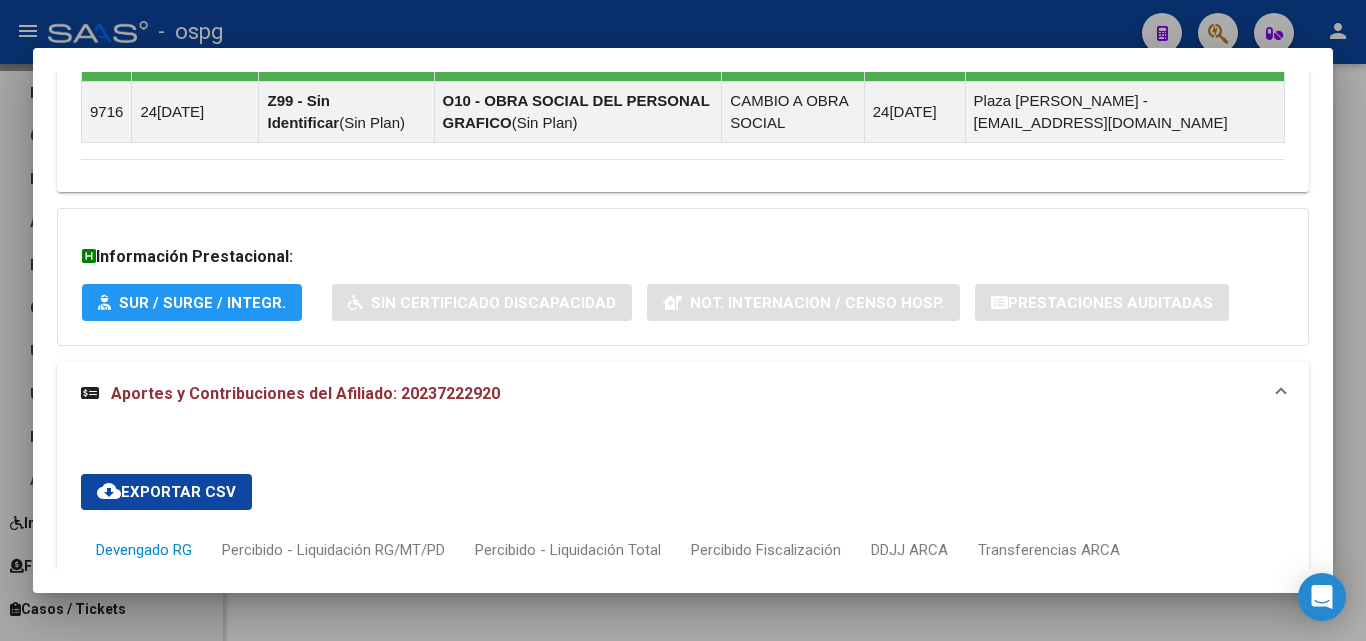 click at bounding box center (683, 320) 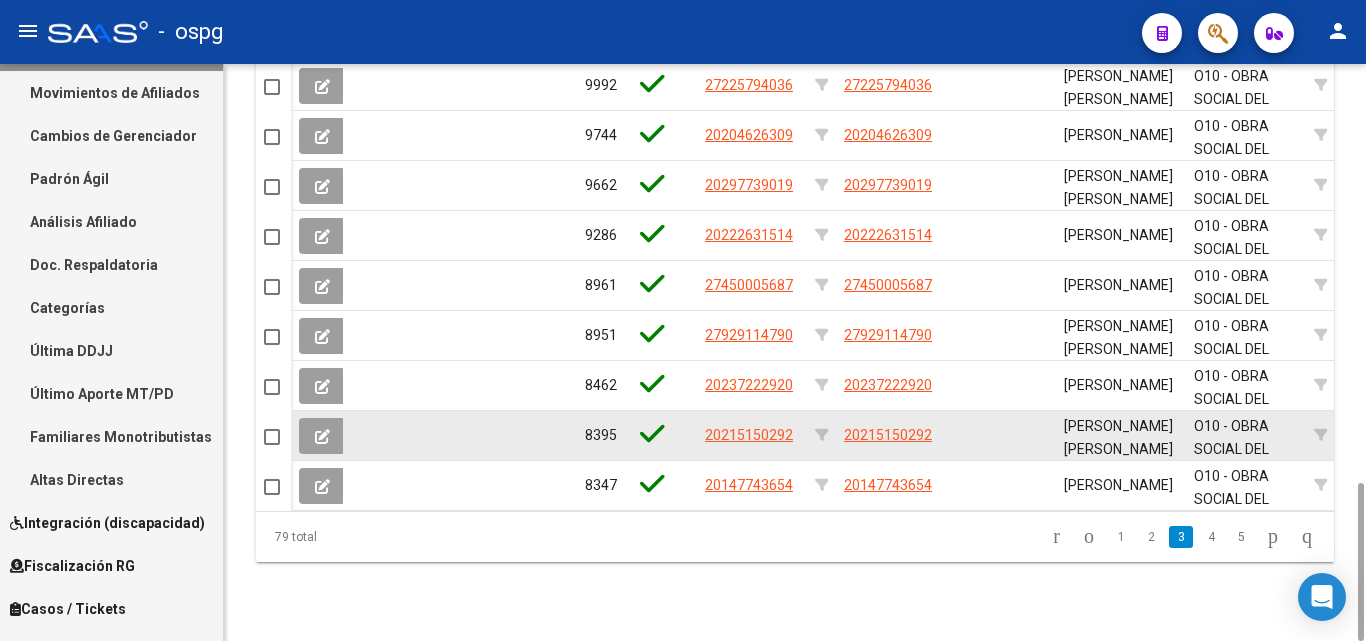 click on "20215150292" 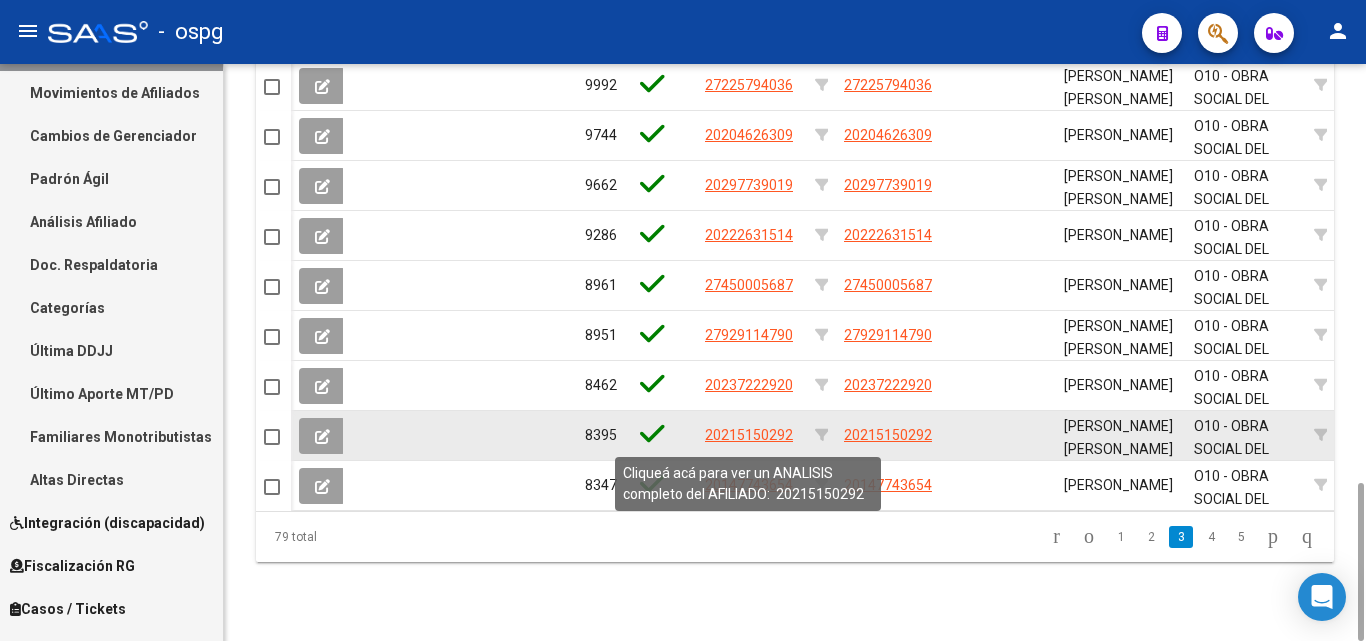 click on "20215150292" 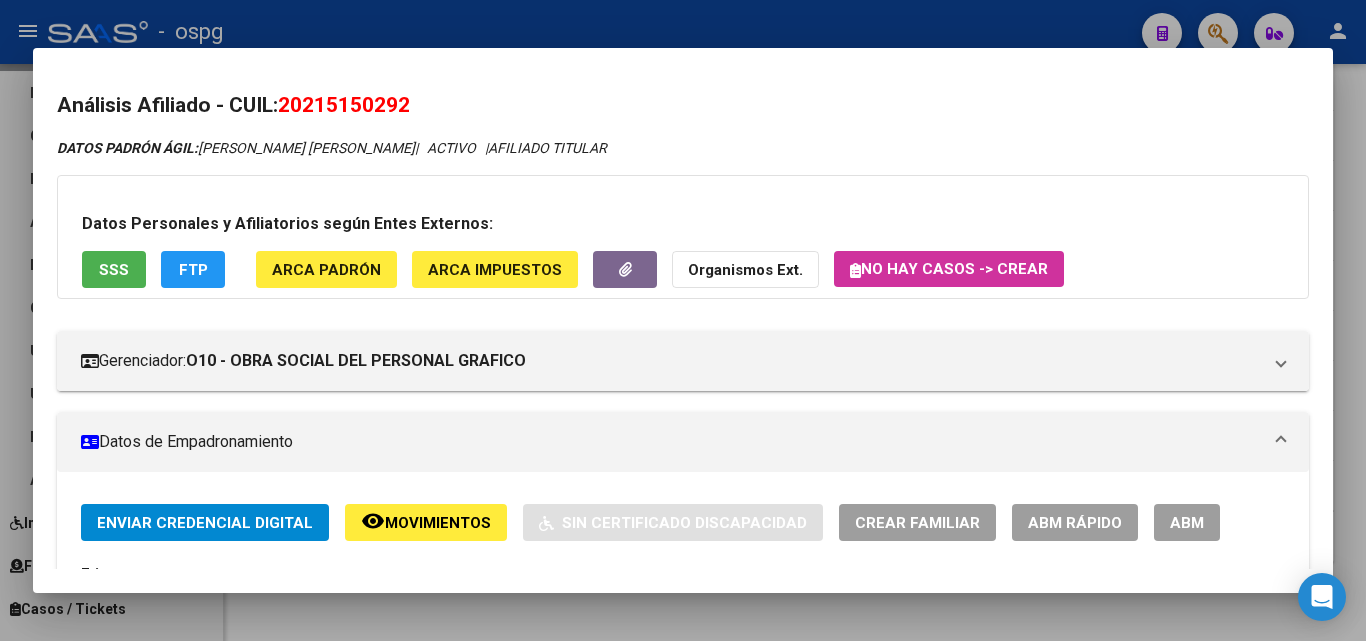 drag, startPoint x: 285, startPoint y: 108, endPoint x: 492, endPoint y: 108, distance: 207 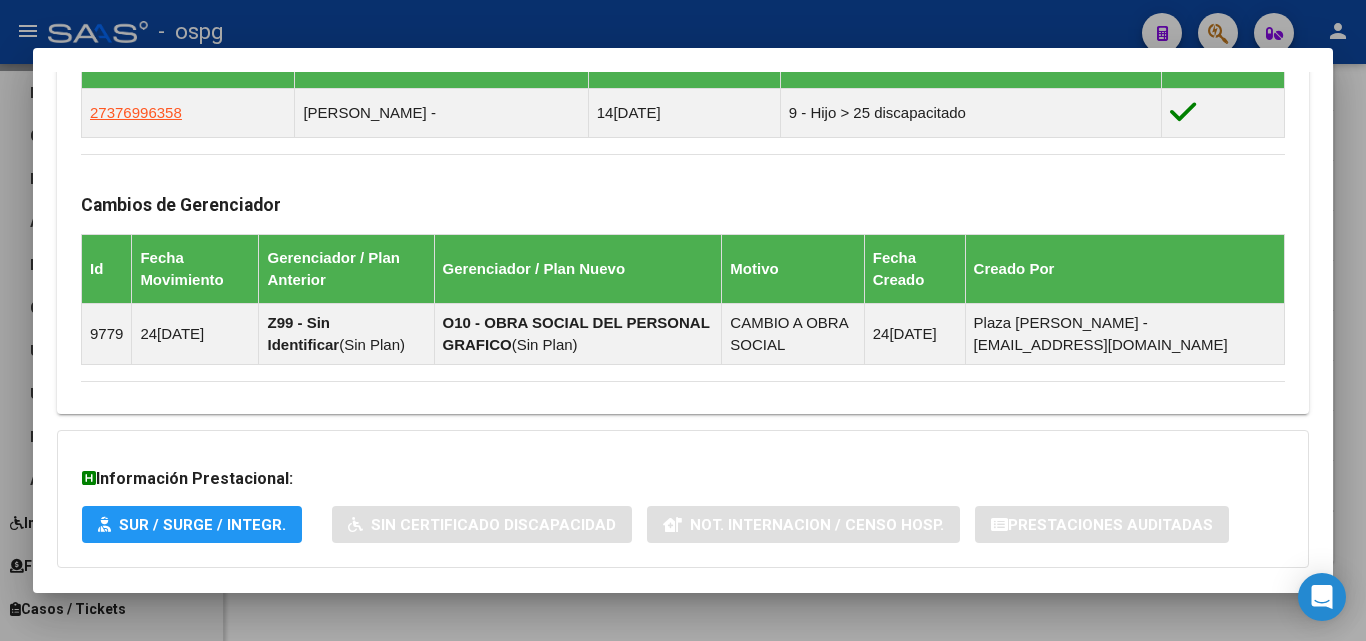scroll, scrollTop: 1248, scrollLeft: 0, axis: vertical 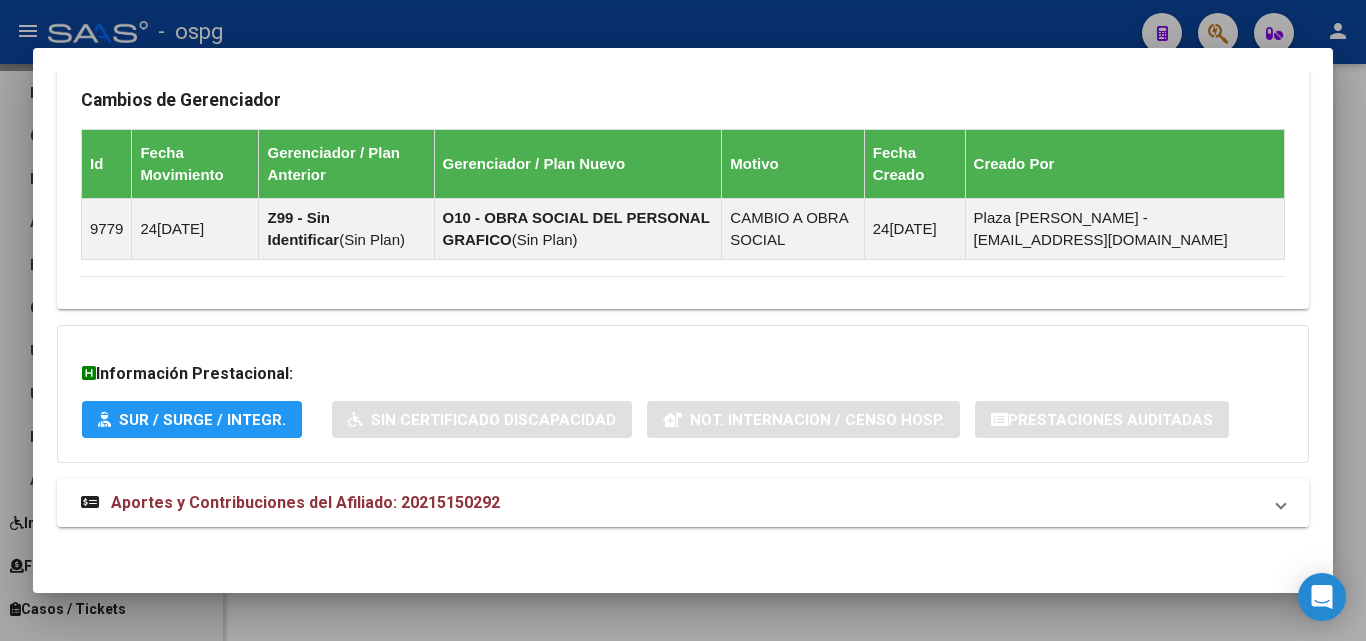 click on "Aportes y Contribuciones del Afiliado: 20215150292" at bounding box center (683, 503) 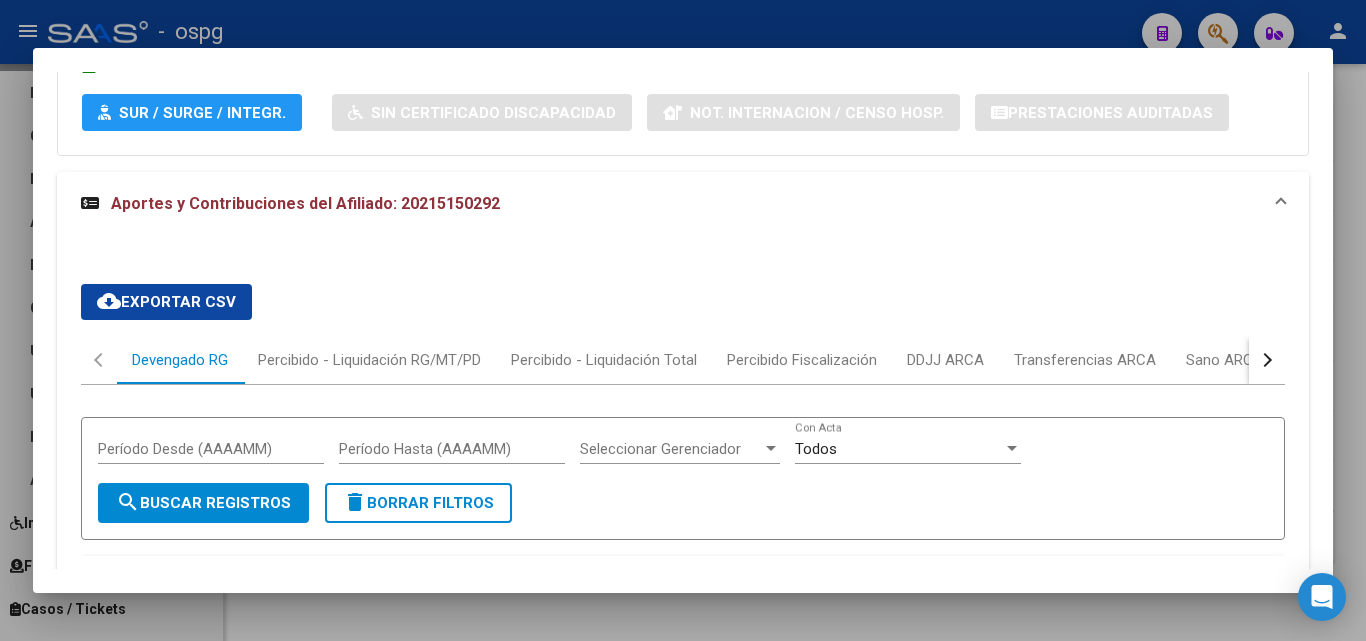 scroll, scrollTop: 1726, scrollLeft: 0, axis: vertical 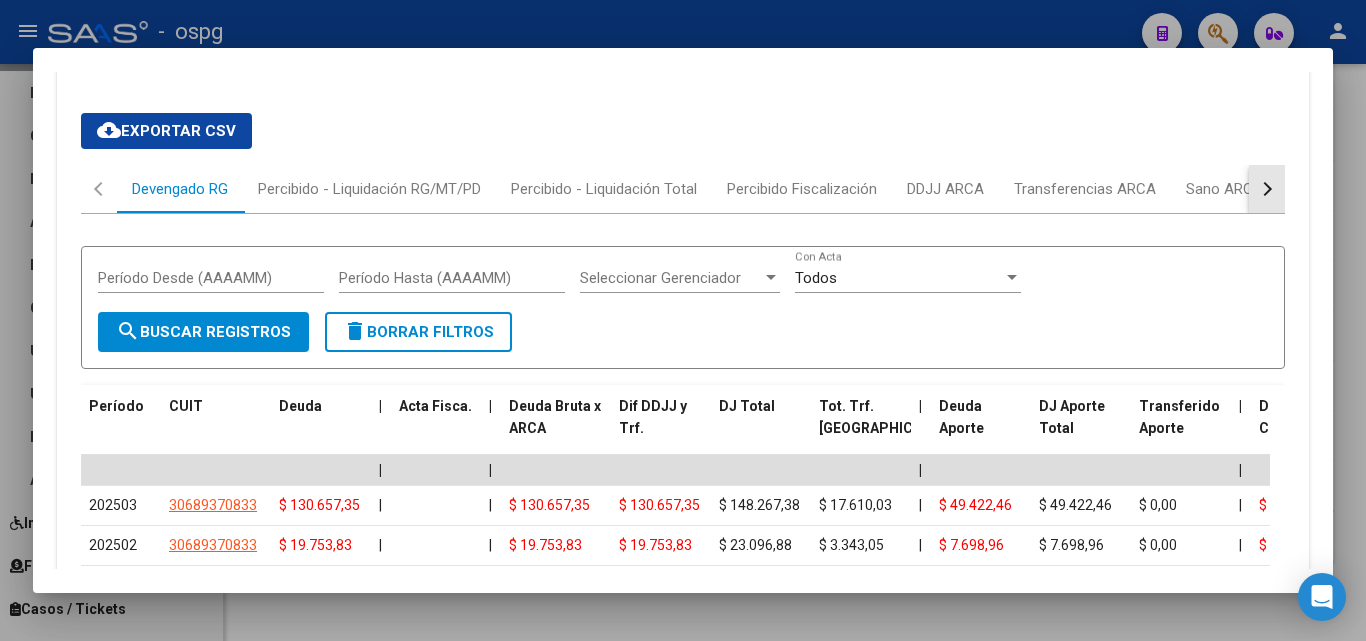 click at bounding box center (1267, 189) 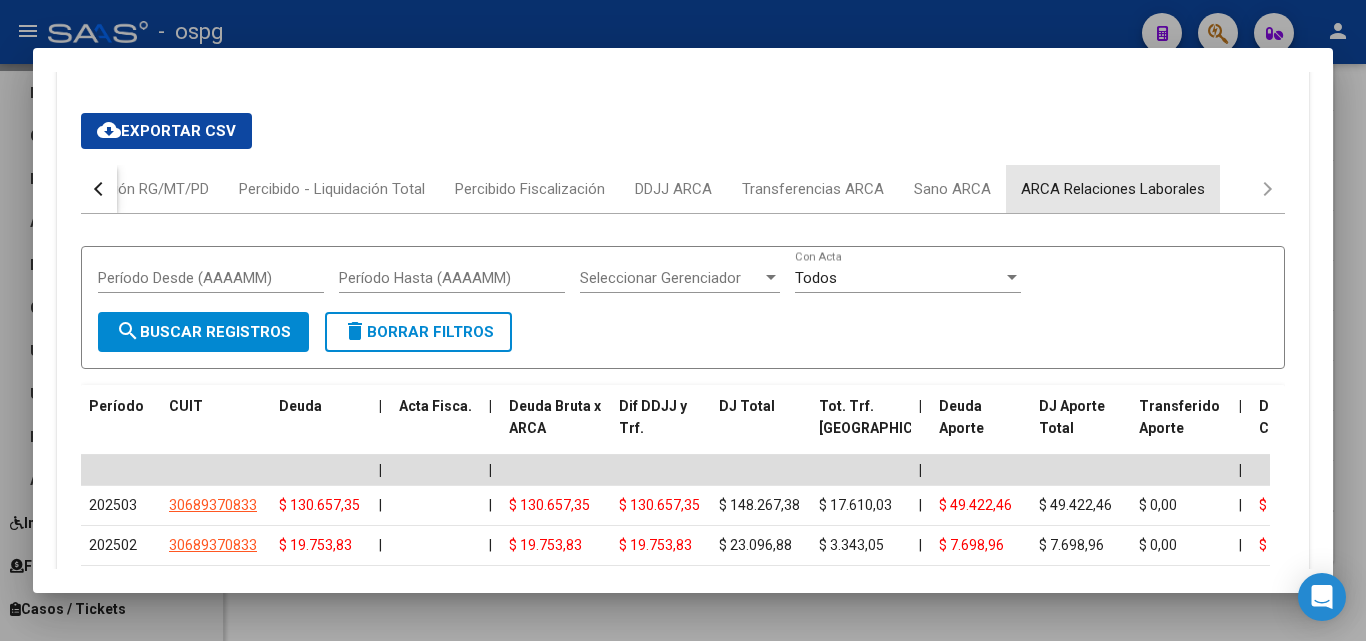 click on "ARCA Relaciones Laborales" at bounding box center (1113, 189) 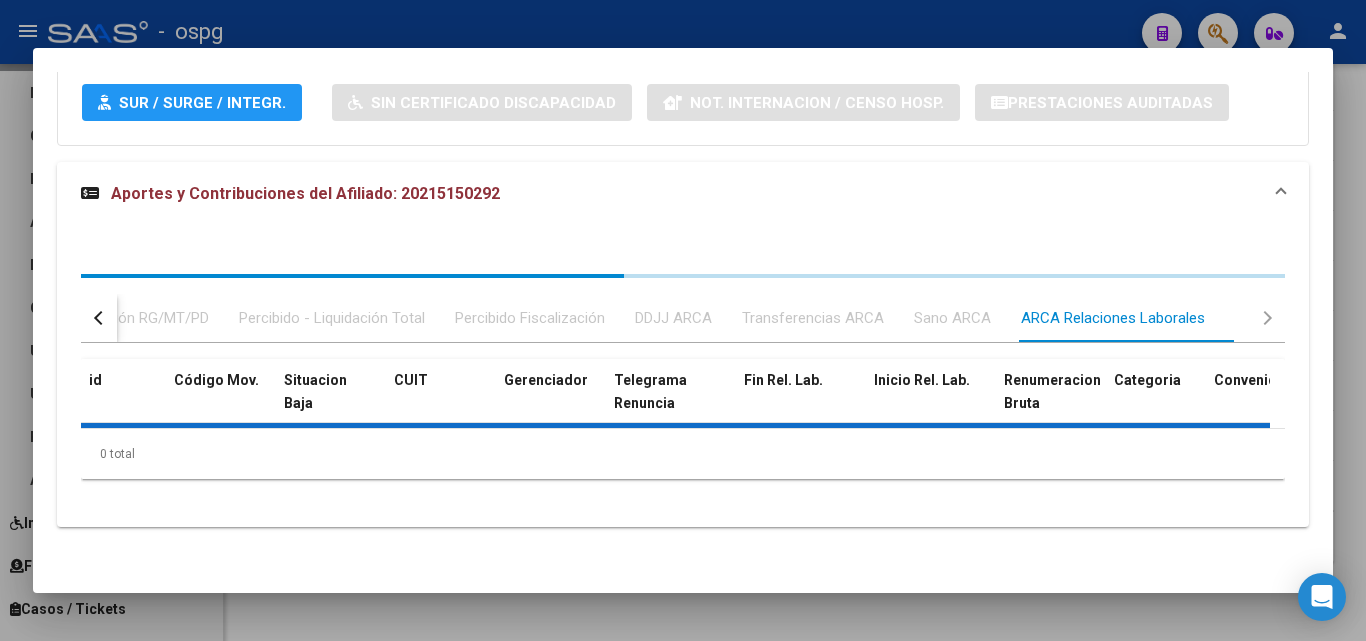 scroll, scrollTop: 1698, scrollLeft: 0, axis: vertical 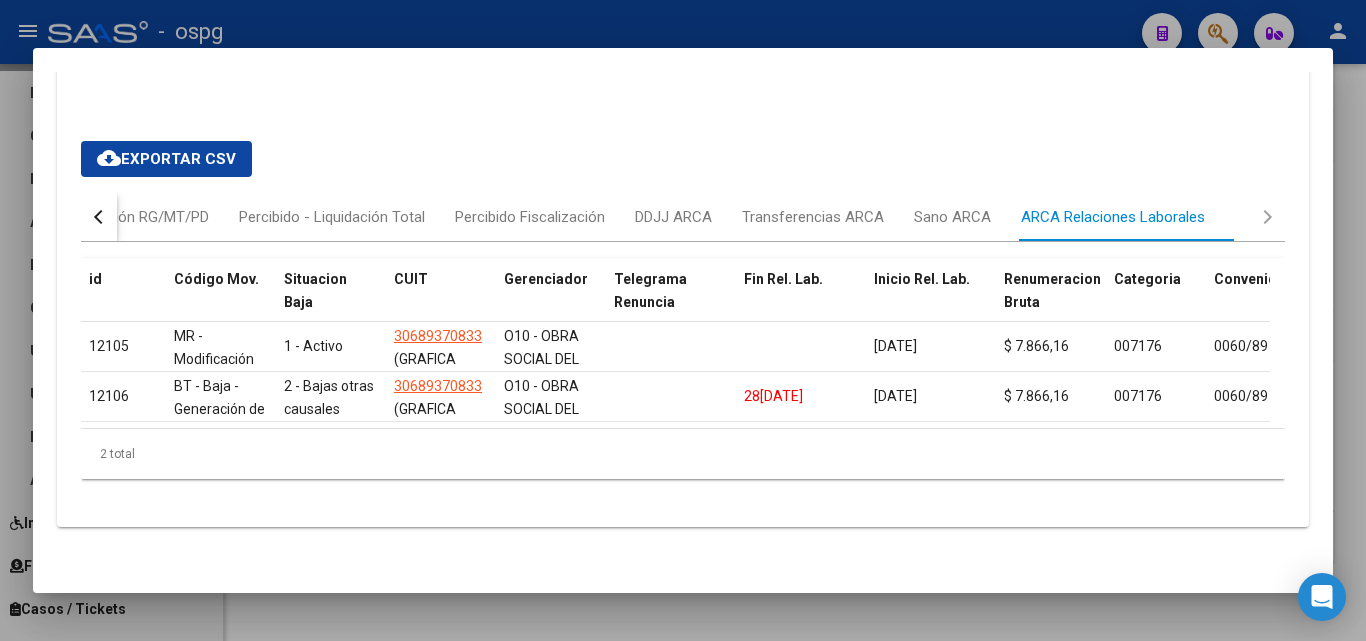 click at bounding box center [683, 320] 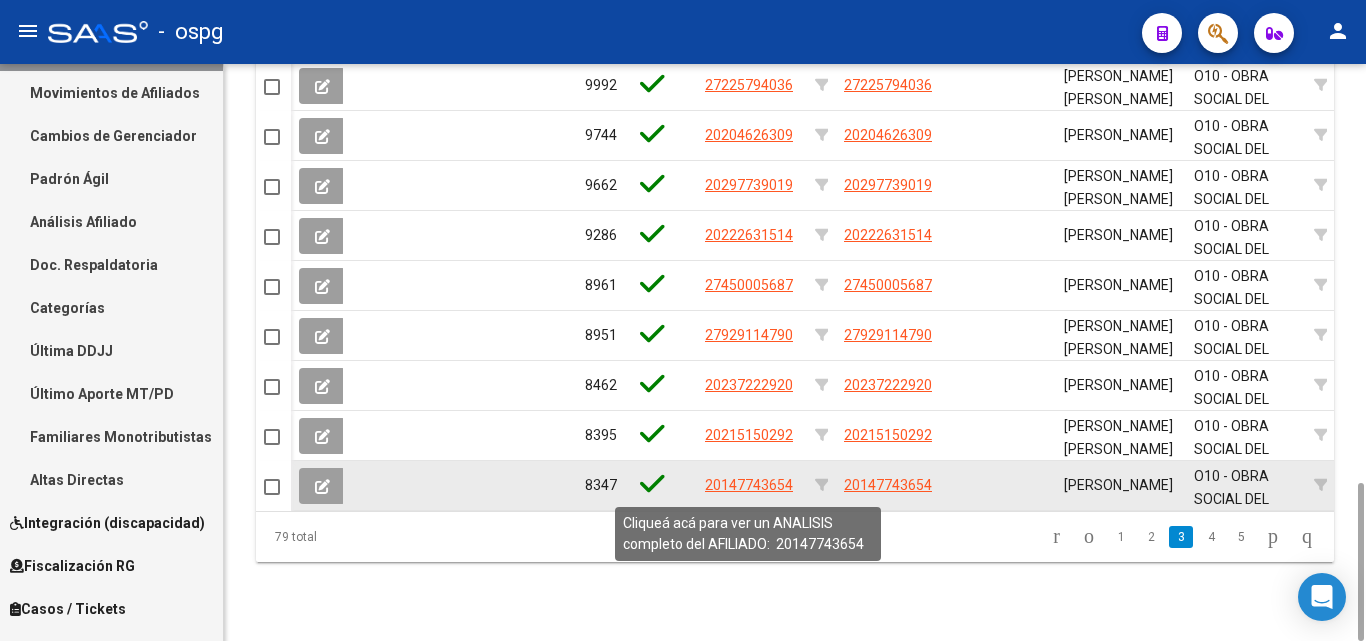 click on "20147743654" 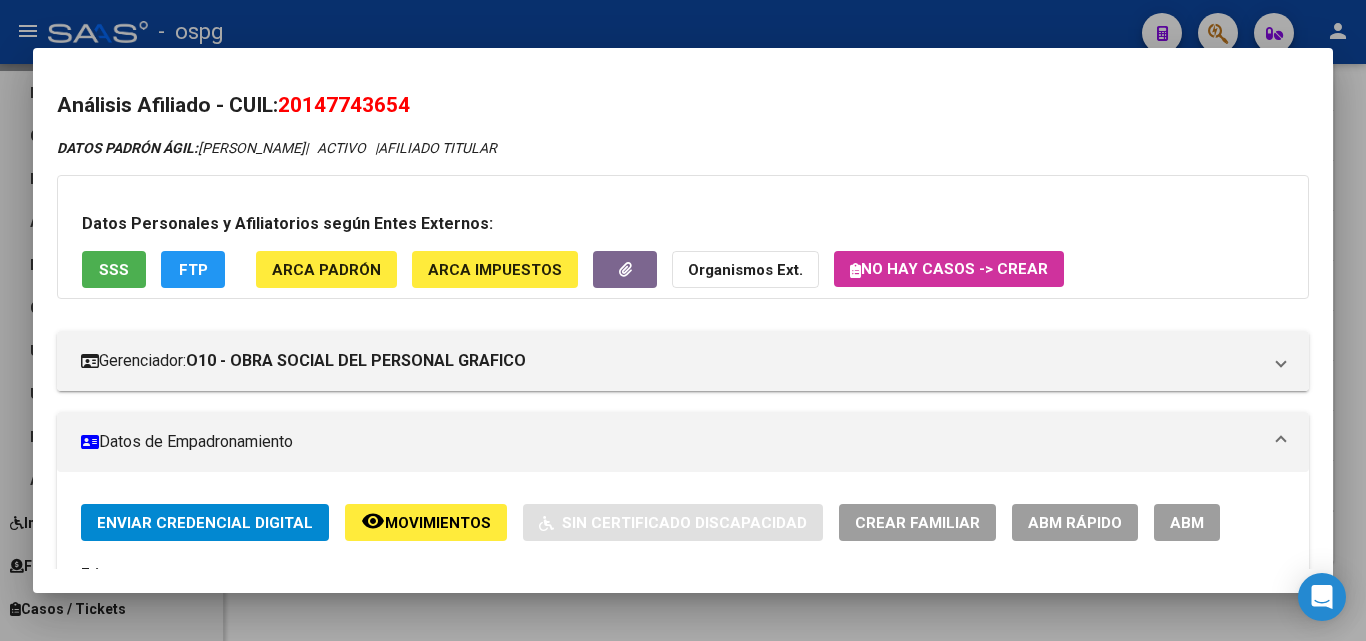 drag, startPoint x: 286, startPoint y: 107, endPoint x: 456, endPoint y: 116, distance: 170.23807 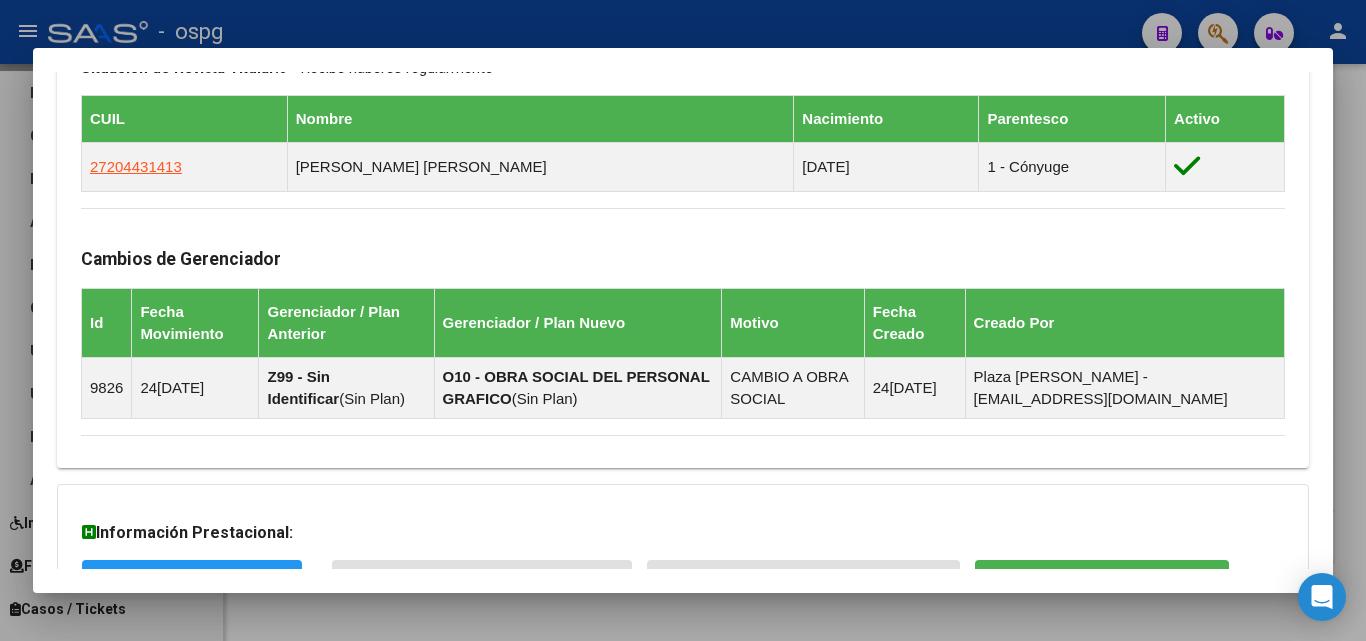 scroll, scrollTop: 1248, scrollLeft: 0, axis: vertical 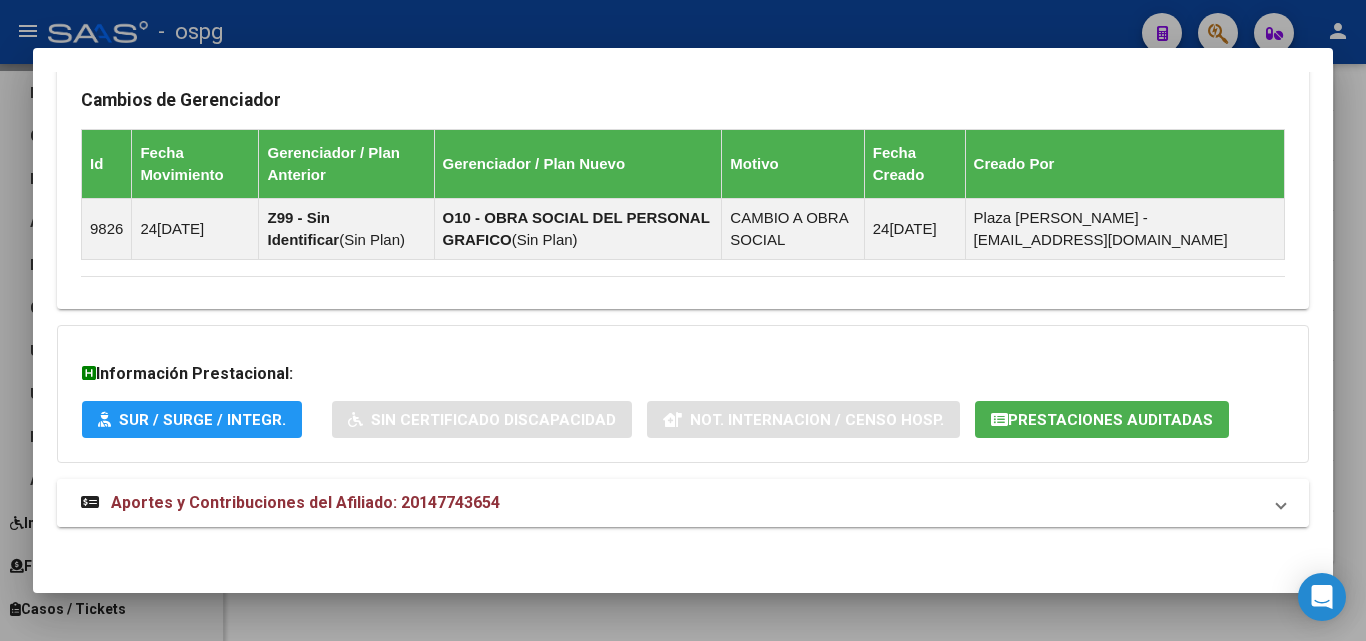 drag, startPoint x: 366, startPoint y: 504, endPoint x: 443, endPoint y: 454, distance: 91.809586 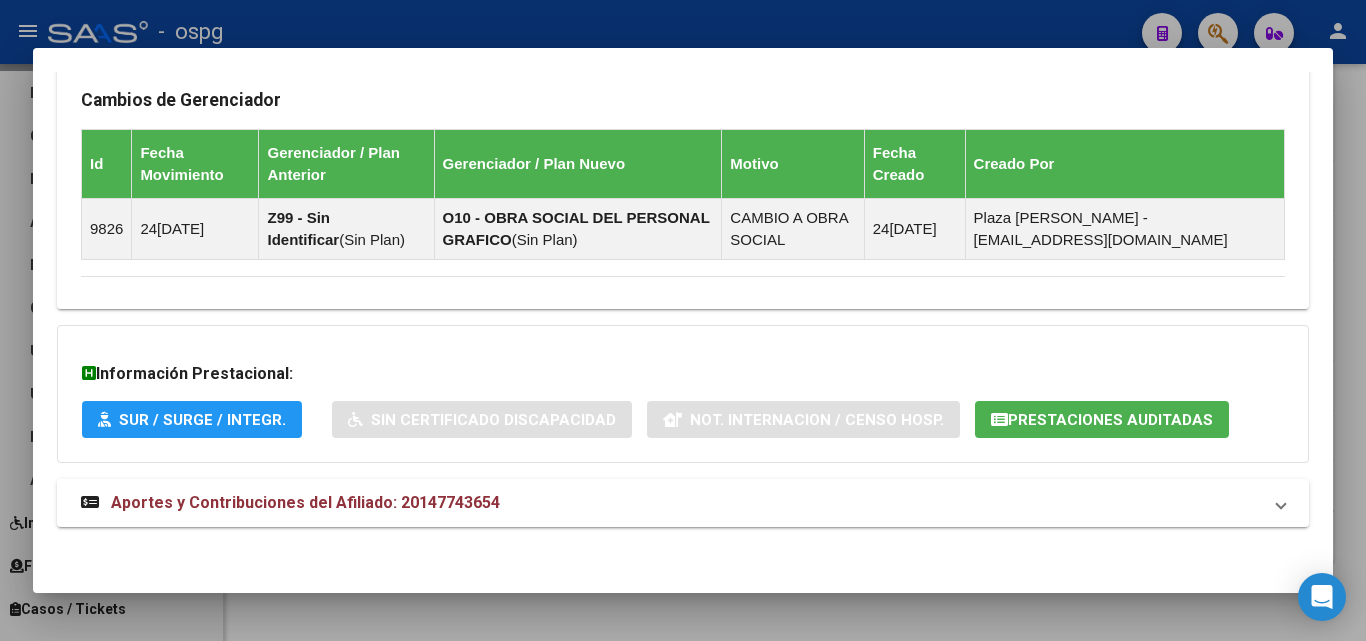 click on "Aportes y Contribuciones del Afiliado: 20147743654" at bounding box center (305, 502) 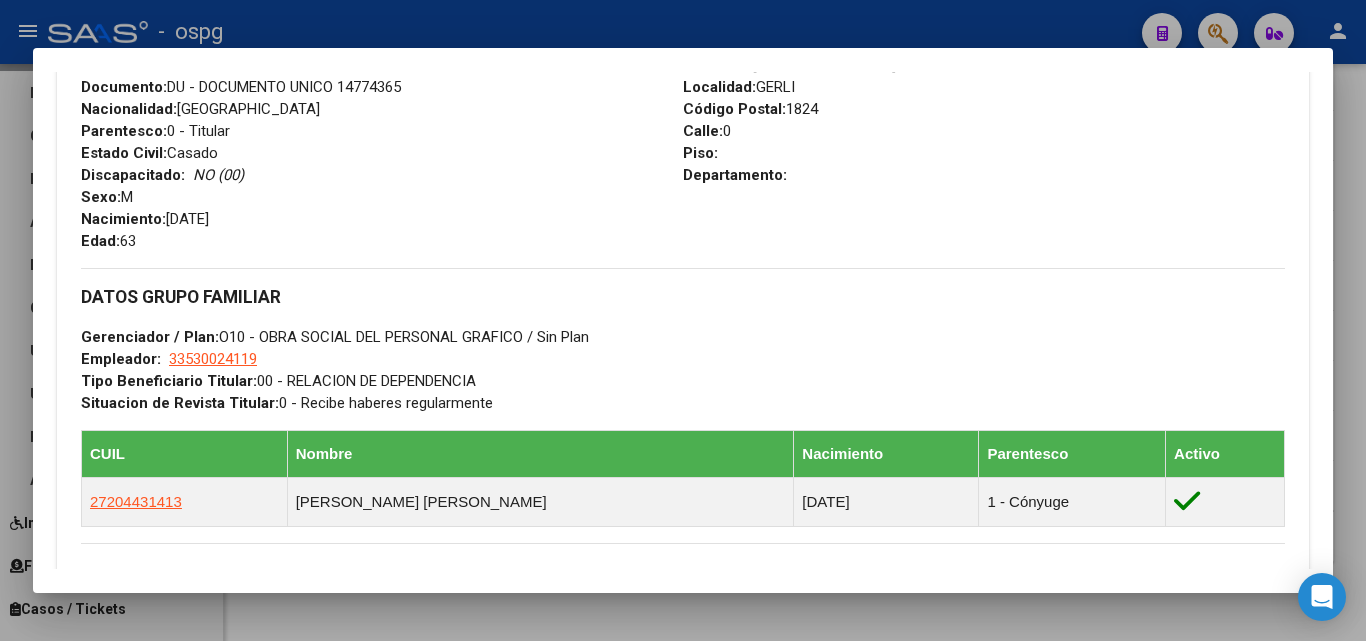 scroll, scrollTop: 1548, scrollLeft: 0, axis: vertical 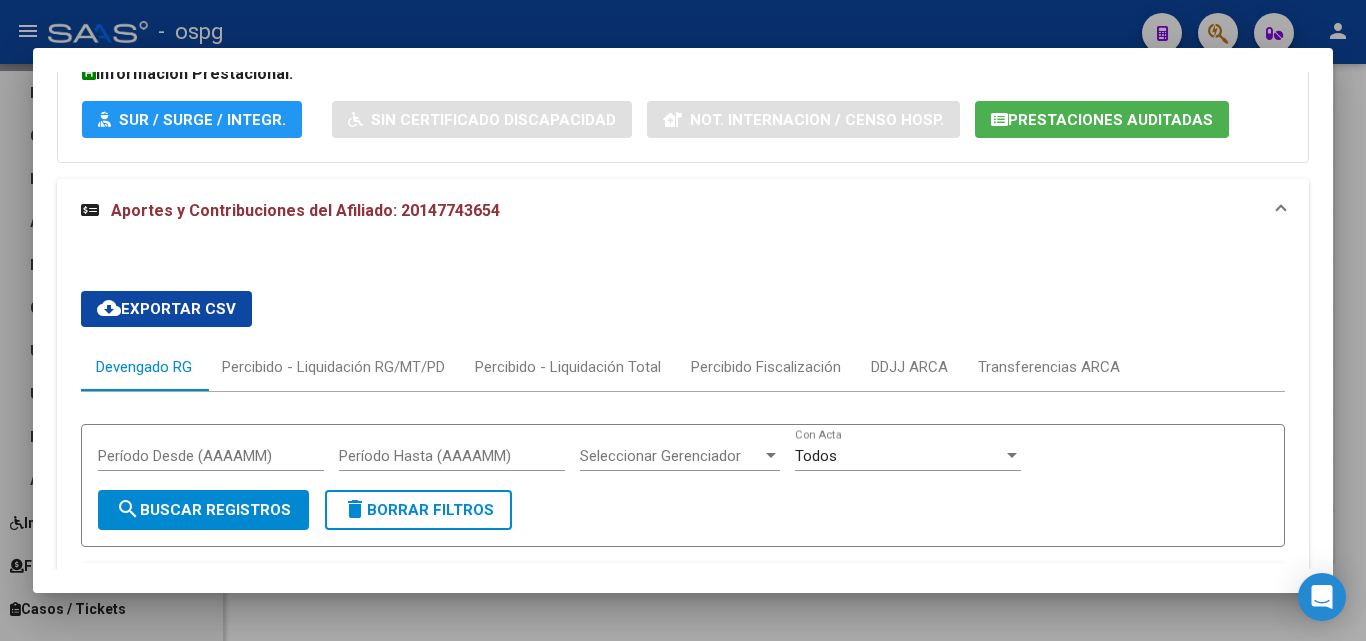 click at bounding box center [683, 320] 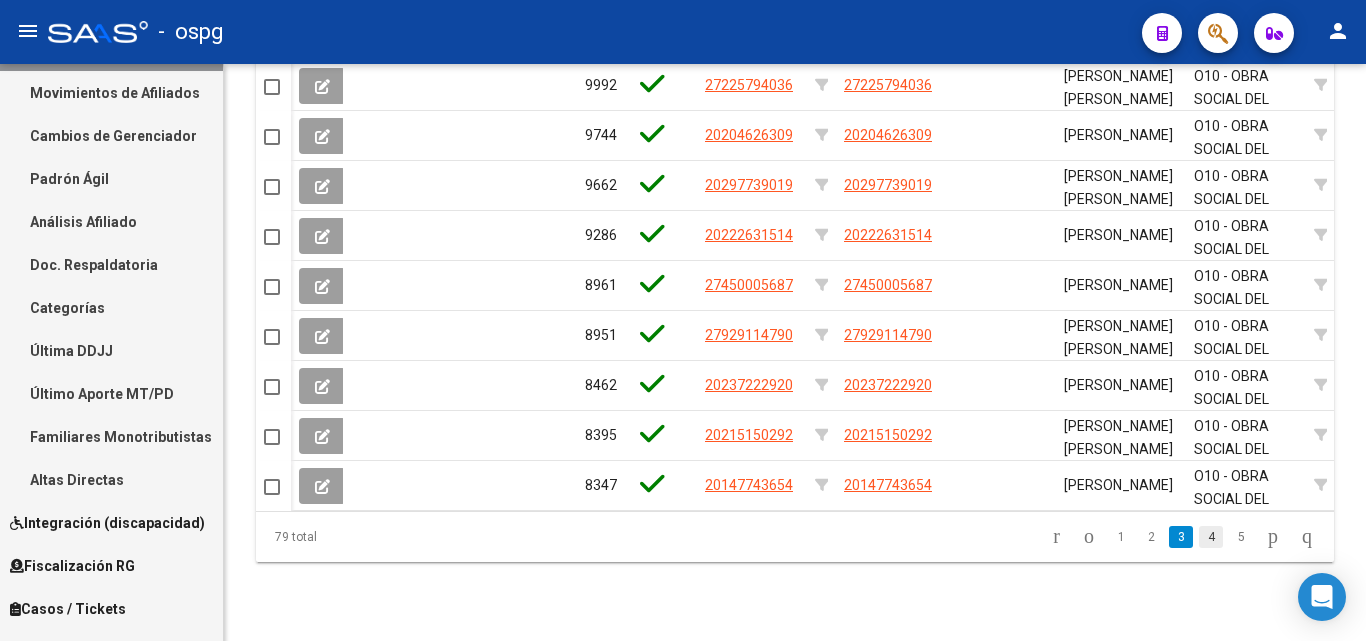 click on "4" 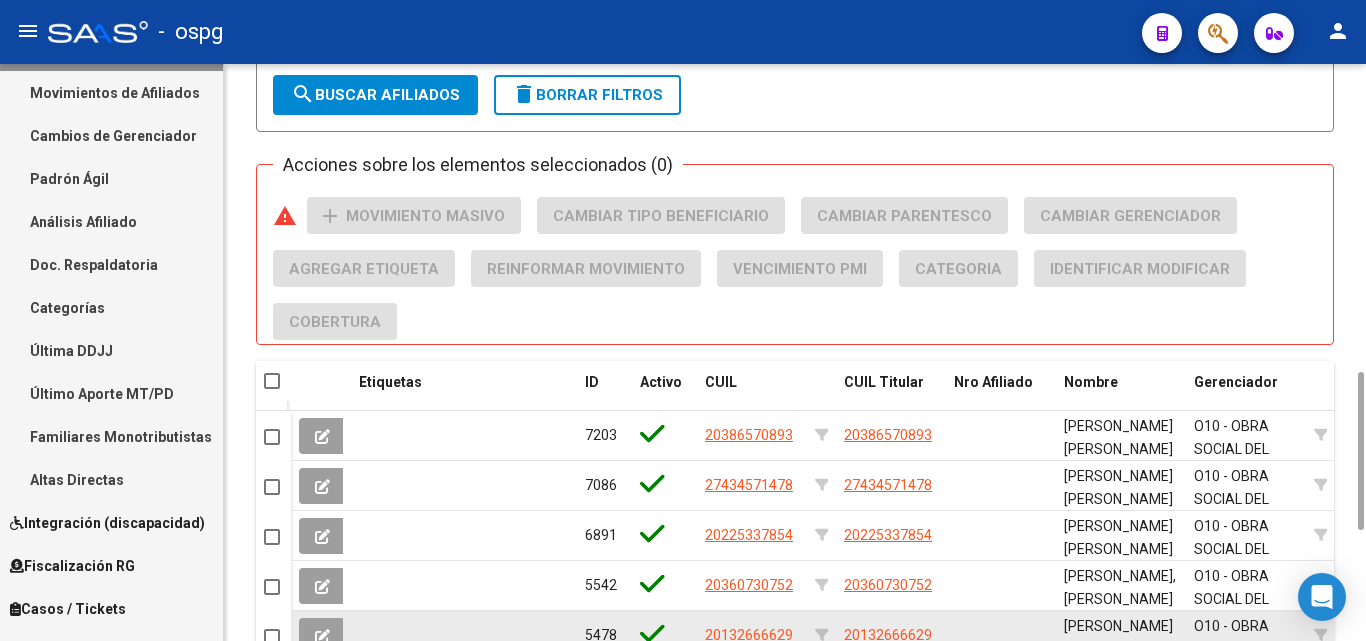 scroll, scrollTop: 1323, scrollLeft: 0, axis: vertical 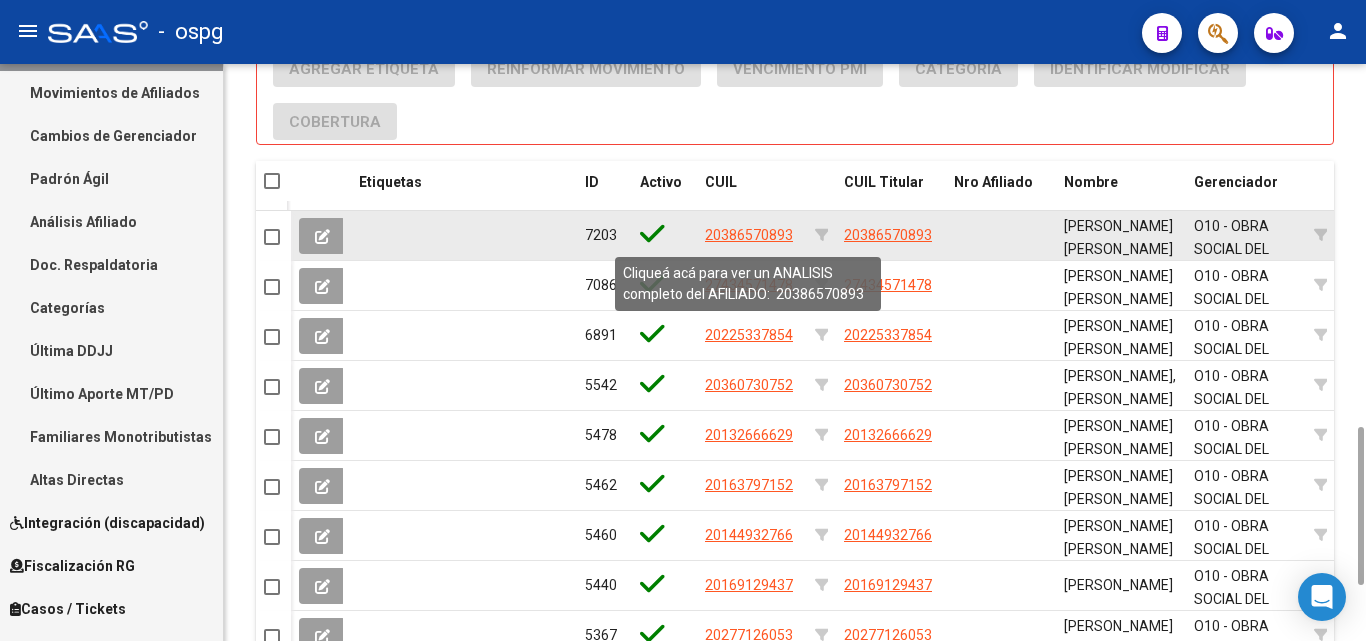 click on "20386570893" 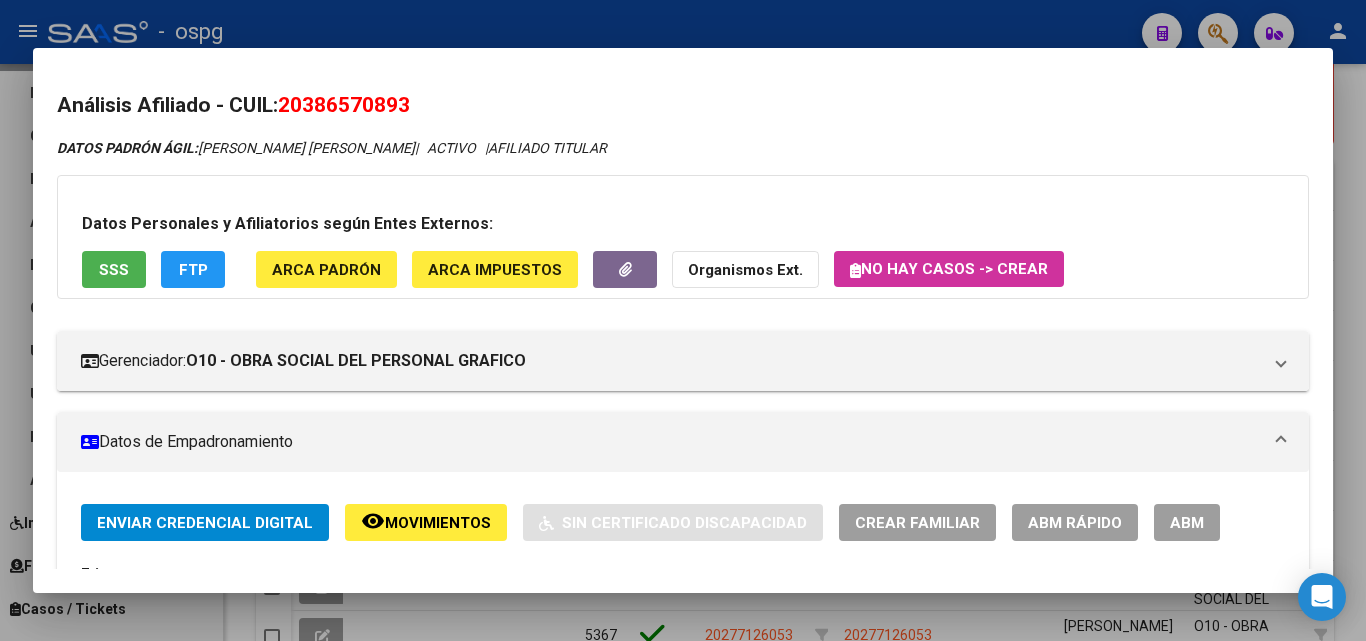 drag, startPoint x: 284, startPoint y: 101, endPoint x: 457, endPoint y: 88, distance: 173.48775 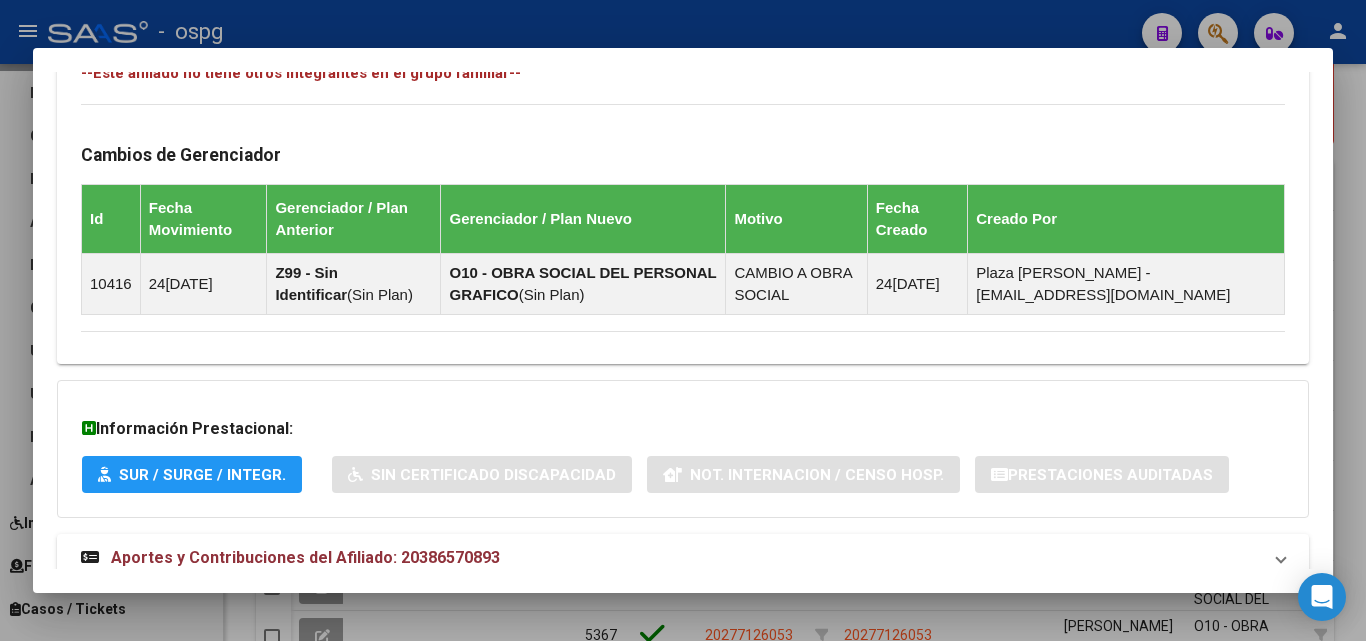 scroll, scrollTop: 1181, scrollLeft: 0, axis: vertical 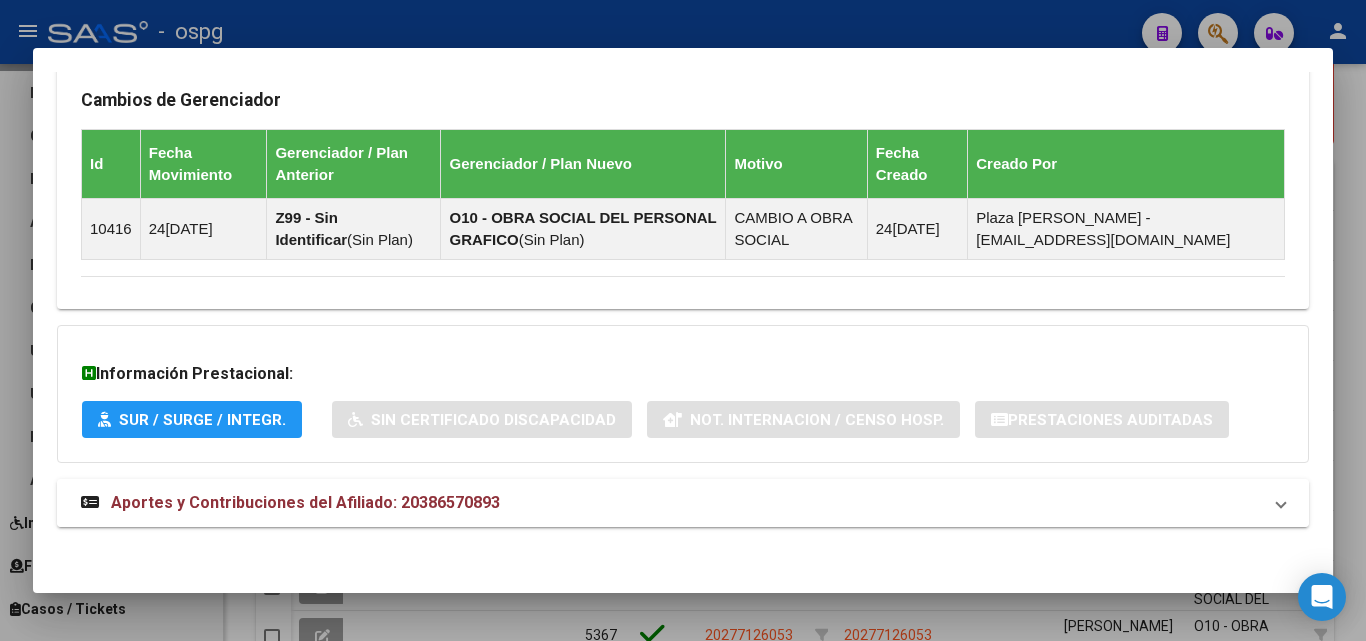 click on "Aportes y Contribuciones del Afiliado: 20386570893" at bounding box center (671, 503) 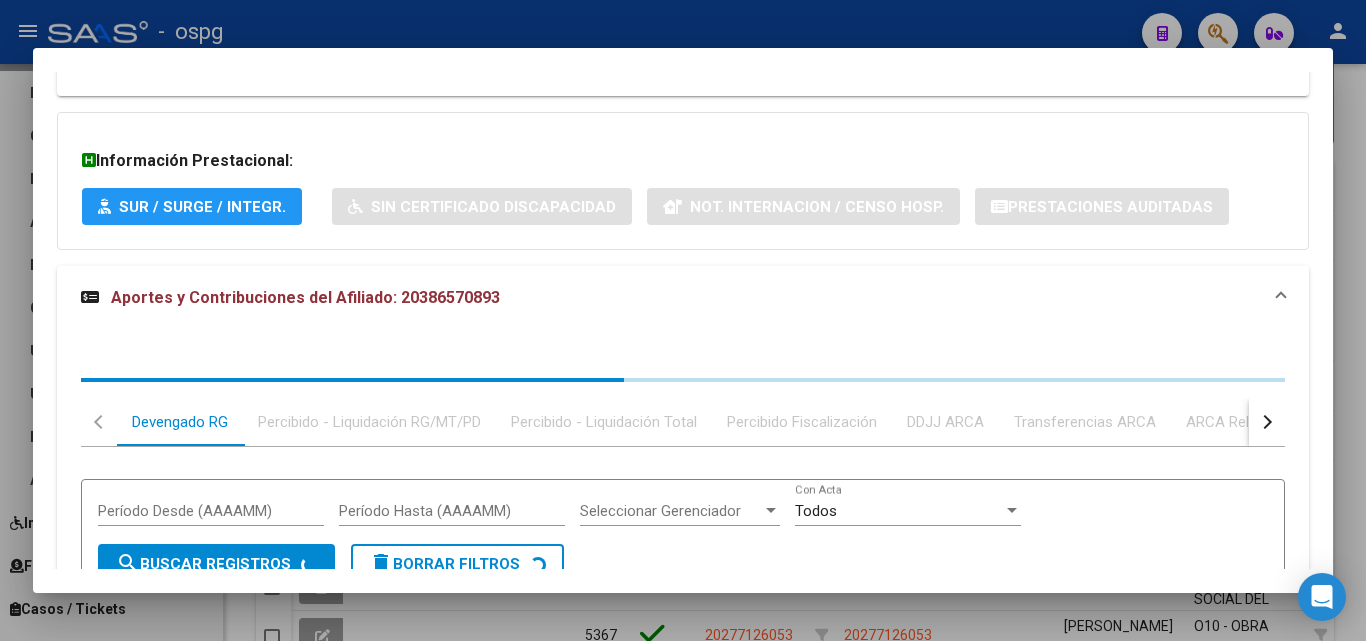 scroll, scrollTop: 1398, scrollLeft: 0, axis: vertical 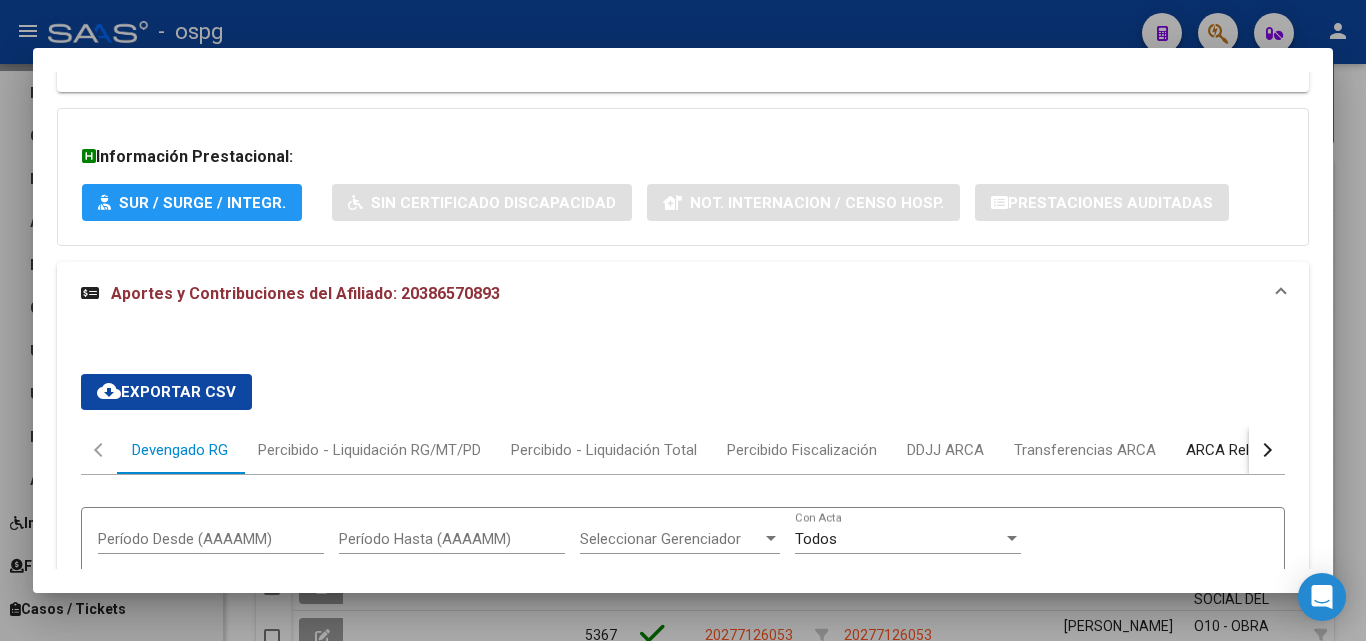 click on "ARCA Relaciones Laborales" at bounding box center (1278, 450) 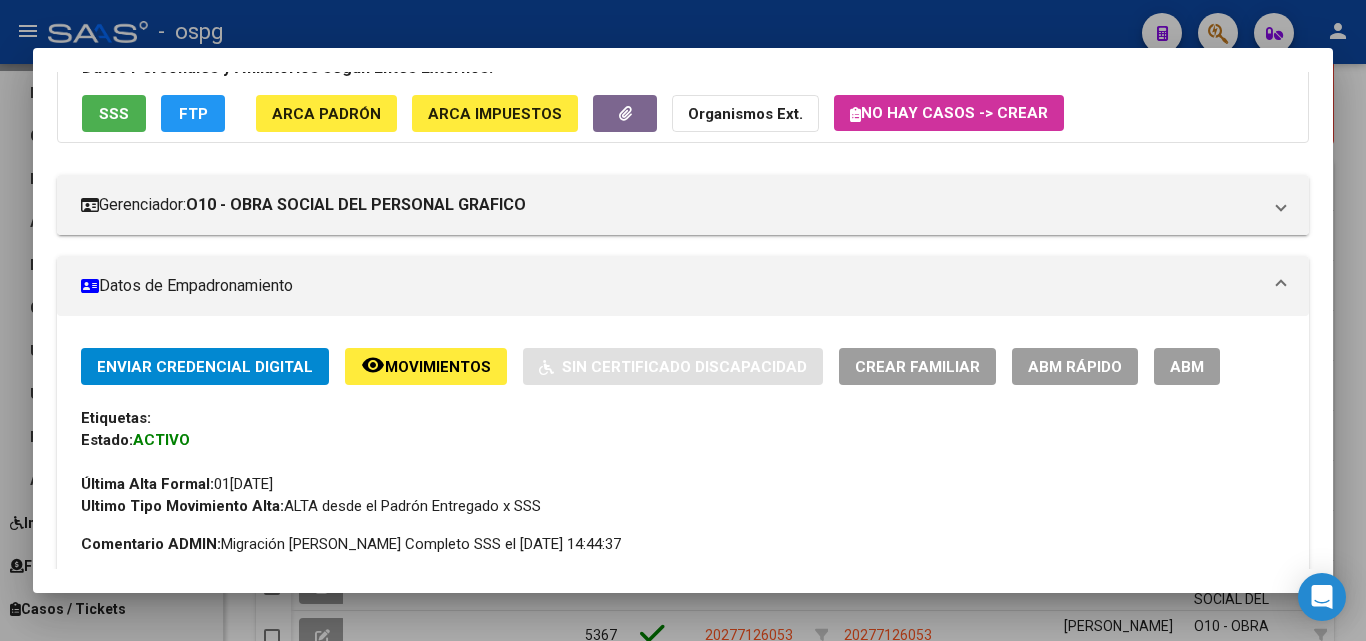 scroll, scrollTop: 0, scrollLeft: 0, axis: both 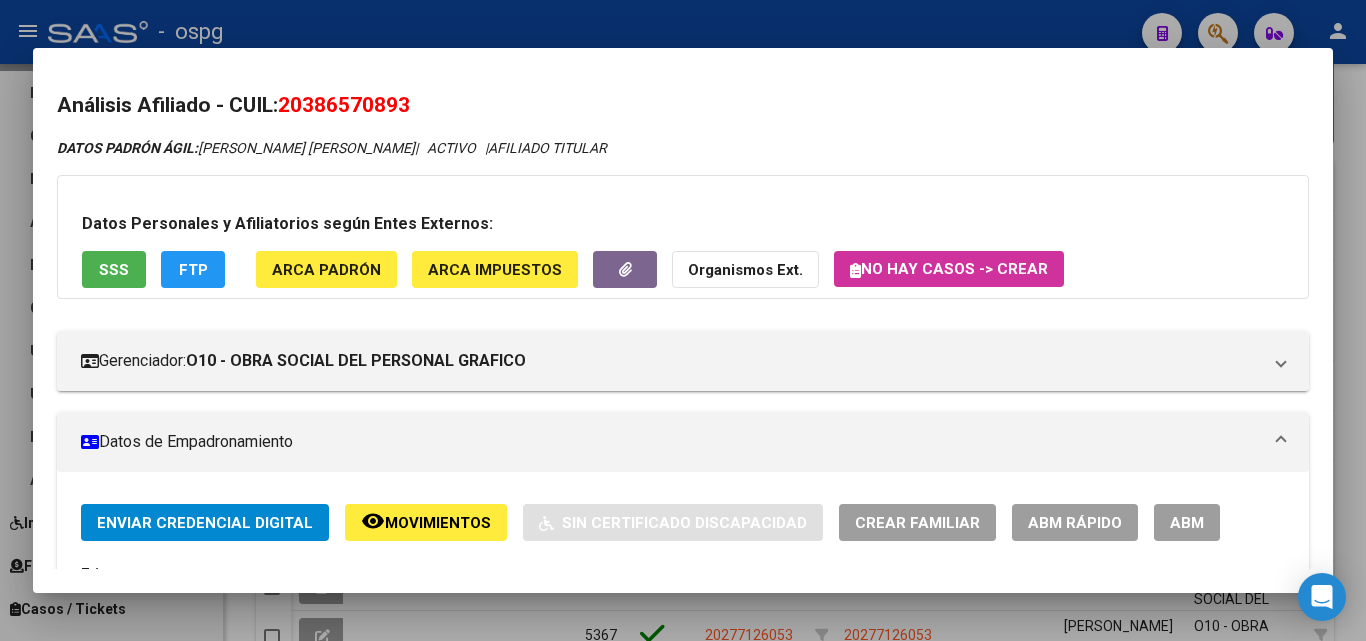 click on "ABM Rápido" 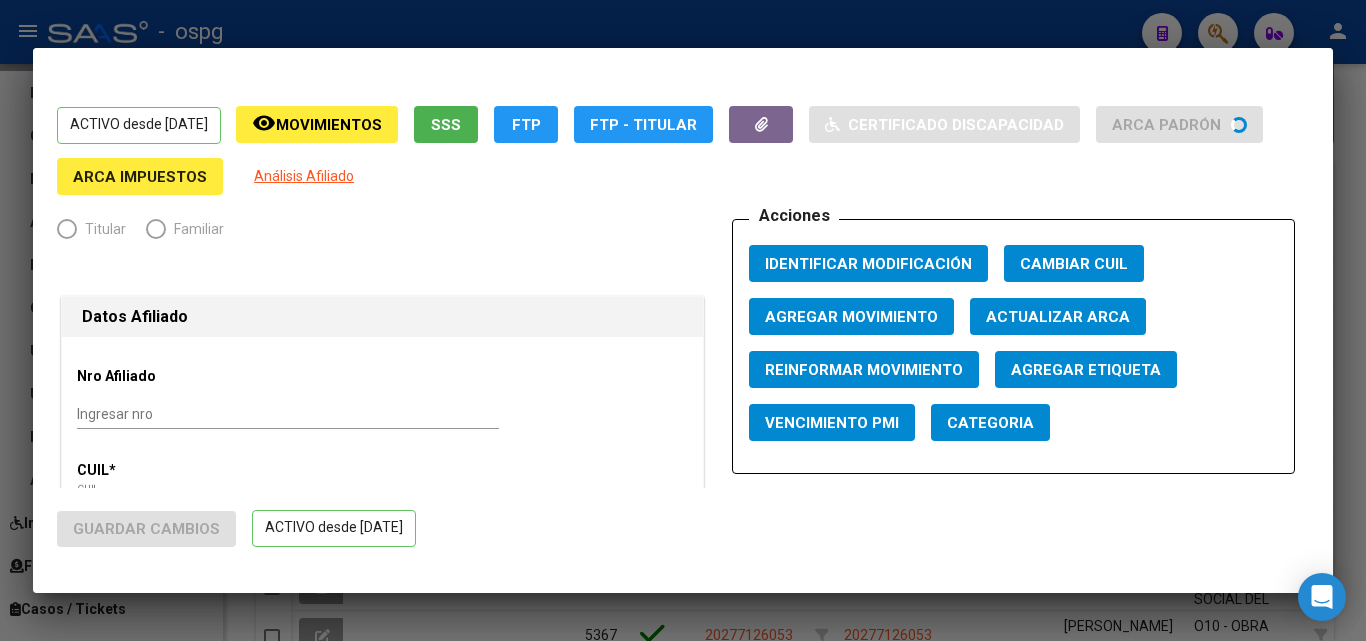 radio on "true" 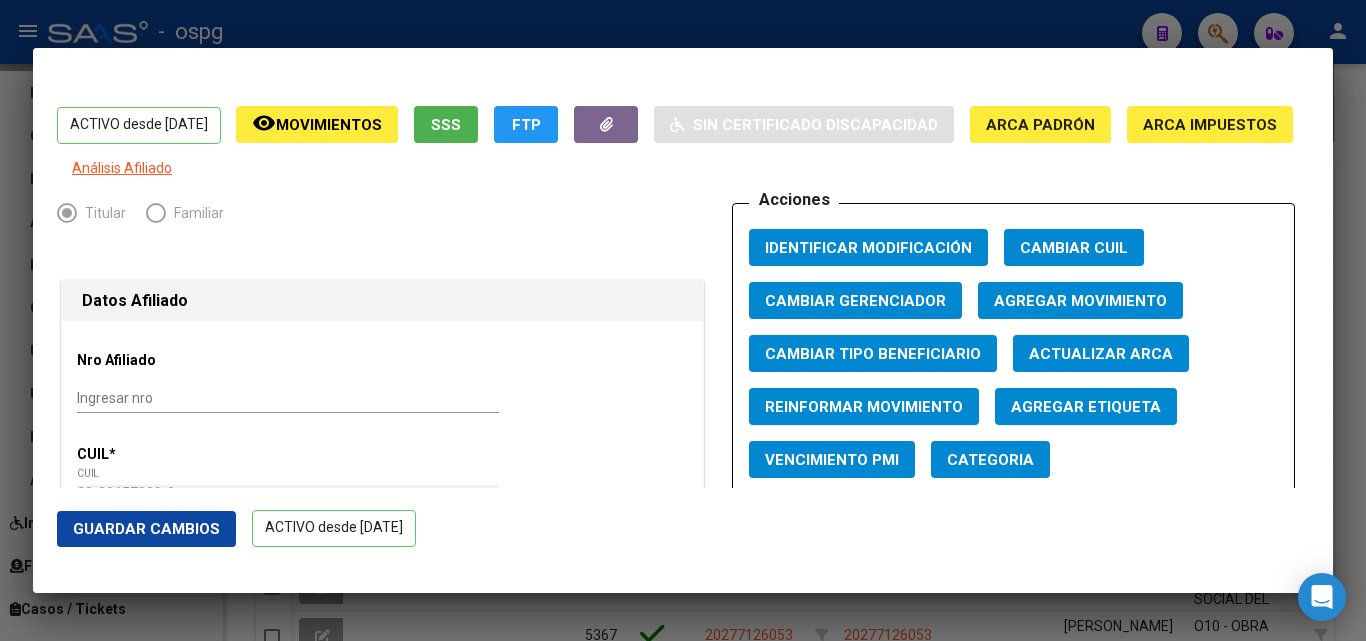 click on "Agregar Movimiento" 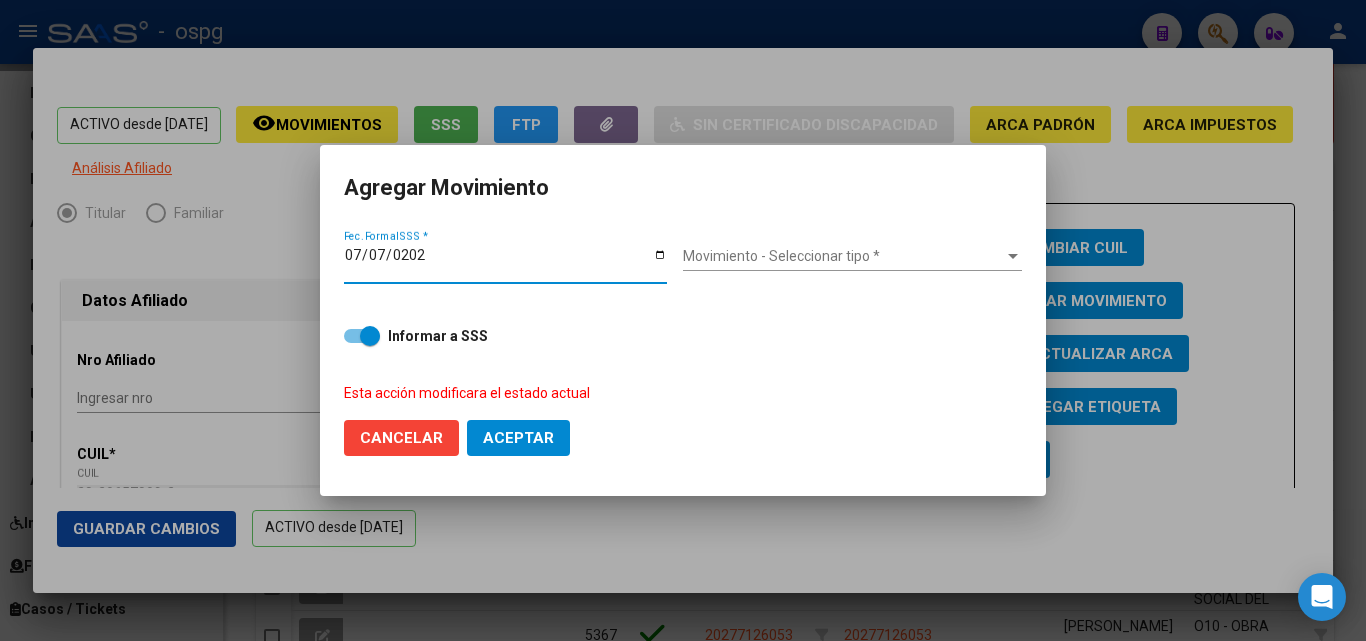 type on "[DATE]" 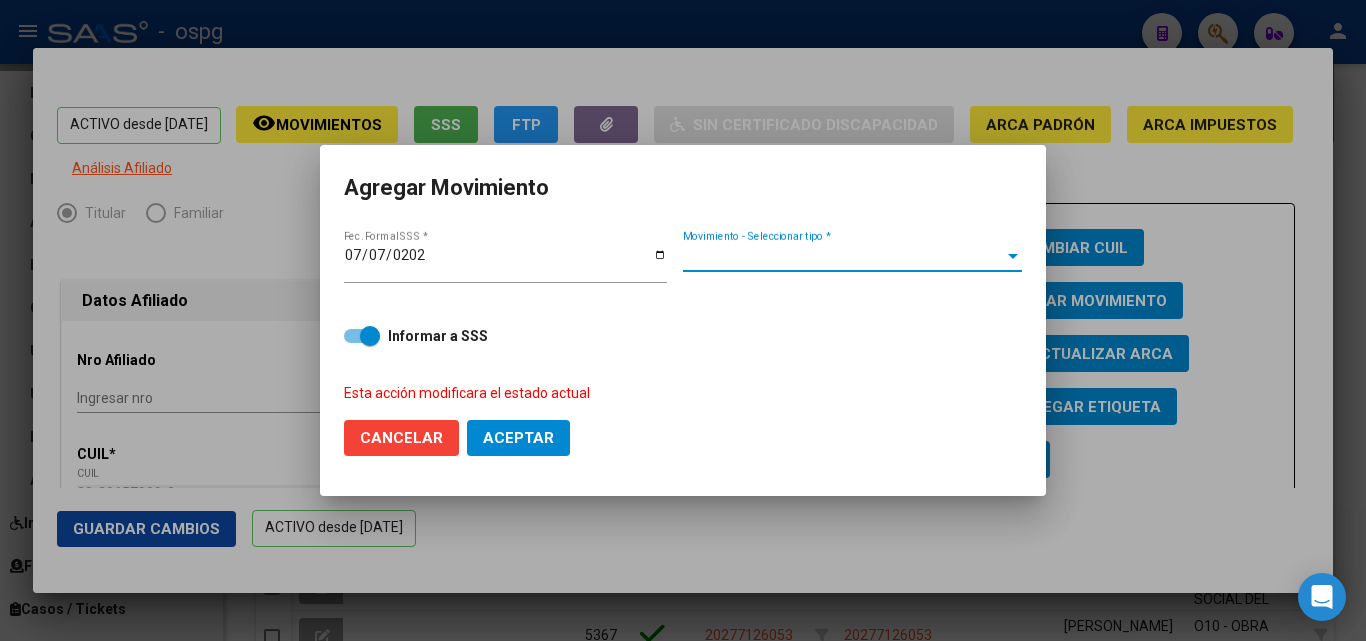 click on "Movimiento - Seleccionar tipo *" at bounding box center (843, 256) 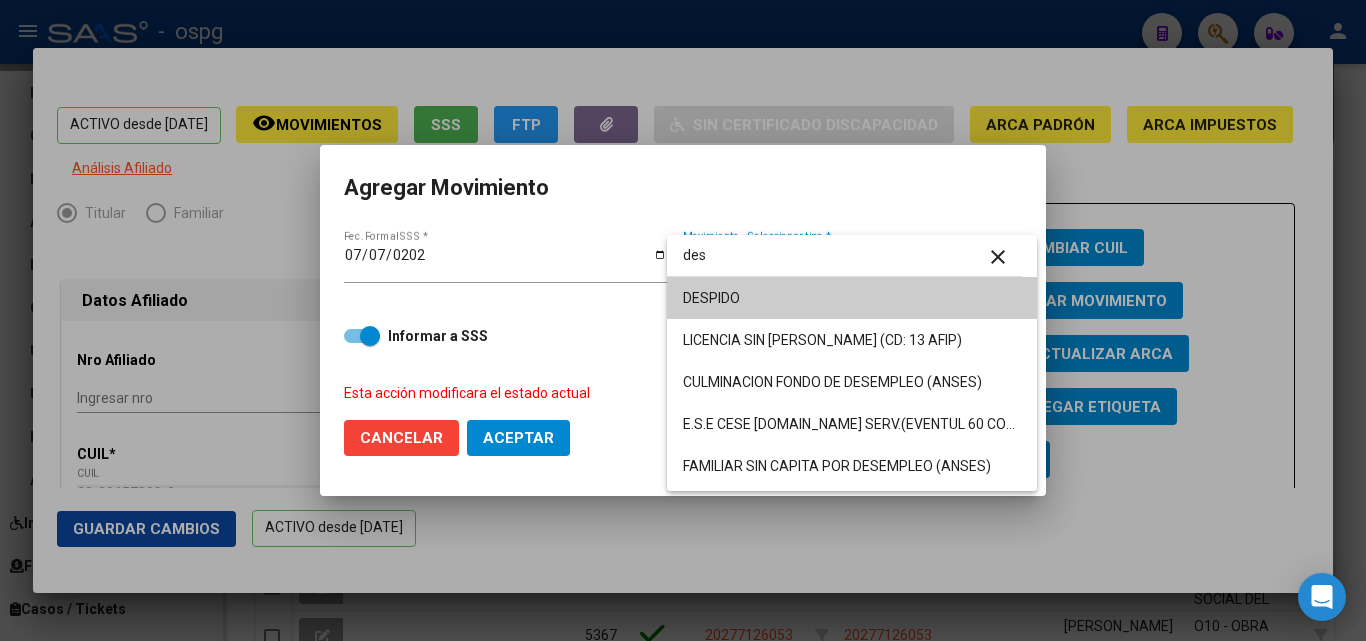 type on "des" 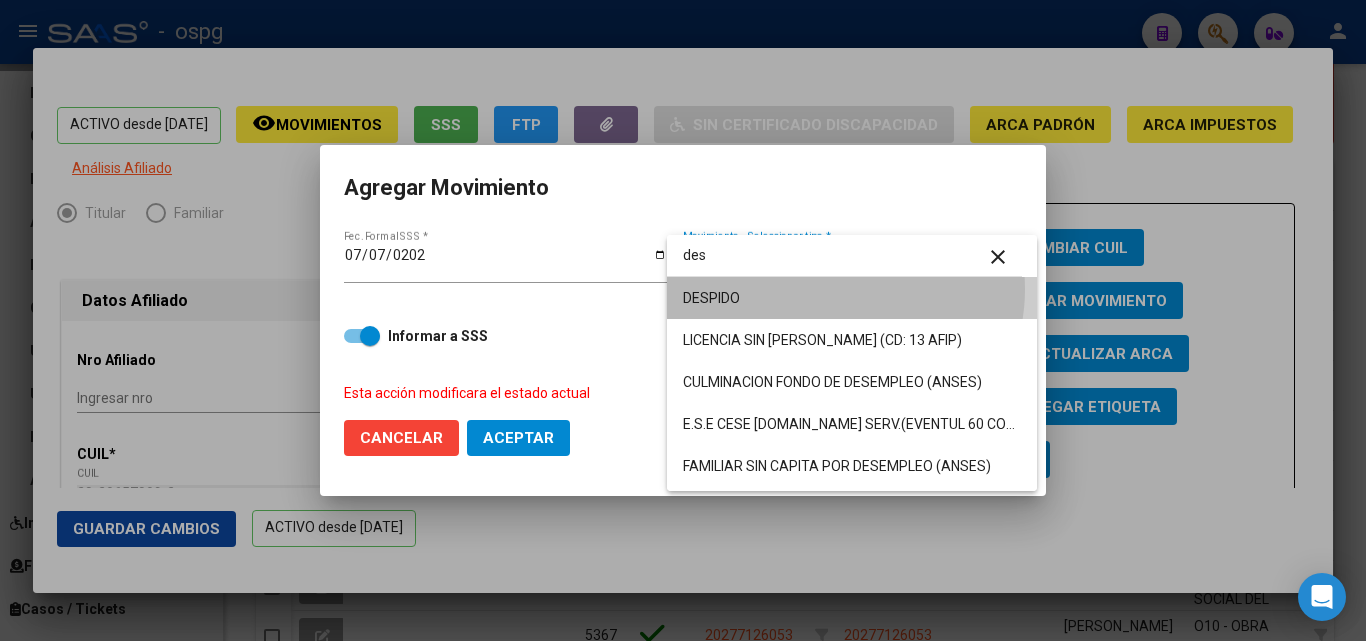 click on "DESPIDO" at bounding box center [852, 298] 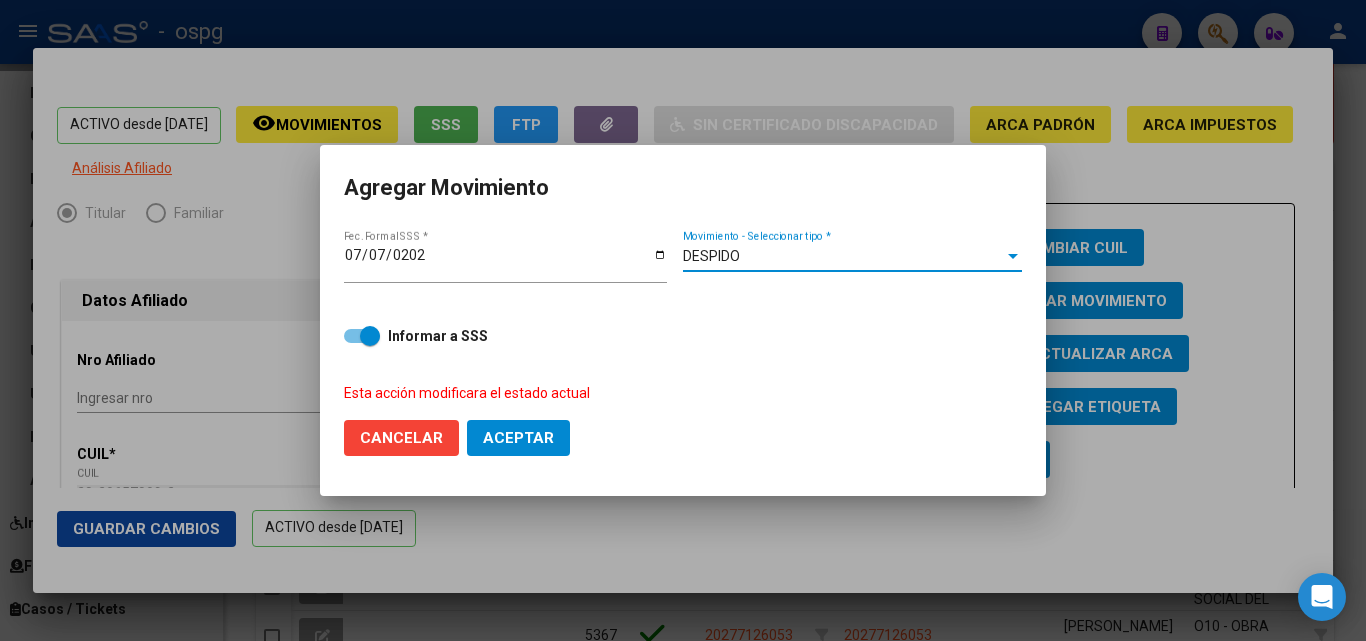 click on "Aceptar" 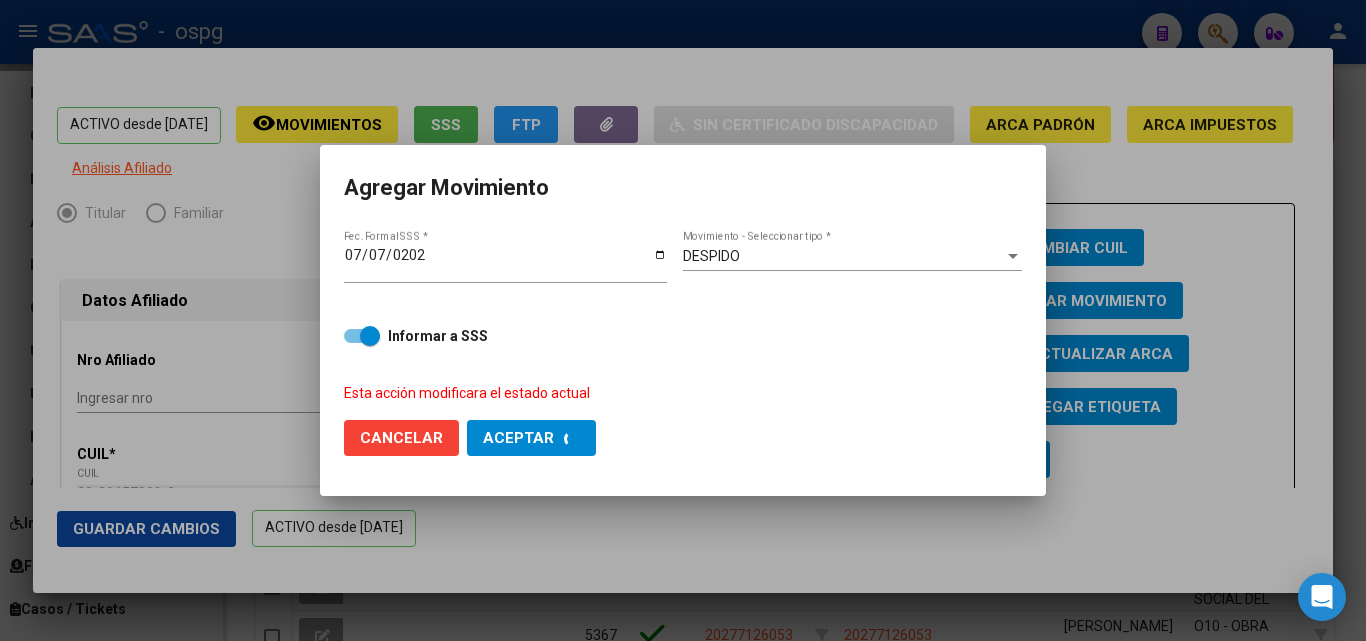 checkbox on "false" 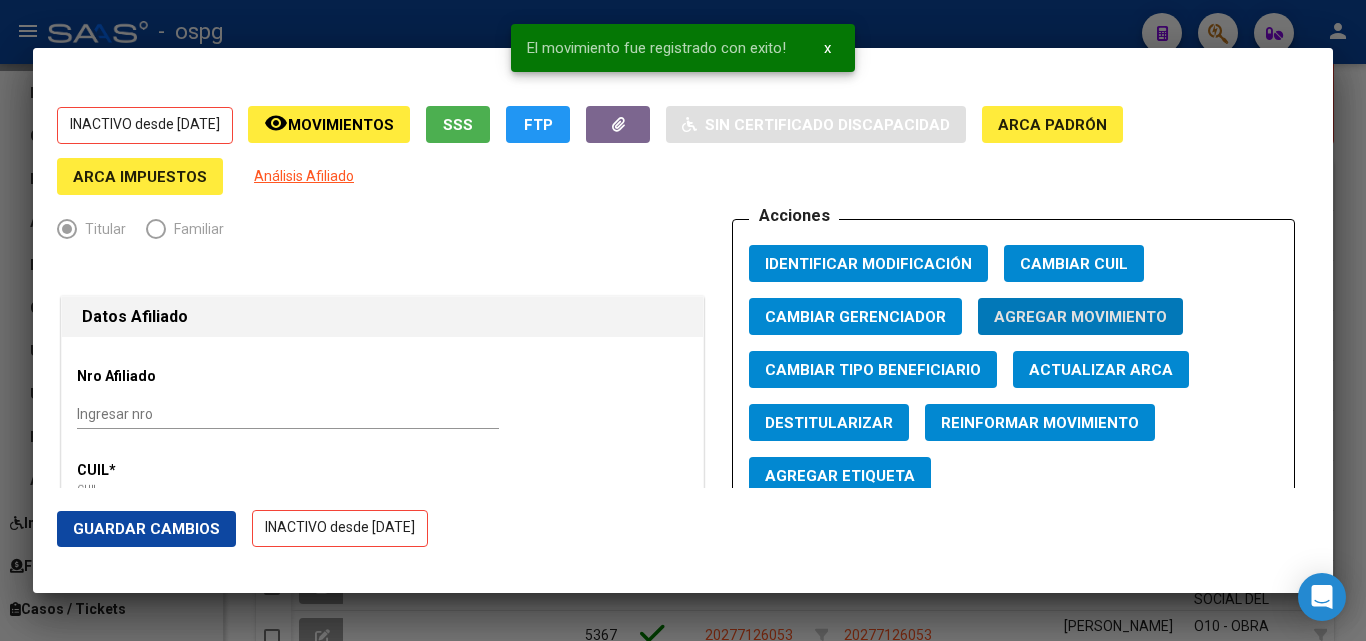 click on "El movimiento fue registrado con exito! x" at bounding box center [683, 48] 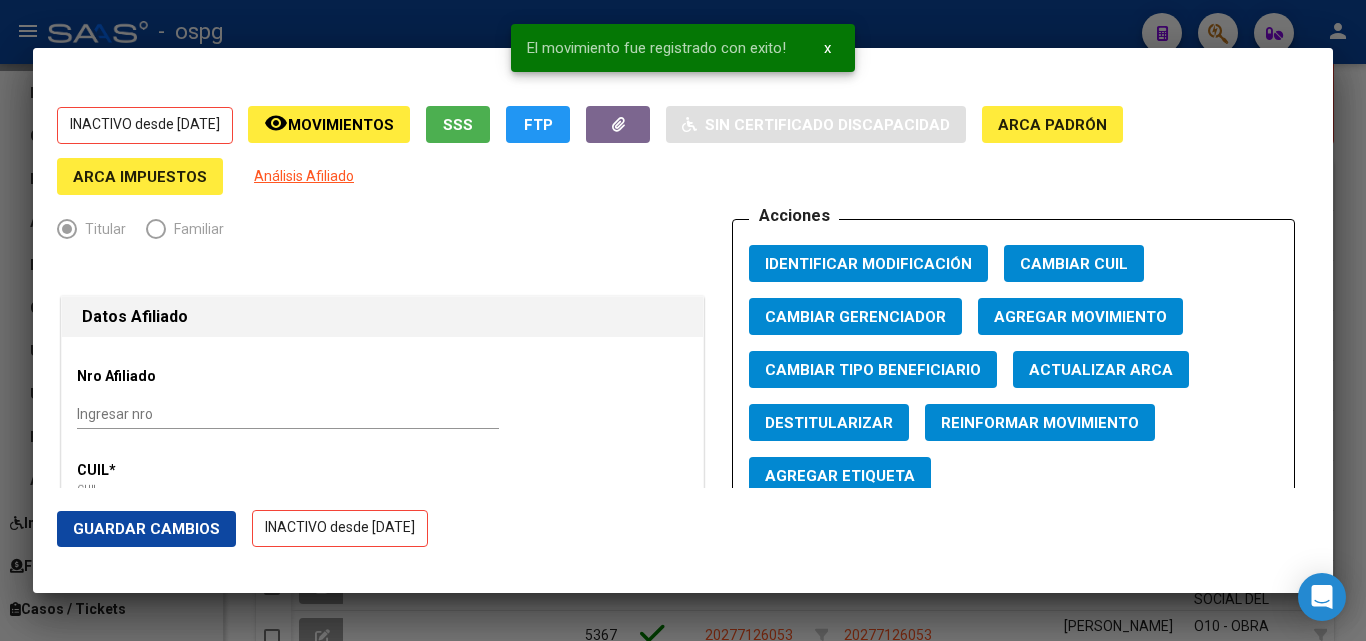 click at bounding box center (683, 320) 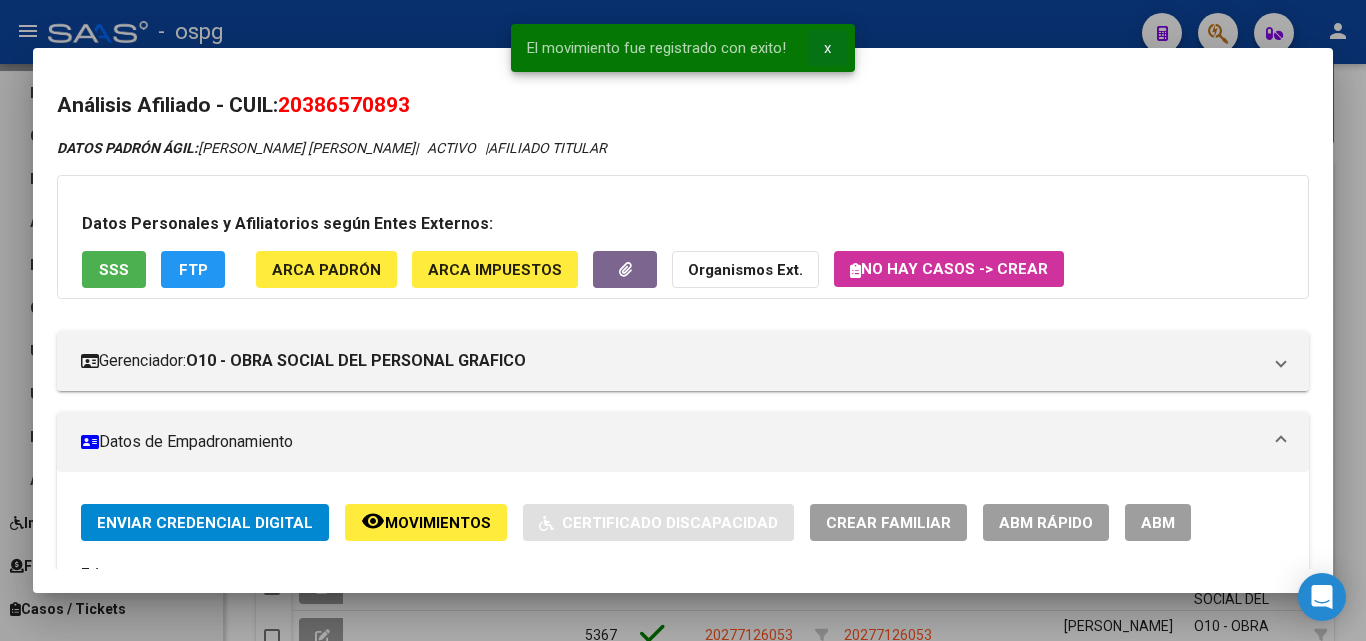 click on "x" at bounding box center [827, 48] 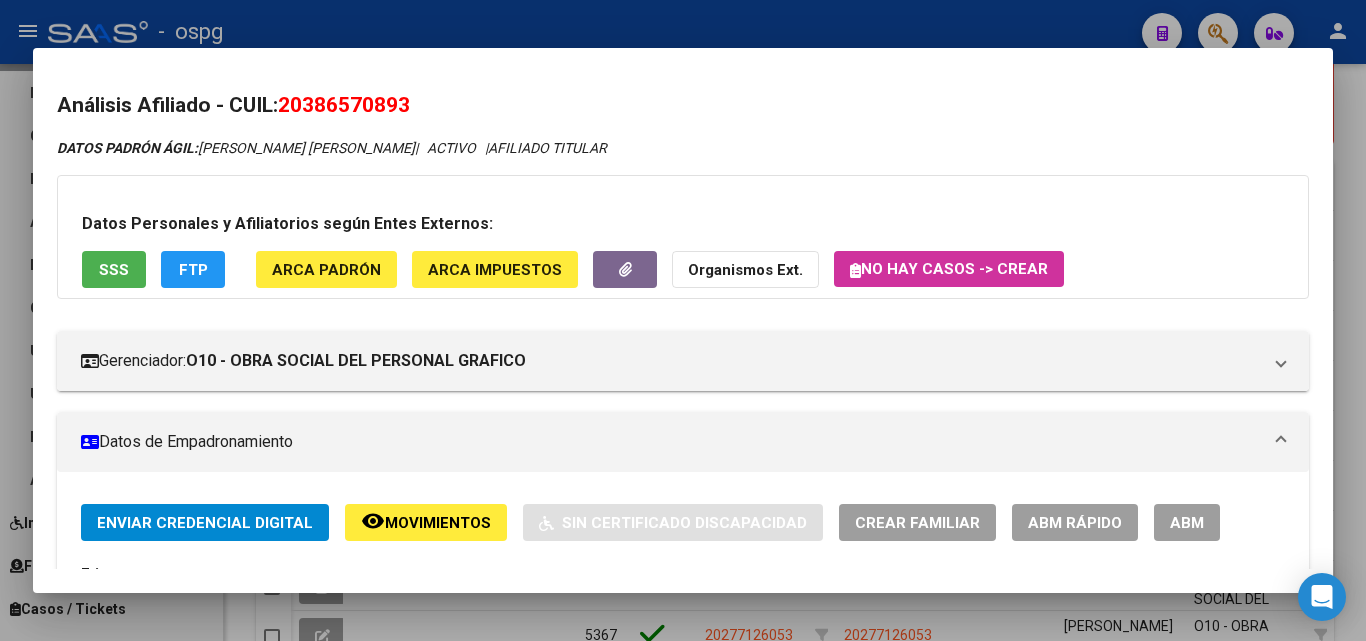 click at bounding box center [683, 320] 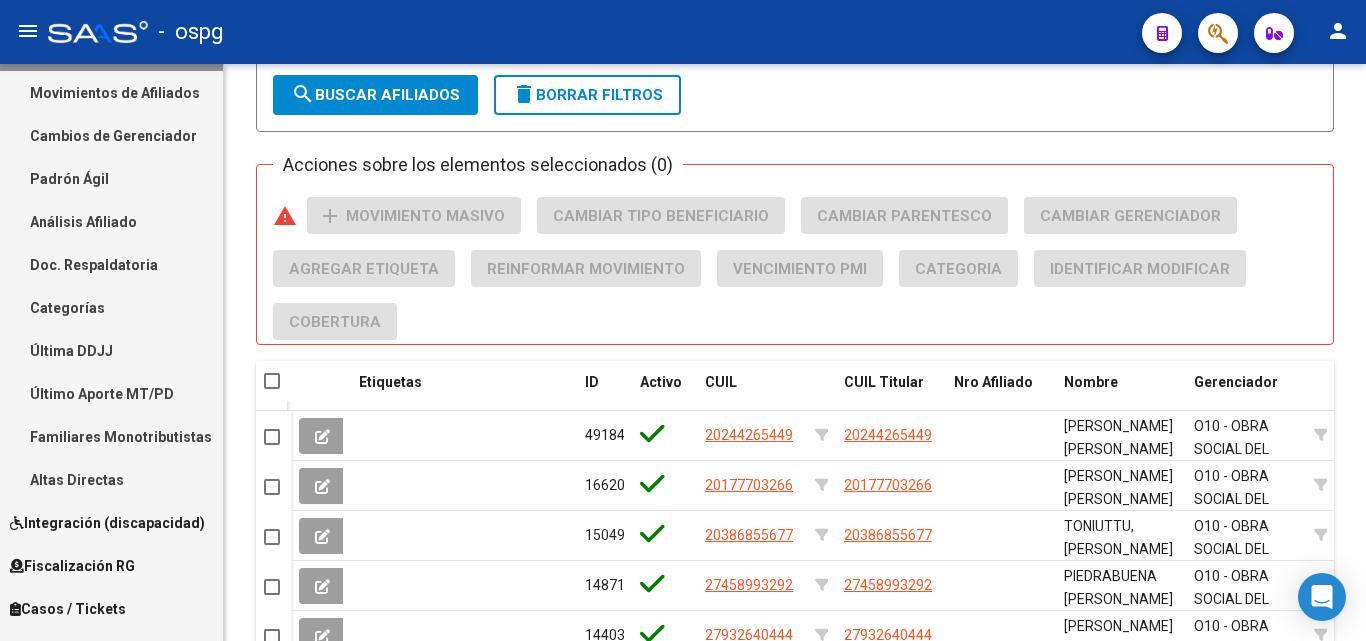 scroll, scrollTop: 1523, scrollLeft: 0, axis: vertical 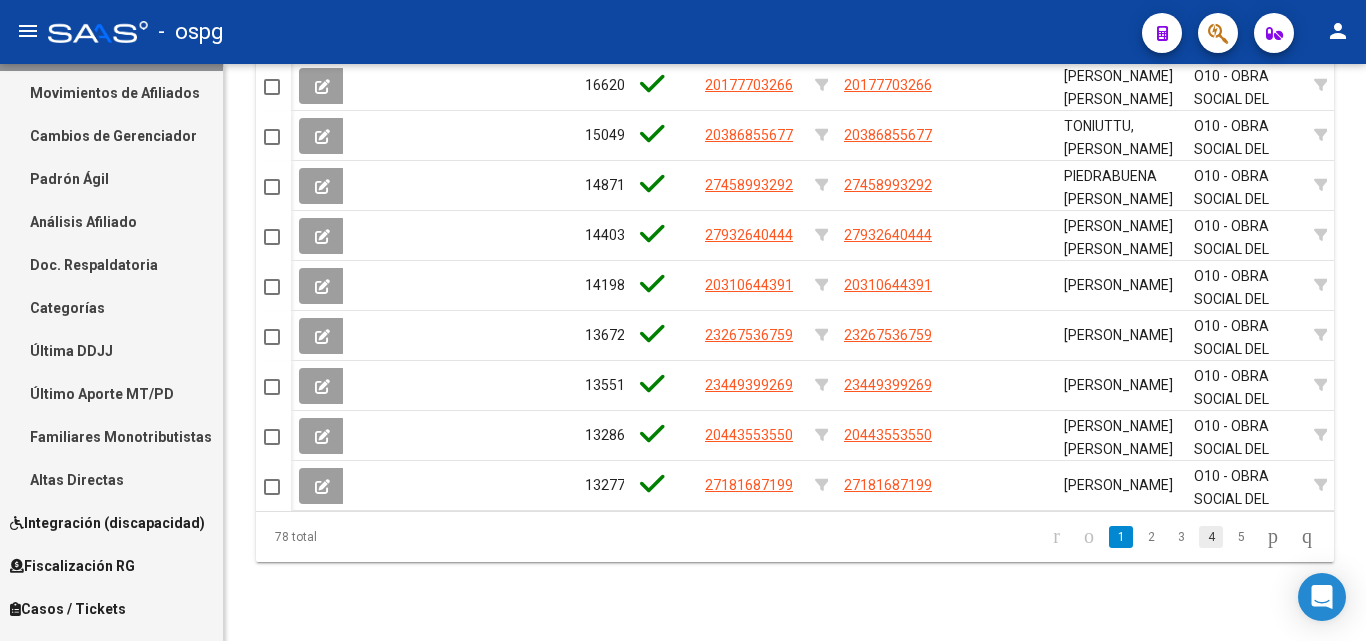 click on "4" 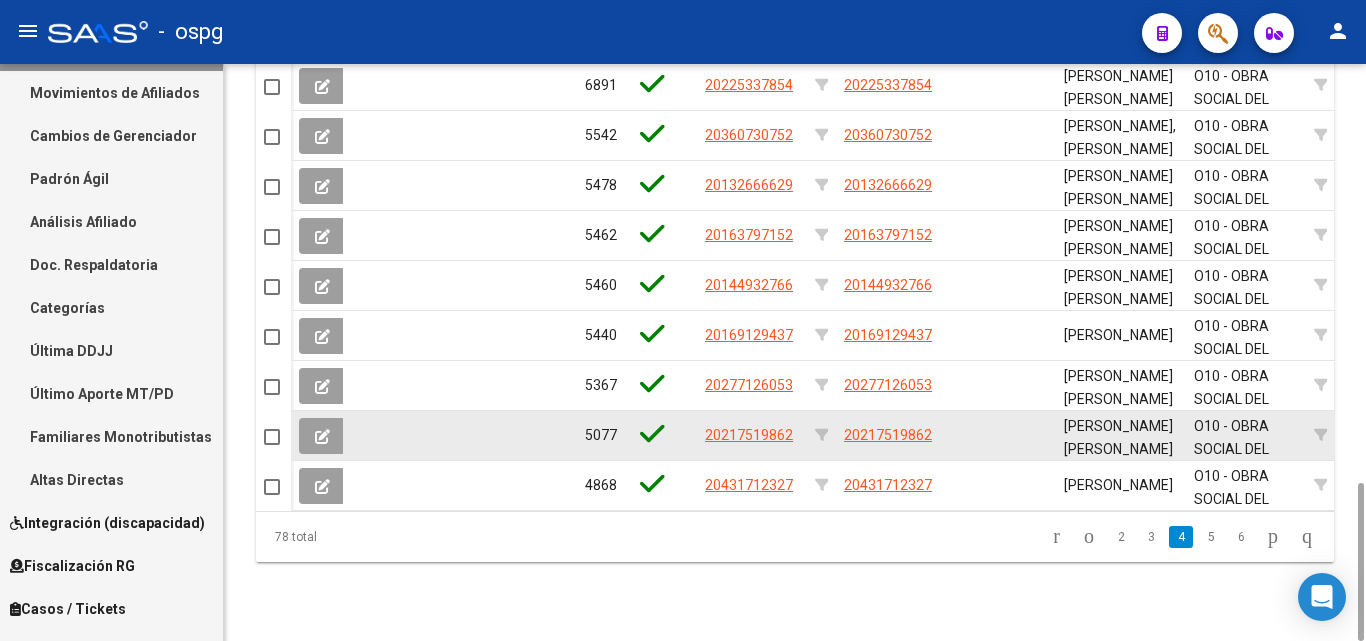 scroll, scrollTop: 1123, scrollLeft: 0, axis: vertical 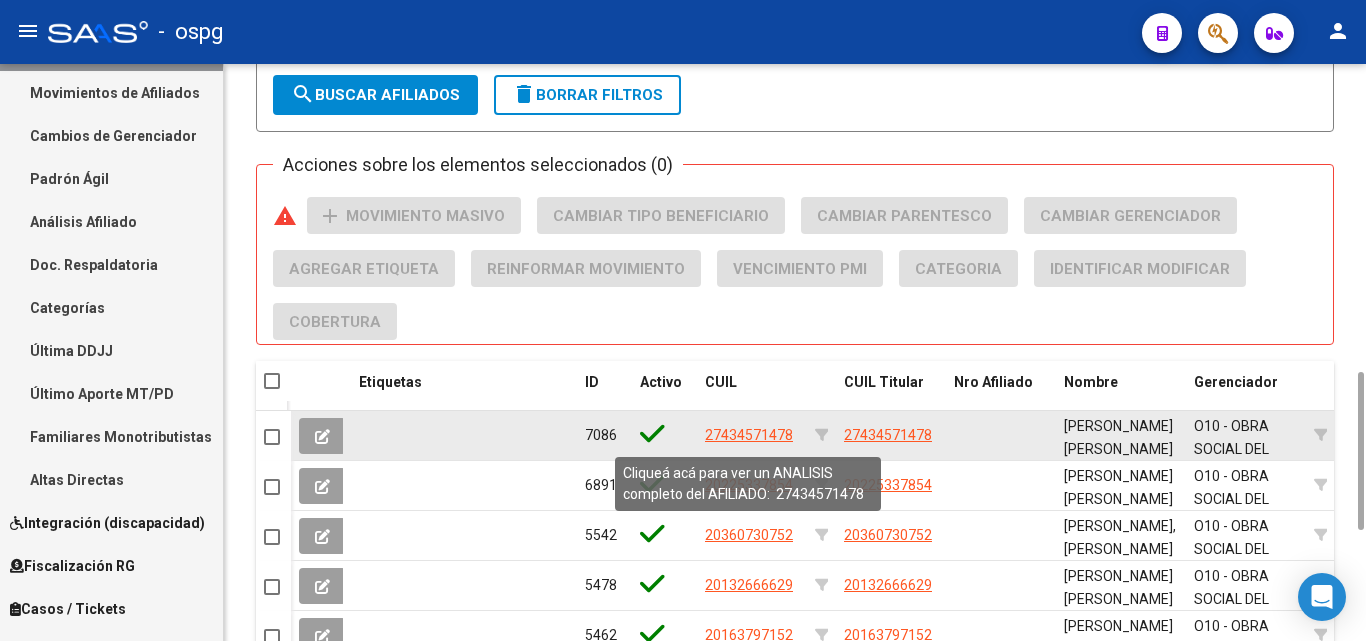 click on "27434571478" 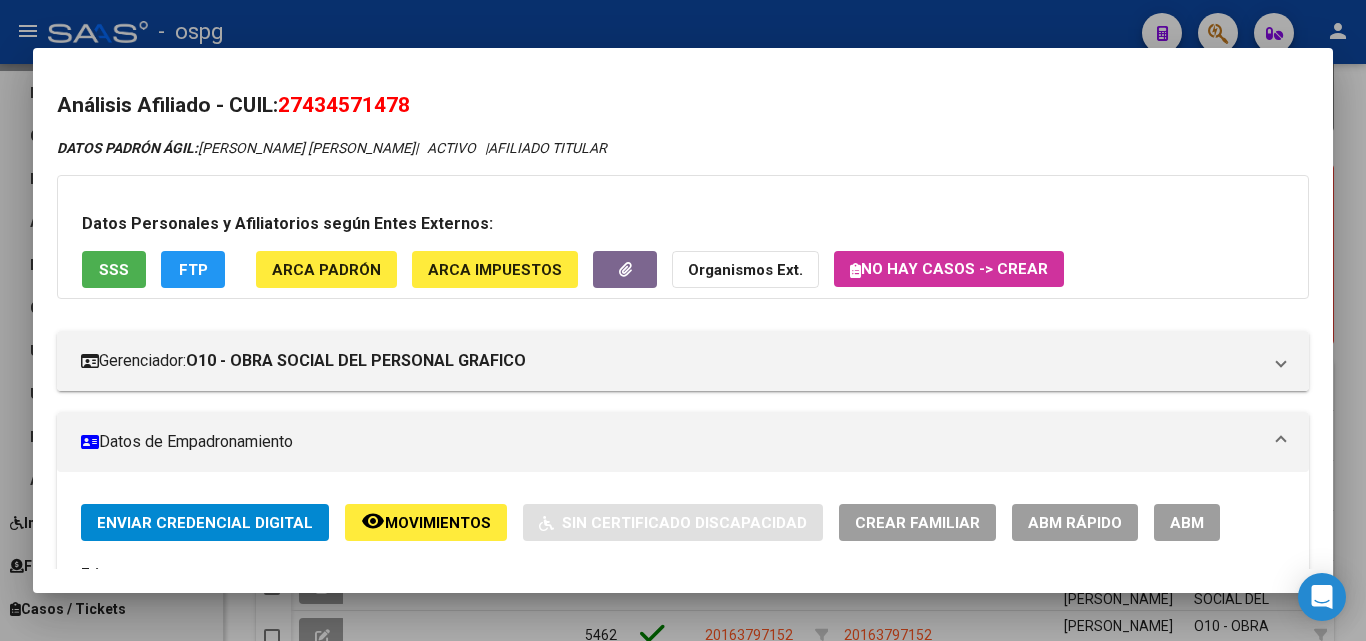 drag, startPoint x: 286, startPoint y: 103, endPoint x: 486, endPoint y: 111, distance: 200.15994 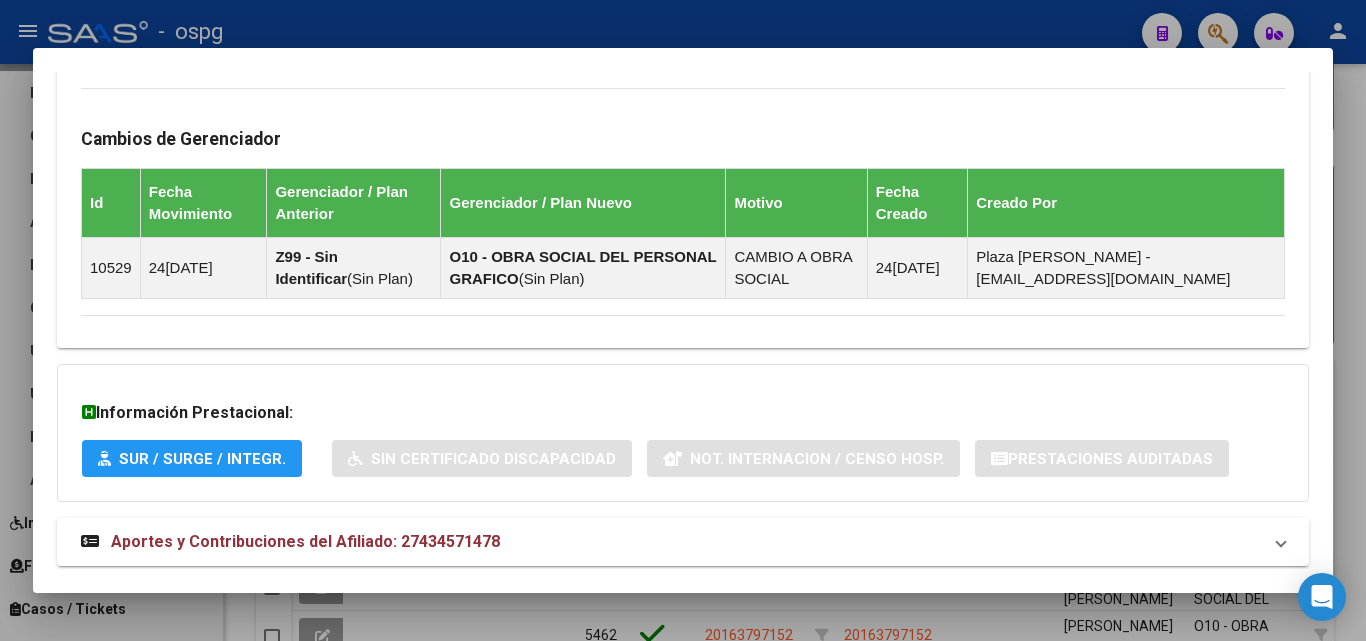 scroll, scrollTop: 1181, scrollLeft: 0, axis: vertical 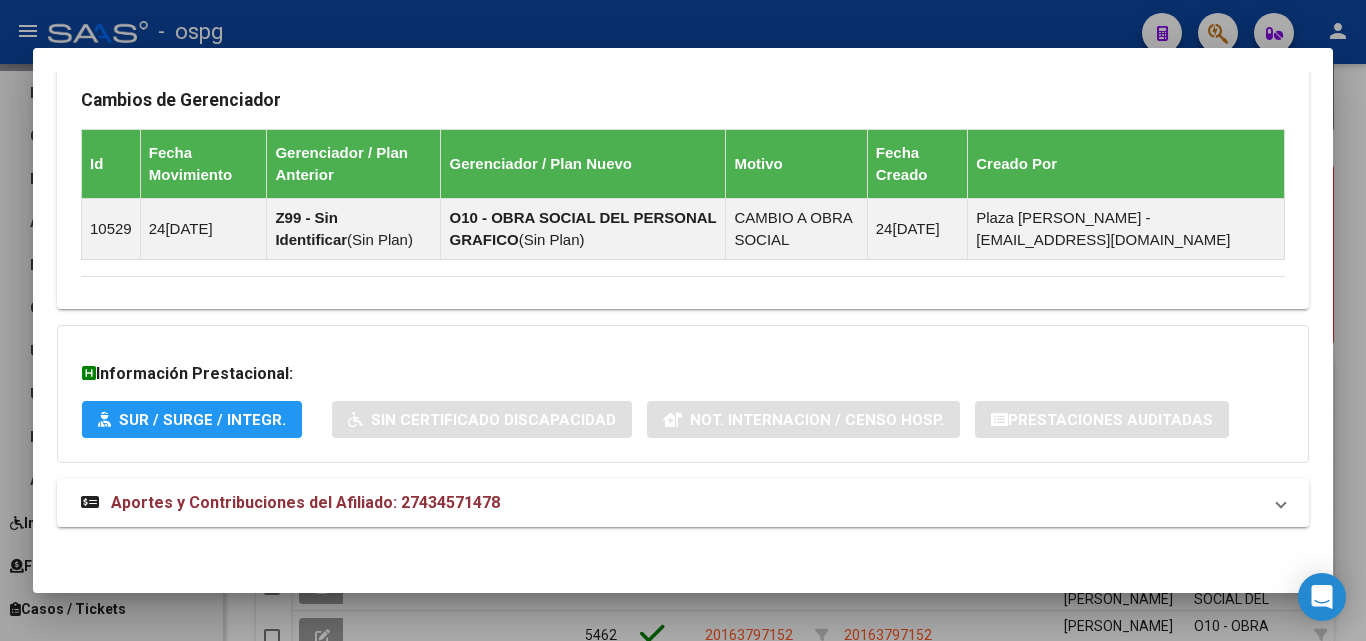 click on "DATOS PADRÓN ÁGIL:  BLANC PENELOPE ZAIRA                |   ACTIVO   |     AFILIADO TITULAR  Datos Personales y Afiliatorios según Entes Externos: SSS FTP ARCA Padrón ARCA Impuestos Organismos Ext.   No hay casos -> Crear
Gerenciador:      O10 - OBRA SOCIAL DEL PERSONAL GRAFICO Atención telefónica: Atención emergencias: Otros Datos Útiles:    Datos de Empadronamiento  Enviar Credencial Digital remove_red_eye Movimientos    Sin Certificado Discapacidad Crear Familiar ABM Rápido ABM Etiquetas: Estado: ACTIVO Última Alta Formal:  01/08/2023 Ultimo Tipo Movimiento Alta:  ALTA desde el Padrón Entregado x SSS Comentario ADMIN:  Migración Padrón Completo SSS el 2024-08-29 14:44:37 DATOS DEL AFILIADO Apellido:   BLANC PENELOPE ZAIRA           CUIL:  27434571478 Documento:  DU - DOCUMENTO UNICO 43457147  Nacionalidad:  EXTRANJERO DESCONOCIDO Parentesco:  0 - Titular Estado Civil:  Soltero Discapacitado:    NO (00) Sexo:  F Nacimiento:  06/07/2001 Edad:  24  Teléfono Particular: Provincia:" at bounding box center [683, -248] 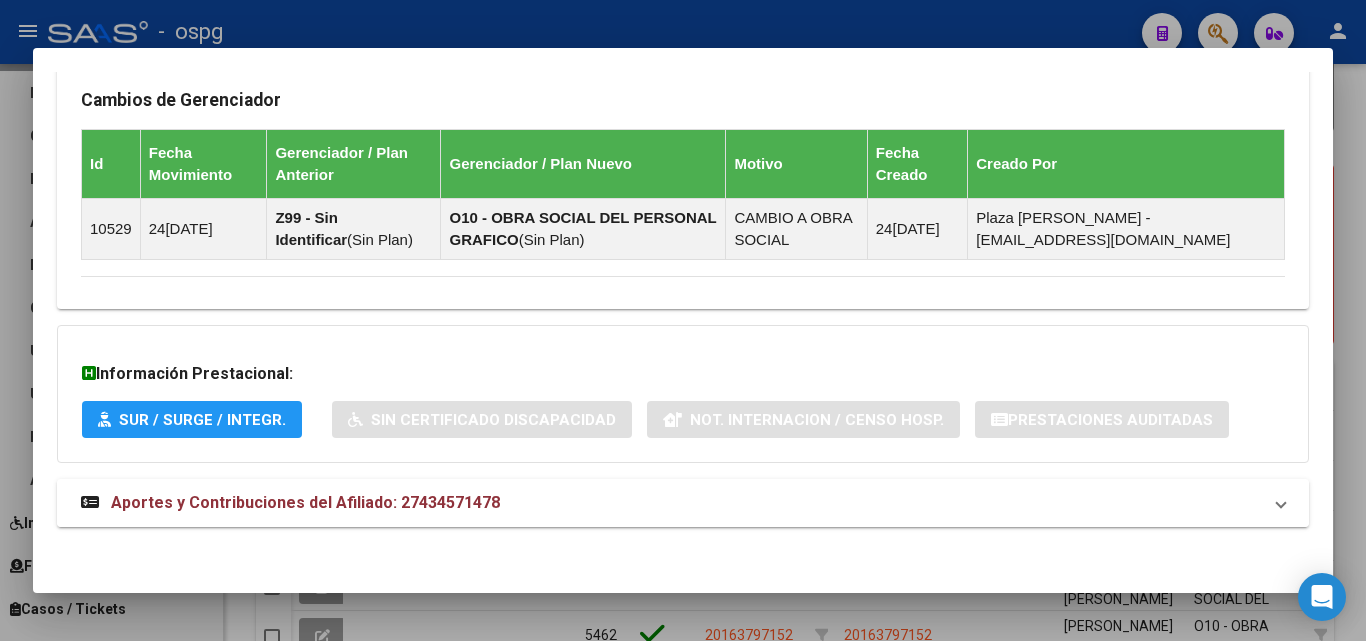 click on "Aportes y Contribuciones del Afiliado: 27434571478" at bounding box center (683, 503) 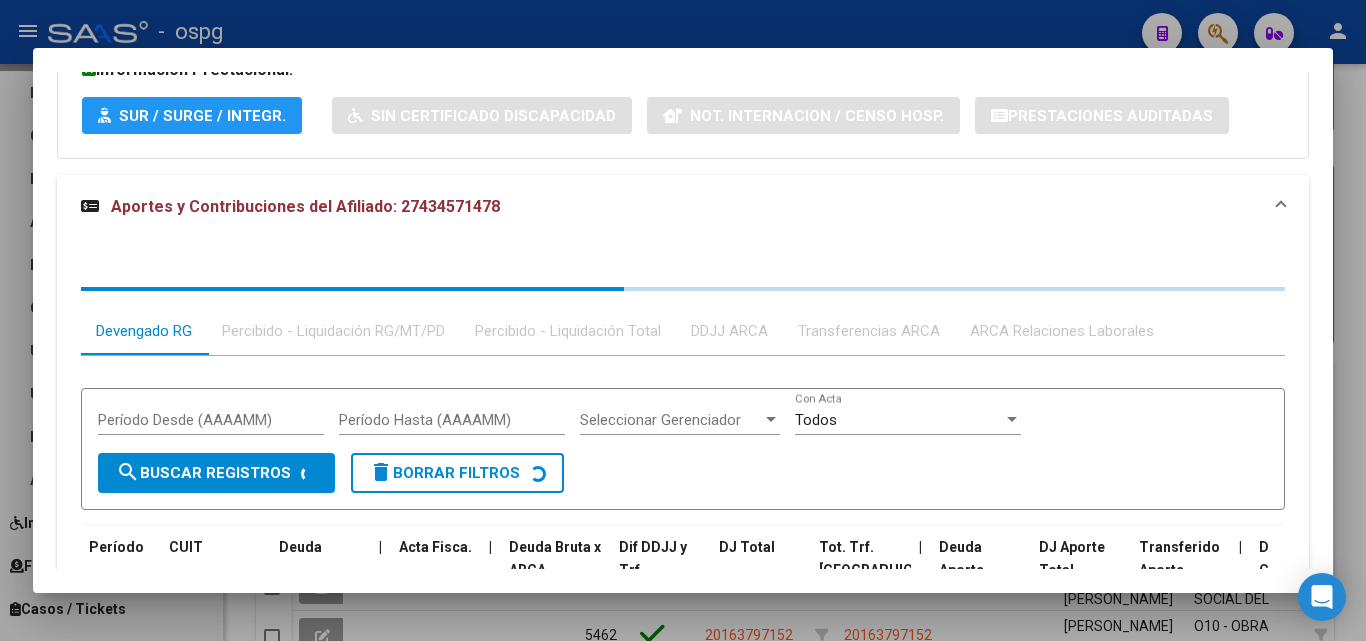 scroll, scrollTop: 1498, scrollLeft: 0, axis: vertical 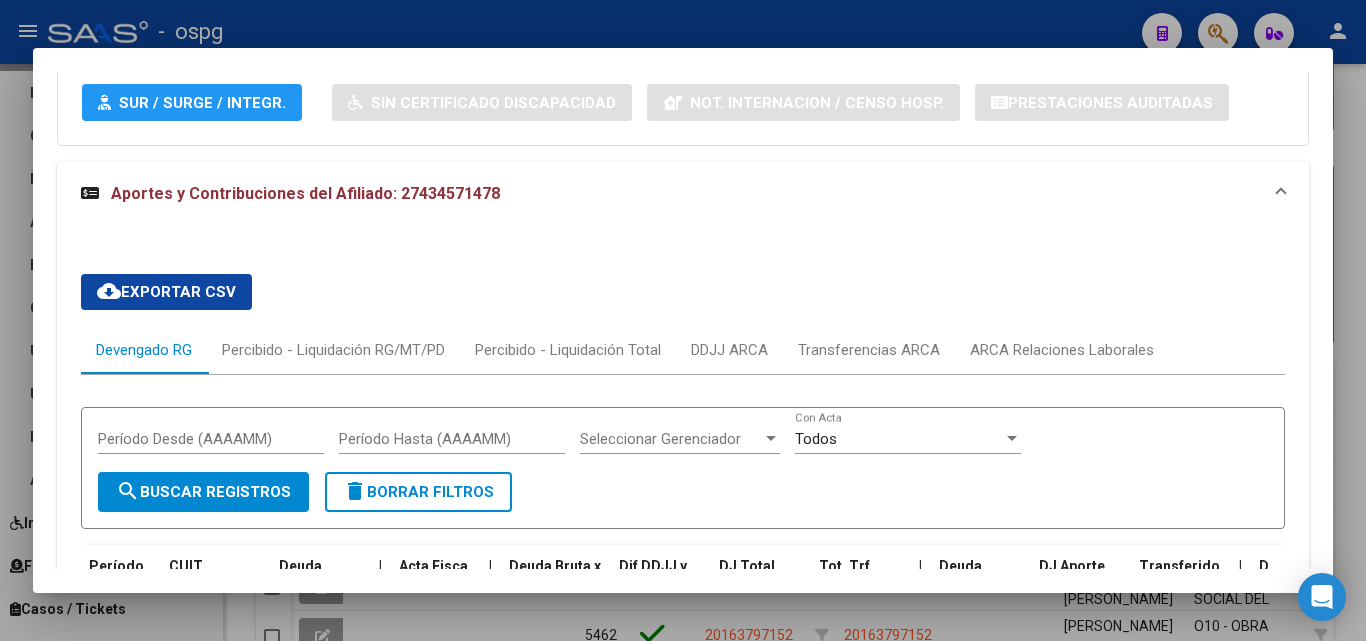 click on "cloud_download  Exportar CSV  Devengado RG Percibido - Liquidación RG/MT/PD Percibido - Liquidación Total DDJJ ARCA Transferencias ARCA ARCA Relaciones Laborales Período Desde (AAAAMM) Período Hasta (AAAAMM) Seleccionar Gerenciador Seleccionar Gerenciador Todos  Con Acta search  Buscar Registros  delete  Borrar Filtros  Período CUIT Deuda | Acta Fisca. | Deuda Bruta x ARCA Dif DDJJ y Trf. DJ Total Tot. Trf. Bruto | Deuda Aporte DJ Aporte Total Transferido Aporte | Deuda Contr. DJ Contr. Total Trf Contr. | Intereses Contr. Intereses Aporte | Contr. Empresa Contr. Int. Empresa Aporte Int. Empresa | DJ Aporte Total DJ Aporte DJ Aporte Adicional DJ Aporte Adherentes | DJ Contr. Total DJ Contr. DJ Contr. Adicional | REMOSIMP c/Tope REMOSIMP (rem4) REMCONT (rem8) REM5 Corresponde Aportes Corresponde Contr. NOGRPFAM SECOBLIG FECPRESENT DJ Contribución CUIT Periodo DJ Aporte CUIT Periodo | Porcentaje Contr. Porcentaje Aporte | DDJJ ID | | | | | | | | | | | | | 202503 30684779385 $ 0,00 | | $ 0,00 $ 0,00 | |" at bounding box center (683, 688) 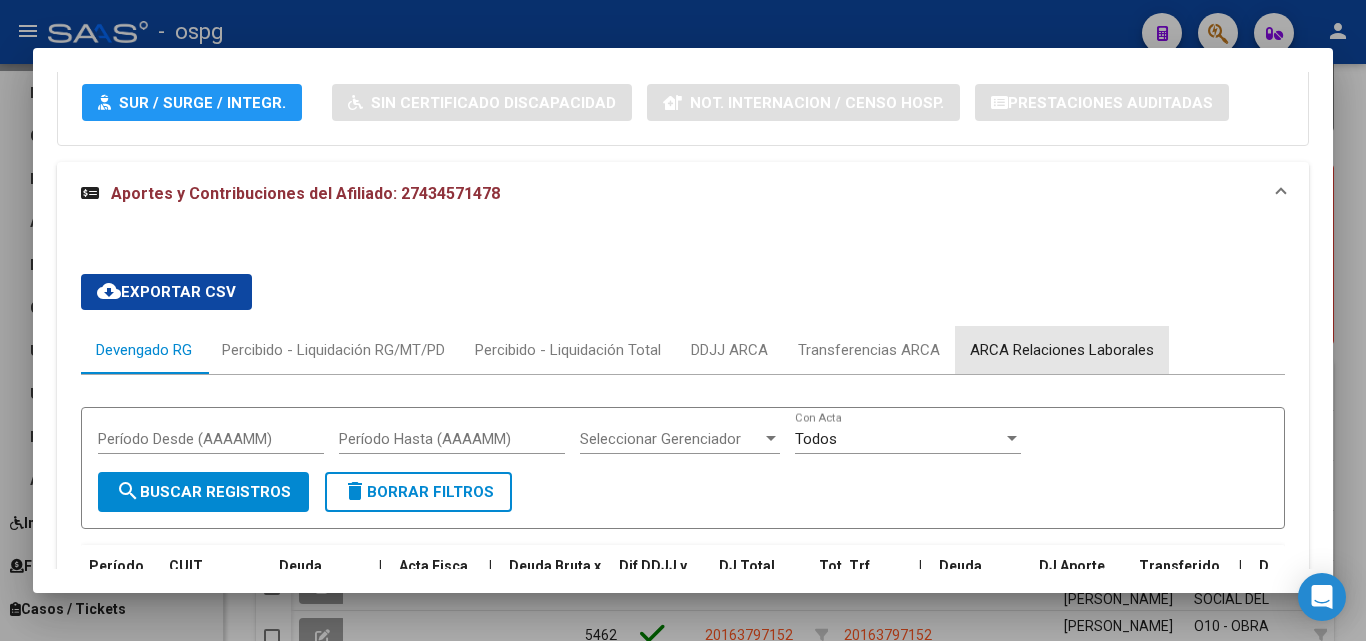click on "ARCA Relaciones Laborales" at bounding box center (1062, 350) 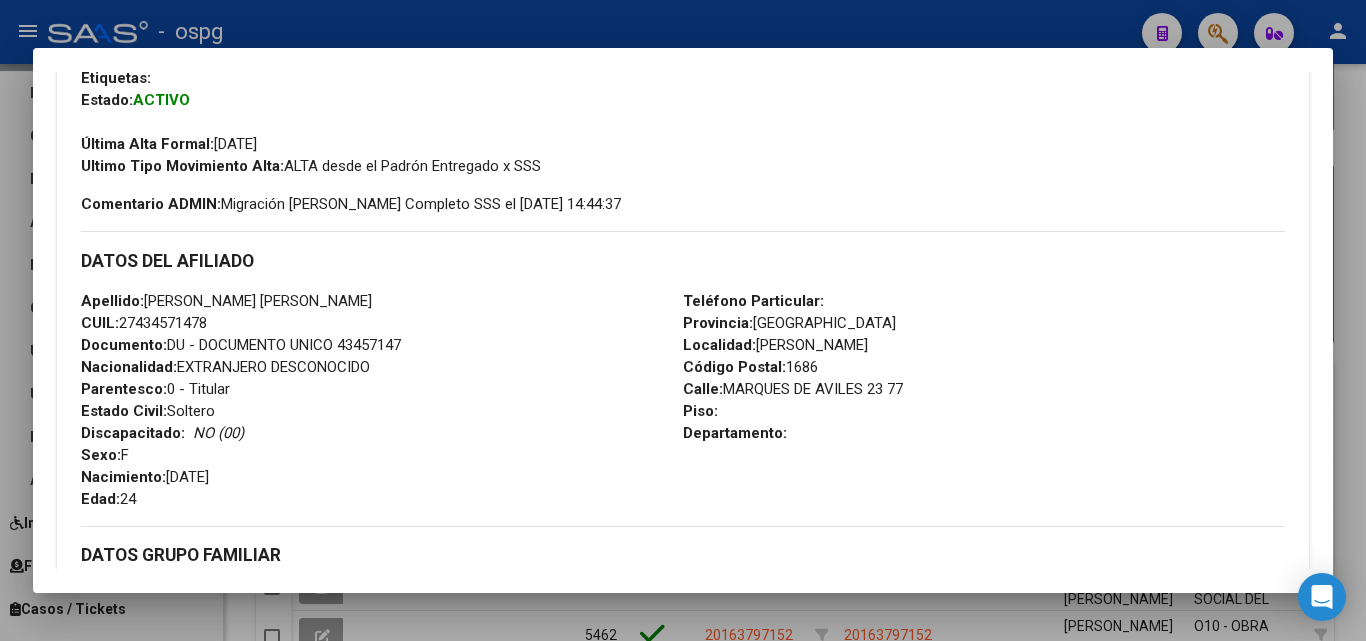 scroll, scrollTop: 0, scrollLeft: 0, axis: both 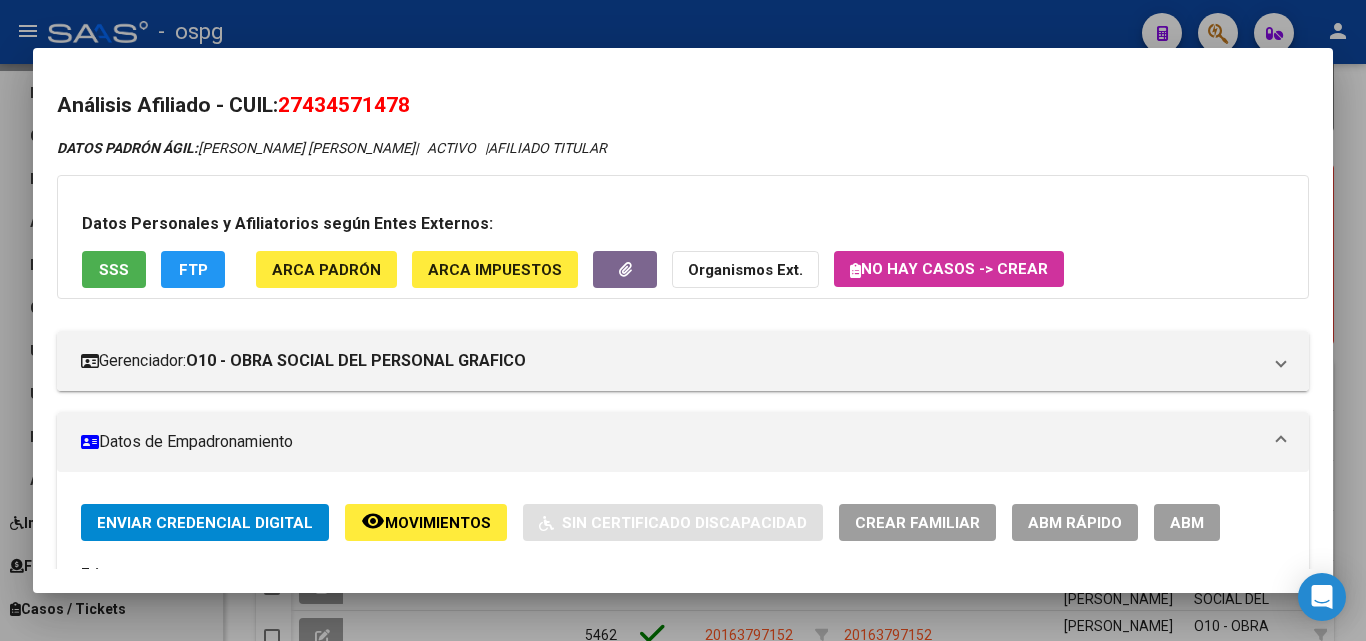 drag, startPoint x: 293, startPoint y: 104, endPoint x: 447, endPoint y: 112, distance: 154.20766 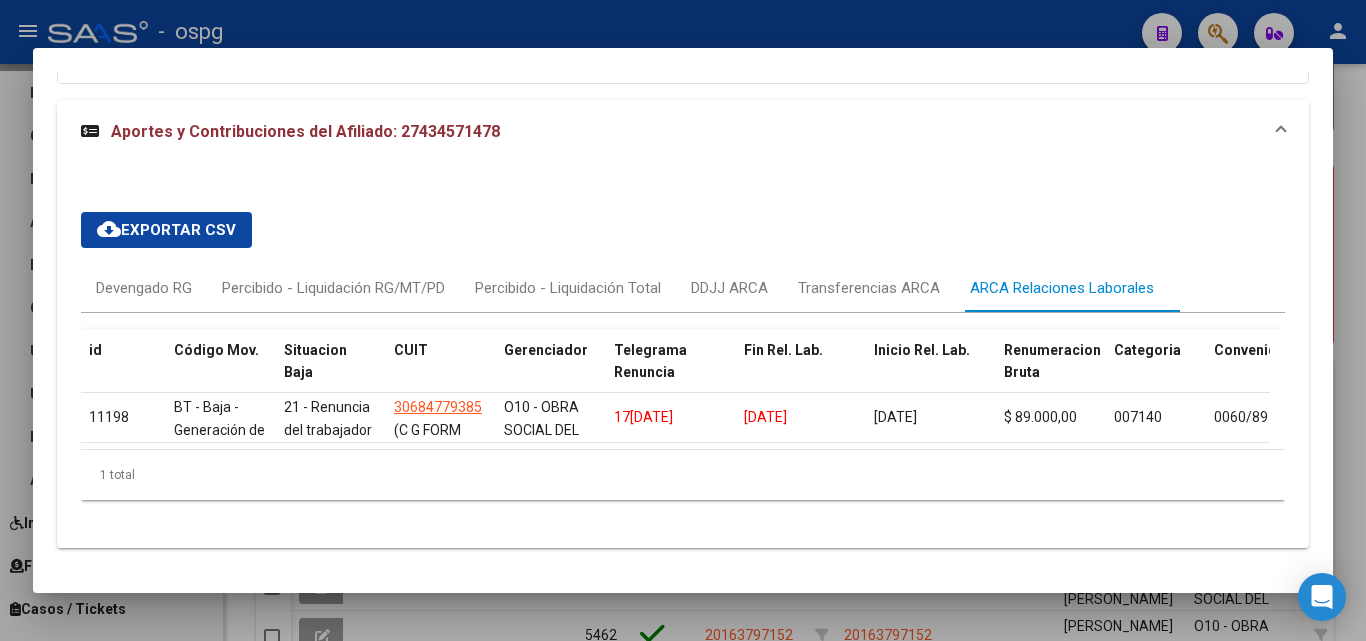 scroll, scrollTop: 1596, scrollLeft: 0, axis: vertical 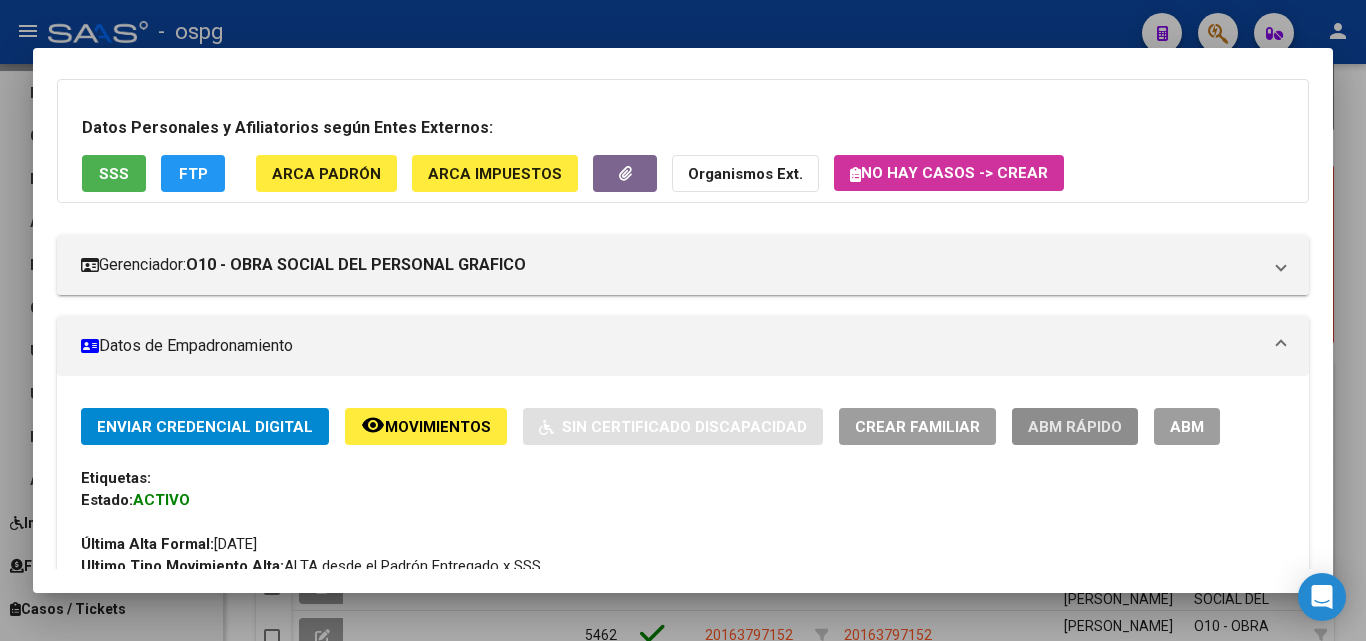 click on "ABM Rápido" 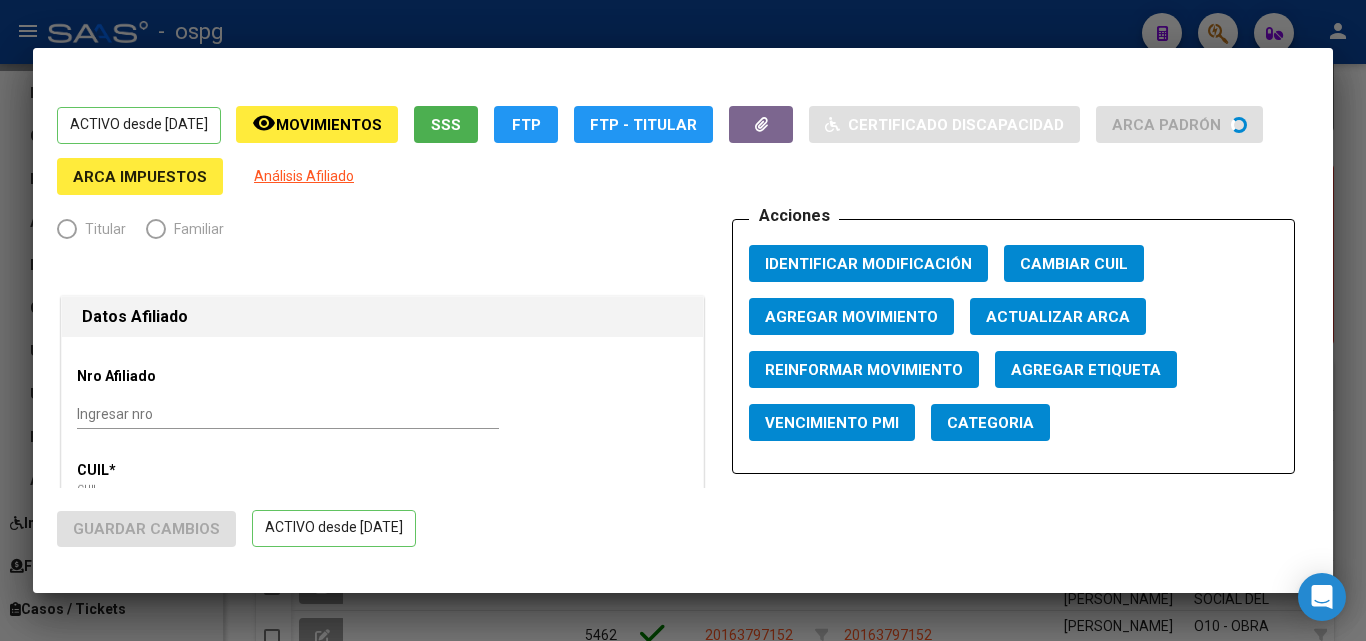 radio on "true" 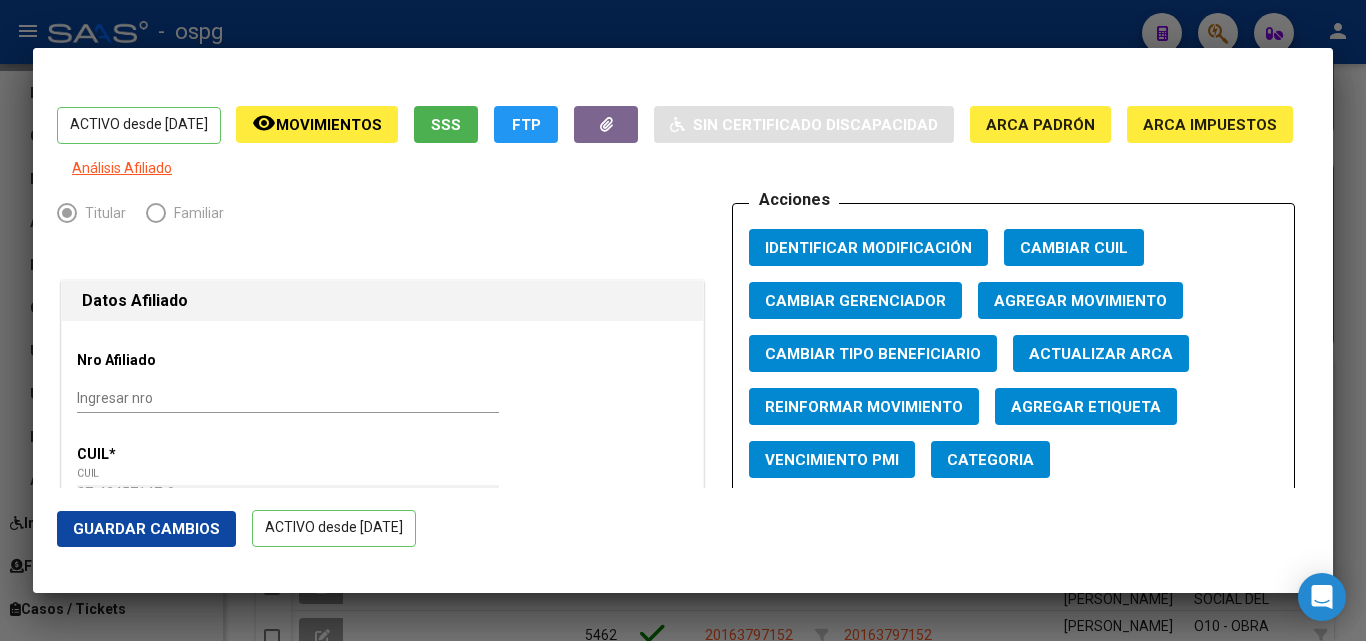 drag, startPoint x: 1034, startPoint y: 336, endPoint x: 1034, endPoint y: 321, distance: 15 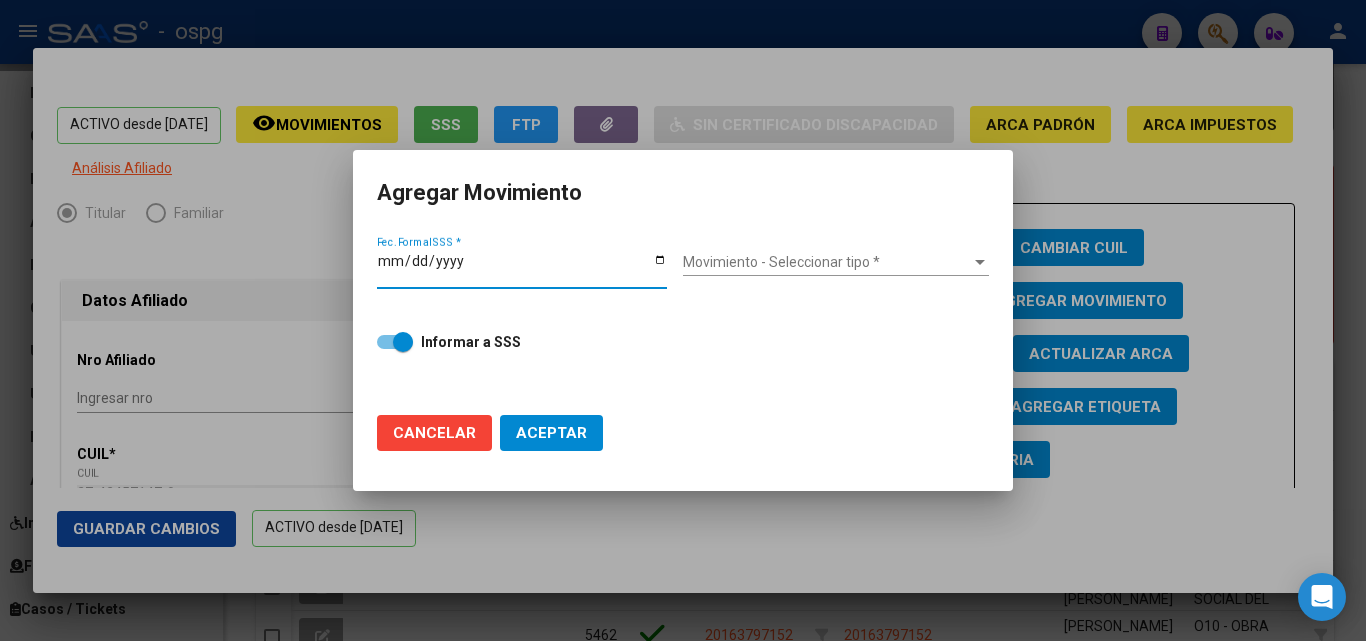 click on "Fec. Formal SSS *" at bounding box center (522, 268) 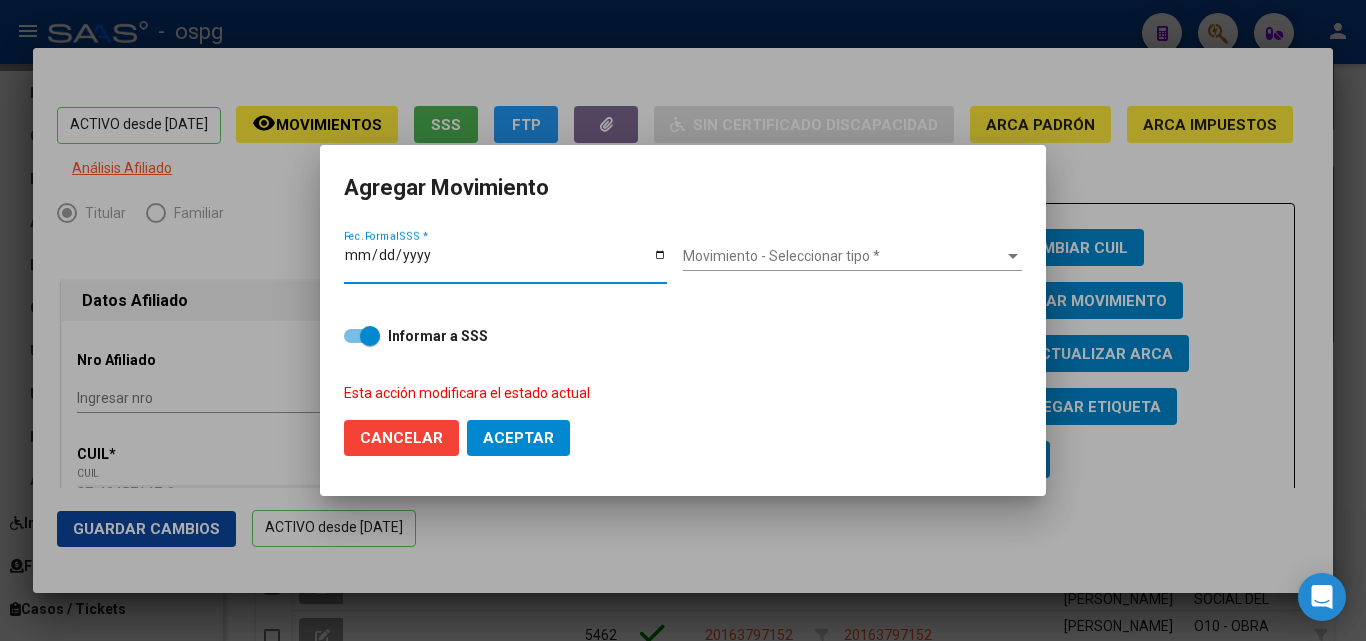 click on "Movimiento - Seleccionar tipo * Movimiento - Seleccionar tipo *" at bounding box center [852, 257] 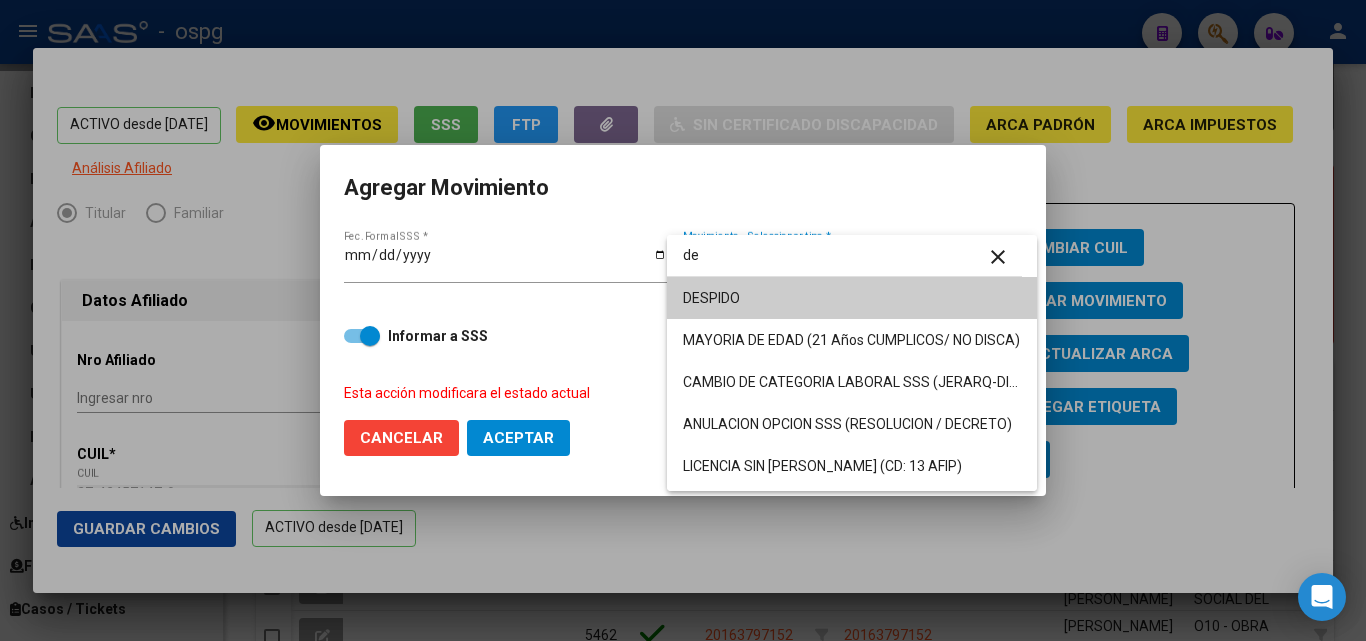 type on "de" 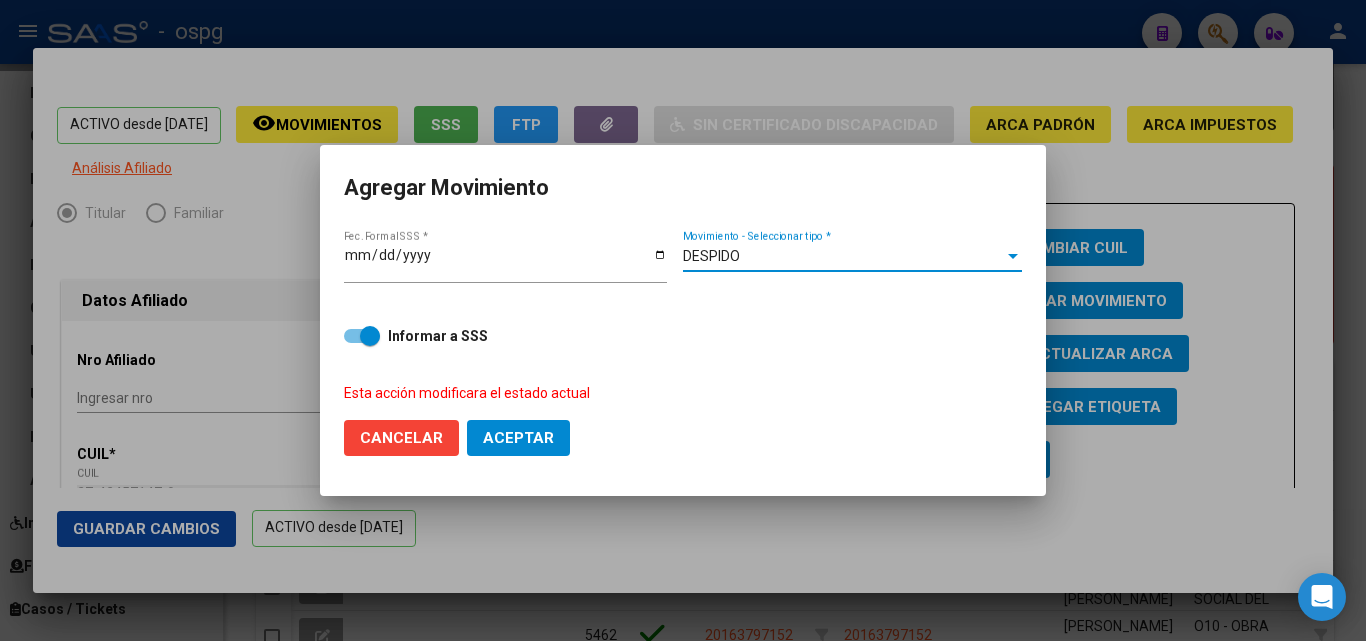click on "Aceptar" 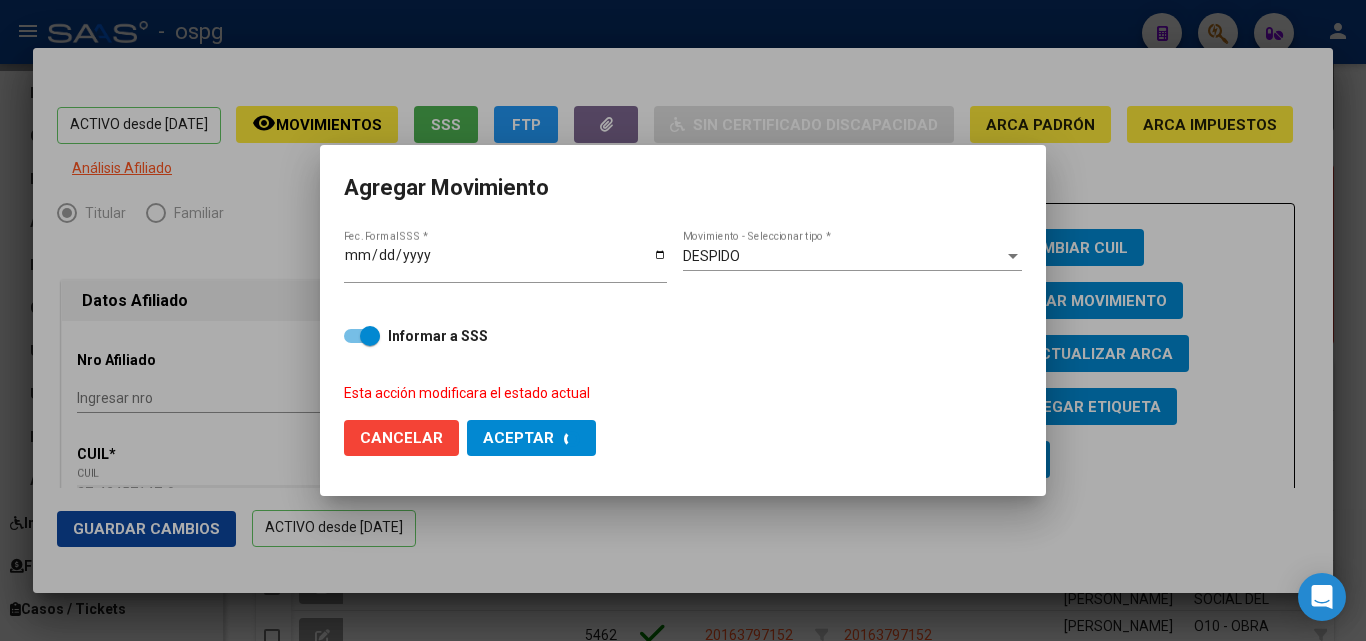 checkbox on "false" 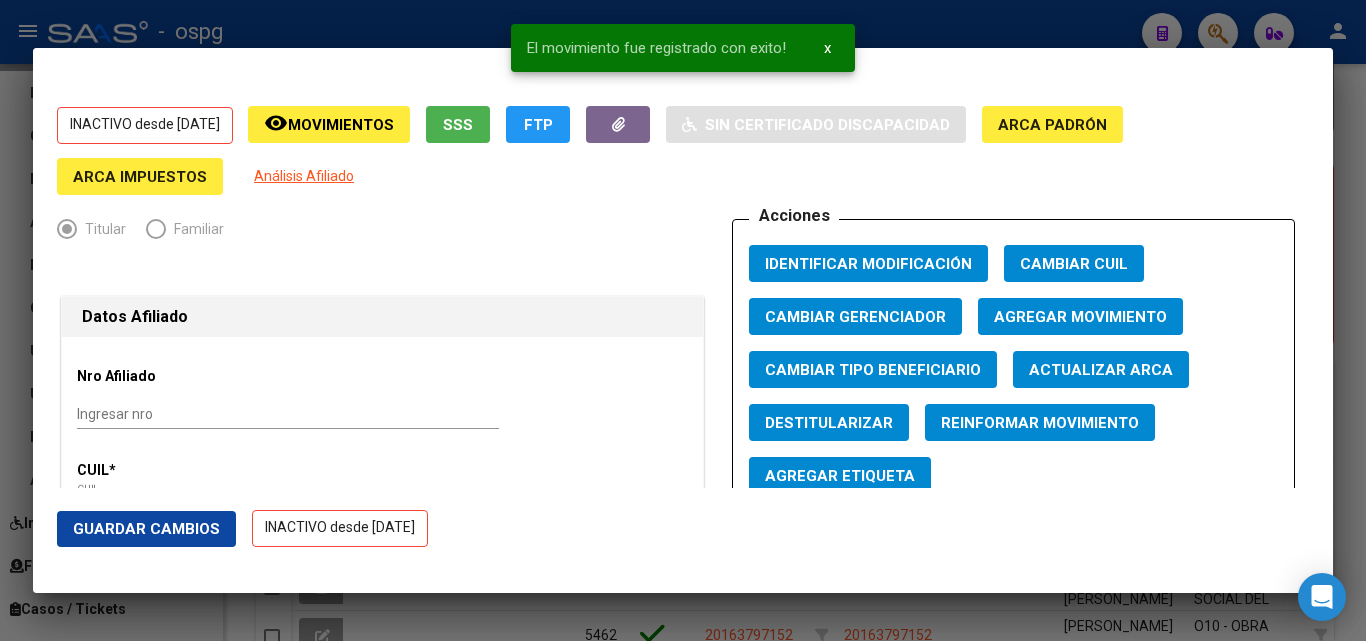 click at bounding box center [683, 320] 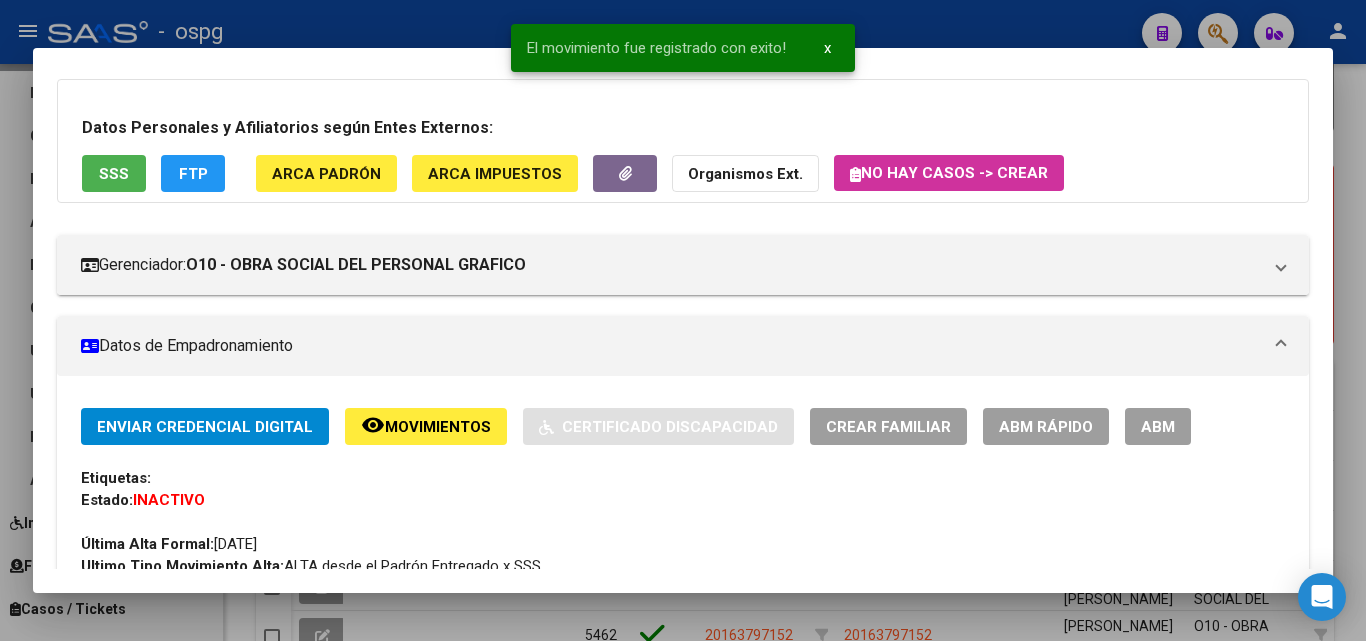 click at bounding box center (683, 320) 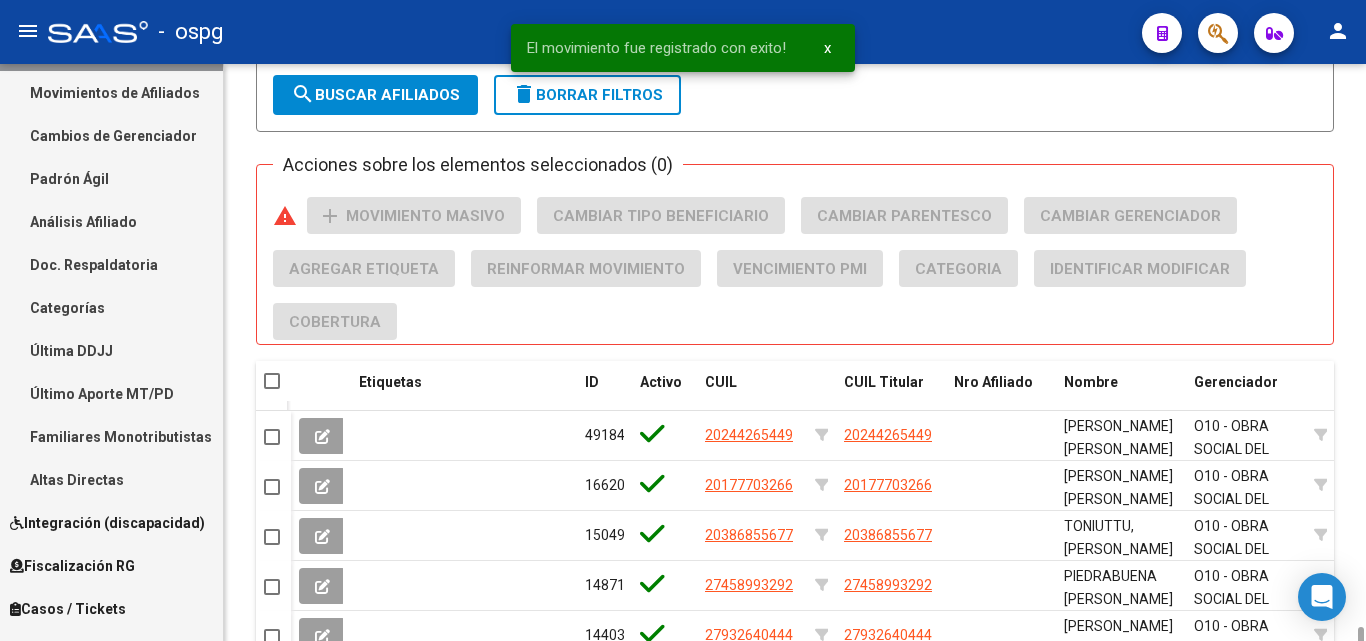 scroll, scrollTop: 1523, scrollLeft: 0, axis: vertical 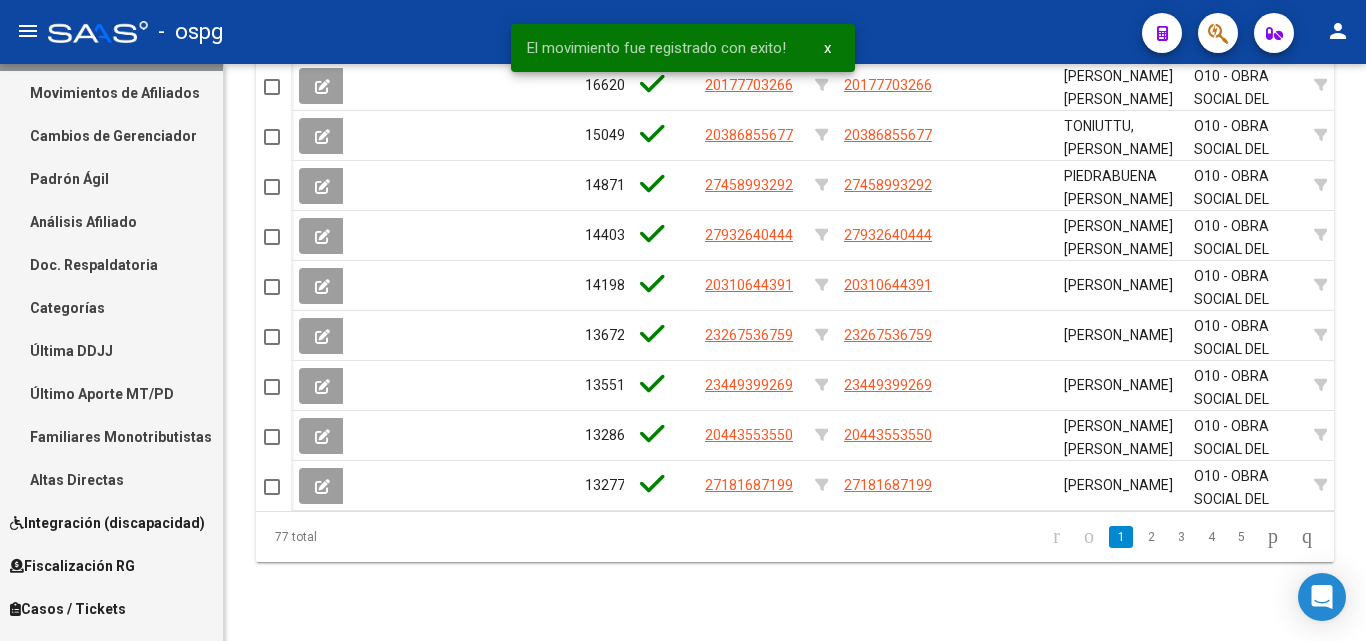 click on "4" 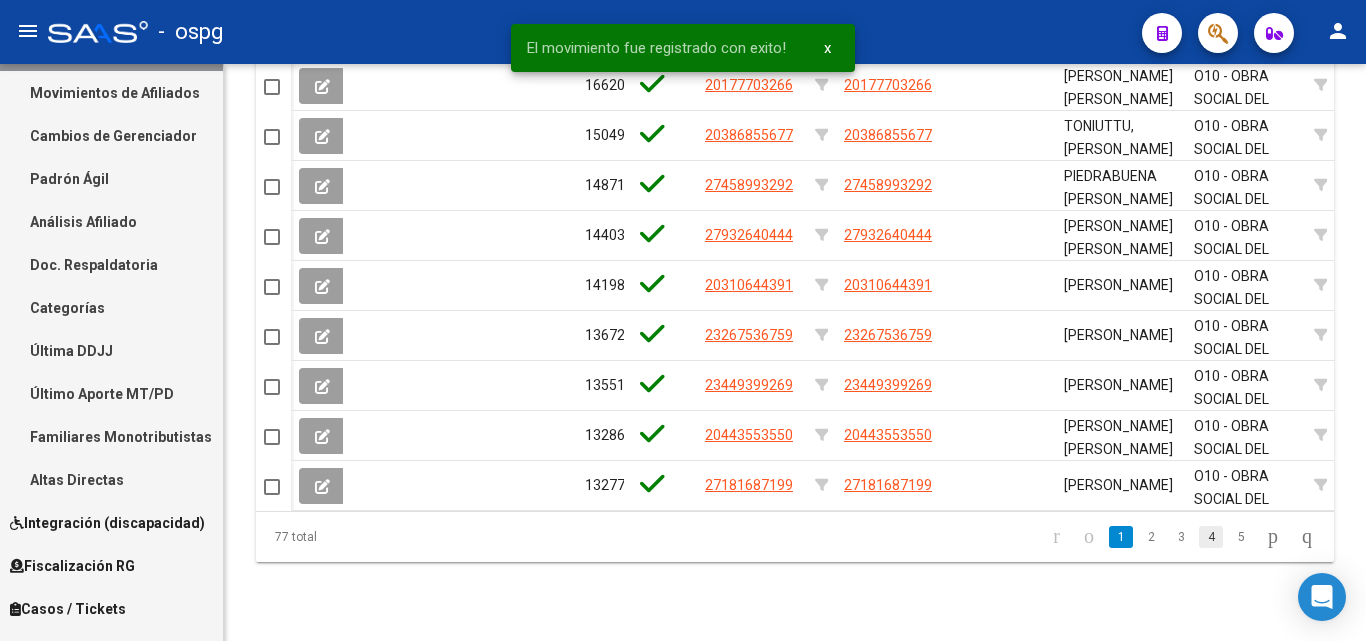 click on "4" 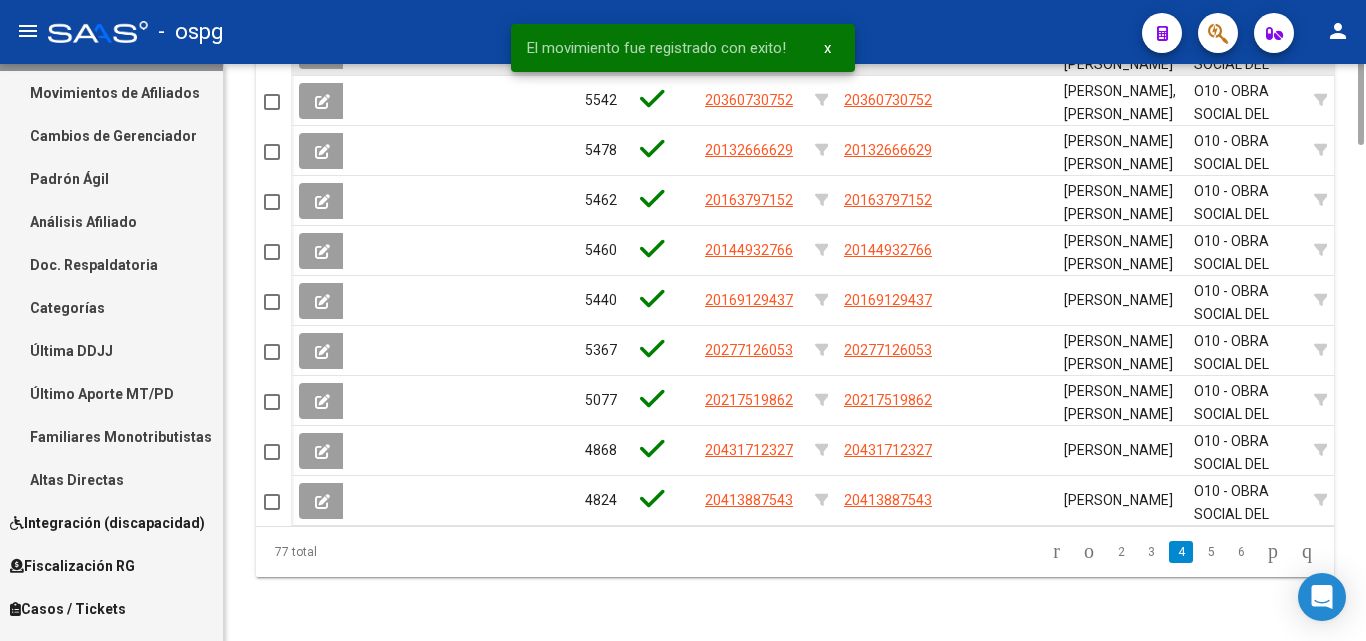 scroll, scrollTop: 1123, scrollLeft: 0, axis: vertical 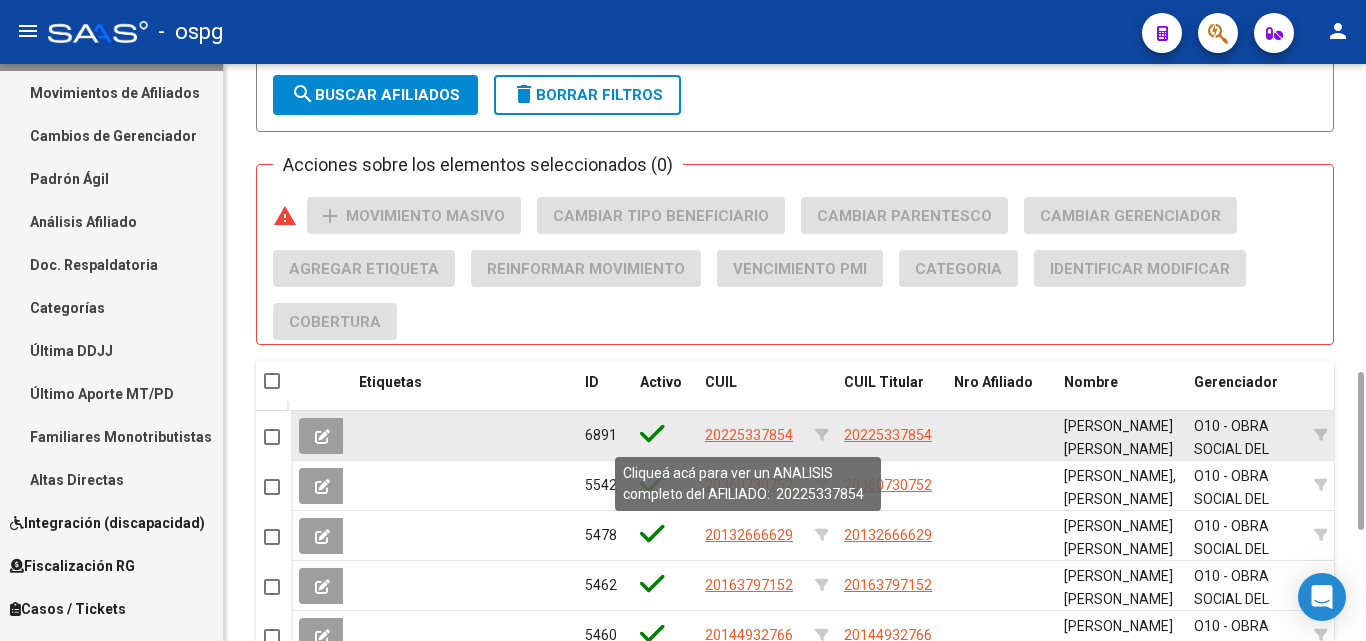 click on "20225337854" 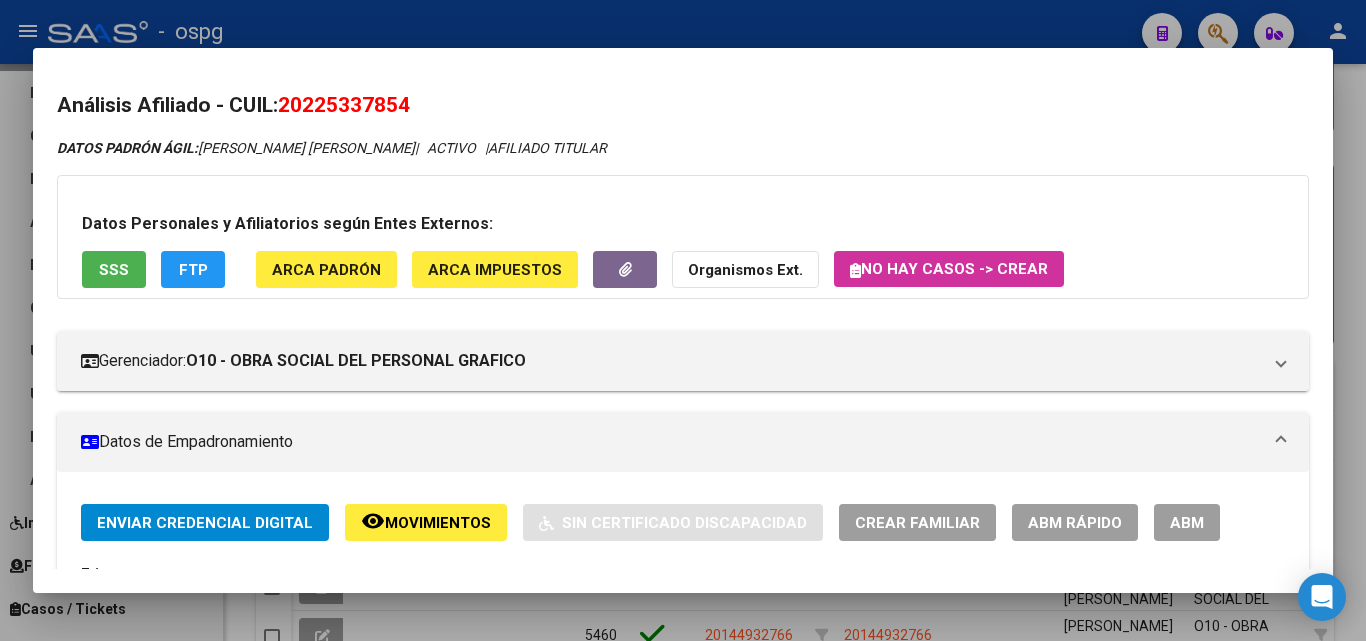 drag, startPoint x: 286, startPoint y: 106, endPoint x: 492, endPoint y: 119, distance: 206.40979 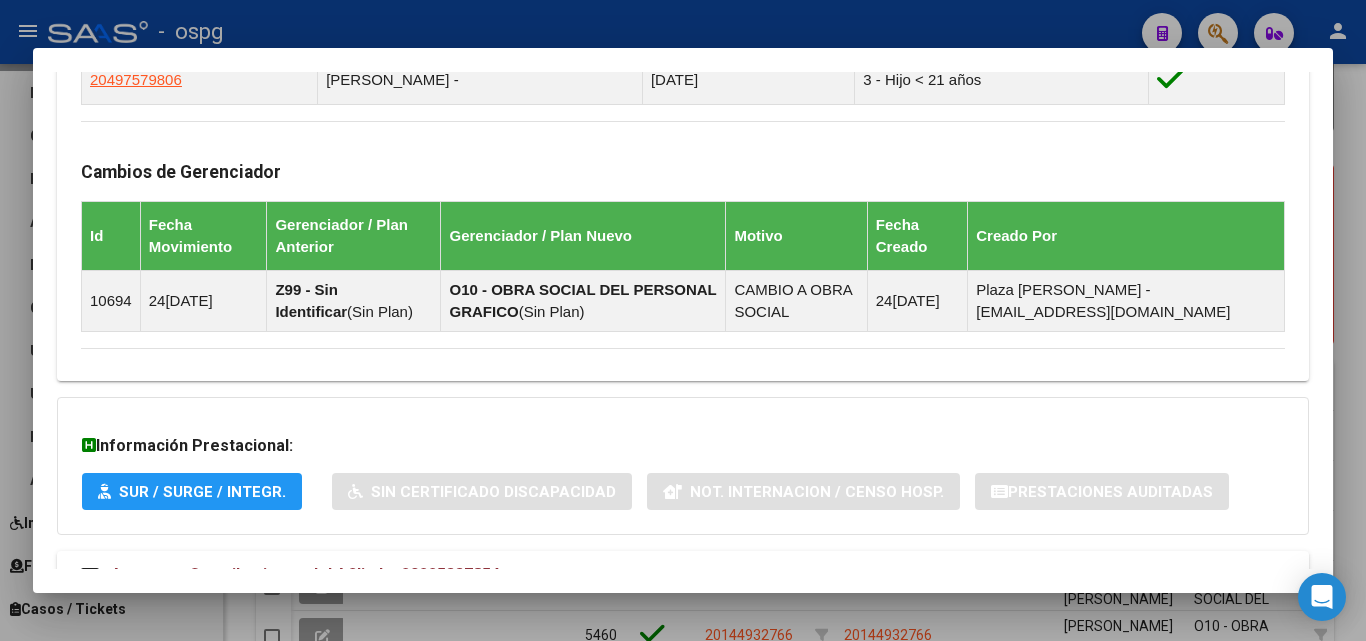 scroll, scrollTop: 1248, scrollLeft: 0, axis: vertical 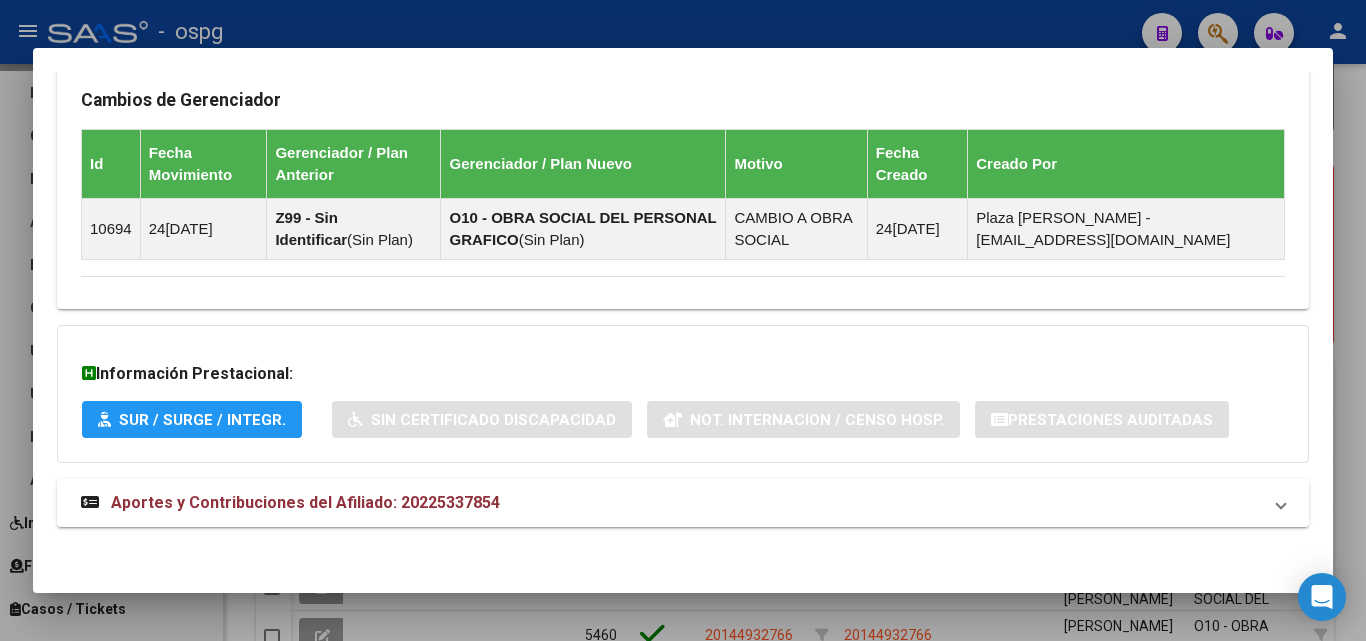 drag, startPoint x: 333, startPoint y: 531, endPoint x: 338, endPoint y: 497, distance: 34.36568 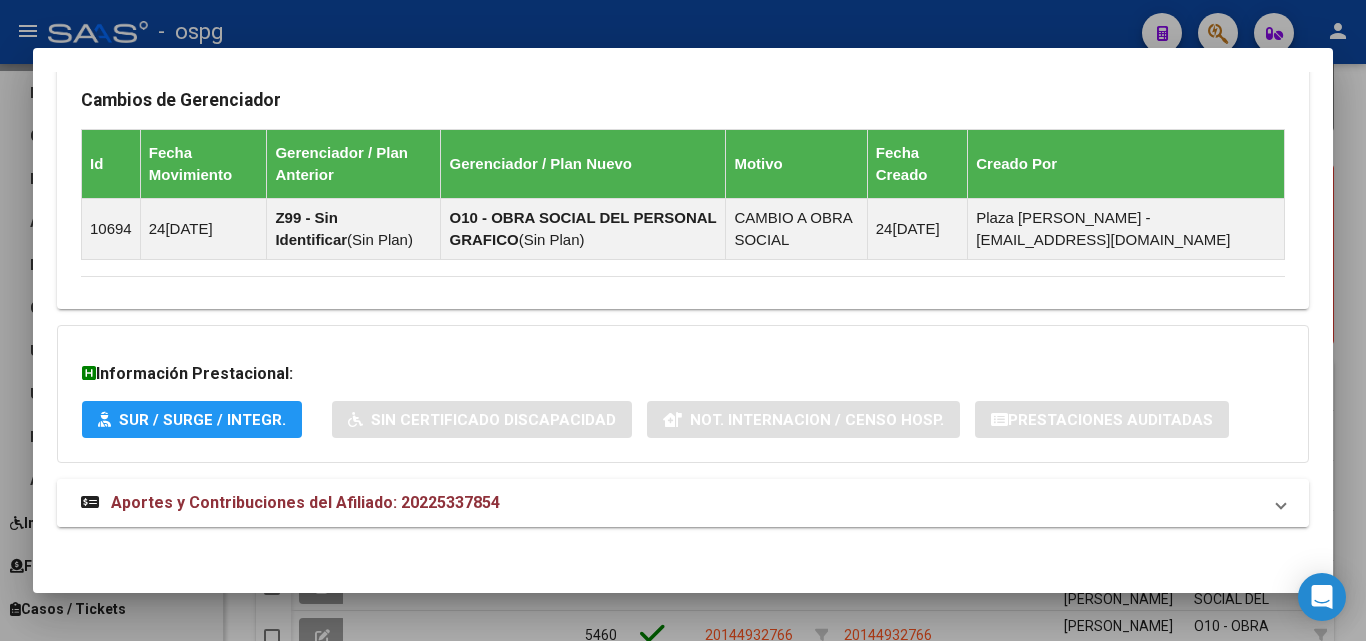 click on "DATOS PADRÓN ÁGIL:  PERALTA JUAN JOSE                   |   ACTIVO   |     AFILIADO TITULAR  Datos Personales y Afiliatorios según Entes Externos: SSS FTP ARCA Padrón ARCA Impuestos Organismos Ext.   No hay casos -> Crear
Gerenciador:      O10 - OBRA SOCIAL DEL PERSONAL GRAFICO Atención telefónica: Atención emergencias: Otros Datos Útiles:    Datos de Empadronamiento  Enviar Credencial Digital remove_red_eye Movimientos    Sin Certificado Discapacidad Crear Familiar ABM Rápido ABM Etiquetas: Estado: ACTIVO Última Alta Formal:  02/03/1992 Ultimo Tipo Movimiento Alta:  ALTA desde el Padrón Entregado x SSS Comentario ADMIN:  Migración Padrón Completo SSS el 2024-08-29 14:44:37 DATOS DEL AFILIADO Apellido:   PERALTA JUAN JOSE              CUIL:  20225337854 Documento:  DU - DOCUMENTO UNICO 22533785  Nacionalidad:  ARGENTINA Parentesco:  0 - Titular Estado Civil:  Casado Discapacitado:    NO (00) Sexo:  M Nacimiento:  23/01/1972 Edad:  53  Teléfono Particular:" at bounding box center [683, -282] 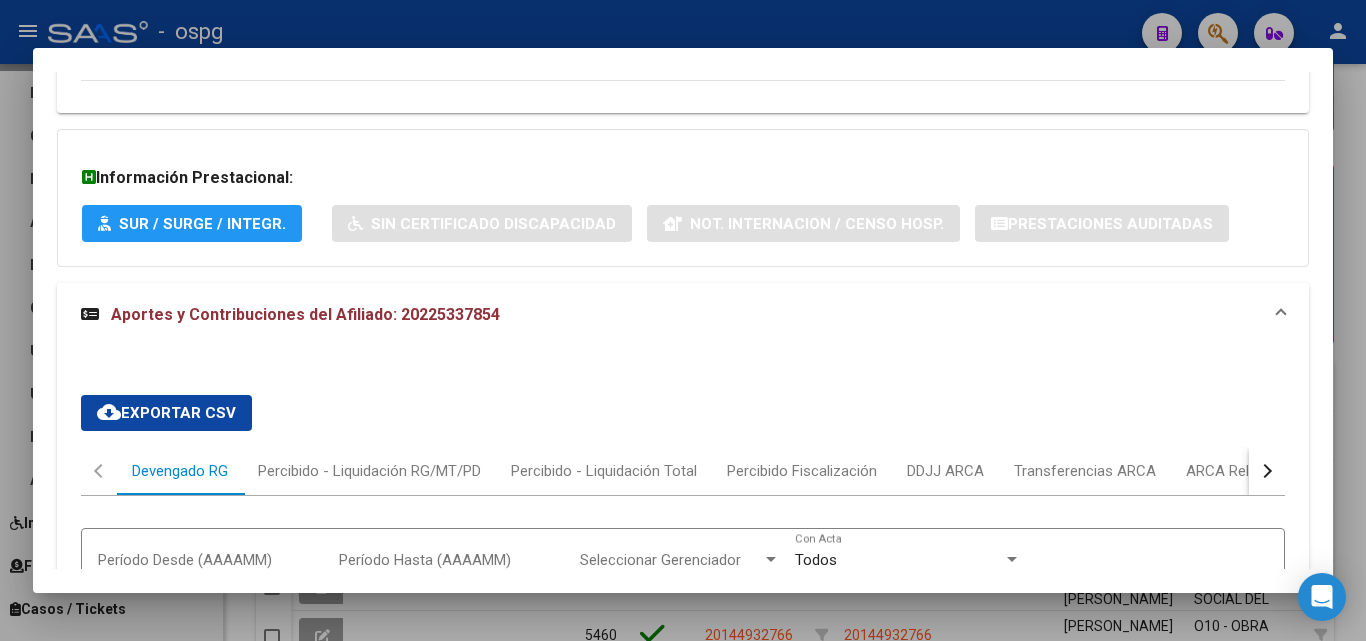 scroll, scrollTop: 1465, scrollLeft: 0, axis: vertical 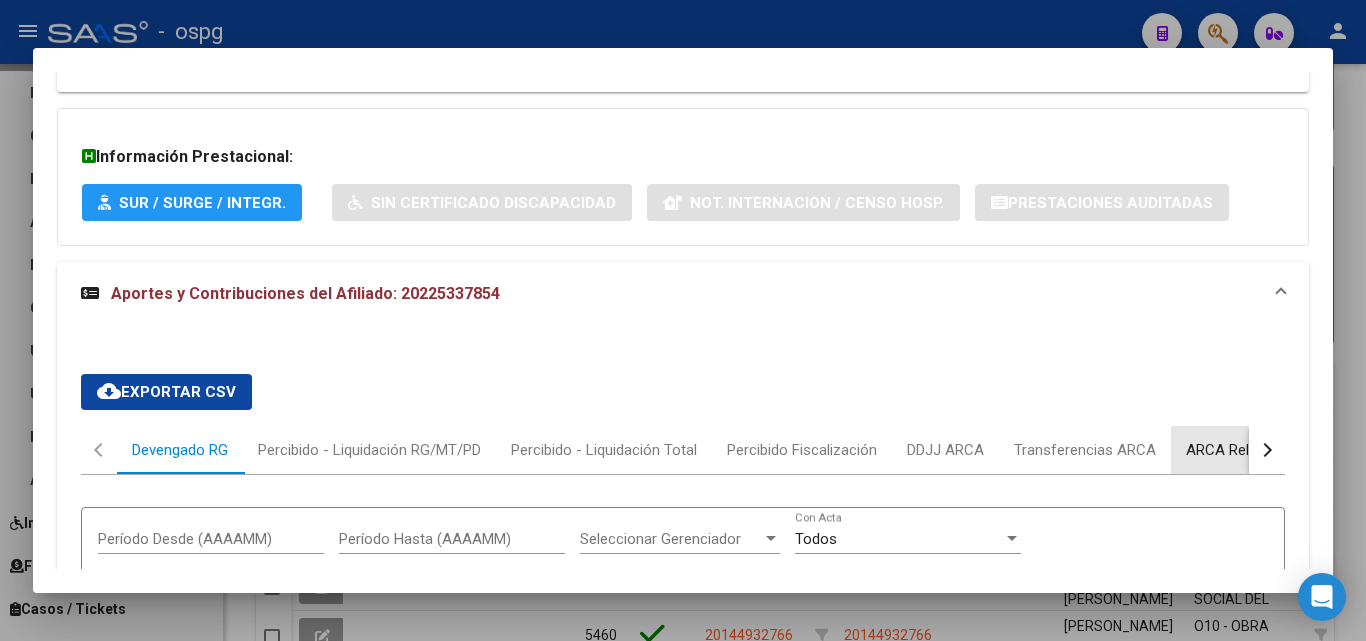 click on "ARCA Relaciones Laborales" at bounding box center (1278, 450) 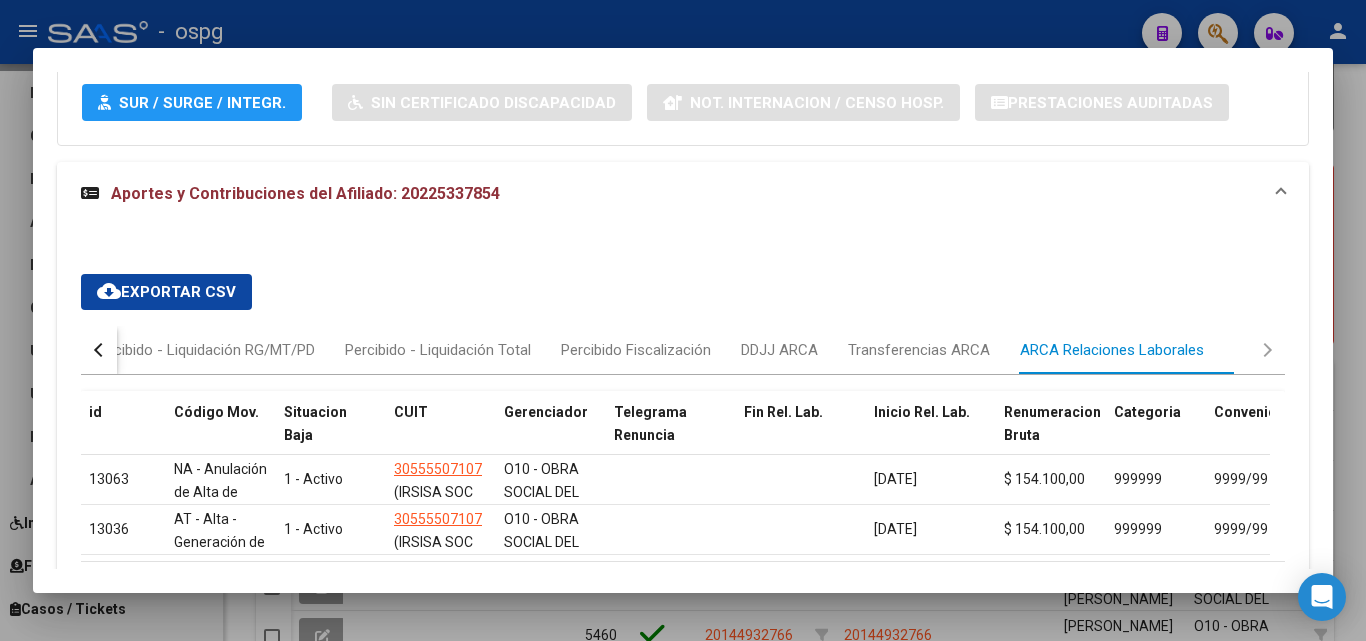 scroll, scrollTop: 1665, scrollLeft: 0, axis: vertical 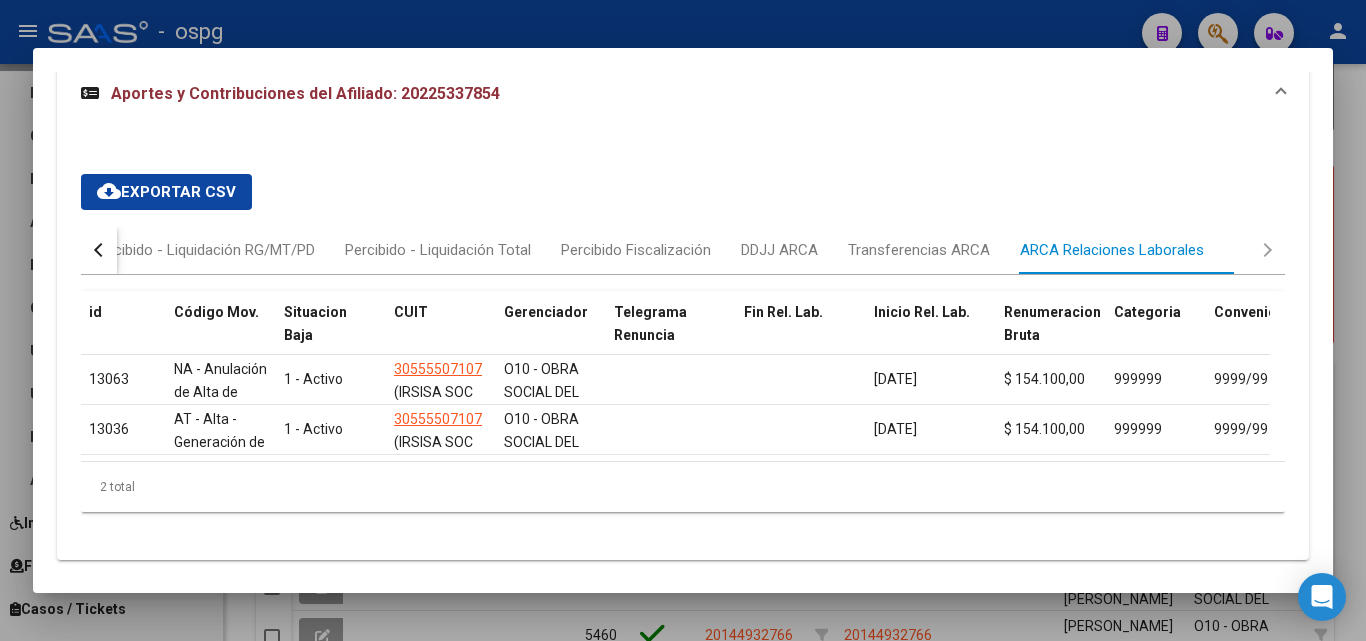 click at bounding box center (683, 320) 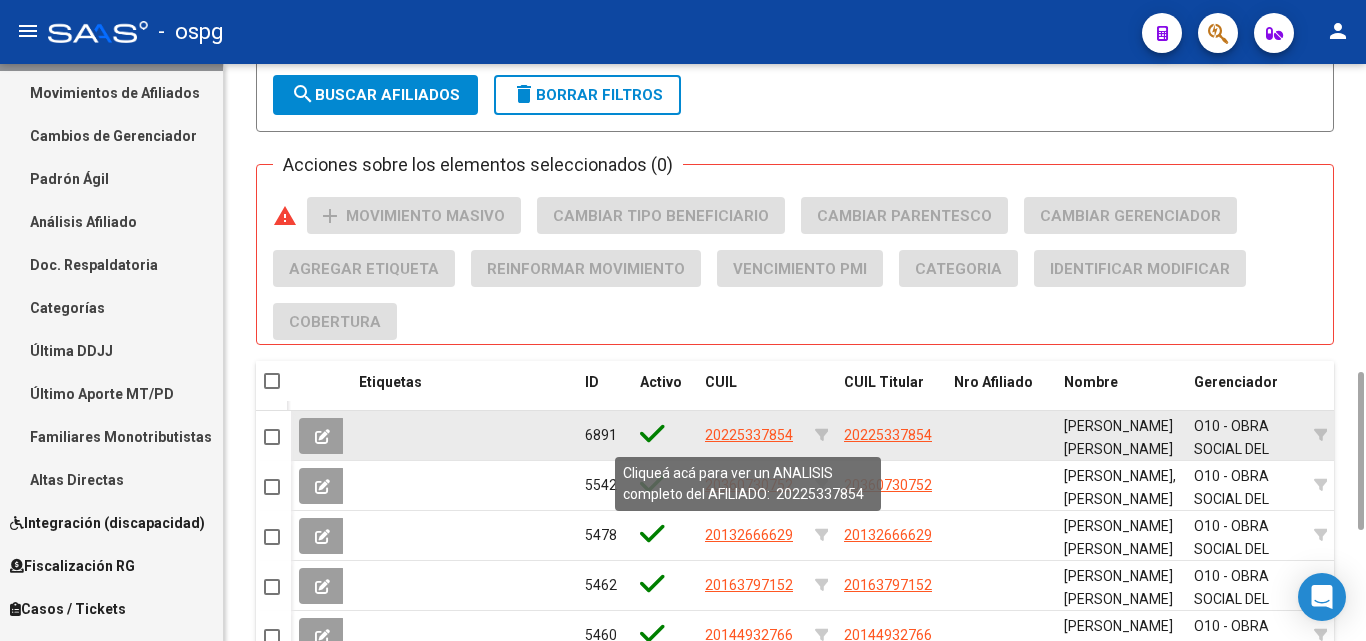 click on "20225337854" 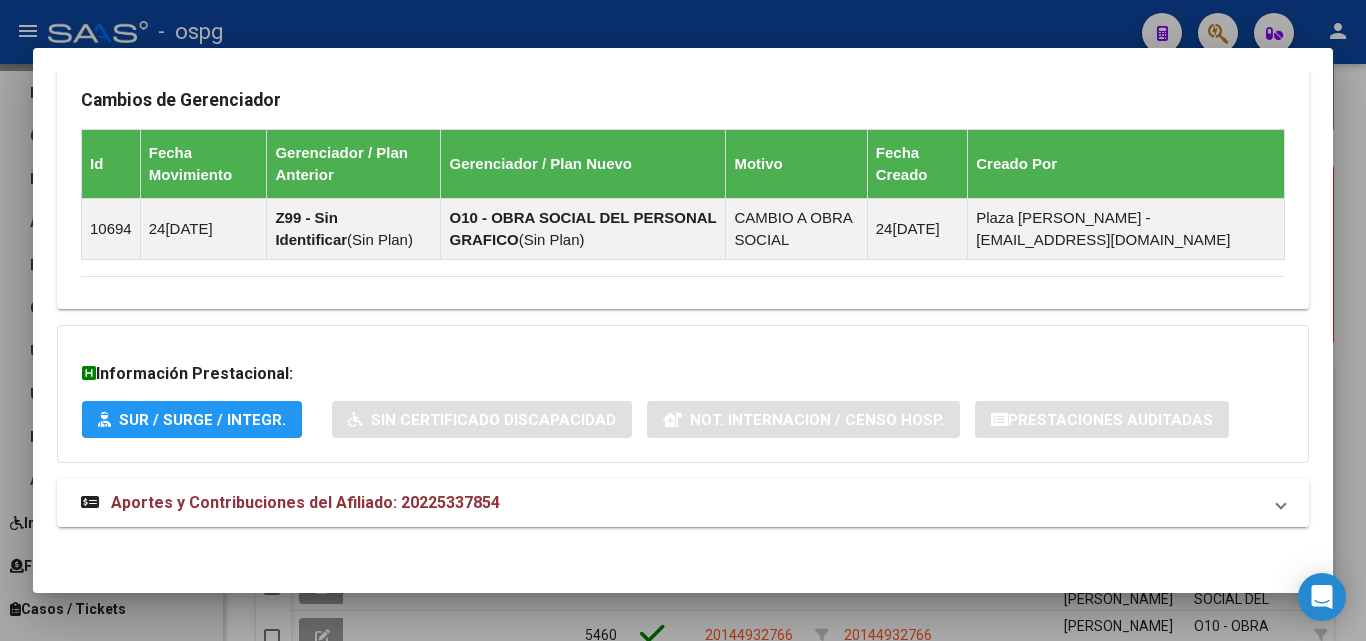 click on "Aportes y Contribuciones del Afiliado: 20225337854" at bounding box center [683, 503] 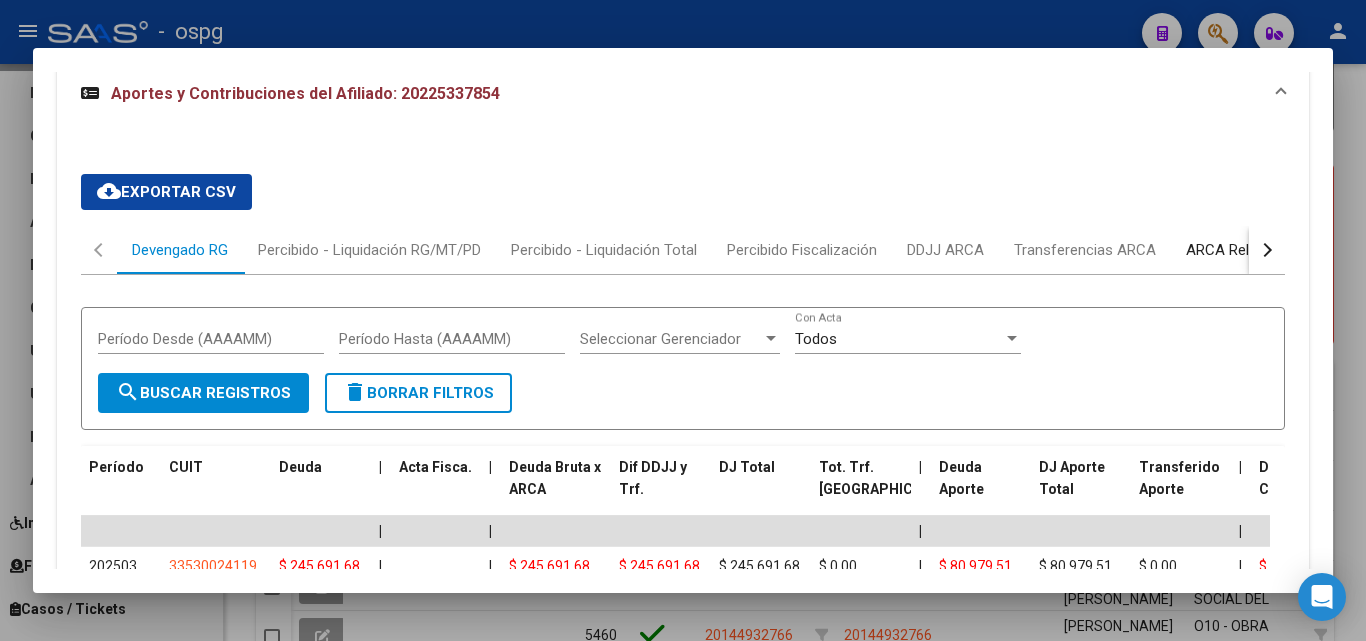 click on "ARCA Relaciones Laborales" at bounding box center [1278, 250] 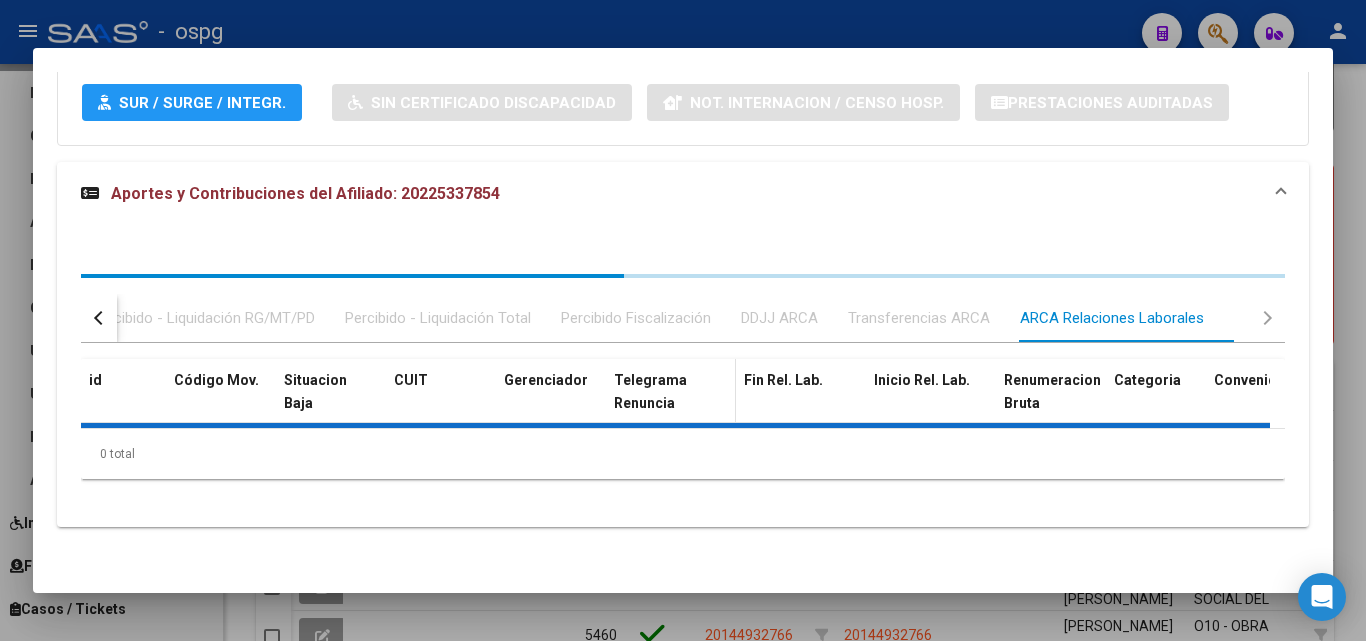 scroll, scrollTop: 1665, scrollLeft: 0, axis: vertical 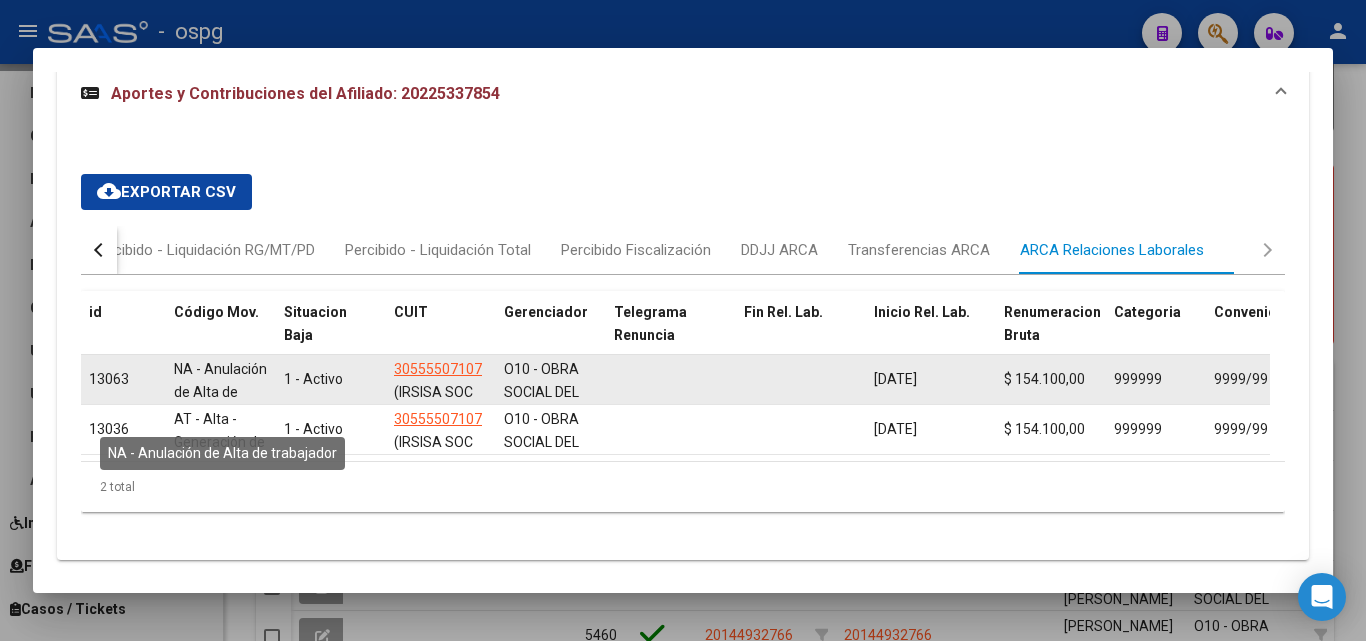 click on "NA - Anulación de Alta de trabajador" 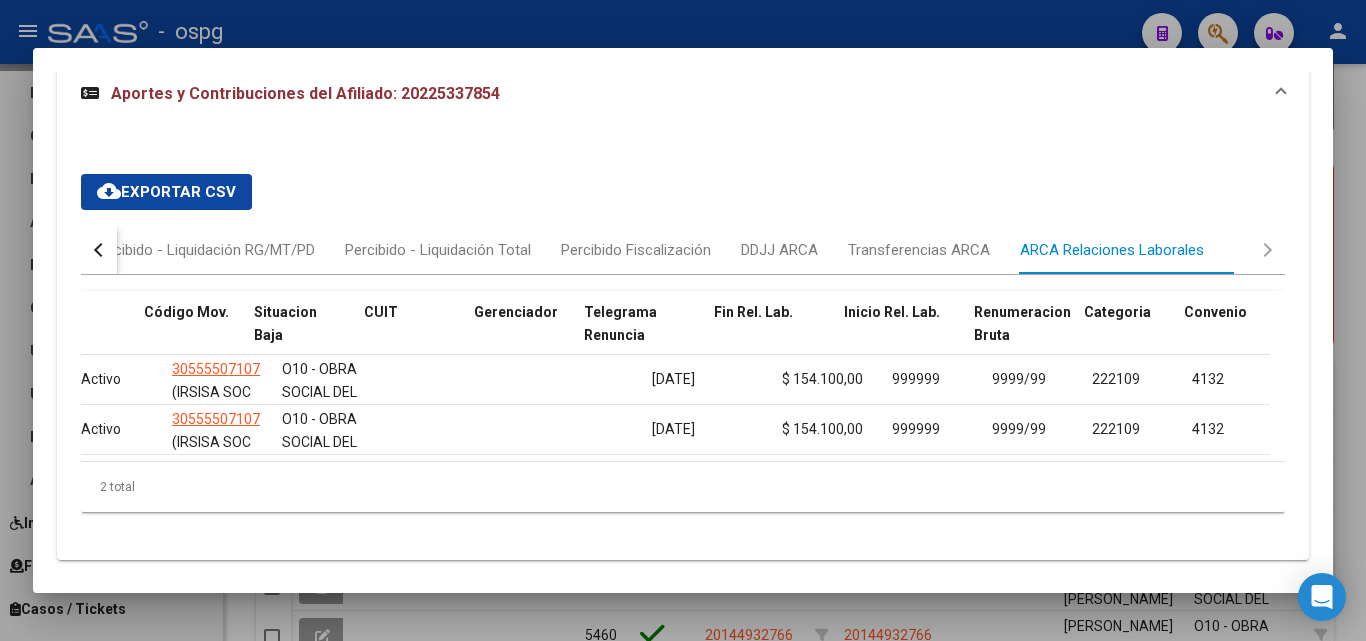 scroll, scrollTop: 0, scrollLeft: 0, axis: both 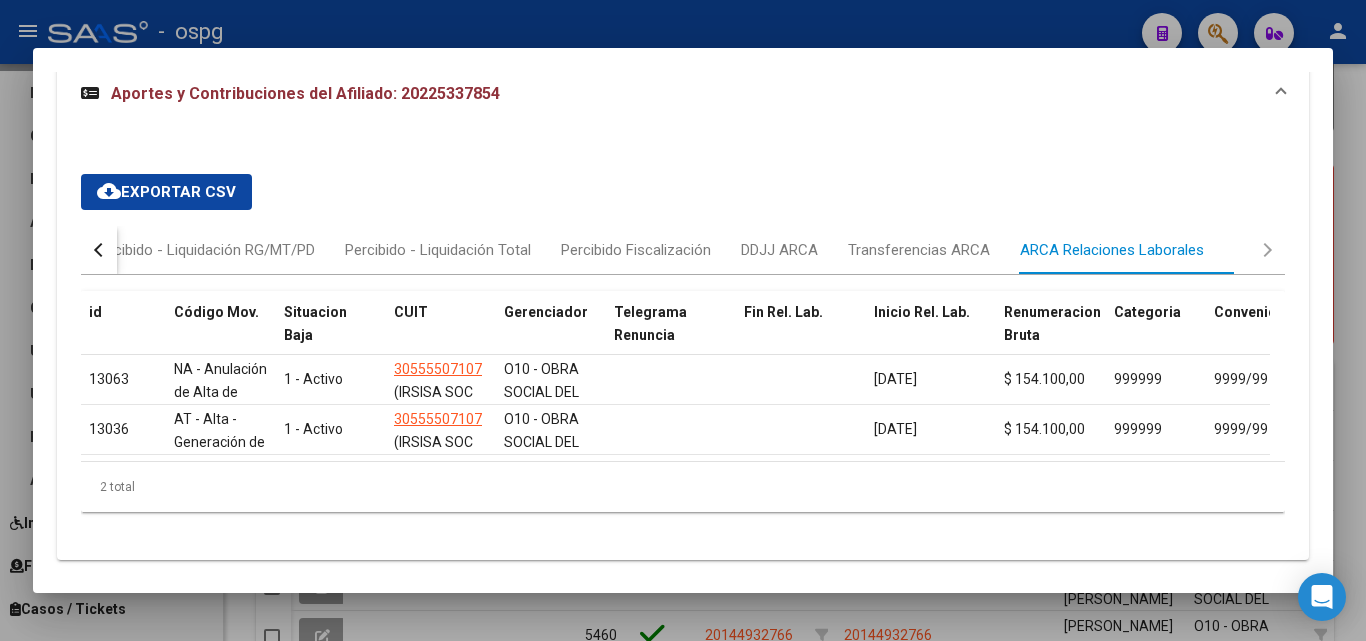 click on "cloud_download  Exportar CSV  Devengado RG Percibido - Liquidación RG/MT/PD Percibido - Liquidación Total Percibido Fiscalización DDJJ ARCA Transferencias ARCA ARCA Relaciones Laborales id Código Mov. Situacion Baja CUIT Gerenciador Telegrama Renuncia Fin Rel. Lab. Inicio Rel. Lab. Renumeracion Bruta Categoria Convenio Actividad Puesto Modalidad Régimen Aportes Rectificación Clave Alta Clave Baja Fecha Clave Alta Fecha Clave Baja Formulario Agropecuario 13063 NA - Anulación de Alta de trabajador 1 - Activo 30555507107 (IRSISA SOC DE RESP LTDA) O10 - OBRA SOCIAL DEL PERSONAL GRAFICO 26/05/2025 $ 154.100,00 999999 9999/99 222109 4132 14 RE 0 52008915029153319089                      23/05/2025 0000000000 13036 AT - Alta - Generación de clave 1 - Activo 30555507107 (IRSISA SOC DE RESP LTDA) O10 - OBRA SOCIAL DEL PERSONAL GRAFICO 26/05/2025 $ 154.100,00 999999 9999/99 222109 4132 14 RE 0 52008915029153319089                      23/05/2025 0000000000  2 total   1" at bounding box center [683, 351] 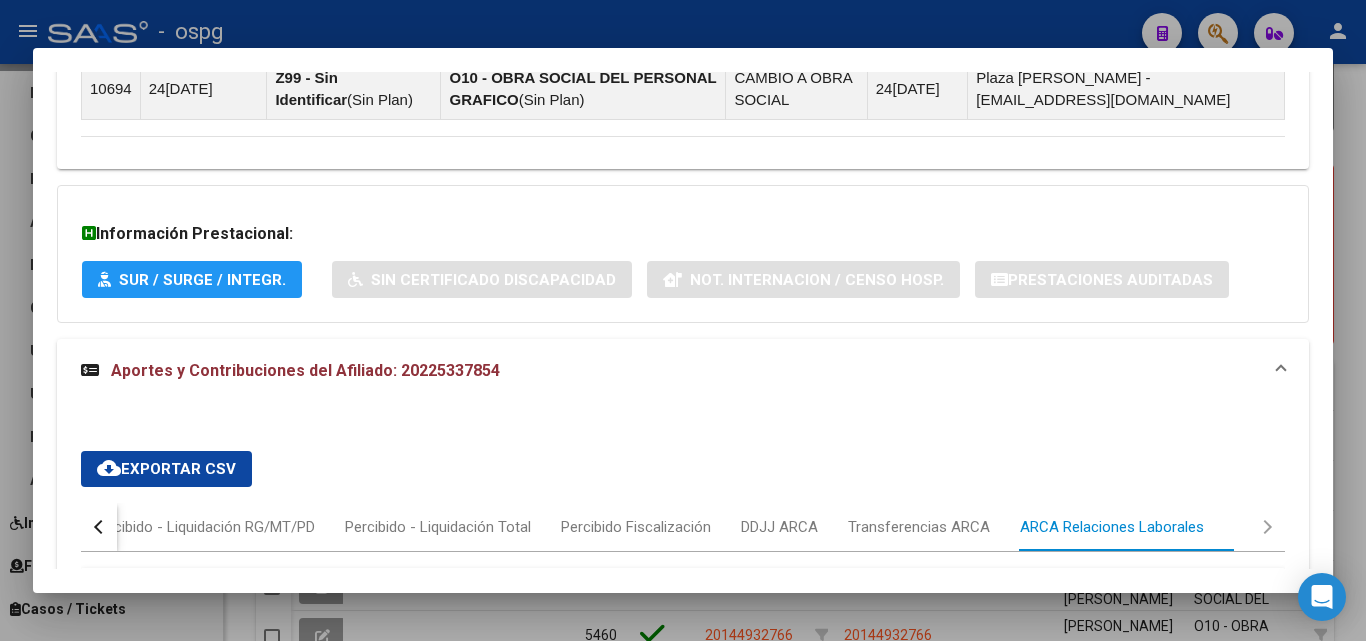 scroll, scrollTop: 1465, scrollLeft: 0, axis: vertical 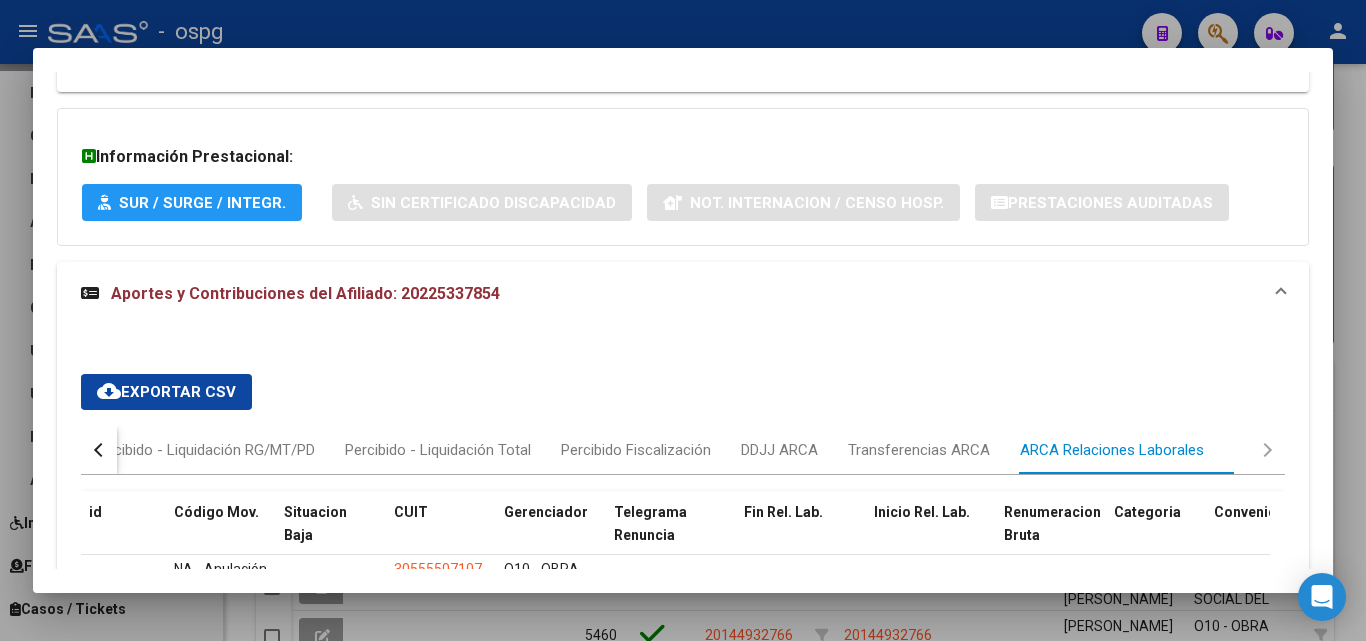 click at bounding box center [99, 450] 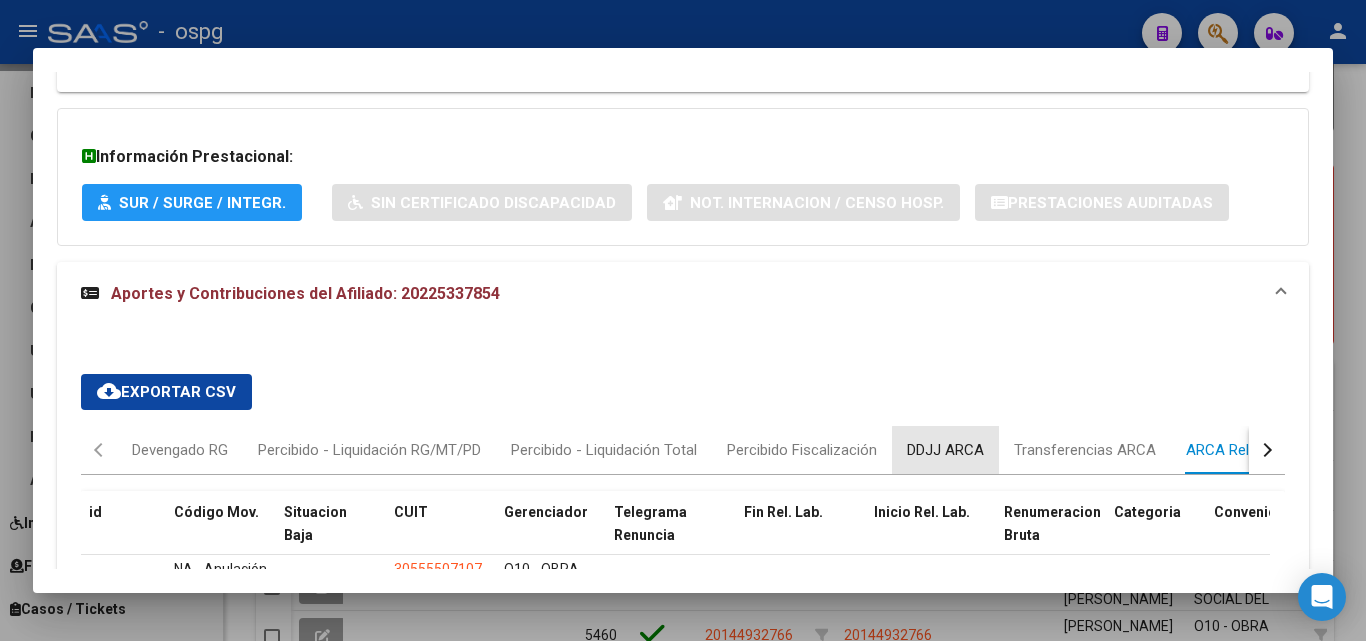 click on "DDJJ ARCA" at bounding box center (945, 450) 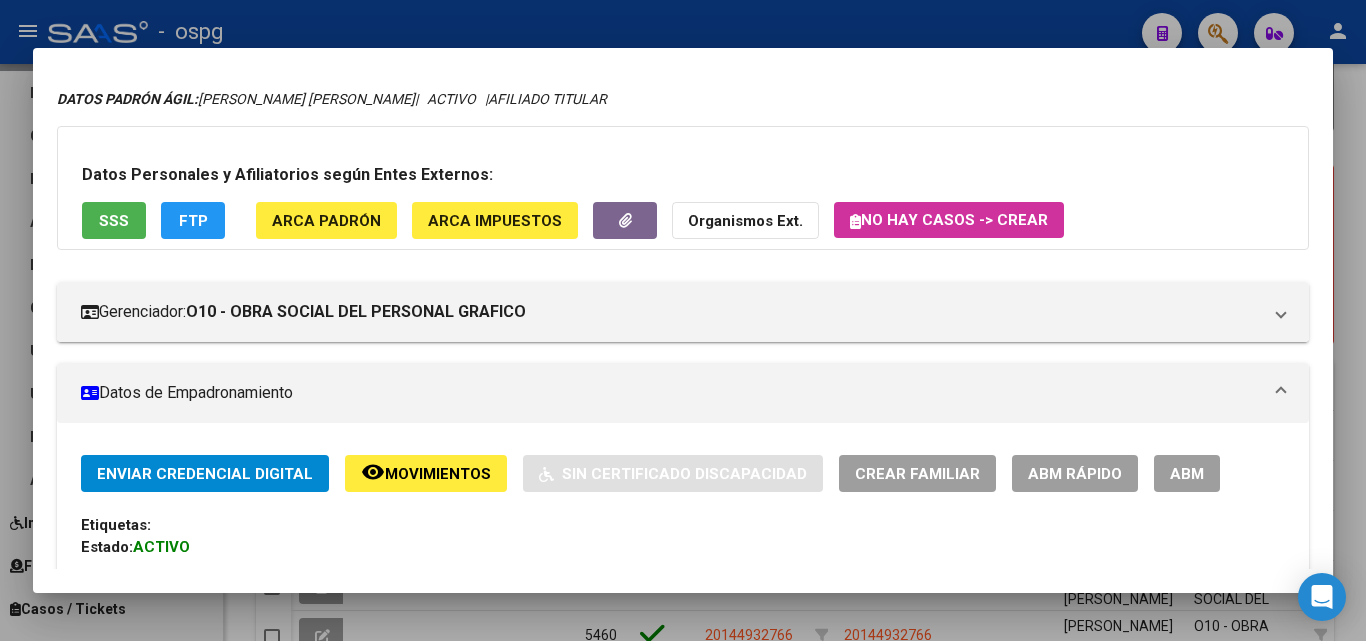 scroll, scrollTop: 0, scrollLeft: 0, axis: both 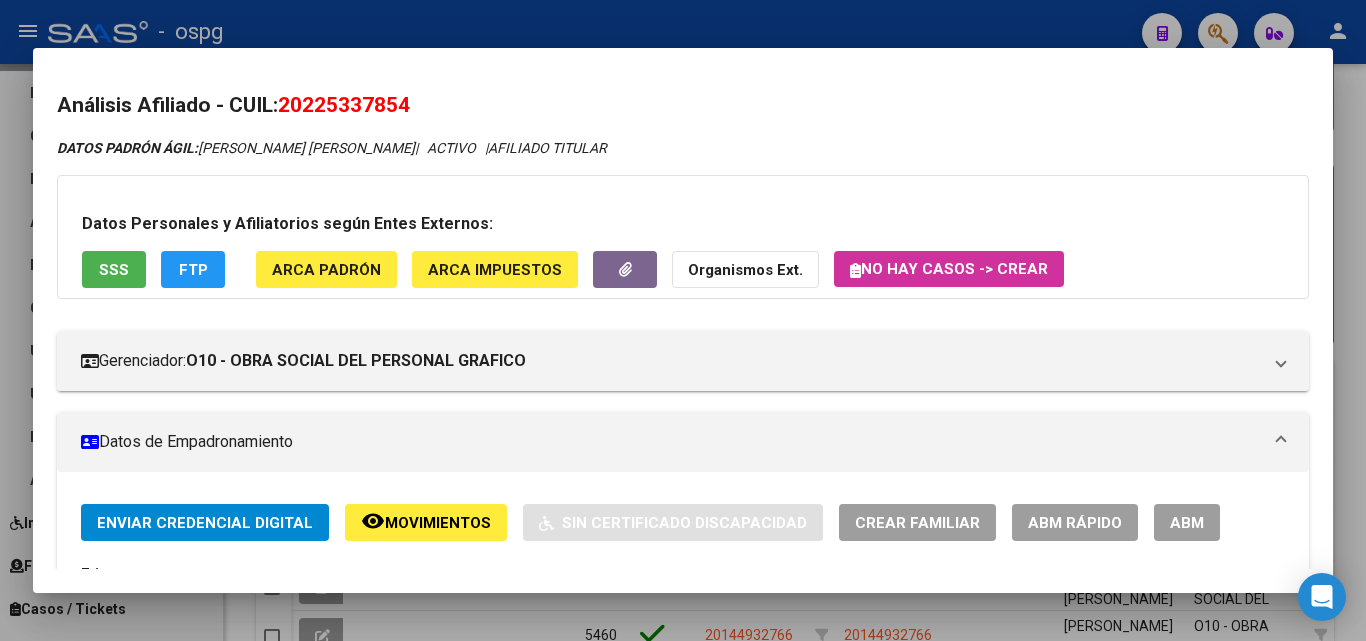 click on "FTP" 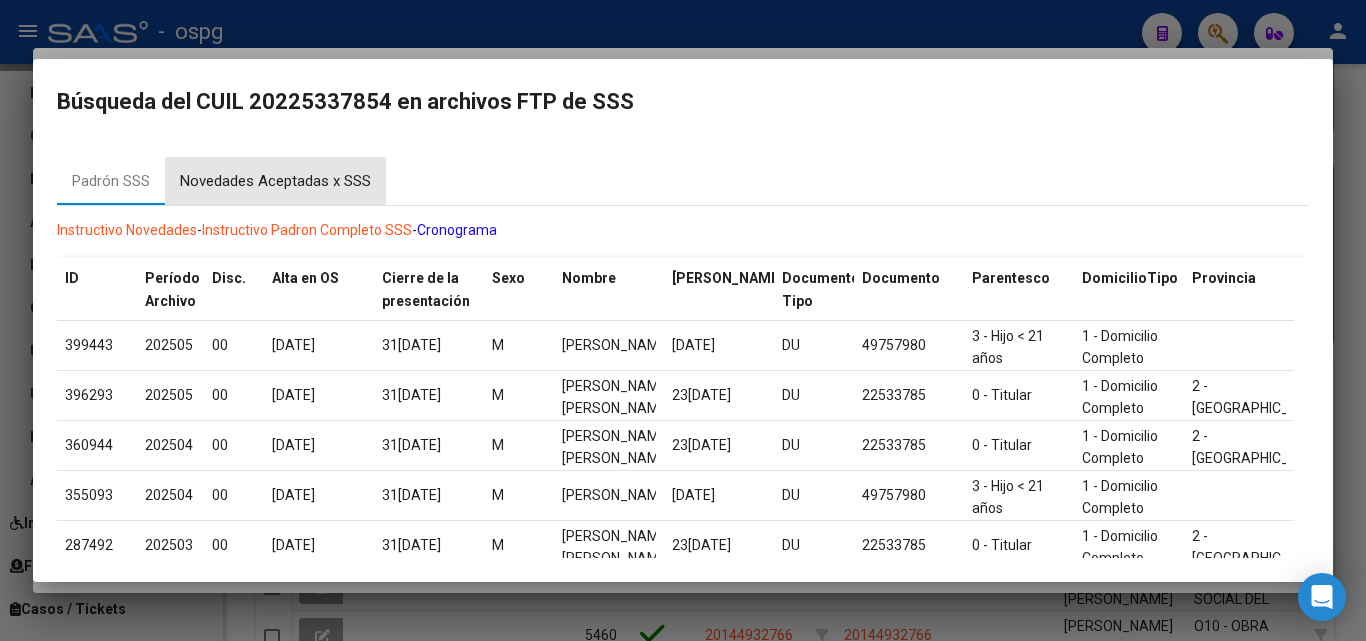 click on "Novedades Aceptadas x SSS" at bounding box center (275, 181) 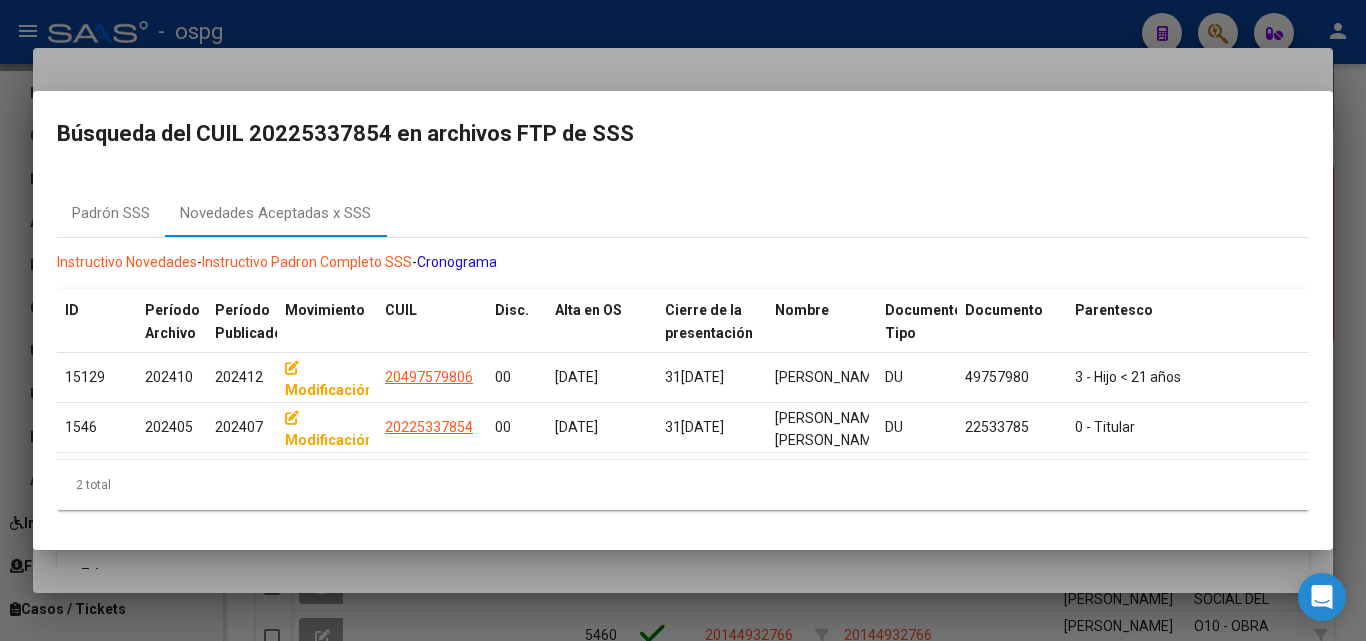 click at bounding box center (683, 320) 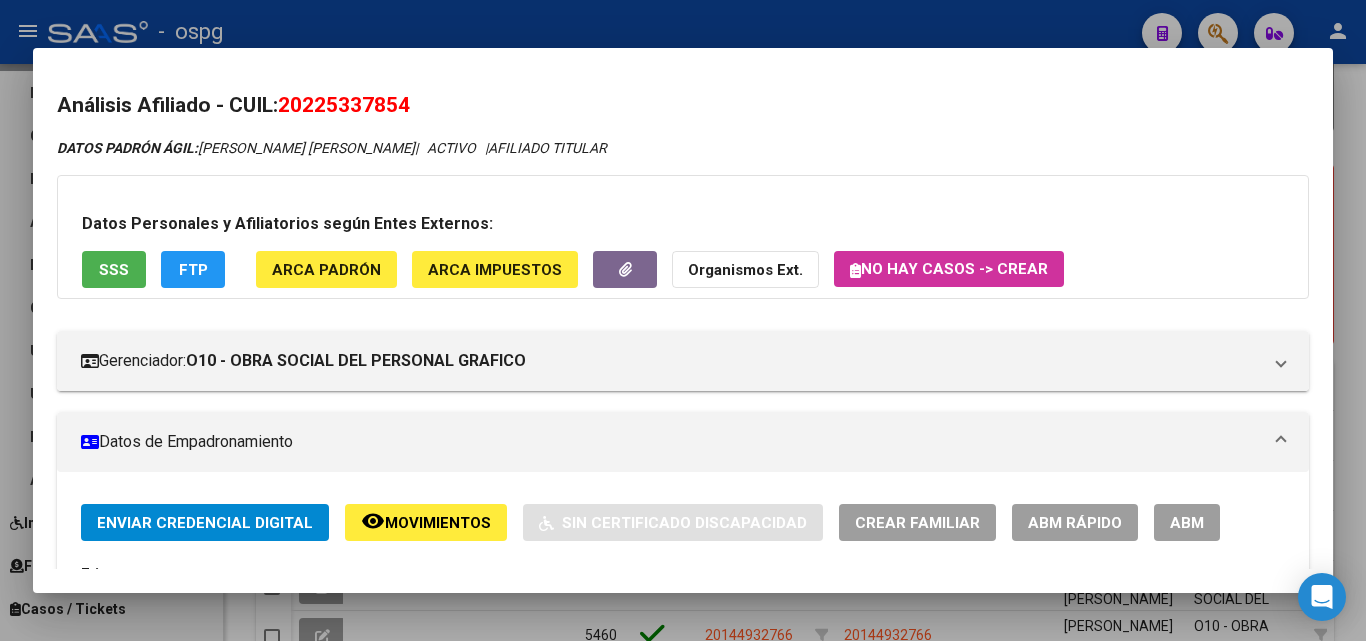 click on "Organismos Ext." 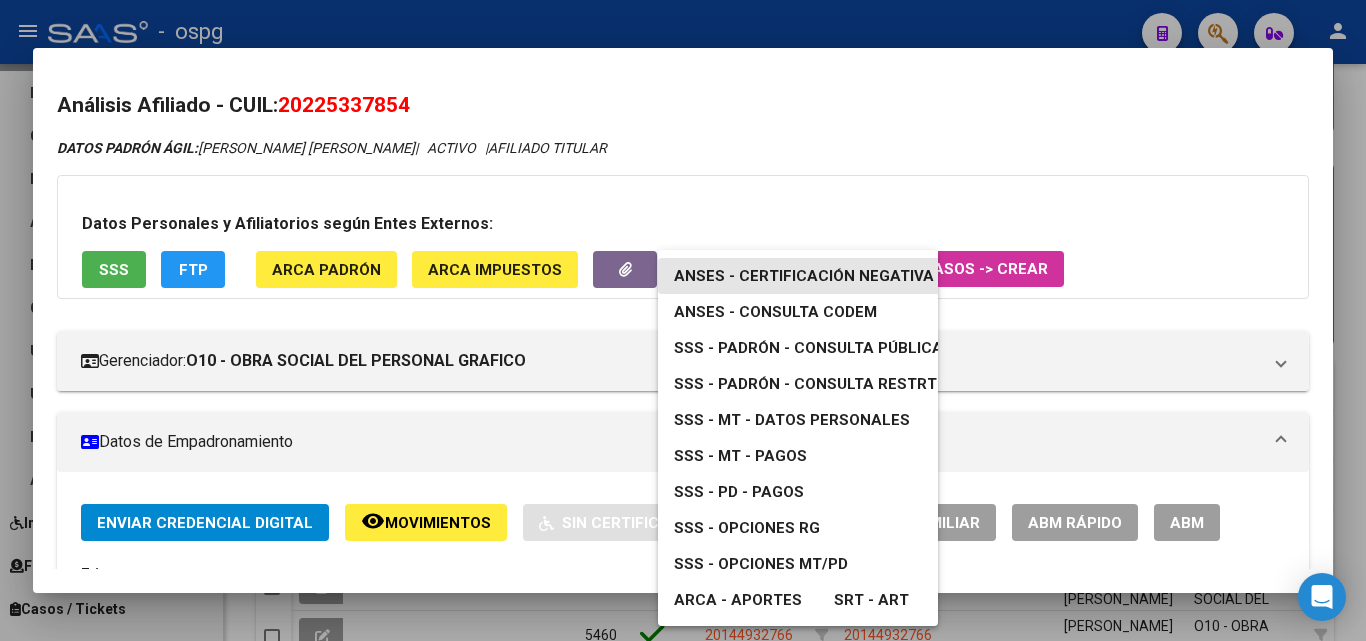 click on "ANSES - Certificación Negativa" at bounding box center [804, 276] 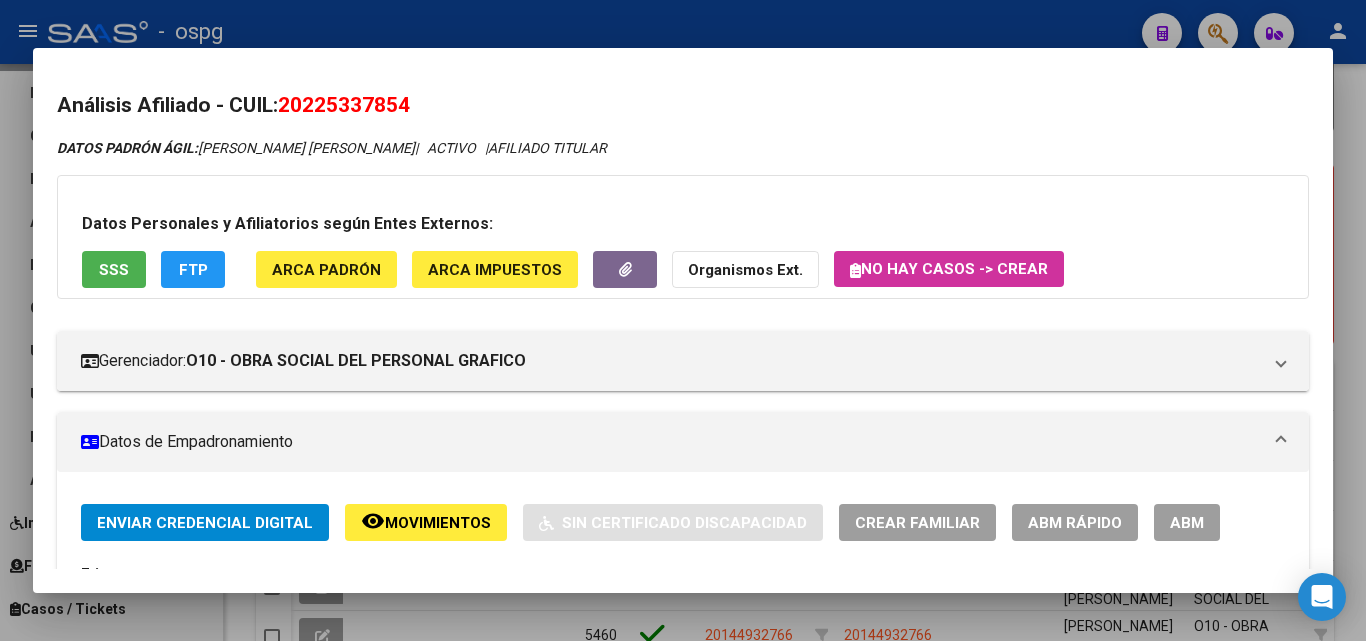 drag, startPoint x: 312, startPoint y: 105, endPoint x: 403, endPoint y: 105, distance: 91 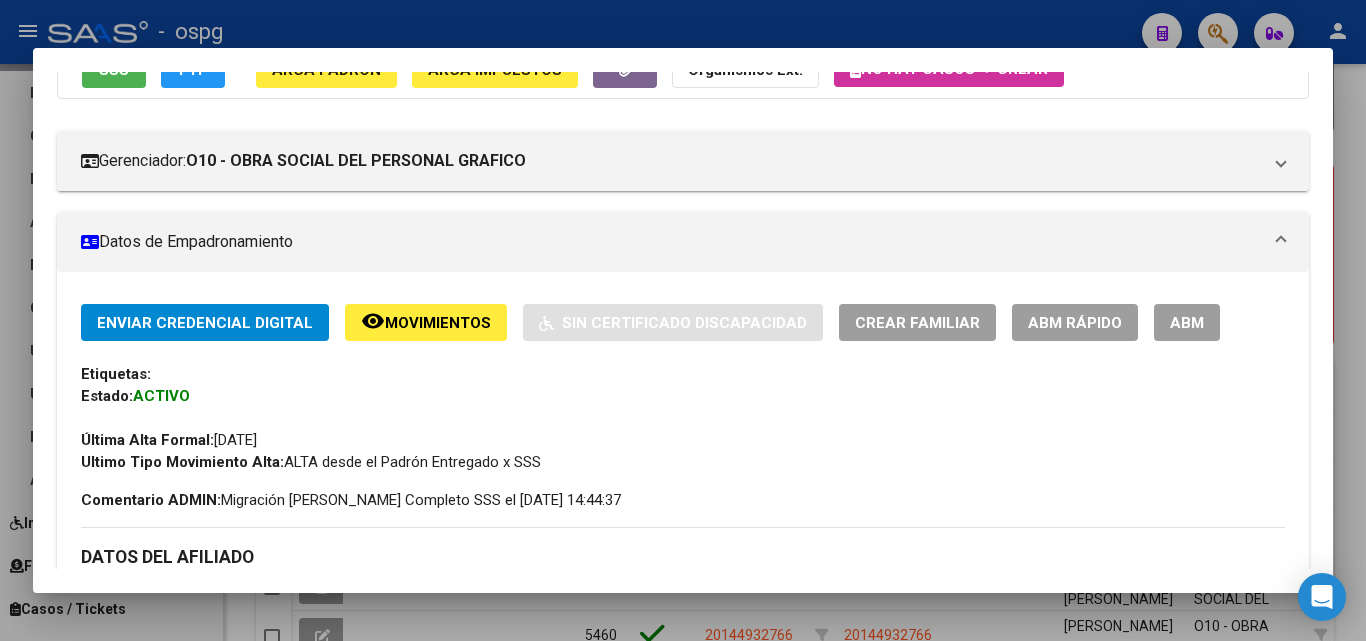 click on "Análisis Afiliado - CUIL:  20225337854 DATOS PADRÓN ÁGIL:  PERALTA JUAN JOSE                   |   ACTIVO   |     AFILIADO TITULAR  Datos Personales y Afiliatorios según Entes Externos: SSS FTP ARCA Padrón ARCA Impuestos Organismos Ext.   No hay casos -> Crear
Gerenciador:      O10 - OBRA SOCIAL DEL PERSONAL GRAFICO Atención telefónica: Atención emergencias: Otros Datos Útiles:    Datos de Empadronamiento  Enviar Credencial Digital remove_red_eye Movimientos    Sin Certificado Discapacidad Crear Familiar ABM Rápido ABM Etiquetas: Estado: ACTIVO Última Alta Formal:  02/03/1992 Ultimo Tipo Movimiento Alta:  ALTA desde el Padrón Entregado x SSS Comentario ADMIN:  Migración Padrón Completo SSS el 2024-08-29 14:44:37 DATOS DEL AFILIADO Apellido:   PERALTA JUAN JOSE              CUIL:  20225337854 Documento:  DU - DOCUMENTO UNICO 22533785  Nacionalidad:  ARGENTINA Parentesco:  0 - Titular Estado Civil:  Casado Discapacitado:    NO (00) Sexo:  M Nacimiento:  23/01/1972 Edad:  53   1849" at bounding box center (683, 320) 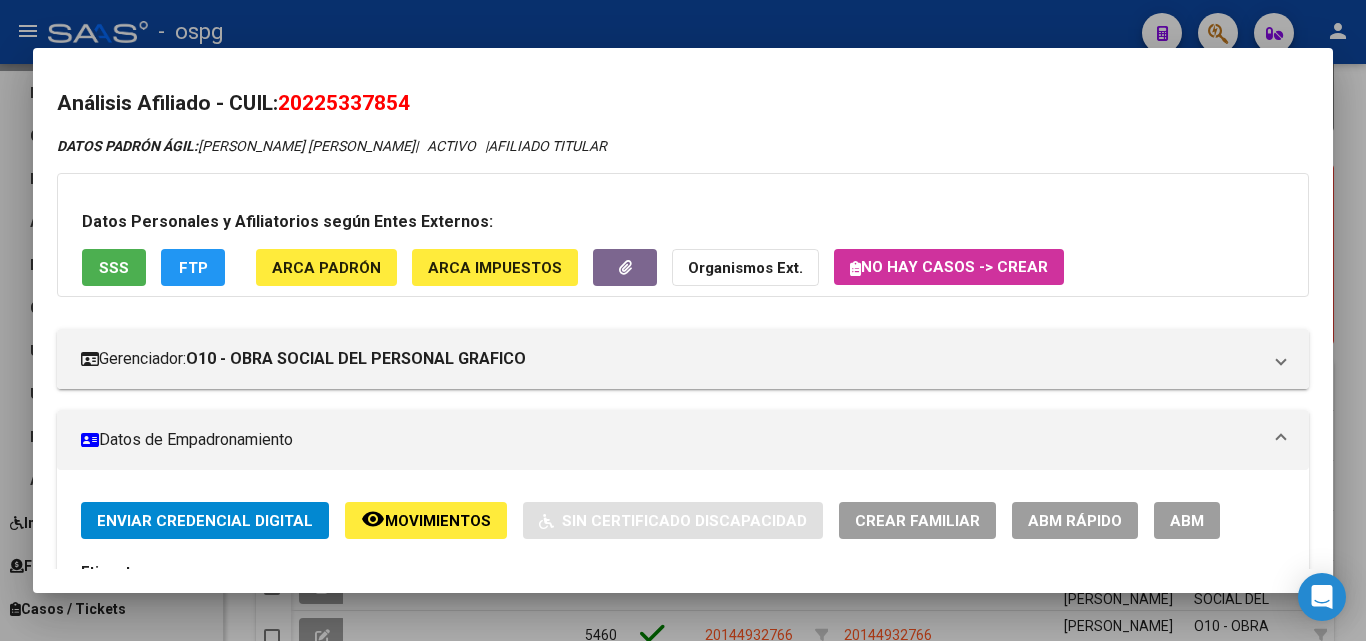 scroll, scrollTop: 0, scrollLeft: 0, axis: both 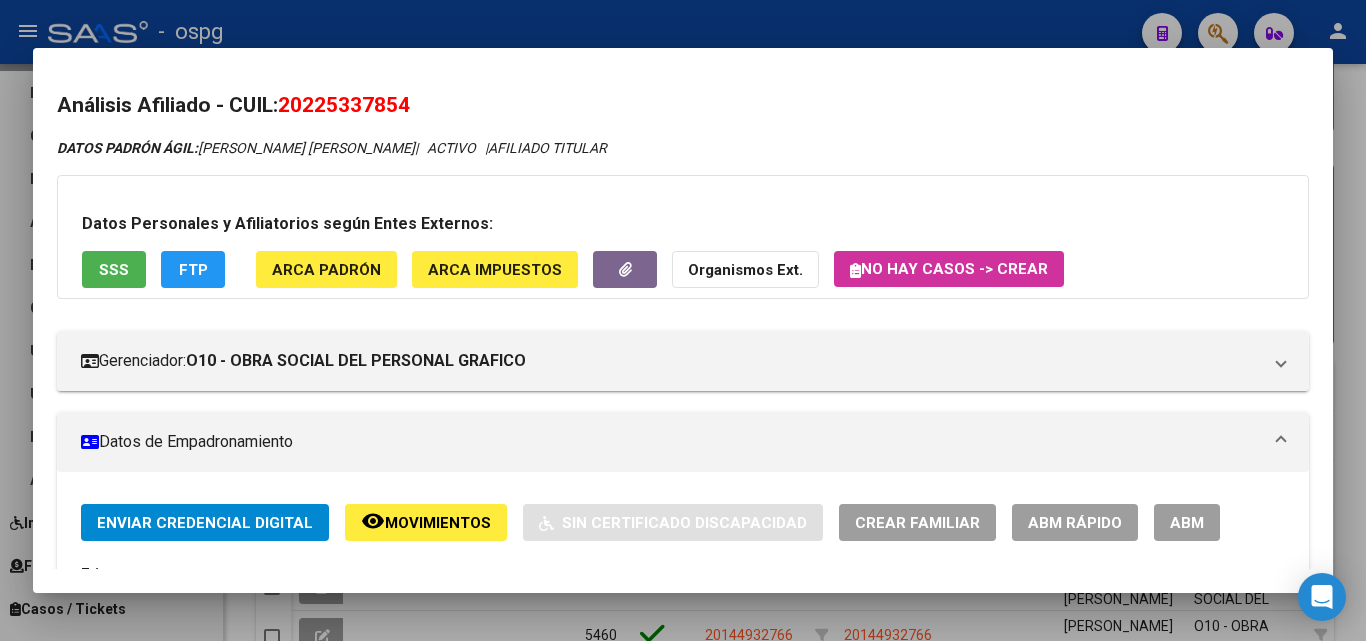 click on "FTP" 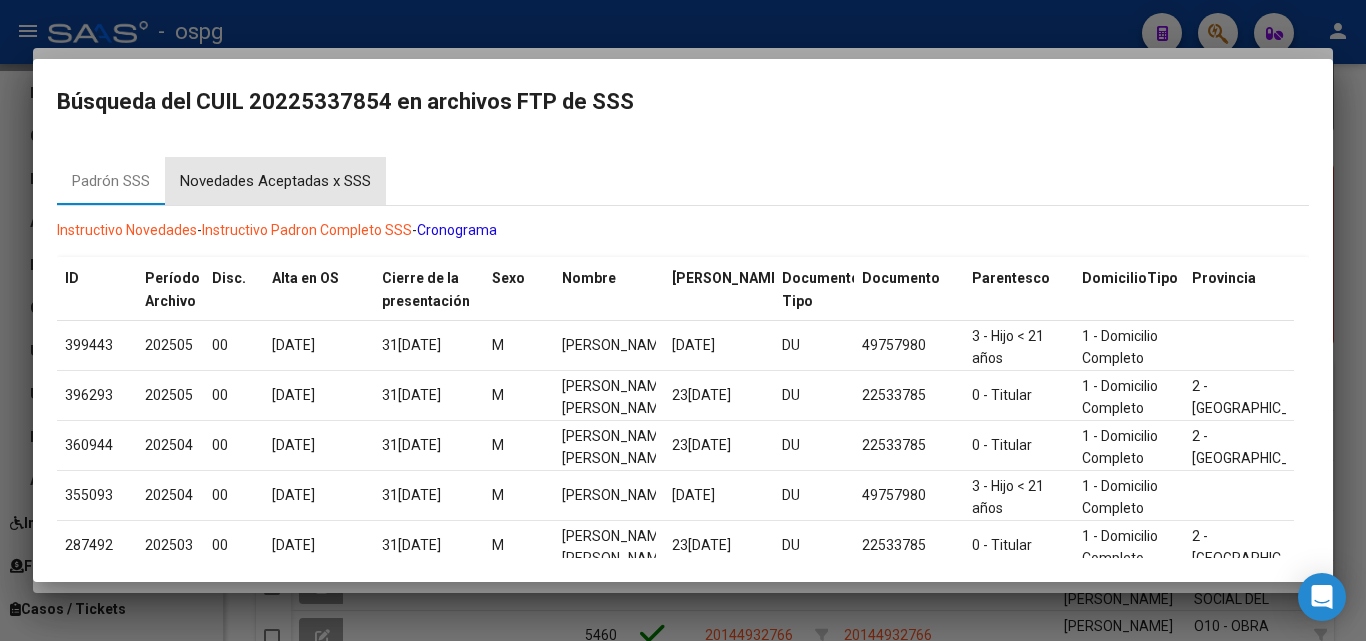 click on "Novedades Aceptadas x SSS" at bounding box center [275, 181] 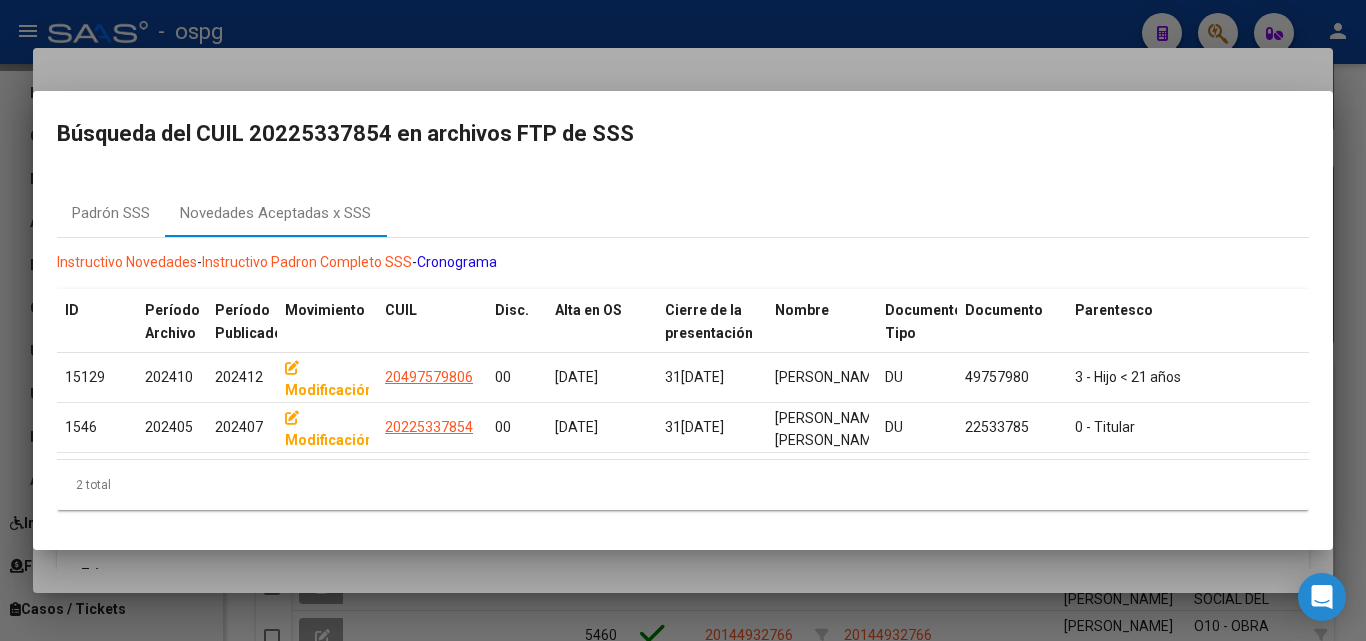 click at bounding box center (683, 320) 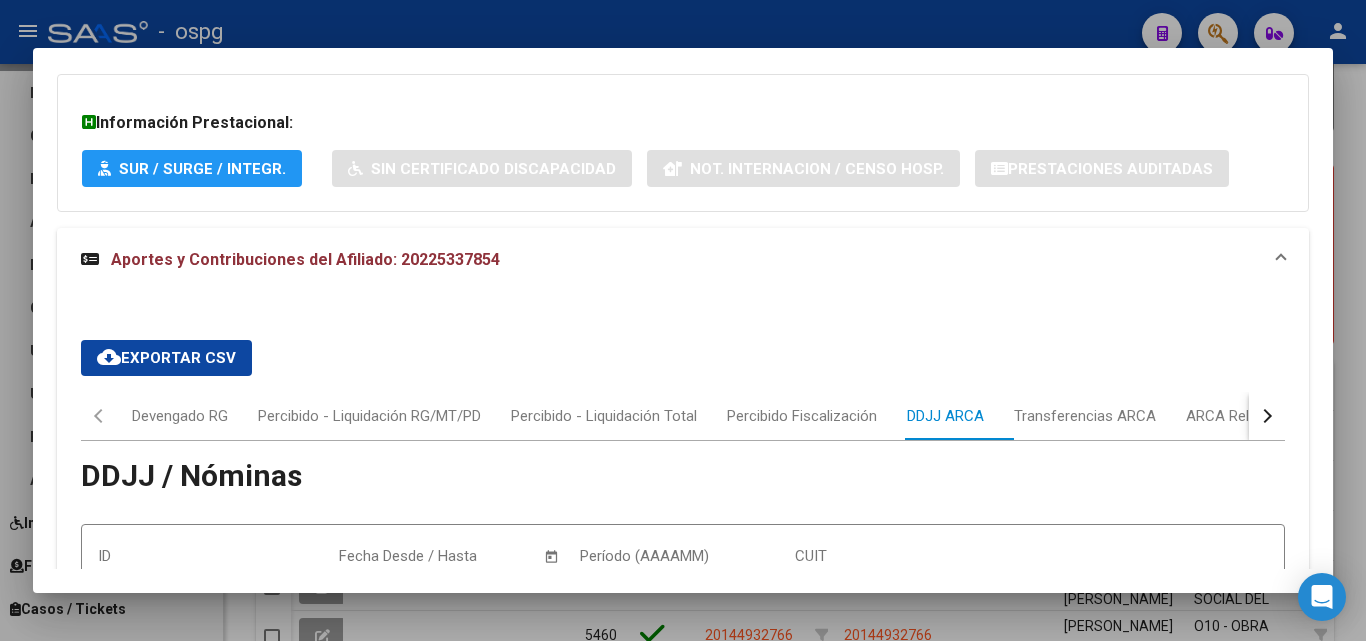 scroll, scrollTop: 1500, scrollLeft: 0, axis: vertical 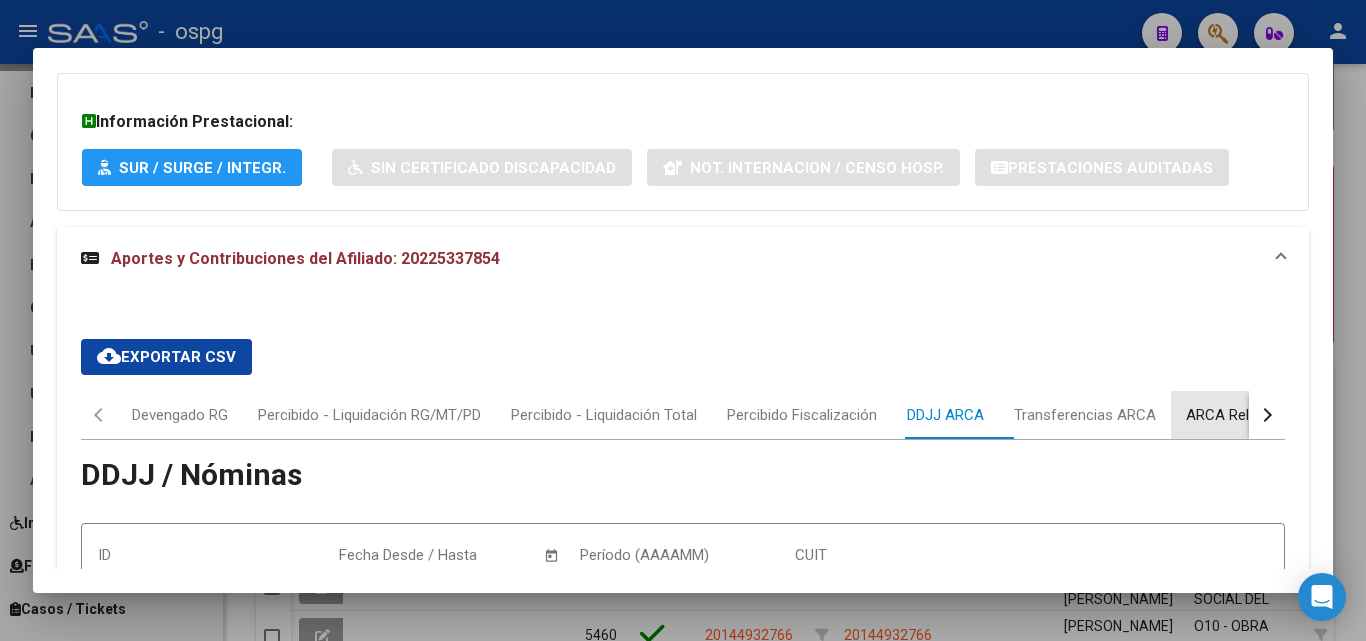 click on "ARCA Relaciones Laborales" at bounding box center (1278, 415) 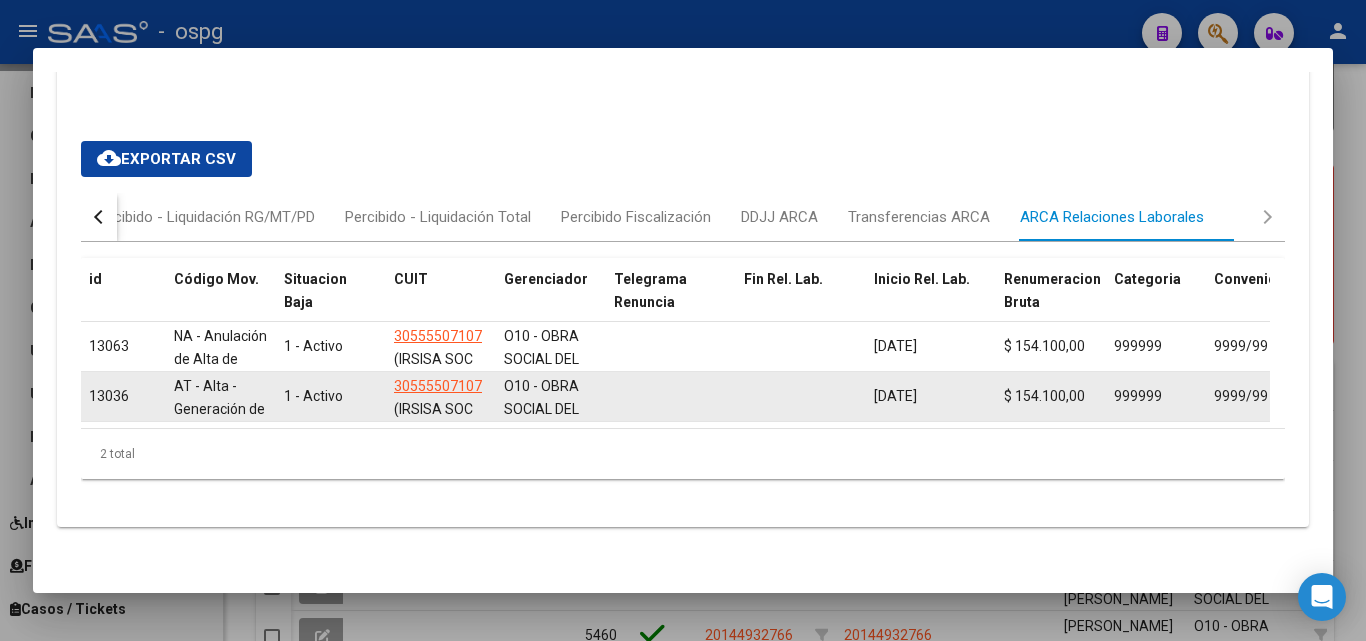 scroll, scrollTop: 1713, scrollLeft: 0, axis: vertical 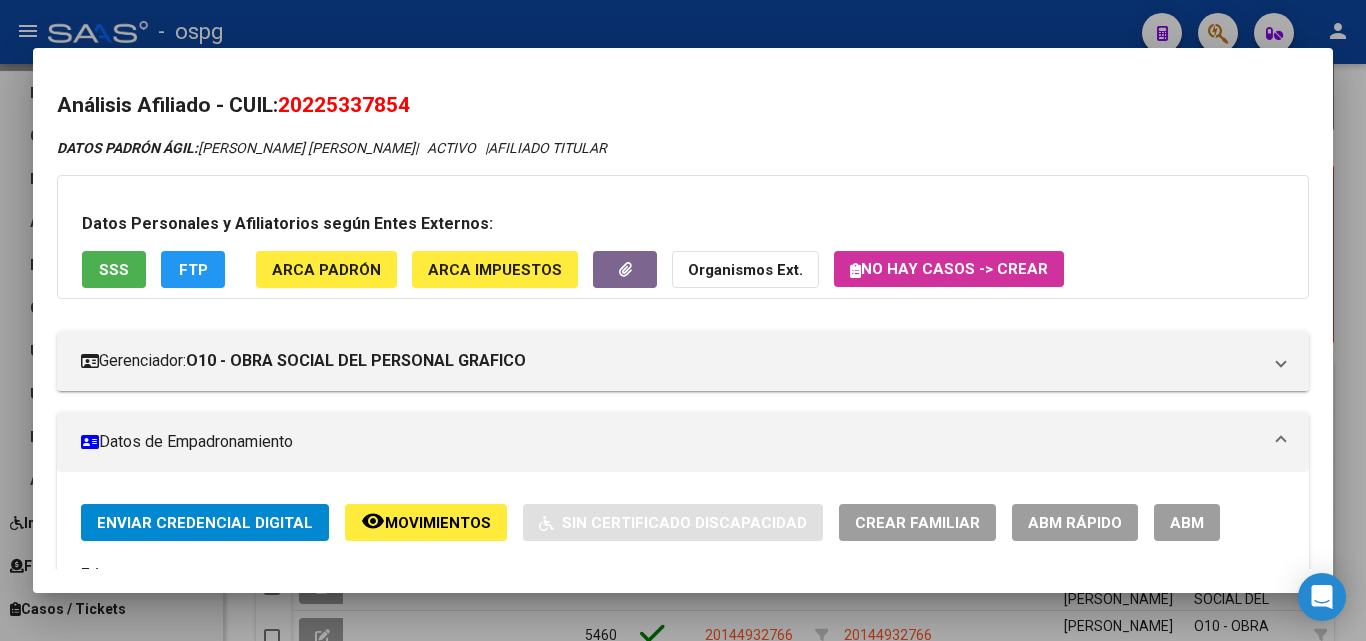 drag, startPoint x: 288, startPoint y: 100, endPoint x: 442, endPoint y: 94, distance: 154.11684 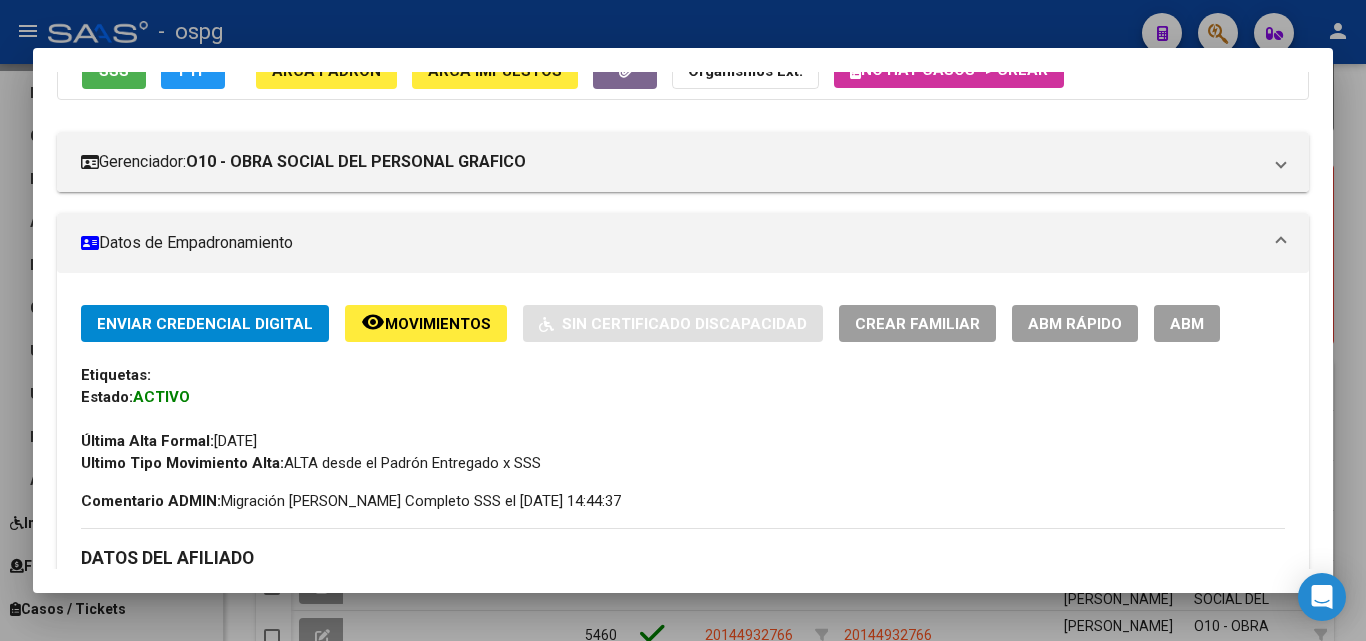scroll, scrollTop: 200, scrollLeft: 0, axis: vertical 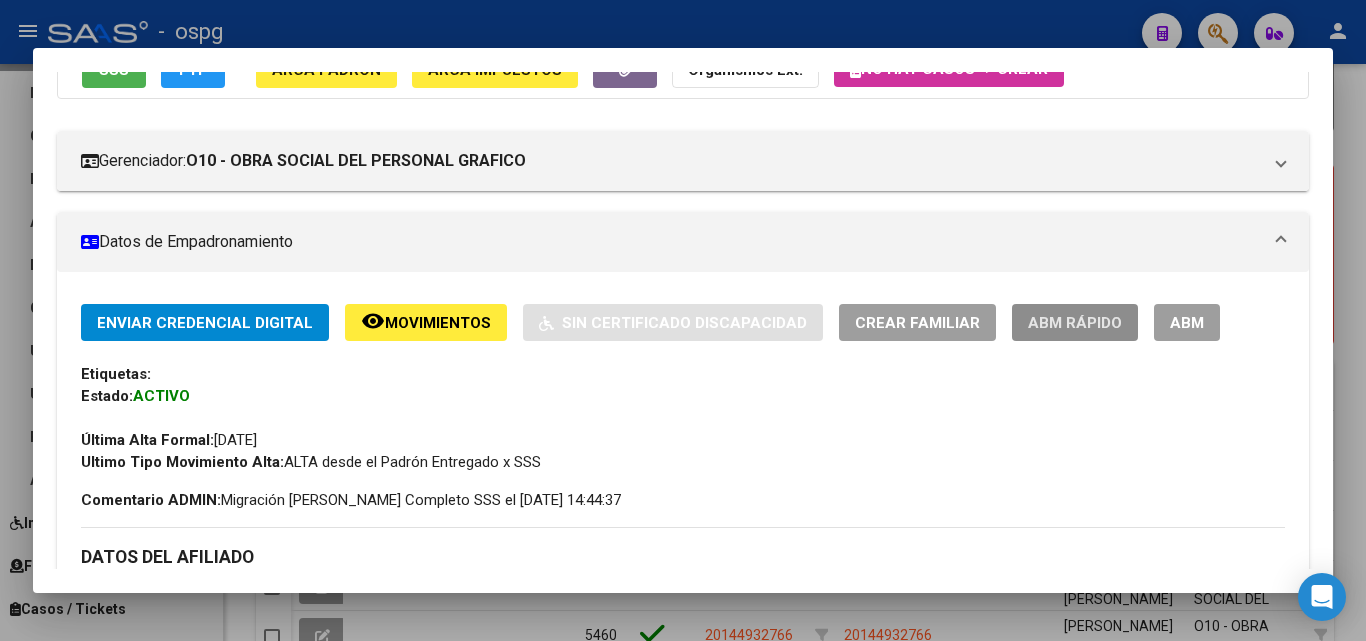 click on "ABM Rápido" 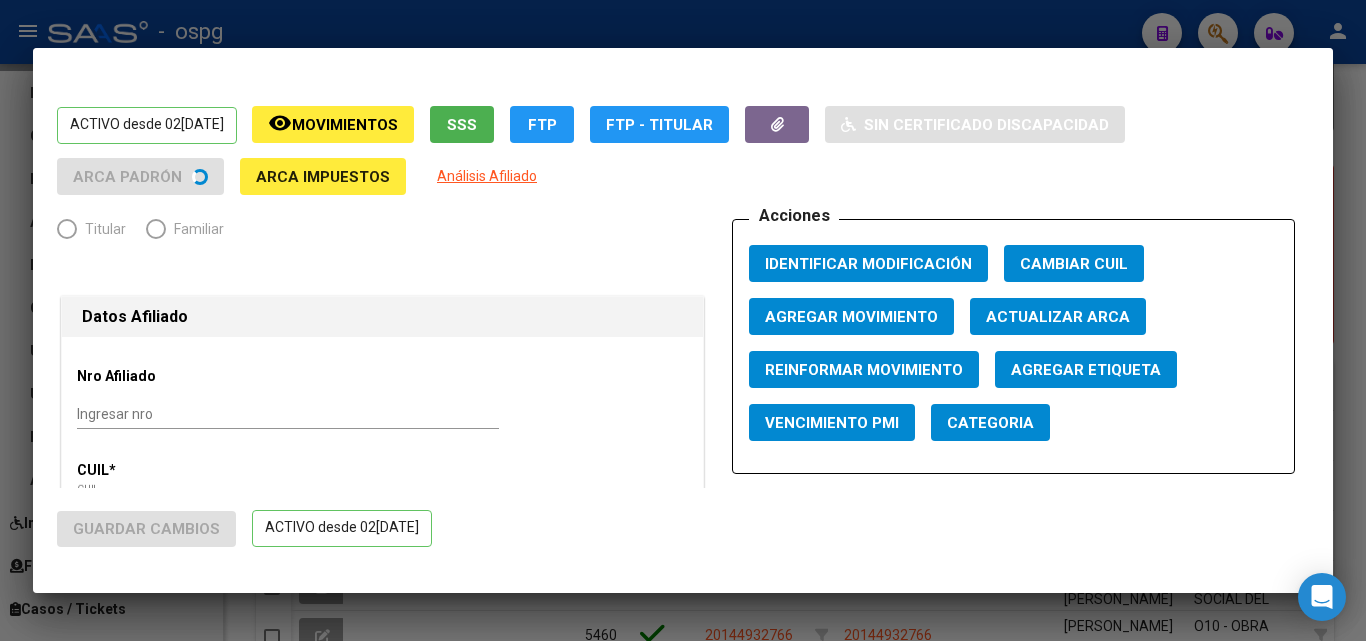 radio on "true" 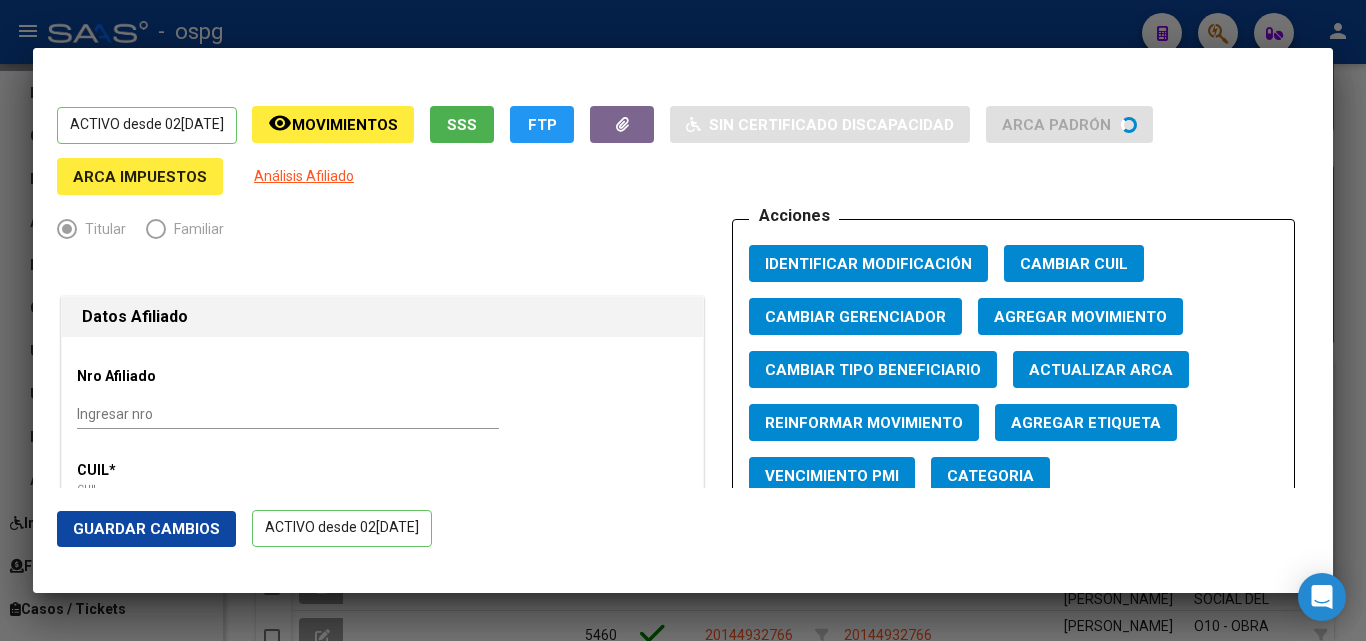click on "Agregar Movimiento" 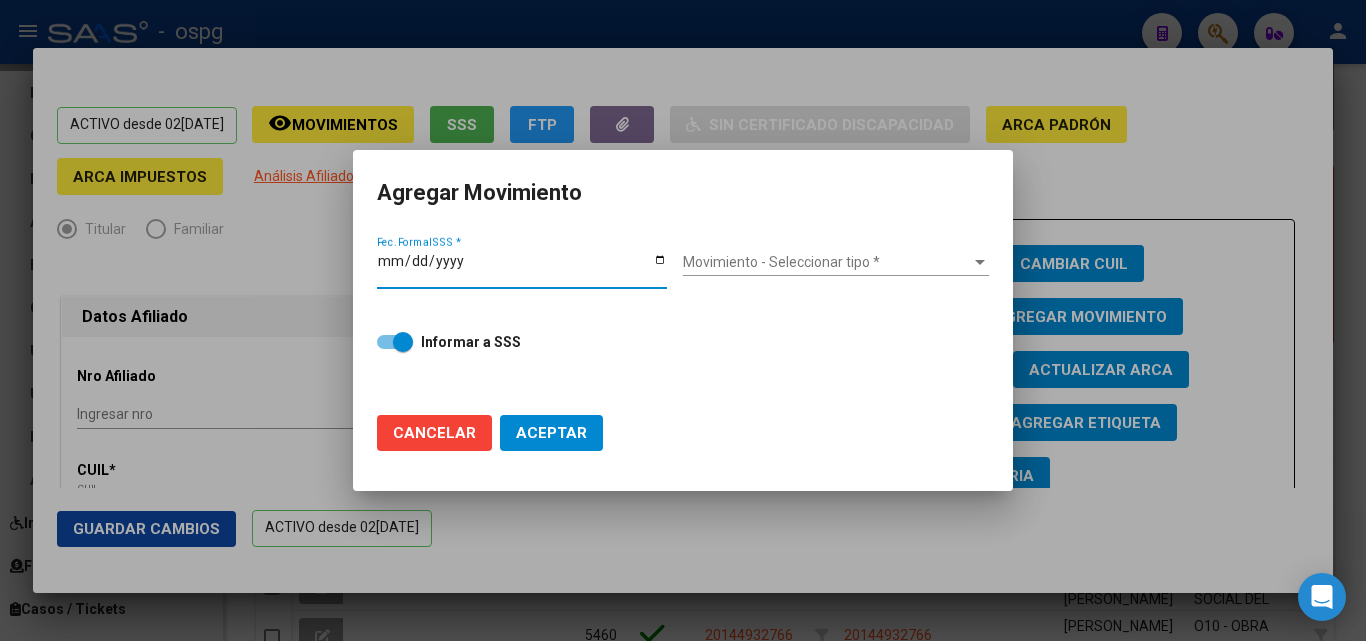 click on "Fec. Formal SSS *" at bounding box center (522, 268) 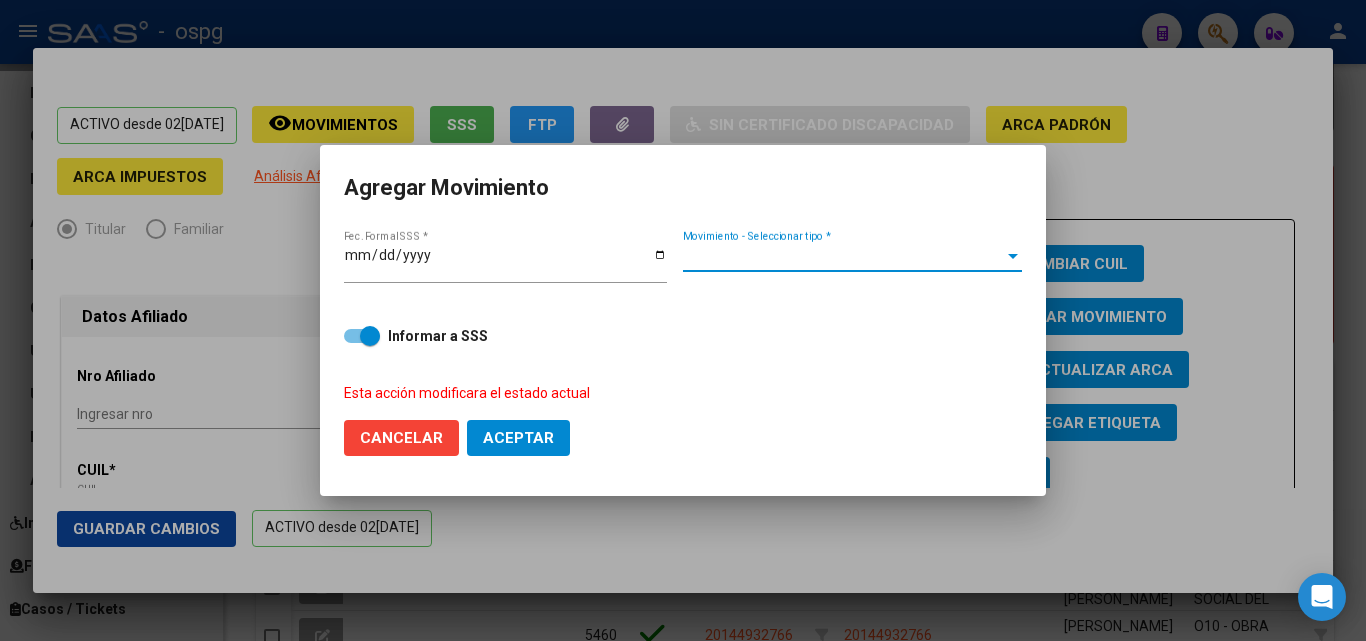 click on "Movimiento - Seleccionar tipo *" at bounding box center (843, 256) 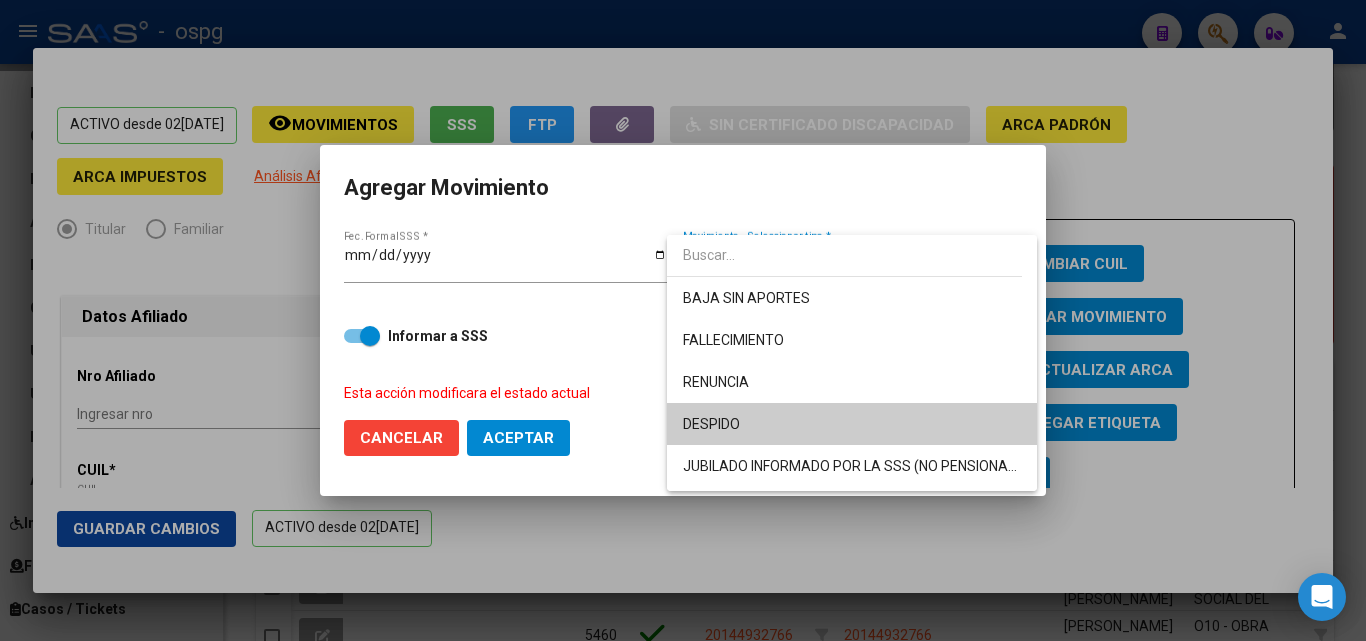 click on "DESPIDO" at bounding box center [711, 424] 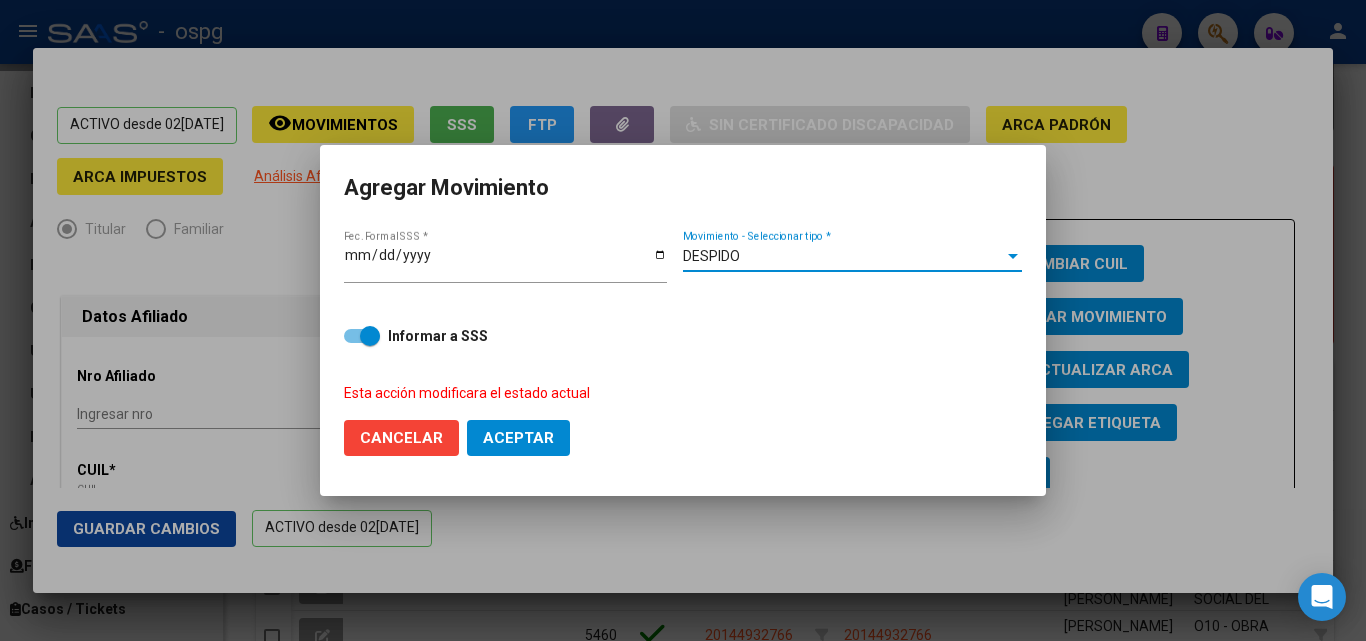 drag, startPoint x: 497, startPoint y: 433, endPoint x: 527, endPoint y: 430, distance: 30.149628 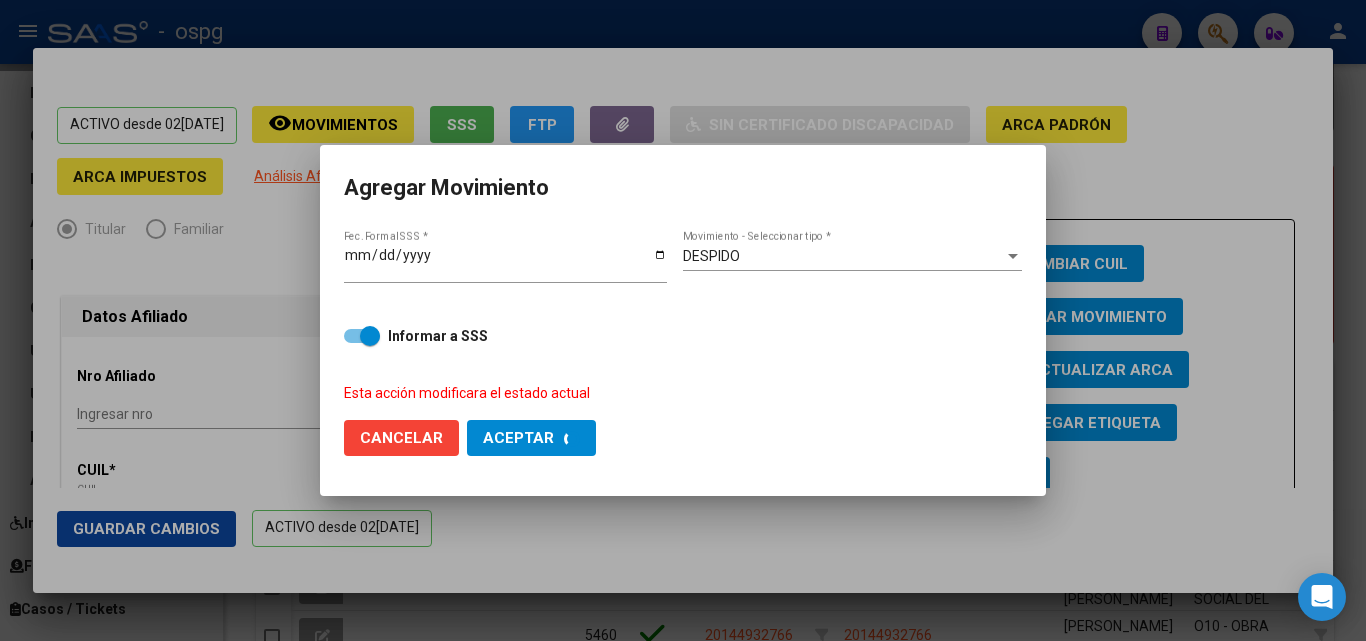 checkbox on "false" 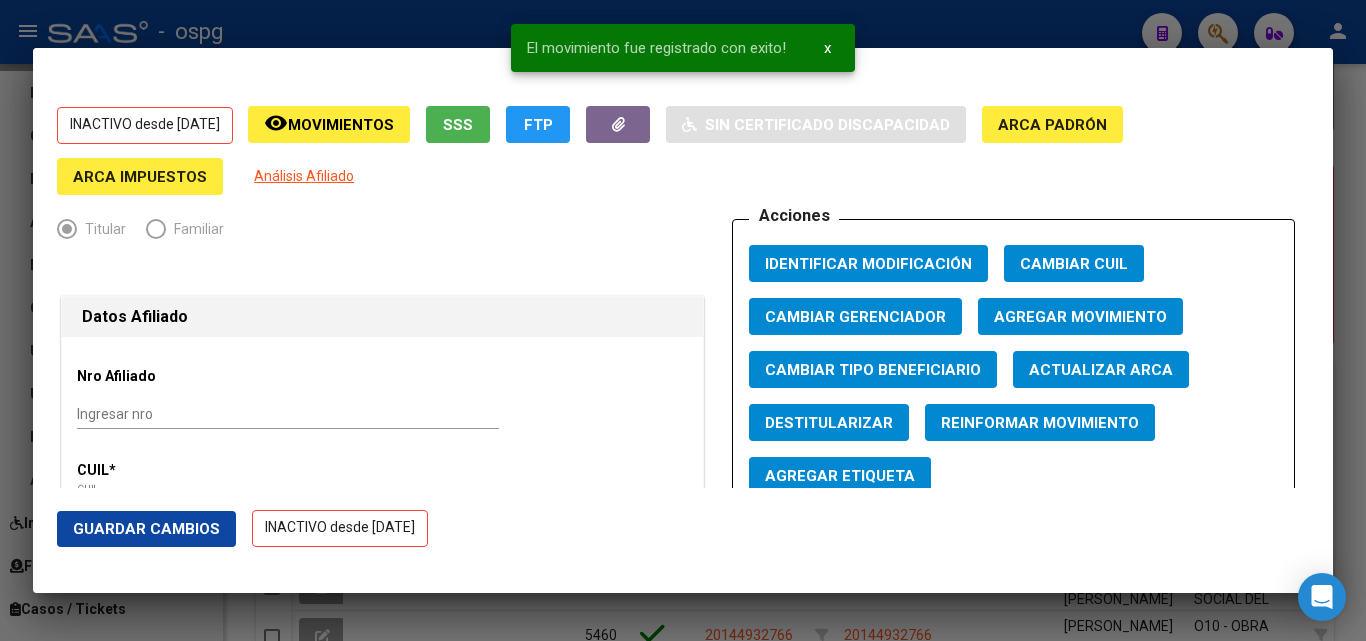 click at bounding box center [683, 320] 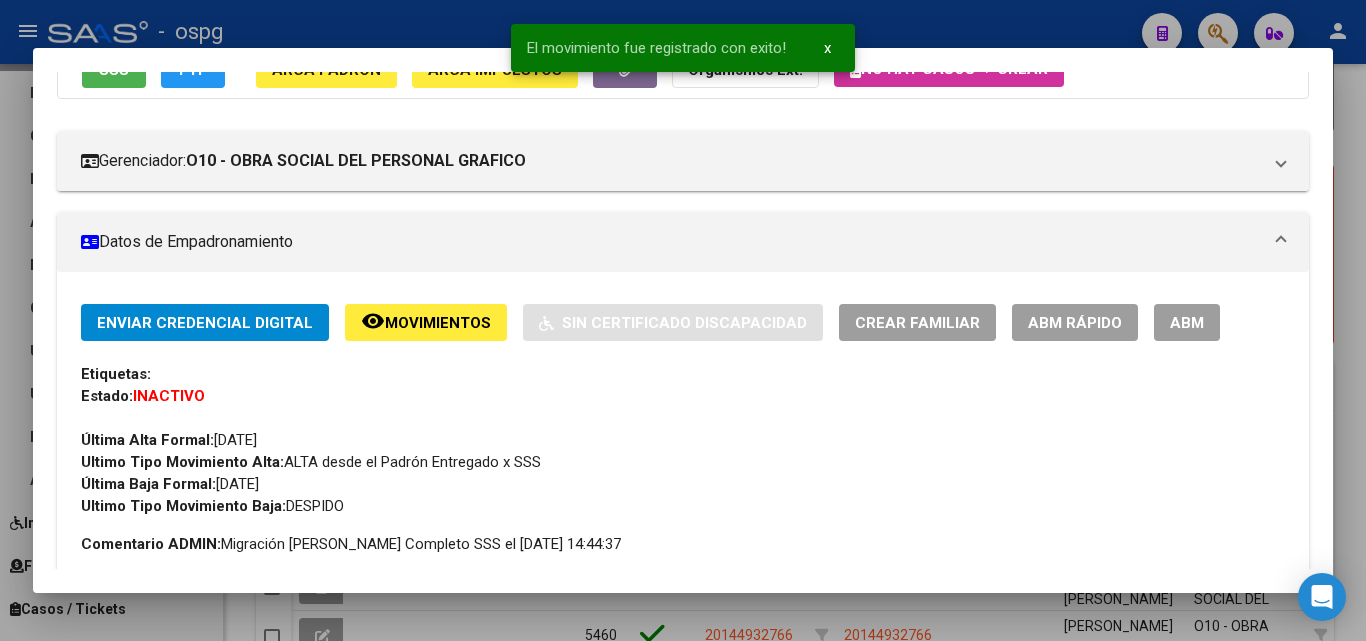 click at bounding box center (683, 320) 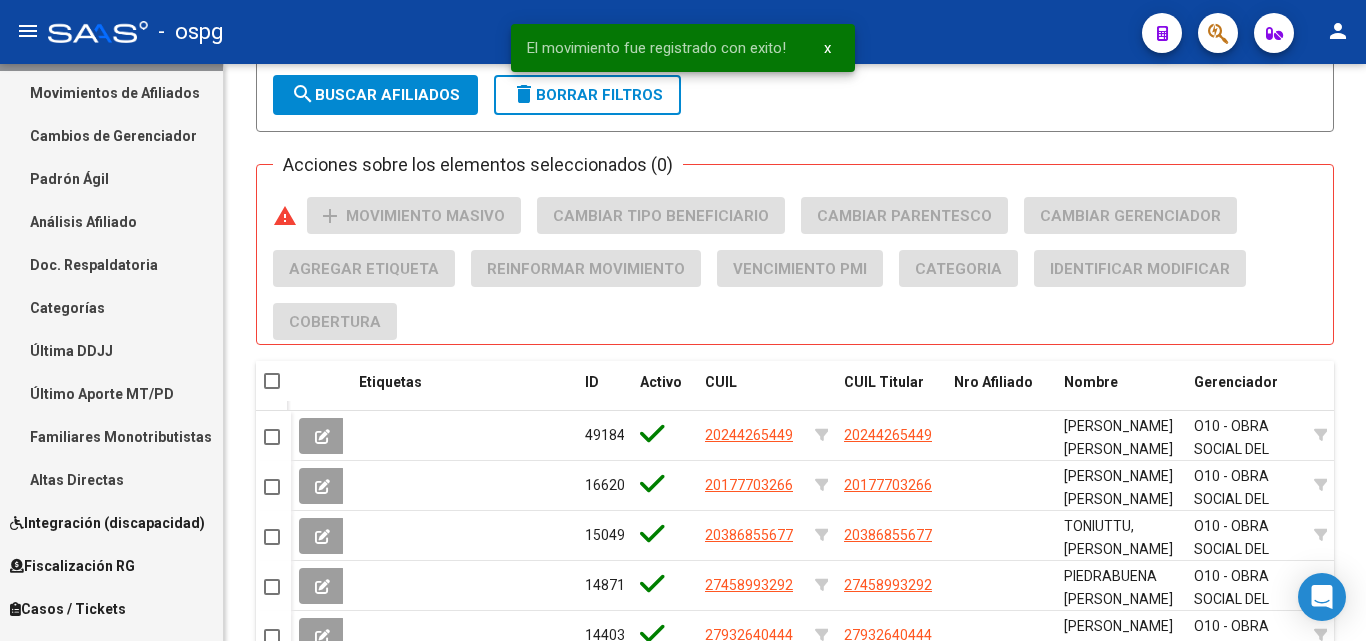 scroll, scrollTop: 1523, scrollLeft: 0, axis: vertical 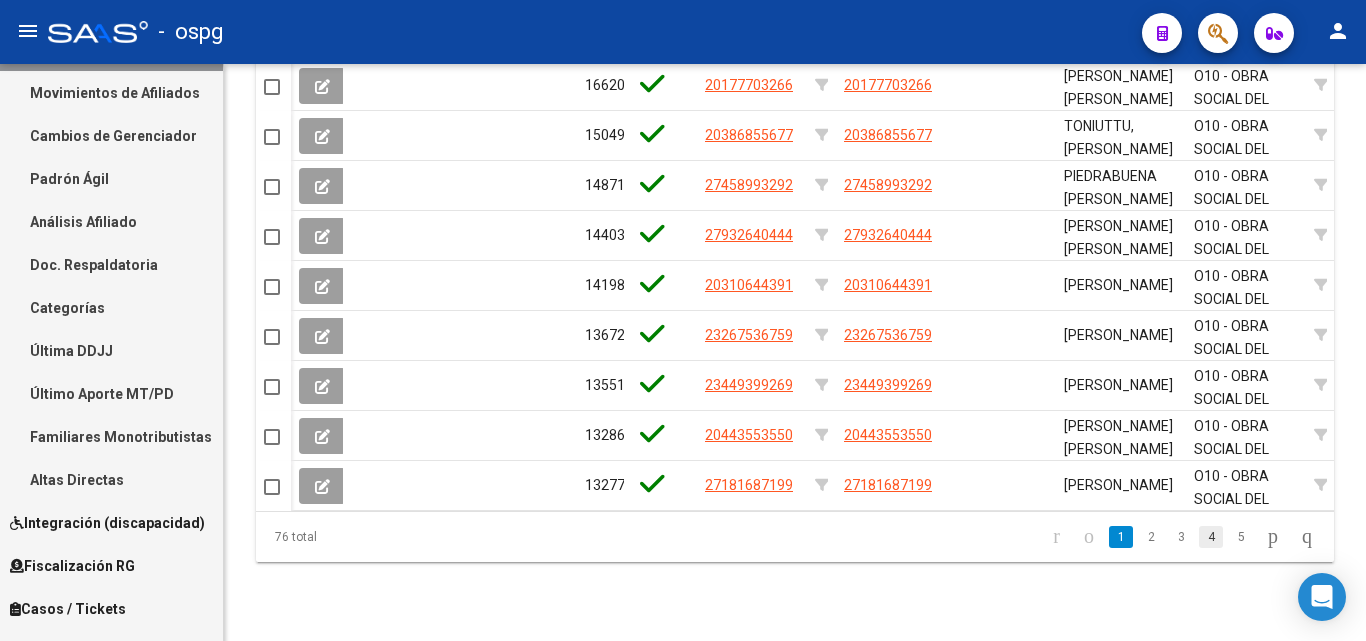 click on "4" 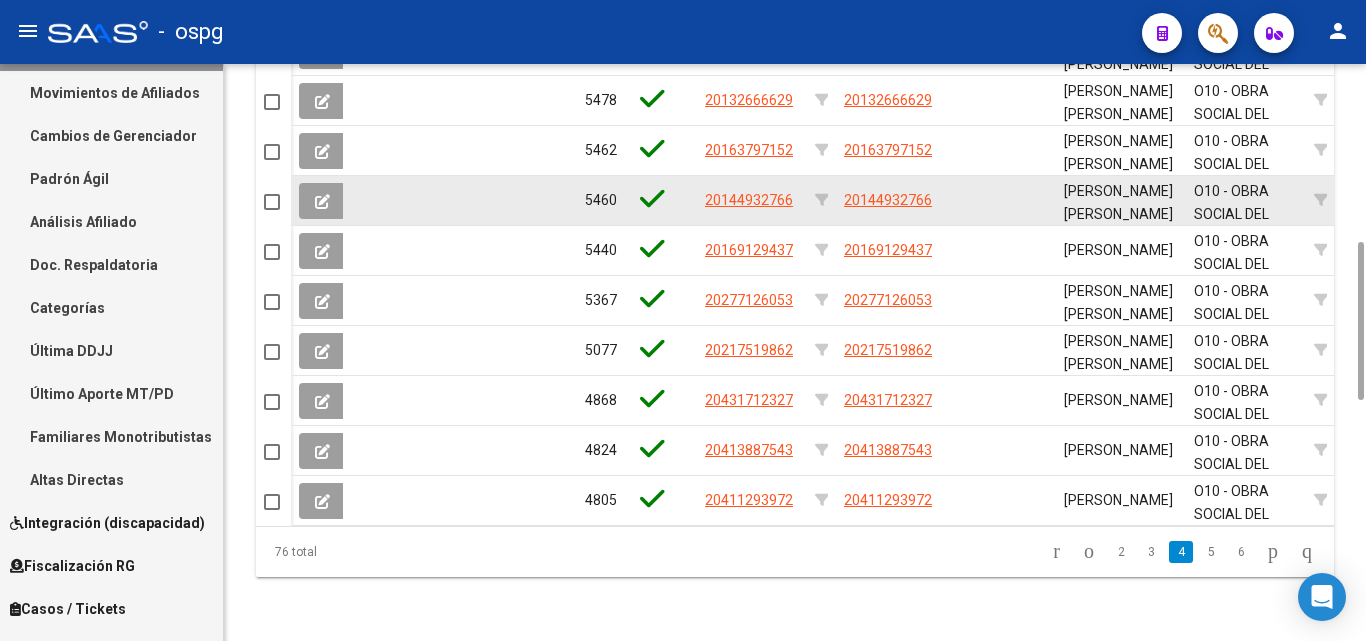 scroll, scrollTop: 1123, scrollLeft: 0, axis: vertical 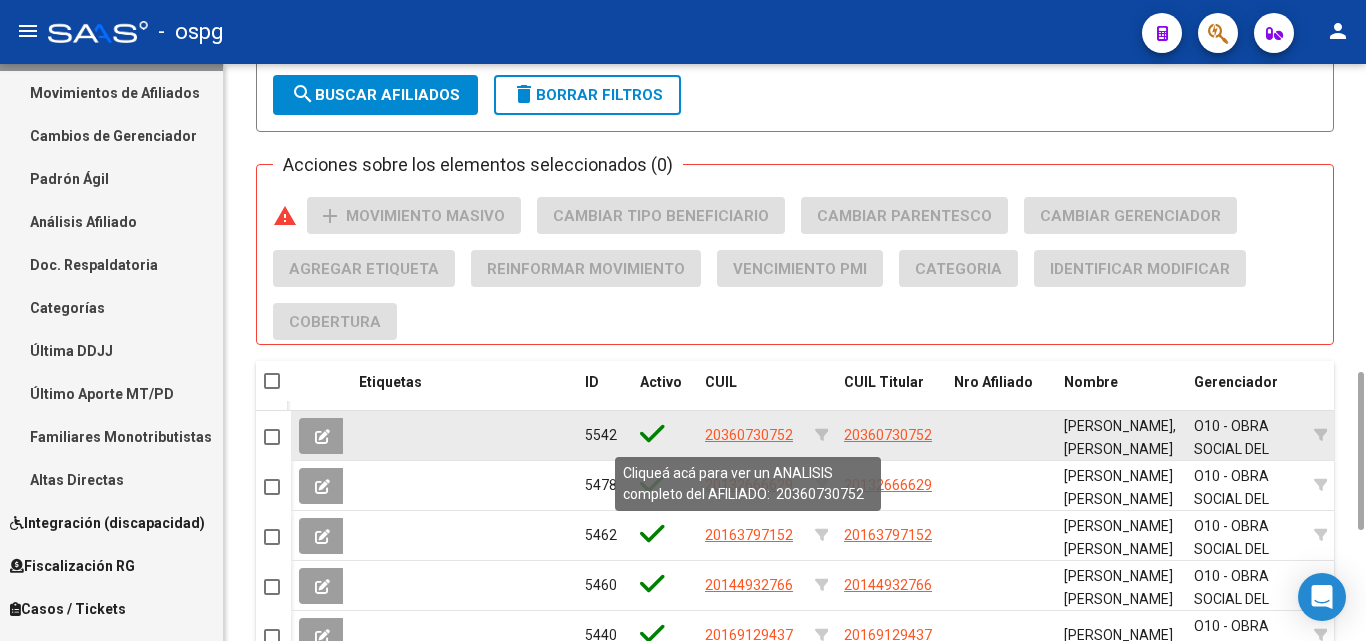 click on "20360730752" 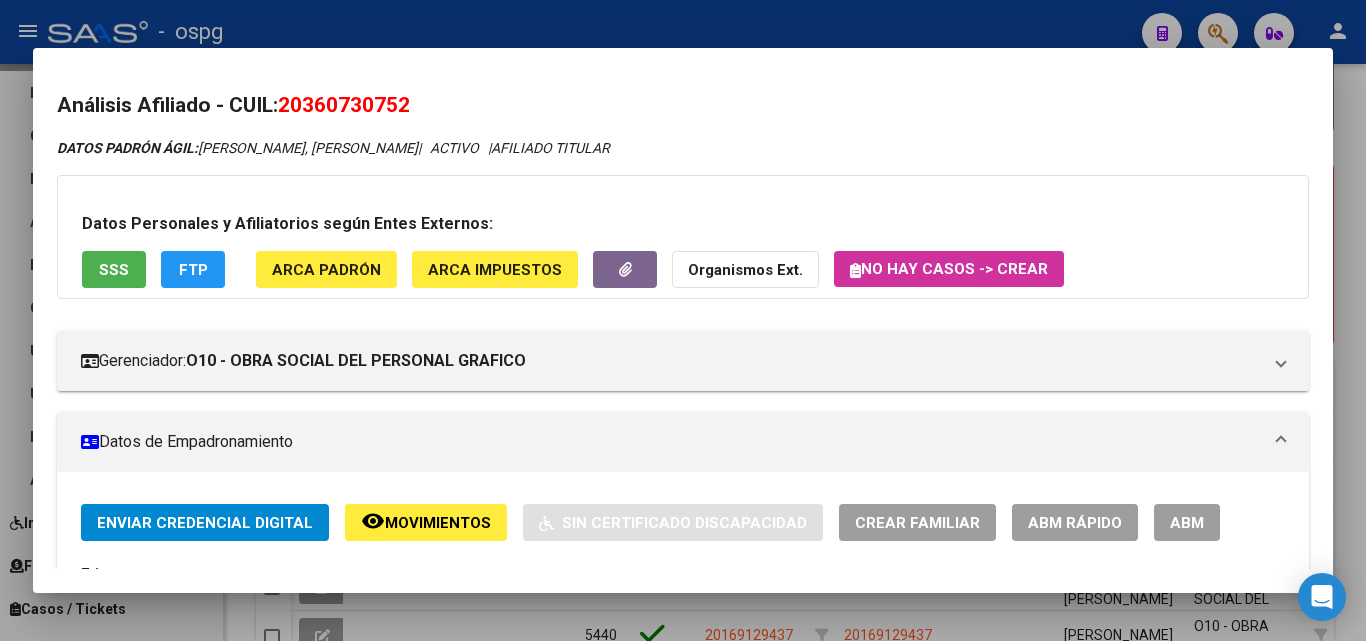 drag, startPoint x: 285, startPoint y: 106, endPoint x: 560, endPoint y: 117, distance: 275.2199 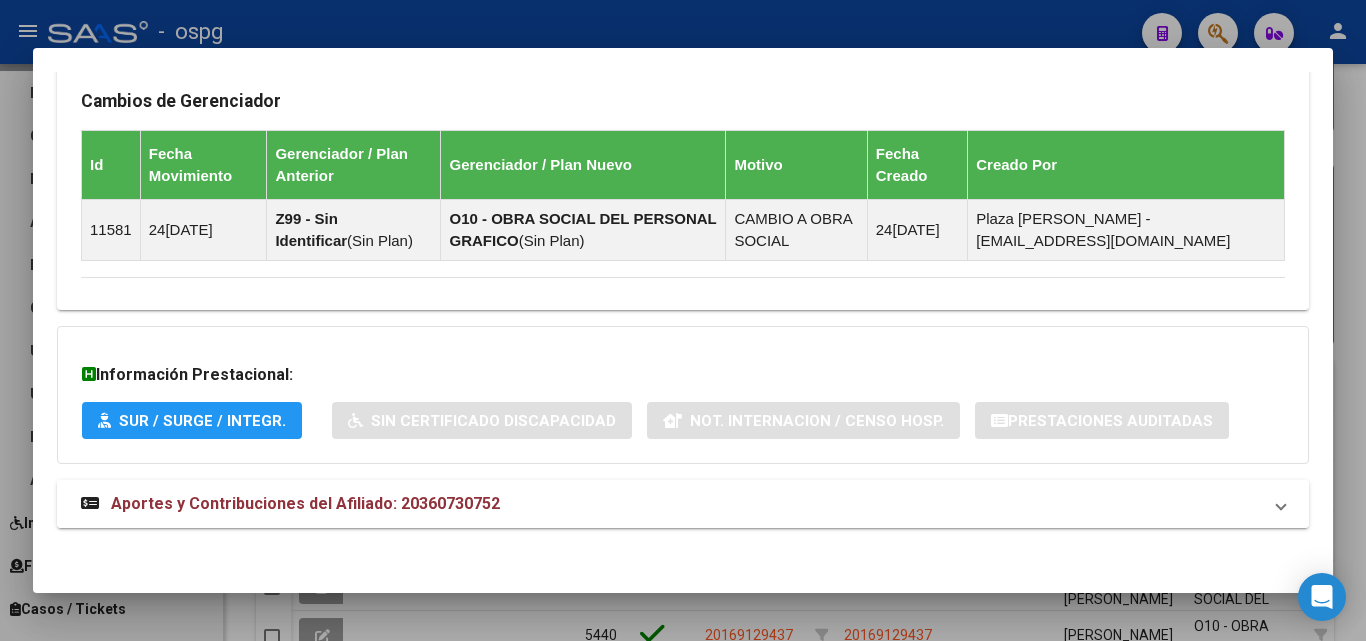 scroll, scrollTop: 1346, scrollLeft: 0, axis: vertical 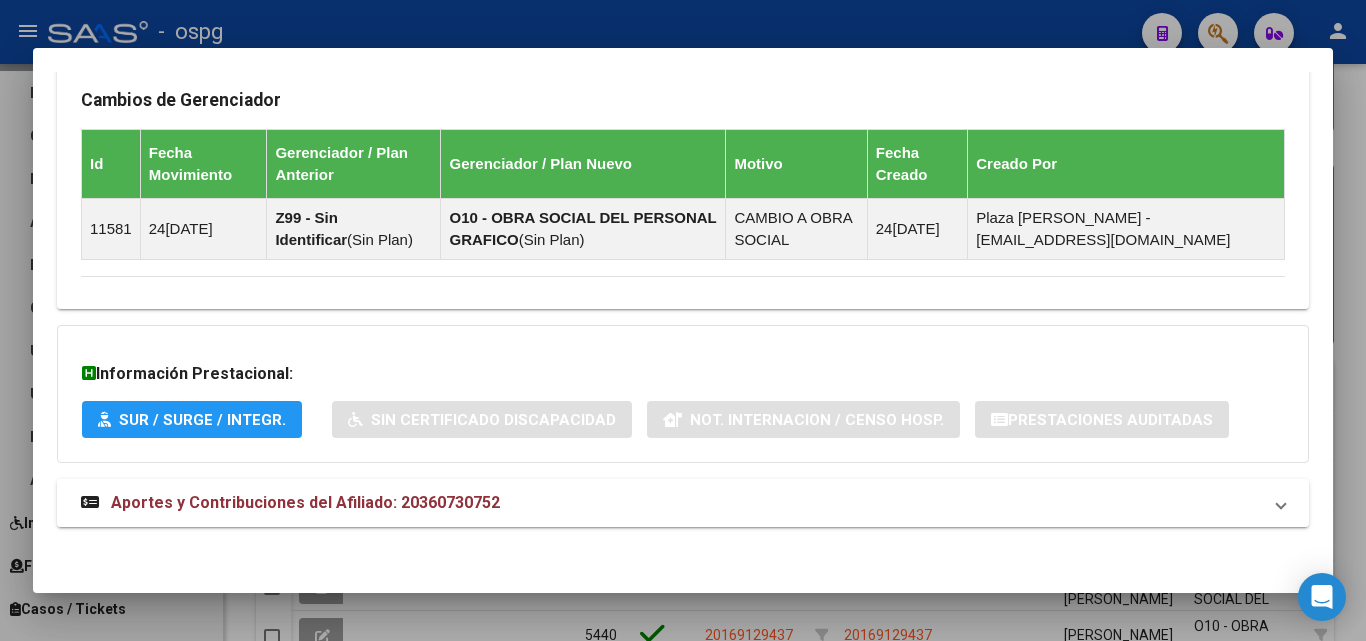 click on "Aportes y Contribuciones del Afiliado: 20360730752" at bounding box center [683, 503] 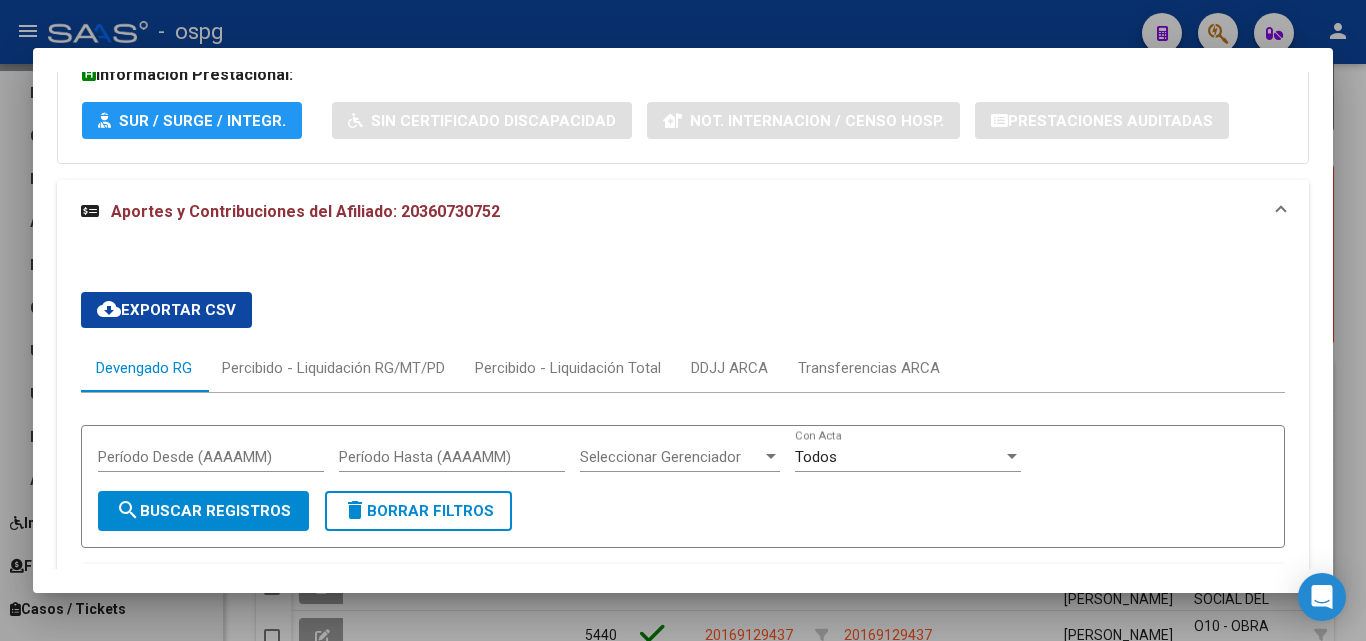 scroll, scrollTop: 1763, scrollLeft: 0, axis: vertical 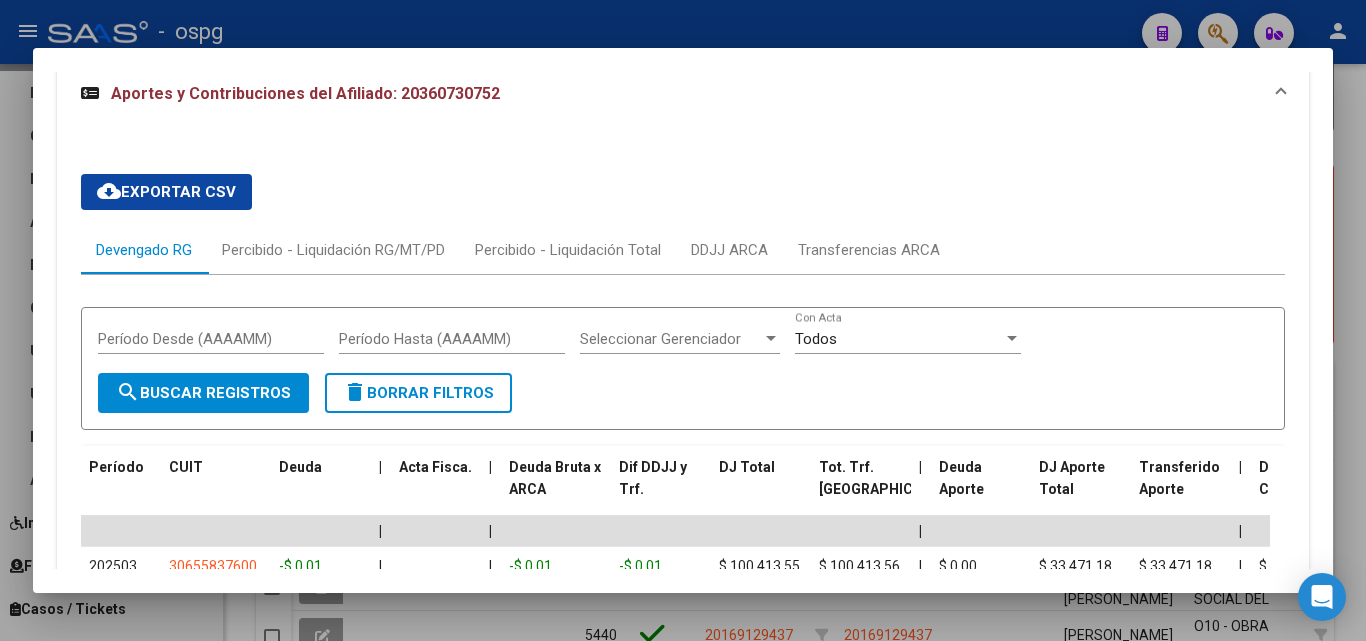 click at bounding box center (683, 320) 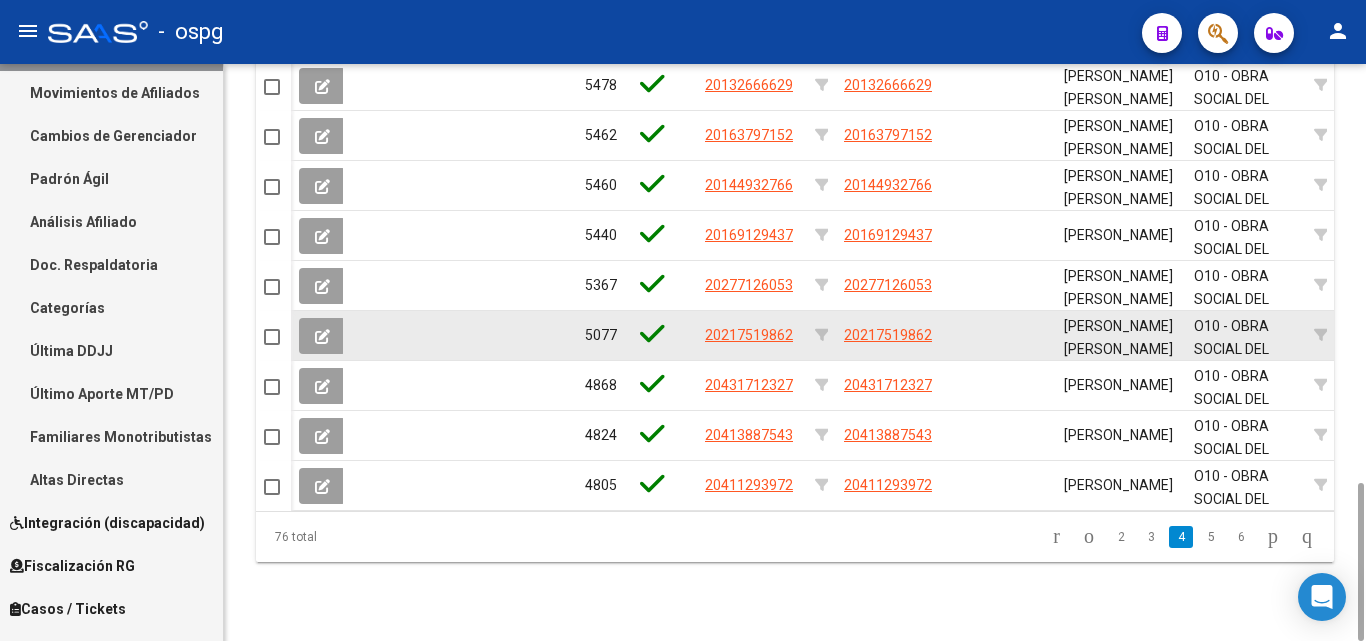 scroll, scrollTop: 1323, scrollLeft: 0, axis: vertical 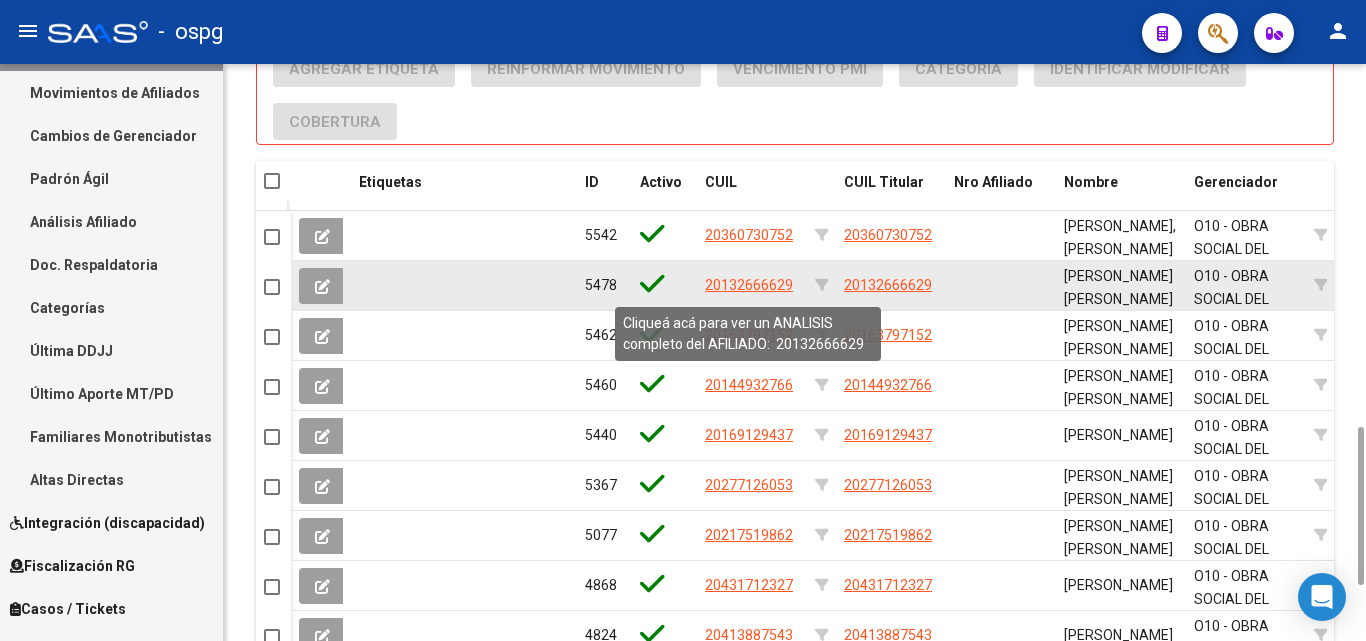 click on "20132666629" 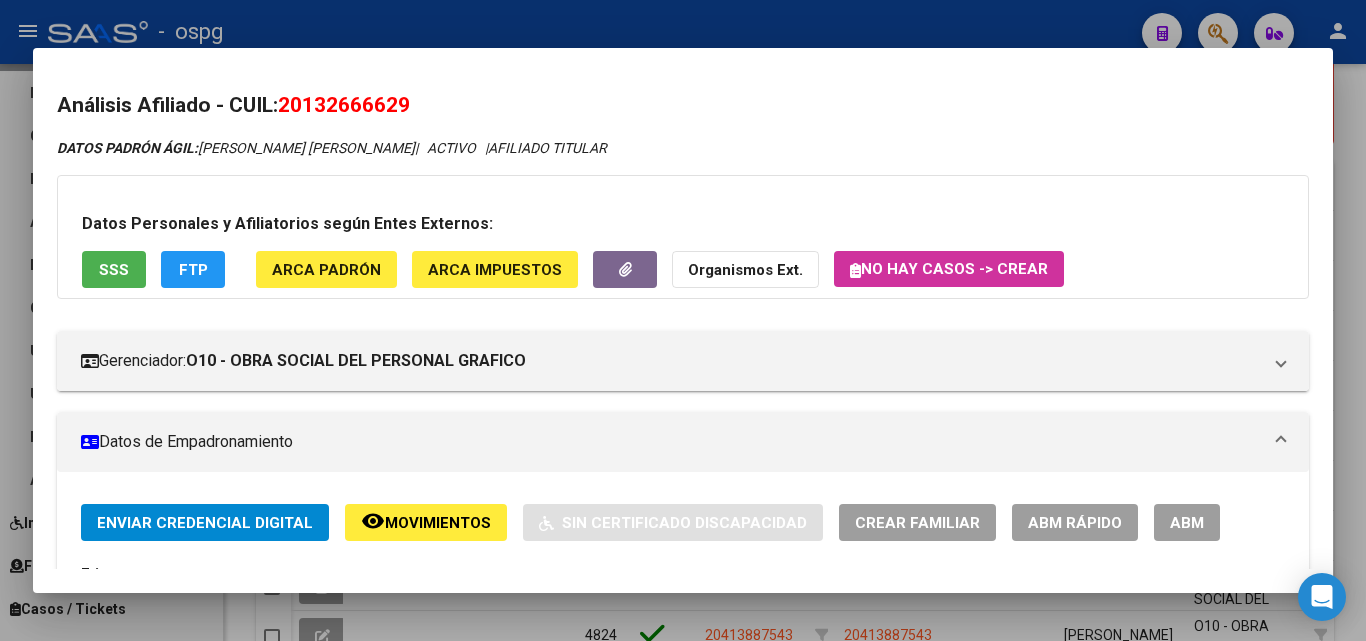 drag, startPoint x: 288, startPoint y: 104, endPoint x: 476, endPoint y: 97, distance: 188.13028 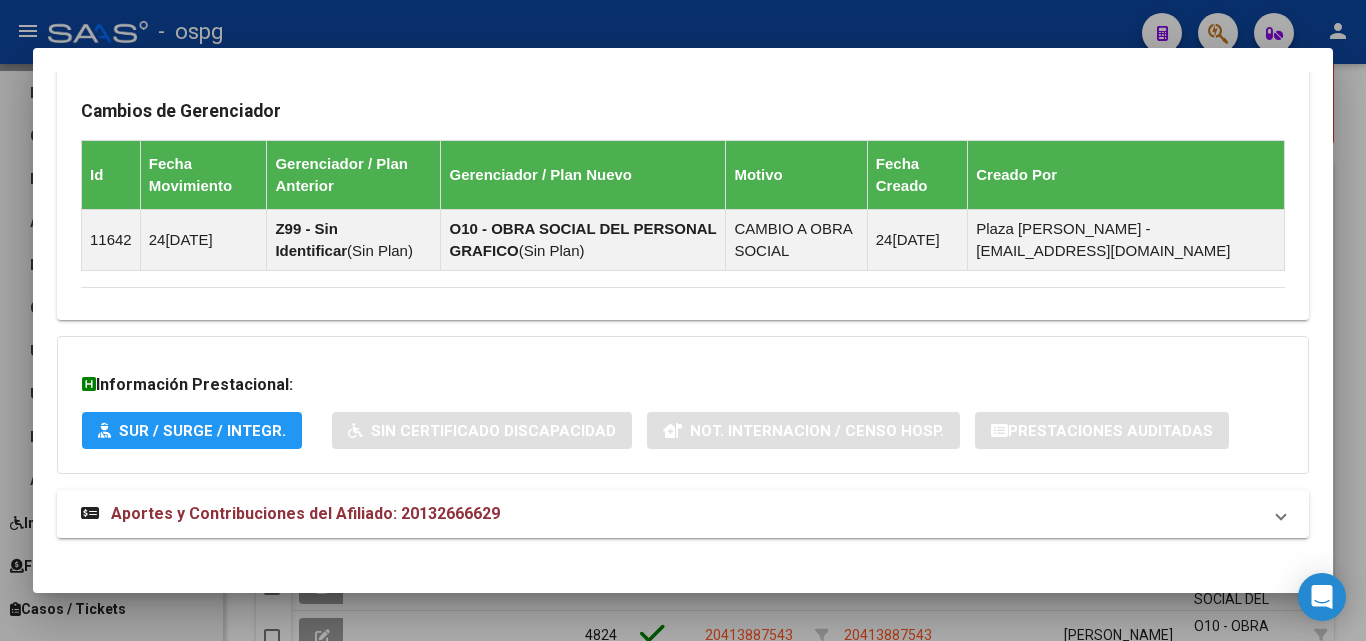scroll, scrollTop: 1542, scrollLeft: 0, axis: vertical 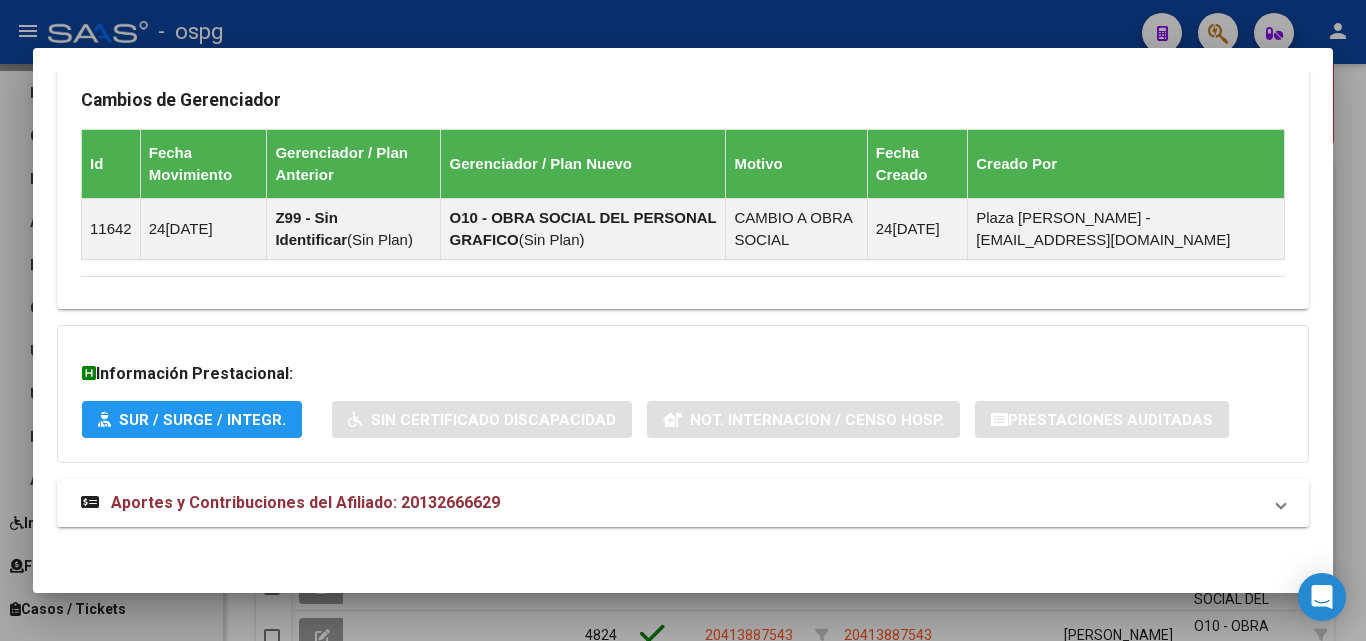 click on "Aportes y Contribuciones del Afiliado: 20132666629" at bounding box center [683, 503] 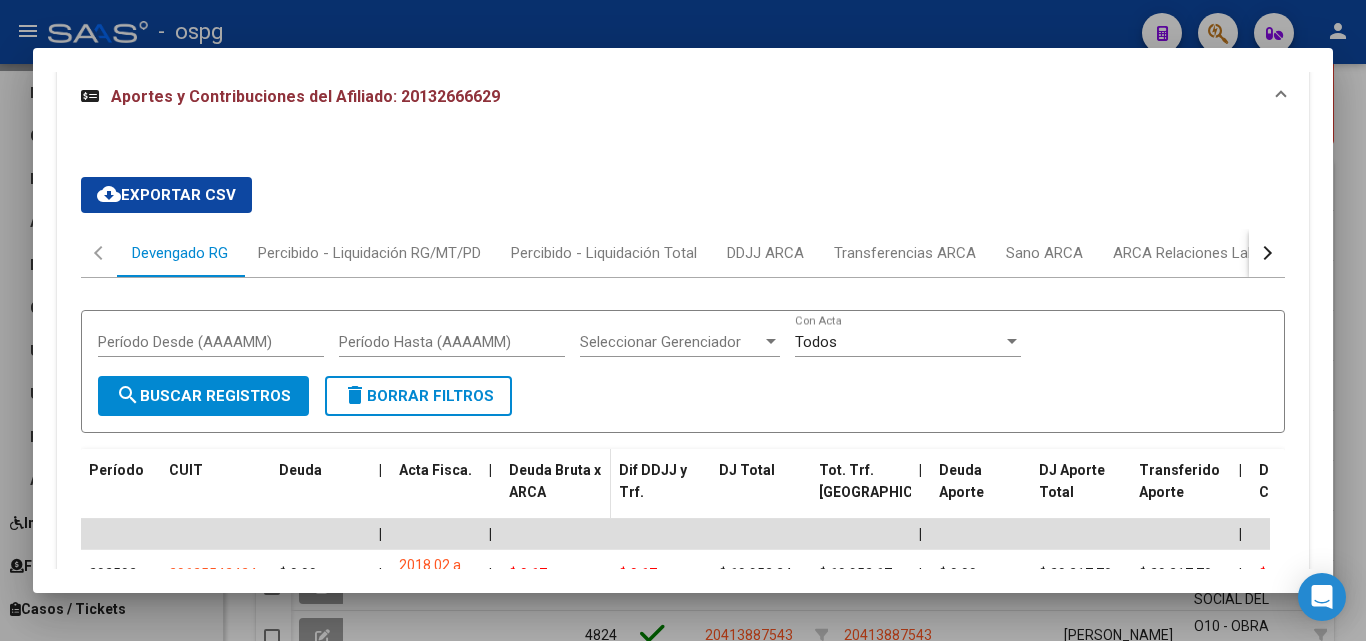 scroll, scrollTop: 1959, scrollLeft: 0, axis: vertical 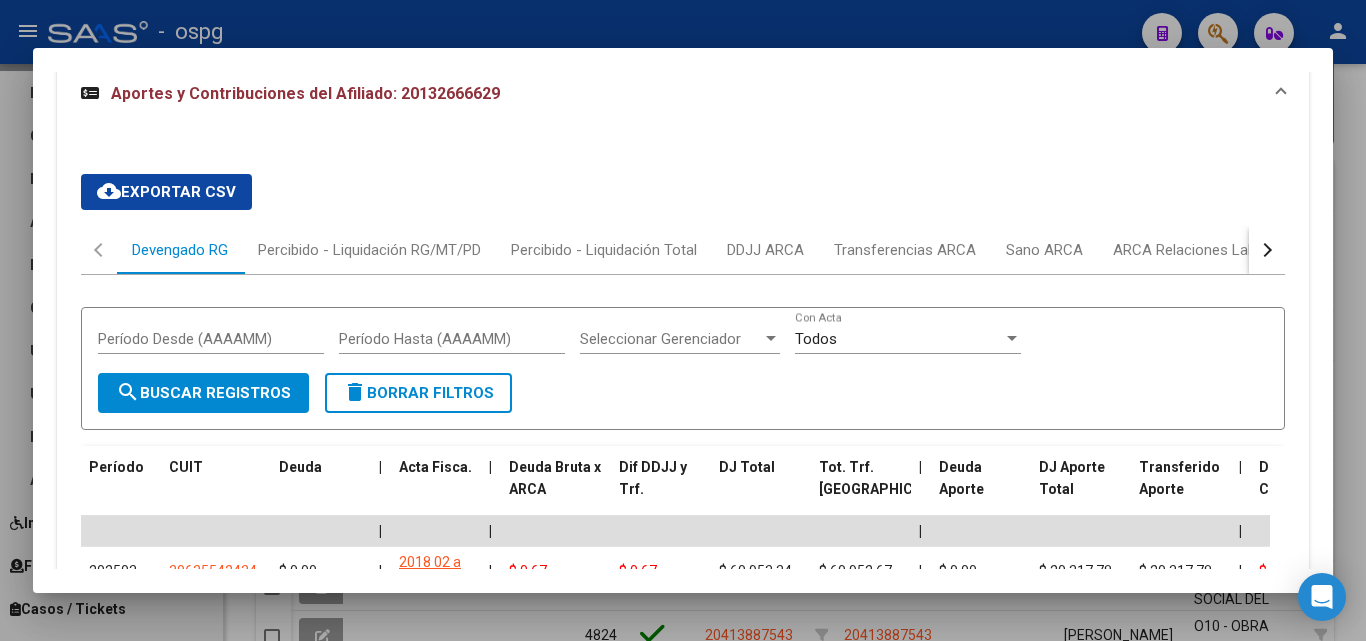 click at bounding box center (1267, 250) 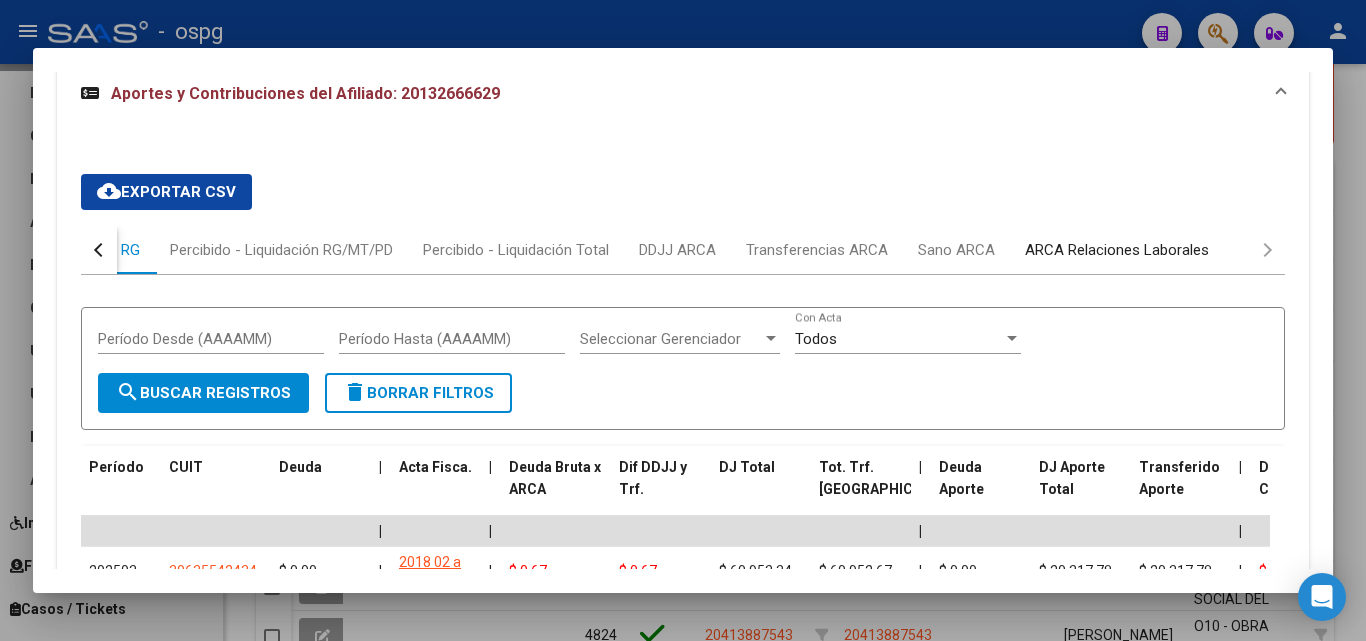 click on "ARCA Relaciones Laborales" at bounding box center (1117, 250) 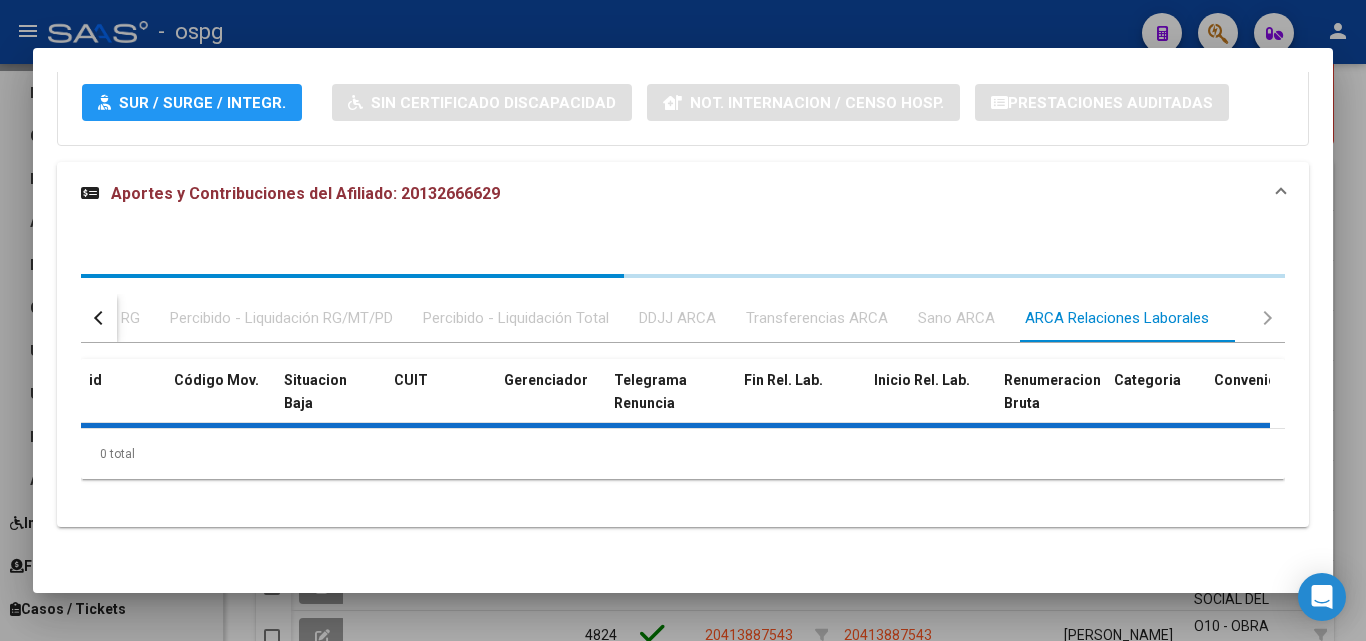 scroll, scrollTop: 1957, scrollLeft: 0, axis: vertical 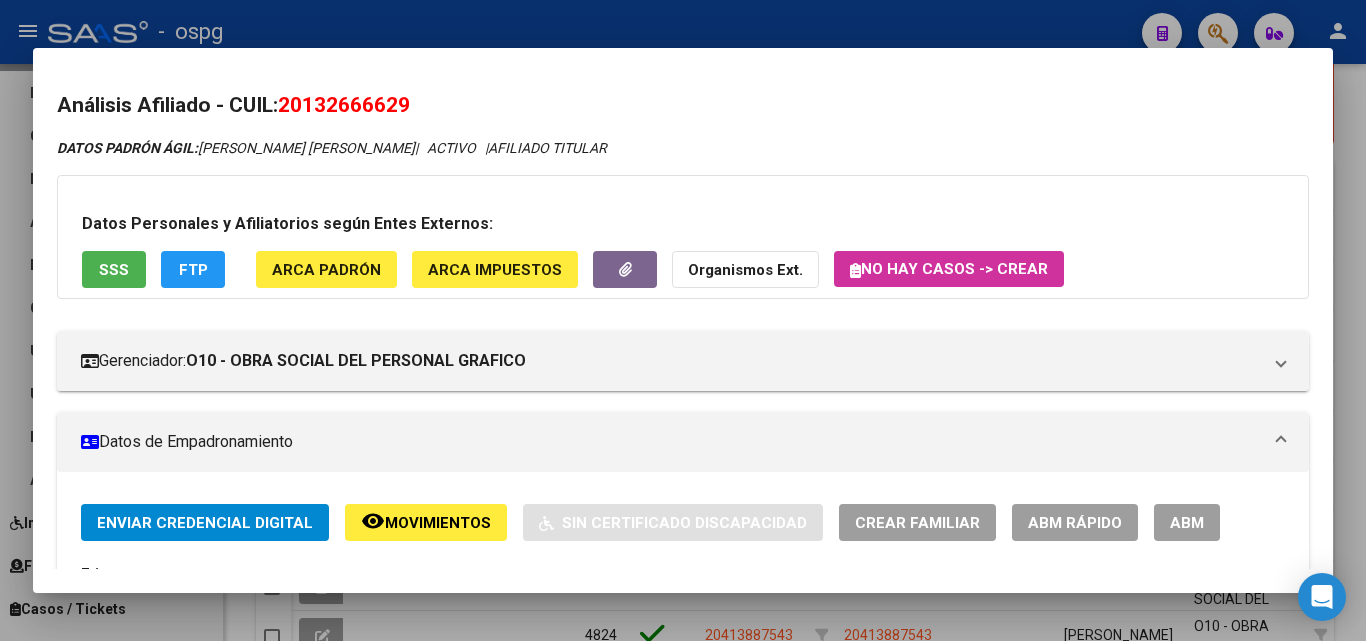 drag, startPoint x: 382, startPoint y: 98, endPoint x: 434, endPoint y: 96, distance: 52.03845 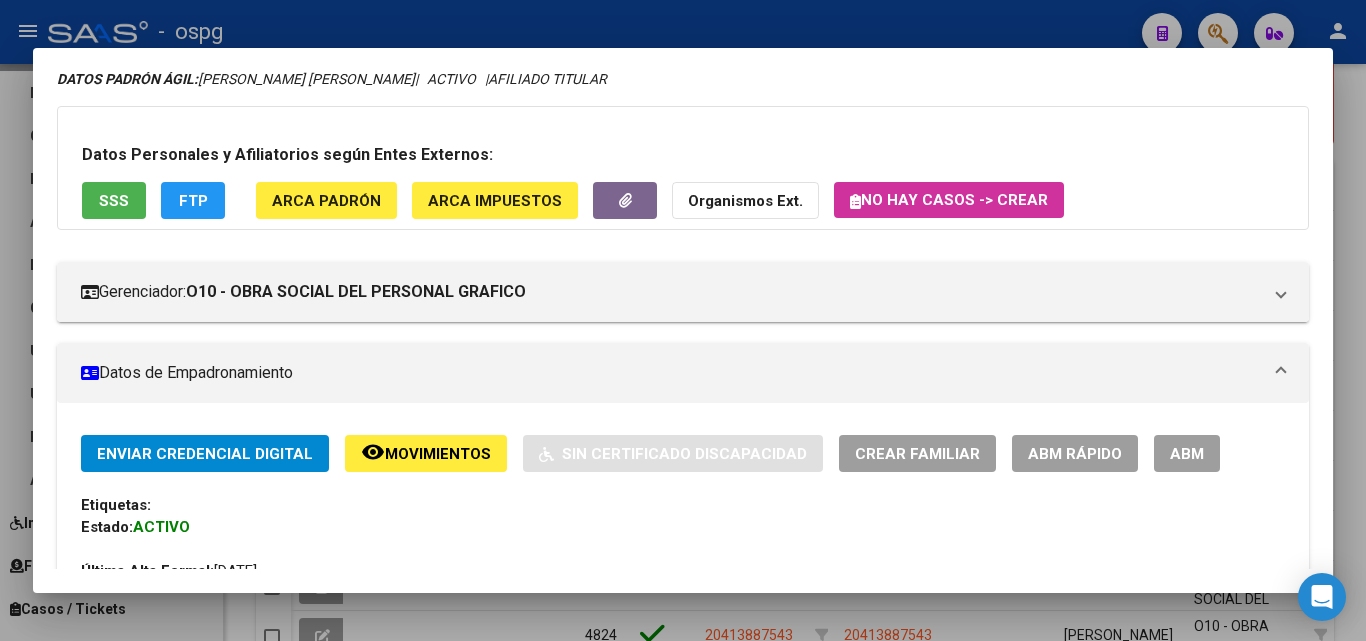 scroll, scrollTop: 100, scrollLeft: 0, axis: vertical 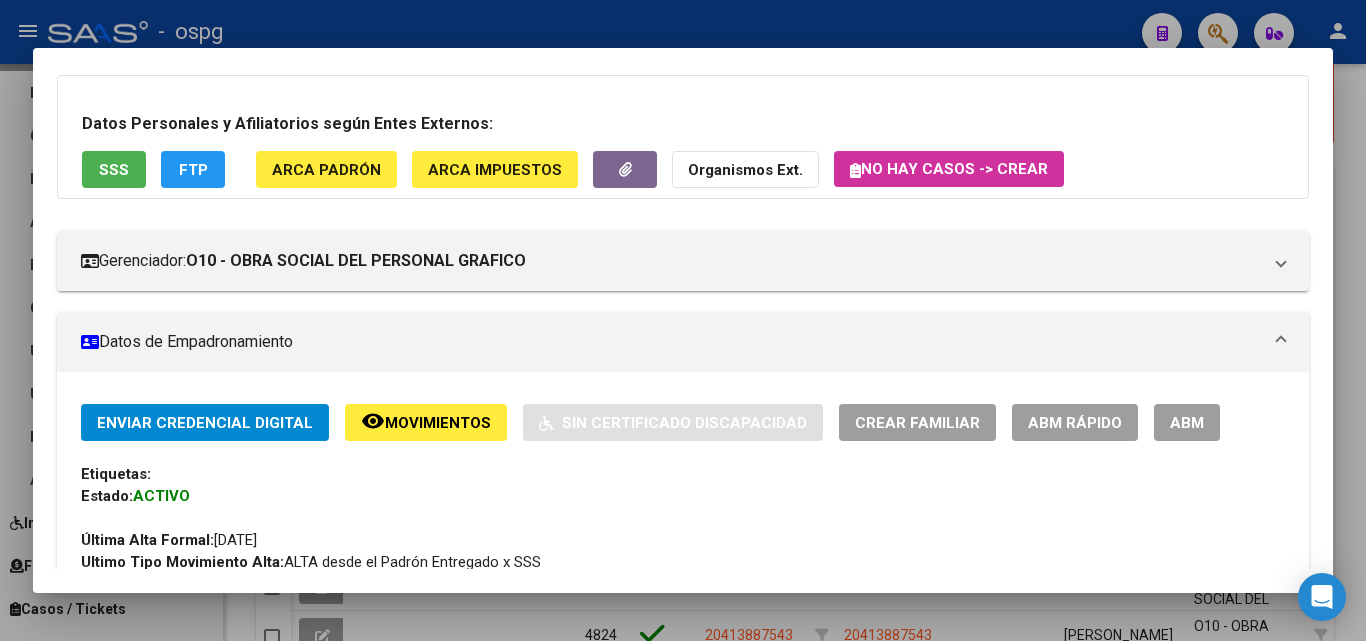 click on "ABM Rápido" 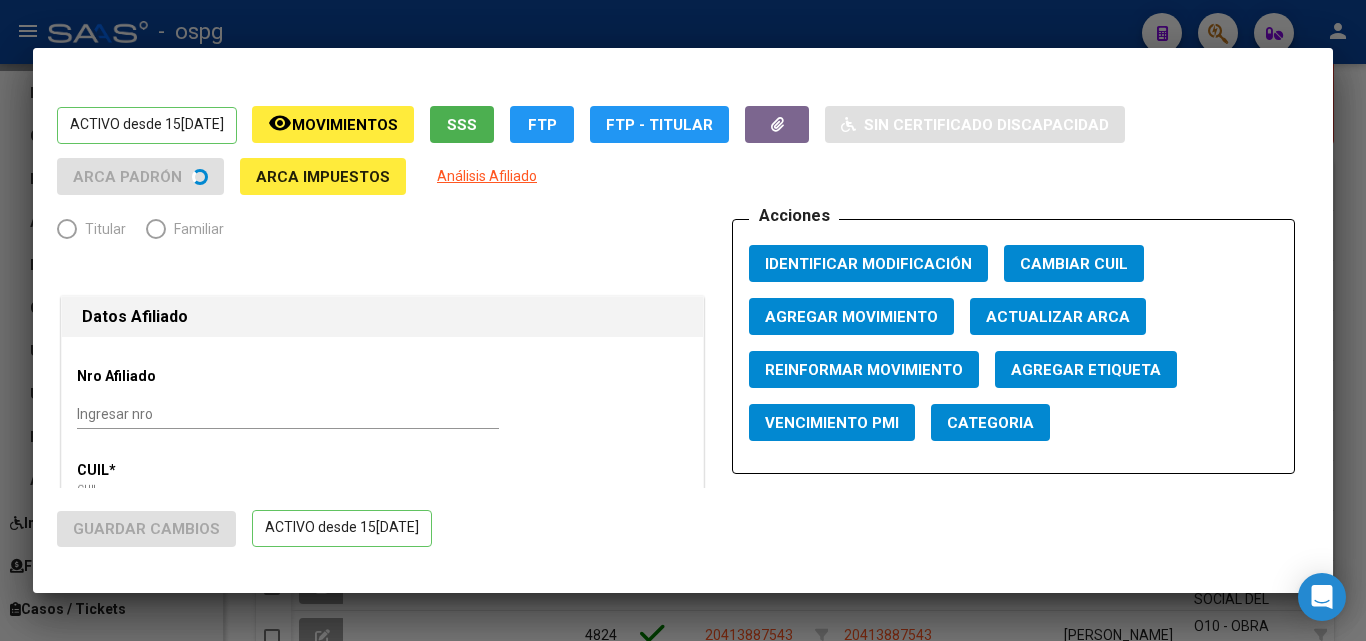 radio on "true" 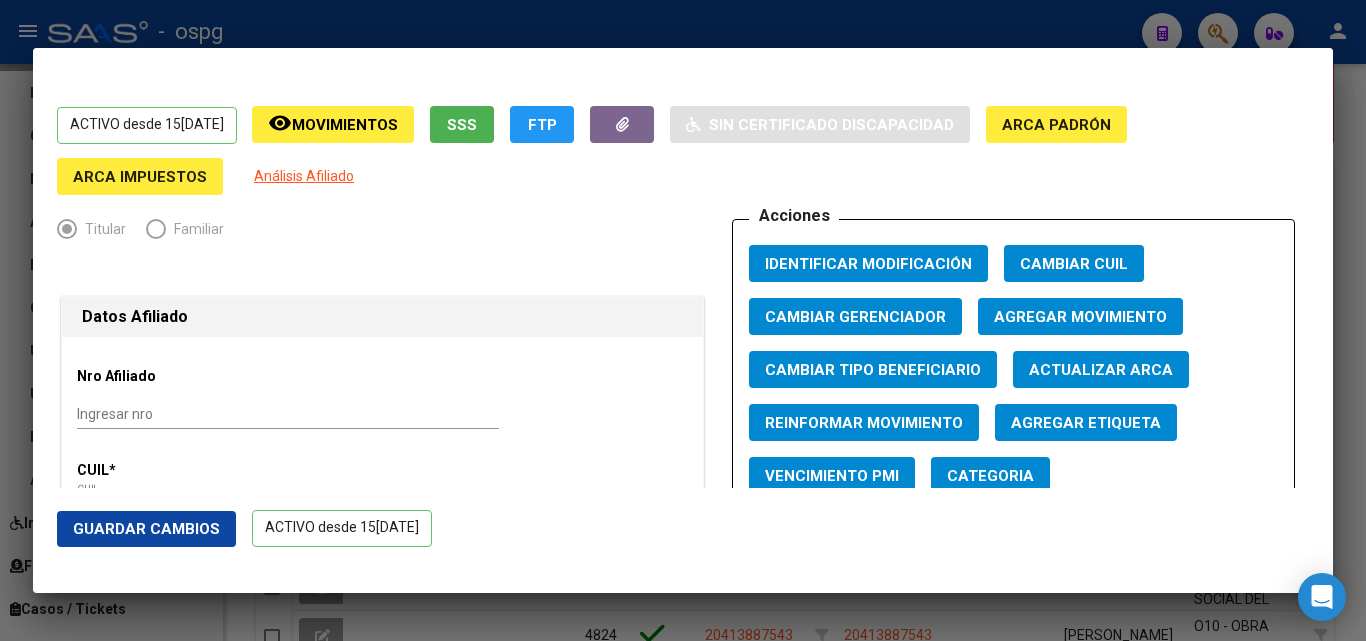 click on "Agregar Movimiento" 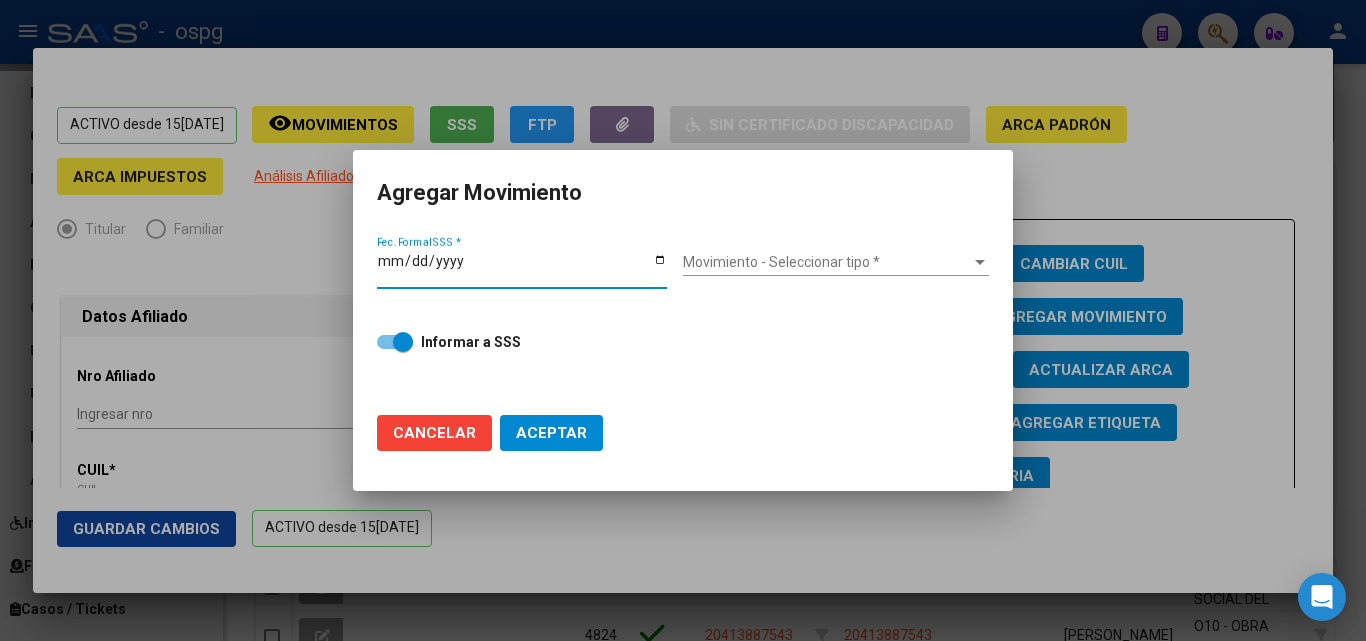 click on "Fec. Formal SSS *" at bounding box center (522, 268) 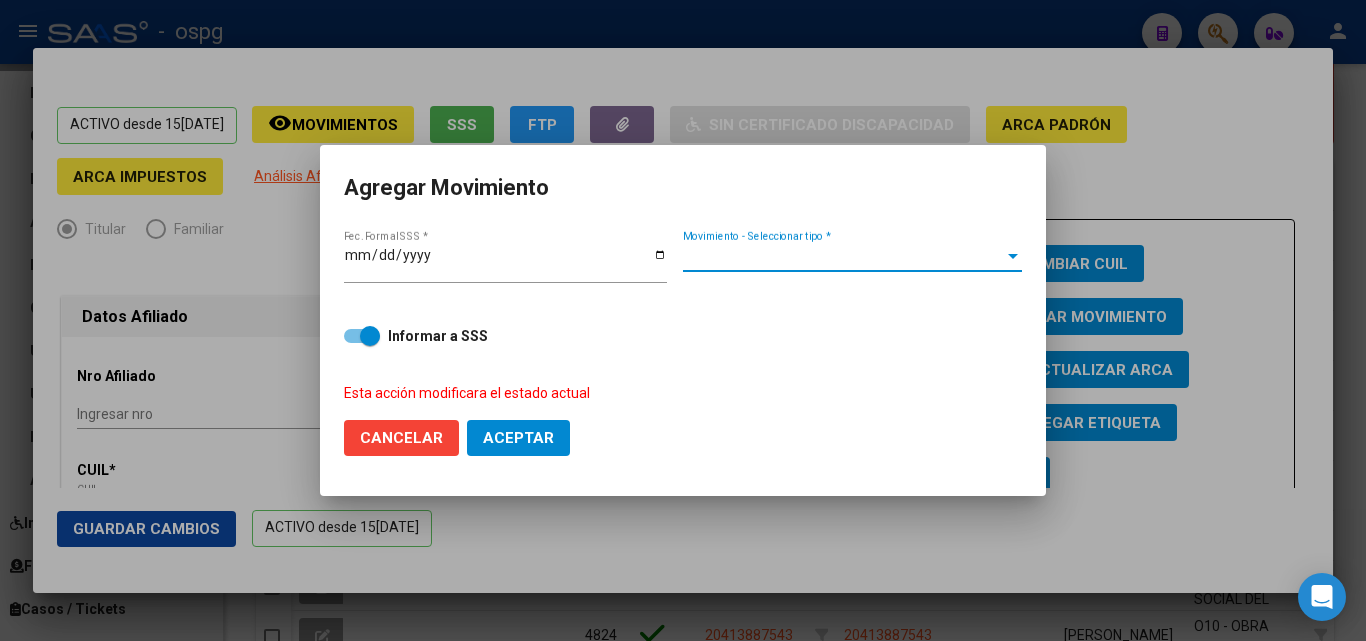 click on "Movimiento - Seleccionar tipo *" at bounding box center (843, 256) 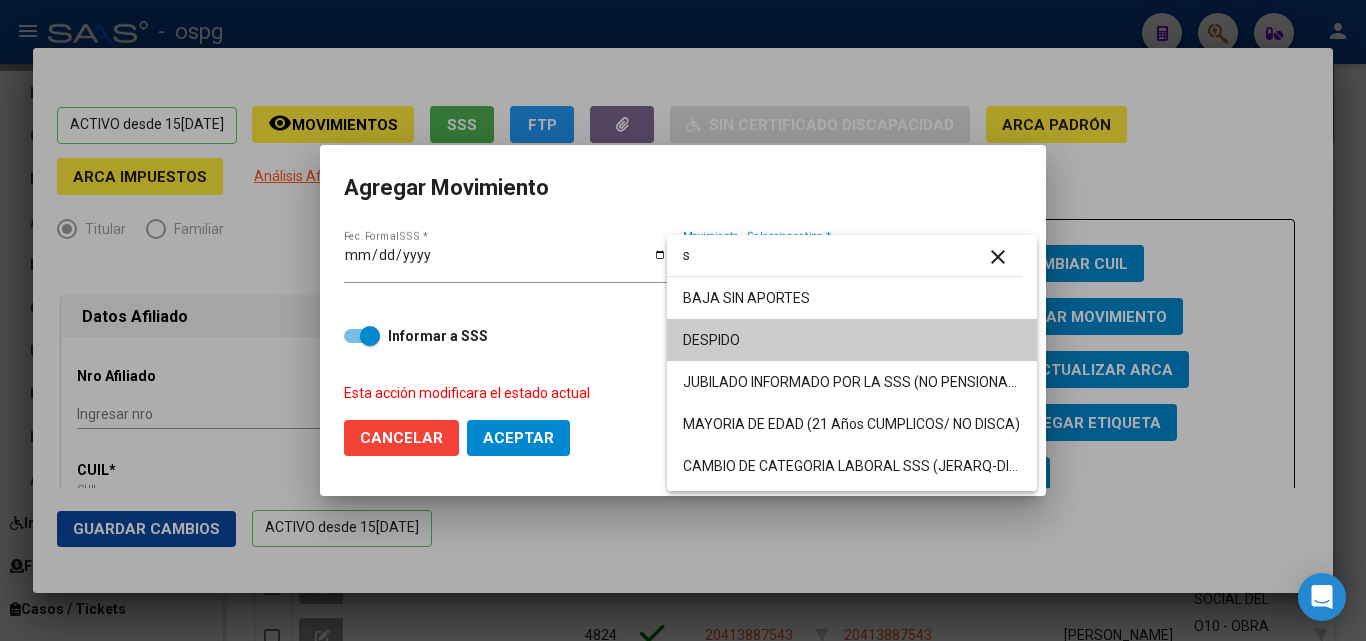 type on "s" 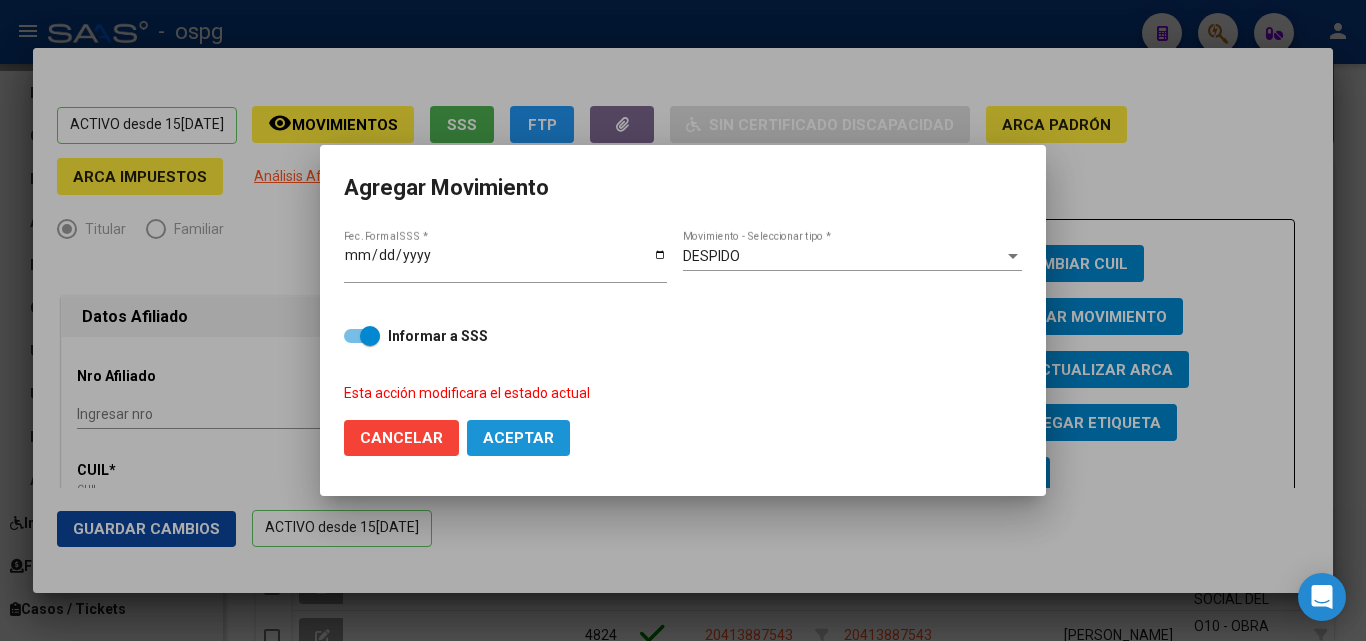 click on "Aceptar" 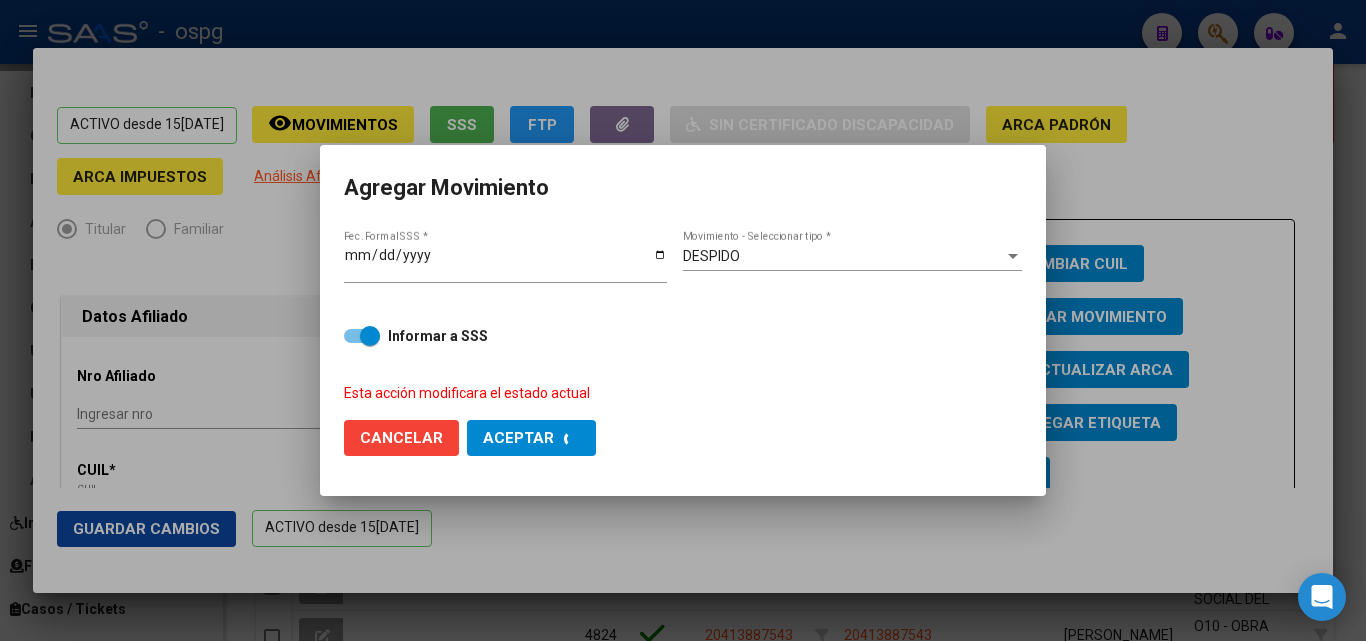 checkbox on "false" 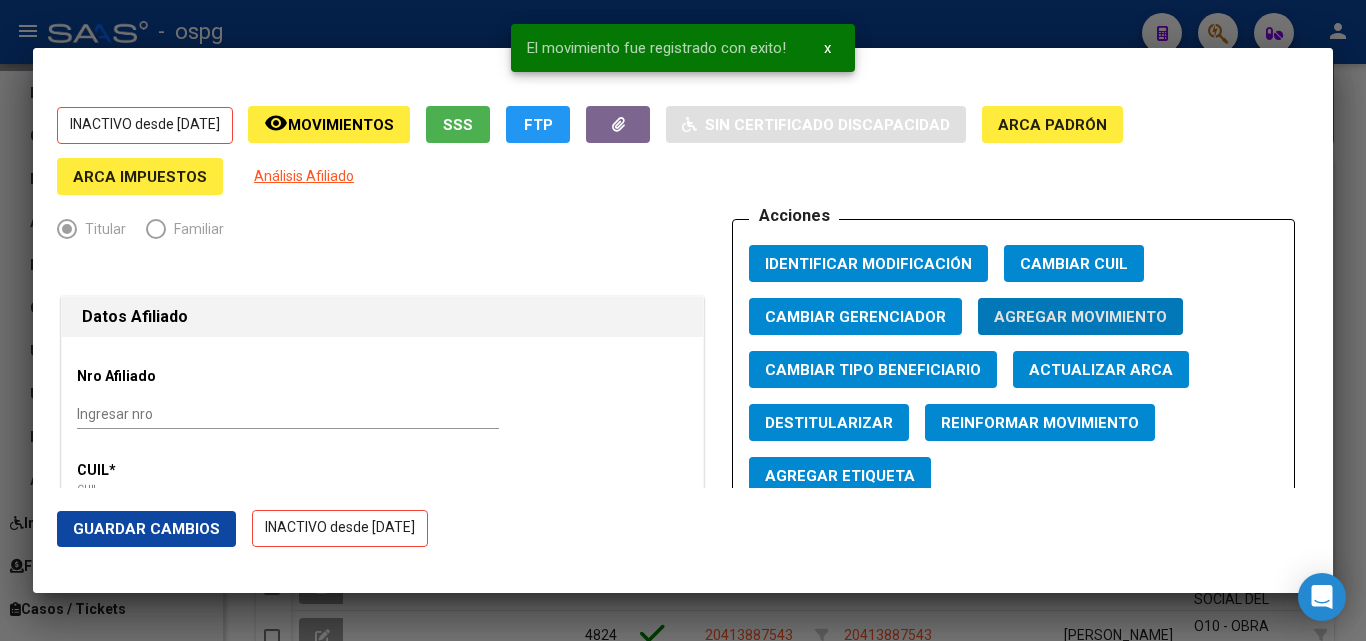 click at bounding box center [683, 320] 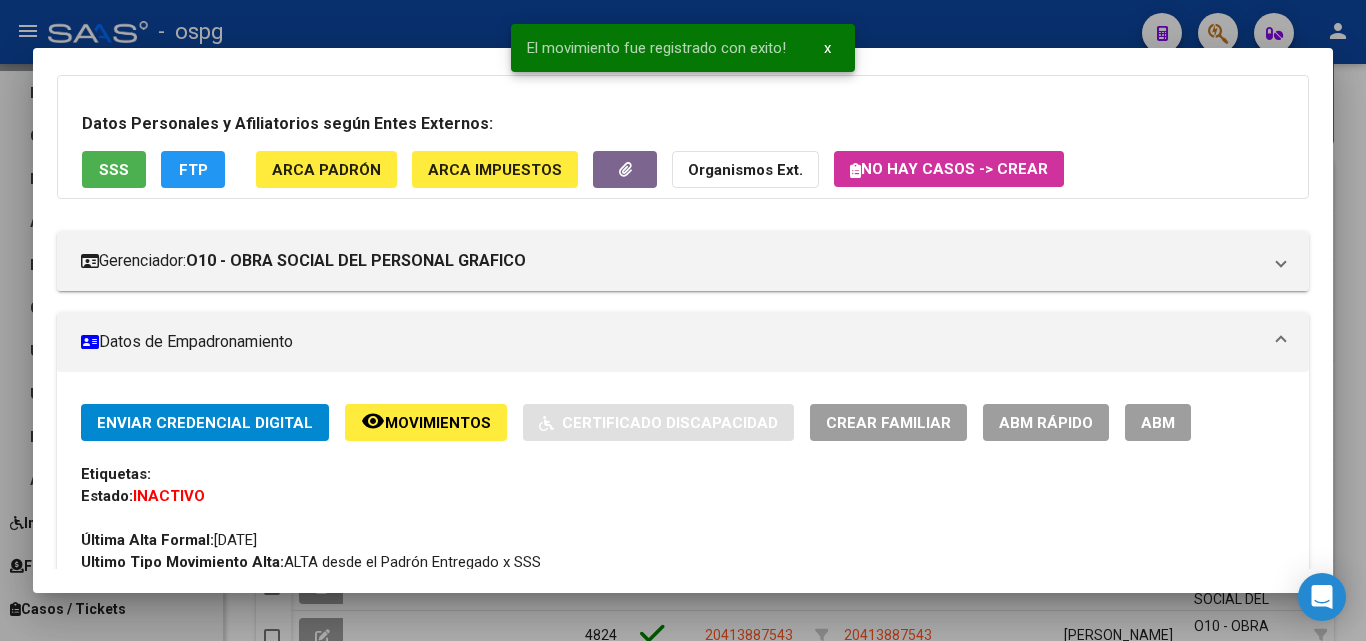 click at bounding box center (683, 320) 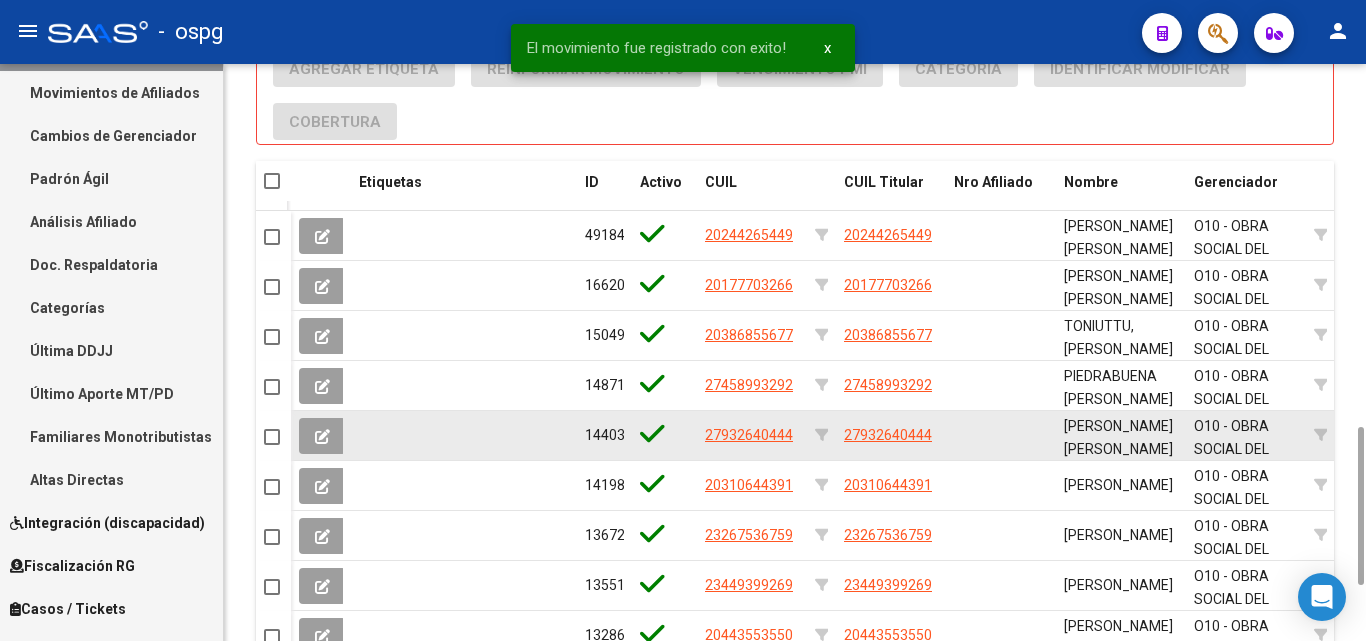 scroll, scrollTop: 1523, scrollLeft: 0, axis: vertical 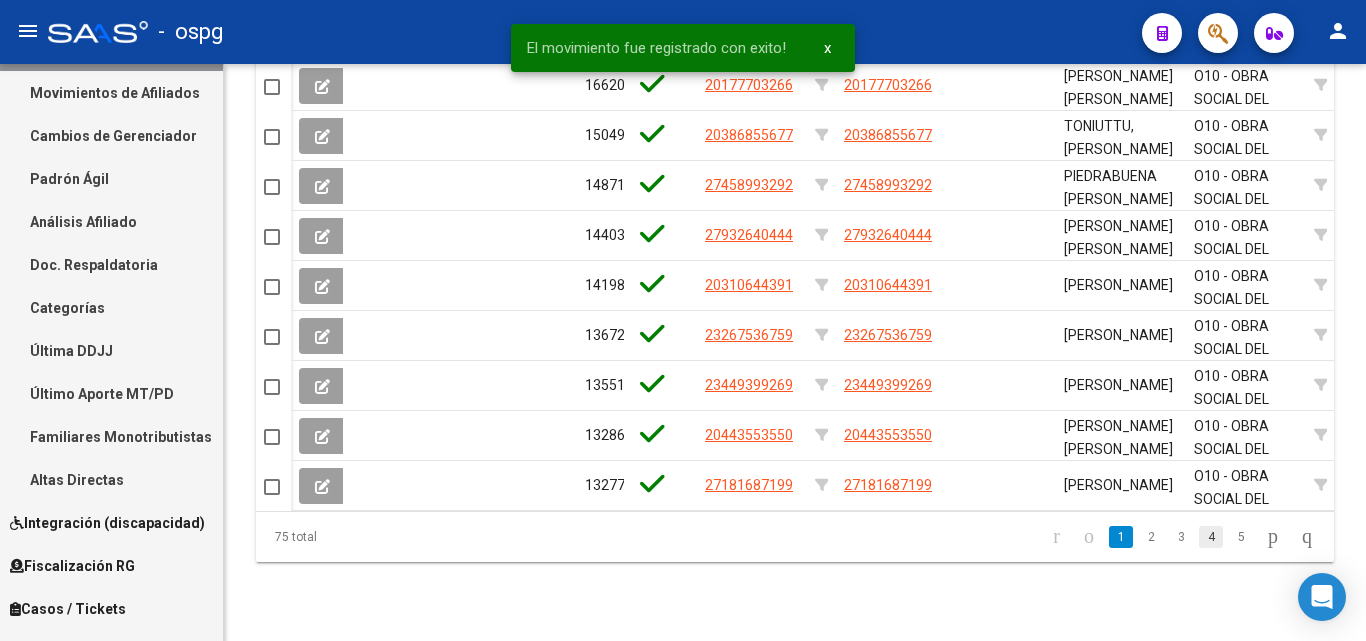 click on "4" 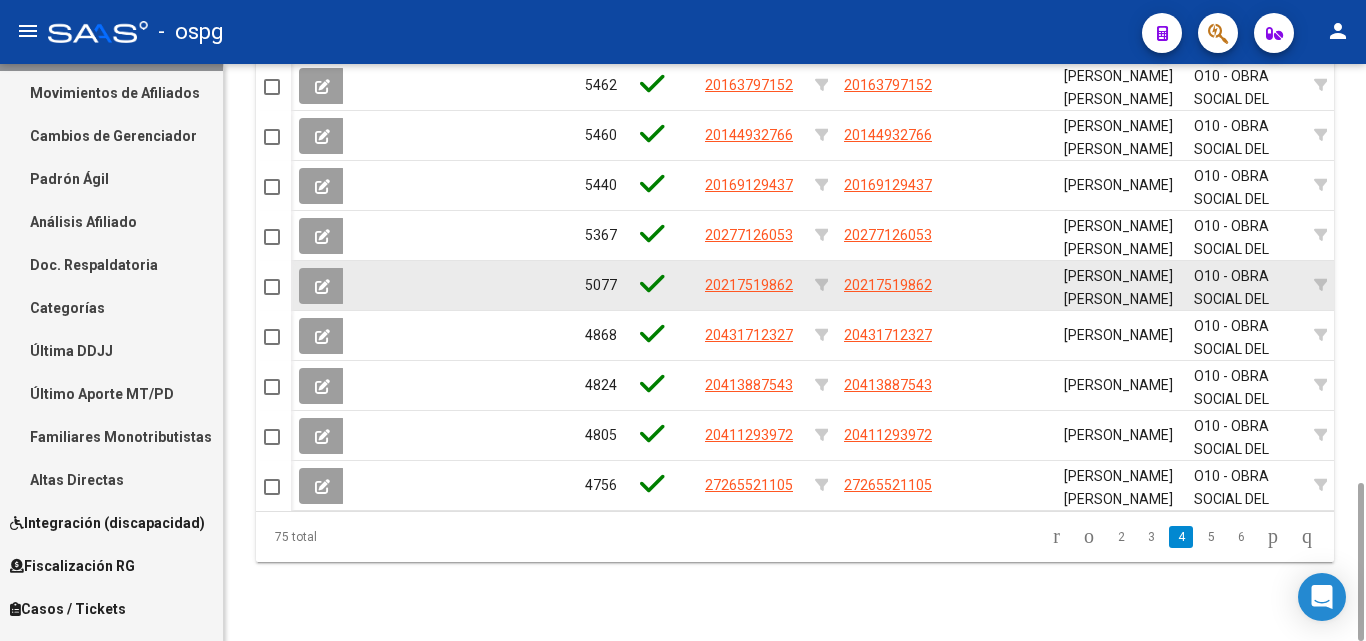 scroll, scrollTop: 1323, scrollLeft: 0, axis: vertical 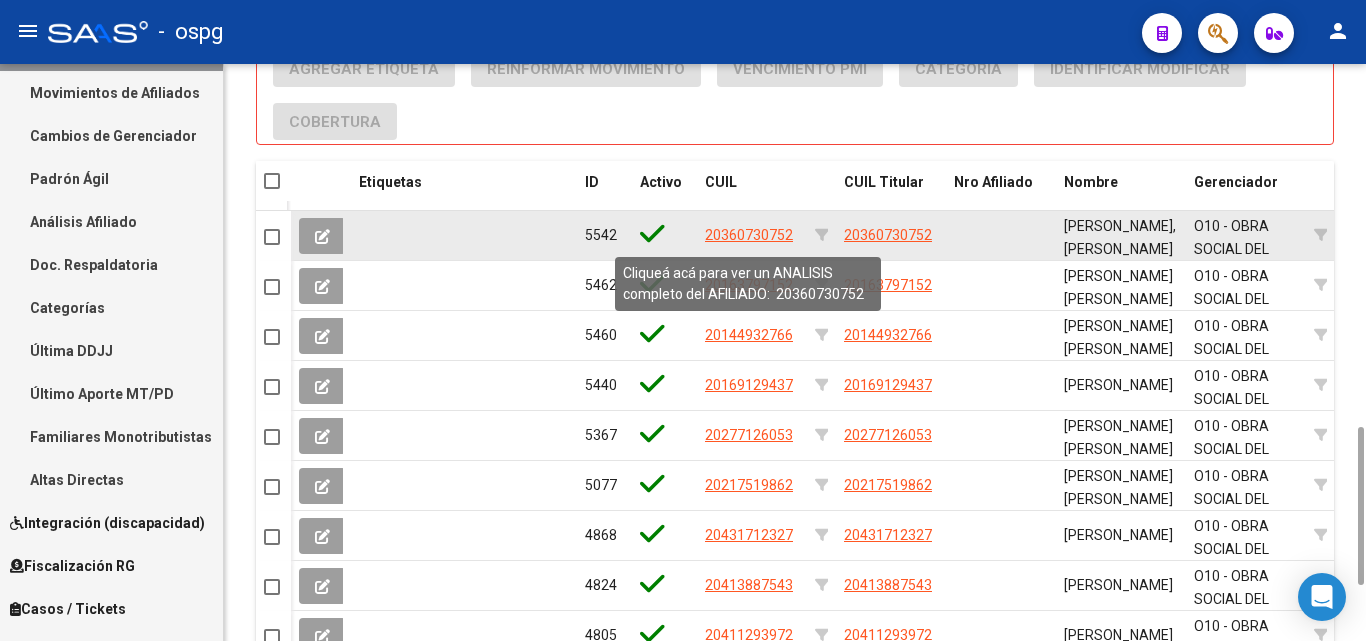 click on "20360730752" 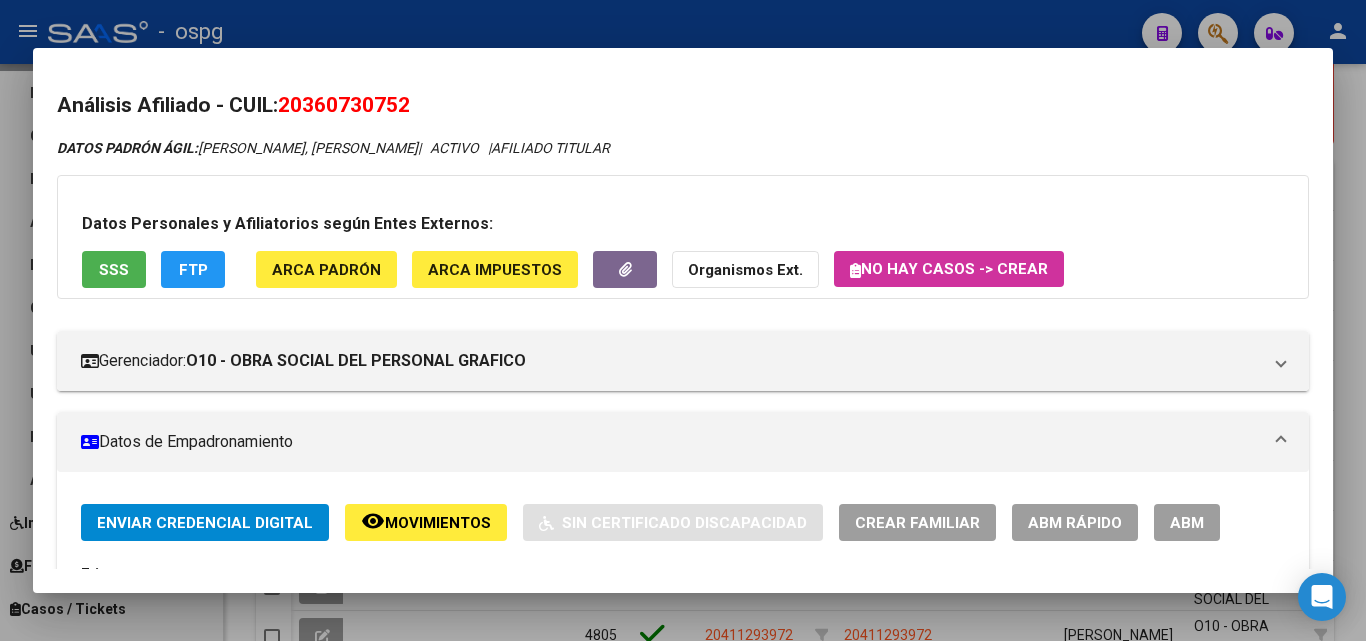 drag, startPoint x: 286, startPoint y: 106, endPoint x: 448, endPoint y: 110, distance: 162.04938 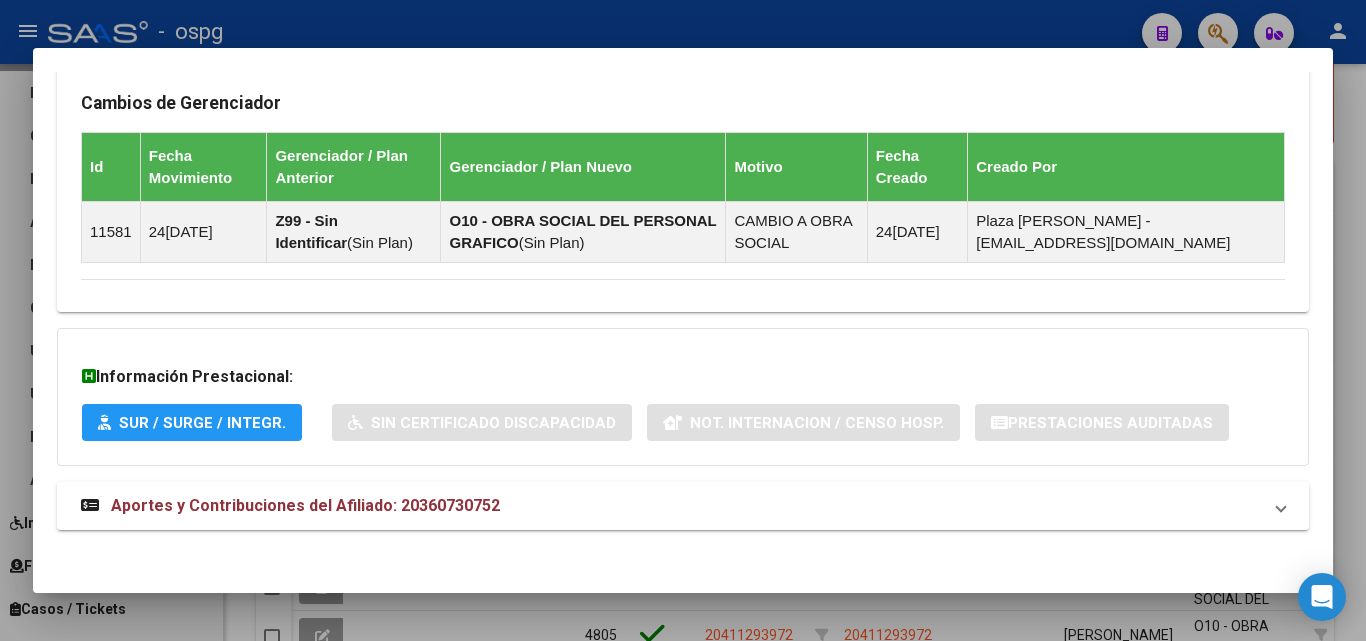 scroll, scrollTop: 1346, scrollLeft: 0, axis: vertical 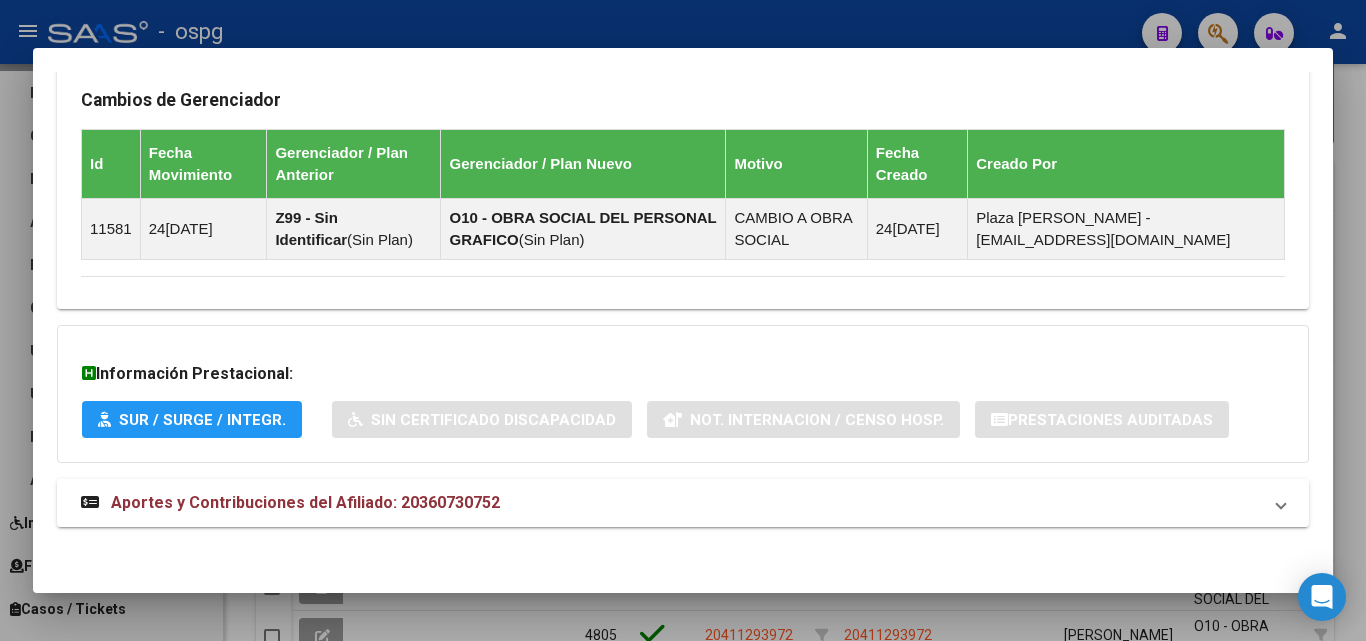 click on "Aportes y Contribuciones del Afiliado: 20360730752" at bounding box center (671, 503) 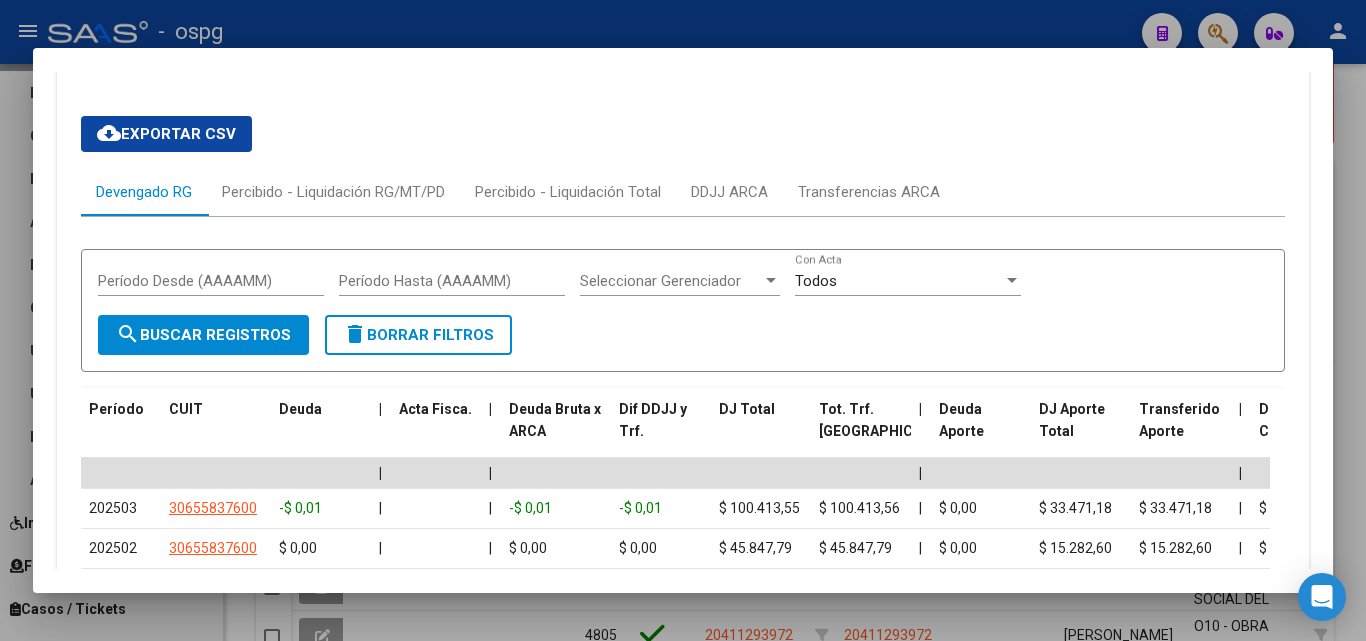 scroll, scrollTop: 1824, scrollLeft: 0, axis: vertical 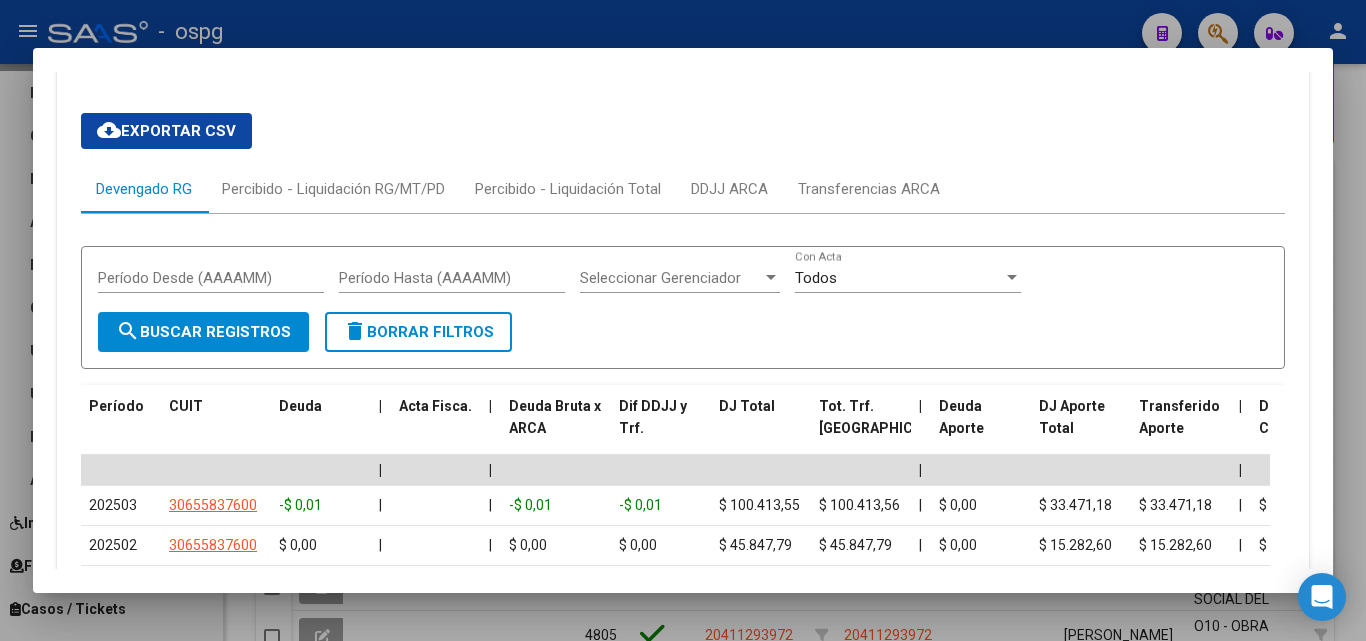 click at bounding box center (683, 320) 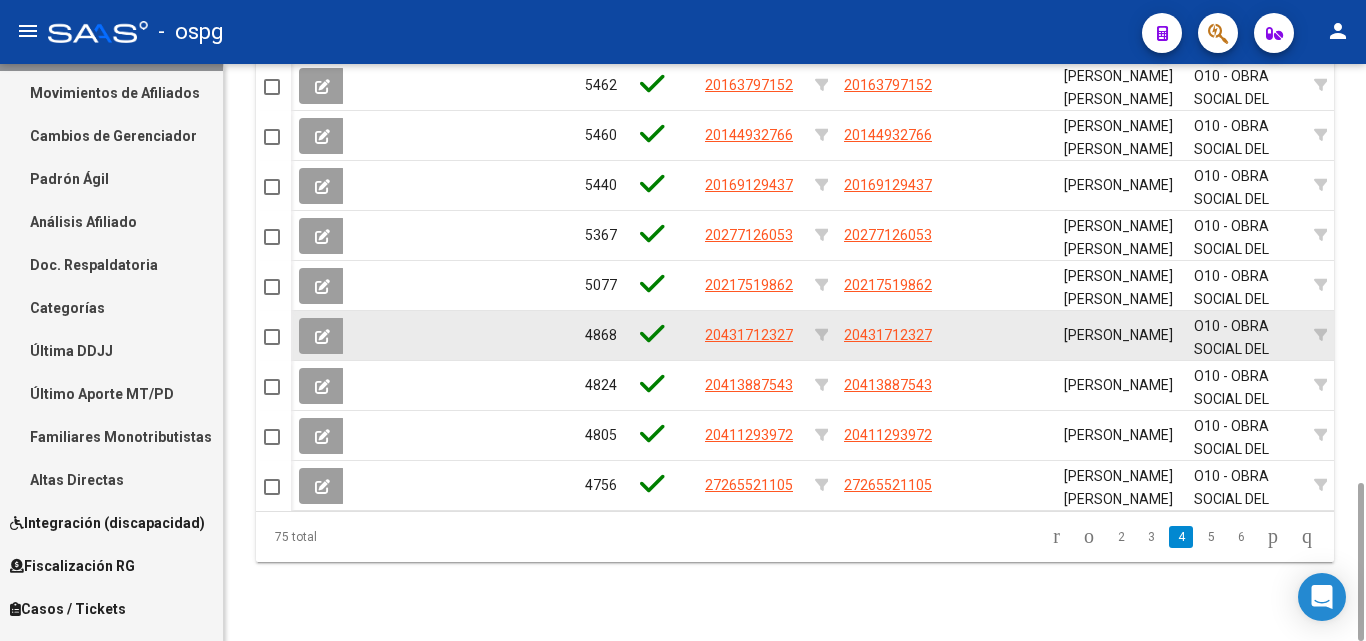 scroll, scrollTop: 1323, scrollLeft: 0, axis: vertical 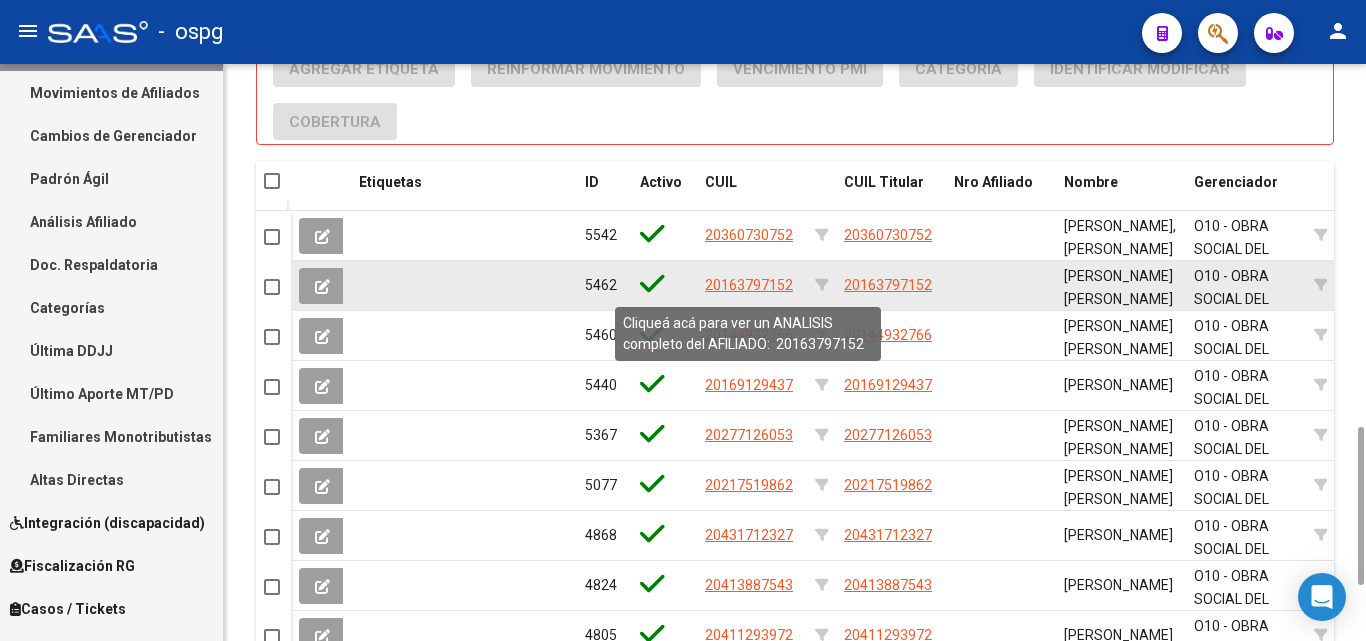 click on "20163797152" 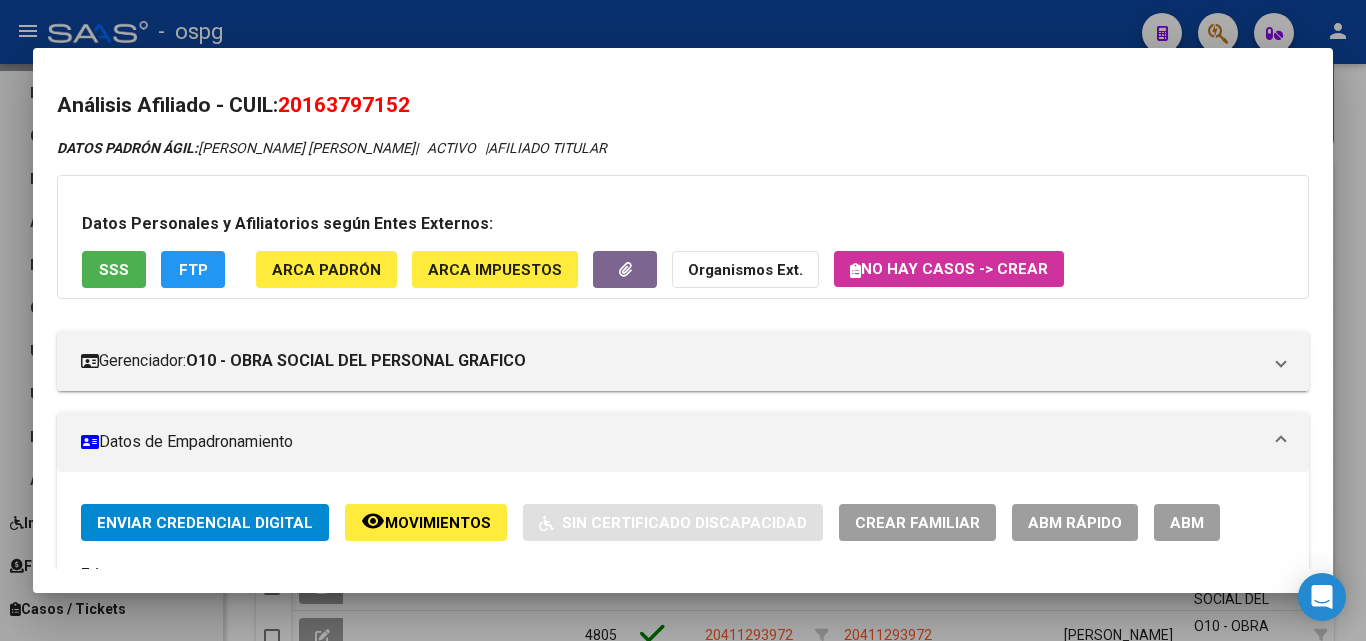 drag, startPoint x: 287, startPoint y: 103, endPoint x: 467, endPoint y: 113, distance: 180.27756 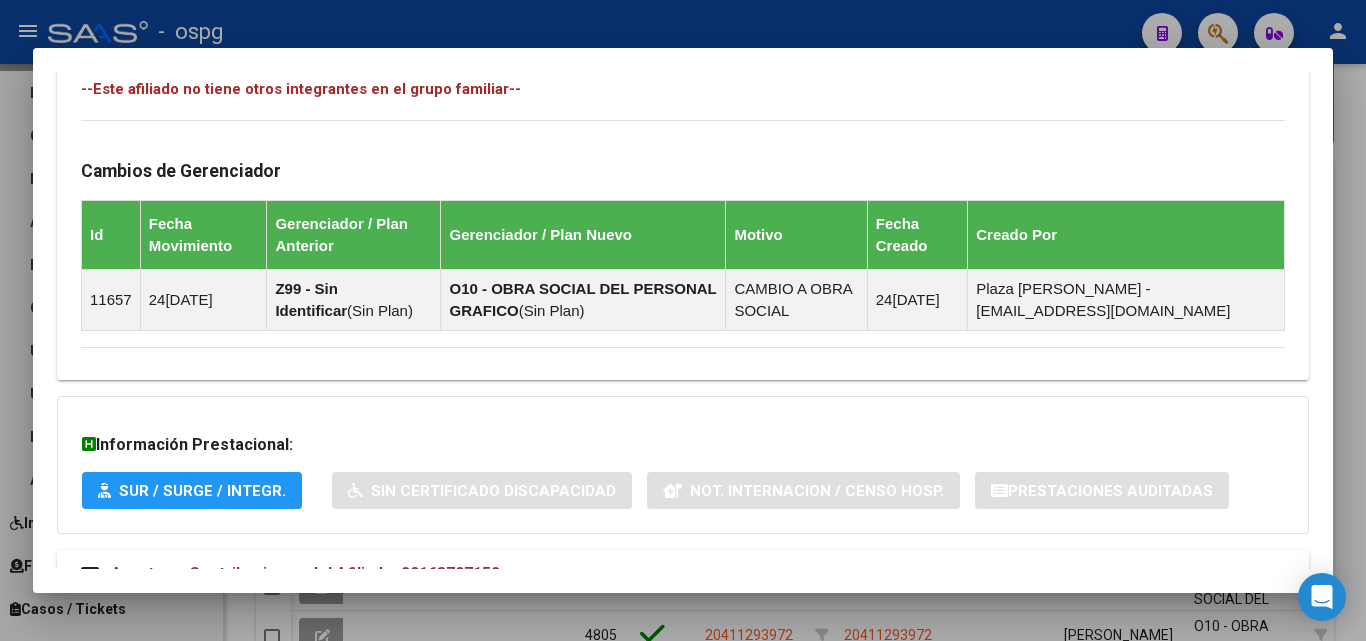 scroll, scrollTop: 1181, scrollLeft: 0, axis: vertical 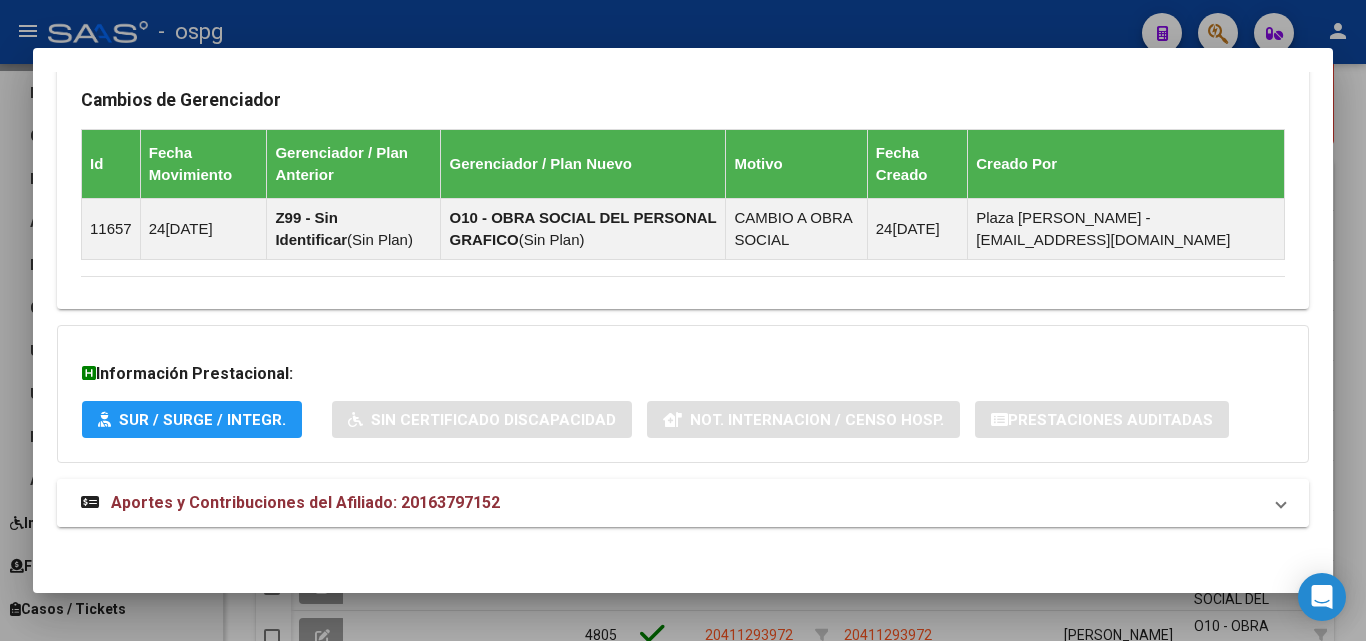 click on "Aportes y Contribuciones del Afiliado: 20163797152" at bounding box center [683, 503] 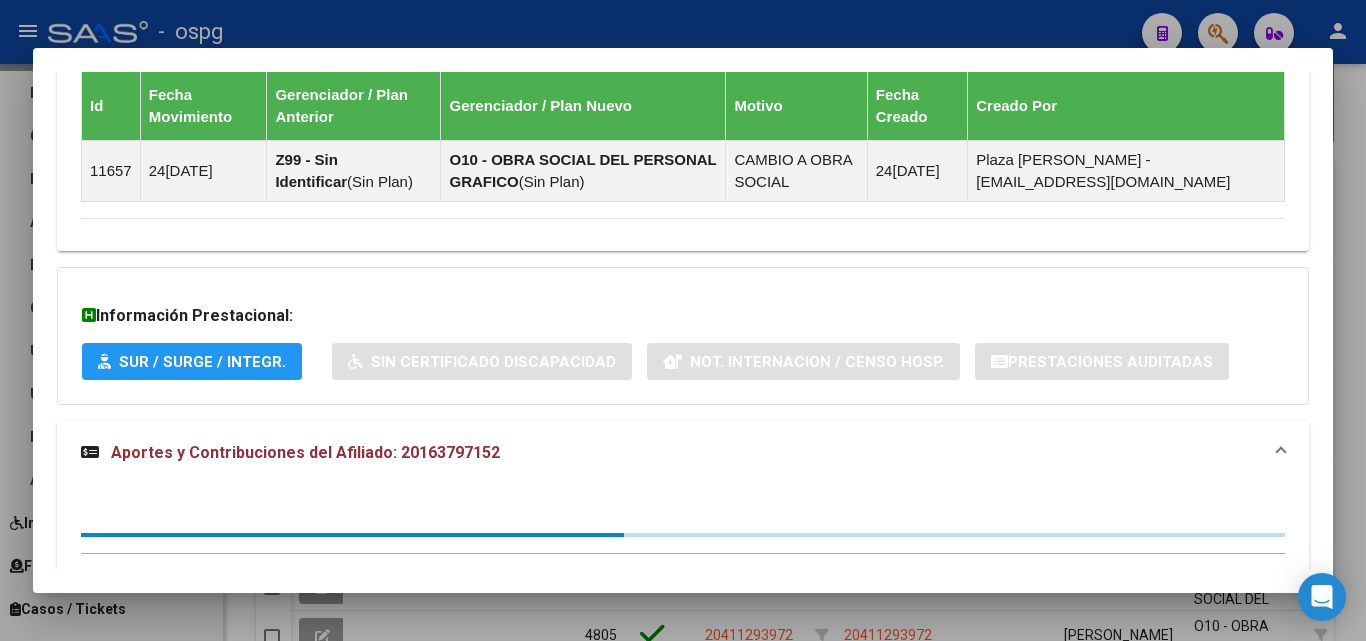 scroll, scrollTop: 1298, scrollLeft: 0, axis: vertical 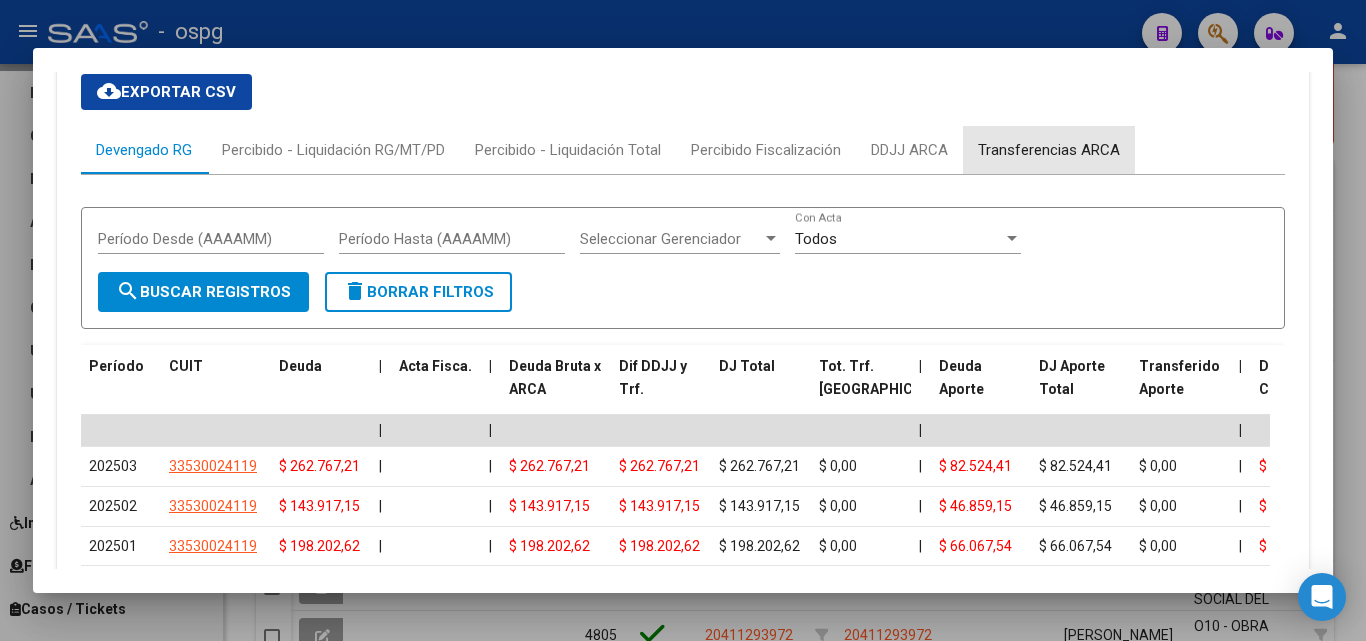click on "Transferencias ARCA" at bounding box center (1049, 150) 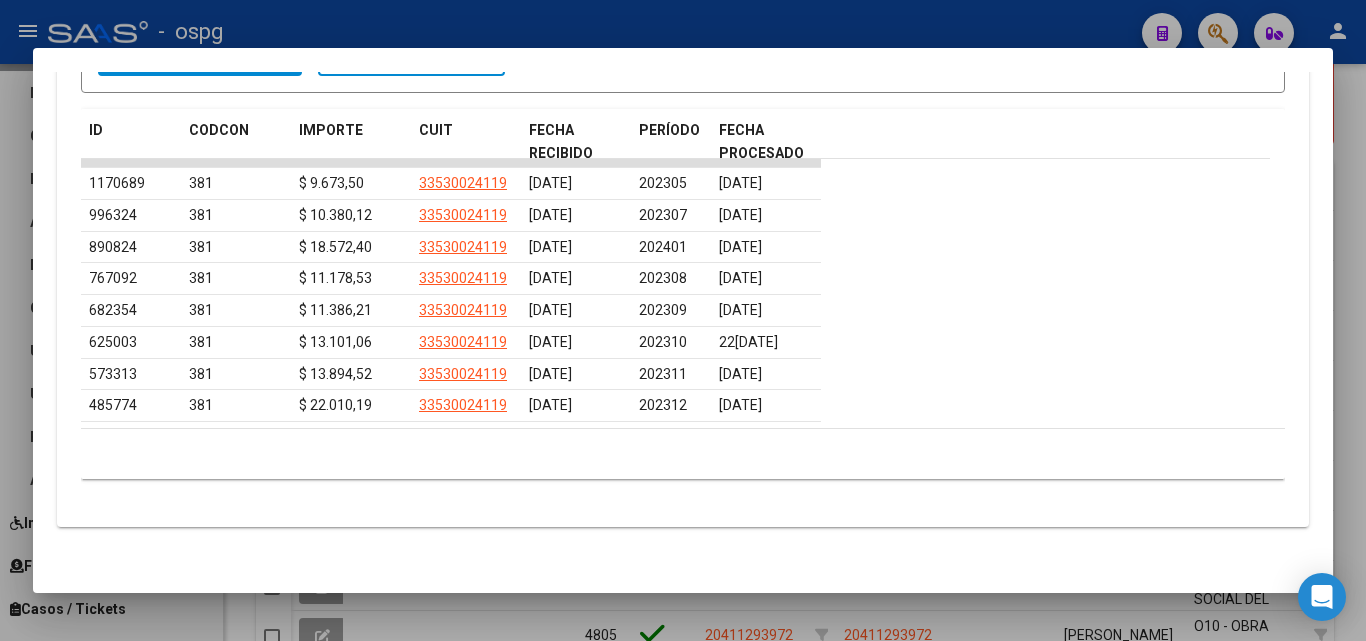 scroll, scrollTop: 1583, scrollLeft: 0, axis: vertical 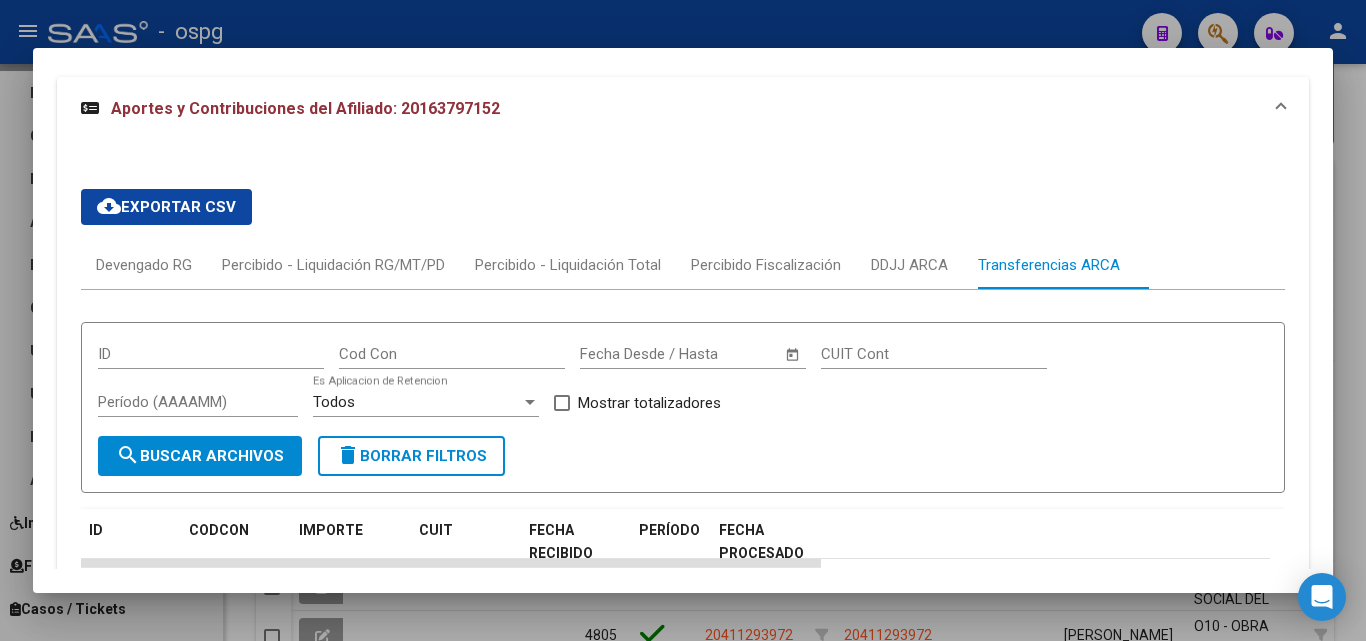 click at bounding box center (683, 320) 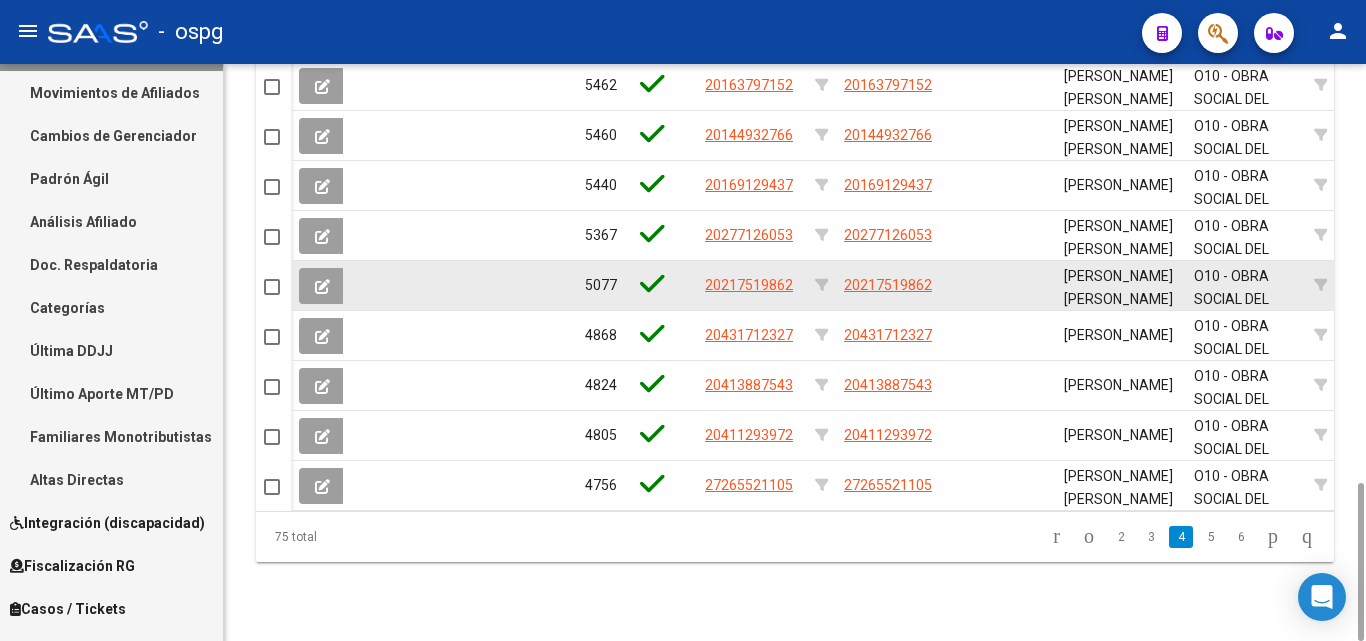 scroll, scrollTop: 1323, scrollLeft: 0, axis: vertical 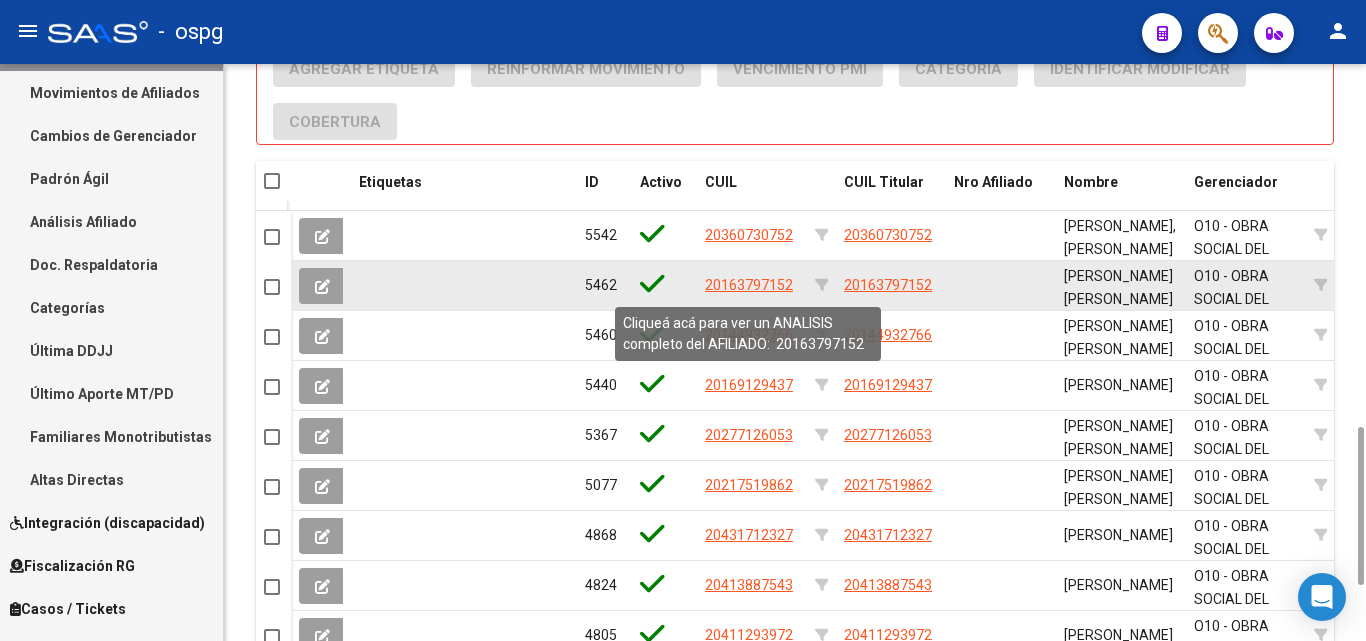 click on "20163797152" 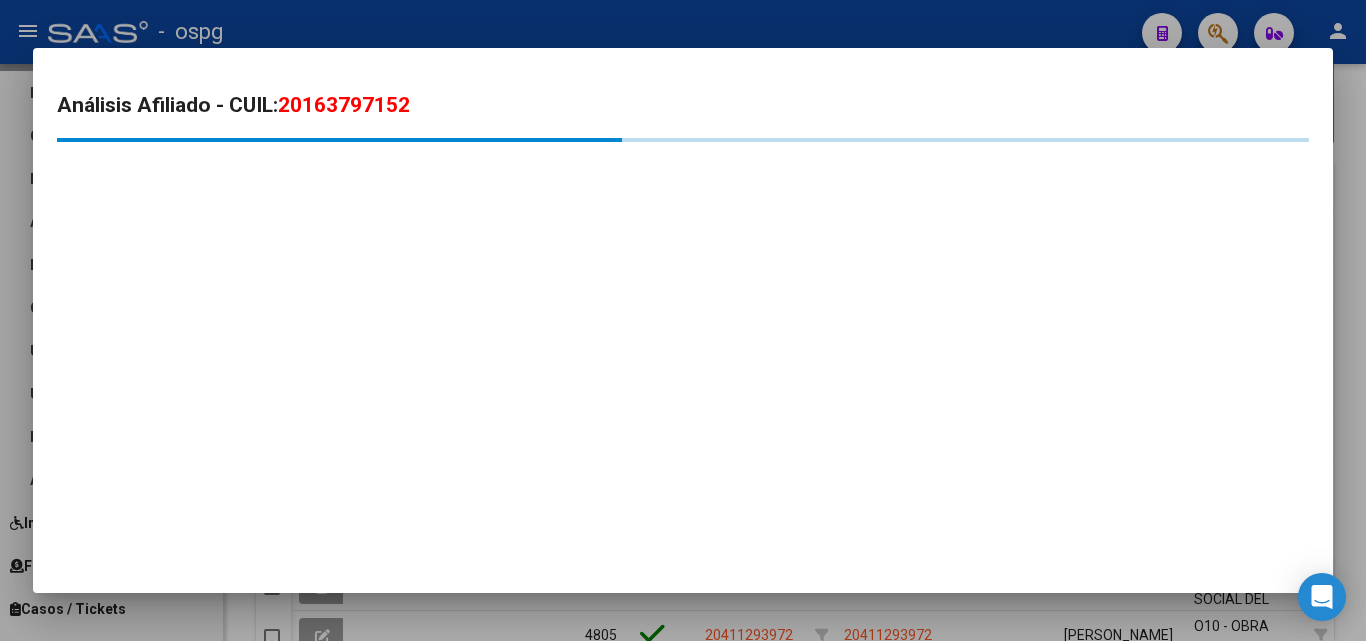 click at bounding box center (683, 320) 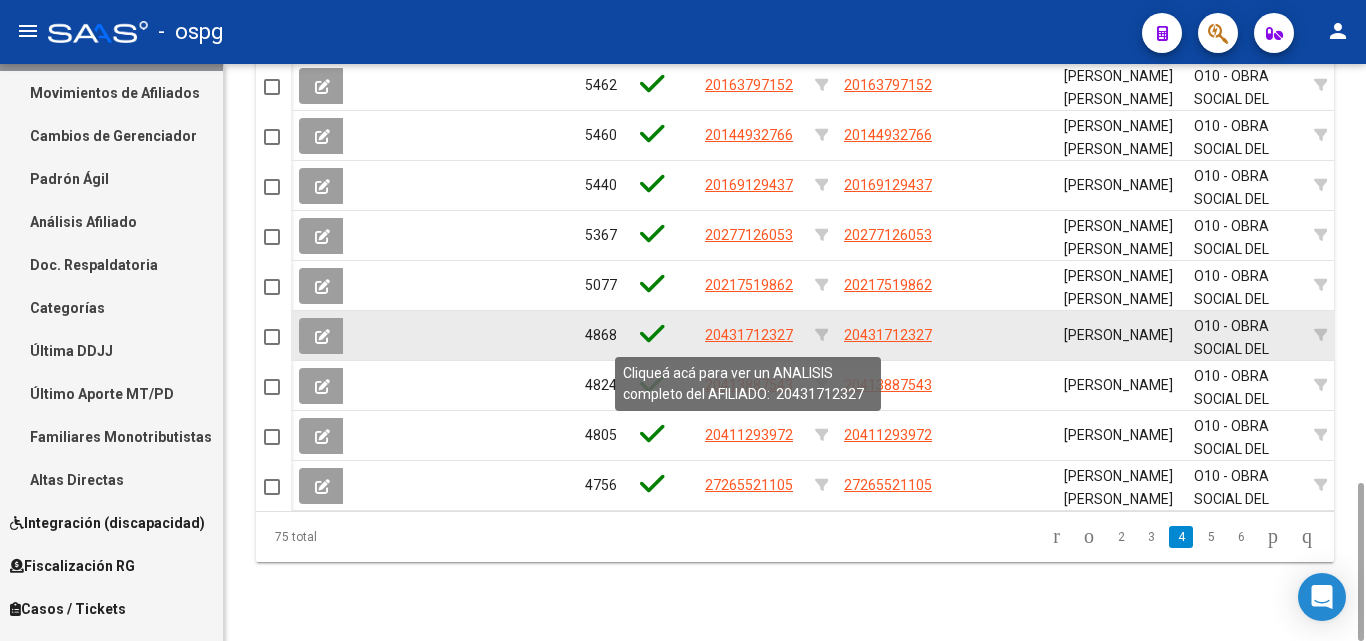 scroll, scrollTop: 1323, scrollLeft: 0, axis: vertical 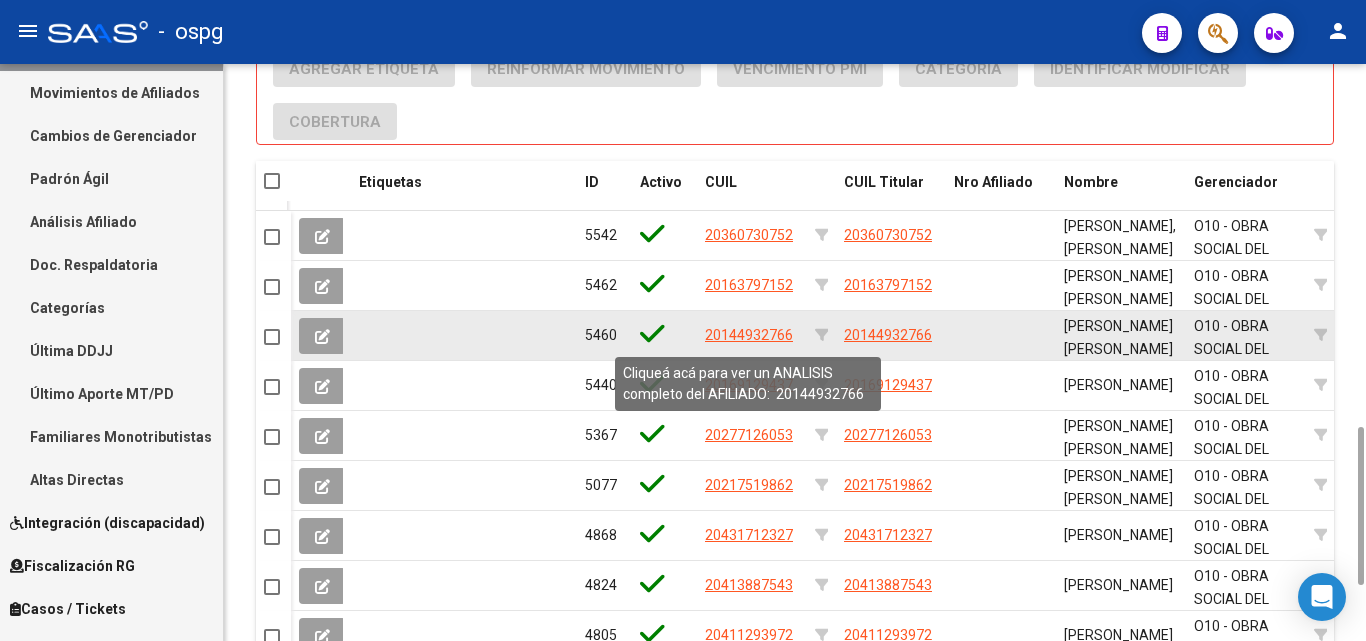click on "20144932766" 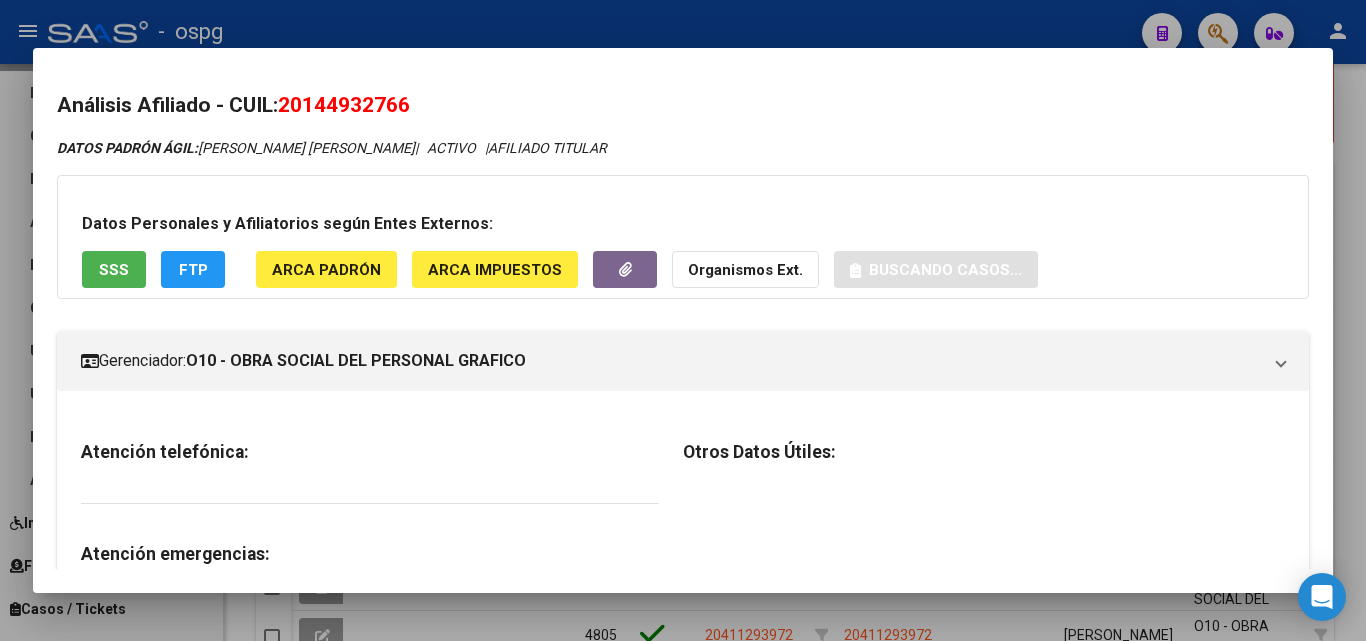 drag, startPoint x: 290, startPoint y: 108, endPoint x: 481, endPoint y: 108, distance: 191 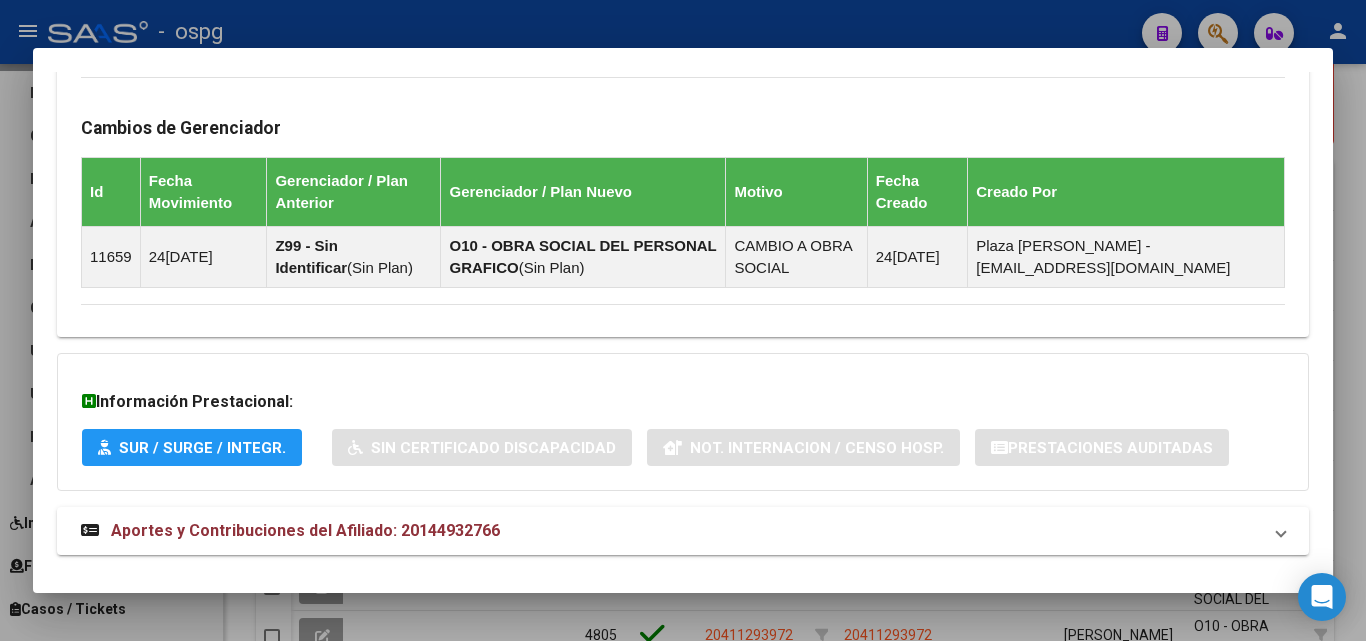 scroll, scrollTop: 1297, scrollLeft: 0, axis: vertical 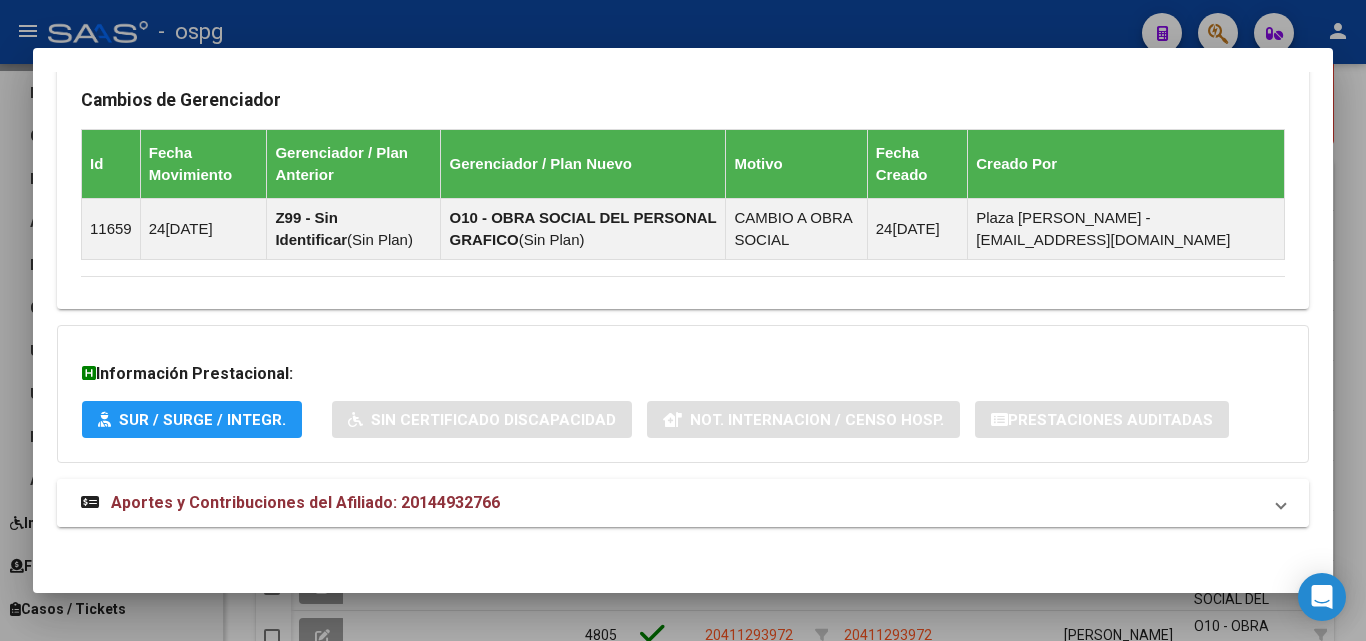 click on "Aportes y Contribuciones del Afiliado: 20144932766" at bounding box center (671, 503) 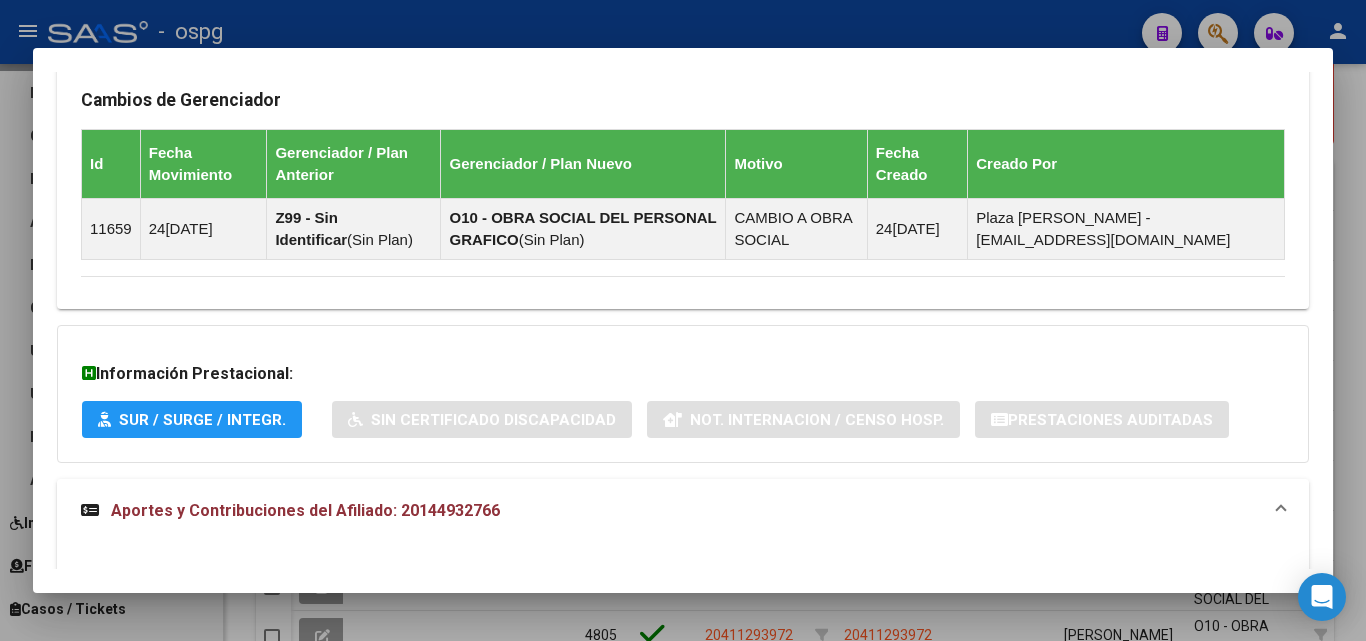 scroll, scrollTop: 1597, scrollLeft: 0, axis: vertical 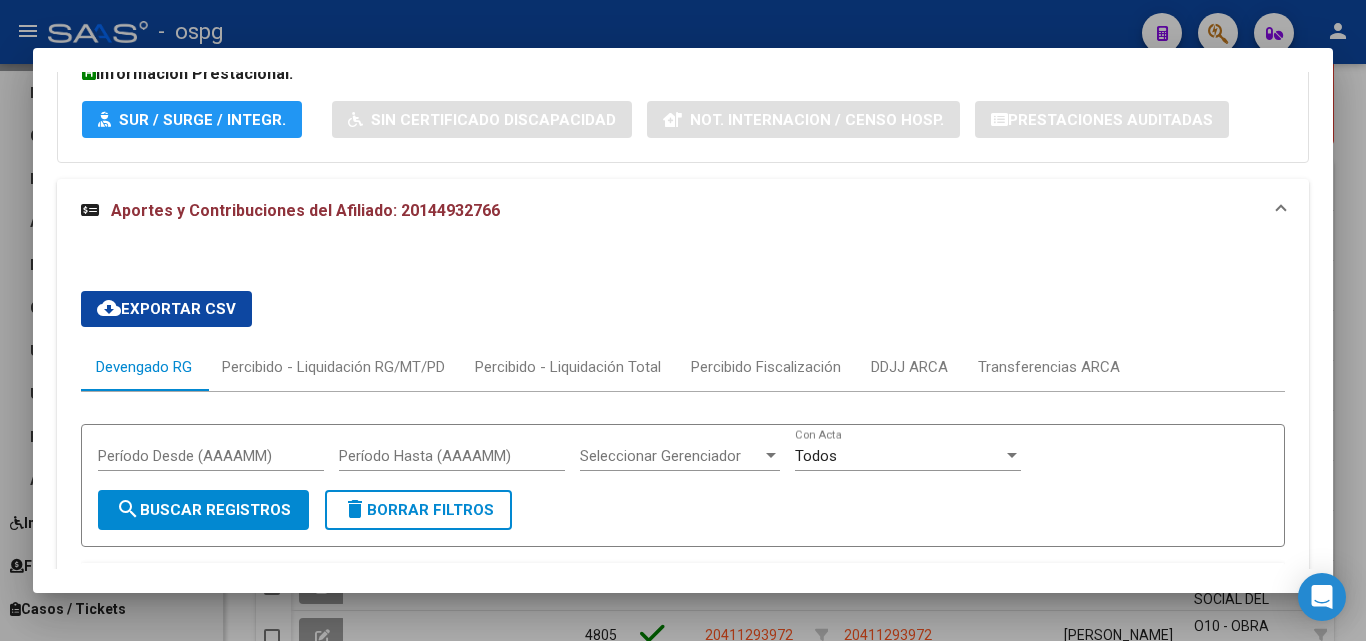 click at bounding box center (683, 320) 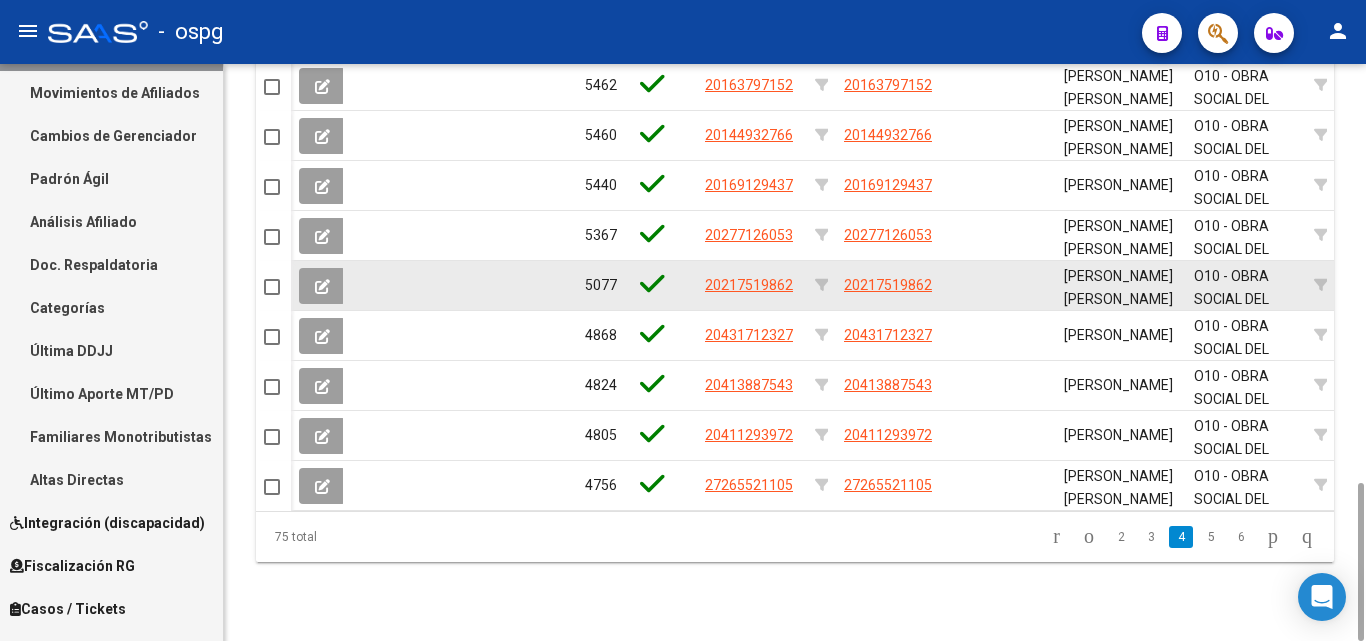 scroll, scrollTop: 1323, scrollLeft: 0, axis: vertical 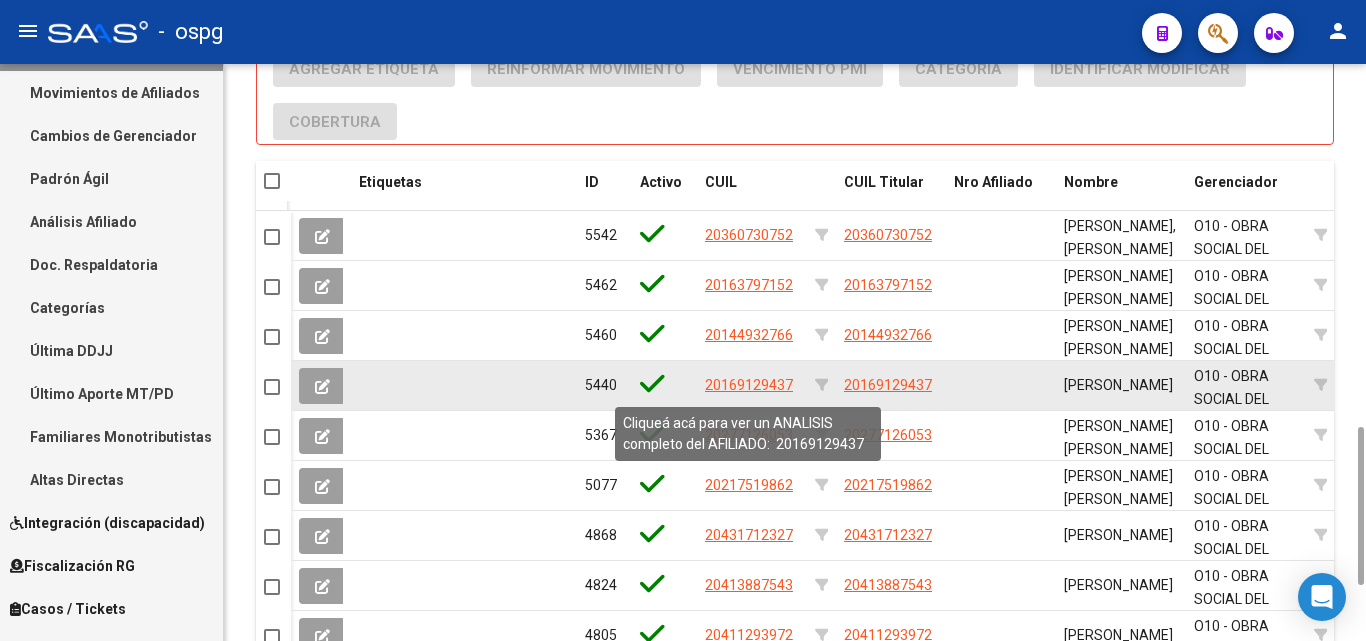 click on "20169129437" 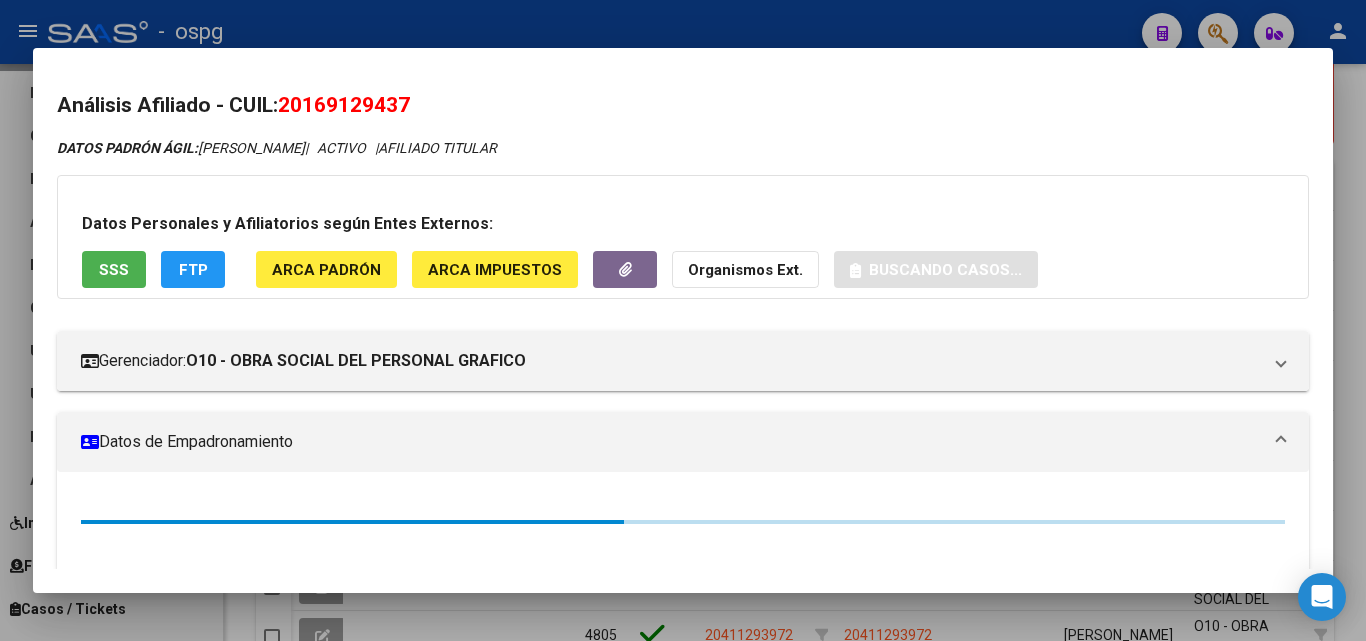 drag, startPoint x: 288, startPoint y: 103, endPoint x: 500, endPoint y: 104, distance: 212.00237 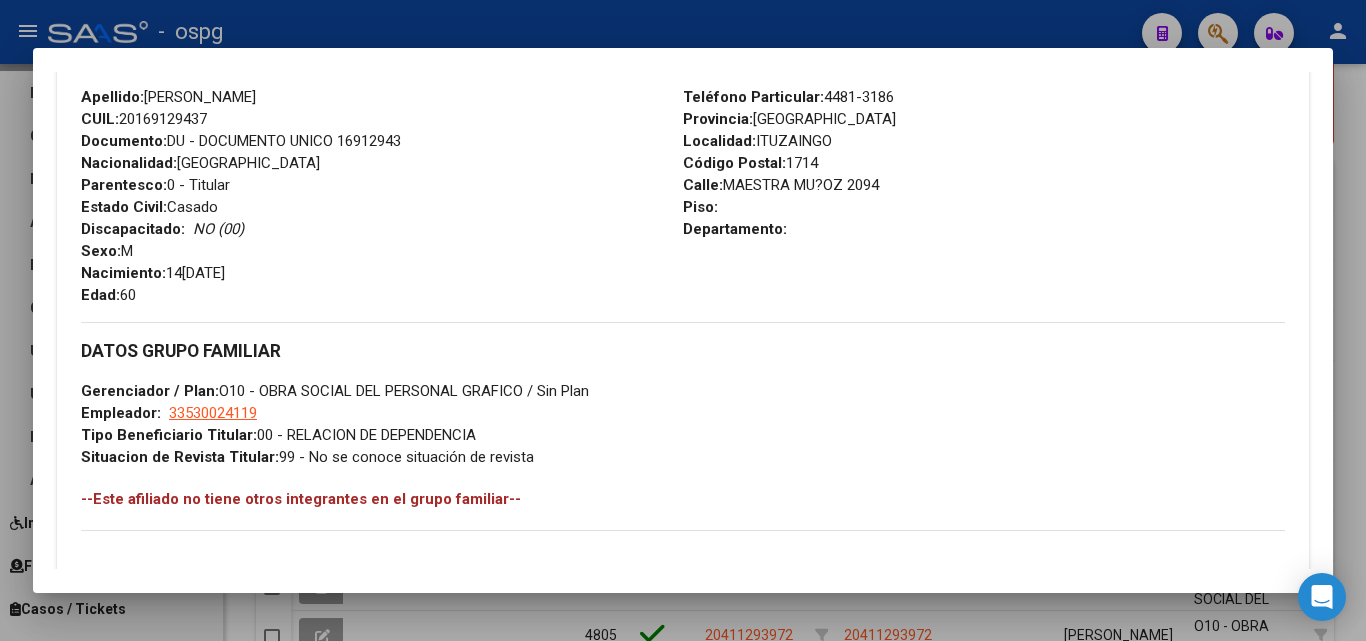 scroll, scrollTop: 1181, scrollLeft: 0, axis: vertical 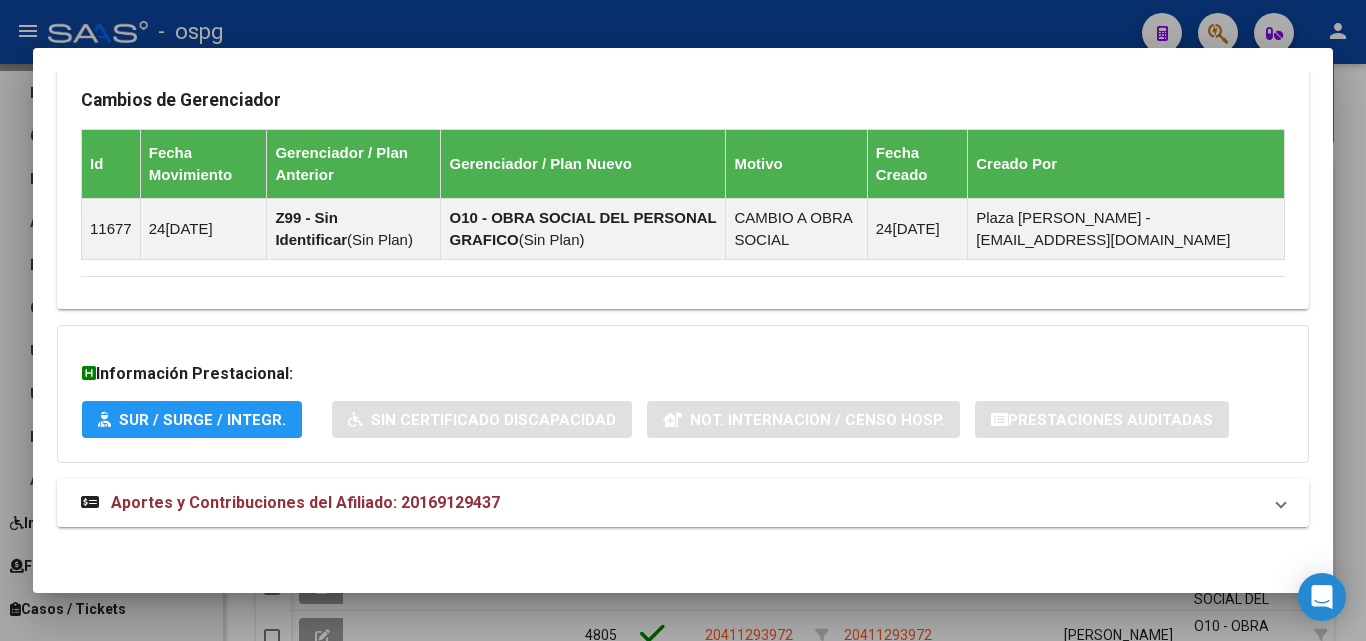 click on "Aportes y Contribuciones del Afiliado: 20169129437" at bounding box center [305, 502] 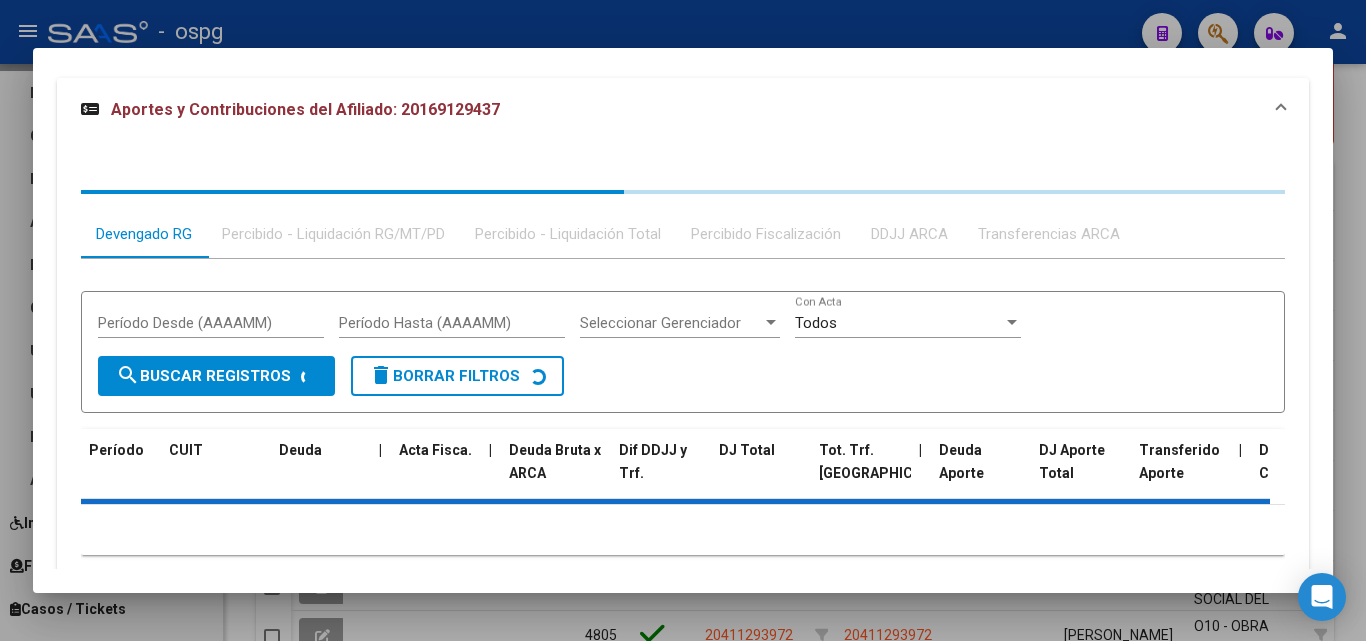 scroll, scrollTop: 1658, scrollLeft: 0, axis: vertical 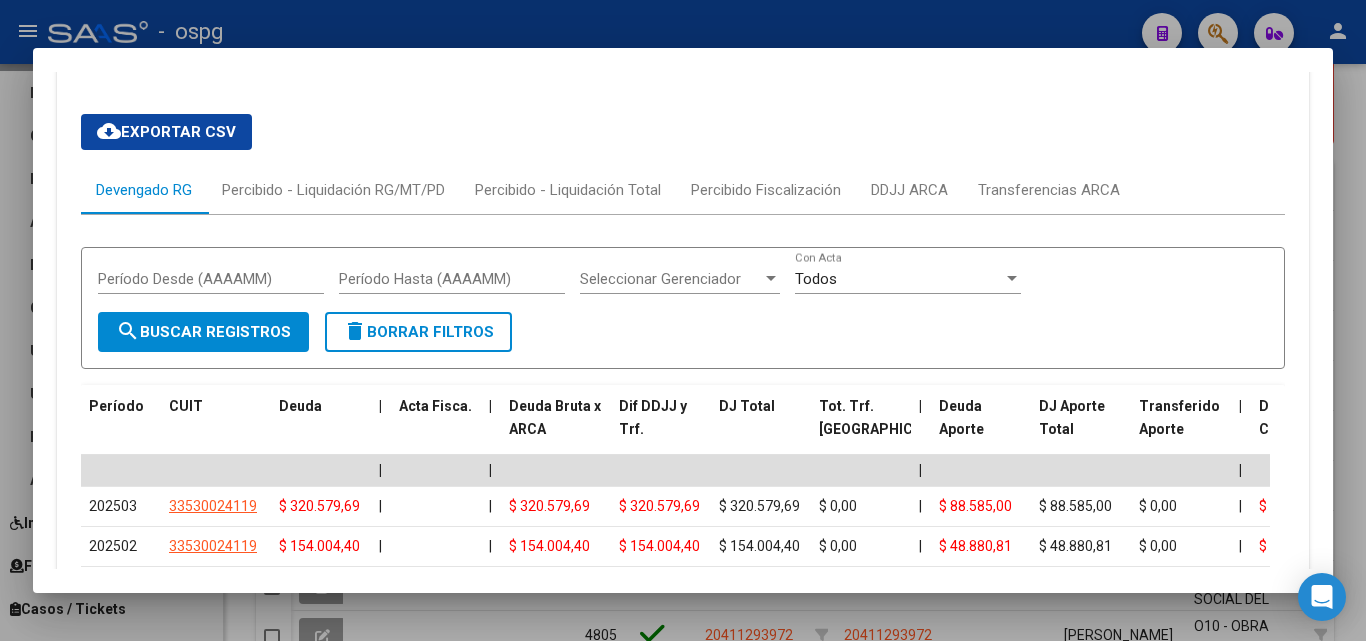click at bounding box center (683, 320) 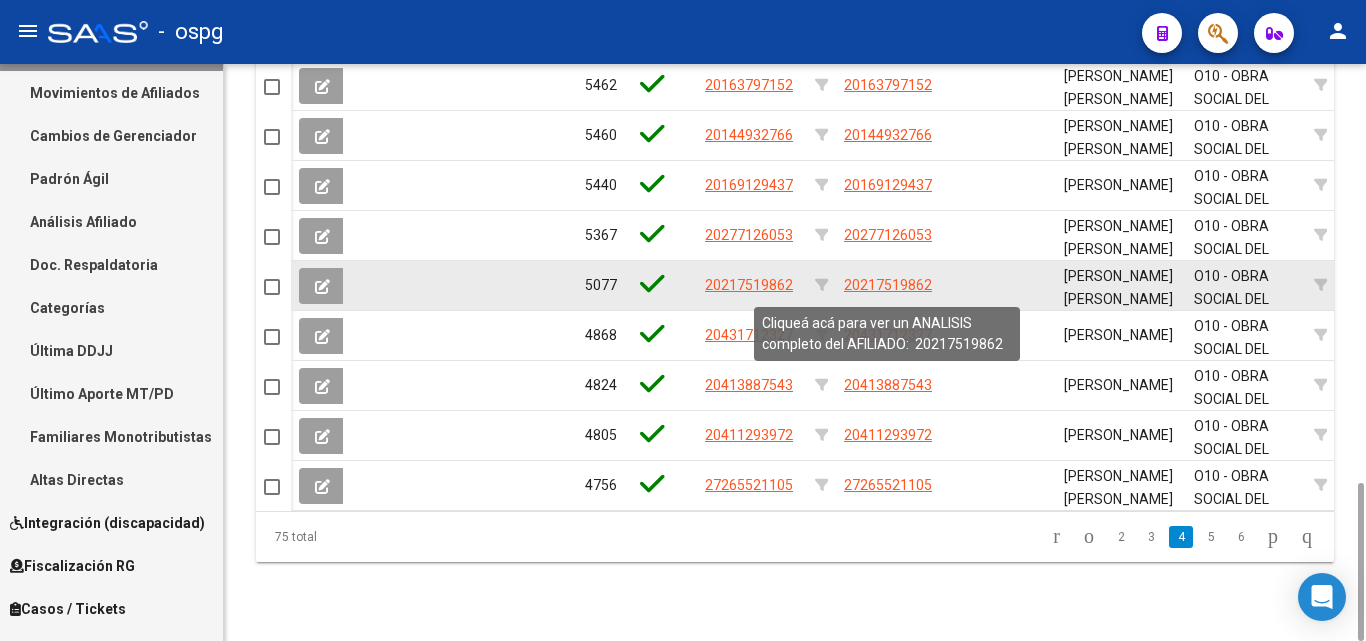 scroll, scrollTop: 1323, scrollLeft: 0, axis: vertical 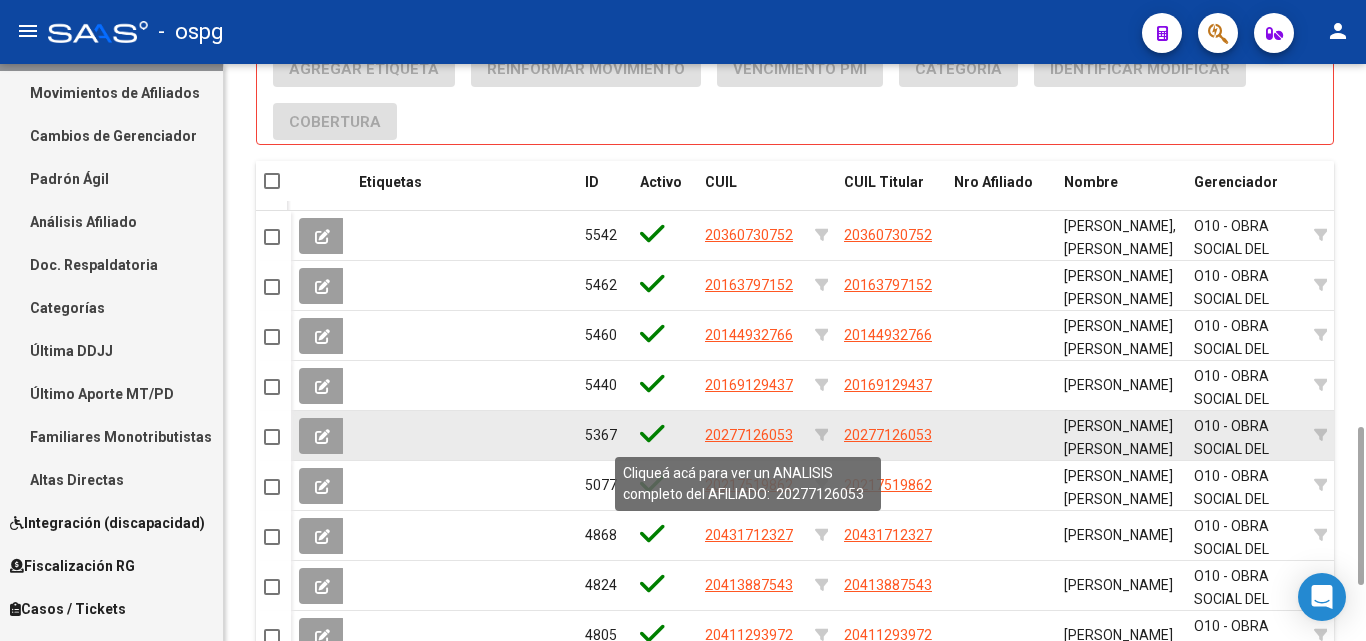 click on "20277126053" 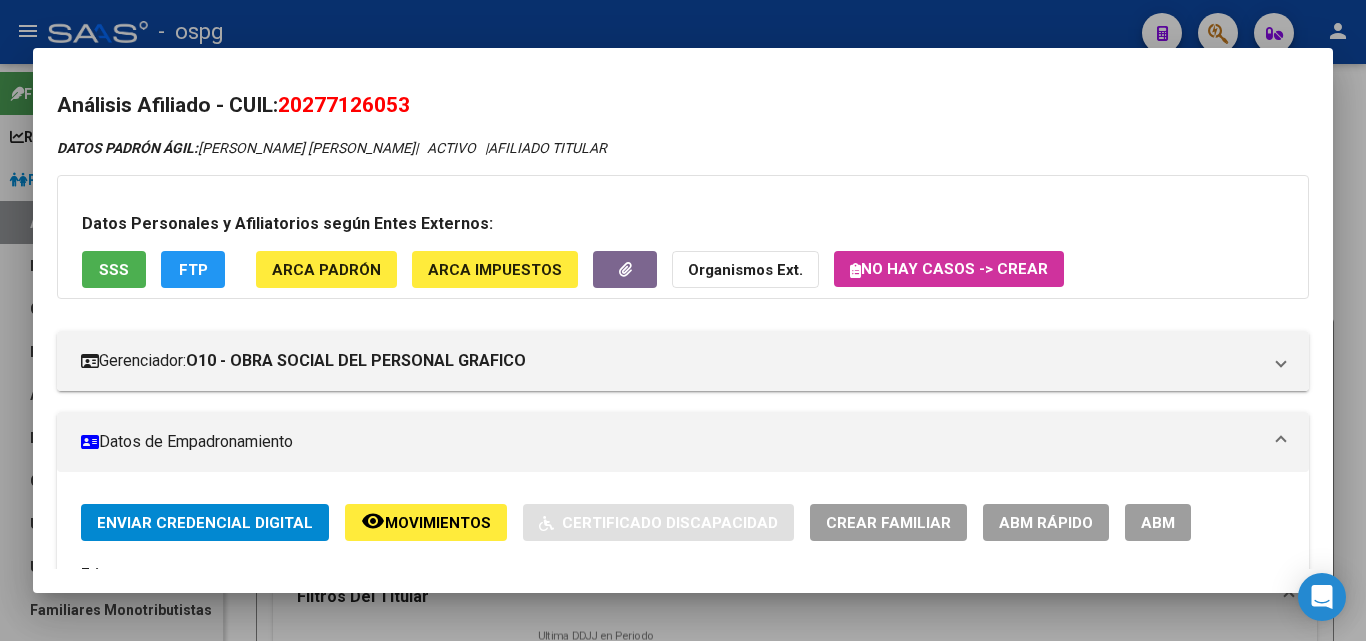 scroll, scrollTop: 0, scrollLeft: 0, axis: both 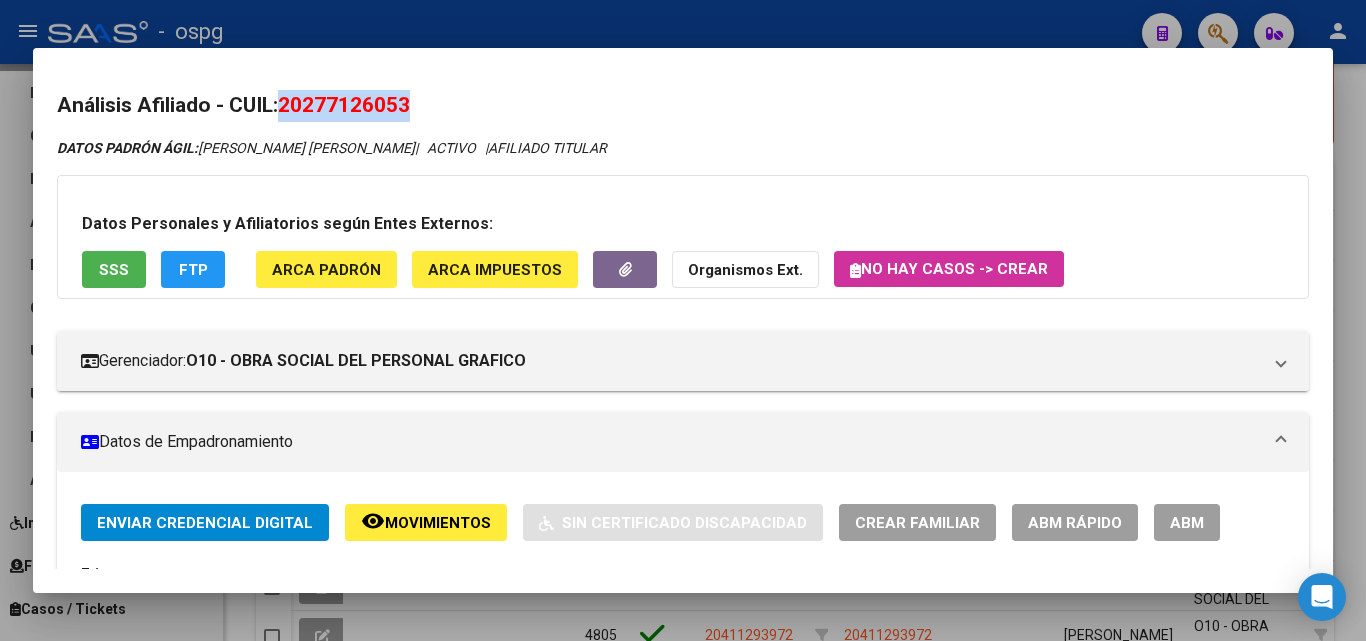 drag, startPoint x: 286, startPoint y: 103, endPoint x: 521, endPoint y: 111, distance: 235.13612 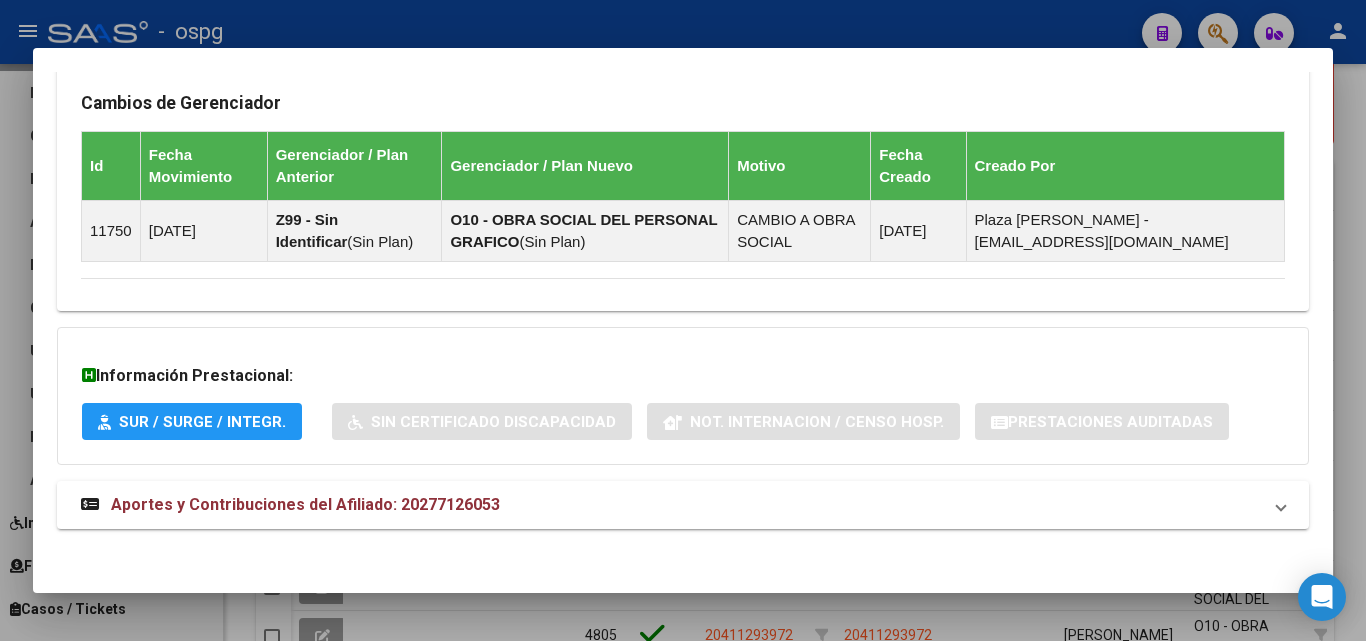 scroll, scrollTop: 1279, scrollLeft: 0, axis: vertical 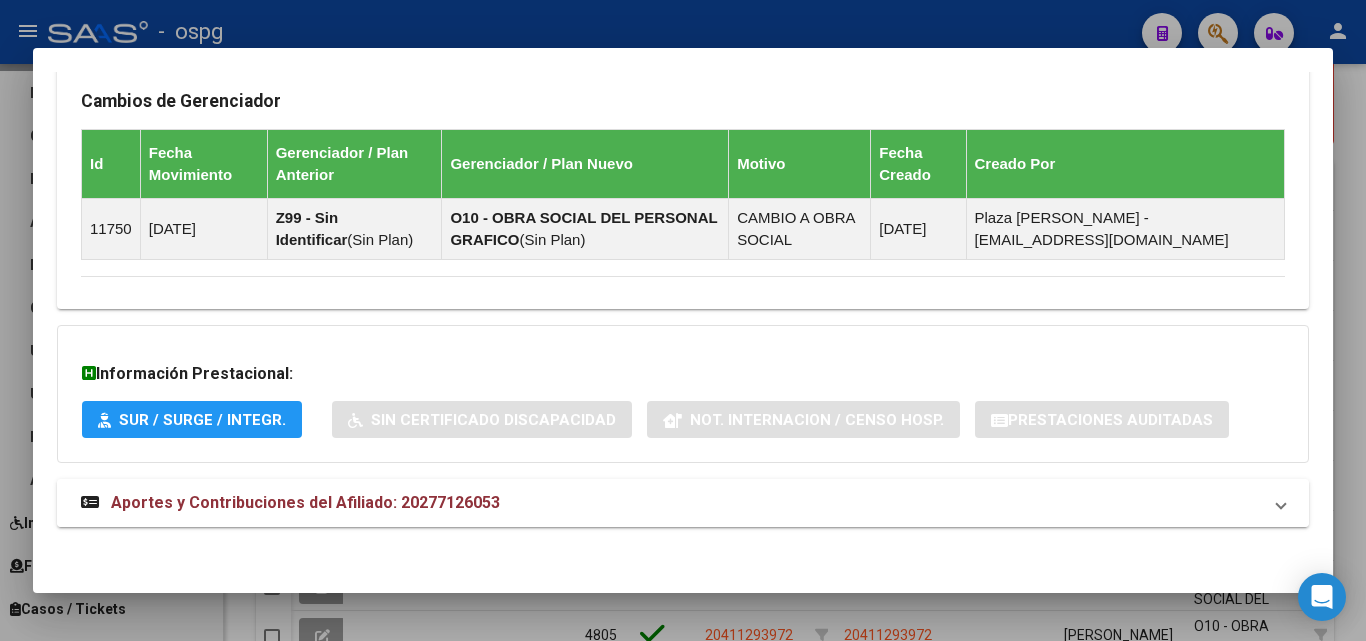 click on "Aportes y Contribuciones del Afiliado: 20277126053" at bounding box center [671, 503] 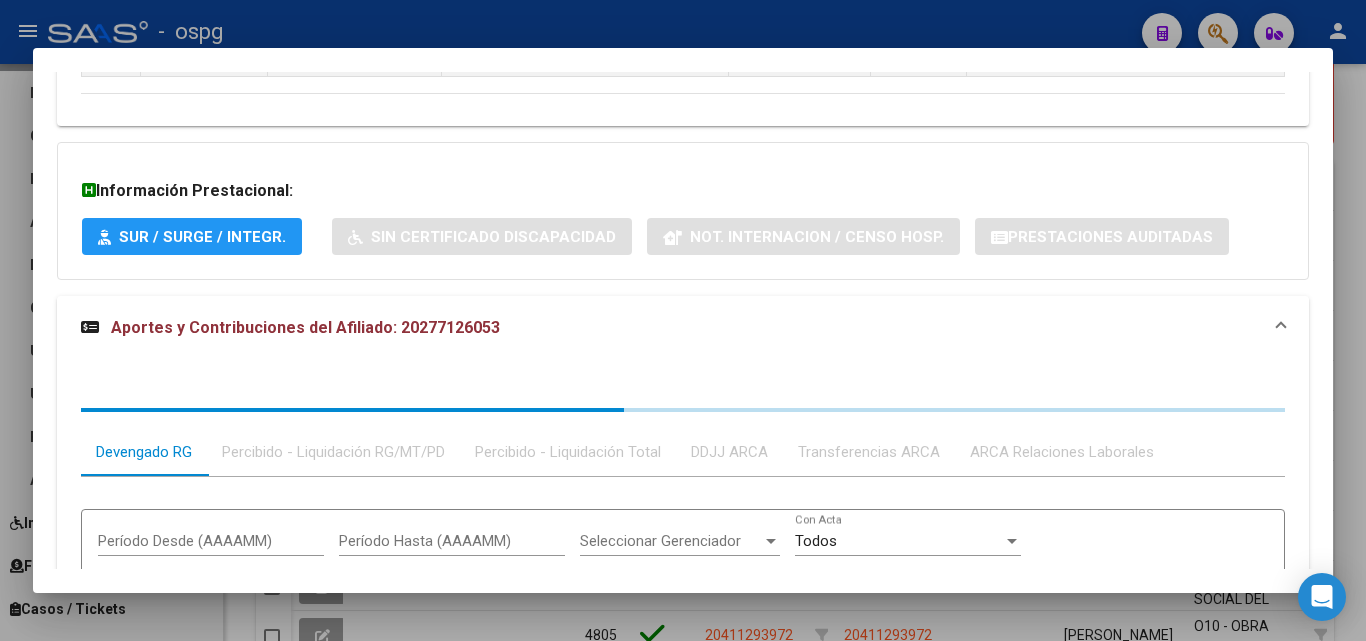 scroll, scrollTop: 1496, scrollLeft: 0, axis: vertical 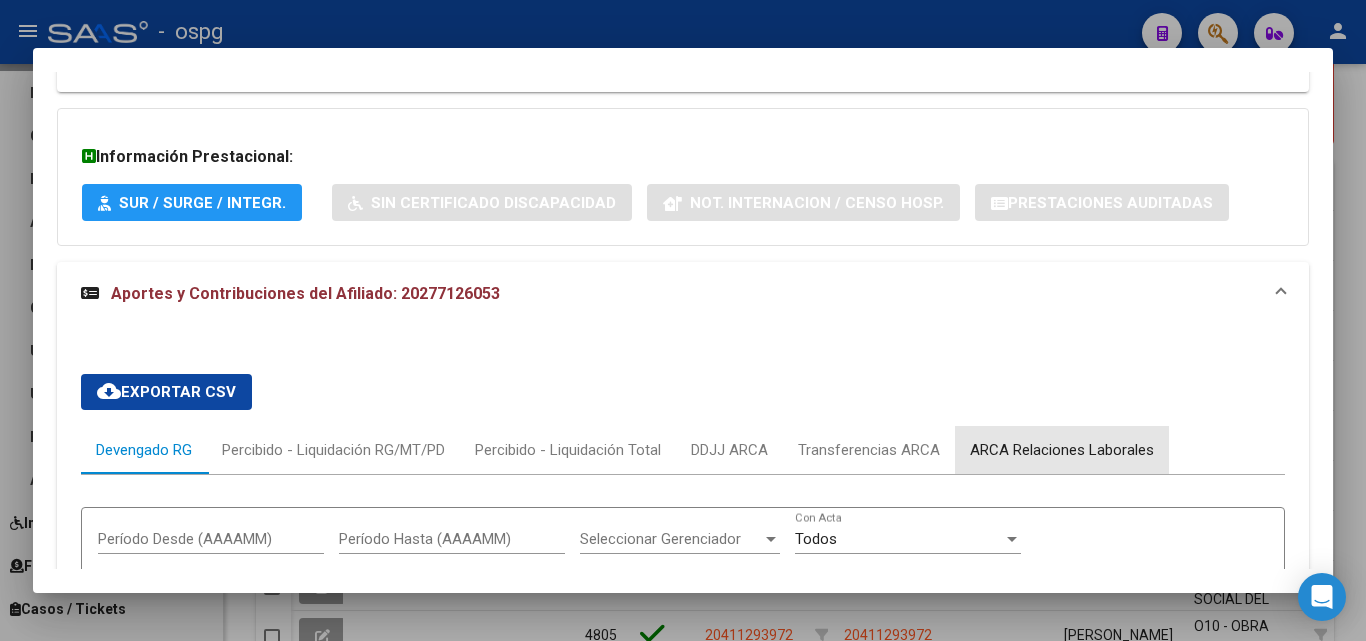 click on "ARCA Relaciones Laborales" at bounding box center (1062, 450) 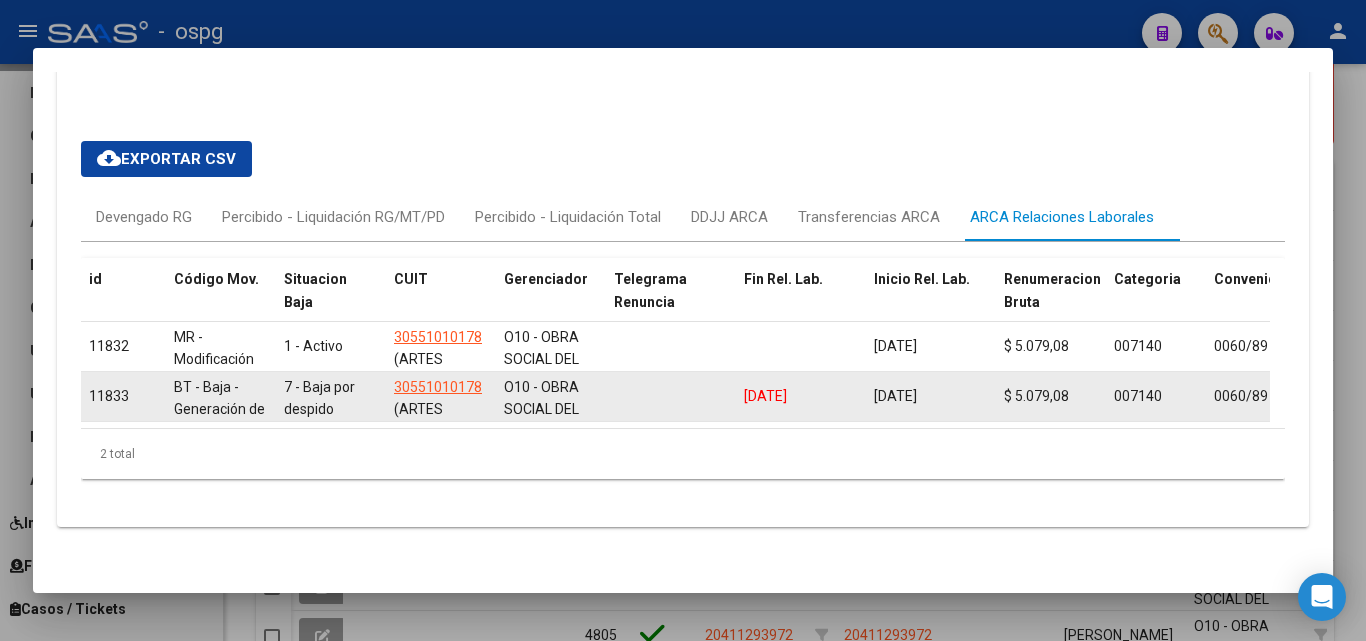 scroll, scrollTop: 1744, scrollLeft: 0, axis: vertical 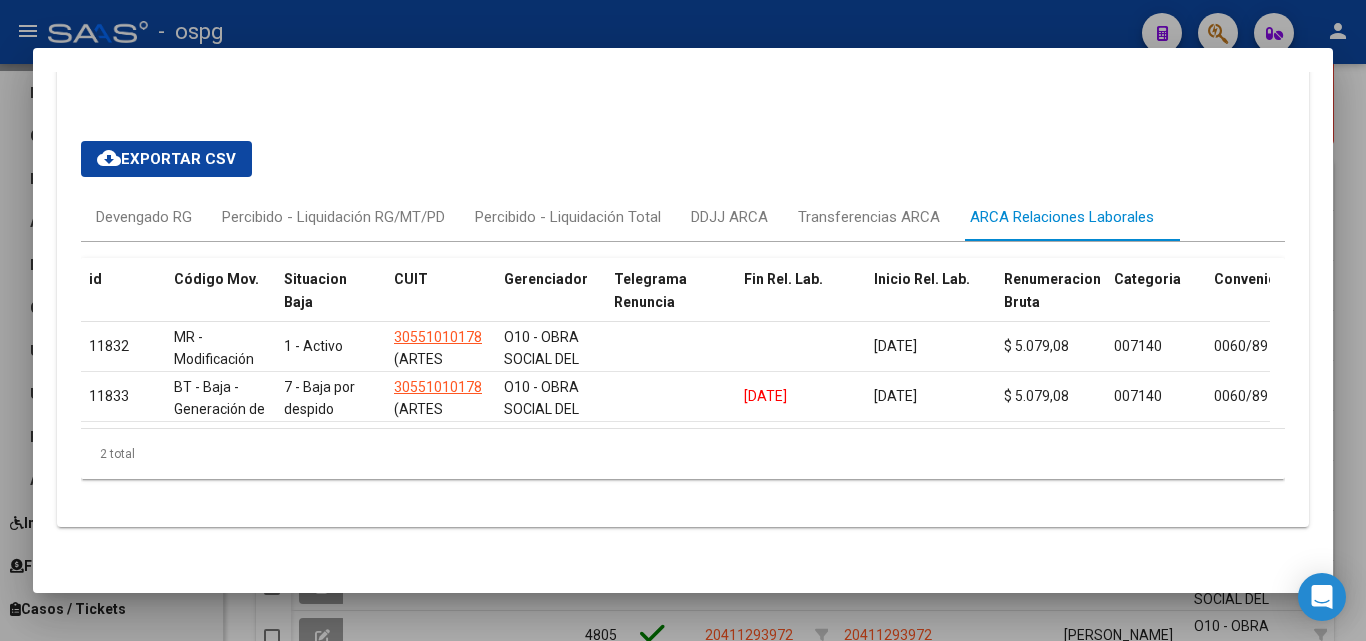 click at bounding box center [683, 320] 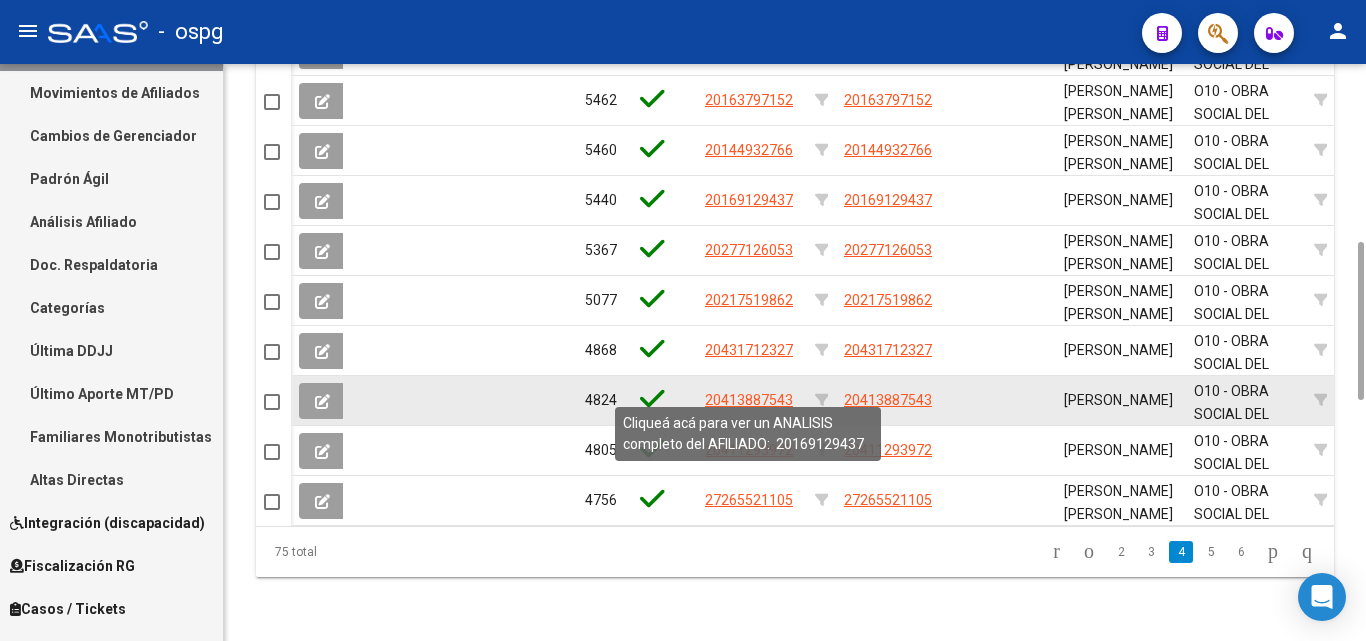 scroll, scrollTop: 1323, scrollLeft: 0, axis: vertical 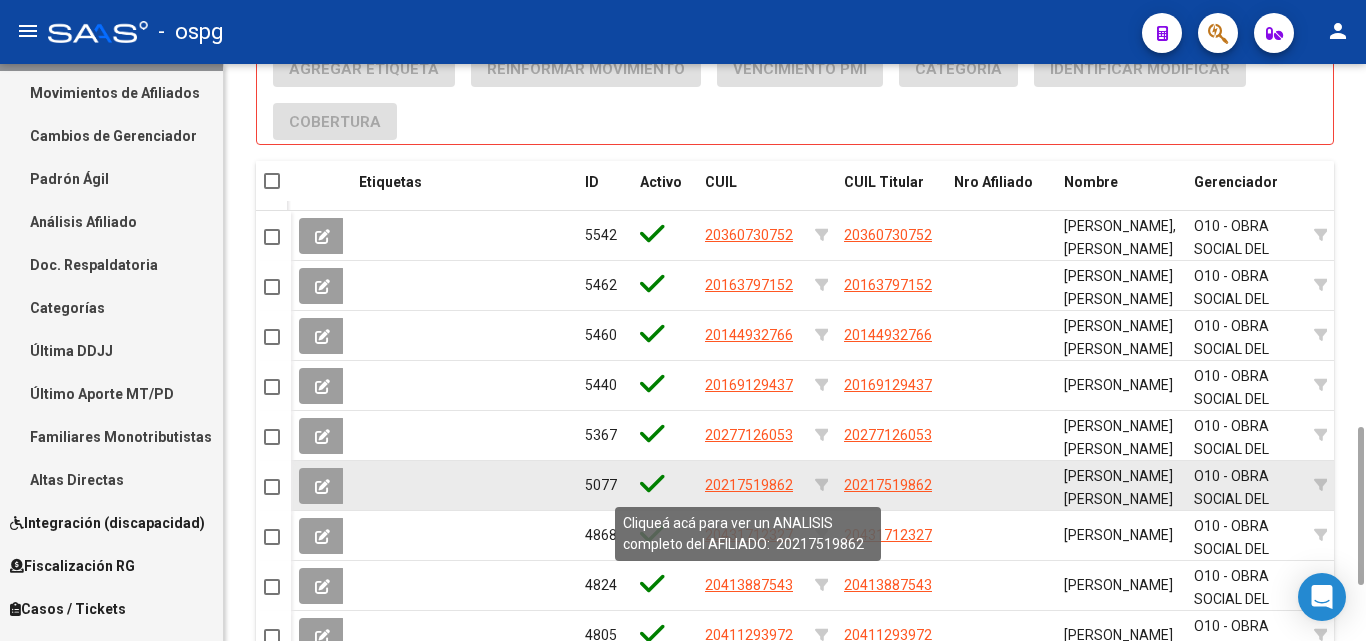 click on "20217519862" 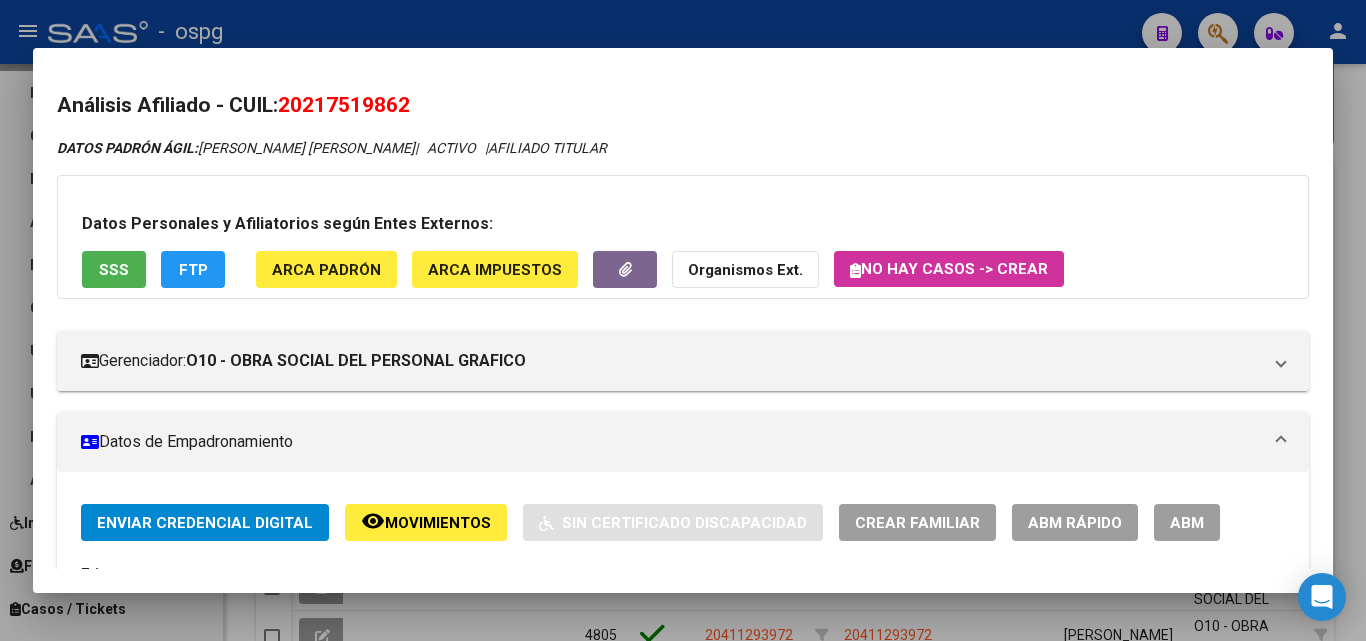 drag, startPoint x: 289, startPoint y: 111, endPoint x: 440, endPoint y: 105, distance: 151.11916 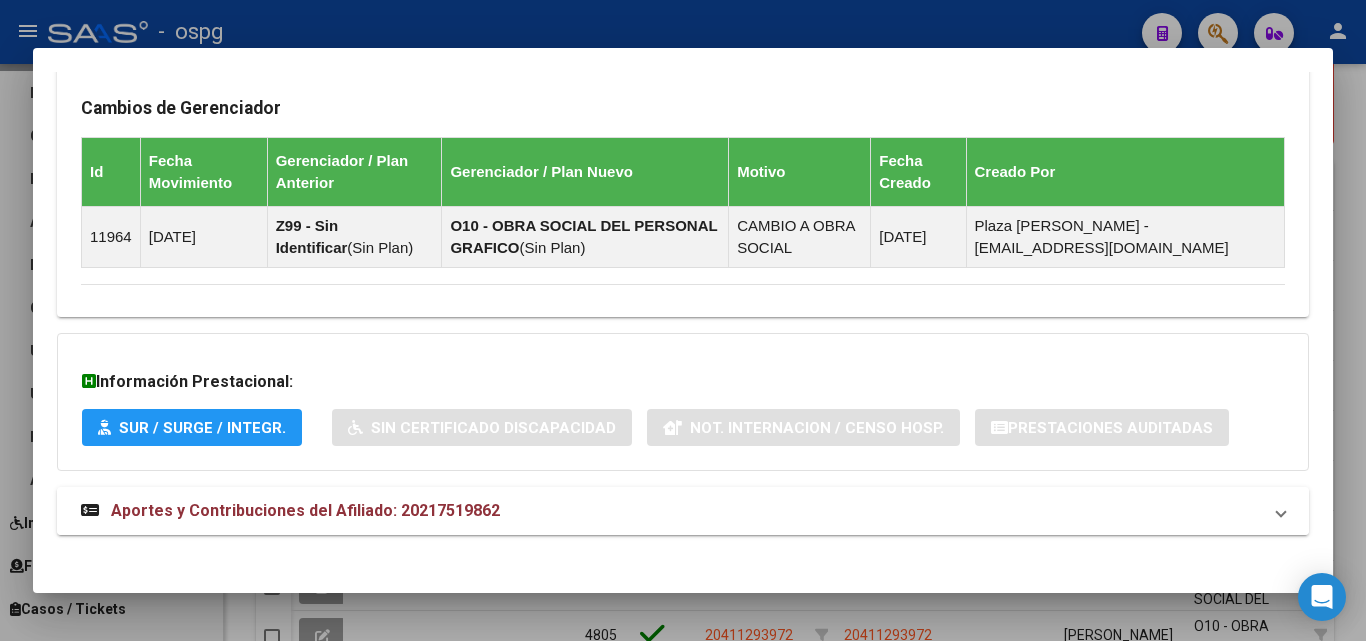 scroll, scrollTop: 1297, scrollLeft: 0, axis: vertical 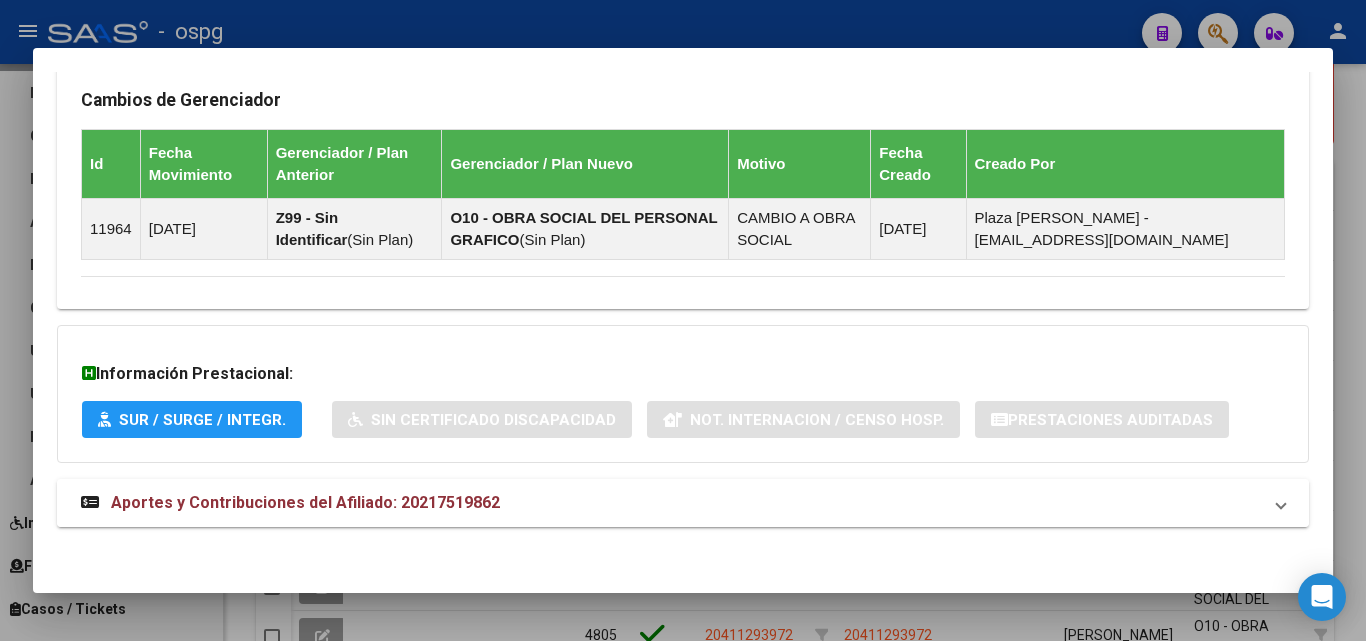 click on "Aportes y Contribuciones del Afiliado: 20217519862" at bounding box center [683, 503] 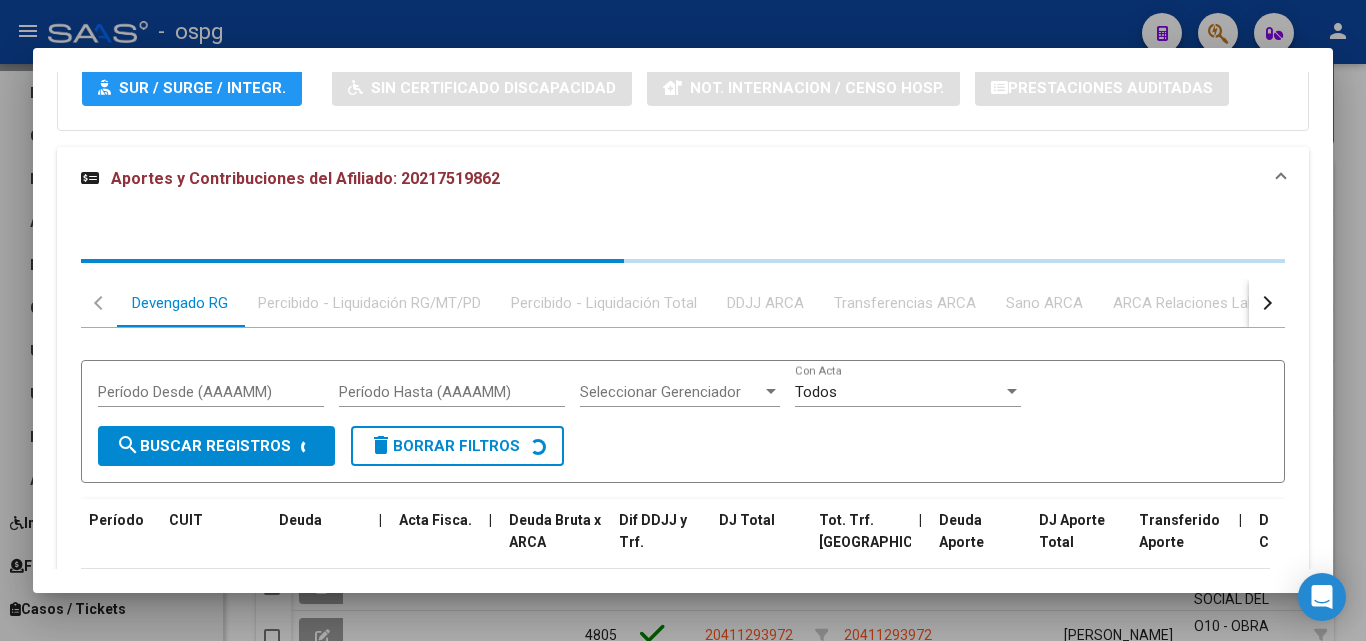 scroll, scrollTop: 1714, scrollLeft: 0, axis: vertical 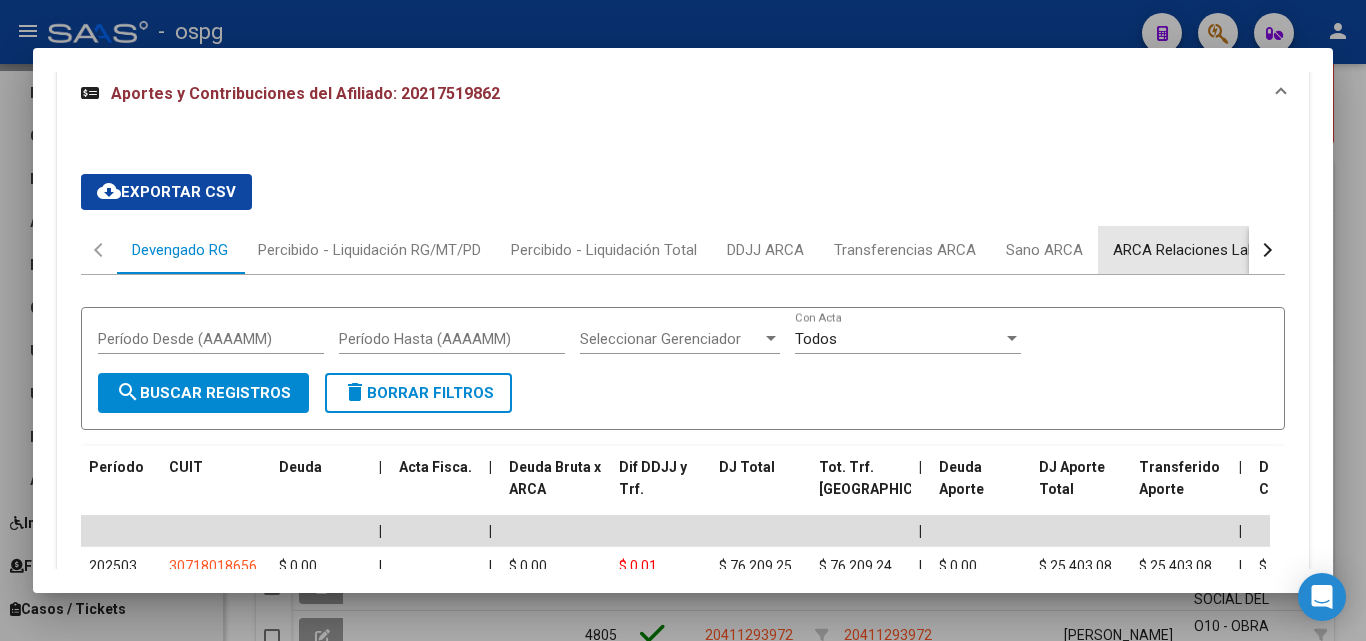 click on "ARCA Relaciones Laborales" at bounding box center [1205, 250] 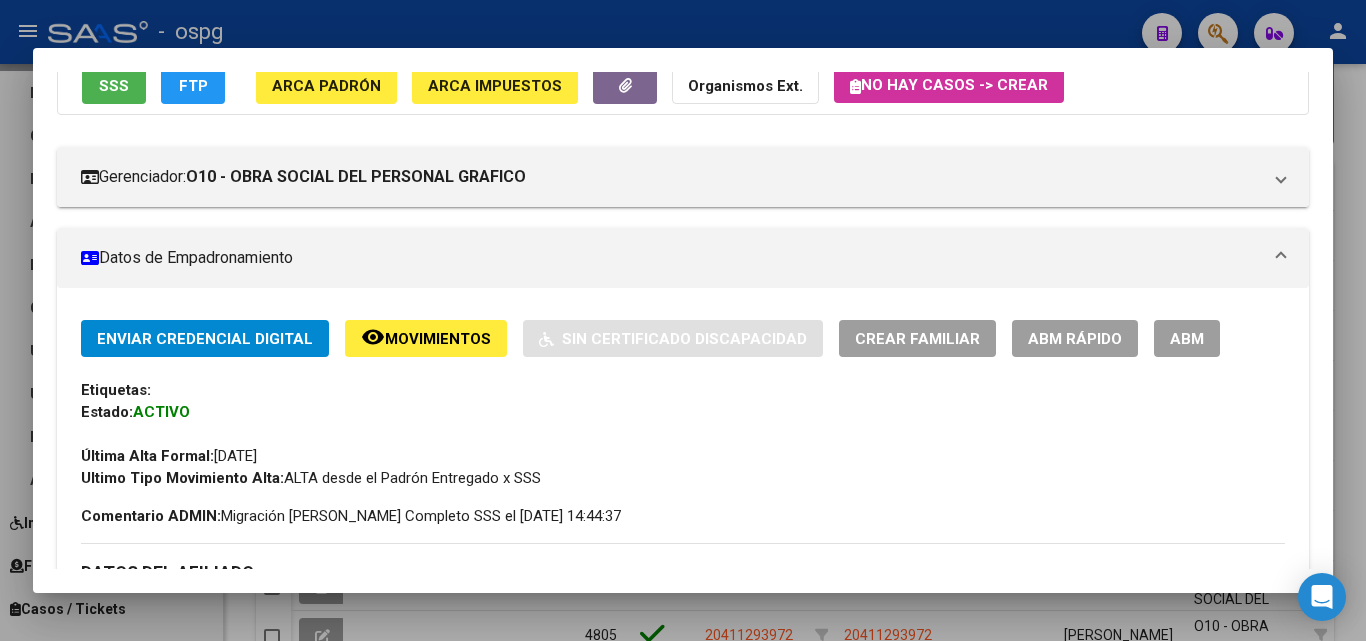 scroll, scrollTop: 12, scrollLeft: 0, axis: vertical 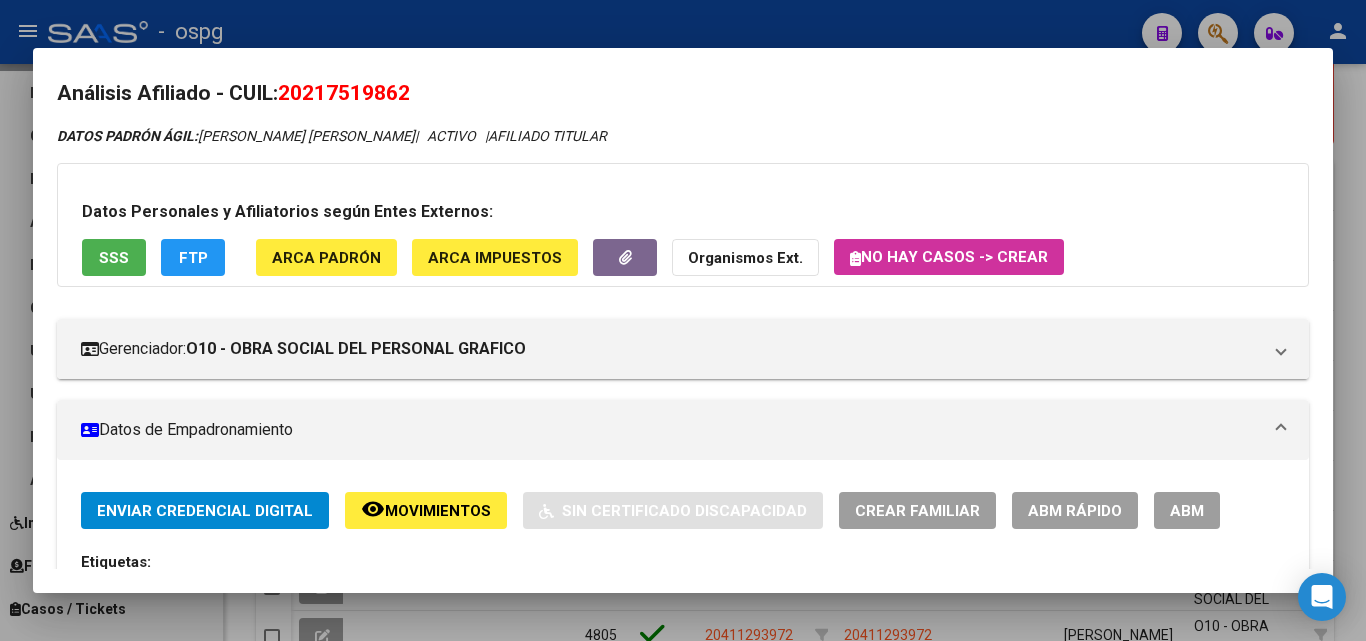 drag, startPoint x: 290, startPoint y: 92, endPoint x: 454, endPoint y: 95, distance: 164.02744 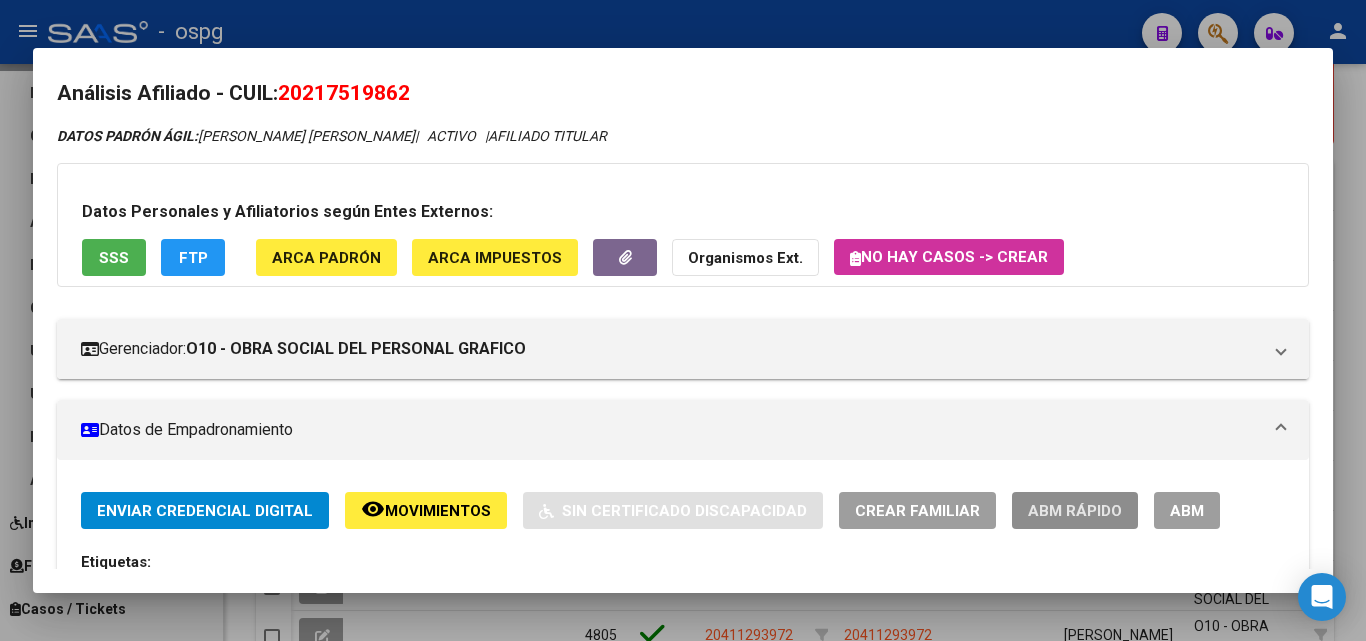 click on "ABM Rápido" 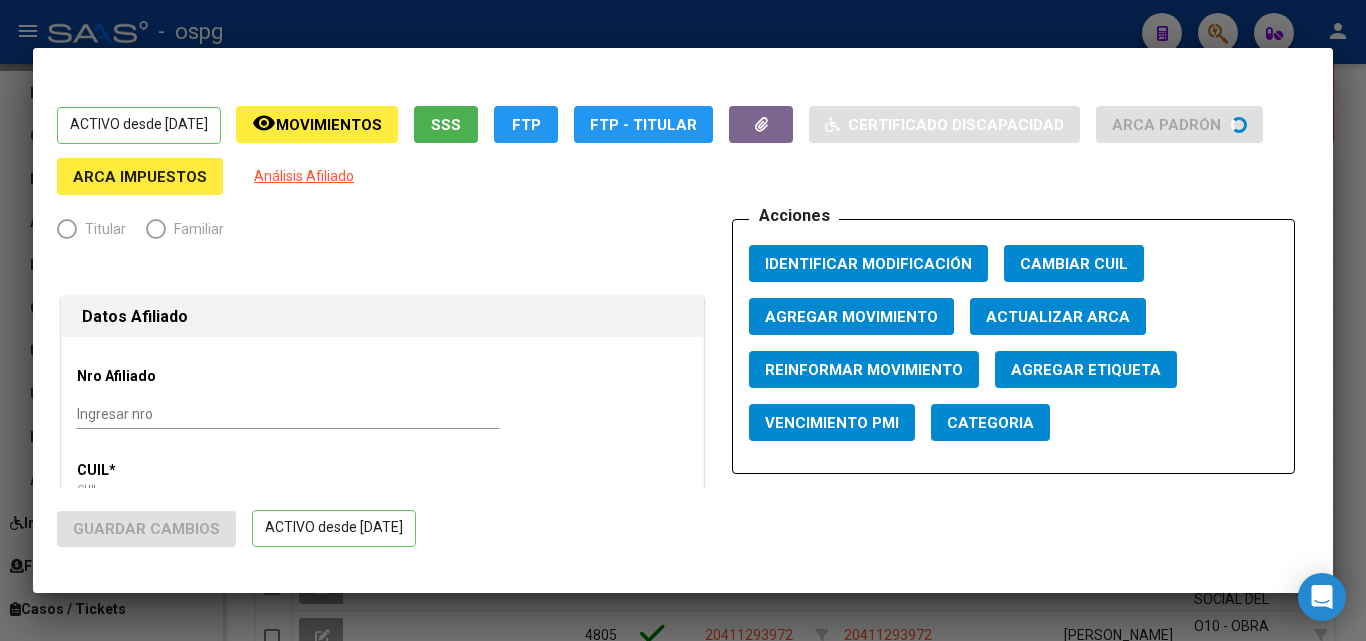 radio on "true" 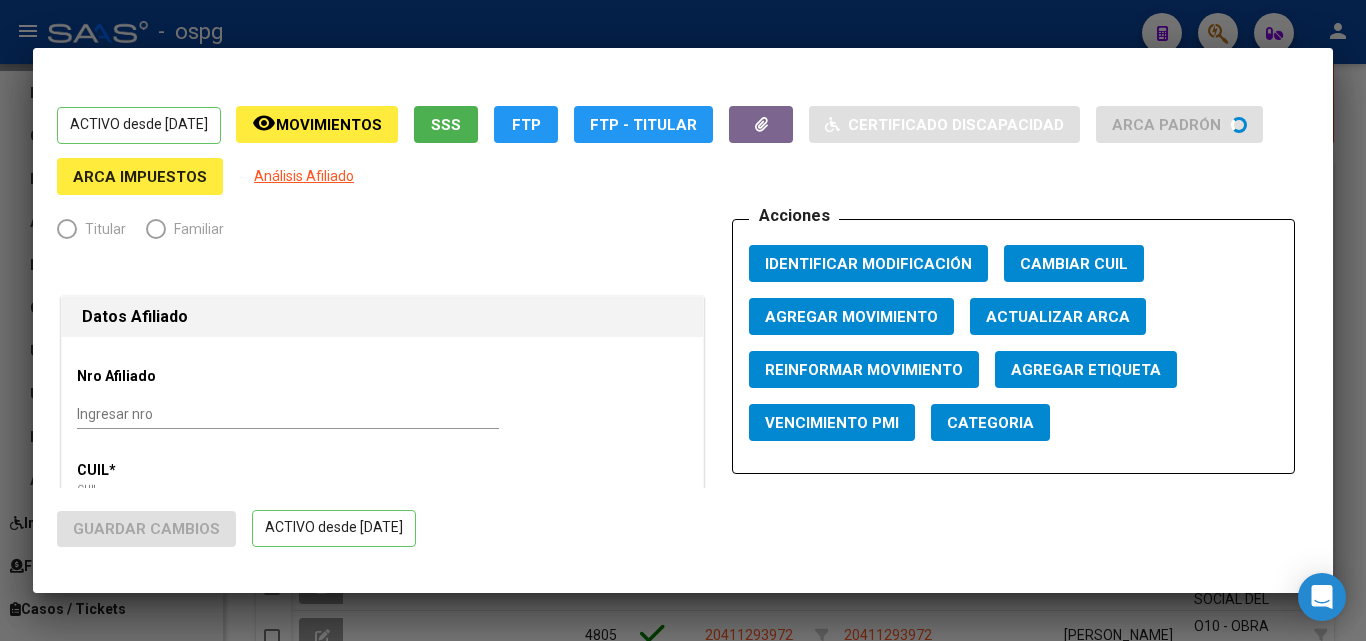 type on "30-71801865-6" 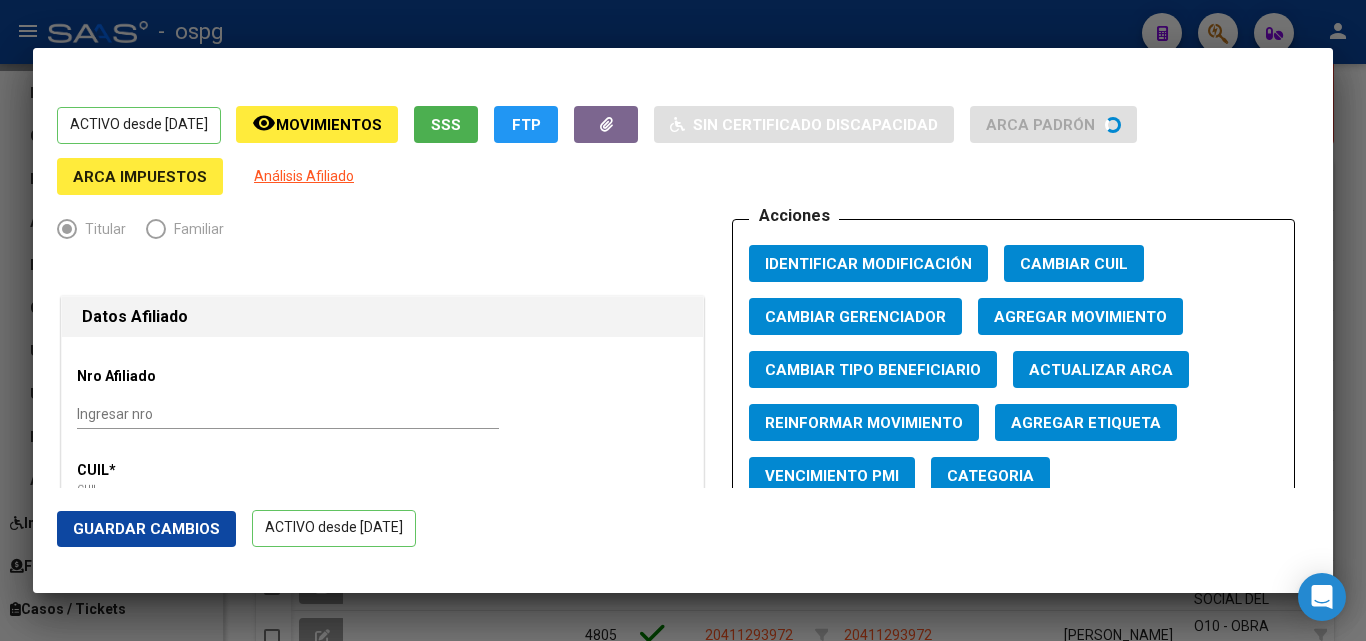 click on "Agregar Movimiento" 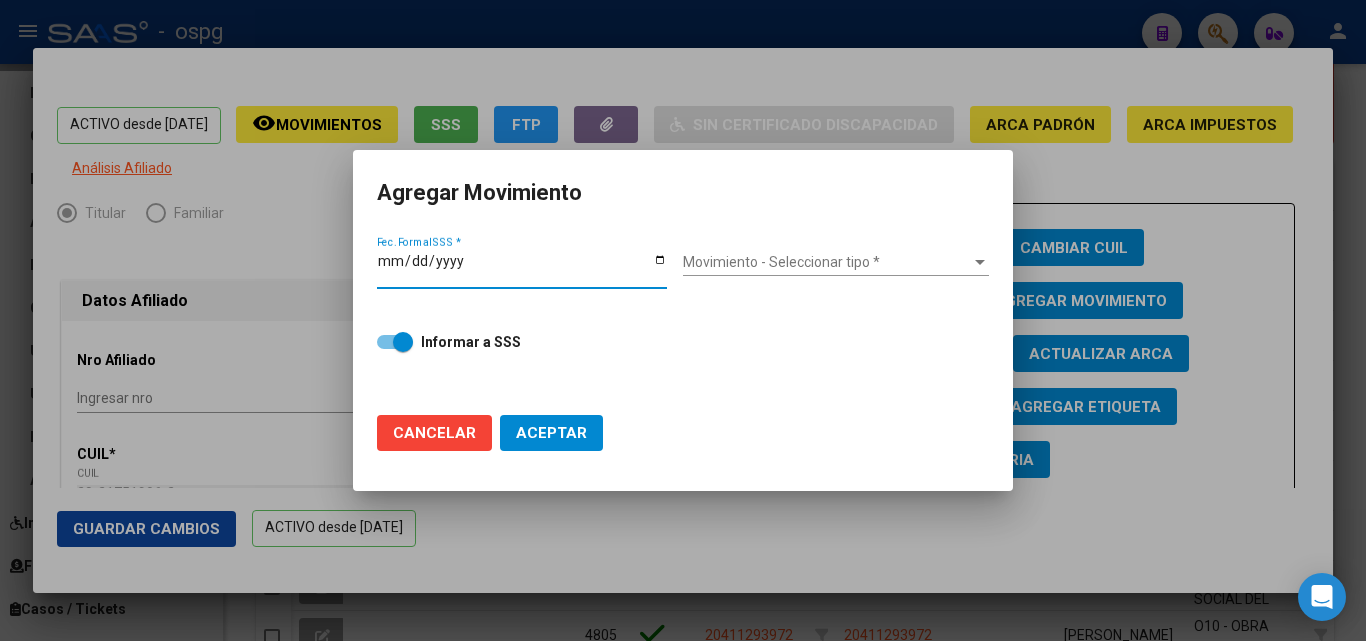 click on "Fec. Formal SSS *" at bounding box center (522, 268) 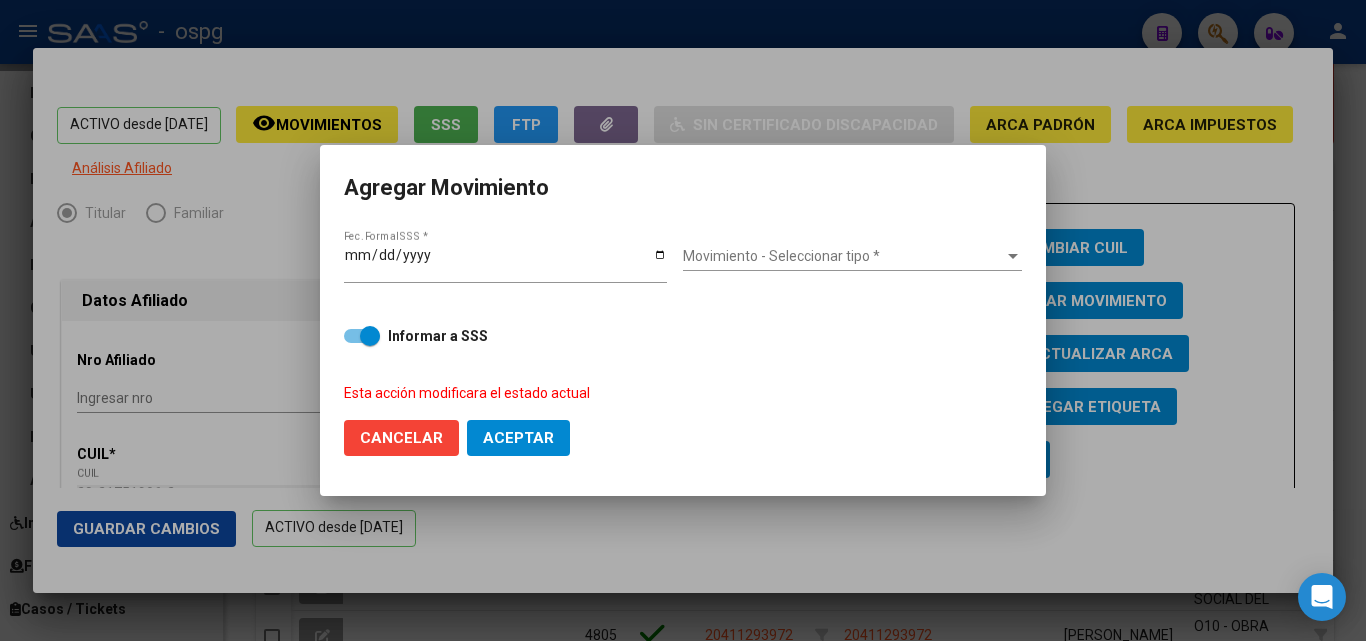 click on "Movimiento - Seleccionar tipo * Movimiento - Seleccionar tipo *" at bounding box center [852, 257] 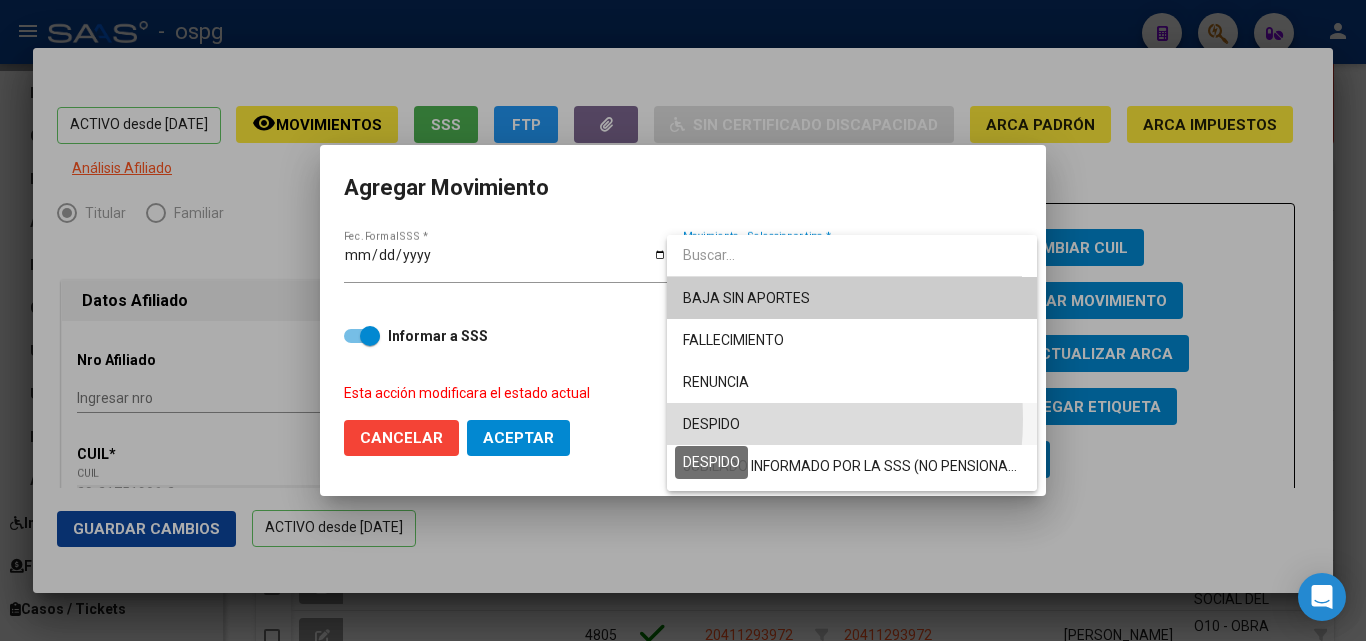 click on "DESPIDO" at bounding box center (711, 424) 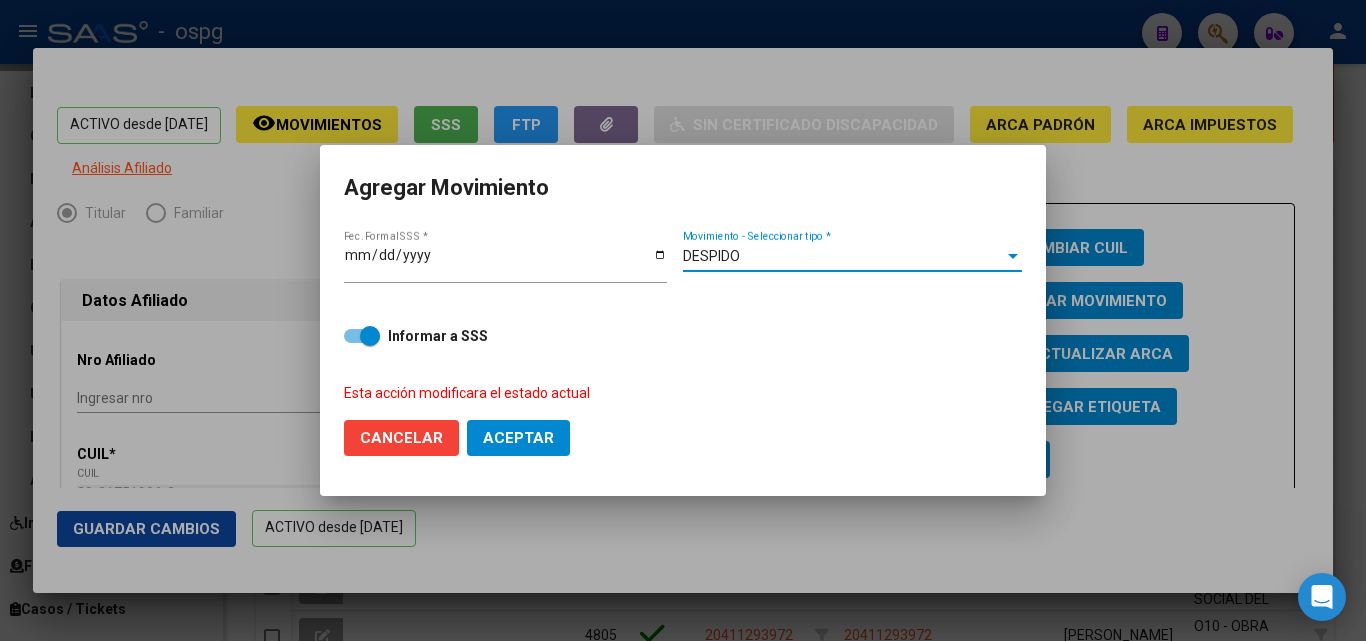 click on "Aceptar" 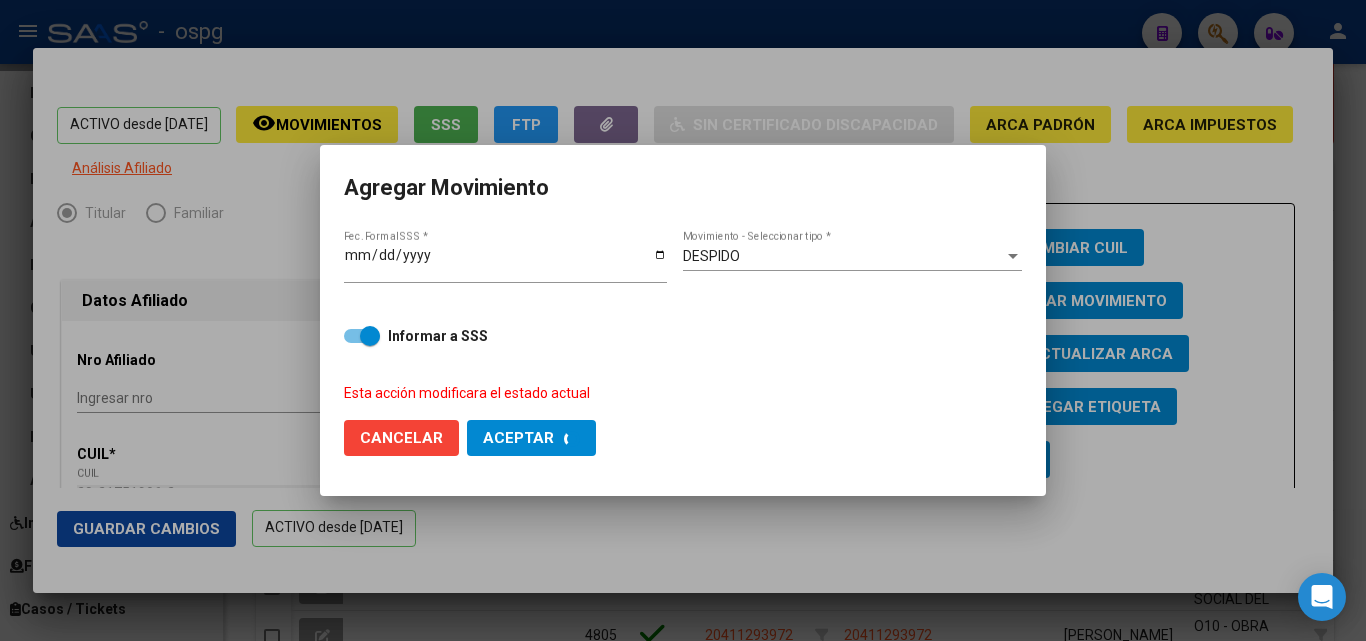 checkbox on "false" 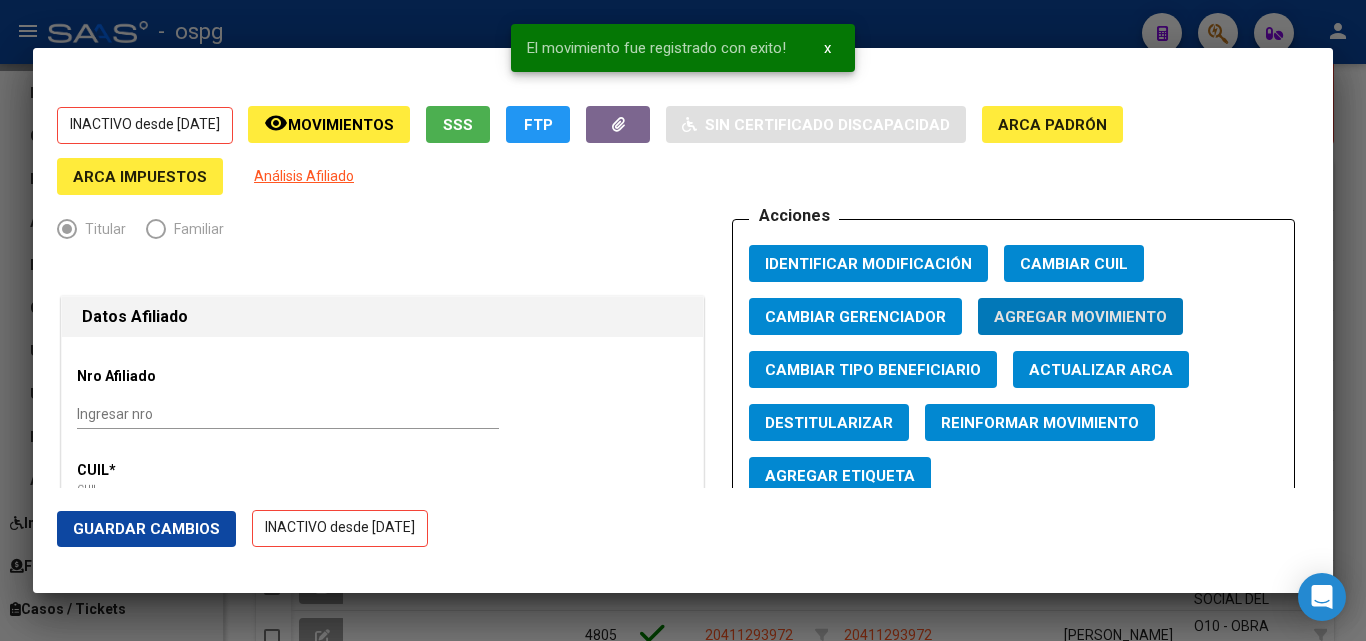 click on "El movimiento fue registrado con exito! x" at bounding box center (683, 48) 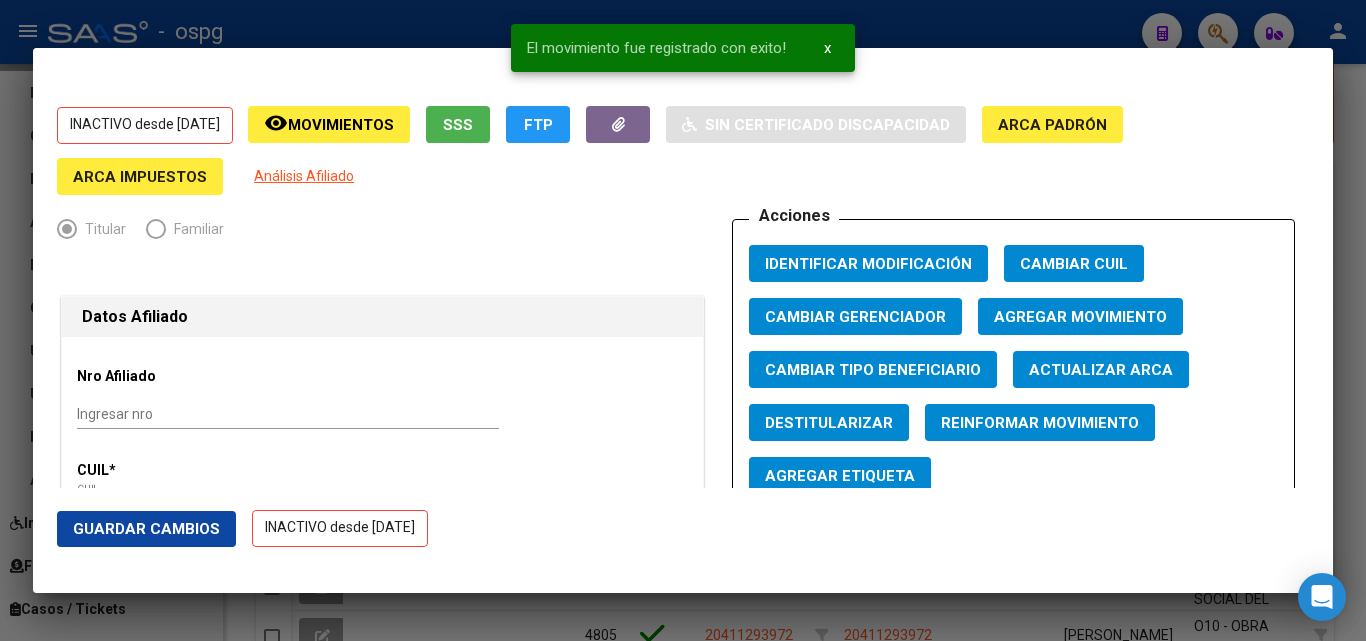 click on "x" at bounding box center (827, 48) 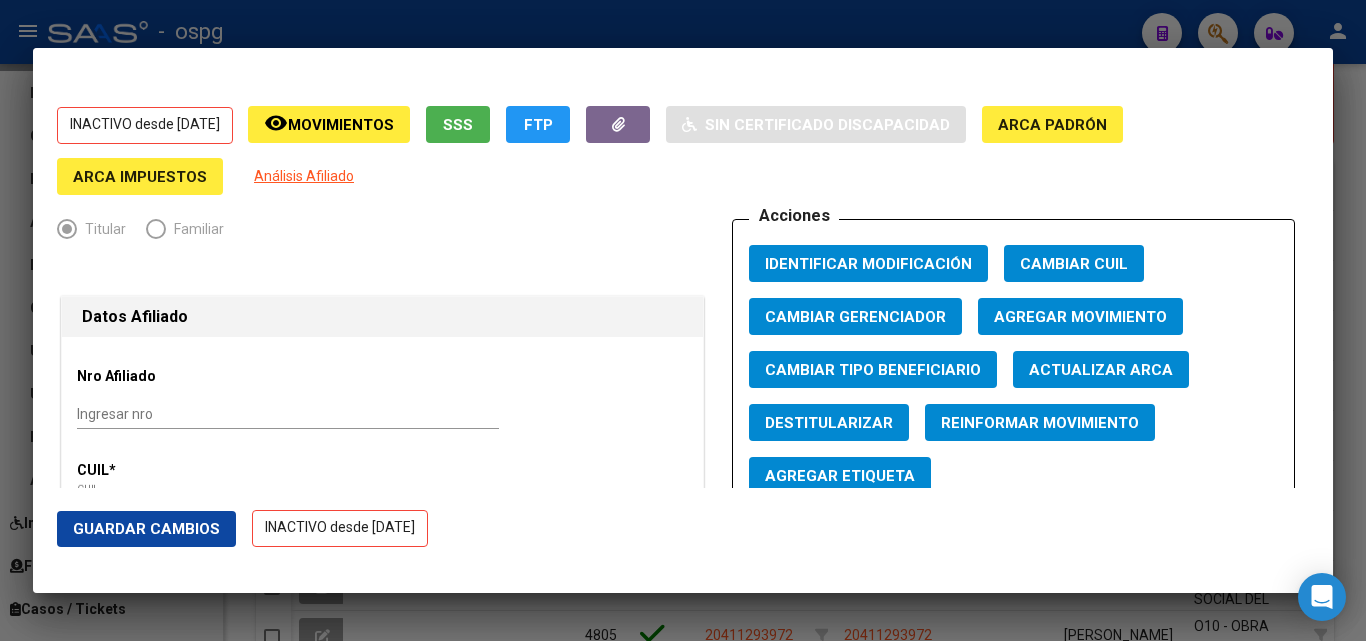 click at bounding box center (683, 320) 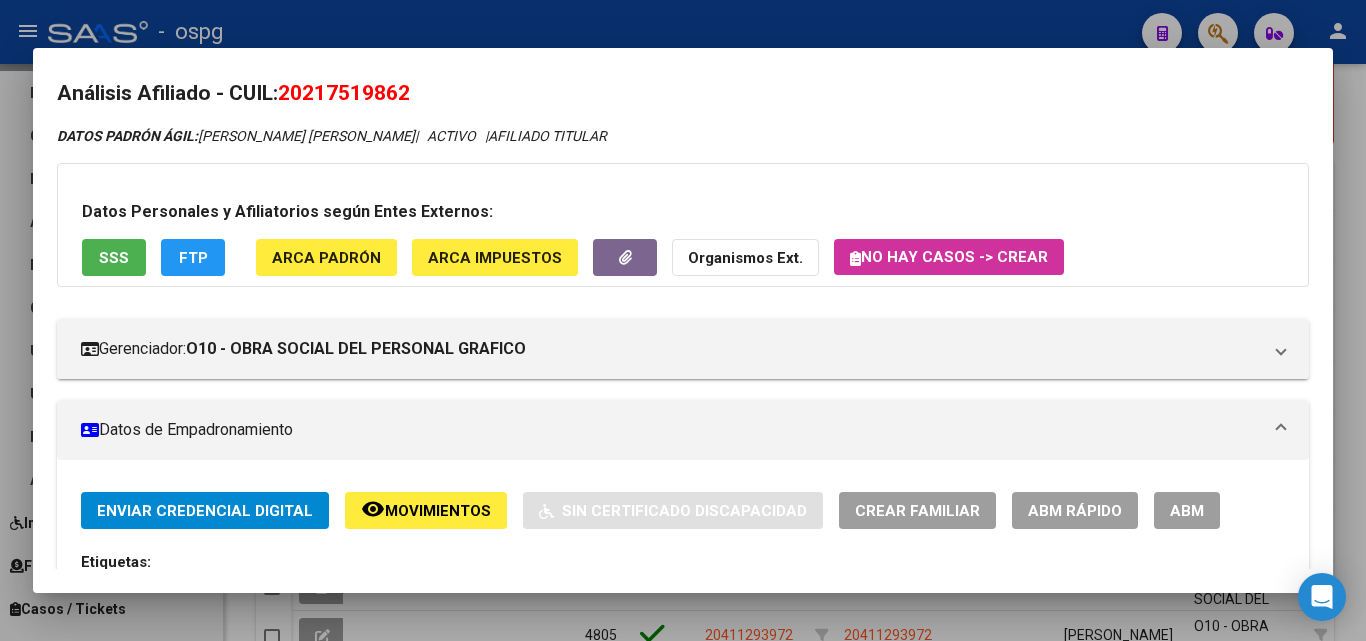 click at bounding box center (683, 320) 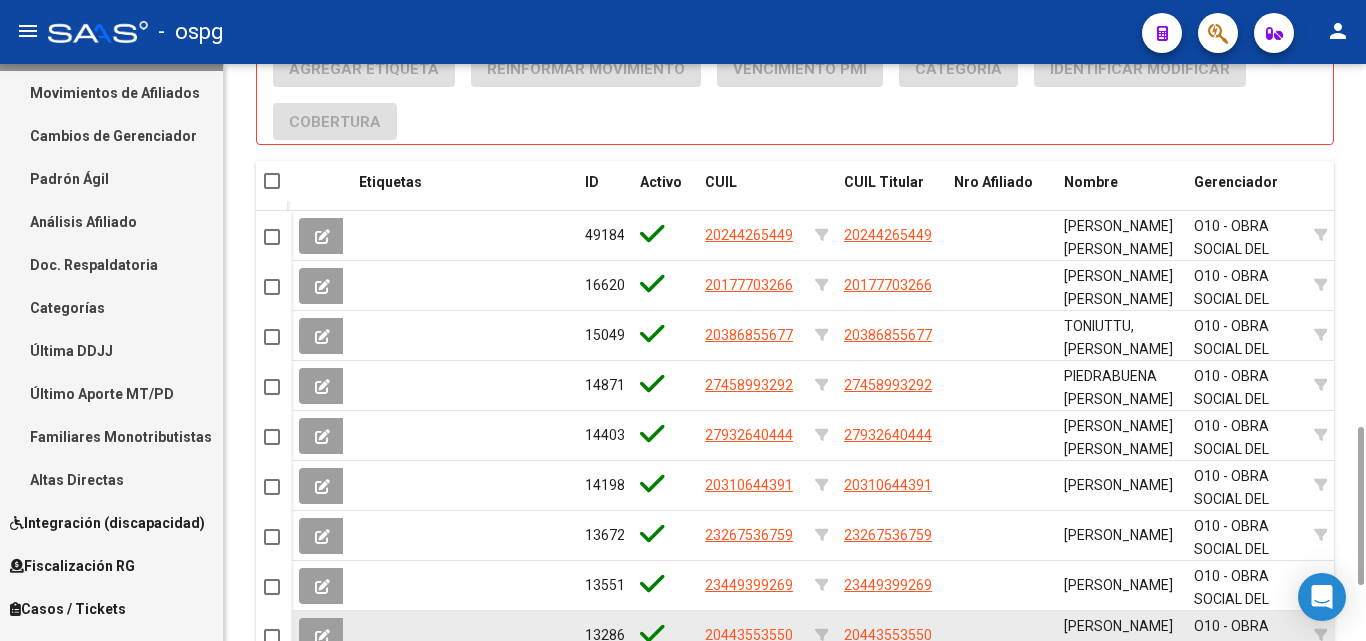 scroll, scrollTop: 1523, scrollLeft: 0, axis: vertical 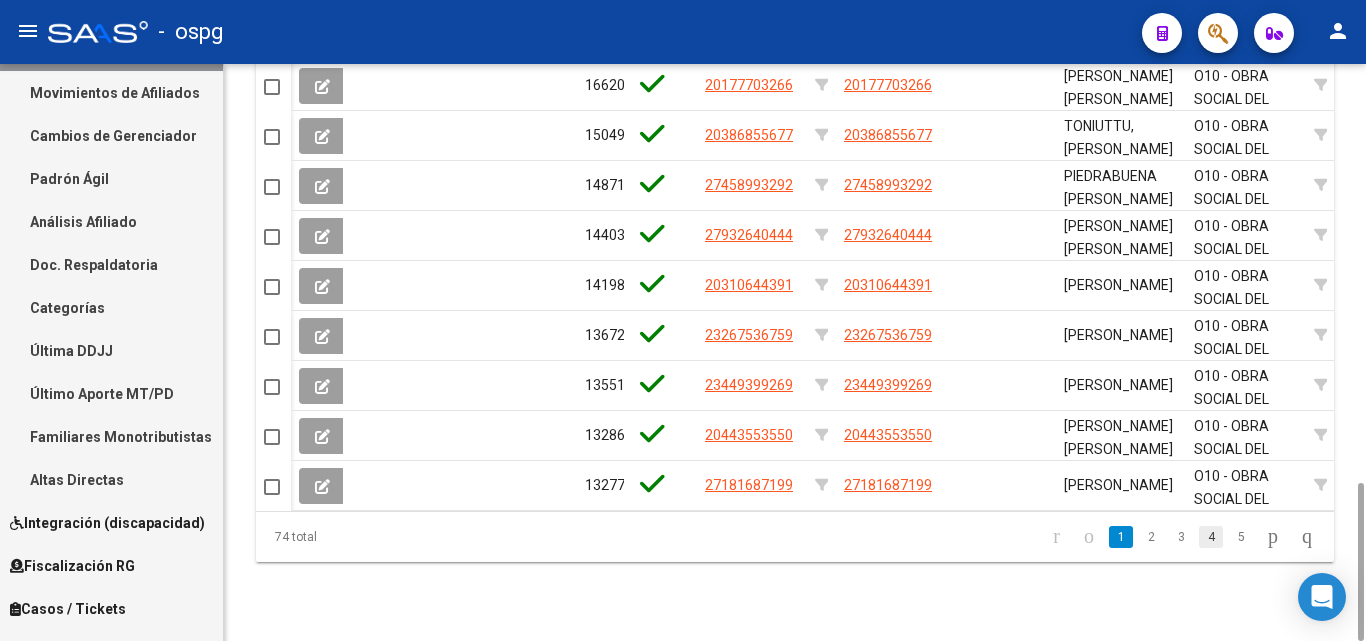click on "4" 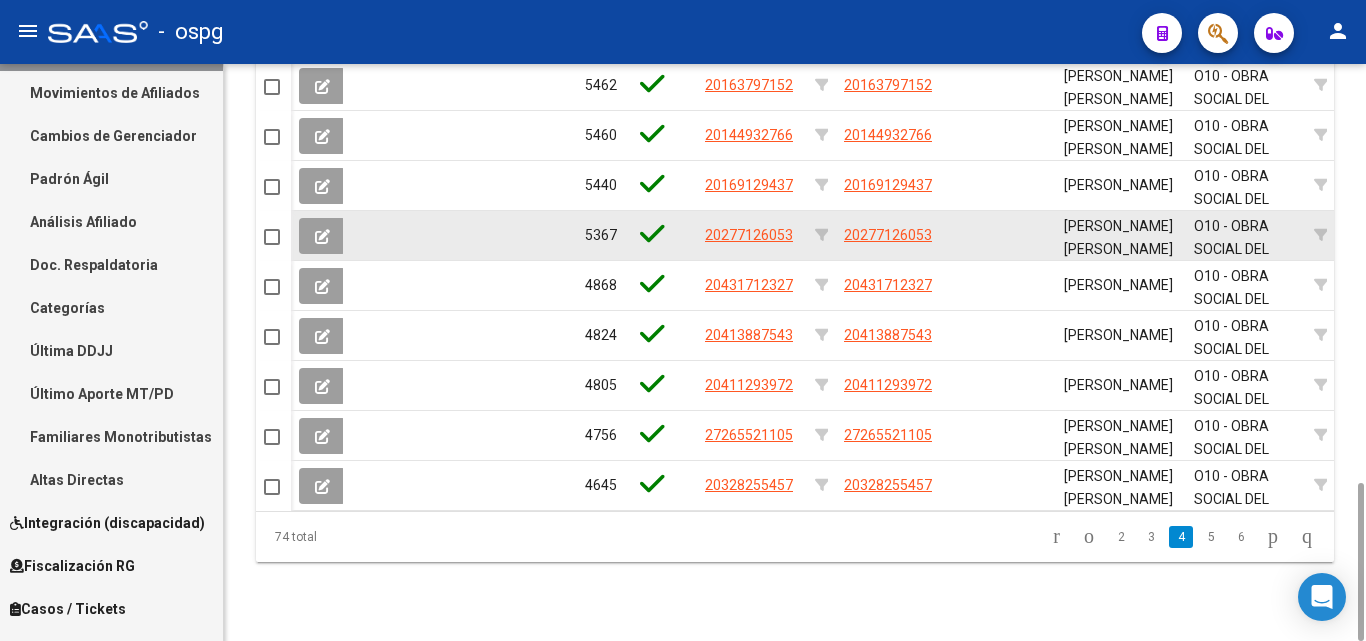 scroll, scrollTop: 1323, scrollLeft: 0, axis: vertical 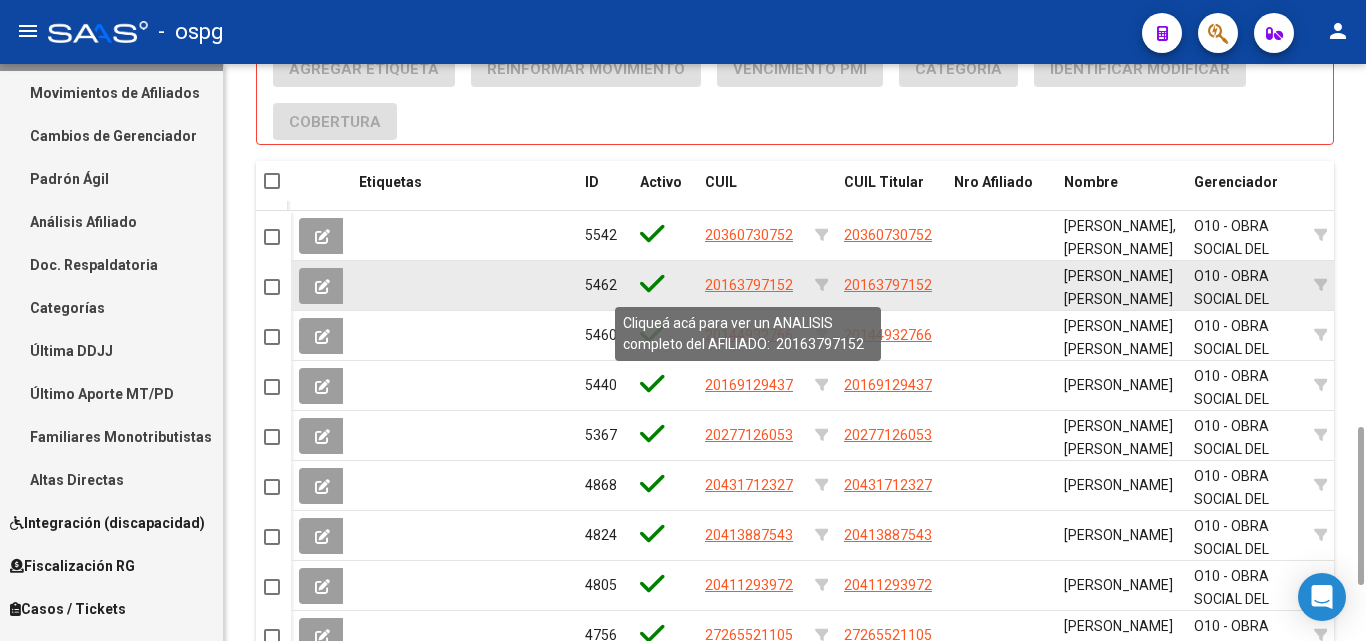 click on "20163797152" 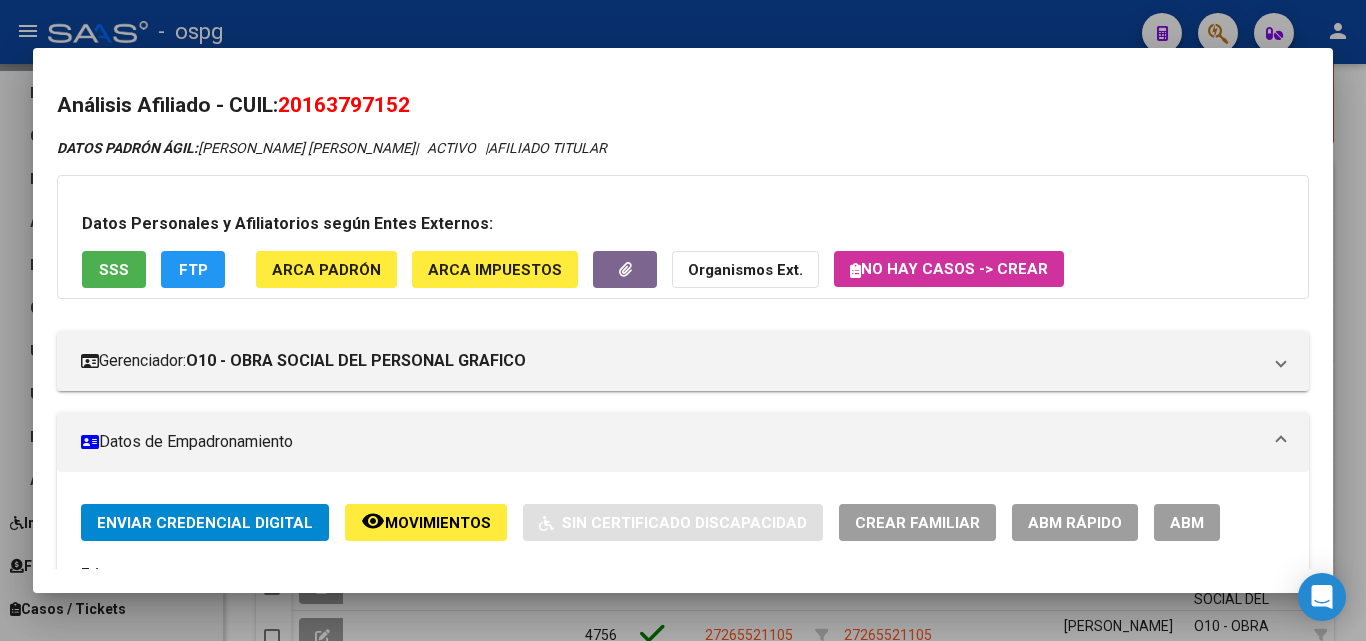 drag, startPoint x: 288, startPoint y: 101, endPoint x: 449, endPoint y: 106, distance: 161.07762 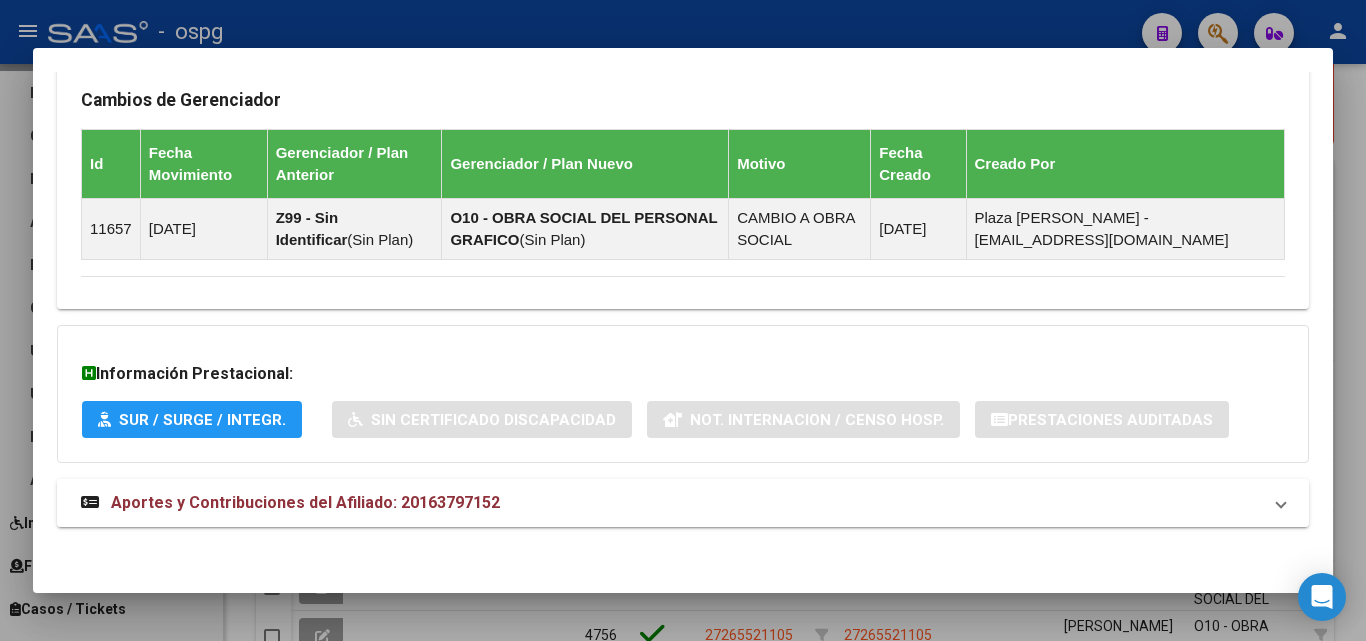 click on "Aportes y Contribuciones del Afiliado: 20163797152" at bounding box center (305, 502) 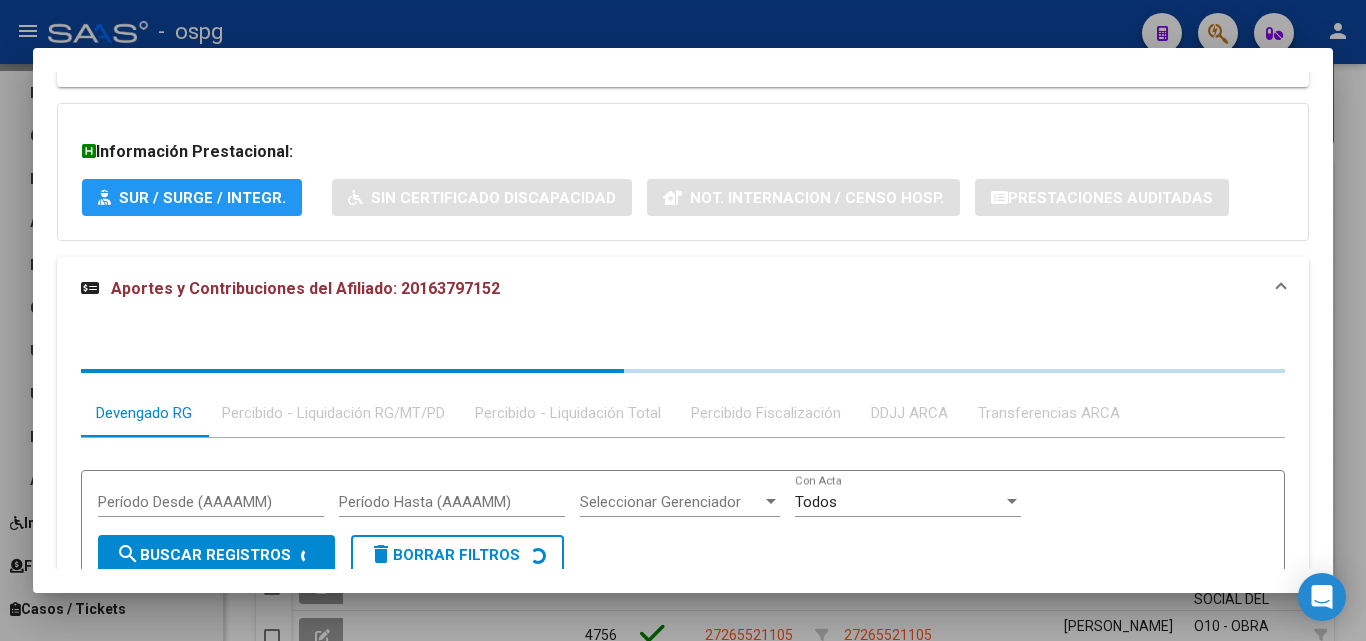 scroll, scrollTop: 1598, scrollLeft: 0, axis: vertical 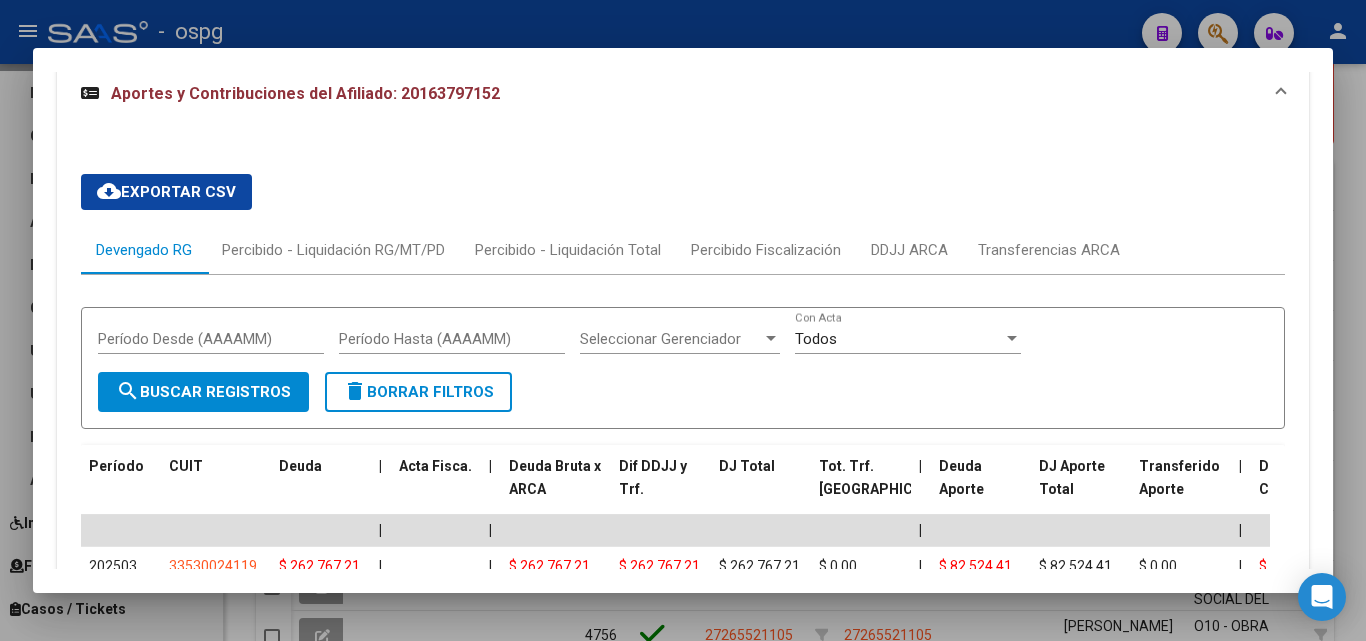 click at bounding box center (683, 320) 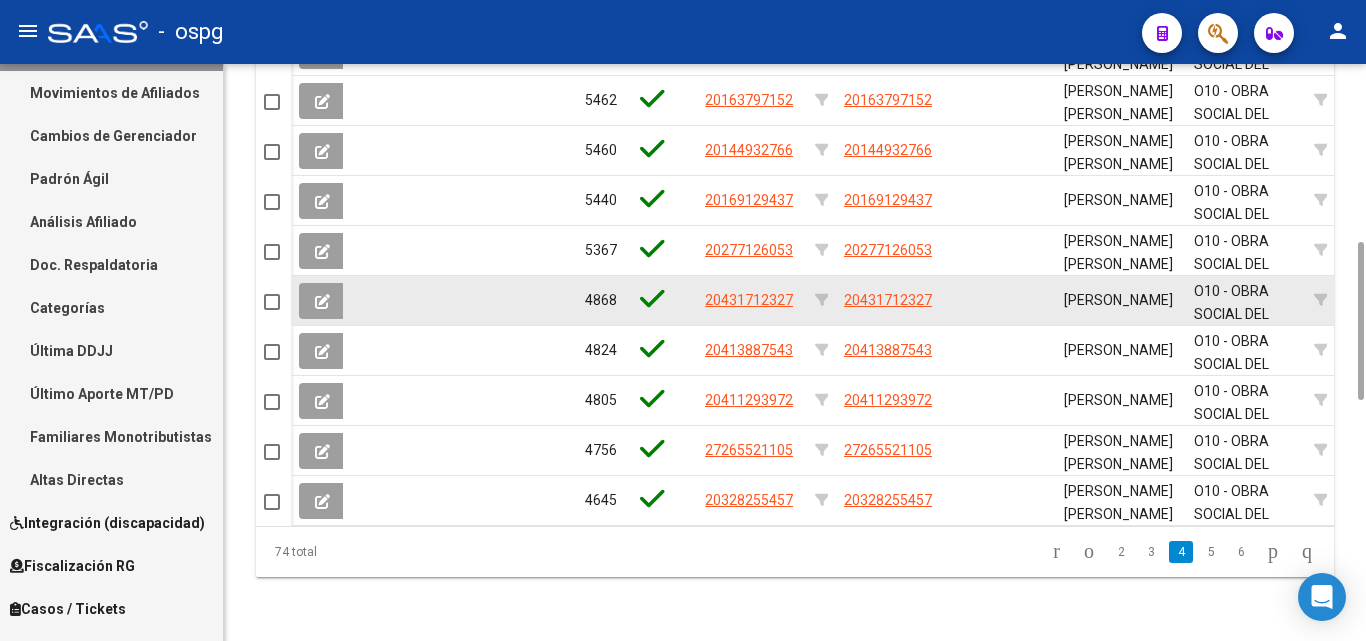 scroll, scrollTop: 1323, scrollLeft: 0, axis: vertical 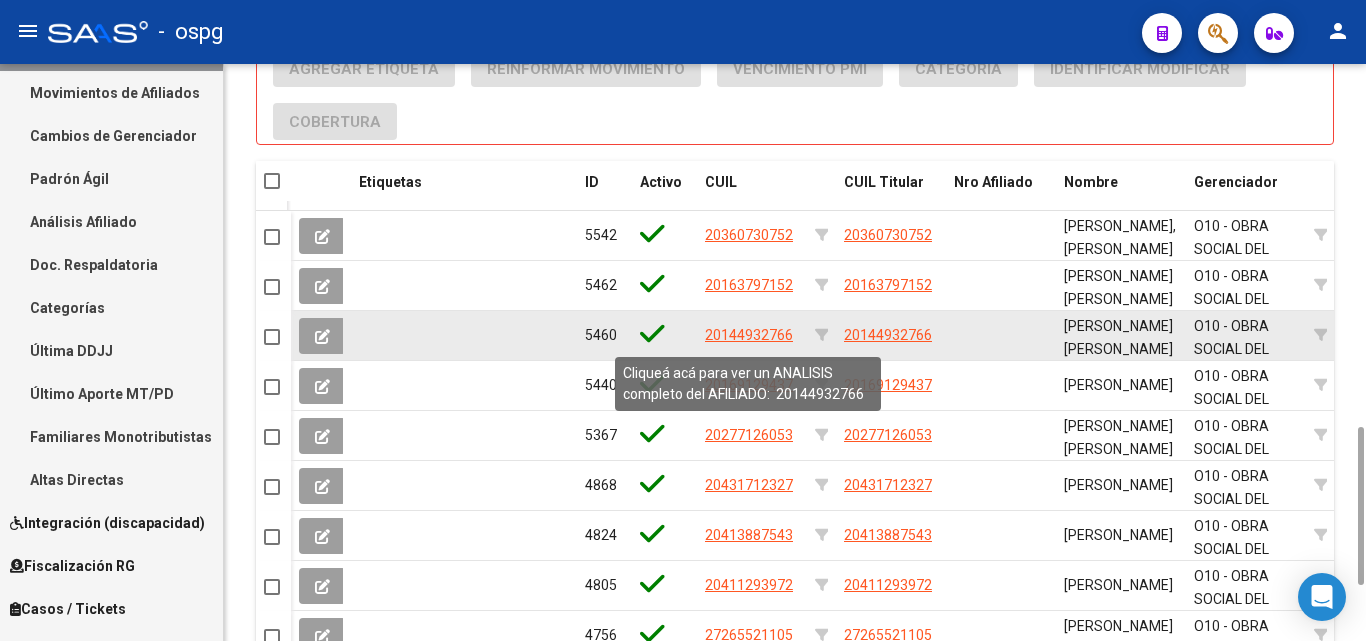 click on "20144932766" 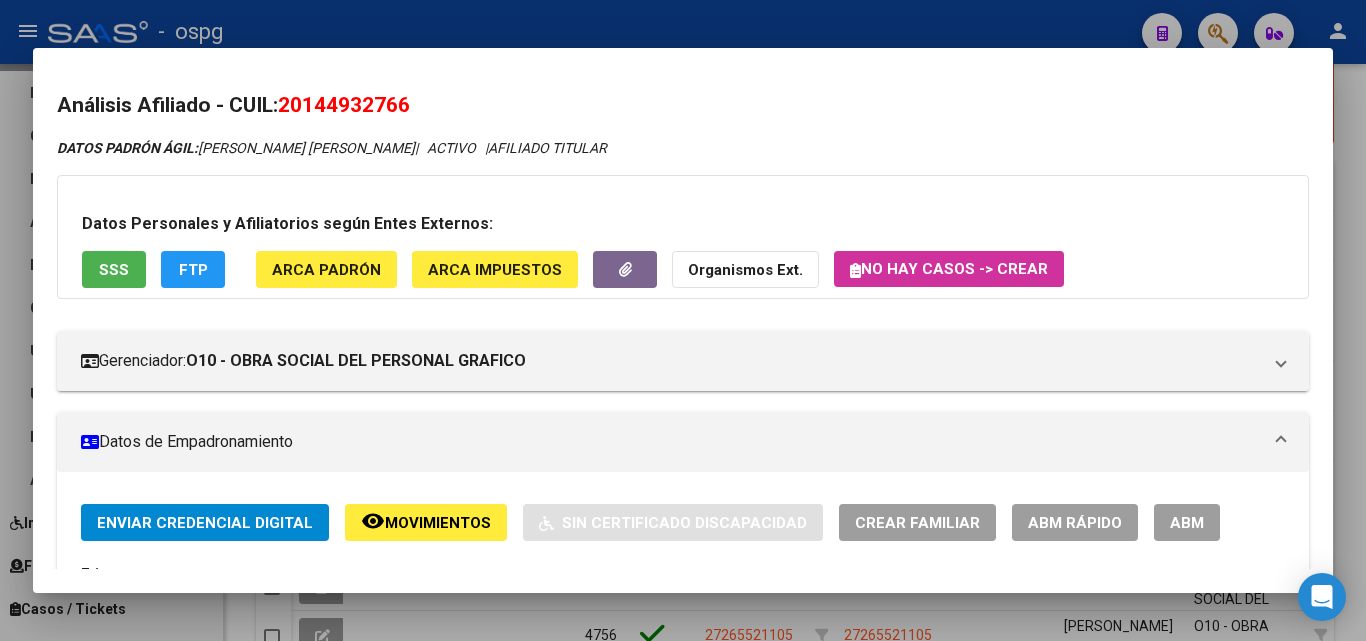 drag, startPoint x: 286, startPoint y: 103, endPoint x: 532, endPoint y: 102, distance: 246.00203 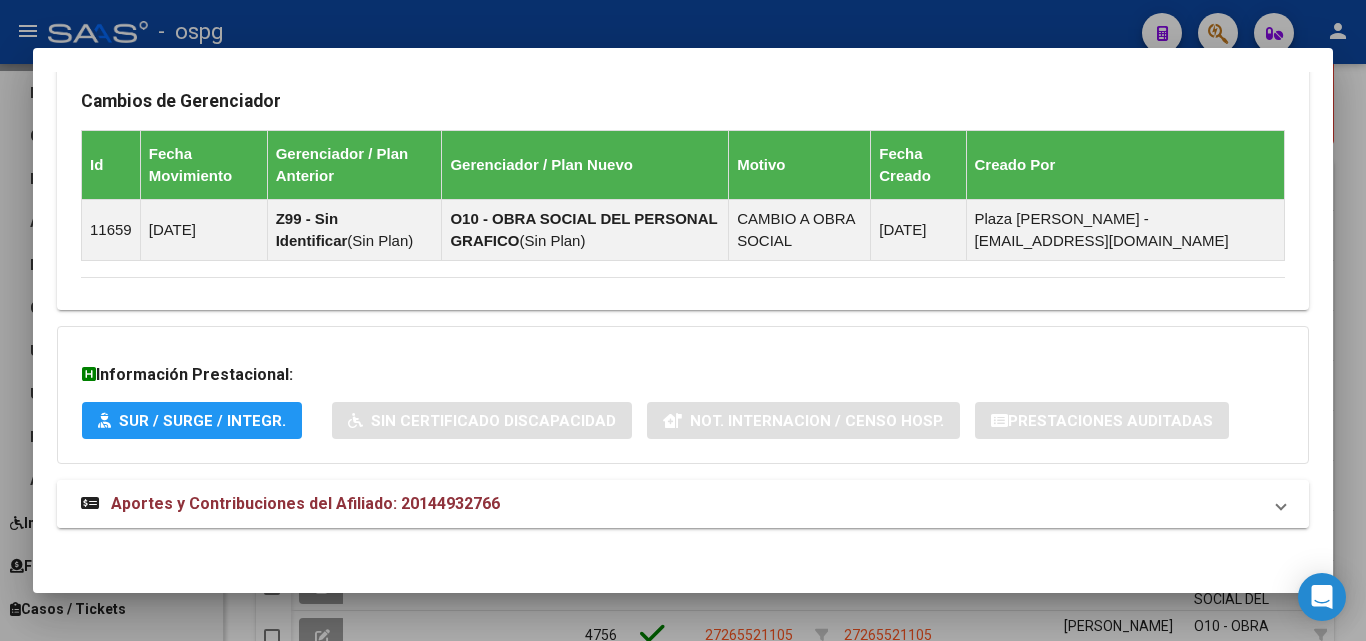 scroll, scrollTop: 1297, scrollLeft: 0, axis: vertical 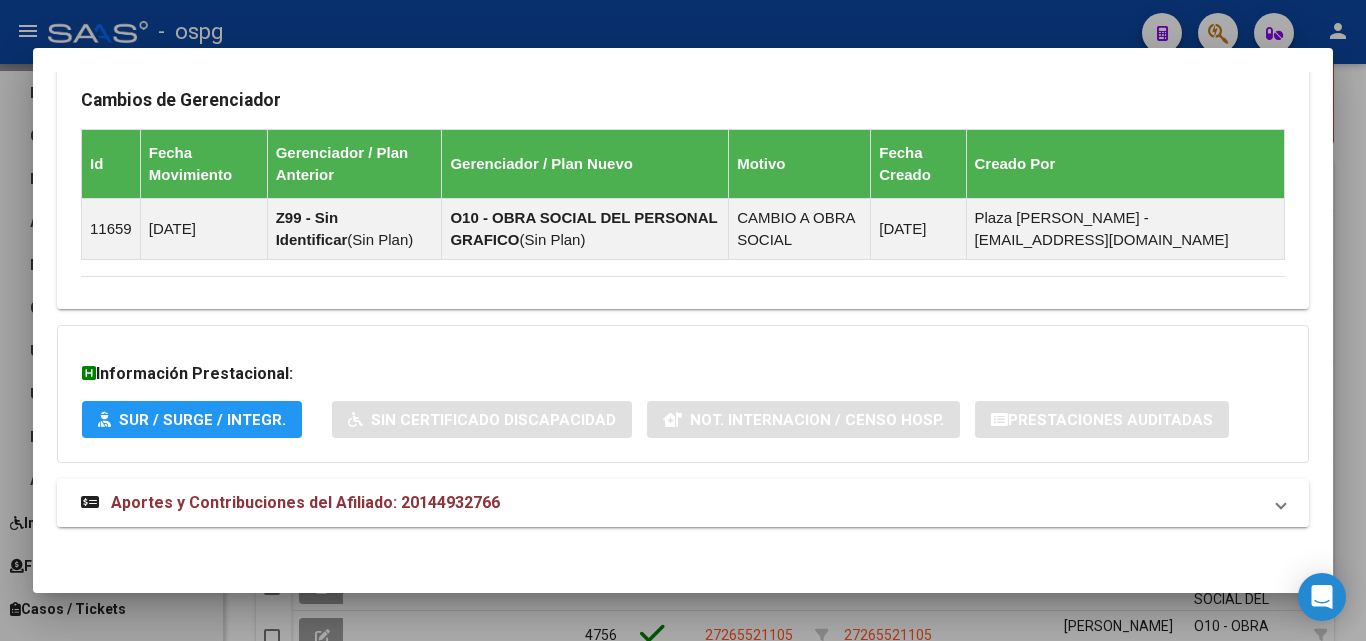 click on "Aportes y Contribuciones del Afiliado: 20144932766" at bounding box center [671, 503] 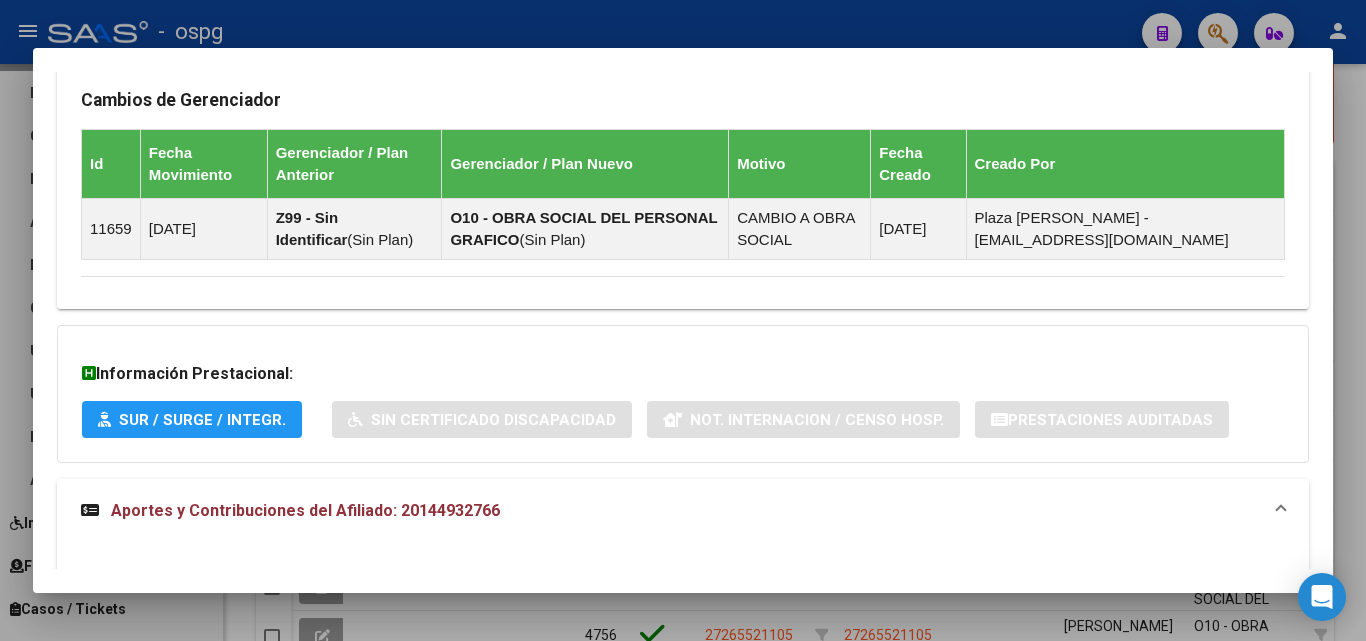 scroll, scrollTop: 1413, scrollLeft: 0, axis: vertical 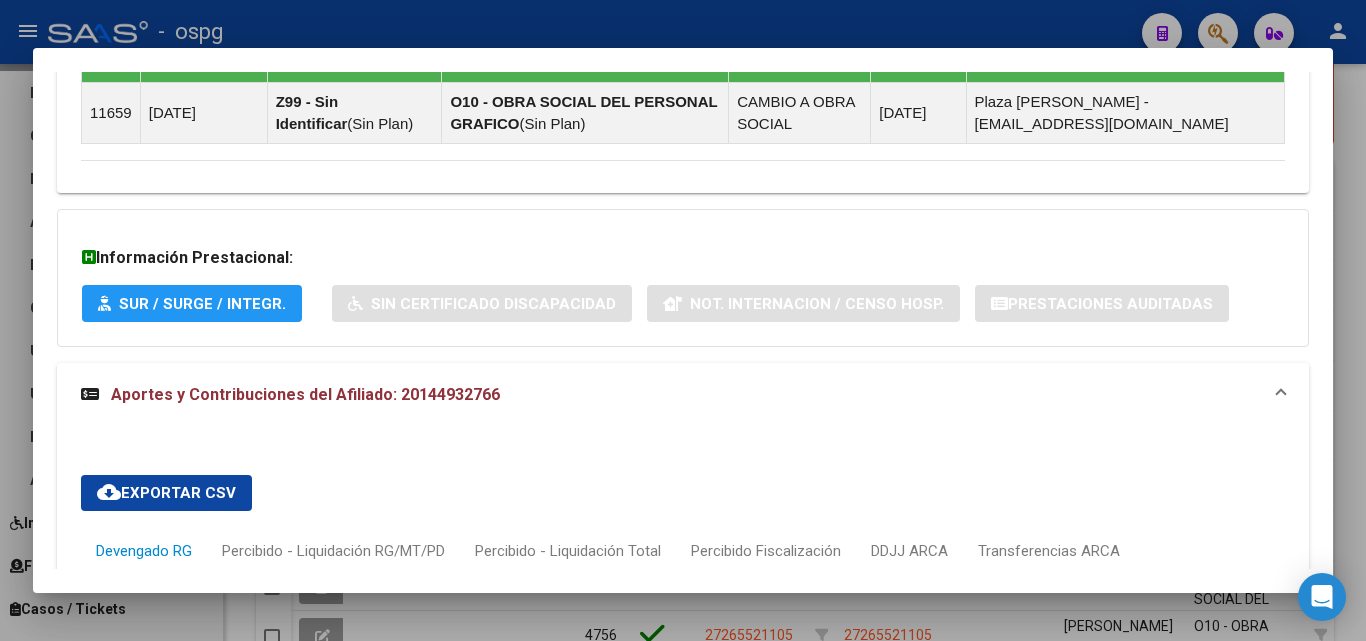 click at bounding box center [683, 320] 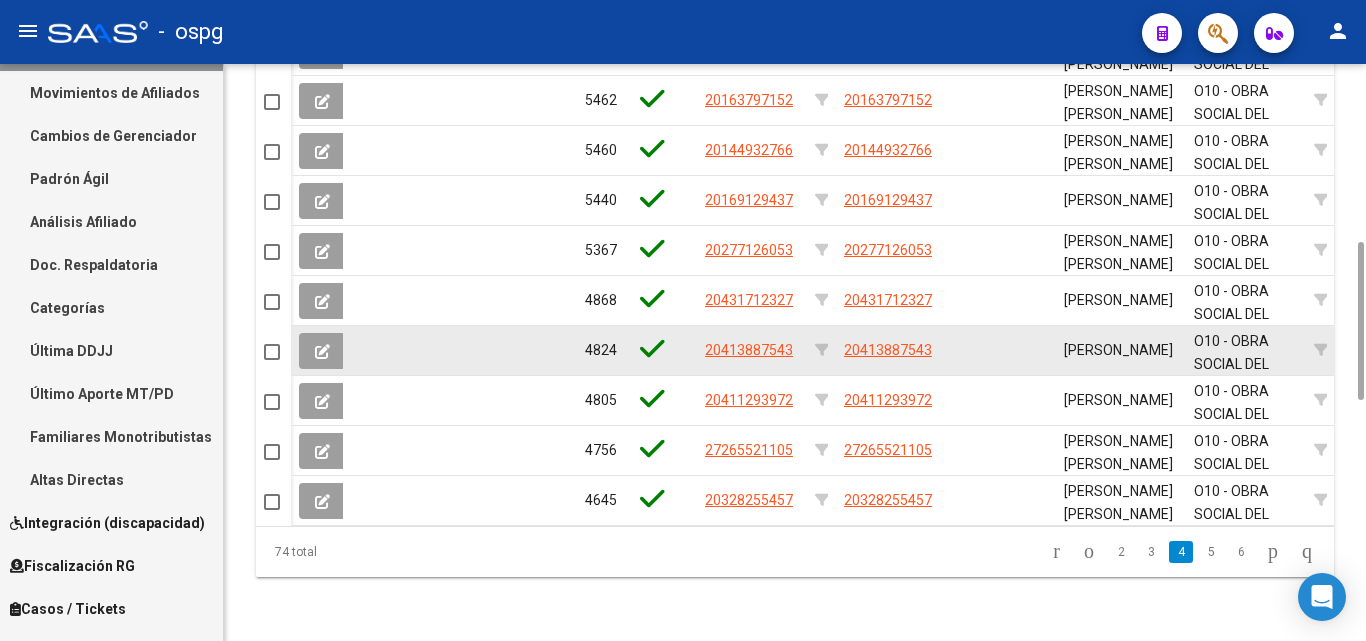 scroll, scrollTop: 1323, scrollLeft: 0, axis: vertical 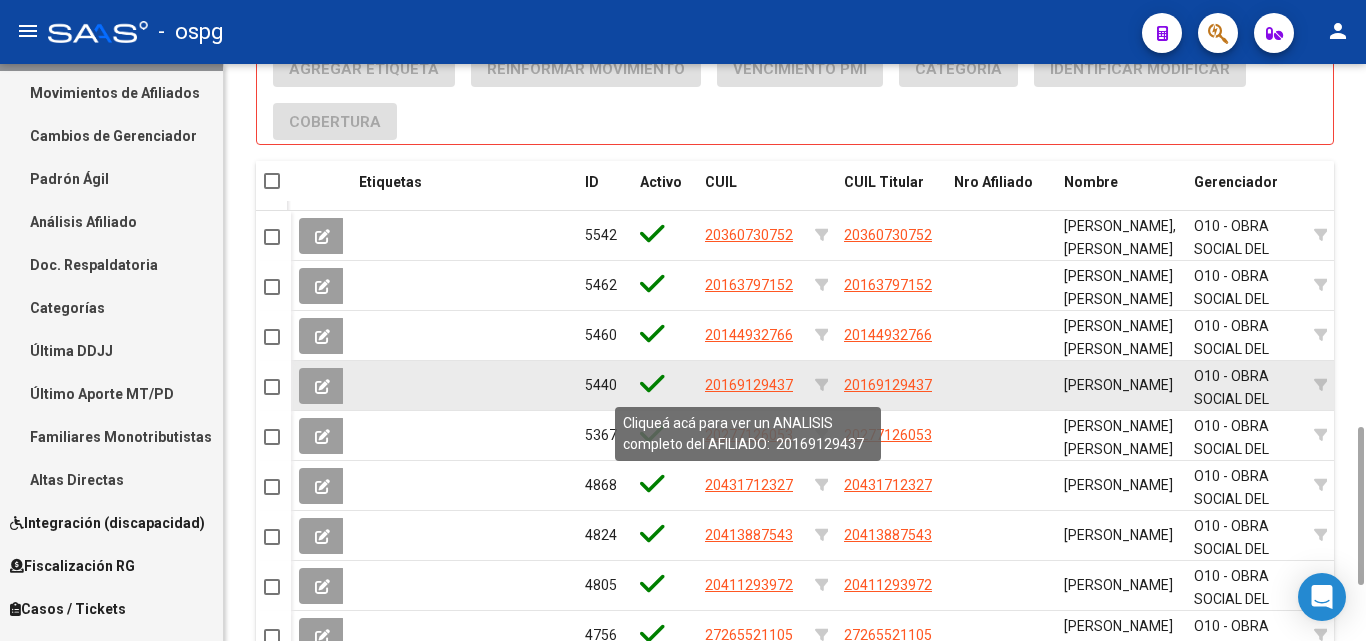 click on "20169129437" 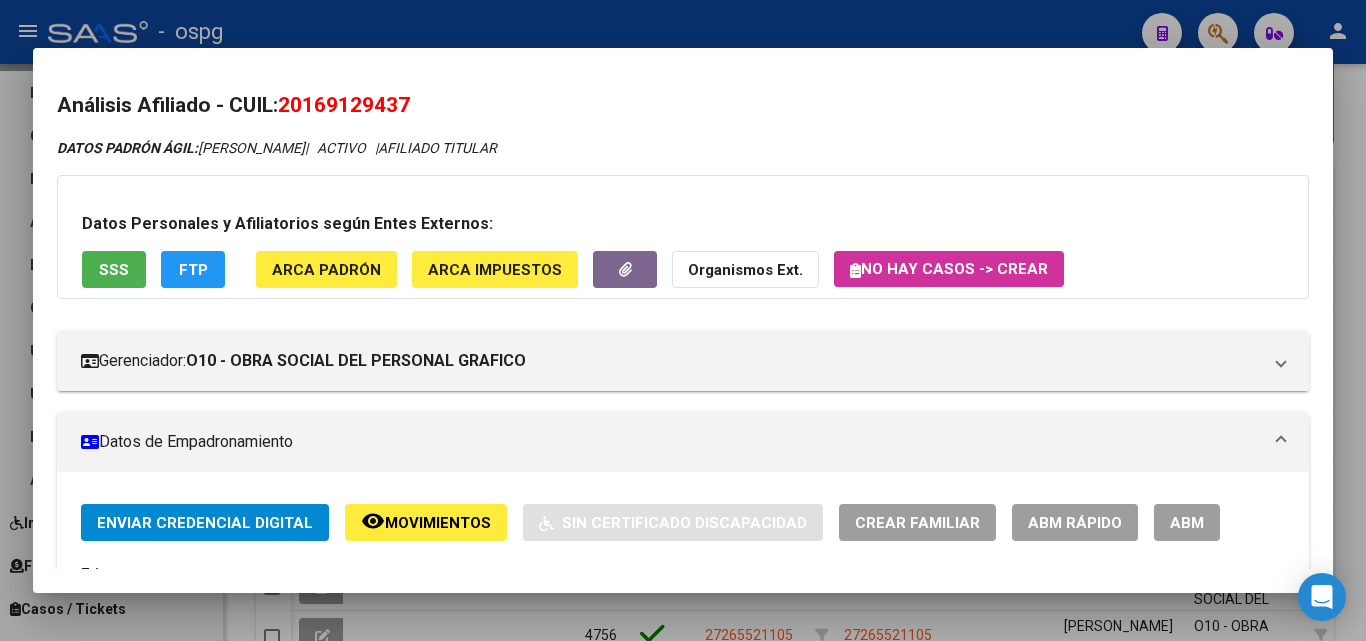 drag, startPoint x: 292, startPoint y: 102, endPoint x: 378, endPoint y: 106, distance: 86.09297 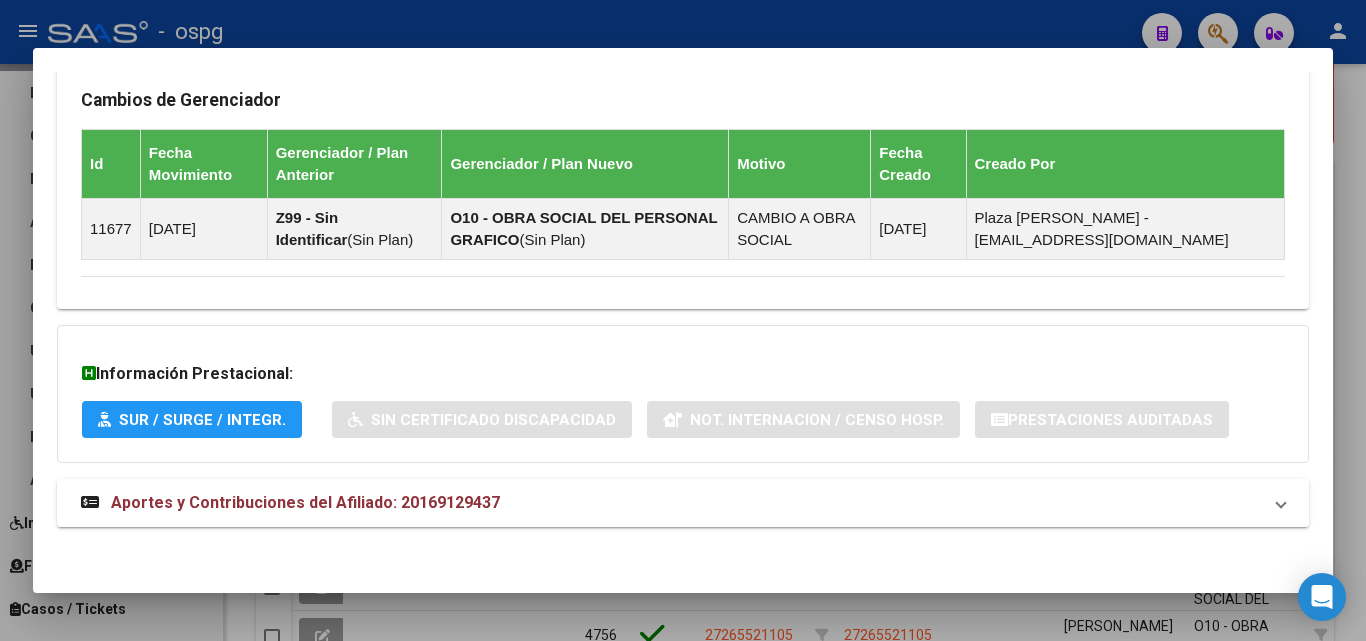 click on "Aportes y Contribuciones del Afiliado: 20169129437" at bounding box center (671, 503) 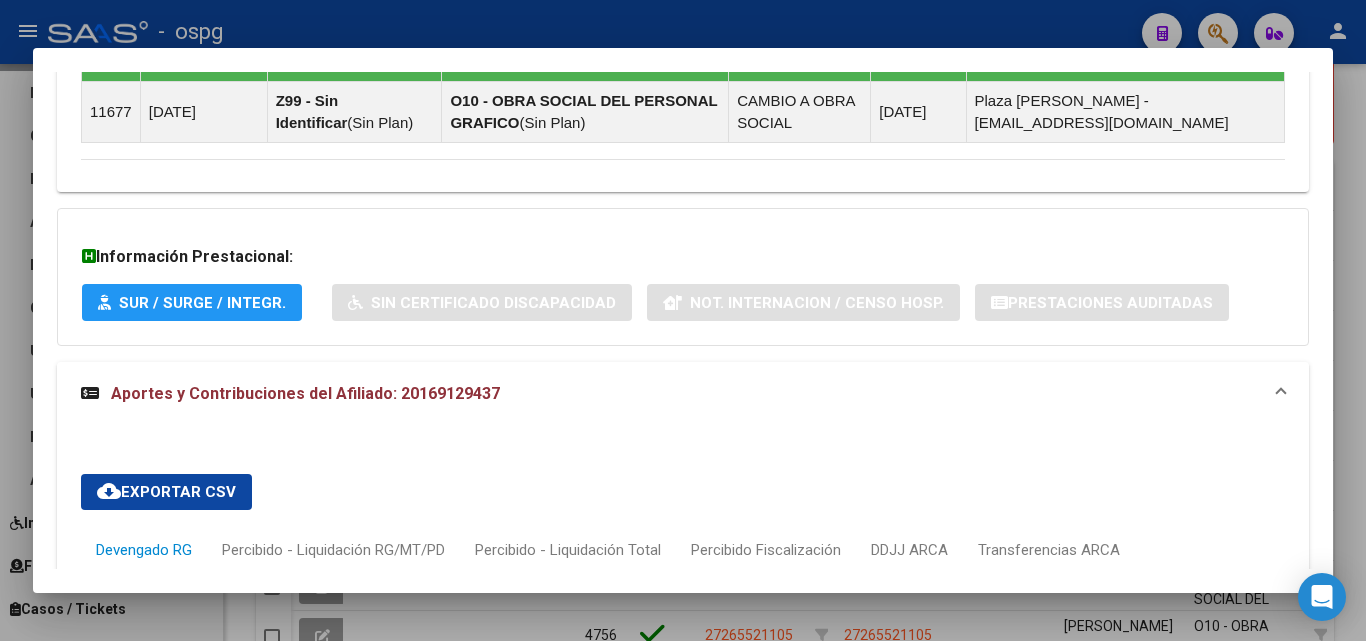 scroll, scrollTop: 1398, scrollLeft: 0, axis: vertical 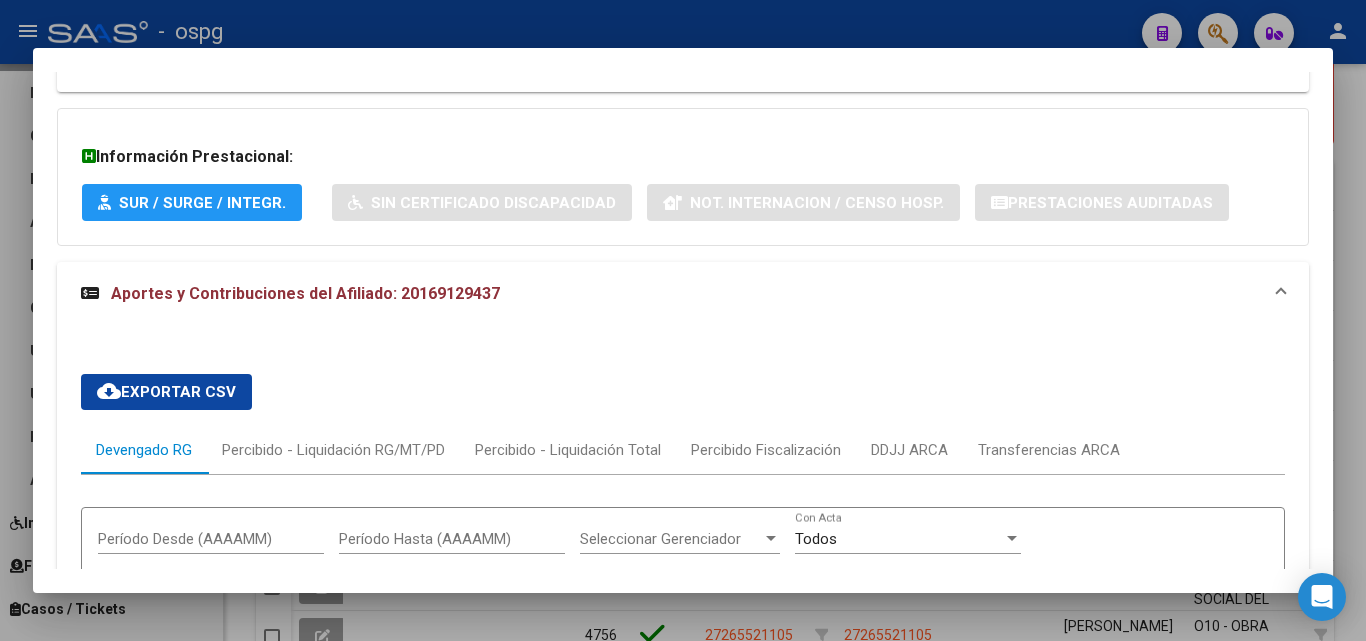 click at bounding box center [683, 320] 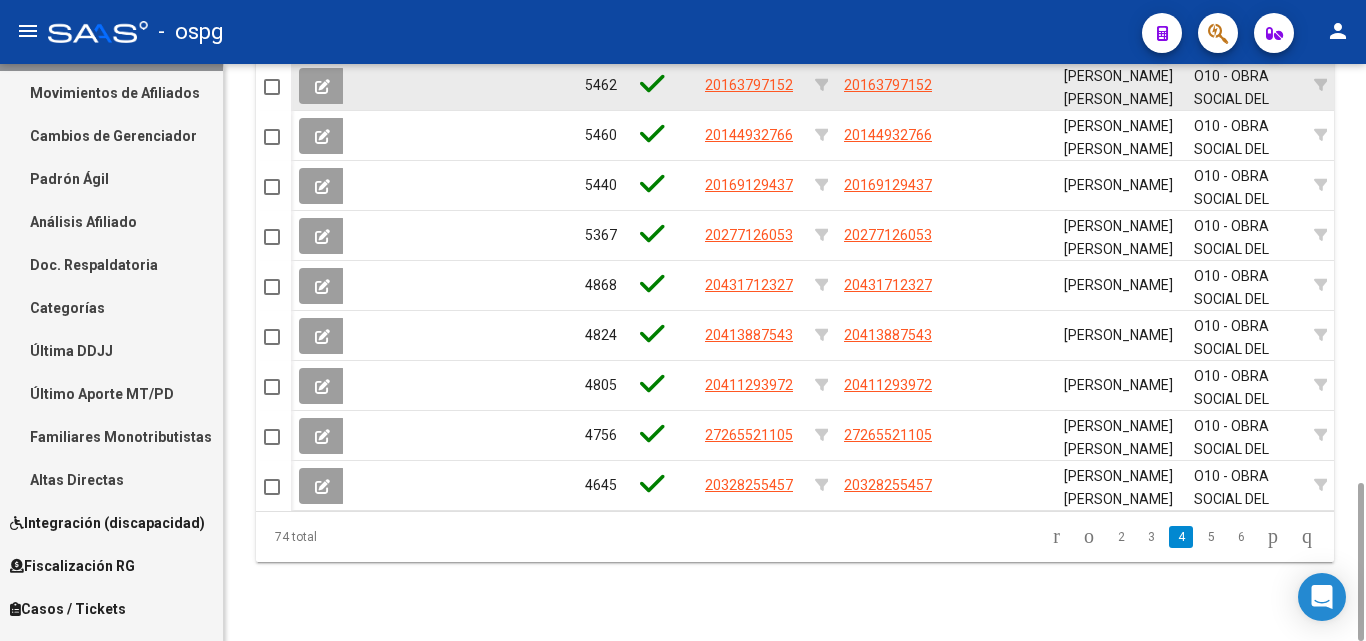 scroll, scrollTop: 1323, scrollLeft: 0, axis: vertical 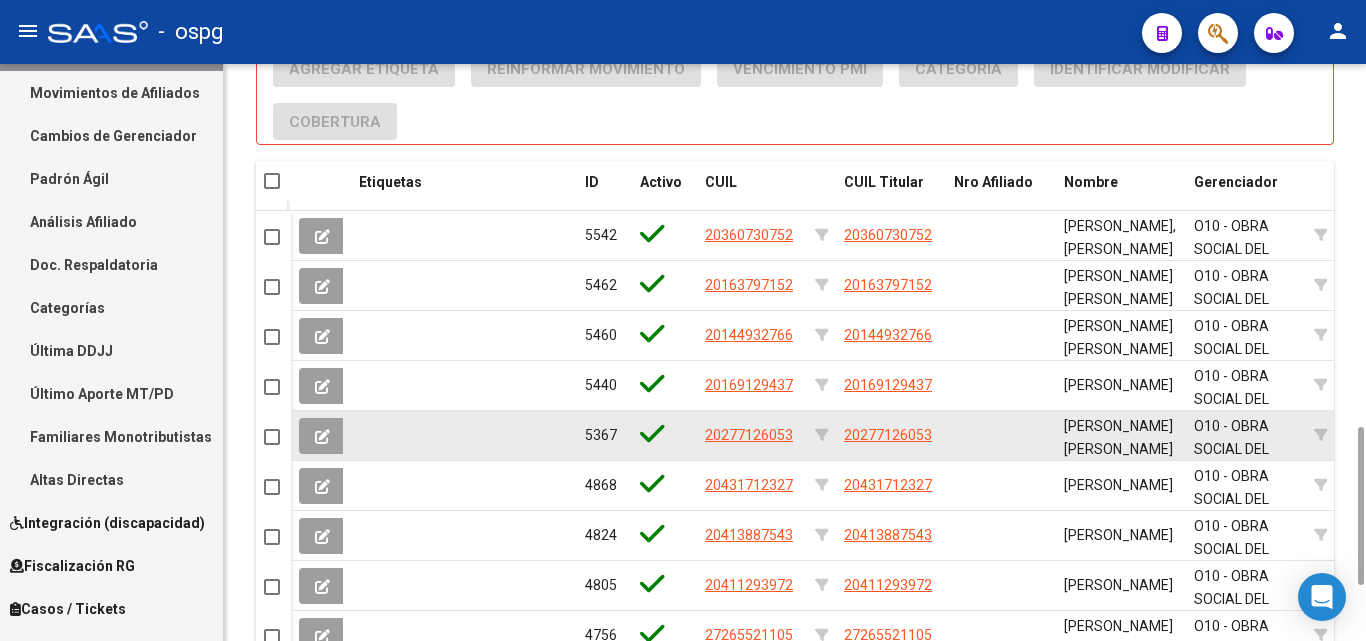 click on "20277126053" 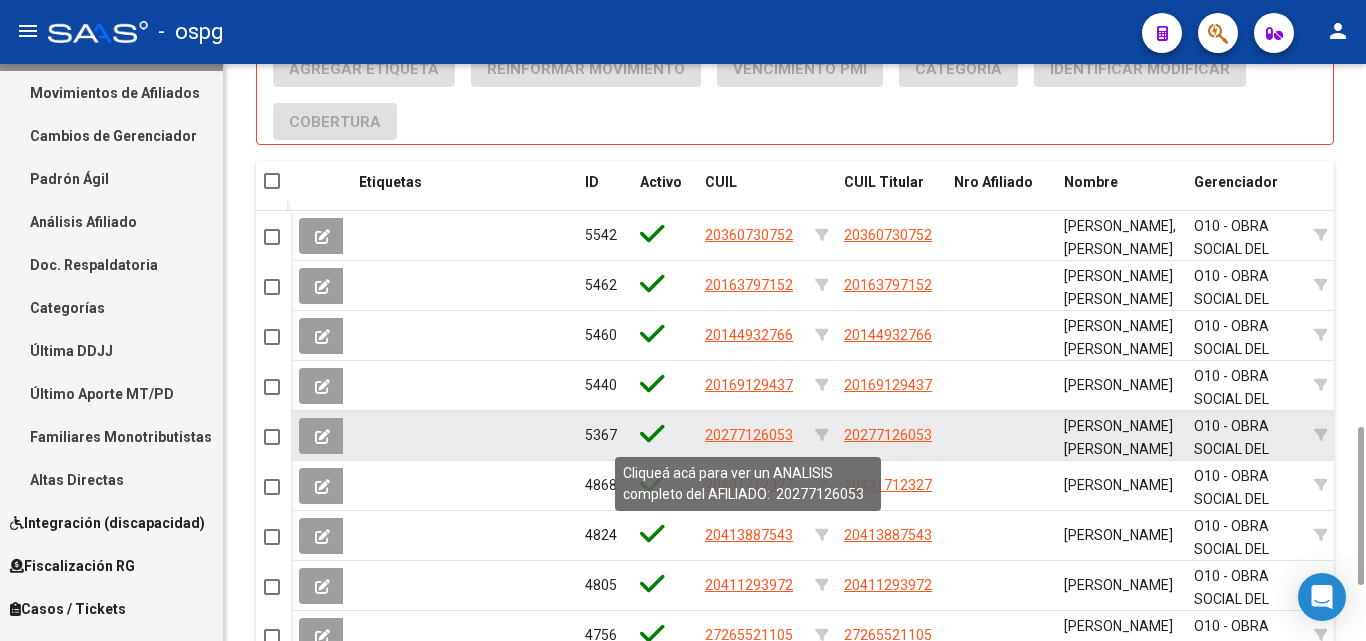click on "20277126053" 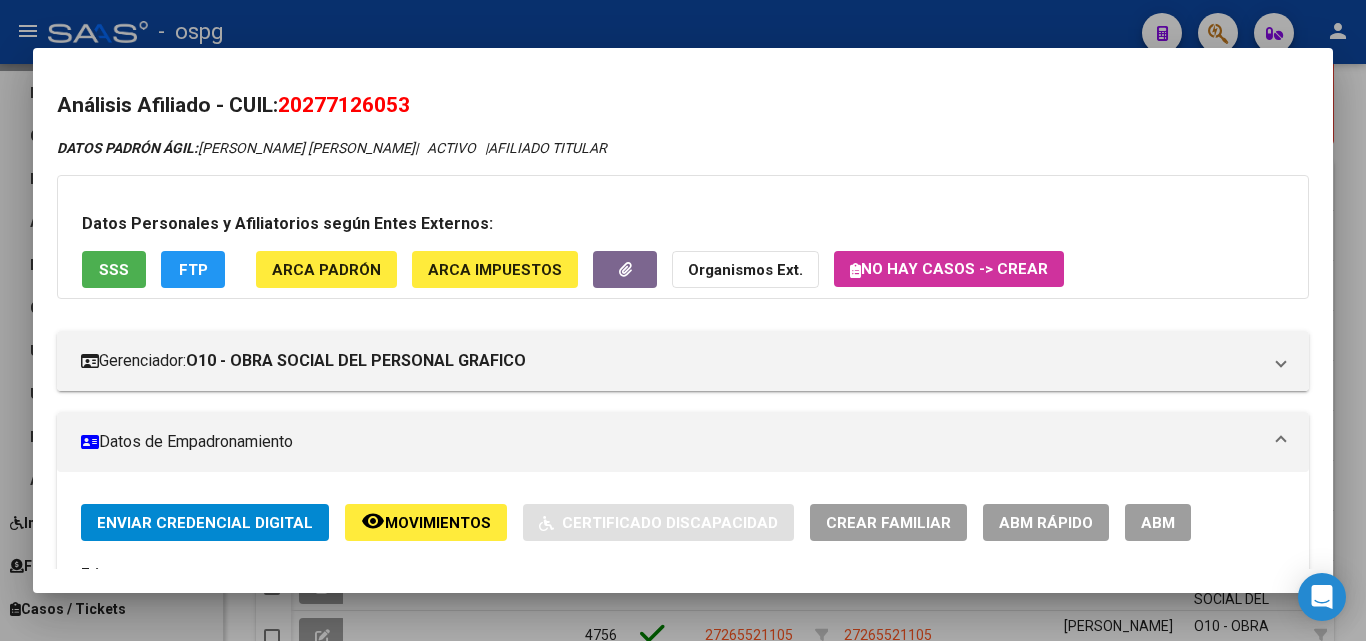 drag, startPoint x: 286, startPoint y: 103, endPoint x: 498, endPoint y: 116, distance: 212.39821 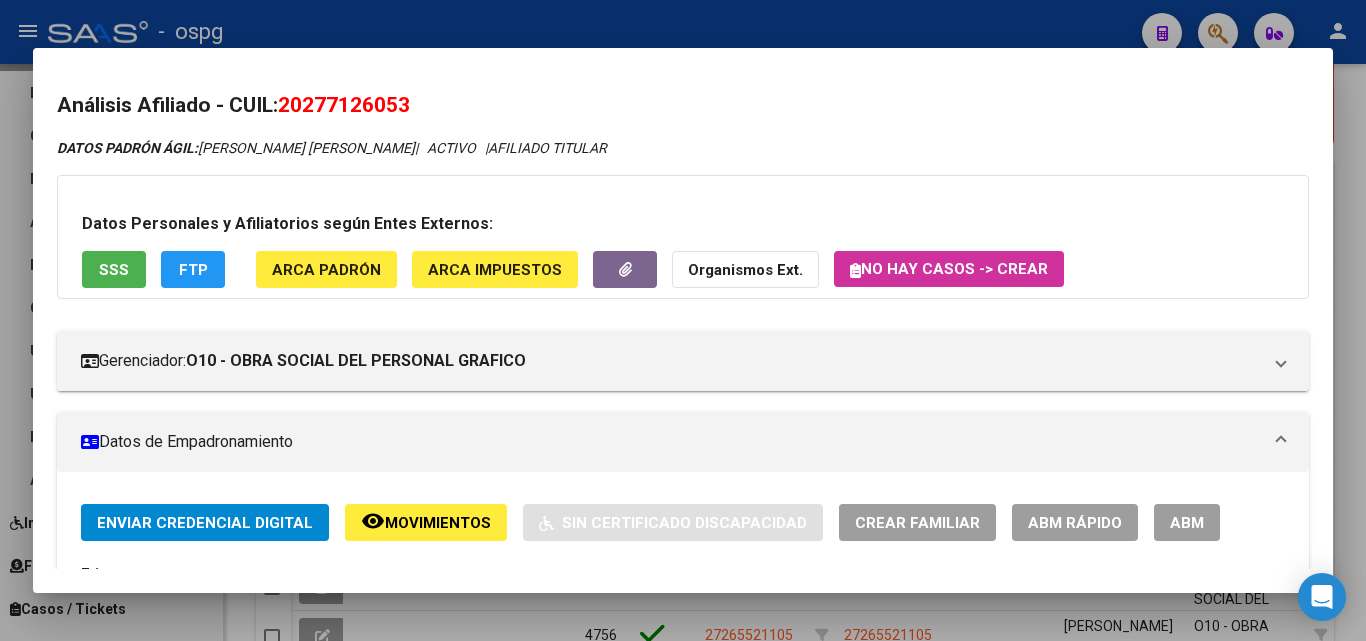 copy on "20277126053" 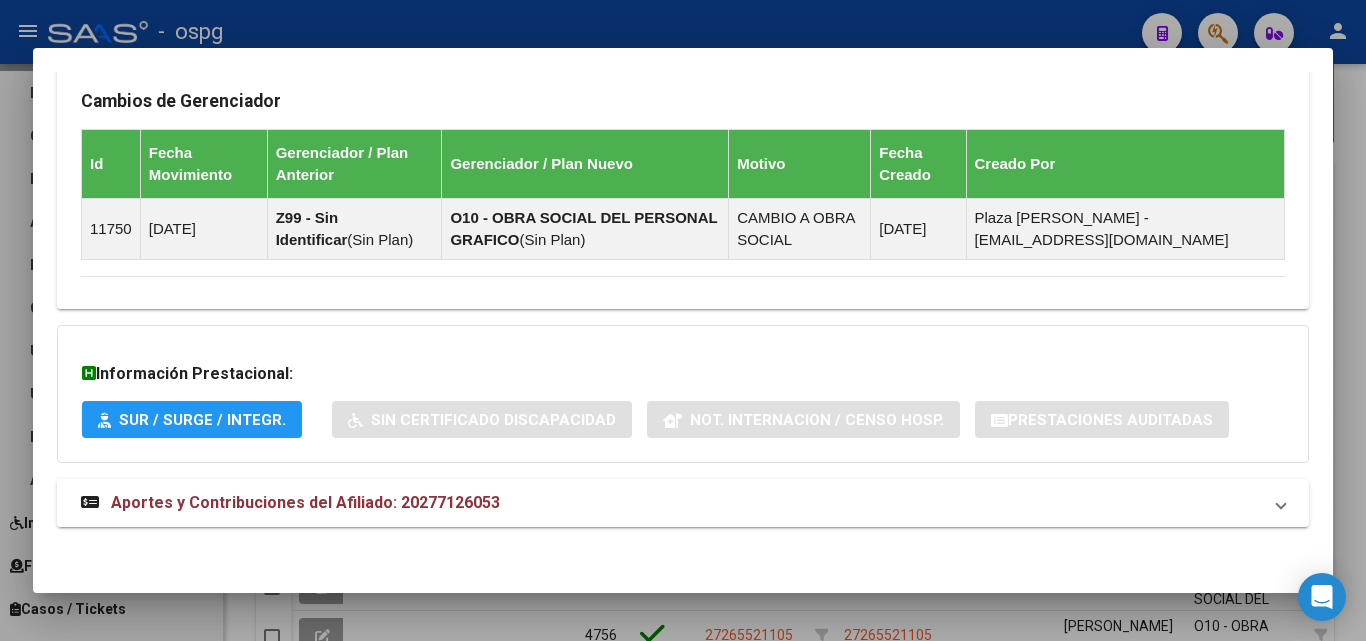 click on "Aportes y Contribuciones del Afiliado: 20277126053" at bounding box center [671, 503] 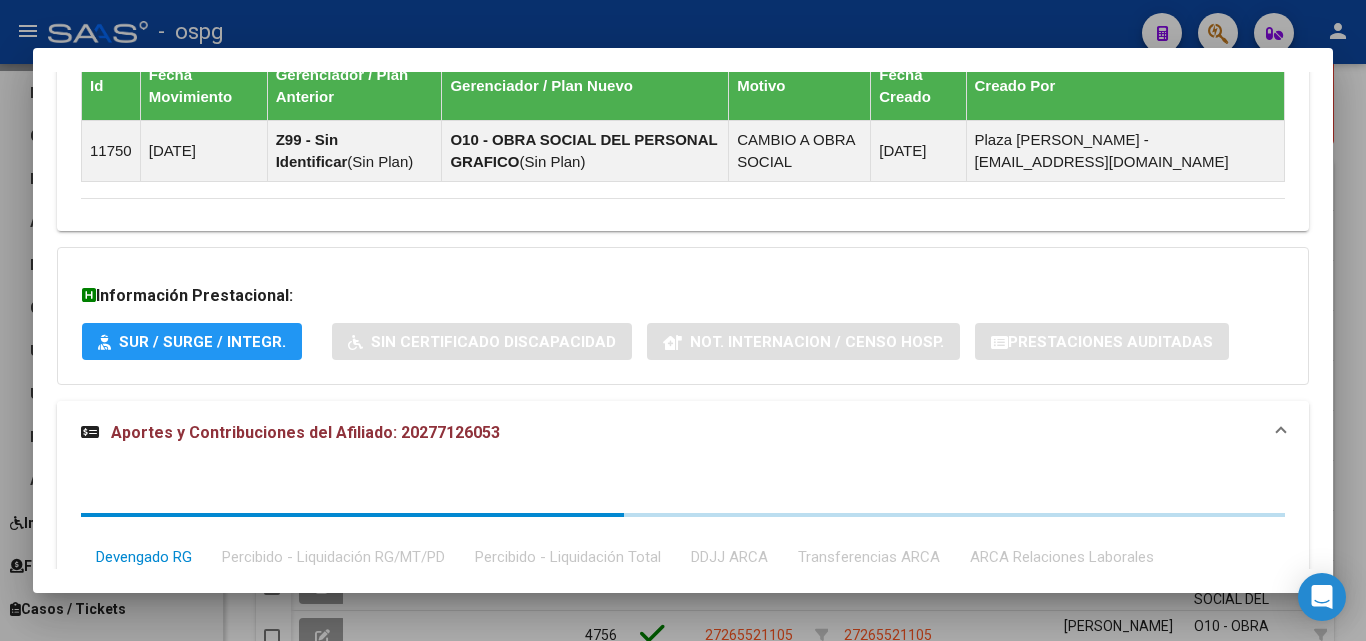 scroll, scrollTop: 1396, scrollLeft: 0, axis: vertical 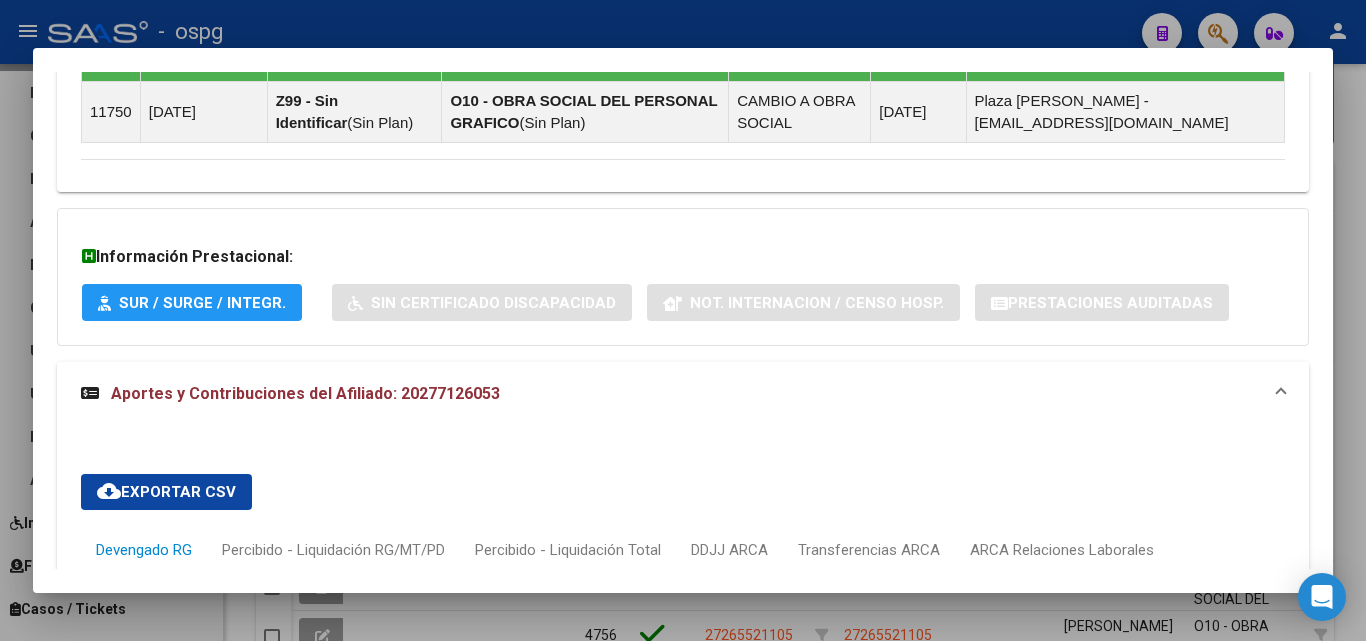 click on "cloud_download  Exportar CSV  Devengado RG Percibido - Liquidación RG/MT/PD Percibido - Liquidación Total DDJJ ARCA Transferencias ARCA ARCA Relaciones Laborales Período Desde (AAAAMM) Período Hasta (AAAAMM) Seleccionar Gerenciador Seleccionar Gerenciador Todos  Con Acta search  Buscar Registros  delete  Borrar Filtros  Período CUIT Deuda | Acta Fisca. | Deuda Bruta x ARCA Dif DDJJ y Trf. DJ Total Tot. Trf. Bruto | Deuda Aporte DJ Aporte Total Transferido Aporte | Deuda Contr. DJ Contr. Total Trf Contr. | Intereses Contr. Intereses Aporte | Contr. Empresa Contr. Int. Empresa Aporte Int. Empresa | DJ Aporte Total DJ Aporte DJ Aporte Adicional DJ Aporte Adherentes | DJ Contr. Total DJ Contr. DJ Contr. Adicional | REMOSIMP c/Tope REMOSIMP (rem4) REMCONT (rem8) REM5 Corresponde Aportes Corresponde Contr. NOGRPFAM SECOBLIG FECPRESENT DJ Contribución CUIT Periodo DJ Aporte CUIT Periodo | Porcentaje Contr. Porcentaje Aporte | DDJJ ID | | | | | | | | | | | | | 202503 30551010178 $ 0,00 | | $ 0,00 $ 0,00 | |" at bounding box center [683, 913] 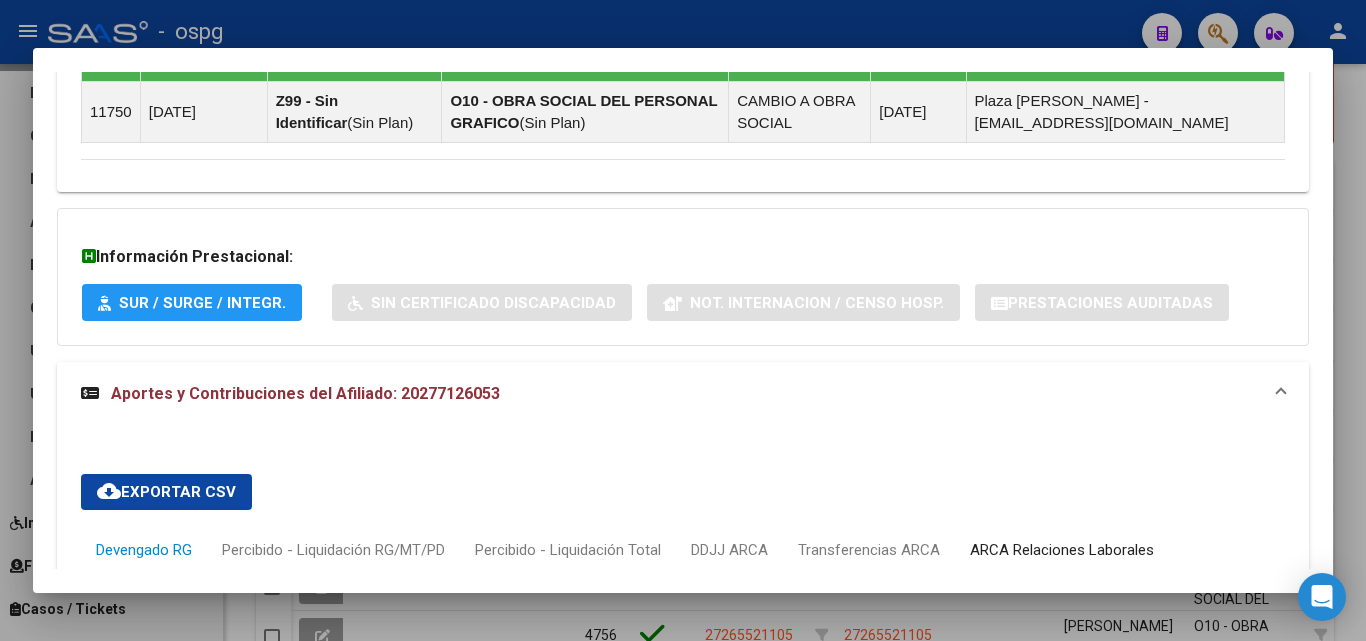 click on "ARCA Relaciones Laborales" at bounding box center [1062, 550] 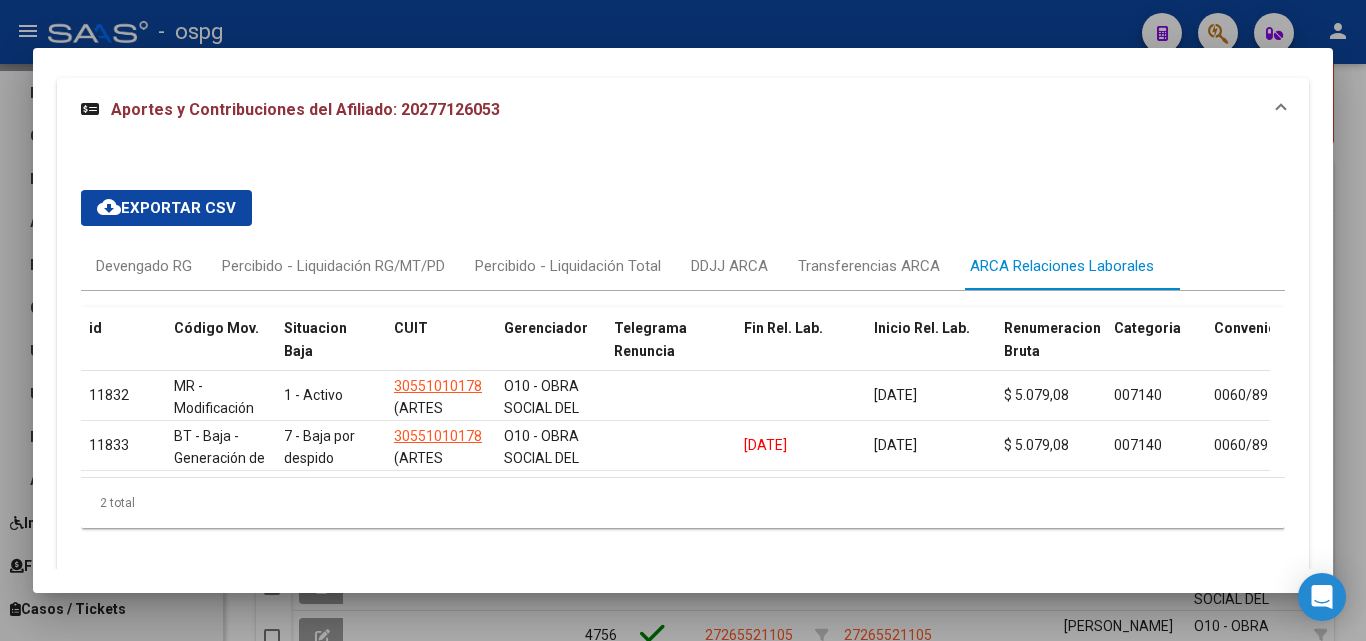 scroll, scrollTop: 1696, scrollLeft: 0, axis: vertical 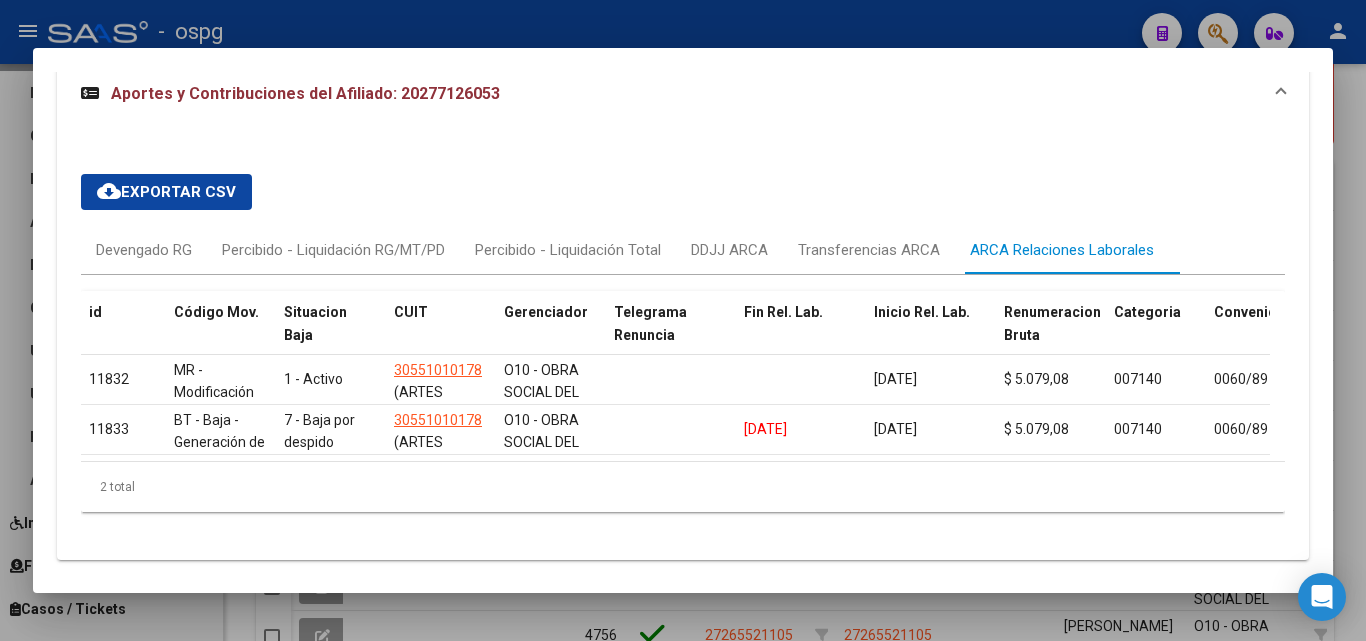 click at bounding box center [683, 320] 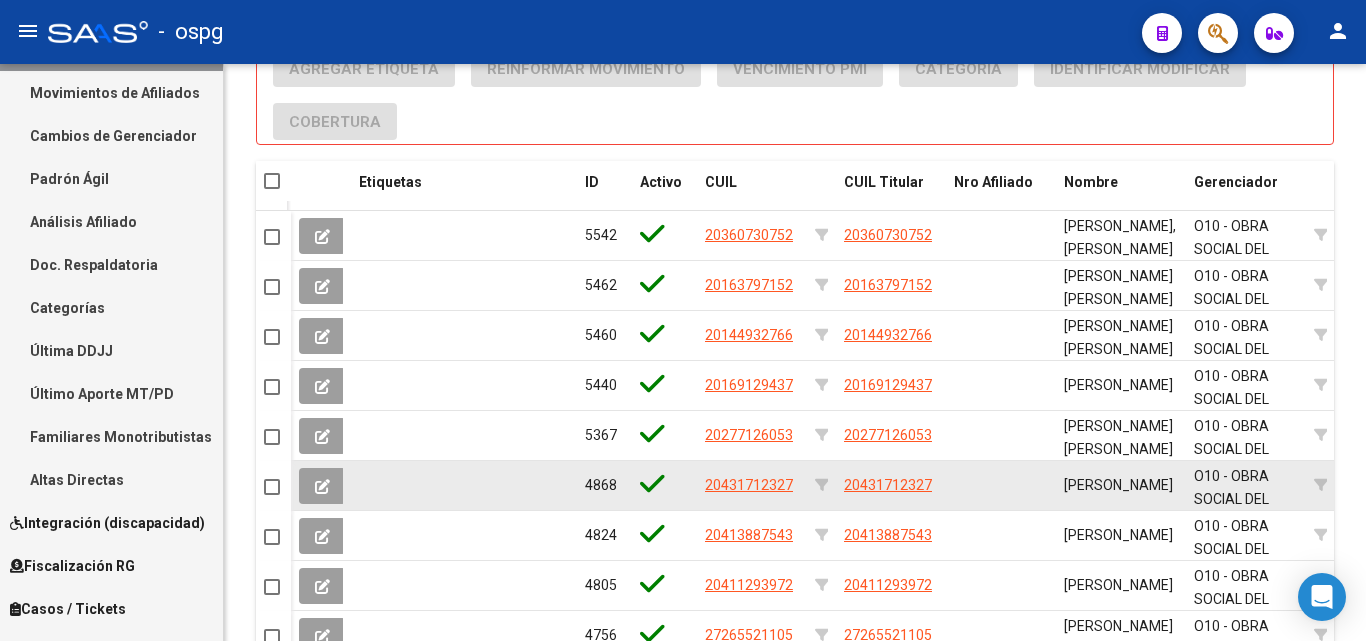 scroll, scrollTop: 1523, scrollLeft: 0, axis: vertical 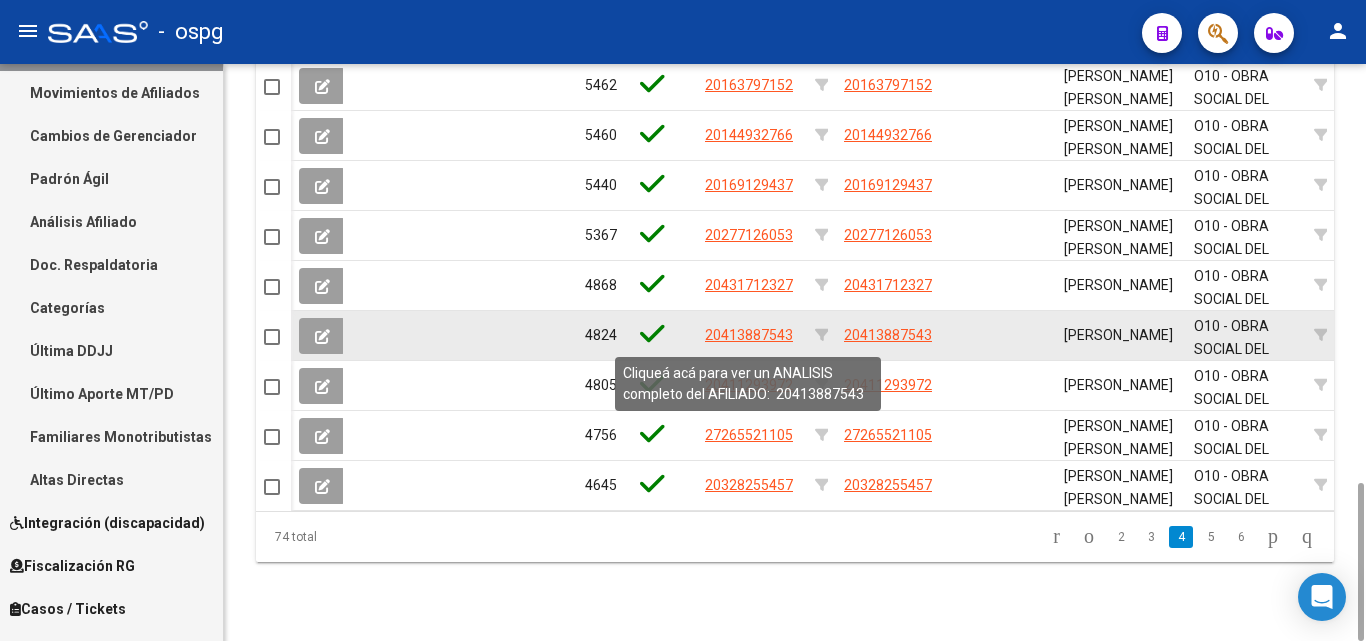 click on "20413887543" 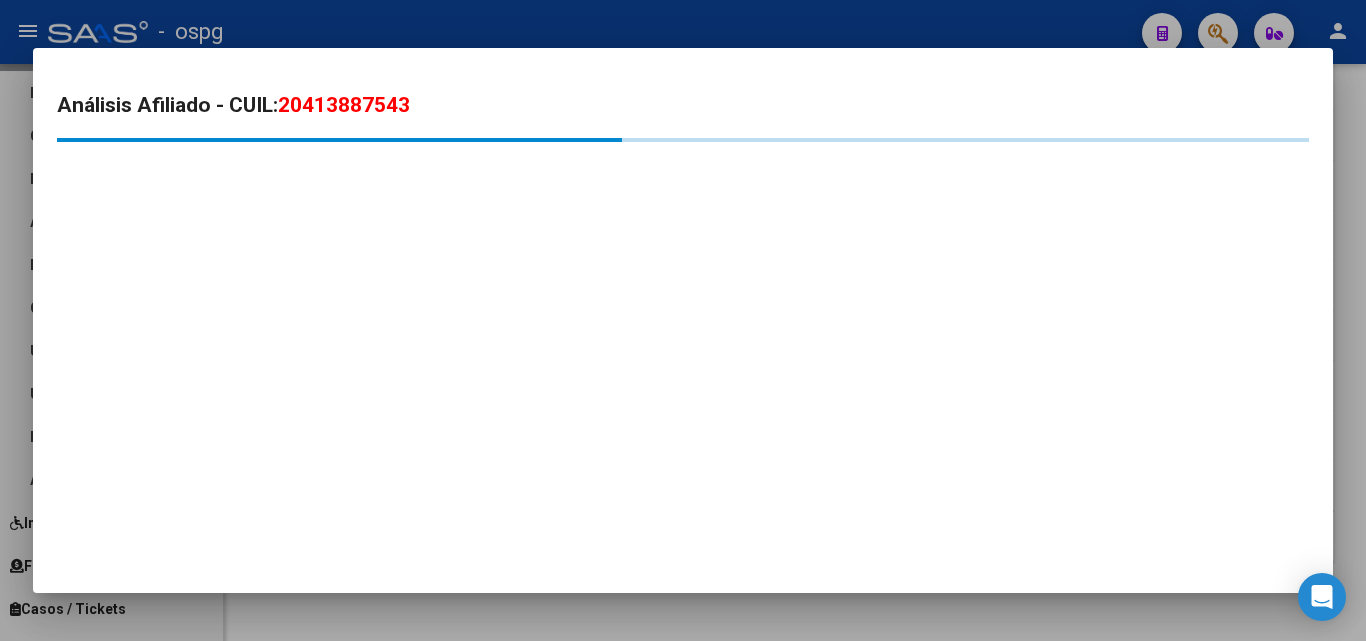 click on "20413887543" at bounding box center (344, 105) 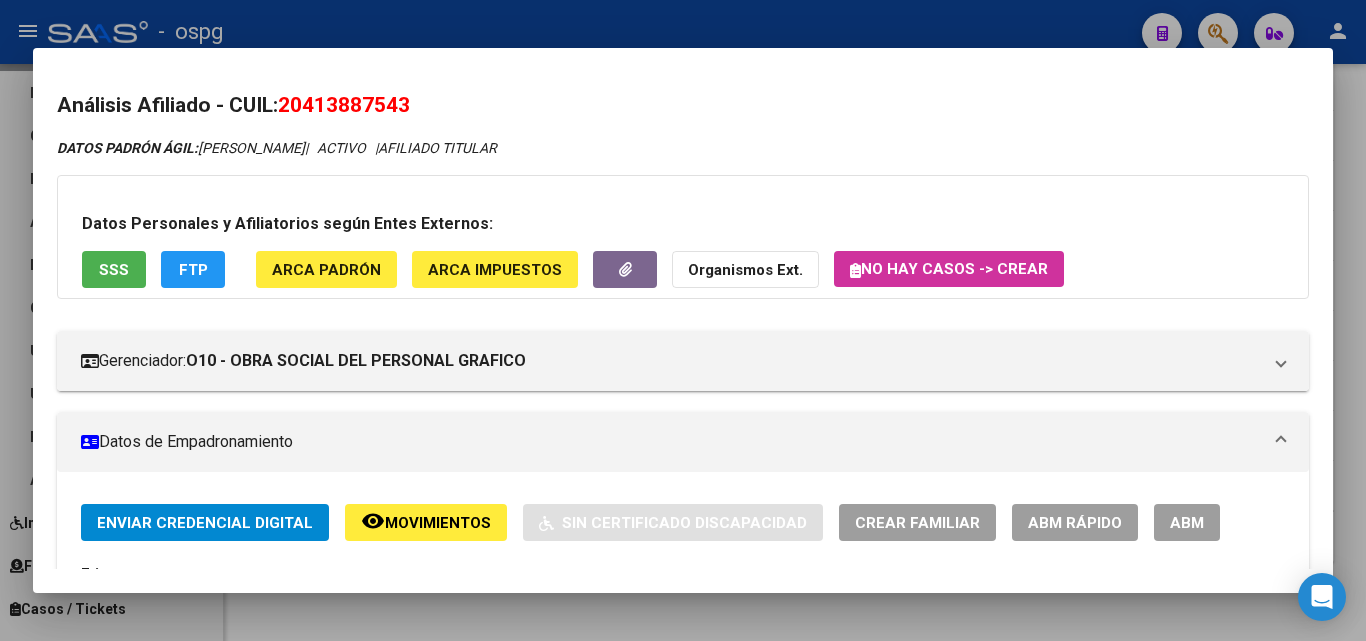 drag, startPoint x: 286, startPoint y: 101, endPoint x: 453, endPoint y: 100, distance: 167.00299 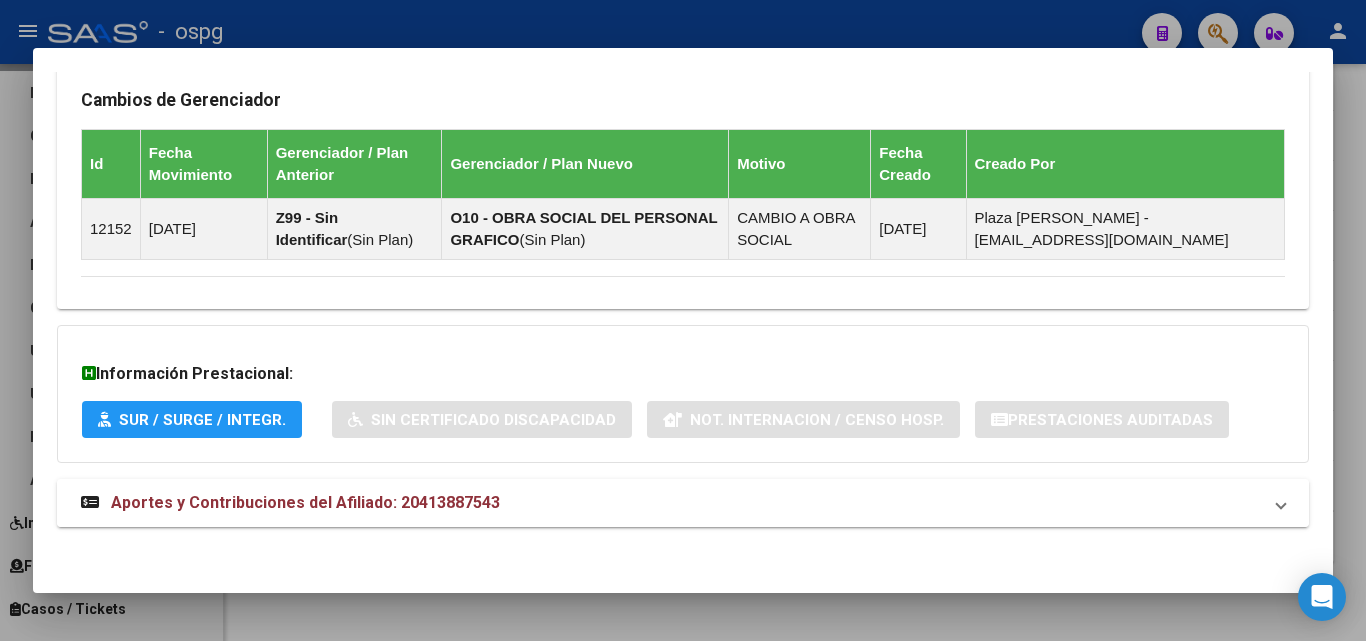 click on "Aportes y Contribuciones del Afiliado: 20413887543" at bounding box center (305, 502) 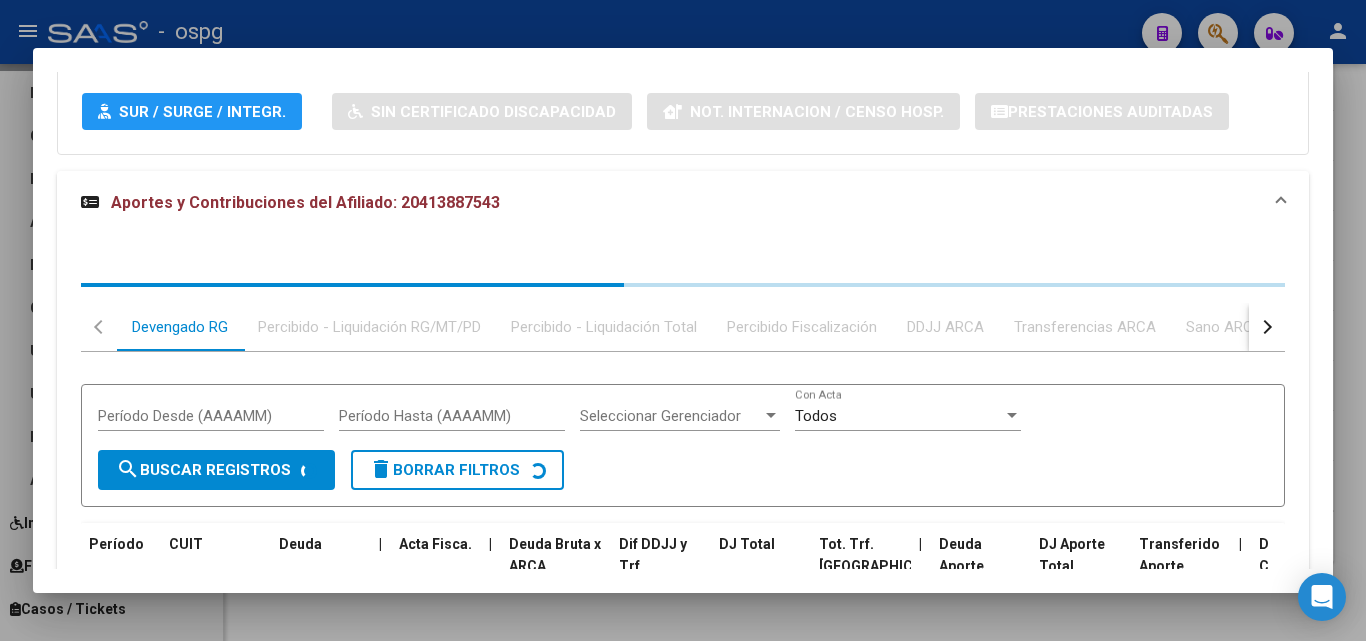 scroll, scrollTop: 1712, scrollLeft: 0, axis: vertical 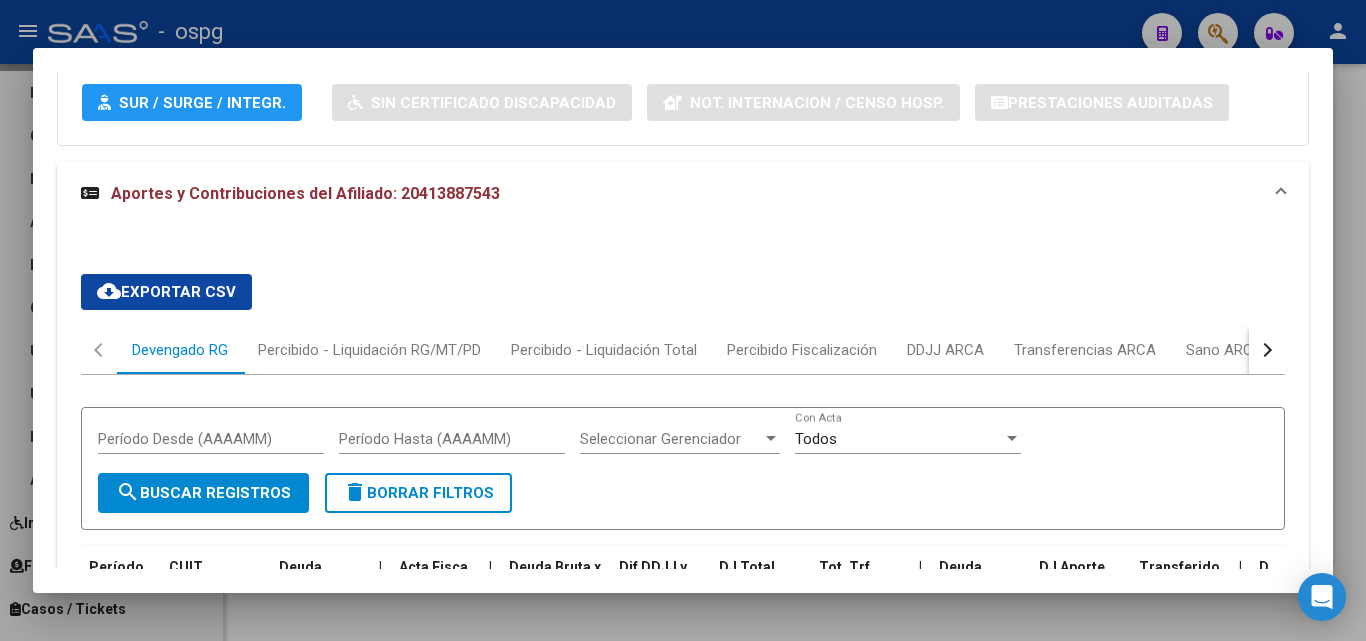 click on "cloud_download  Exportar CSV  Devengado RG Percibido - Liquidación RG/MT/PD Percibido - Liquidación Total Percibido Fiscalización DDJJ ARCA Transferencias ARCA Sano ARCA ARCA Relaciones Laborales Período Desde (AAAAMM) Período Hasta (AAAAMM) Seleccionar Gerenciador Seleccionar Gerenciador Todos  Con Acta search  Buscar Registros  delete  Borrar Filtros  Período CUIT Deuda | Acta Fisca. | Deuda Bruta x ARCA Dif DDJJ y Trf. DJ Total Tot. Trf. Bruto | Deuda Aporte DJ Aporte Total Transferido Aporte | Deuda Contr. DJ Contr. Total Trf Contr. | Intereses Contr. Intereses Aporte | Contr. Empresa Contr. Int. Empresa Aporte Int. Empresa | DJ Aporte Total DJ Aporte DJ Aporte Adicional DJ Aporte Adherentes | DJ Contr. Total DJ Contr. DJ Contr. Adicional | REMOSIMP c/Tope REMOSIMP (rem4) REMCONT (rem8) REM5 Corresponde Aportes Corresponde Contr. NOGRPFAM SECOBLIG FECPRESENT DJ Contribución CUIT Periodo DJ Aporte CUIT Periodo | Porcentaje Contr. Porcentaje Aporte | DDJJ ID | | | | | | | | | | | | | 202503 | | | | |" at bounding box center [683, 688] 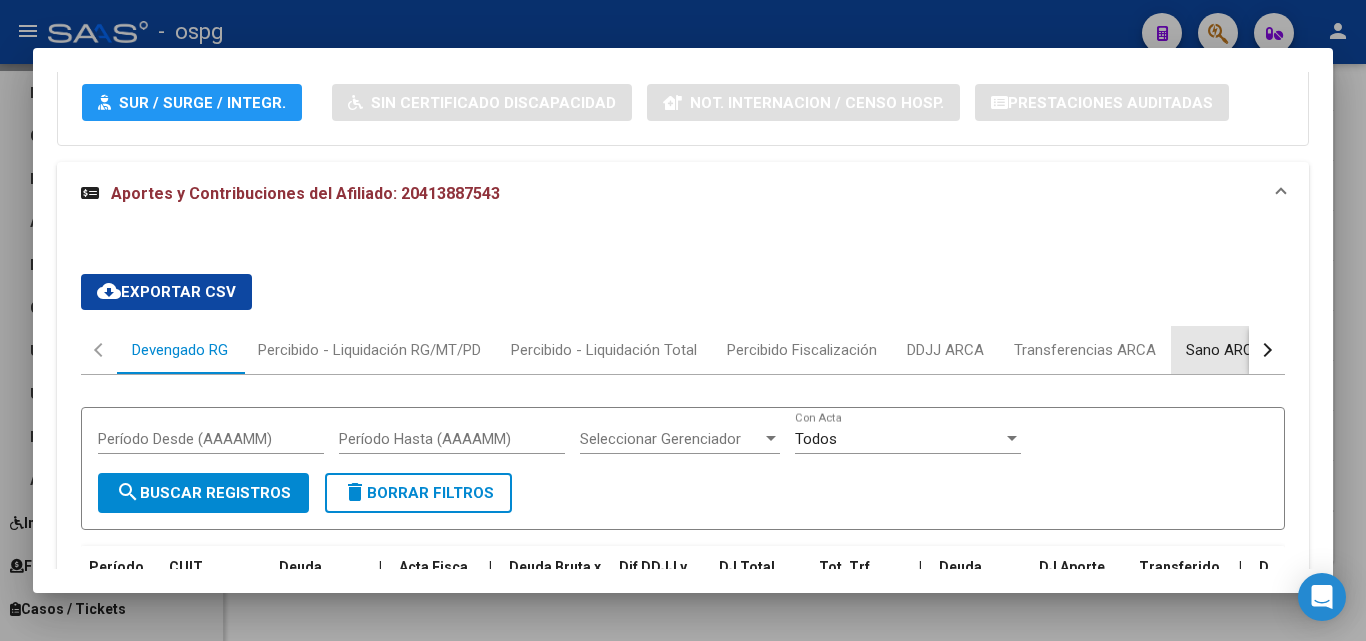 click on "Sano ARCA" at bounding box center [1224, 350] 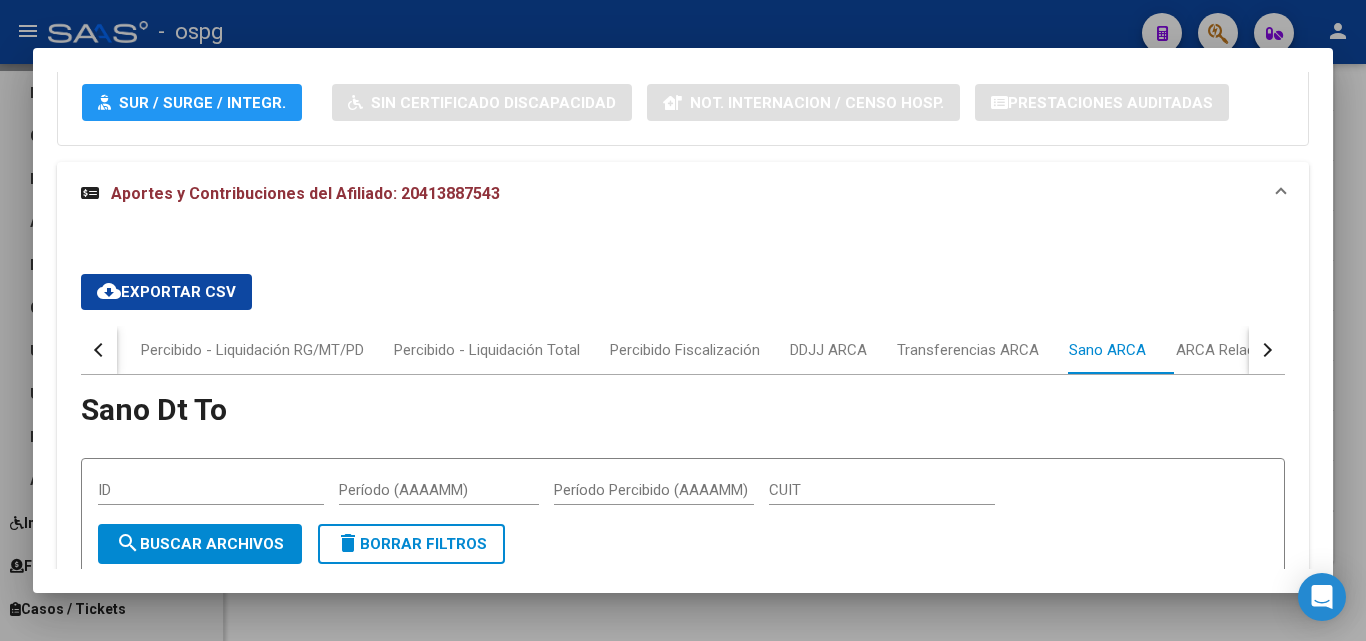 click on "cloud_download  Exportar CSV  Devengado RG Percibido - Liquidación RG/MT/PD Percibido - Liquidación Total Percibido Fiscalización DDJJ ARCA Transferencias ARCA Sano ARCA ARCA Relaciones Laborales Sano Dt To ID   Período (AAAAMM)    Período Percibido (AAAAMM)  CUIT search  Buscar Archivos  delete  Borrar Filtros  ID CUIT PERÍODO SUBSIDIO Rem4 Aporte Contribución CAPITA INPARTOT MOTEXCEP HOM0A14 HOM15A49 HOM50A64 HOM65A99 MUJ0A14 MUJ15A49 MUJ50A64 MUJ65A99 TIPOREG ARCA ARCHIVO ID 5626 30709853755 202501 $ 22.111,78 $ 296.000,00 $ 7.548,00 $ 15.096,00 $ 447,56 P $ 0,00 02 01 00 00 00 01 00 00 DT 20 5373 30709853755 202412 $ 11.615,05 $ 419.333,00 $ 10.692,99 $ 21.385,98 $ 436,94 P $ 0,00 02 01 00 00 00 01 00 00 DT 19 5166 30709853755 202411 $ 19.905,42 $ 296.000,00 $ 7.548,00 $ 15.096,00 $ 425,49 P $ 0,00 02 01 00 00 00 01 00 00 DT 18 4907 30709853755 202410 $ 19.427,08 $ 283.600,00 $ 7.231,80 $ 14.463,60 $ 411,22 P $ 0,00 02 01 00 00 00 01 00 00 DT 17 4621 30709853755 202409 P 02" at bounding box center (683, 659) 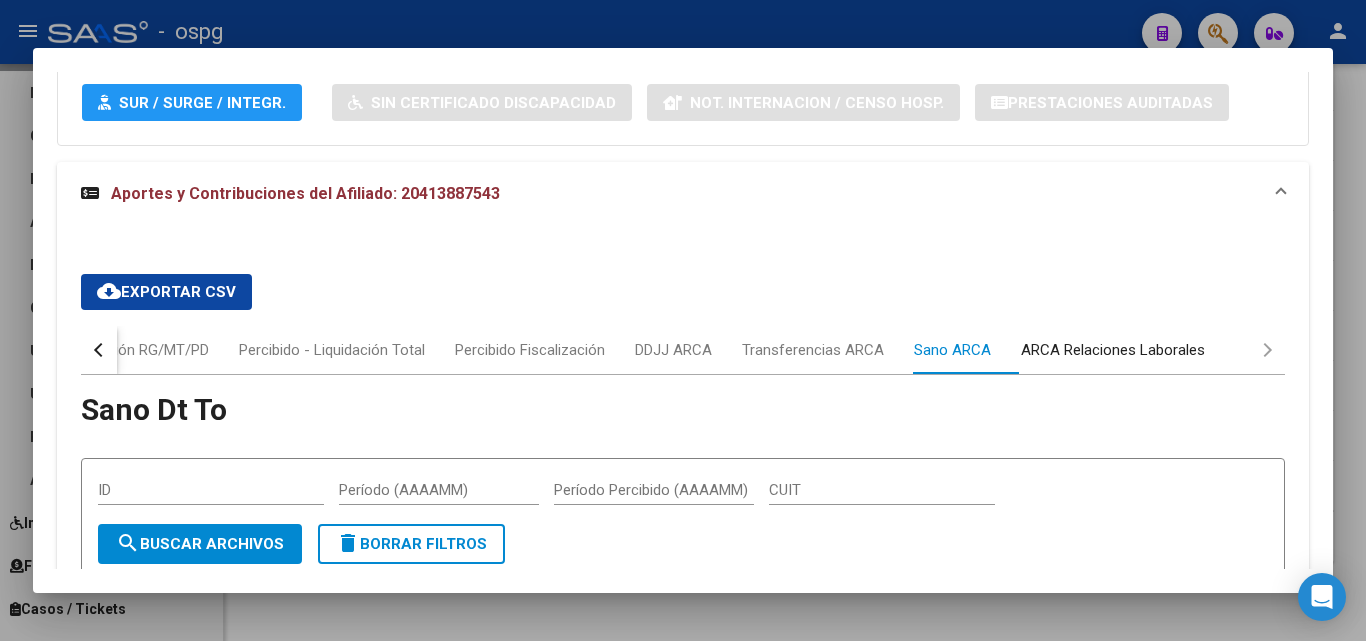click on "ARCA Relaciones Laborales" at bounding box center [1113, 350] 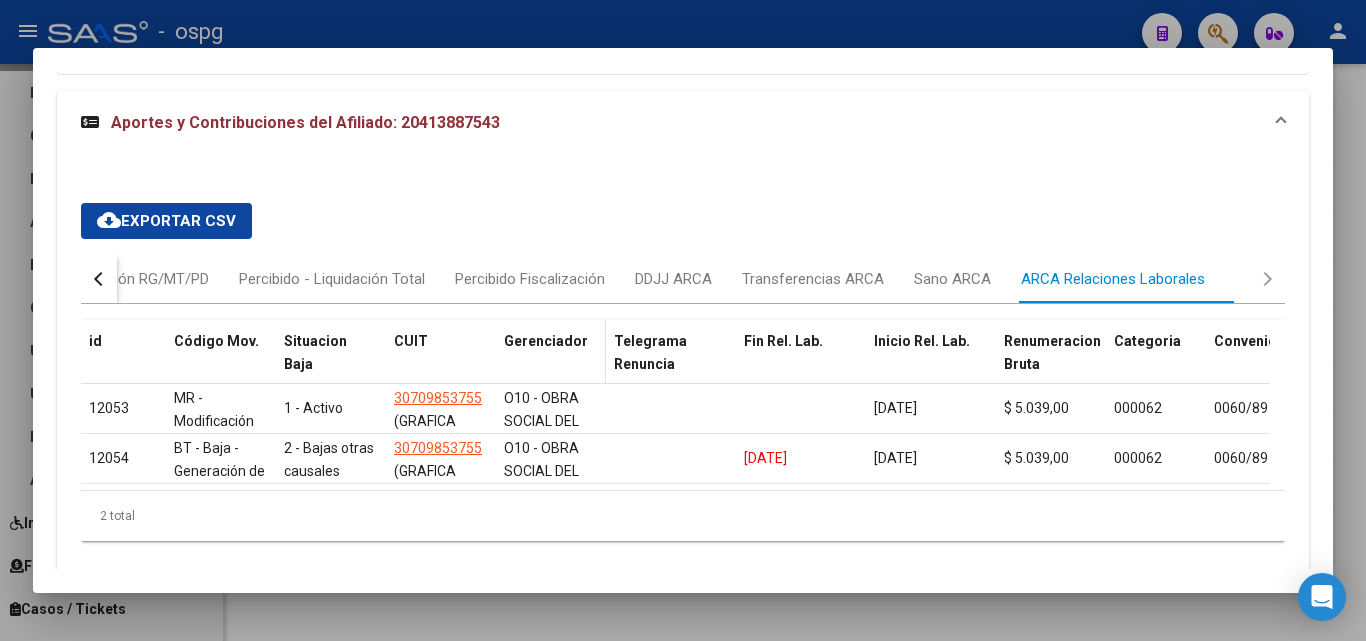 scroll, scrollTop: 1812, scrollLeft: 0, axis: vertical 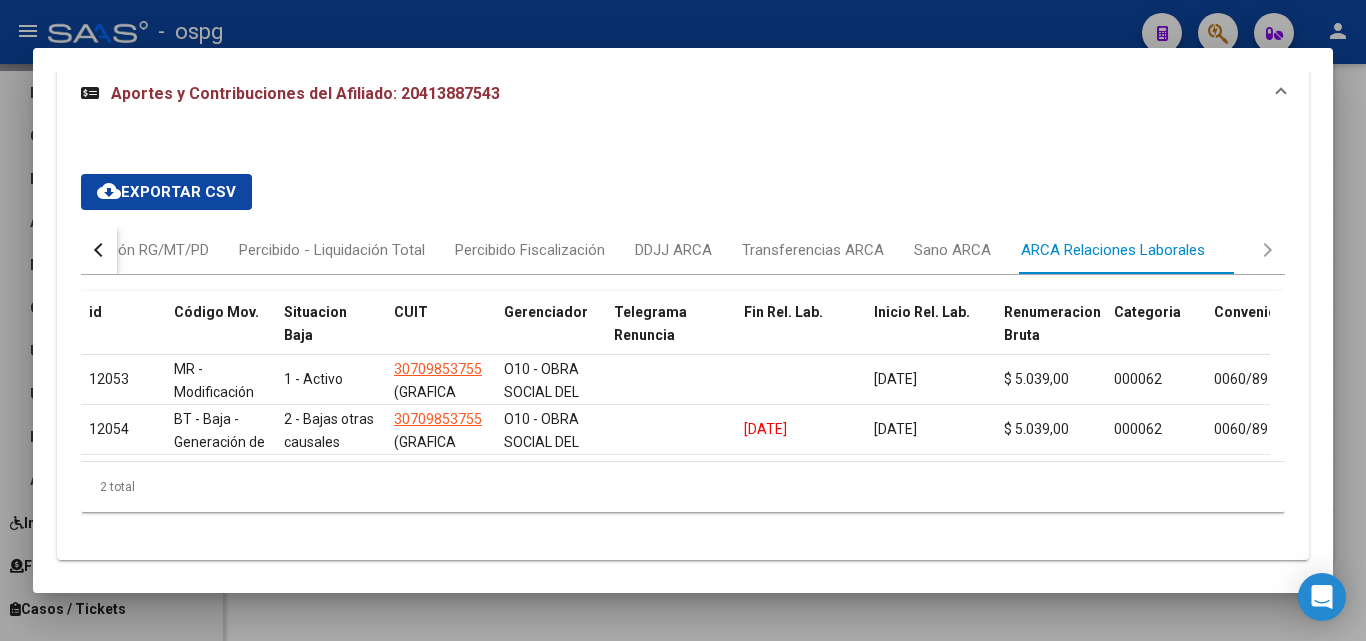 click at bounding box center (683, 320) 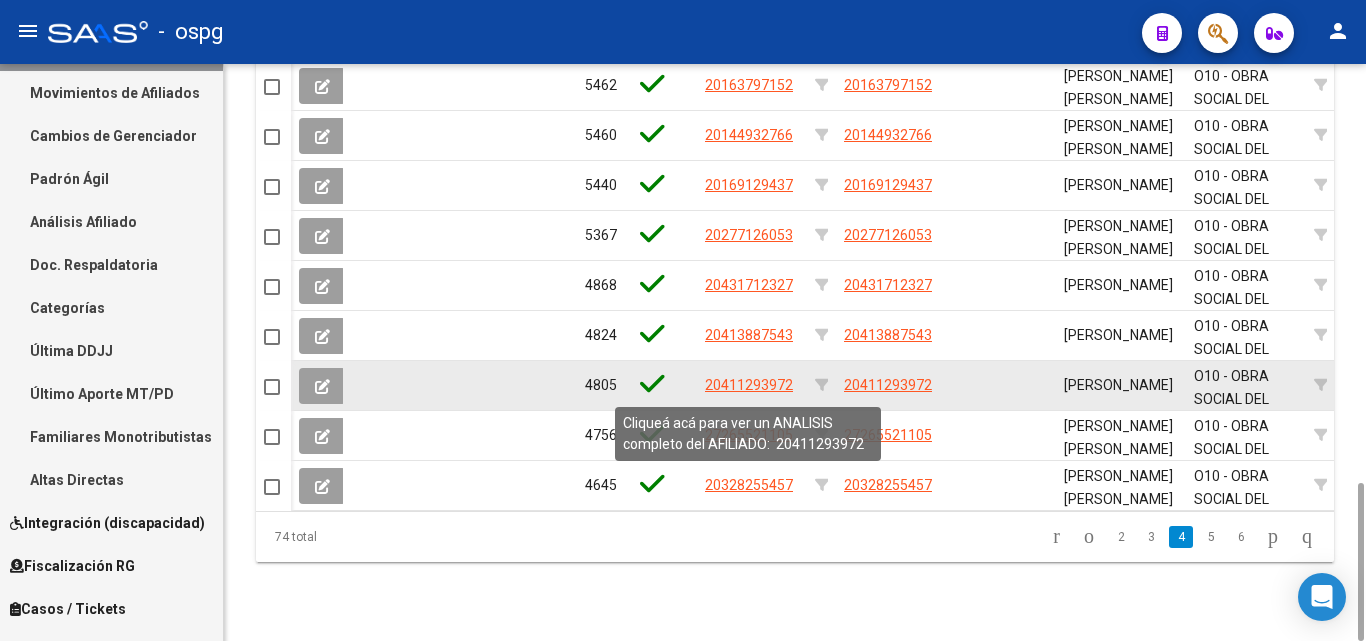 click on "20411293972" 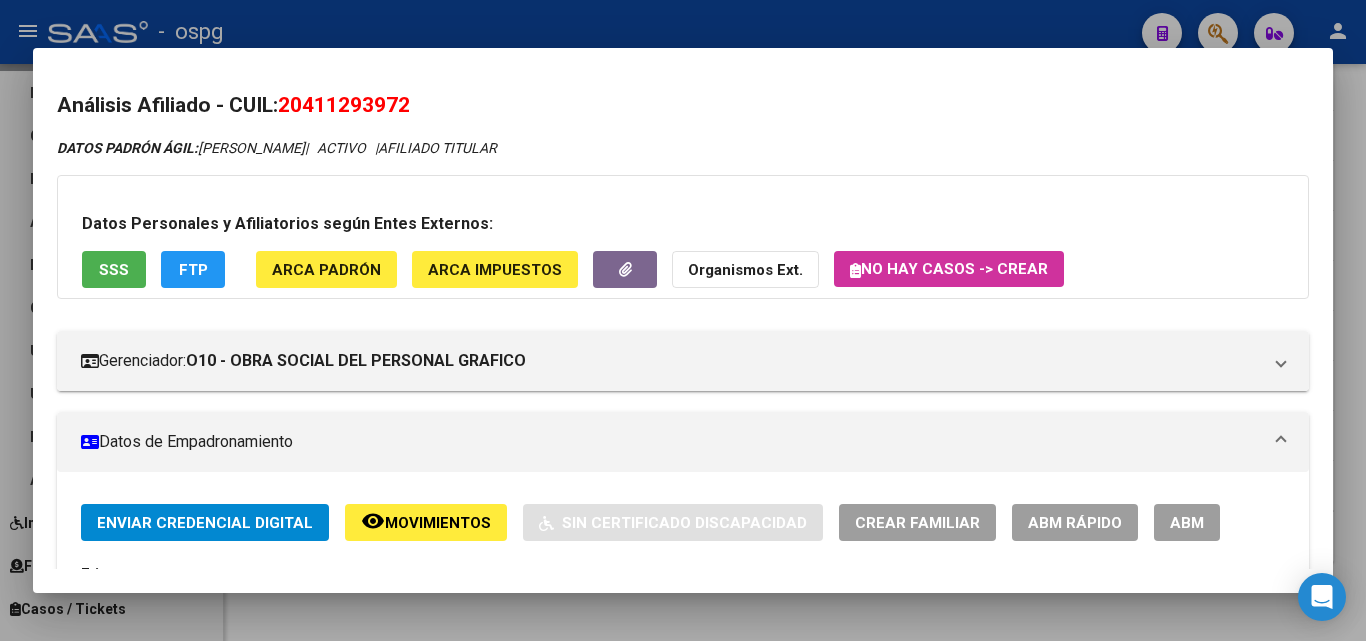 drag, startPoint x: 286, startPoint y: 103, endPoint x: 482, endPoint y: 106, distance: 196.02296 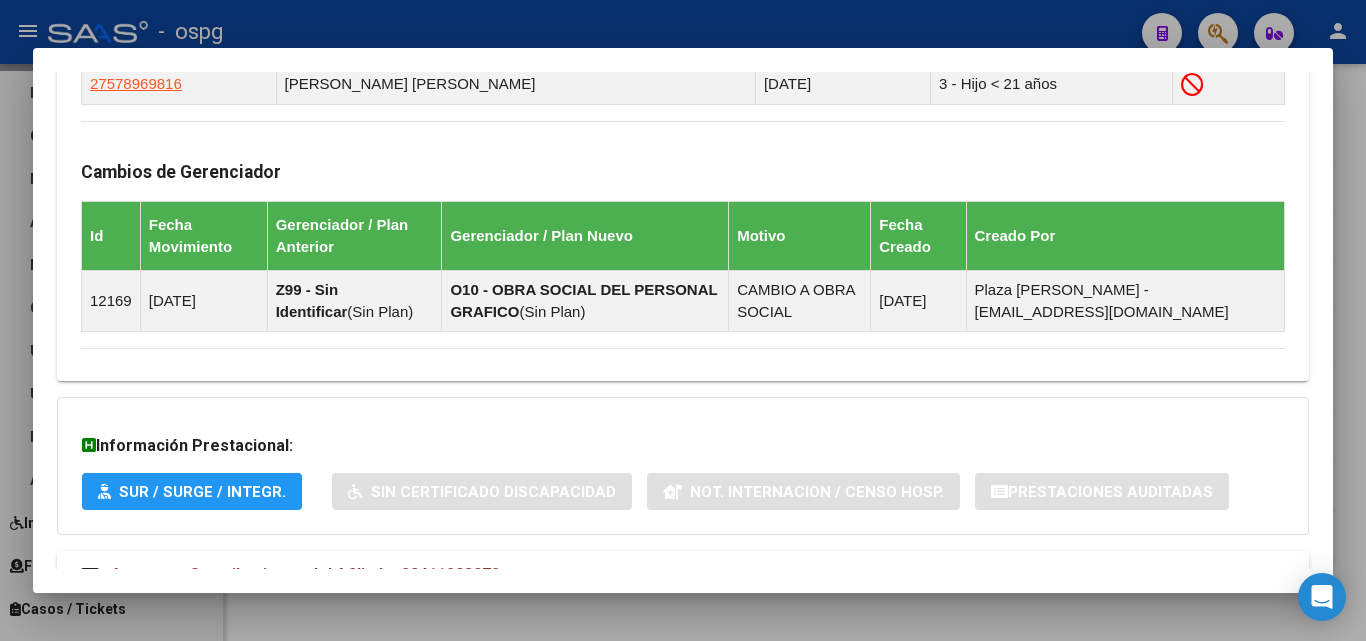 scroll, scrollTop: 1239, scrollLeft: 0, axis: vertical 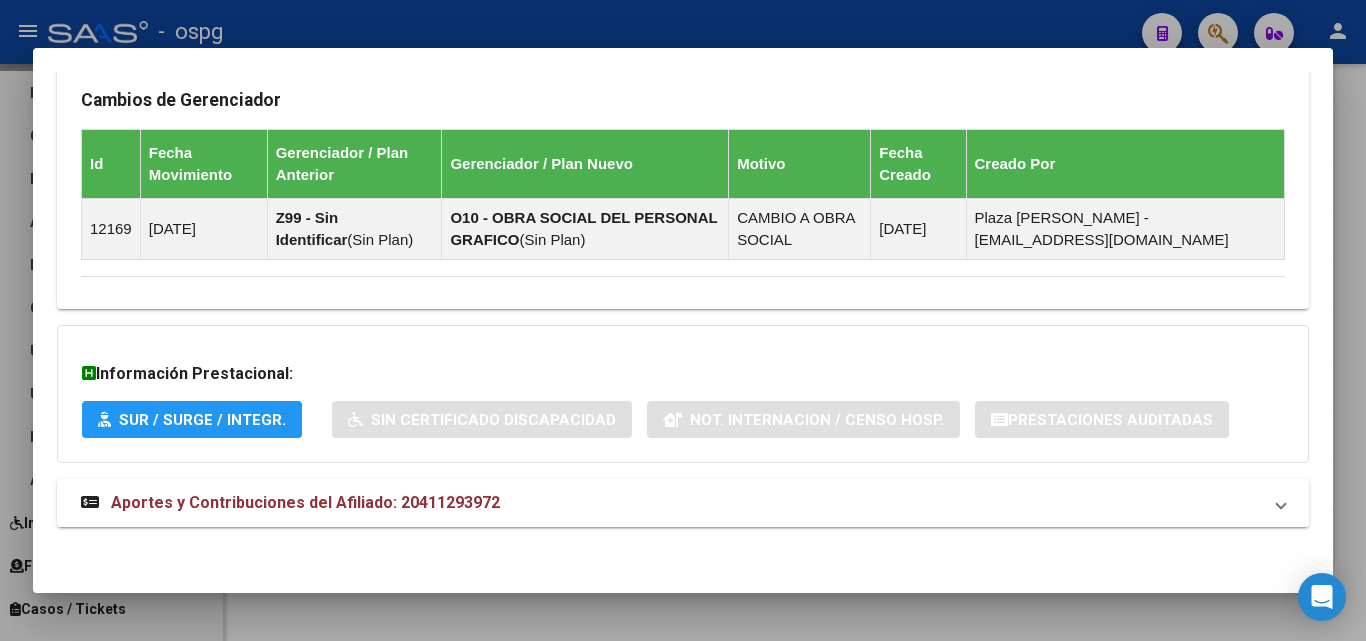 click on "Aportes y Contribuciones del Afiliado: 20411293972" at bounding box center (305, 502) 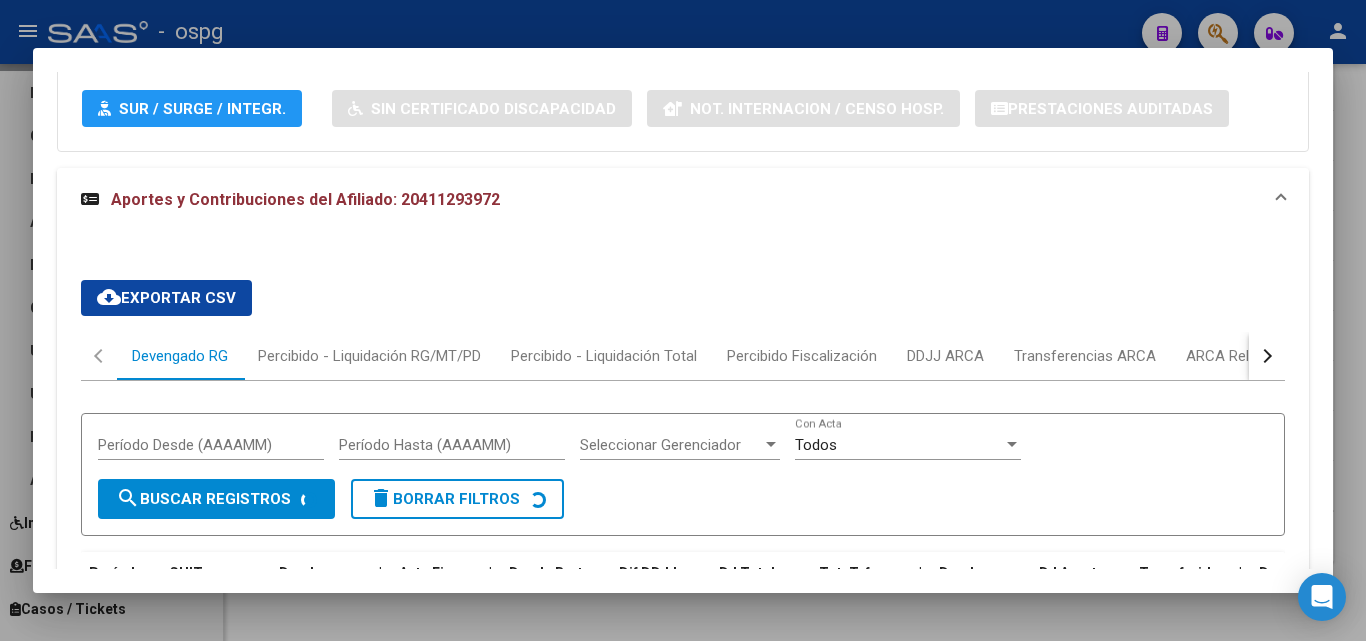 scroll, scrollTop: 1556, scrollLeft: 0, axis: vertical 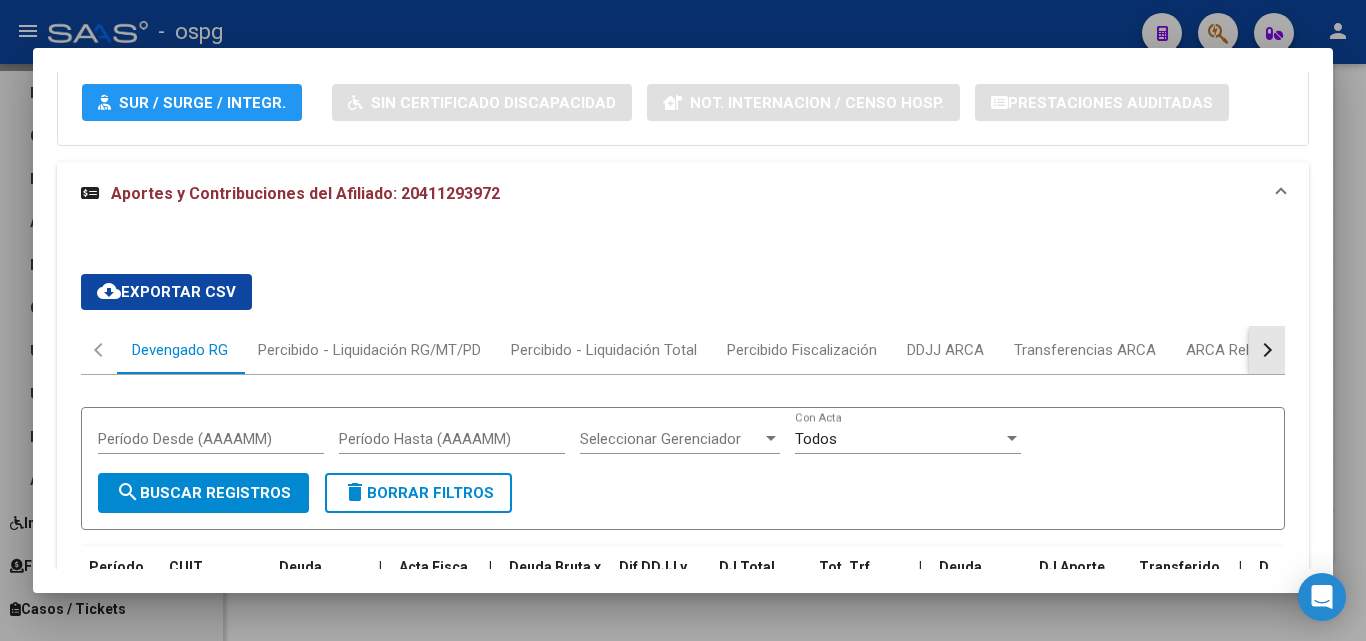 click at bounding box center (1267, 350) 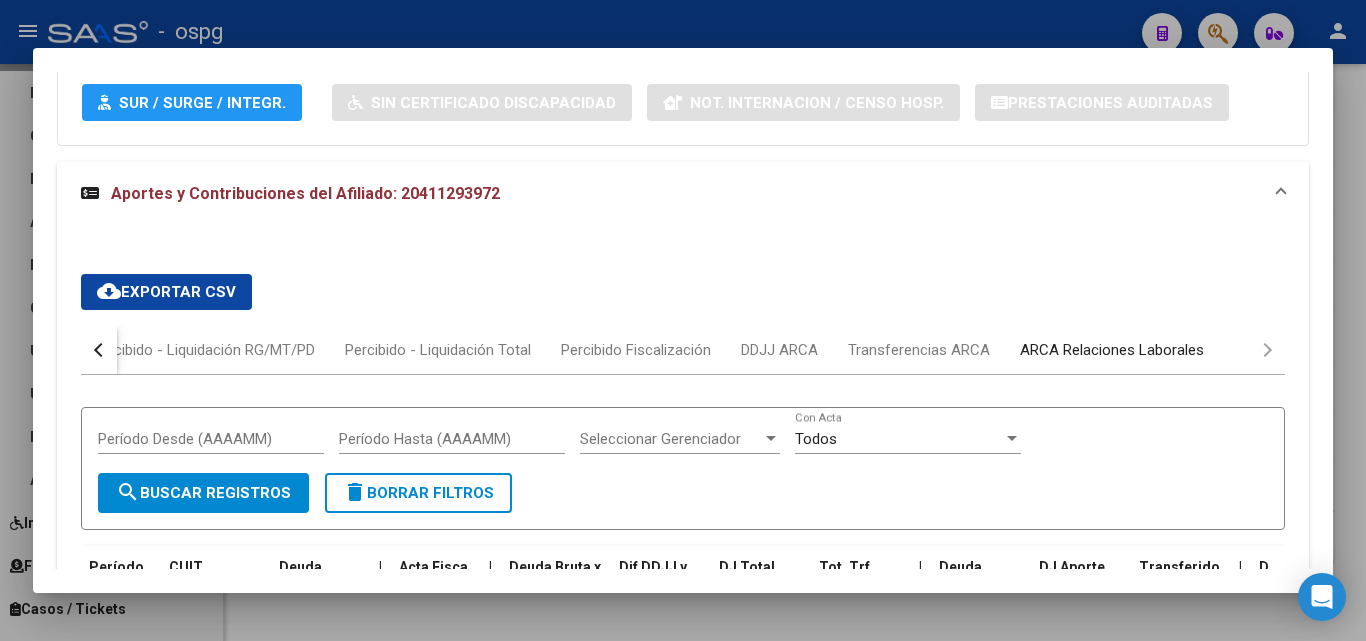 click on "ARCA Relaciones Laborales" at bounding box center [1112, 350] 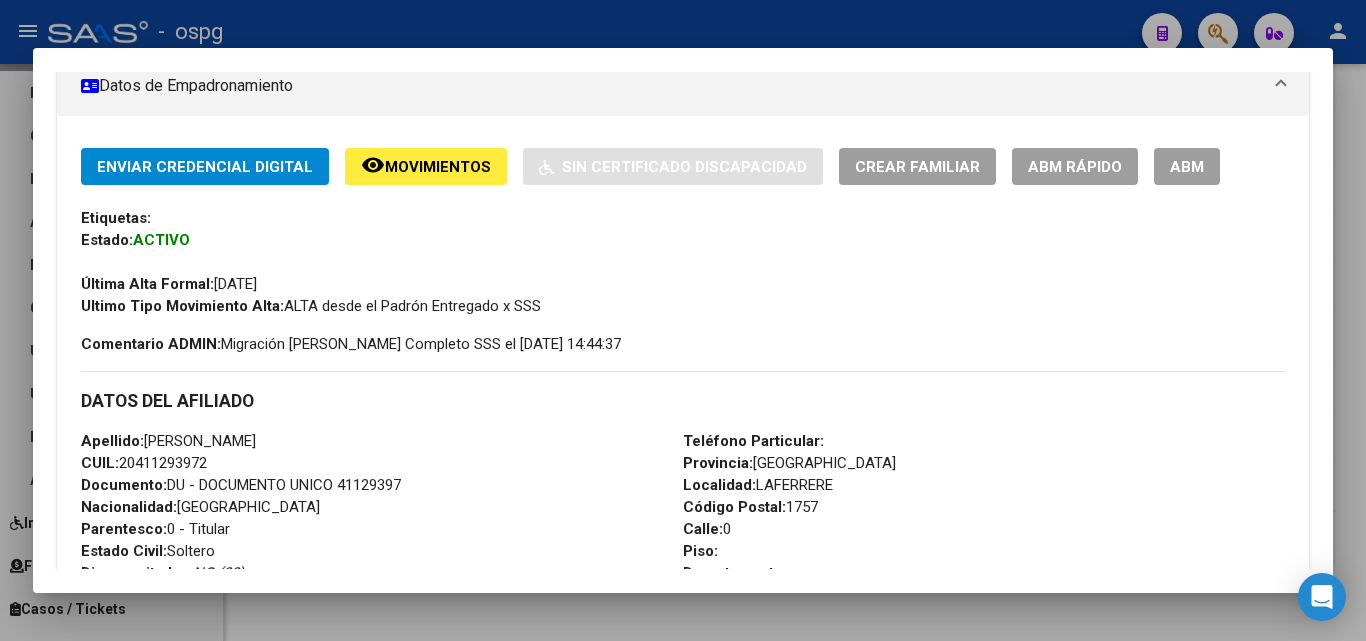 scroll, scrollTop: 0, scrollLeft: 0, axis: both 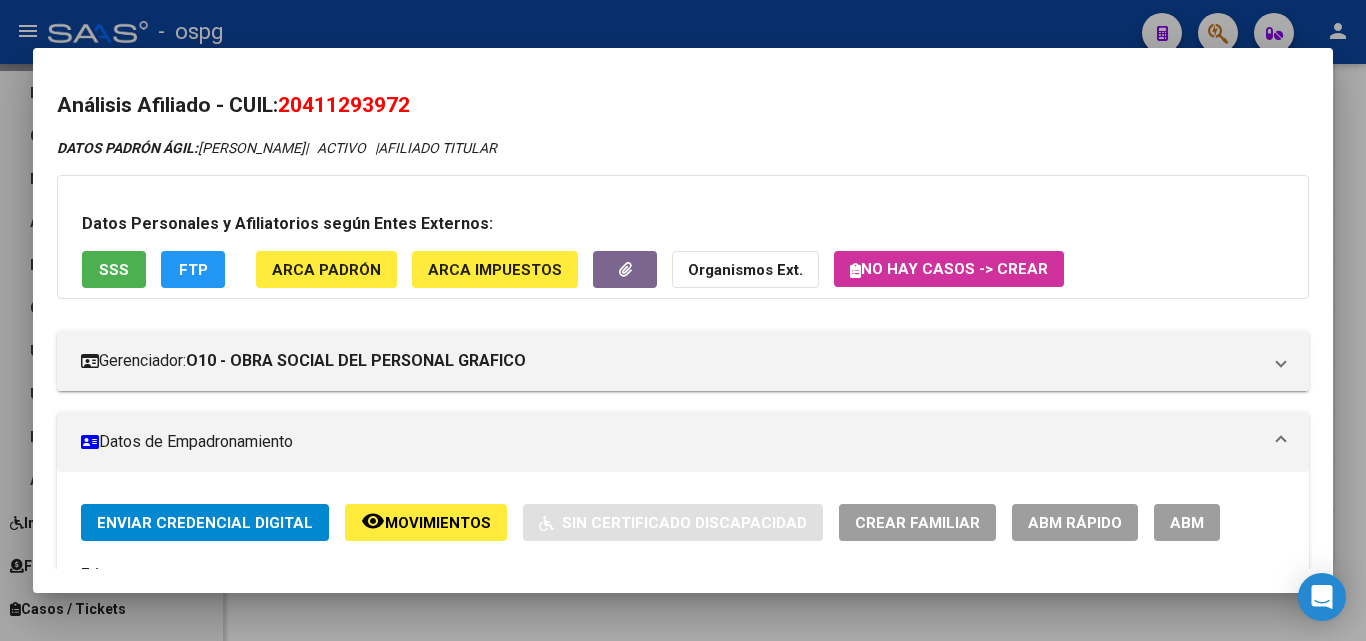 drag, startPoint x: 292, startPoint y: 103, endPoint x: 553, endPoint y: 105, distance: 261.00766 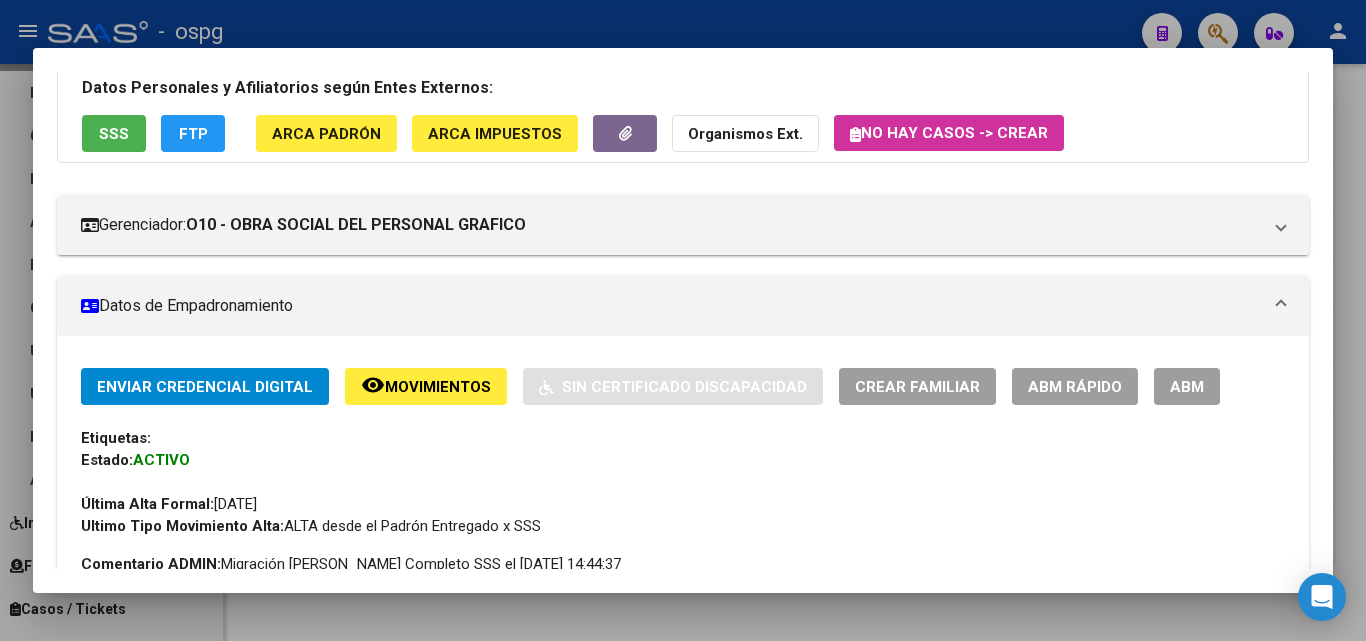 scroll, scrollTop: 0, scrollLeft: 0, axis: both 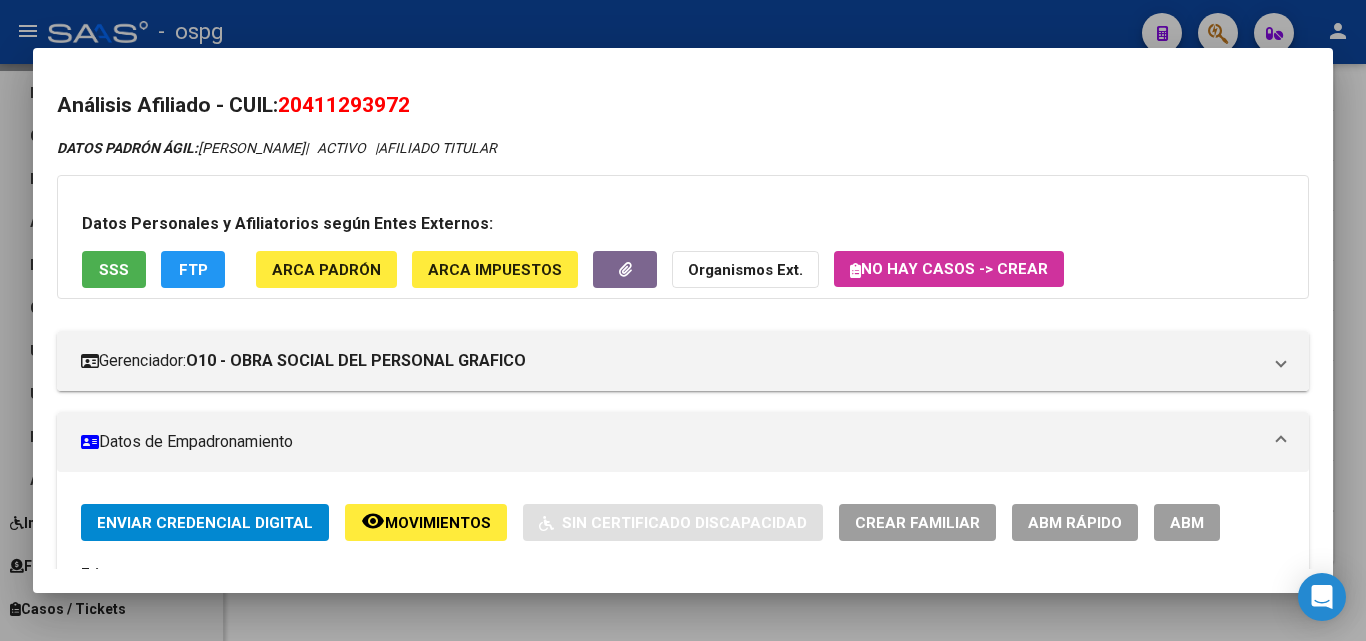 drag, startPoint x: 286, startPoint y: 103, endPoint x: 526, endPoint y: 102, distance: 240.00209 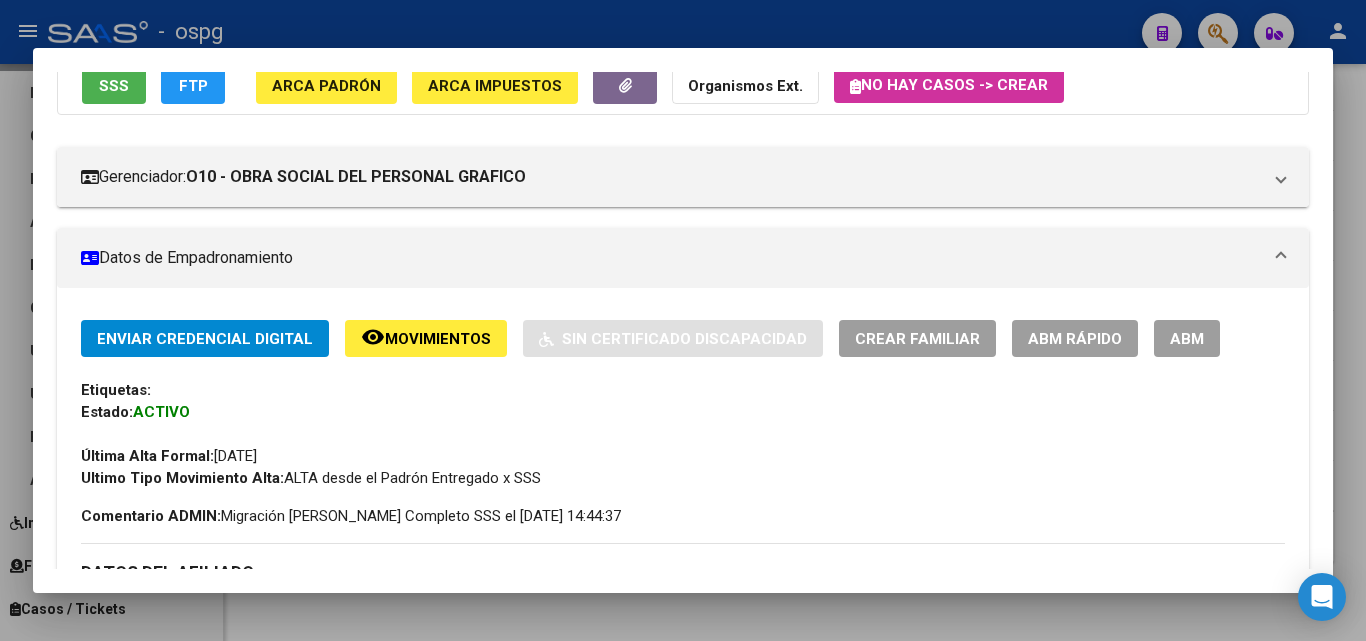 scroll, scrollTop: 300, scrollLeft: 0, axis: vertical 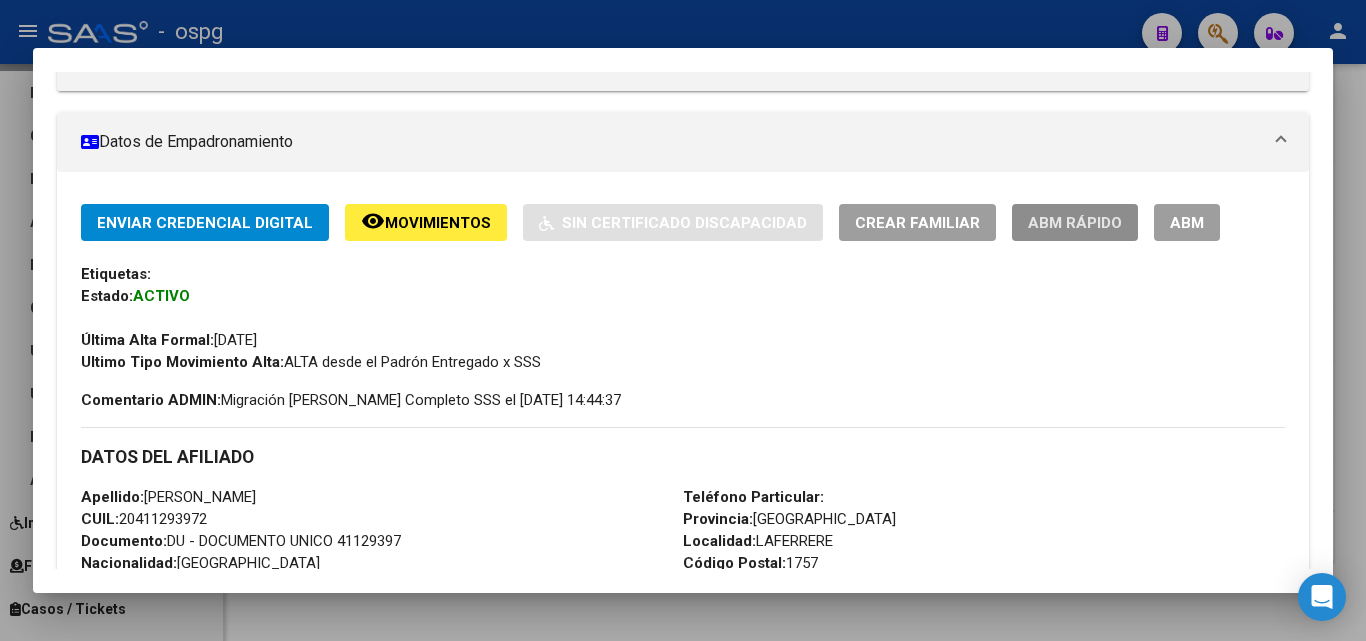 click on "ABM Rápido" 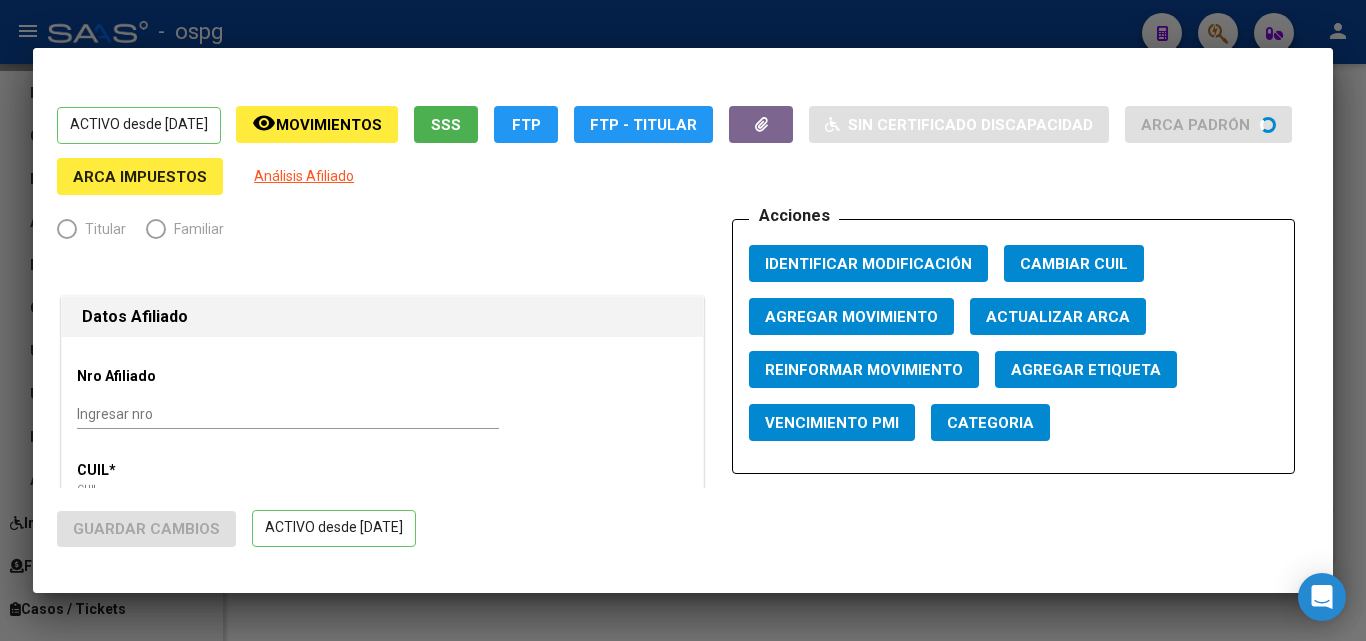 radio on "true" 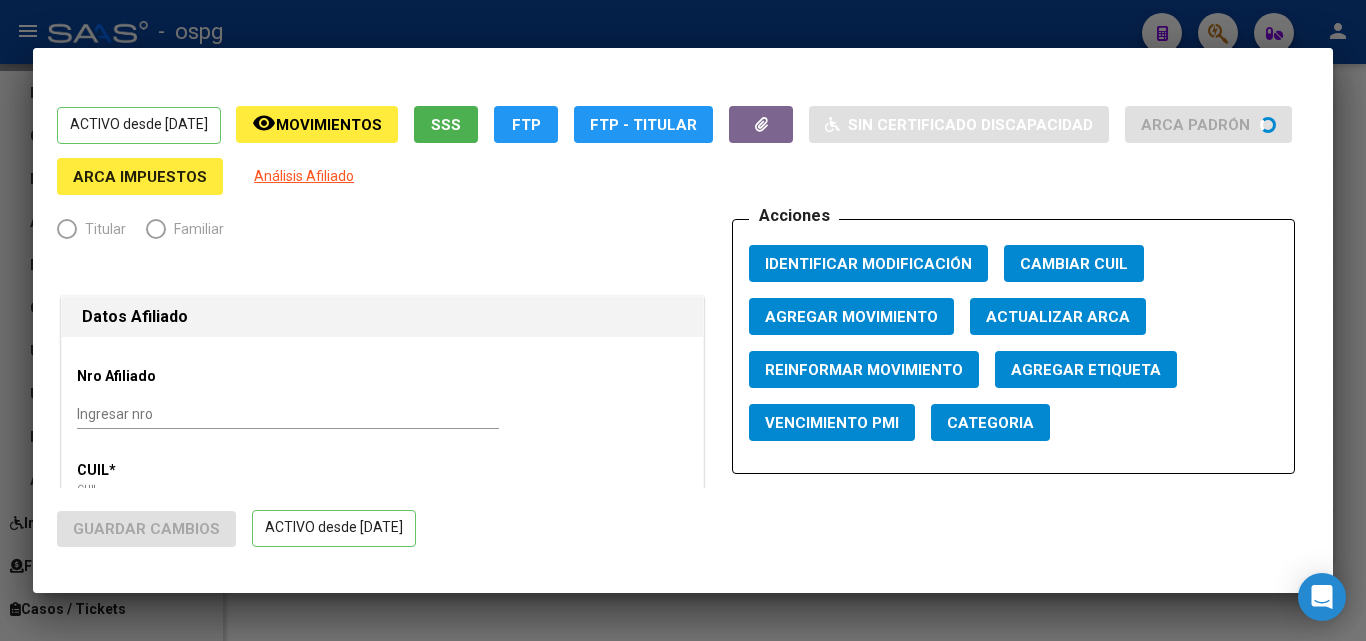 type on "30-71038208-1" 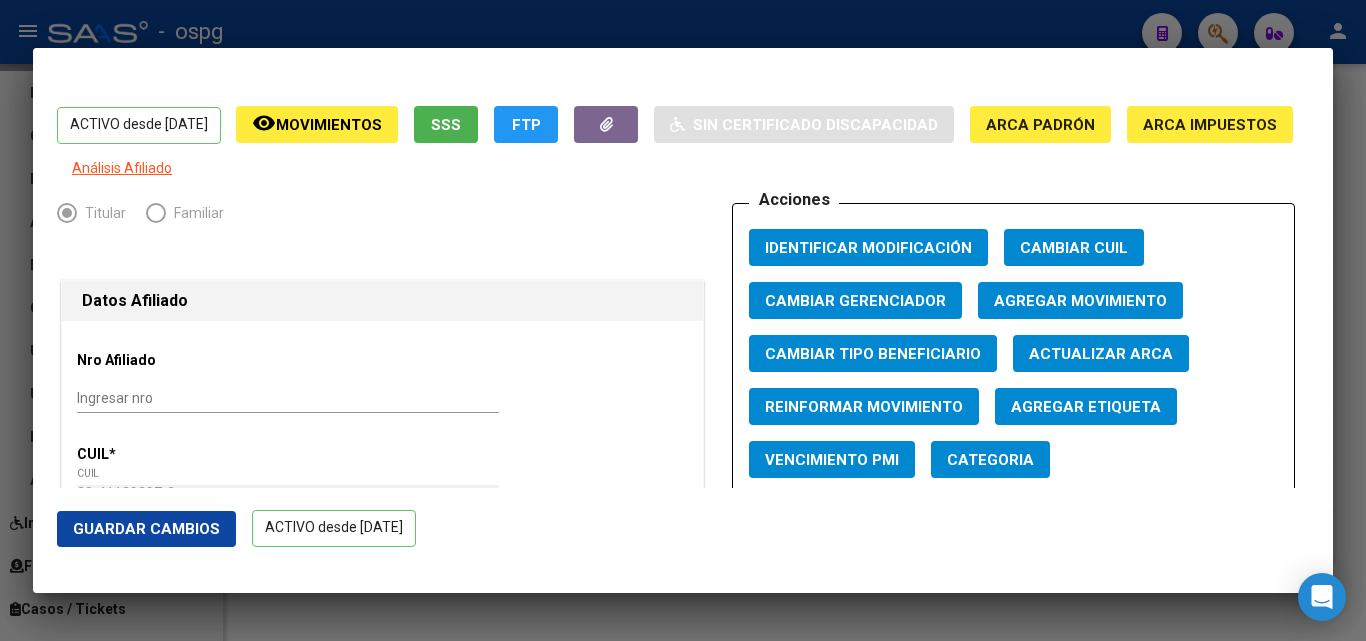 click on "Agregar Movimiento" 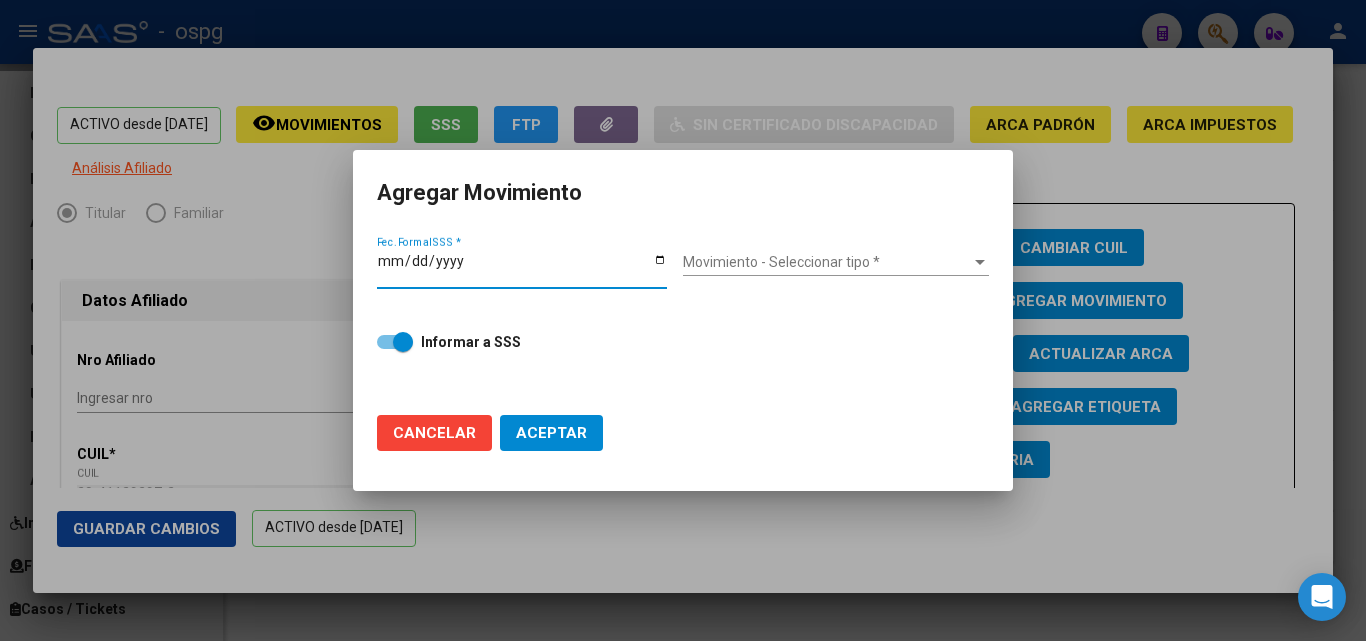 click on "Fec. Formal SSS *" at bounding box center (522, 268) 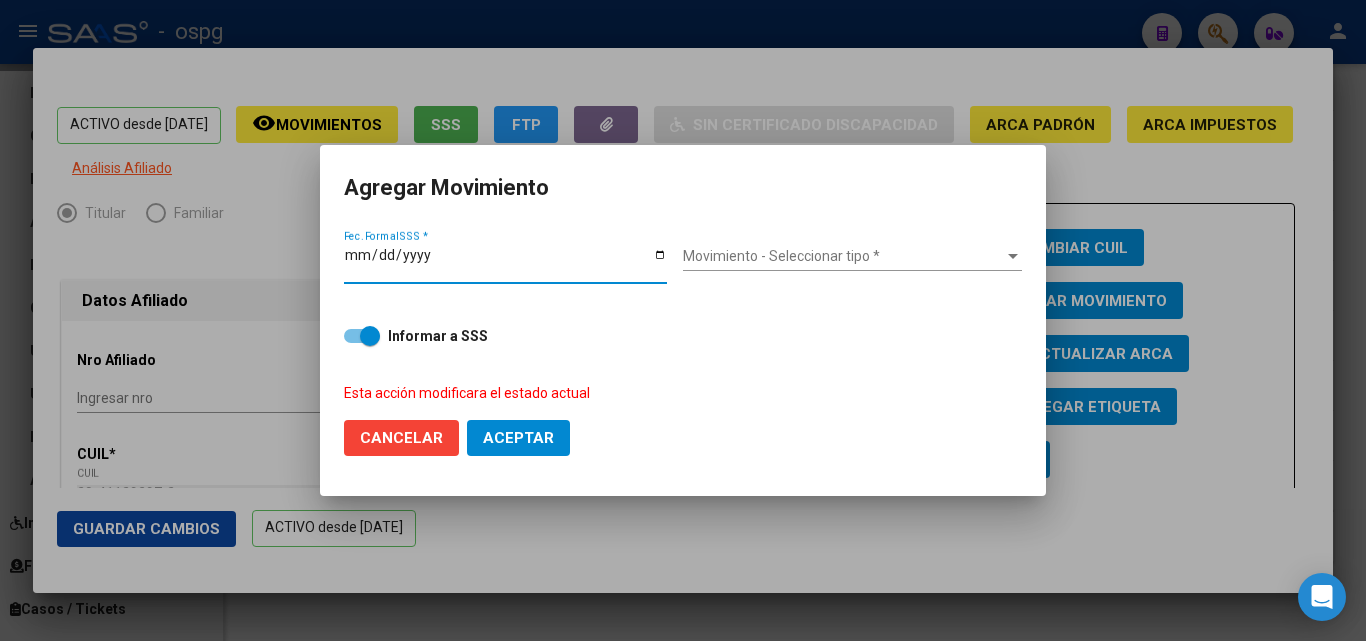 click on "Movimiento - Seleccionar tipo *" at bounding box center [843, 256] 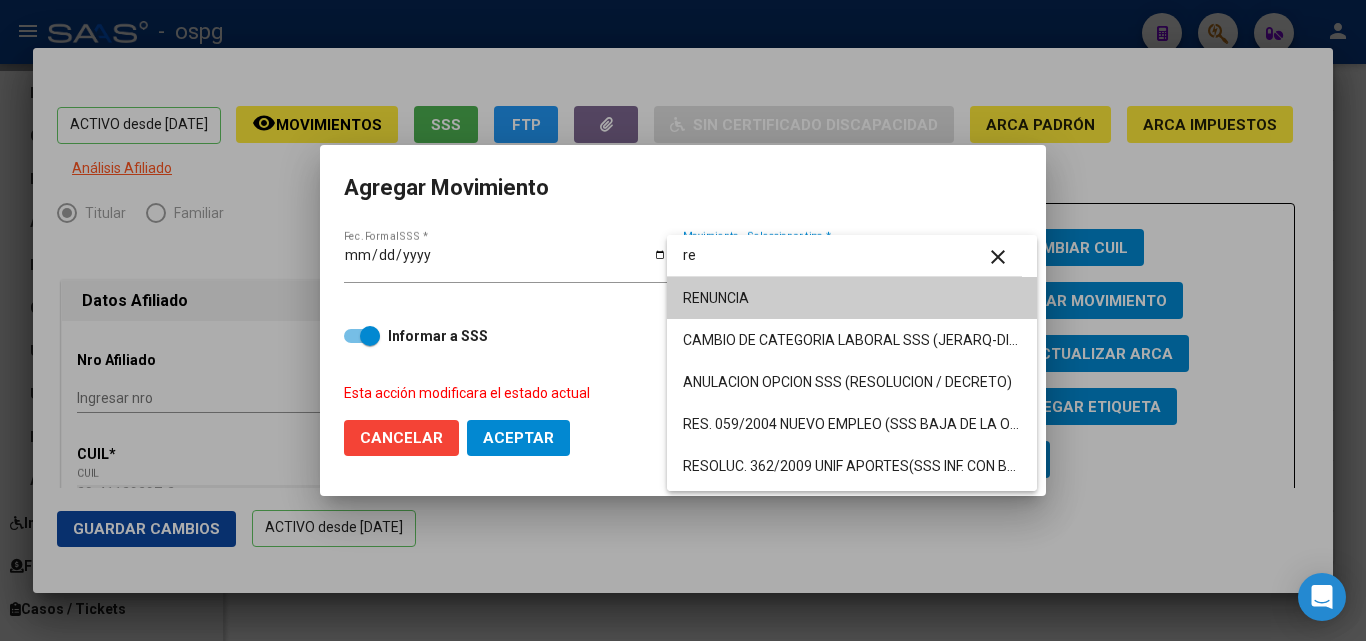 type on "re" 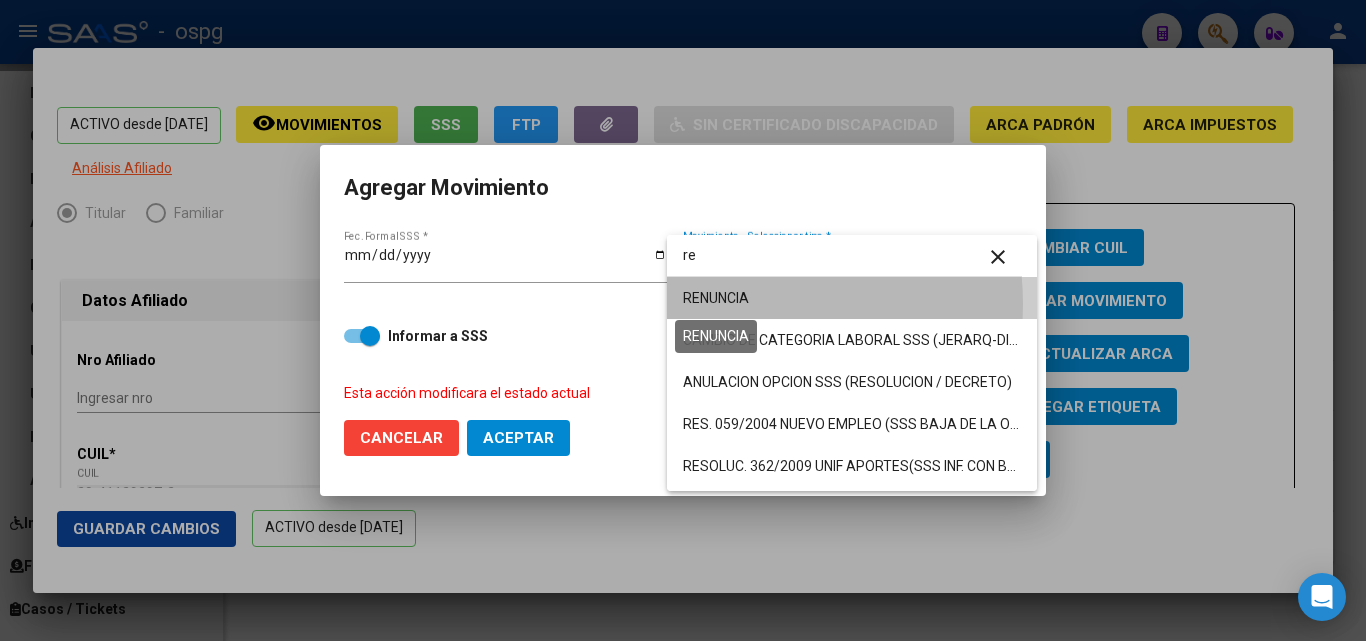 click on "RENUNCIA" at bounding box center [716, 298] 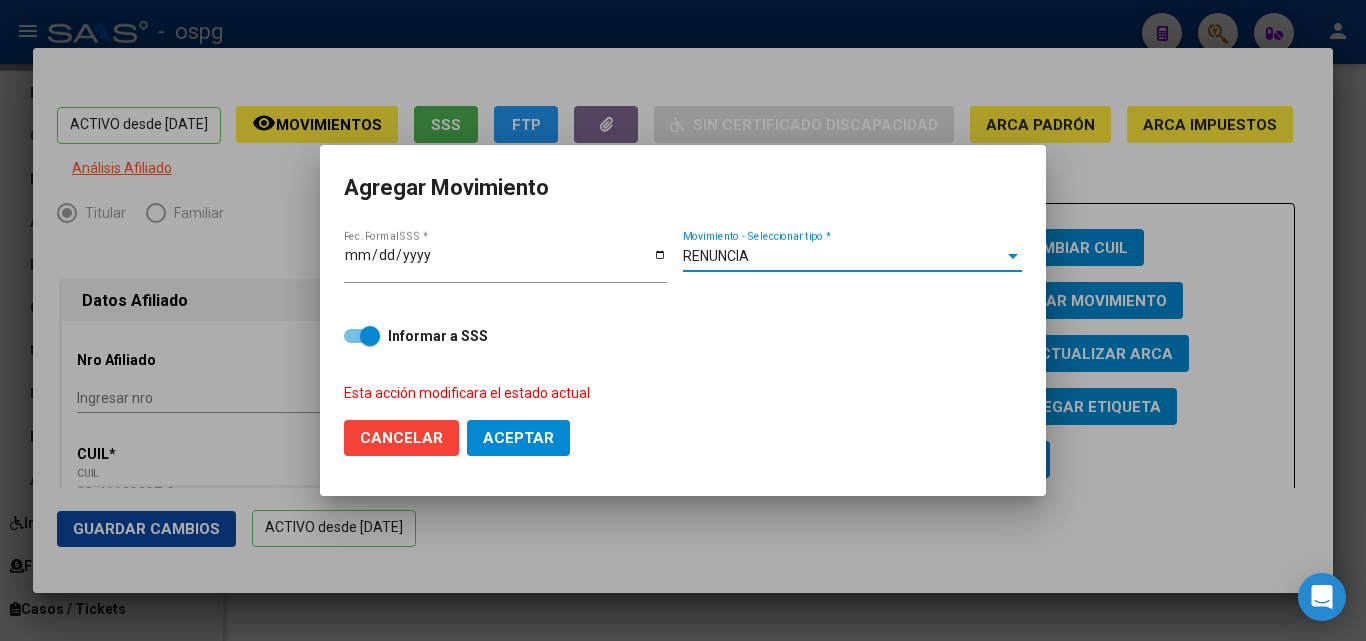 click on "Aceptar" 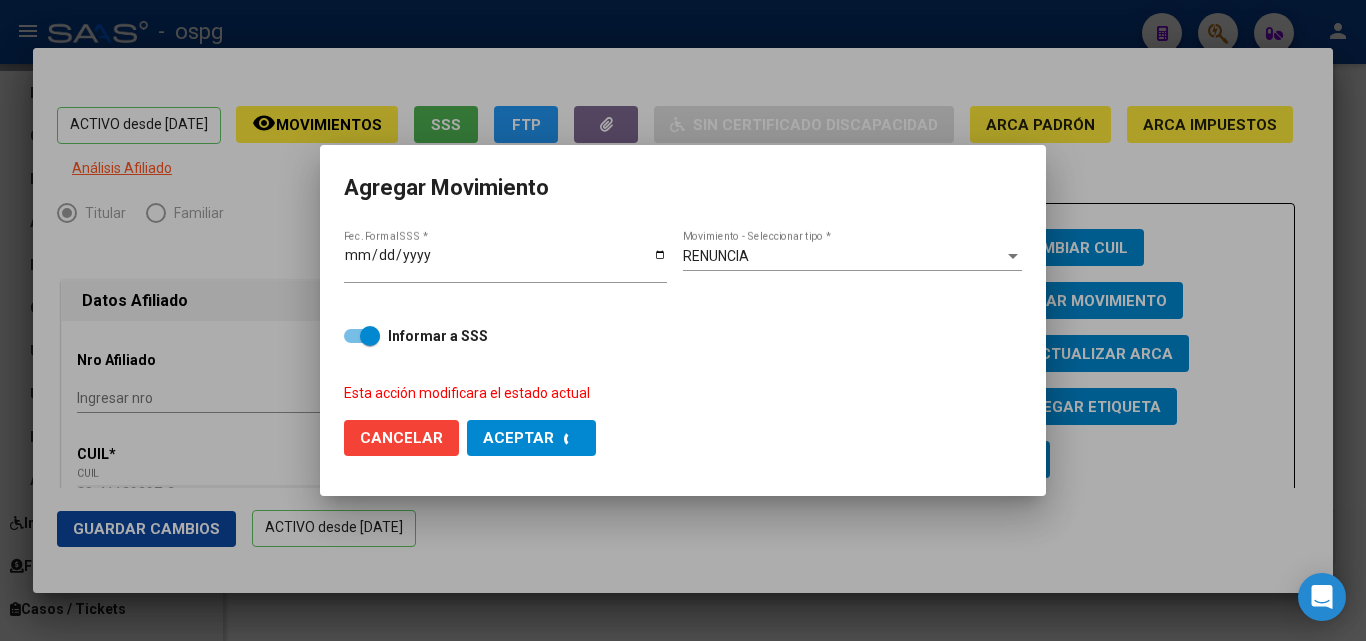 checkbox on "false" 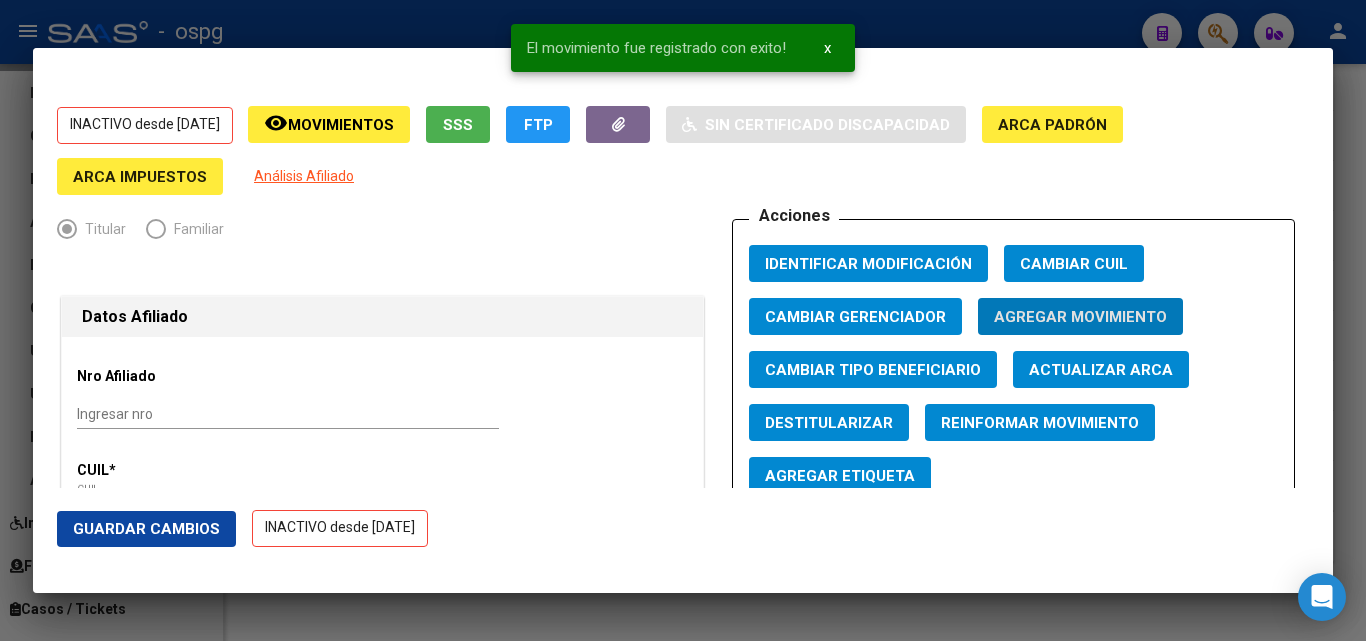 click at bounding box center [683, 320] 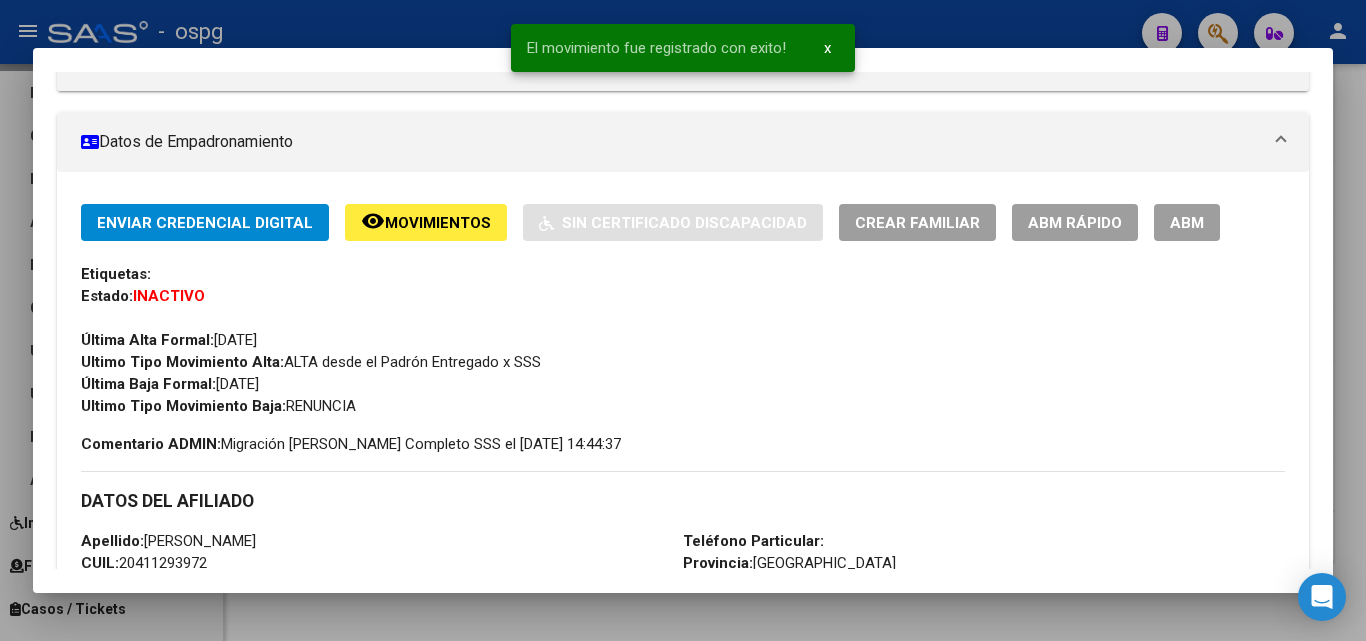 click on "Análisis Afiliado - CUIL:  20411293972 DATOS PADRÓN ÁGIL:  AGUIRRE MATIAS ENZO                 |   ACTIVO   |     AFILIADO TITULAR  Datos Personales y Afiliatorios según Entes Externos: SSS FTP ARCA Padrón ARCA Impuestos Organismos Ext.   No hay casos -> Crear
Gerenciador:      O10 - OBRA SOCIAL DEL PERSONAL GRAFICO Atención telefónica: Atención emergencias: Otros Datos Útiles:    Datos de Empadronamiento  Enviar Credencial Digital remove_red_eye Movimientos    Sin Certificado Discapacidad Crear Familiar ABM Rápido ABM Etiquetas: Estado: INACTIVO Última Alta Formal:  23/03/2022 Ultimo Tipo Movimiento Alta:  ALTA desde el Padrón Entregado x SSS Última Baja Formal:  07/07/2025 Ultimo Tipo Movimiento Baja:  RENUNCIA Comentario ADMIN:  Migración Padrón Completo SSS el 2024-08-29 14:44:37 DATOS DEL AFILIADO Apellido:   AGUIRRE MATIAS ENZO            CUIL:  20411293972 Documento:  DU - DOCUMENTO UNICO 41129397  Nacionalidad:  ARGENTINA Parentesco:  0 - Titular Estado Civil:  Soltero" at bounding box center [683, 320] 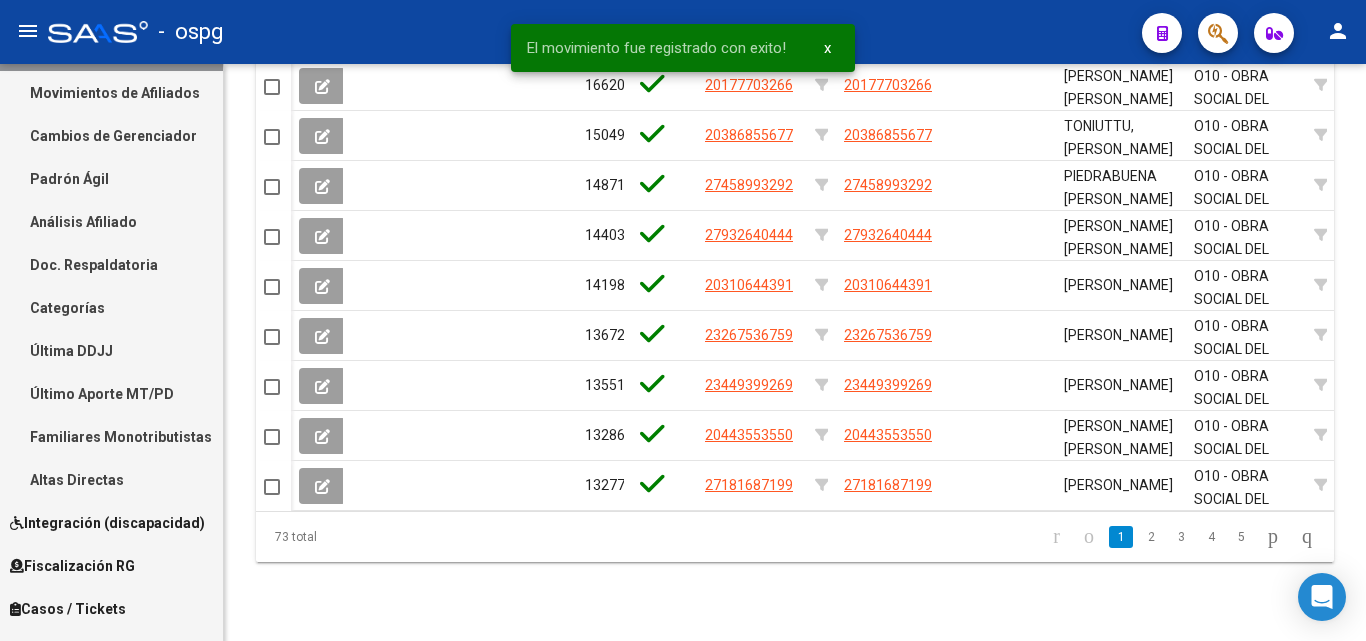 click on "4" 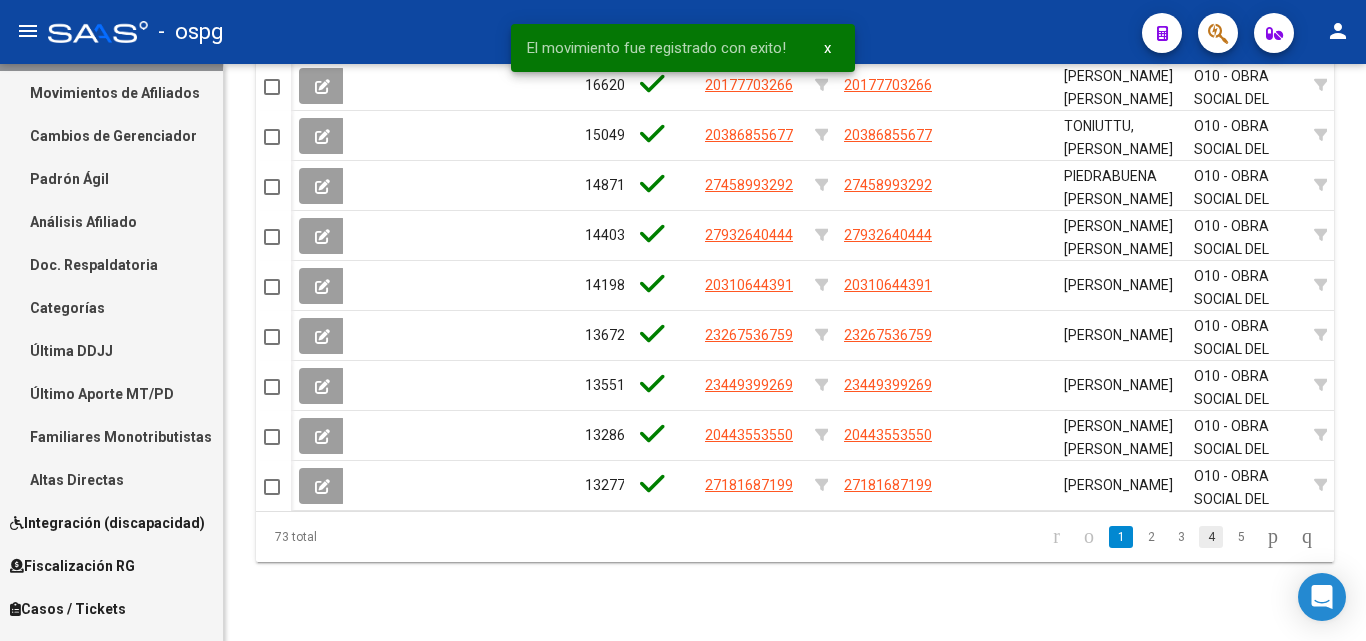 click on "4" 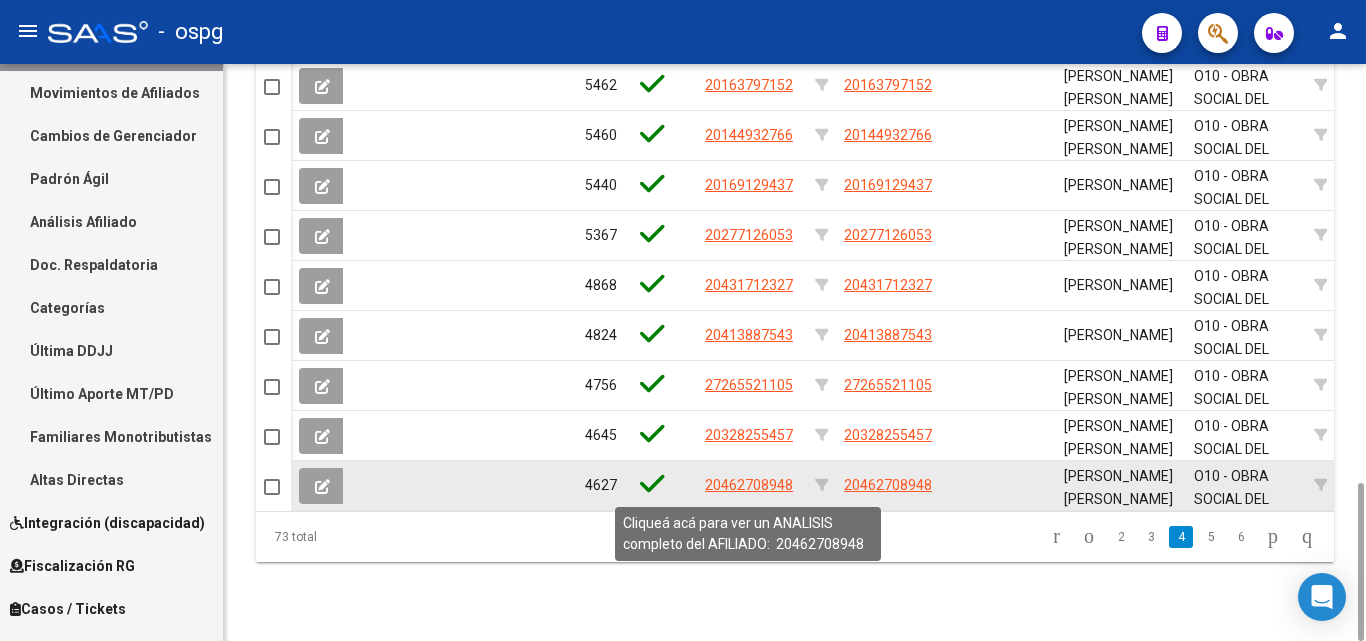 click on "20462708948" 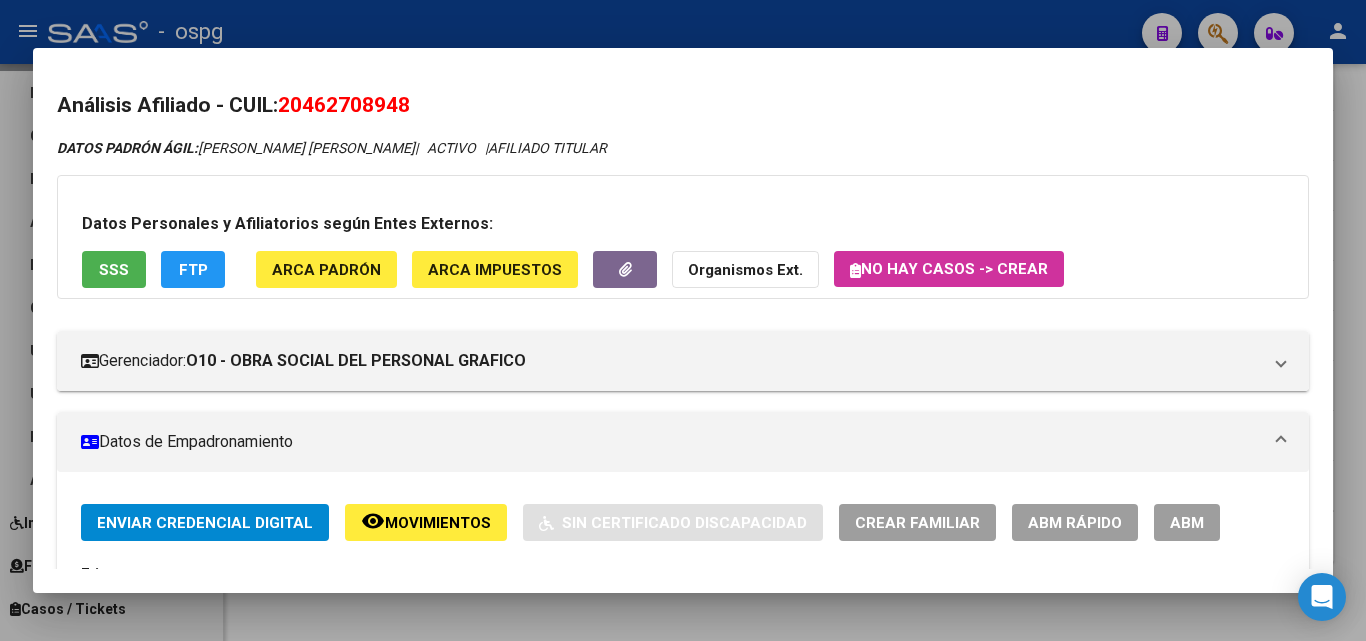 click on "20462708948" at bounding box center [344, 105] 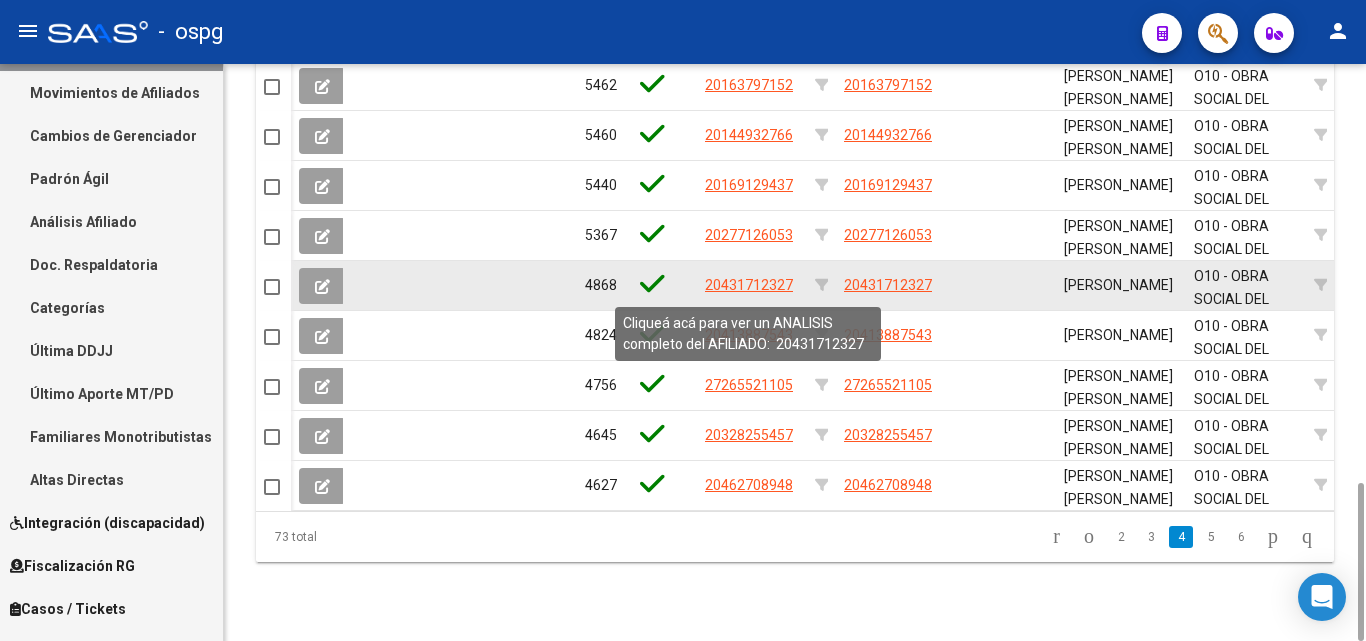 click on "20431712327" 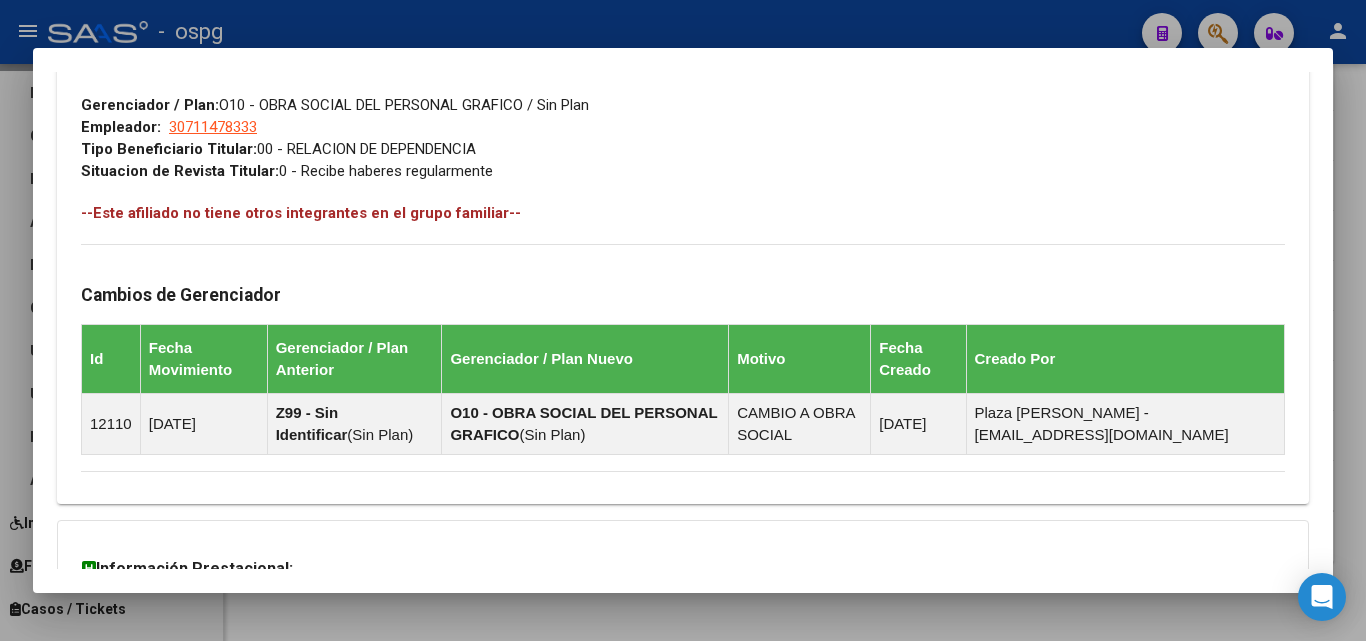 scroll, scrollTop: 1181, scrollLeft: 0, axis: vertical 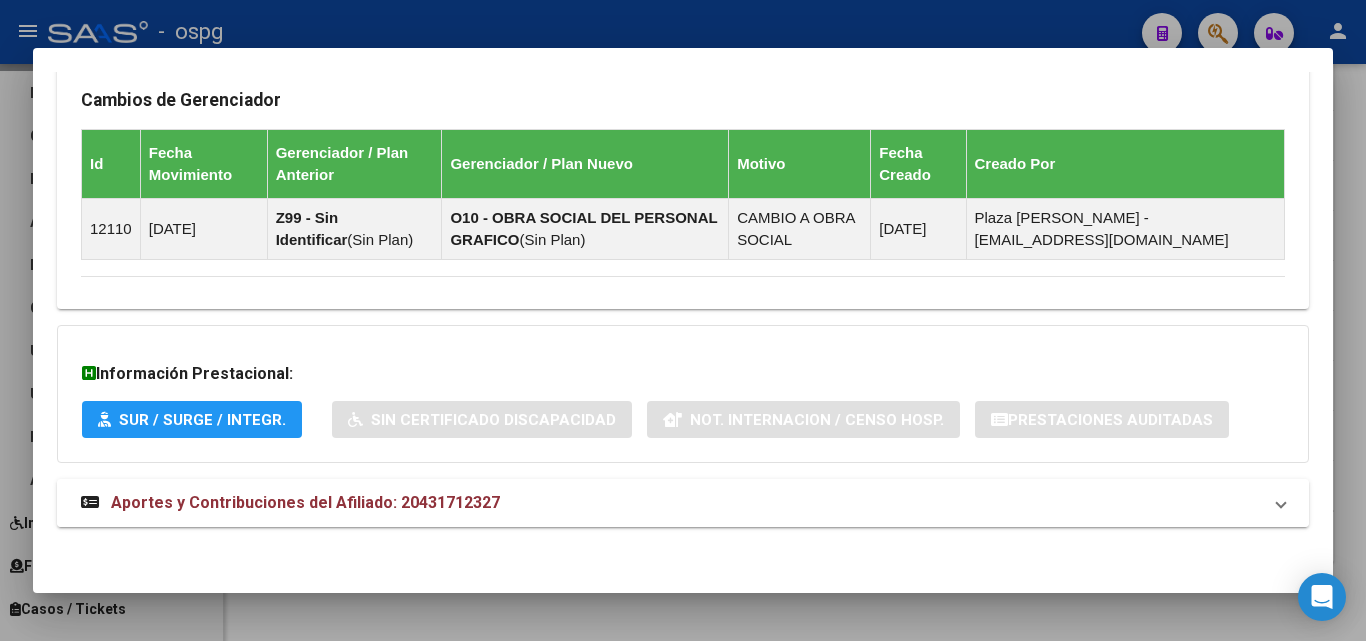click on "Aportes y Contribuciones del Afiliado: 20431712327" at bounding box center [671, 503] 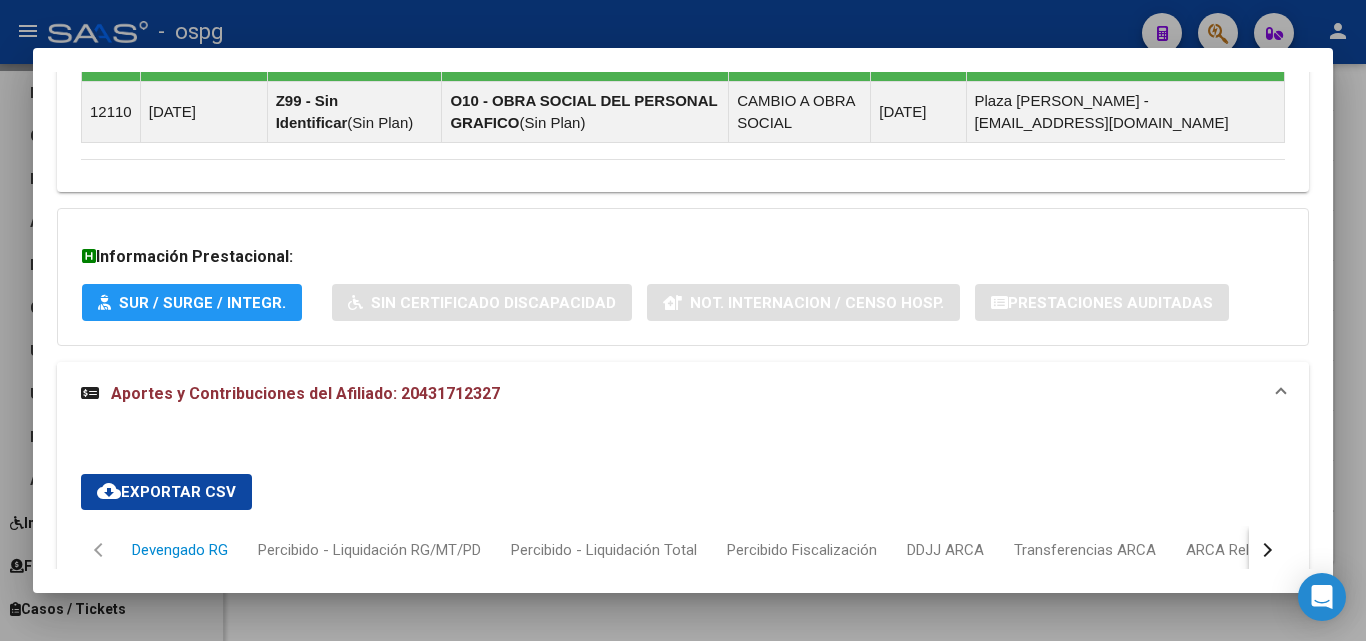 scroll, scrollTop: 1658, scrollLeft: 0, axis: vertical 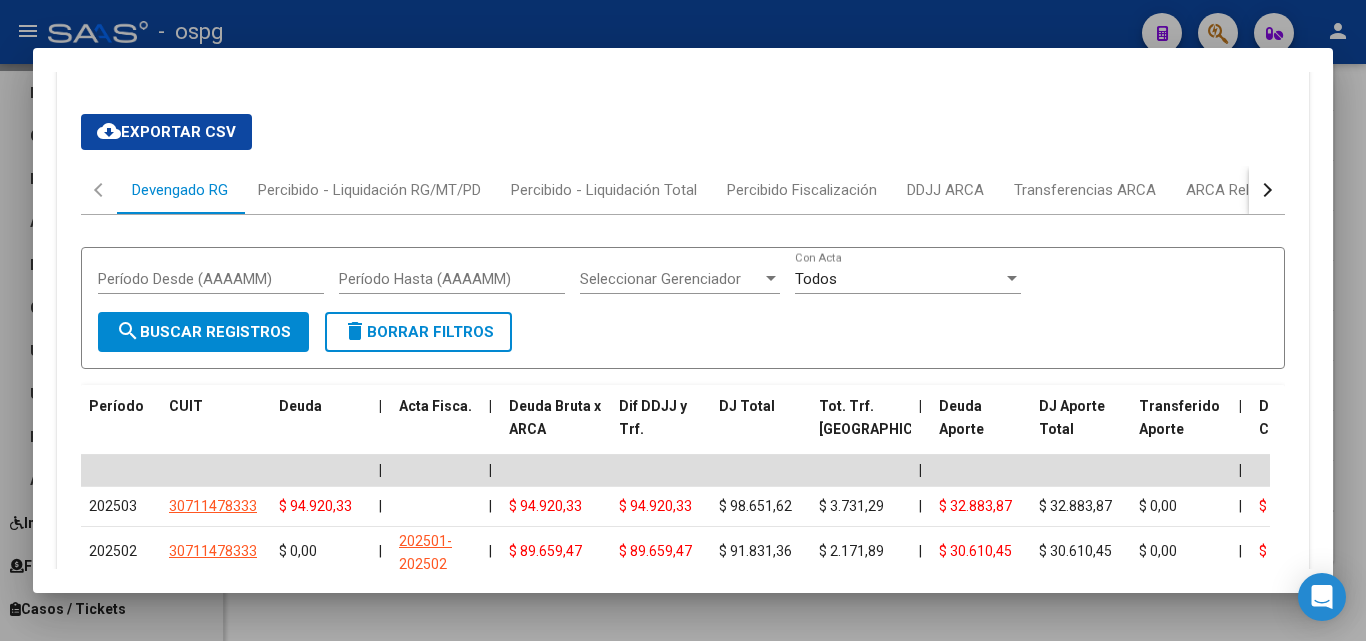 click at bounding box center (1265, 190) 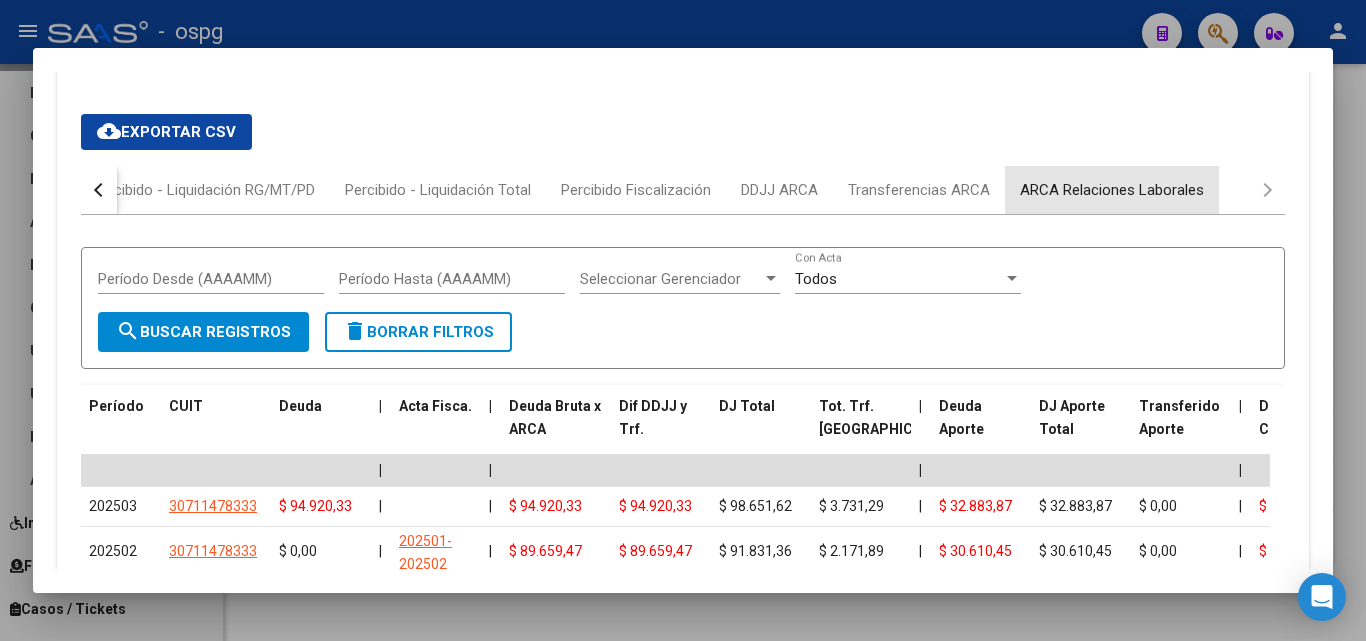 click on "ARCA Relaciones Laborales" at bounding box center (1112, 190) 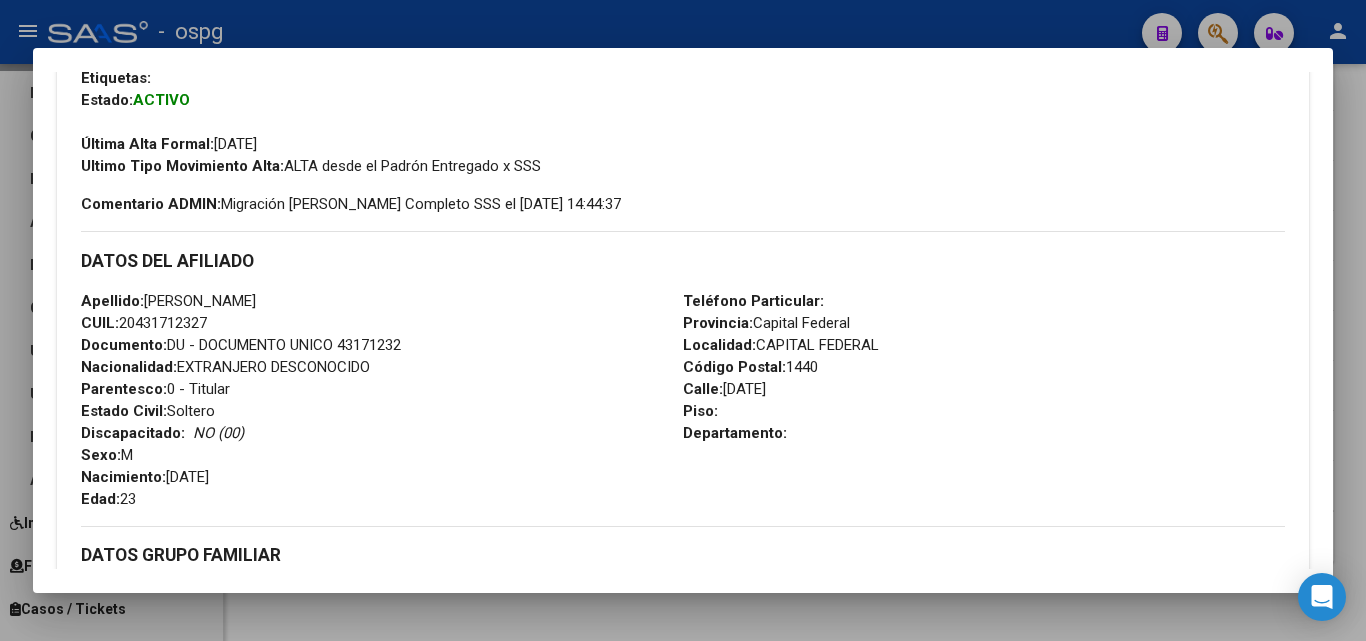 scroll, scrollTop: 0, scrollLeft: 0, axis: both 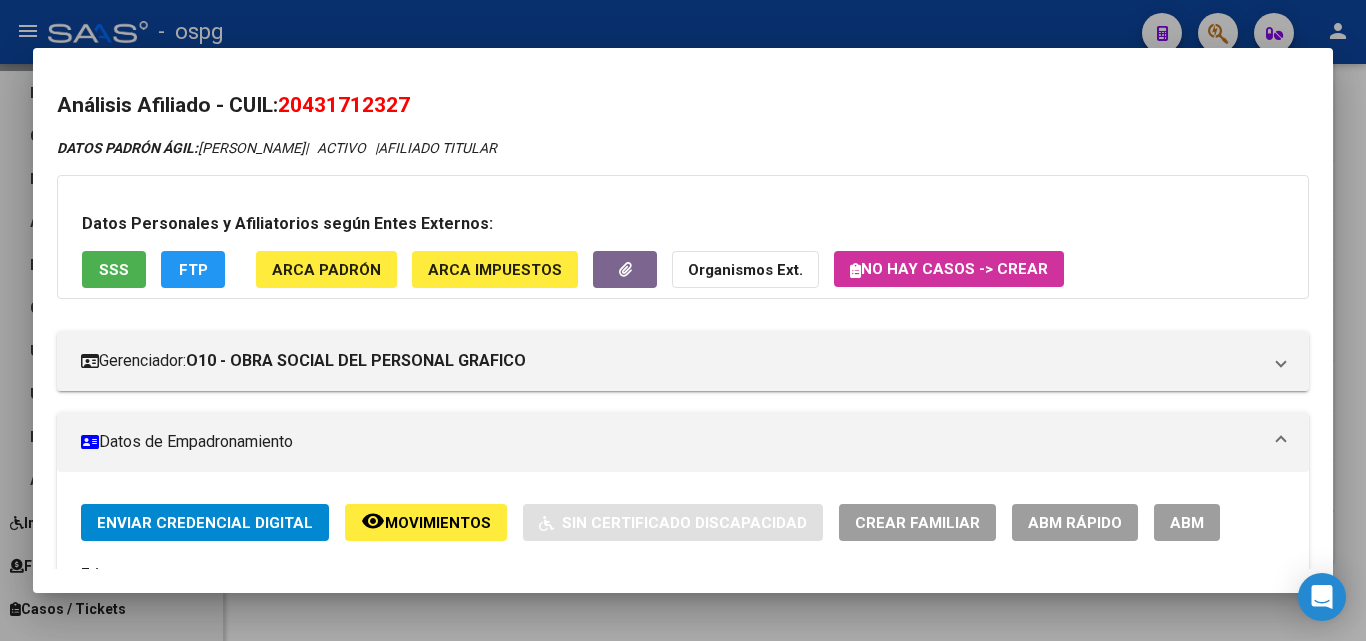 drag, startPoint x: 283, startPoint y: 100, endPoint x: 309, endPoint y: 101, distance: 26.019224 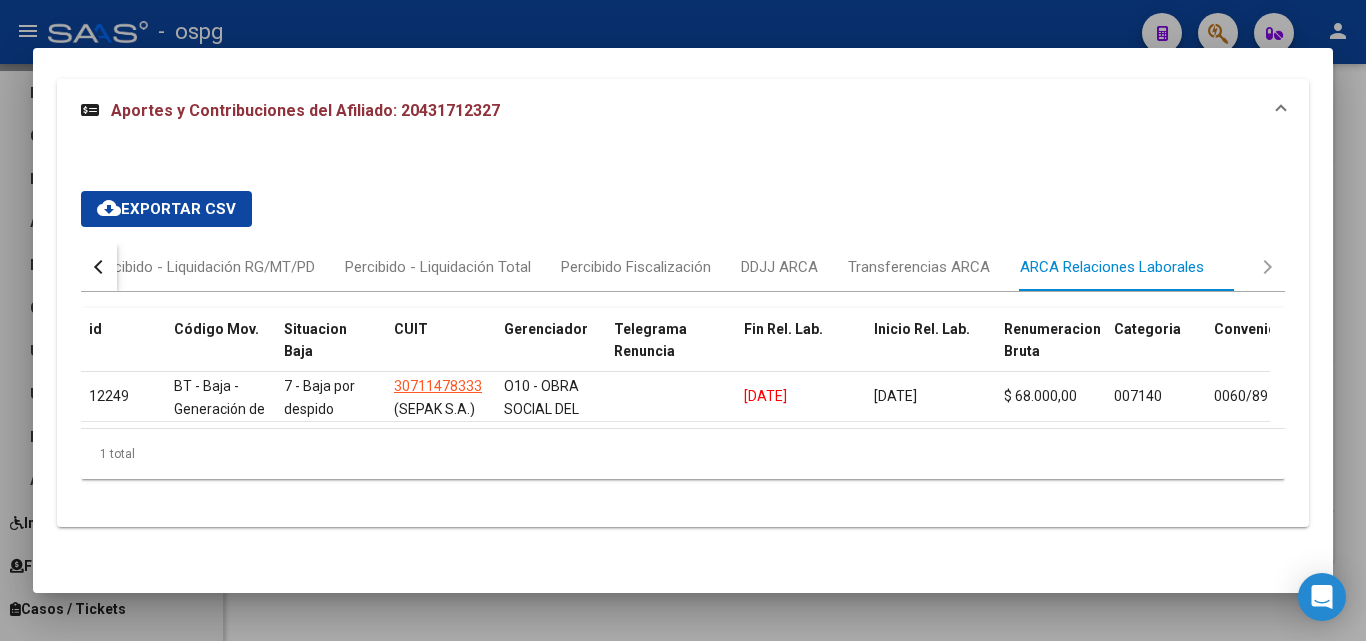 scroll, scrollTop: 1496, scrollLeft: 0, axis: vertical 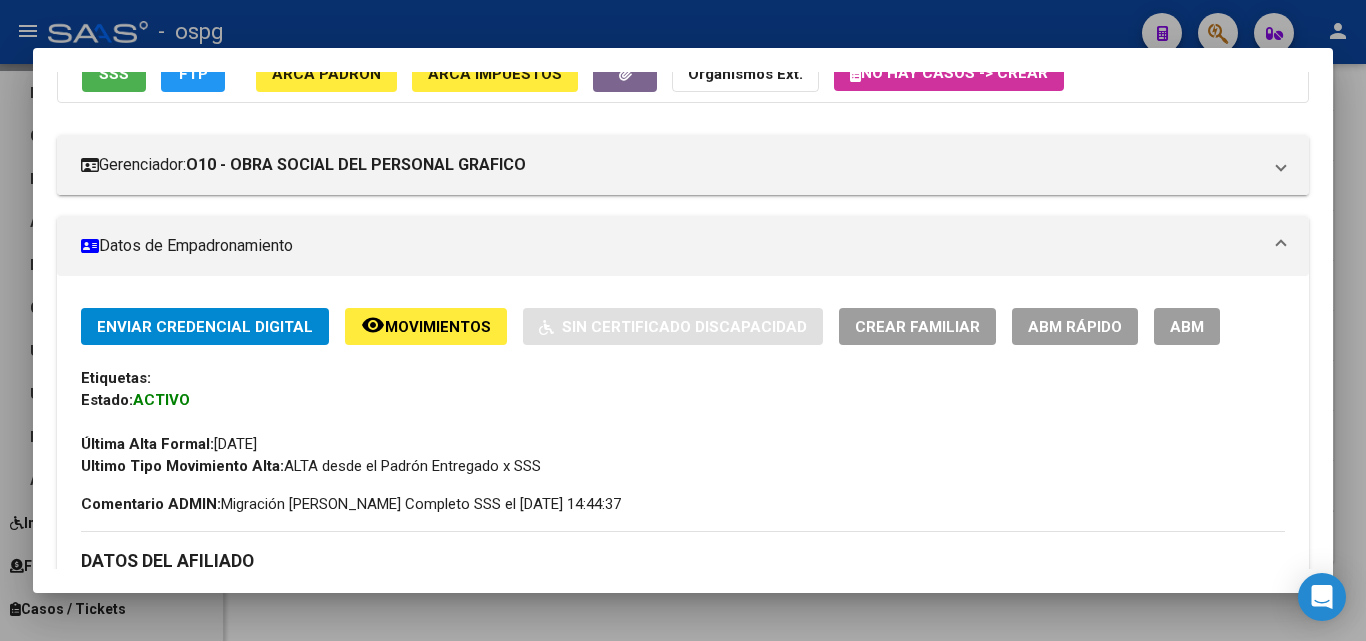 click on "ABM Rápido" 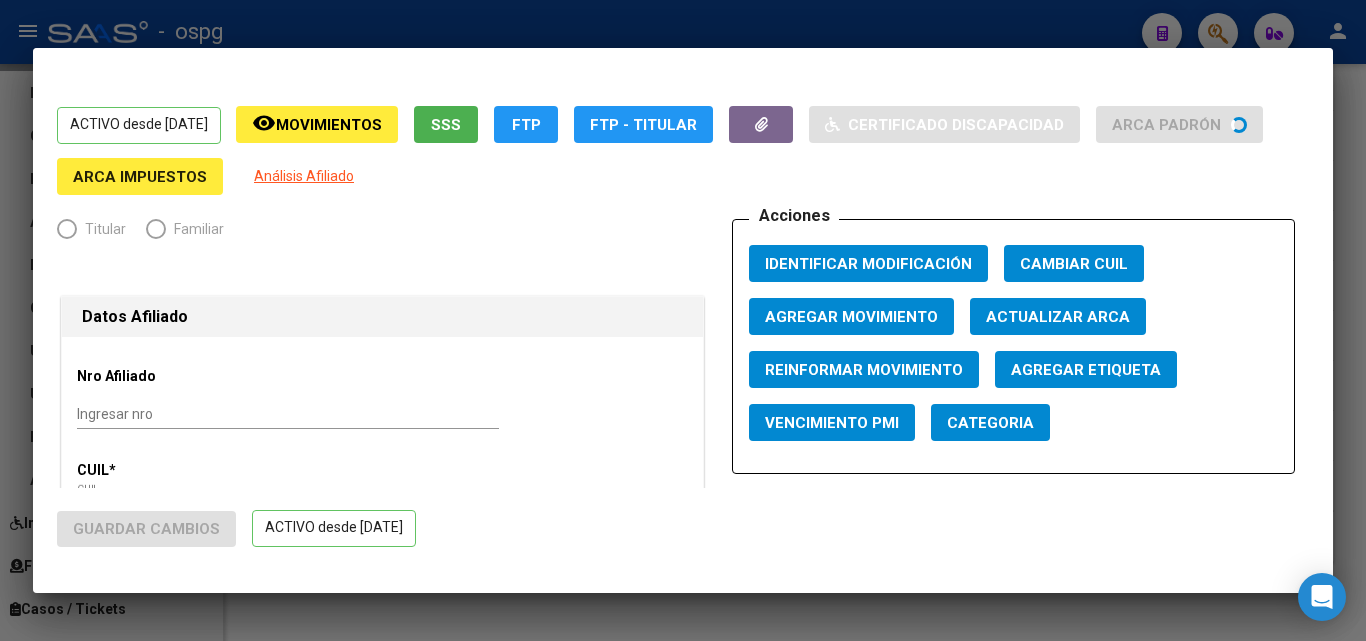 radio on "true" 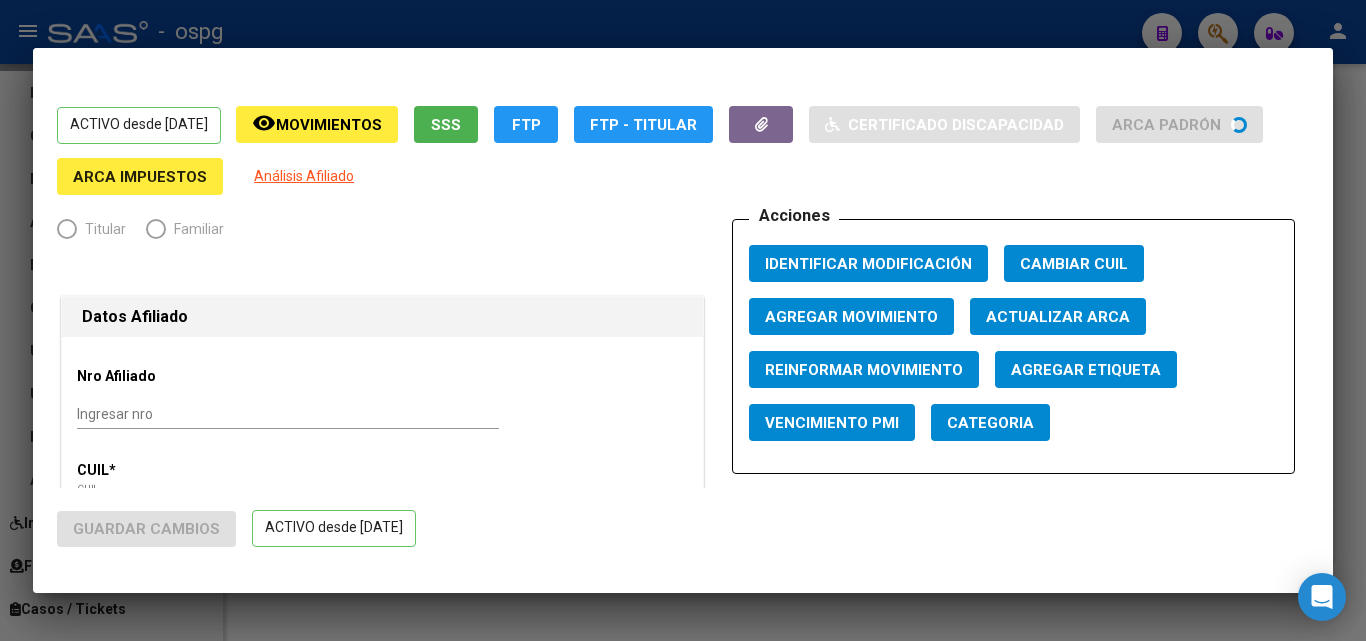 type on "30-71147833-3" 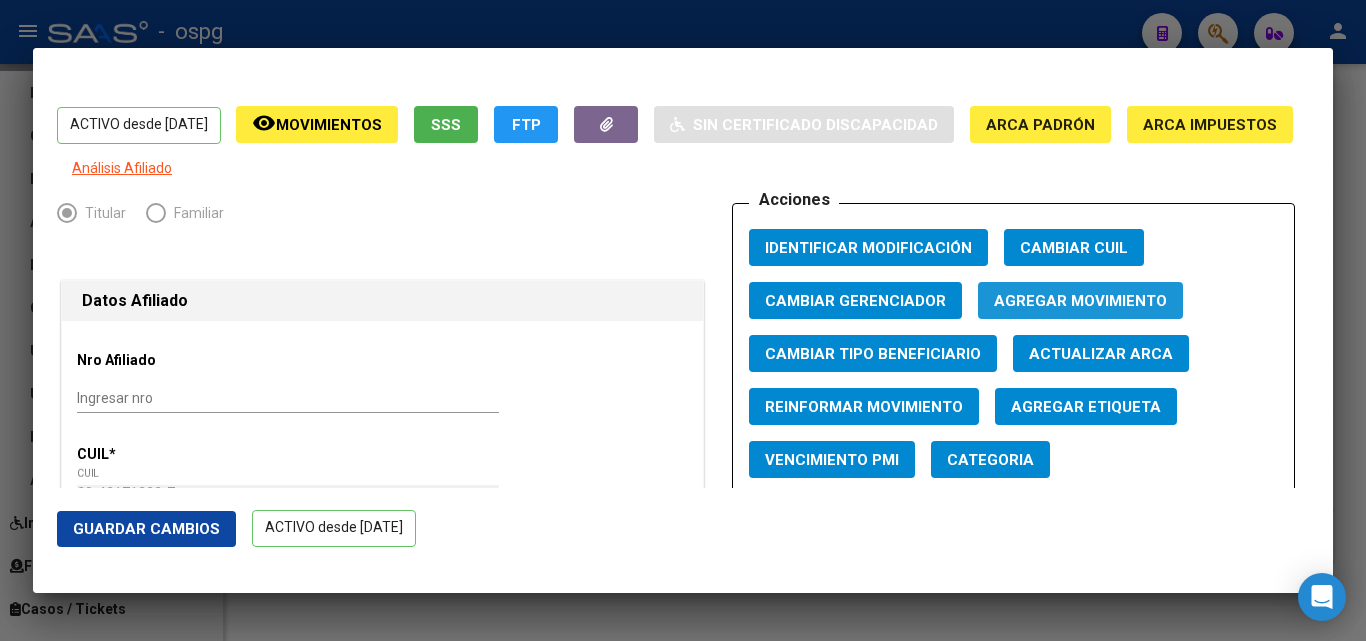 click on "Agregar Movimiento" 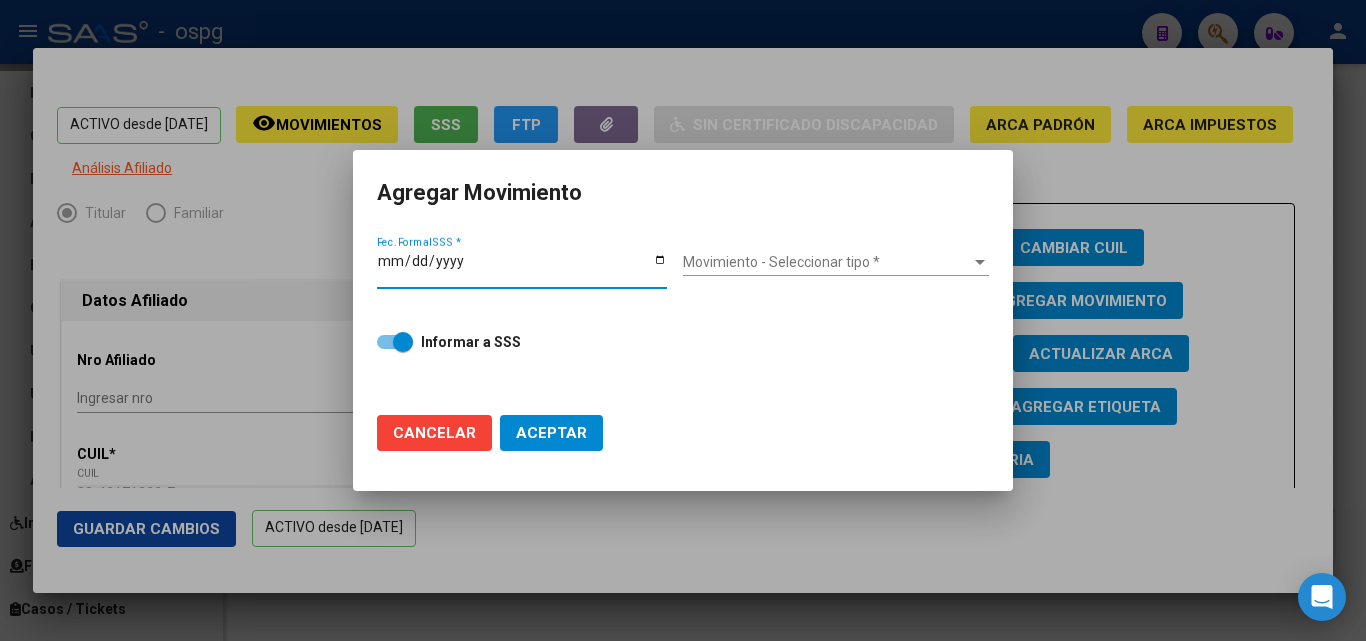click on "Fec. Formal SSS *" at bounding box center [522, 268] 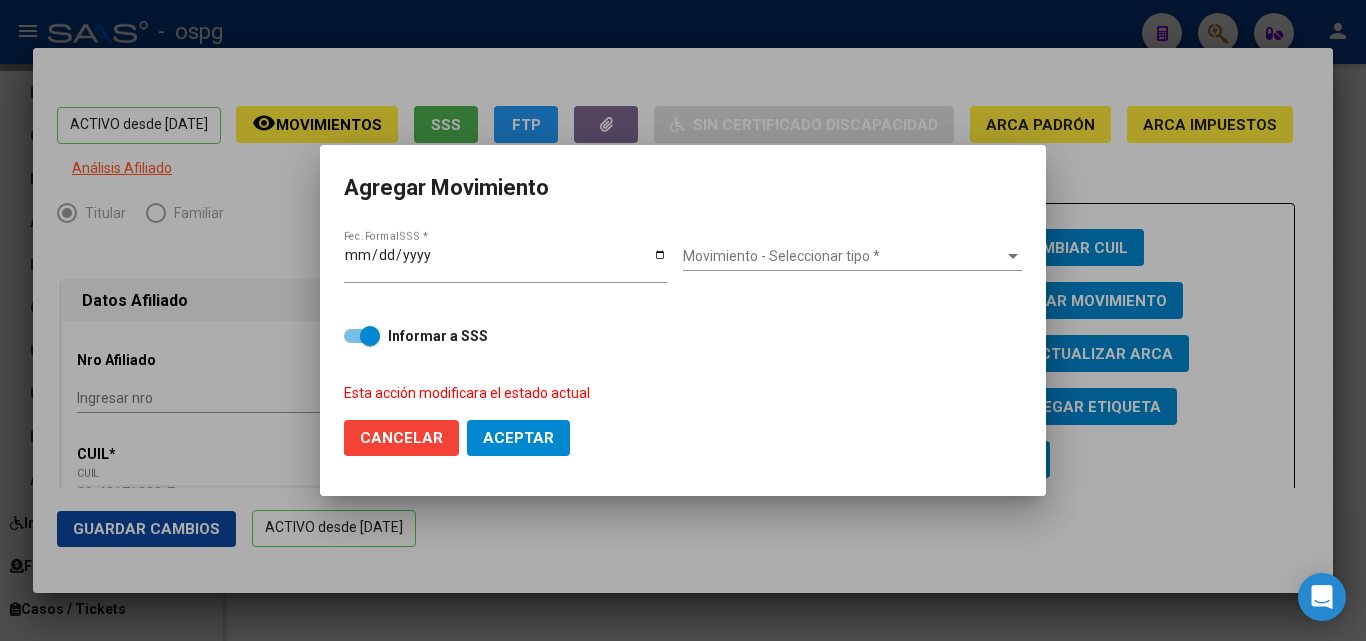 click on "Movimiento - Seleccionar tipo * Movimiento - Seleccionar tipo *" at bounding box center (852, 263) 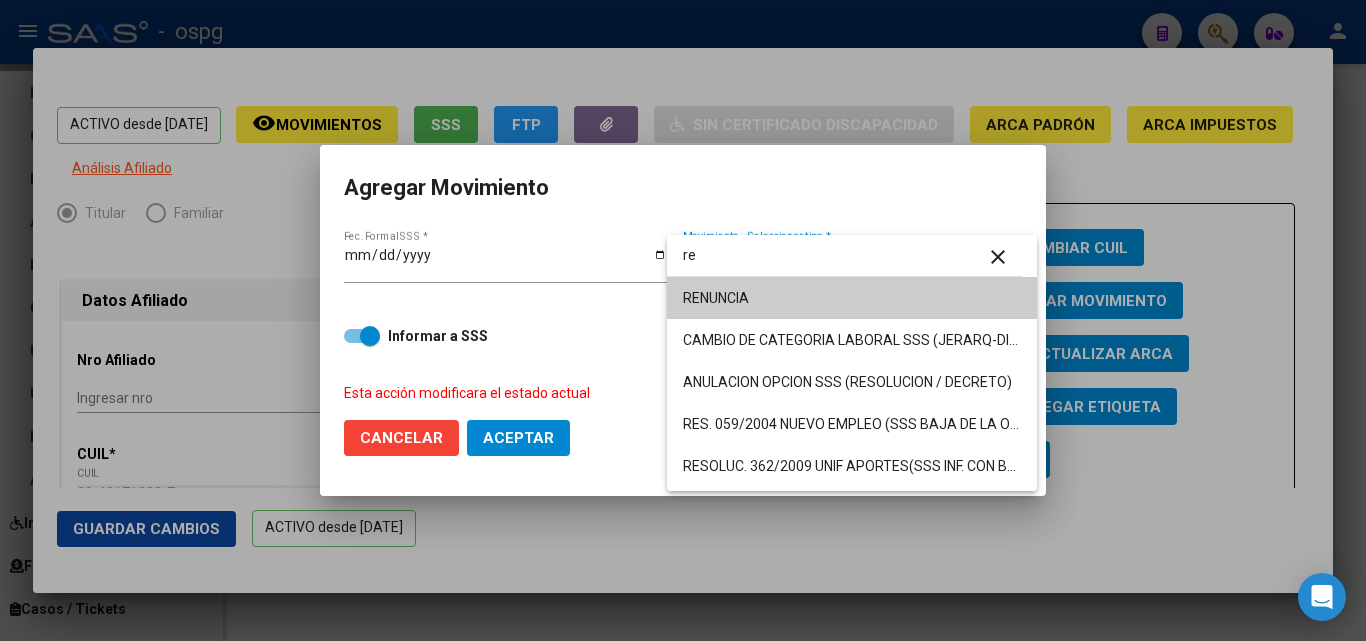 type on "re" 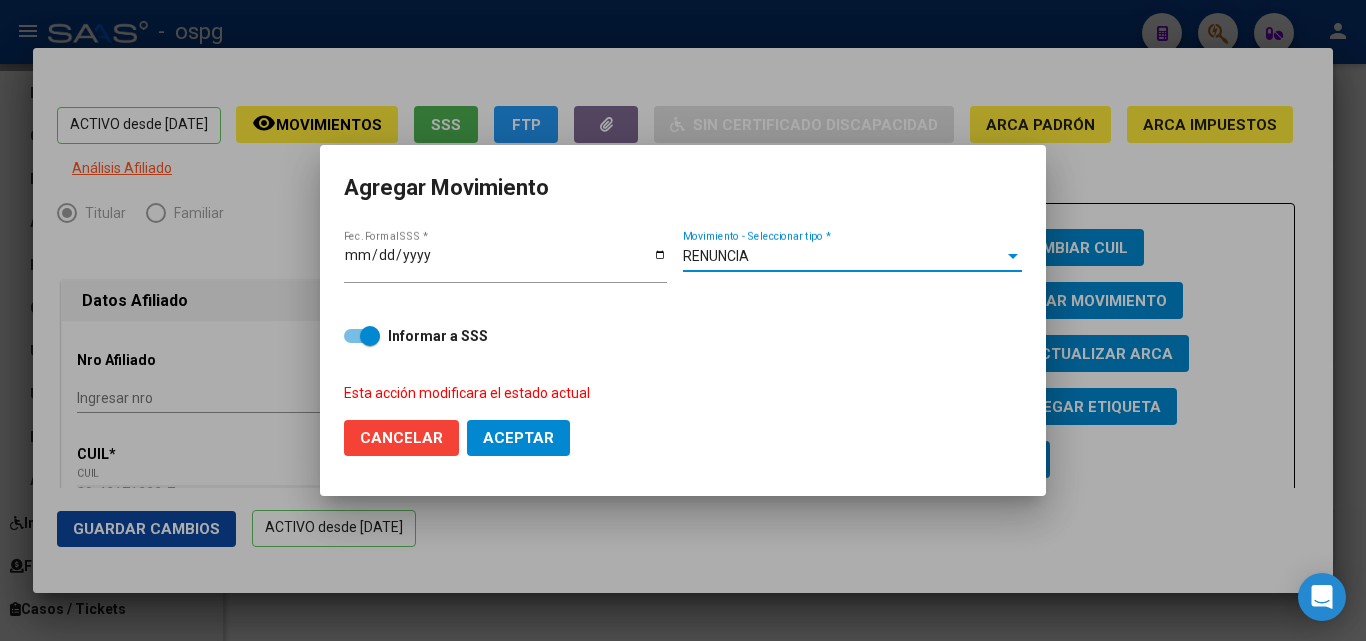 click on "Aceptar" 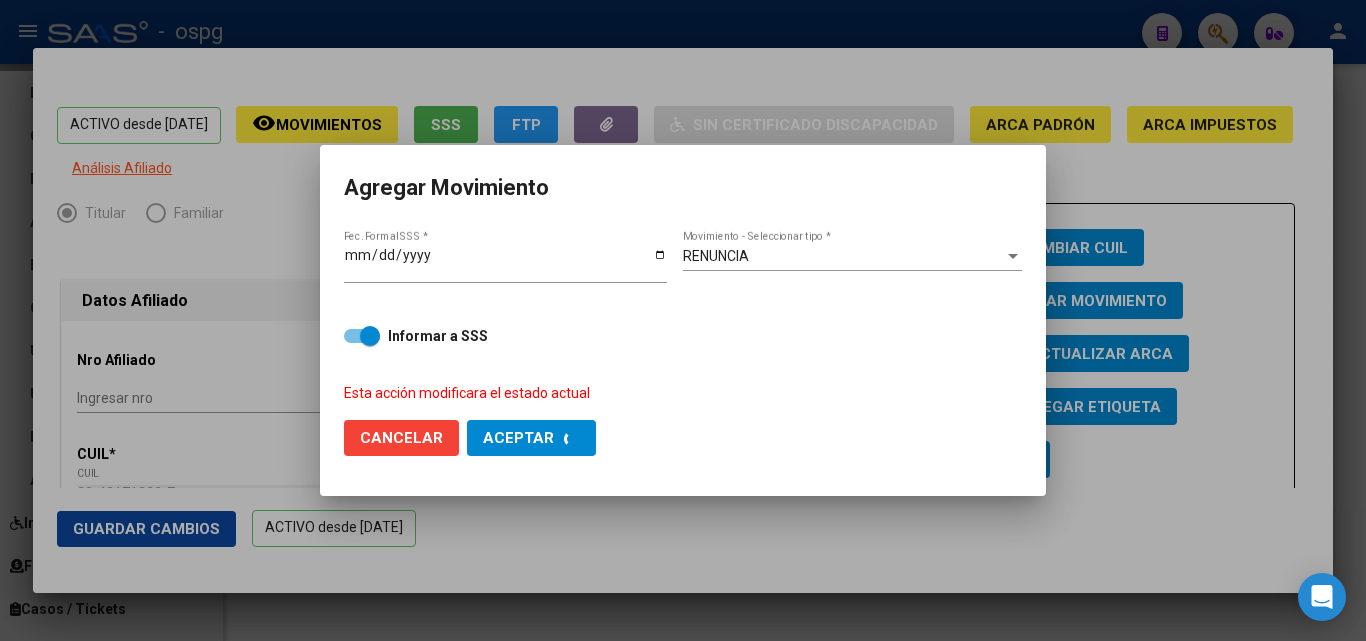 checkbox on "false" 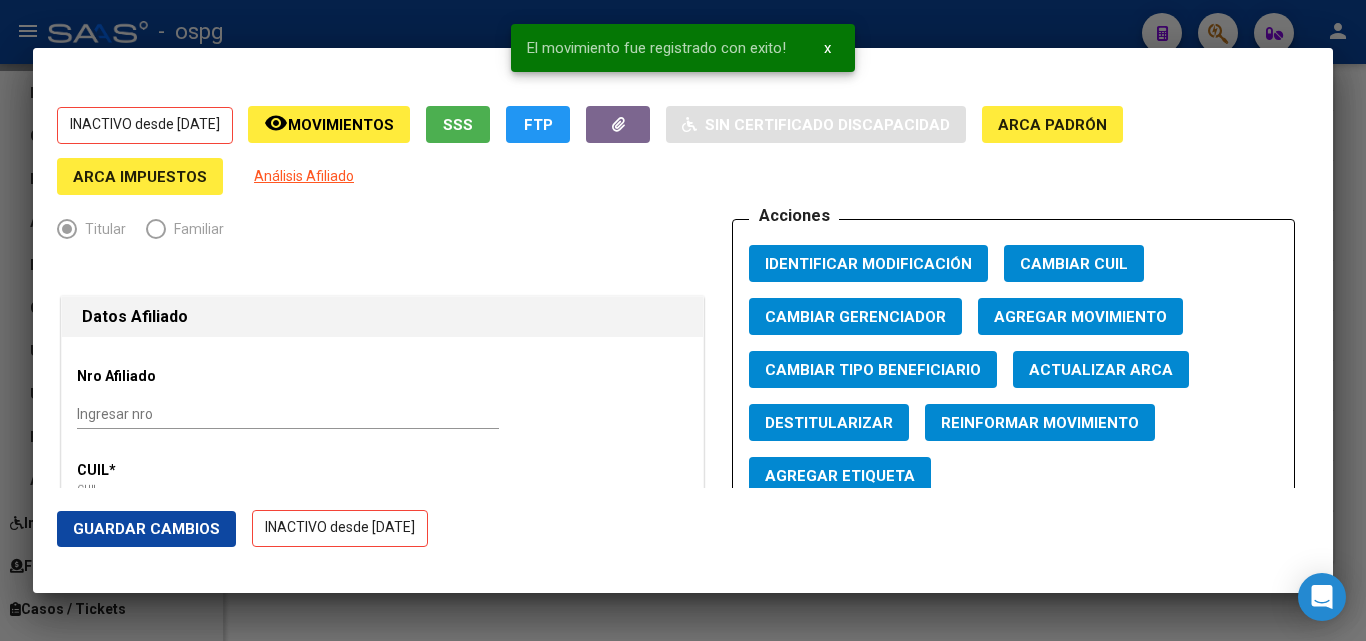 click at bounding box center (683, 320) 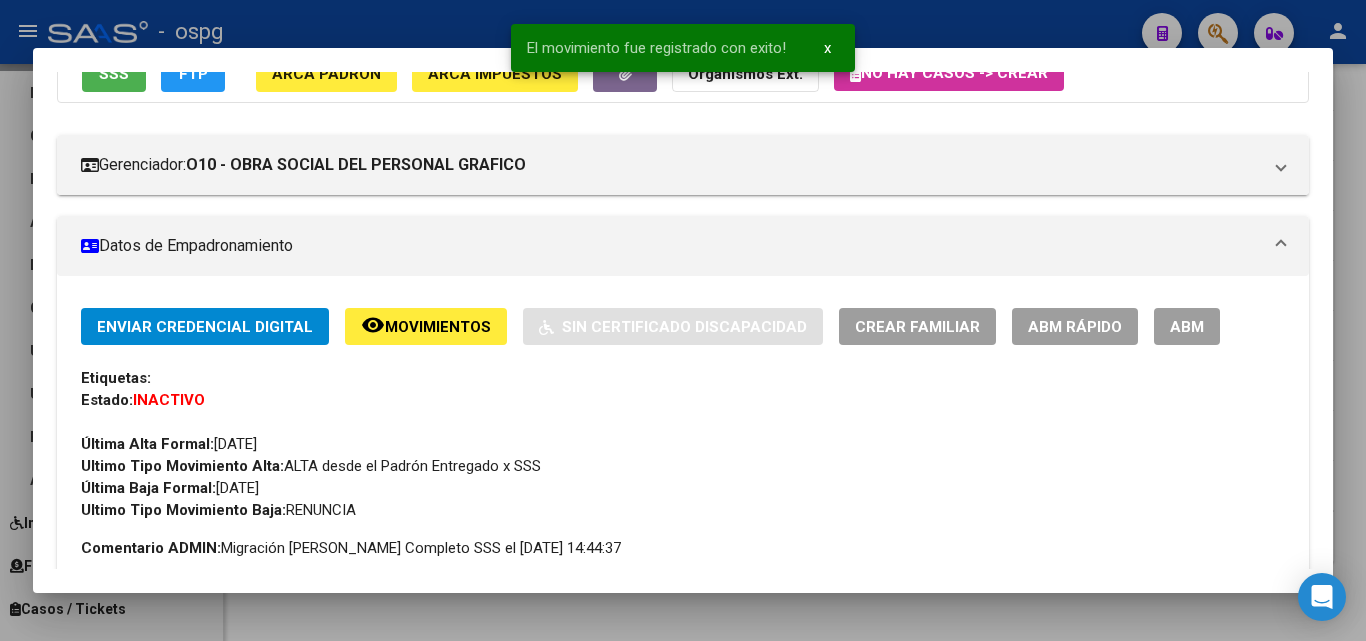click at bounding box center [683, 320] 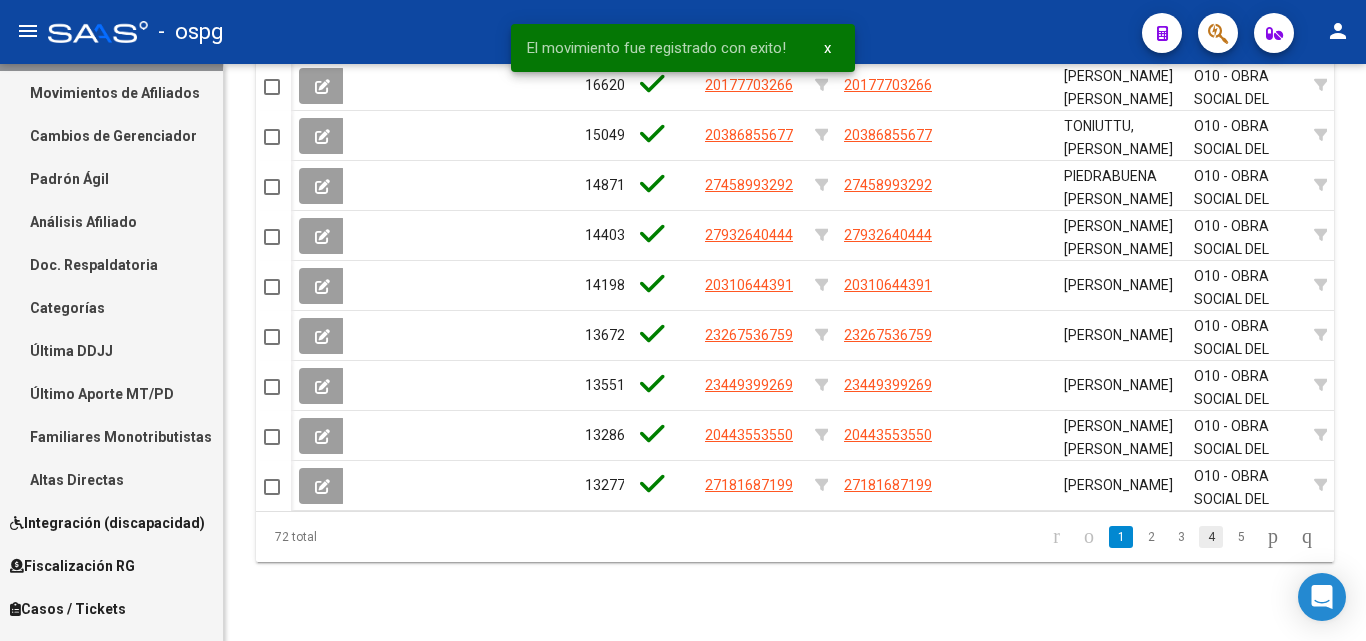 click on "4" 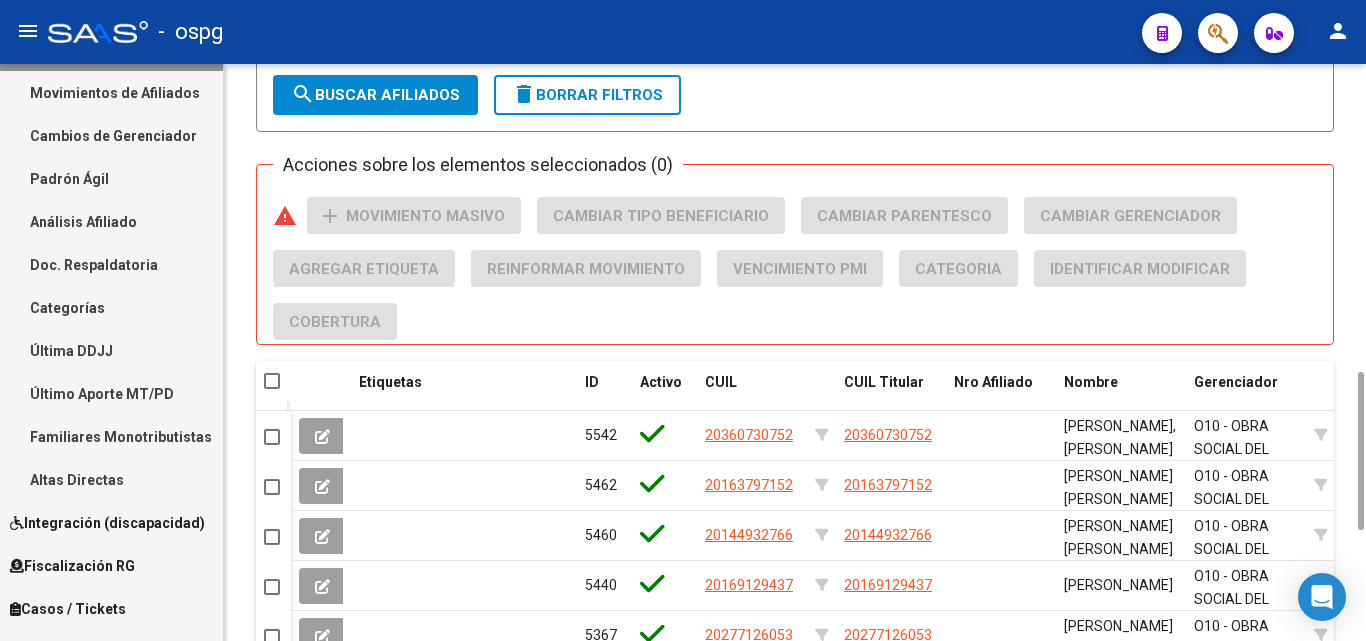 scroll, scrollTop: 1323, scrollLeft: 0, axis: vertical 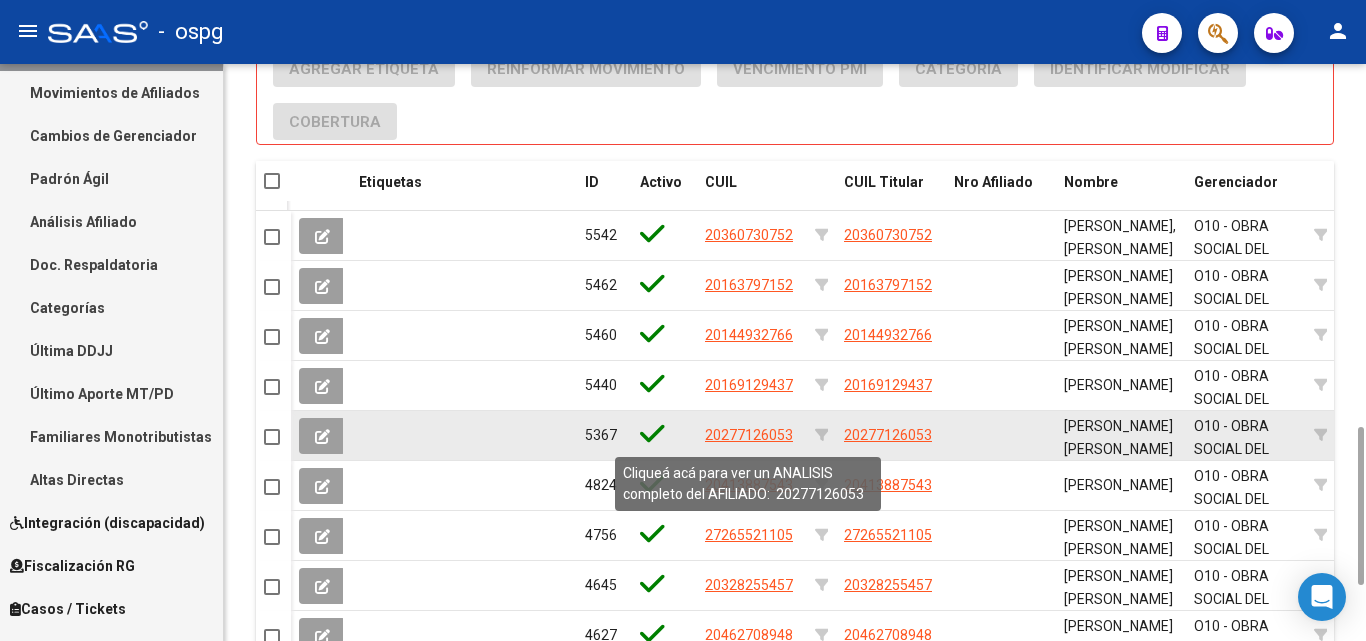 click on "20277126053" 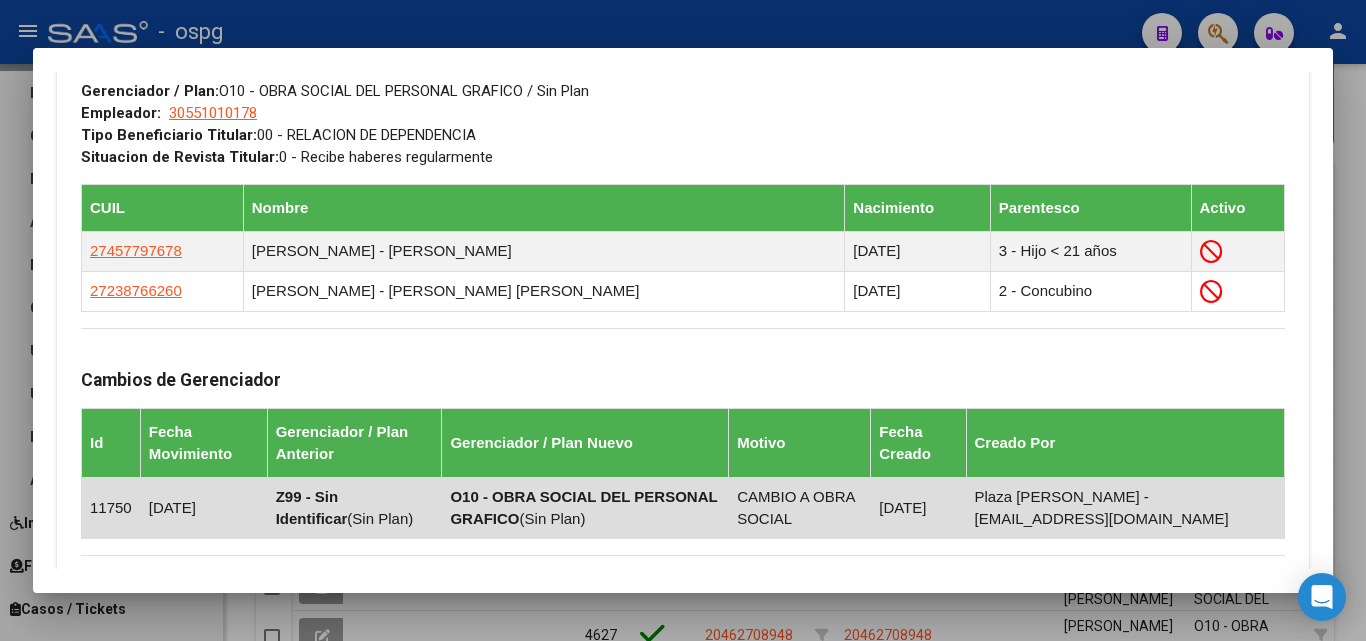 scroll, scrollTop: 1279, scrollLeft: 0, axis: vertical 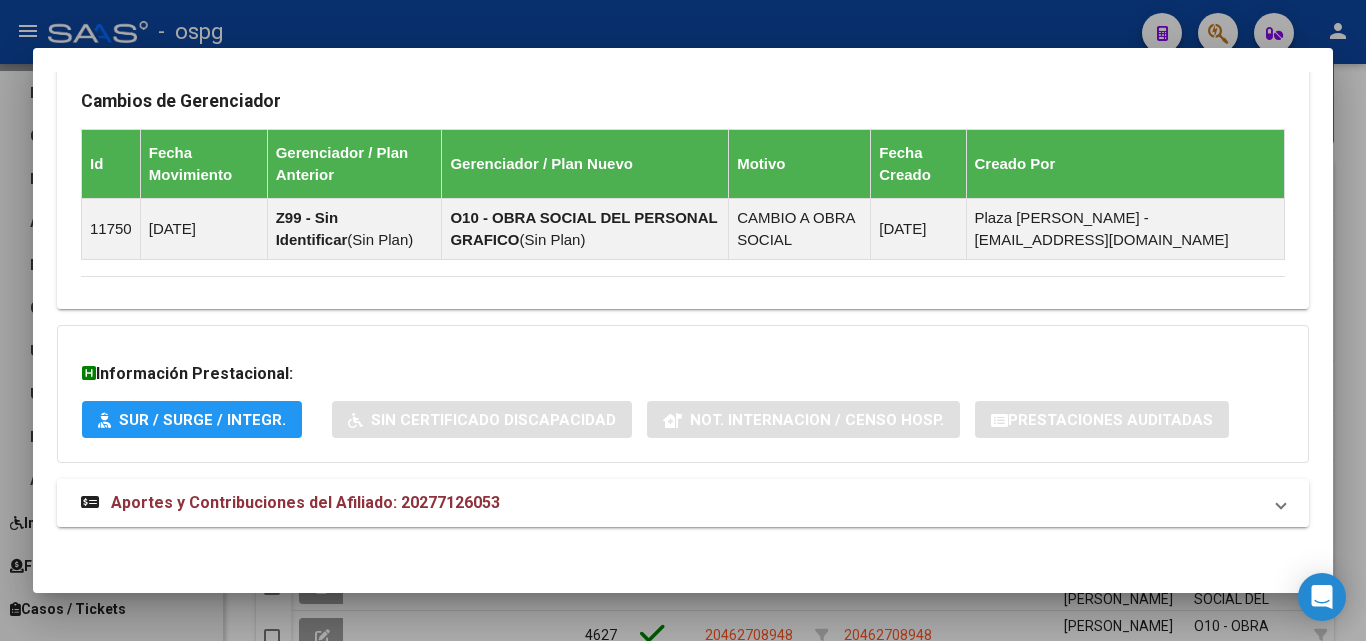 click on "Aportes y Contribuciones del Afiliado: 20277126053" at bounding box center (683, 503) 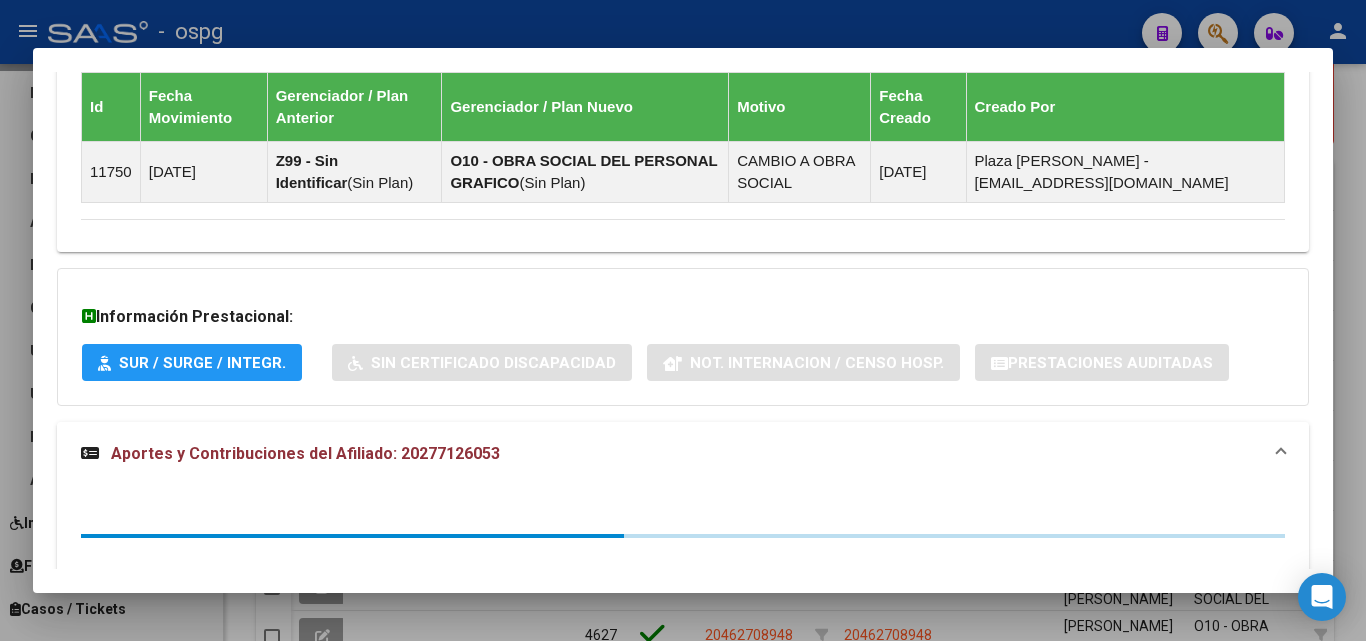 scroll, scrollTop: 1396, scrollLeft: 0, axis: vertical 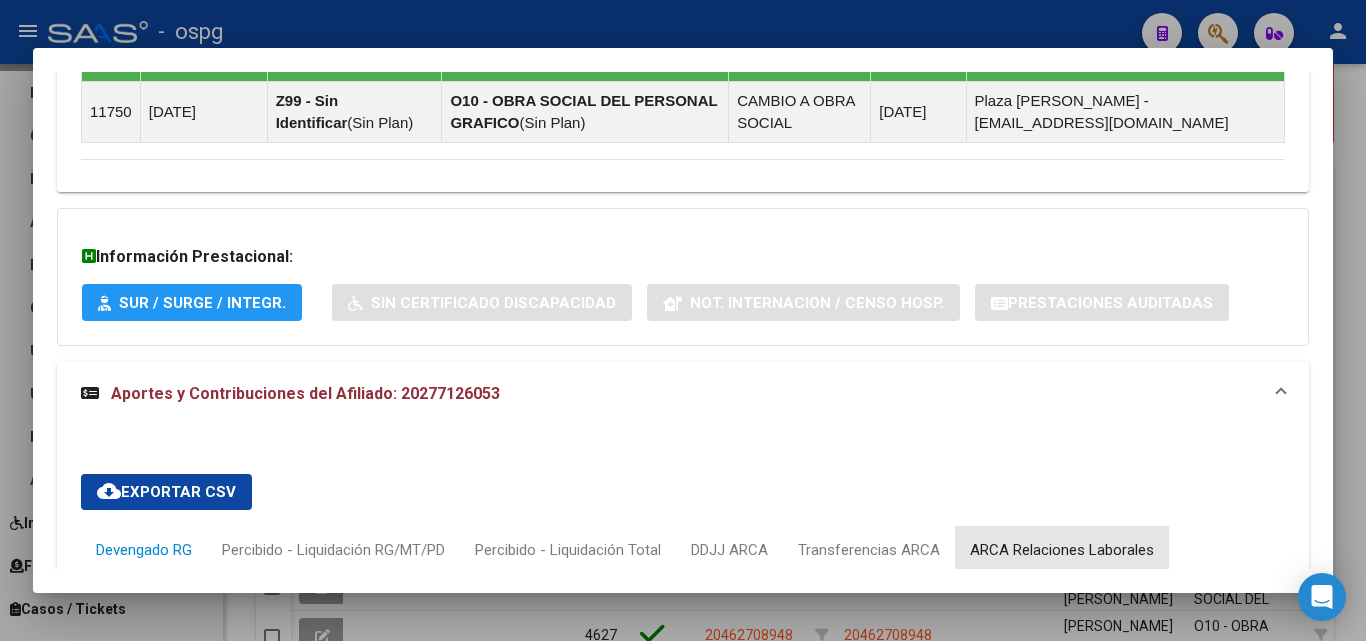click on "ARCA Relaciones Laborales" at bounding box center (1062, 550) 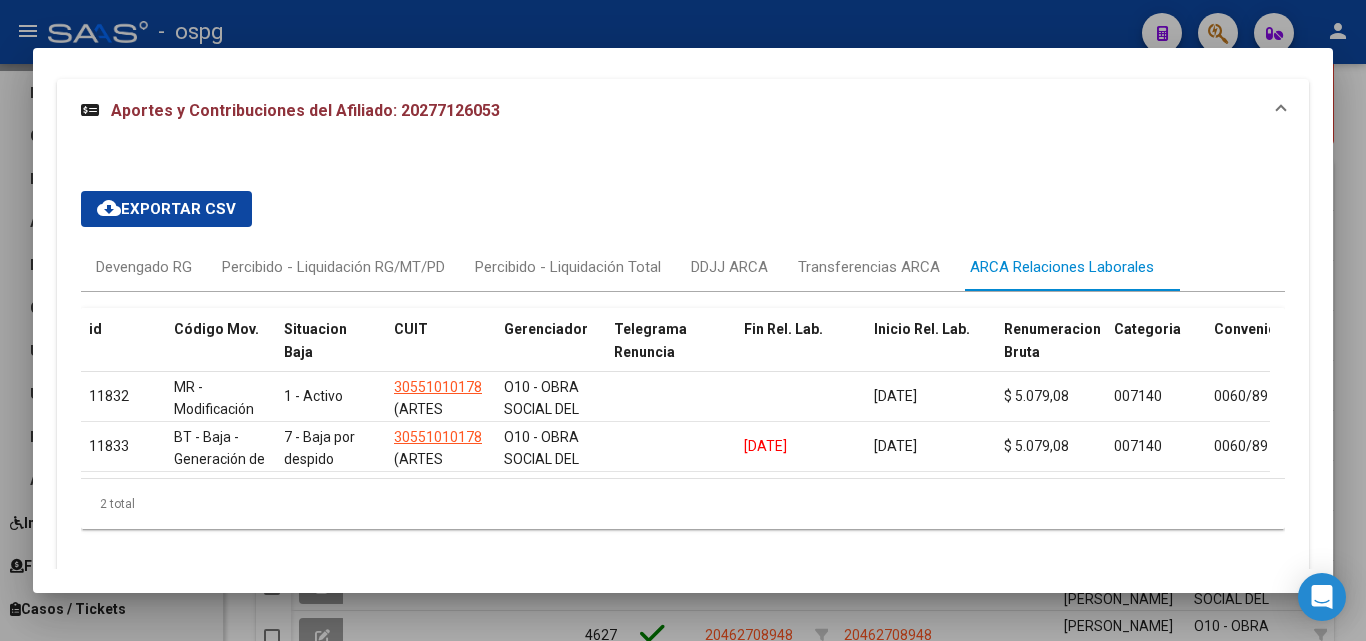 scroll, scrollTop: 1696, scrollLeft: 0, axis: vertical 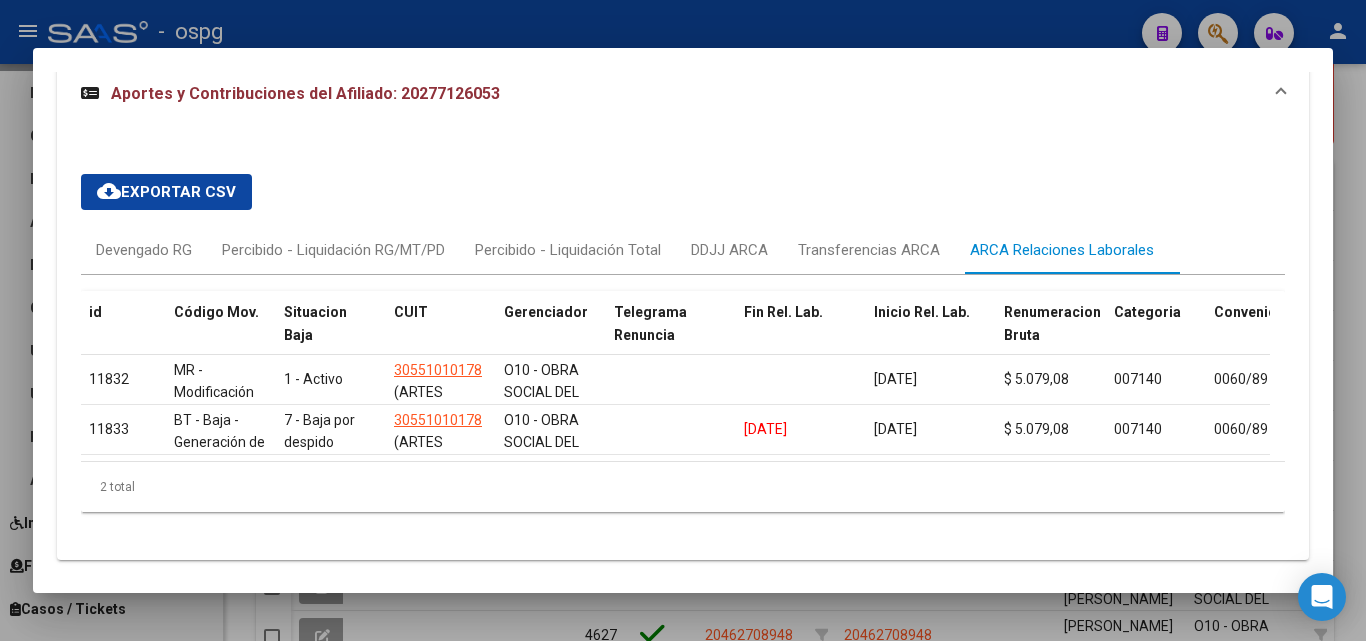click at bounding box center [683, 320] 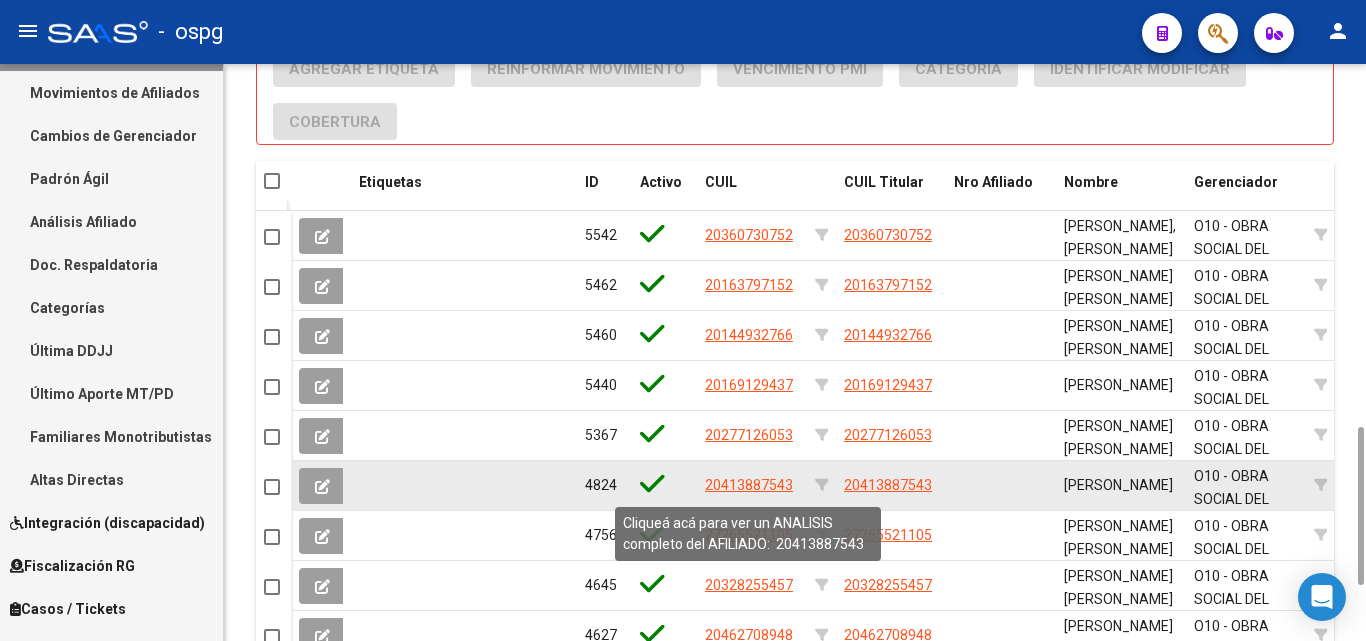 click on "20413887543" 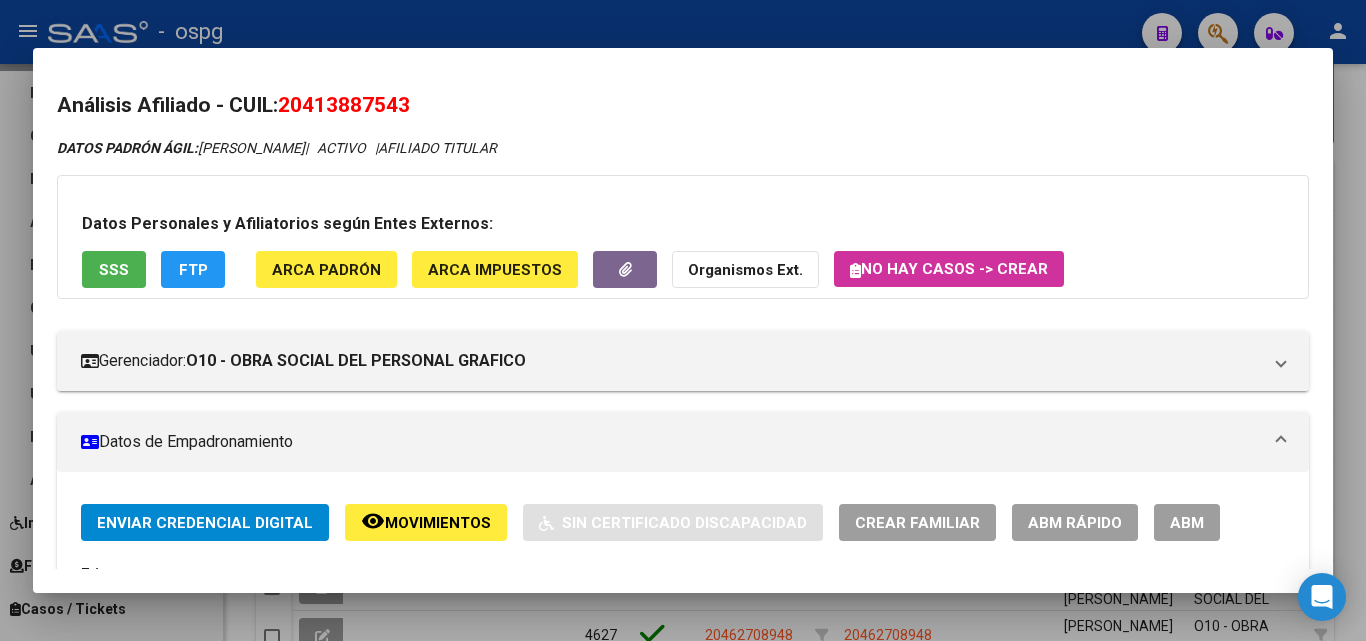 drag, startPoint x: 288, startPoint y: 108, endPoint x: 450, endPoint y: 108, distance: 162 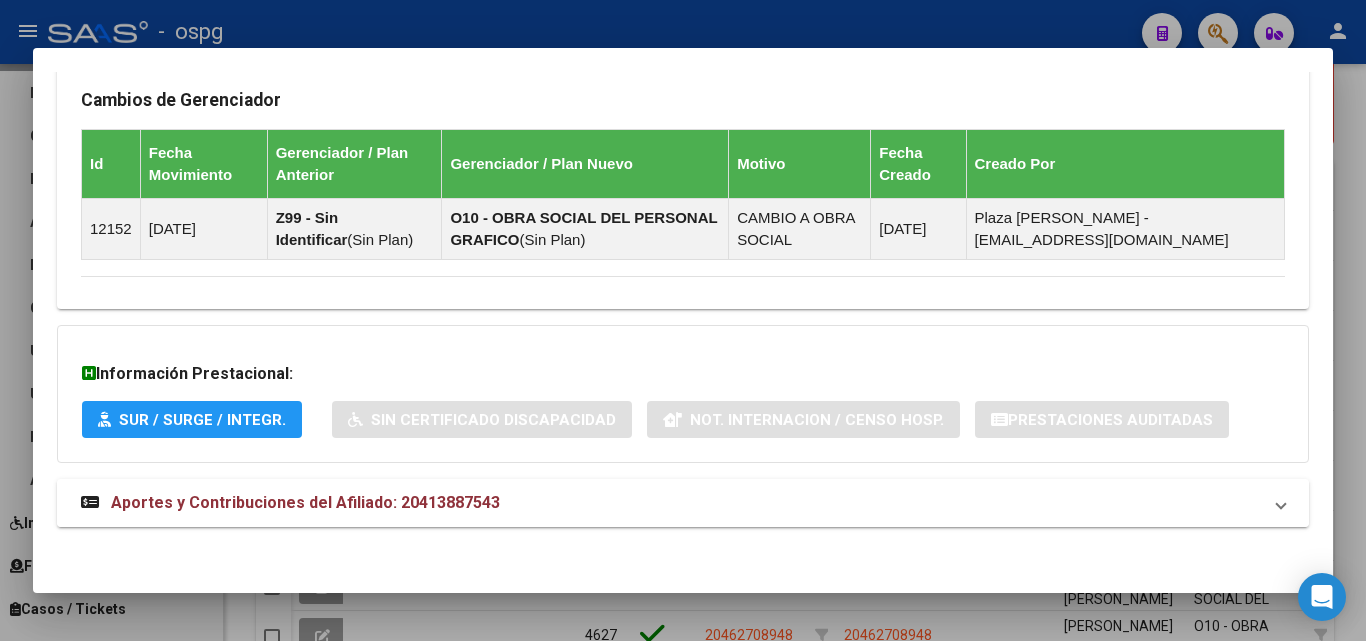 click on "Aportes y Contribuciones del Afiliado: 20413887543" at bounding box center (305, 502) 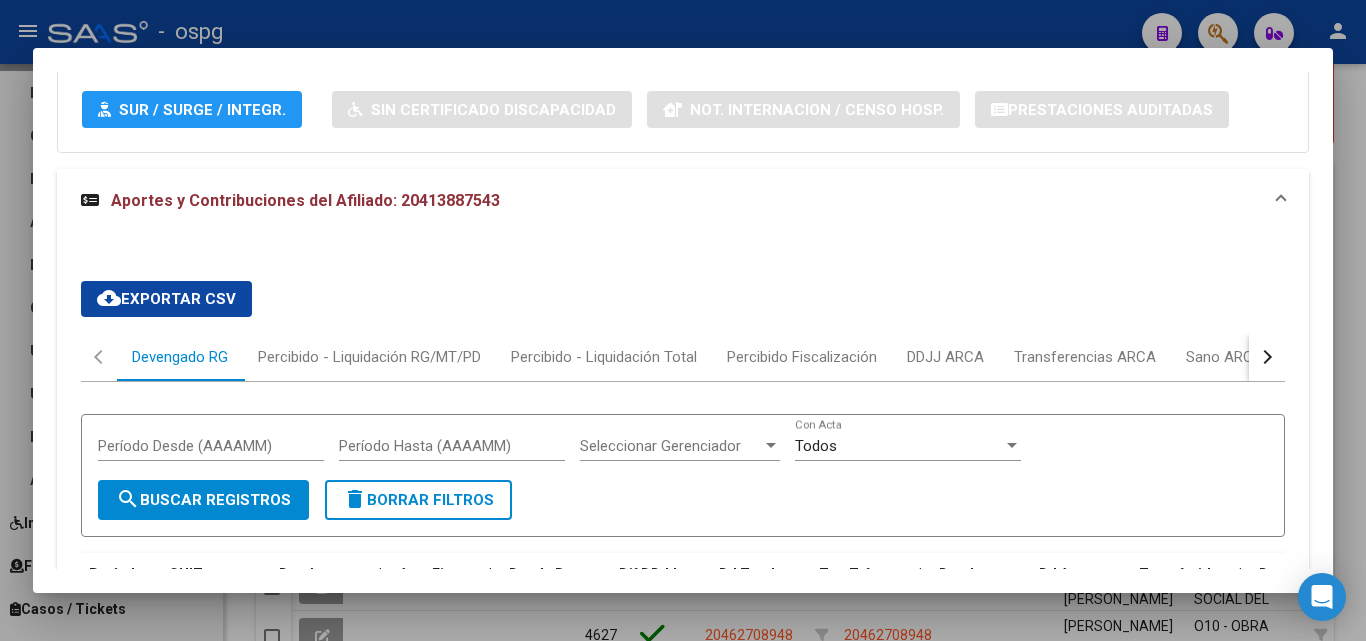 scroll, scrollTop: 1712, scrollLeft: 0, axis: vertical 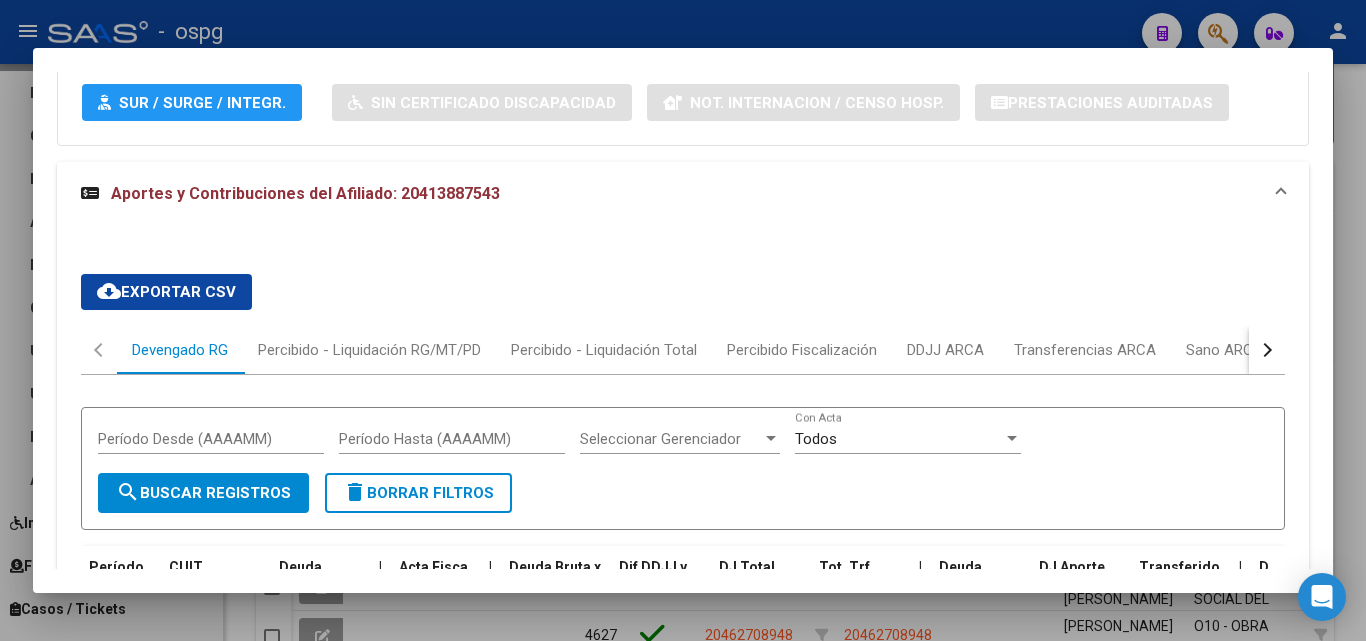 click at bounding box center (1267, 350) 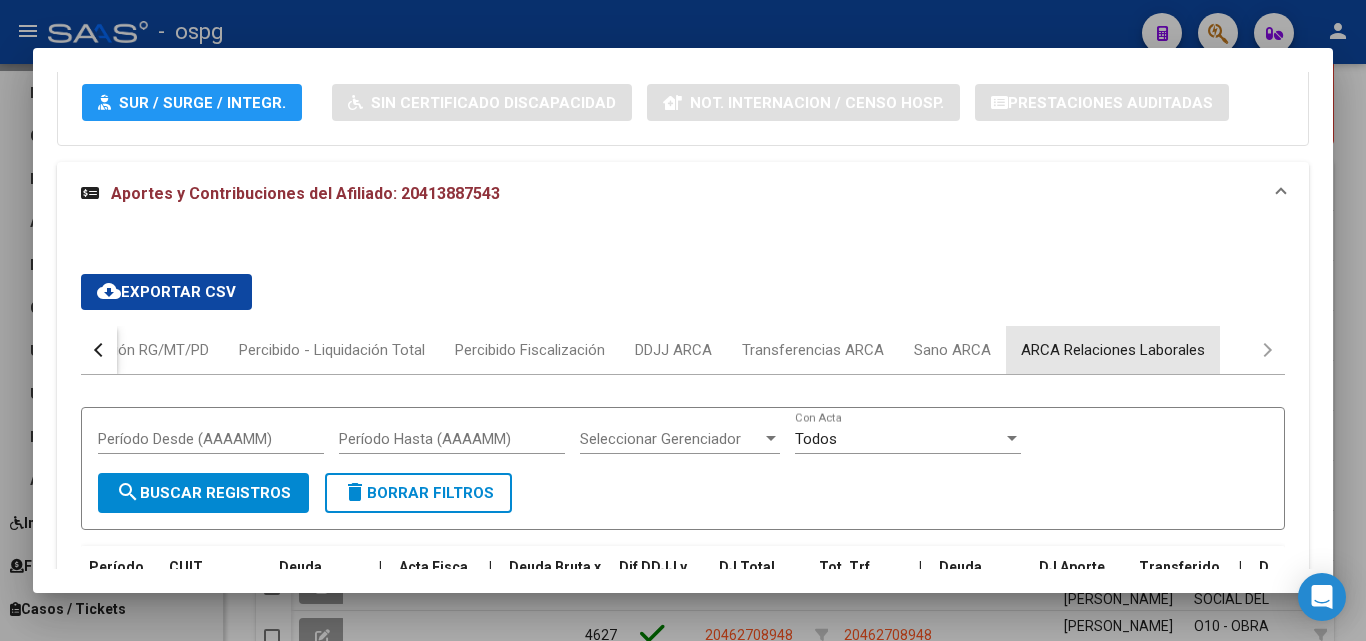 click on "ARCA Relaciones Laborales" at bounding box center [1113, 350] 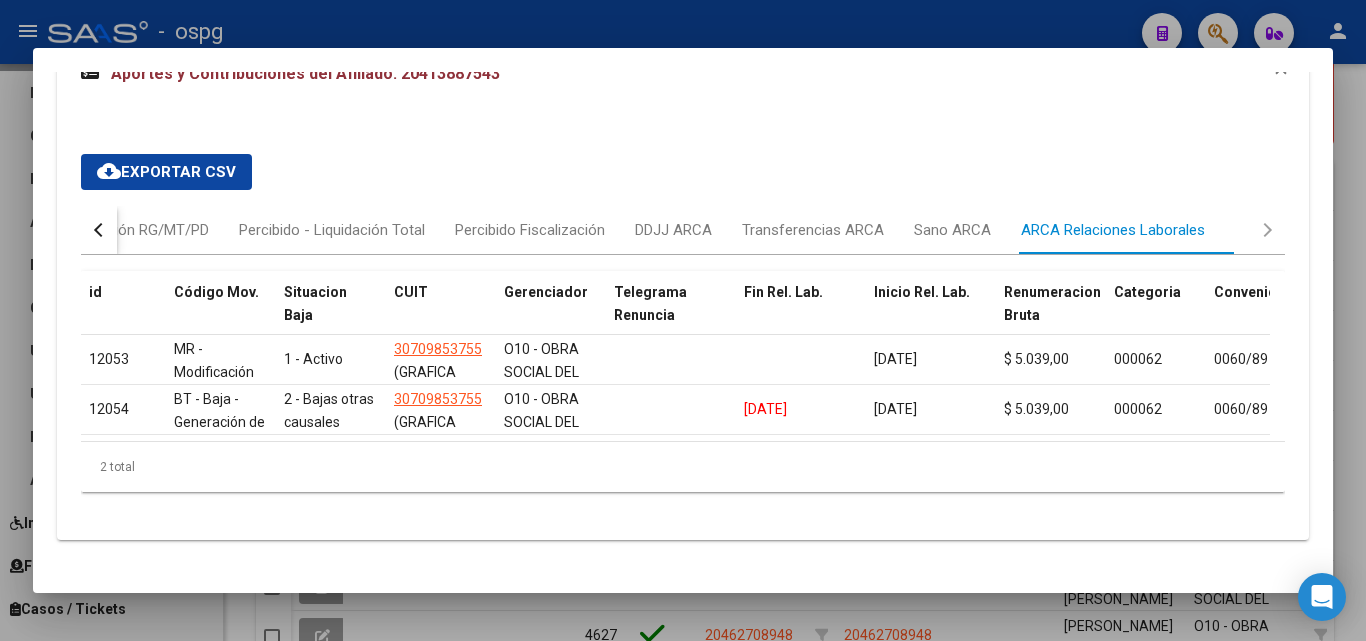 scroll, scrollTop: 1860, scrollLeft: 0, axis: vertical 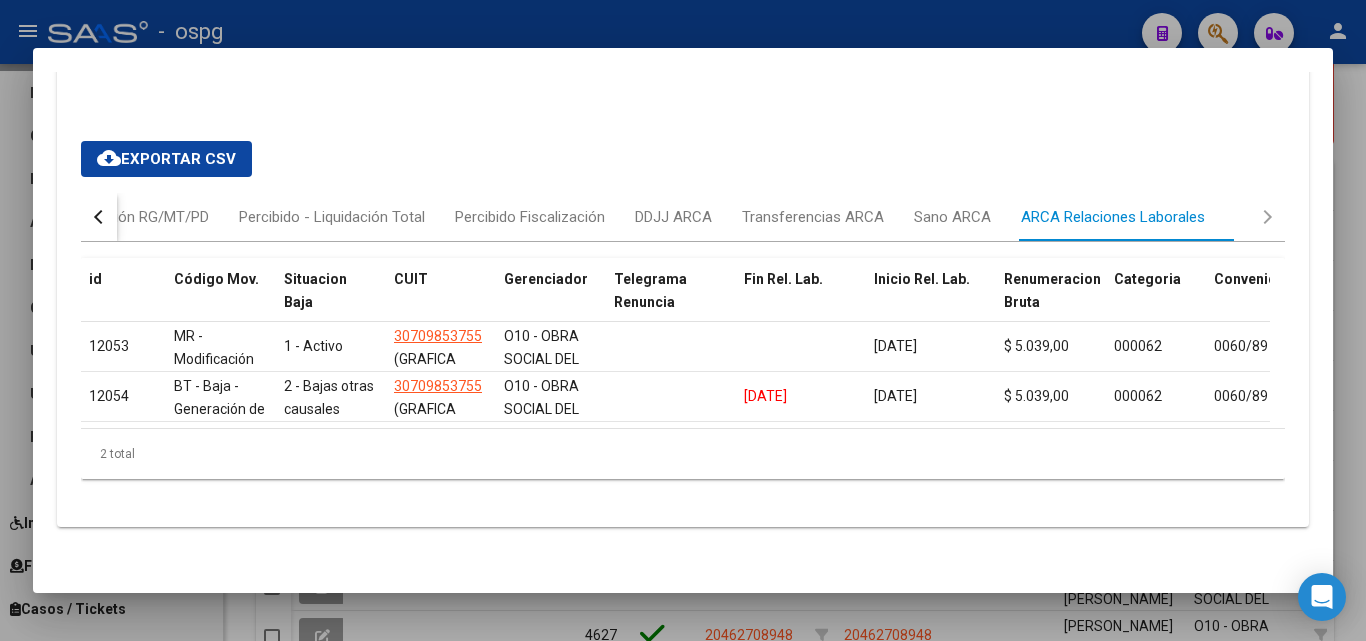 click at bounding box center (683, 320) 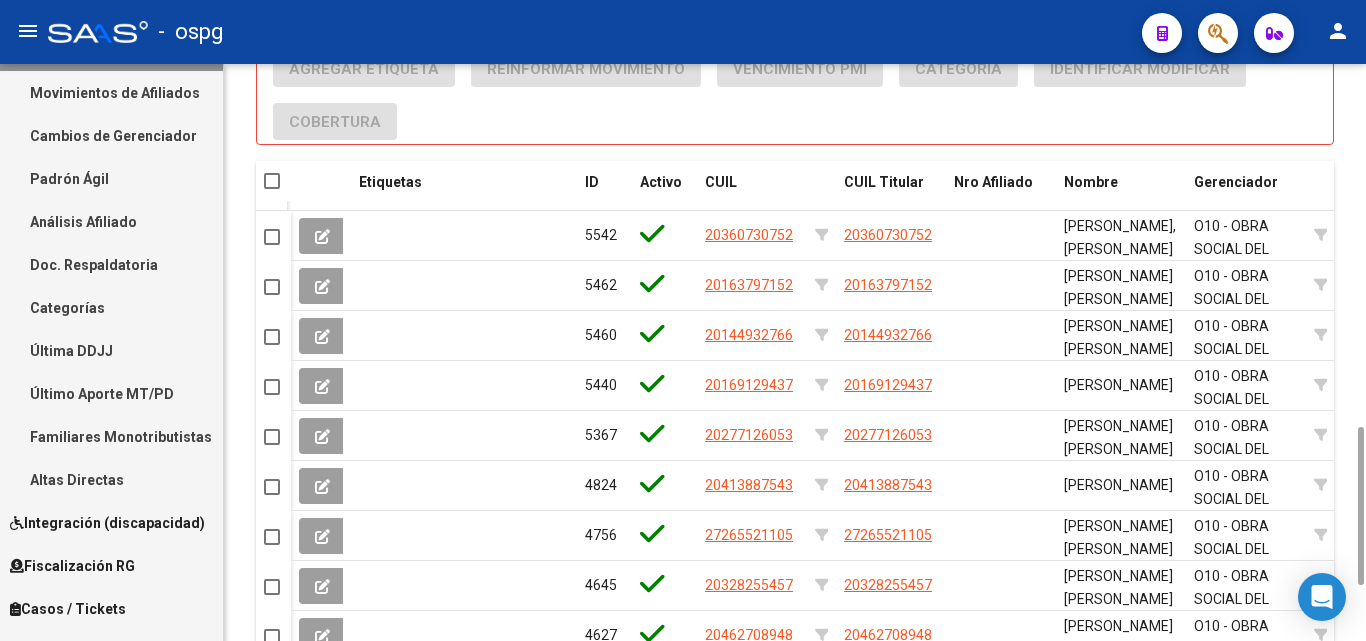 scroll, scrollTop: 1523, scrollLeft: 0, axis: vertical 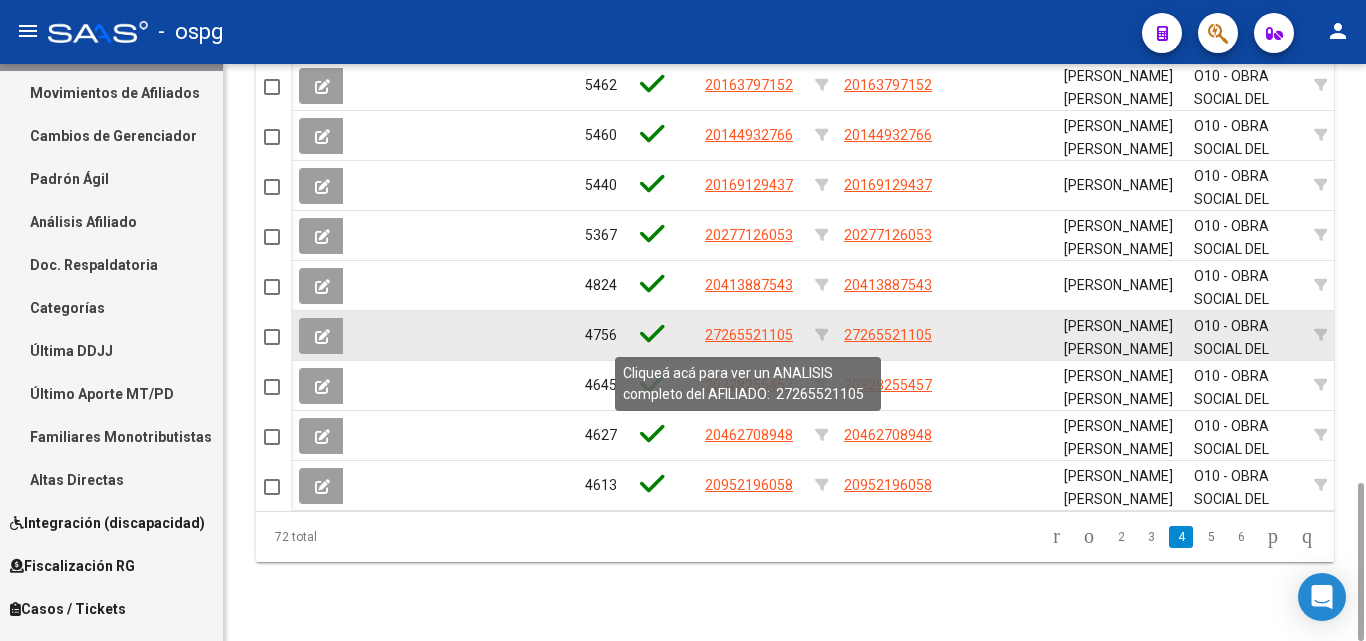 click on "27265521105" 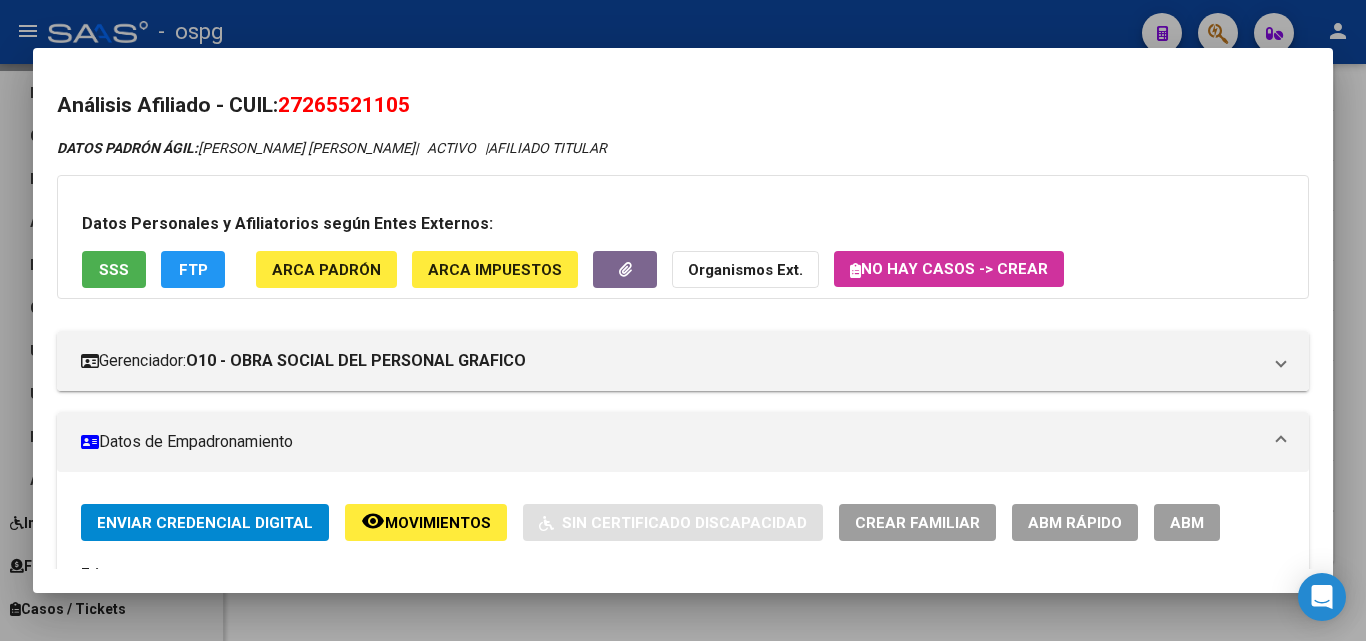 drag, startPoint x: 287, startPoint y: 102, endPoint x: 553, endPoint y: 113, distance: 266.22736 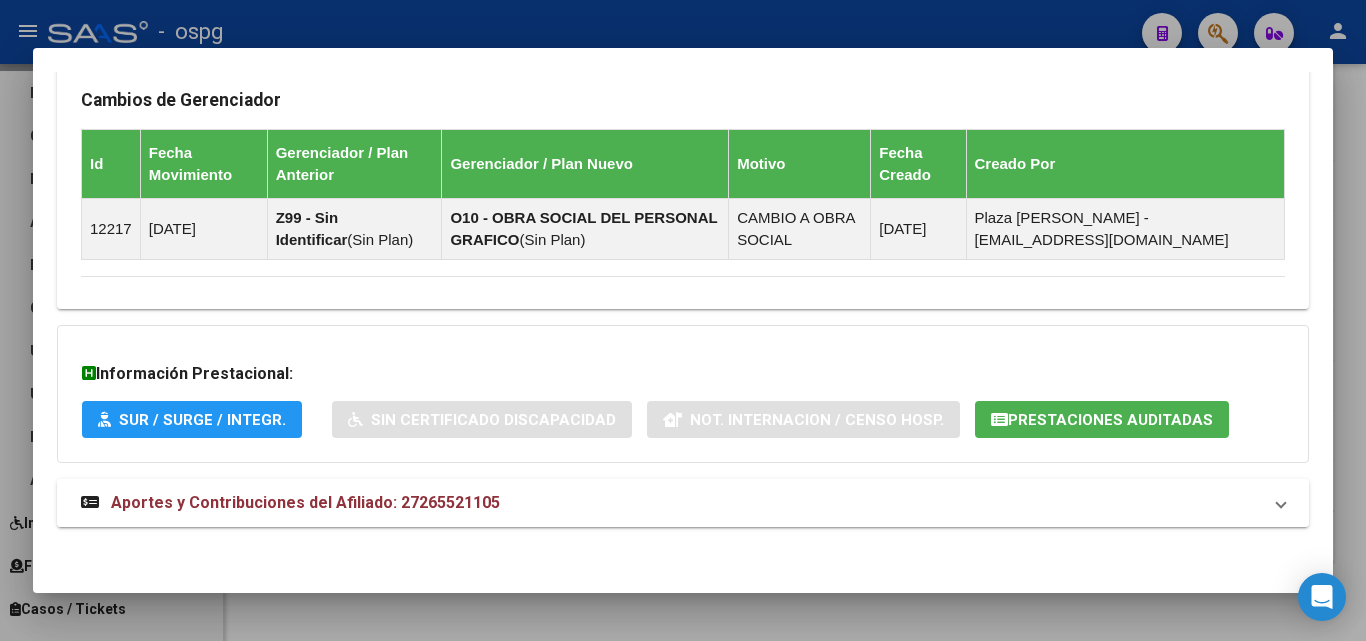 click on "Aportes y Contribuciones del Afiliado: 27265521105" at bounding box center [683, 503] 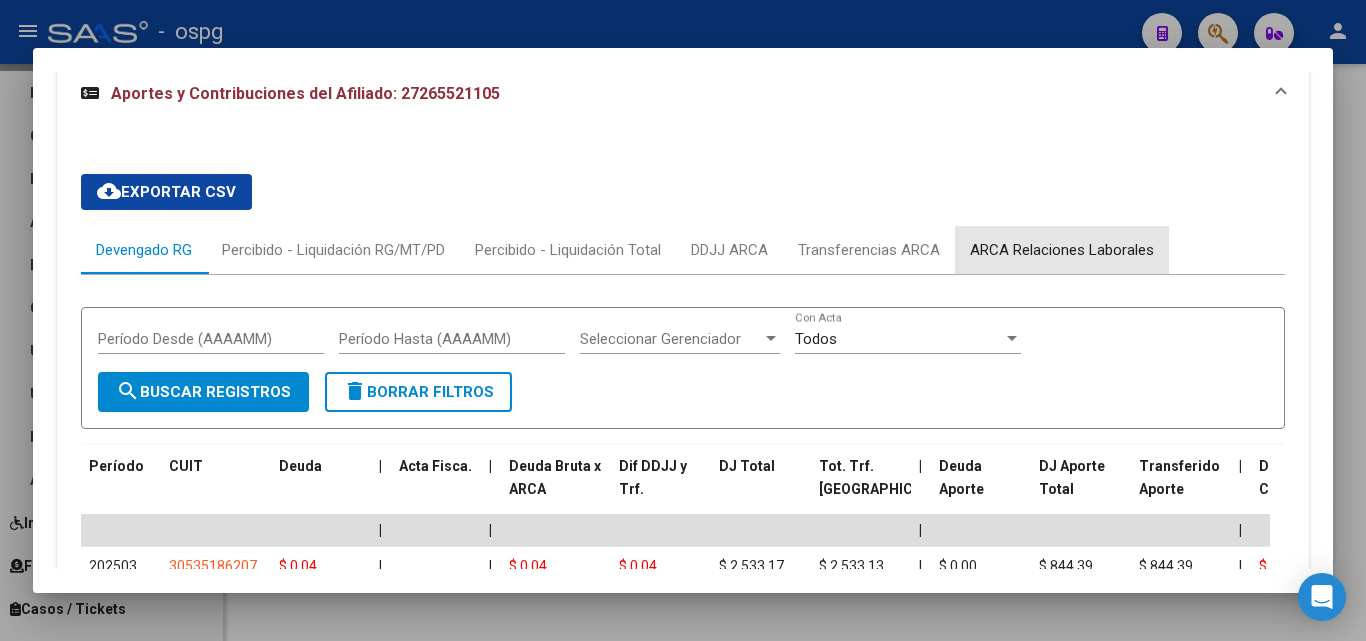 click on "ARCA Relaciones Laborales" at bounding box center [1062, 250] 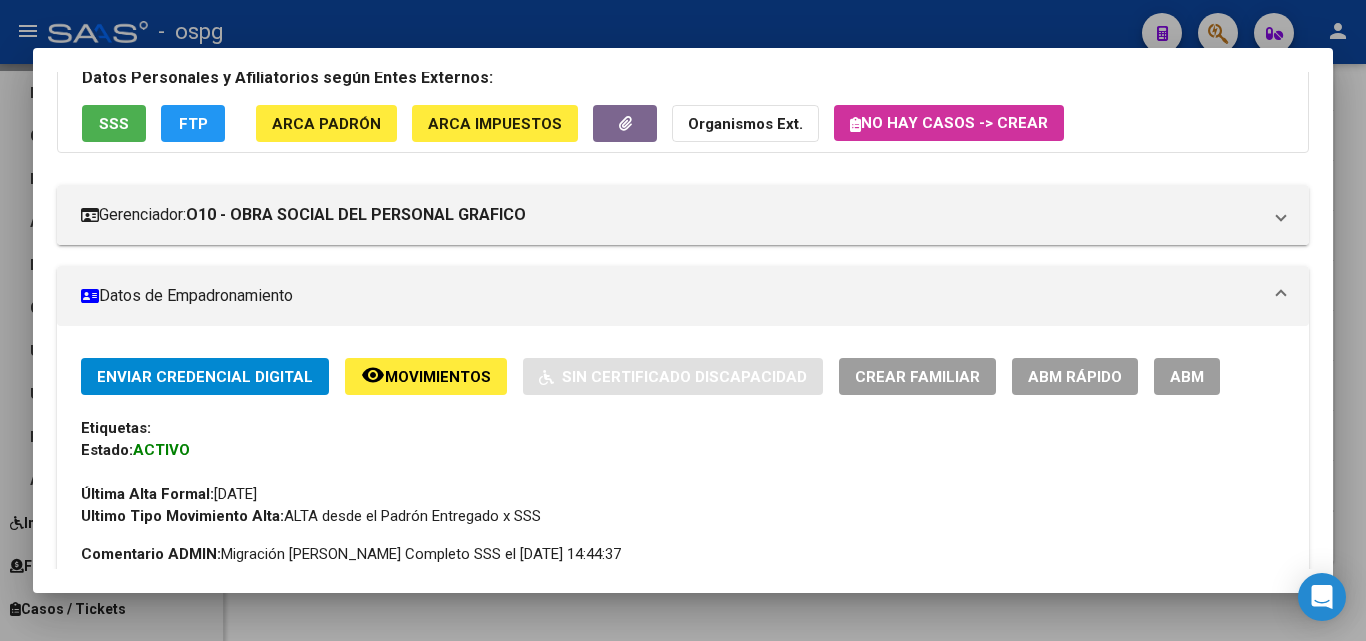 scroll, scrollTop: 0, scrollLeft: 0, axis: both 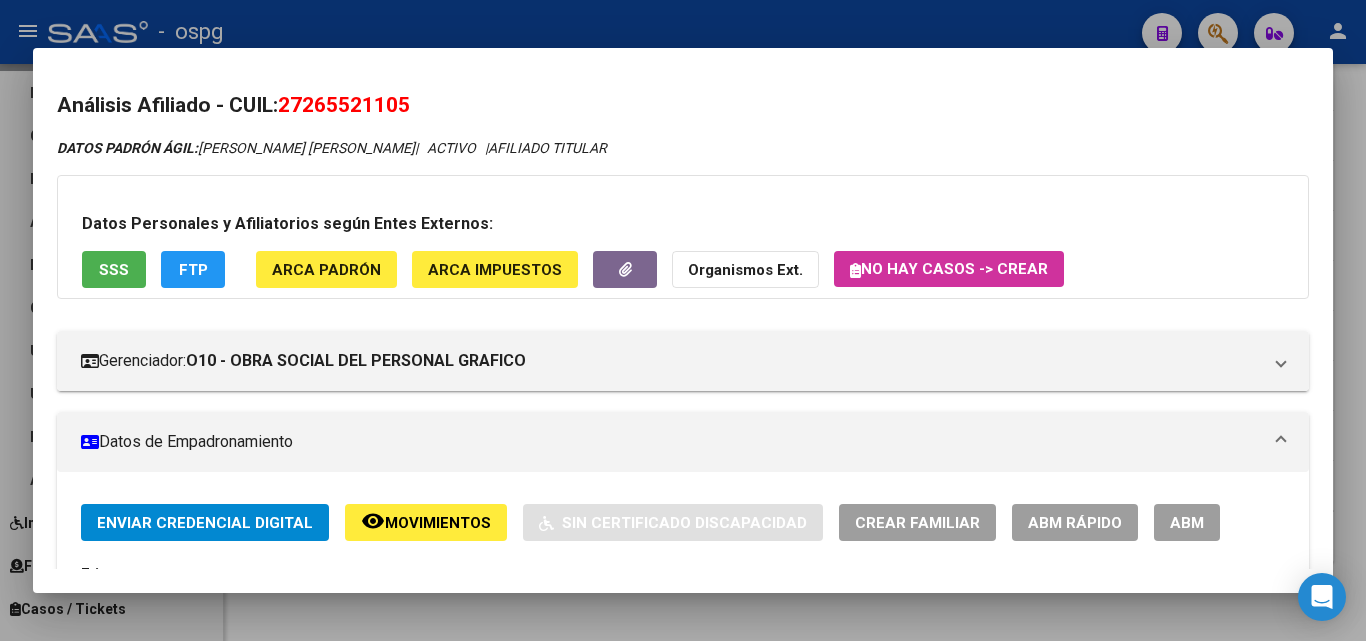 drag, startPoint x: 289, startPoint y: 104, endPoint x: 471, endPoint y: 96, distance: 182.17574 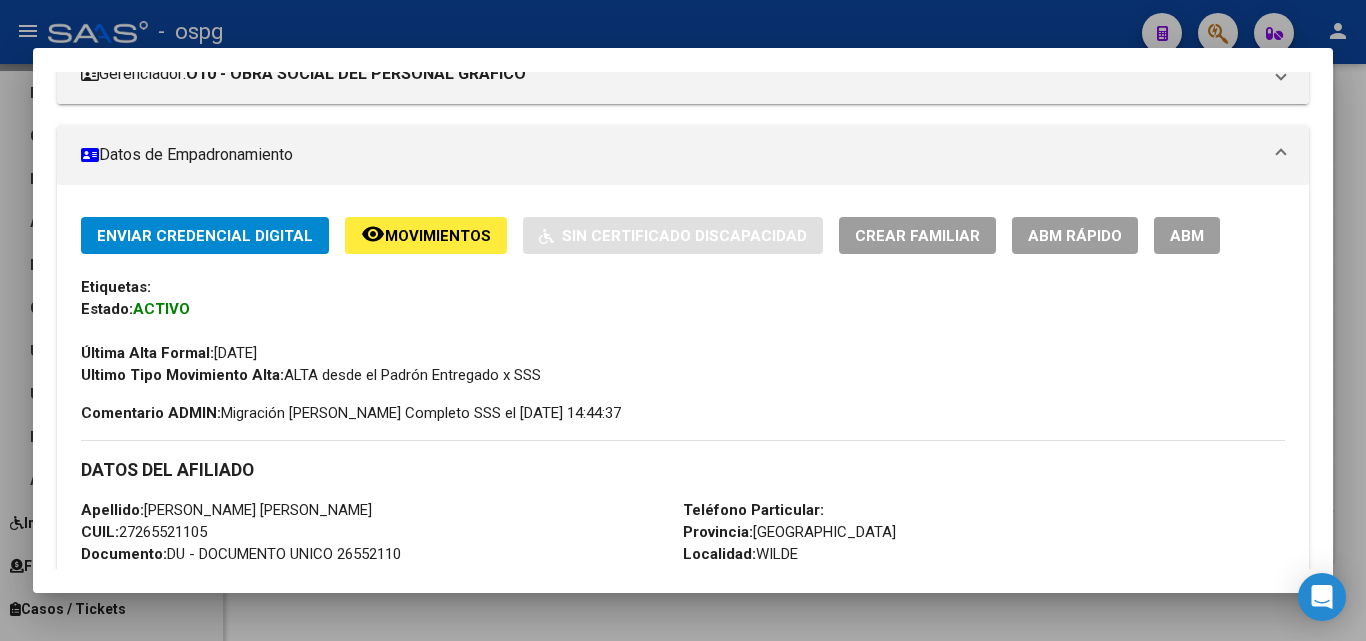 scroll, scrollTop: 300, scrollLeft: 0, axis: vertical 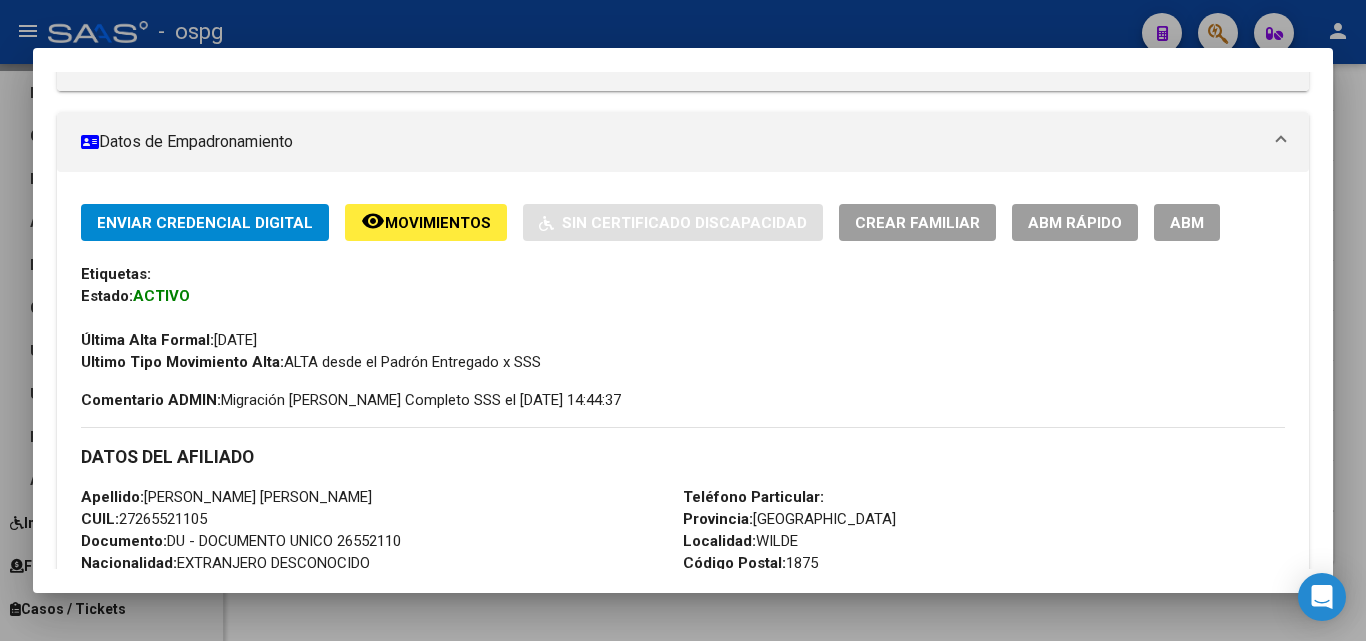 click on "ABM Rápido" 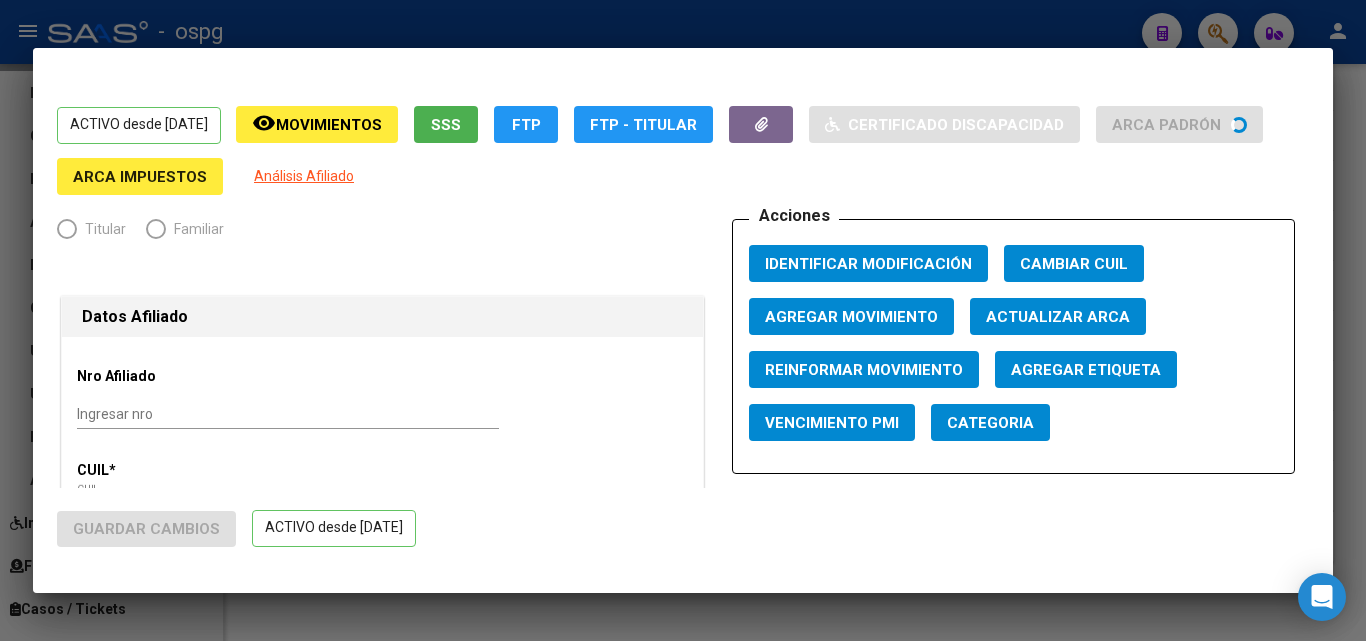 radio on "true" 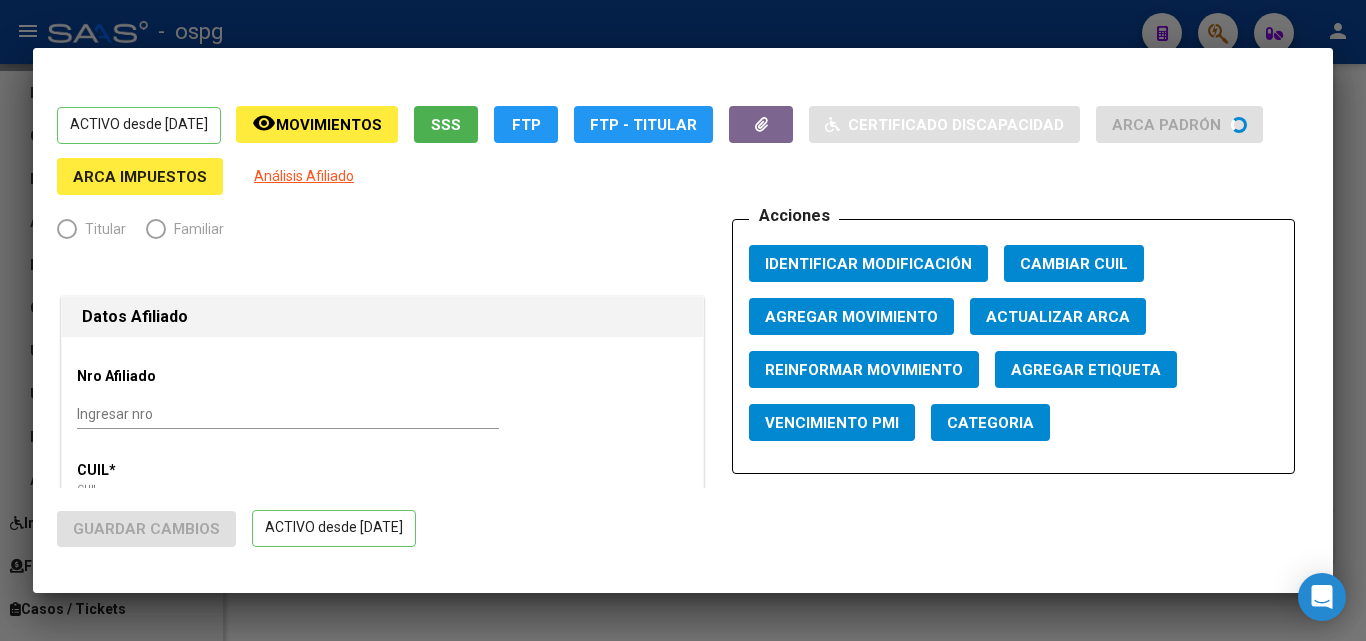 type on "30-53518620-7" 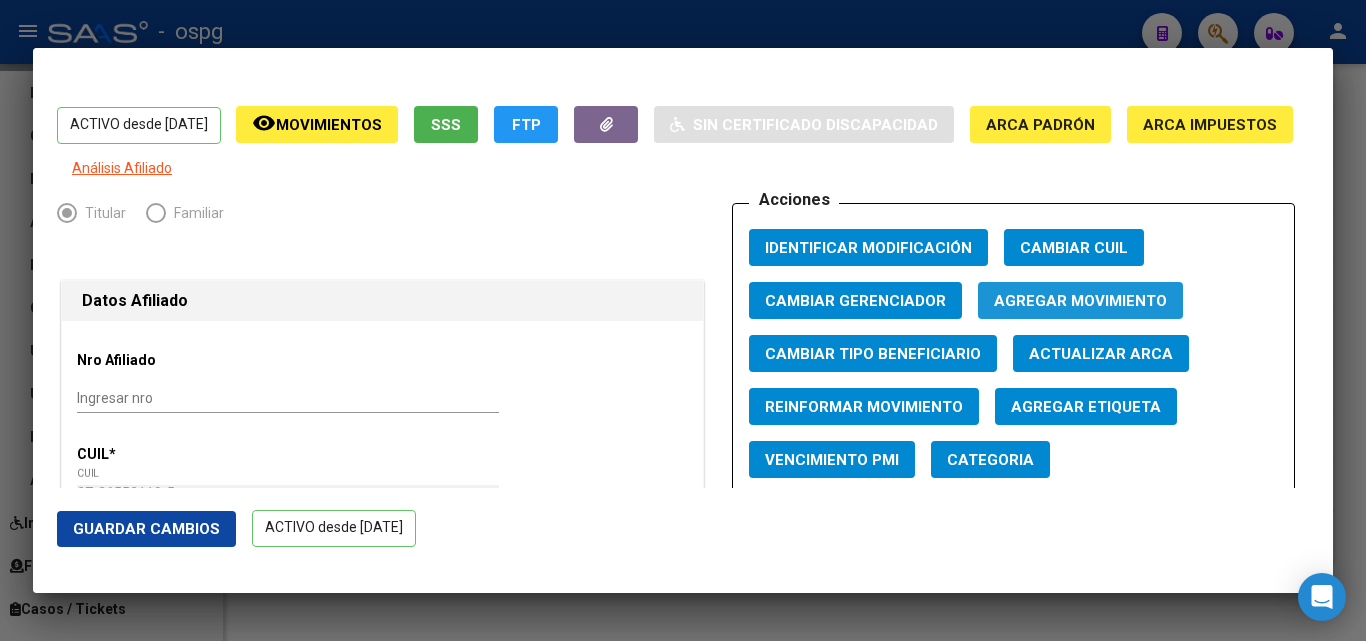 click on "Agregar Movimiento" 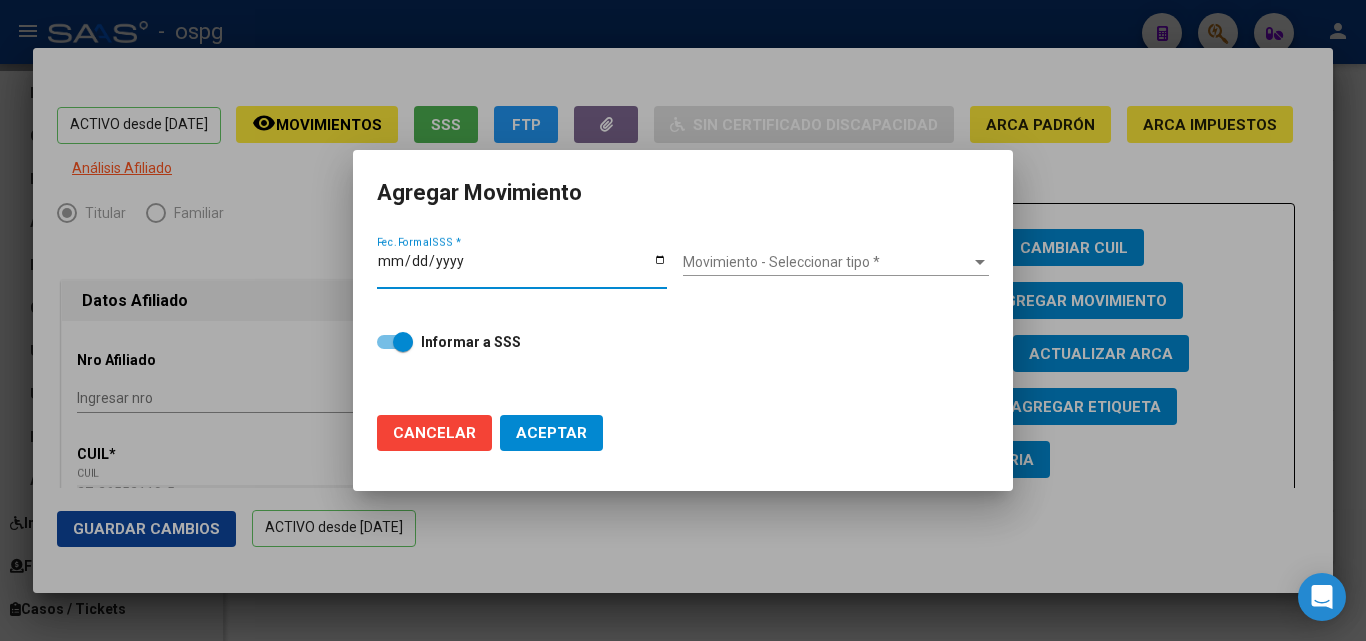 click on "Fec. Formal SSS *" at bounding box center (522, 268) 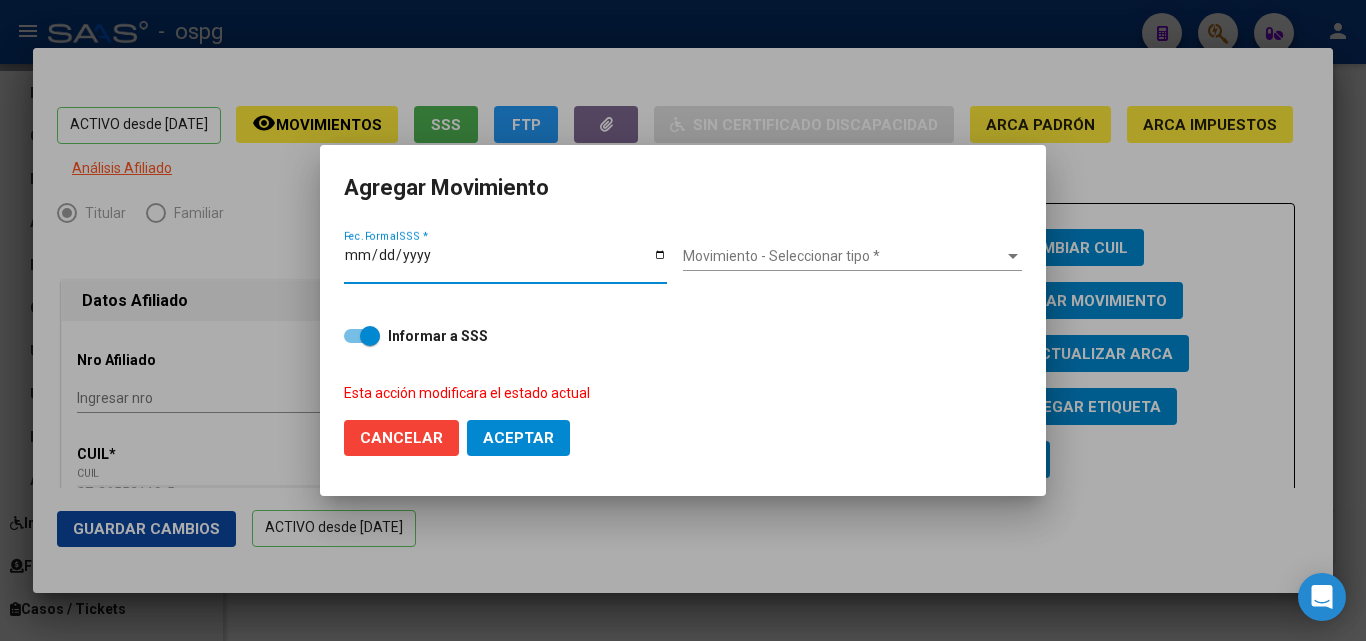 click on "Movimiento - Seleccionar tipo *" at bounding box center (843, 256) 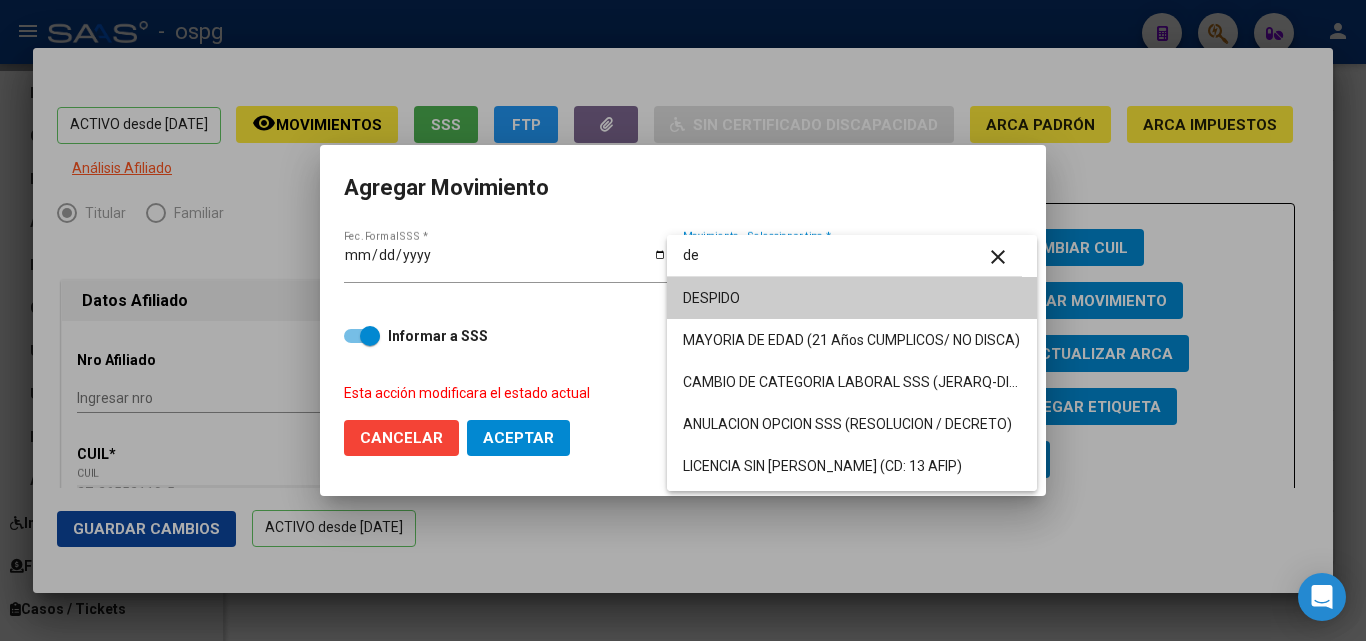 type on "d" 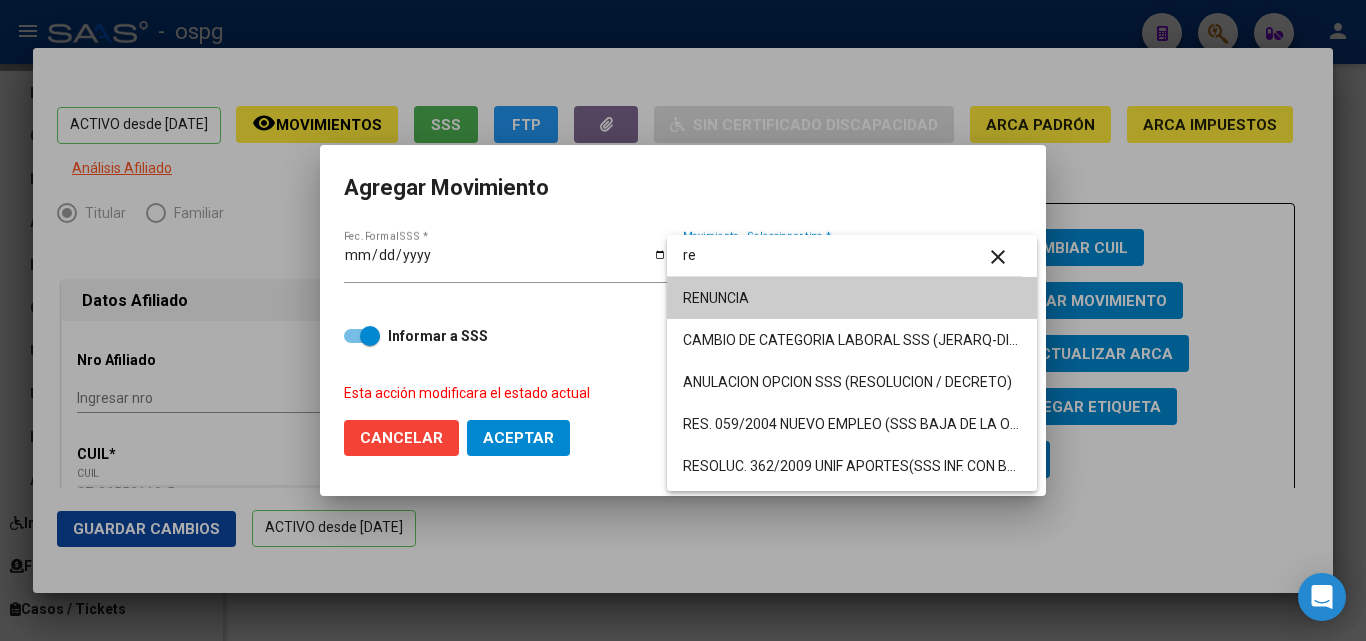type on "re" 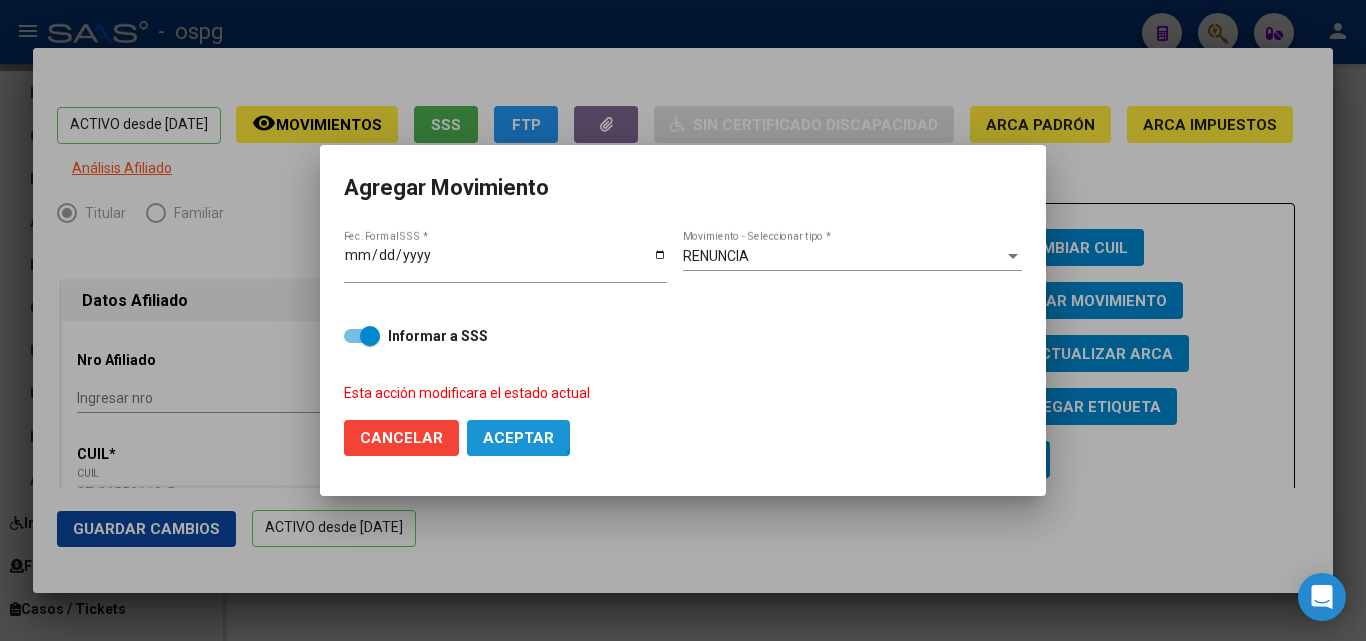 click on "Aceptar" 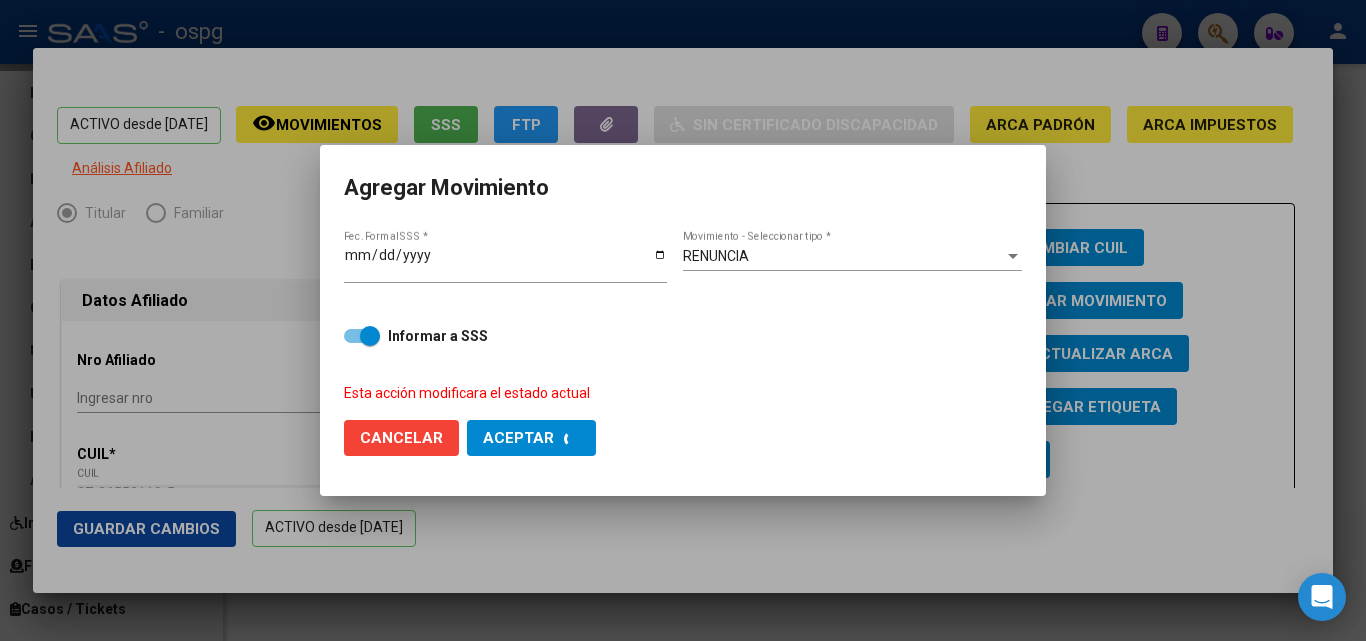checkbox on "false" 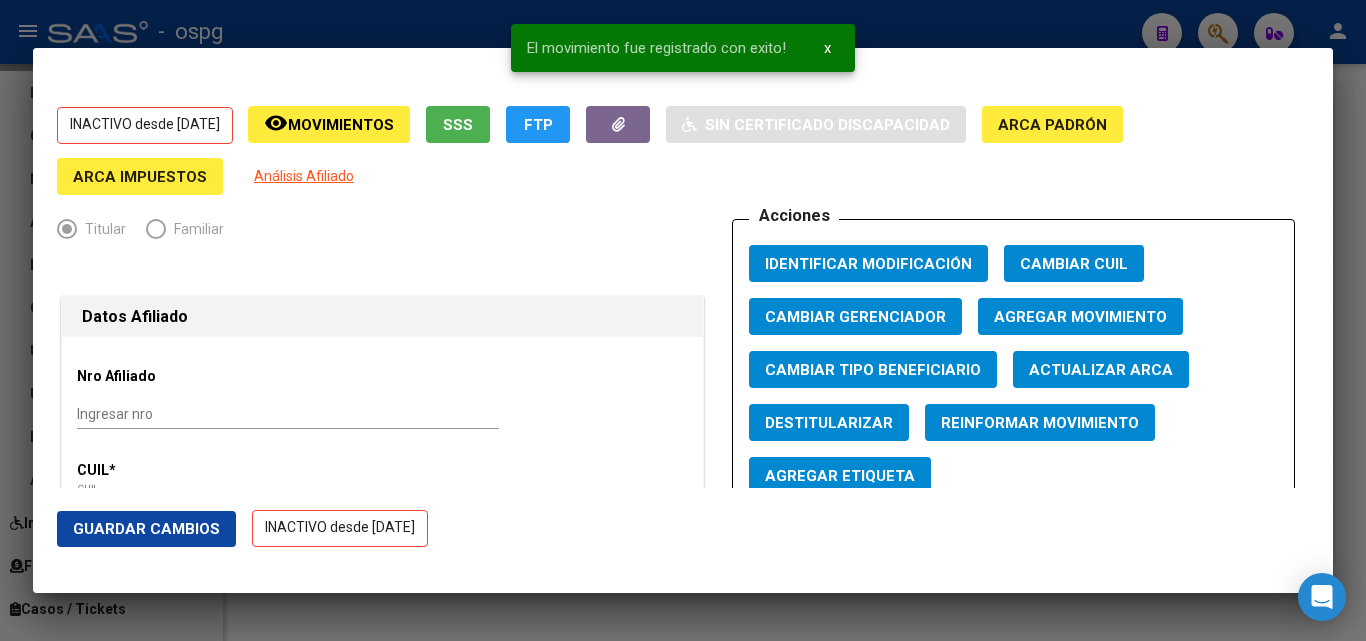 click at bounding box center (683, 320) 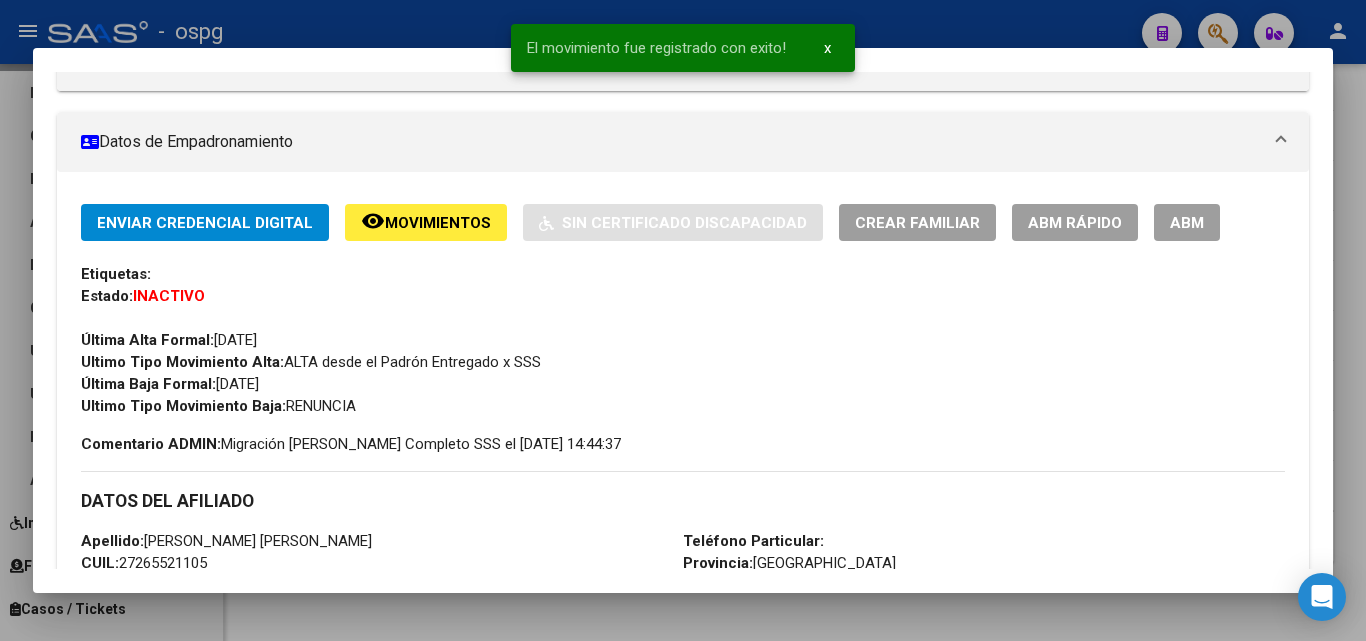 click at bounding box center (683, 320) 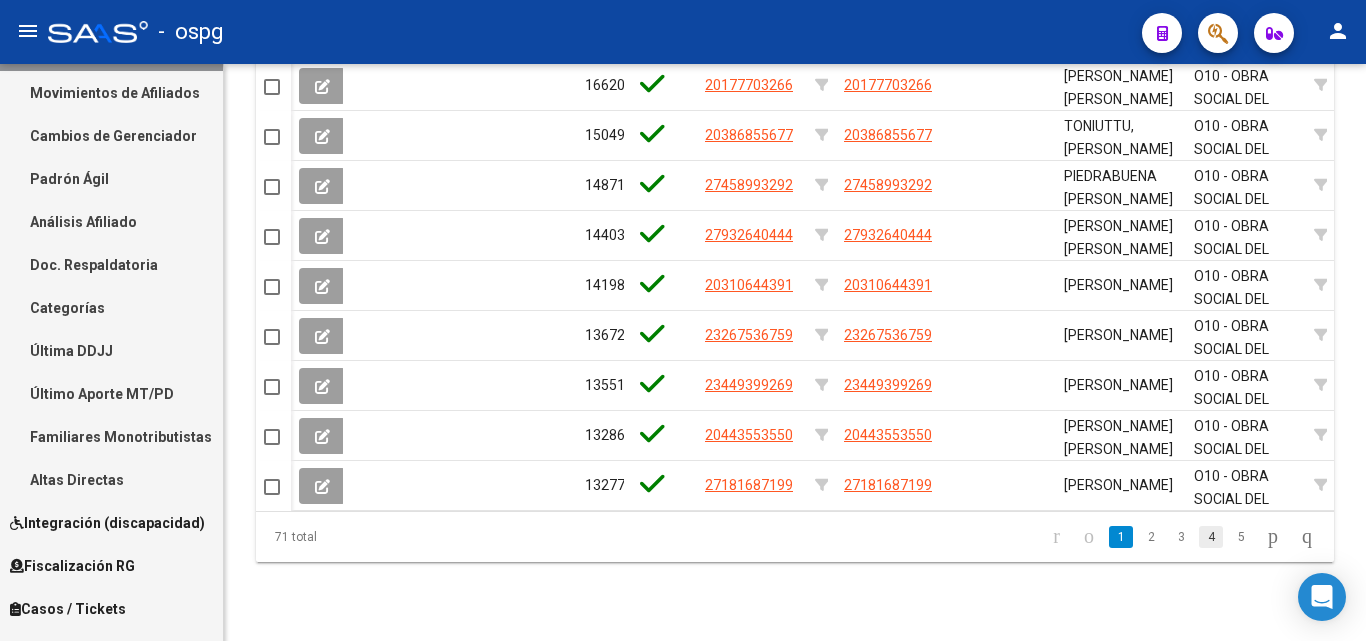click on "4" 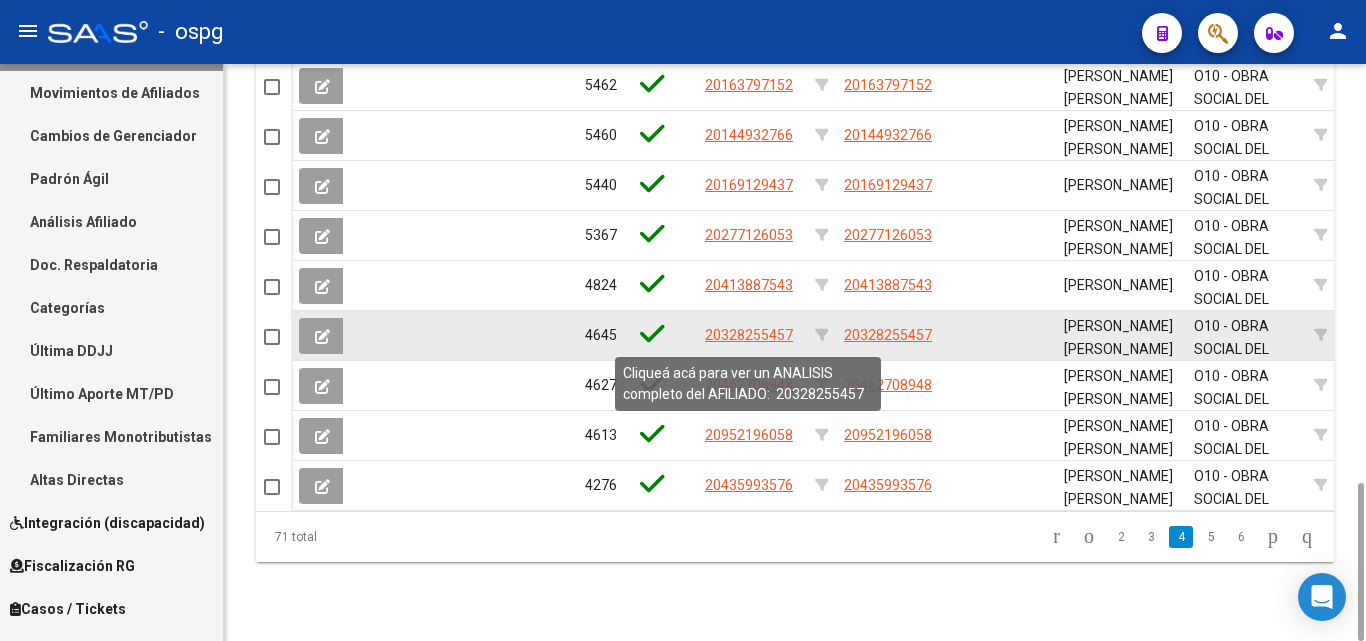 click on "20328255457" 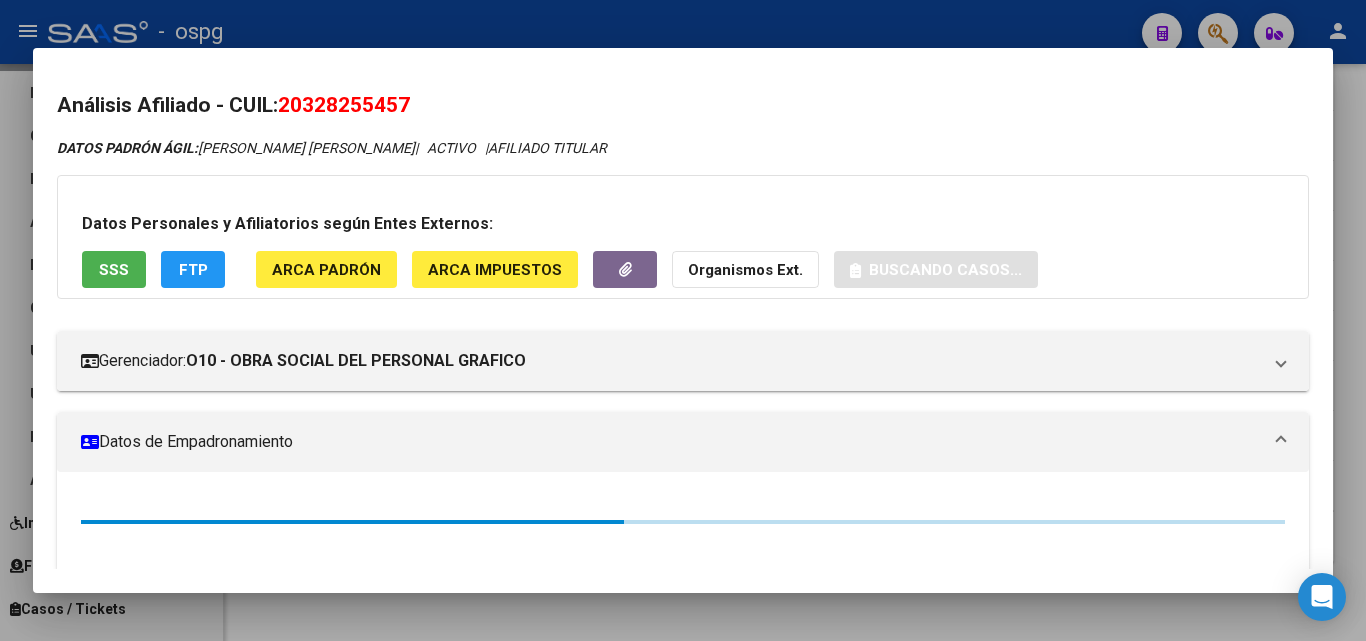 drag, startPoint x: 286, startPoint y: 98, endPoint x: 451, endPoint y: 101, distance: 165.02727 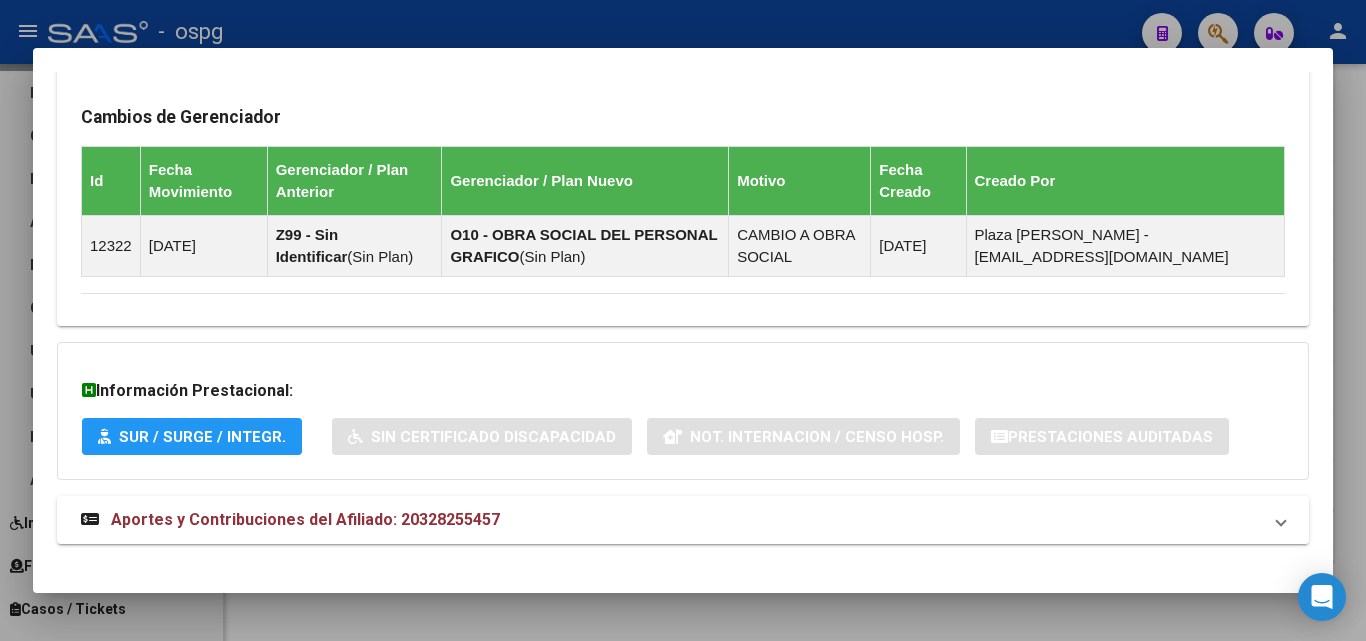scroll, scrollTop: 1346, scrollLeft: 0, axis: vertical 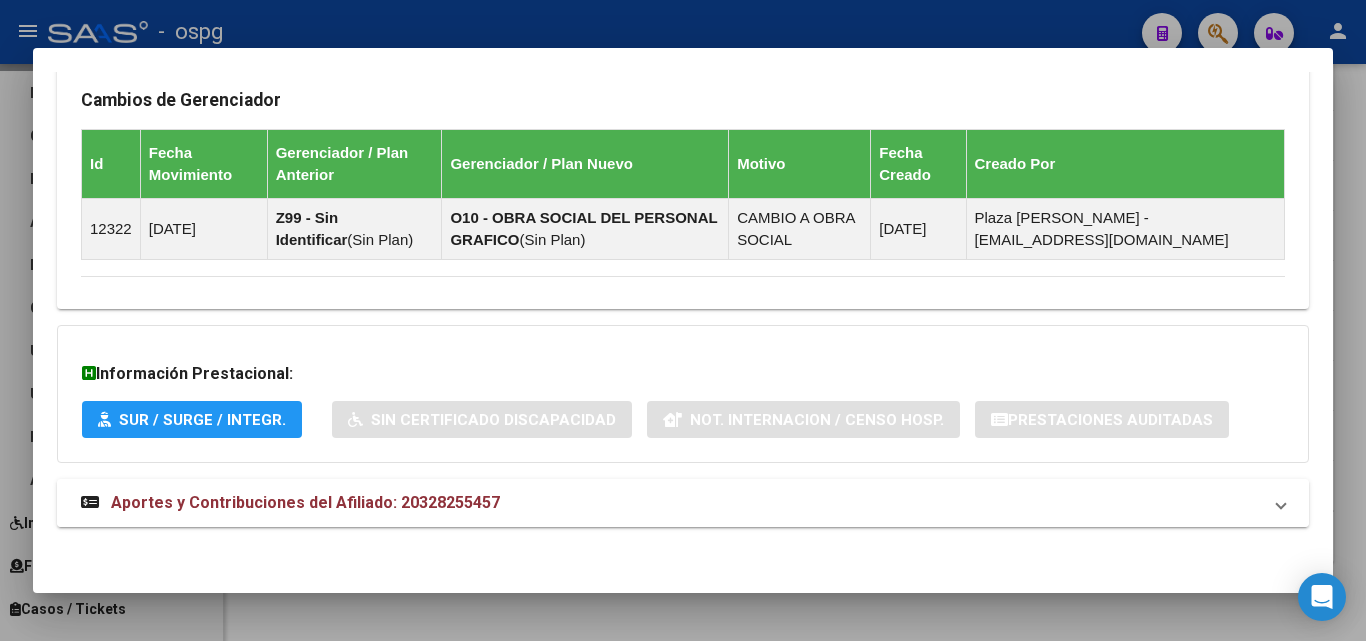 click on "Aportes y Contribuciones del Afiliado: 20328255457" at bounding box center (683, 503) 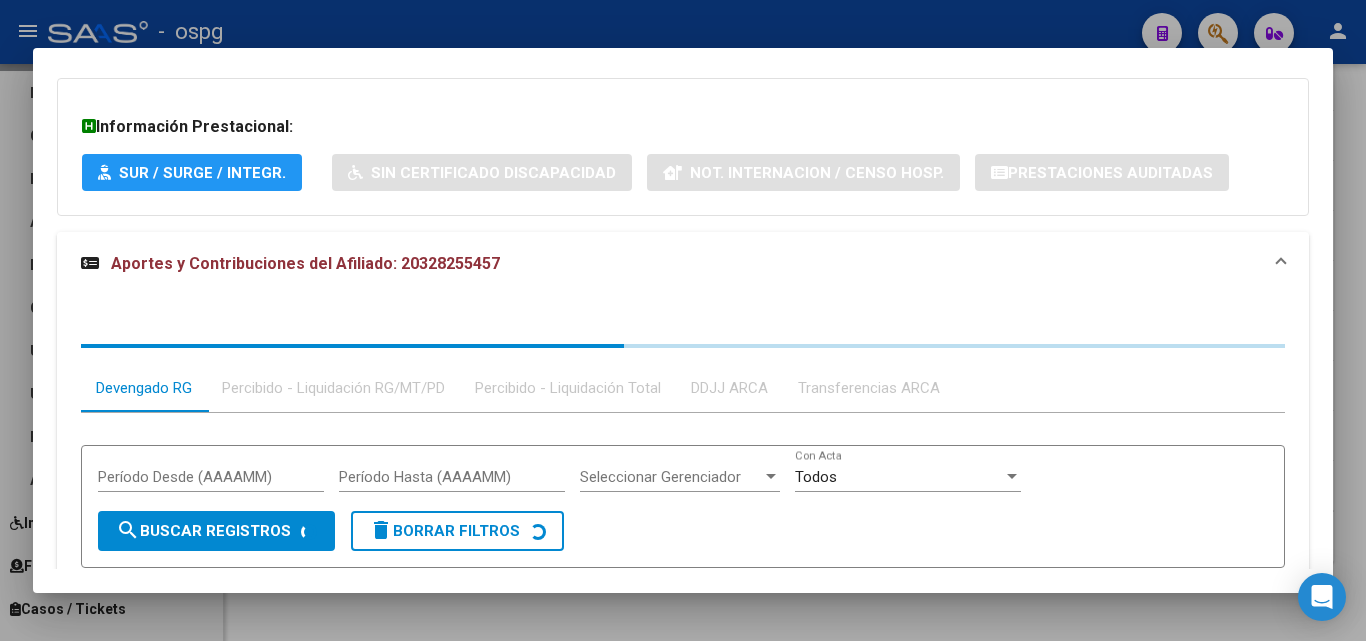 scroll, scrollTop: 1663, scrollLeft: 0, axis: vertical 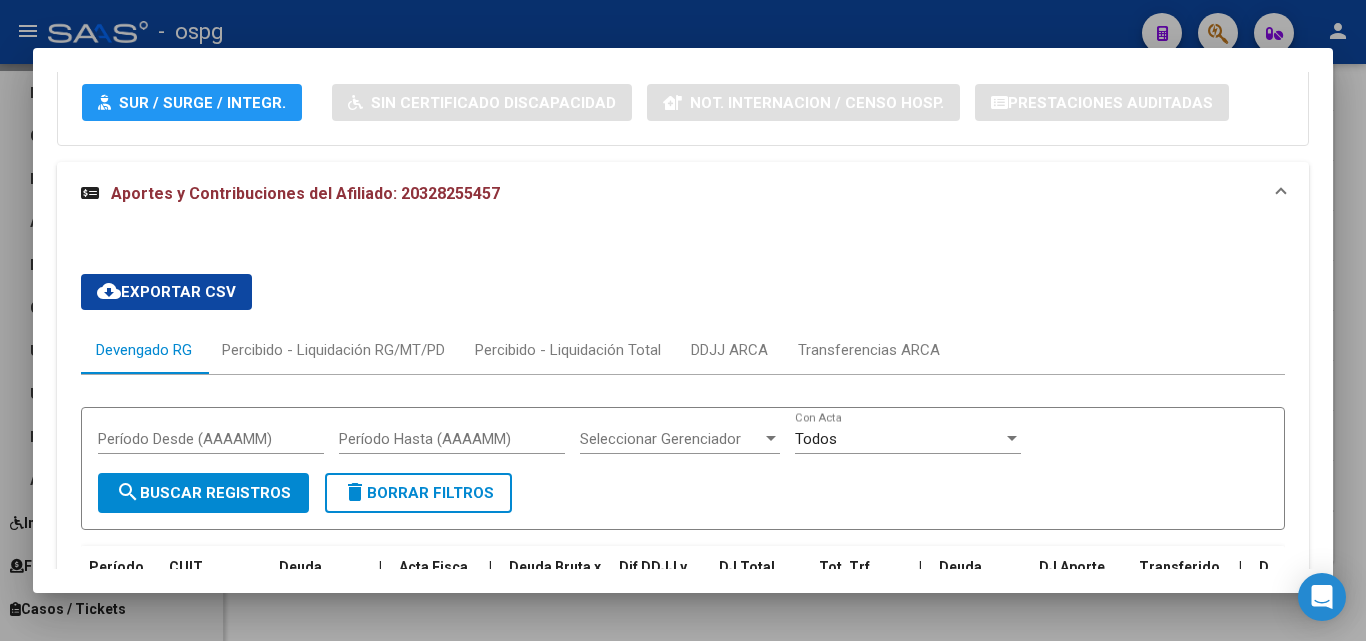 click at bounding box center (683, 320) 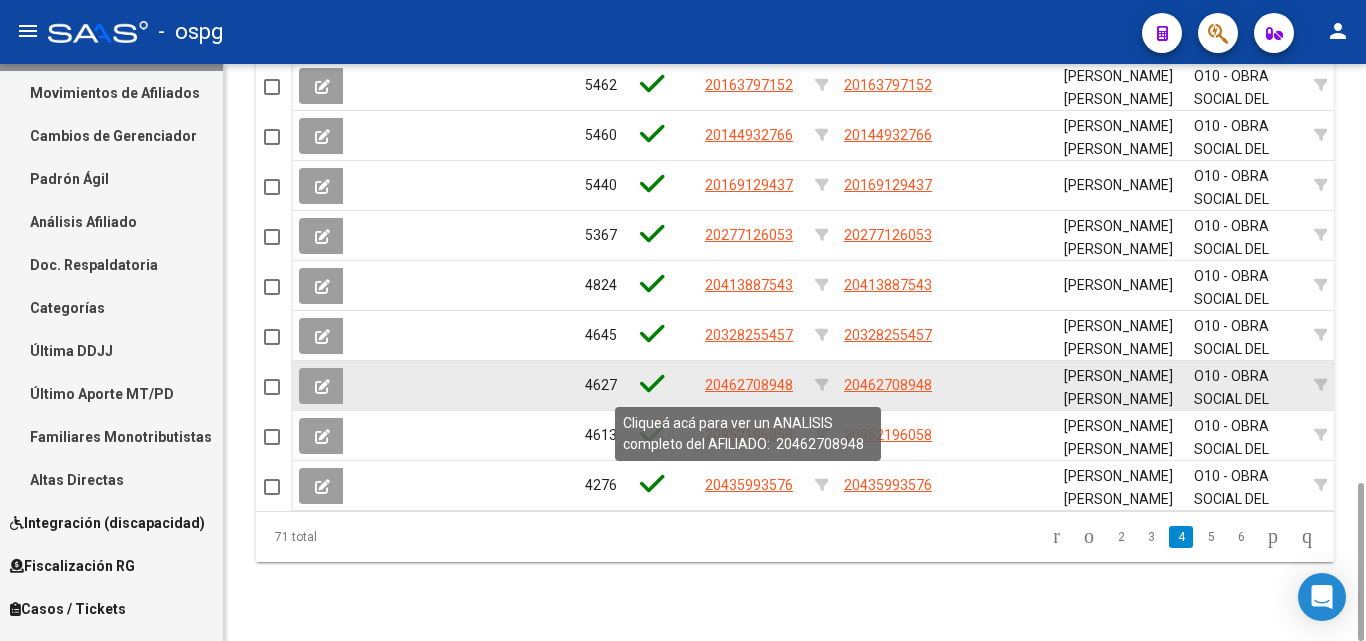 click on "20462708948" 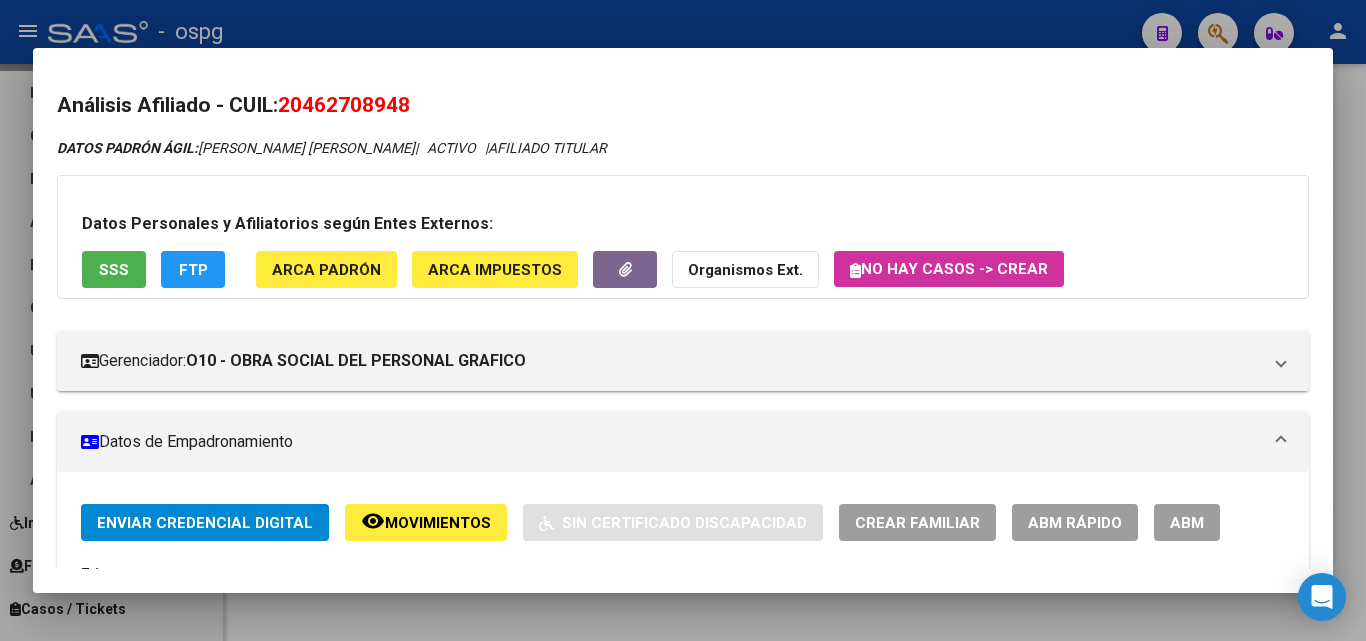 drag, startPoint x: 285, startPoint y: 97, endPoint x: 518, endPoint y: 117, distance: 233.8568 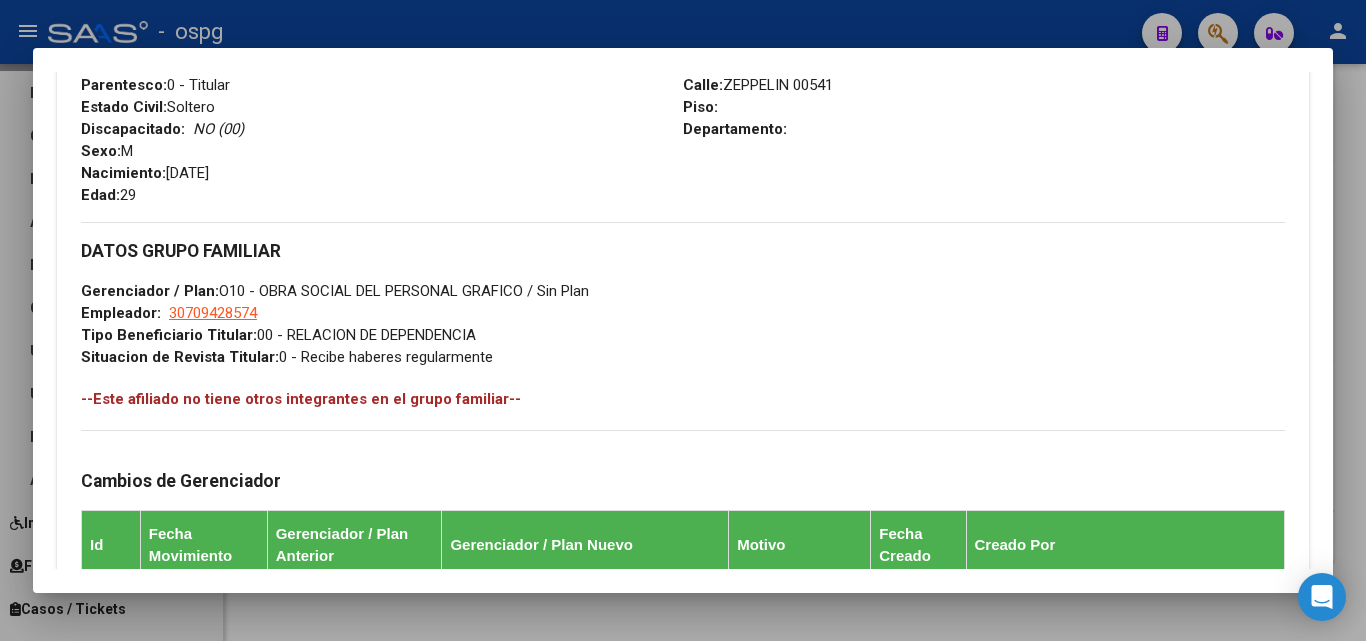 scroll, scrollTop: 1181, scrollLeft: 0, axis: vertical 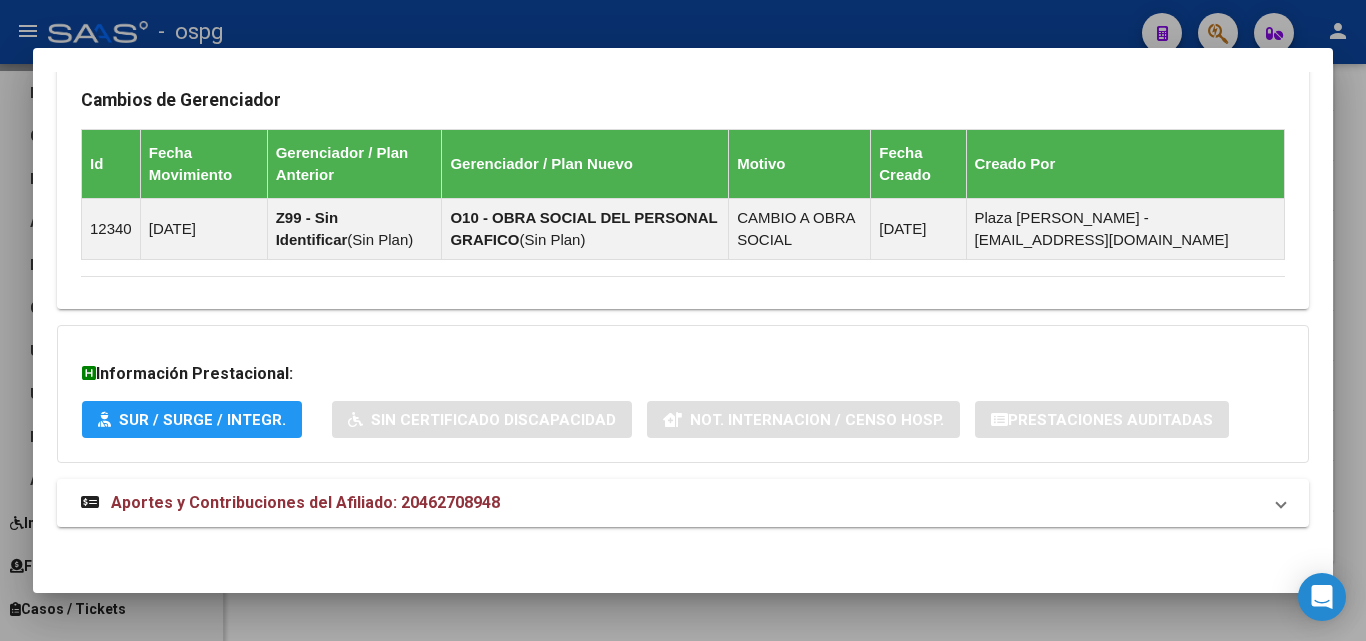 click on "DATOS PADRÓN ÁGIL:  CISOTTO MEDINA ALEJANDRO DANIE      |   ACTIVO   |     AFILIADO TITULAR  Datos Personales y Afiliatorios según Entes Externos: SSS FTP ARCA Padrón ARCA Impuestos Organismos Ext.   No hay casos -> Crear
Gerenciador:      O10 - OBRA SOCIAL DEL PERSONAL GRAFICO Atención telefónica: Atención emergencias: Otros Datos Útiles:    Datos de Empadronamiento  Enviar Credencial Digital remove_red_eye Movimientos    Sin Certificado Discapacidad Crear Familiar ABM Rápido ABM Etiquetas: Estado: ACTIVO Última Alta Formal:  01/02/2023 Ultimo Tipo Movimiento Alta:  ALTA desde el Padrón Entregado x SSS Comentario ADMIN:  Migración Padrón Completo SSS el 2024-08-29 14:44:37 DATOS DEL AFILIADO Apellido:   CISOTTO MEDINA ALEJANDRO DANIE CUIL:  20462708948 Documento:  DU - DOCUMENTO UNICO 46270894  Nacionalidad:  EXTRANJERO DESCONOCIDO Parentesco:  0 - Titular Estado Civil:  Soltero Discapacitado:    NO (00) Sexo:  M Nacimiento:  23/04/1996 Edad:  29  Teléfono Particular: Provincia:" at bounding box center [683, -248] 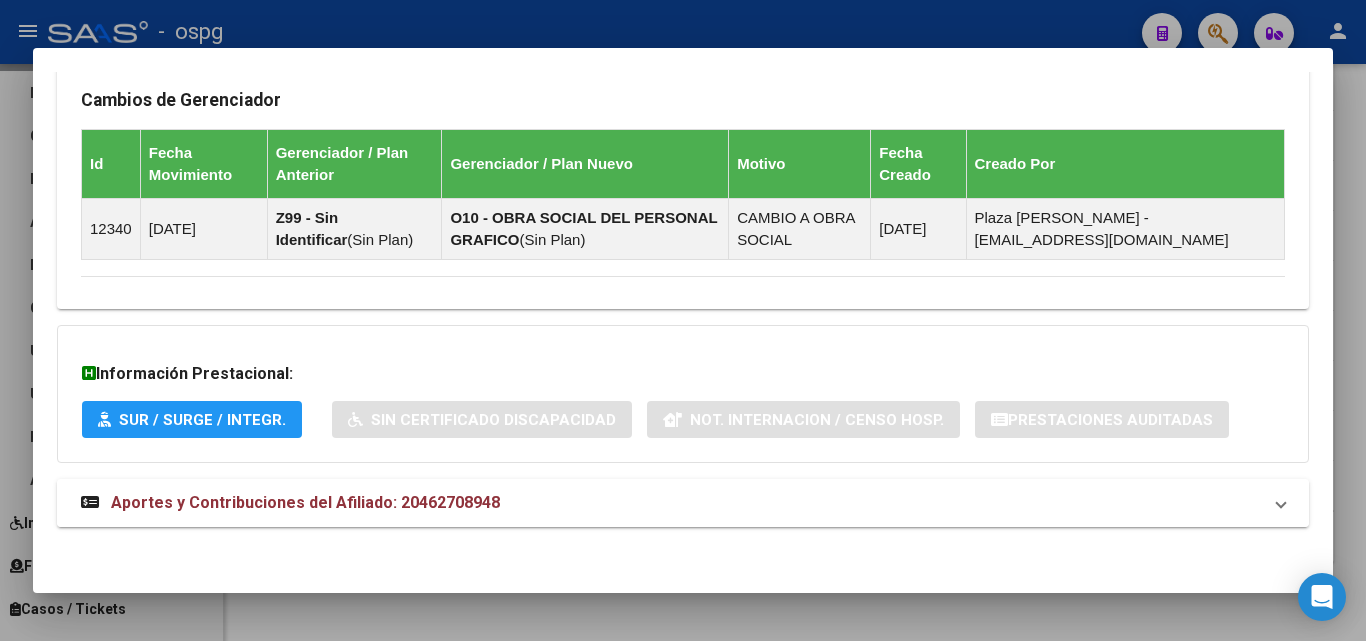click on "Aportes y Contribuciones del Afiliado: 20462708948" at bounding box center (683, 503) 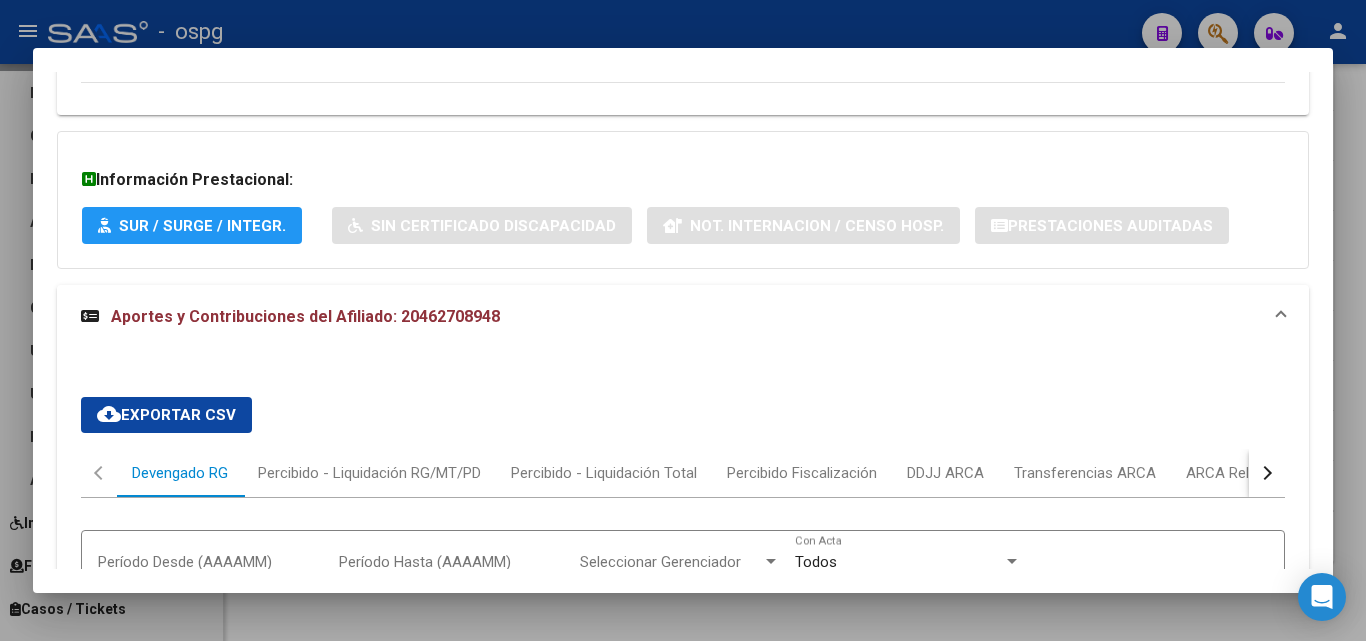 scroll, scrollTop: 1498, scrollLeft: 0, axis: vertical 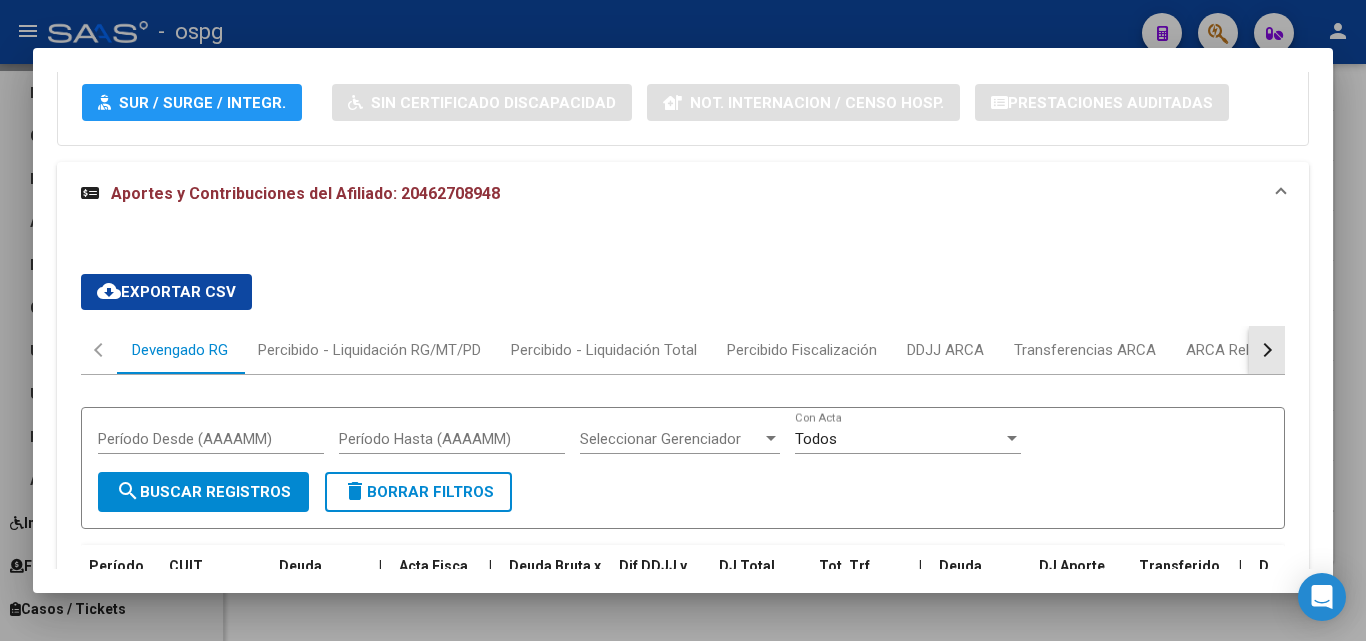 click at bounding box center (1267, 350) 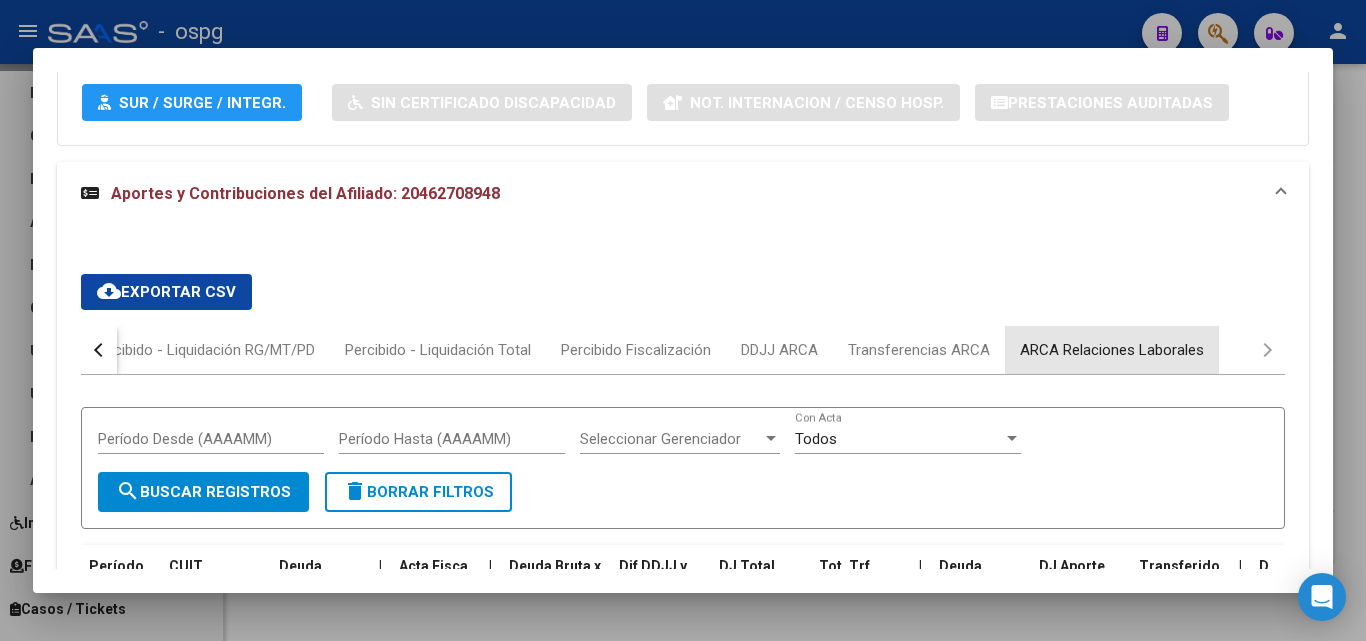 click on "ARCA Relaciones Laborales" at bounding box center (1112, 350) 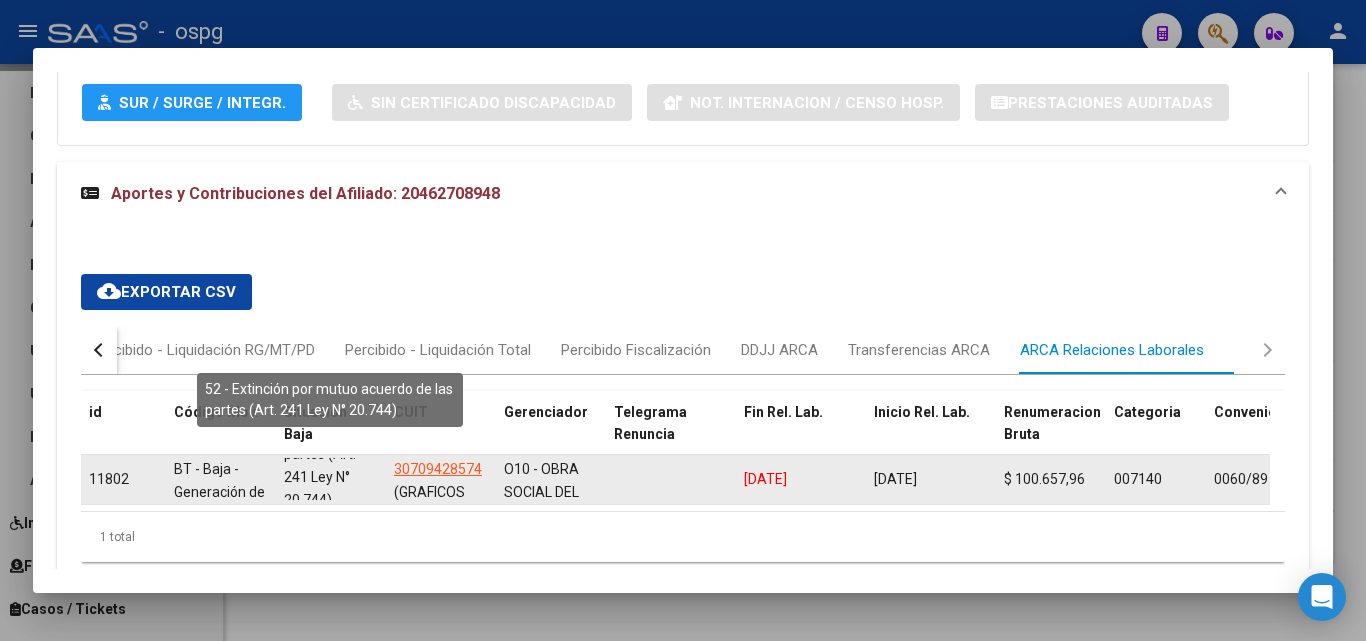 scroll, scrollTop: 95, scrollLeft: 0, axis: vertical 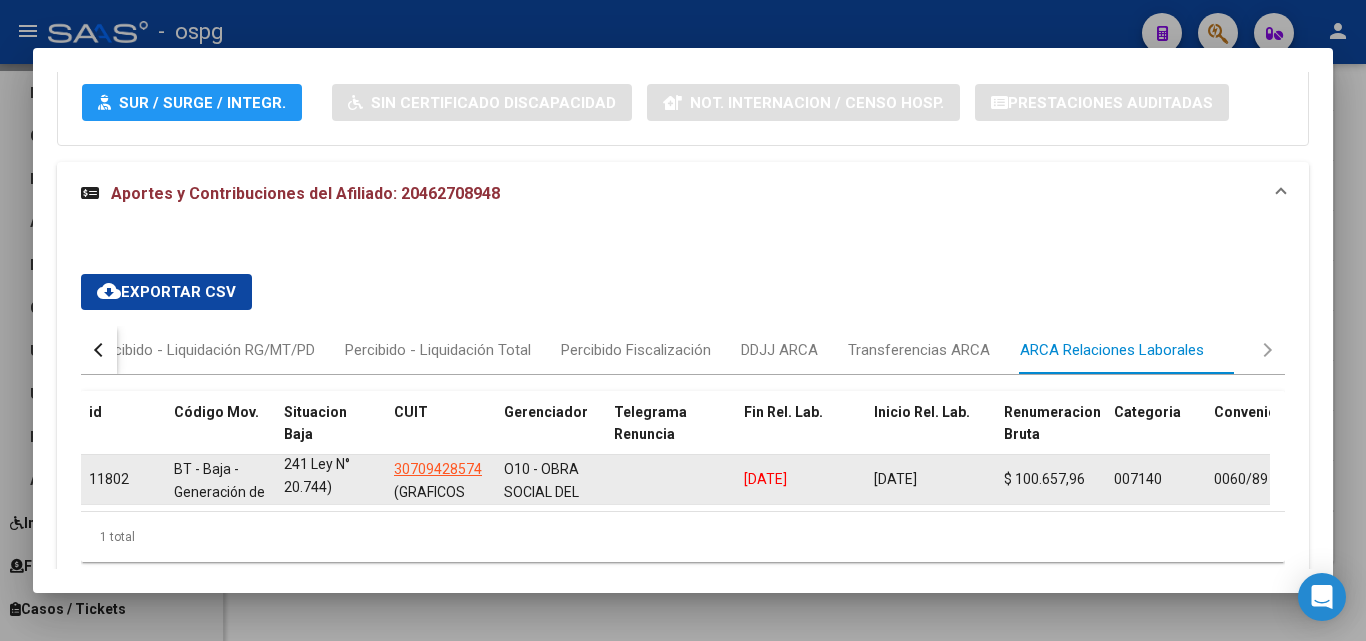 drag, startPoint x: 311, startPoint y: 466, endPoint x: 346, endPoint y: 475, distance: 36.138622 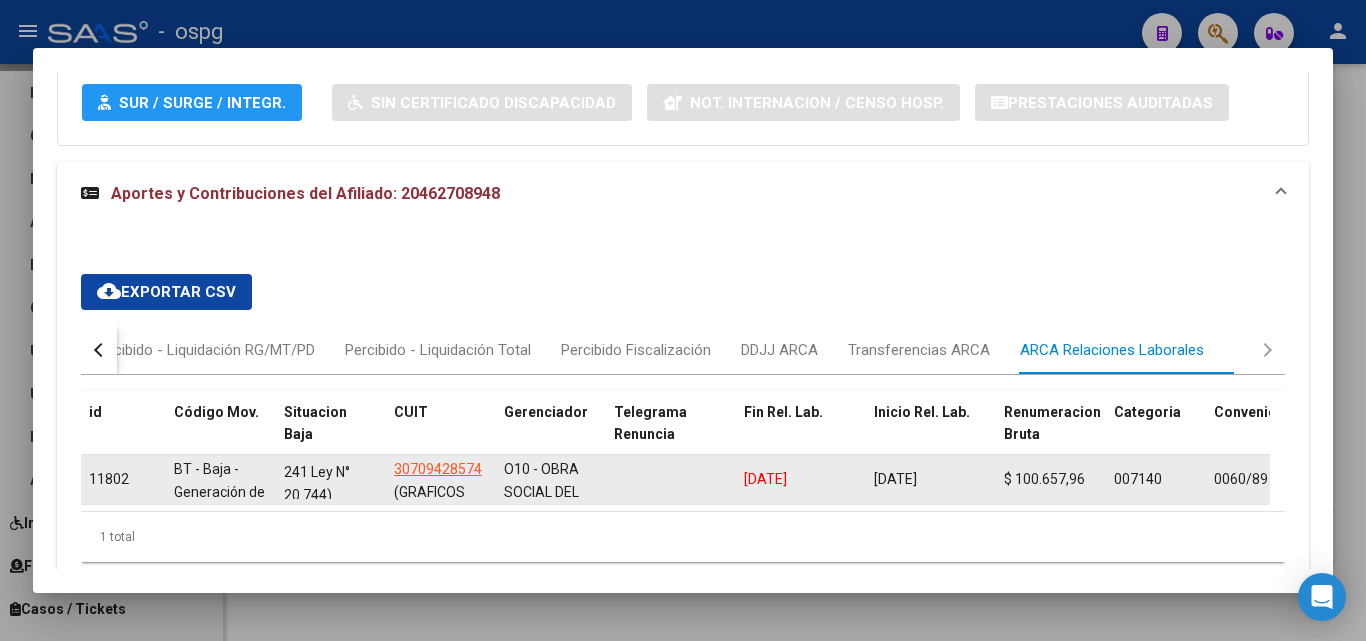 click on "52 - Extinción por mutuo acuerdo de las partes (Art. 241 Ley N° 20.744)" 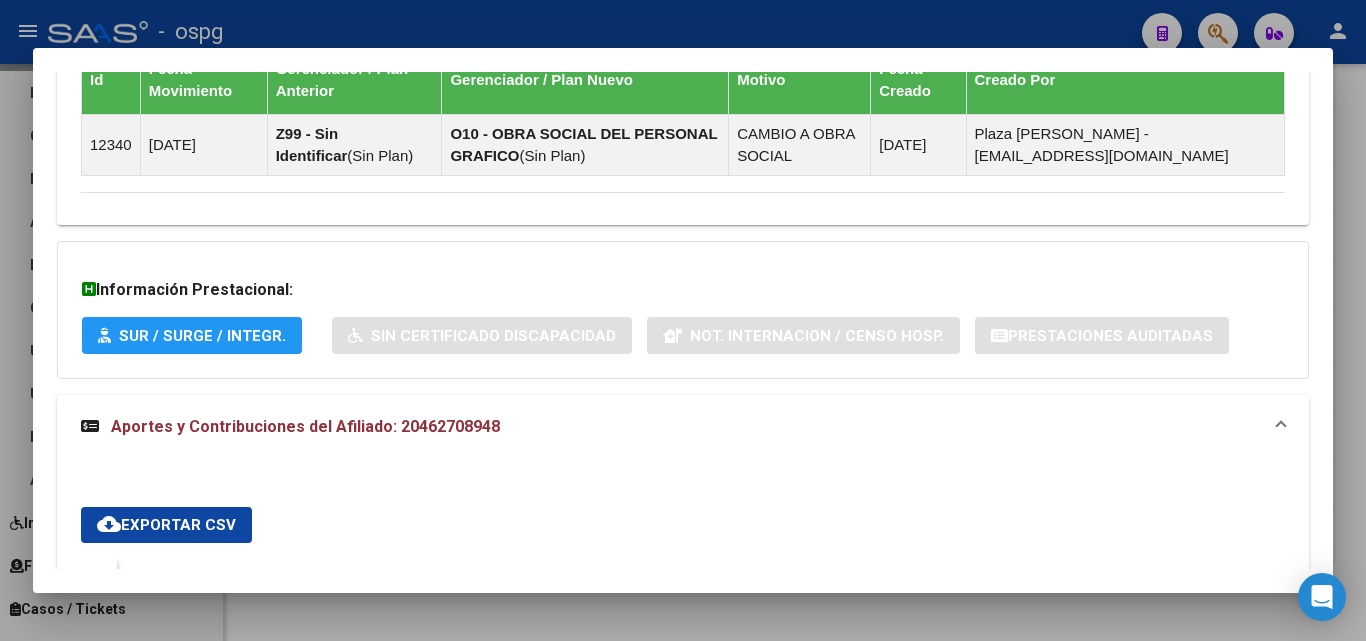scroll, scrollTop: 1098, scrollLeft: 0, axis: vertical 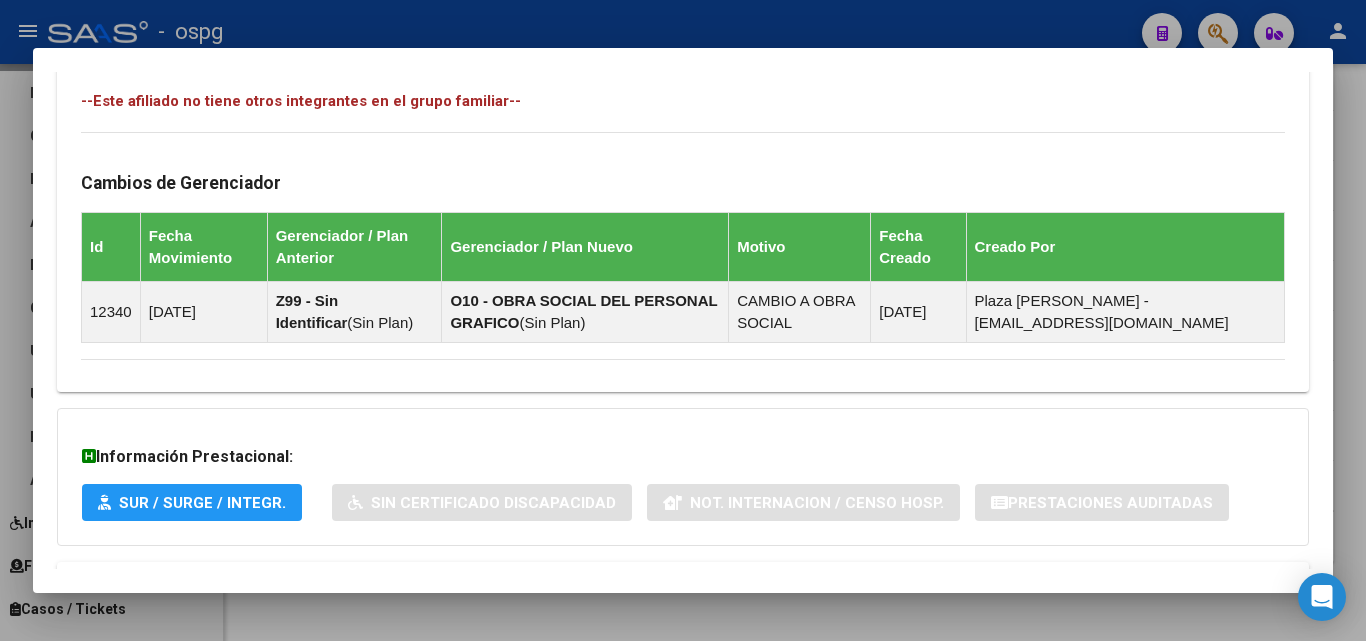 click at bounding box center (683, 320) 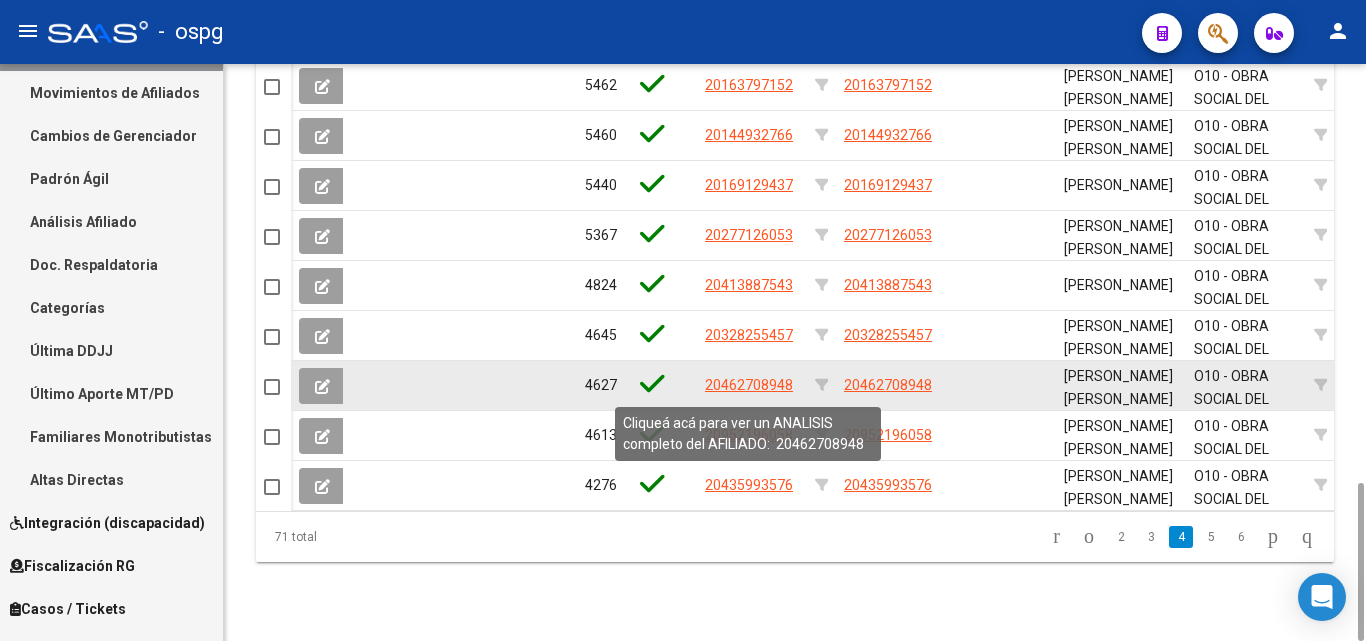 click on "20462708948" 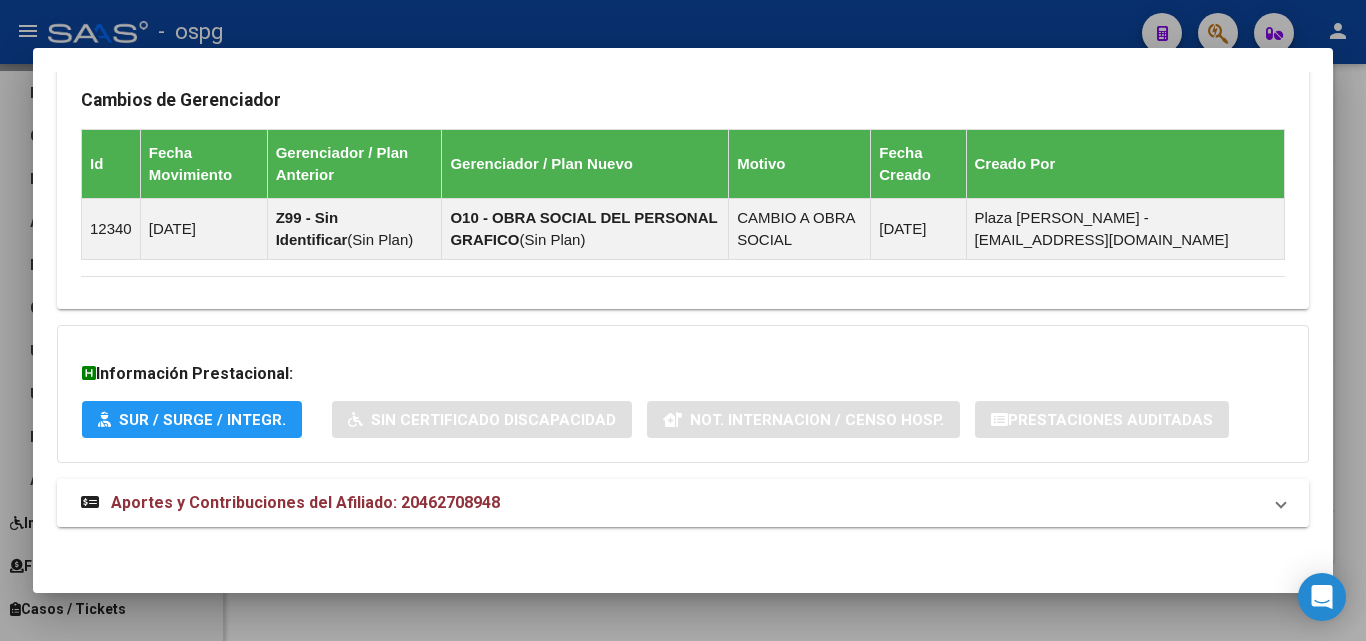 click on "Aportes y Contribuciones del Afiliado: 20462708948" at bounding box center [671, 503] 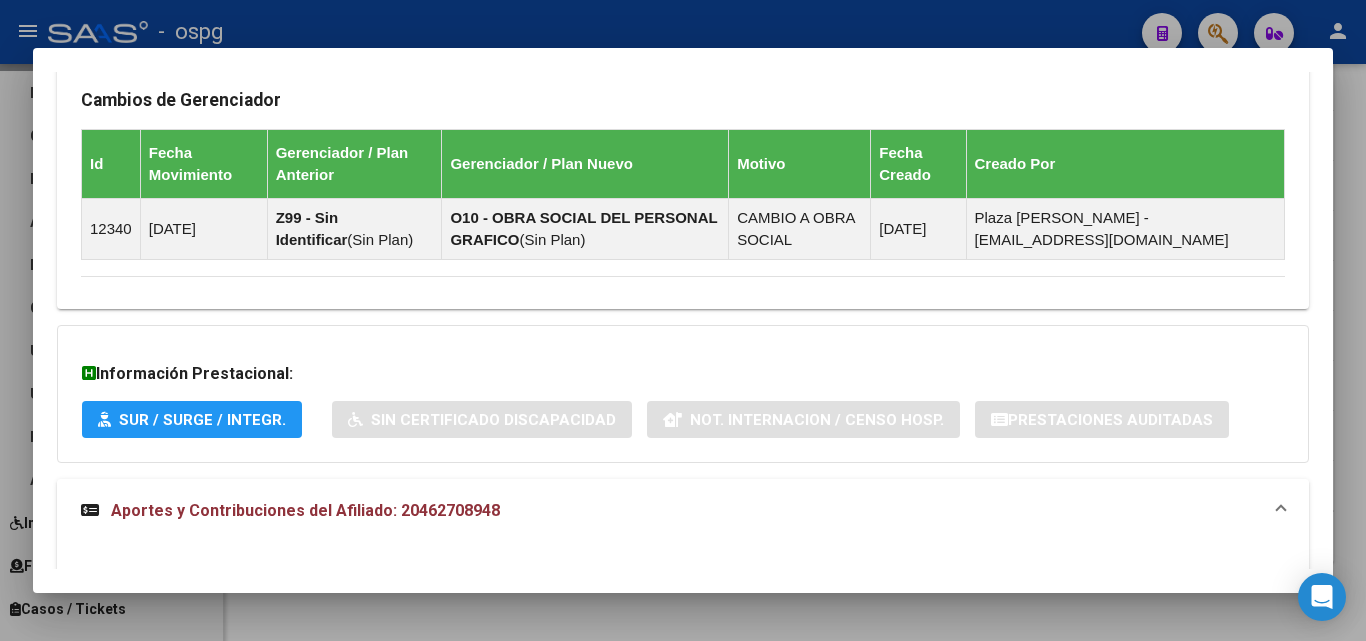 scroll, scrollTop: 1295, scrollLeft: 0, axis: vertical 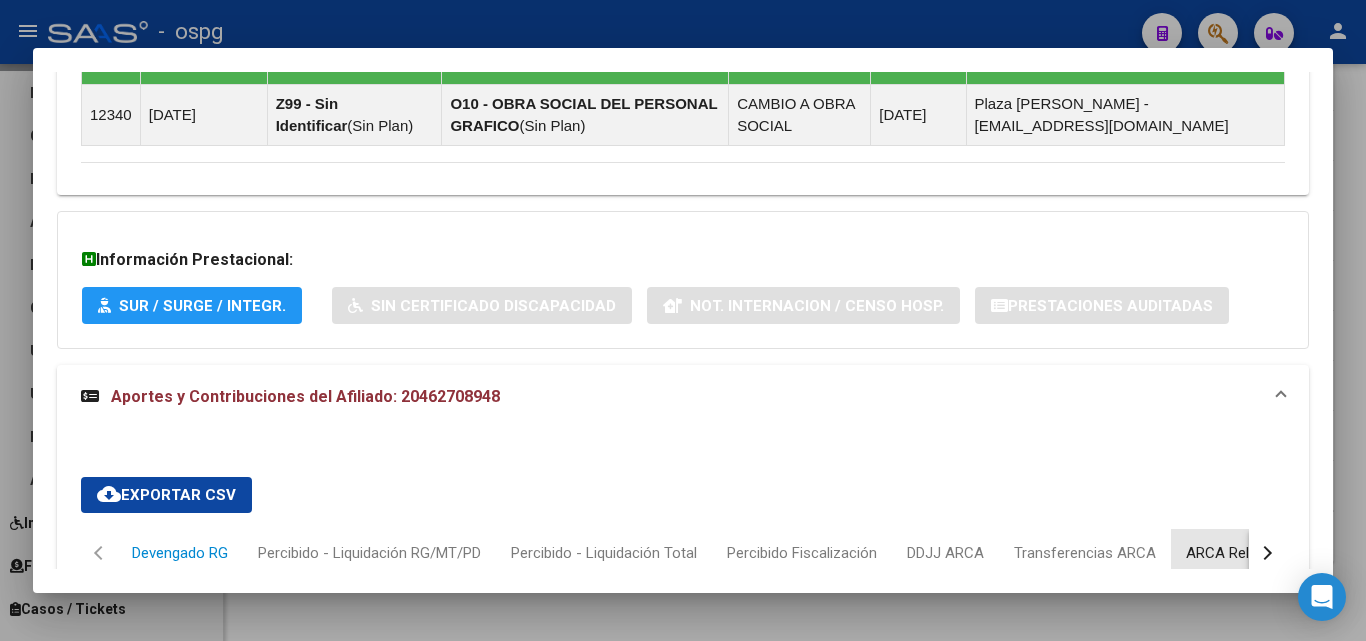 click on "ARCA Relaciones Laborales" at bounding box center (1278, 553) 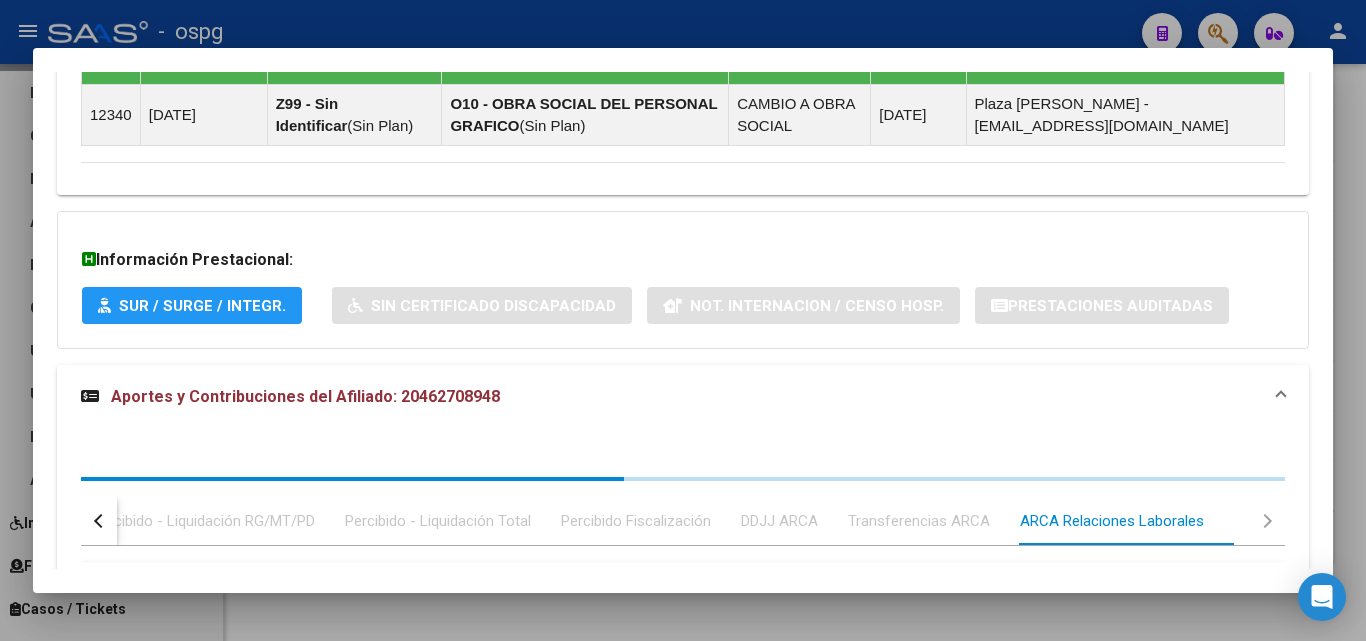 scroll, scrollTop: 1498, scrollLeft: 0, axis: vertical 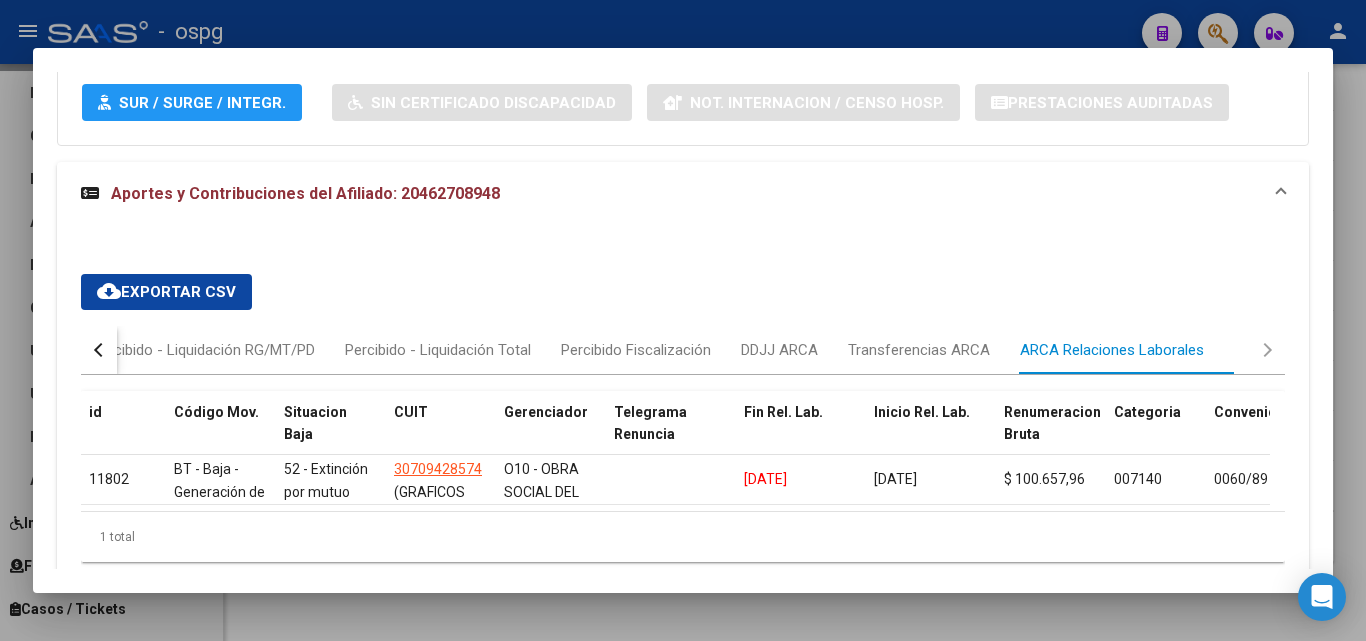 click at bounding box center [683, 320] 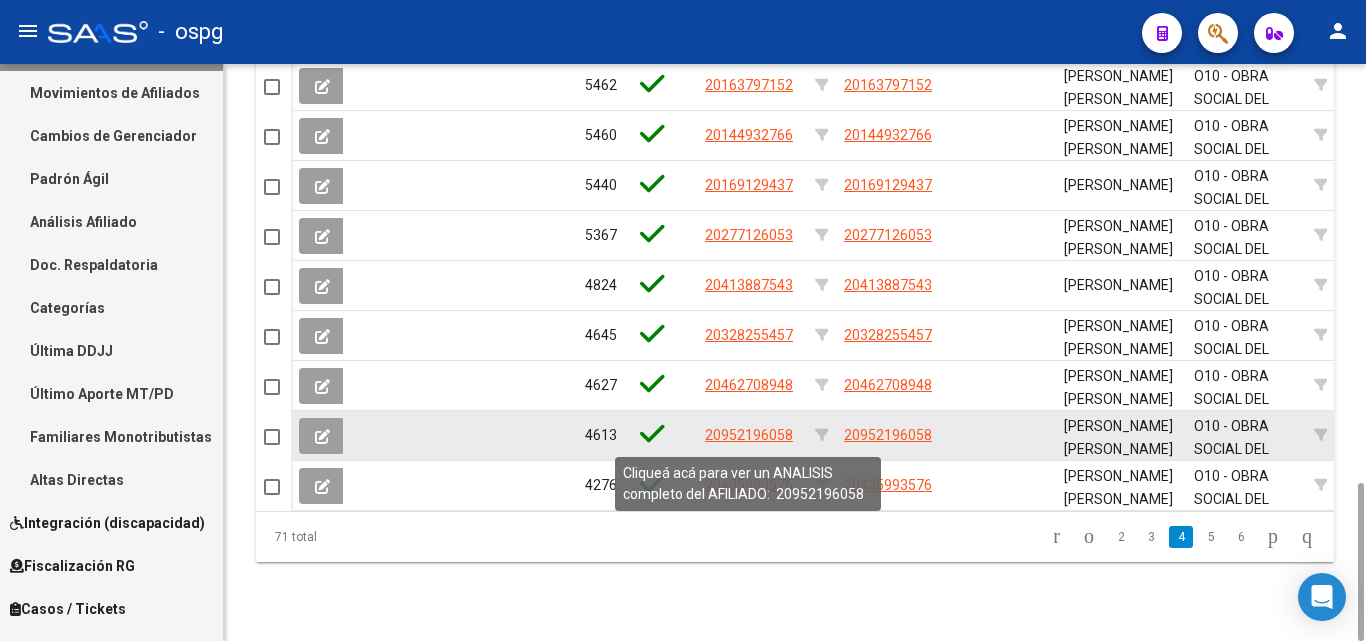 click on "20952196058" 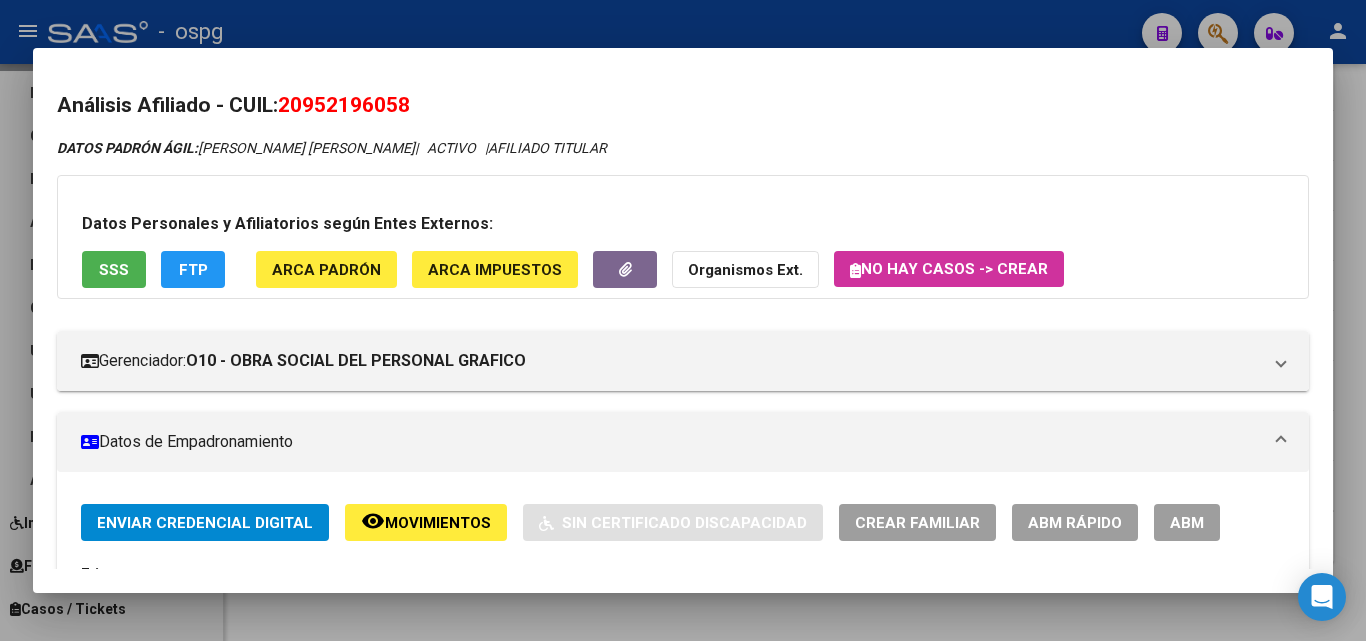 drag, startPoint x: 288, startPoint y: 102, endPoint x: 437, endPoint y: 115, distance: 149.56604 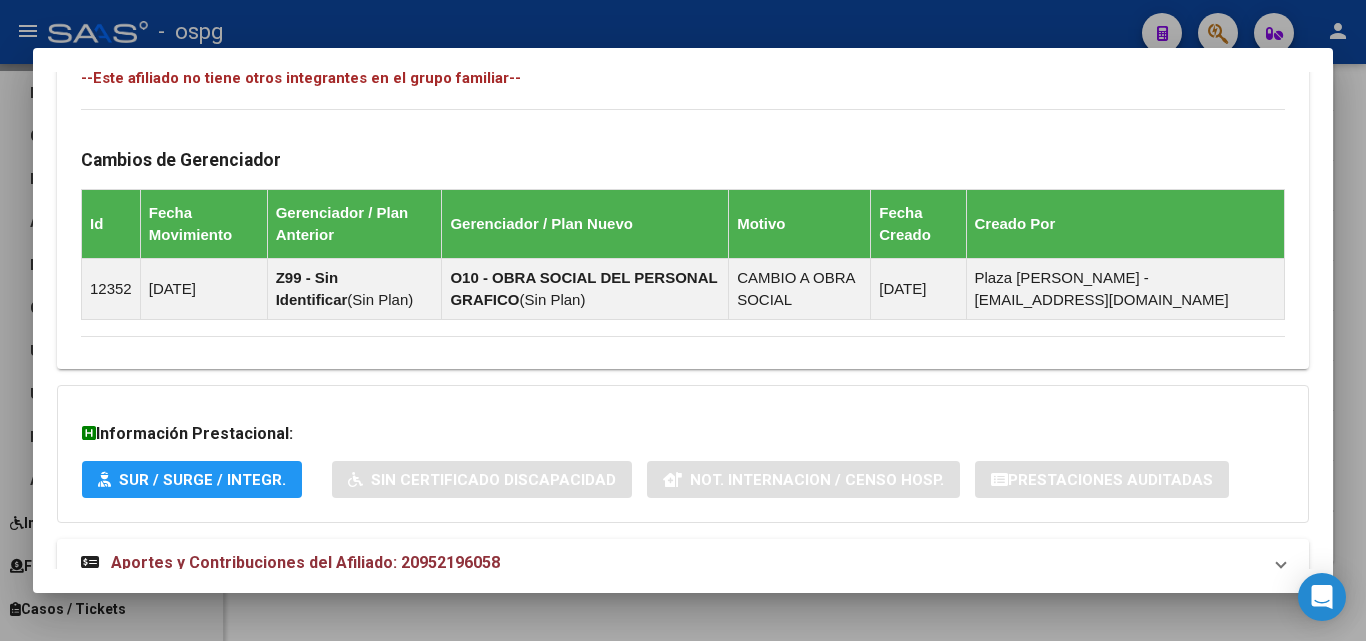 scroll, scrollTop: 1181, scrollLeft: 0, axis: vertical 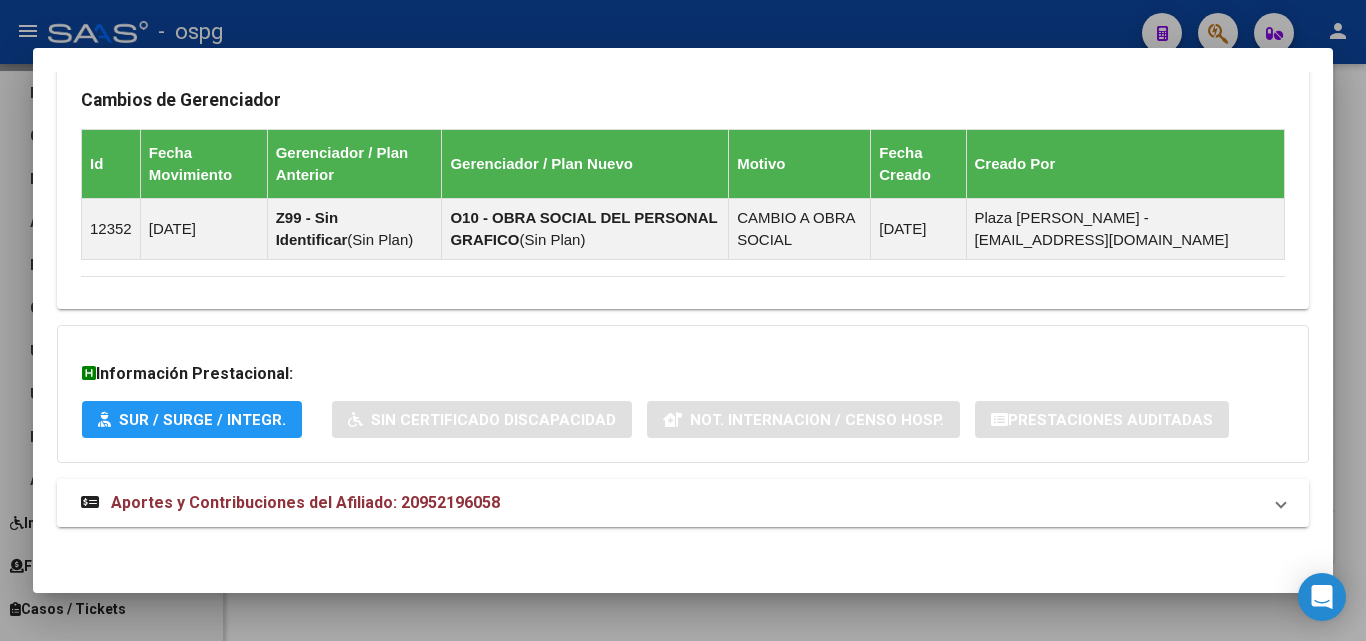click on "Aportes y Contribuciones del Afiliado: 20952196058" at bounding box center (683, 503) 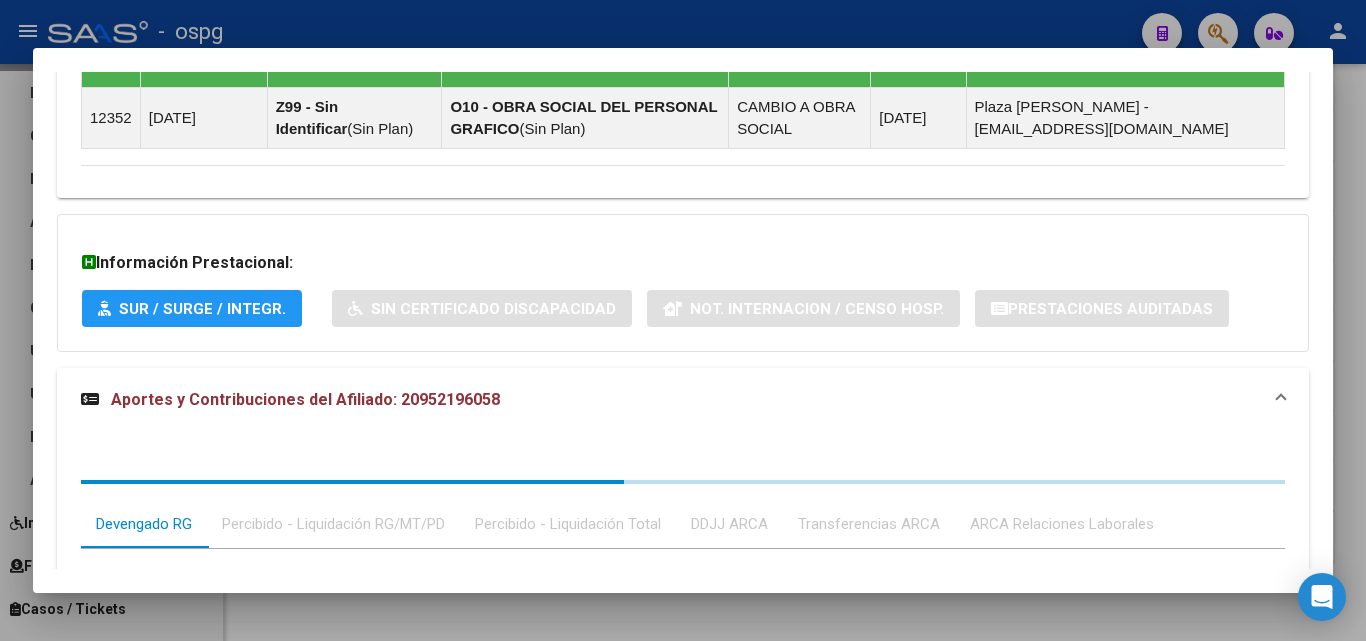 scroll, scrollTop: 1481, scrollLeft: 0, axis: vertical 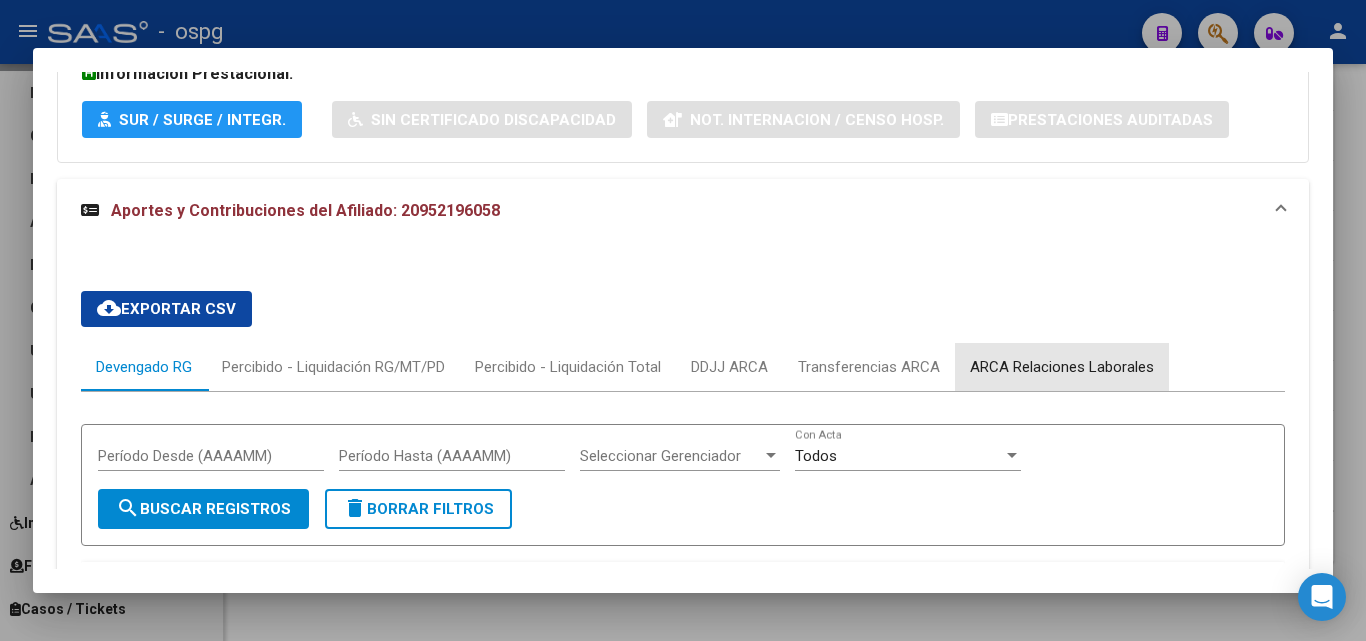 click on "ARCA Relaciones Laborales" at bounding box center (1062, 367) 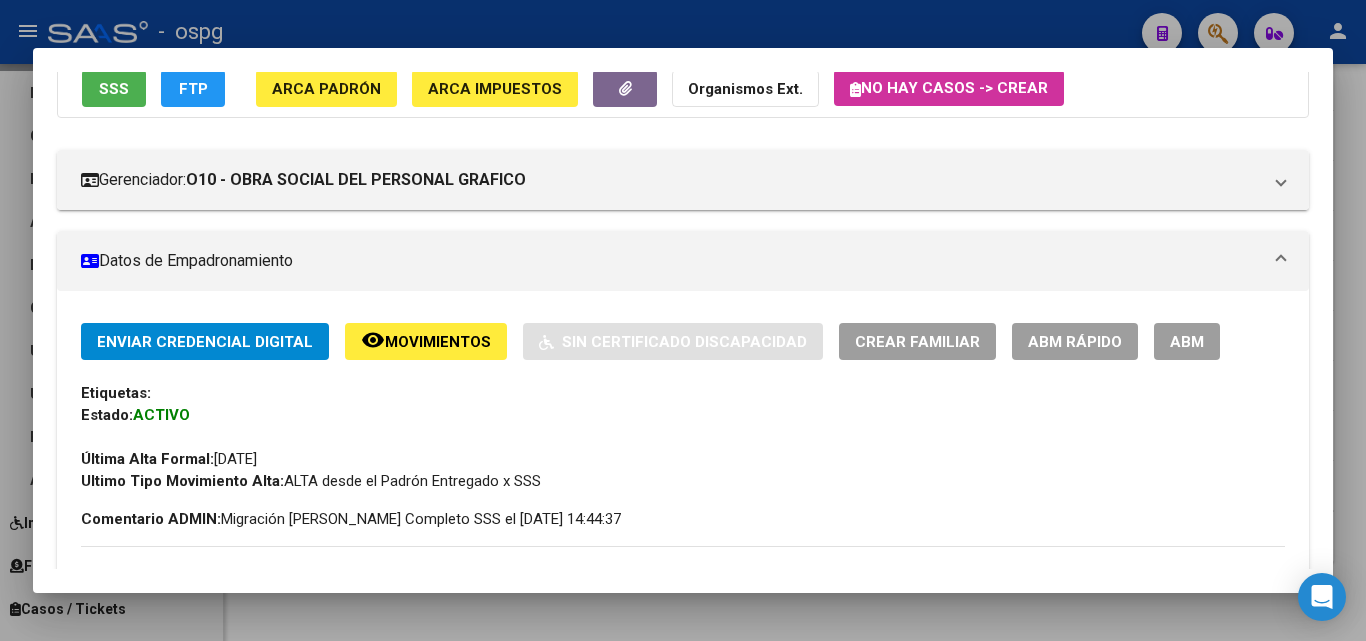 scroll, scrollTop: 0, scrollLeft: 0, axis: both 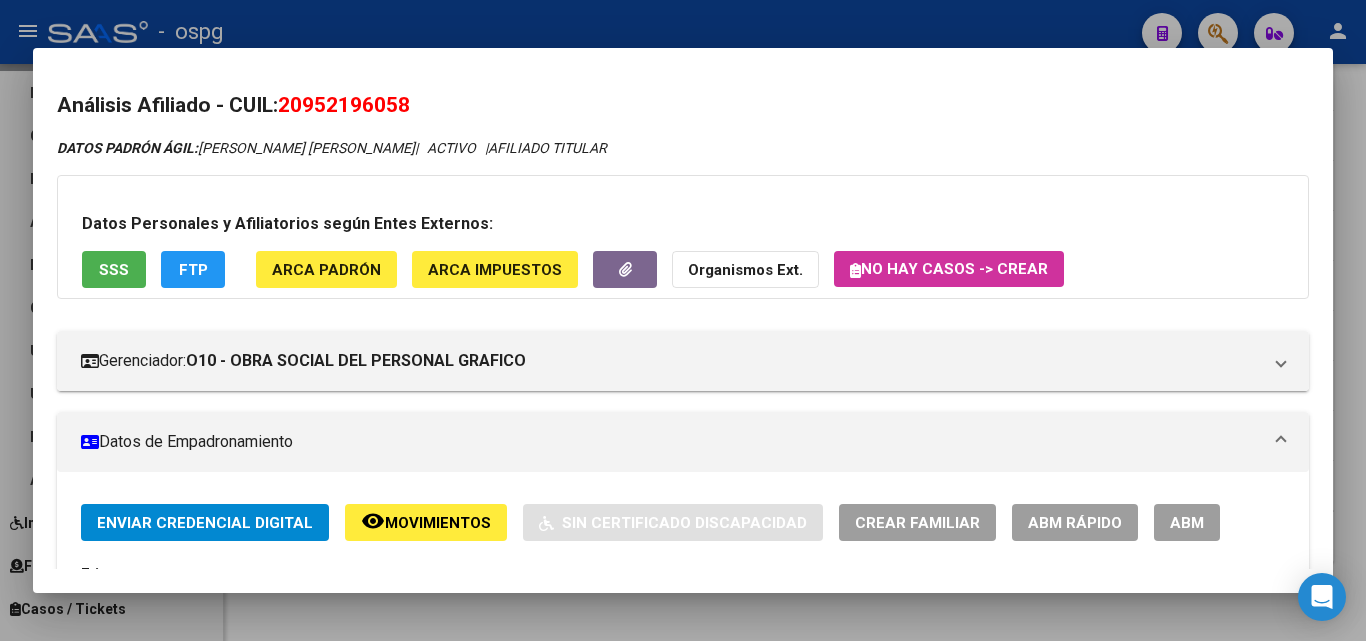 drag, startPoint x: 287, startPoint y: 104, endPoint x: 454, endPoint y: 113, distance: 167.24234 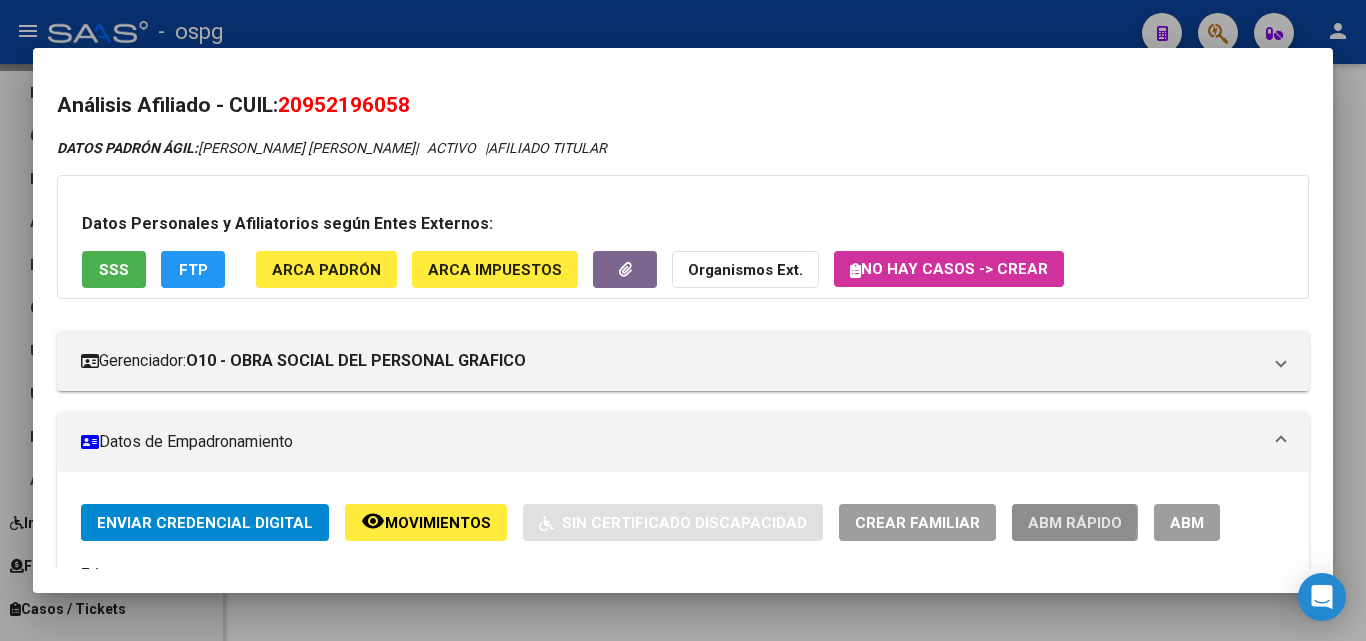 click on "ABM Rápido" 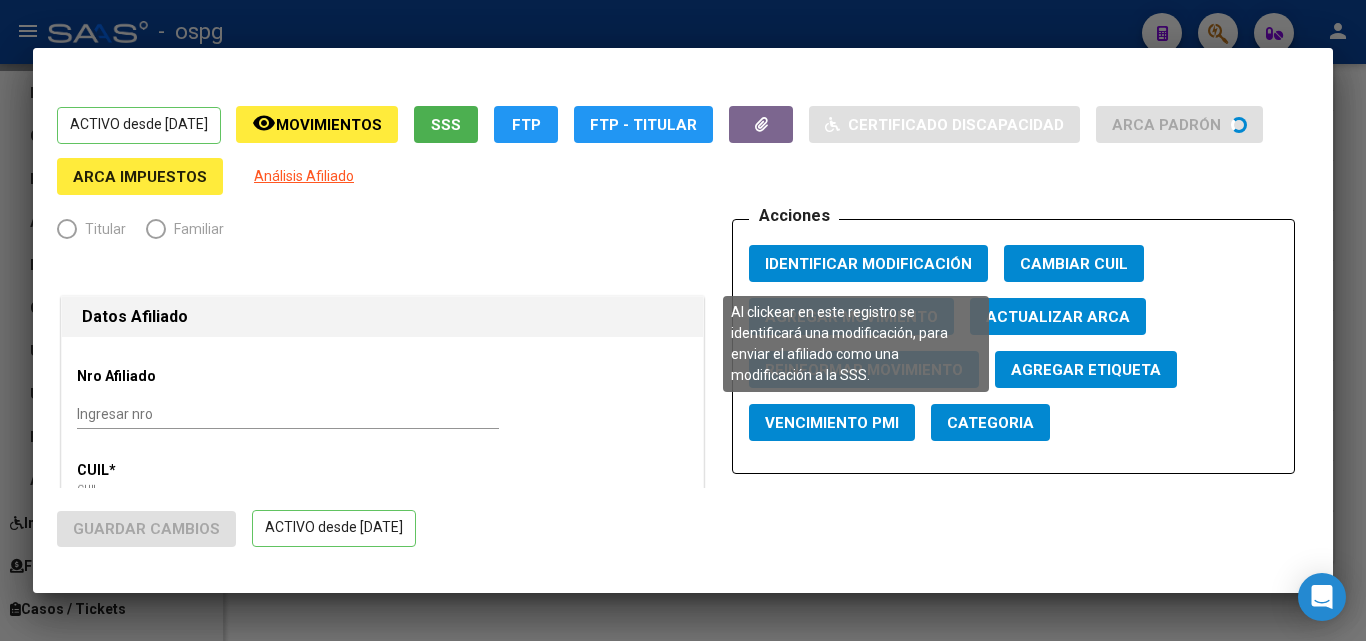 radio on "true" 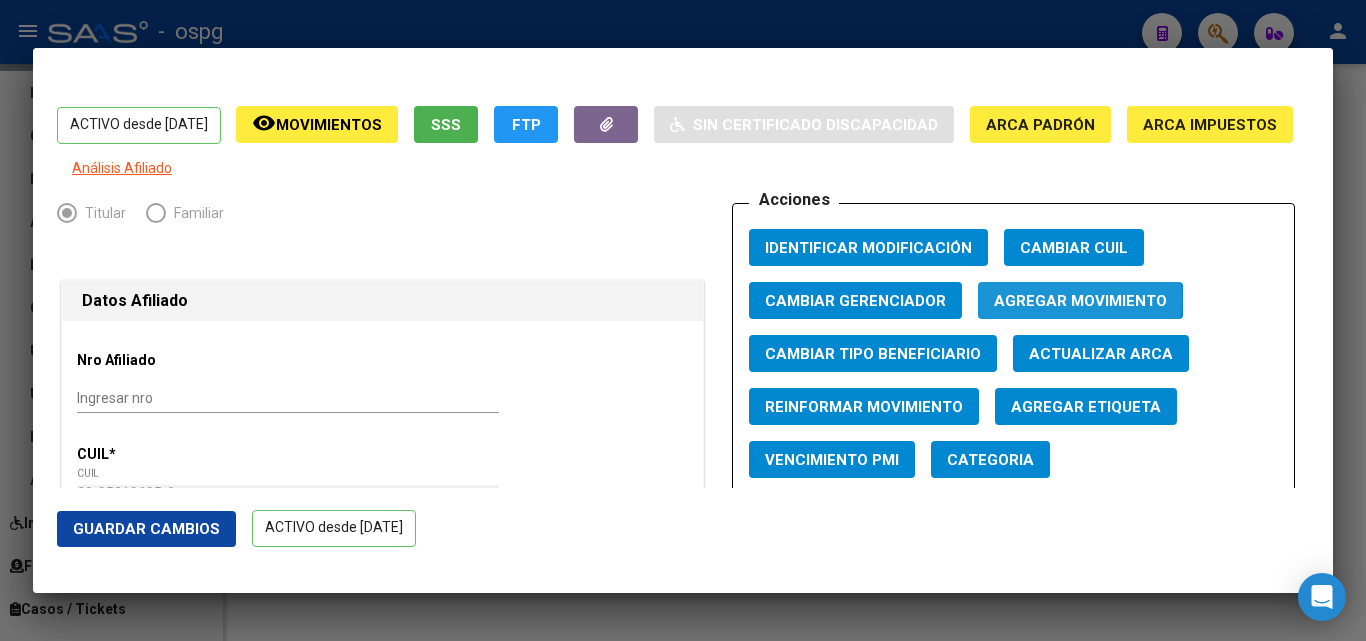 click on "Agregar Movimiento" 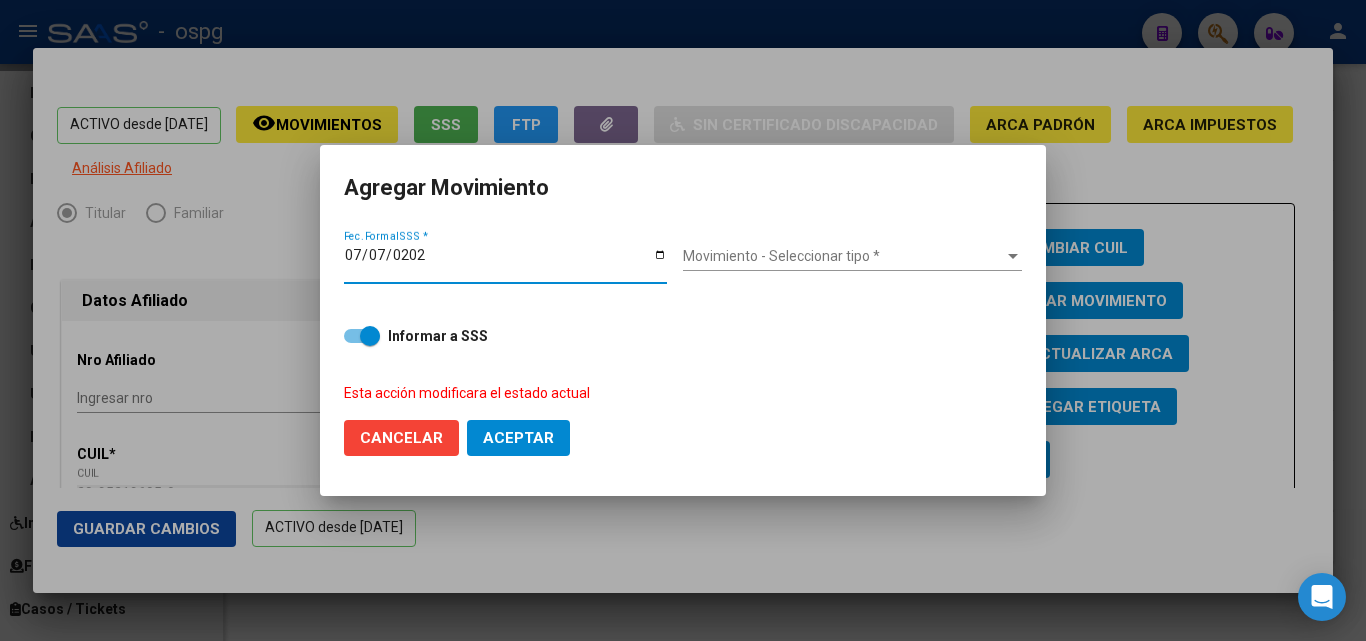 type on "[DATE]" 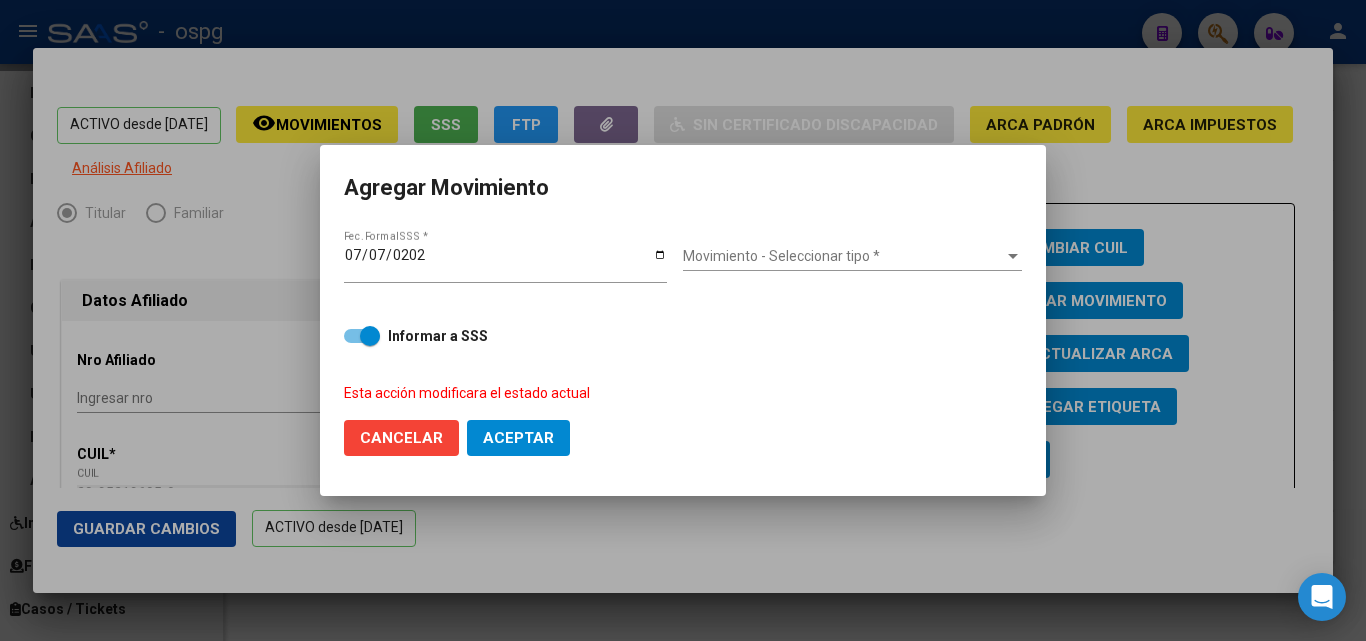 click on "Movimiento - Seleccionar tipo * Movimiento - Seleccionar tipo *" at bounding box center (852, 257) 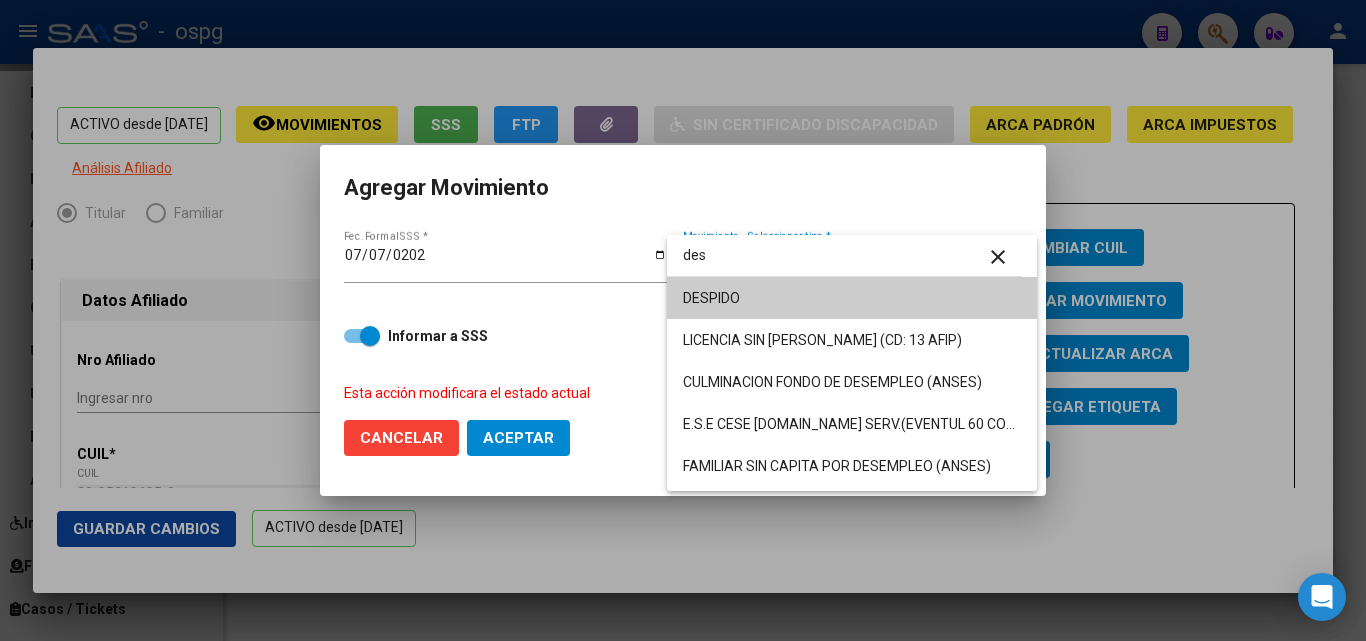 type on "des" 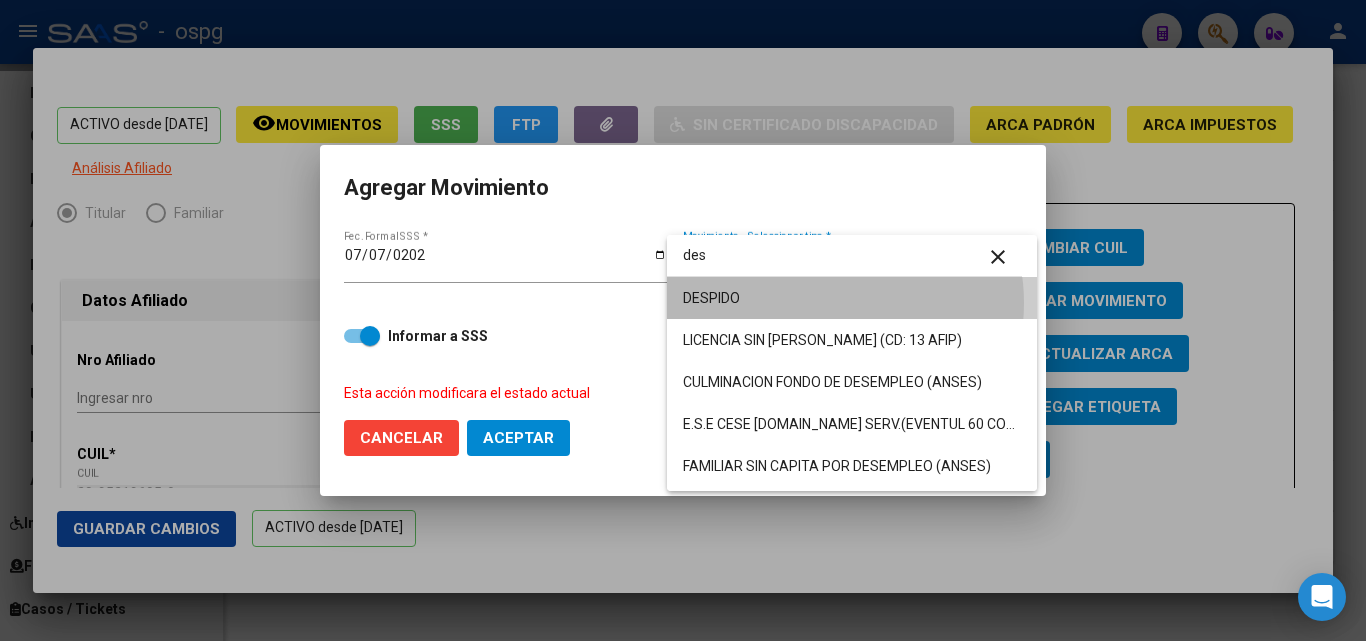 click on "DESPIDO" at bounding box center [852, 298] 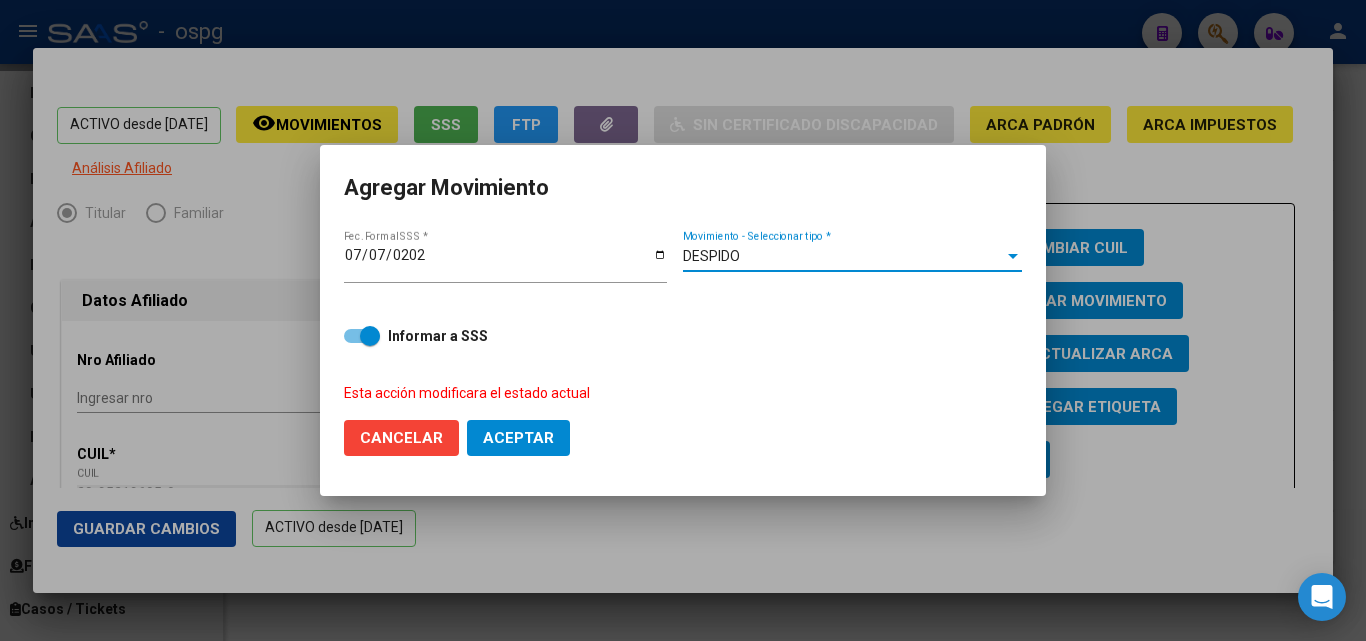 click on "Aceptar" 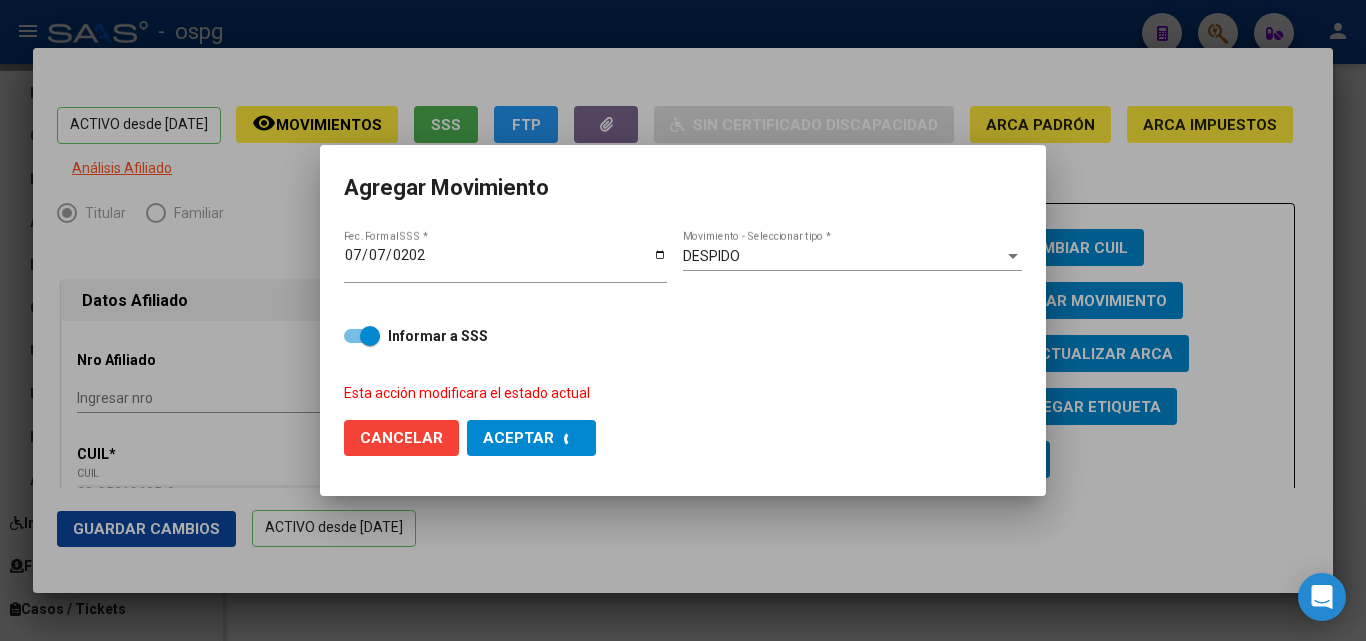 checkbox on "false" 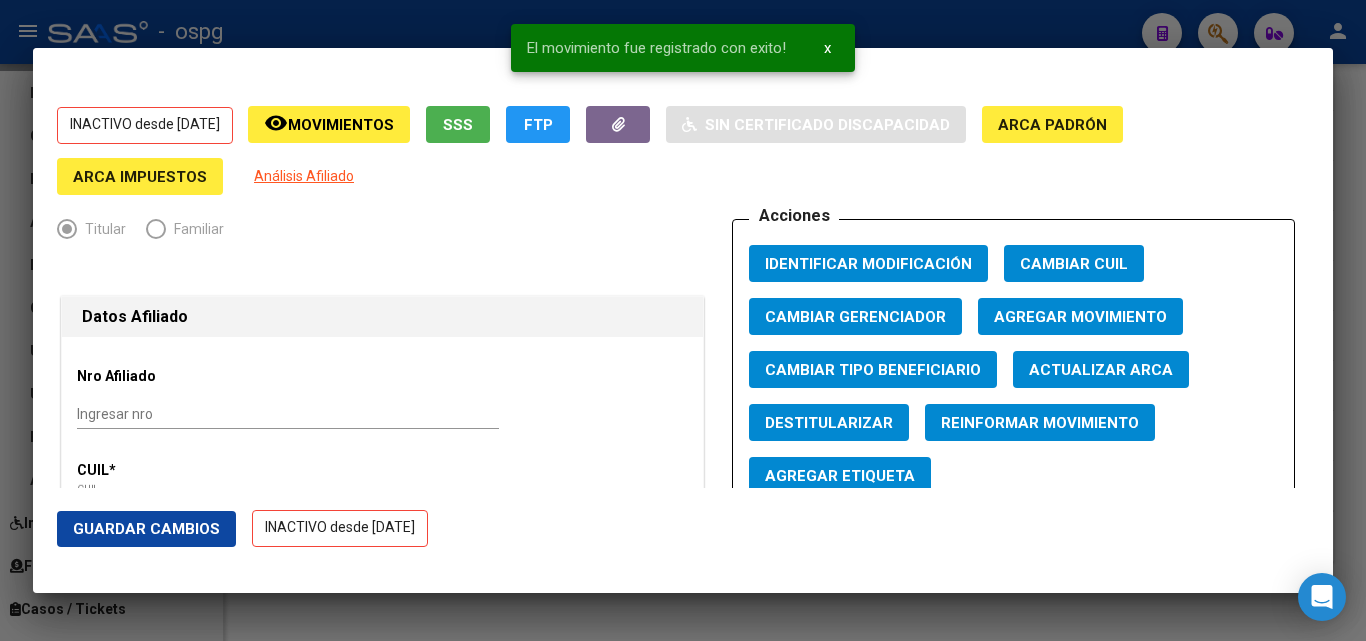 click at bounding box center [683, 320] 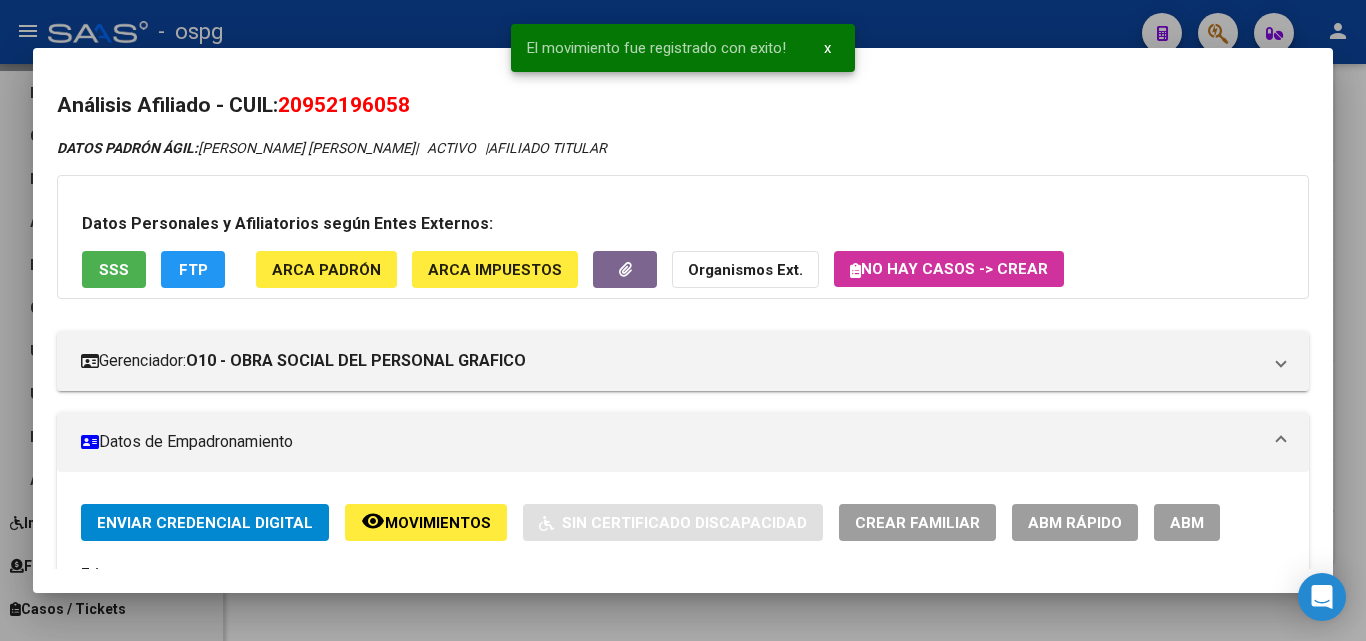 click at bounding box center (683, 320) 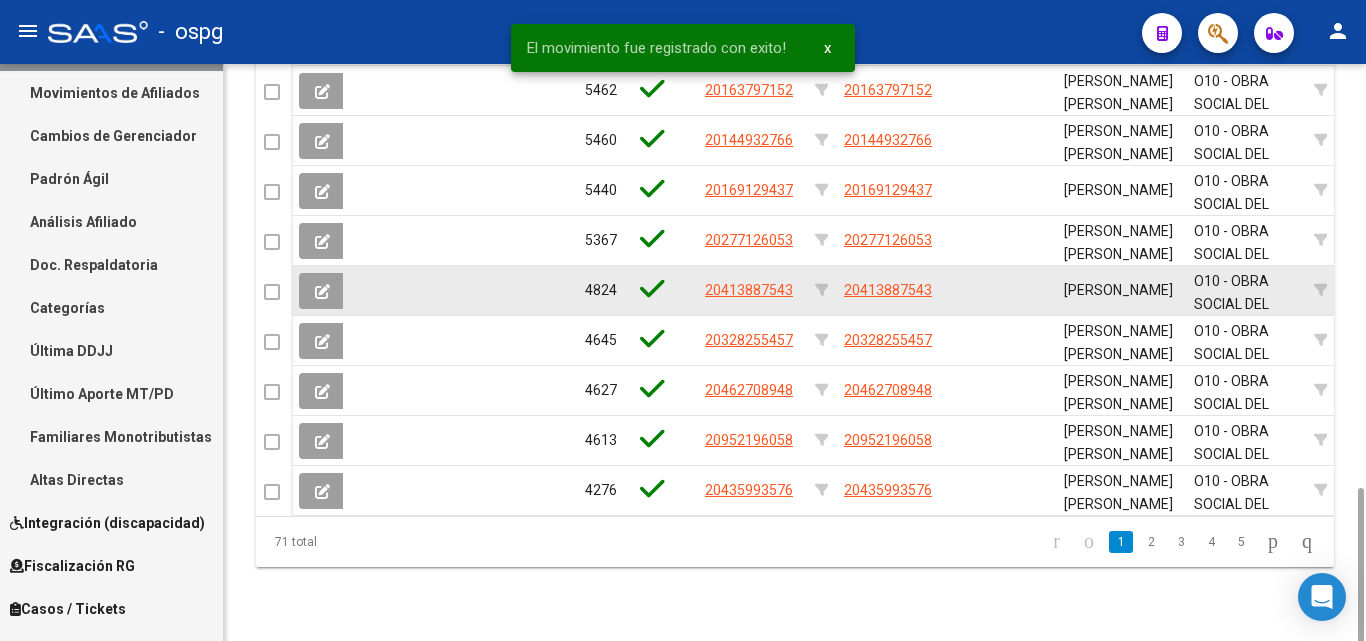 scroll, scrollTop: 1528, scrollLeft: 0, axis: vertical 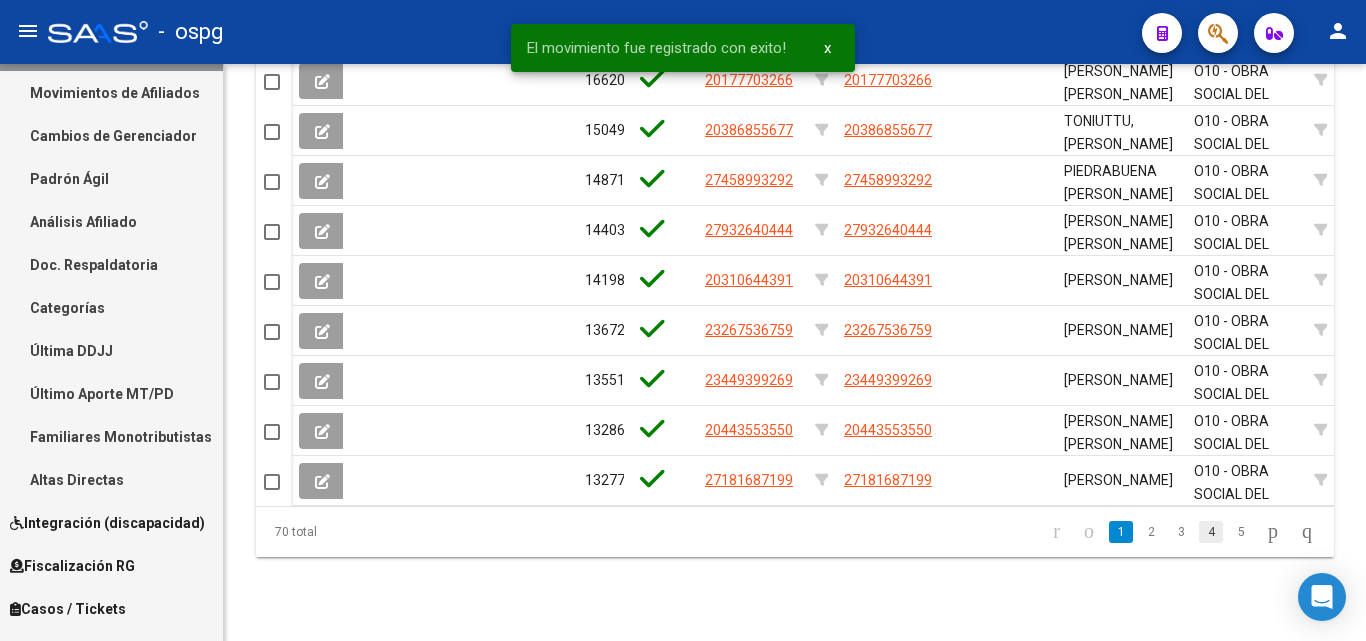 click on "4" 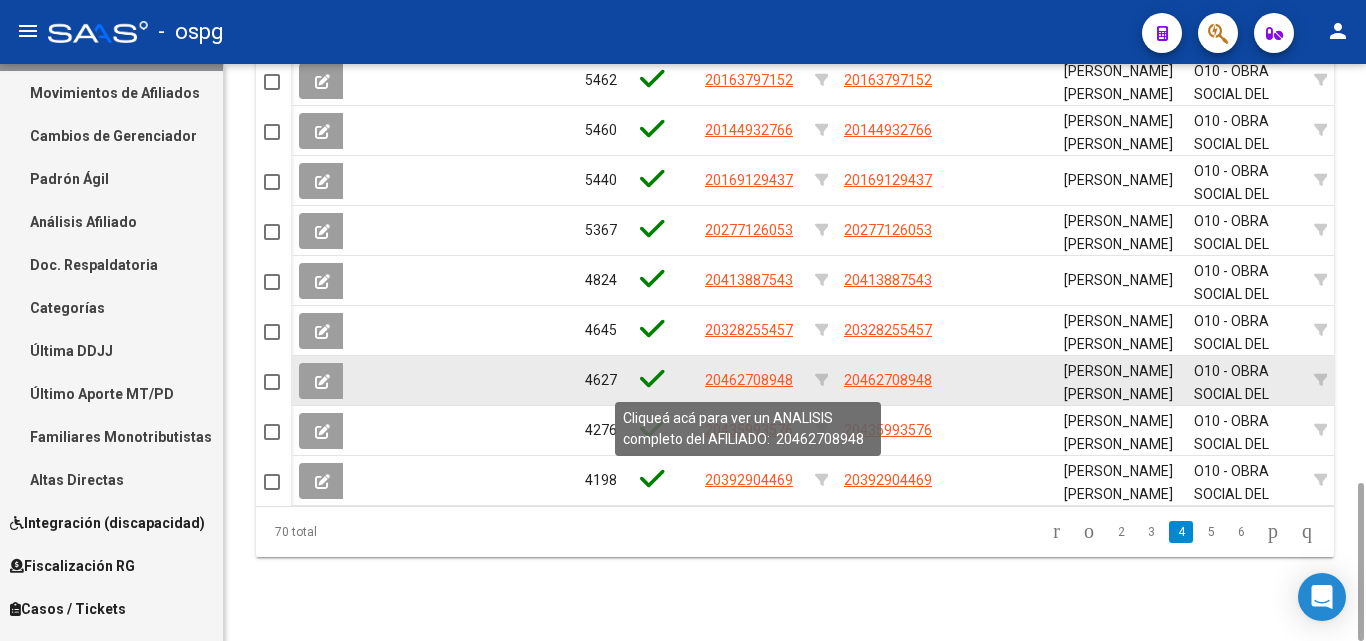 click on "20462708948" 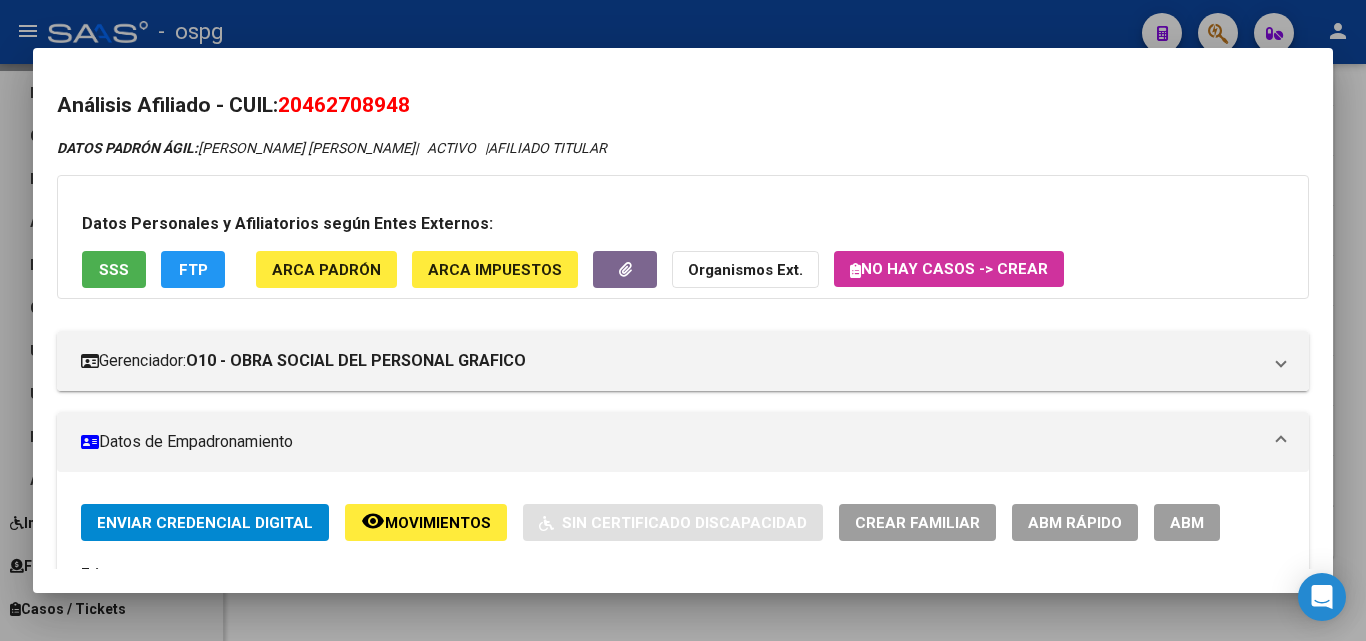 click at bounding box center (683, 320) 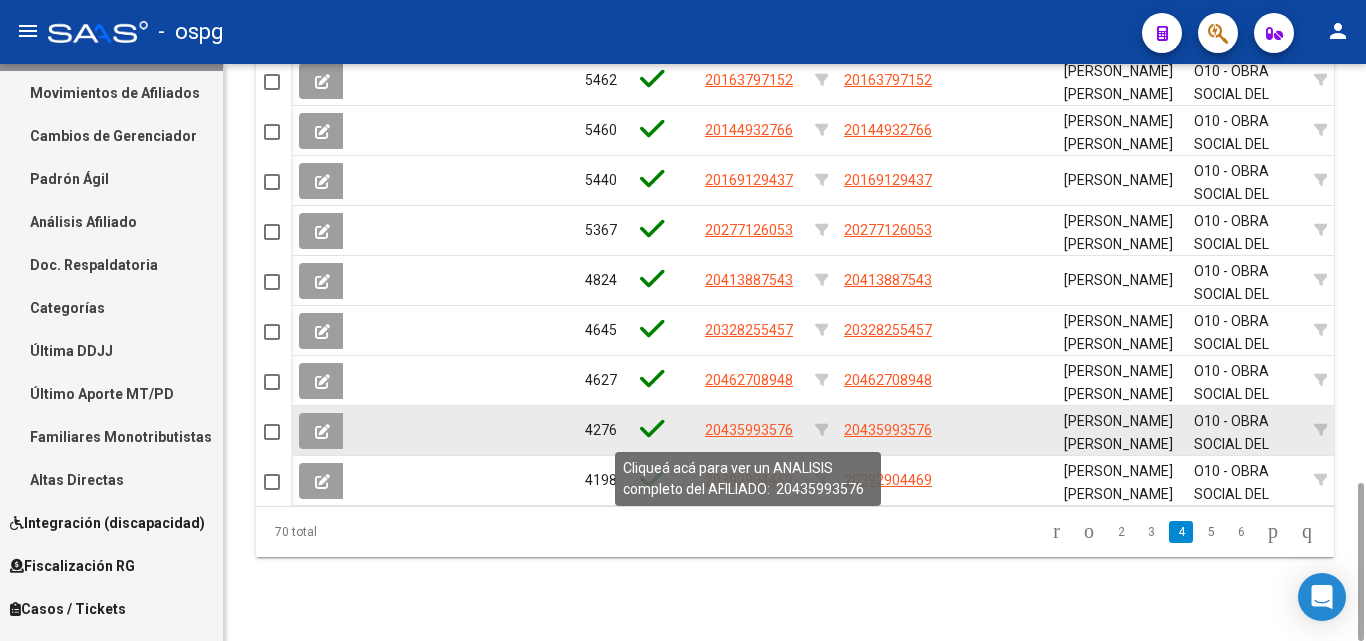 click on "20435993576" 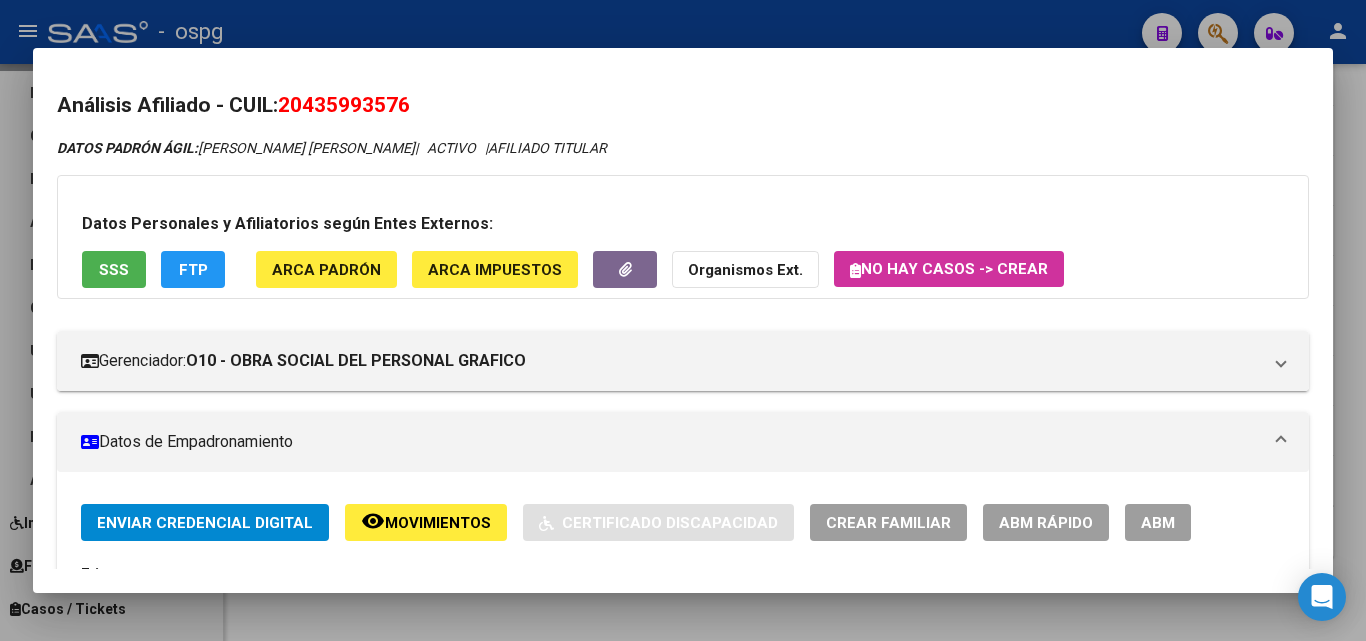 drag, startPoint x: 287, startPoint y: 103, endPoint x: 679, endPoint y: 119, distance: 392.3264 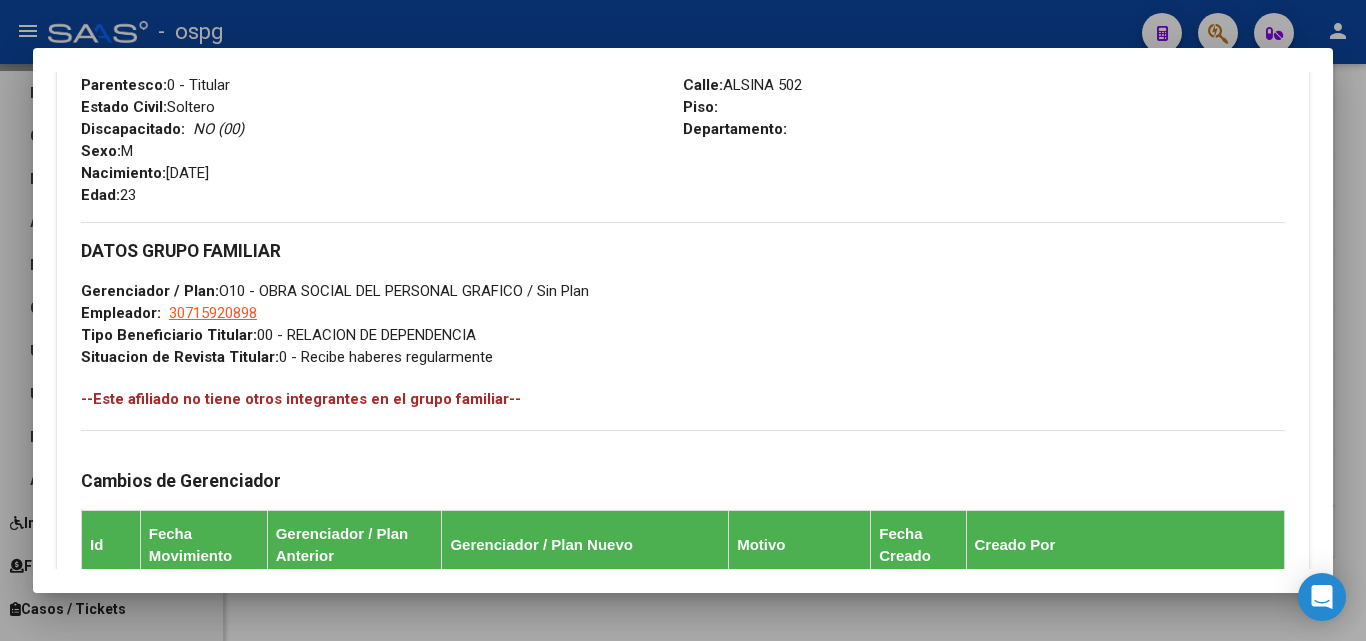 scroll, scrollTop: 1181, scrollLeft: 0, axis: vertical 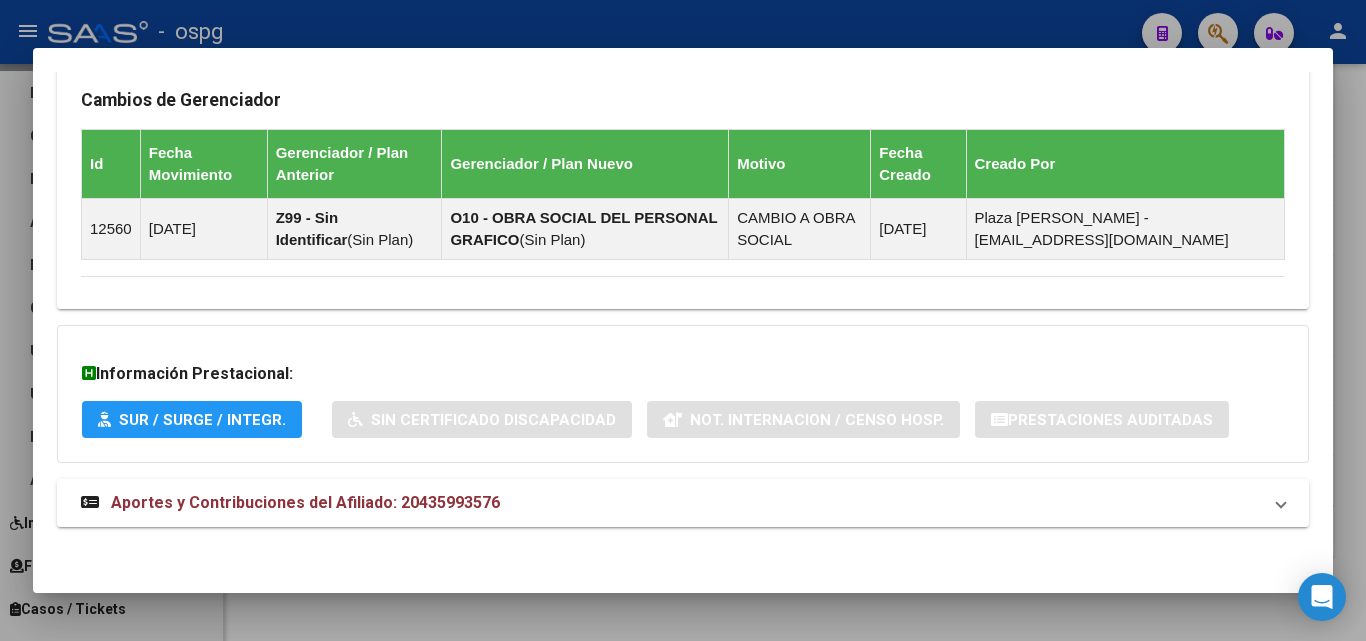 click on "Aportes y Contribuciones del Afiliado: 20435993576" at bounding box center (305, 502) 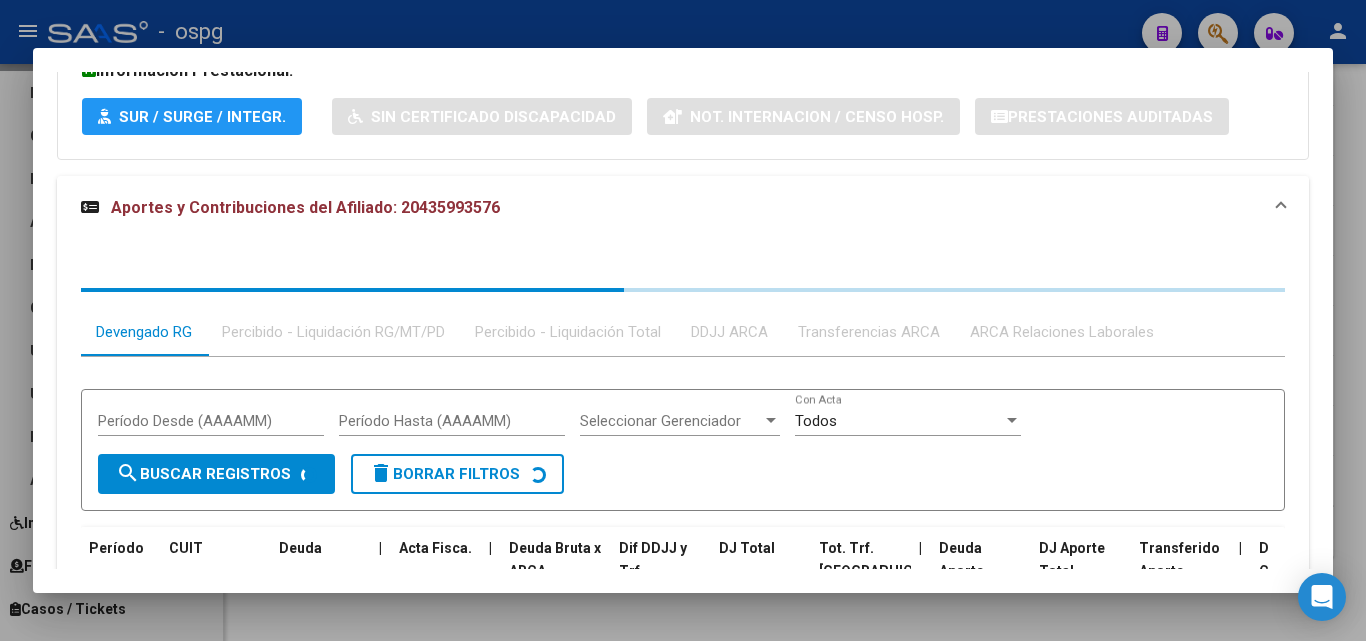 scroll, scrollTop: 1658, scrollLeft: 0, axis: vertical 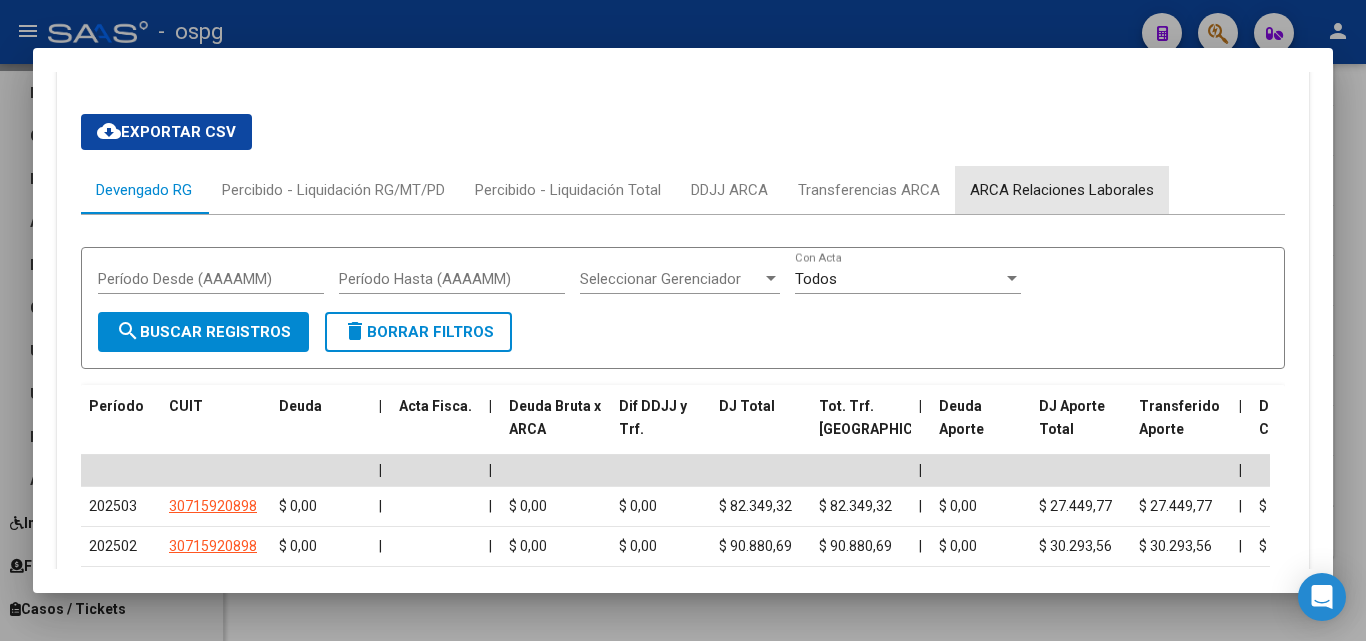 click on "ARCA Relaciones Laborales" at bounding box center (1062, 190) 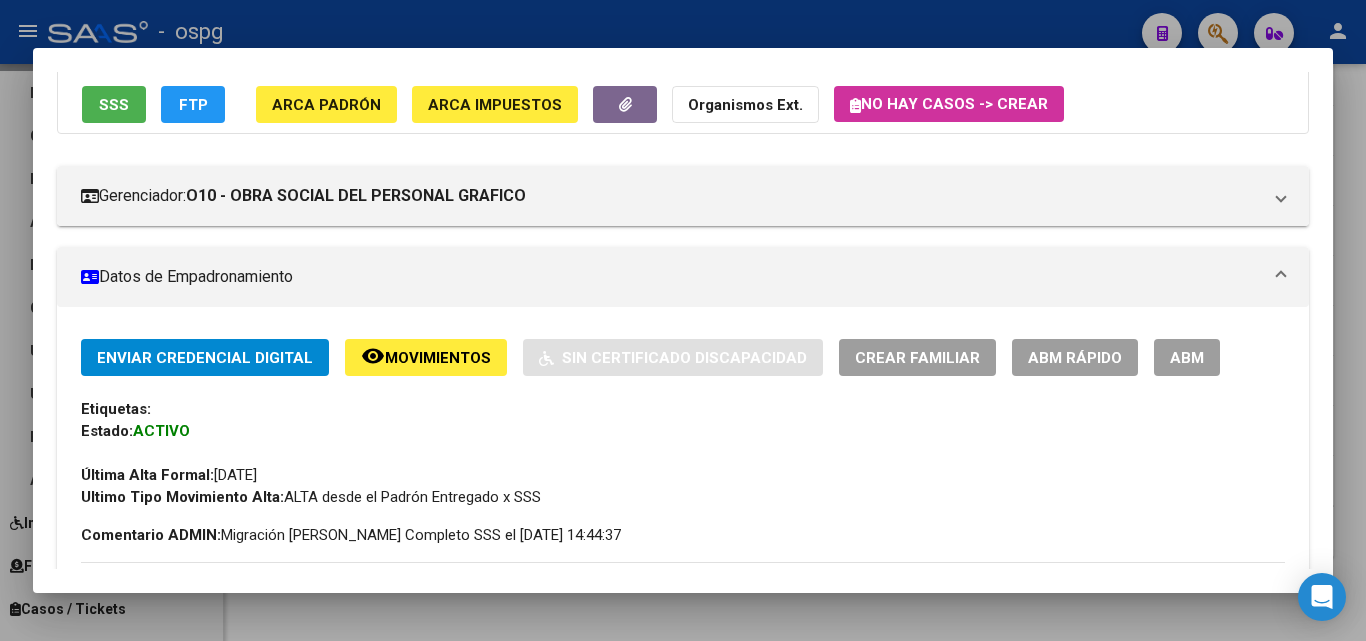 scroll, scrollTop: 200, scrollLeft: 0, axis: vertical 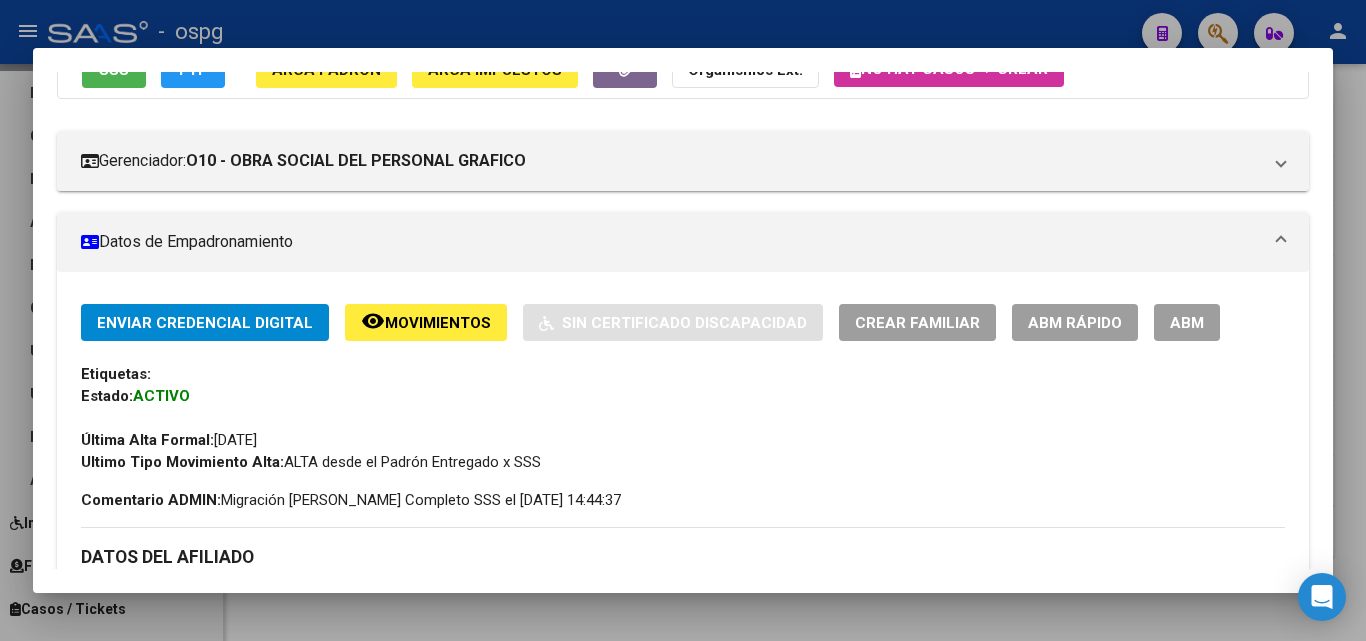 click on "ABM Rápido" 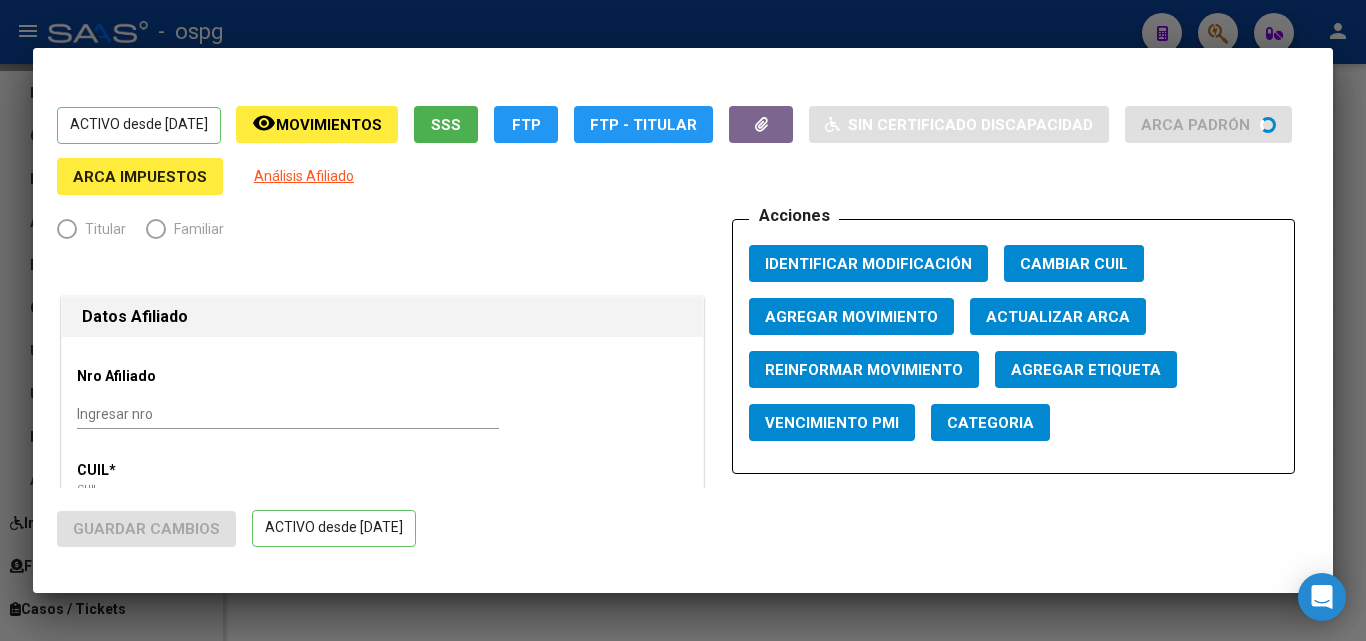 radio on "true" 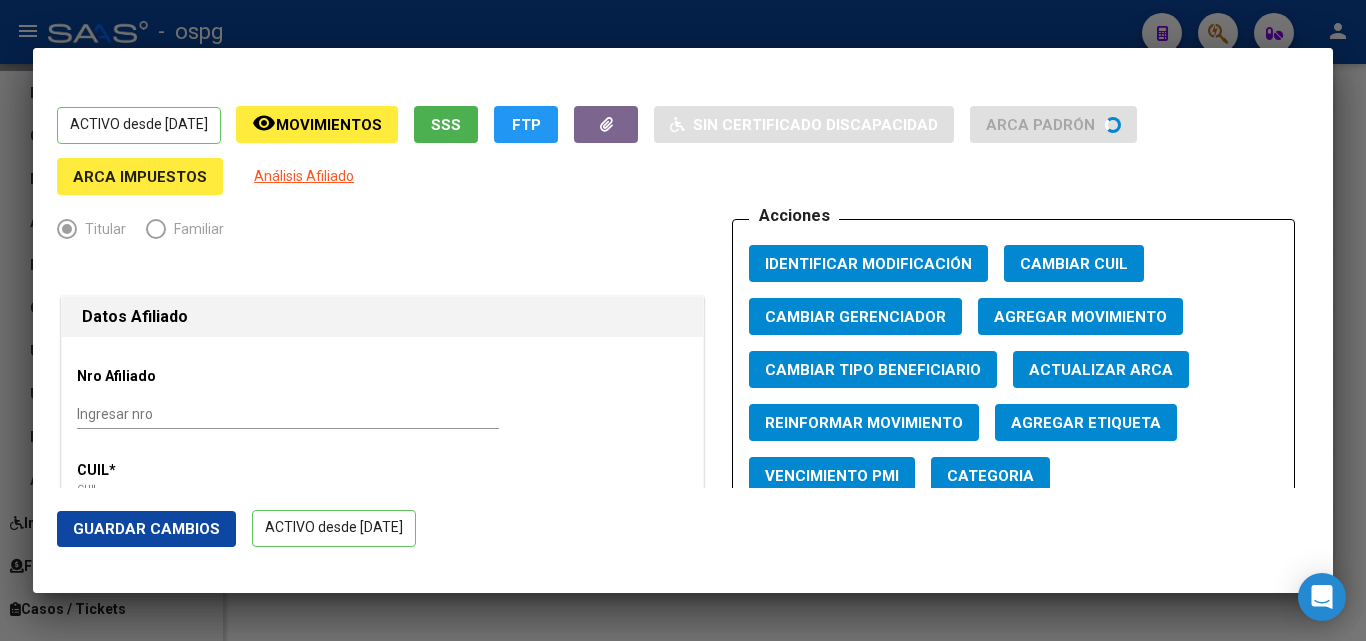 click on "Agregar Movimiento" 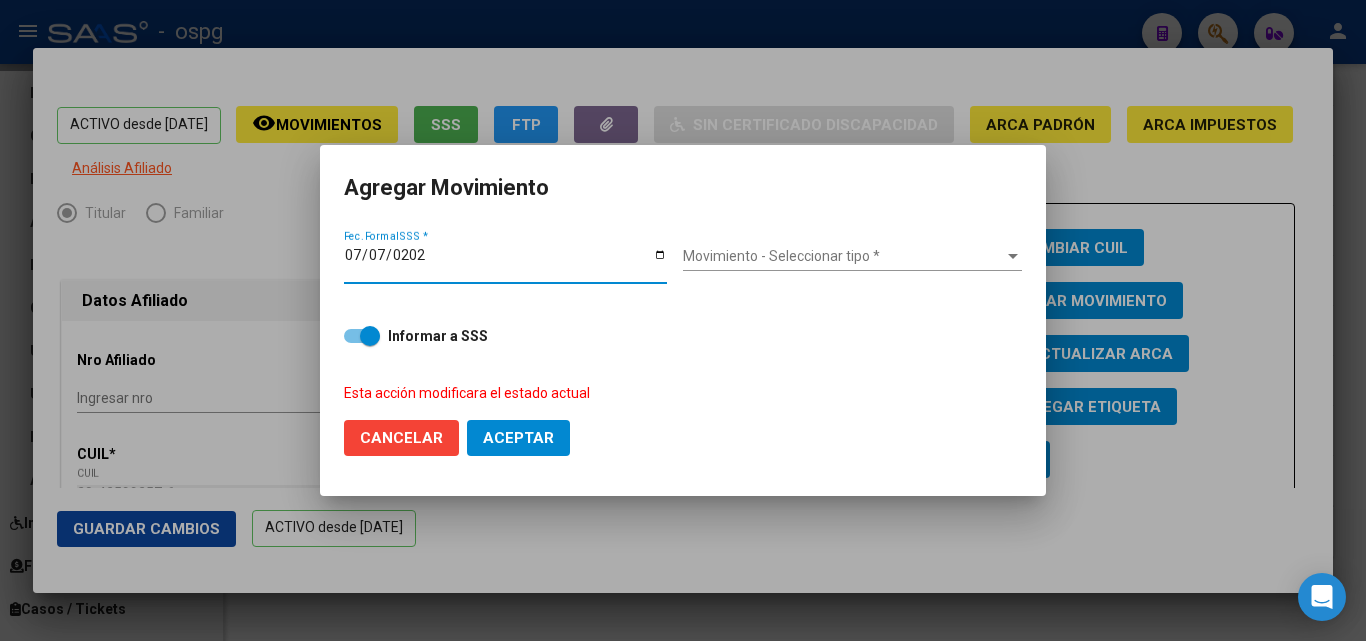 type on "[DATE]" 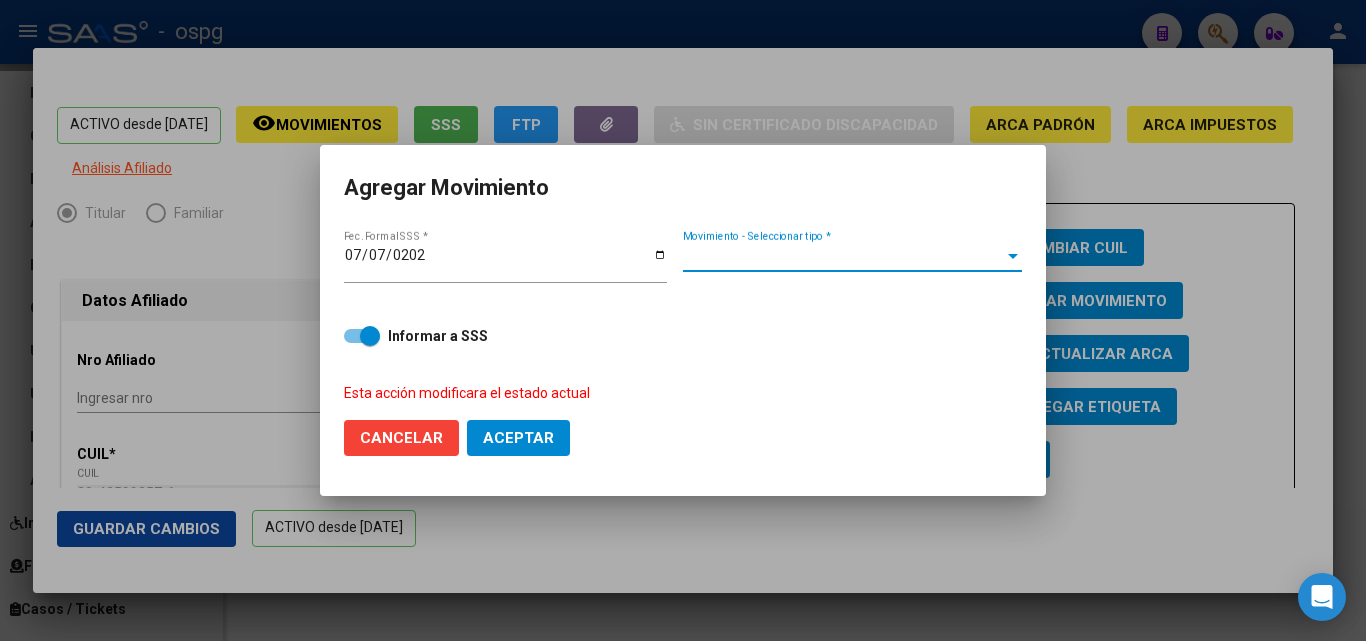 click on "Movimiento - Seleccionar tipo *" at bounding box center [843, 256] 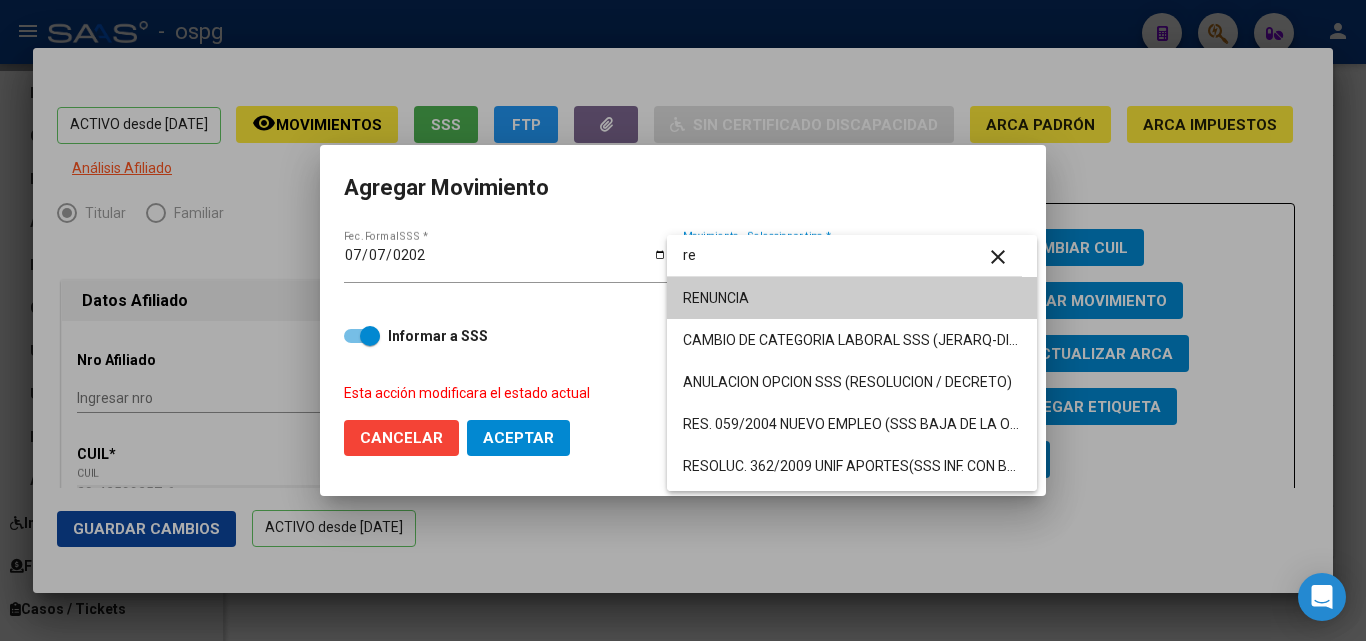 type on "re" 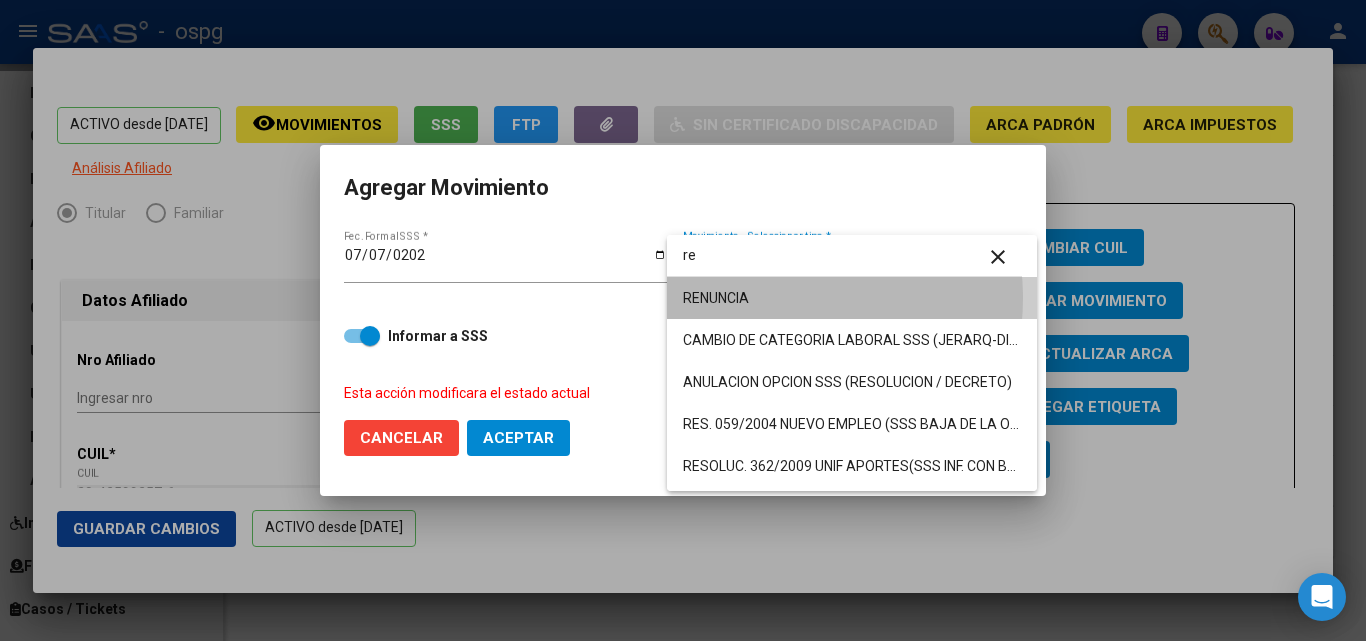 click on "RENUNCIA" at bounding box center [852, 298] 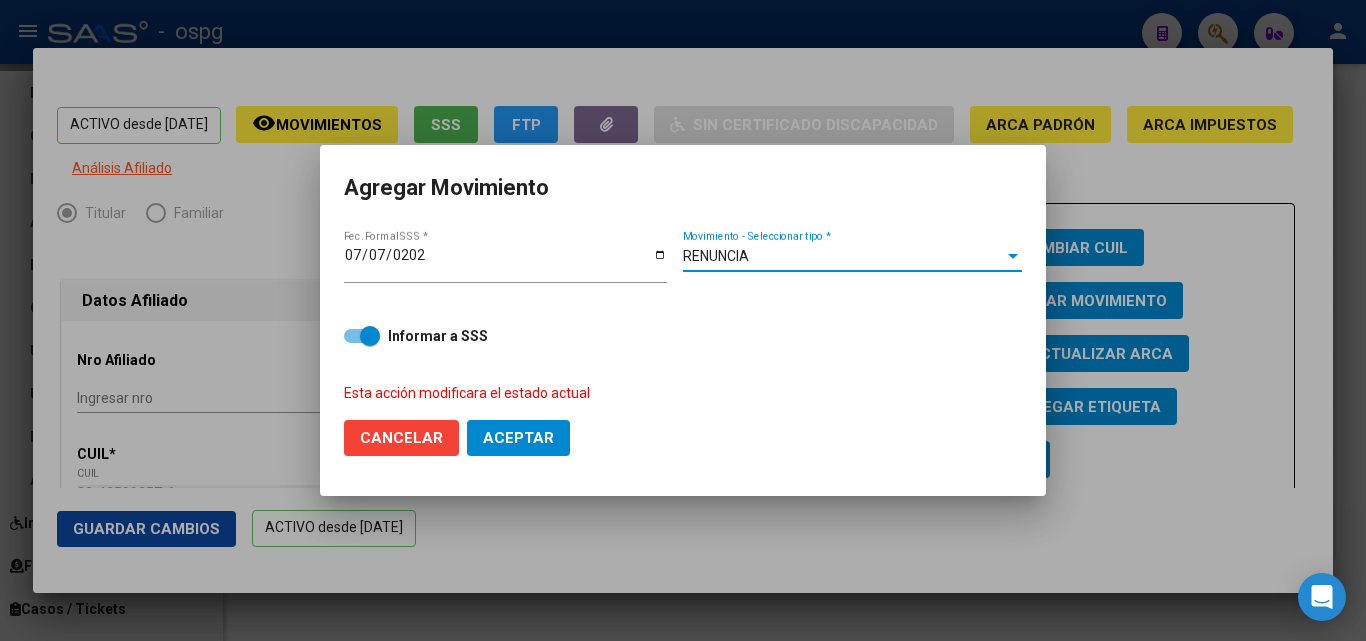 click on "Aceptar" 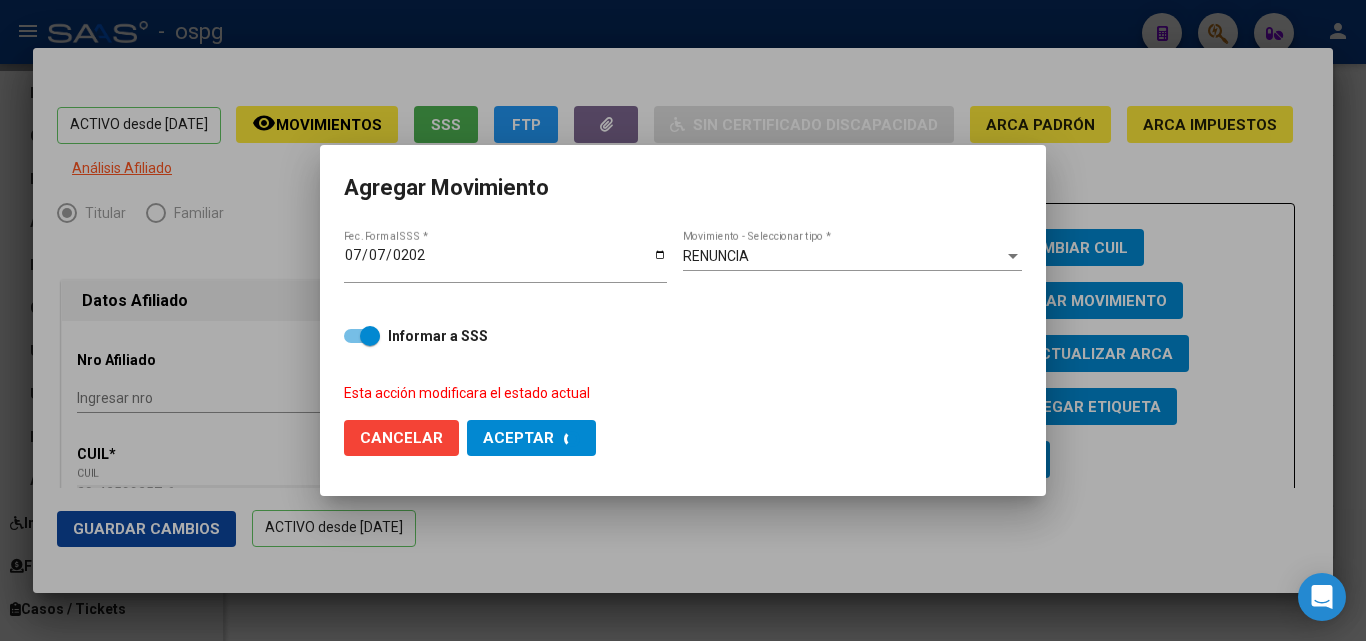 checkbox on "false" 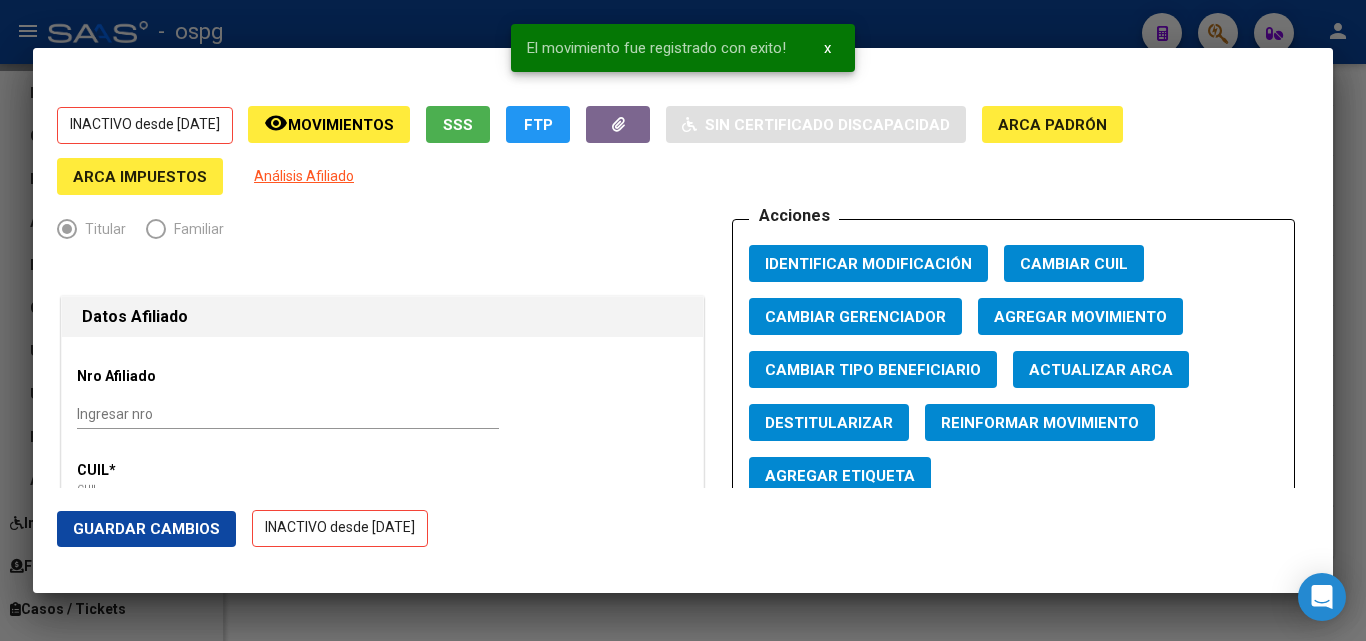 click at bounding box center [683, 320] 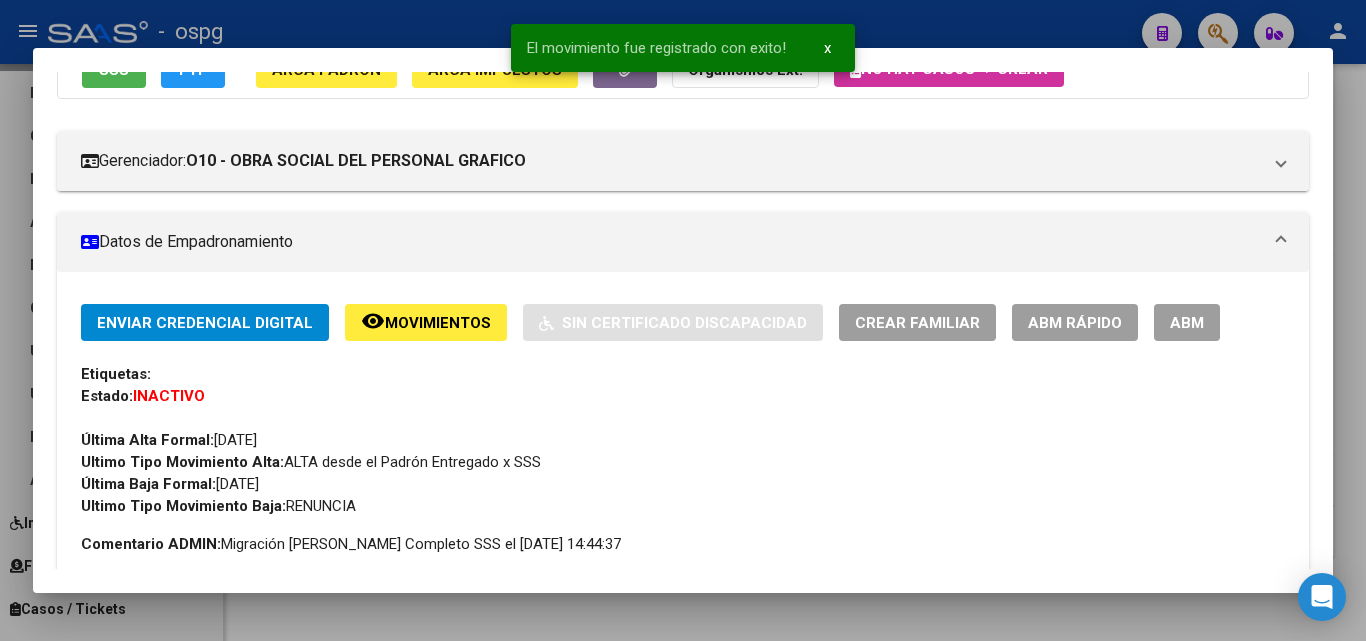 click at bounding box center [683, 320] 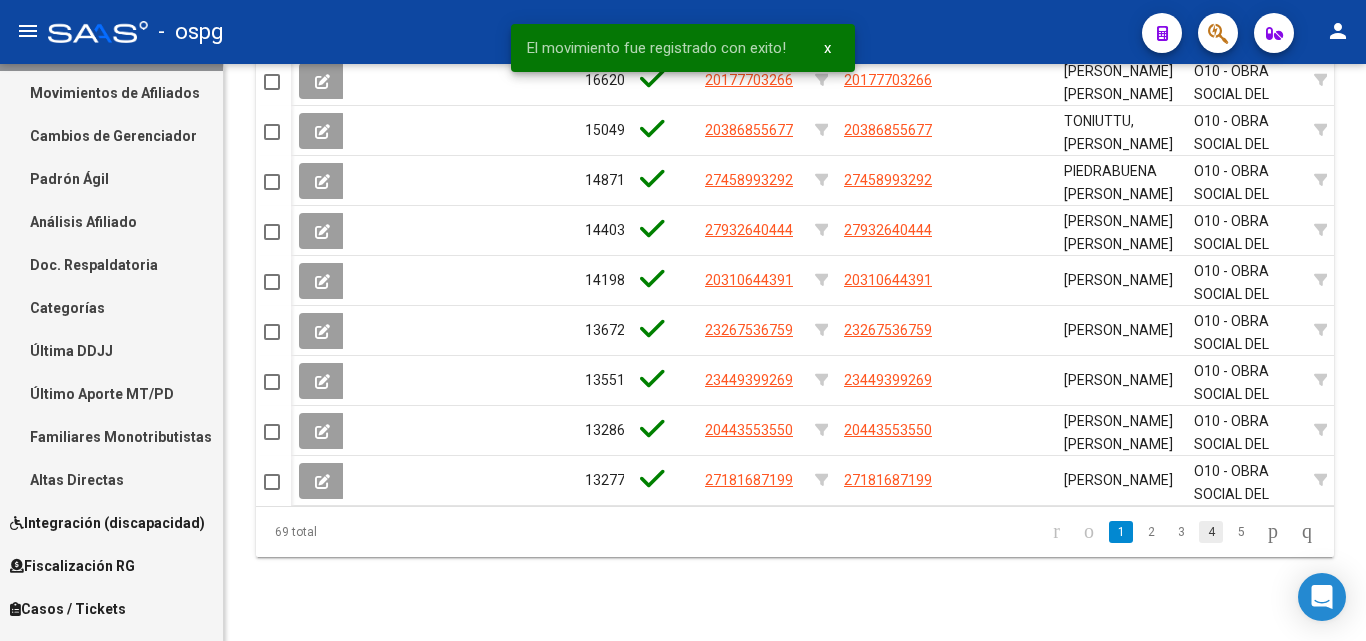 click on "4" 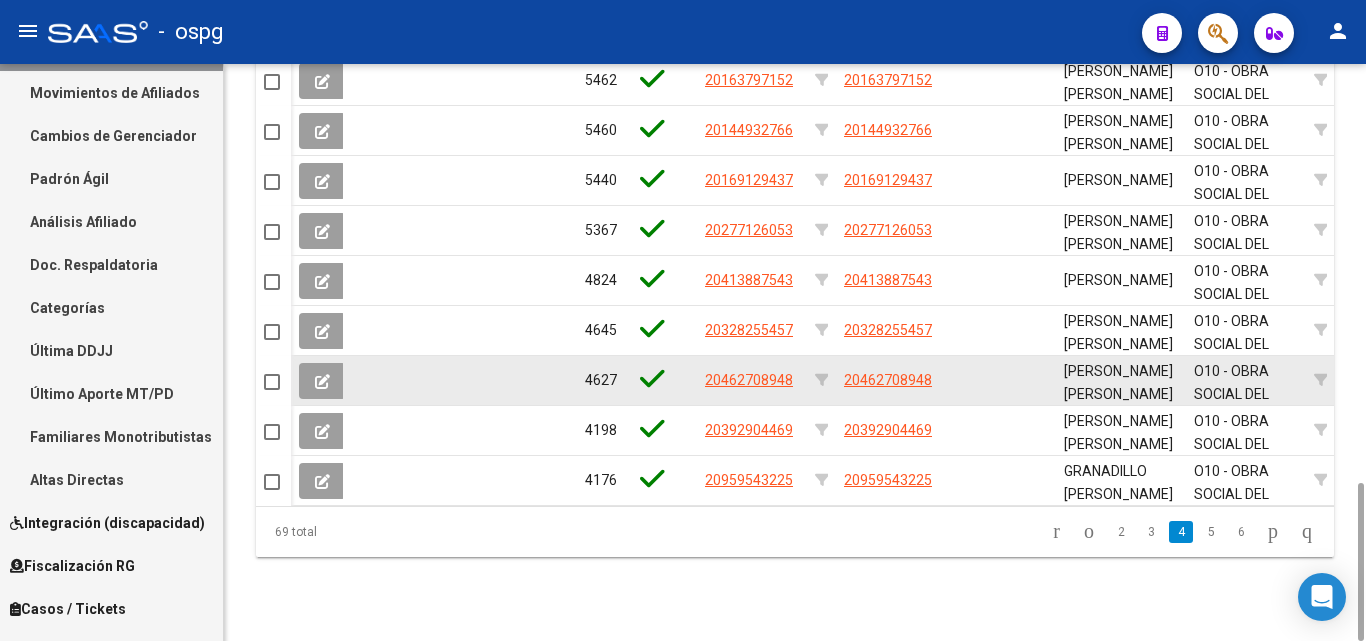 click on "20462708948" 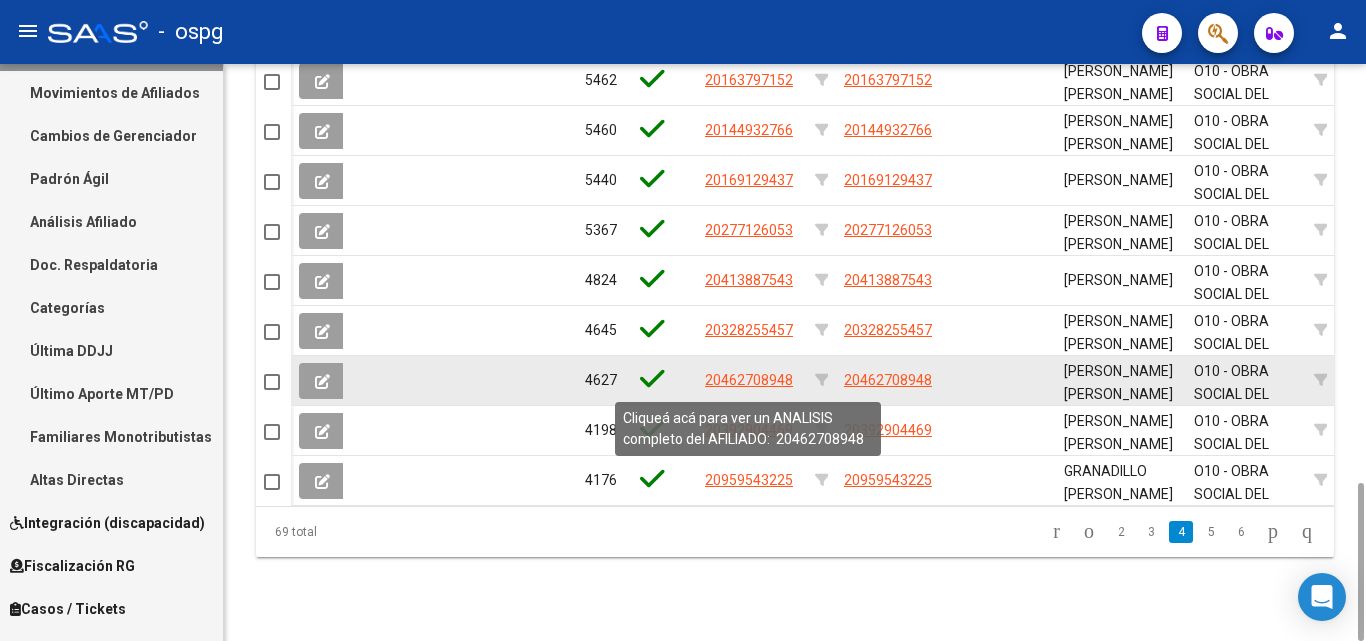 click on "20462708948" 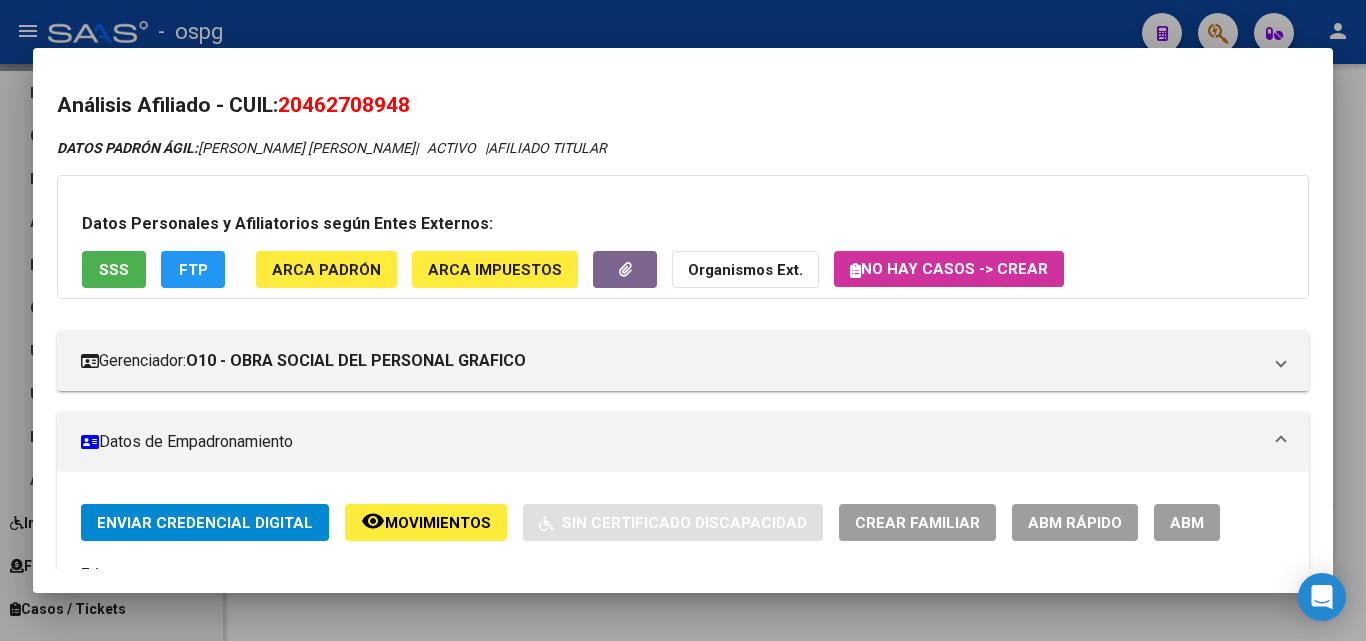 click at bounding box center [683, 320] 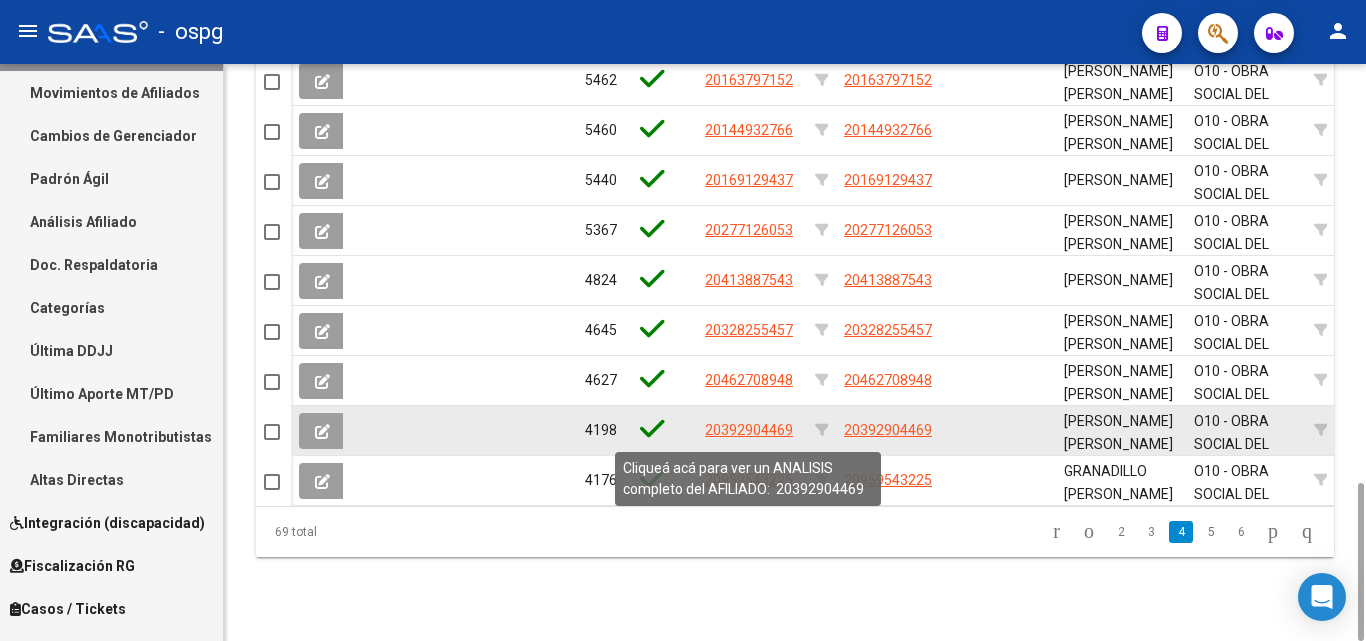 click on "20392904469" 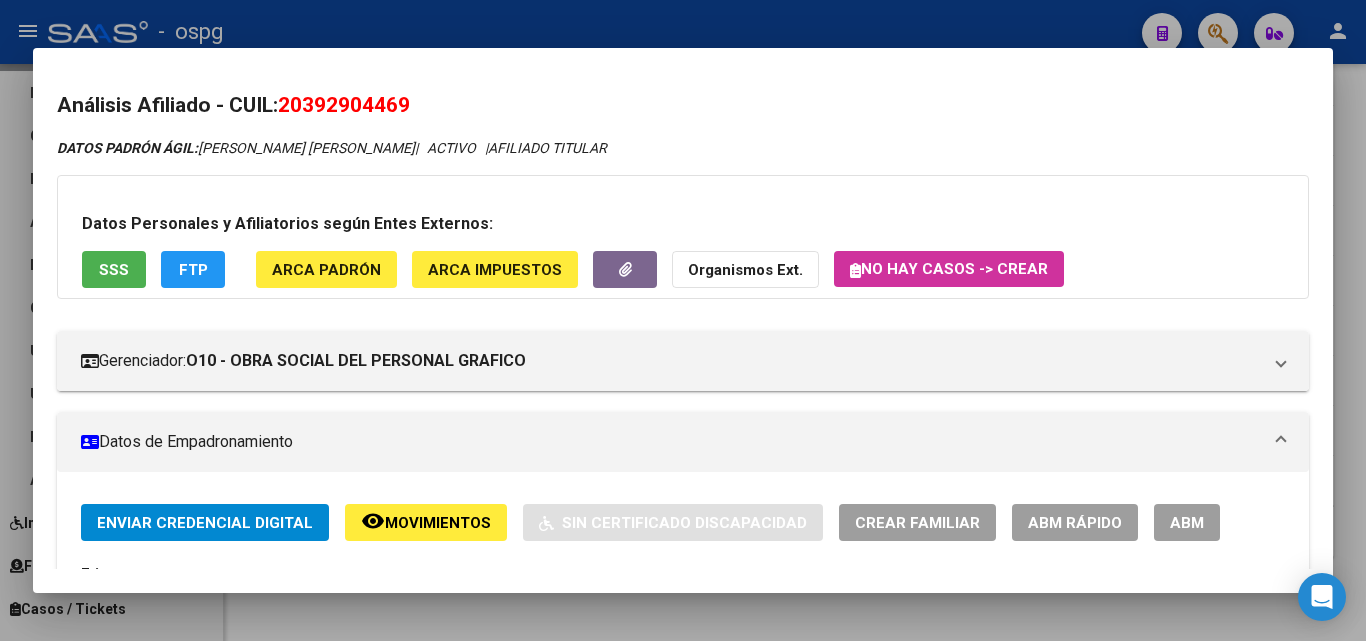 drag, startPoint x: 286, startPoint y: 104, endPoint x: 519, endPoint y: 104, distance: 233 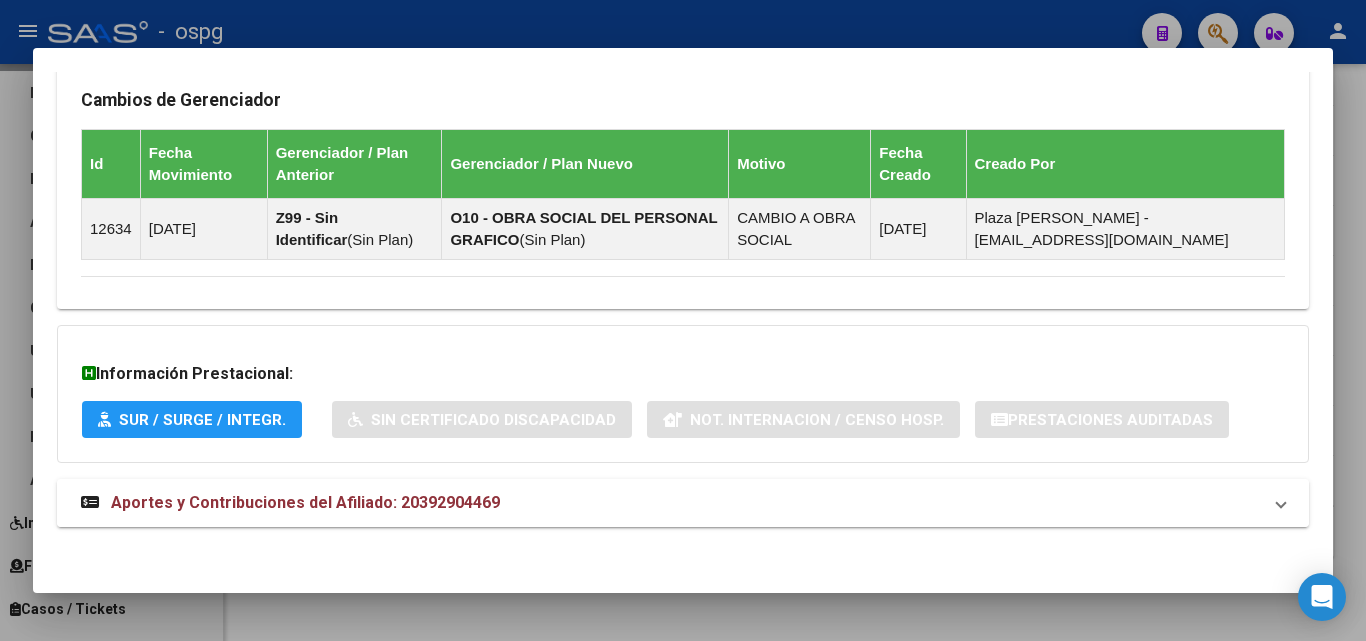 click on "Aportes y Contribuciones del Afiliado: 20392904469" at bounding box center (671, 503) 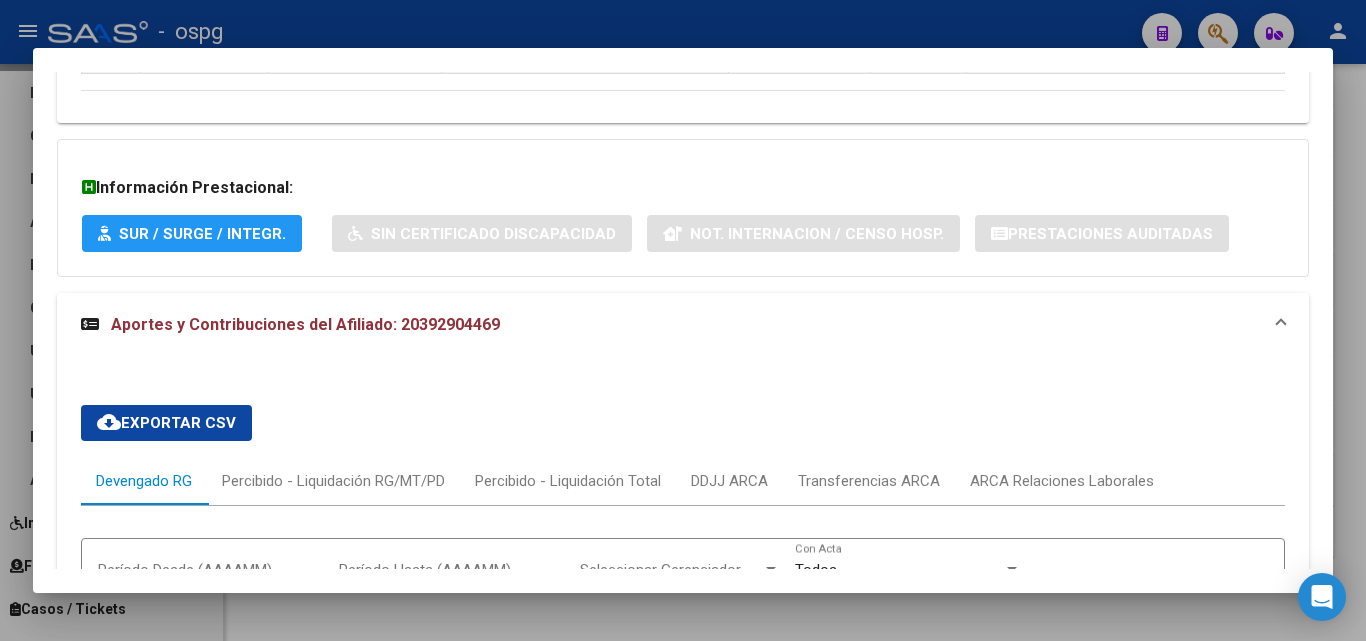 scroll, scrollTop: 1398, scrollLeft: 0, axis: vertical 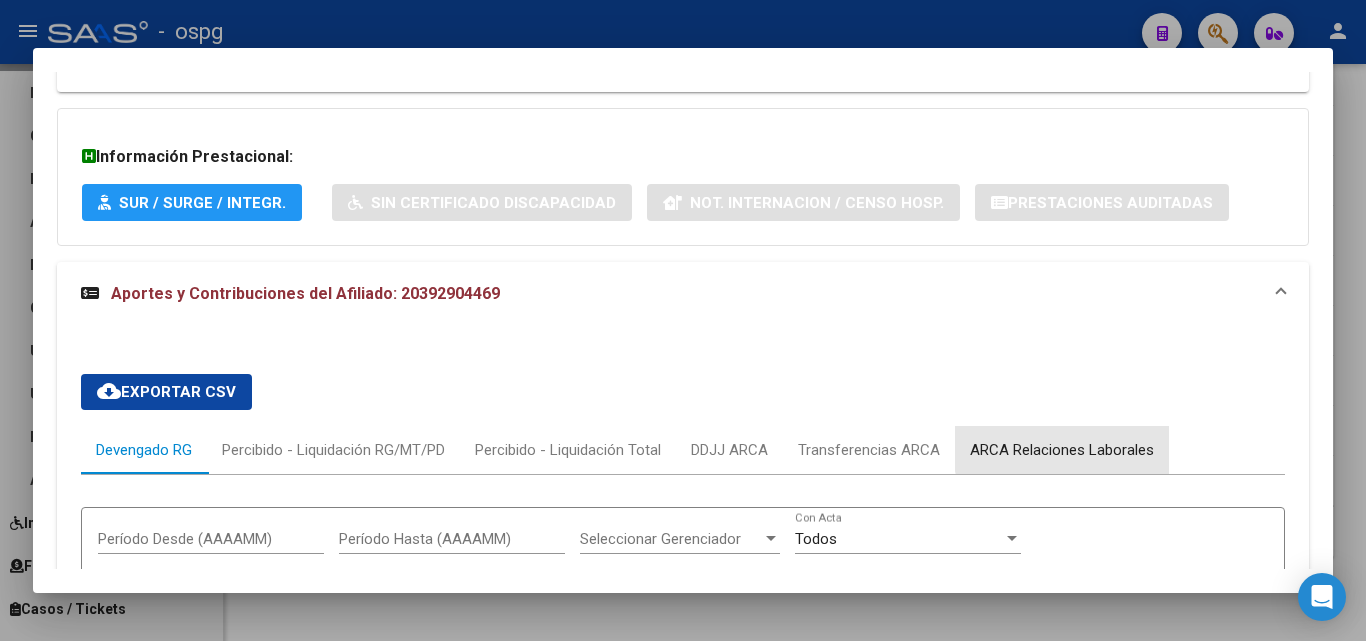 click on "ARCA Relaciones Laborales" at bounding box center [1062, 450] 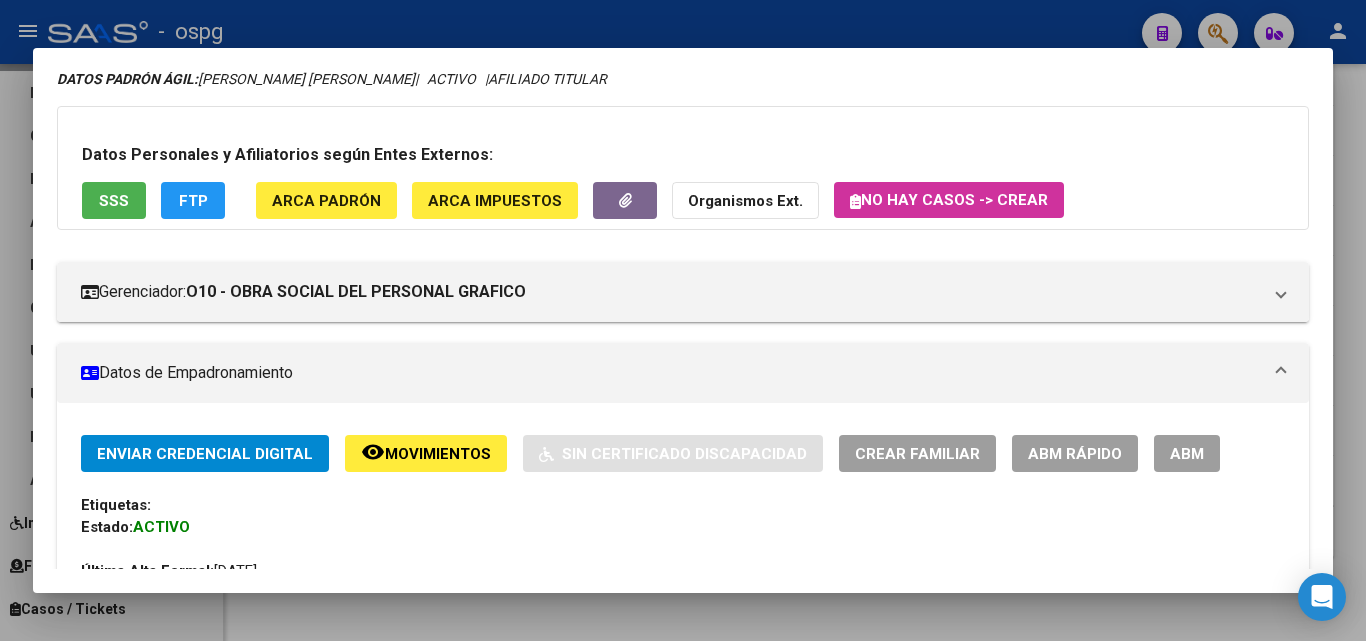 scroll, scrollTop: 200, scrollLeft: 0, axis: vertical 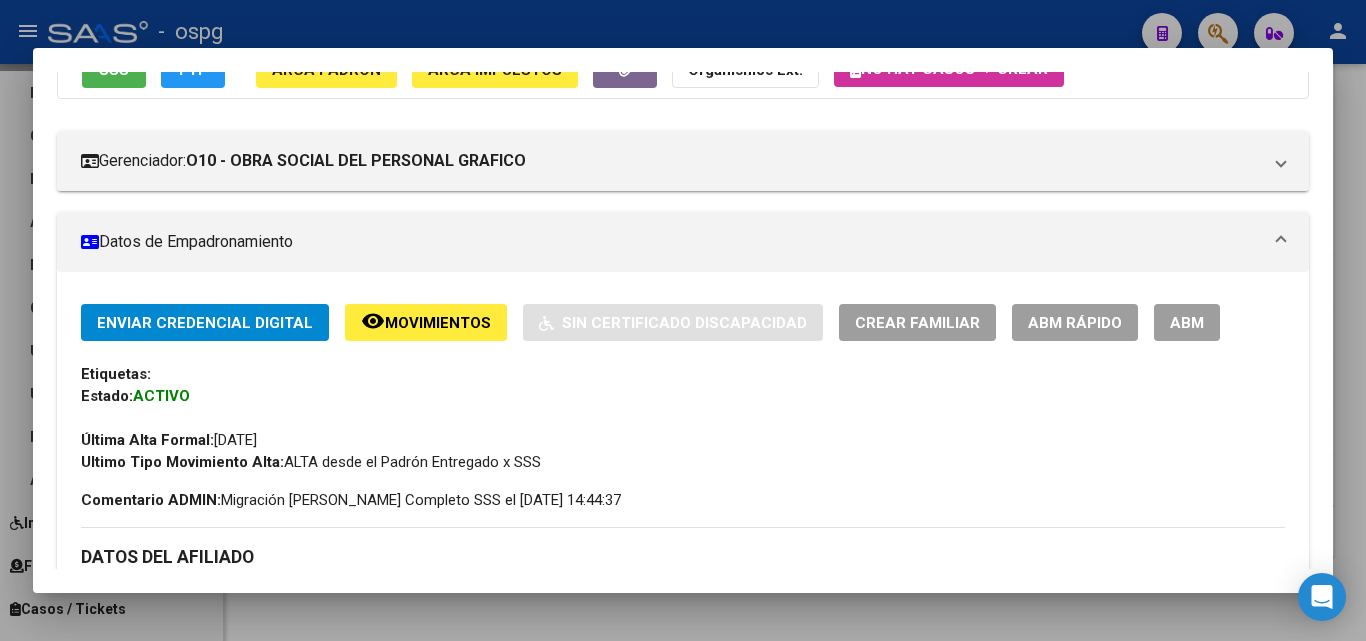 click on "ABM Rápido" 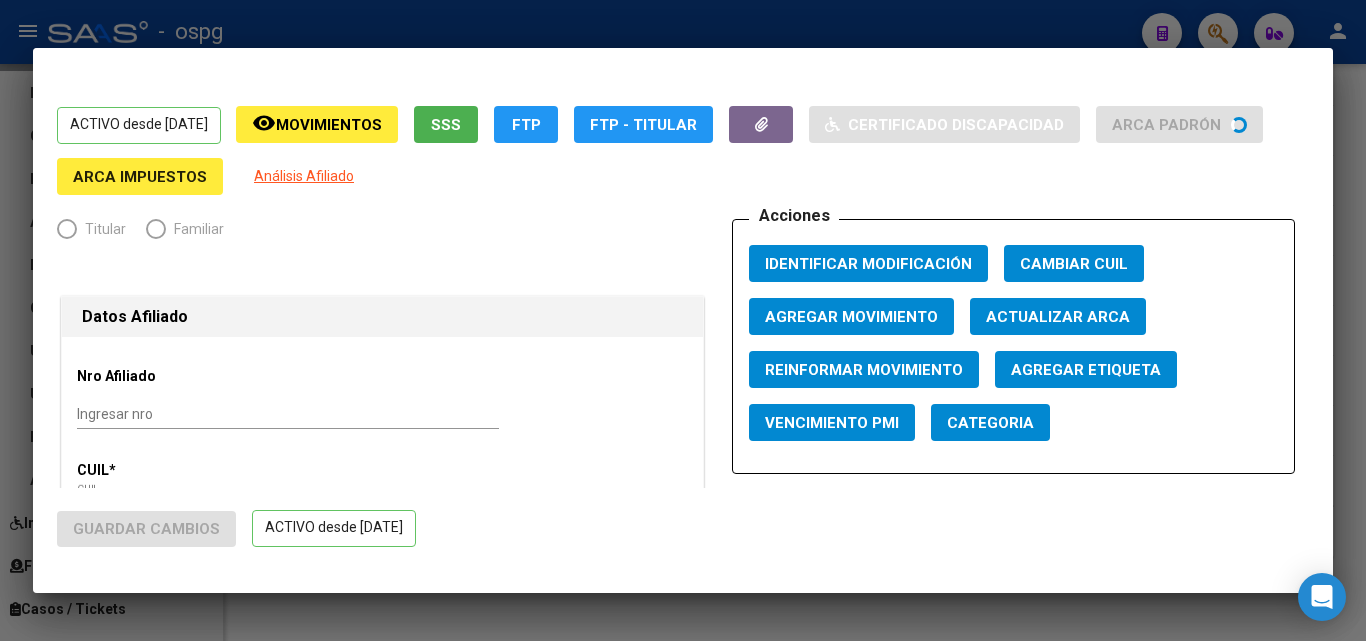 radio on "true" 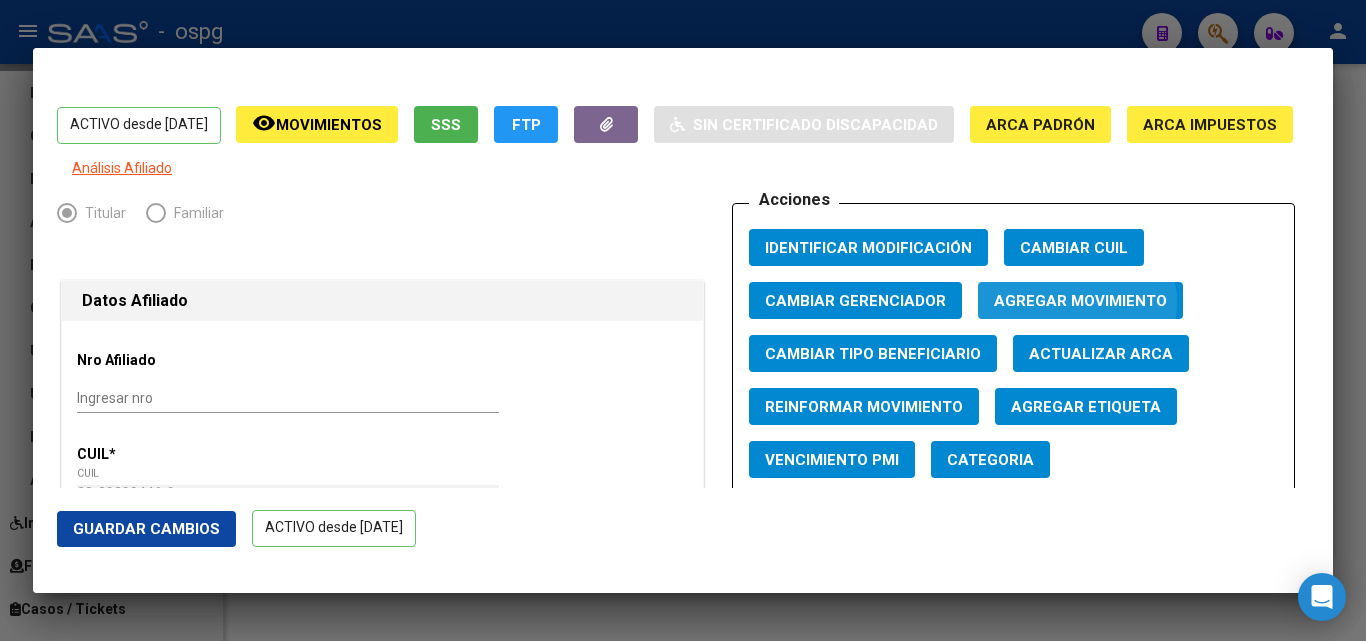 click on "Agregar Movimiento" 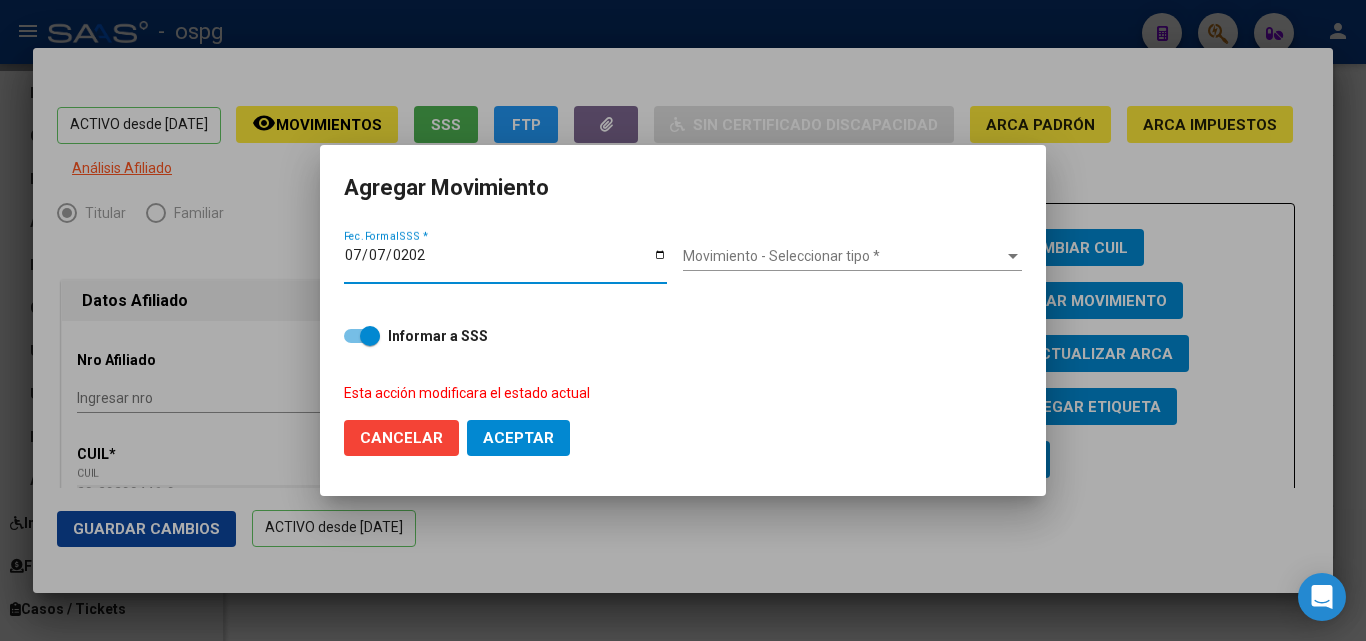 type on "[DATE]" 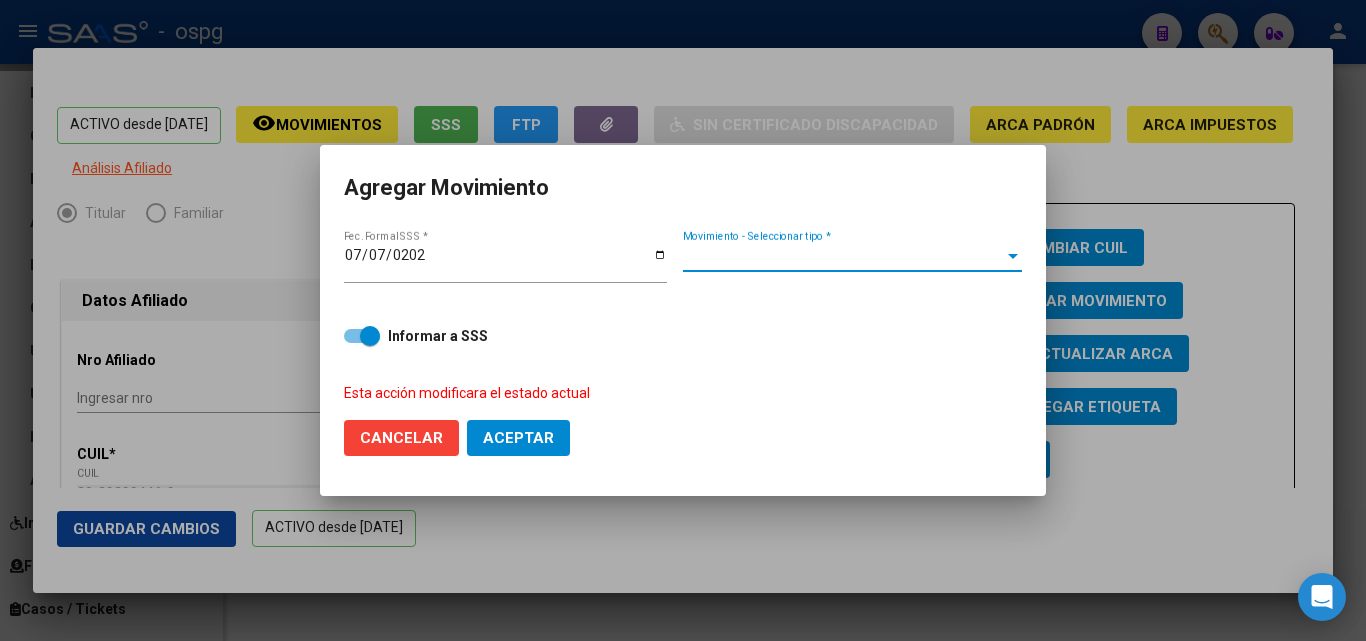 click on "Movimiento - Seleccionar tipo *" at bounding box center [843, 256] 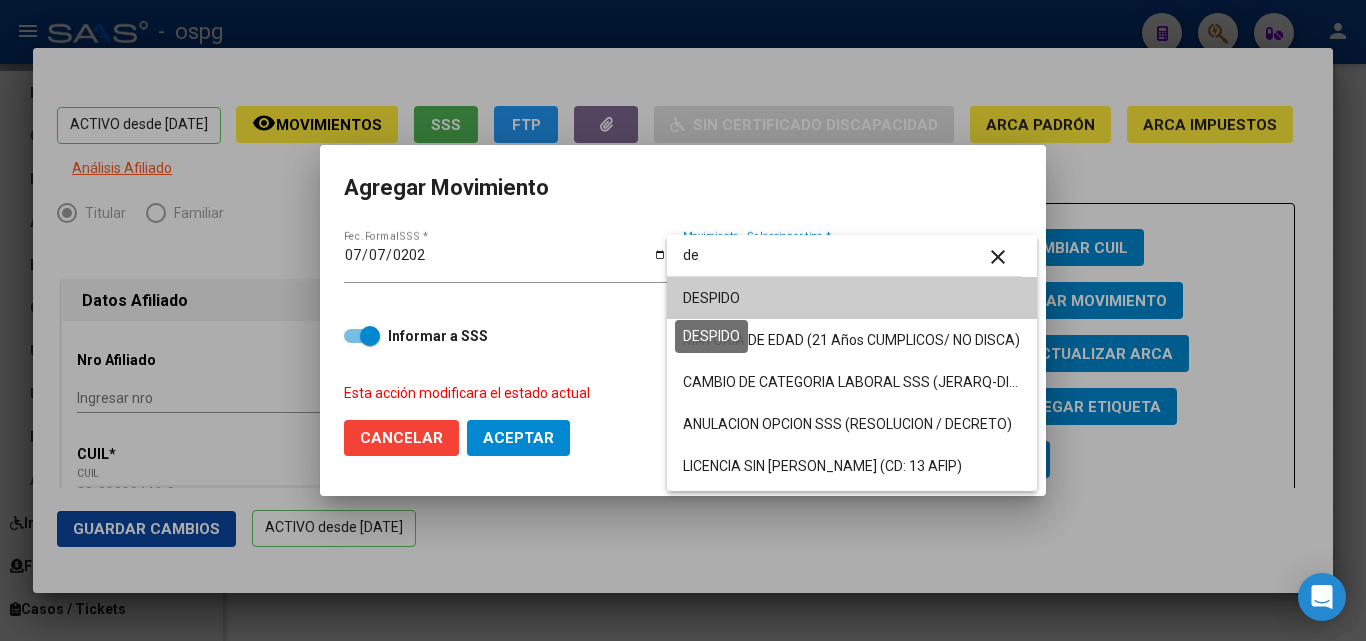 type on "de" 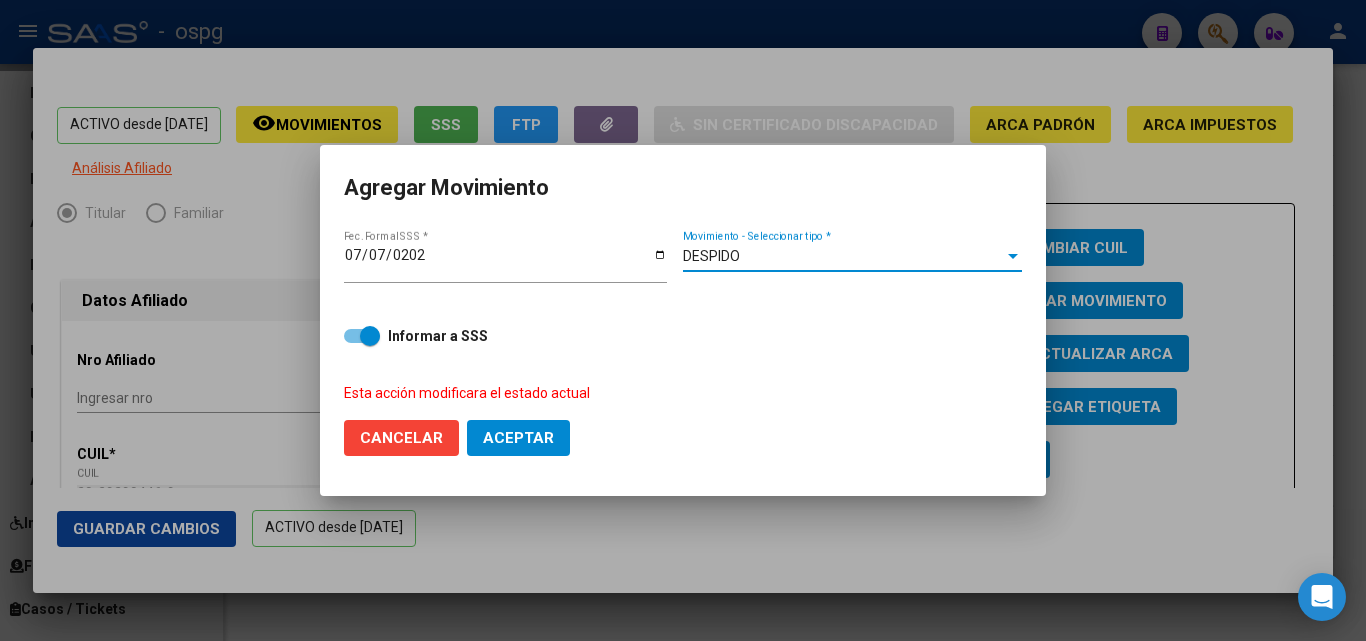 click on "Aceptar" 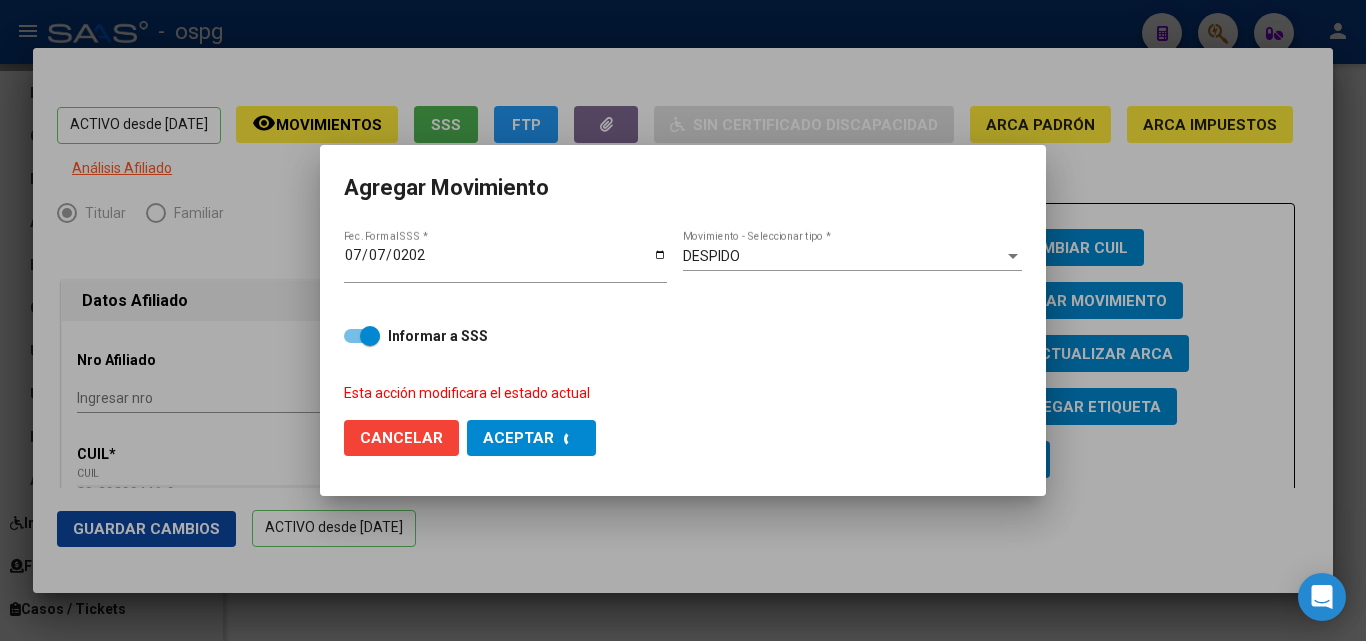 checkbox on "false" 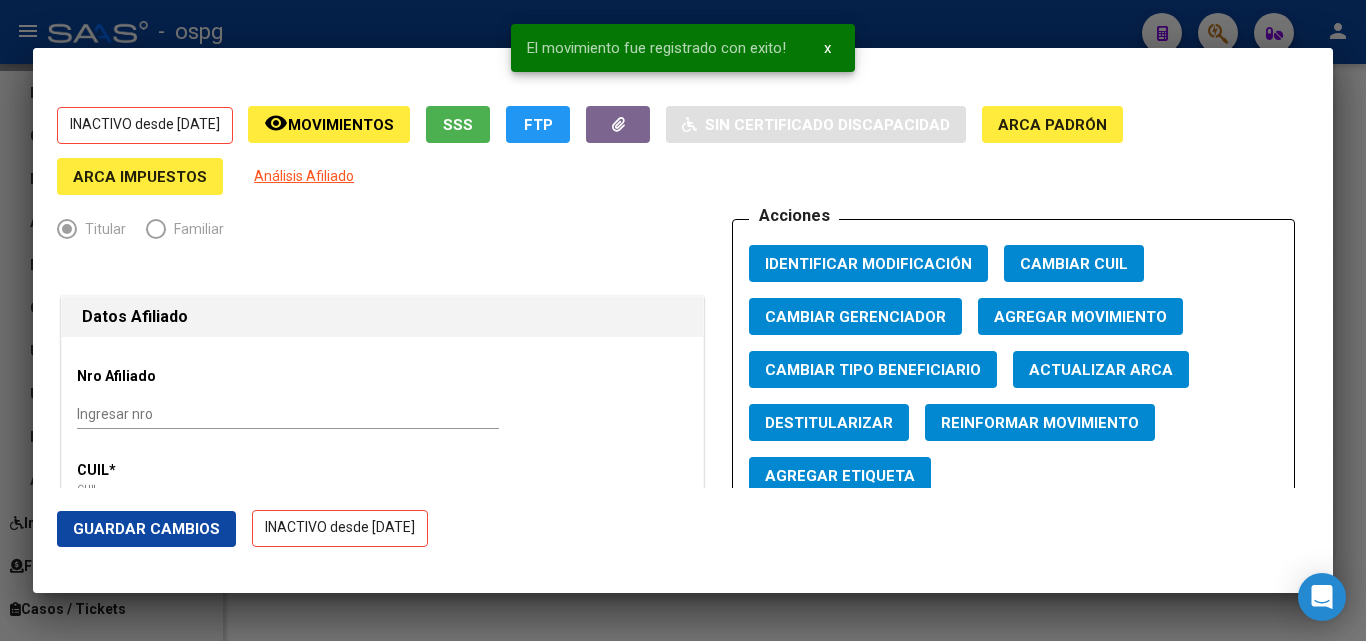 click at bounding box center (683, 320) 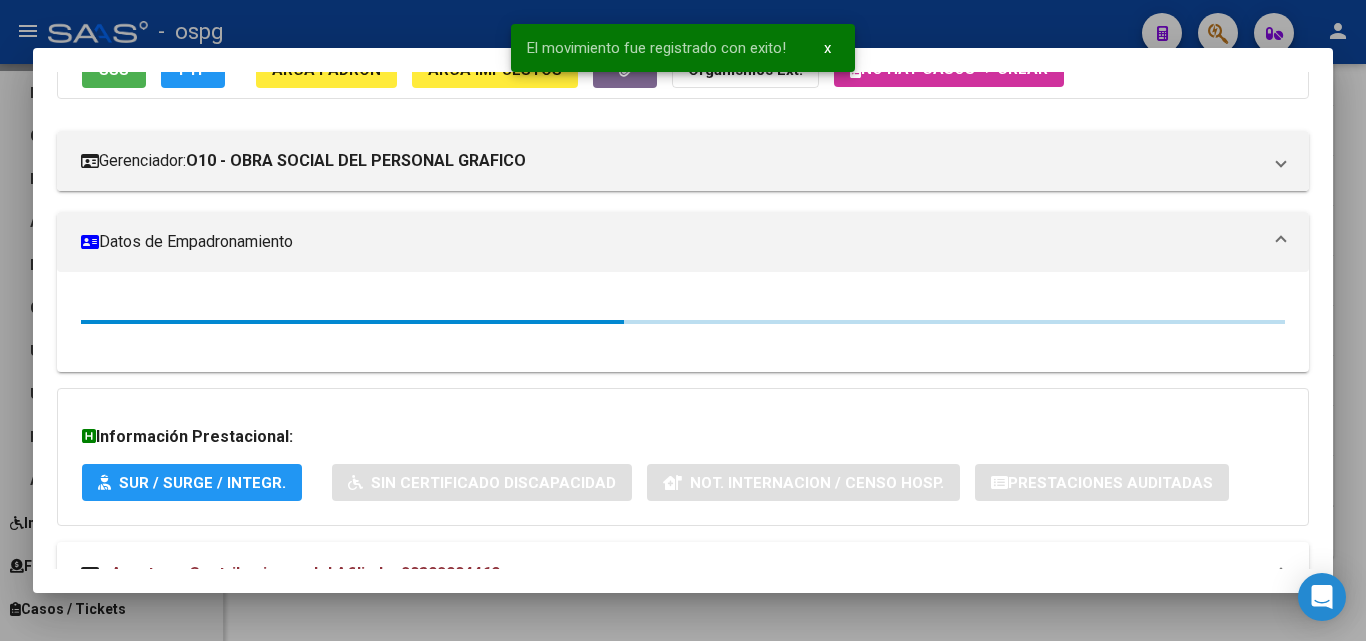 click at bounding box center (683, 320) 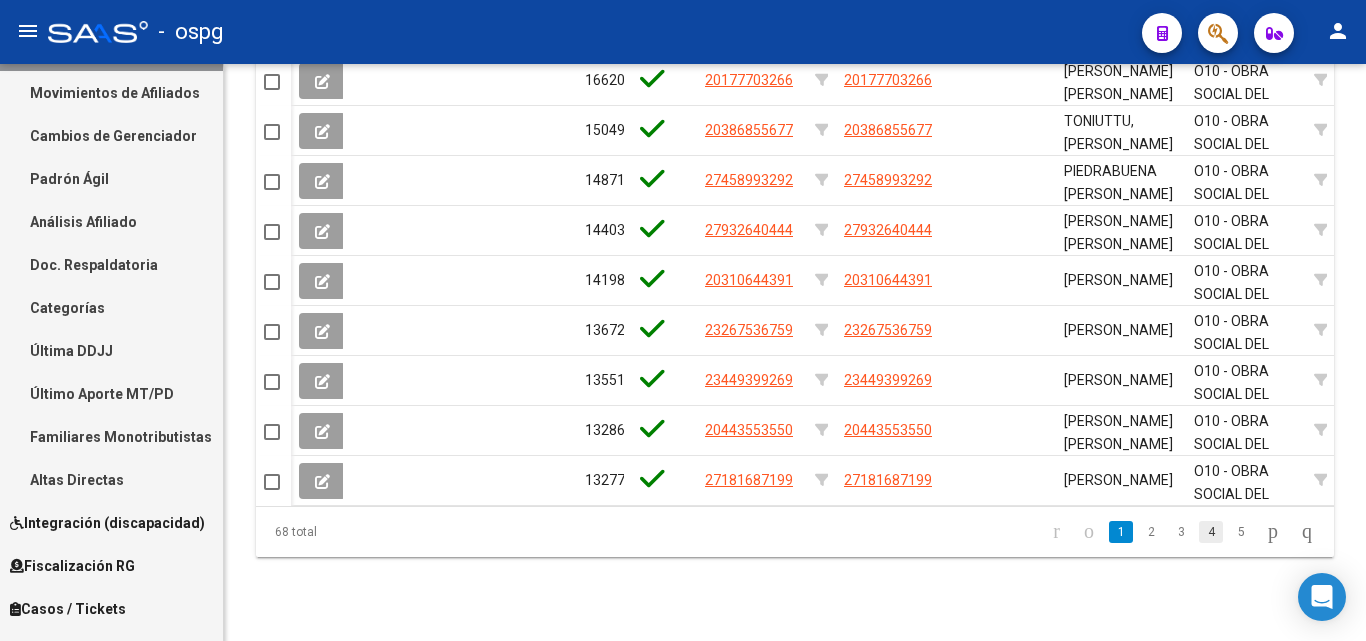 click on "4" 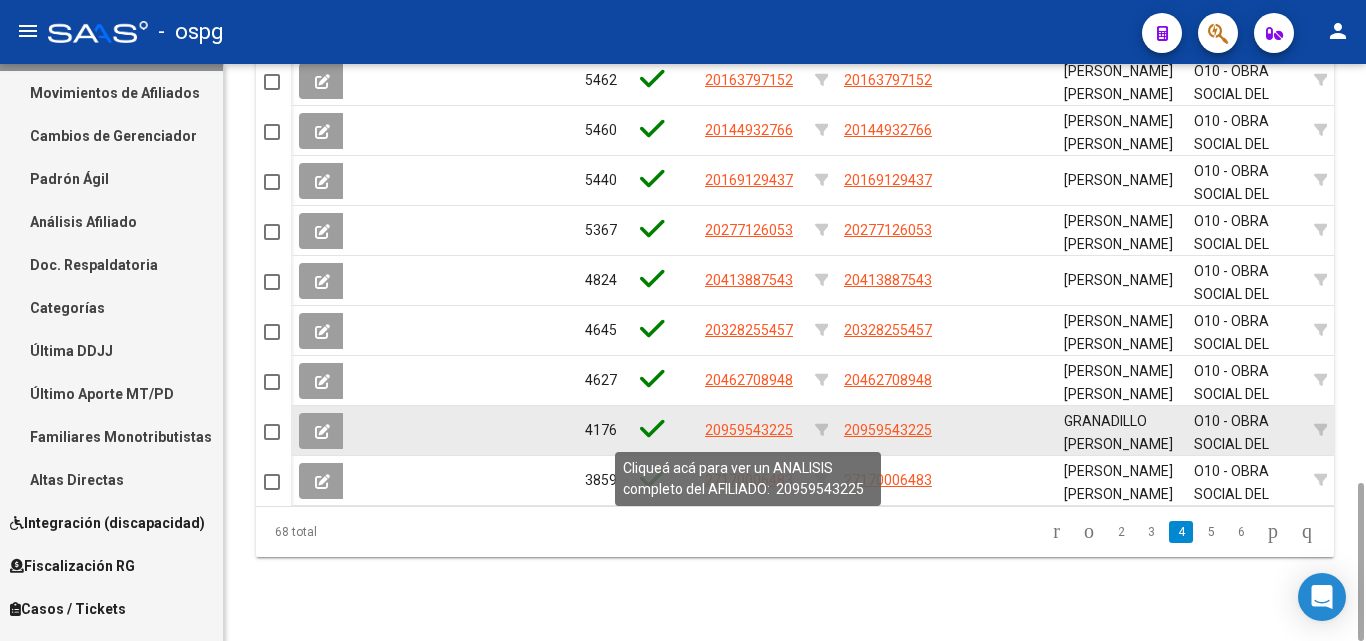 click on "20959543225" 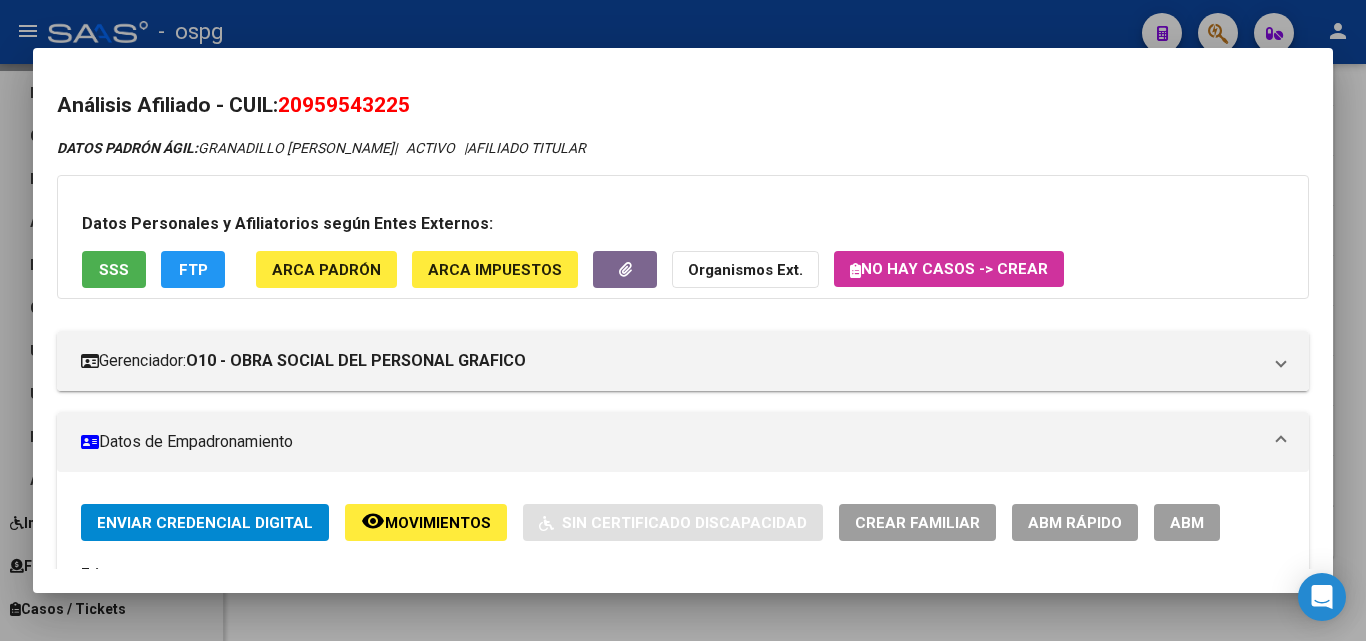 drag, startPoint x: 298, startPoint y: 104, endPoint x: 583, endPoint y: 121, distance: 285.50656 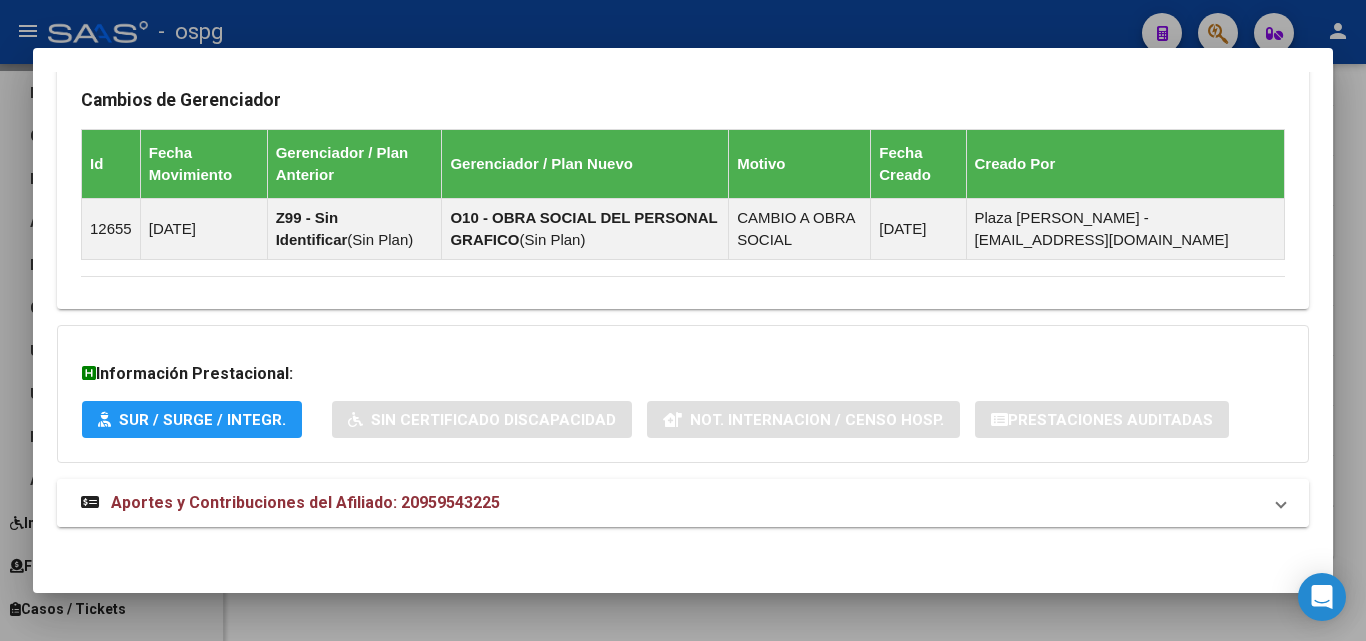 click on "Aportes y Contribuciones del Afiliado: 20959543225" at bounding box center [290, 503] 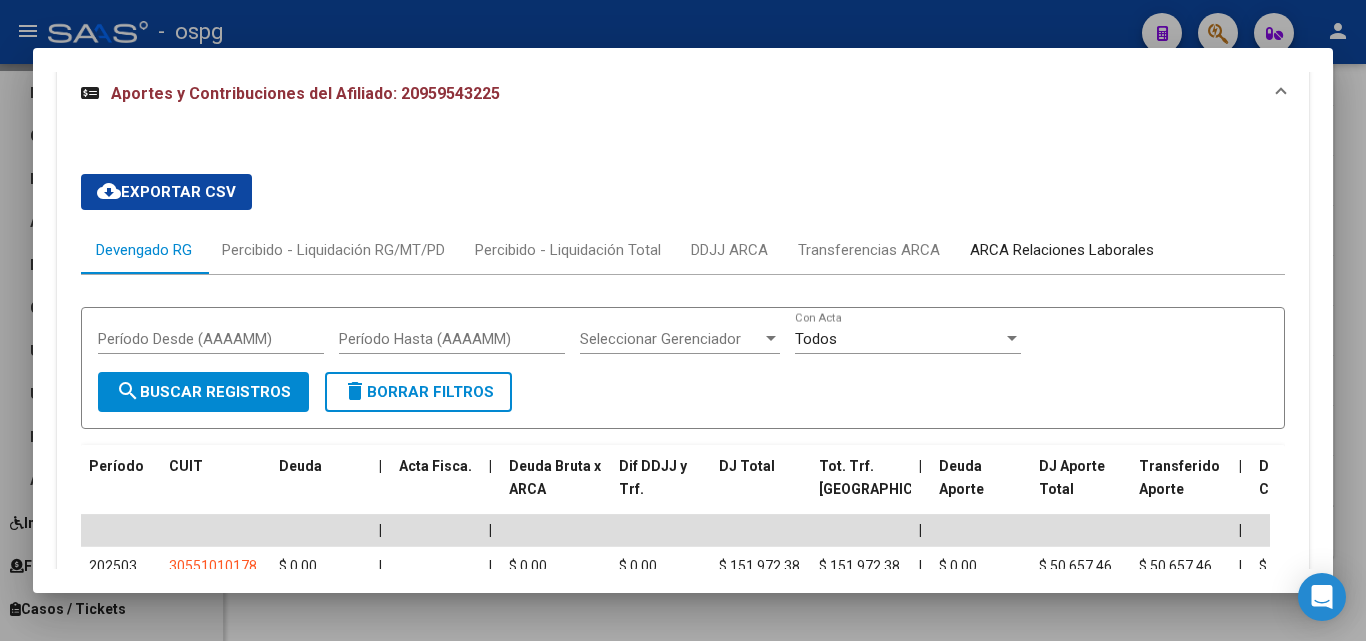 click on "ARCA Relaciones Laborales" at bounding box center [1062, 250] 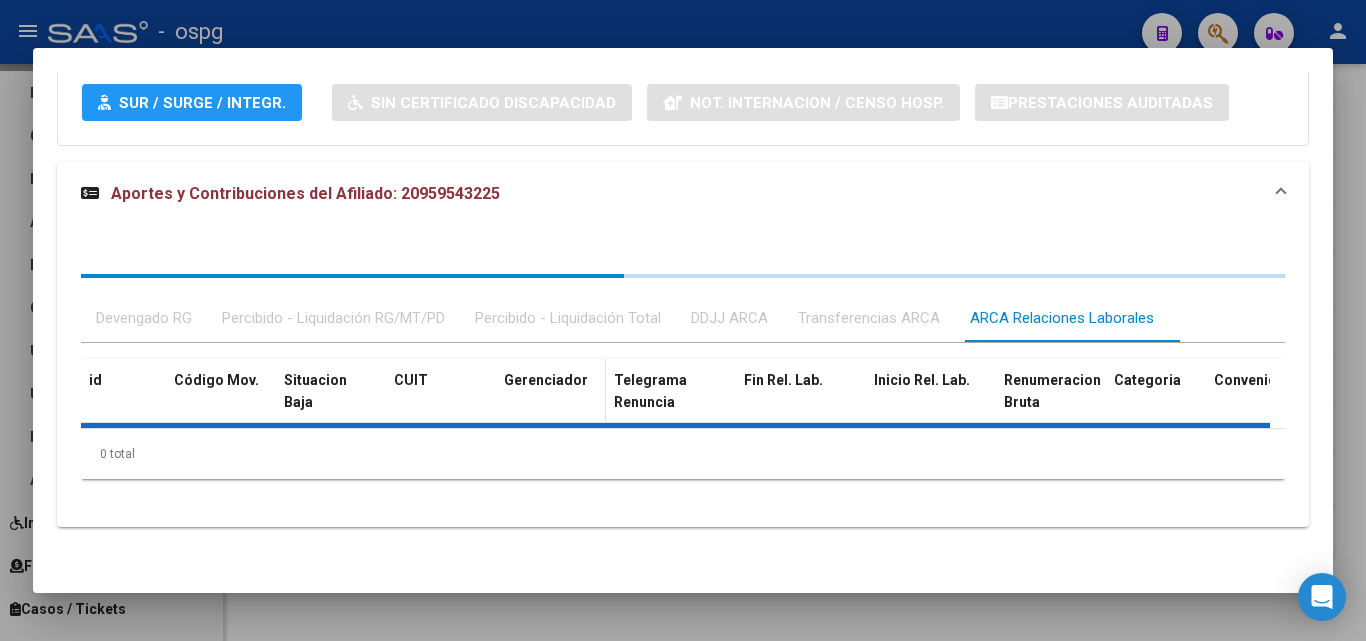scroll, scrollTop: 1598, scrollLeft: 0, axis: vertical 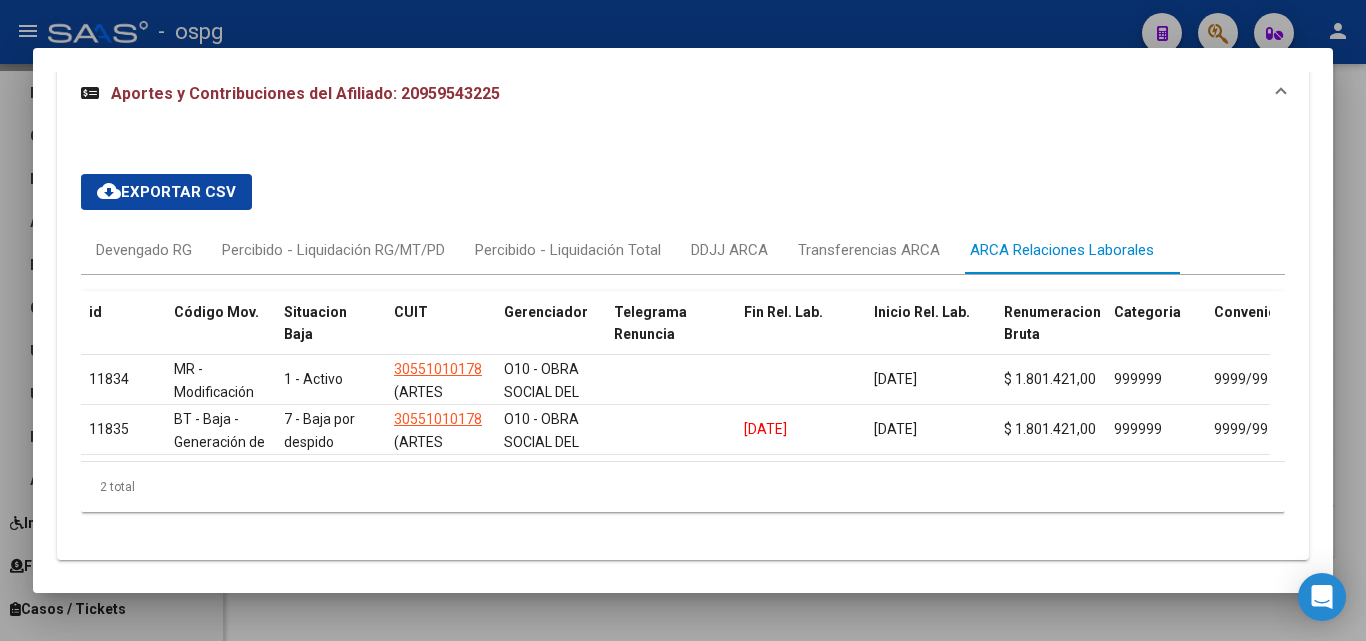 click at bounding box center (683, 320) 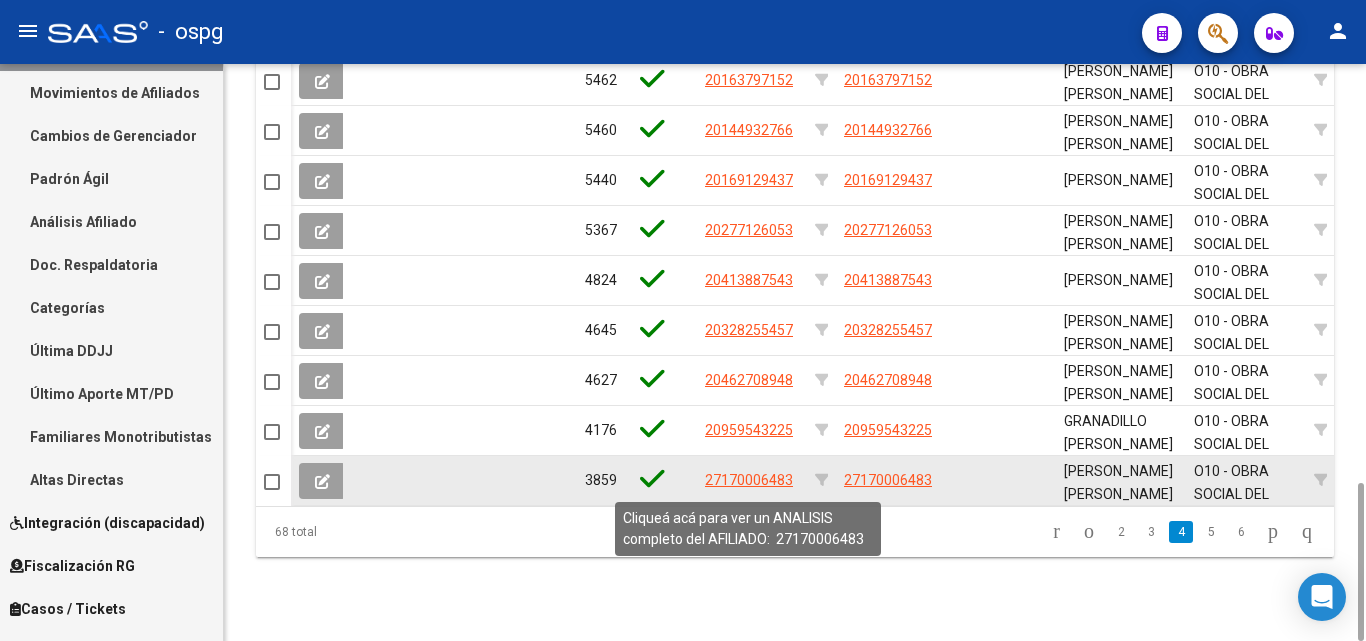 click on "27170006483" 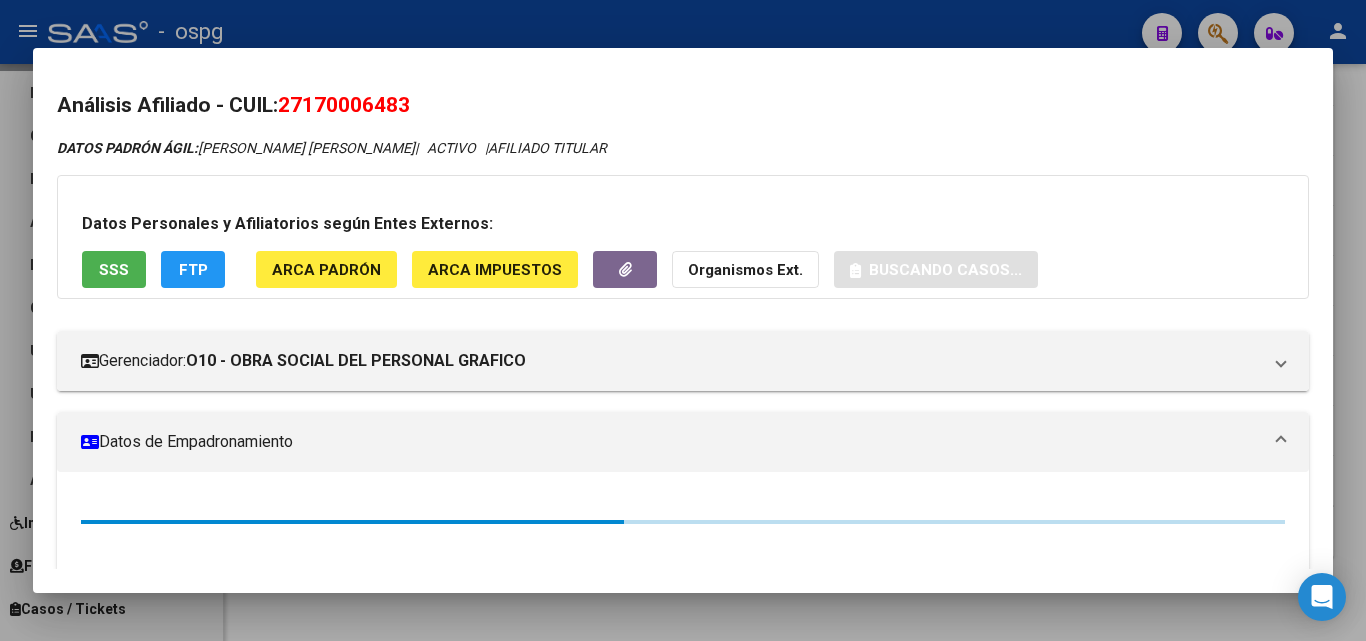drag, startPoint x: 288, startPoint y: 108, endPoint x: 439, endPoint y: 111, distance: 151.0298 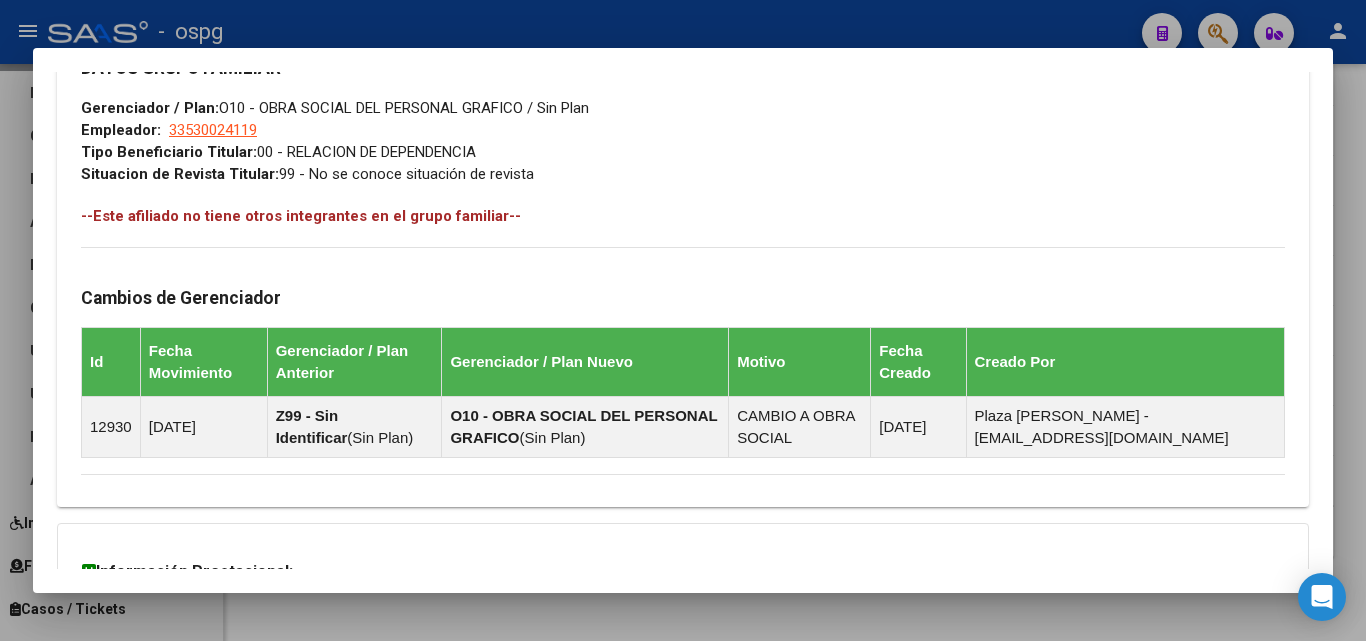 scroll, scrollTop: 1181, scrollLeft: 0, axis: vertical 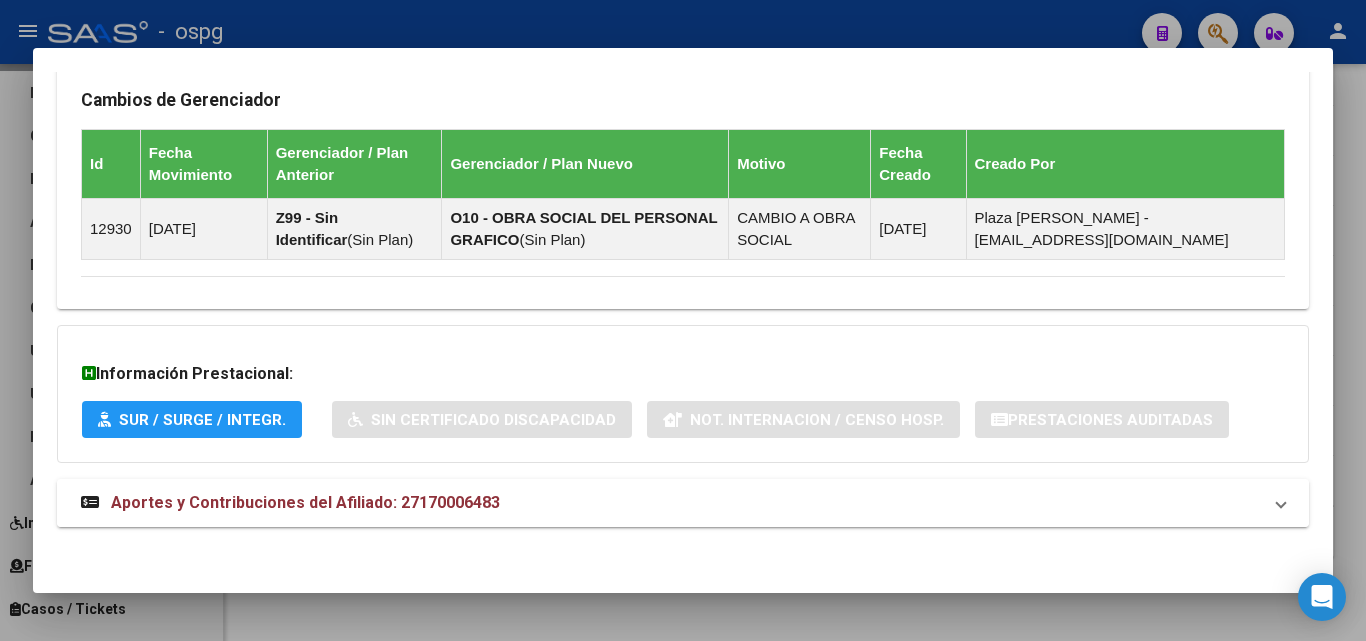 click on "Aportes y Contribuciones del Afiliado: 27170006483" at bounding box center (305, 502) 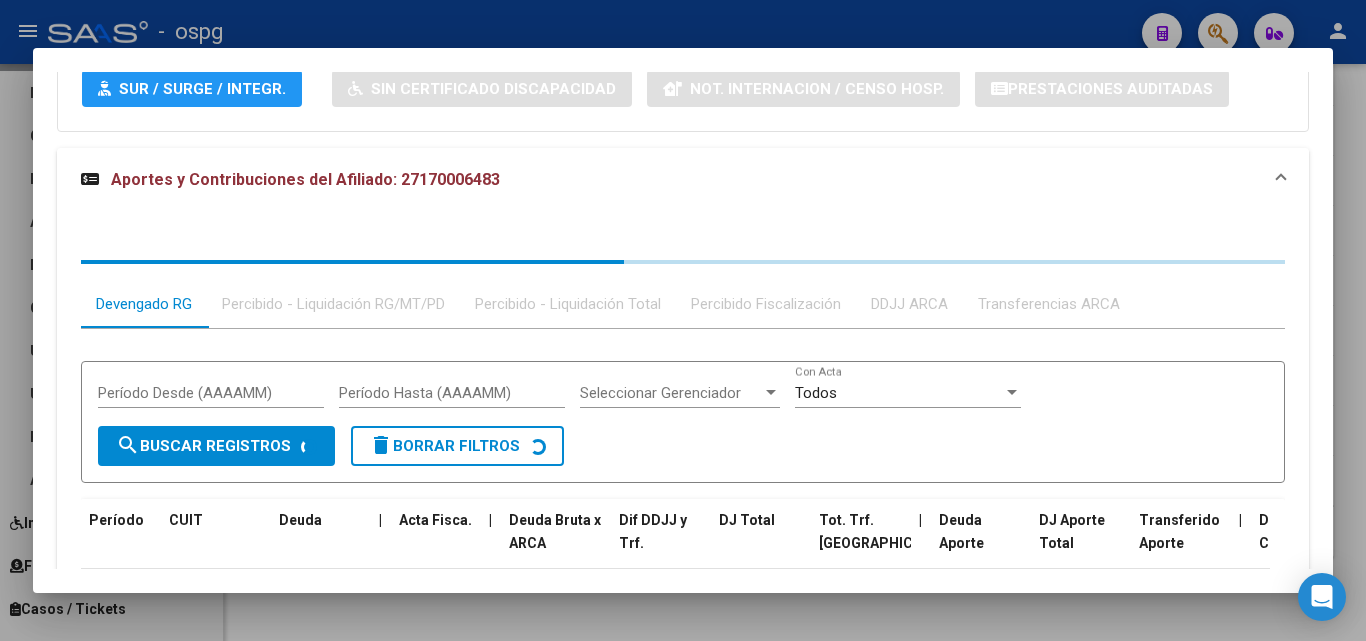 scroll, scrollTop: 1658, scrollLeft: 0, axis: vertical 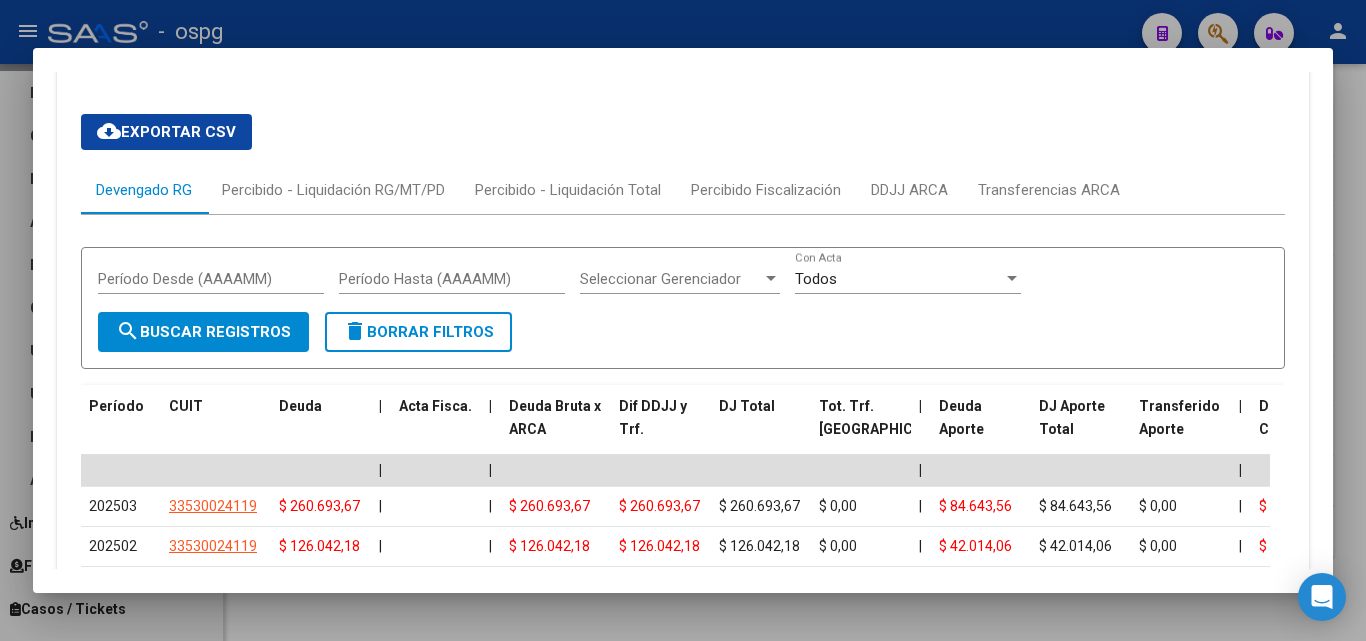 click at bounding box center [683, 320] 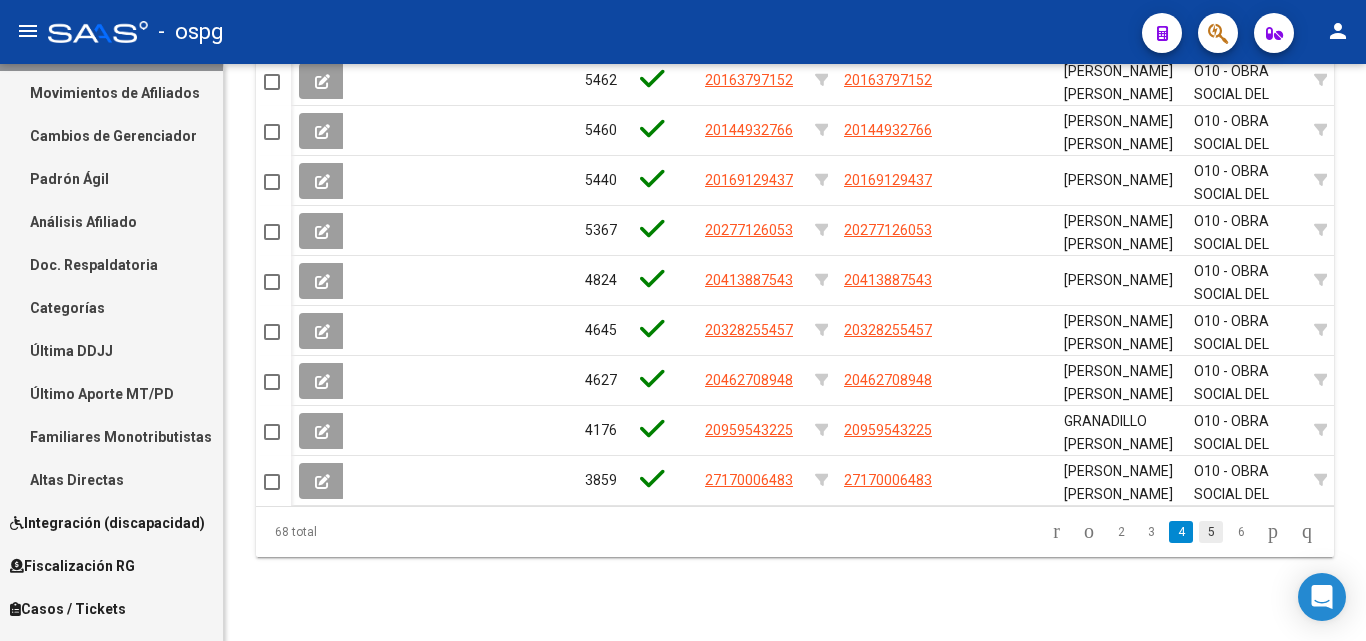 click on "5" 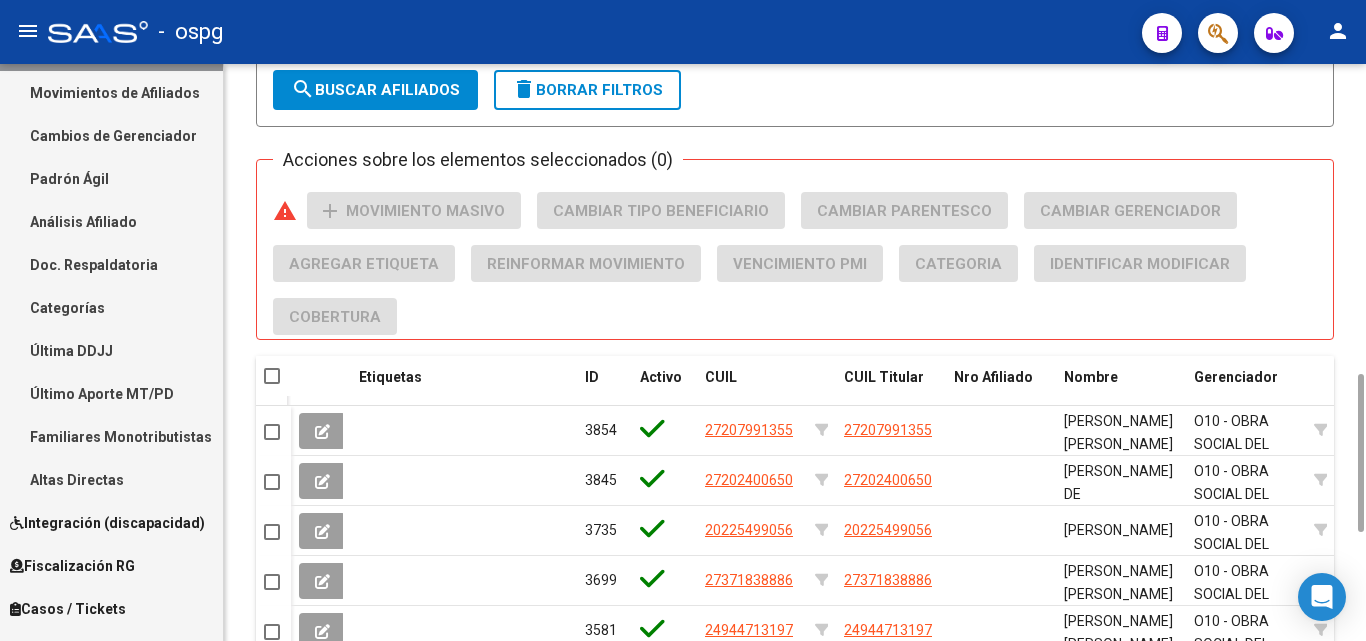 scroll, scrollTop: 1328, scrollLeft: 0, axis: vertical 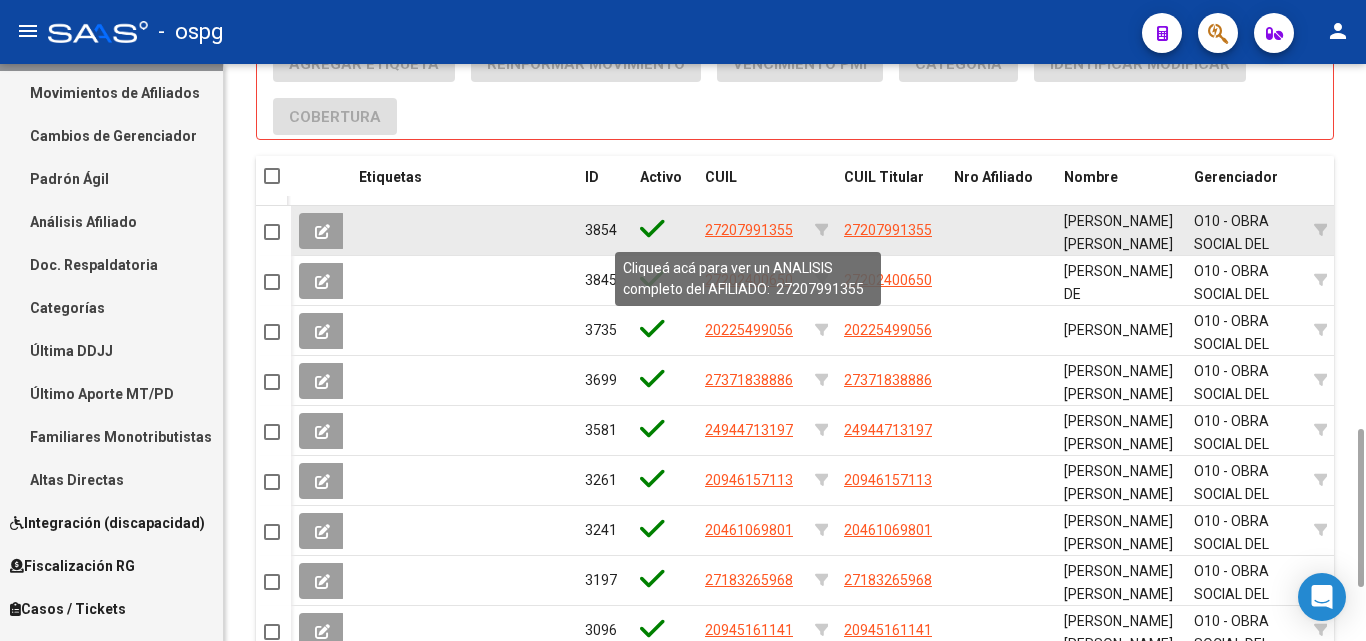 click on "27207991355" 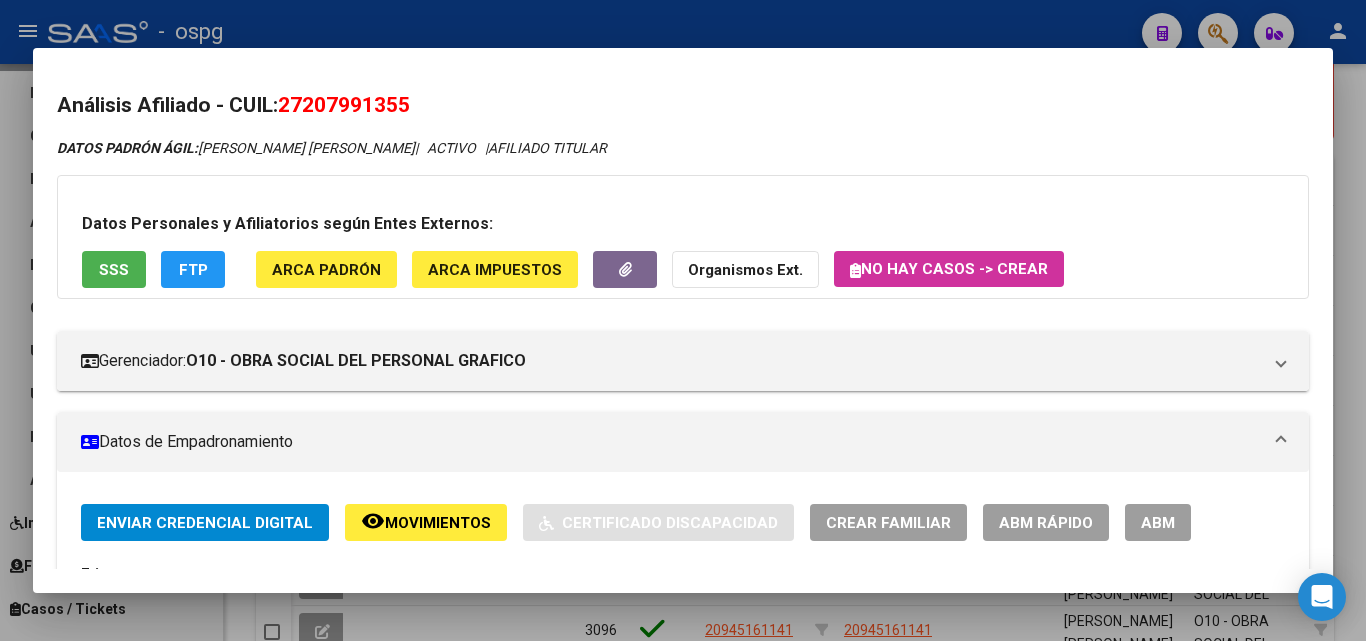 drag, startPoint x: 286, startPoint y: 107, endPoint x: 443, endPoint y: 90, distance: 157.9177 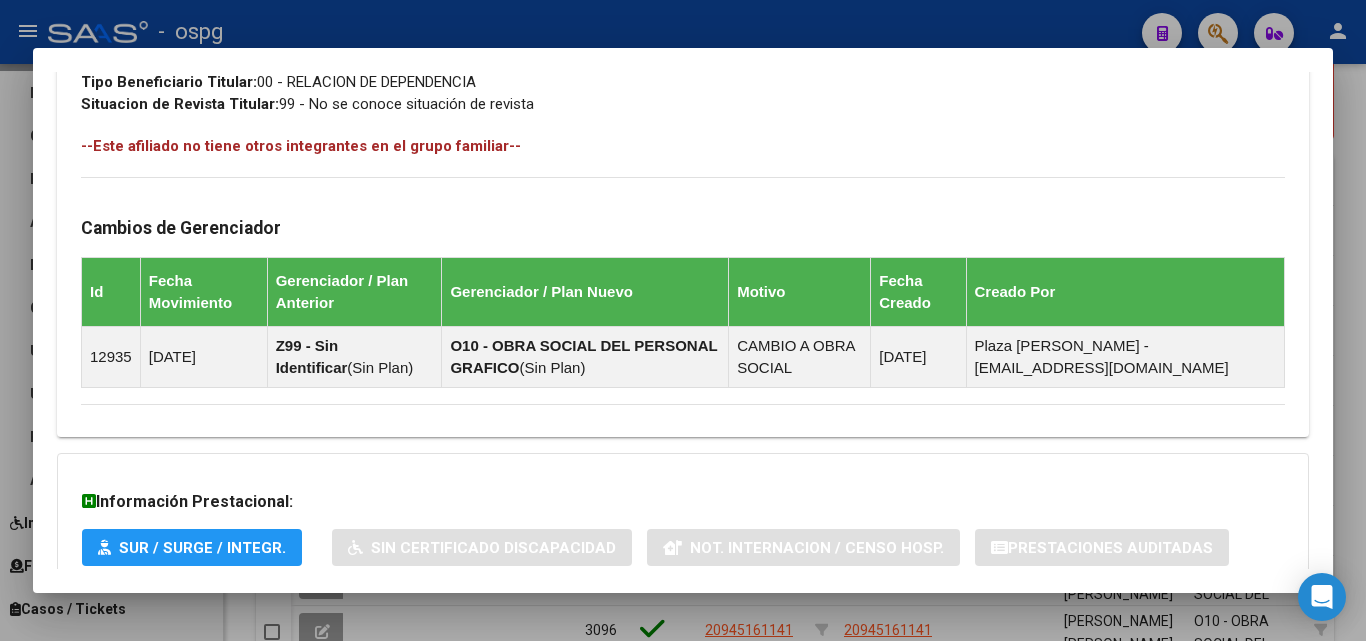 scroll, scrollTop: 1181, scrollLeft: 0, axis: vertical 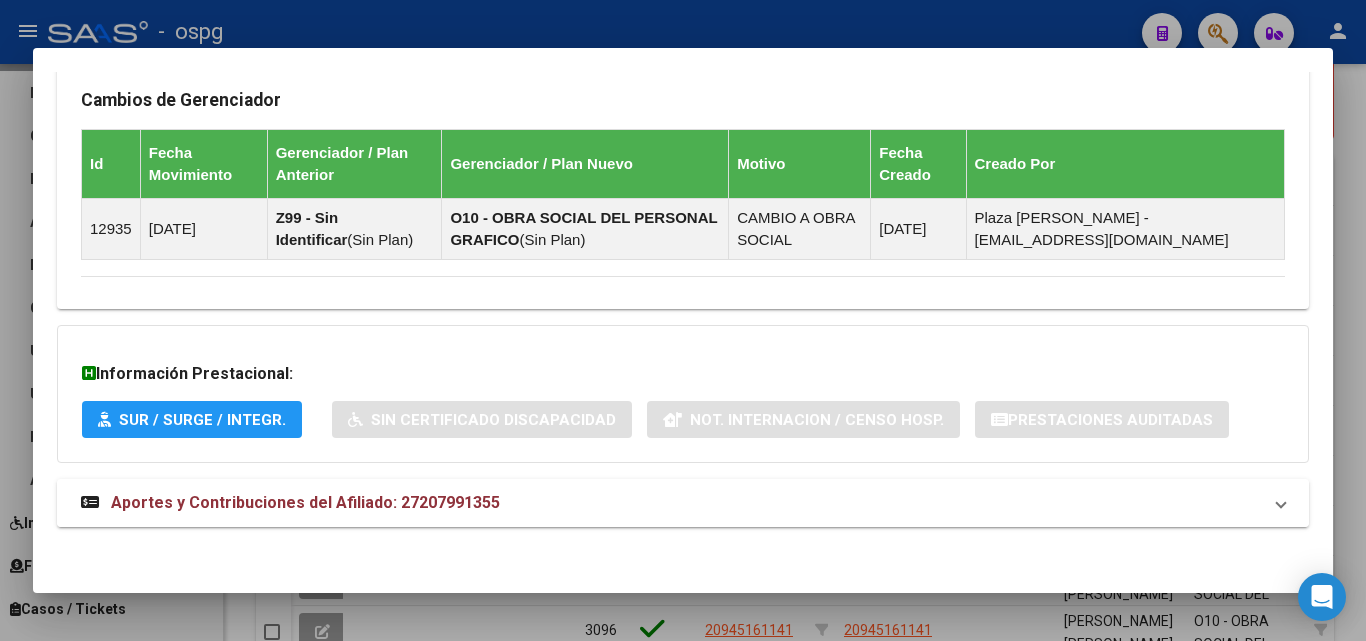 click on "Aportes y Contribuciones del Afiliado: 27207991355" at bounding box center [671, 503] 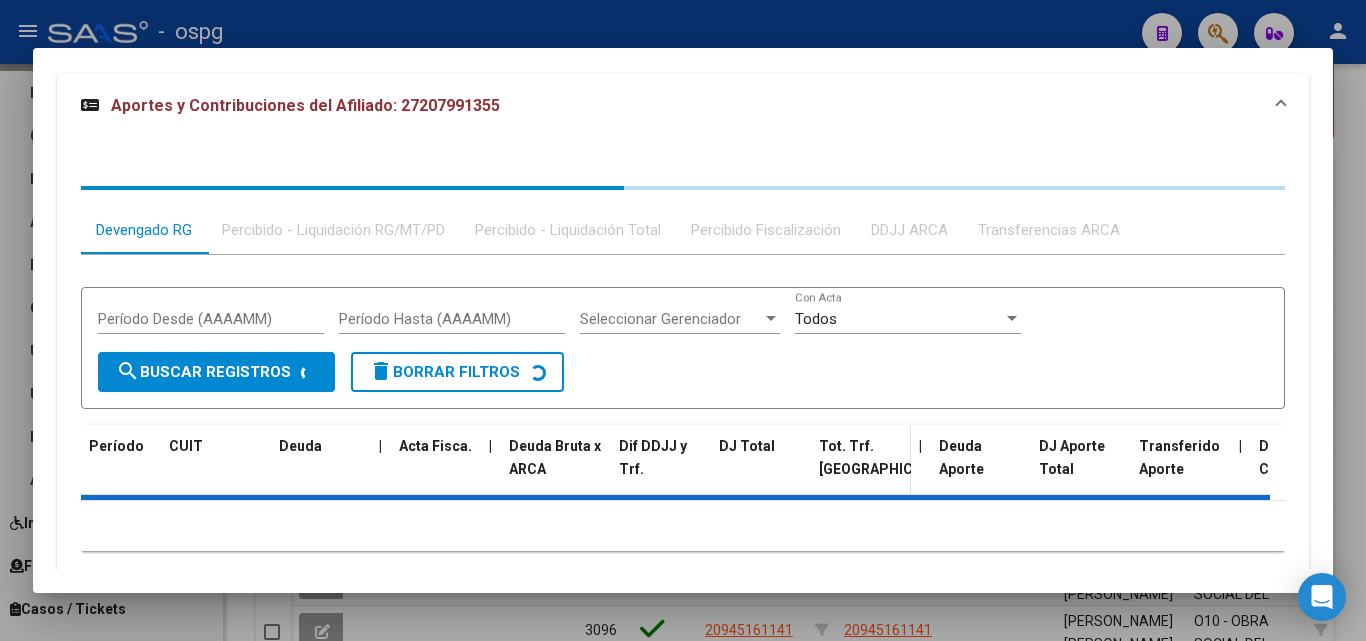 scroll, scrollTop: 1598, scrollLeft: 0, axis: vertical 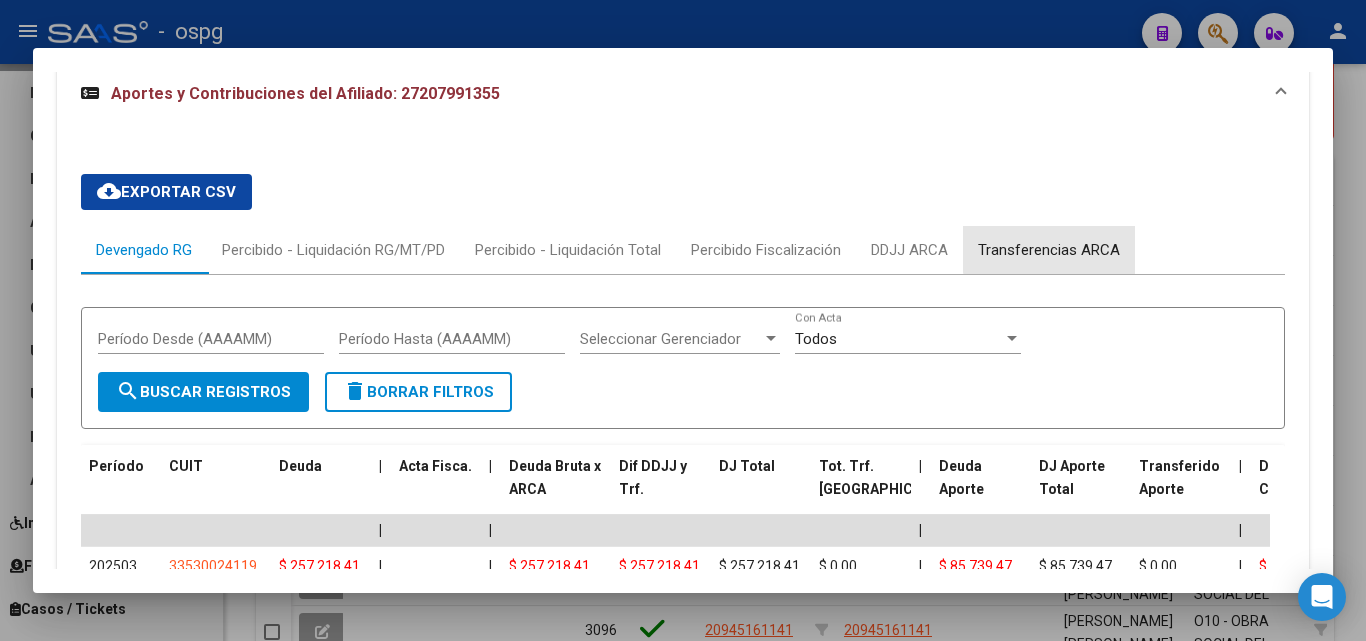 click on "Transferencias ARCA" at bounding box center [1049, 250] 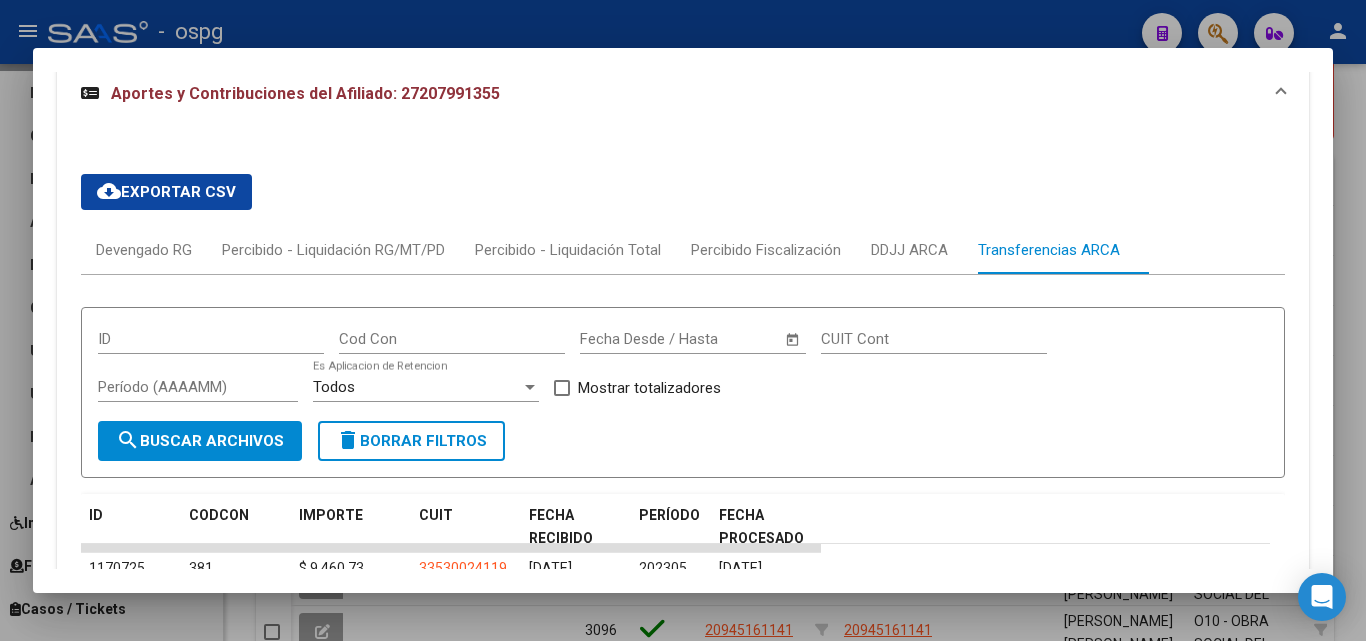 click at bounding box center (683, 320) 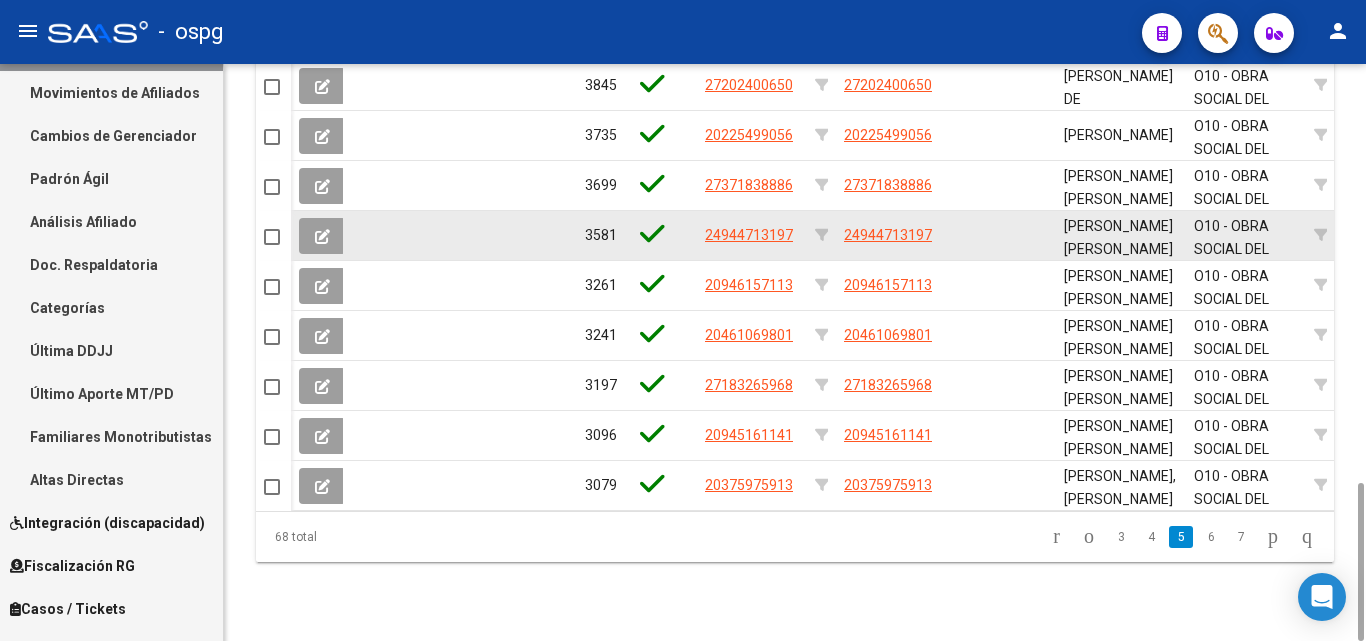 scroll, scrollTop: 1323, scrollLeft: 0, axis: vertical 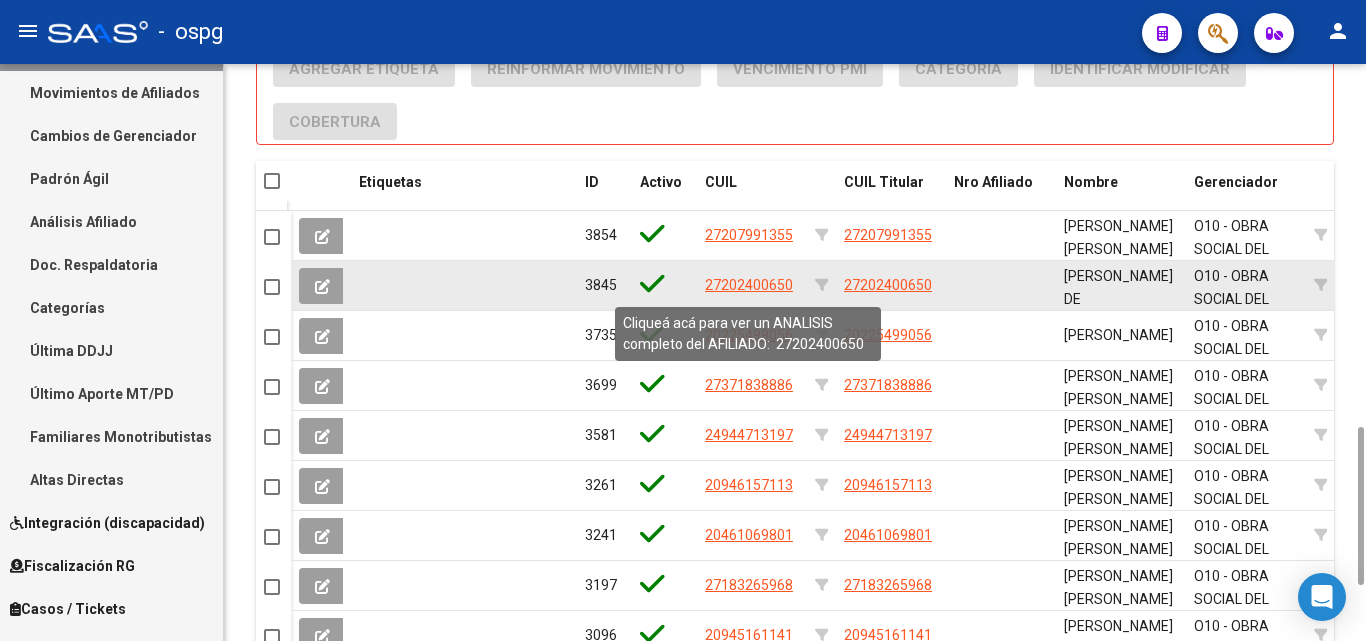 click on "27202400650" 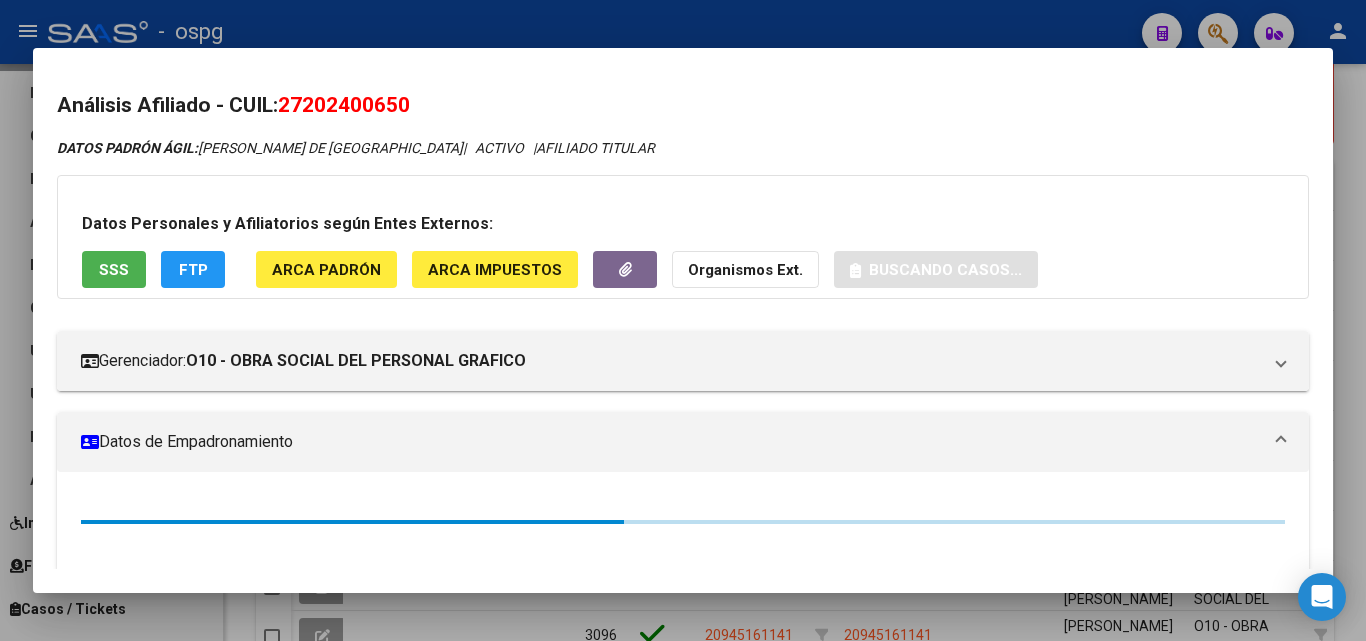 drag, startPoint x: 286, startPoint y: 106, endPoint x: 486, endPoint y: 97, distance: 200.2024 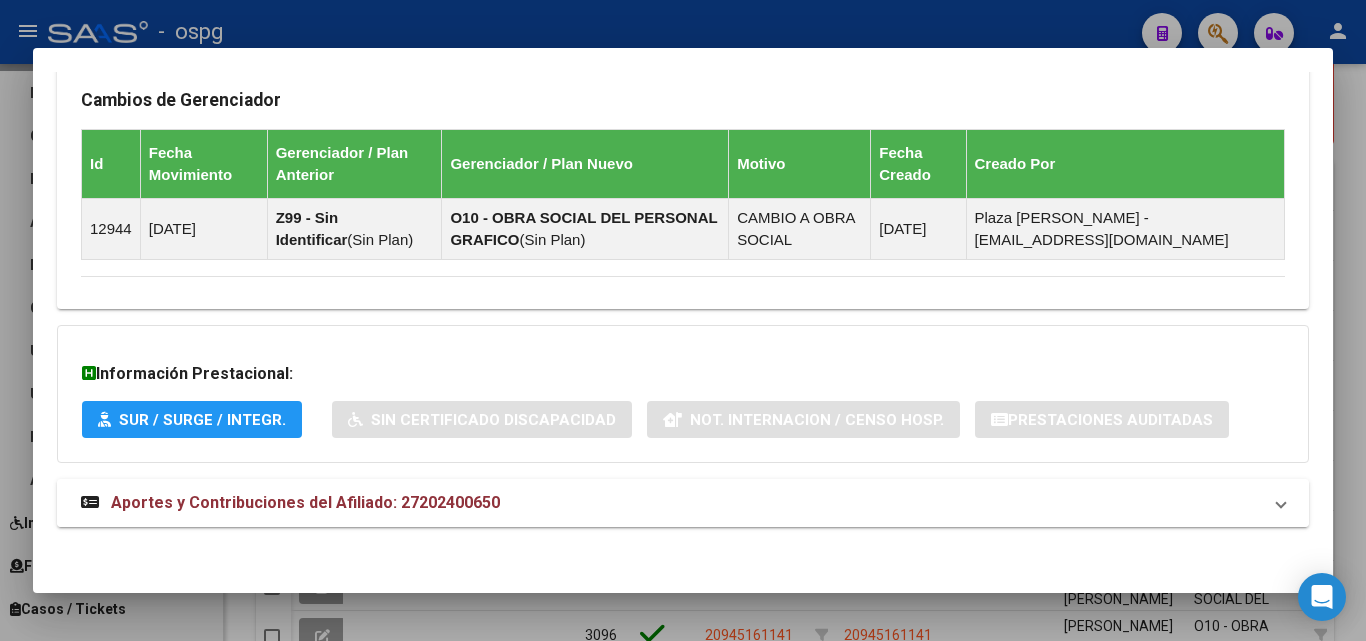 click on "Aportes y Contribuciones del Afiliado: 27202400650" at bounding box center (305, 502) 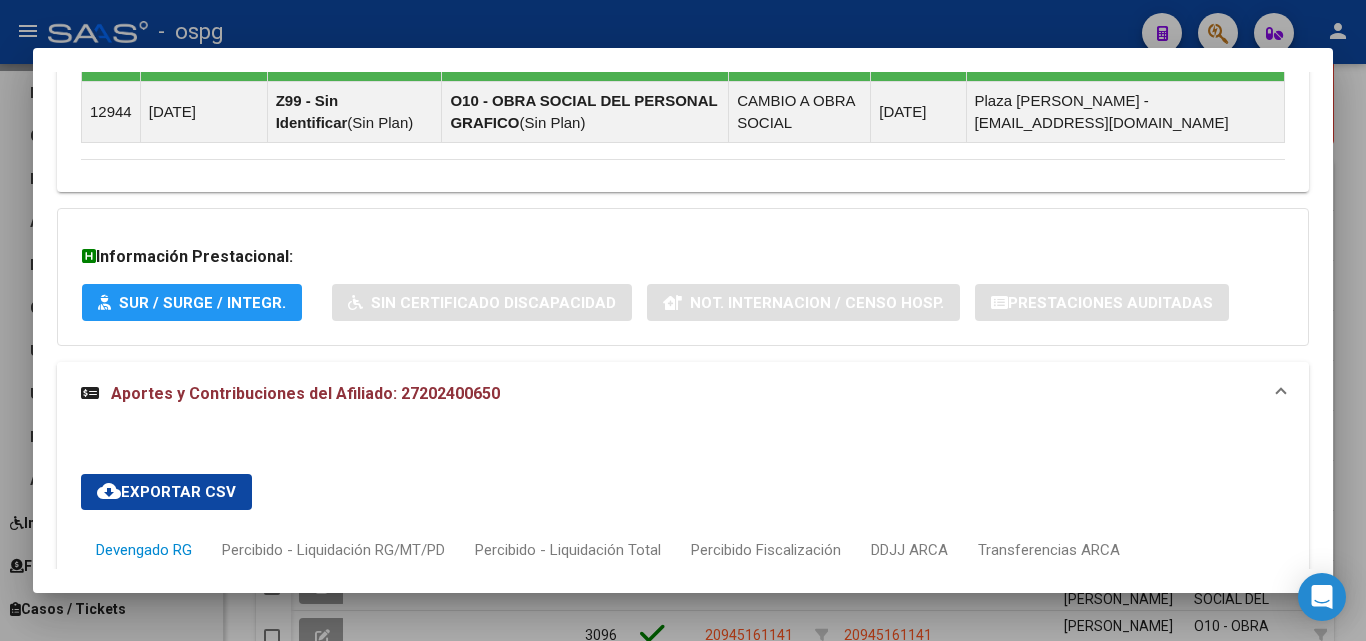 scroll, scrollTop: 1398, scrollLeft: 0, axis: vertical 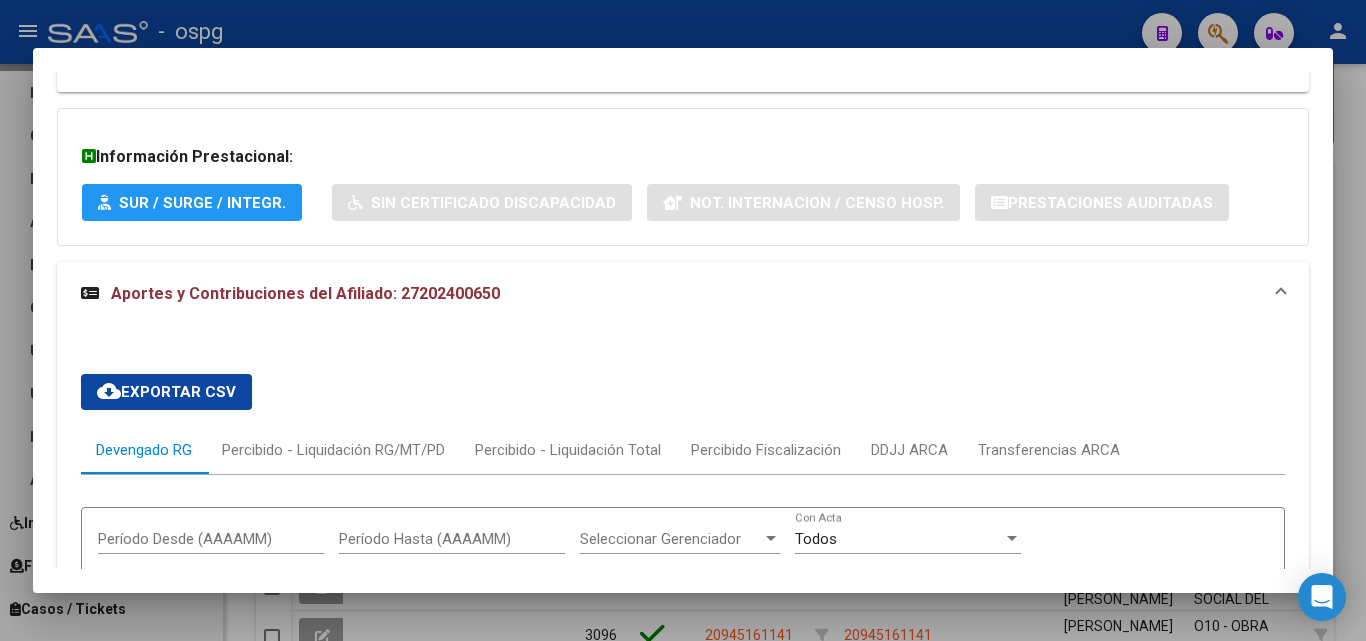 click at bounding box center [683, 320] 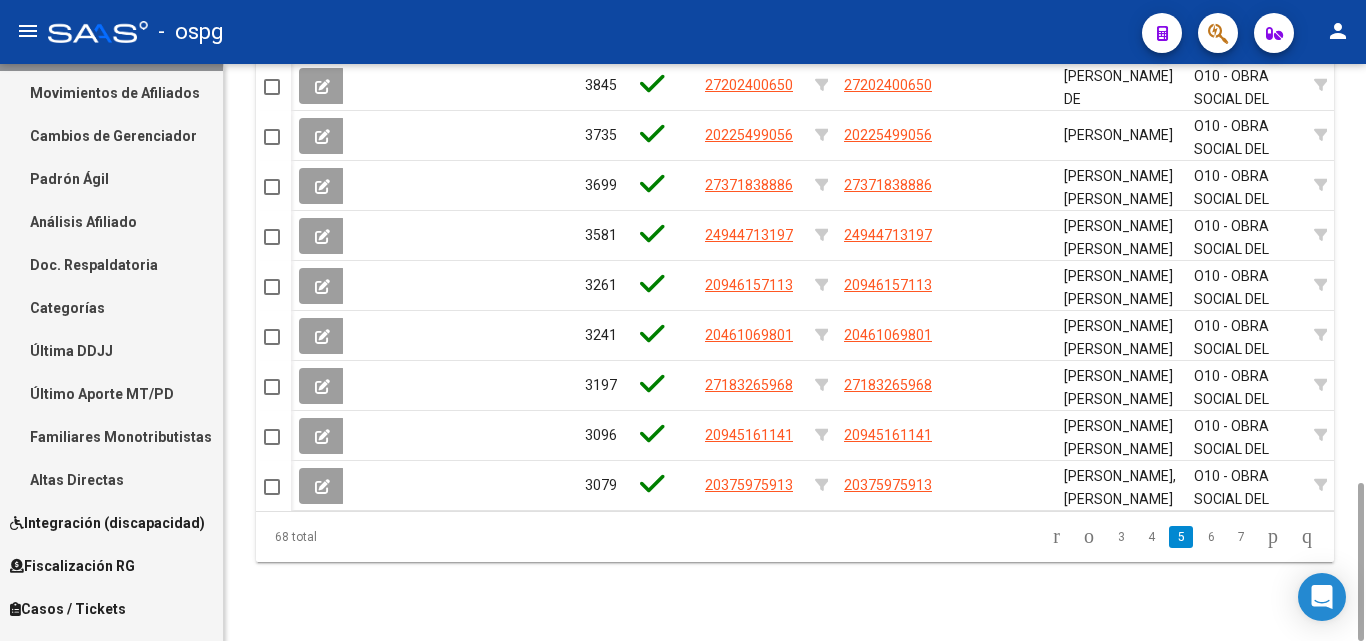 scroll, scrollTop: 1323, scrollLeft: 0, axis: vertical 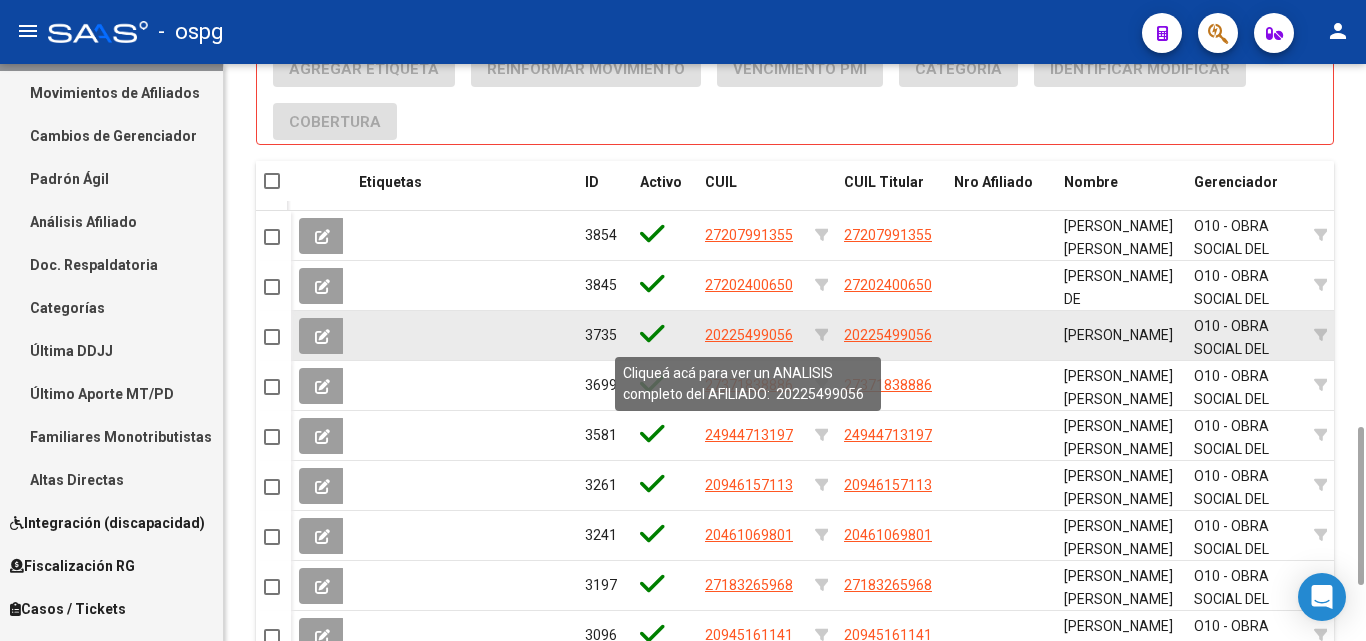 click on "20225499056" 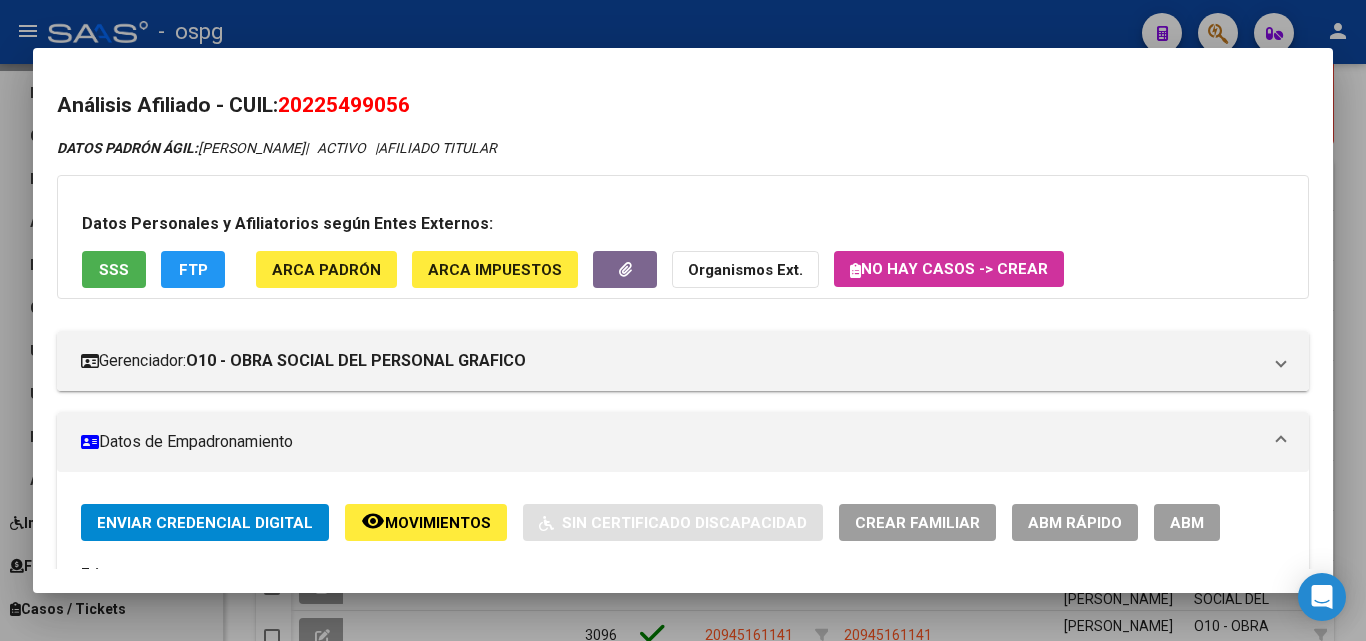 drag, startPoint x: 291, startPoint y: 102, endPoint x: 424, endPoint y: 103, distance: 133.00375 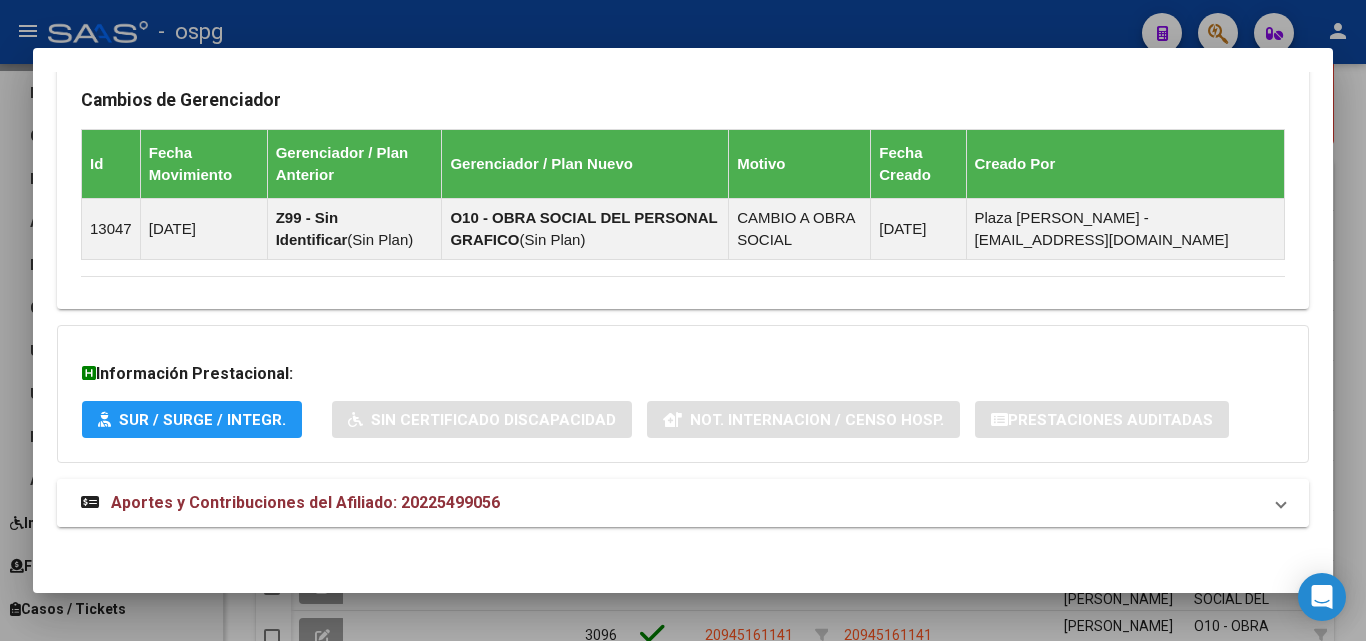 click on "Aportes y Contribuciones del Afiliado: 20225499056" at bounding box center (671, 503) 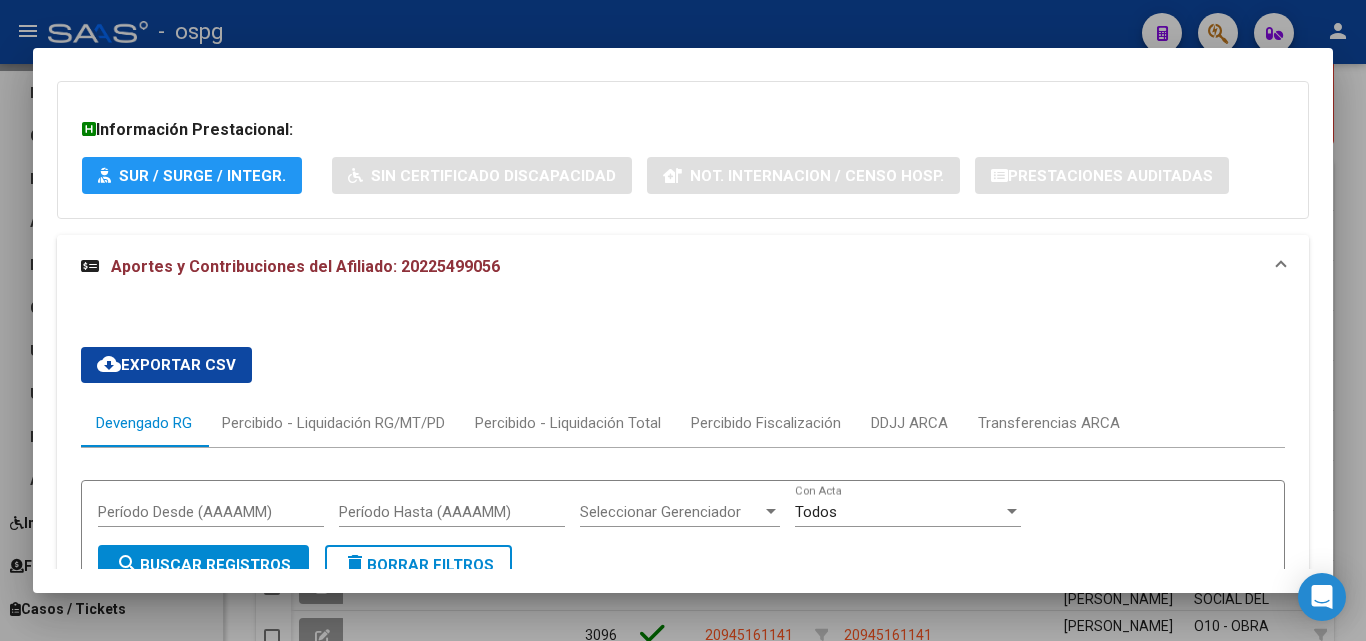 scroll, scrollTop: 1498, scrollLeft: 0, axis: vertical 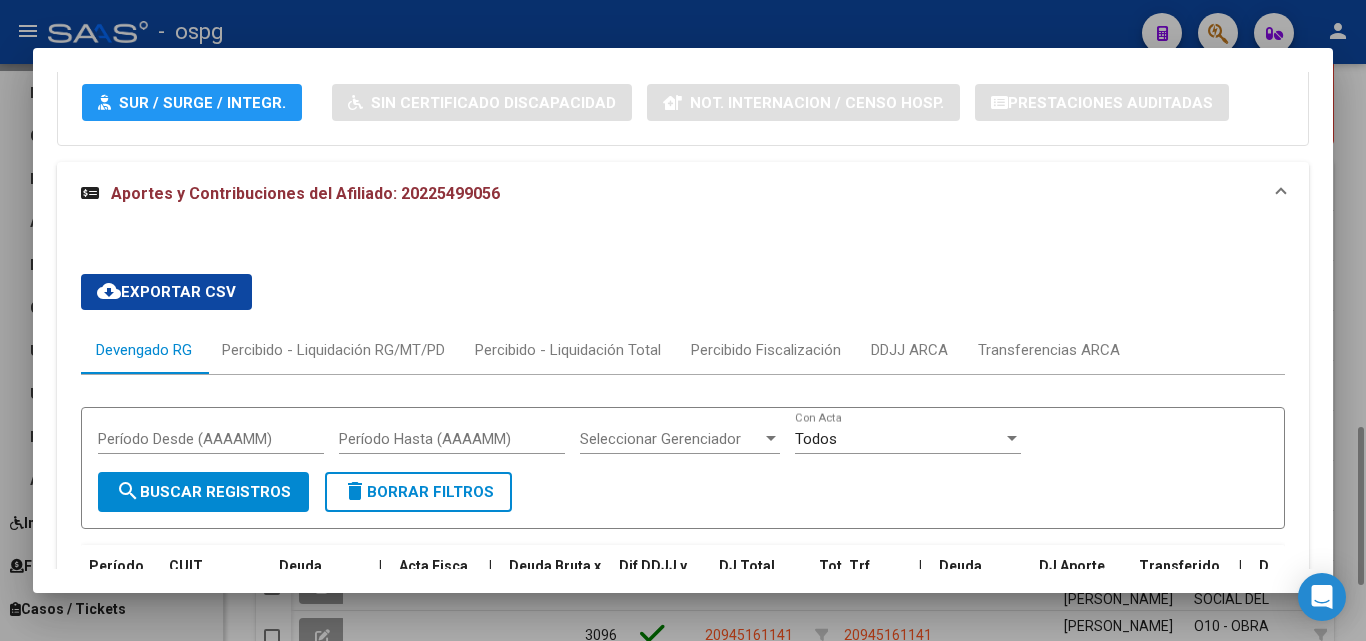 drag, startPoint x: 1362, startPoint y: 180, endPoint x: 1344, endPoint y: 187, distance: 19.313208 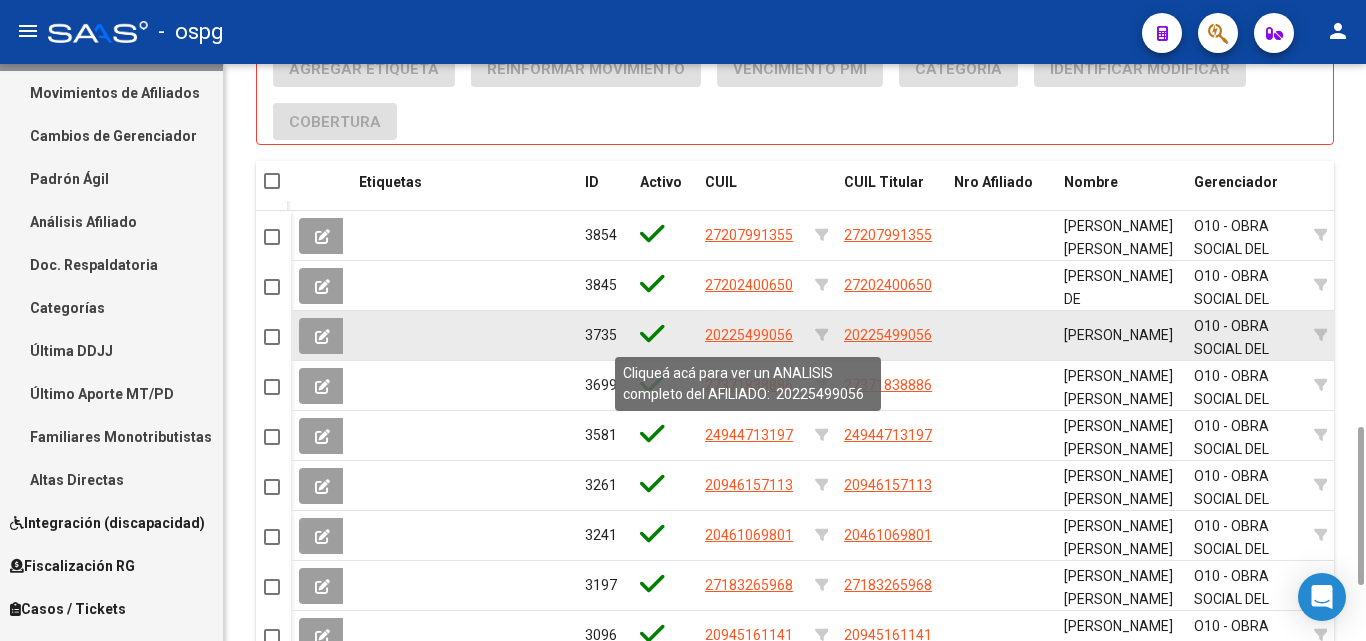 click on "20225499056" 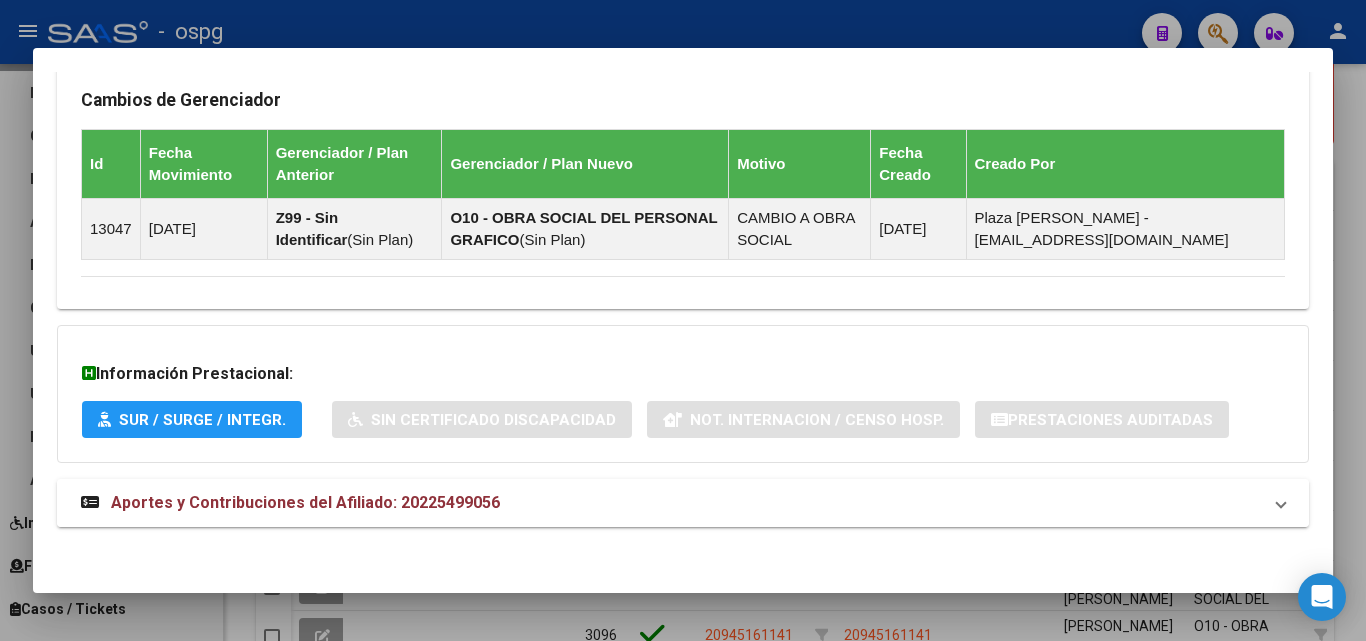 click on "Aportes y Contribuciones del Afiliado: 20225499056" at bounding box center (671, 503) 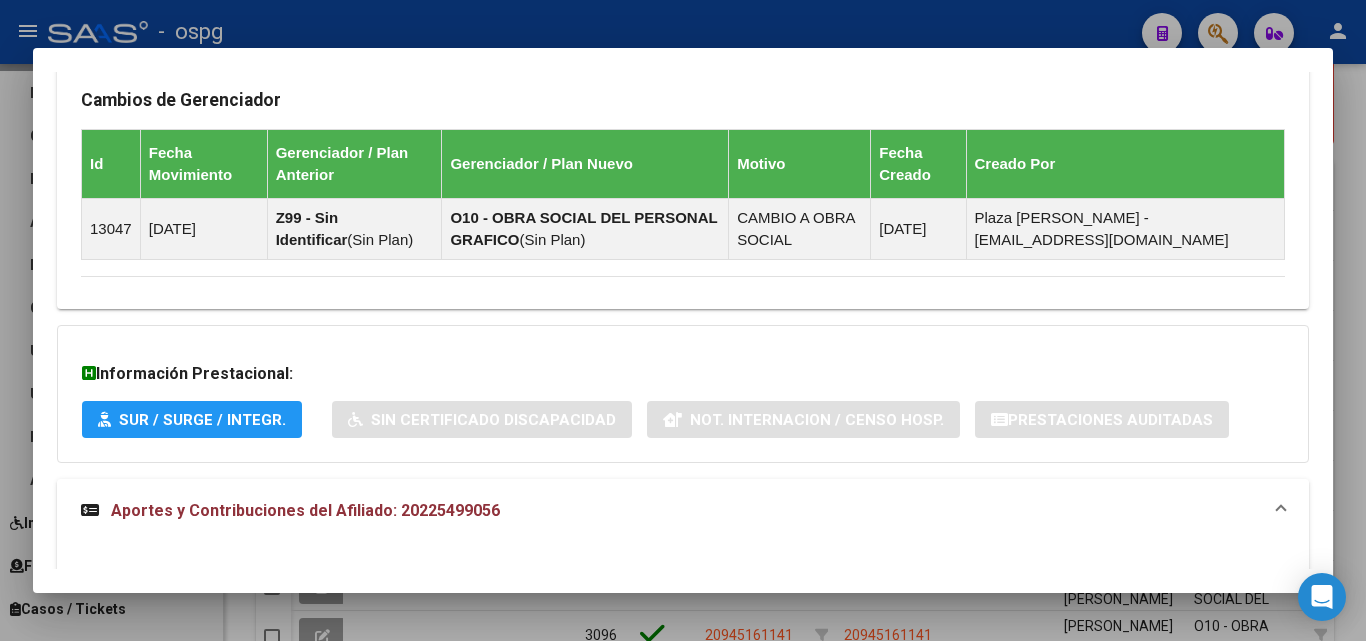 scroll, scrollTop: 1298, scrollLeft: 0, axis: vertical 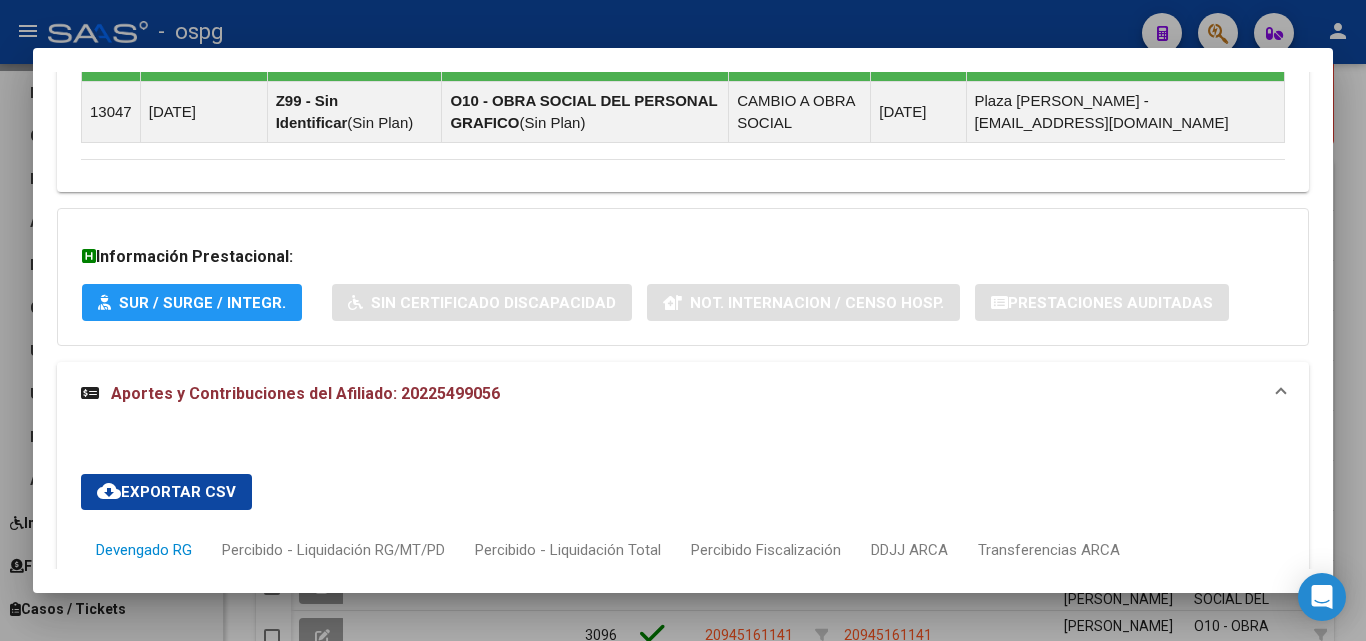 click at bounding box center (683, 320) 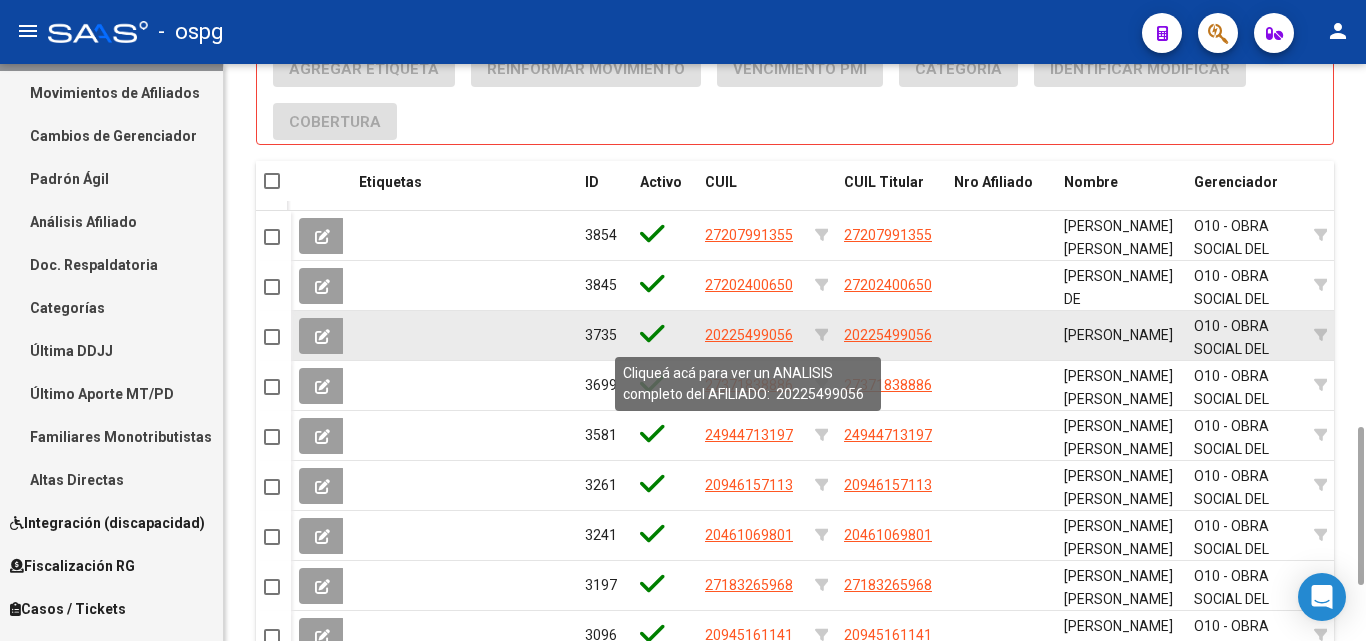 click on "20225499056" 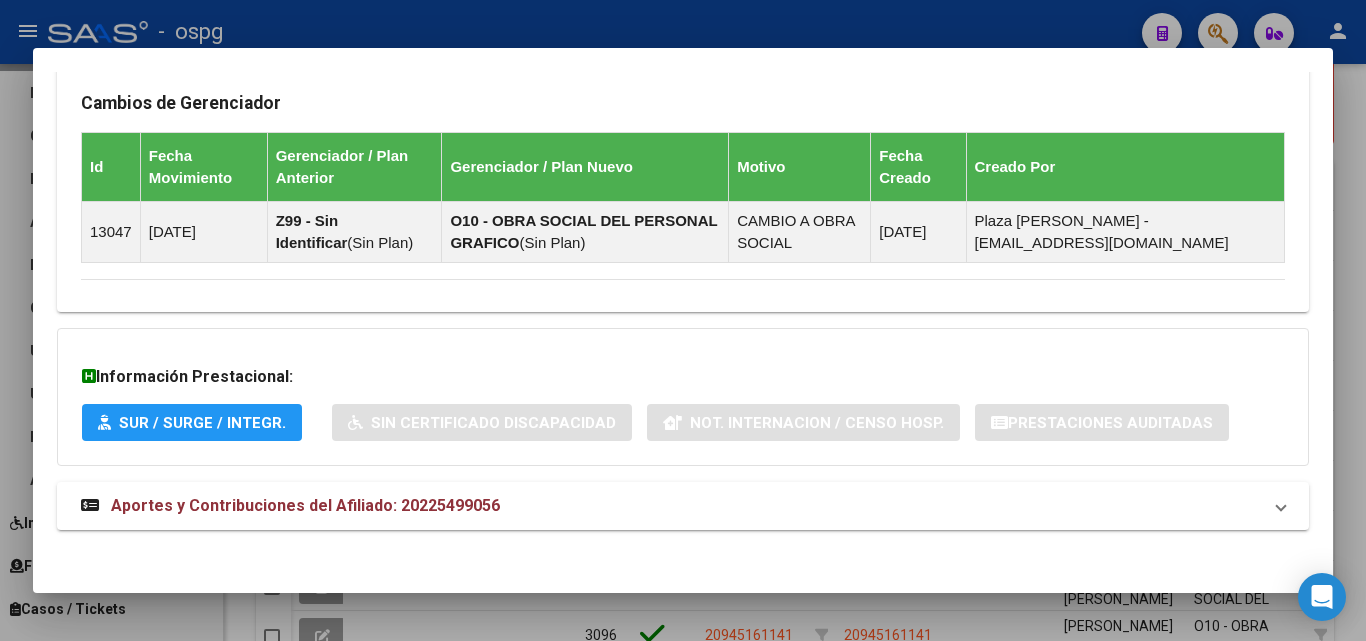 scroll, scrollTop: 1181, scrollLeft: 0, axis: vertical 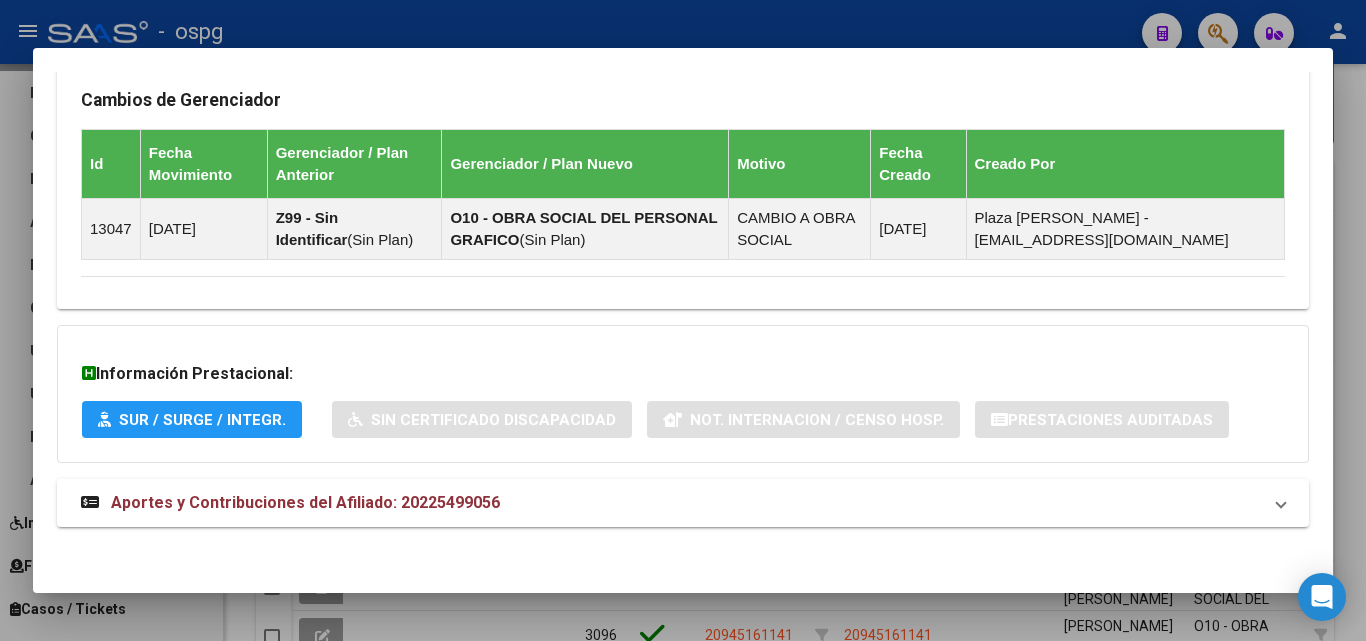 click on "DATOS PADRÓN ÁGIL:  ALEGRE, ANTONIO ALEJANDRO           |   ACTIVO   |     AFILIADO TITULAR  Datos Personales y Afiliatorios según Entes Externos: SSS FTP ARCA Padrón ARCA Impuestos Organismos Ext.   No hay casos -> Crear
Gerenciador:      O10 - OBRA SOCIAL DEL PERSONAL GRAFICO Atención telefónica: Atención emergencias: Otros Datos Útiles:    Datos de Empadronamiento  Enviar Credencial Digital remove_red_eye Movimientos    Sin Certificado Discapacidad Crear Familiar ABM Rápido ABM Etiquetas: Estado: ACTIVO Última Alta Formal:  01/06/1989 Ultimo Tipo Movimiento Alta:  ALTA desde el Padrón Entregado x SSS Comentario ADMIN:  Migración Padrón Completo SSS el 2024-08-29 14:44:37 DATOS DEL AFILIADO Apellido:   ALEGRE, ANTONIO ALEJANDRO      CUIL:  20225499056 Documento:  DU - DOCUMENTO UNICO 22549905  Nacionalidad:  ARGENTINA Parentesco:  0 - Titular Estado Civil:  Soltero Discapacitado:    NO (00) Sexo:  M Nacimiento:  20/12/1971 Edad:  53  Teléfono Particular:          4305-5091/93 Id" at bounding box center [683, -248] 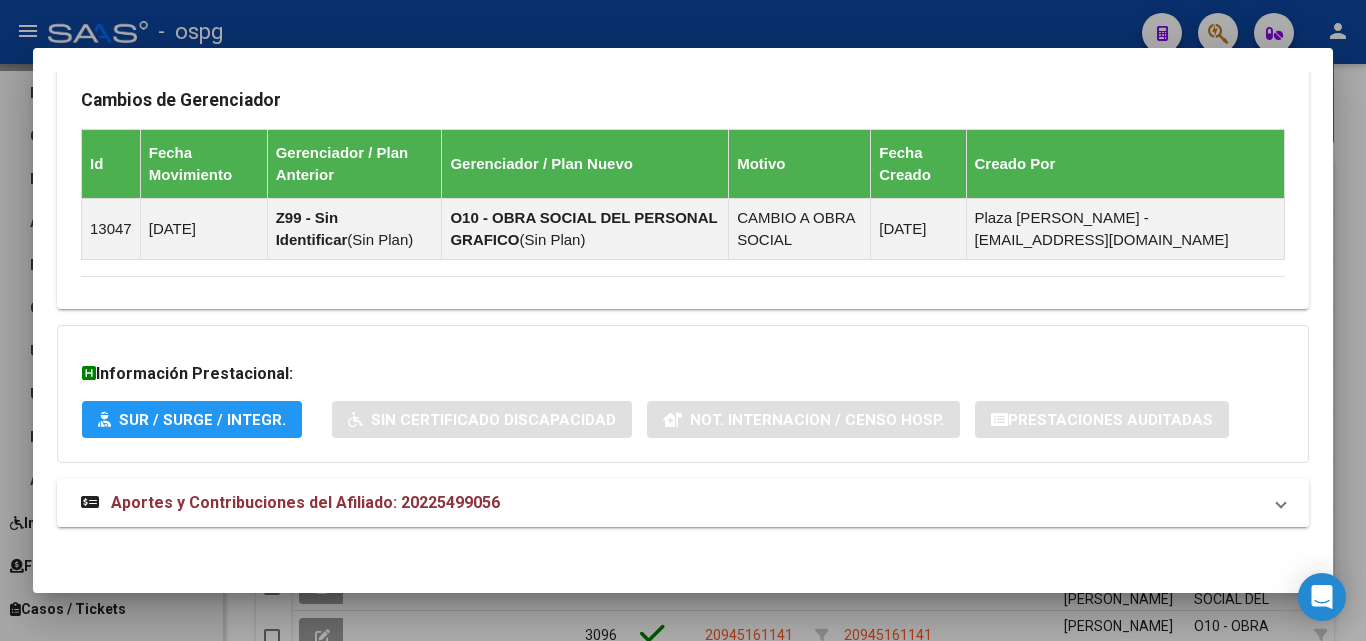 click on "Aportes y Contribuciones del Afiliado: 20225499056" at bounding box center [683, 503] 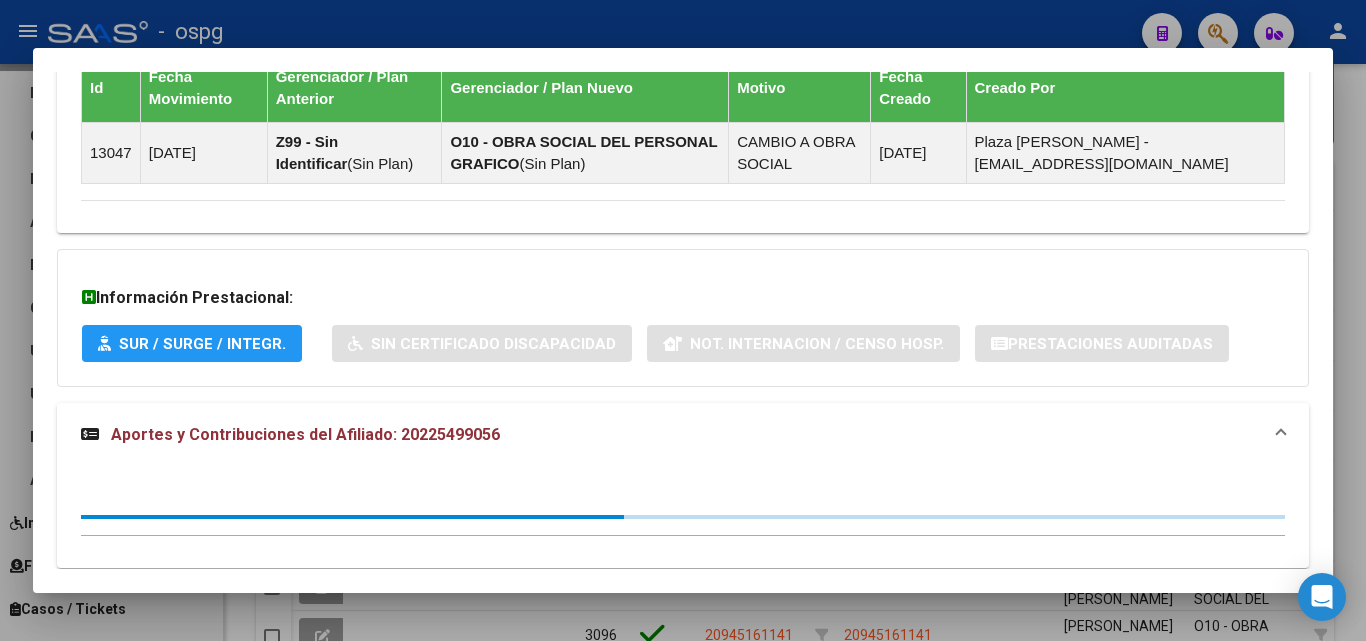 scroll, scrollTop: 1298, scrollLeft: 0, axis: vertical 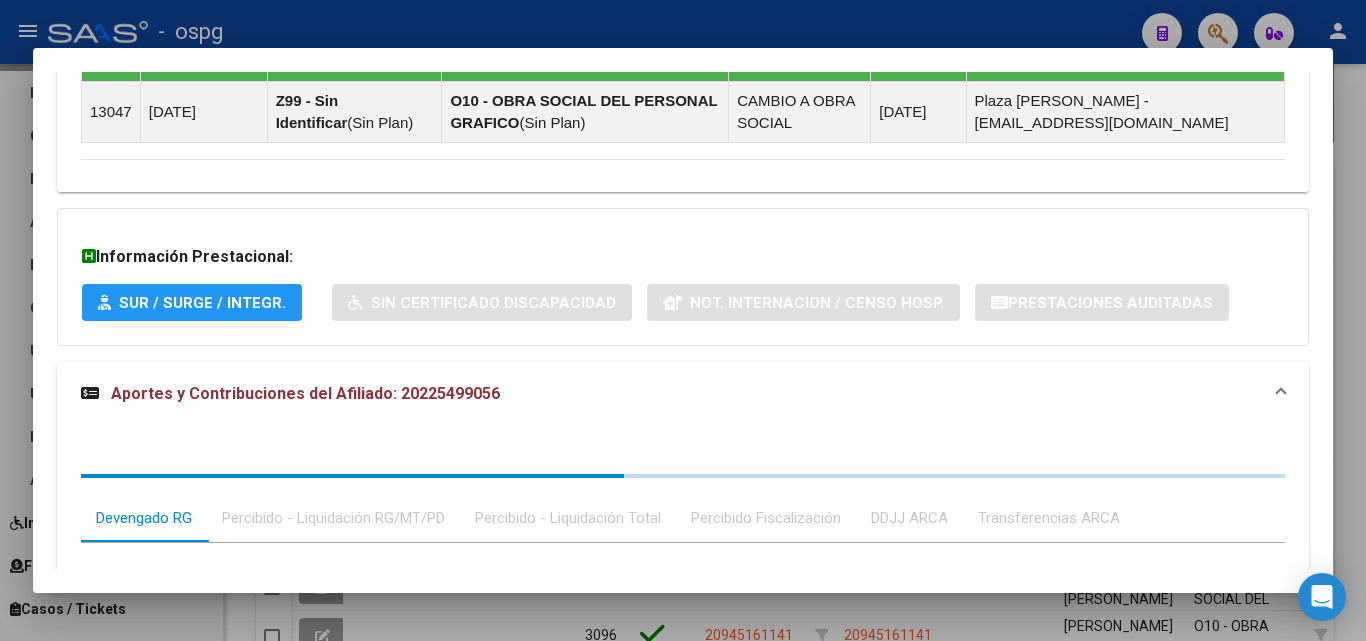 click at bounding box center (683, 320) 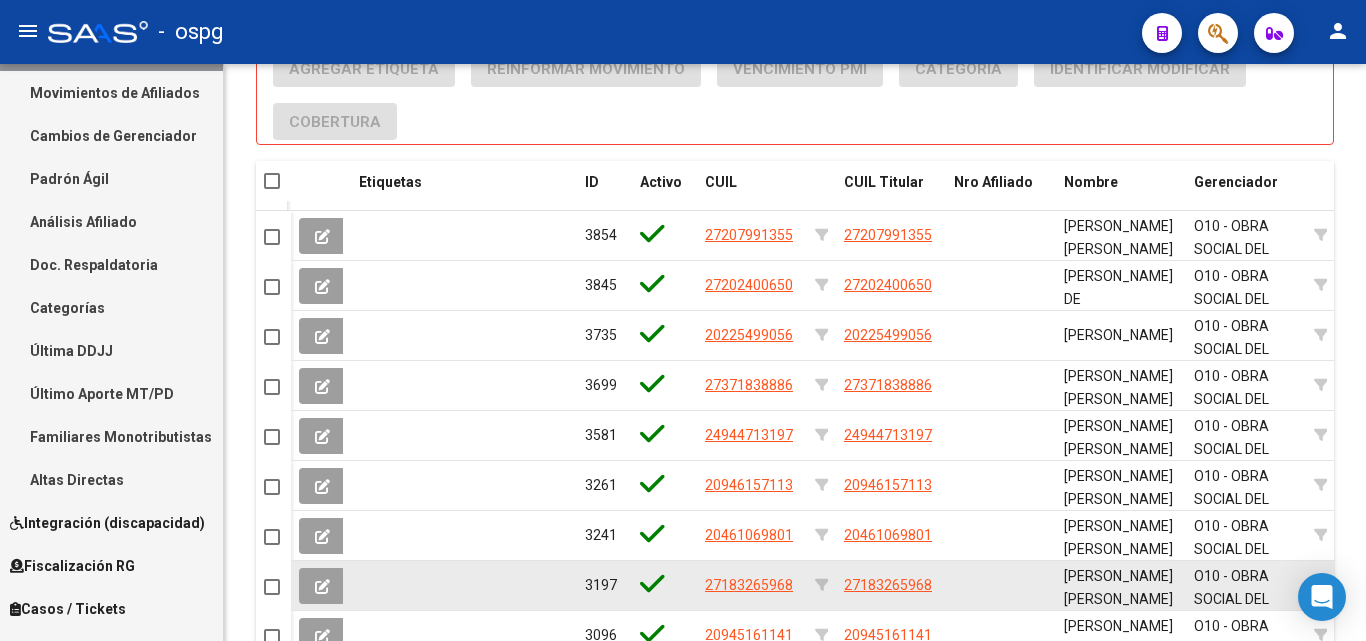 scroll, scrollTop: 1523, scrollLeft: 0, axis: vertical 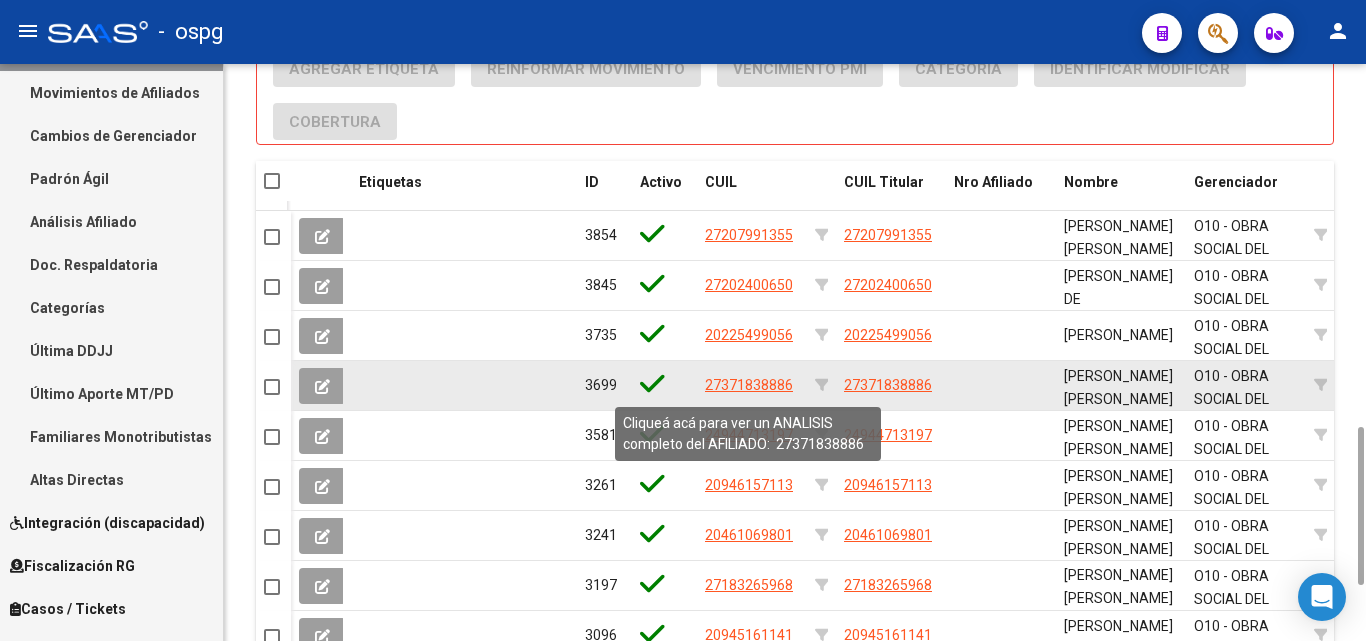 click on "27371838886" 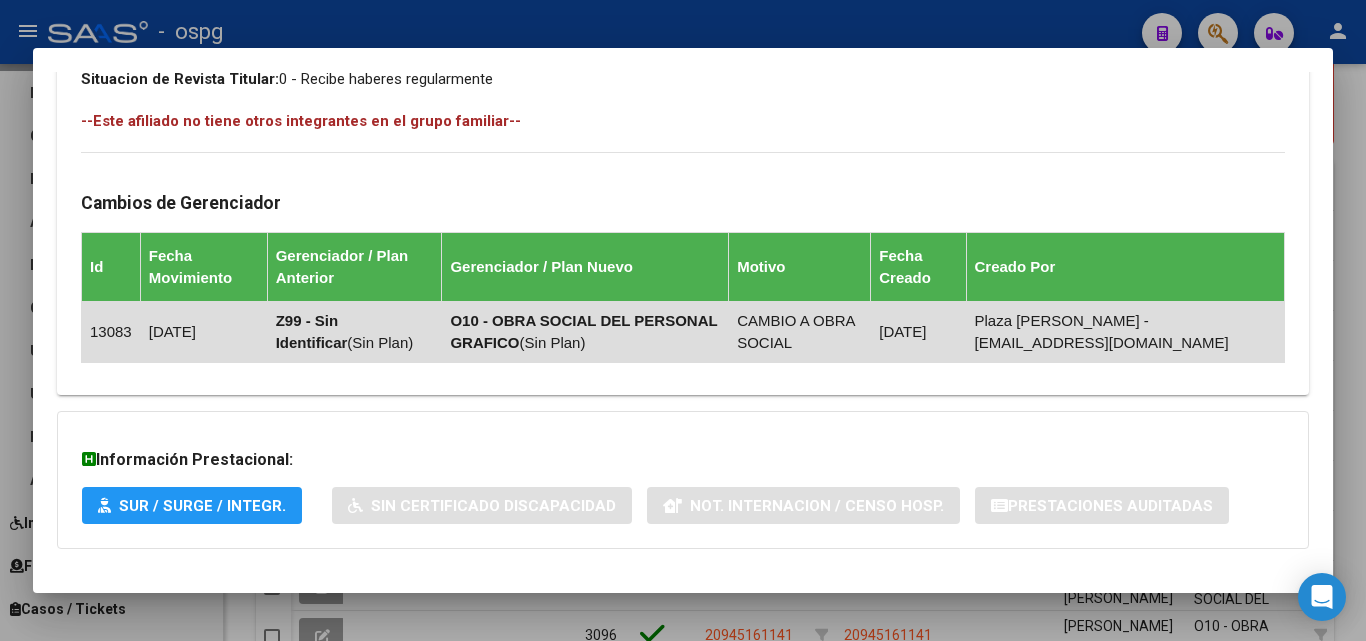 scroll, scrollTop: 1117, scrollLeft: 0, axis: vertical 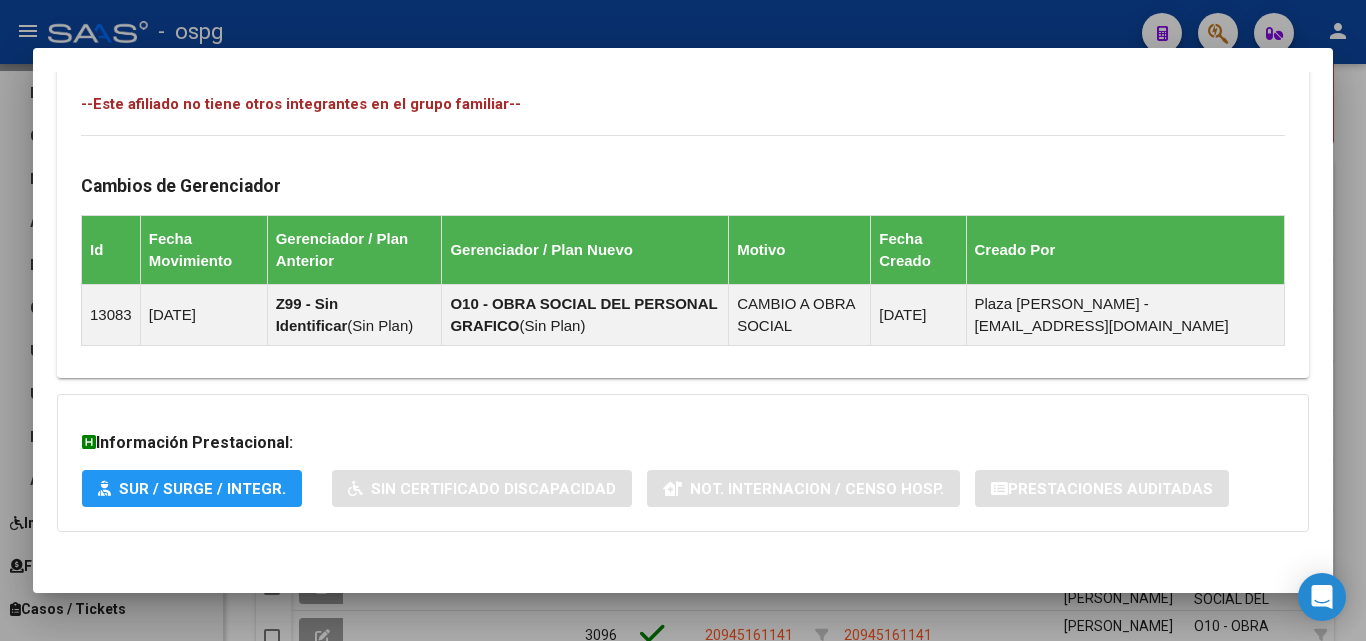 click at bounding box center [683, 320] 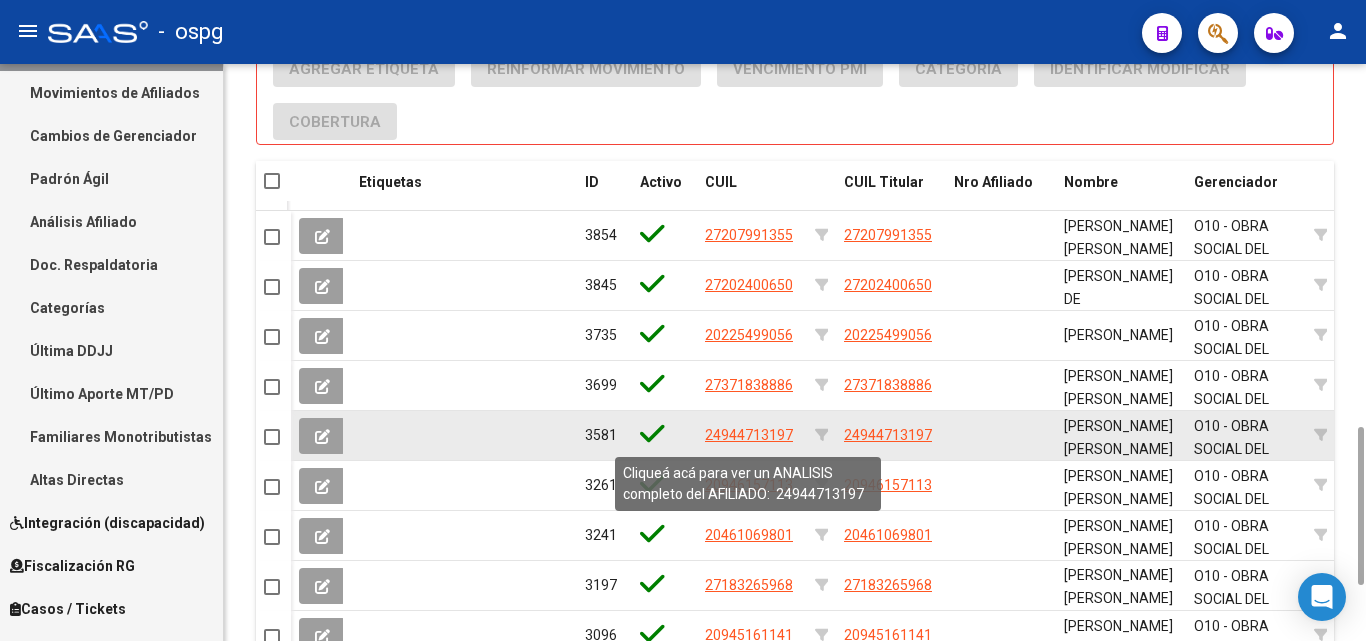 click on "24944713197" 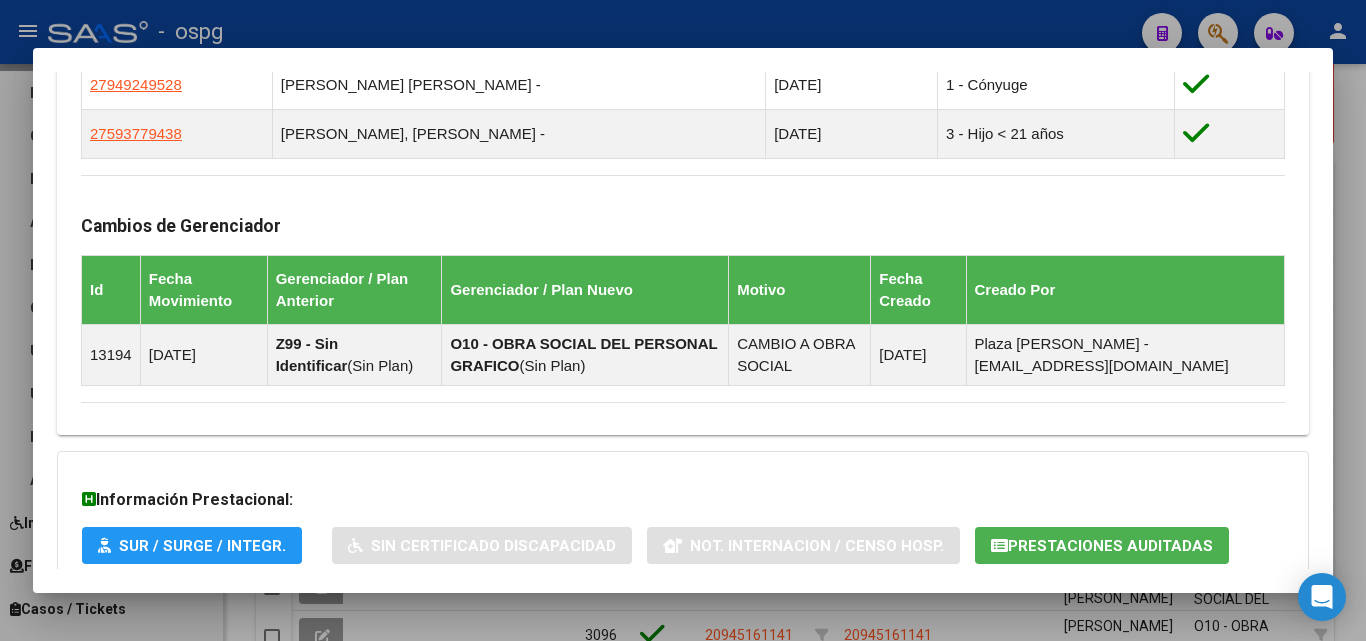 scroll, scrollTop: 1346, scrollLeft: 0, axis: vertical 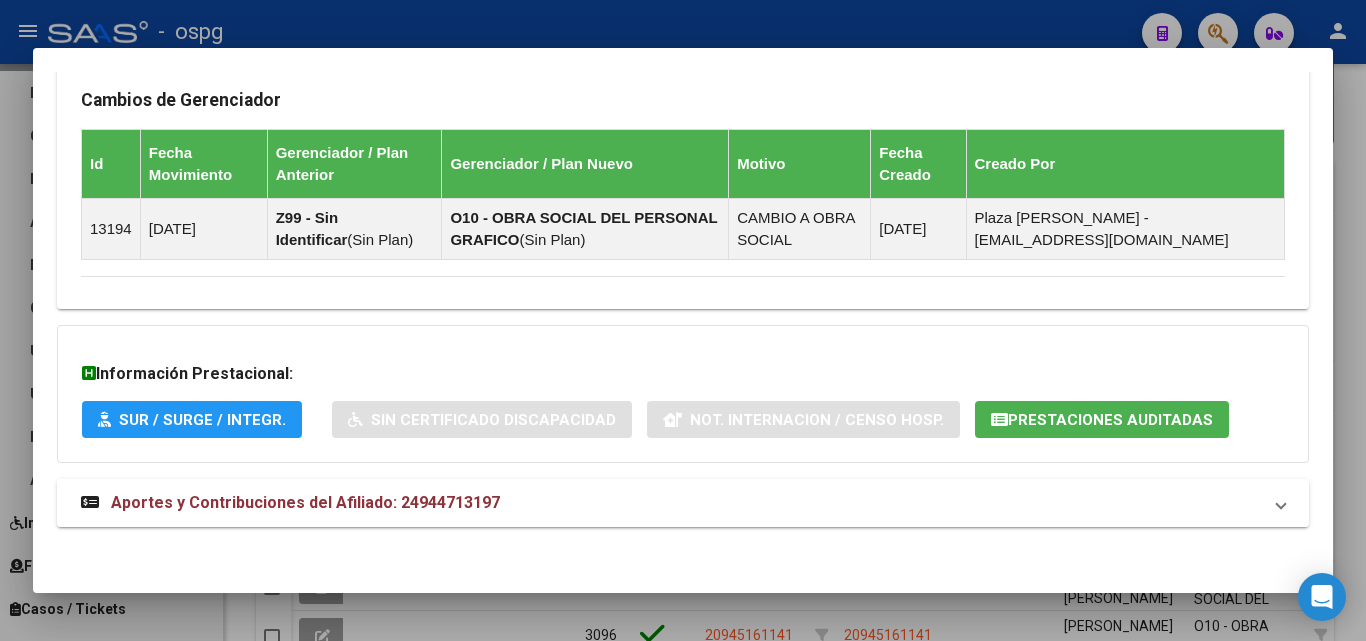 click on "Aportes y Contribuciones del Afiliado: 24944713197" at bounding box center (683, 503) 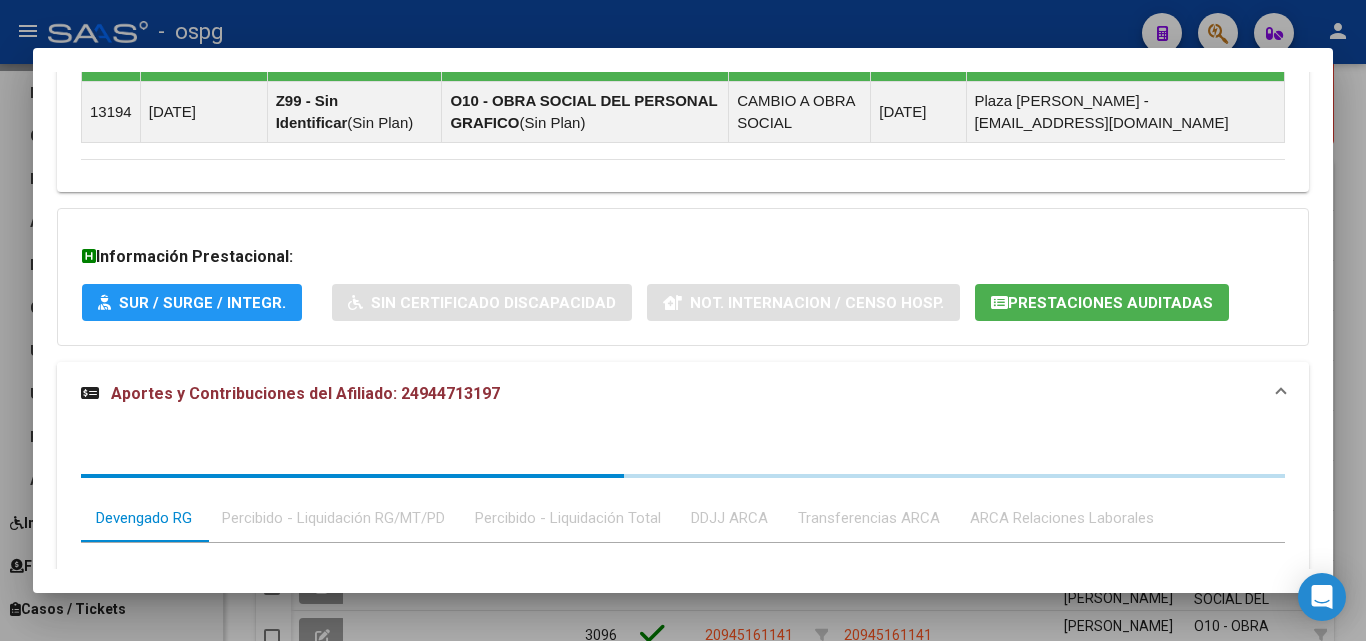 scroll, scrollTop: 1563, scrollLeft: 0, axis: vertical 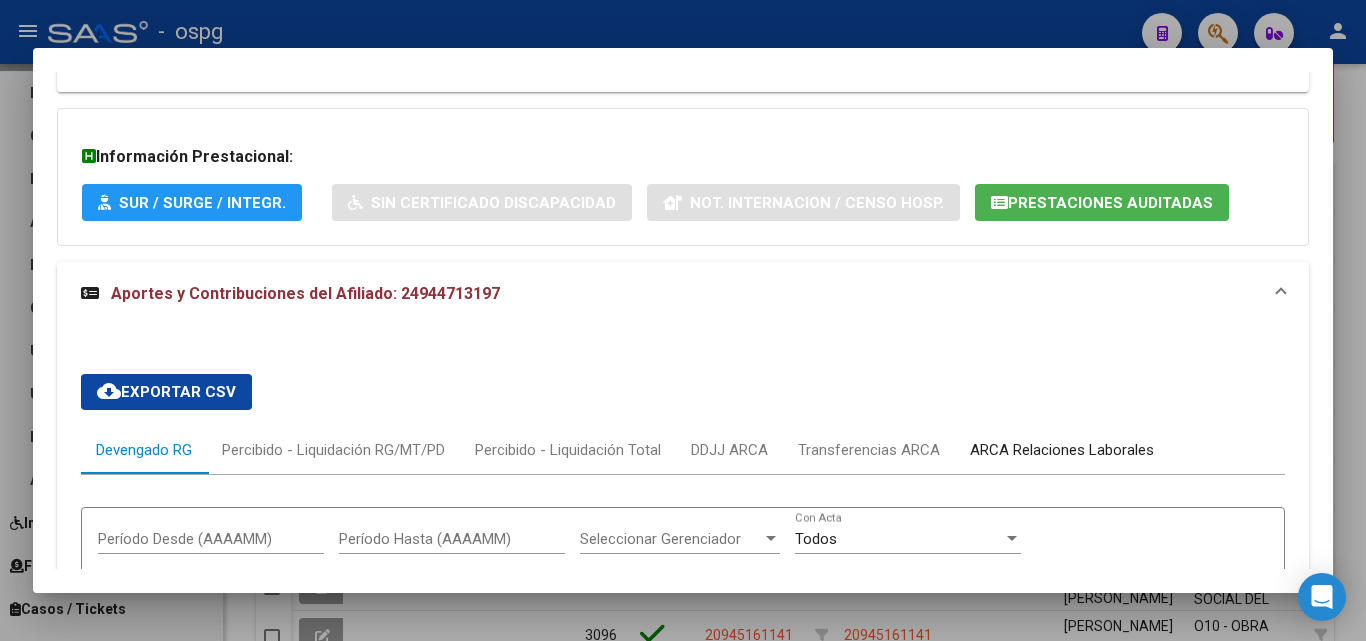 click on "ARCA Relaciones Laborales" at bounding box center [1062, 450] 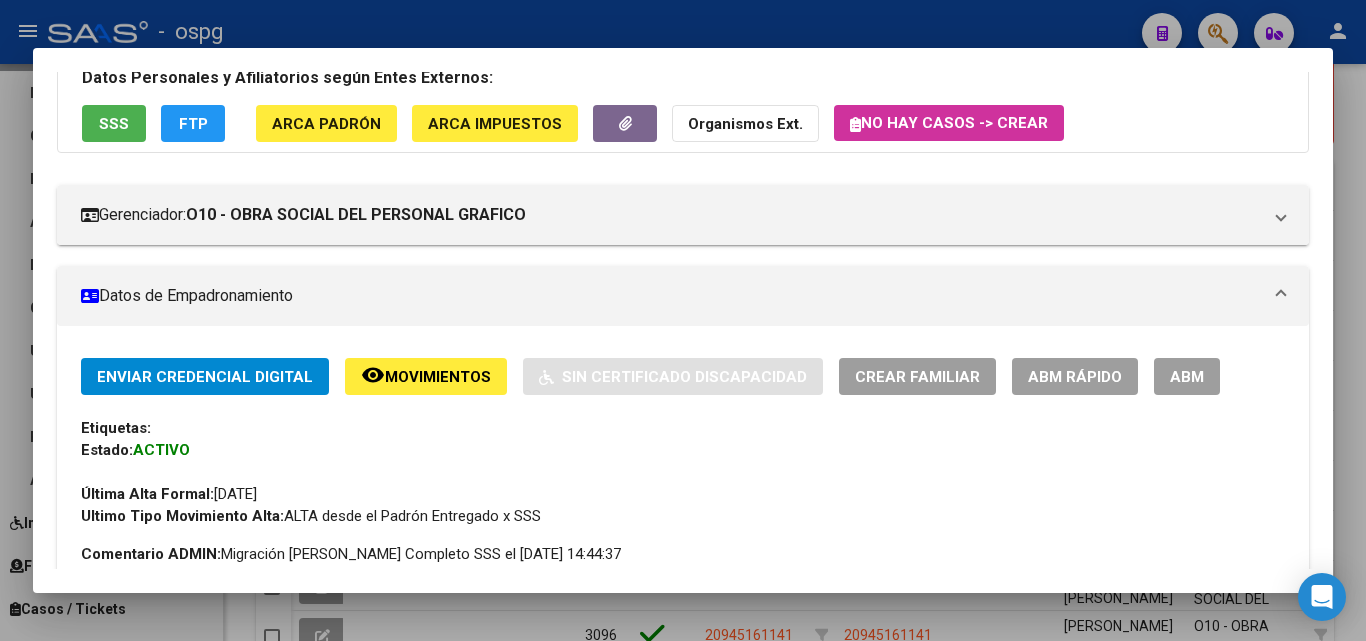 scroll, scrollTop: 0, scrollLeft: 0, axis: both 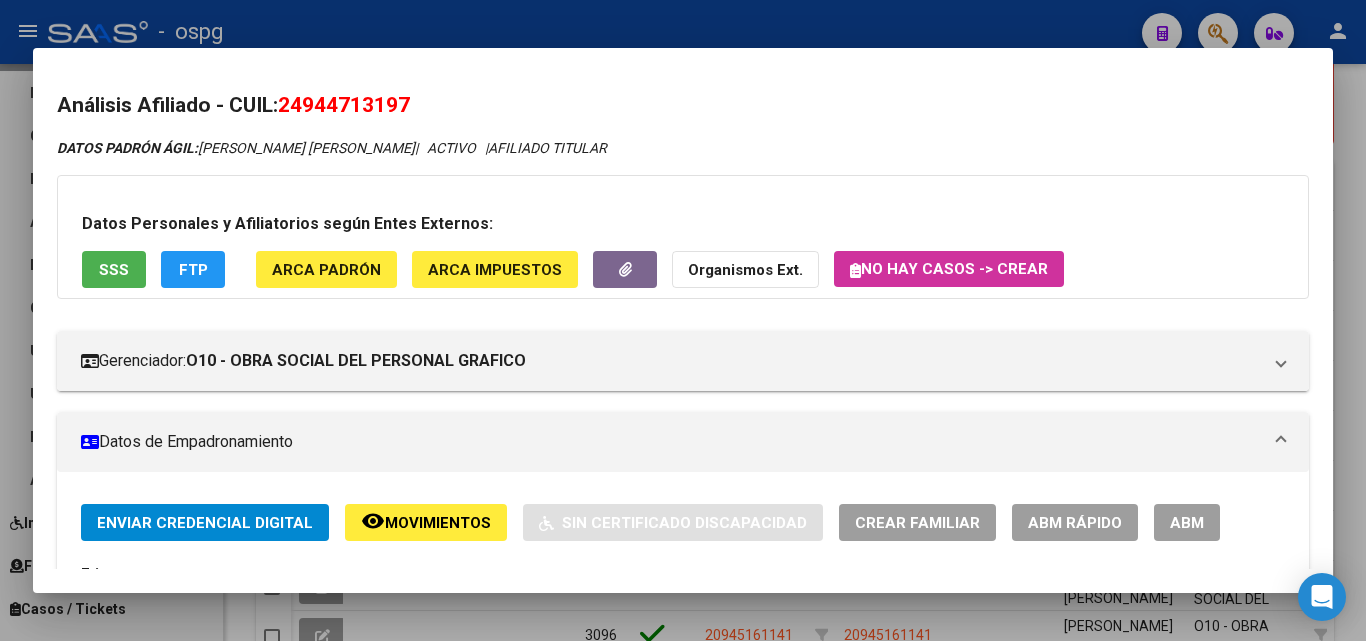drag, startPoint x: 286, startPoint y: 102, endPoint x: 428, endPoint y: 102, distance: 142 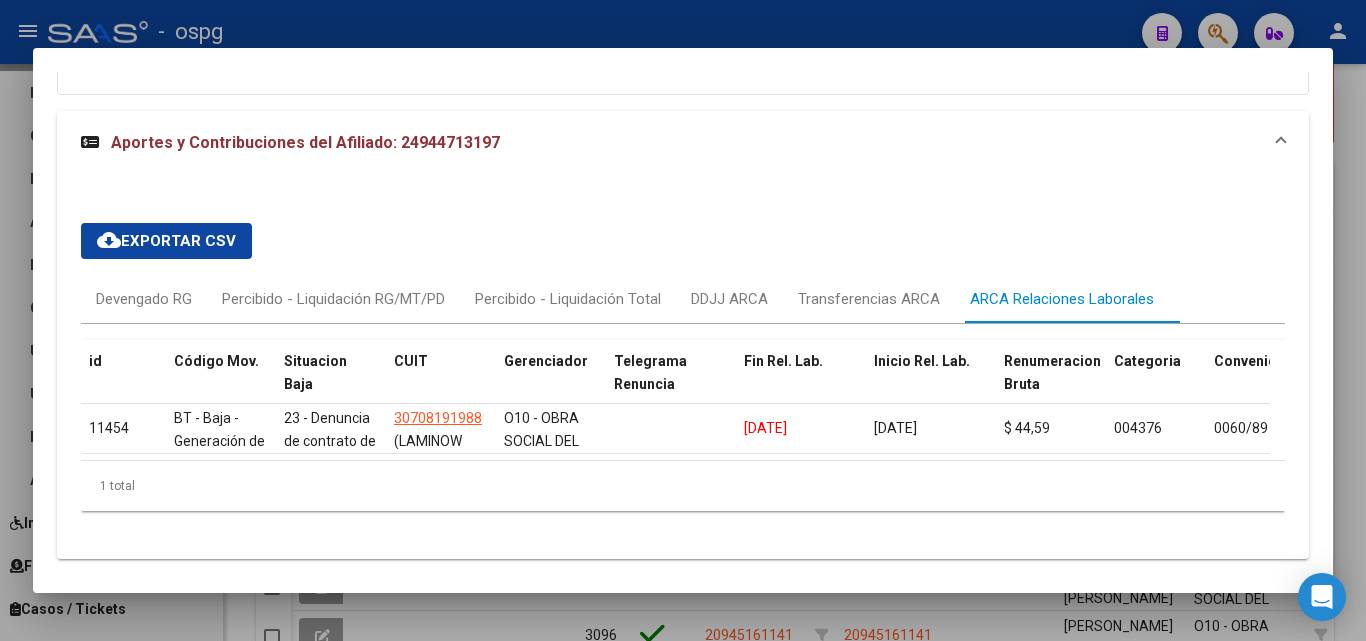 scroll, scrollTop: 1761, scrollLeft: 0, axis: vertical 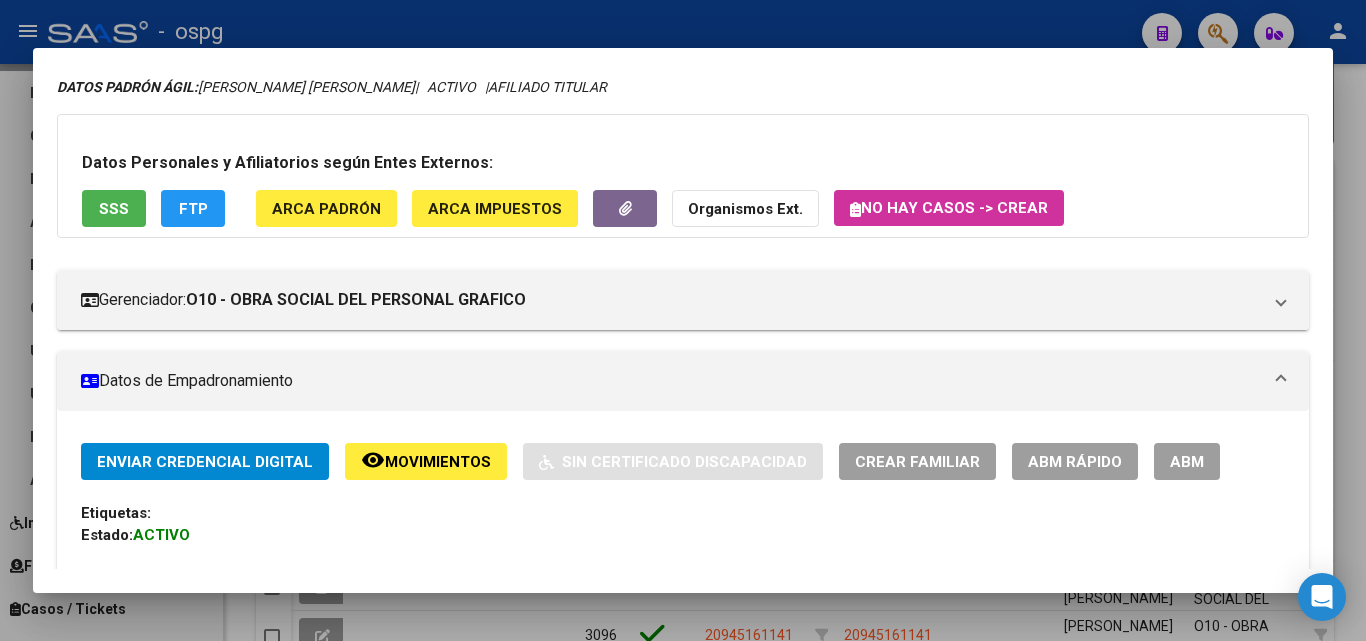 click on "ABM Rápido" 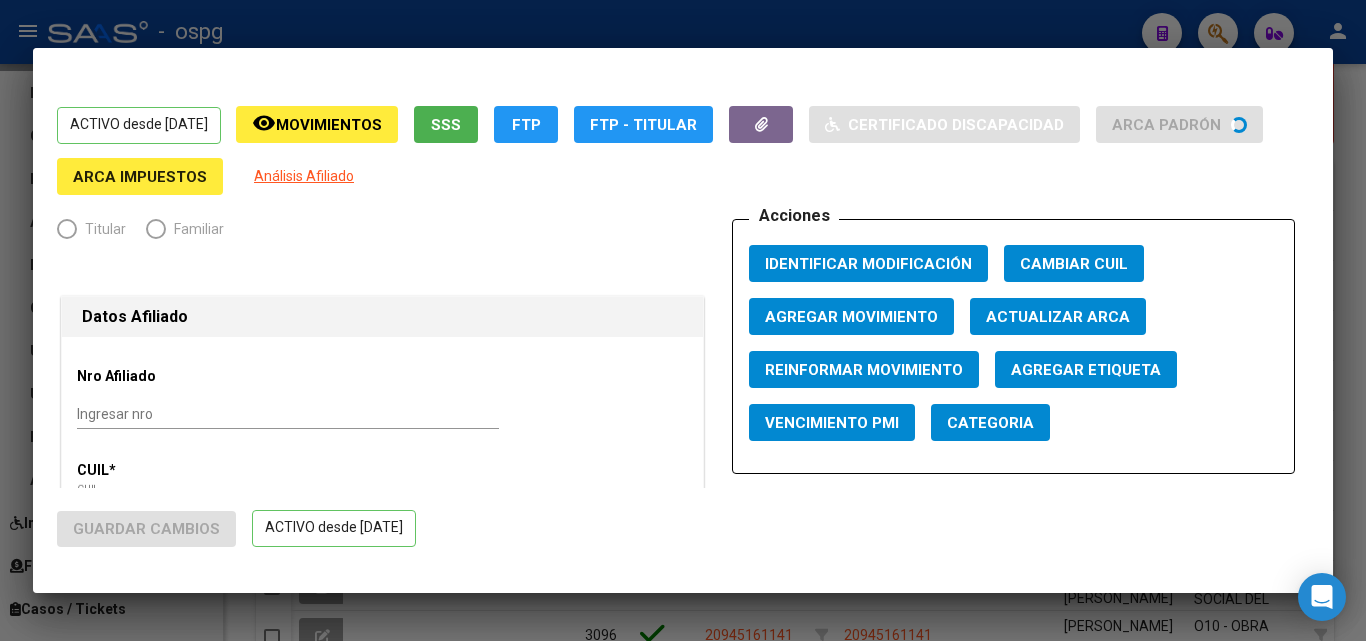 radio on "true" 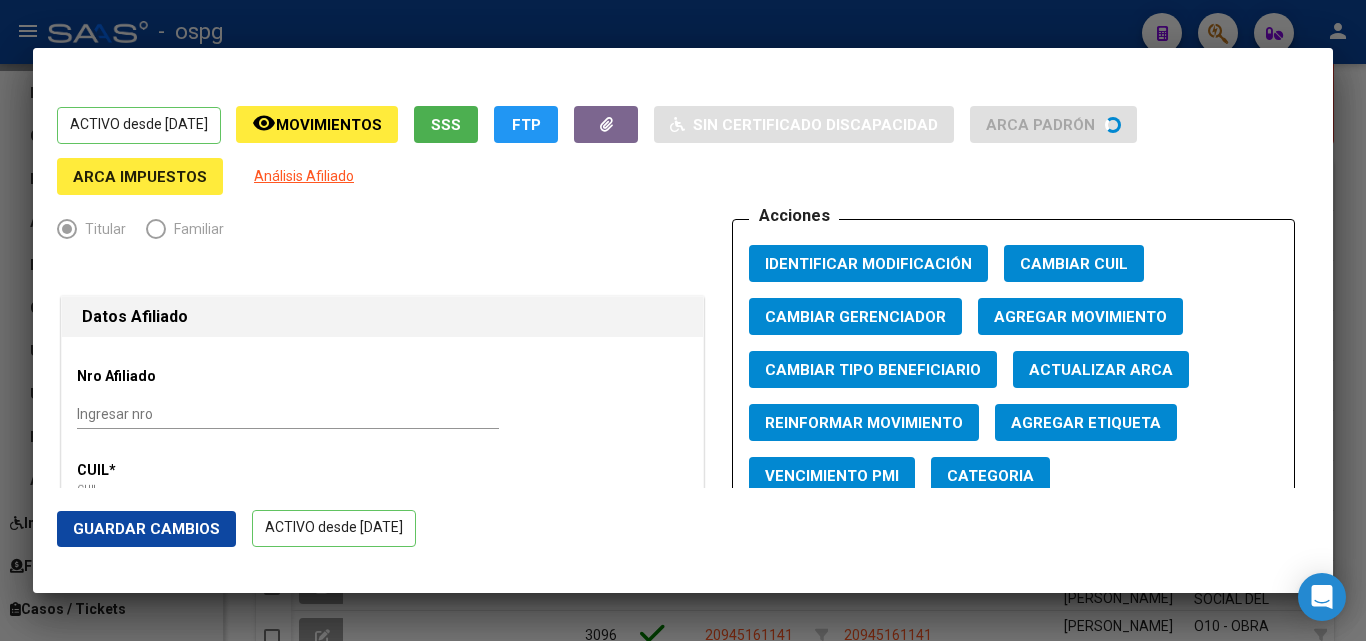 click on "Agregar Movimiento" 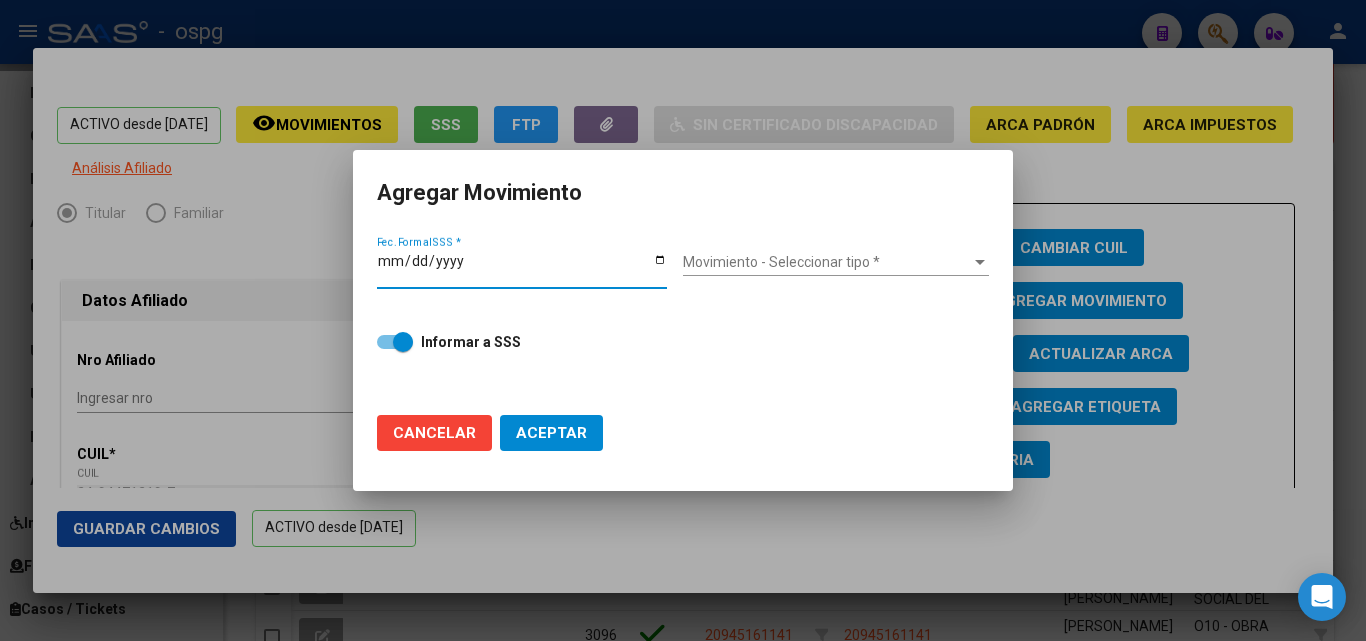 click on "Fec. Formal SSS *" at bounding box center [522, 268] 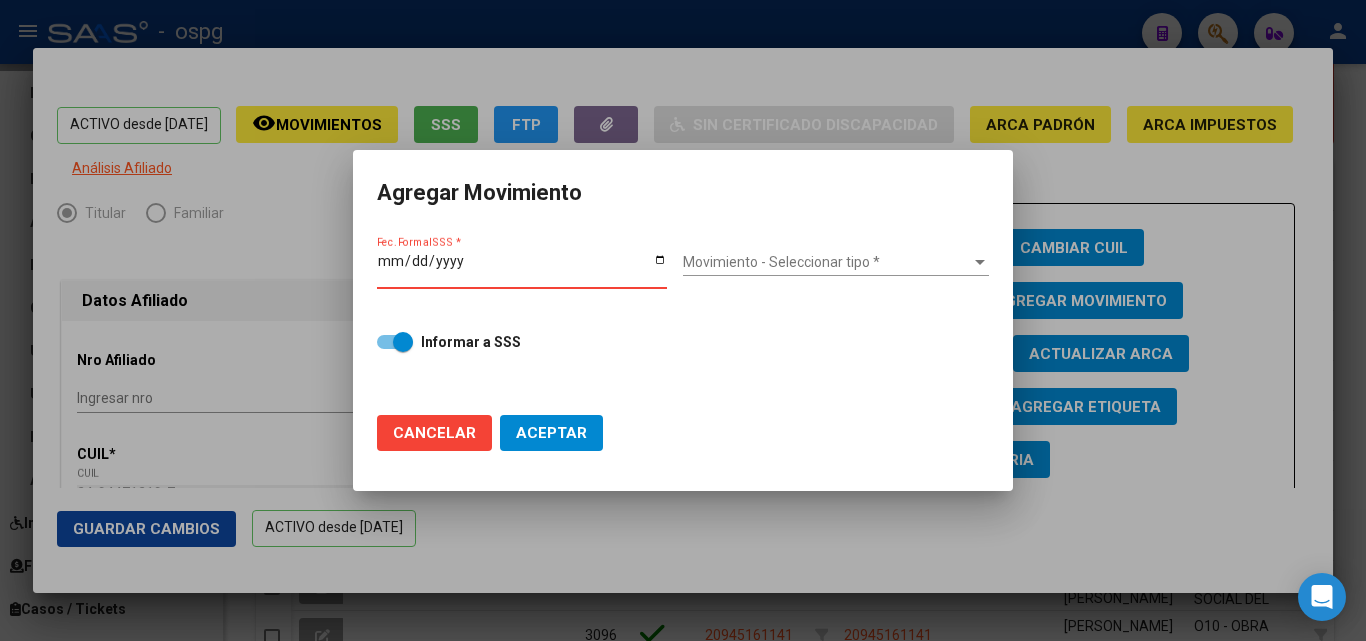 click on "Fec. Formal SSS *" at bounding box center [522, 268] 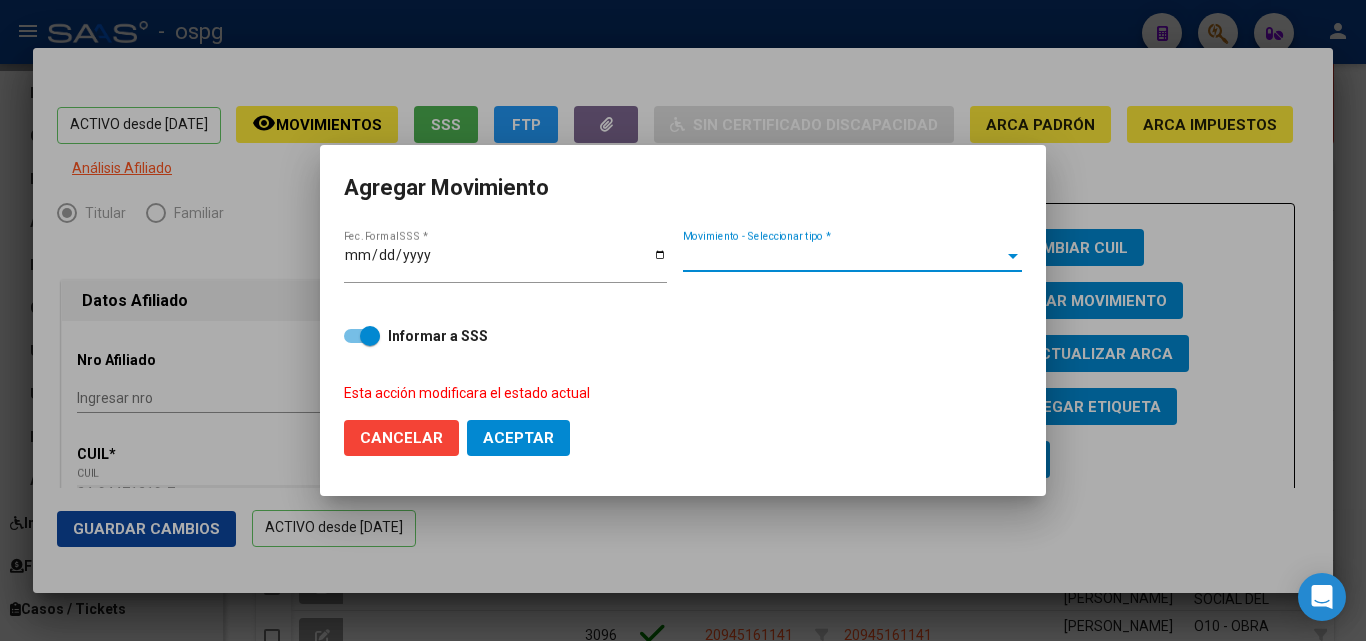 click on "Movimiento - Seleccionar tipo *" at bounding box center (843, 256) 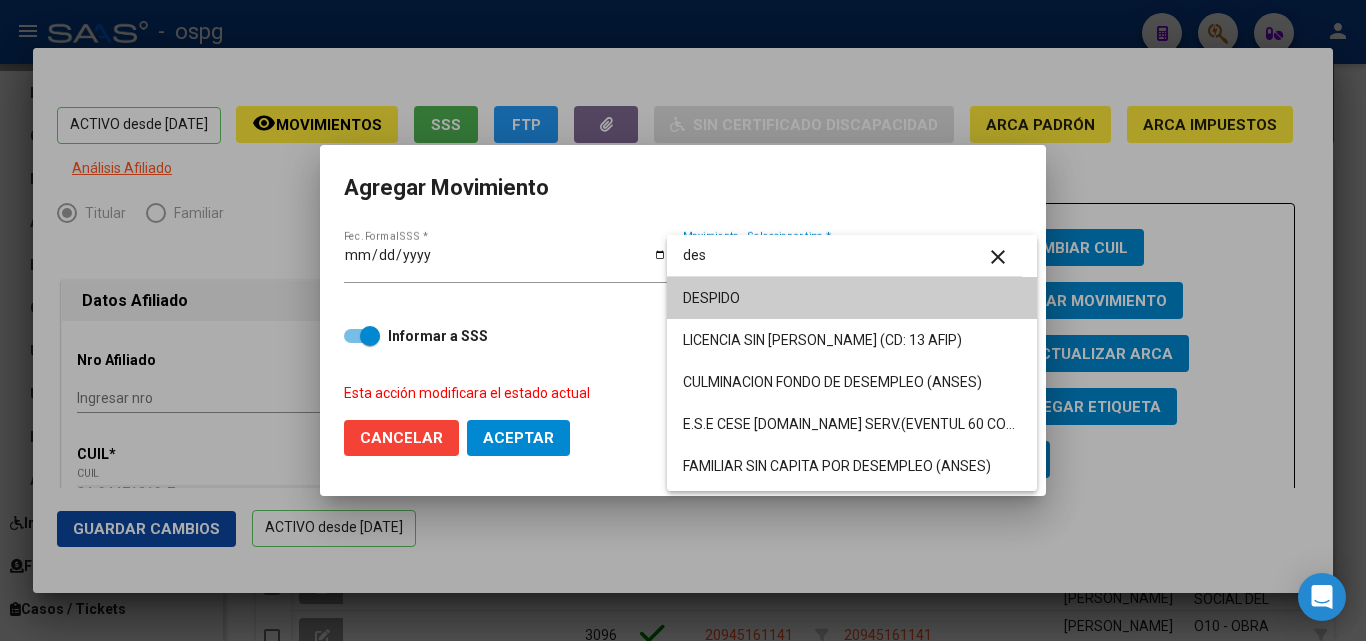 type on "des" 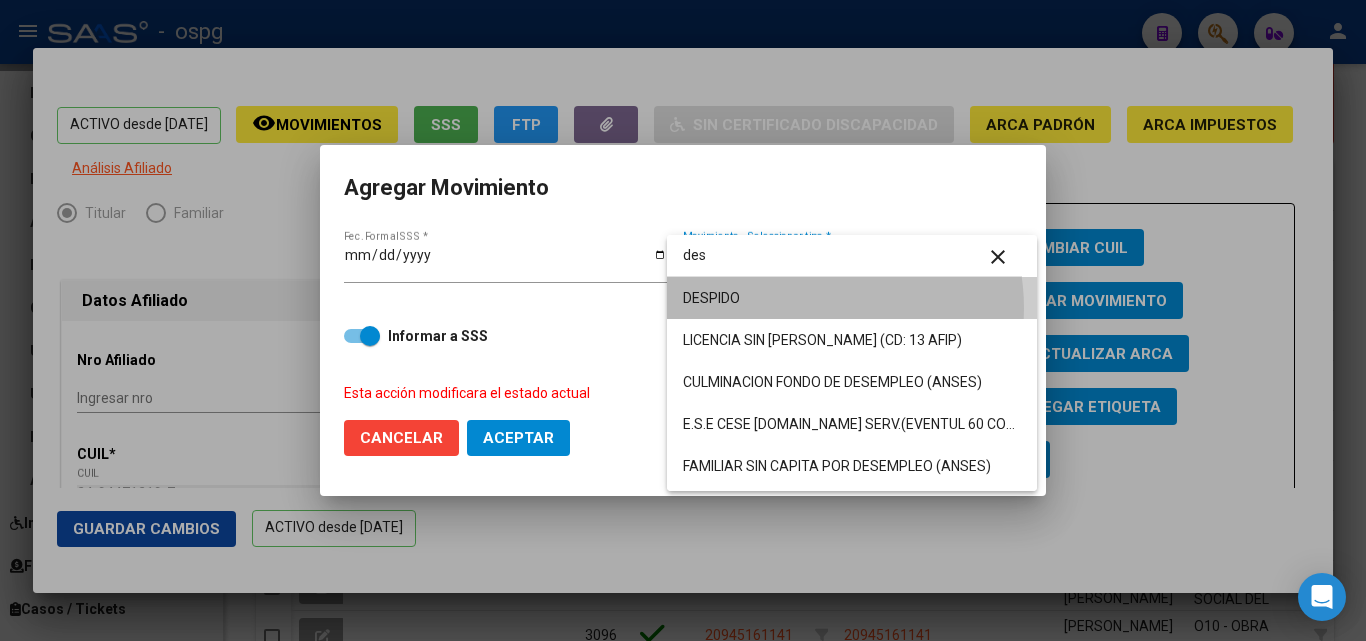 click on "DESPIDO" at bounding box center (852, 298) 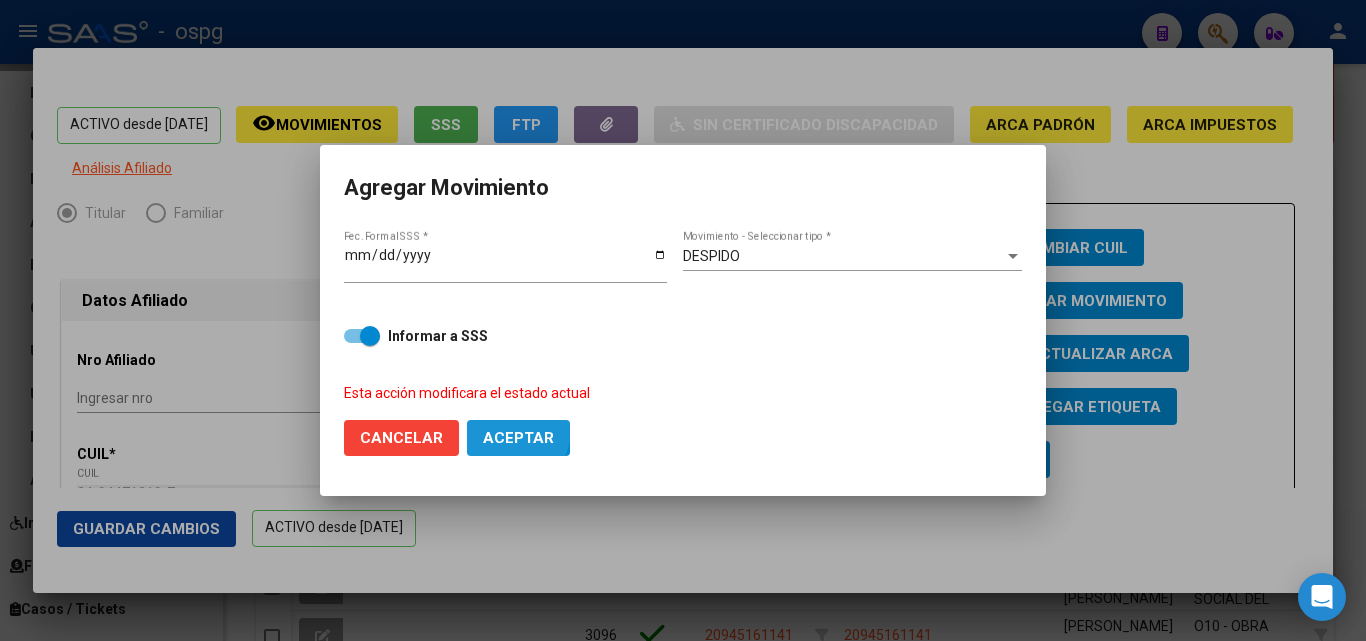 click on "Aceptar" 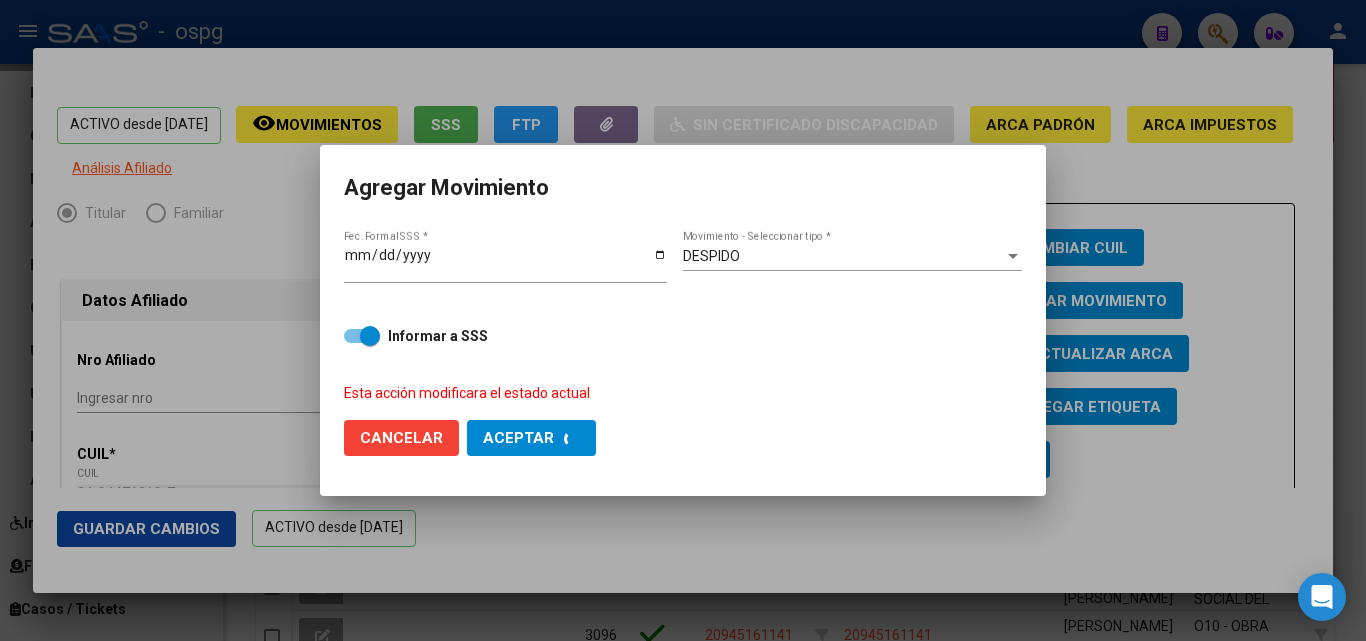 checkbox on "false" 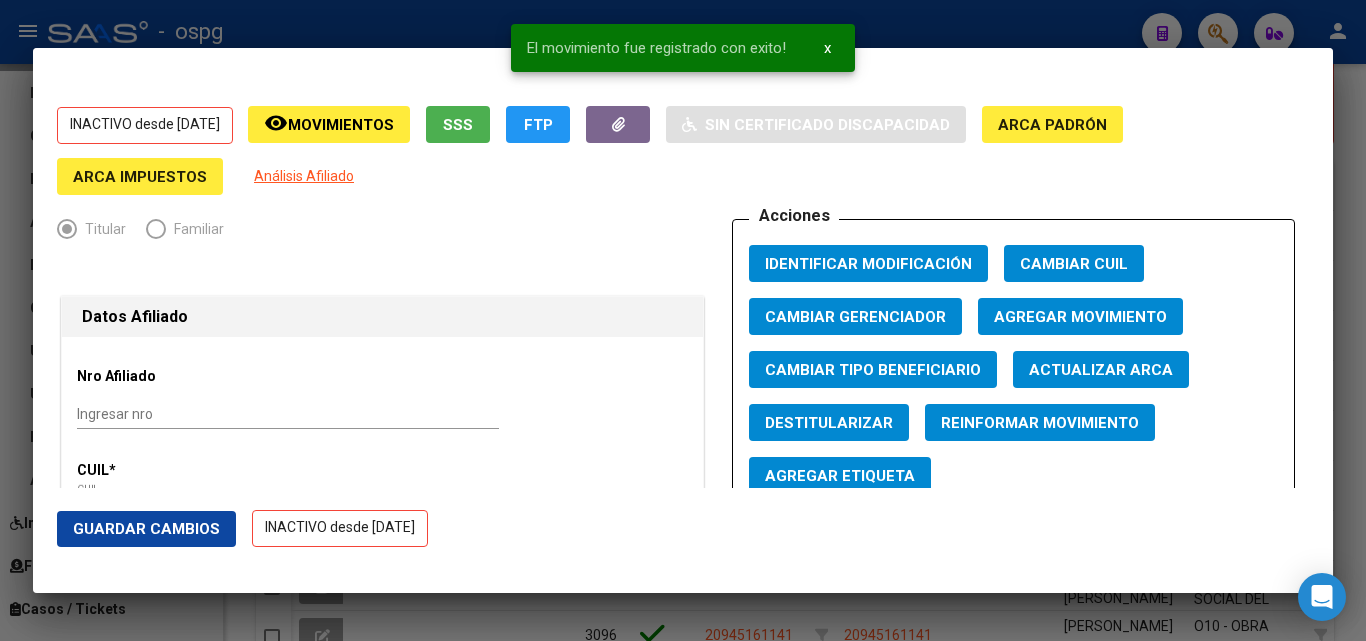 click at bounding box center [683, 320] 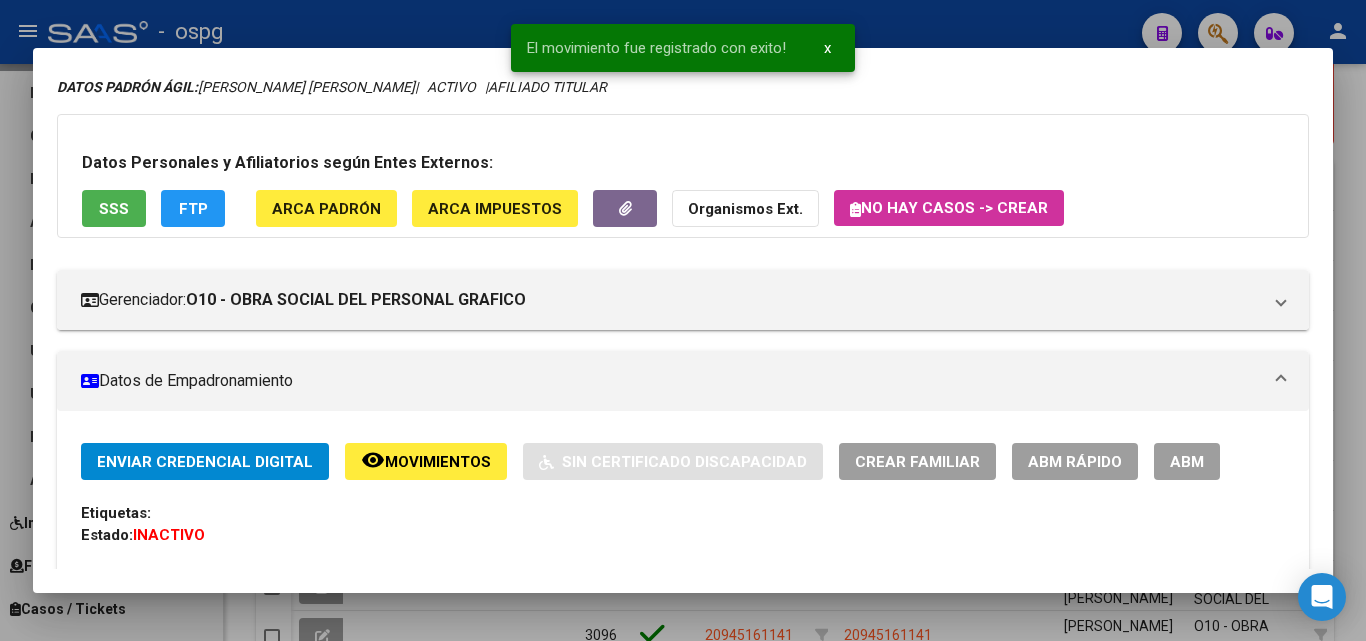 click at bounding box center [683, 320] 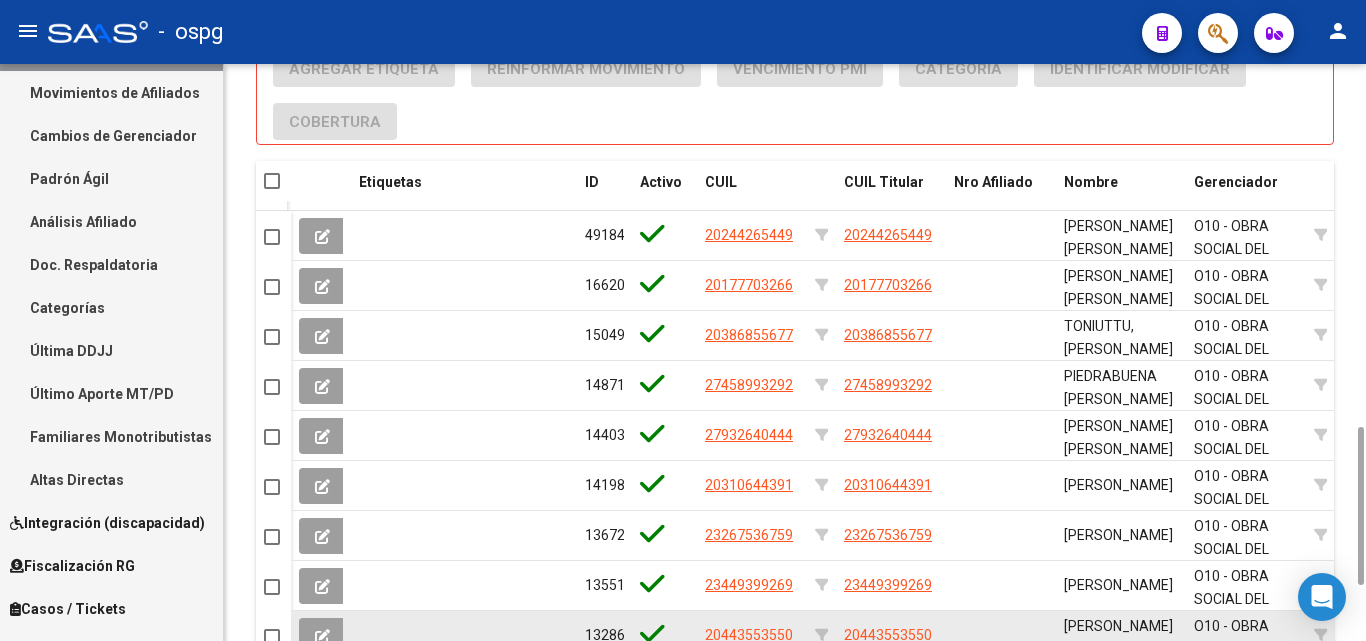 scroll, scrollTop: 1523, scrollLeft: 0, axis: vertical 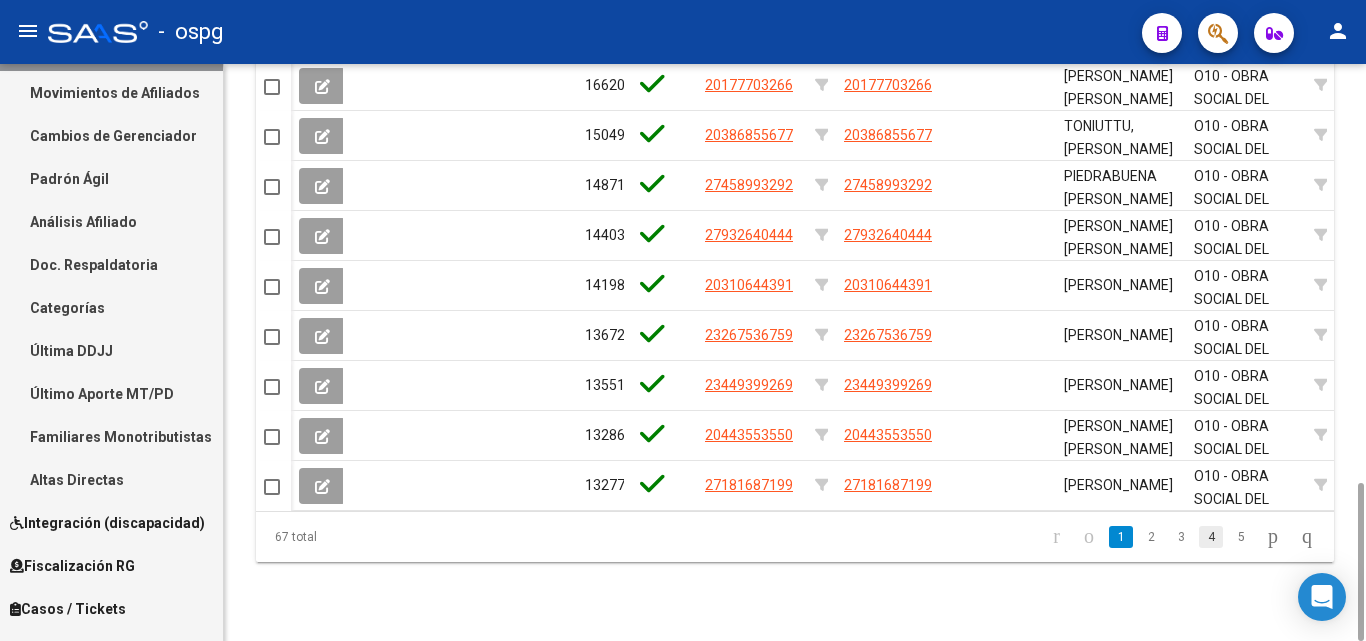 click on "4" 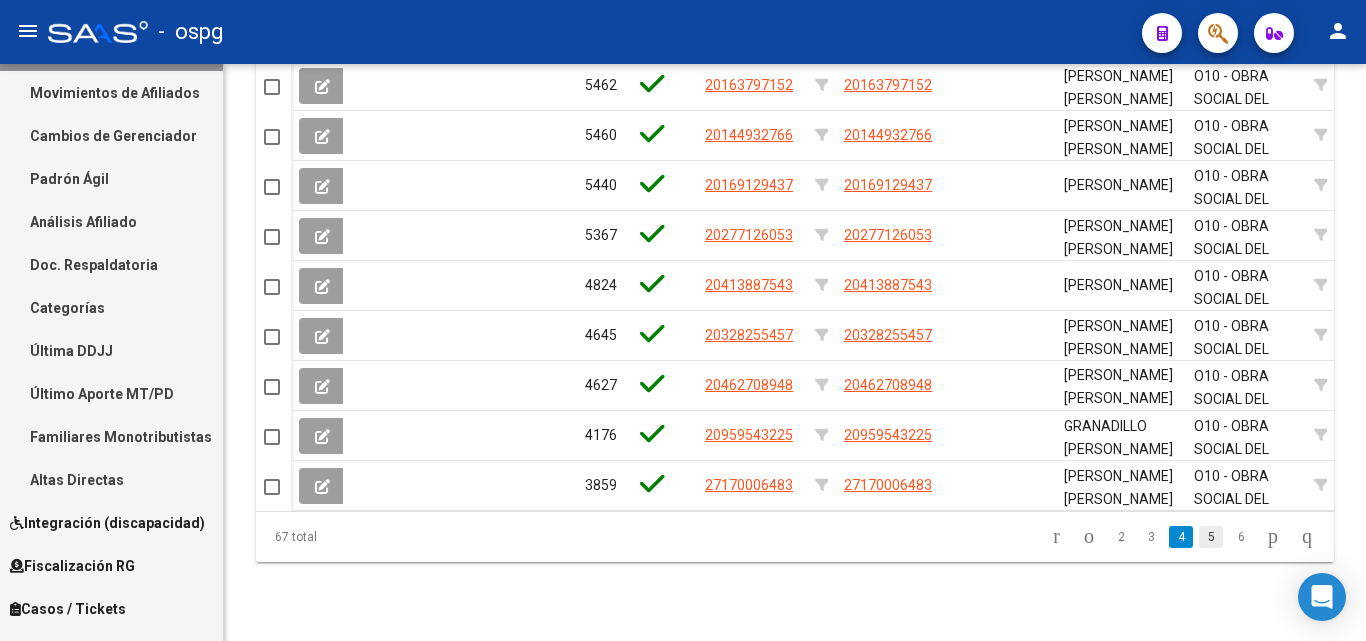 click on "5" 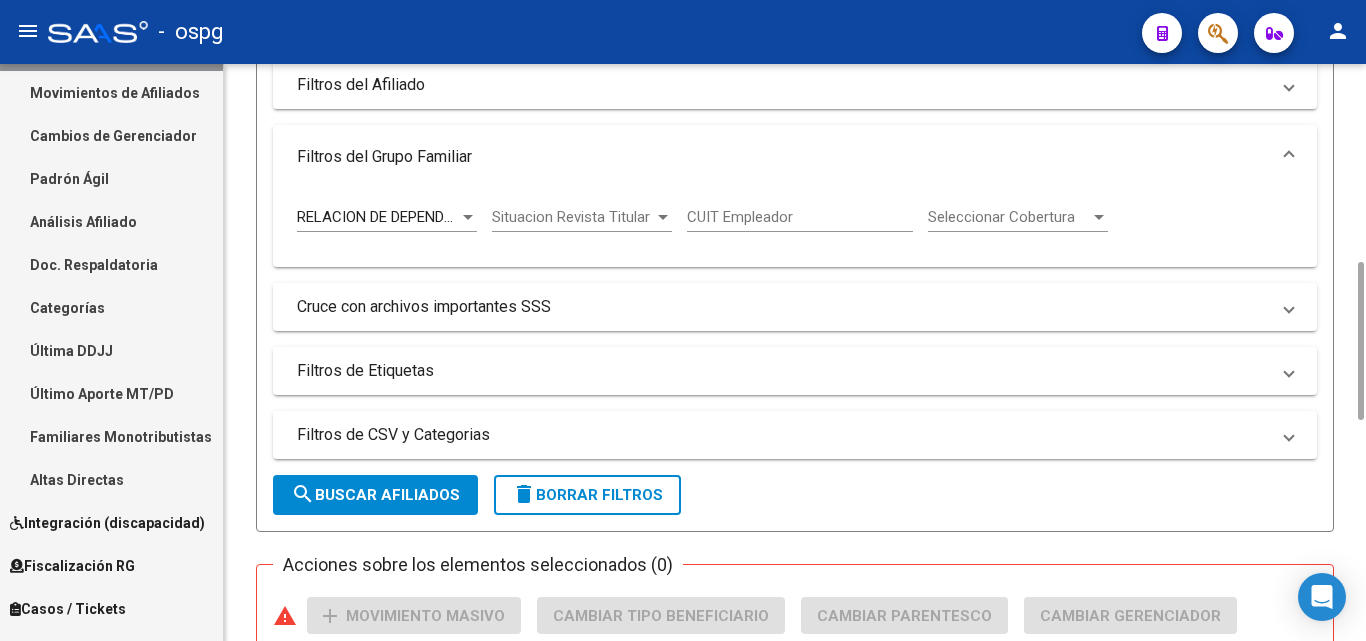 scroll, scrollTop: 1123, scrollLeft: 0, axis: vertical 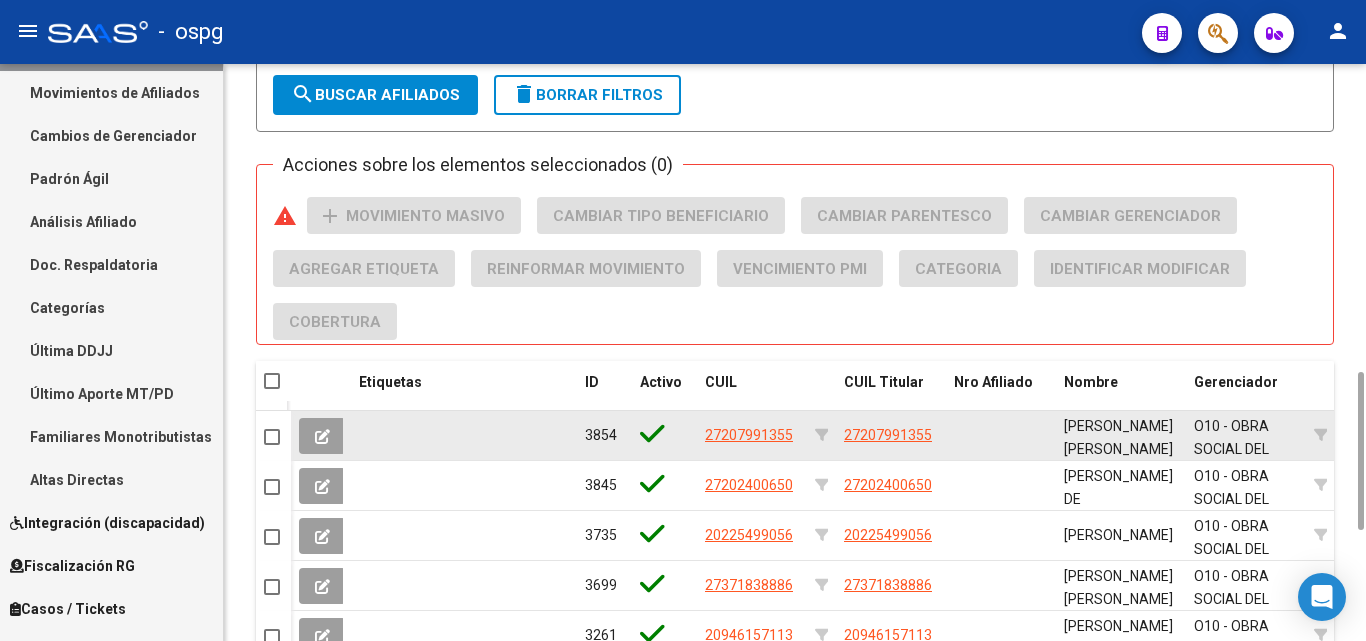 click on "27207991355" 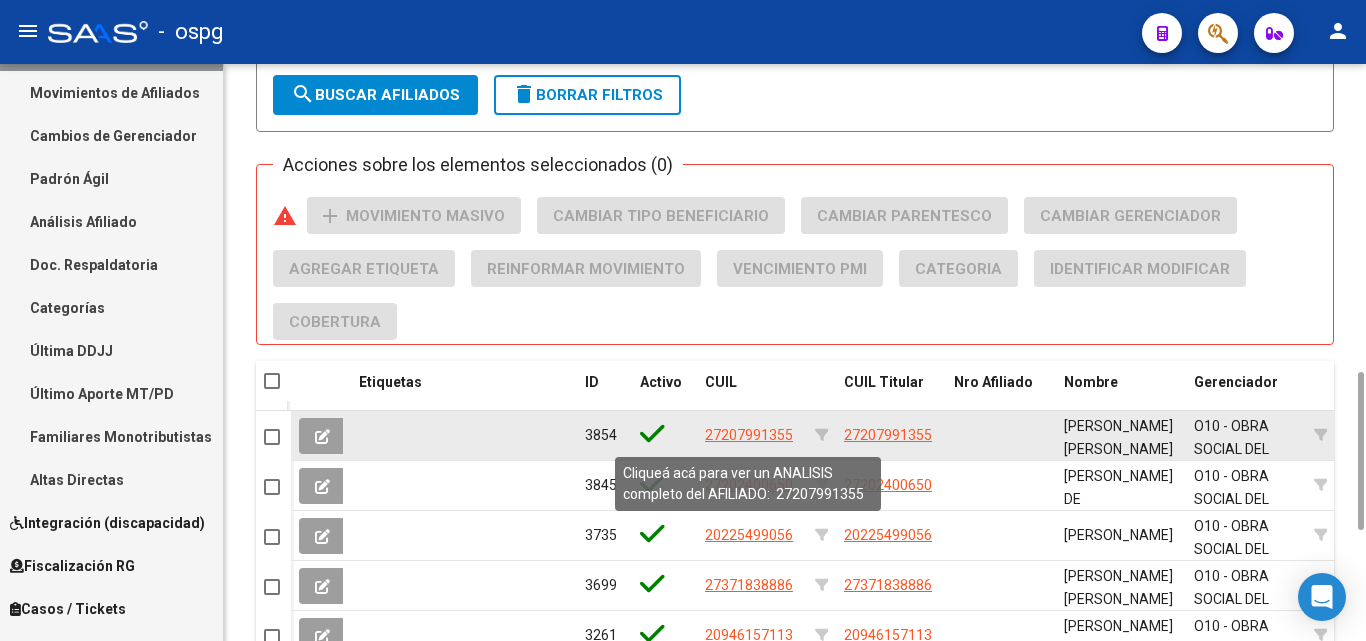 click on "27207991355" 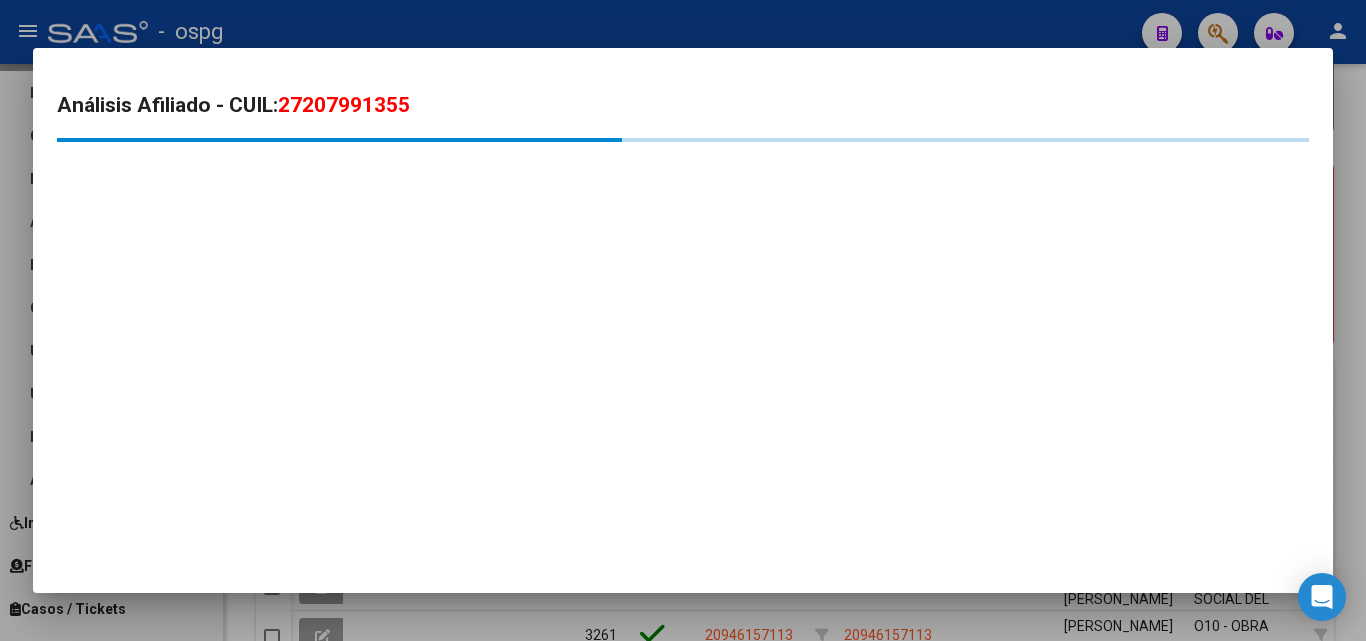 click at bounding box center (683, 320) 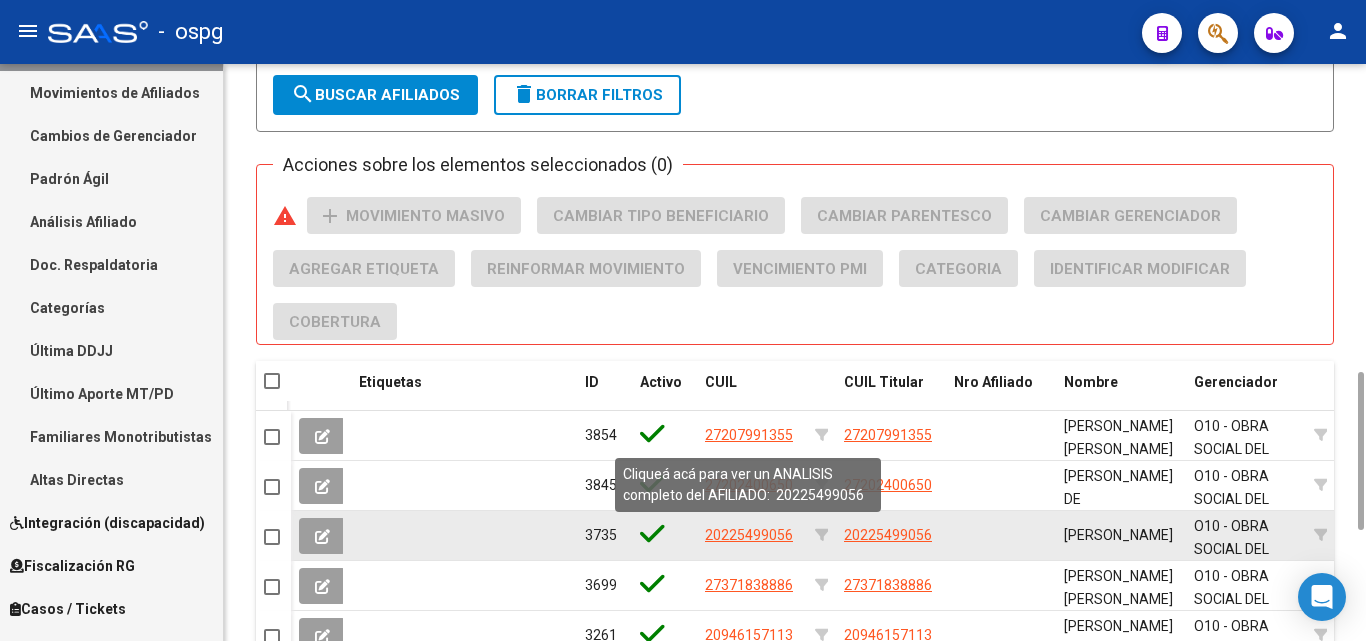 click on "20225499056" 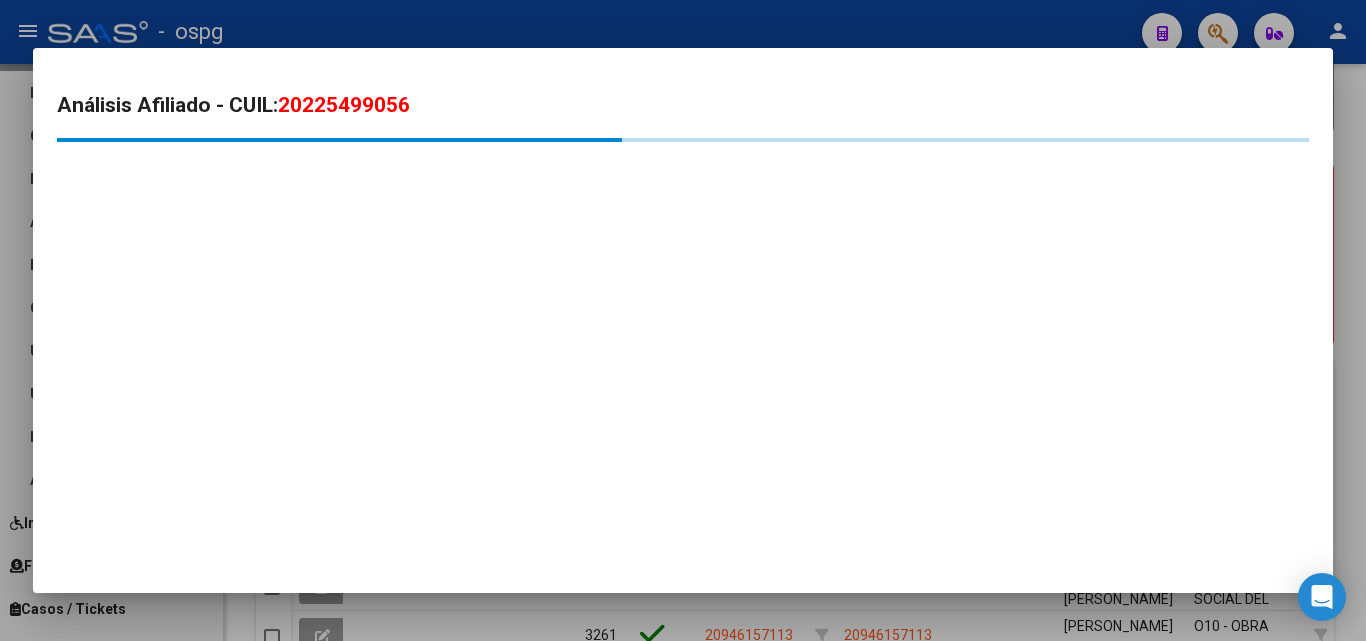 click at bounding box center [683, 320] 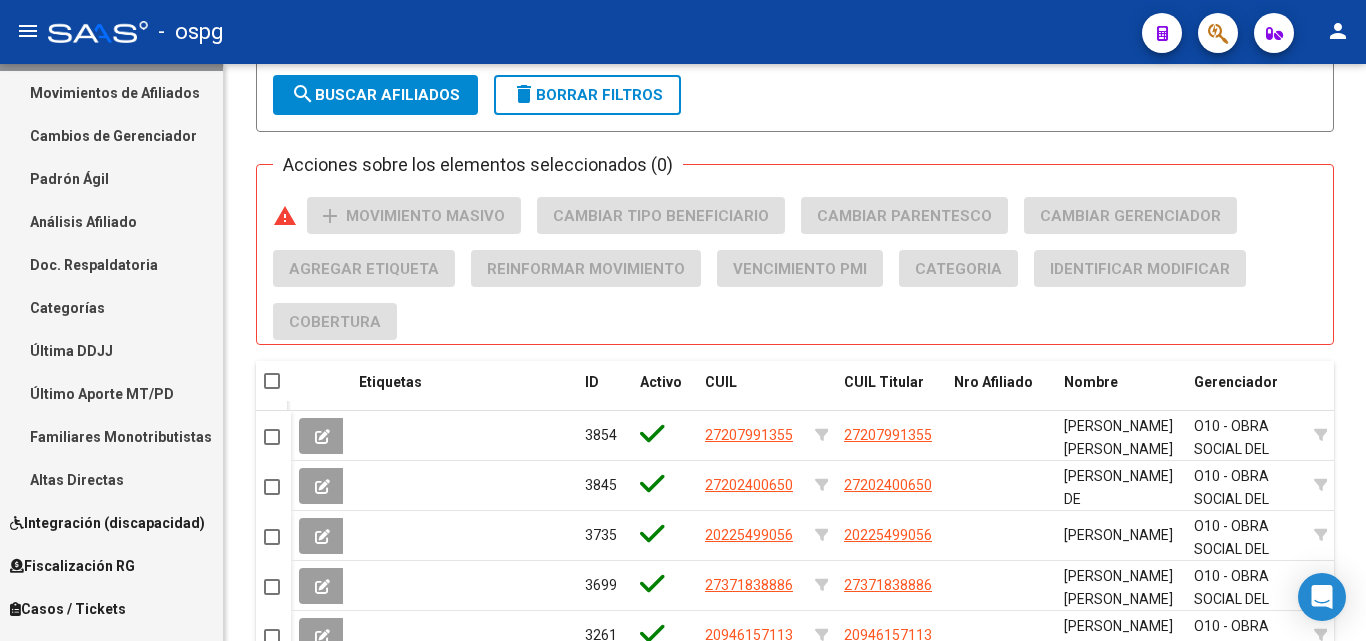click on "-   ospg" 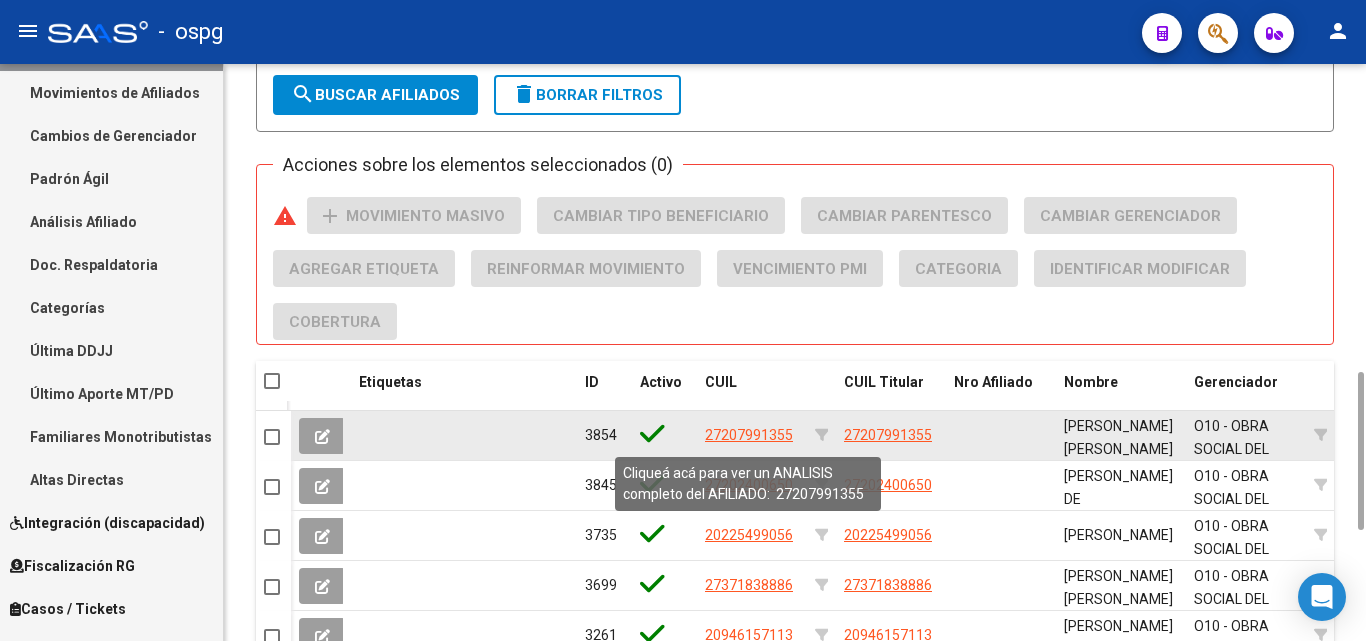 click on "27207991355" 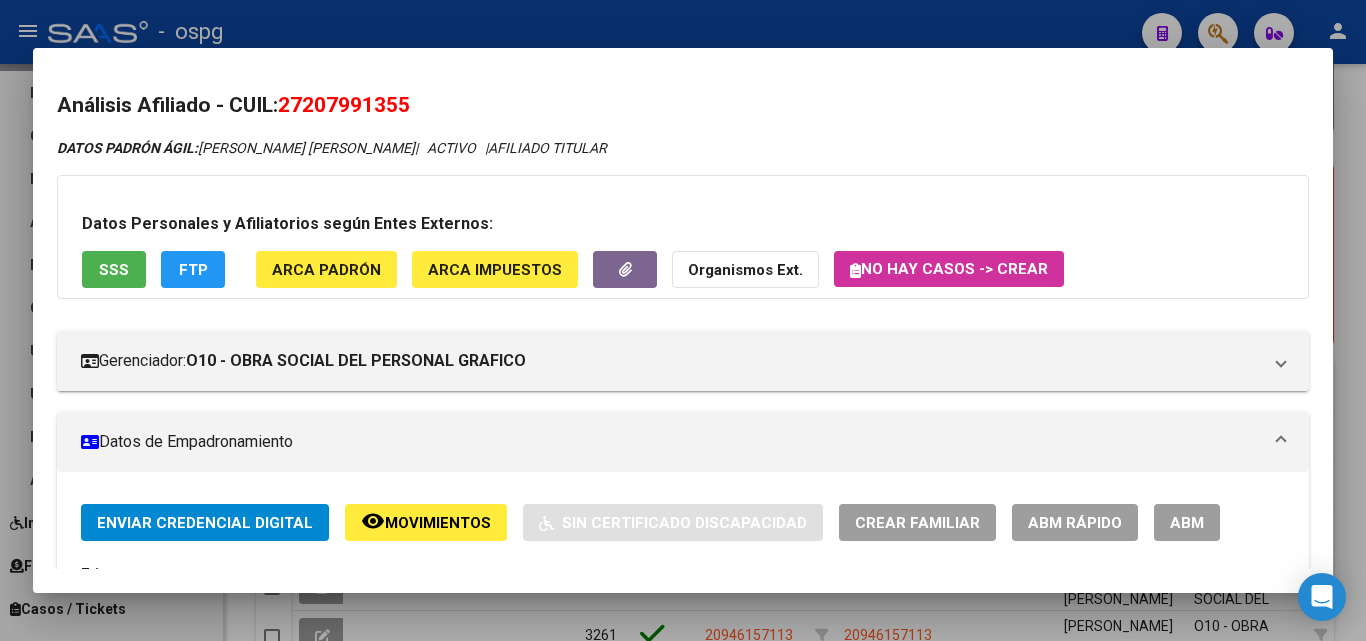 drag, startPoint x: 288, startPoint y: 100, endPoint x: 471, endPoint y: 104, distance: 183.04372 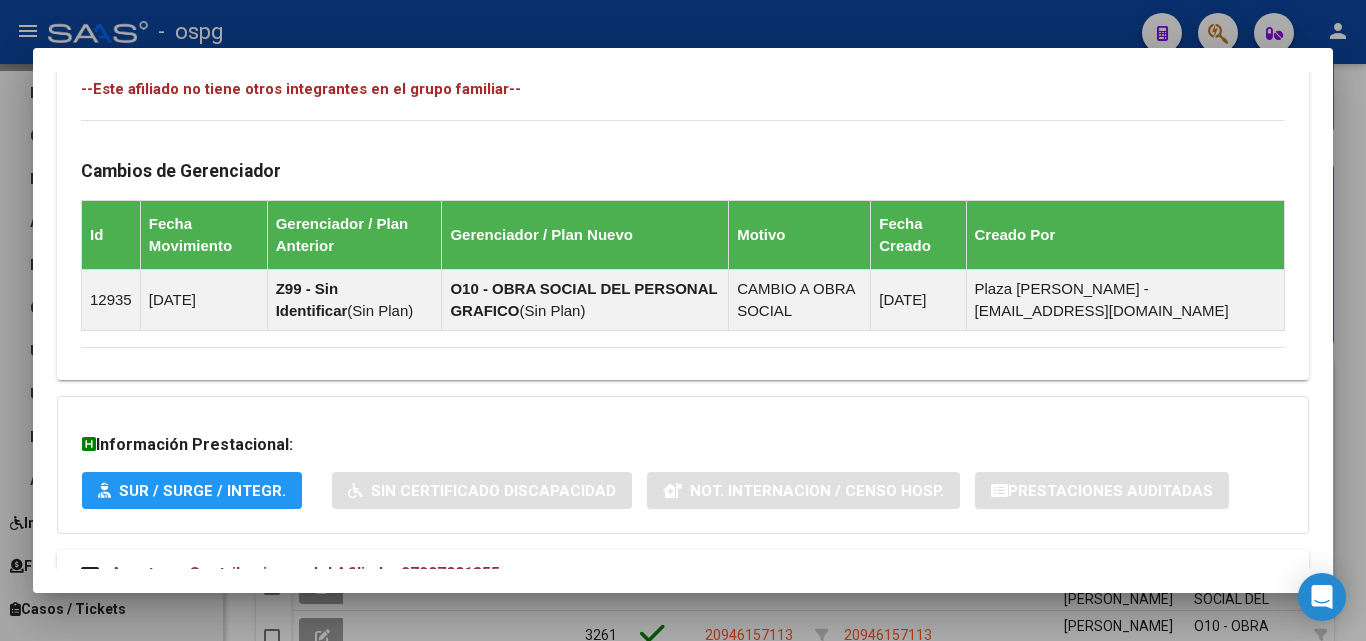 scroll, scrollTop: 1181, scrollLeft: 0, axis: vertical 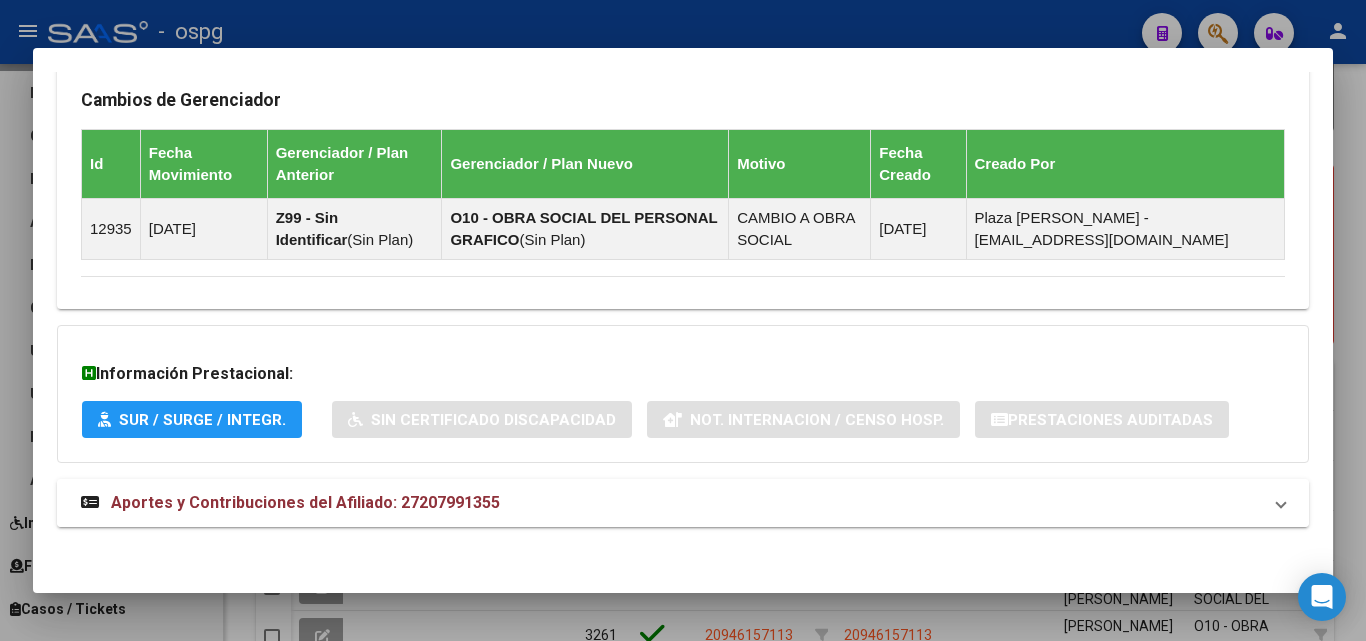 click on "Aportes y Contribuciones del Afiliado: 27207991355" at bounding box center (683, 503) 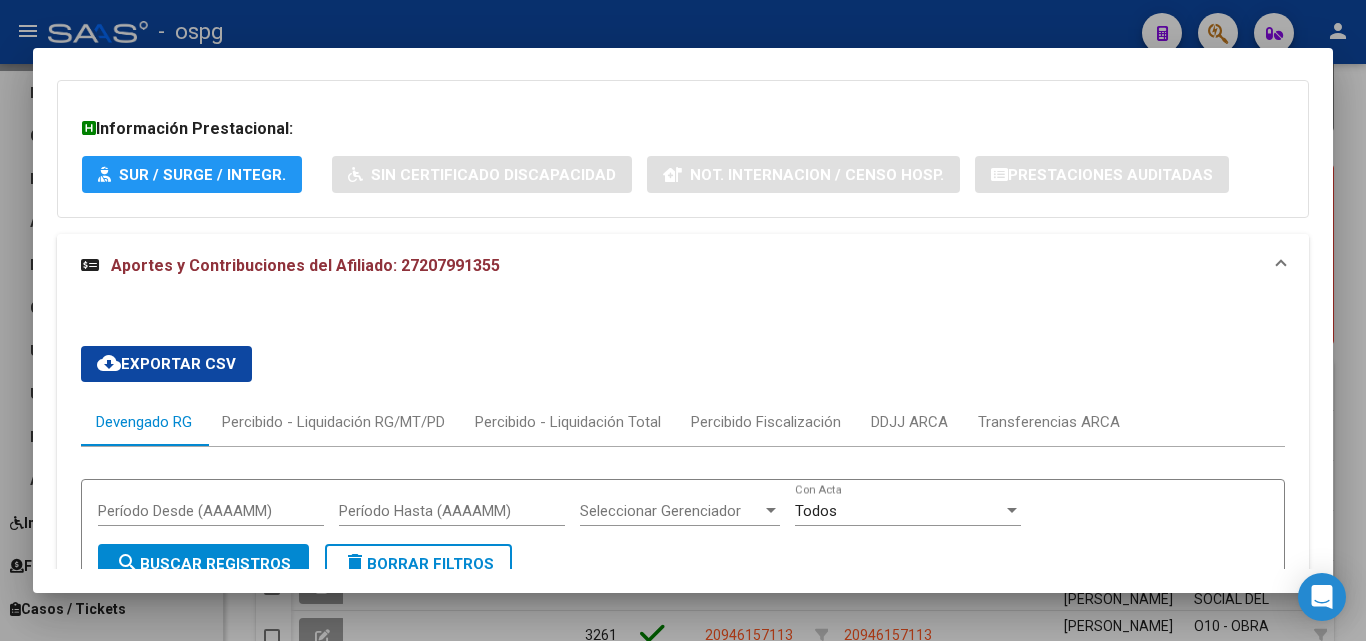 scroll, scrollTop: 1598, scrollLeft: 0, axis: vertical 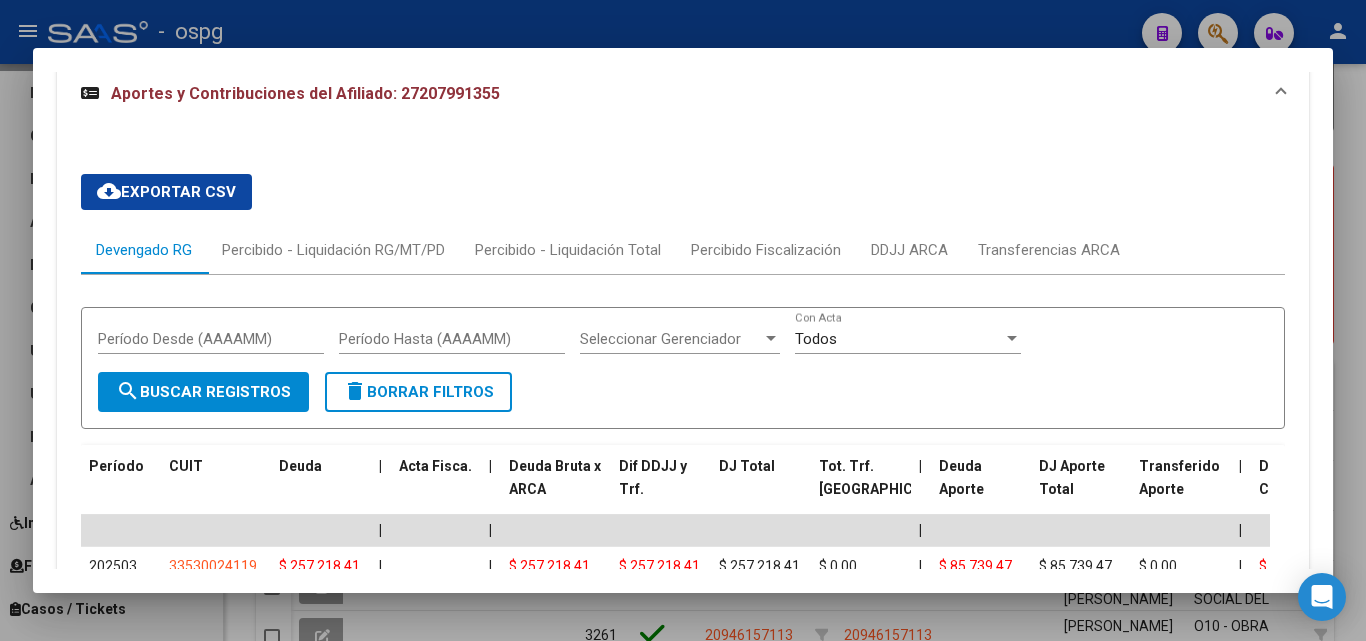 click at bounding box center (683, 320) 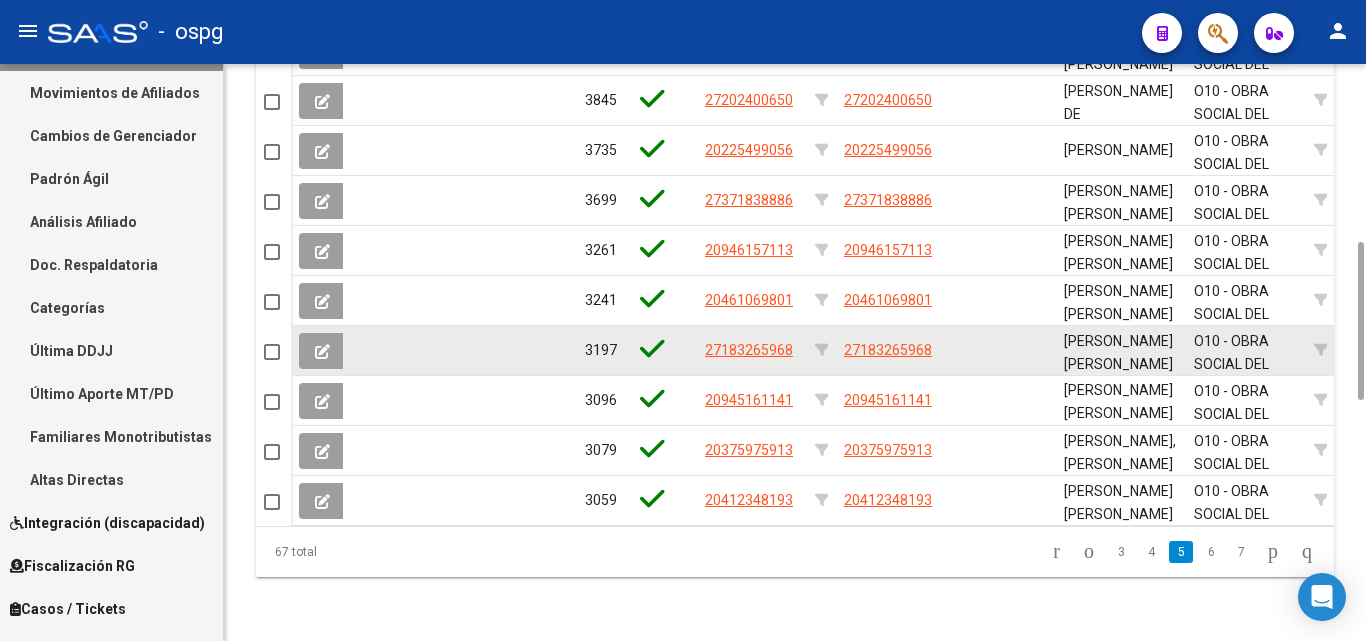 scroll, scrollTop: 1323, scrollLeft: 0, axis: vertical 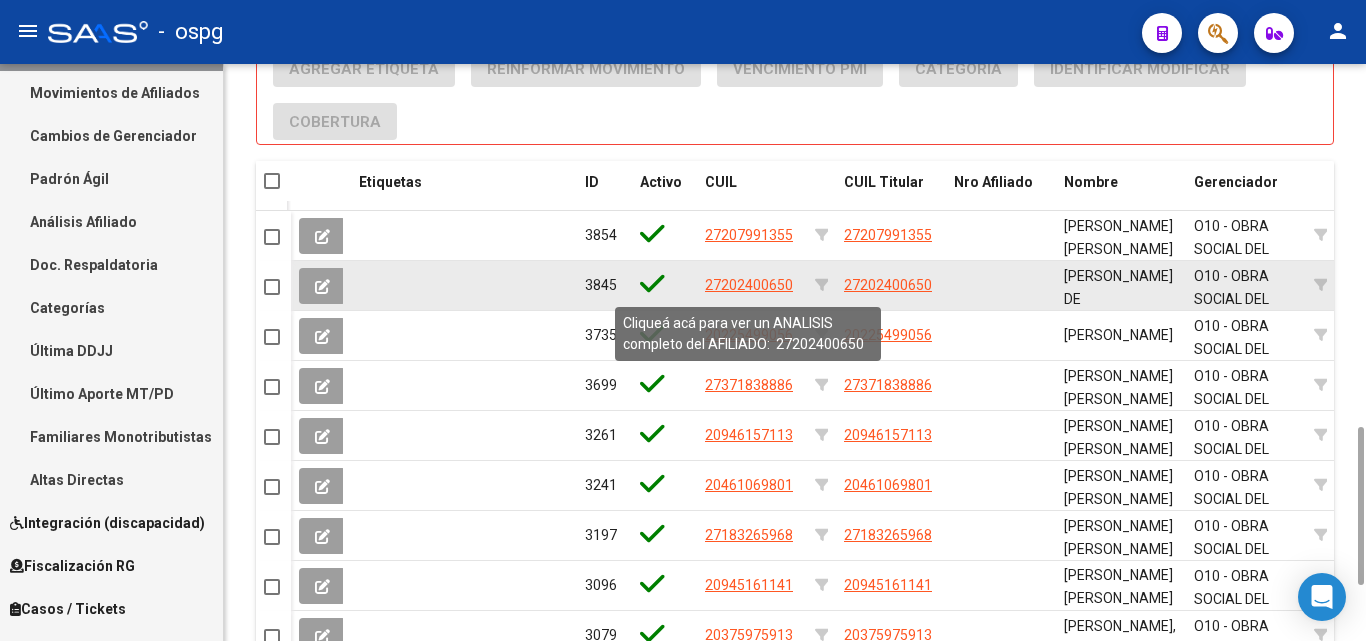 click on "27202400650" 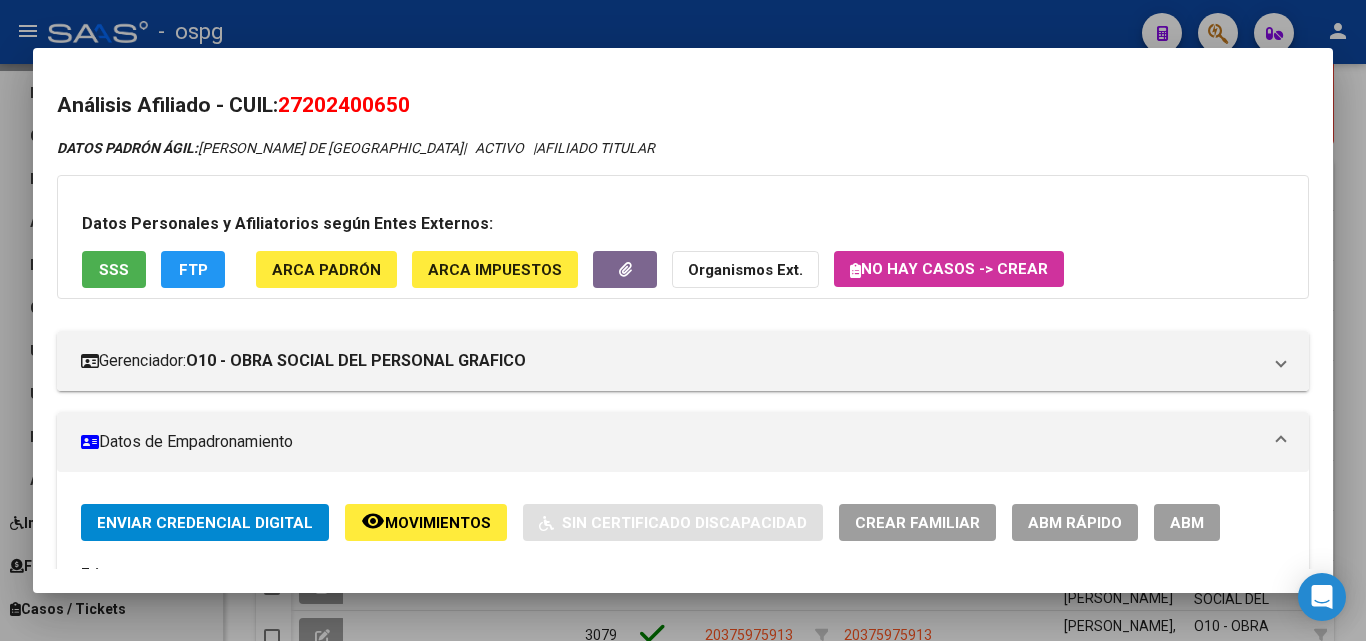 drag, startPoint x: 288, startPoint y: 107, endPoint x: 486, endPoint y: 93, distance: 198.49434 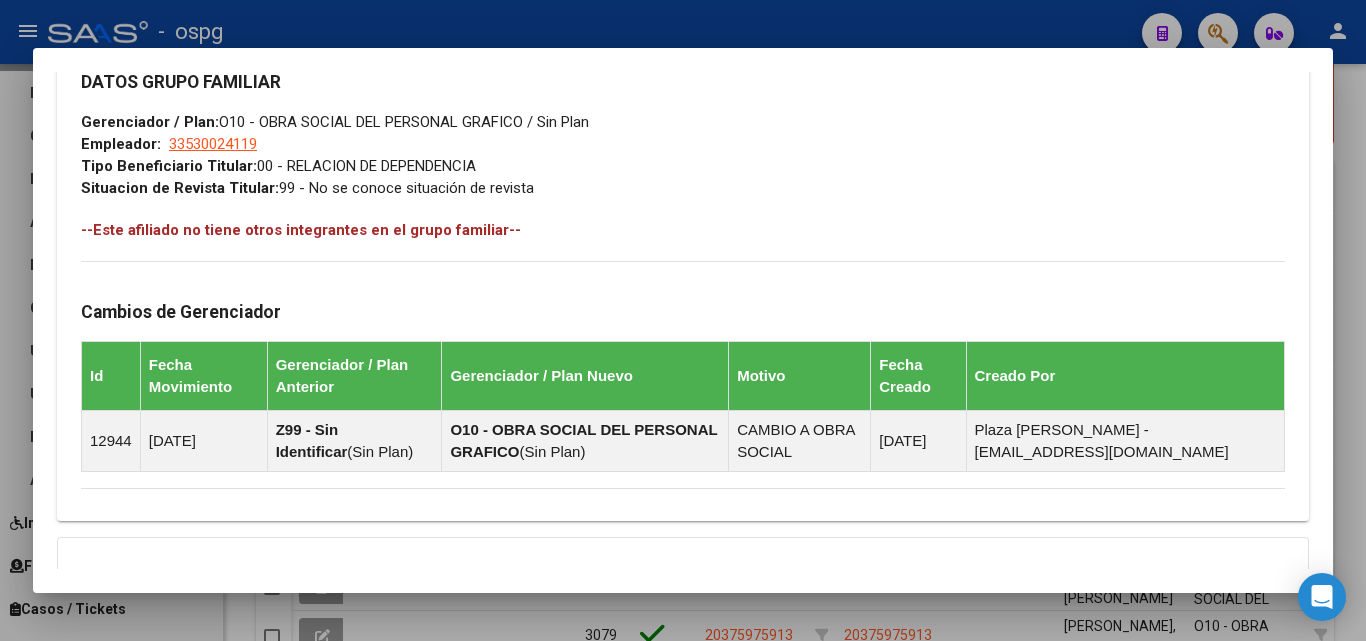 scroll, scrollTop: 1181, scrollLeft: 0, axis: vertical 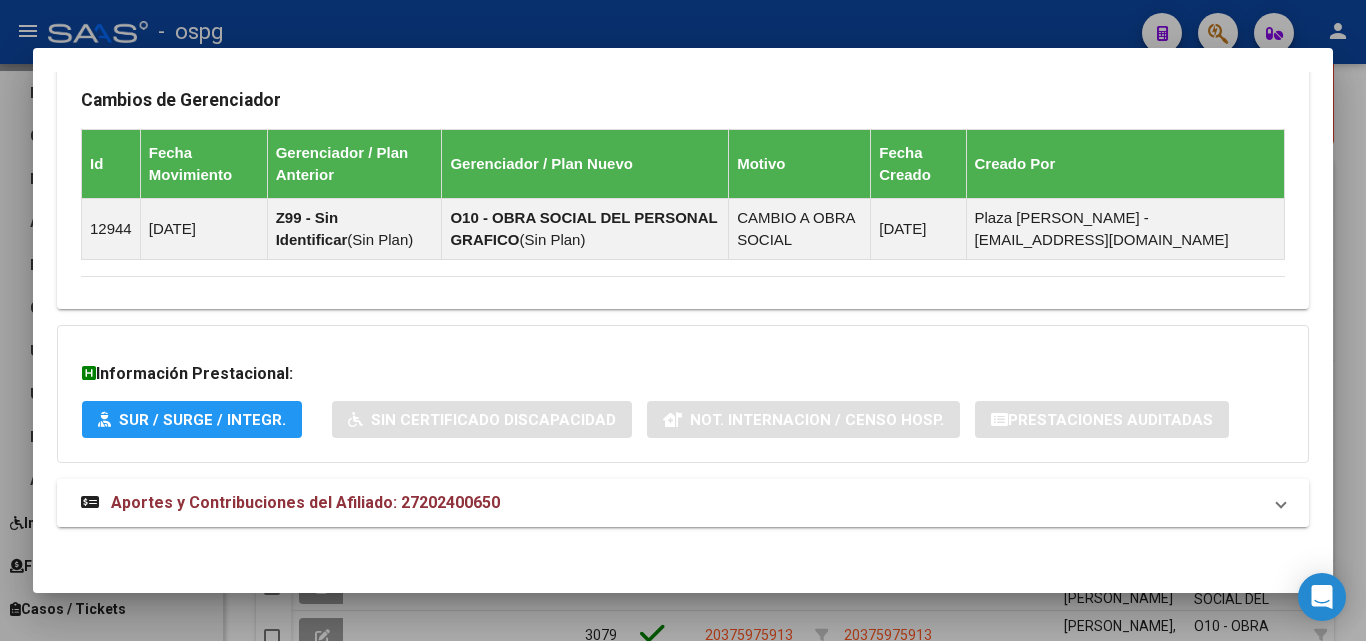 click on "Aportes y Contribuciones del Afiliado: 27202400650" at bounding box center (671, 503) 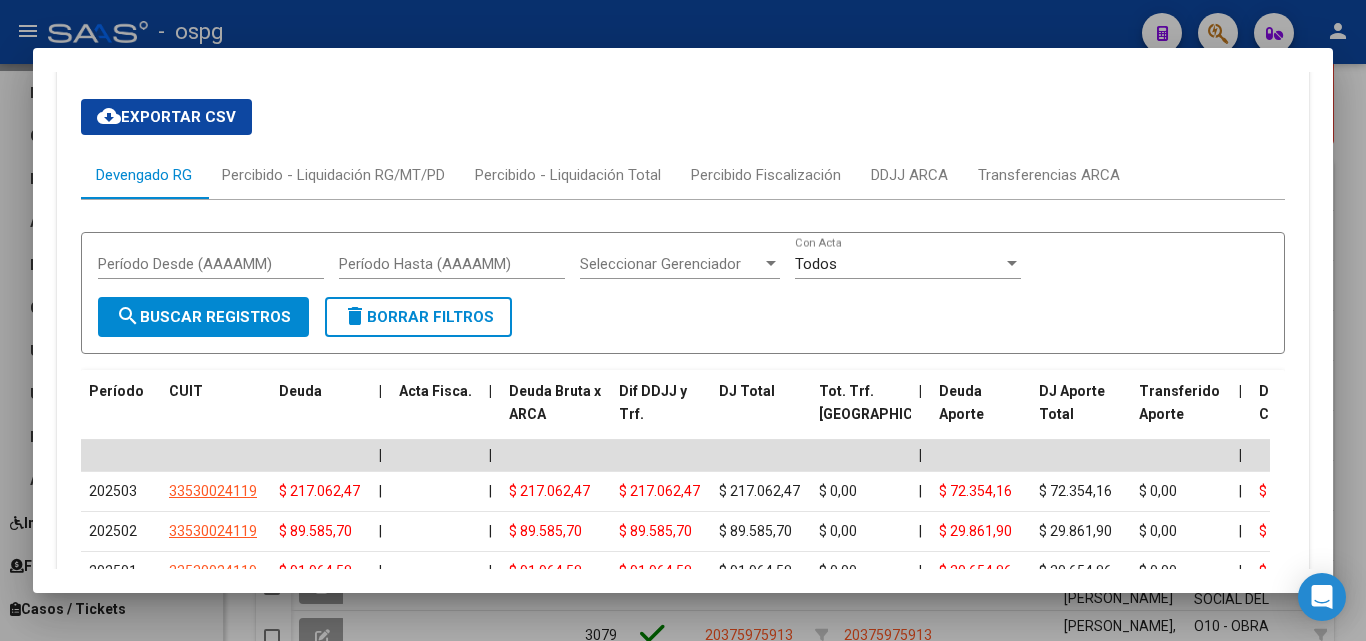 scroll, scrollTop: 1681, scrollLeft: 0, axis: vertical 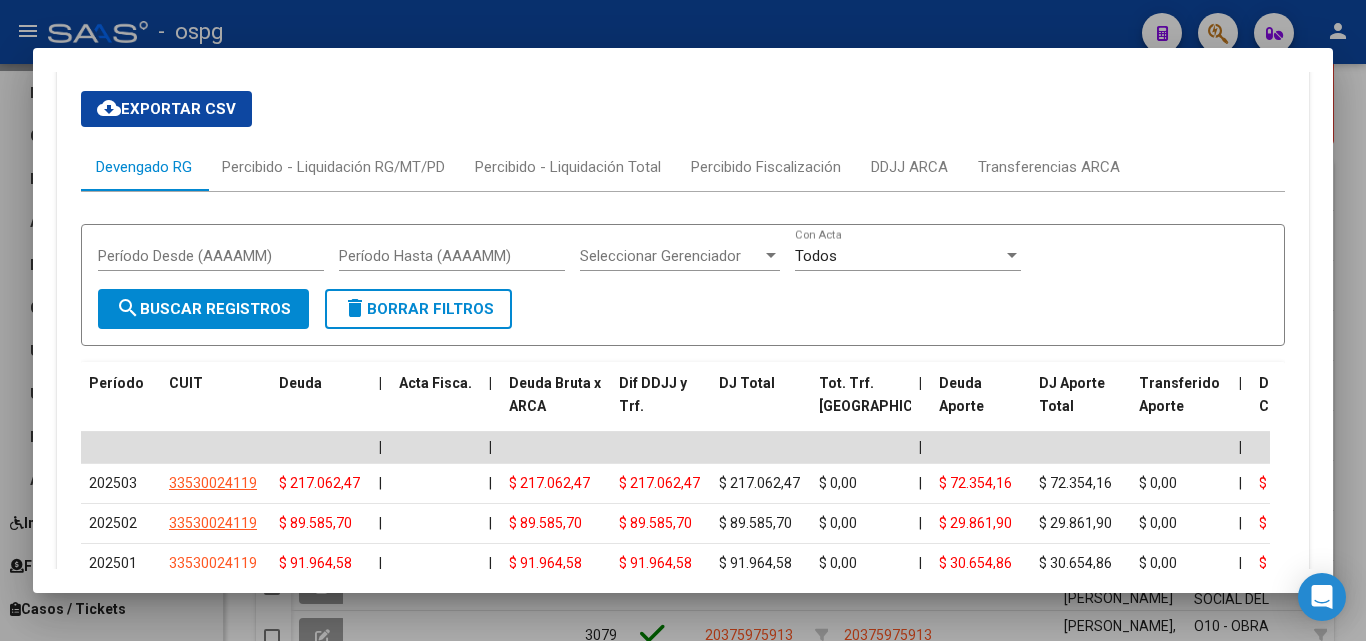 click at bounding box center (683, 320) 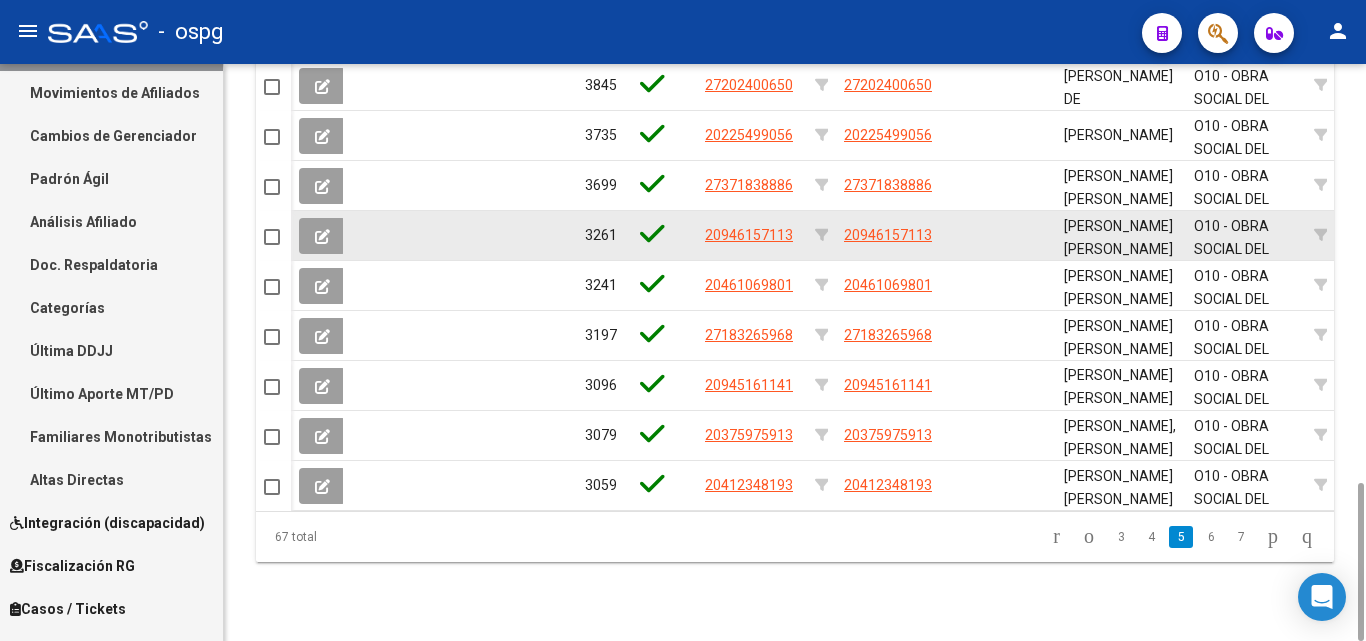 scroll, scrollTop: 1323, scrollLeft: 0, axis: vertical 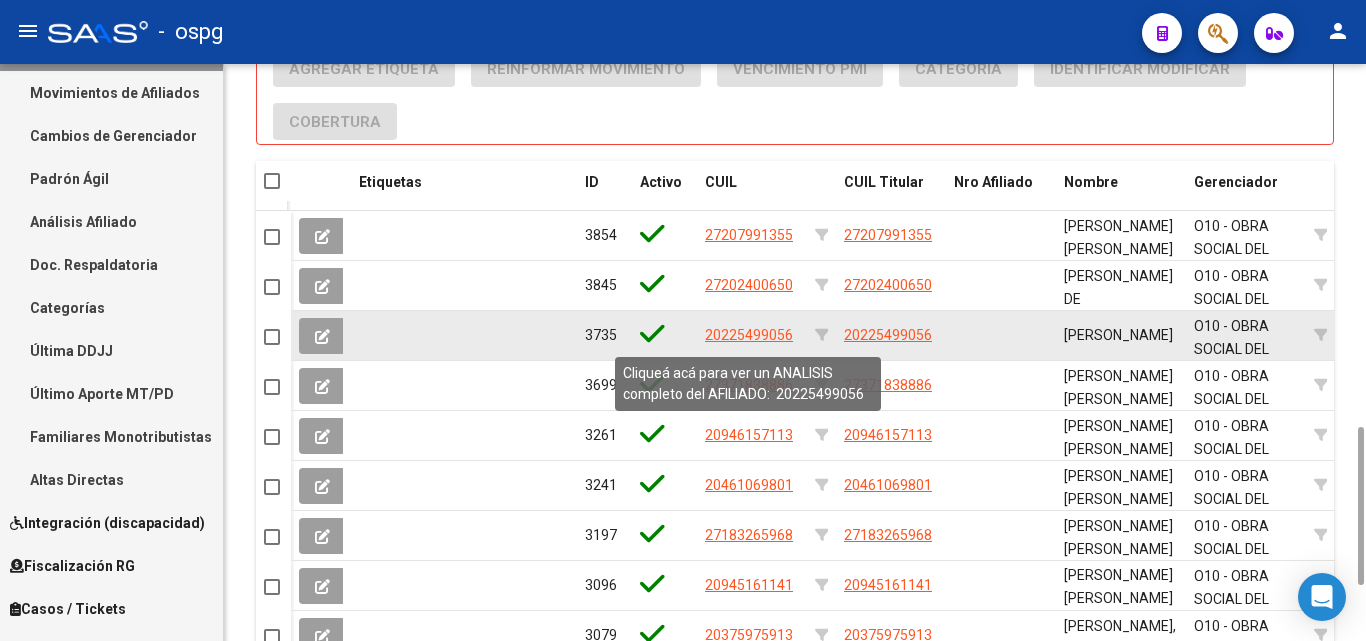 click on "20225499056" 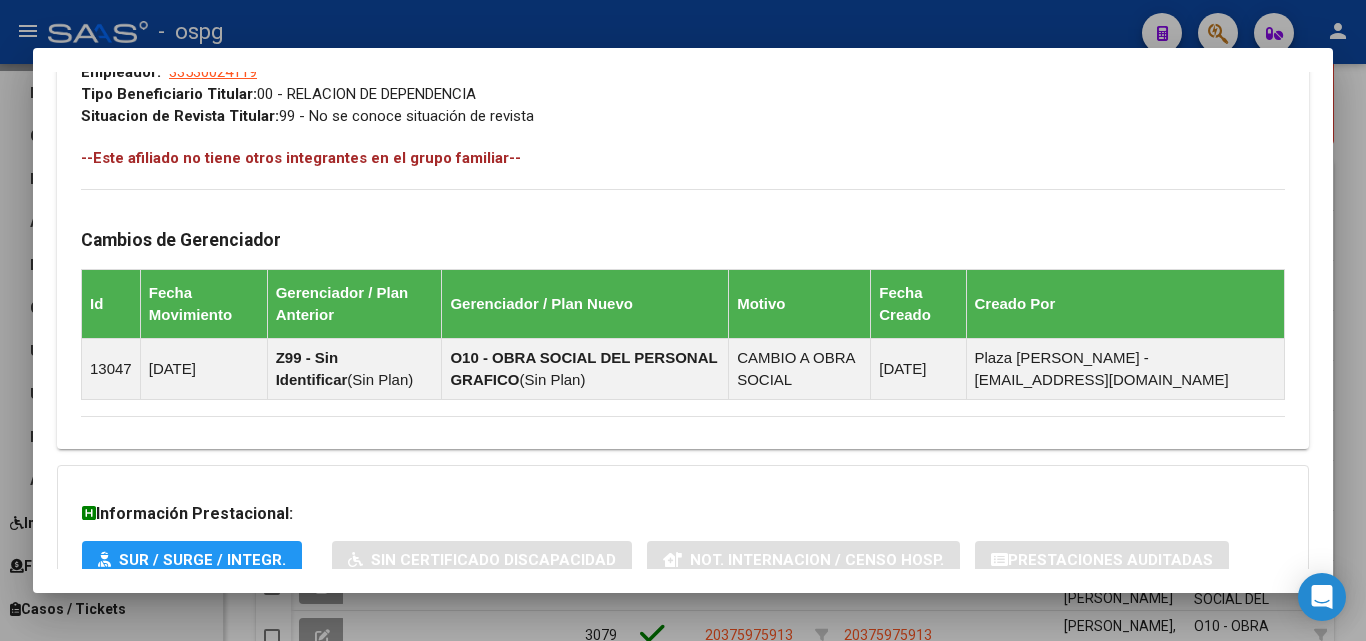 scroll, scrollTop: 1181, scrollLeft: 0, axis: vertical 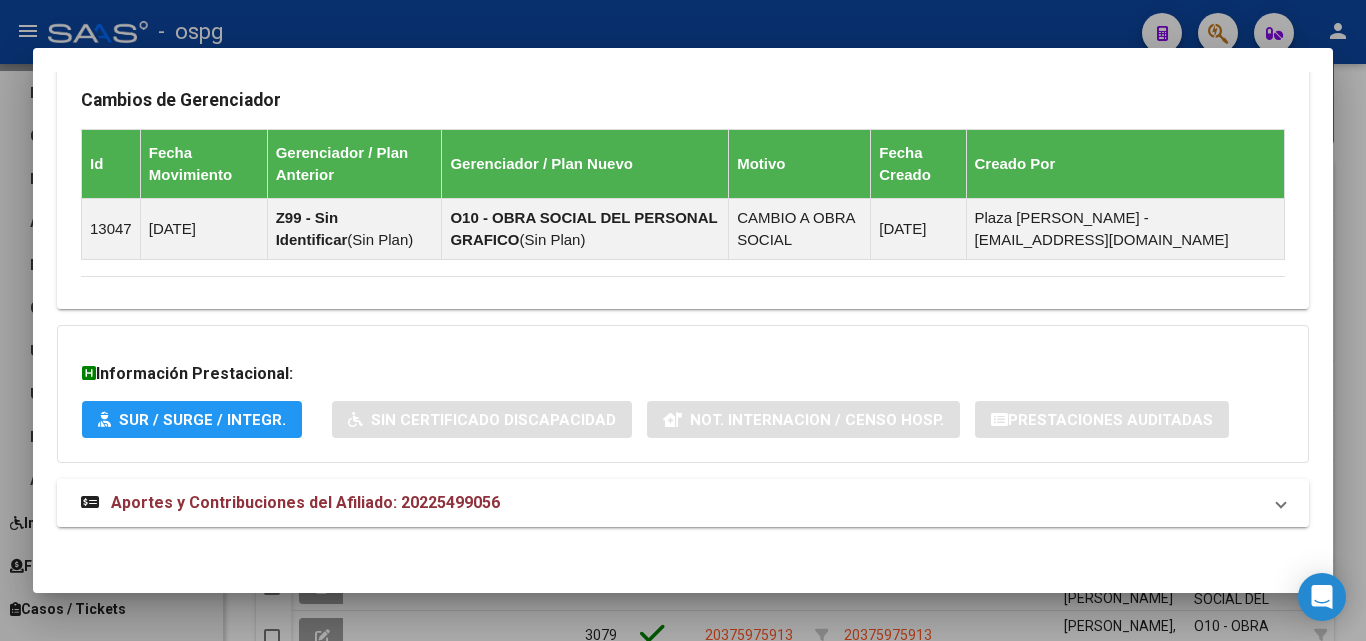 click on "Aportes y Contribuciones del Afiliado: 20225499056" at bounding box center (671, 503) 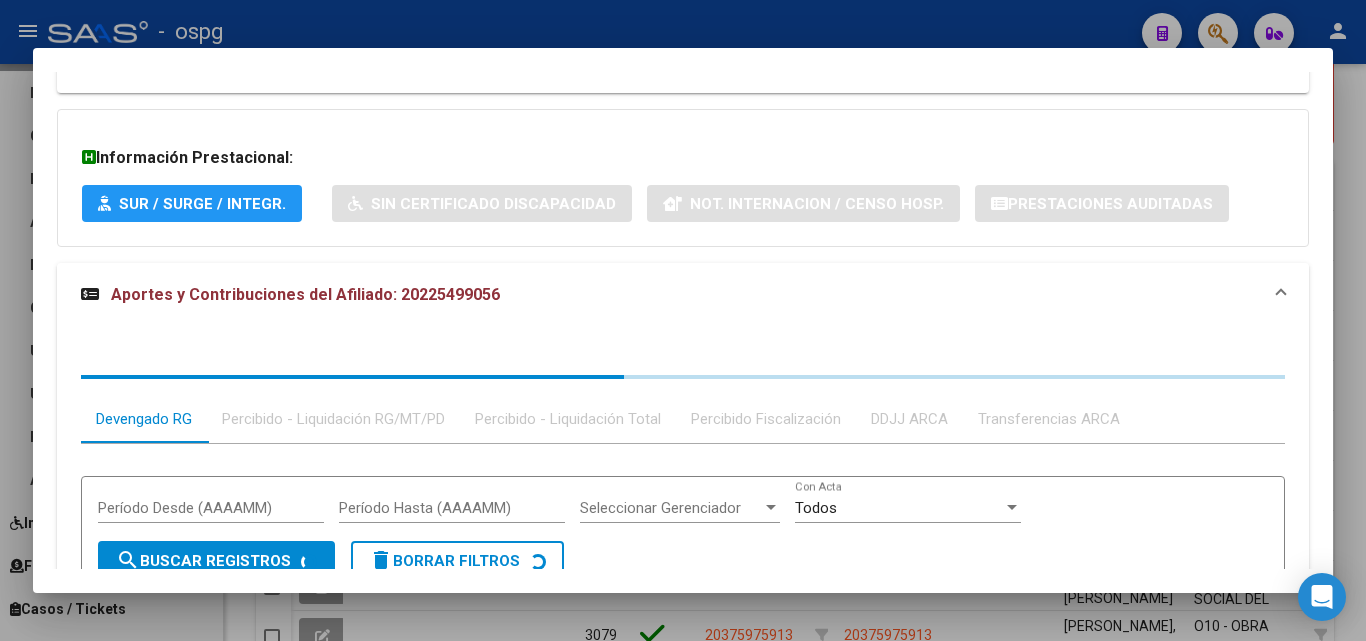 scroll, scrollTop: 1598, scrollLeft: 0, axis: vertical 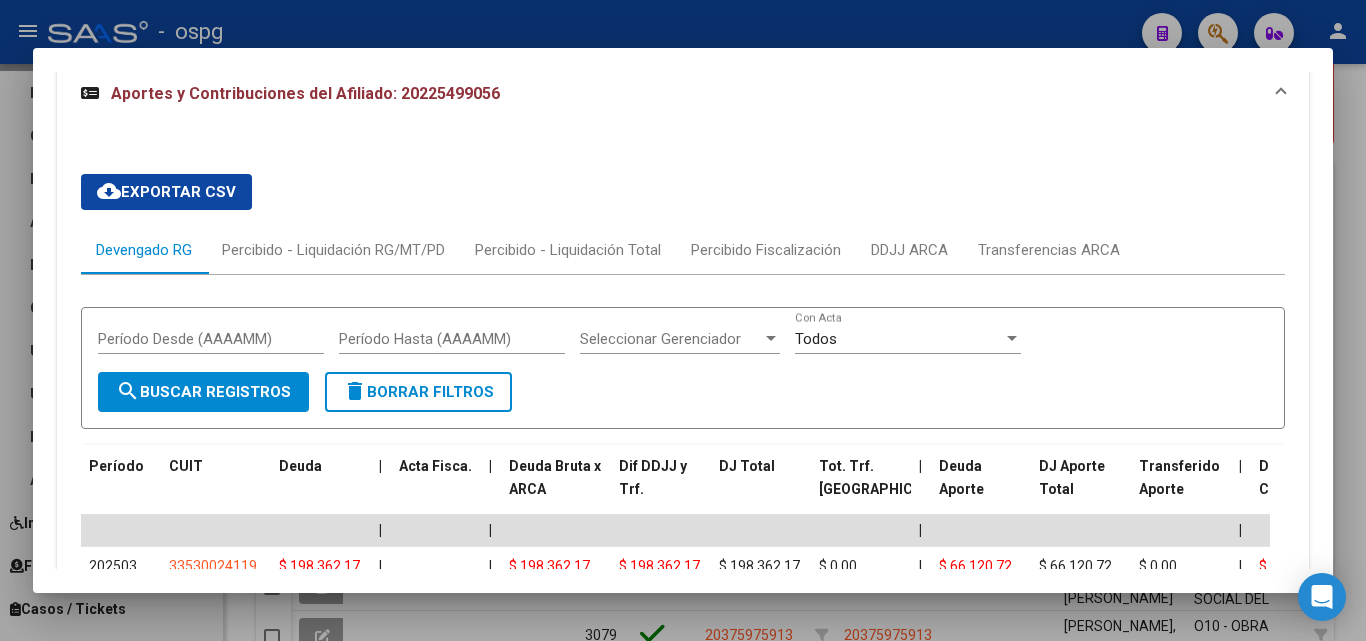 click at bounding box center [683, 320] 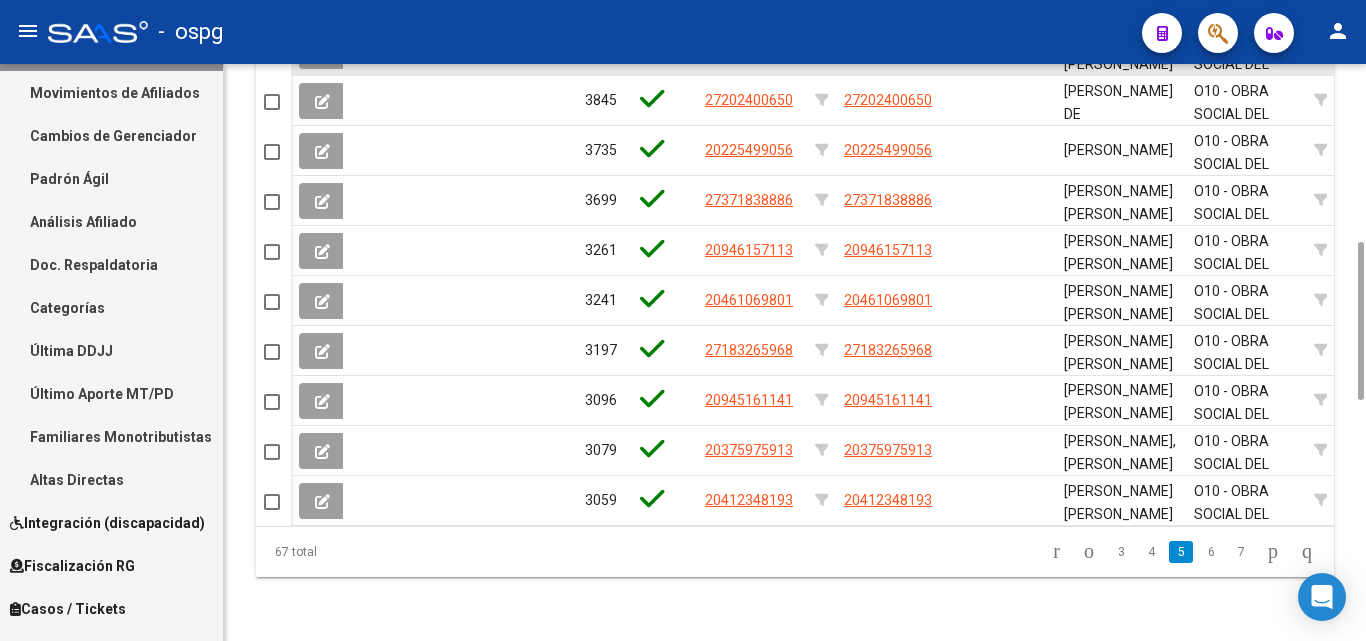 scroll, scrollTop: 1323, scrollLeft: 0, axis: vertical 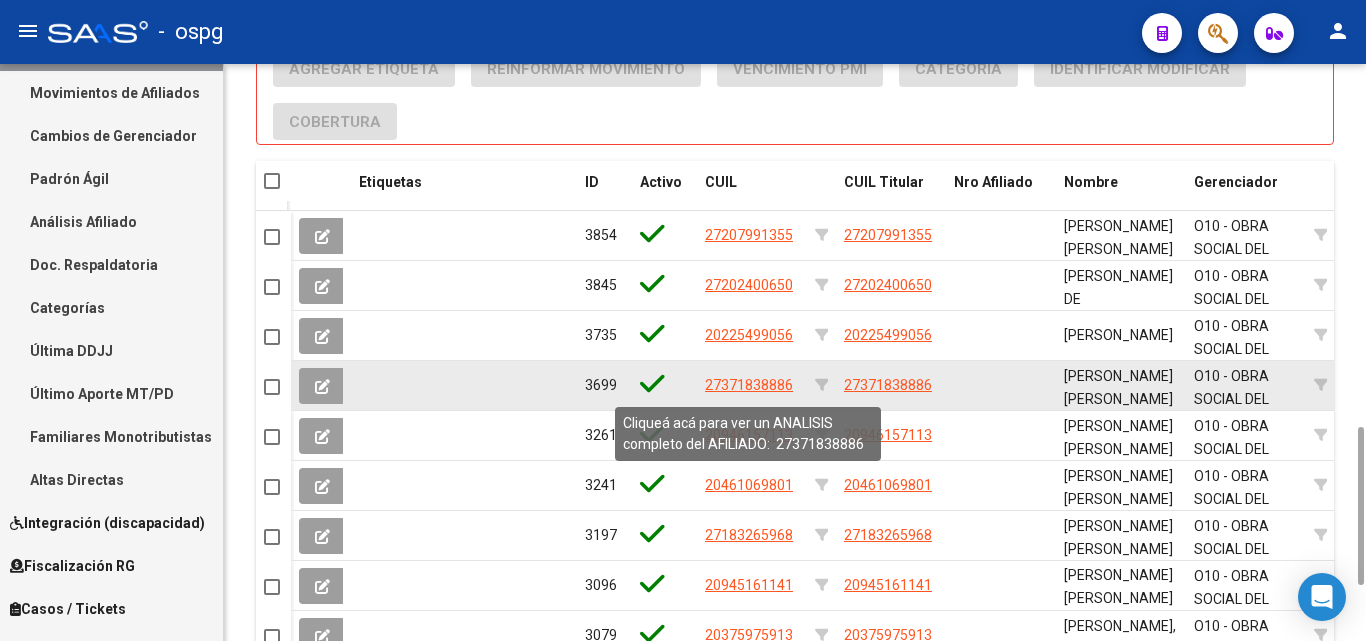 click on "27371838886" 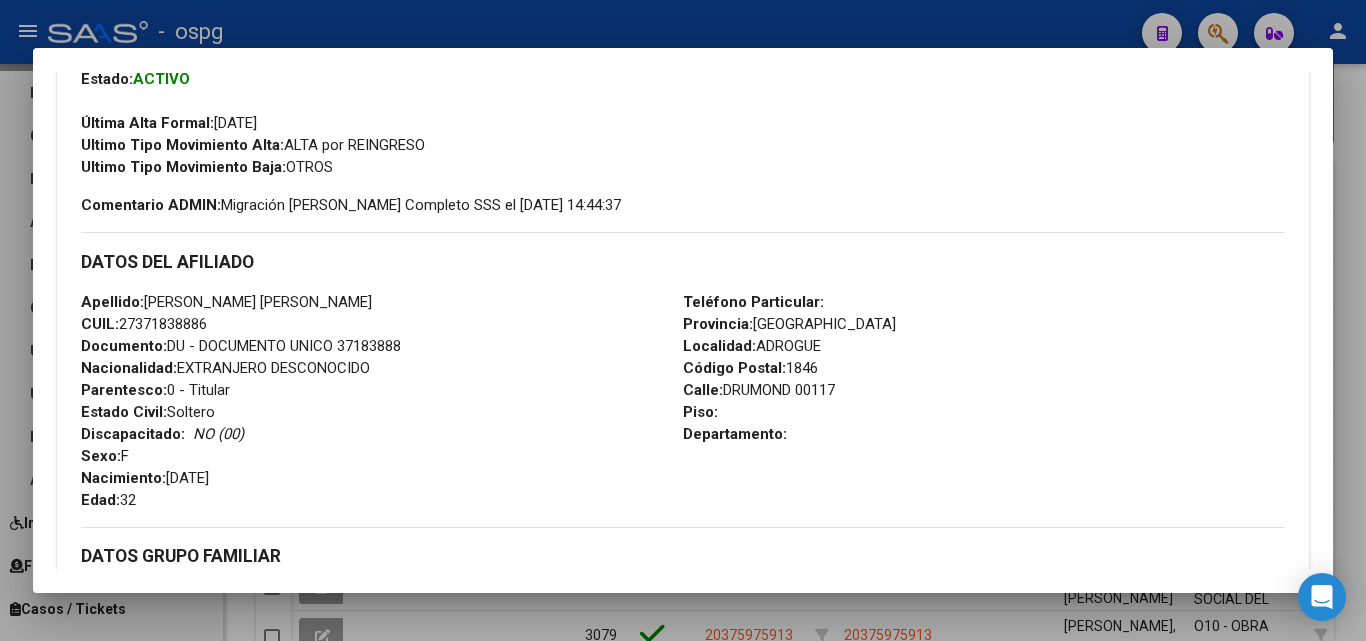 scroll, scrollTop: 0, scrollLeft: 0, axis: both 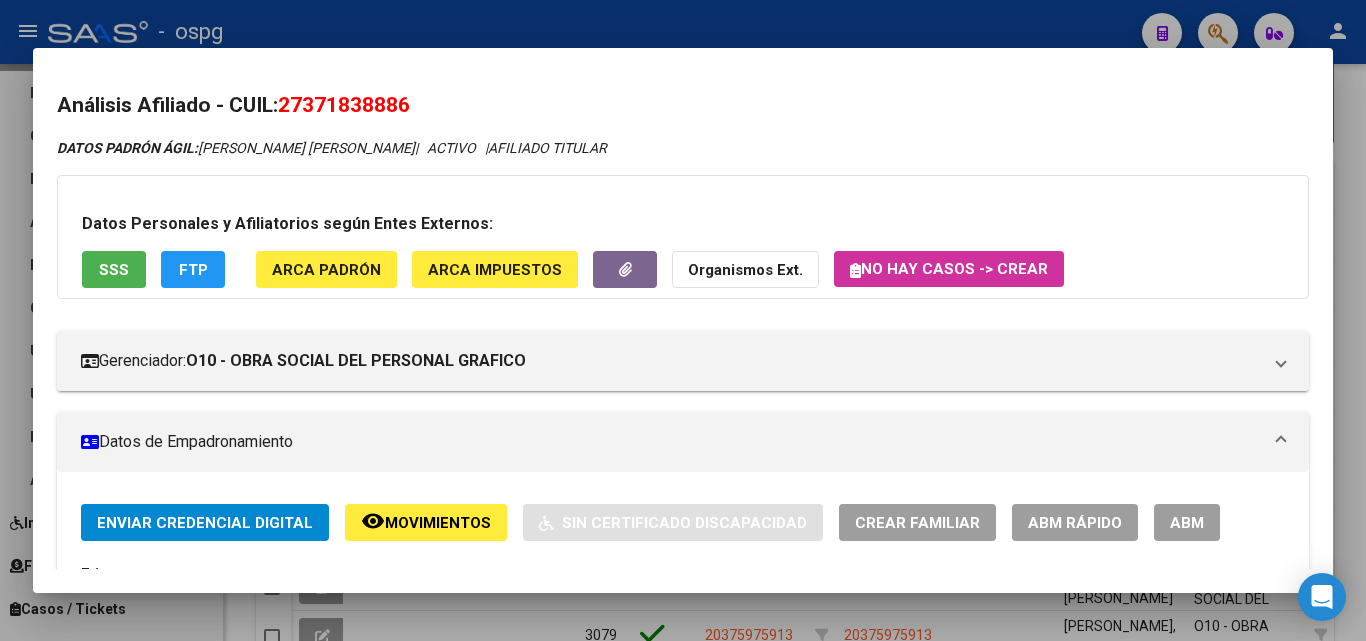 click at bounding box center (683, 320) 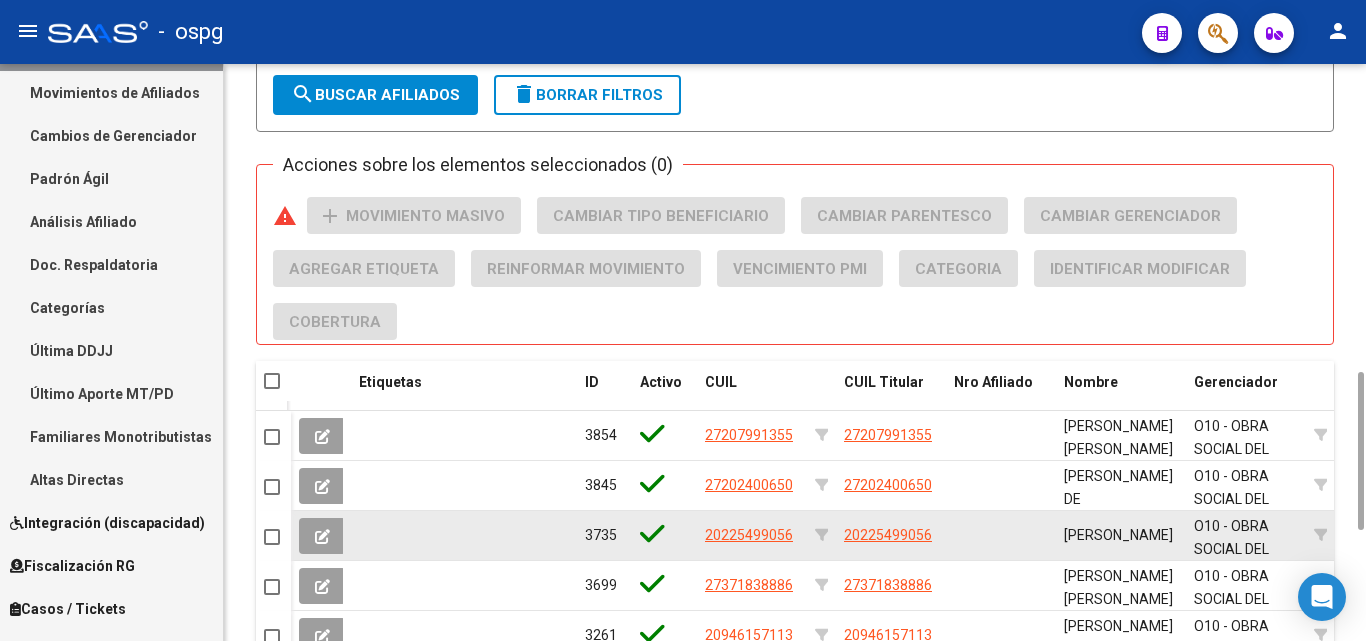 scroll, scrollTop: 1323, scrollLeft: 0, axis: vertical 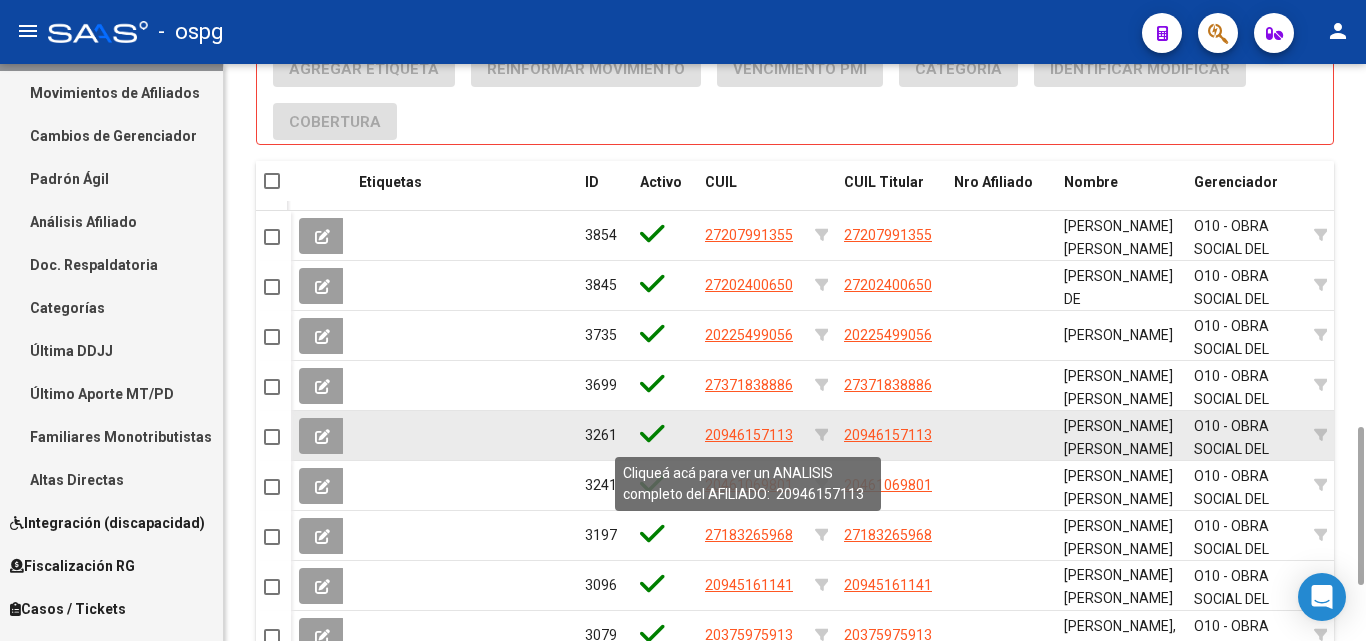 click on "20946157113" 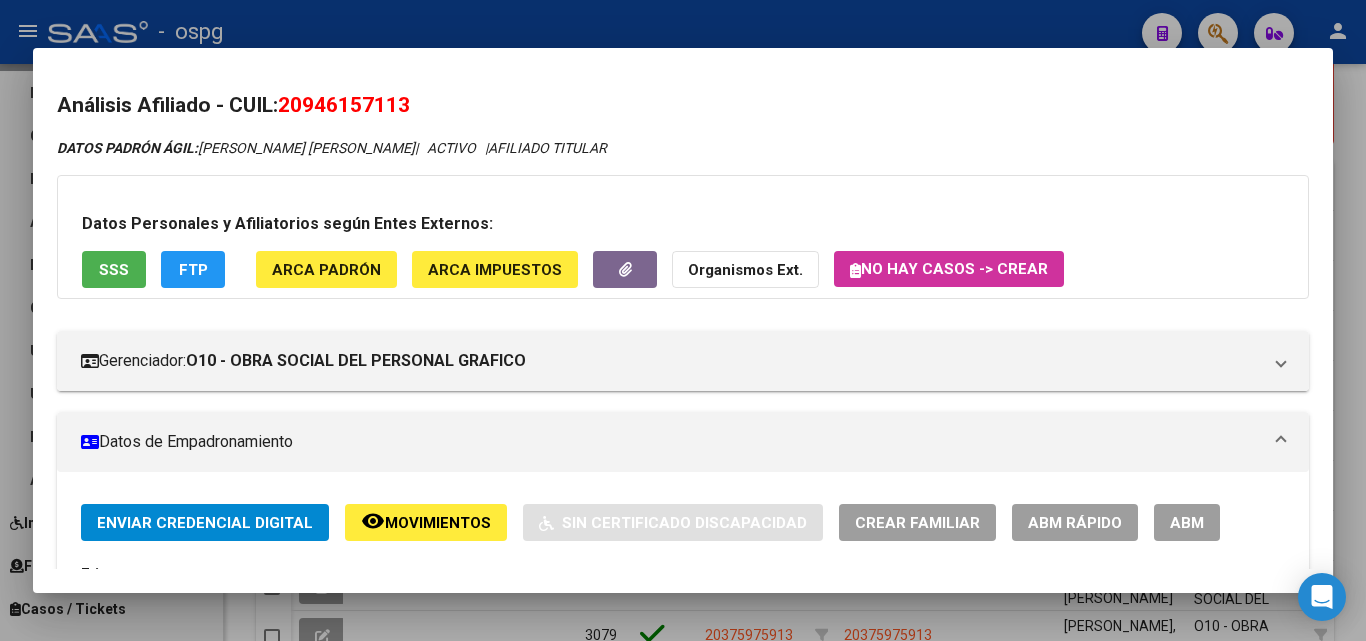 drag, startPoint x: 285, startPoint y: 111, endPoint x: 591, endPoint y: 110, distance: 306.00165 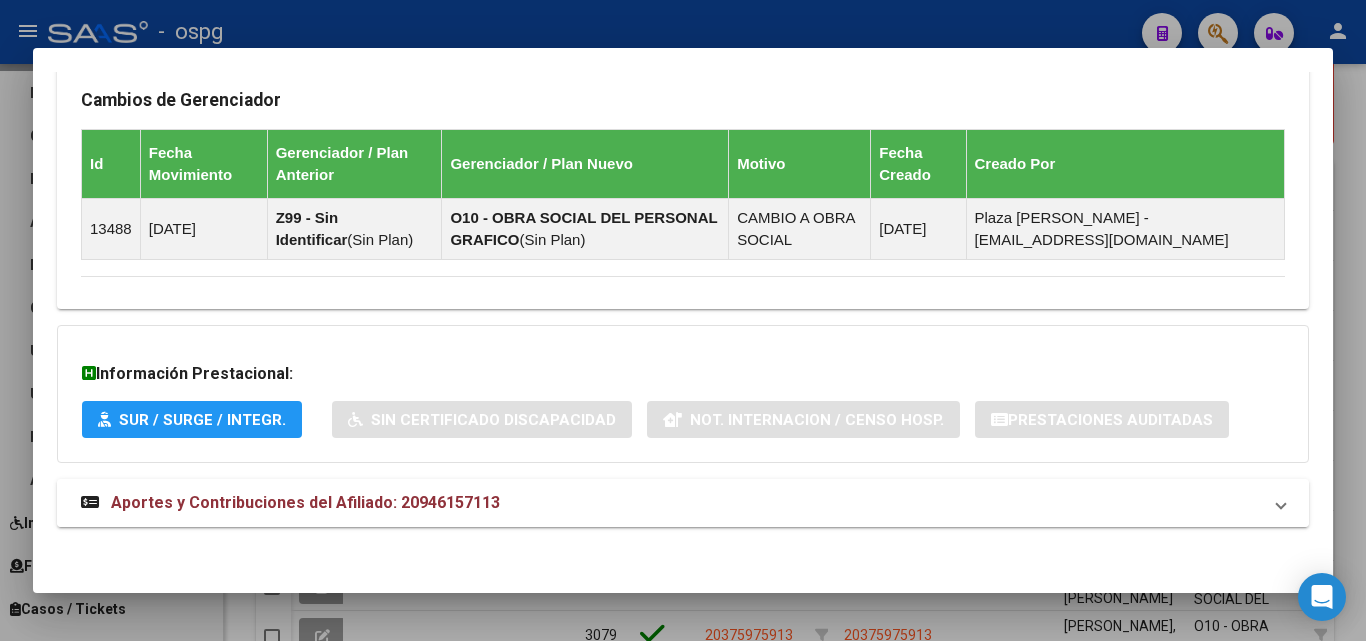 click on "DATOS PADRÓN ÁGIL:  VASQUEZ CAMPOS JULIO                |   ACTIVO   |     AFILIADO TITULAR  Datos Personales y Afiliatorios según Entes Externos: SSS FTP ARCA Padrón ARCA Impuestos Organismos Ext.   No hay casos -> Crear
Gerenciador:      O10 - OBRA SOCIAL DEL PERSONAL GRAFICO Atención telefónica: Atención emergencias: Otros Datos Útiles:    Datos de Empadronamiento  Enviar Credencial Digital remove_red_eye Movimientos    Sin Certificado Discapacidad Crear Familiar ABM Rápido ABM Etiquetas: Estado: ACTIVO Última Alta Formal:  31/03/2010 Ultimo Tipo Movimiento Alta:  ALTA desde el Padrón Entregado x SSS Comentario ADMIN:  Migración Padrón Completo SSS el 2024-08-29 14:44:37 DATOS DEL AFILIADO Apellido:   VASQUEZ CAMPOS JULIO           CUIL:  20946157113 Documento:  DU - DOCUMENTO UNICO 94615711  Nacionalidad:  PERU Parentesco:  0 - Titular Estado Civil:  Convivencia Discapacitado:    NO (00) Sexo:  M Nacimiento:  10/08/1977 Edad:  47  Teléfono Particular:  ." at bounding box center [683, -331] 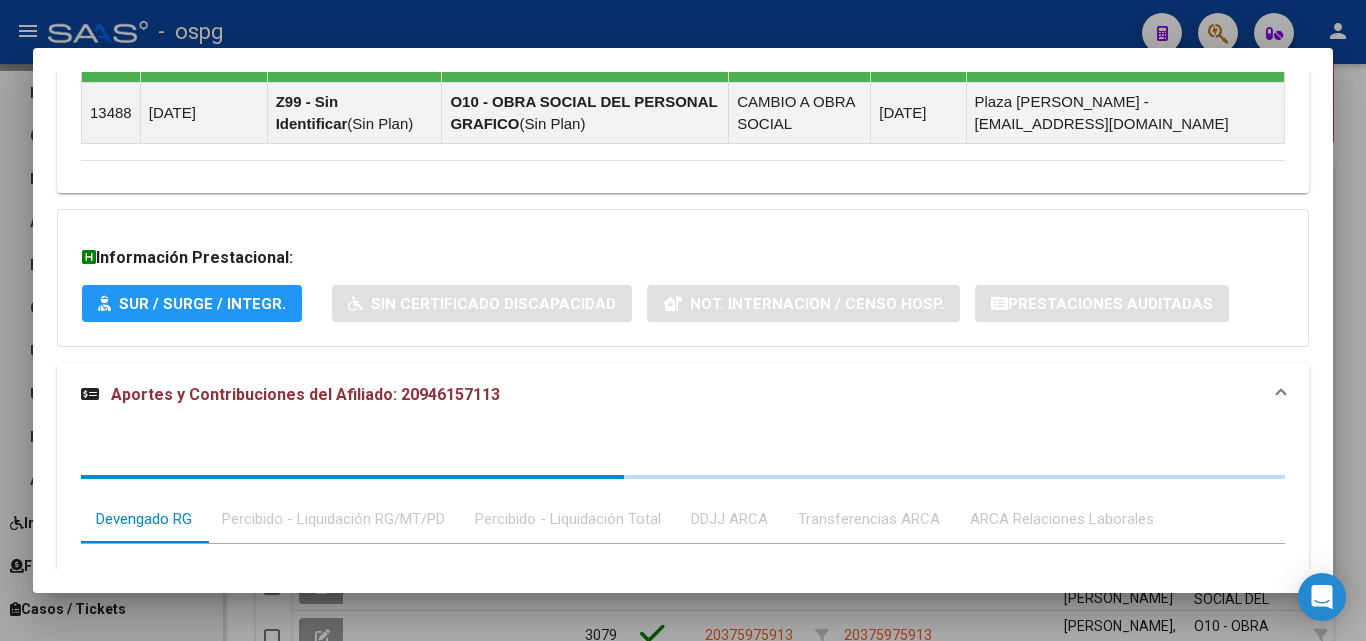 scroll, scrollTop: 1563, scrollLeft: 0, axis: vertical 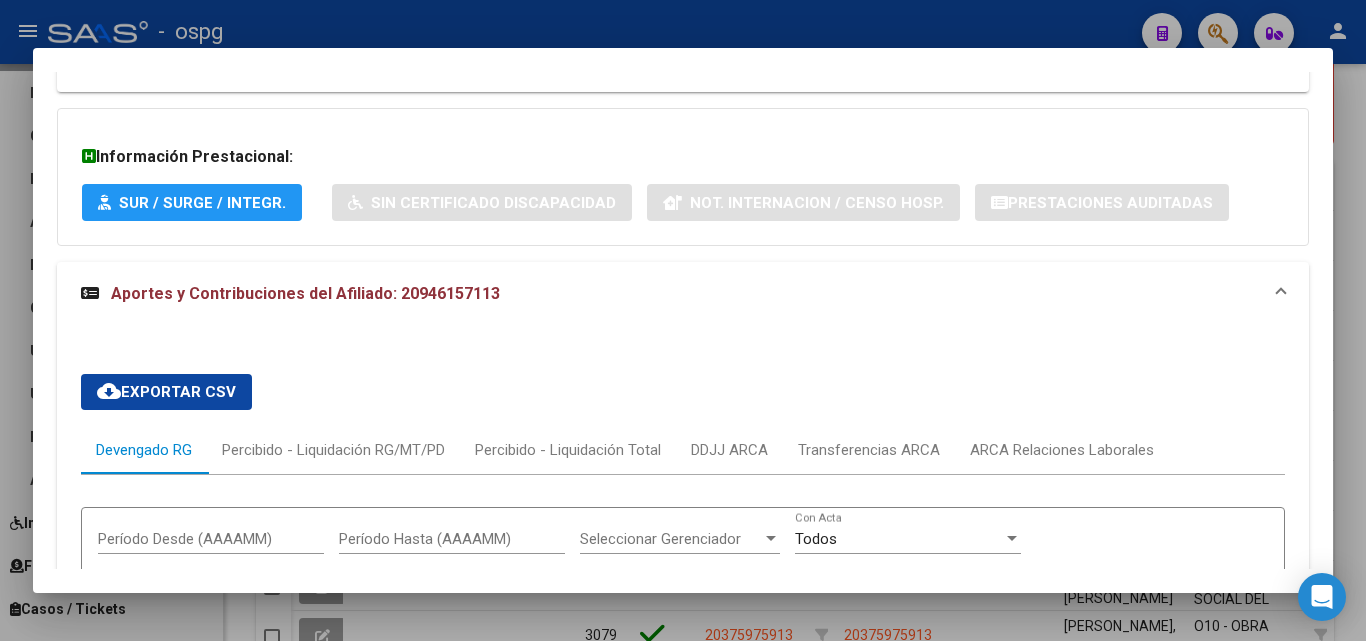 click on "cloud_download  Exportar CSV  Devengado RG Percibido - Liquidación RG/MT/PD Percibido - Liquidación Total DDJJ ARCA Transferencias ARCA ARCA Relaciones Laborales Período Desde (AAAAMM) Período Hasta (AAAAMM) Seleccionar Gerenciador Seleccionar Gerenciador Todos  Con Acta search  Buscar Registros  delete  Borrar Filtros  Período CUIT Deuda | Acta Fisca. | Deuda Bruta x ARCA Dif DDJJ y Trf. DJ Total Tot. Trf. Bruto | Deuda Aporte DJ Aporte Total Transferido Aporte | Deuda Contr. DJ Contr. Total Trf Contr. | Intereses Contr. Intereses Aporte | Contr. Empresa Contr. Int. Empresa Aporte Int. Empresa | DJ Aporte Total DJ Aporte DJ Aporte Adicional DJ Aporte Adherentes | DJ Contr. Total DJ Contr. DJ Contr. Adicional | REMOSIMP c/Tope REMOSIMP (rem4) REMCONT (rem8) REM5 Corresponde Aportes Corresponde Contr. NOGRPFAM SECOBLIG FECPRESENT DJ Contribución CUIT Periodo DJ Aporte CUIT Periodo | Porcentaje Contr. Porcentaje Aporte | DDJJ ID | | | | | | | | | | | | | 202503 30635542434 $ 0,00 | 2018 02 a 2025 03 | |" at bounding box center [683, 839] 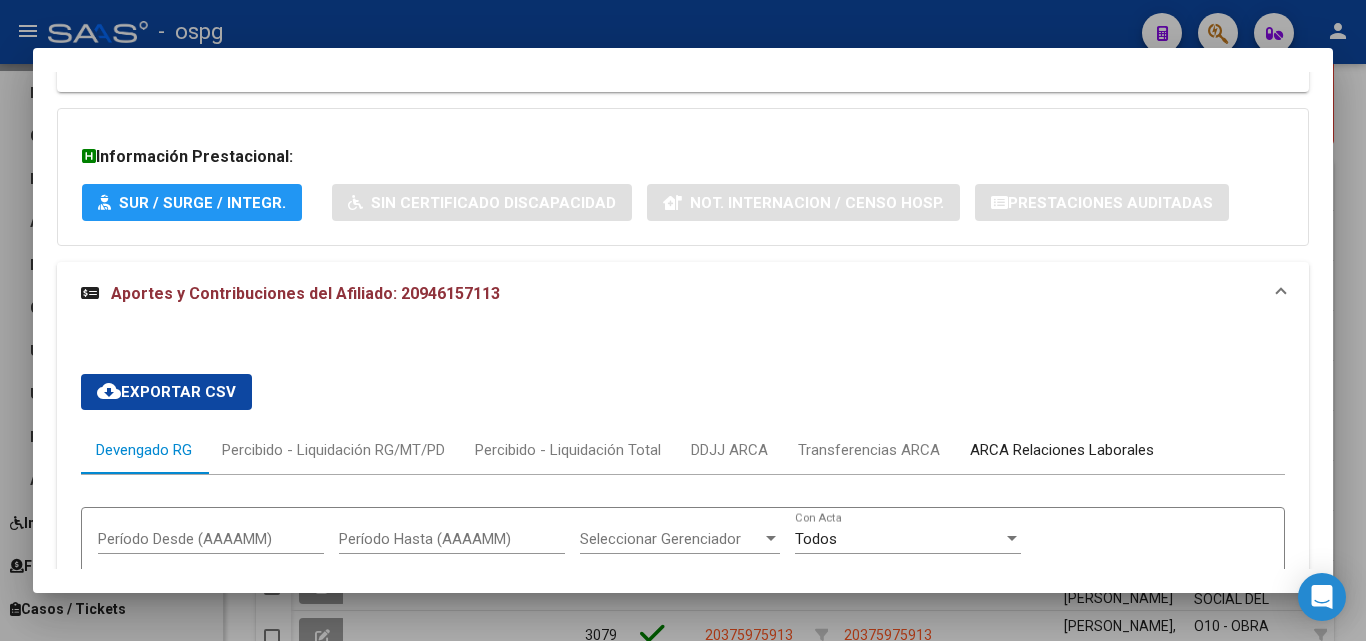 click on "ARCA Relaciones Laborales" at bounding box center [1062, 450] 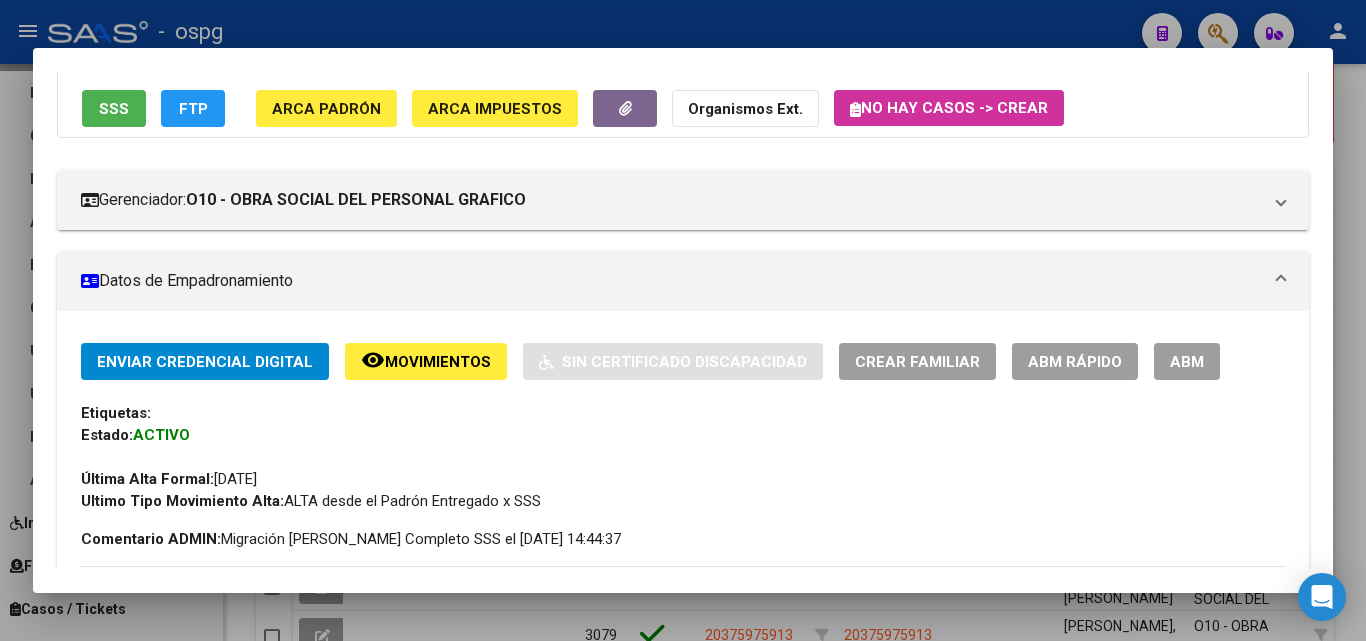 scroll, scrollTop: 0, scrollLeft: 0, axis: both 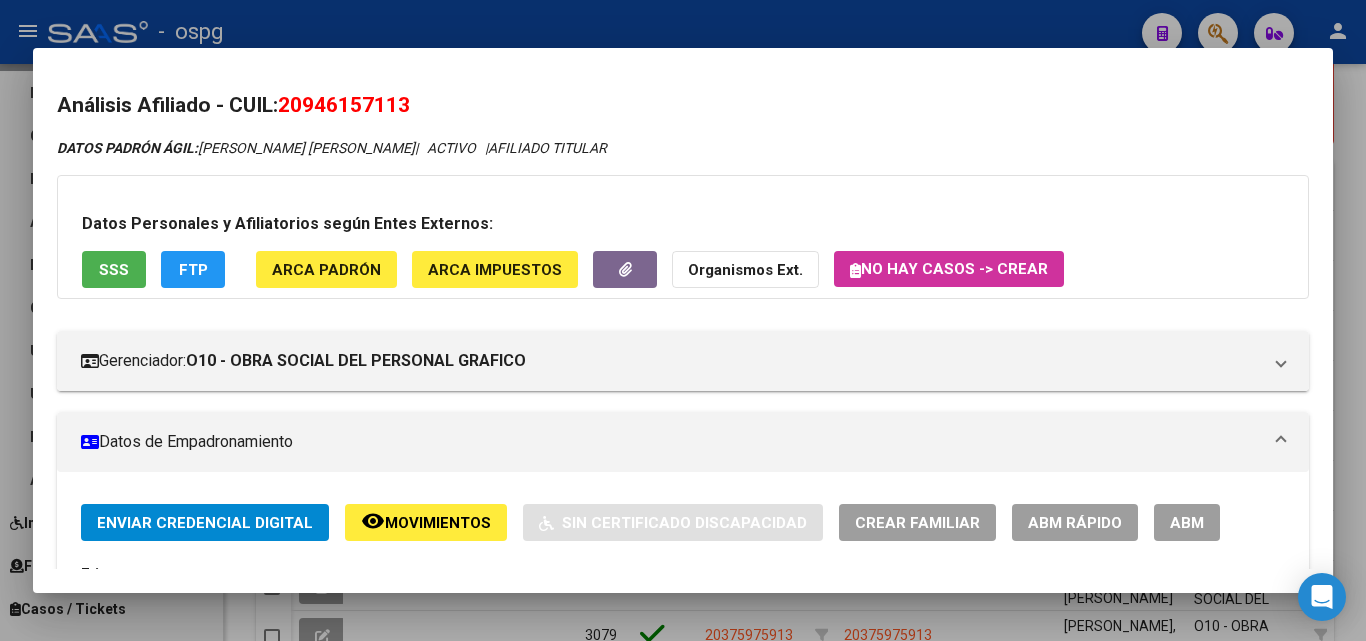 drag, startPoint x: 286, startPoint y: 99, endPoint x: 398, endPoint y: 110, distance: 112.53888 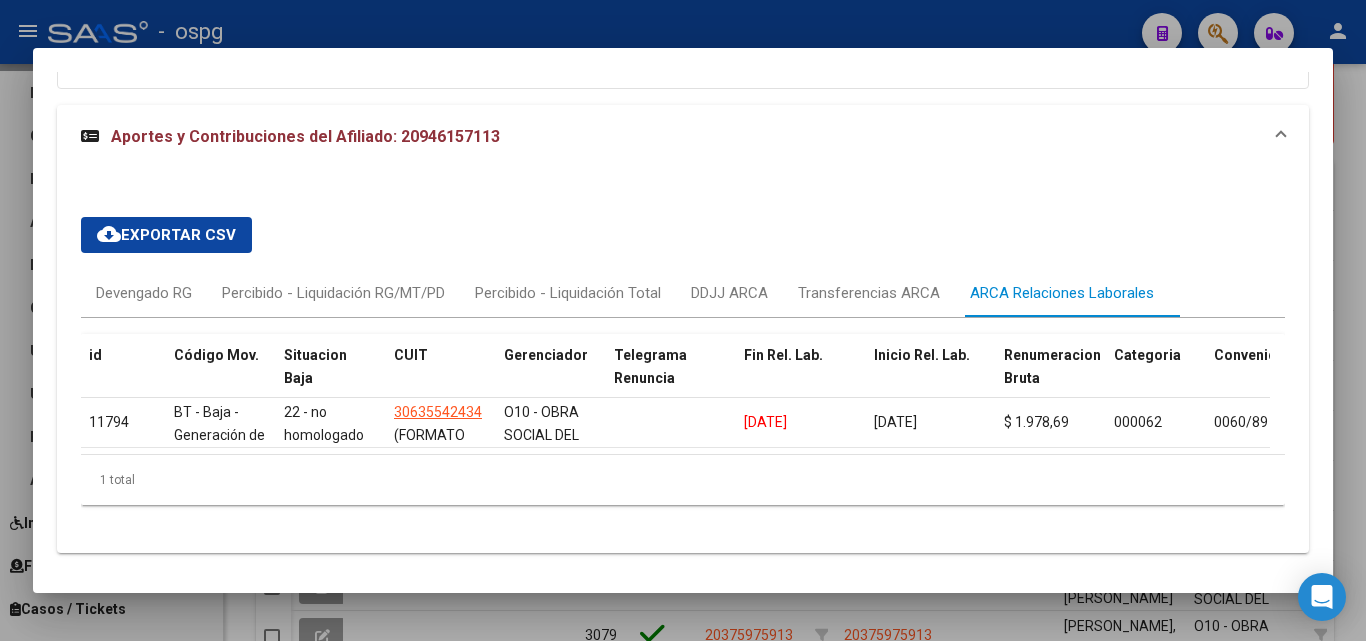 scroll, scrollTop: 1761, scrollLeft: 0, axis: vertical 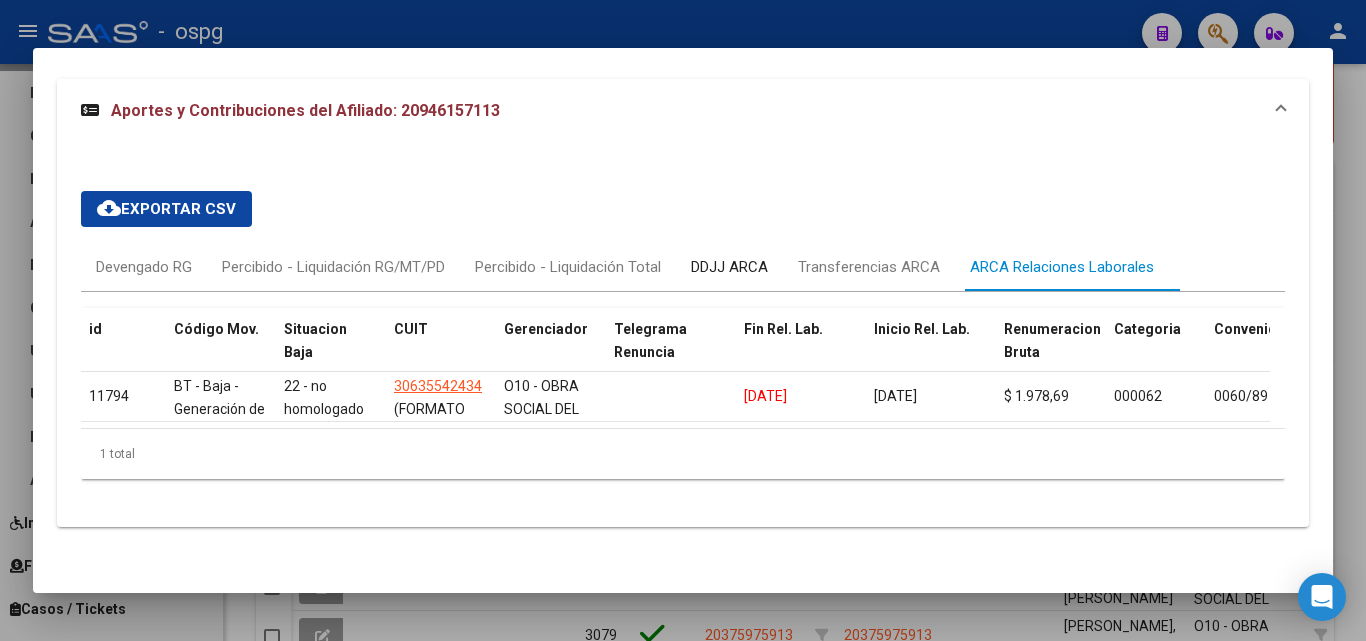 click on "DDJJ ARCA" at bounding box center [729, 267] 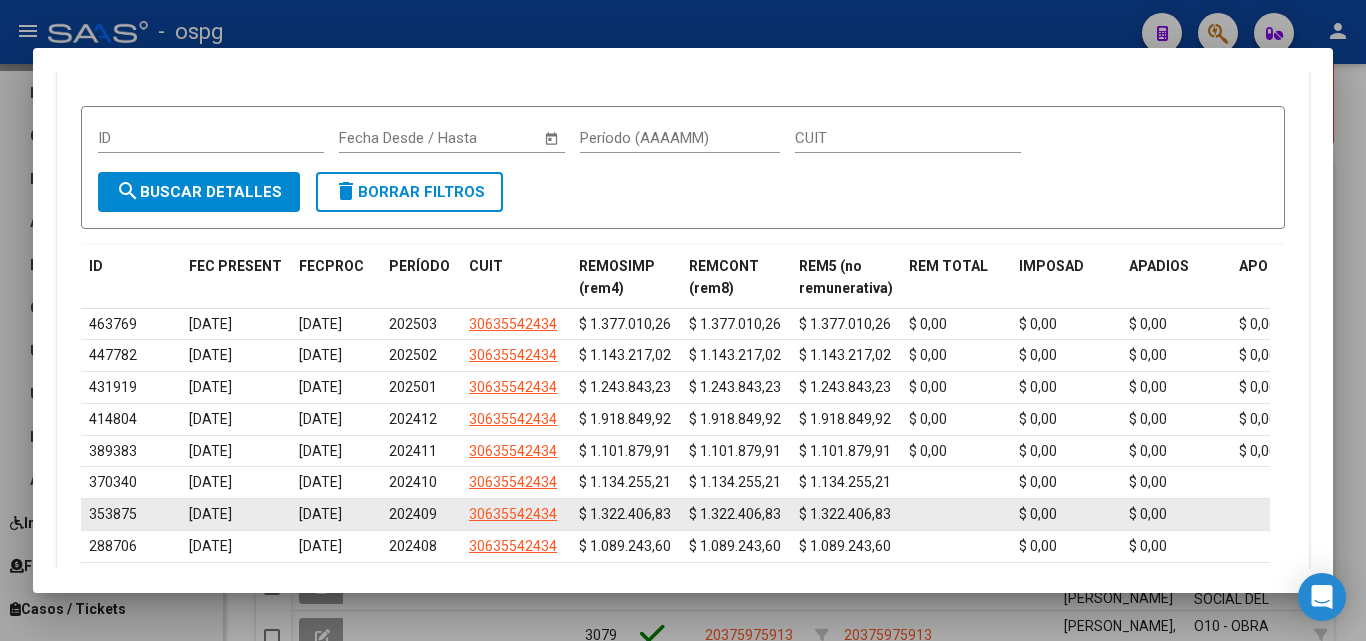 scroll, scrollTop: 2061, scrollLeft: 0, axis: vertical 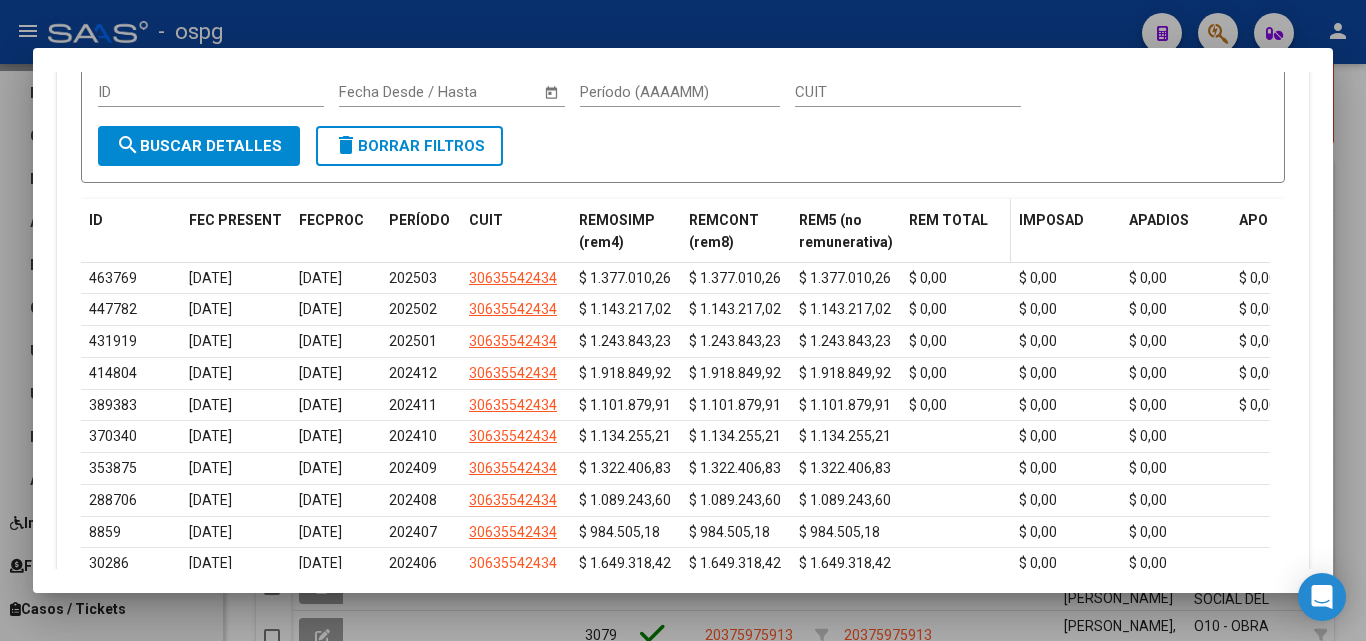 drag, startPoint x: 402, startPoint y: 282, endPoint x: 928, endPoint y: 256, distance: 526.6422 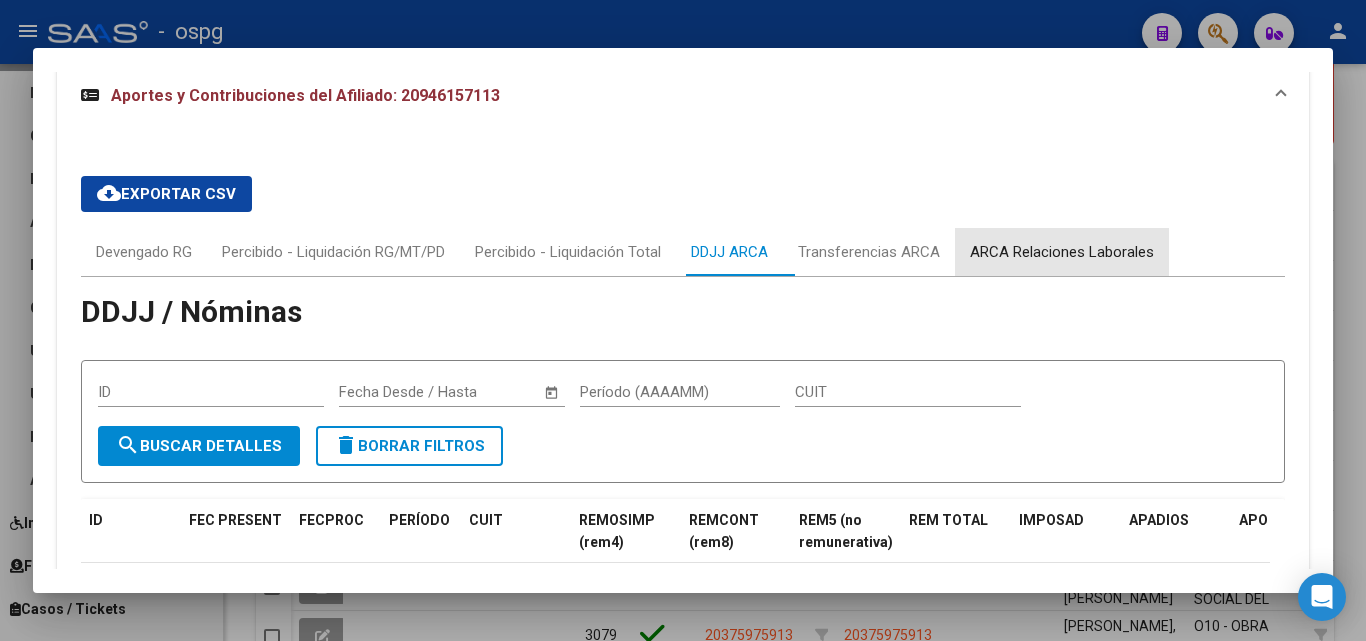 click on "ARCA Relaciones Laborales" at bounding box center (1062, 252) 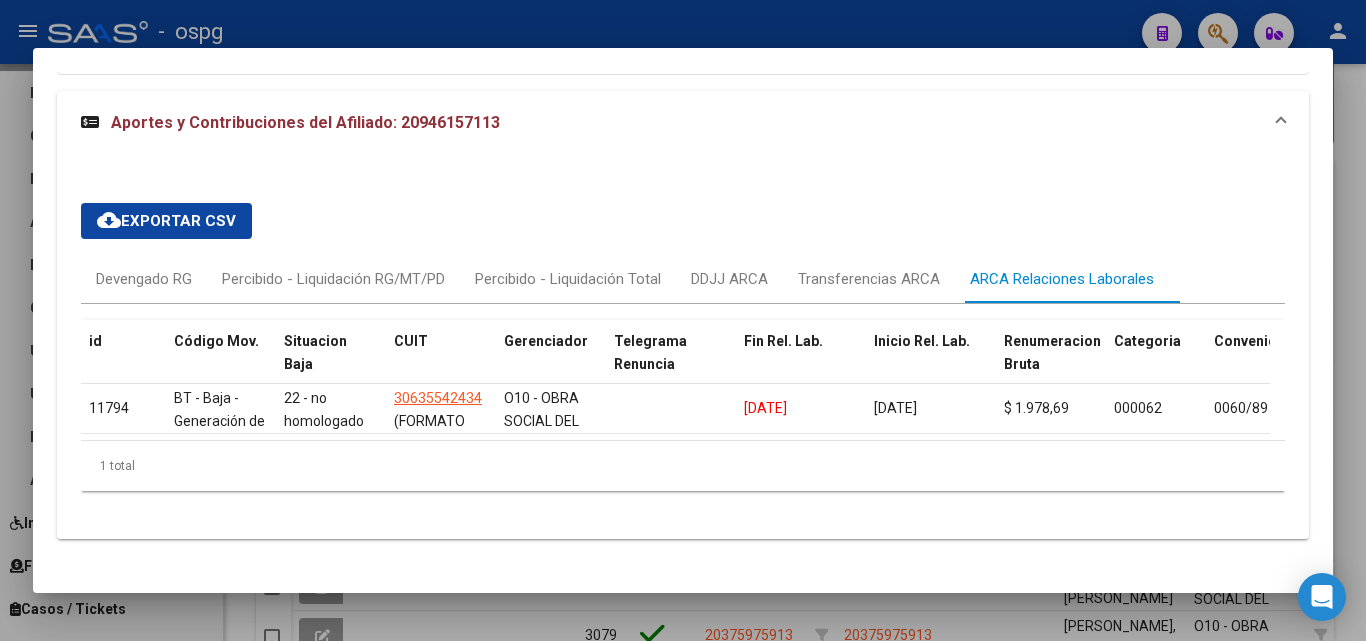 scroll, scrollTop: 1761, scrollLeft: 0, axis: vertical 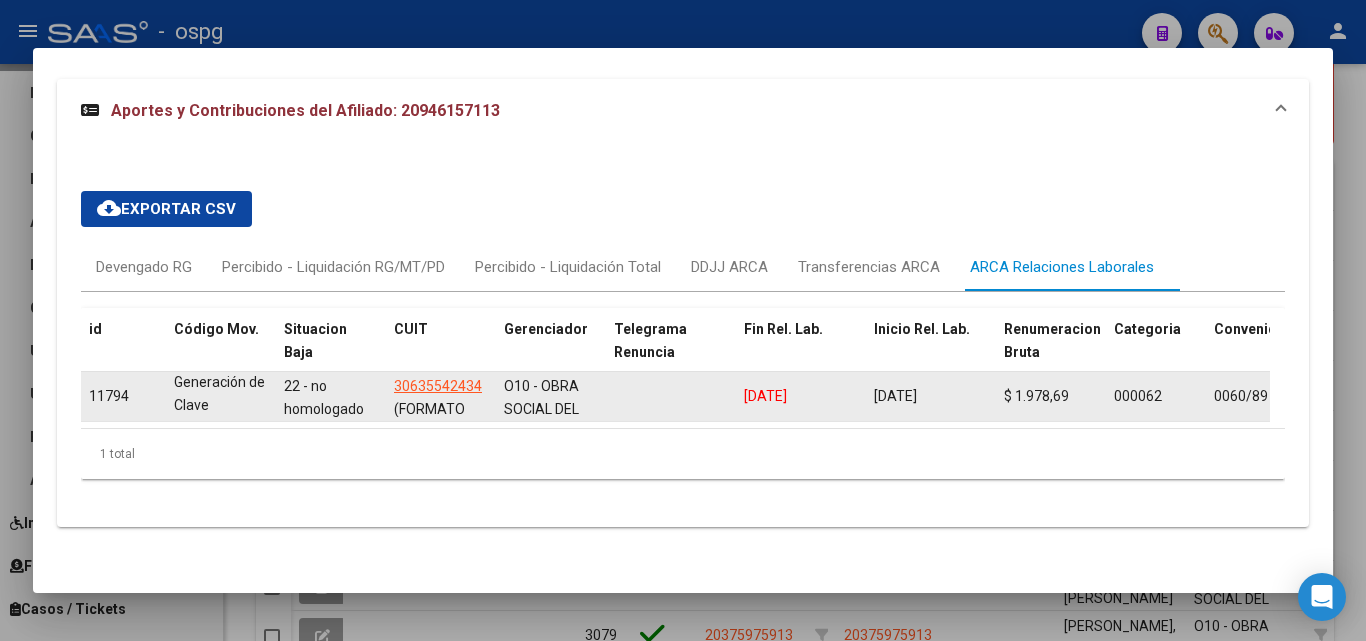 drag, startPoint x: 180, startPoint y: 376, endPoint x: 268, endPoint y: 395, distance: 90.02777 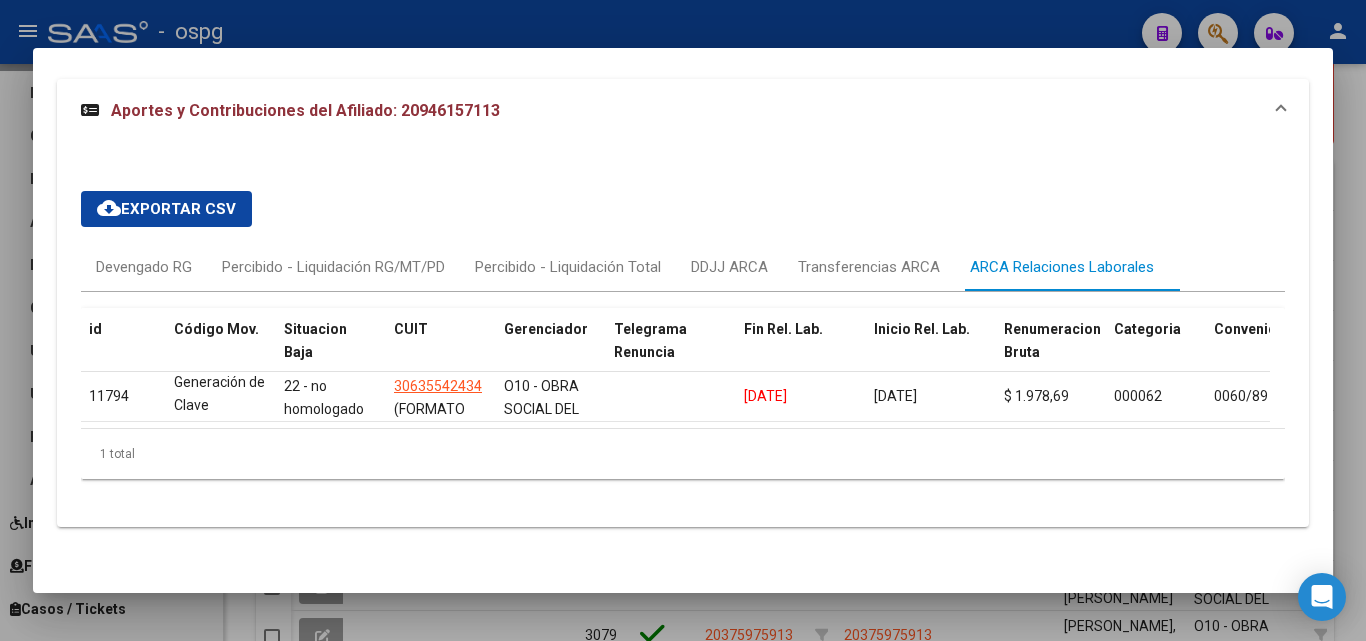 click on "1 total" 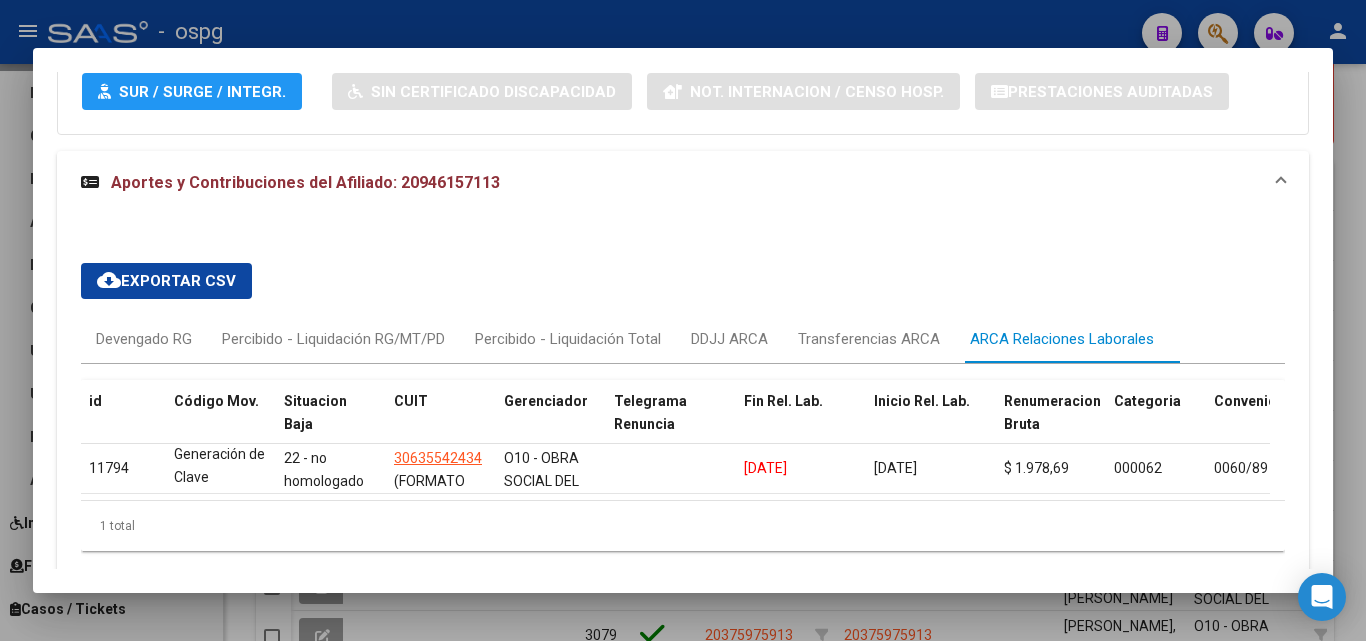 scroll, scrollTop: 1761, scrollLeft: 0, axis: vertical 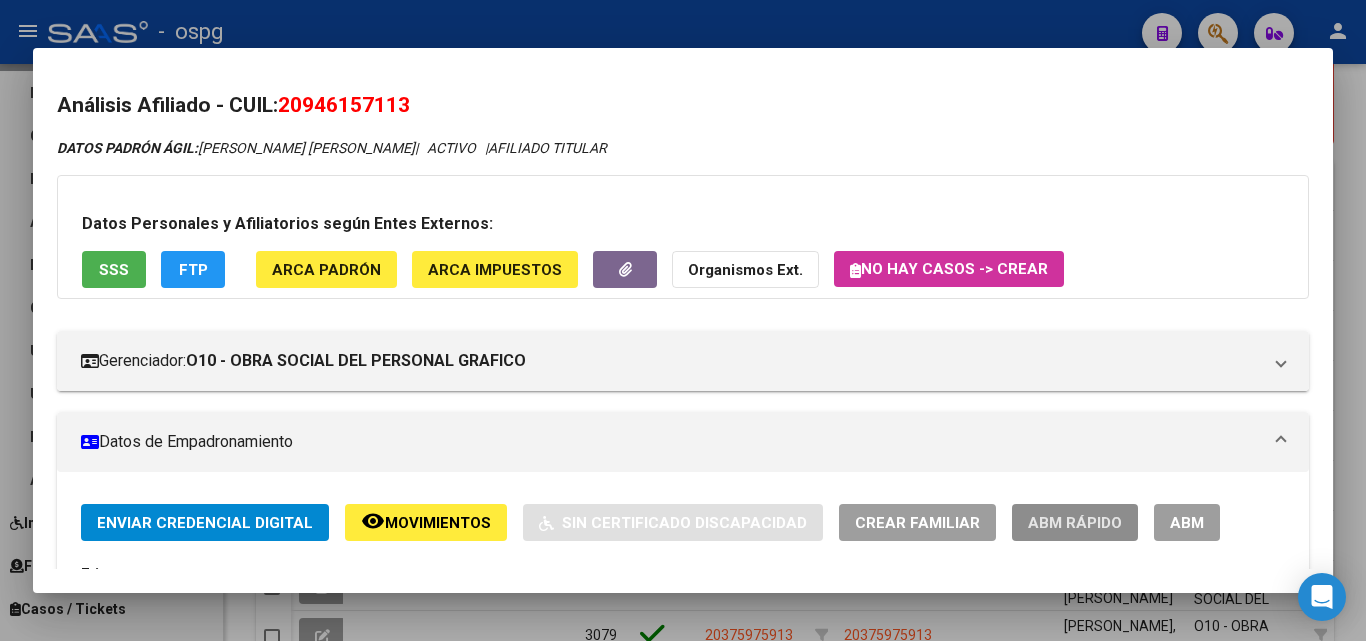 click on "ABM Rápido" 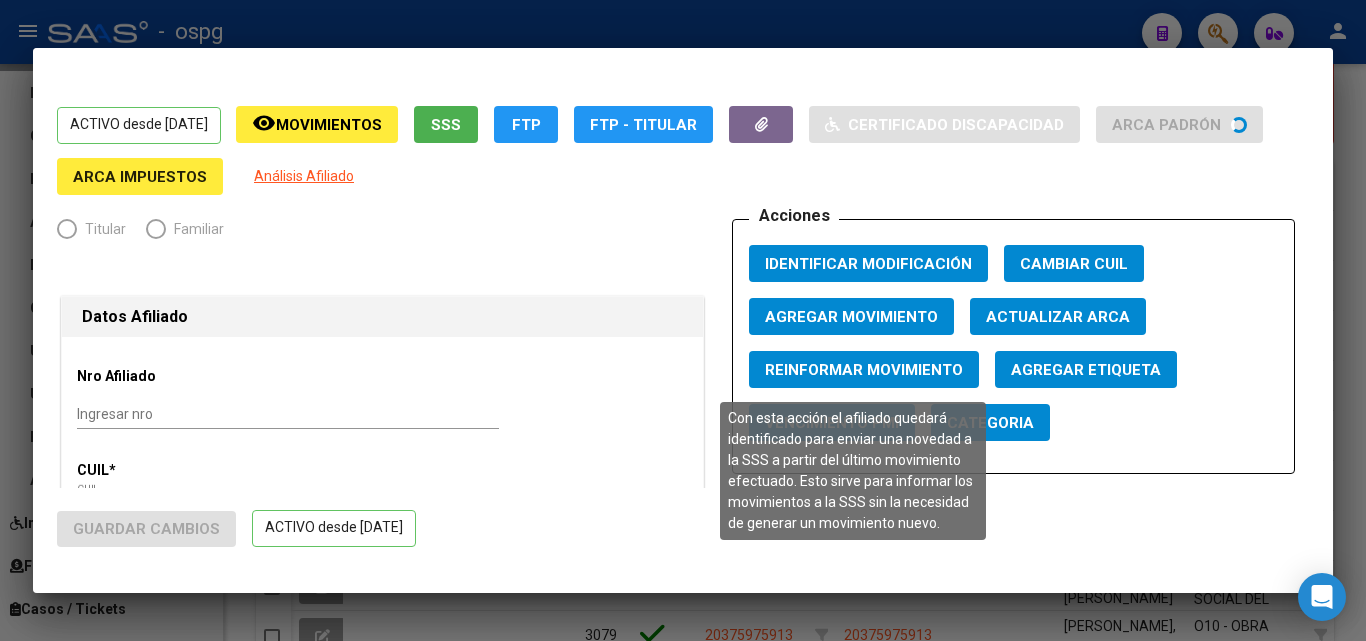 radio on "true" 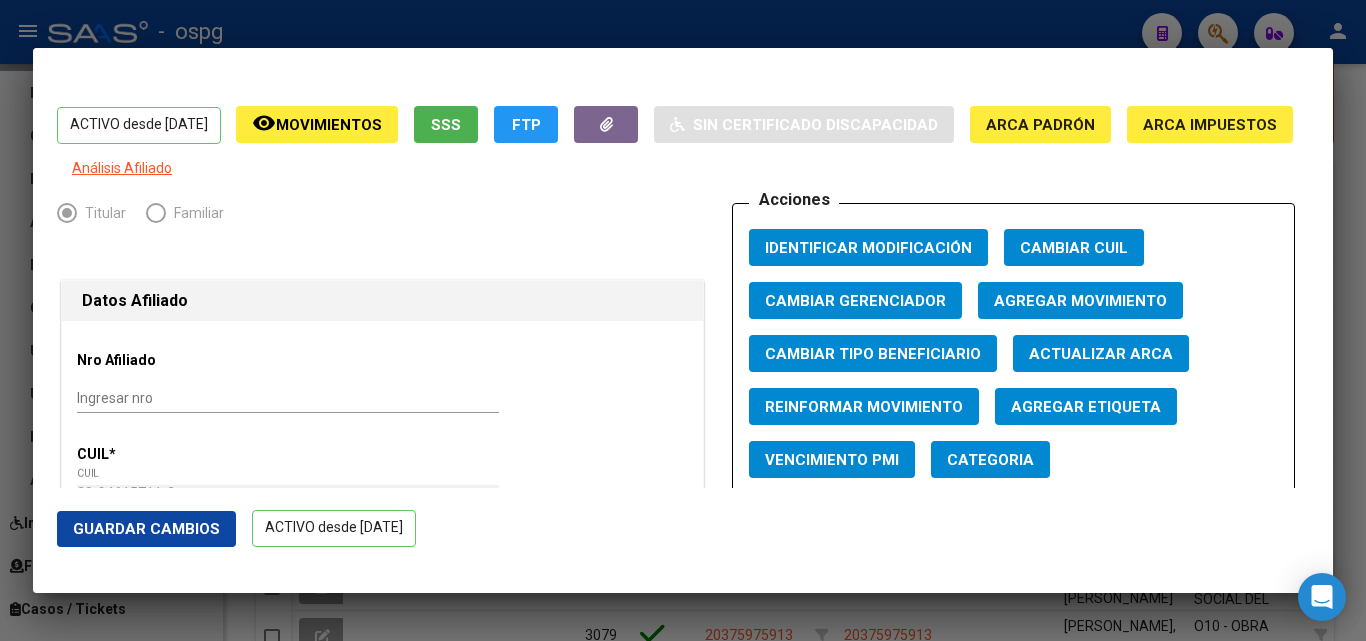 click on "Agregar Movimiento" 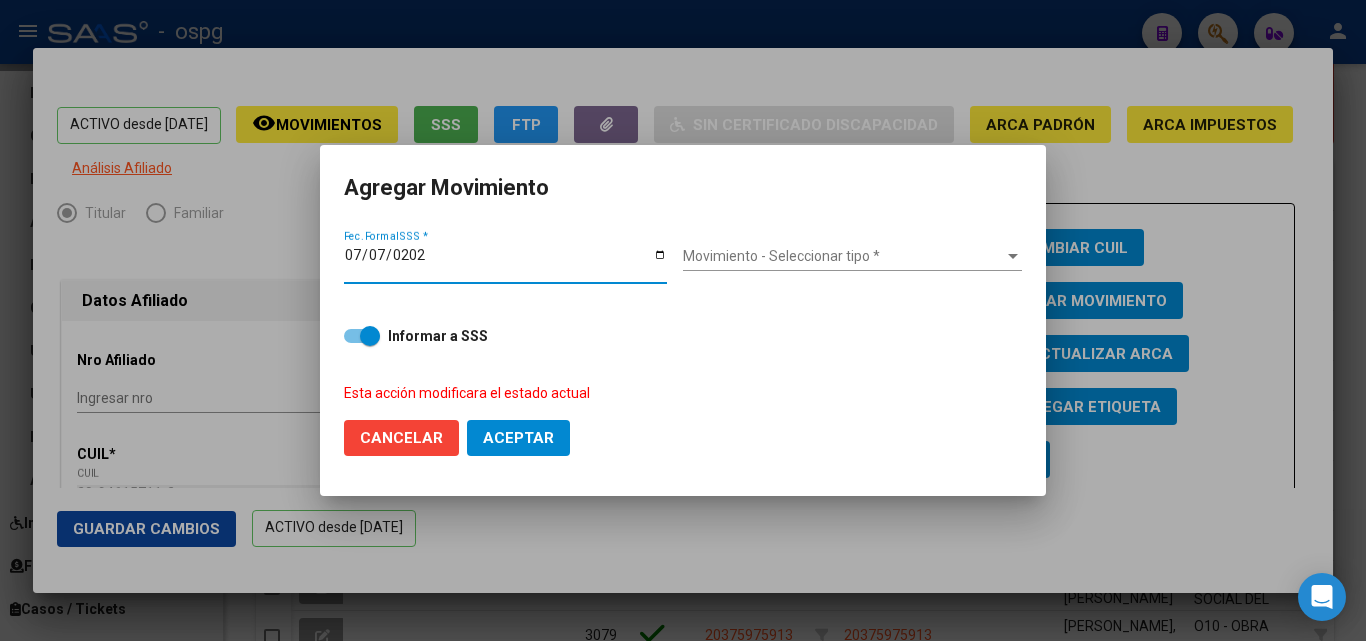 type on "[DATE]" 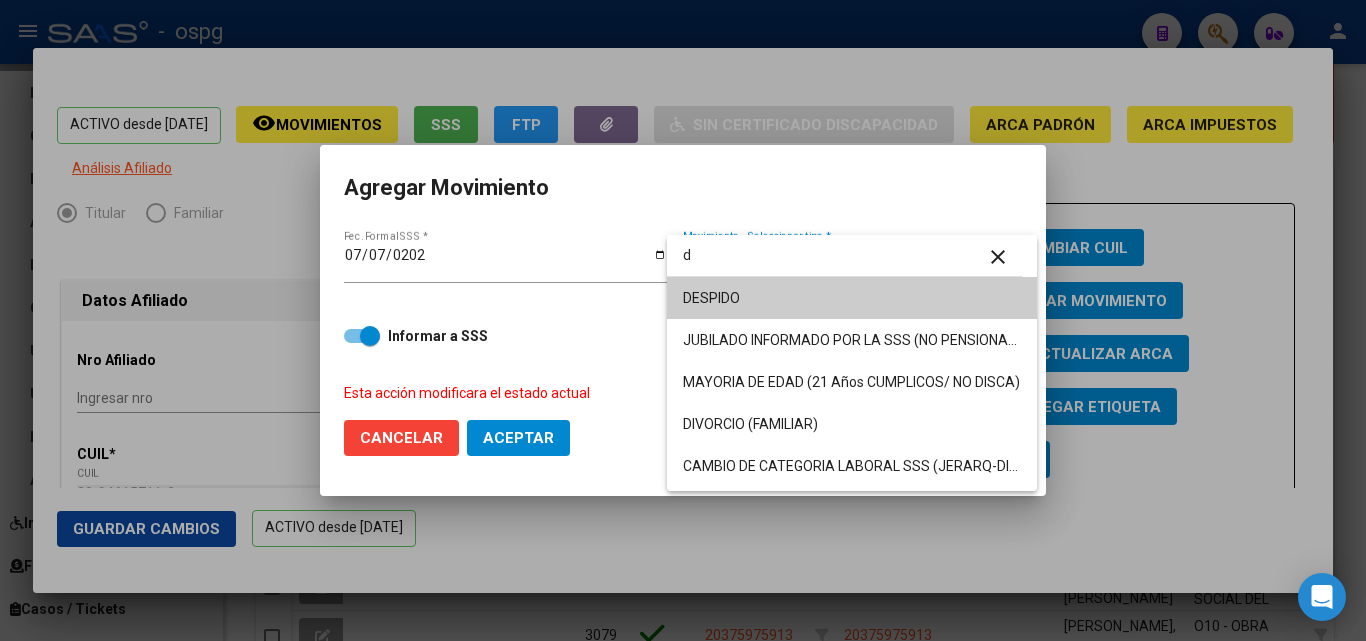 type on "d" 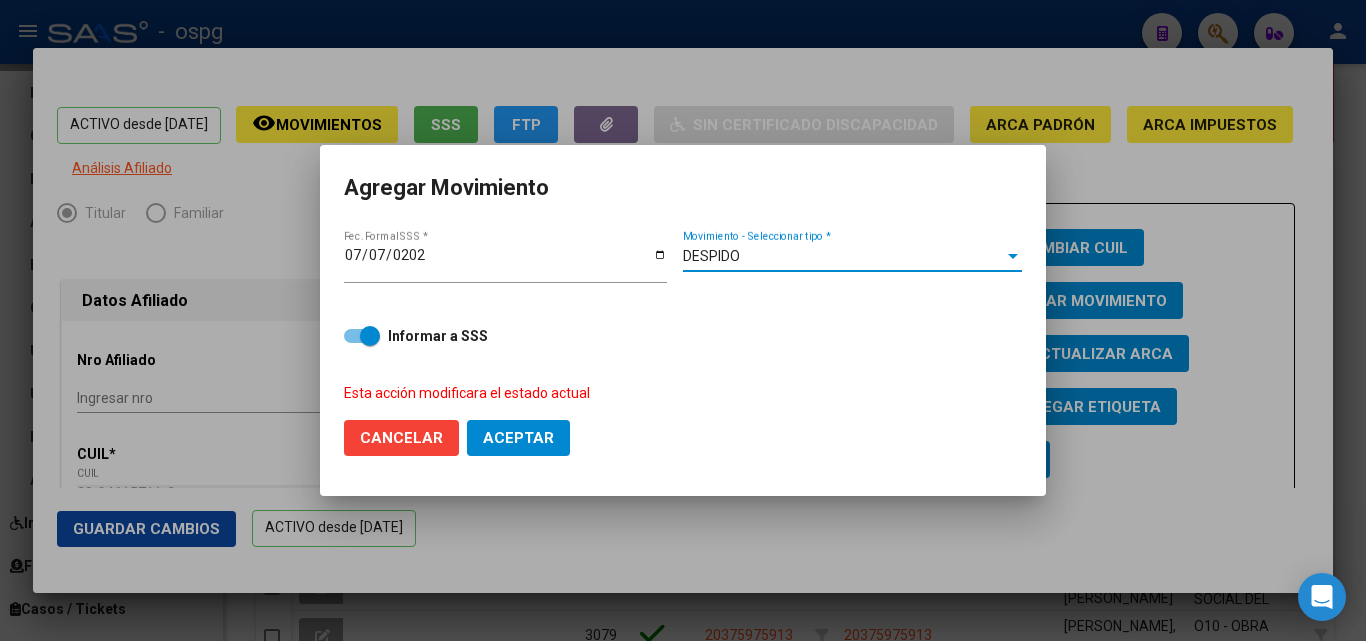 click on "Aceptar" 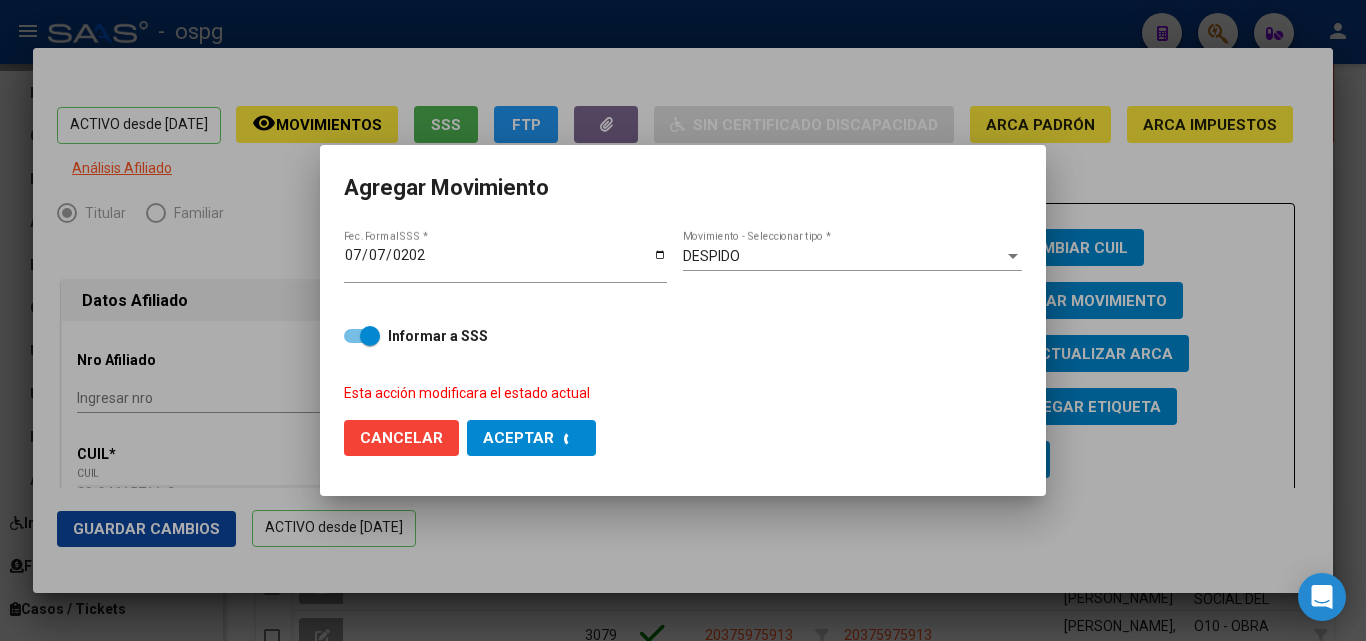 checkbox on "false" 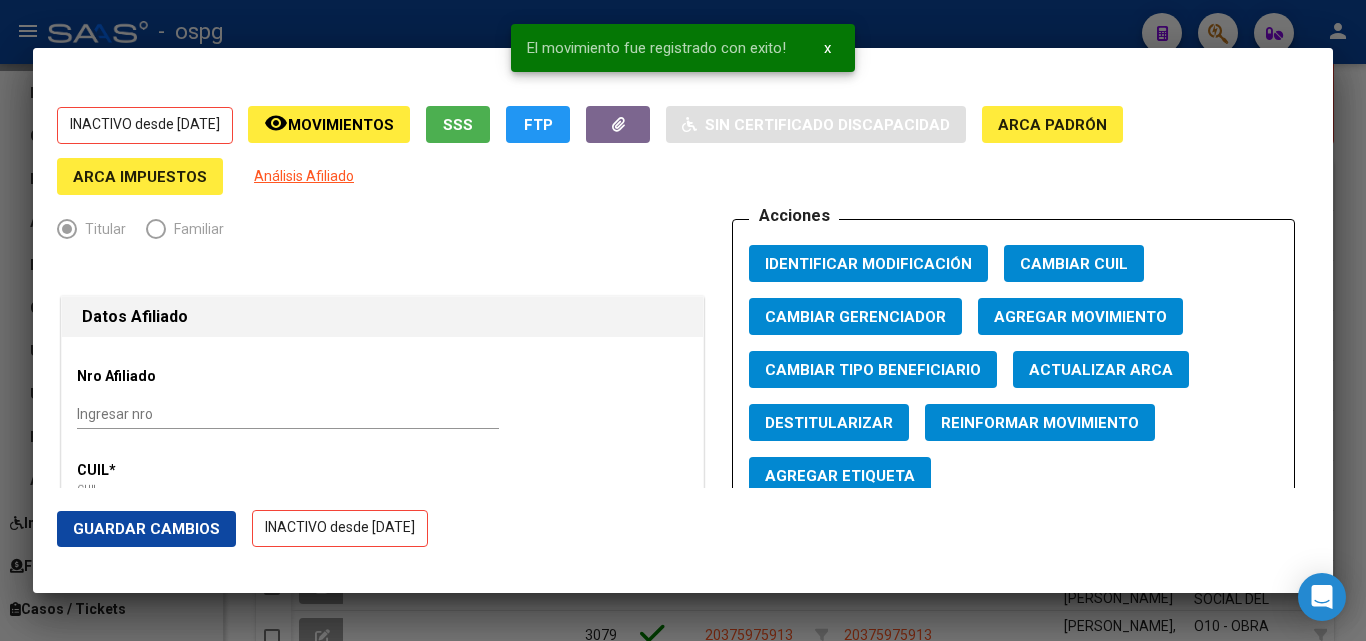 click at bounding box center (683, 320) 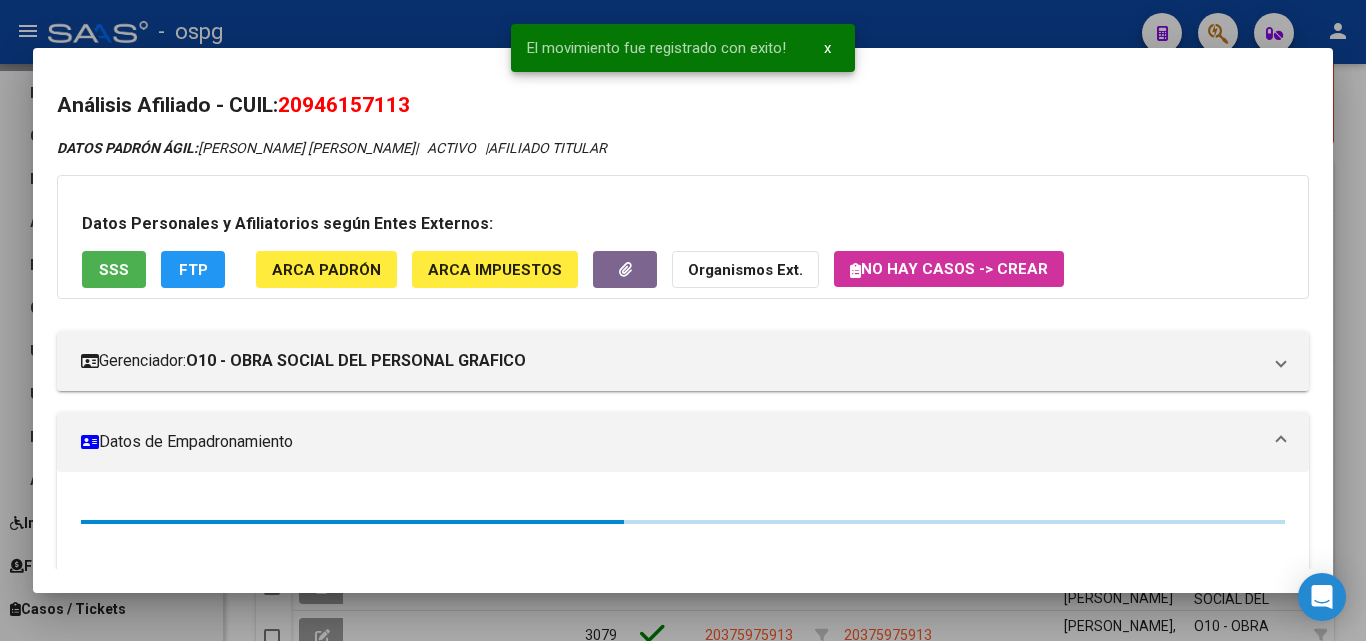 click at bounding box center [683, 320] 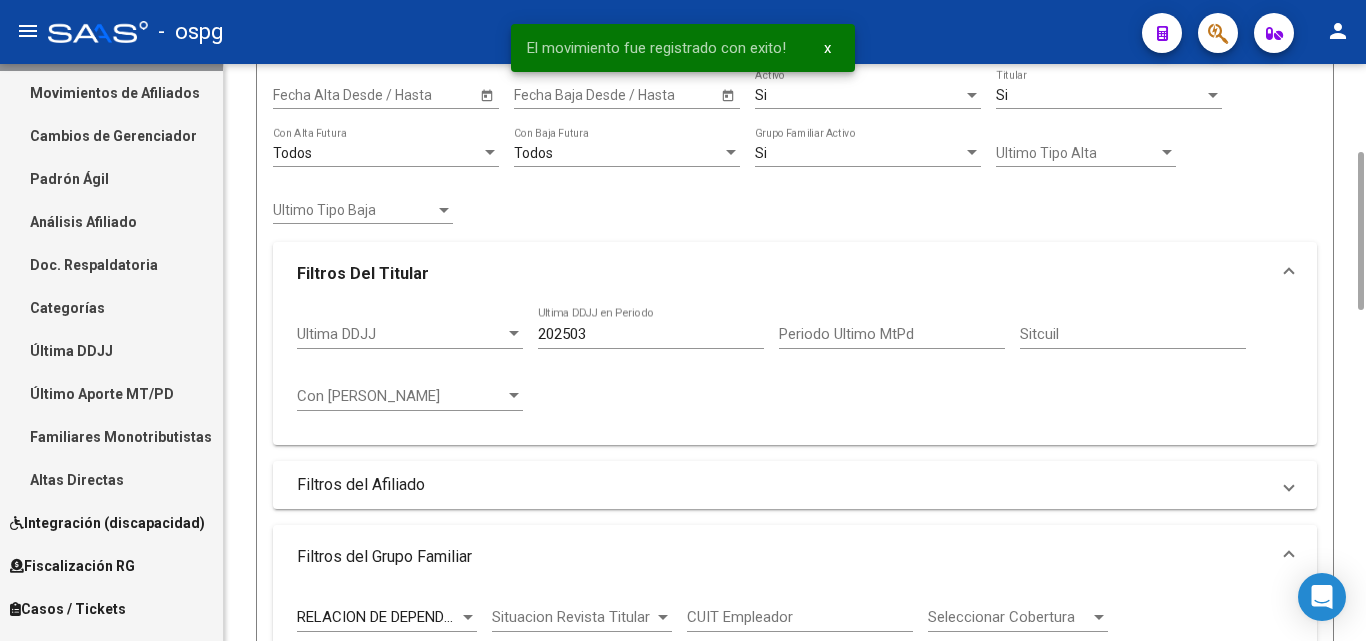 scroll, scrollTop: 923, scrollLeft: 0, axis: vertical 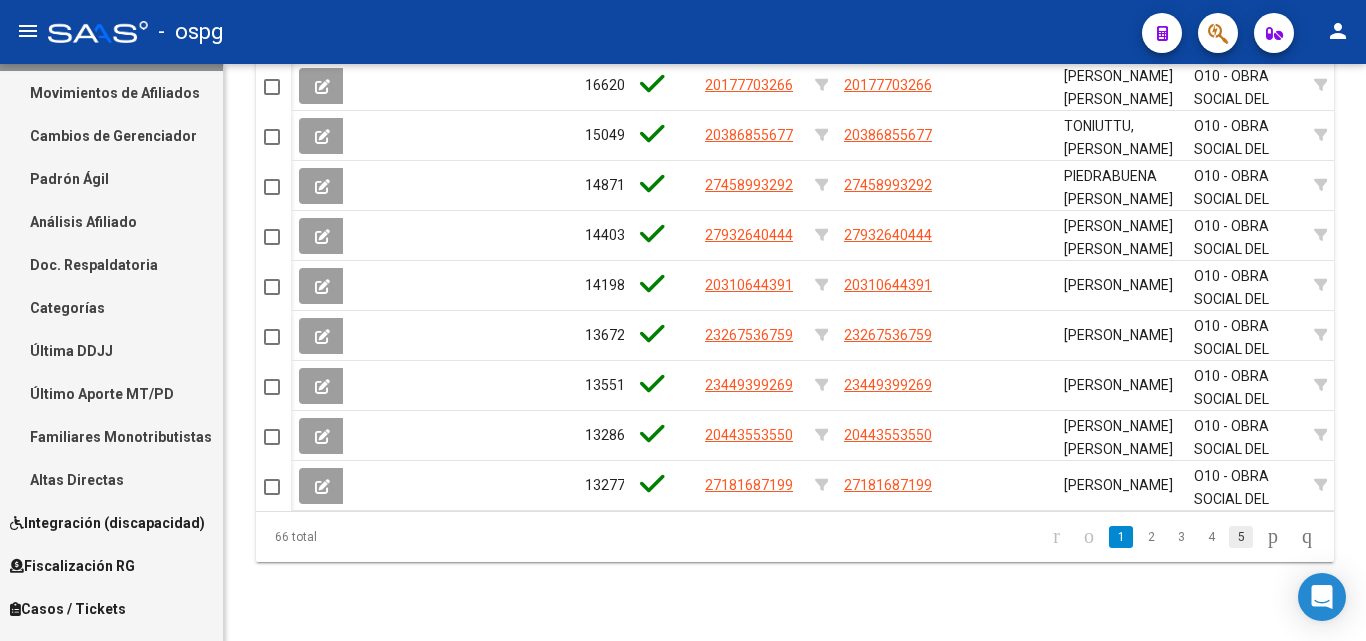 click on "5" 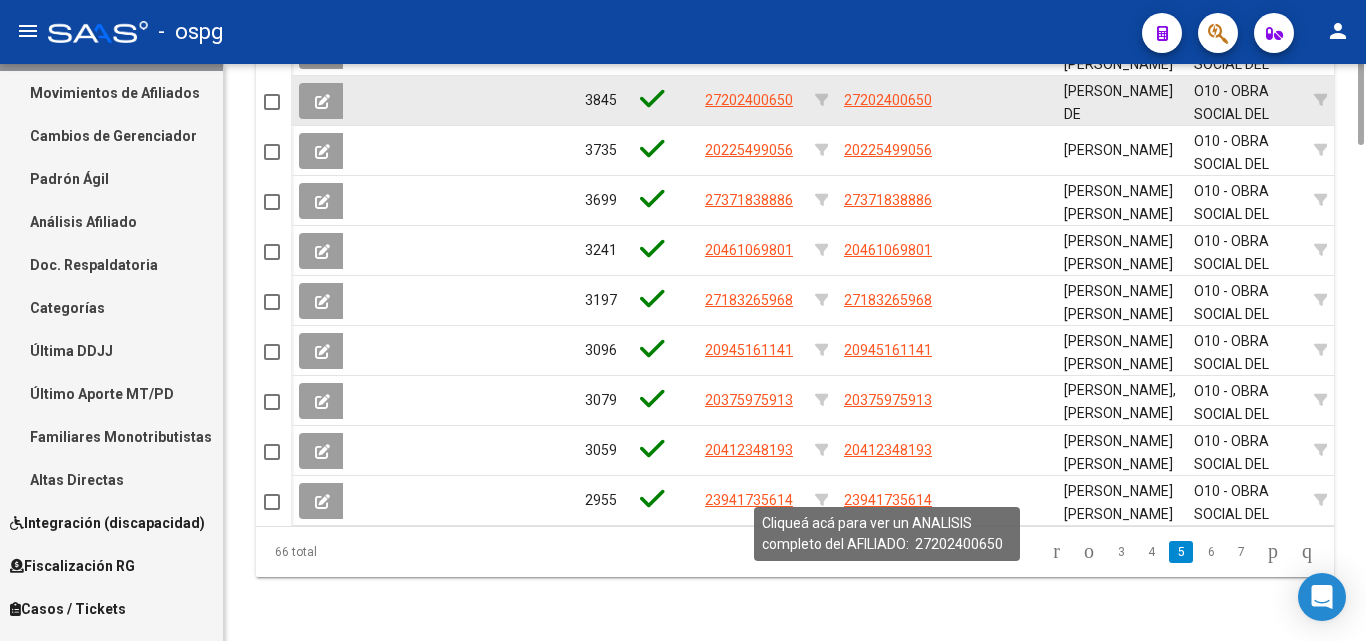 scroll, scrollTop: 1123, scrollLeft: 0, axis: vertical 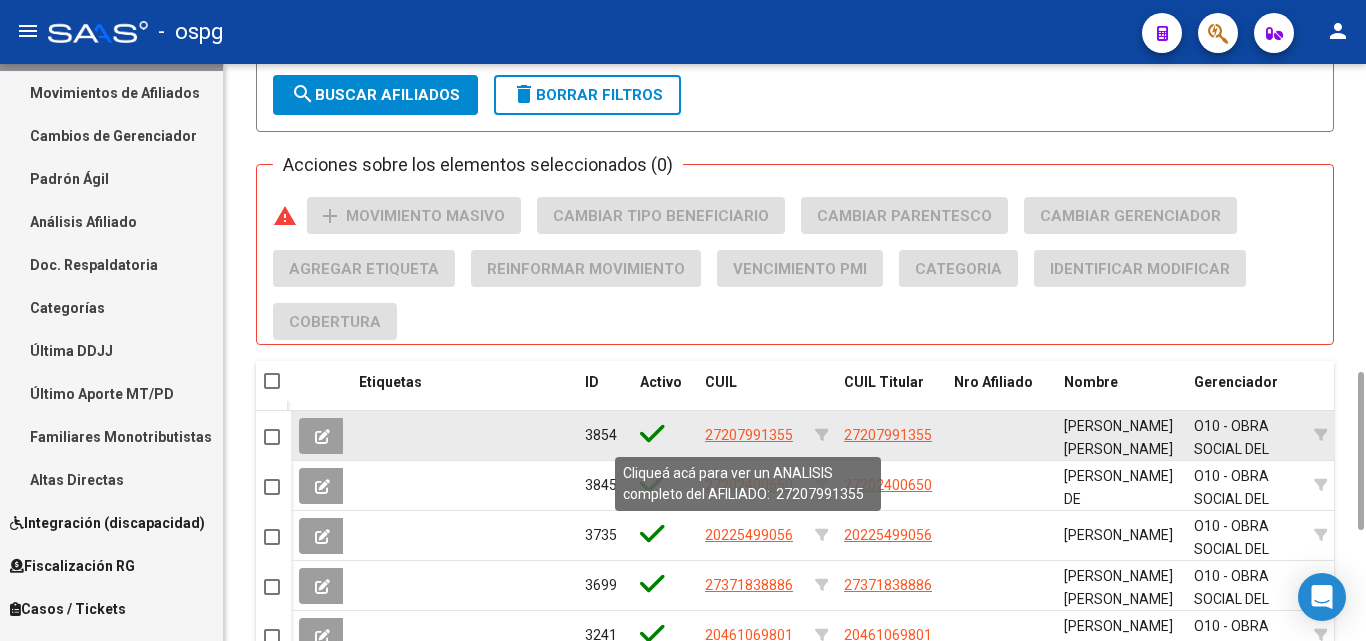 click on "27207991355" 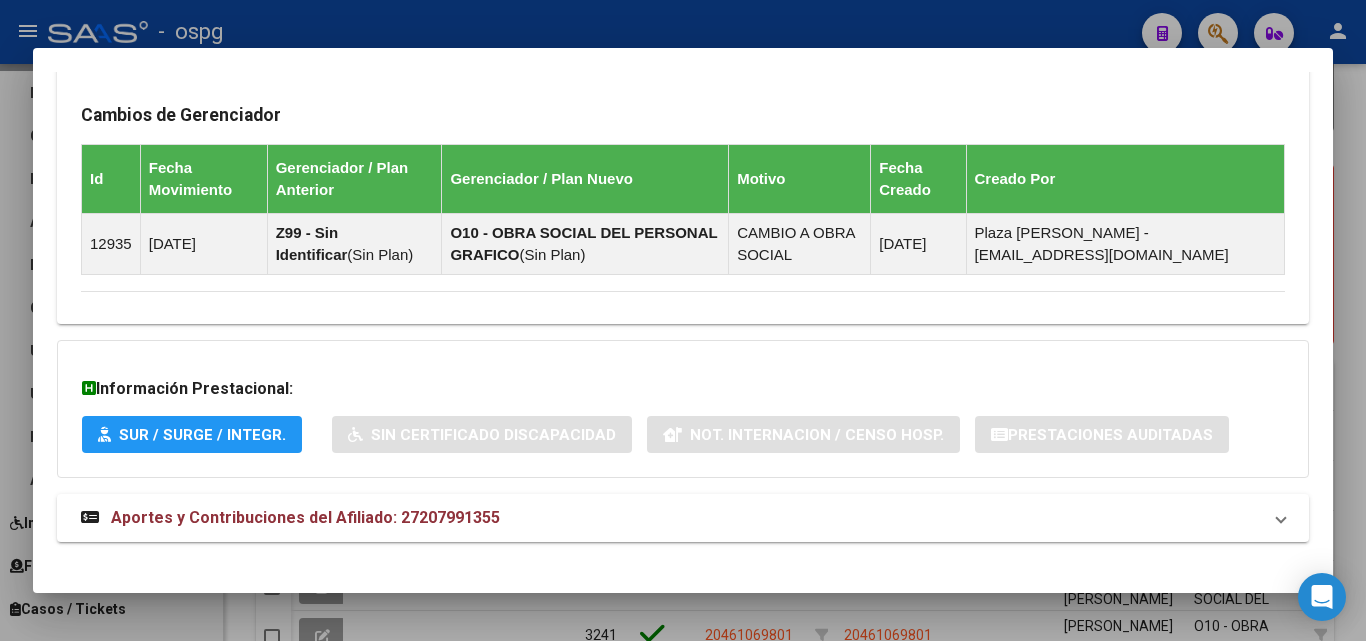 scroll, scrollTop: 1181, scrollLeft: 0, axis: vertical 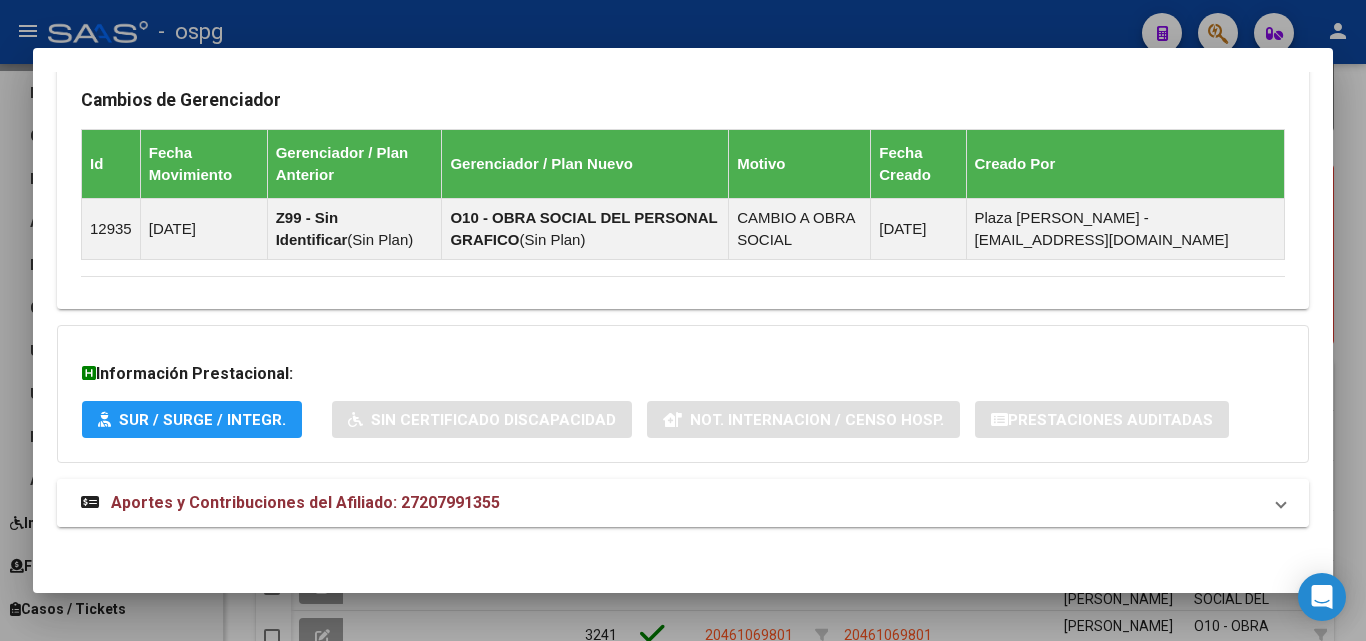 click on "Aportes y Contribuciones del Afiliado: 27207991355" at bounding box center [671, 503] 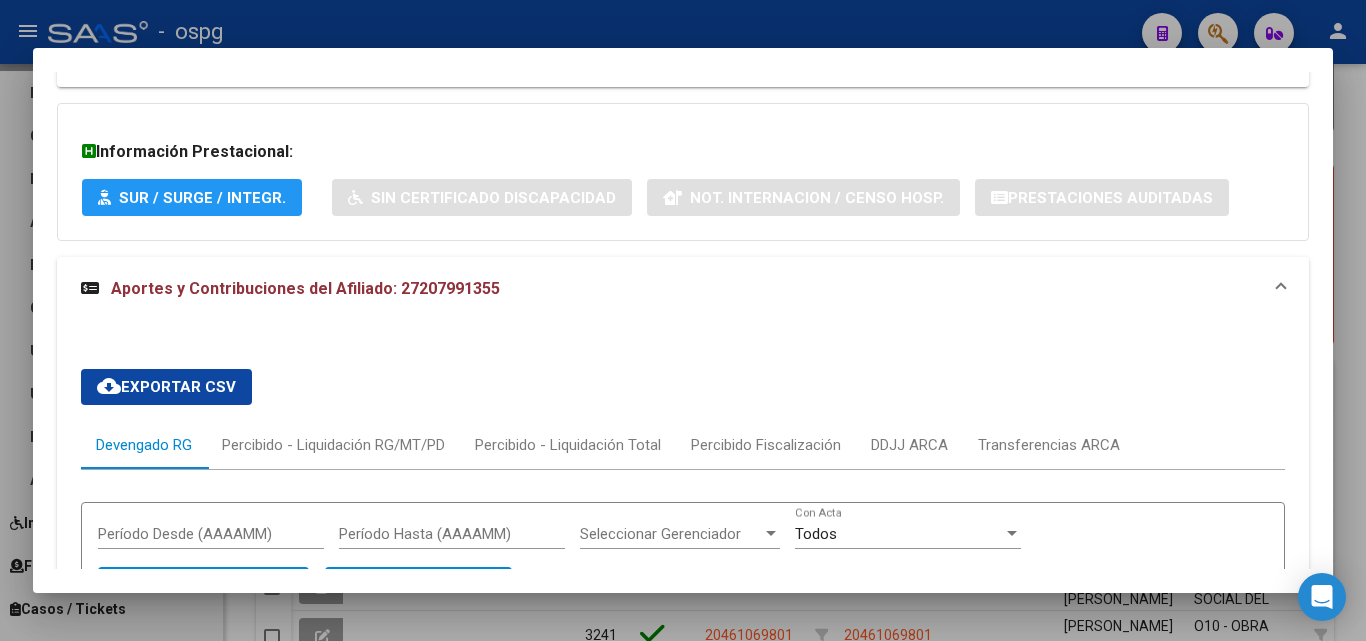 scroll, scrollTop: 1498, scrollLeft: 0, axis: vertical 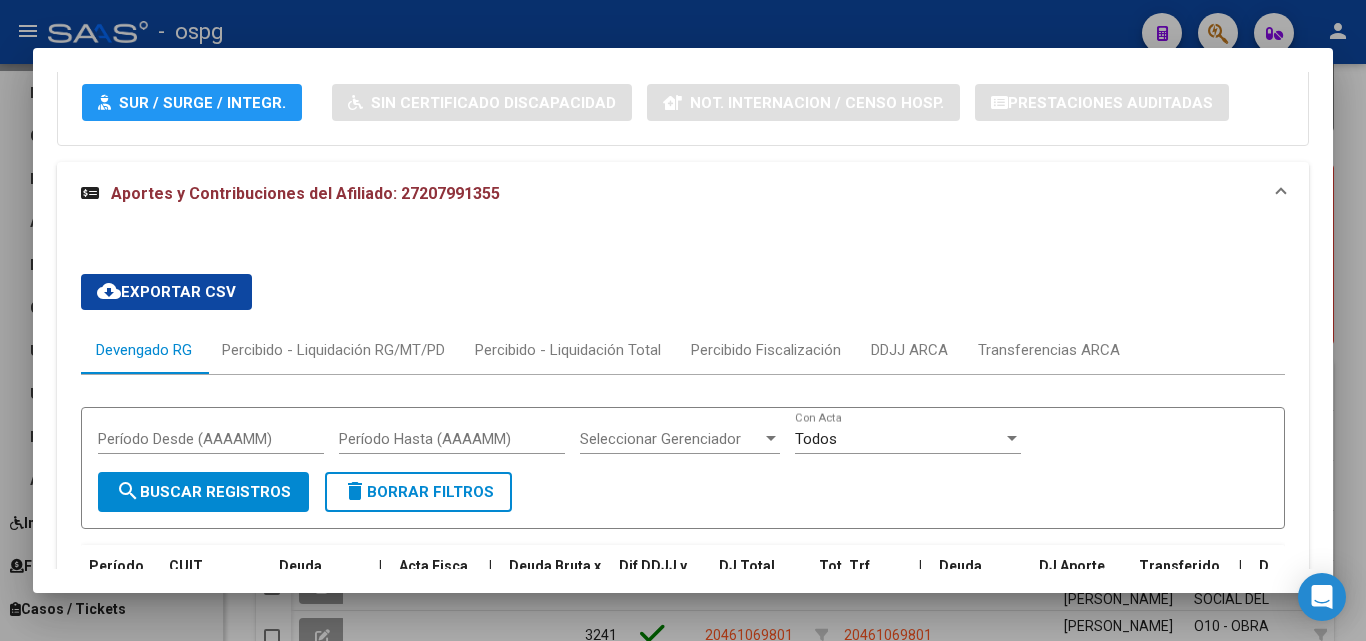 click at bounding box center (683, 320) 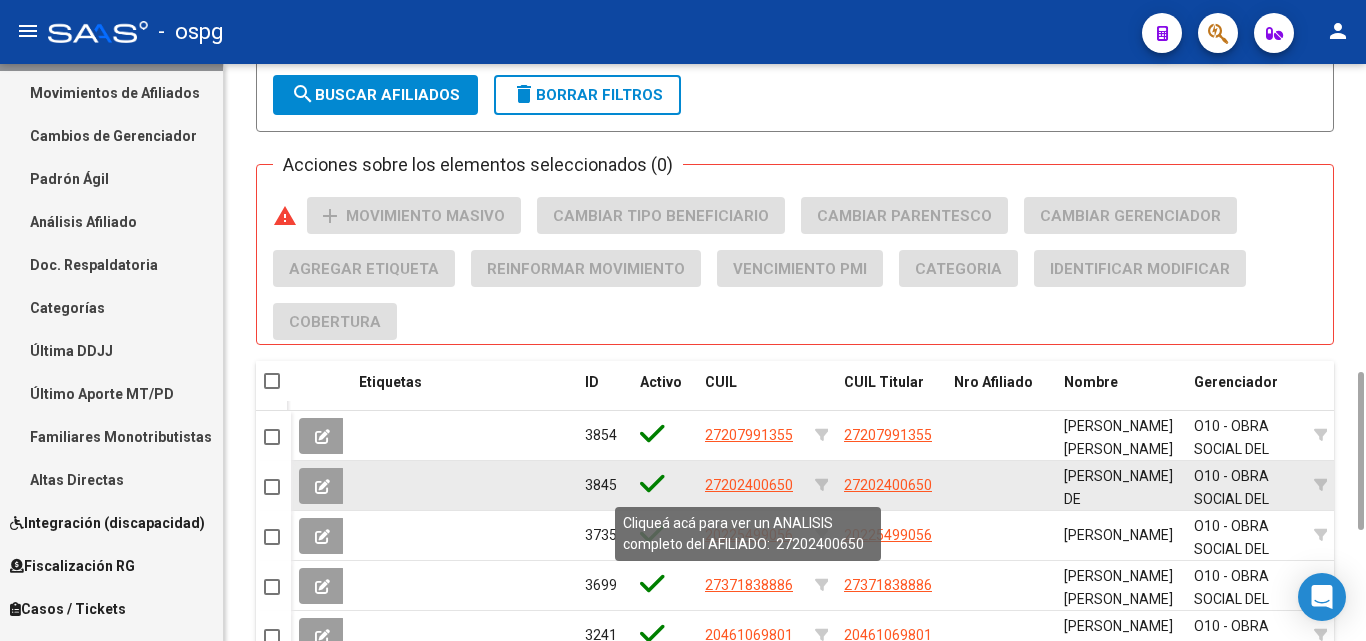 click on "27202400650" 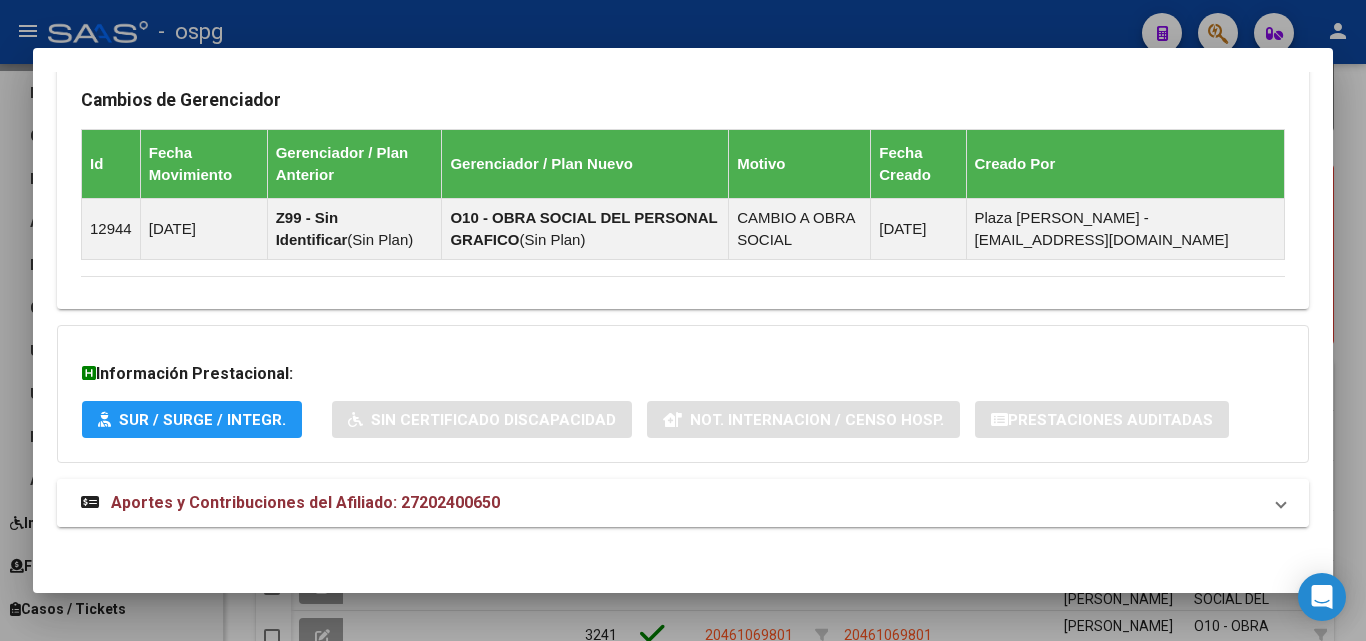 click on "Aportes y Contribuciones del Afiliado: 27202400650" at bounding box center [683, 503] 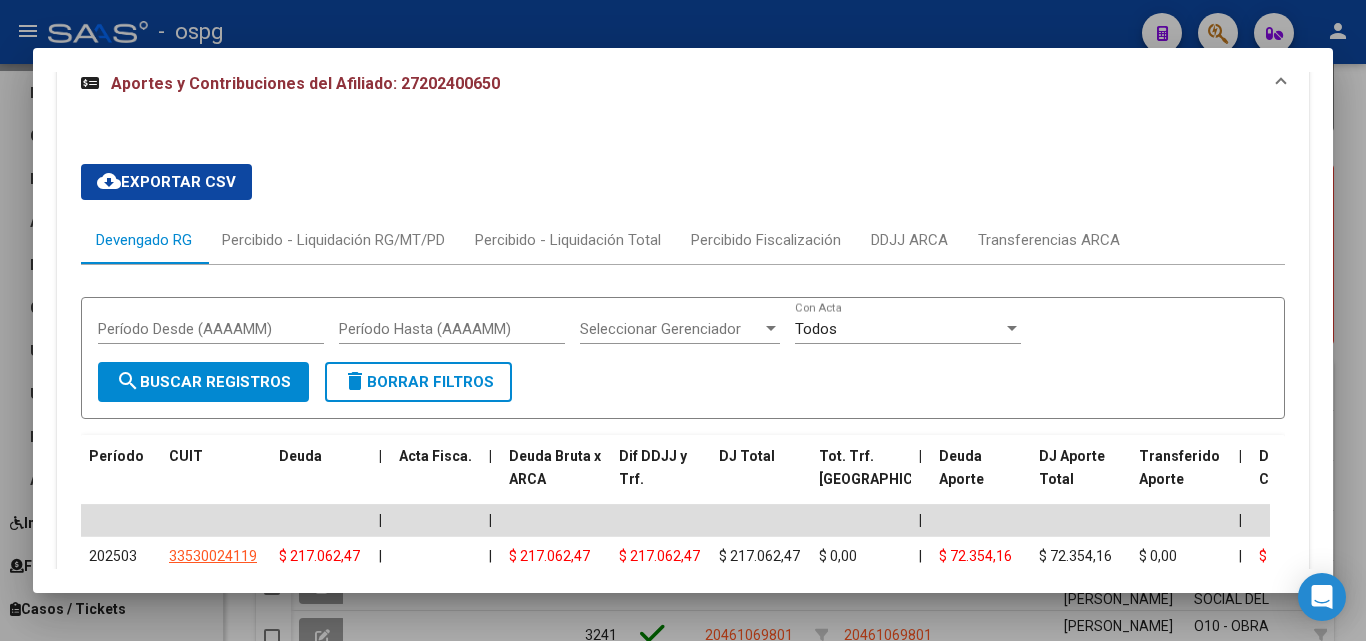 scroll, scrollTop: 1658, scrollLeft: 0, axis: vertical 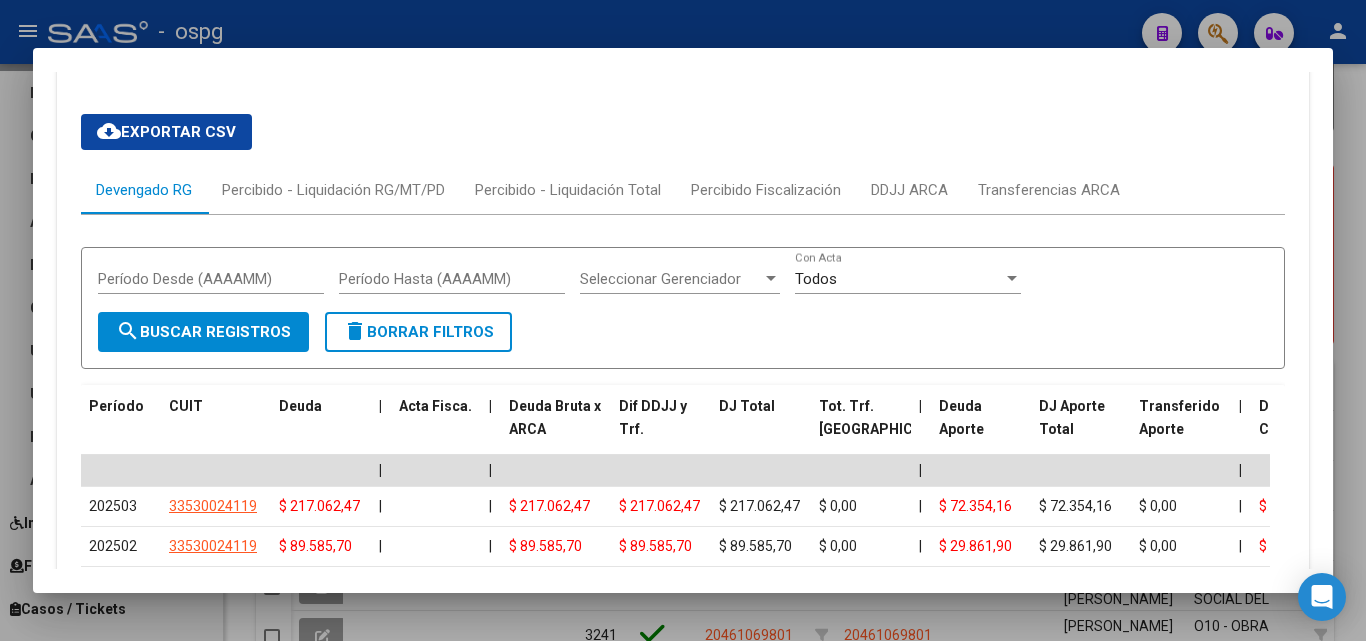 click at bounding box center [683, 320] 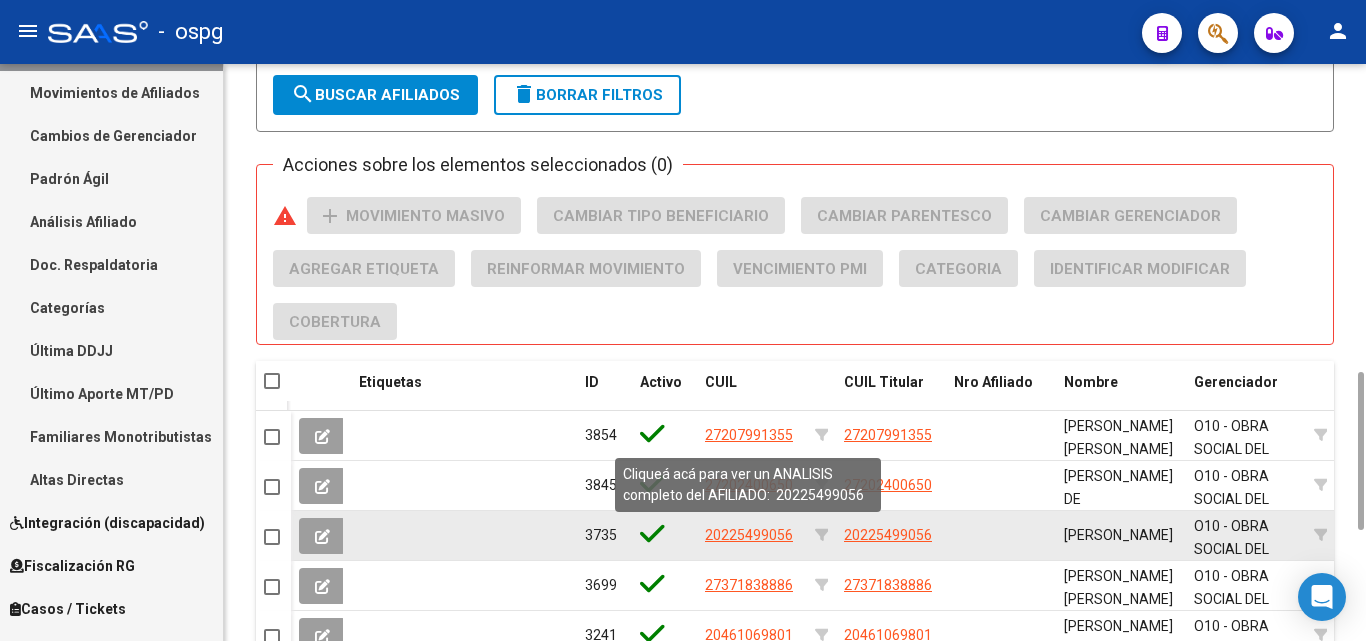 click on "20225499056" 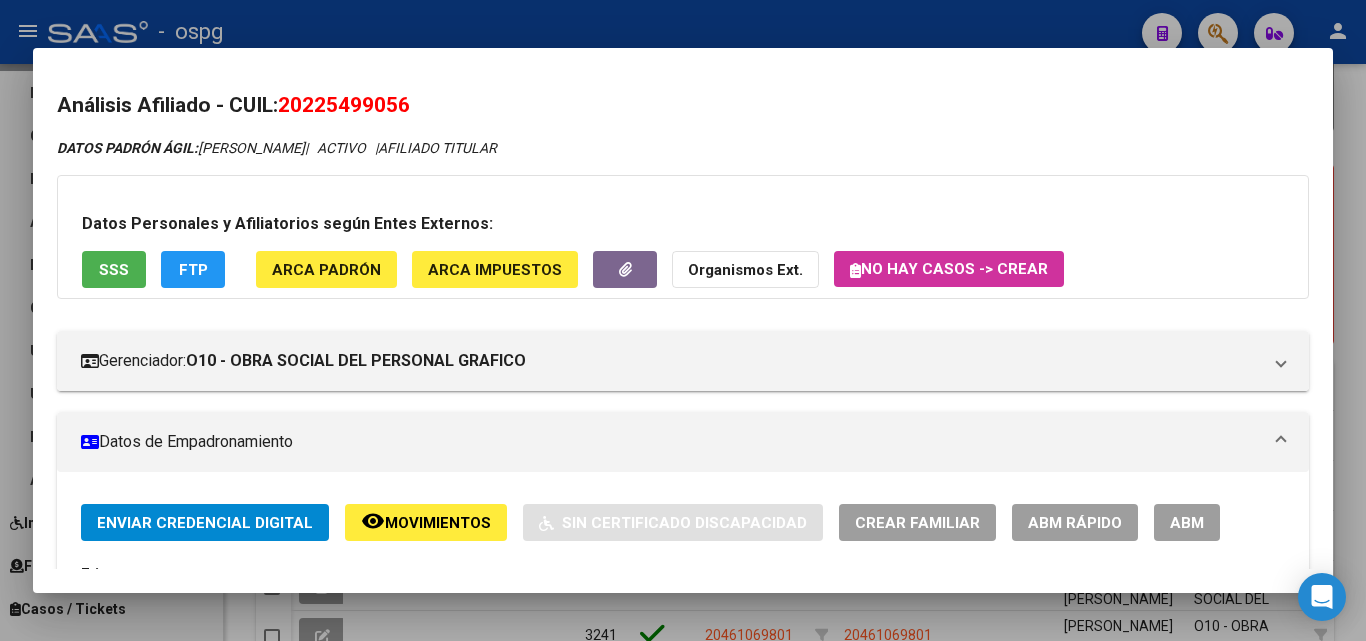 drag, startPoint x: 289, startPoint y: 114, endPoint x: 445, endPoint y: 100, distance: 156.62694 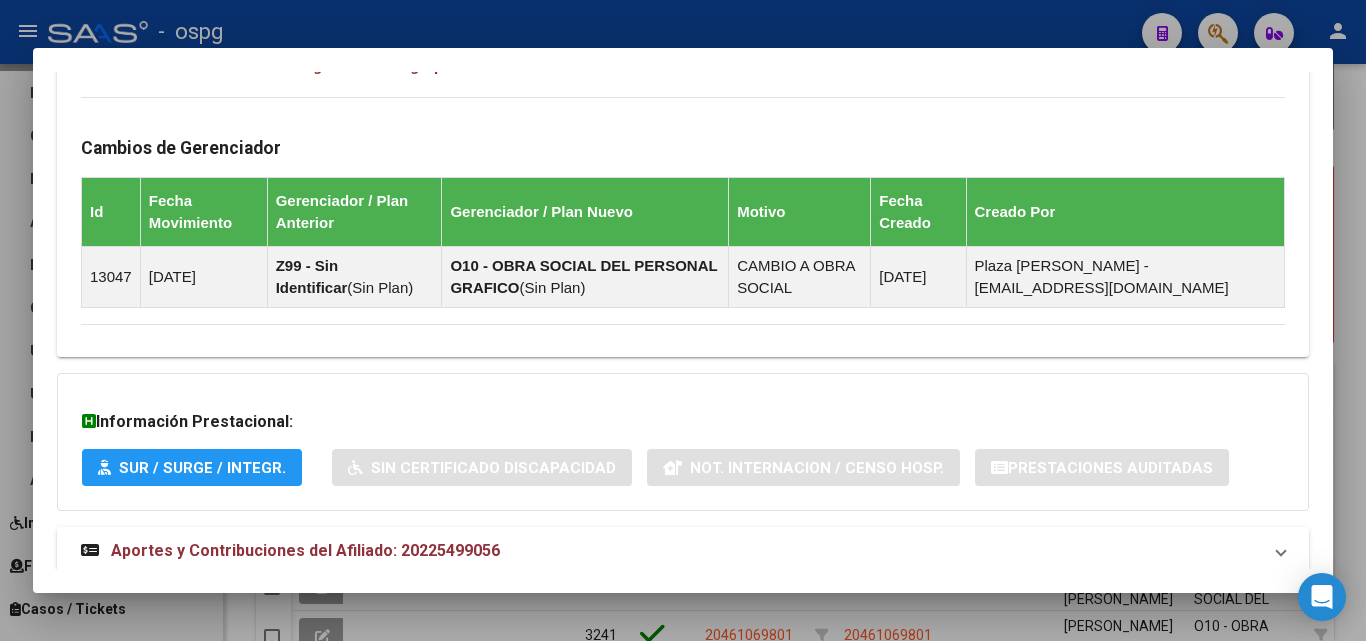 scroll, scrollTop: 1181, scrollLeft: 0, axis: vertical 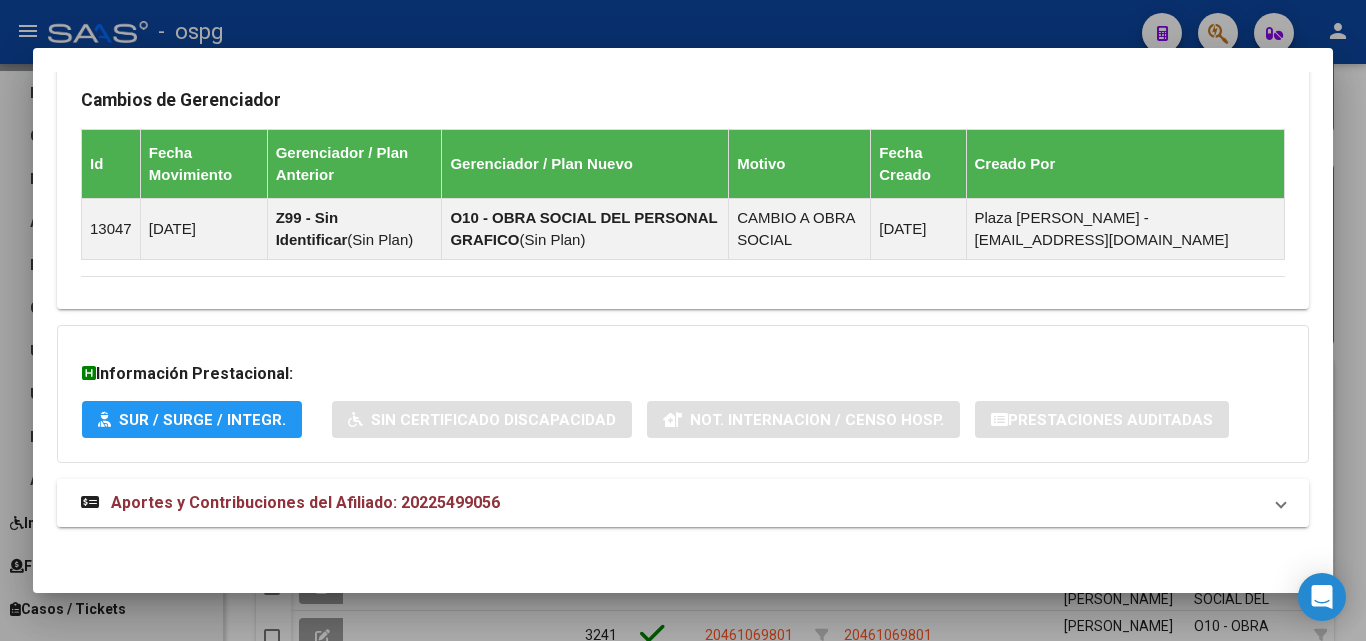 drag, startPoint x: 577, startPoint y: 493, endPoint x: 602, endPoint y: 482, distance: 27.313 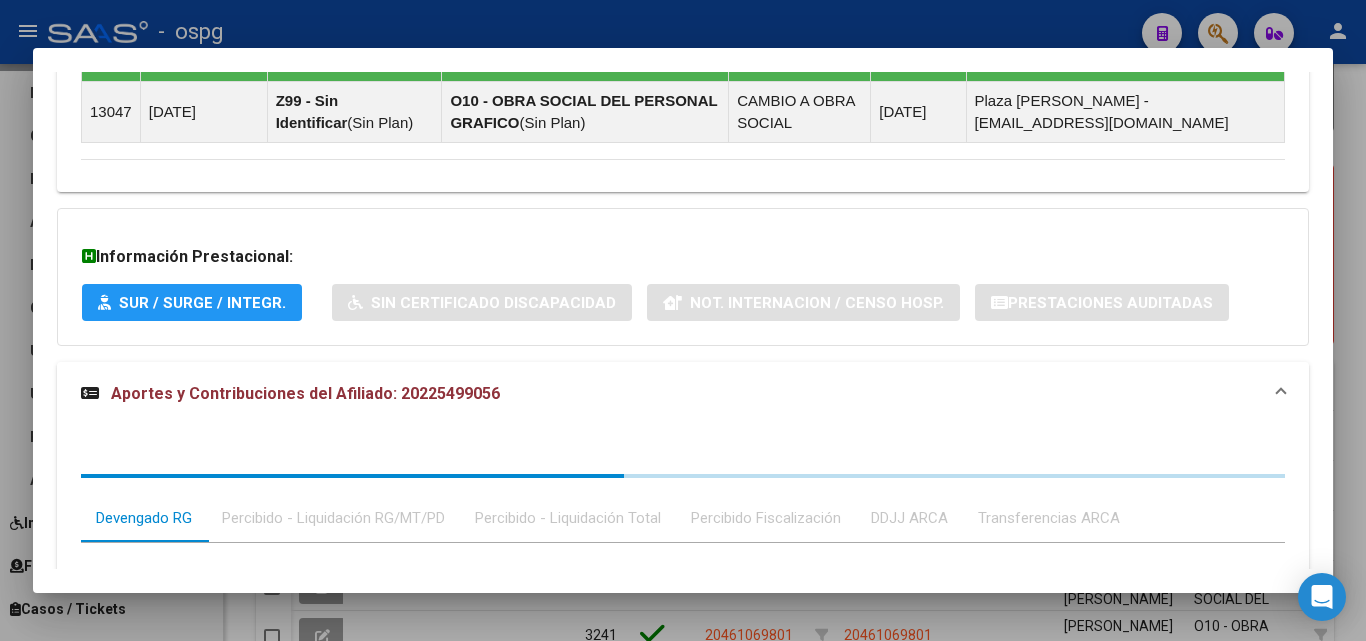 scroll, scrollTop: 1658, scrollLeft: 0, axis: vertical 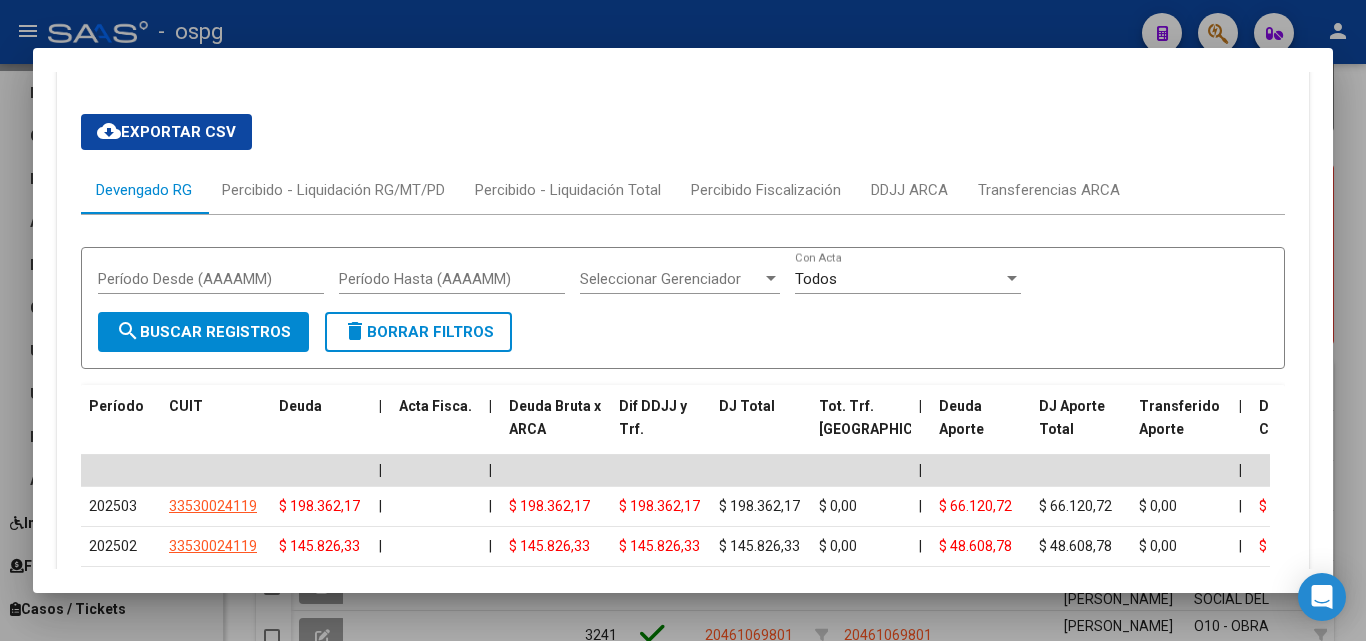 click at bounding box center (683, 320) 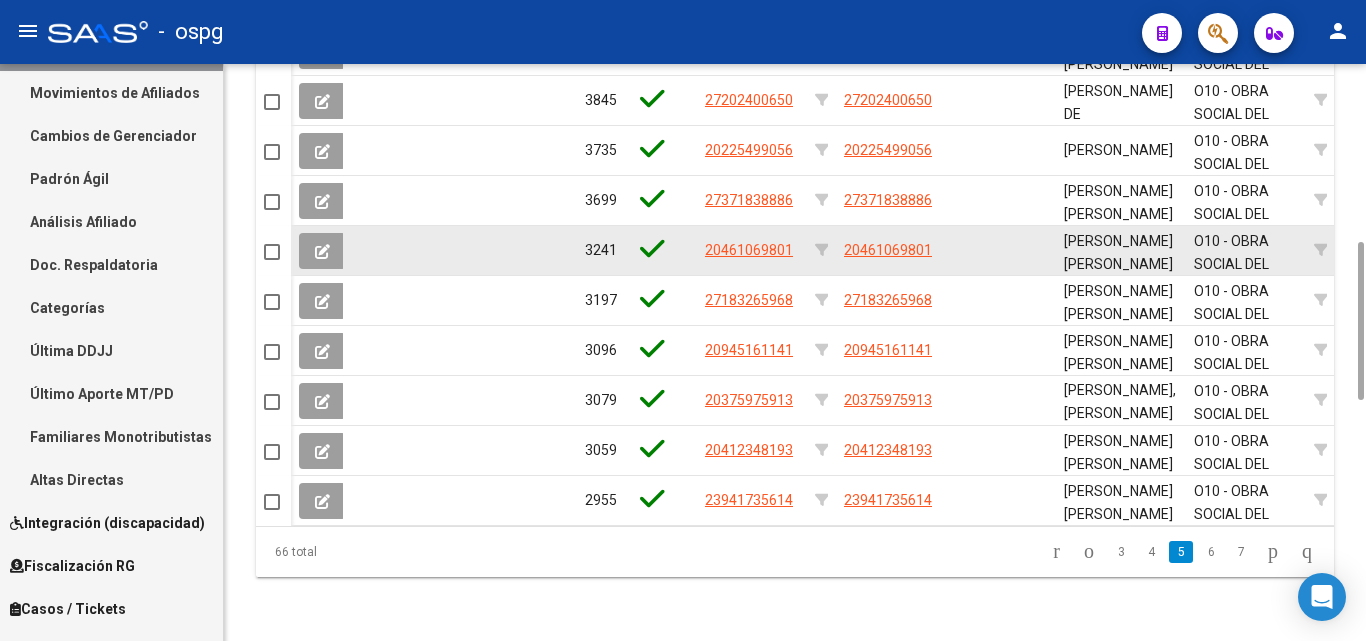 scroll, scrollTop: 1323, scrollLeft: 0, axis: vertical 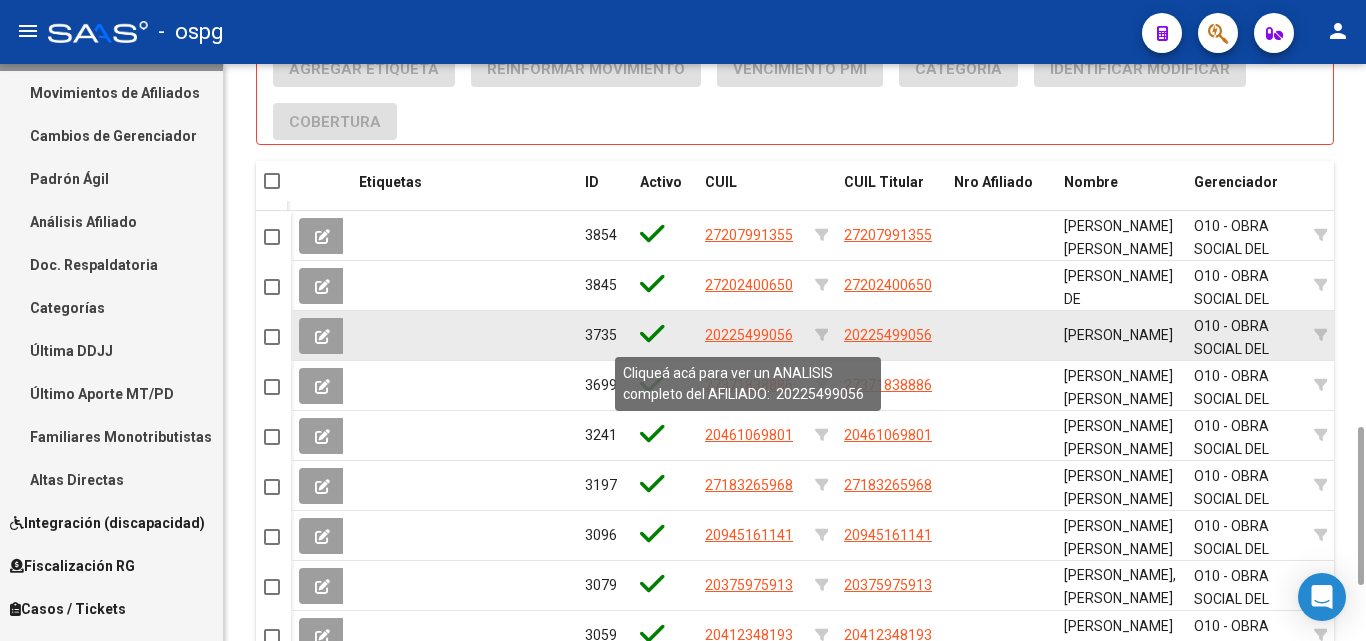 click on "20225499056" 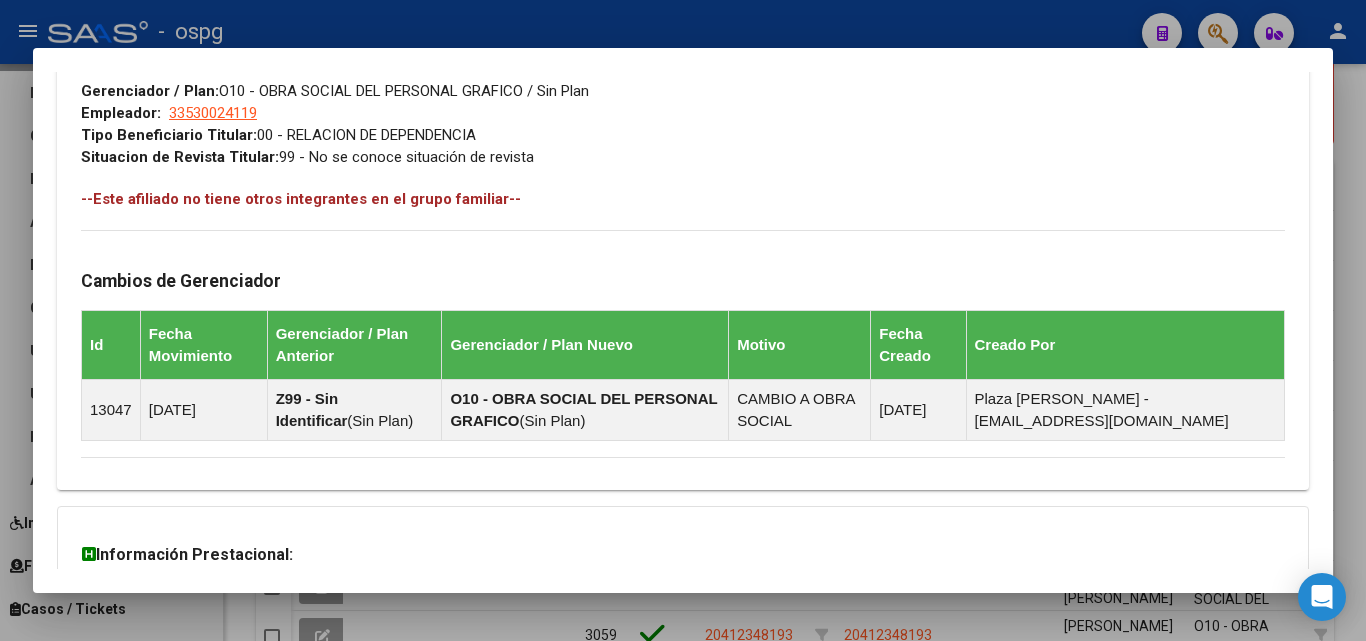 scroll, scrollTop: 1181, scrollLeft: 0, axis: vertical 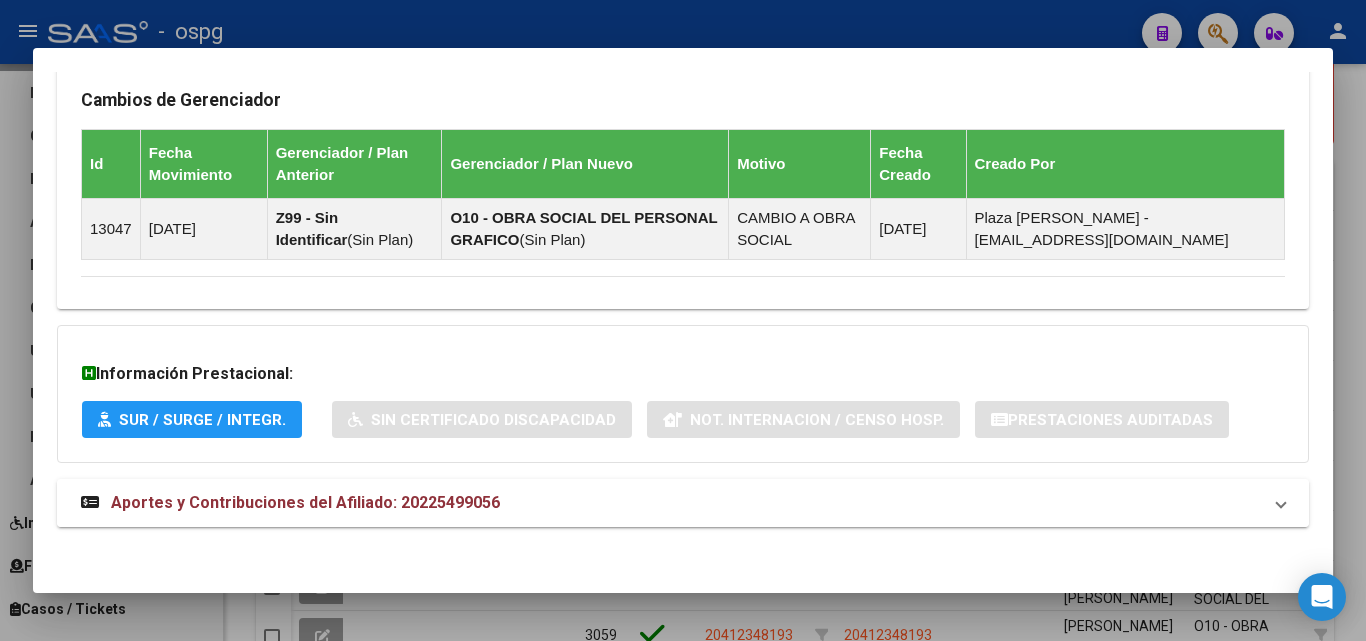 click on "Aportes y Contribuciones del Afiliado: 20225499056" at bounding box center [683, 503] 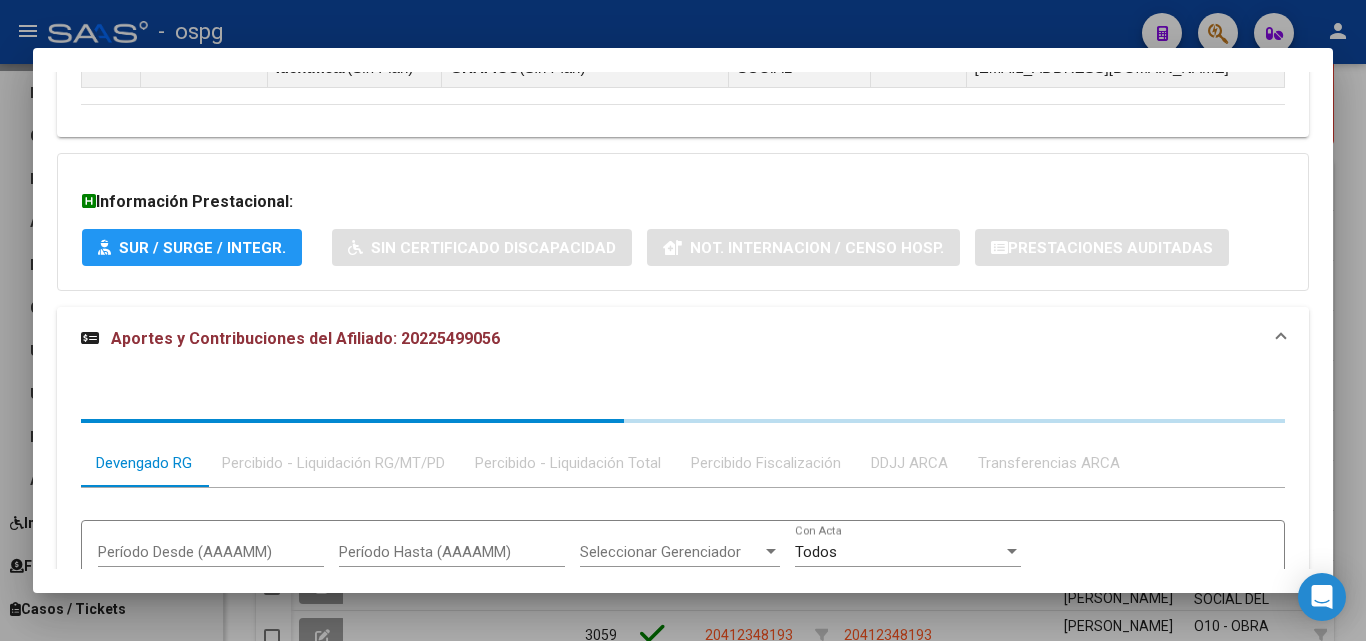 scroll, scrollTop: 1398, scrollLeft: 0, axis: vertical 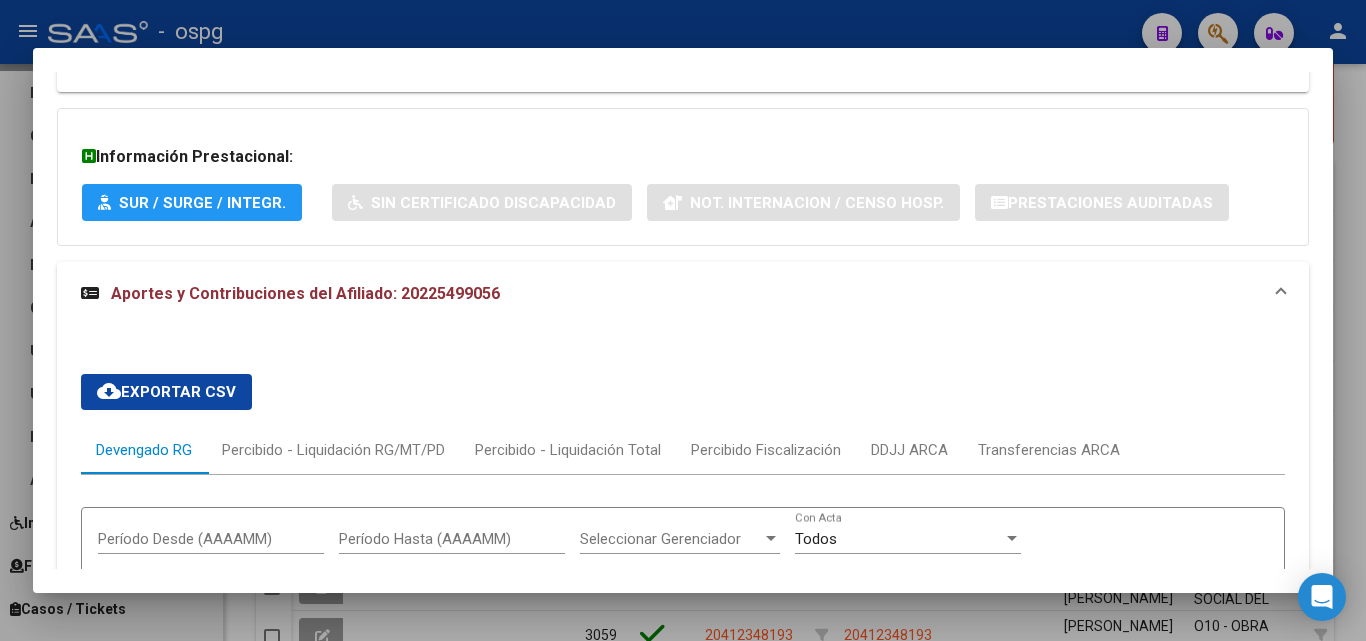 click at bounding box center [683, 320] 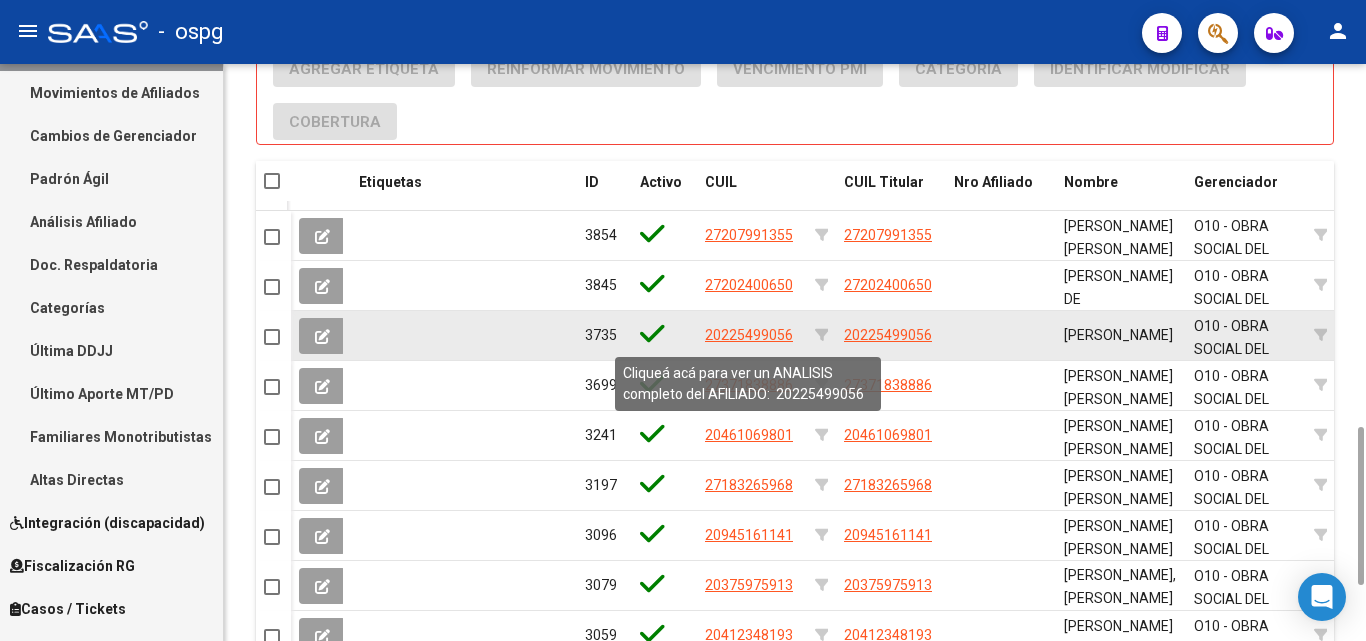 click on "20225499056" 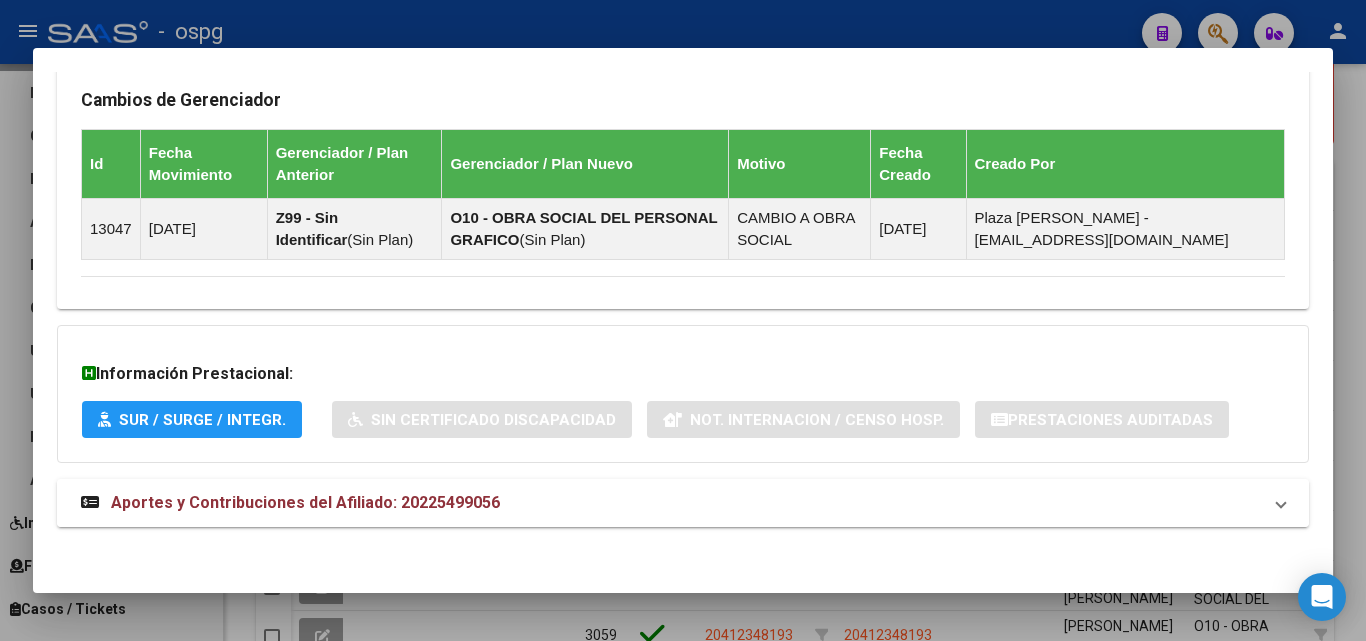 click on "Aportes y Contribuciones del Afiliado: 20225499056" at bounding box center (683, 503) 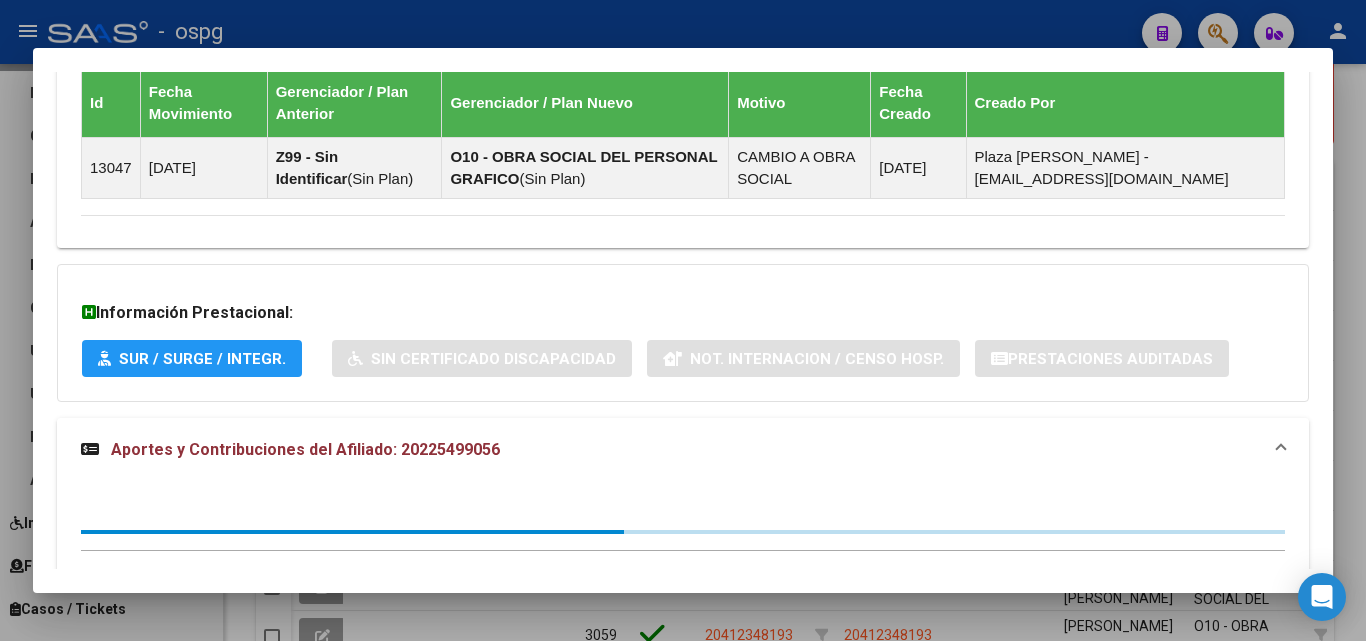 scroll, scrollTop: 1298, scrollLeft: 0, axis: vertical 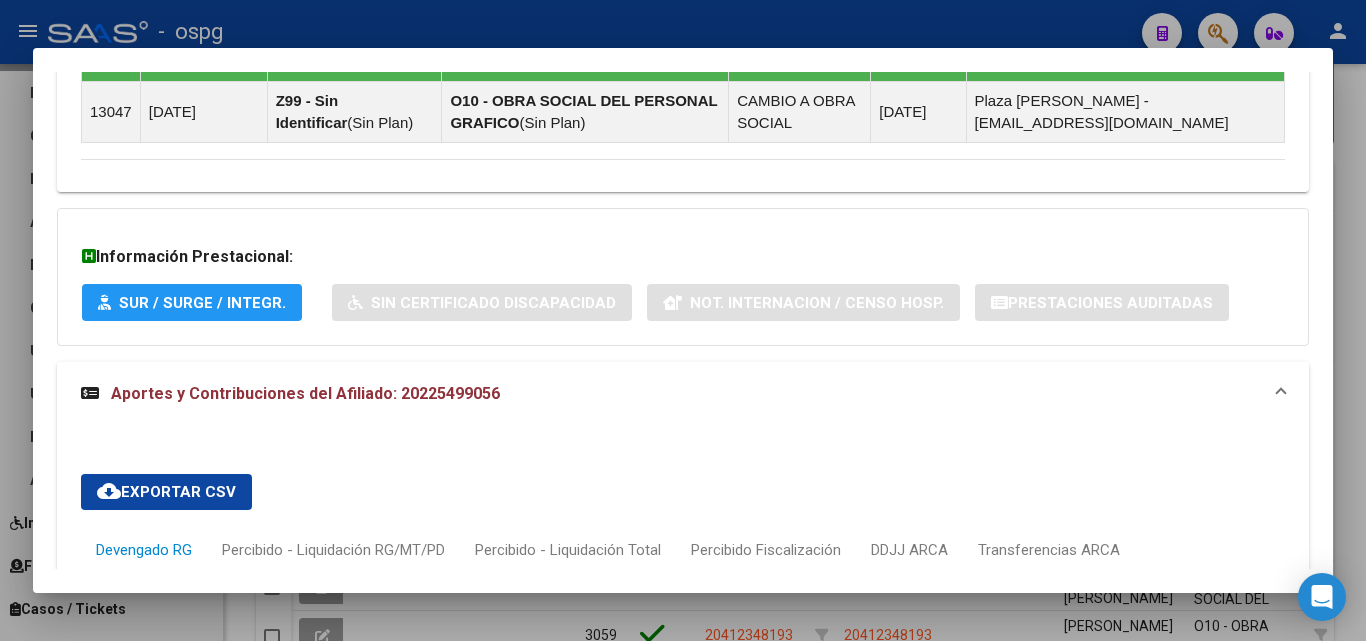 click at bounding box center (683, 320) 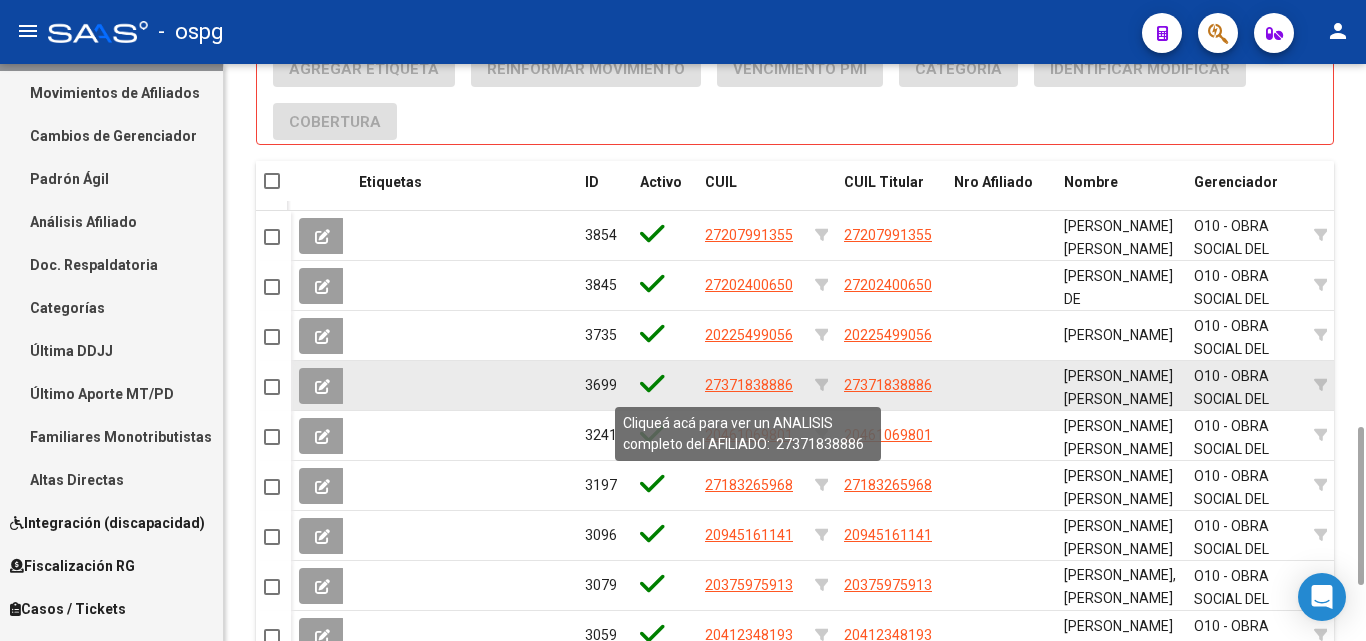 click on "27371838886" 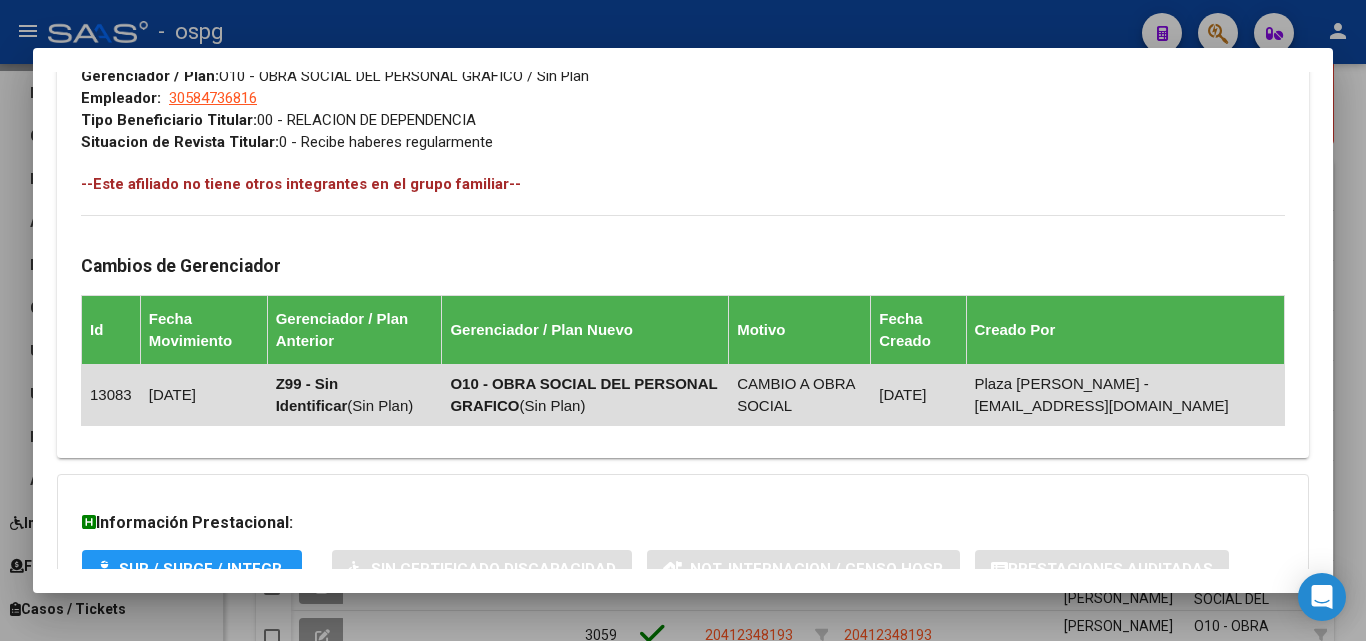 scroll, scrollTop: 1117, scrollLeft: 0, axis: vertical 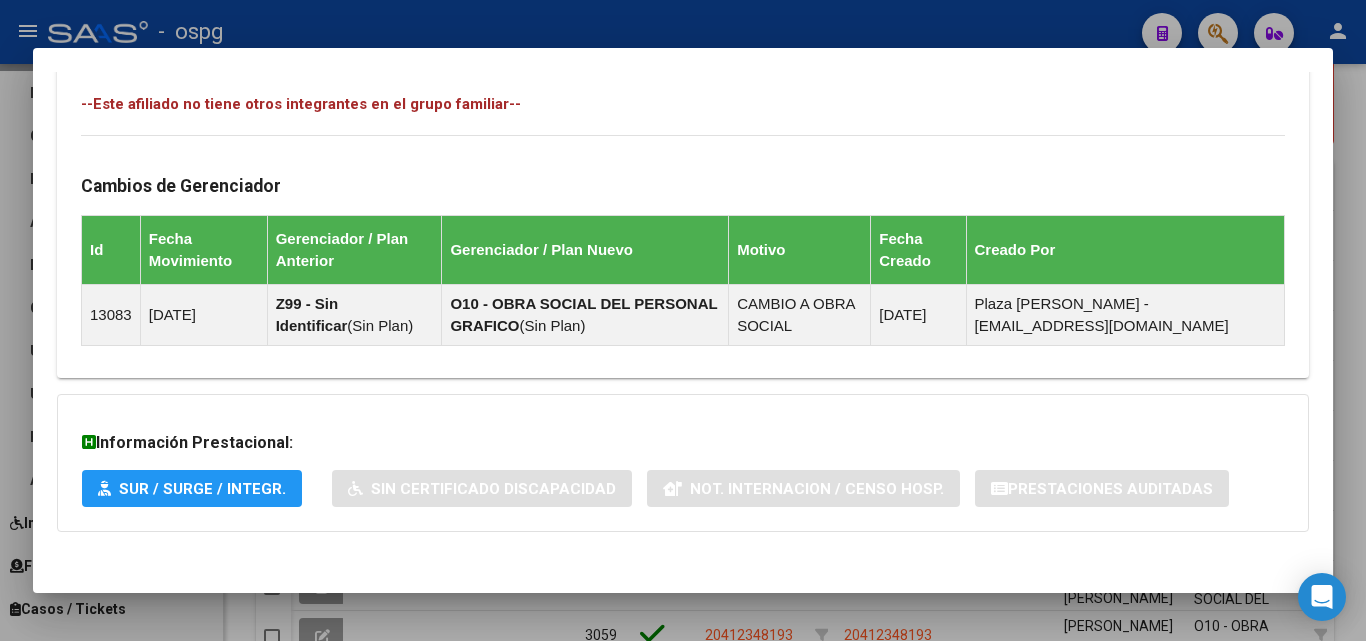 click at bounding box center (683, 320) 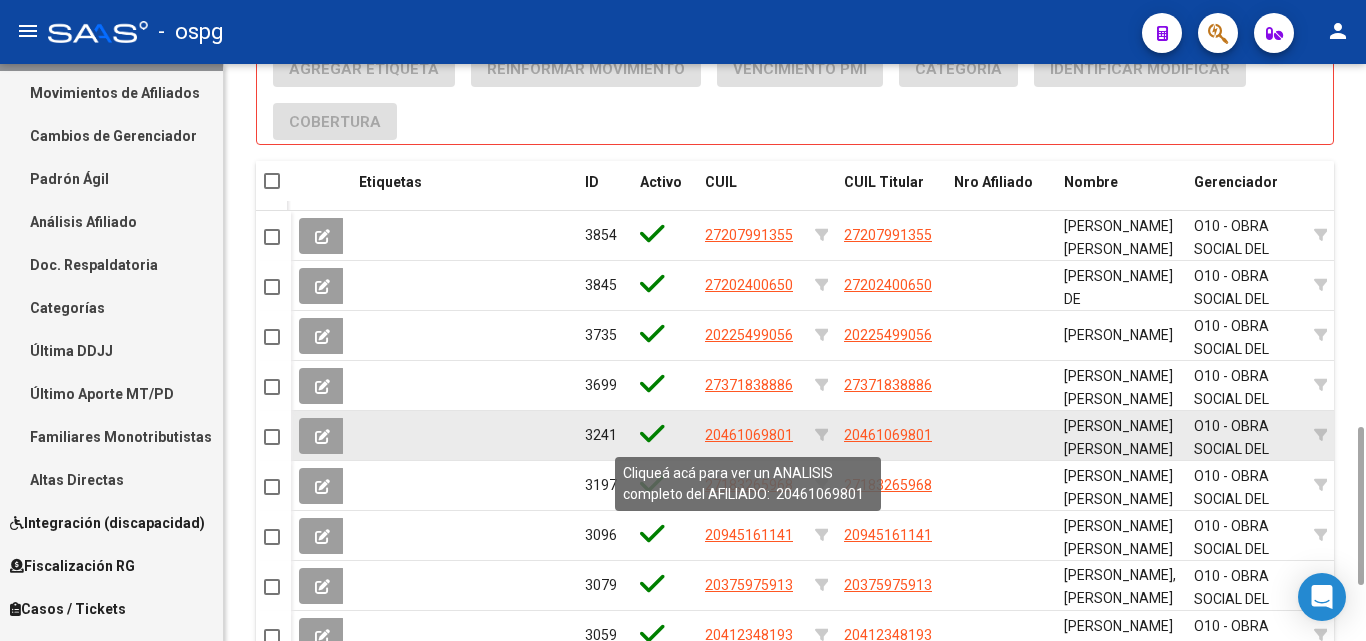 click on "20461069801" 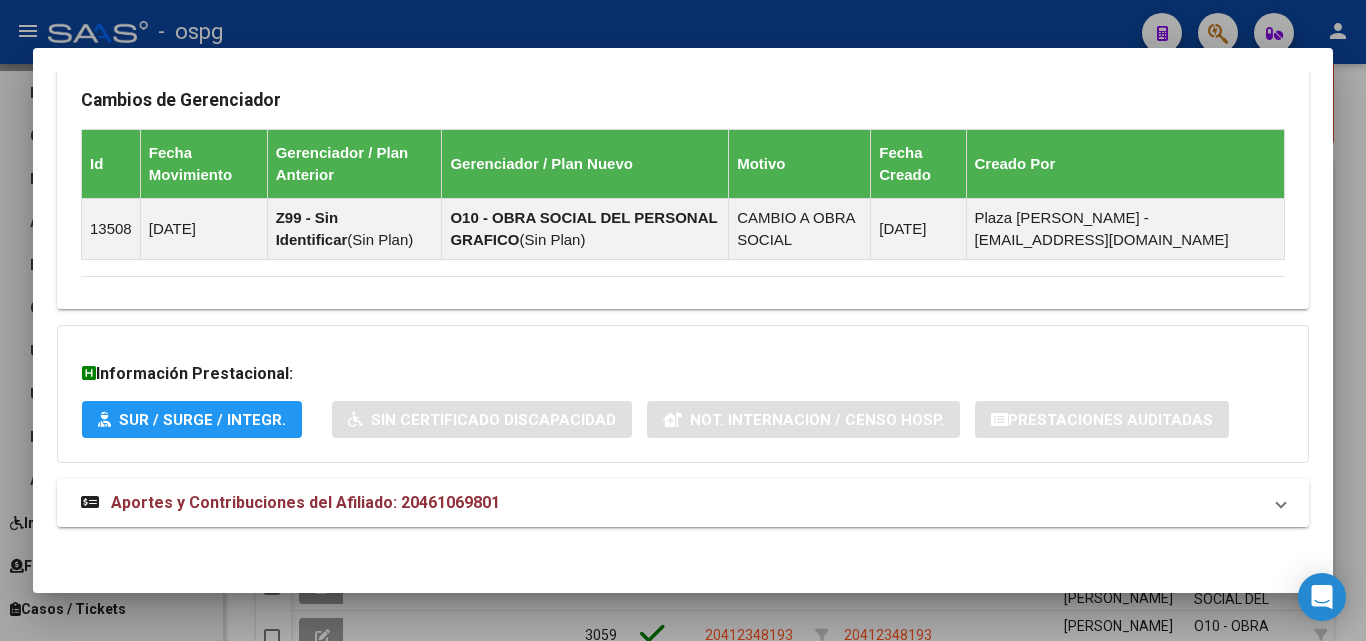 click on "Aportes y Contribuciones del Afiliado: 20461069801" at bounding box center [683, 503] 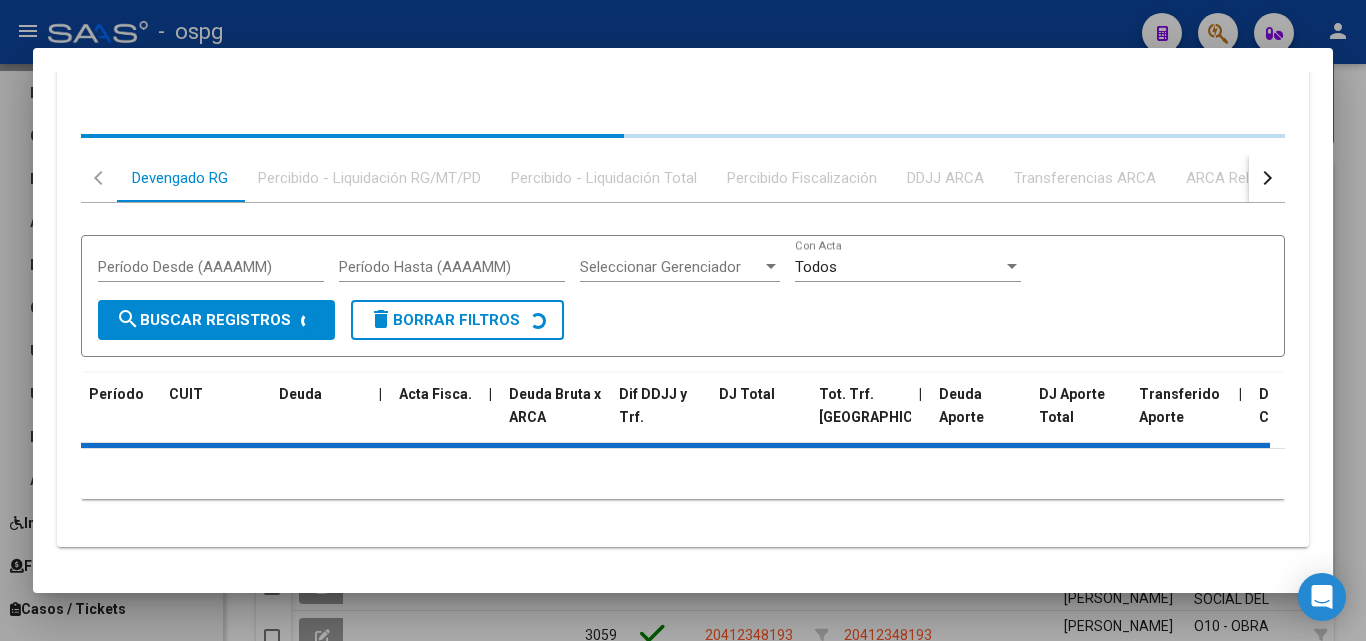 scroll, scrollTop: 1658, scrollLeft: 0, axis: vertical 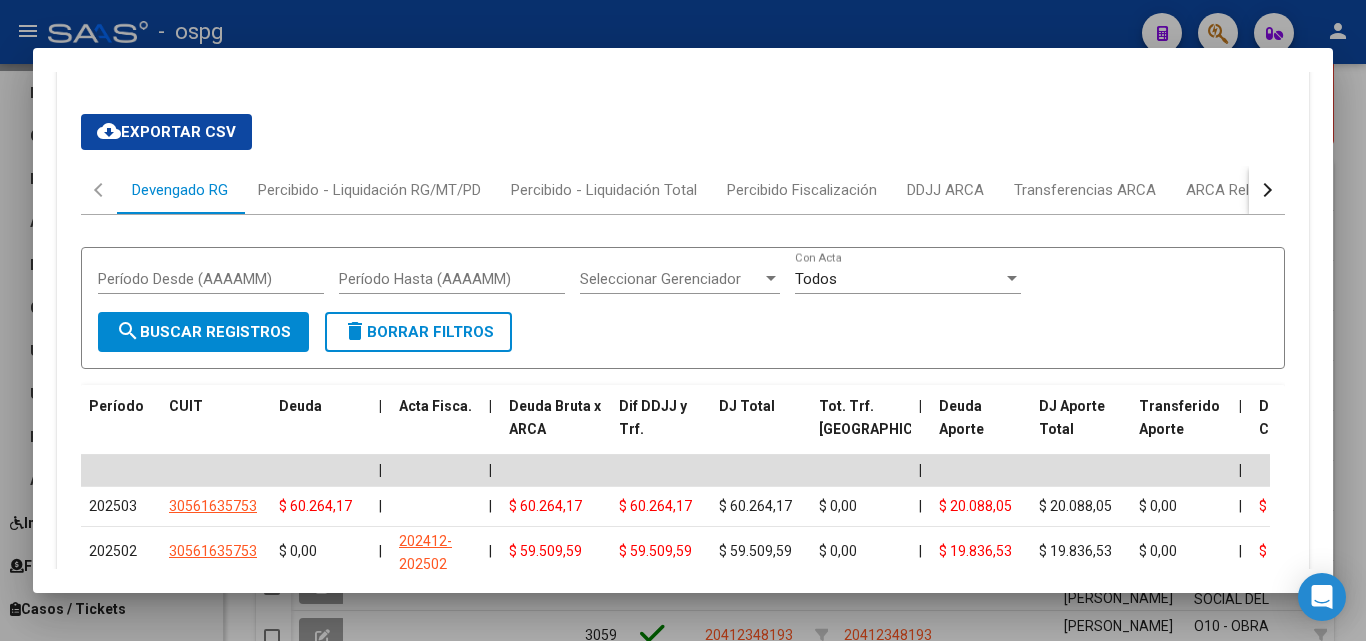 click at bounding box center (1265, 190) 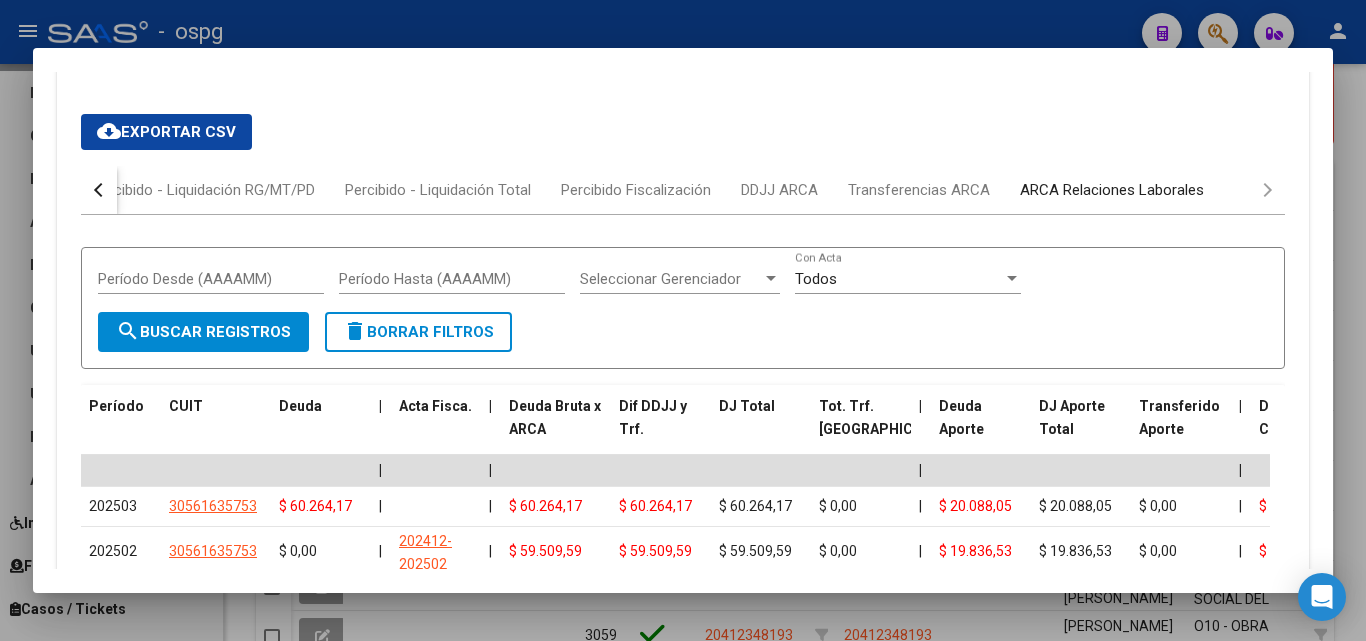 click on "ARCA Relaciones Laborales" at bounding box center (1112, 190) 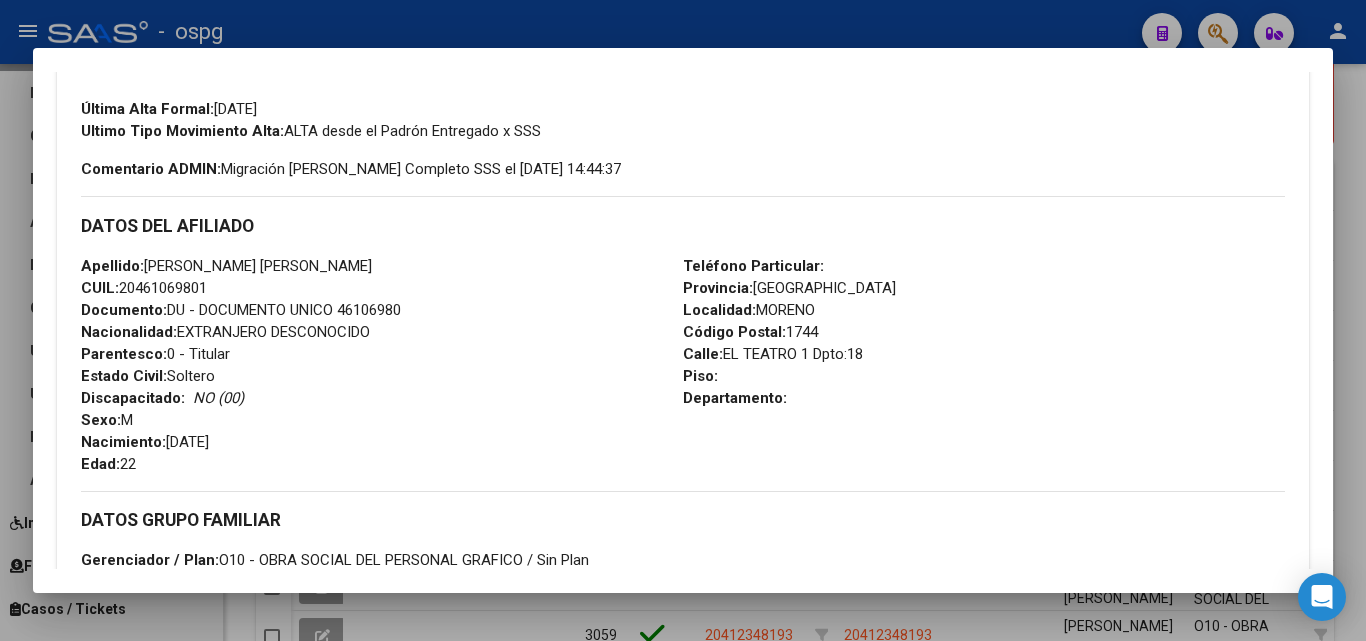 scroll, scrollTop: 0, scrollLeft: 0, axis: both 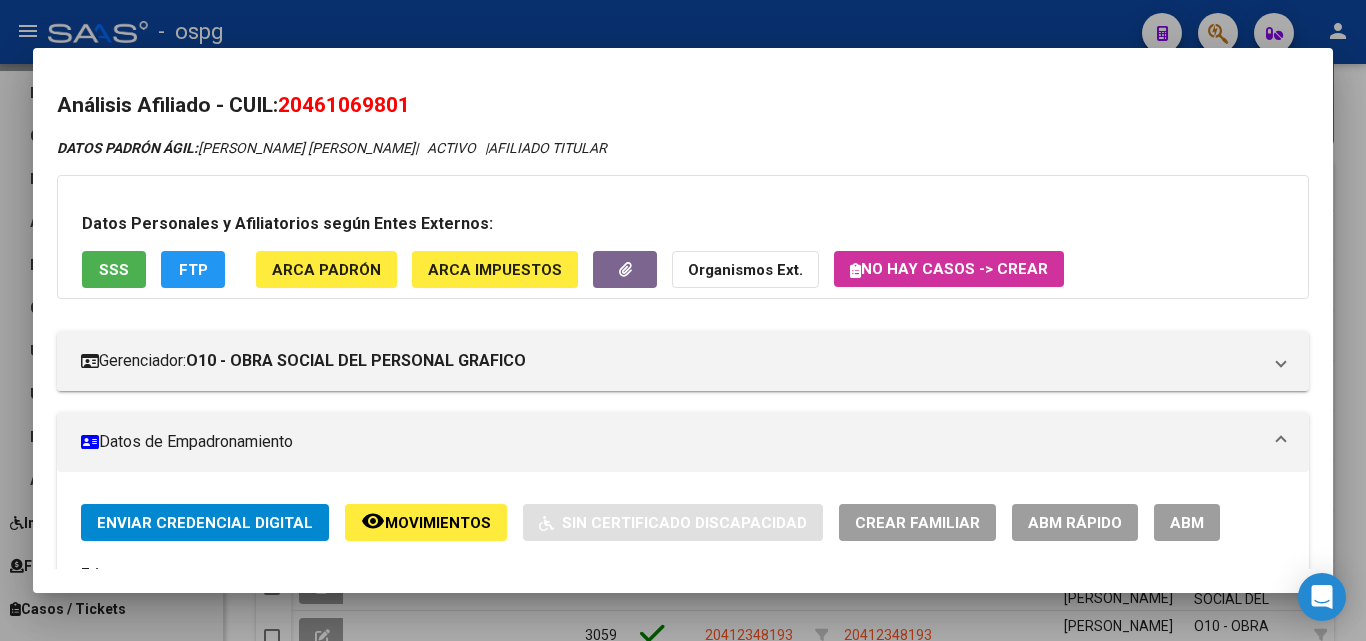 drag, startPoint x: 289, startPoint y: 103, endPoint x: 464, endPoint y: 120, distance: 175.82378 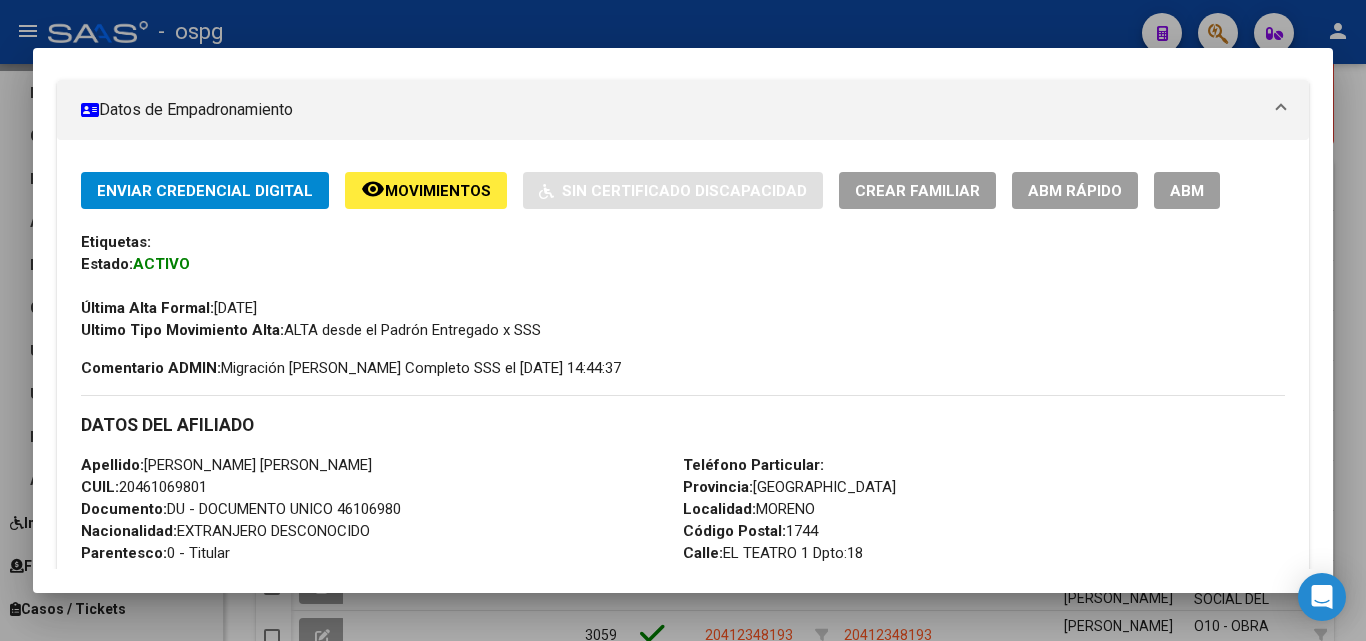 scroll, scrollTop: 300, scrollLeft: 0, axis: vertical 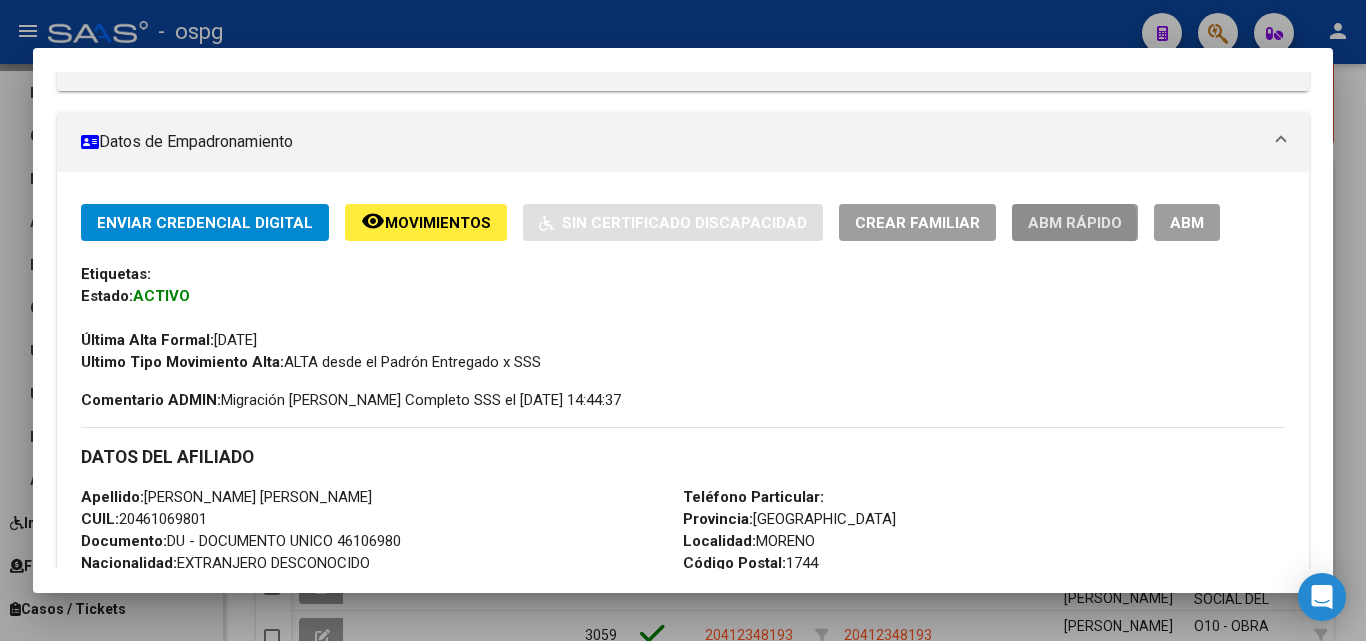 click on "ABM Rápido" 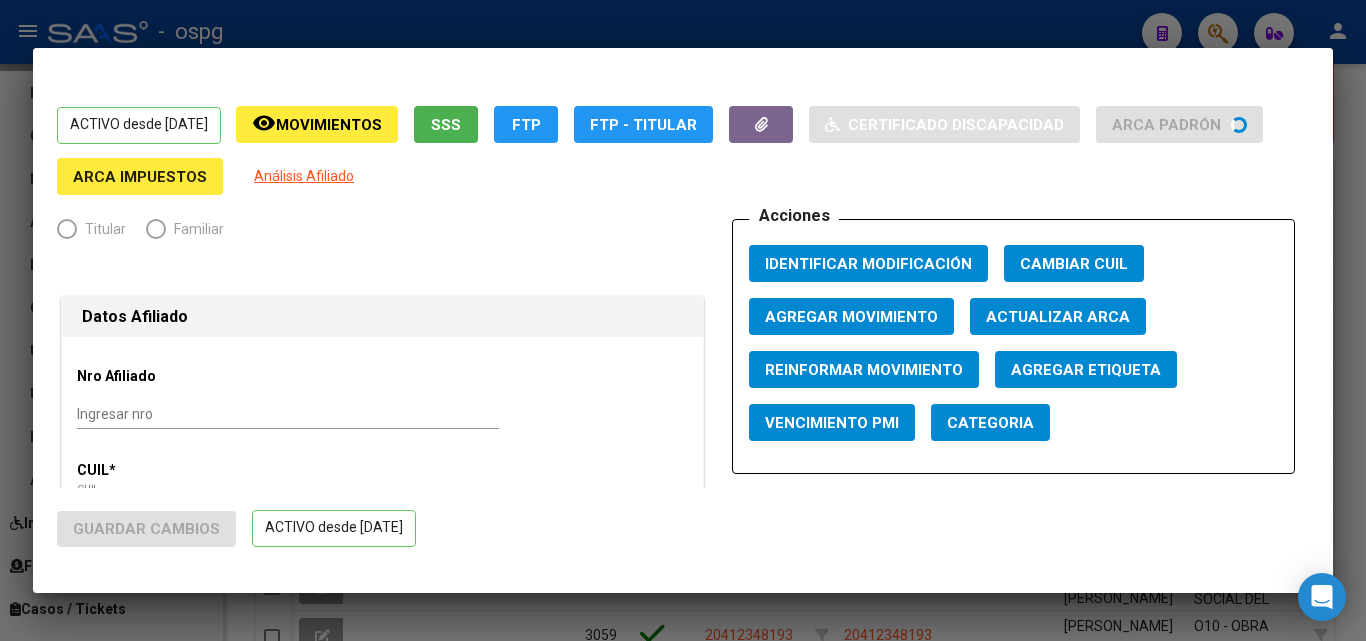 radio on "true" 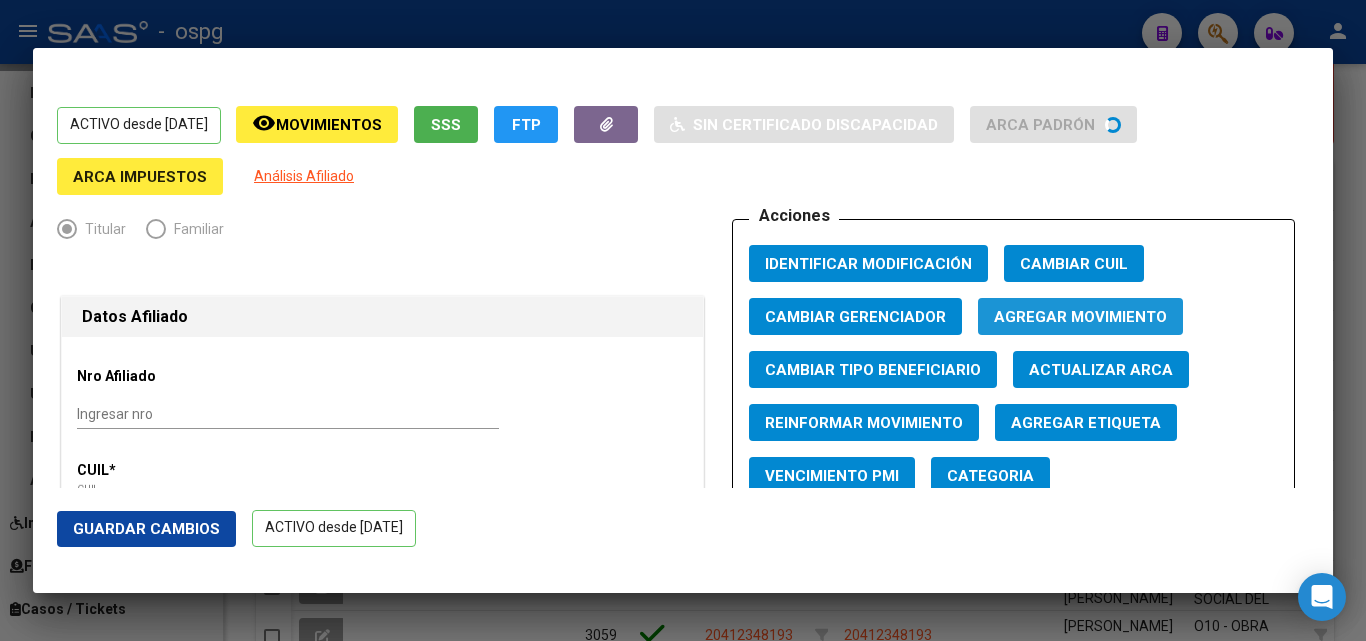 click on "Agregar Movimiento" 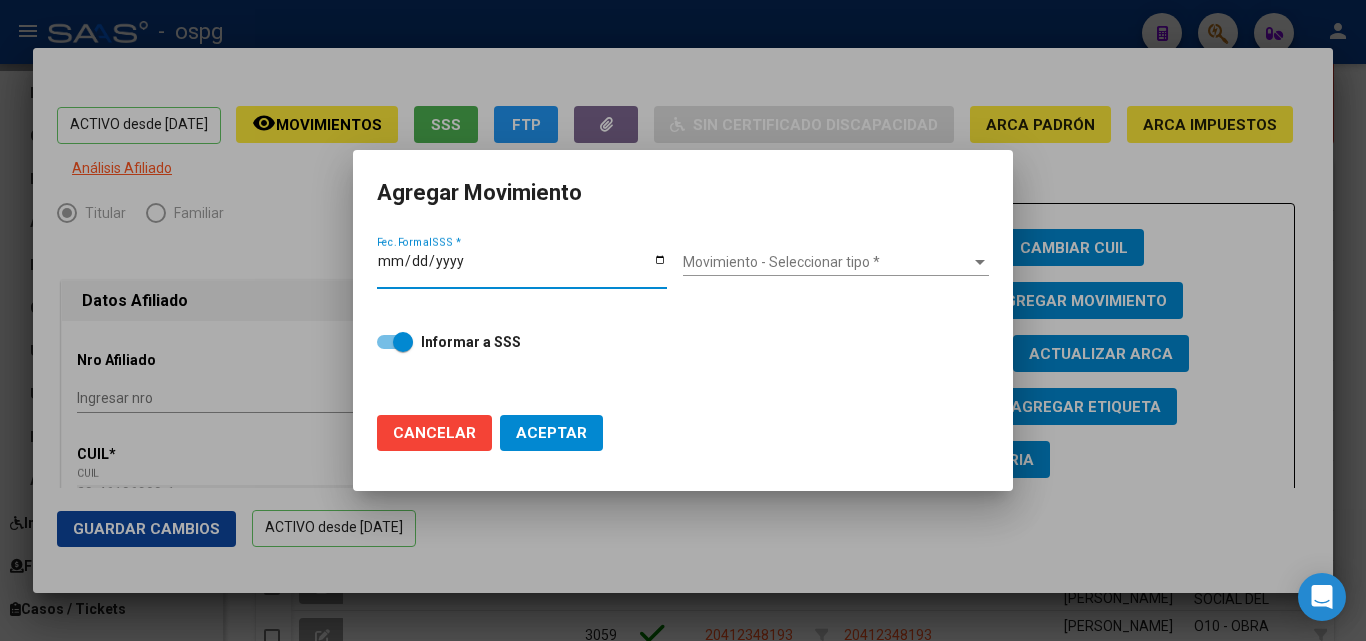 click on "Fec. Formal SSS *" at bounding box center [522, 268] 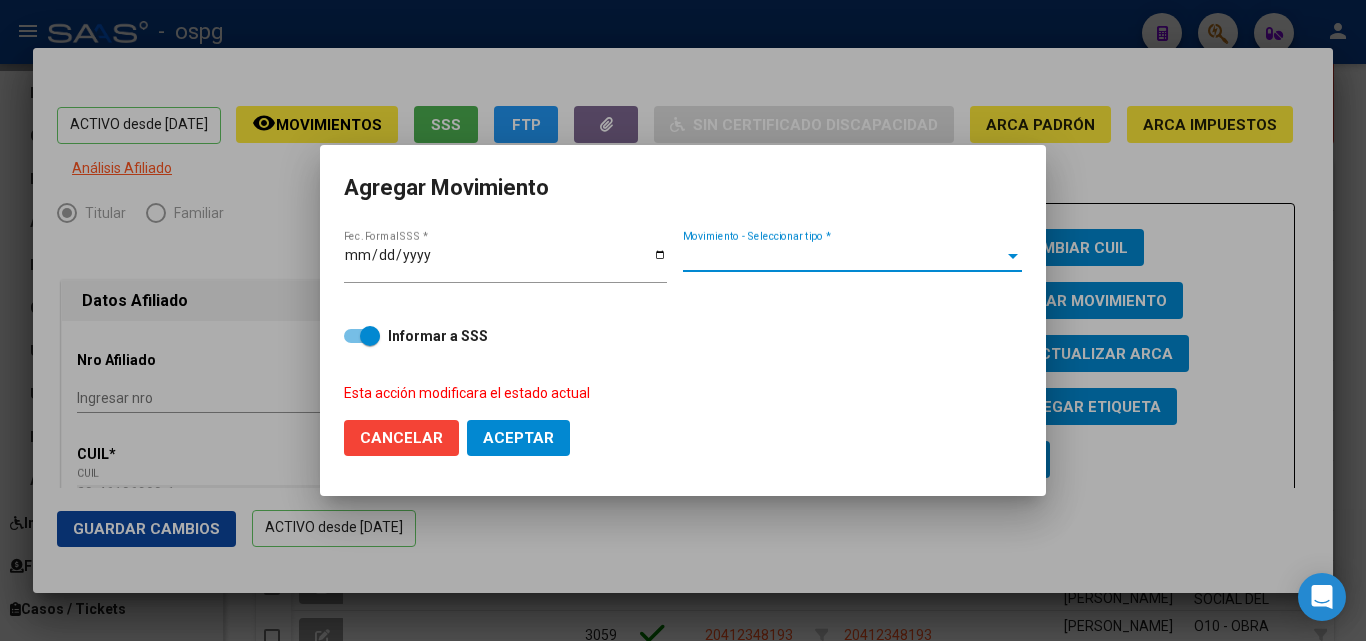 click on "Movimiento - Seleccionar tipo *" at bounding box center (843, 256) 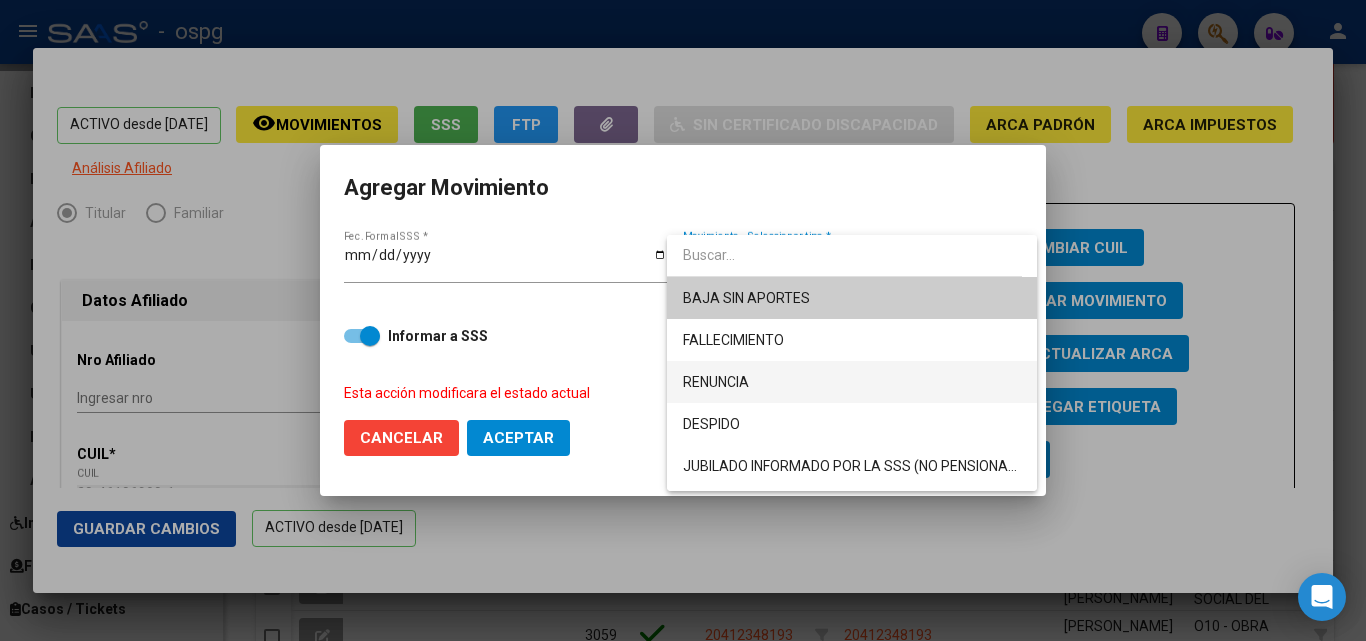 click on "RENUNCIA" at bounding box center (852, 382) 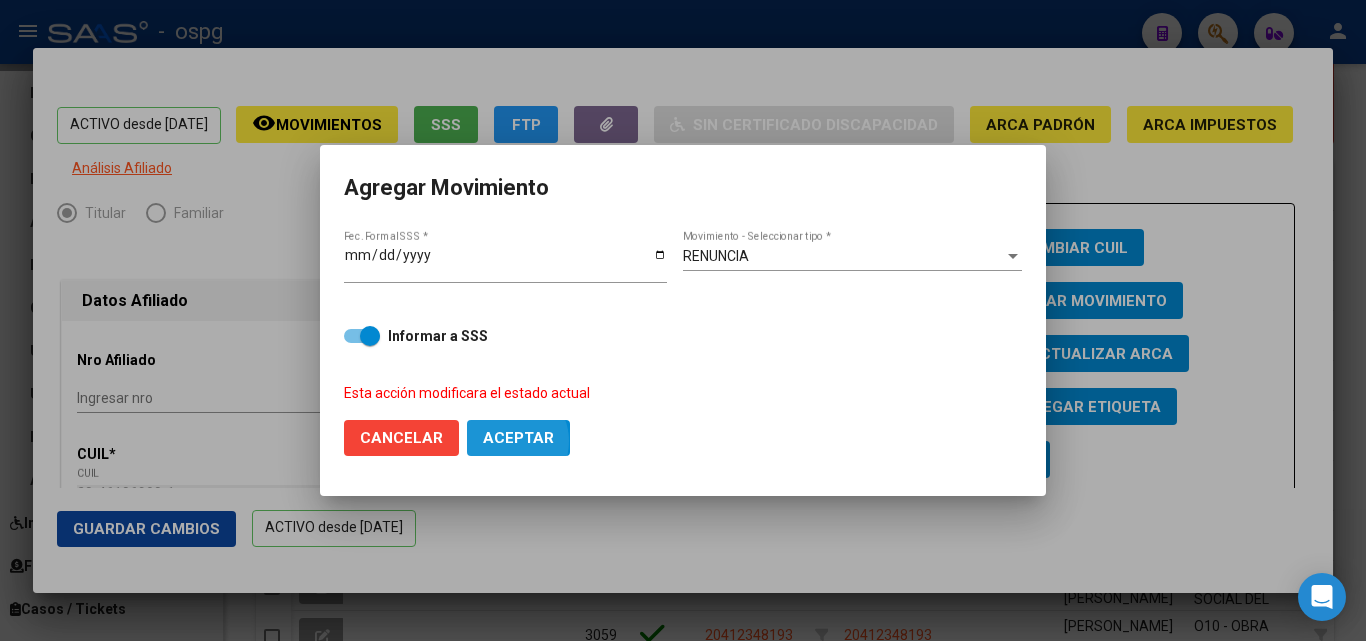click on "Aceptar" 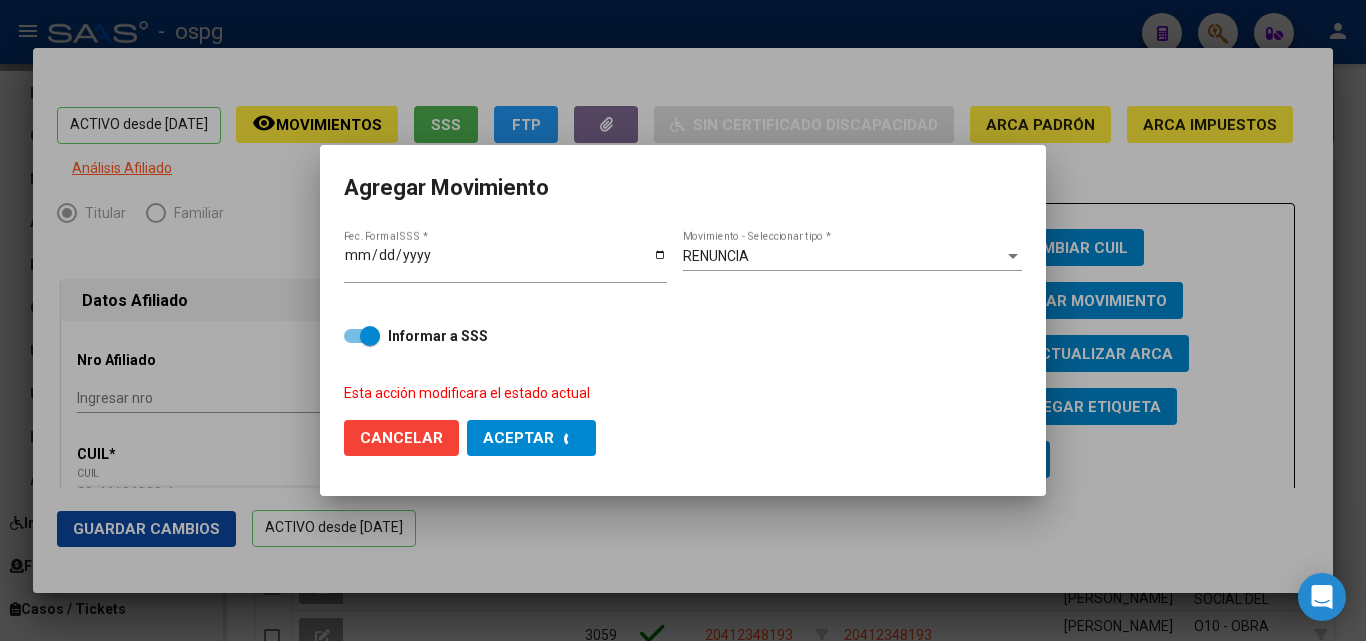 checkbox on "false" 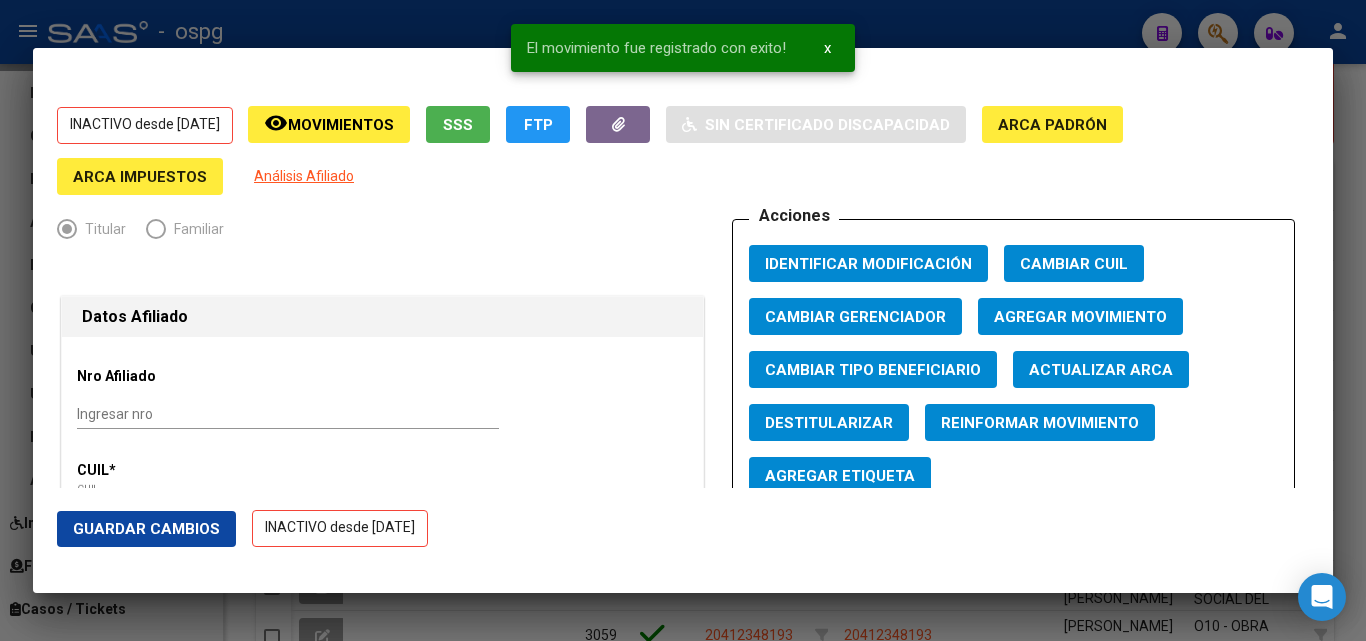 click on "El movimiento fue registrado con exito! x" at bounding box center (683, 48) 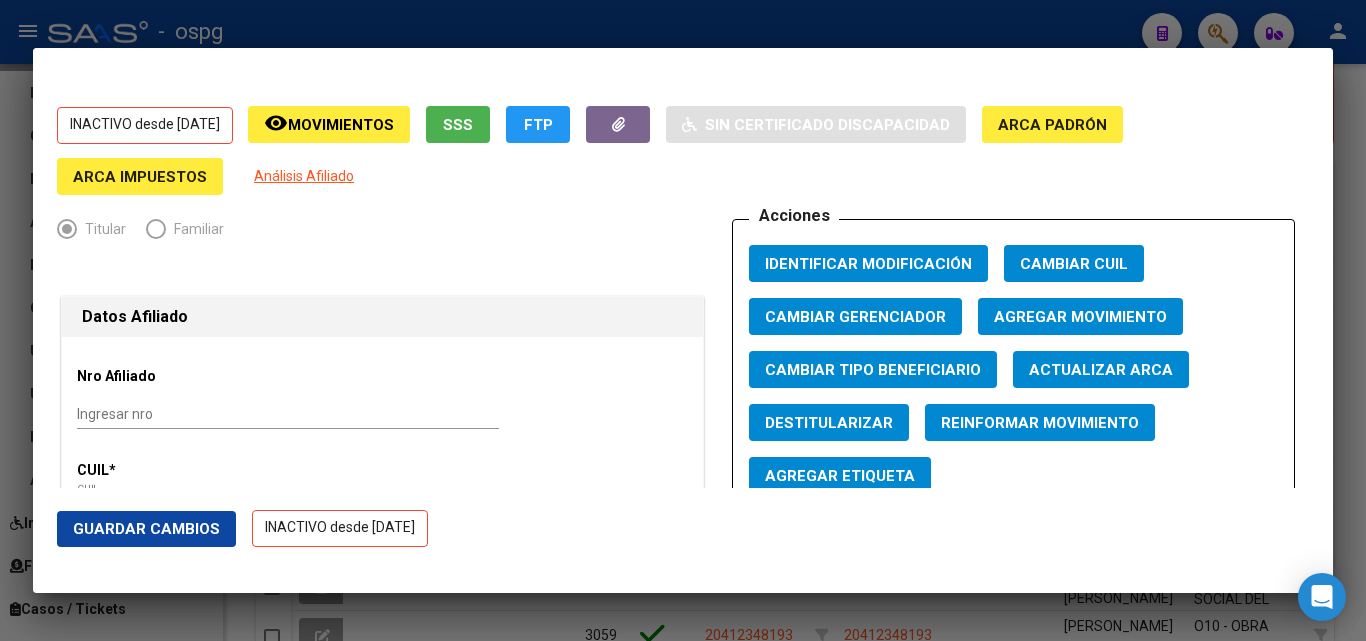 click at bounding box center (683, 320) 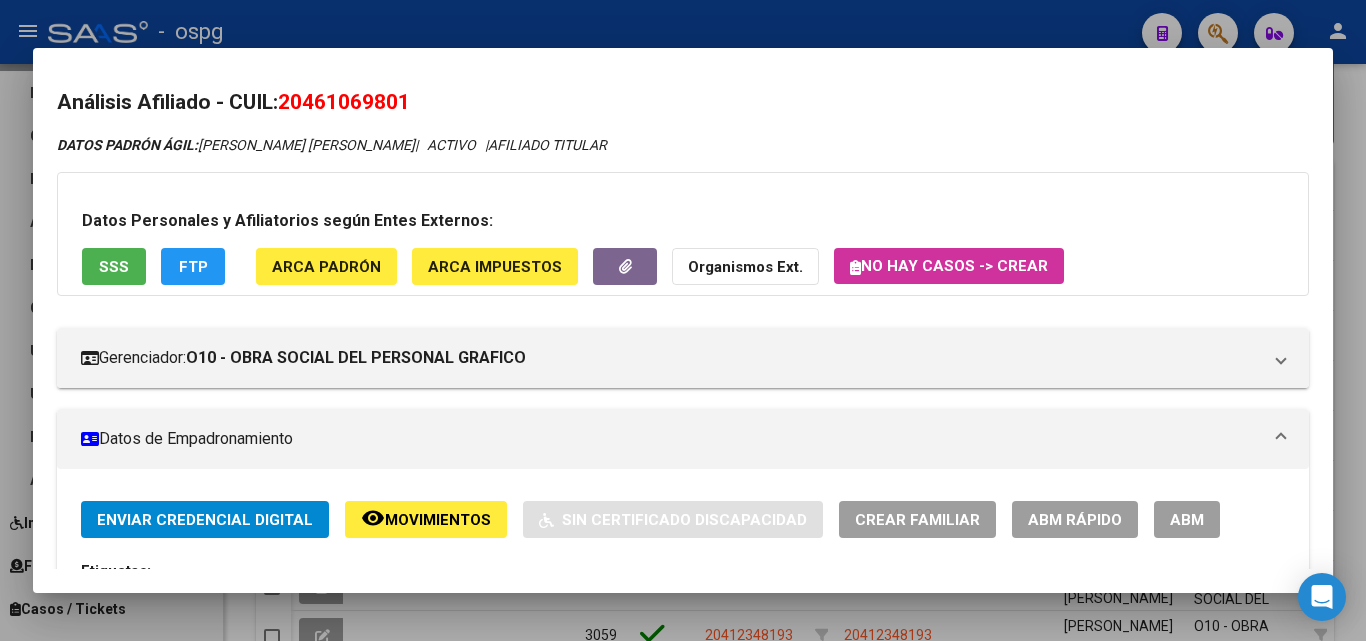 scroll, scrollTop: 0, scrollLeft: 0, axis: both 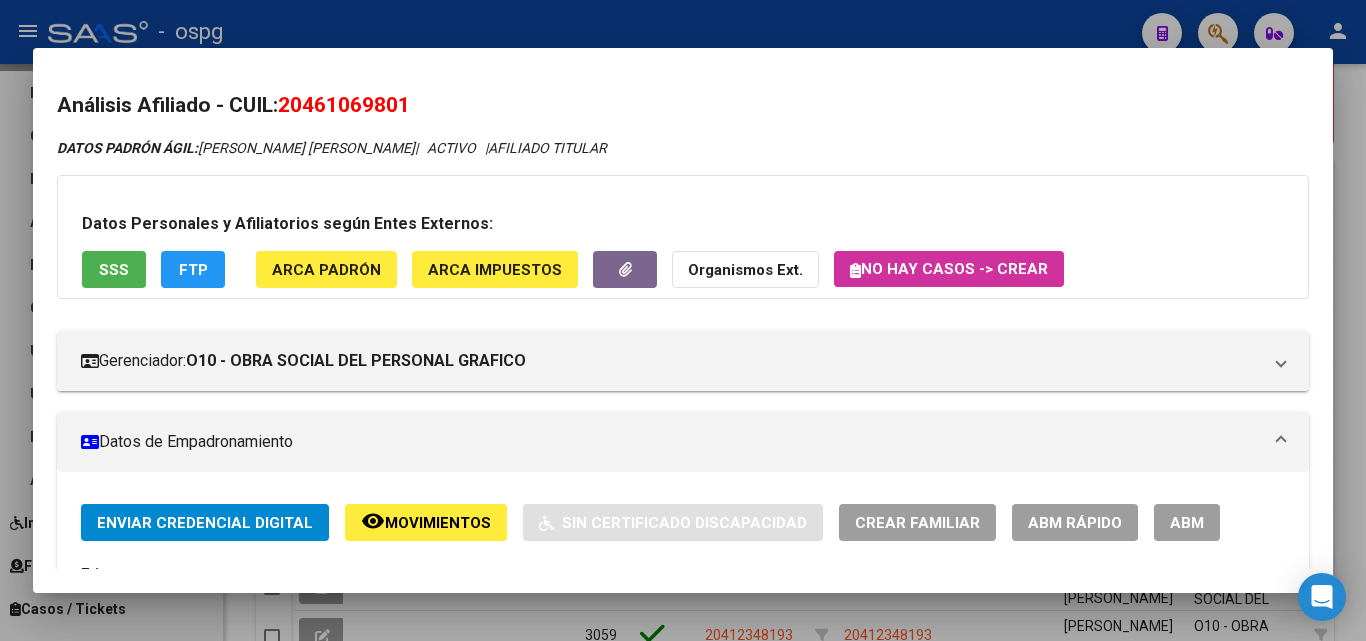 click at bounding box center (683, 320) 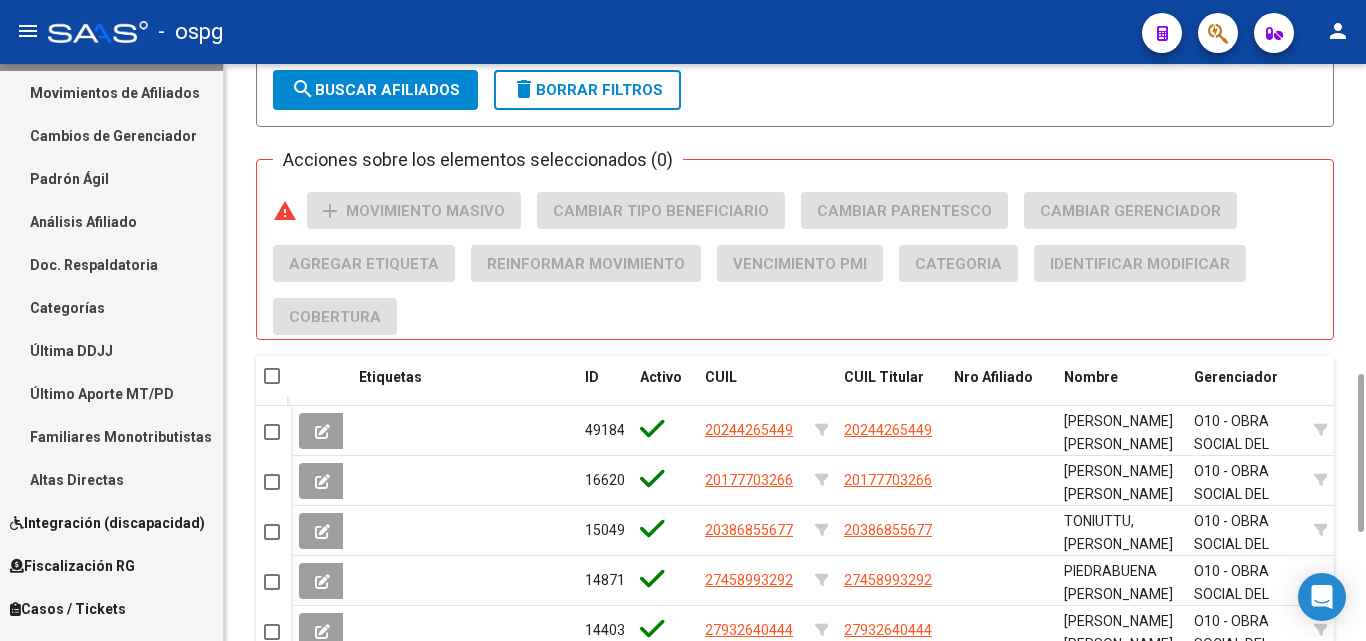 scroll, scrollTop: 1523, scrollLeft: 0, axis: vertical 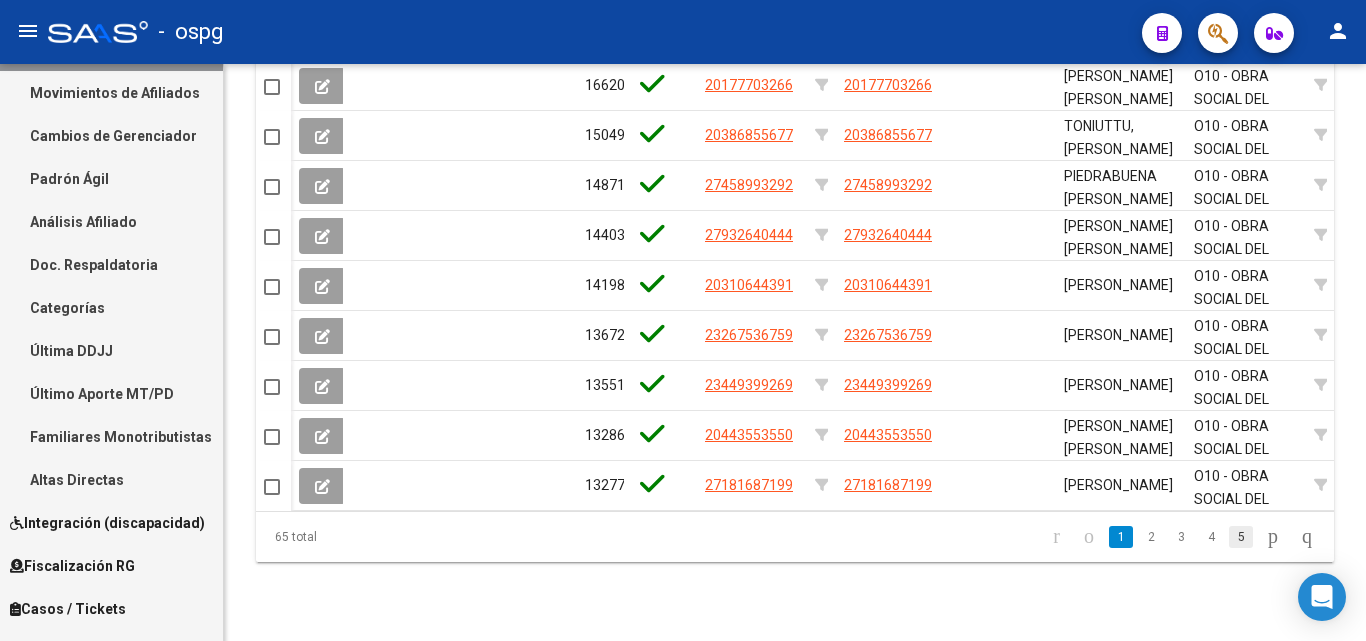 click on "5" 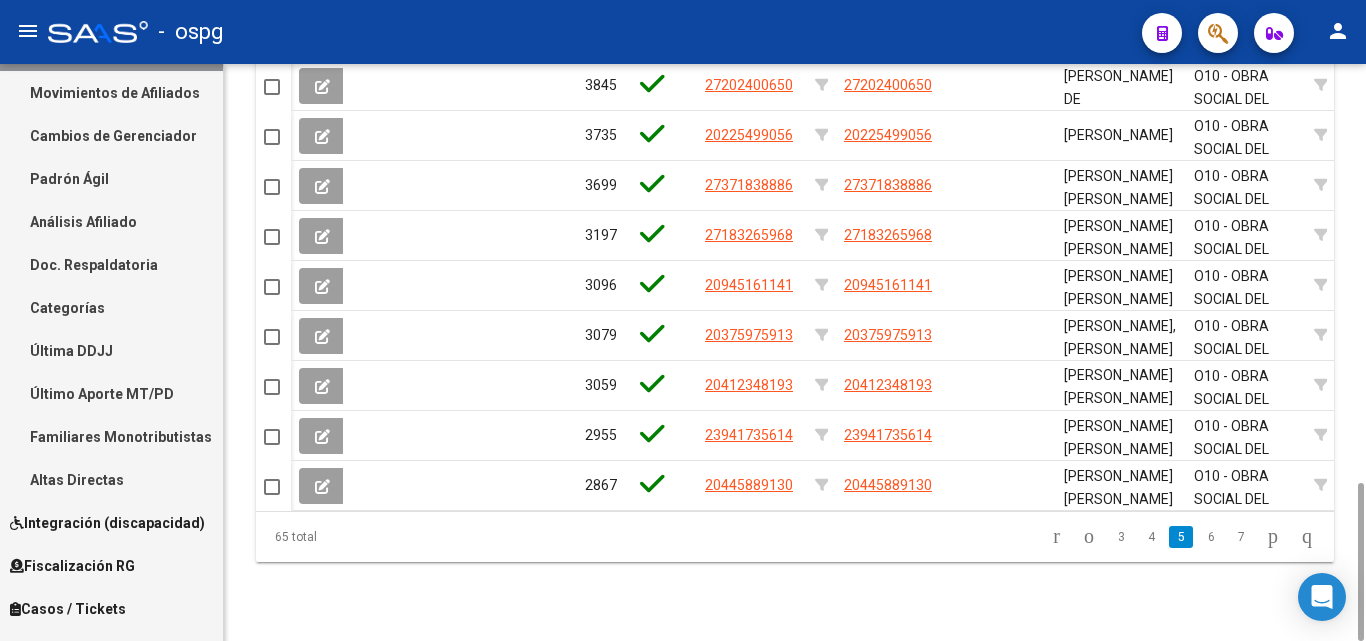 scroll, scrollTop: 1323, scrollLeft: 0, axis: vertical 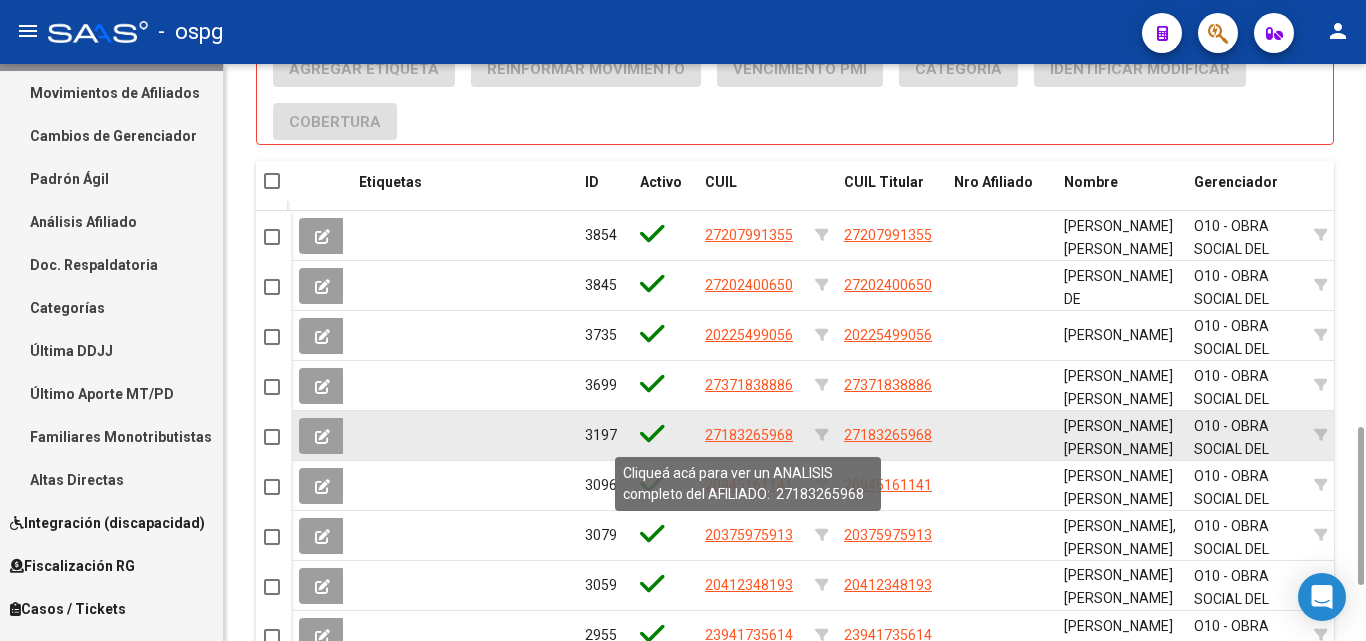 click on "27183265968" 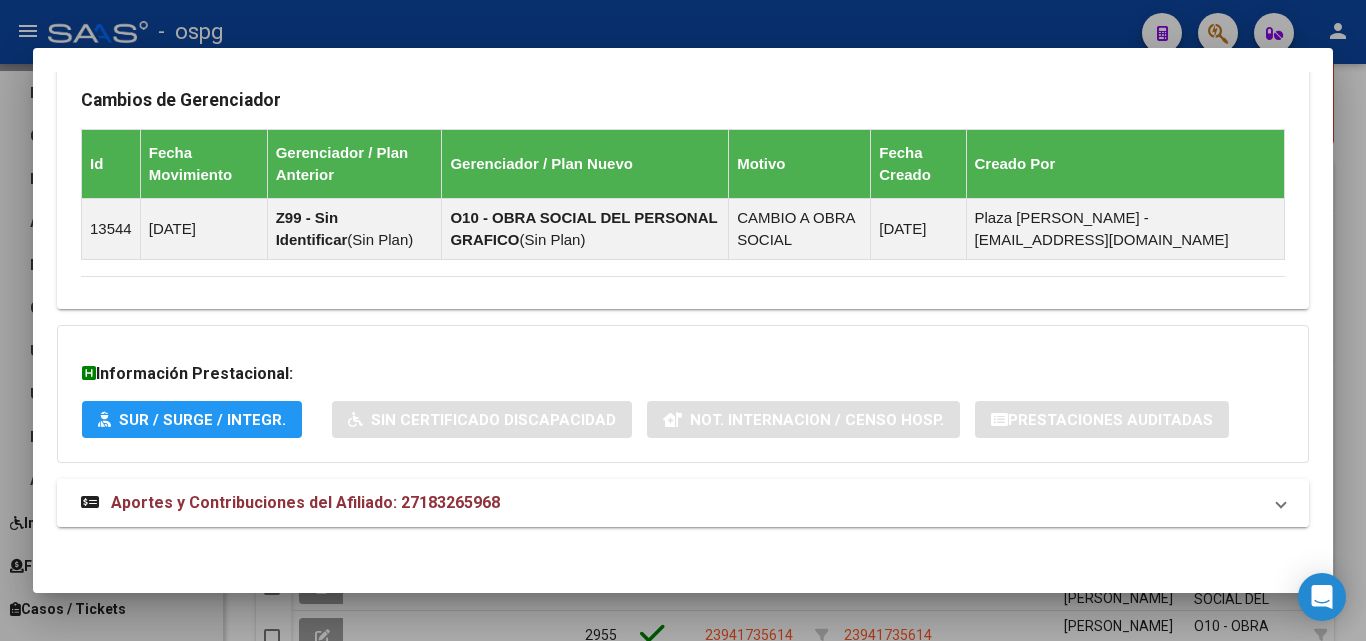click on "Aportes y Contribuciones del Afiliado: 27183265968" at bounding box center [683, 503] 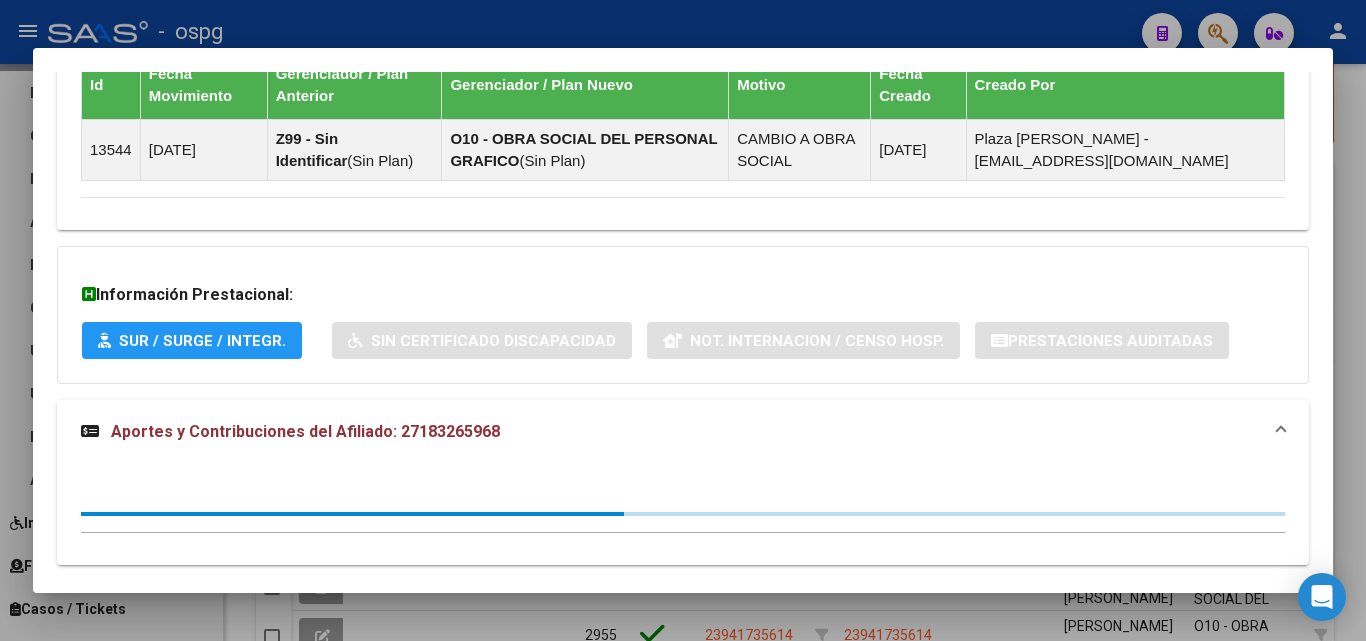 scroll, scrollTop: 1298, scrollLeft: 0, axis: vertical 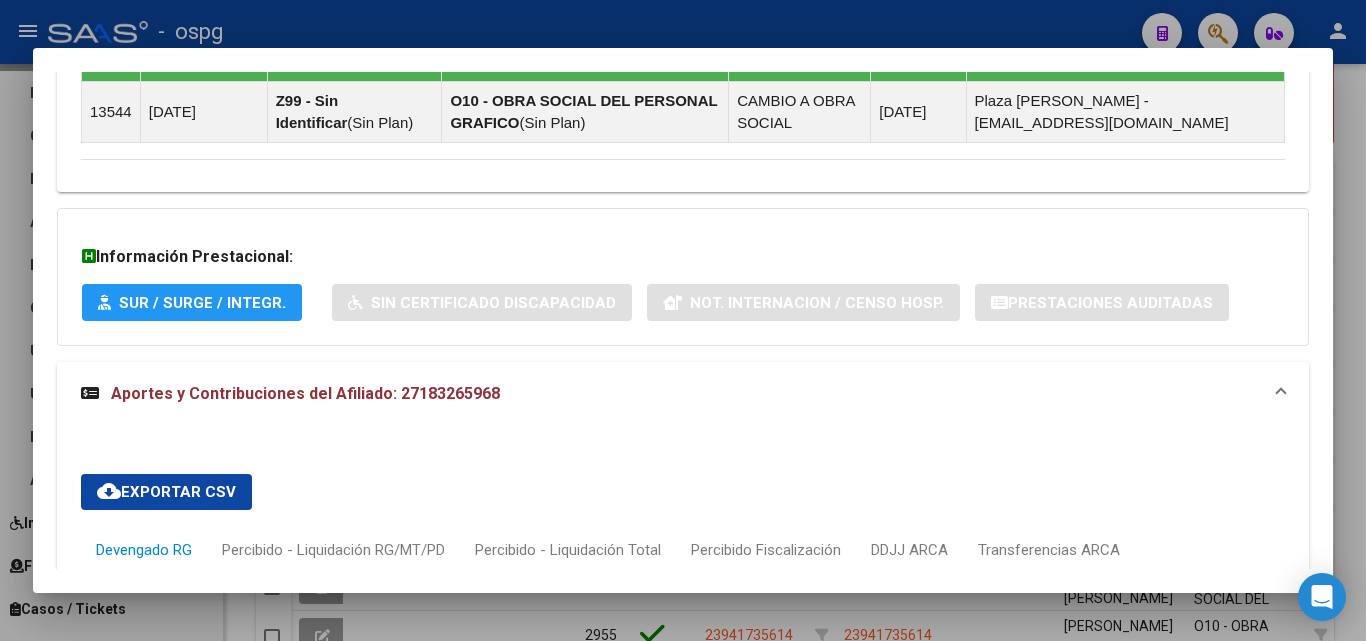 click at bounding box center (683, 320) 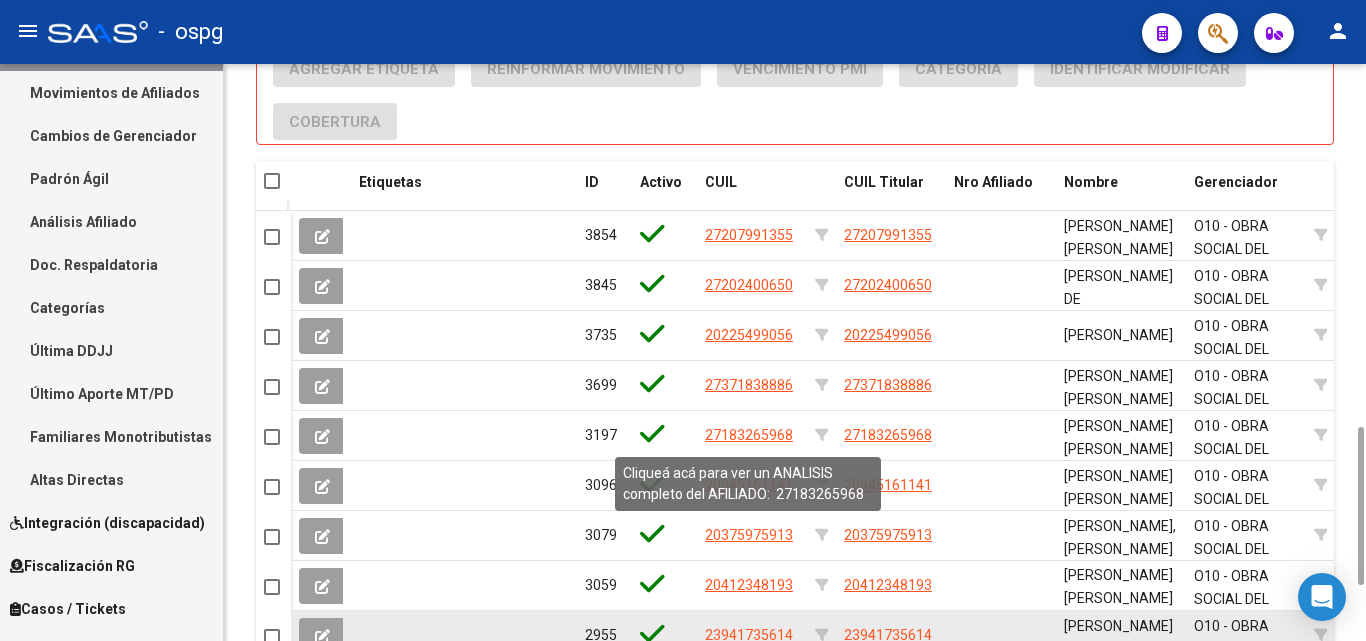 scroll, scrollTop: 1523, scrollLeft: 0, axis: vertical 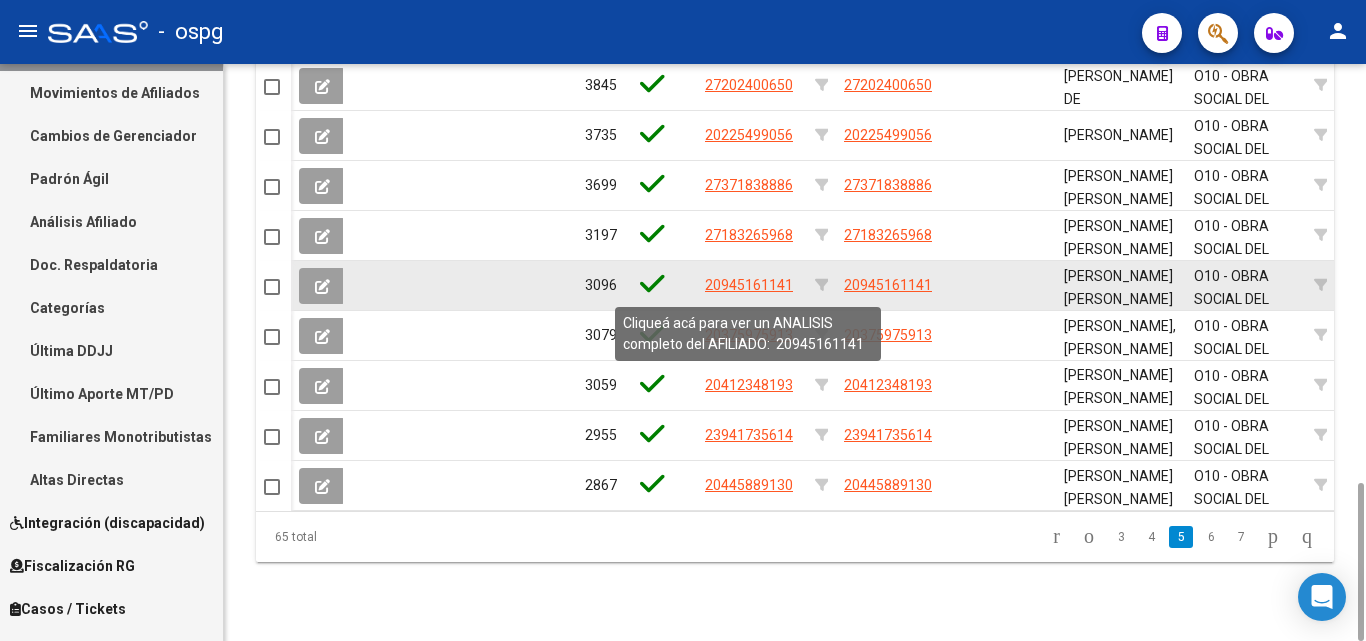 click on "20945161141" 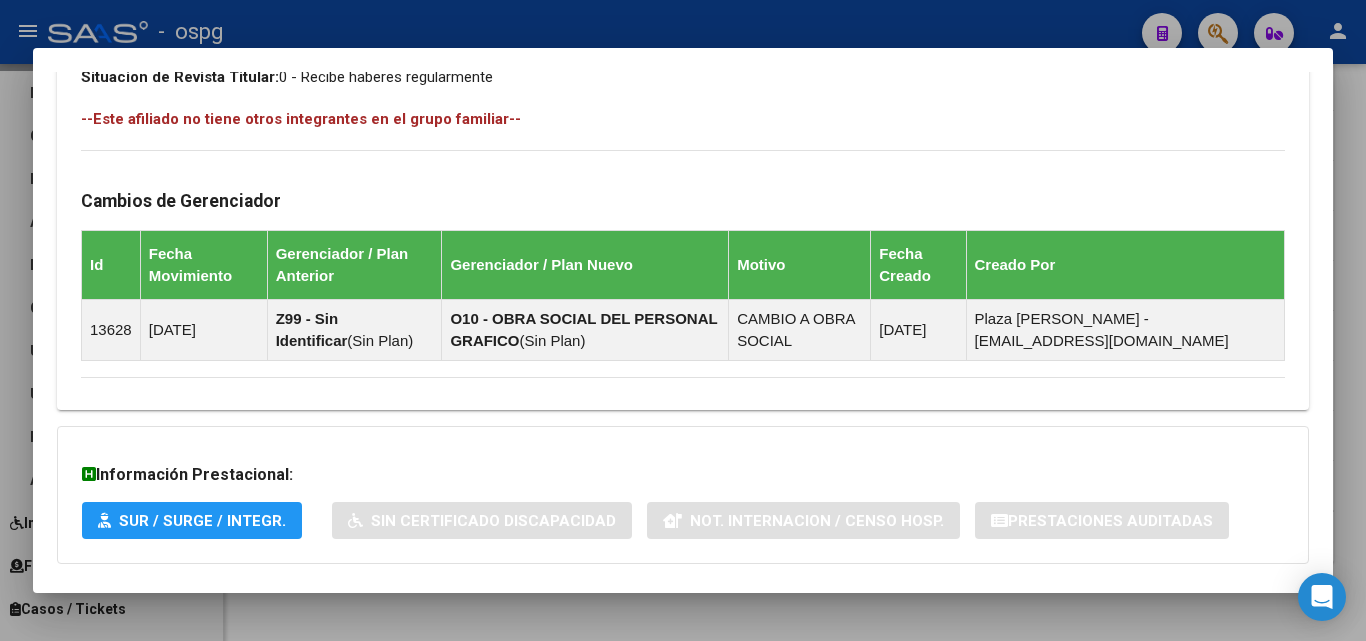 scroll, scrollTop: 1181, scrollLeft: 0, axis: vertical 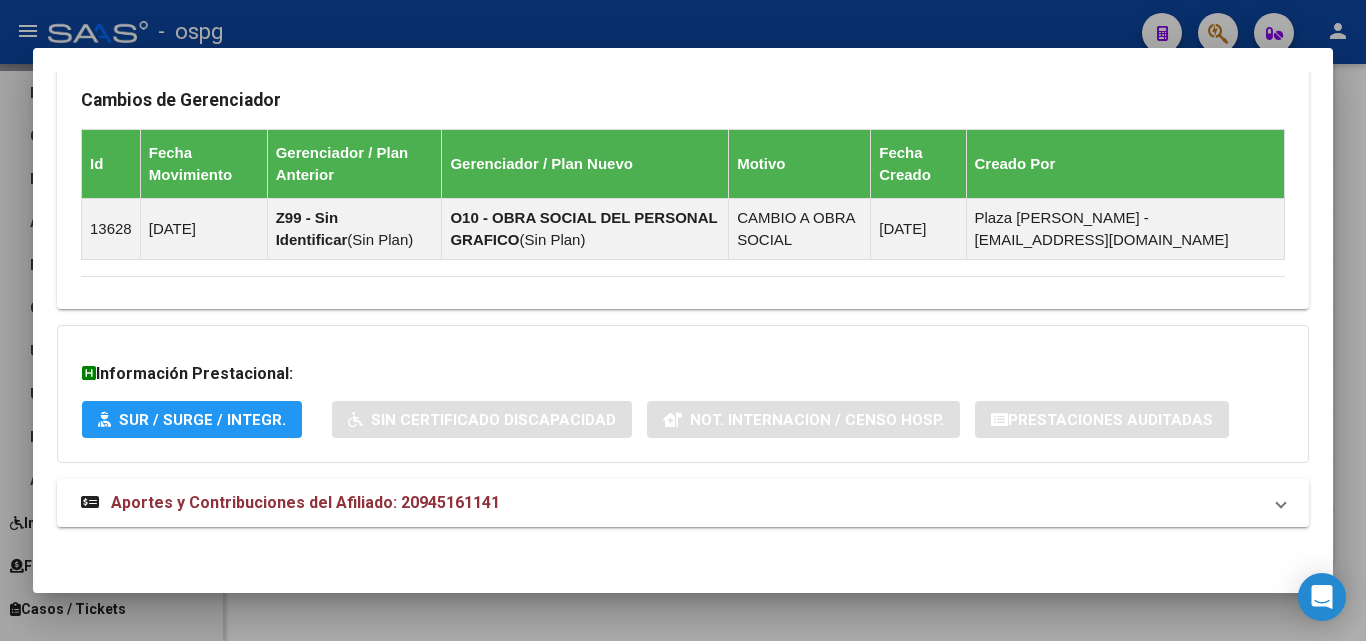 click on "DATOS PADRÓN ÁGIL:  CHUMPITAZ PONCE NILTON CESAR        |   ACTIVO   |     AFILIADO TITULAR  Datos Personales y Afiliatorios según Entes Externos: SSS FTP ARCA Padrón ARCA Impuestos Organismos Ext.   No hay casos -> Crear
Gerenciador:      O10 - OBRA SOCIAL DEL PERSONAL GRAFICO Atención telefónica: Atención emergencias: Otros Datos Útiles:    Datos de Empadronamiento  Enviar Credencial Digital remove_red_eye Movimientos    Sin Certificado Discapacidad Crear Familiar ABM Rápido ABM Etiquetas: Estado: ACTIVO Última Alta Formal:  01/03/2023 Ultimo Tipo Movimiento Alta:  ALTA desde el Padrón Entregado x SSS Comentario ADMIN:  Migración Padrón Completo SSS el 2024-08-29 14:44:37 DATOS DEL AFILIADO Apellido:   CHUMPITAZ PONCE NILTON CESAR   CUIL:  20945161141 Documento:  DU - DOCUMENTO UNICO 94516114  Nacionalidad:  EXTRANJERO DESCONOCIDO Parentesco:  0 - Titular Estado Civil:  Soltero Discapacitado:    NO (00) Sexo:  M Nacimiento:  06/02/1982 Edad:  43  Teléfono Particular: Provincia:" at bounding box center (683, -248) 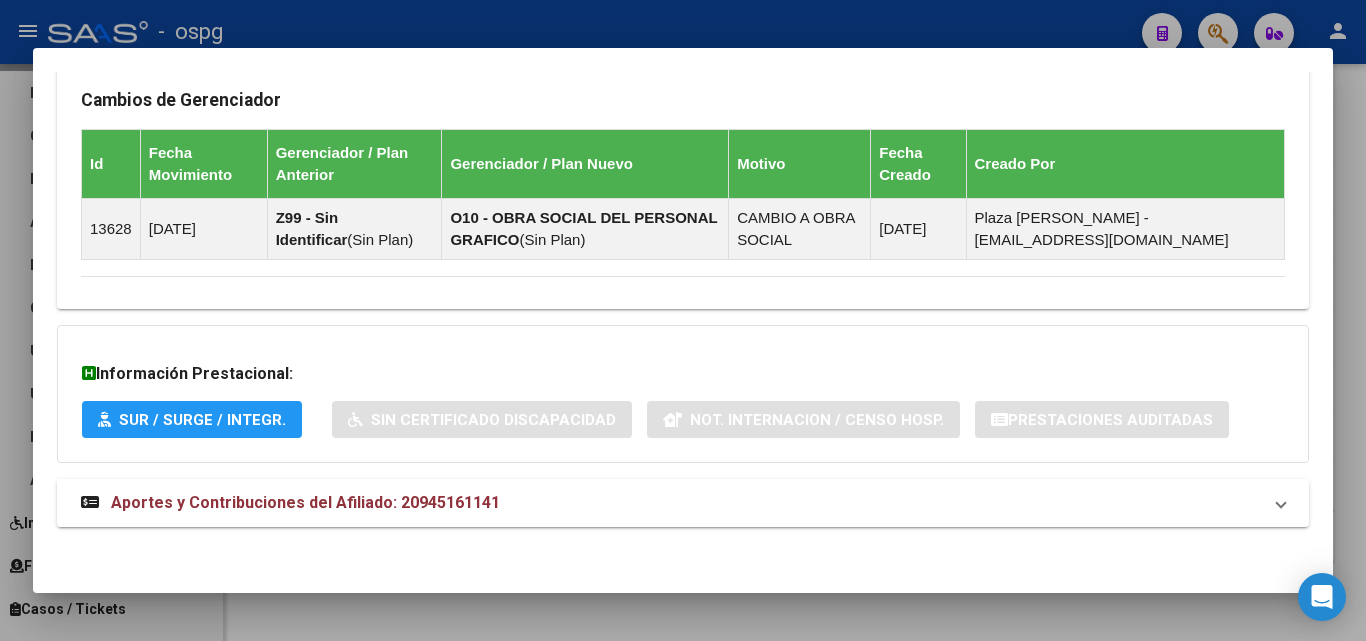 click on "Aportes y Contribuciones del Afiliado: 20945161141" at bounding box center (305, 502) 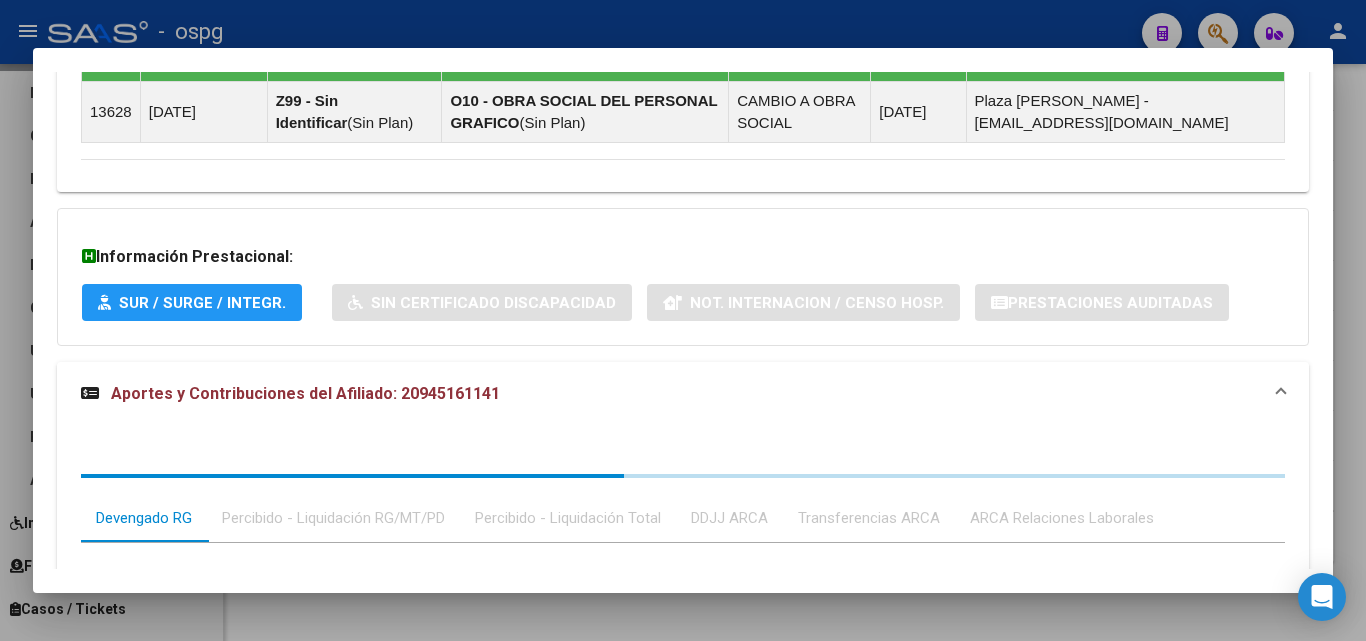 scroll, scrollTop: 1498, scrollLeft: 0, axis: vertical 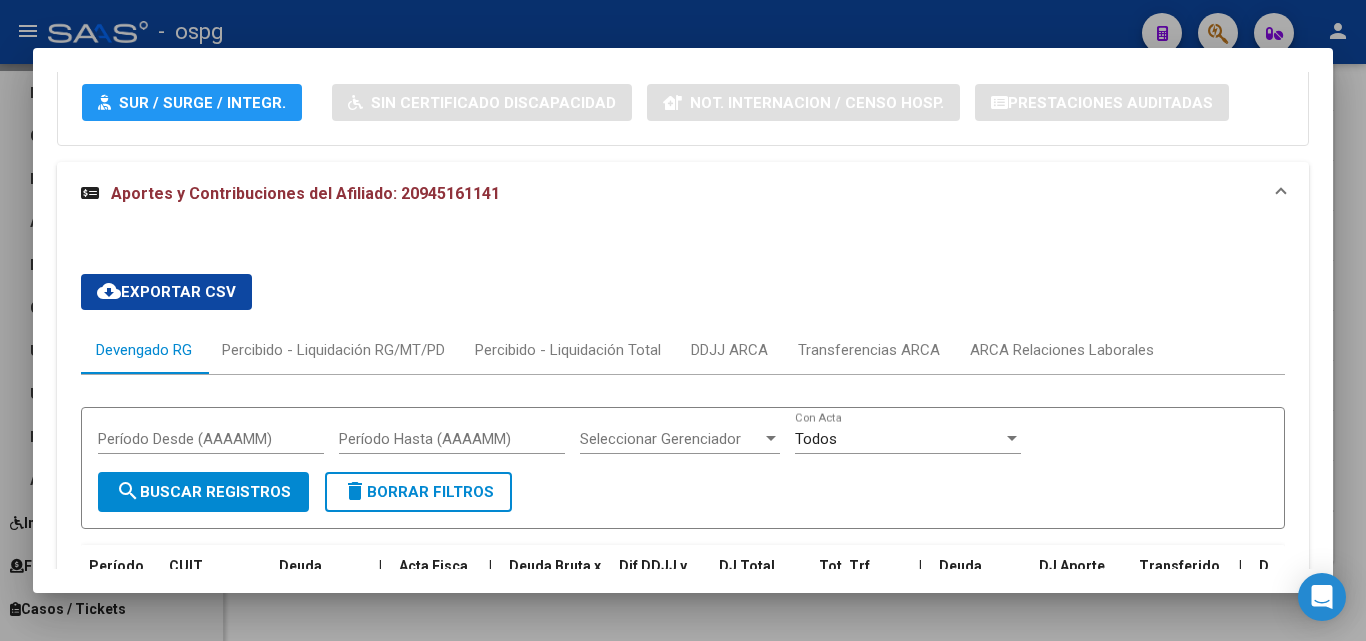 click on "cloud_download  Exportar CSV  Devengado RG Percibido - Liquidación RG/MT/PD Percibido - Liquidación Total DDJJ ARCA Transferencias ARCA ARCA Relaciones Laborales Período Desde (AAAAMM) Período Hasta (AAAAMM) Seleccionar Gerenciador Seleccionar Gerenciador Todos  Con Acta search  Buscar Registros  delete  Borrar Filtros  Período CUIT Deuda | Acta Fisca. | Deuda Bruta x ARCA Dif DDJJ y Trf. DJ Total Tot. Trf. Bruto | Deuda Aporte DJ Aporte Total Transferido Aporte | Deuda Contr. DJ Contr. Total Trf Contr. | Intereses Contr. Intereses Aporte | Contr. Empresa Contr. Int. Empresa Aporte Int. Empresa | DJ Aporte Total DJ Aporte DJ Aporte Adicional DJ Aporte Adherentes | DJ Contr. Total DJ Contr. DJ Contr. Adicional | REMOSIMP c/Tope REMOSIMP (rem4) REMCONT (rem8) REM5 Corresponde Aportes Corresponde Contr. NOGRPFAM SECOBLIG FECPRESENT DJ Contribución CUIT Periodo DJ Aporte CUIT Periodo | Porcentaje Contr. Porcentaje Aporte | DDJJ ID | | | | | | | | | | | | | 202503 30716429489 $ 0,00 | | $ 0,00 -$ 0,01 | |" at bounding box center [683, 688] 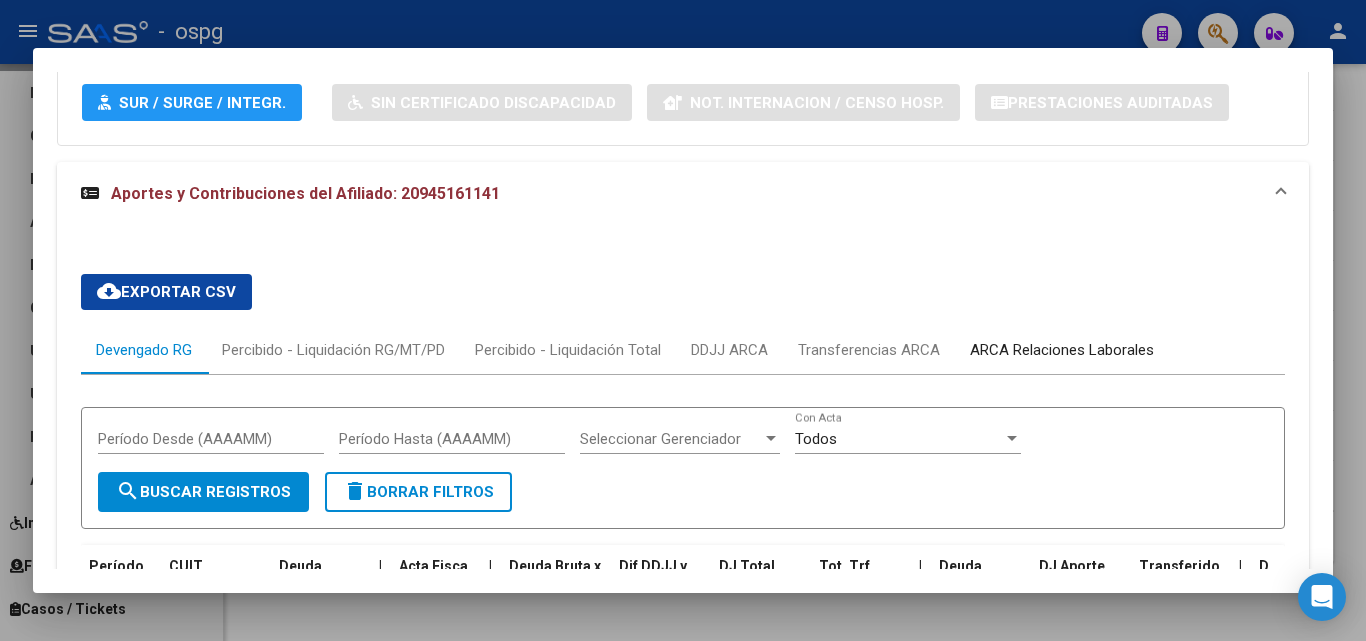 click on "ARCA Relaciones Laborales" at bounding box center (1062, 350) 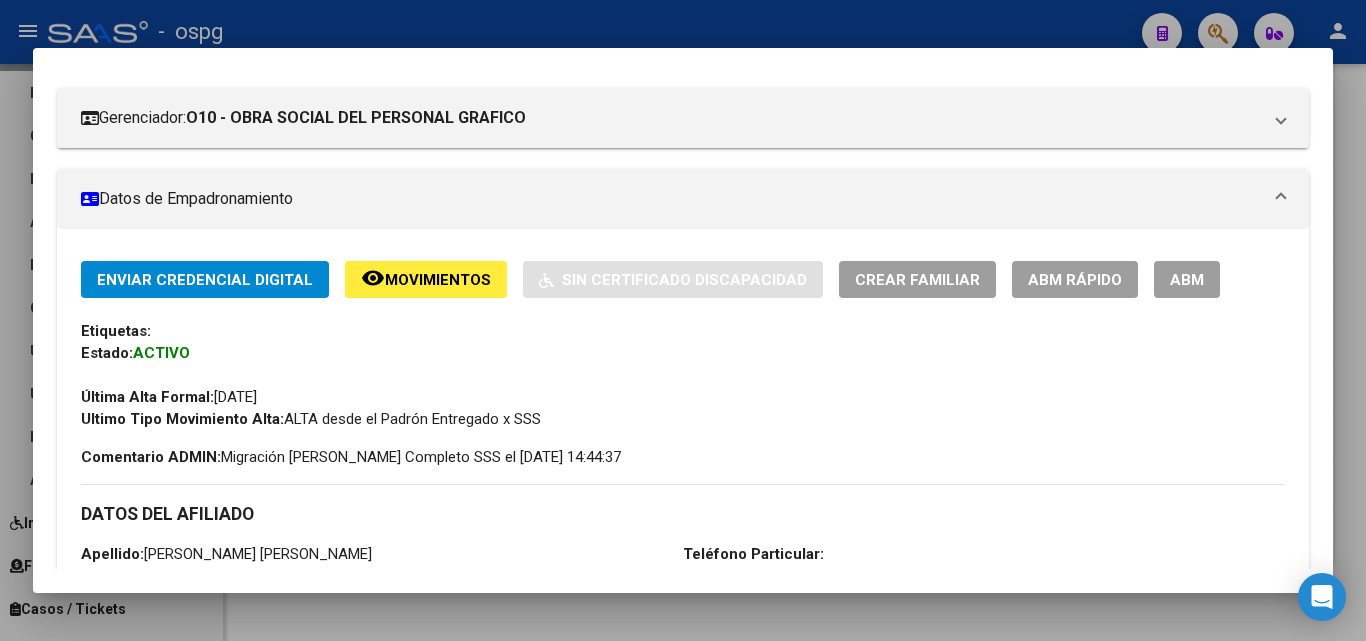 scroll, scrollTop: 0, scrollLeft: 0, axis: both 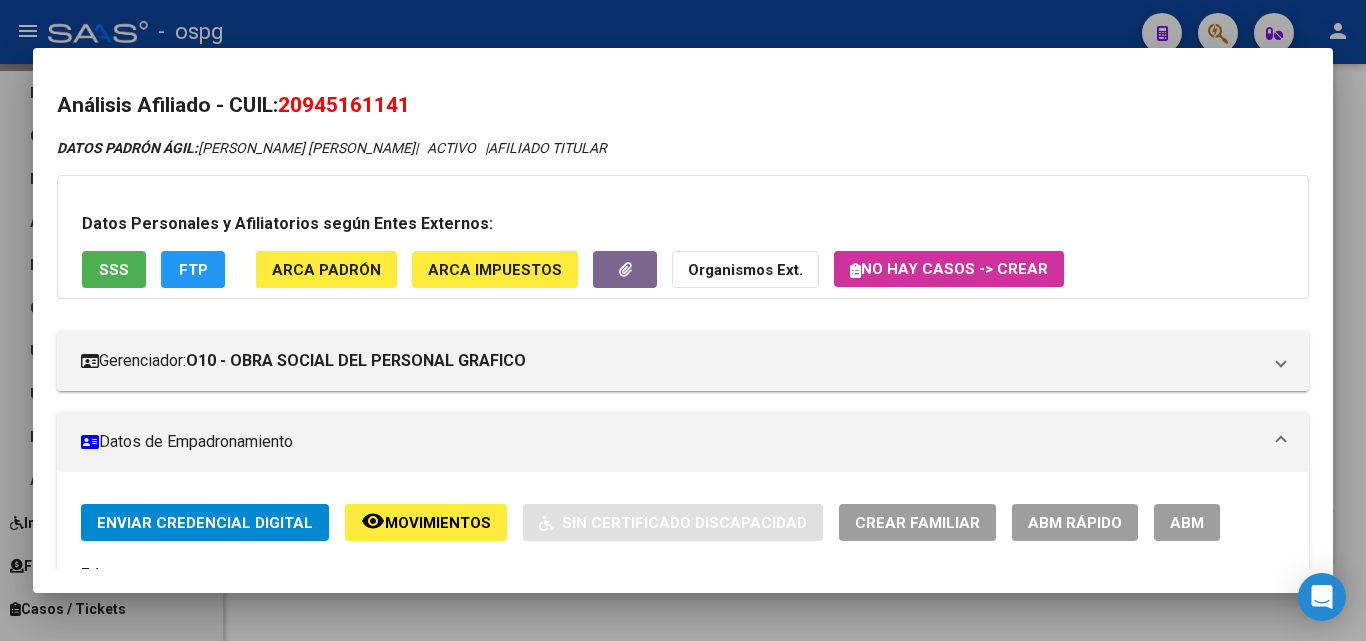 drag, startPoint x: 289, startPoint y: 114, endPoint x: 433, endPoint y: 114, distance: 144 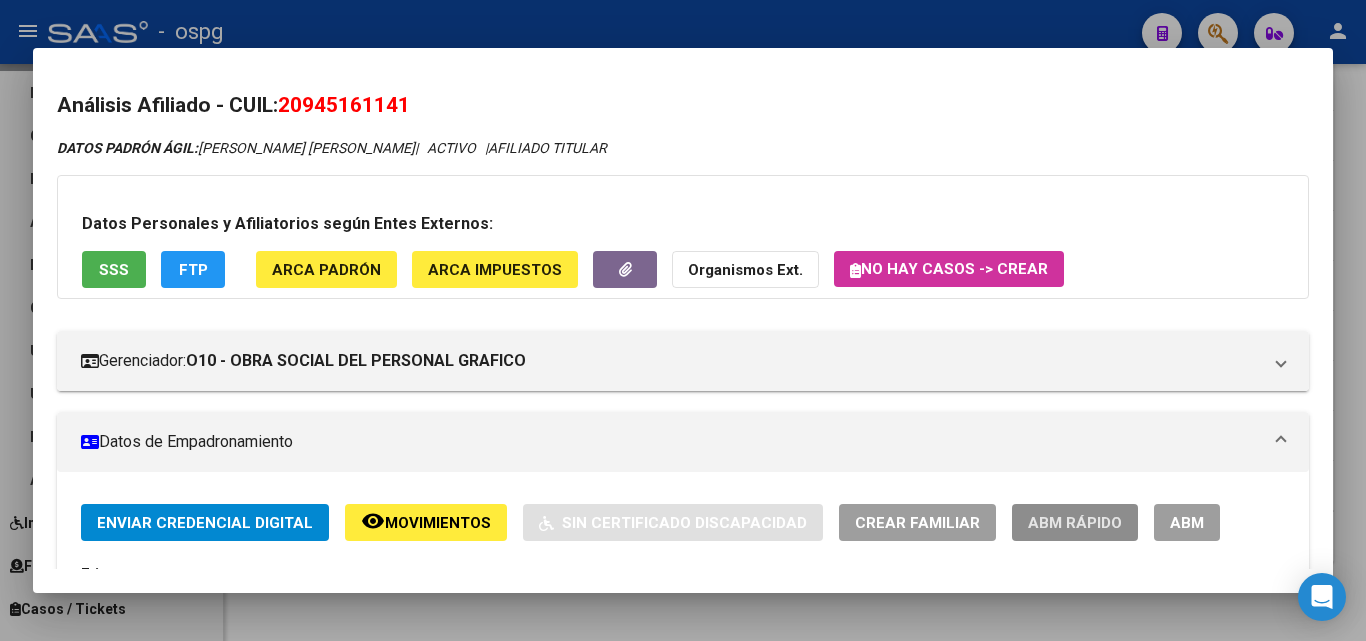 click on "ABM Rápido" 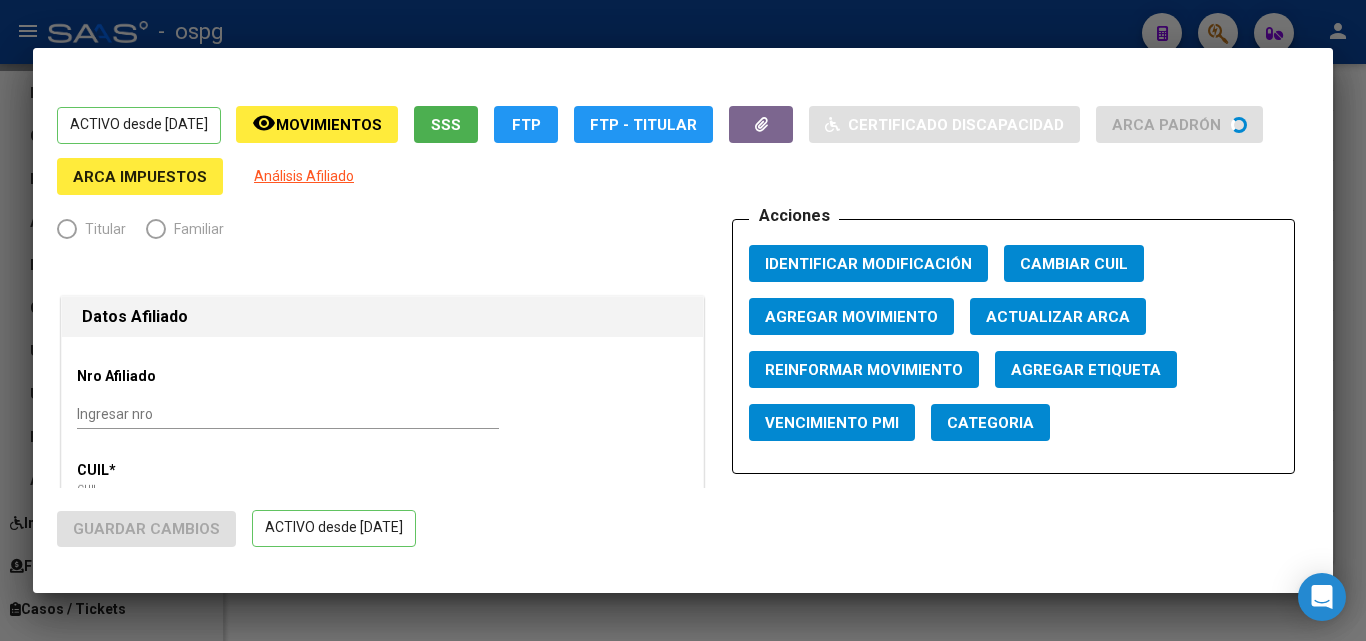 radio on "true" 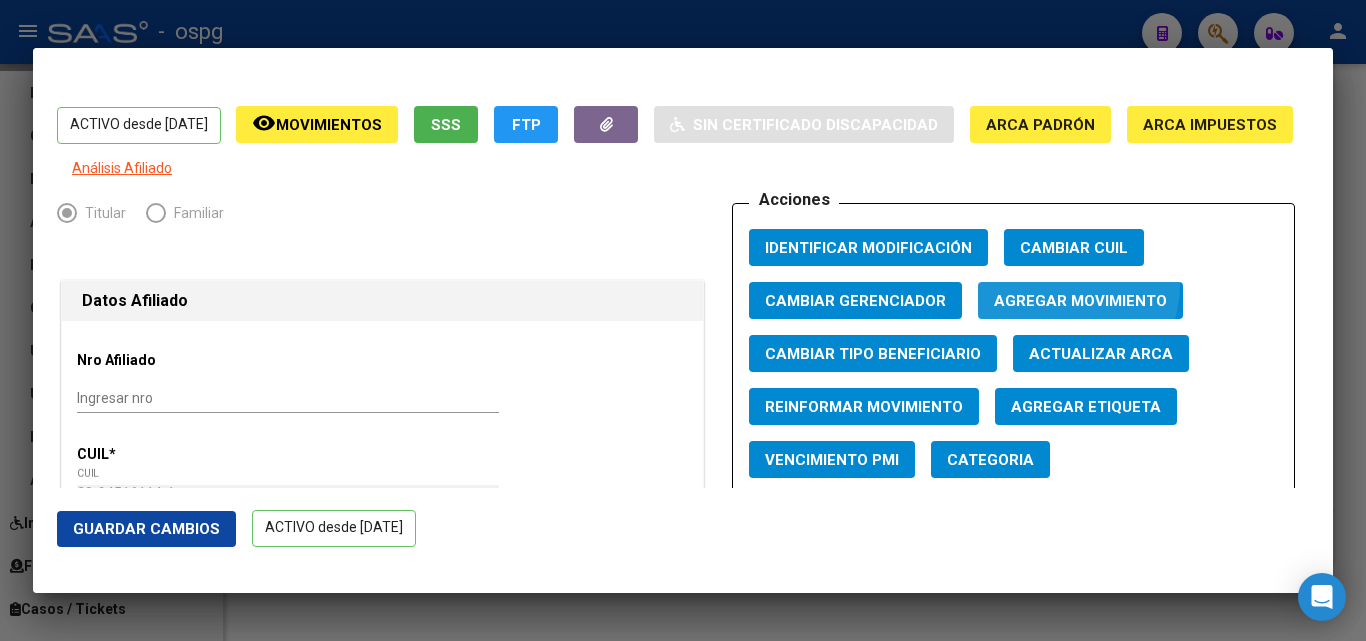 click on "Agregar Movimiento" 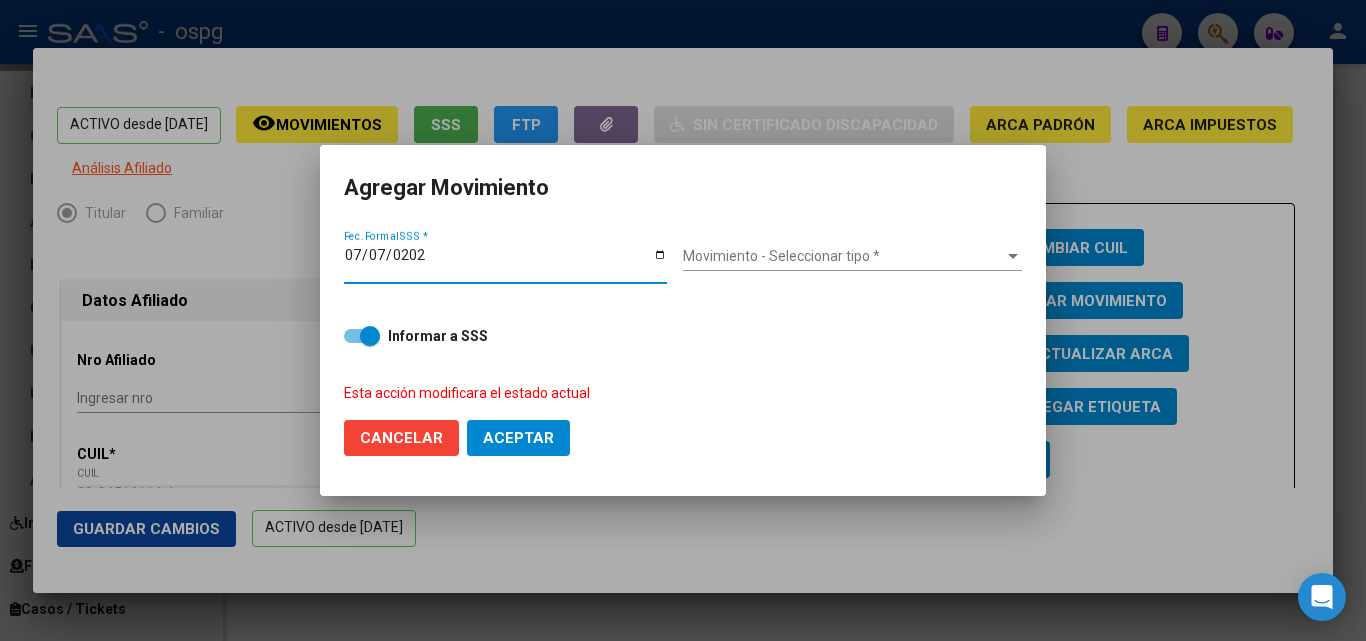 type on "[DATE]" 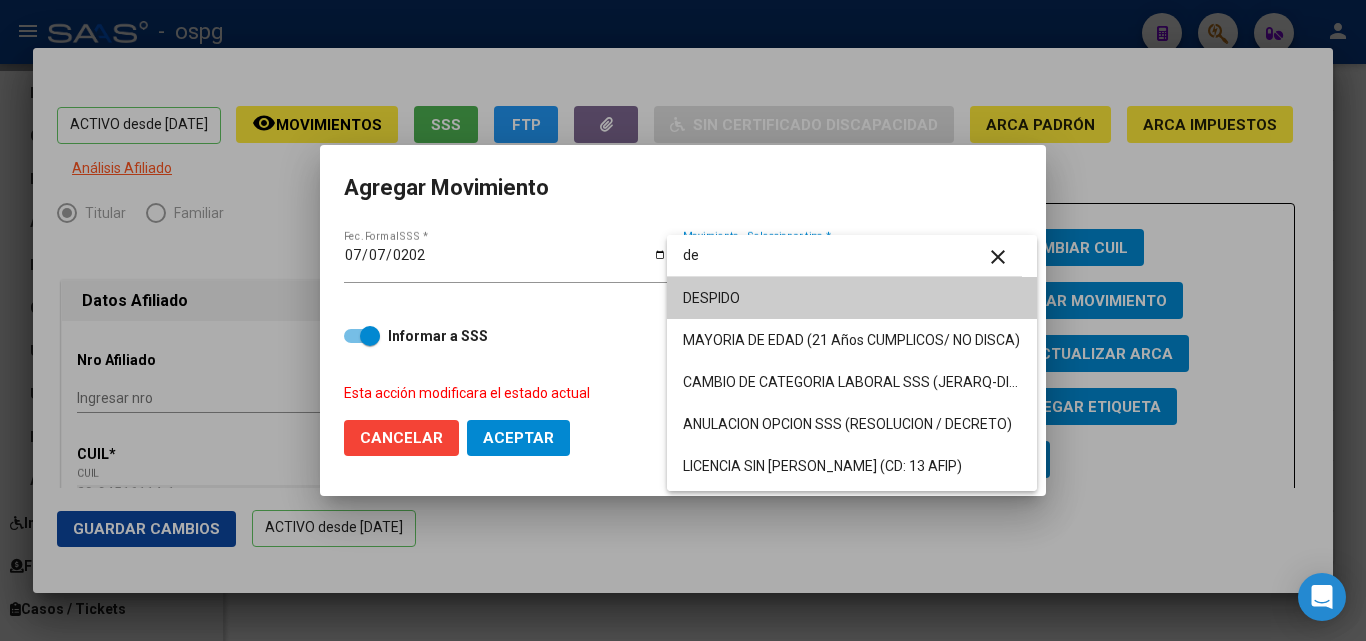 type on "de" 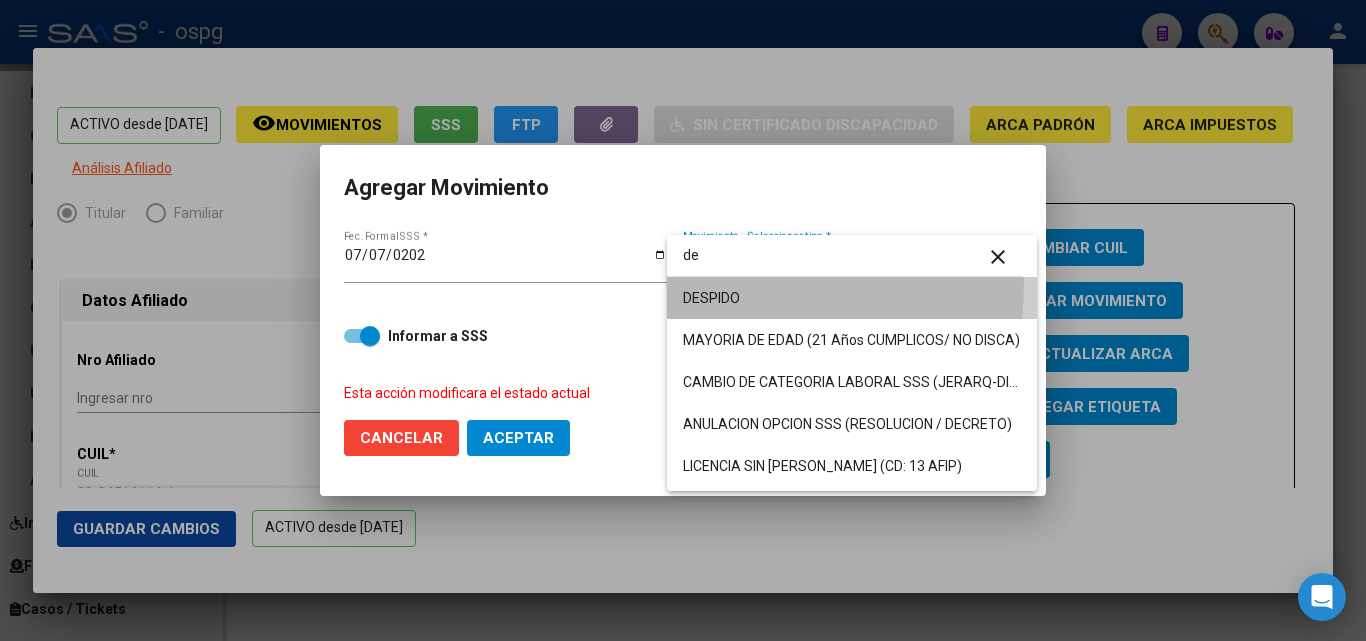 click on "DESPIDO" at bounding box center (852, 298) 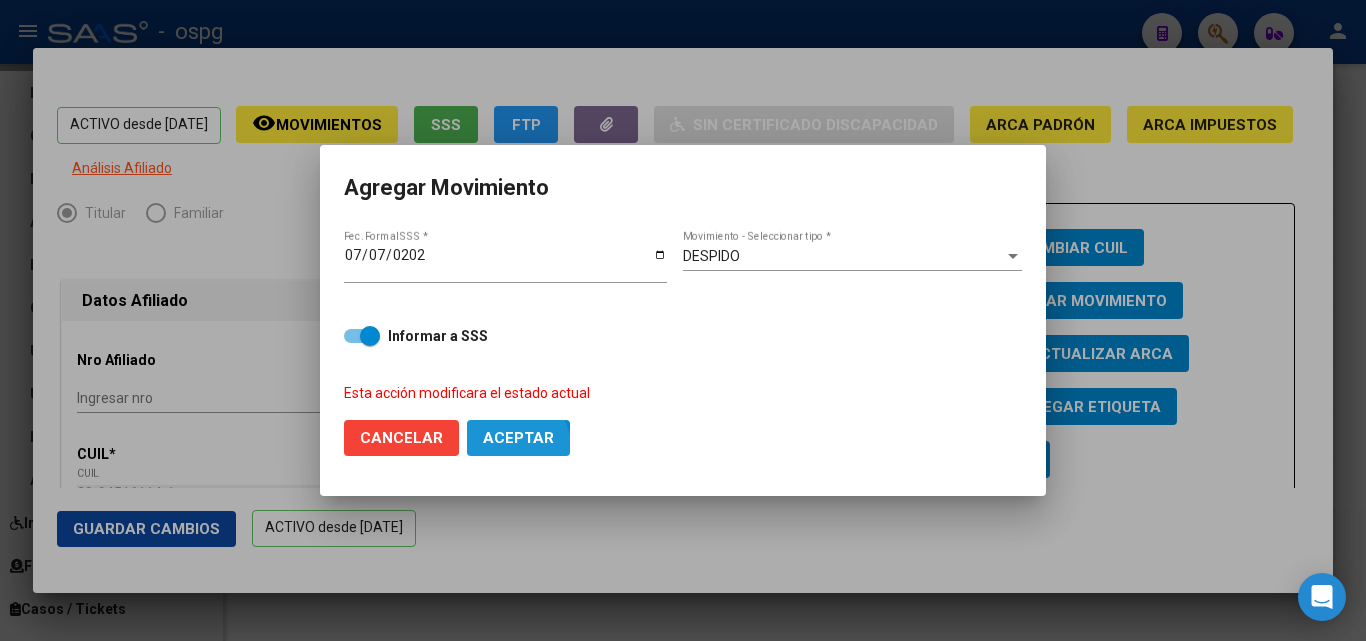 click on "Aceptar" 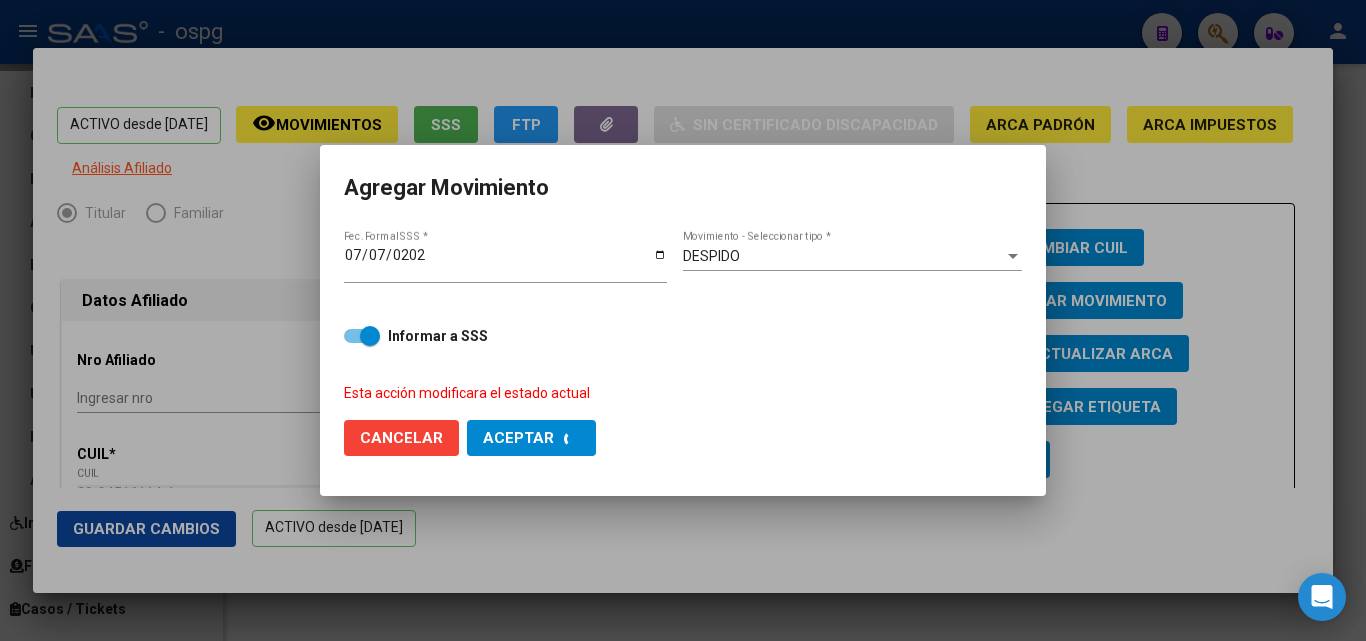 checkbox on "false" 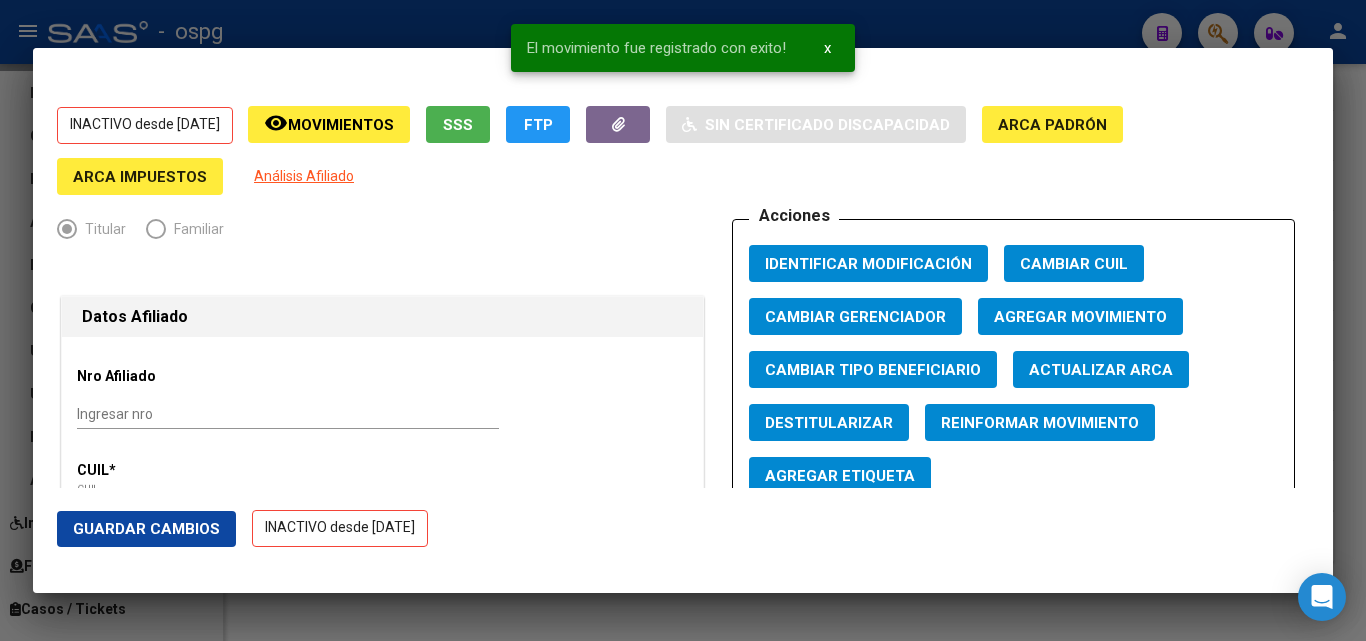 click at bounding box center (683, 320) 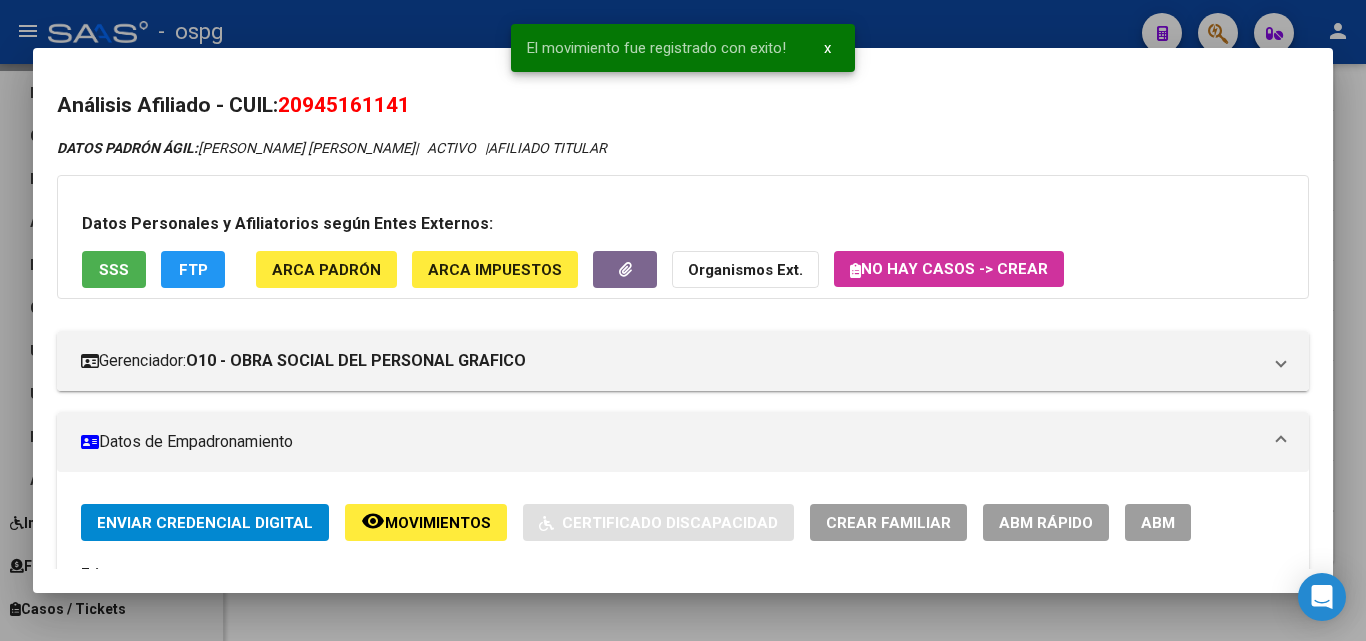 click at bounding box center [683, 320] 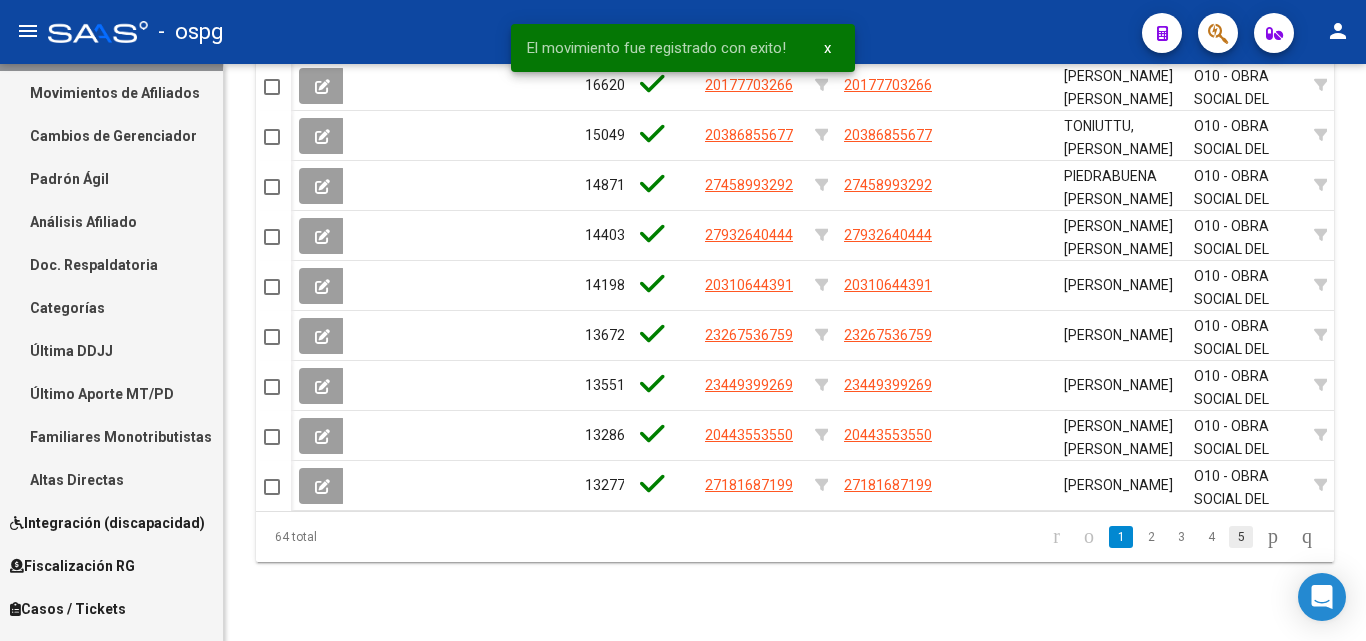 click on "5" 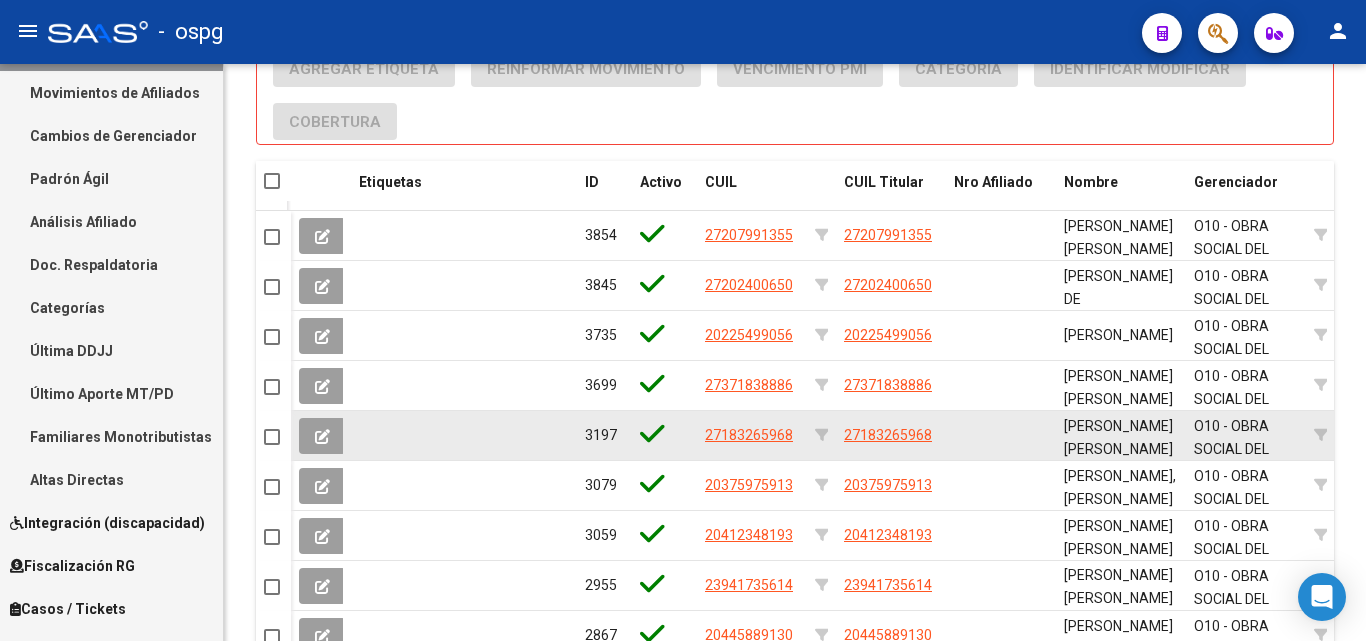 scroll, scrollTop: 1523, scrollLeft: 0, axis: vertical 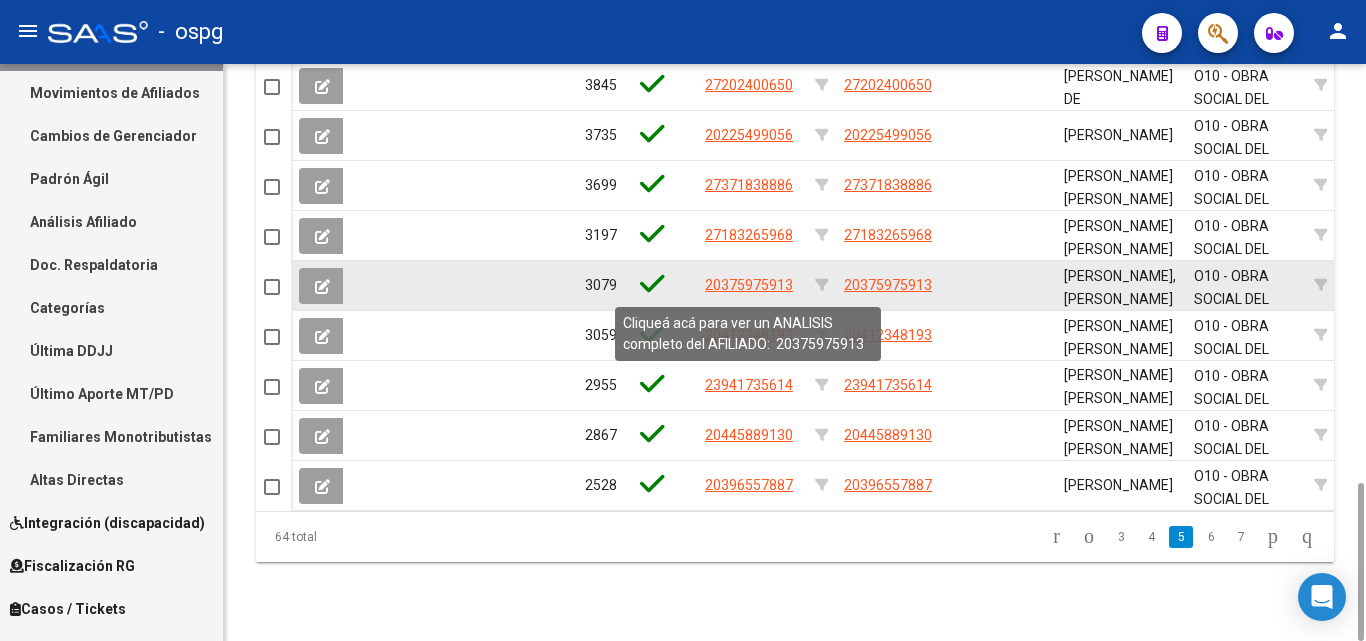 click on "20375975913" 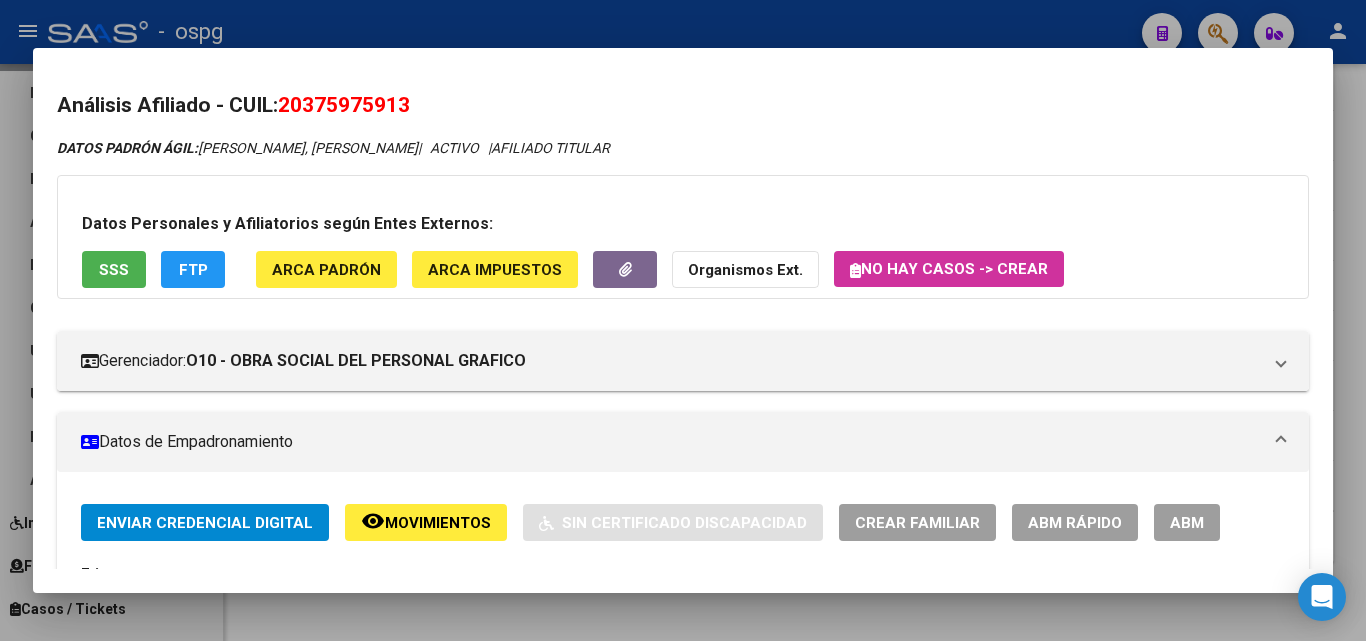 drag, startPoint x: 291, startPoint y: 107, endPoint x: 429, endPoint y: 99, distance: 138.23169 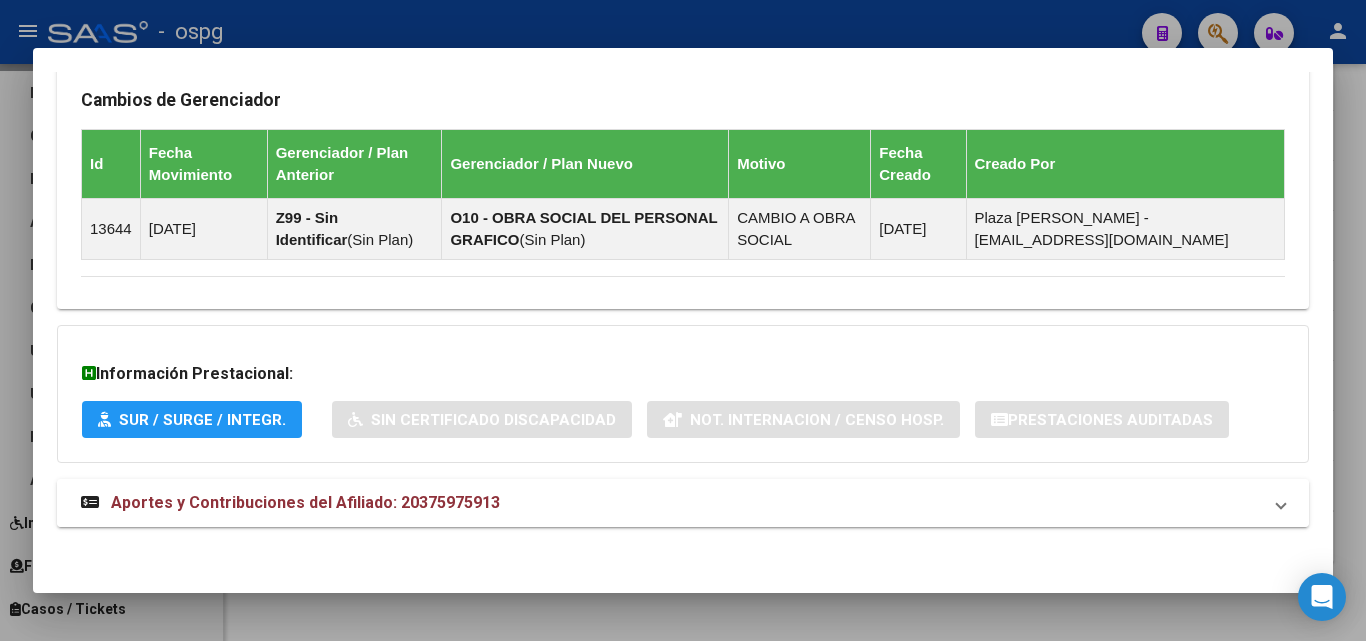 click on "Aportes y Contribuciones del Afiliado: 20375975913" at bounding box center (683, 503) 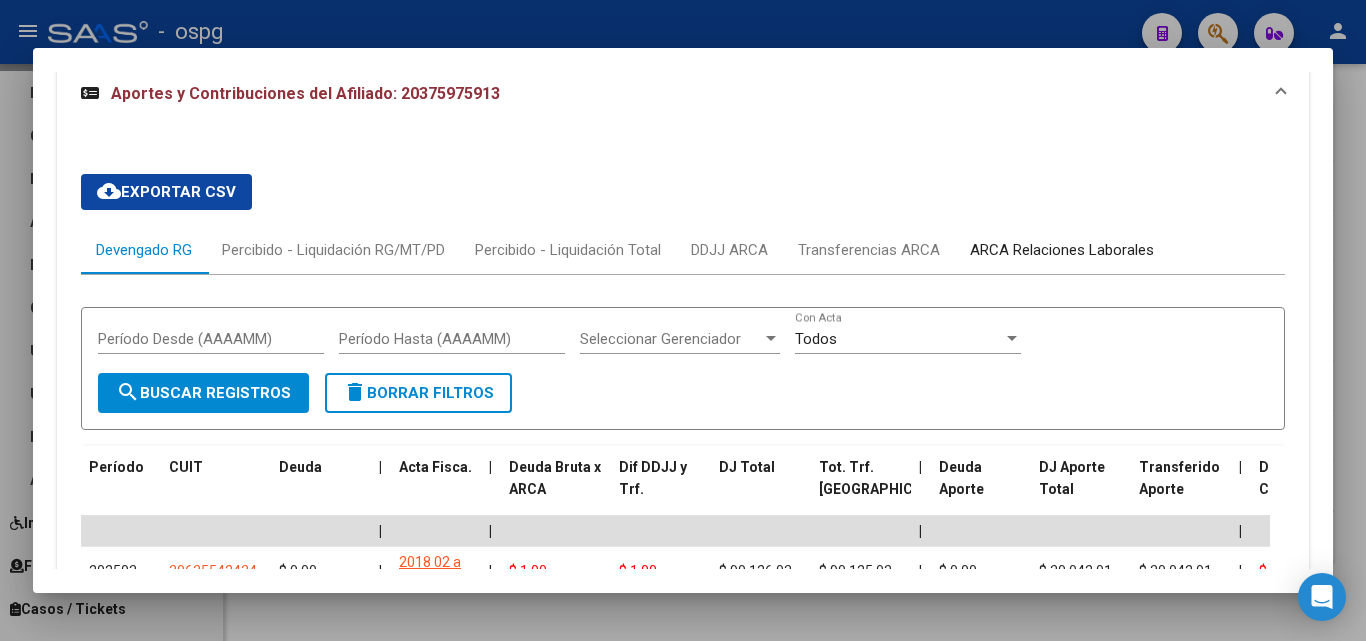 click on "ARCA Relaciones Laborales" at bounding box center [1062, 250] 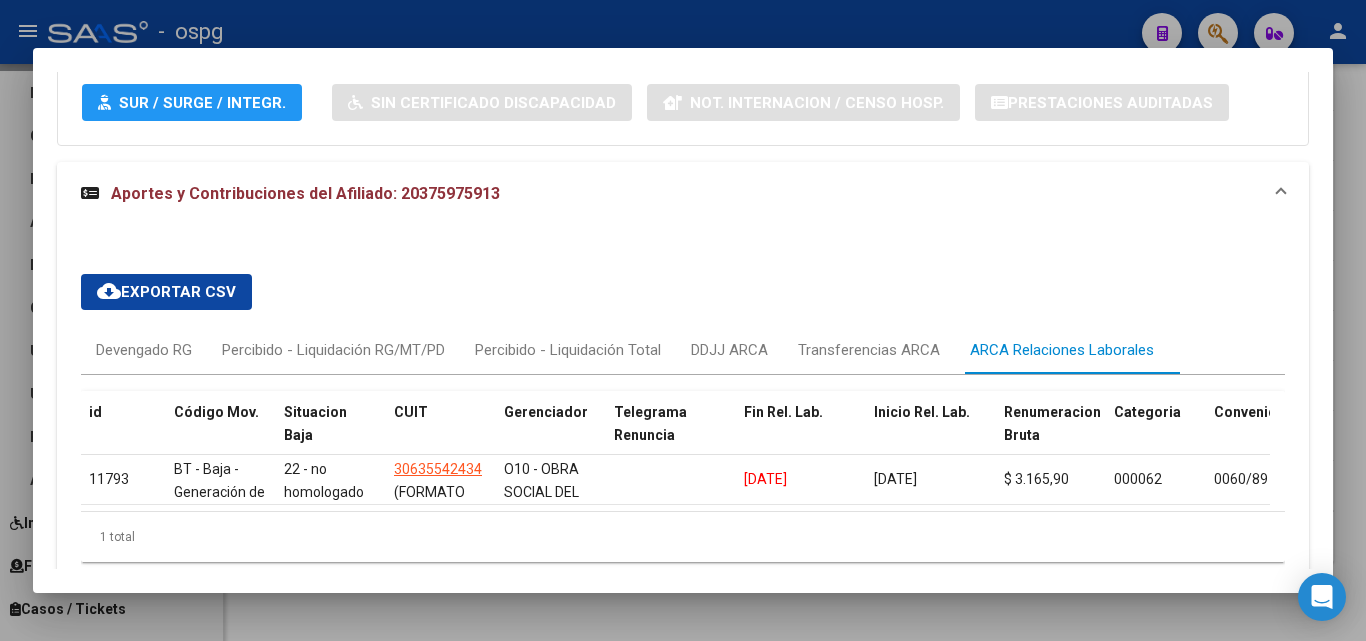 scroll, scrollTop: 1761, scrollLeft: 0, axis: vertical 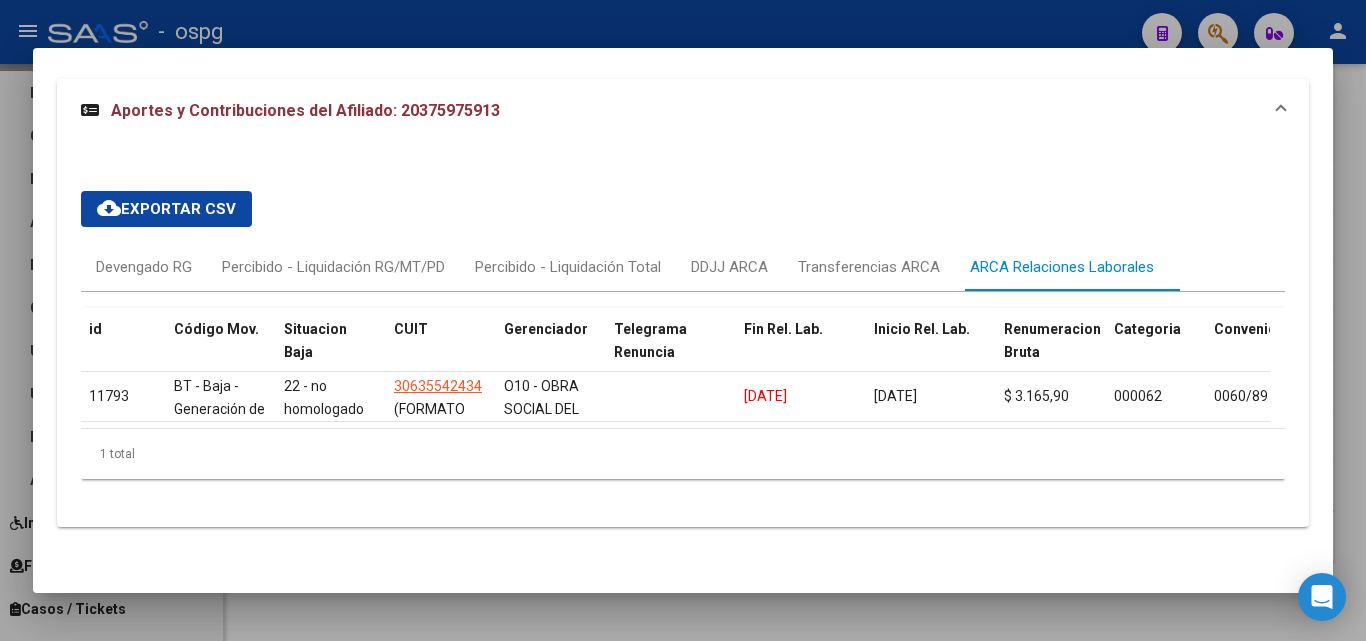 drag, startPoint x: 802, startPoint y: 436, endPoint x: 795, endPoint y: 575, distance: 139.17615 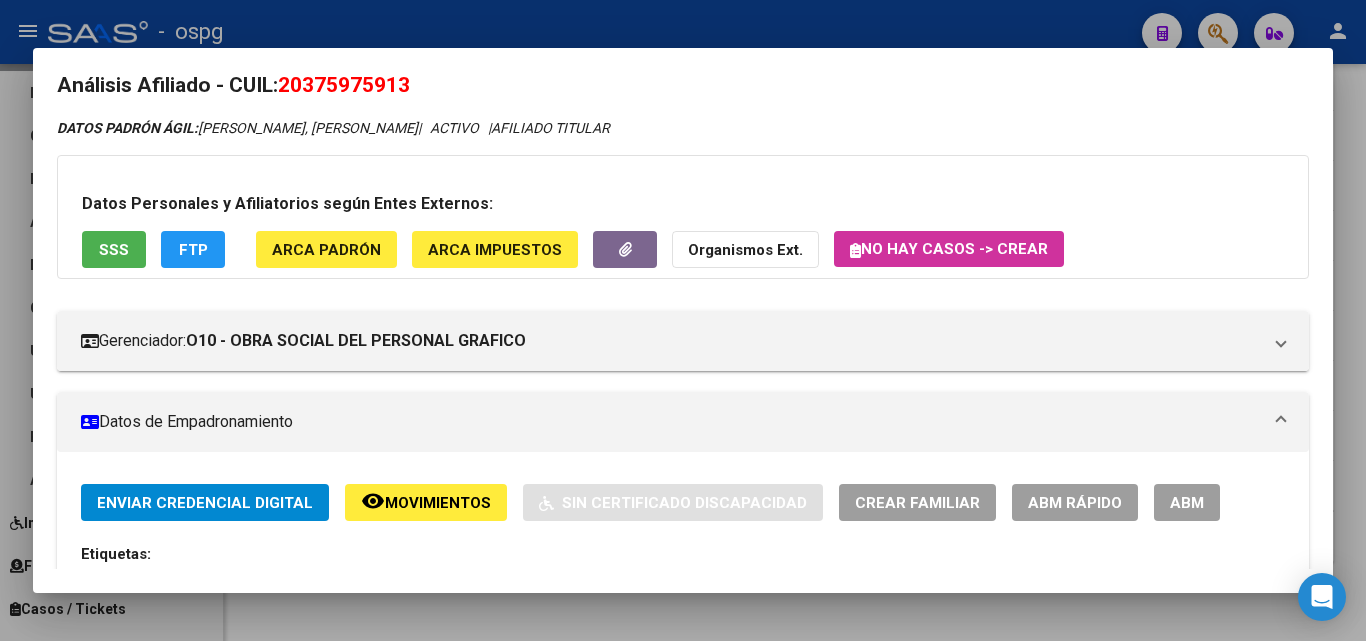 scroll, scrollTop: 0, scrollLeft: 0, axis: both 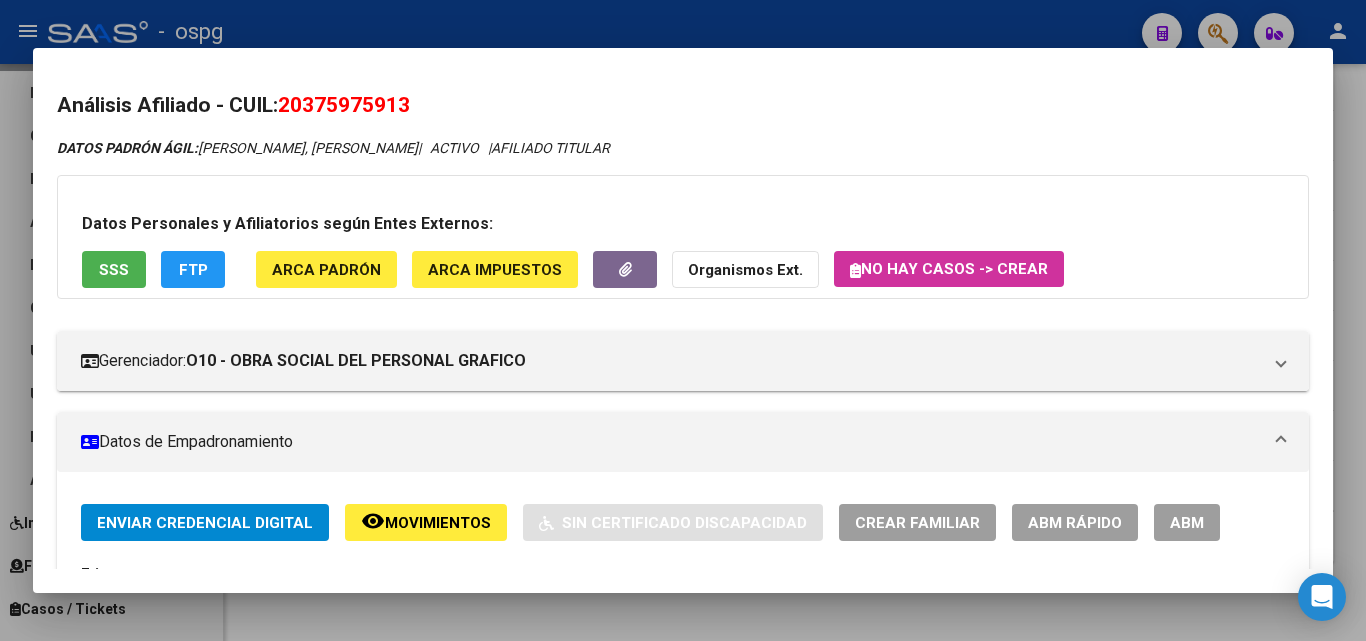 drag, startPoint x: 285, startPoint y: 108, endPoint x: 440, endPoint y: 100, distance: 155.20631 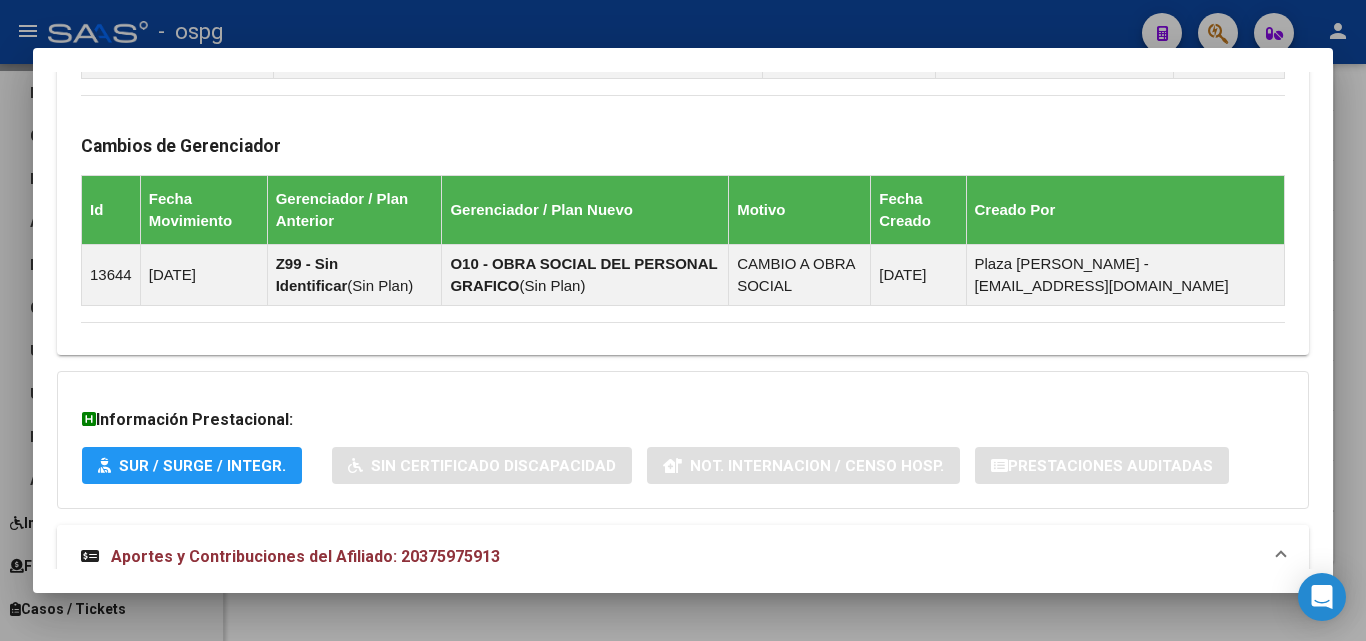 scroll, scrollTop: 1761, scrollLeft: 0, axis: vertical 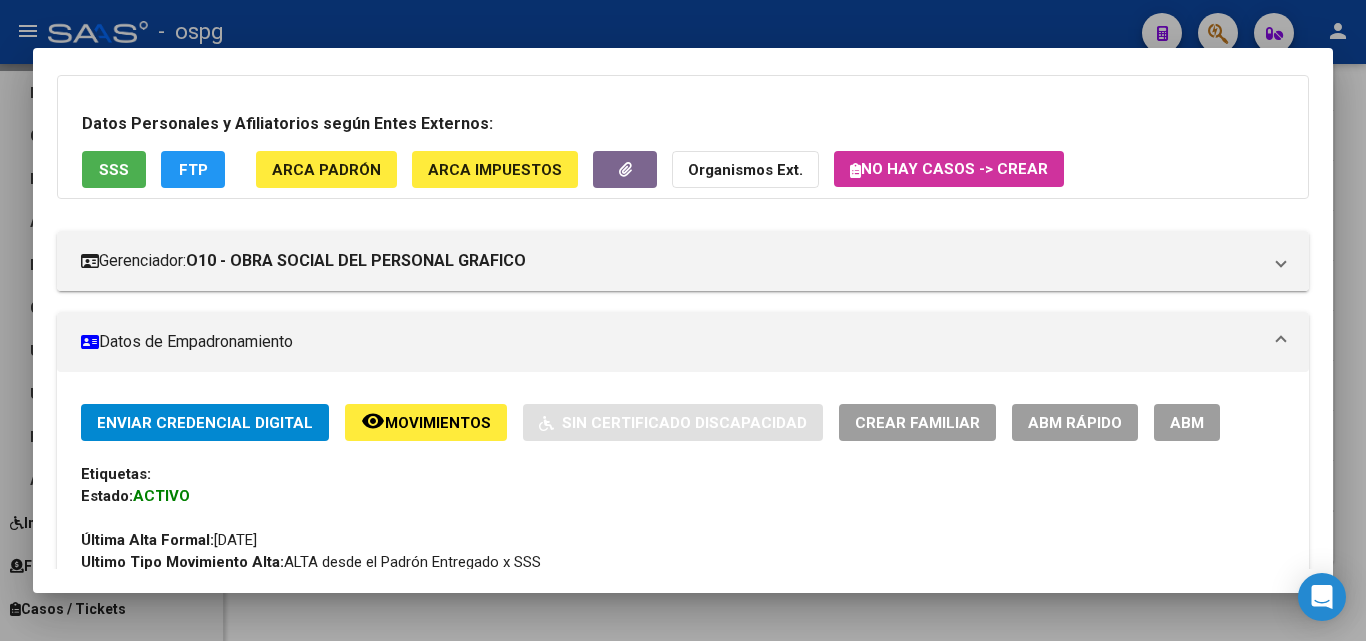 click on "Enviar Credencial Digital remove_red_eye Movimientos    Sin Certificado Discapacidad Crear Familiar ABM Rápido ABM Etiquetas: Estado: ACTIVO Última Alta Formal:  25/06/2012 Ultimo Tipo Movimiento Alta:  ALTA desde el Padrón Entregado x SSS" at bounding box center [683, 488] 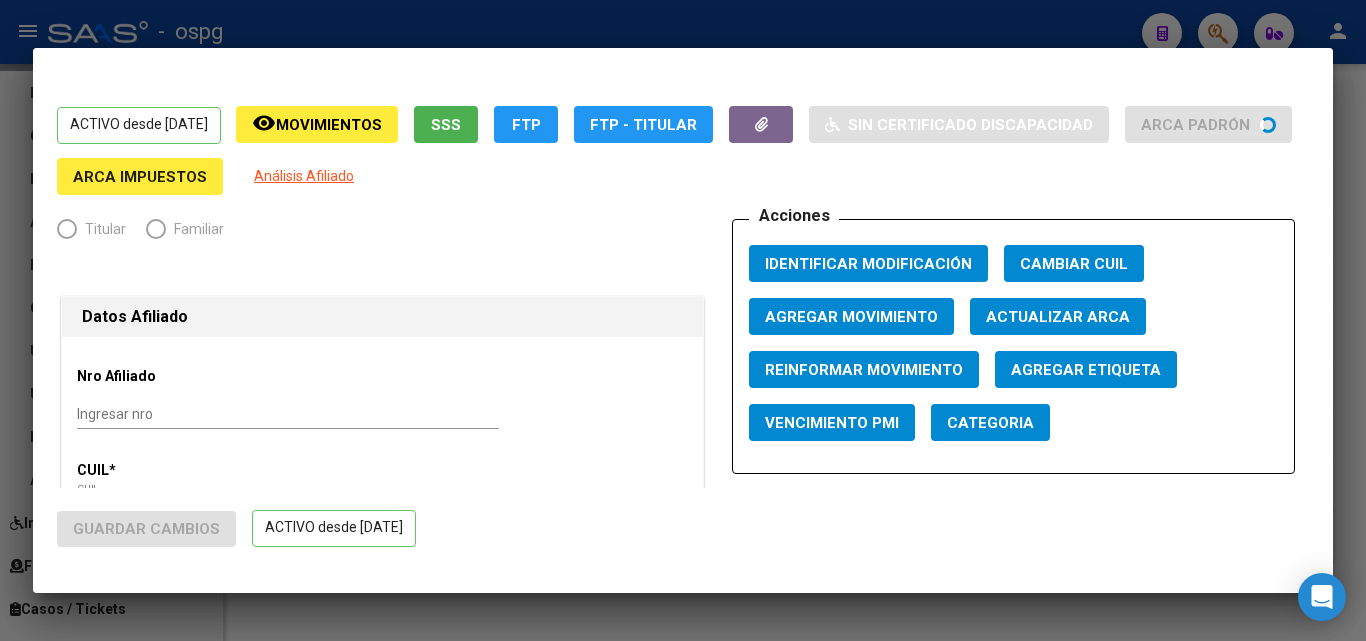 radio on "true" 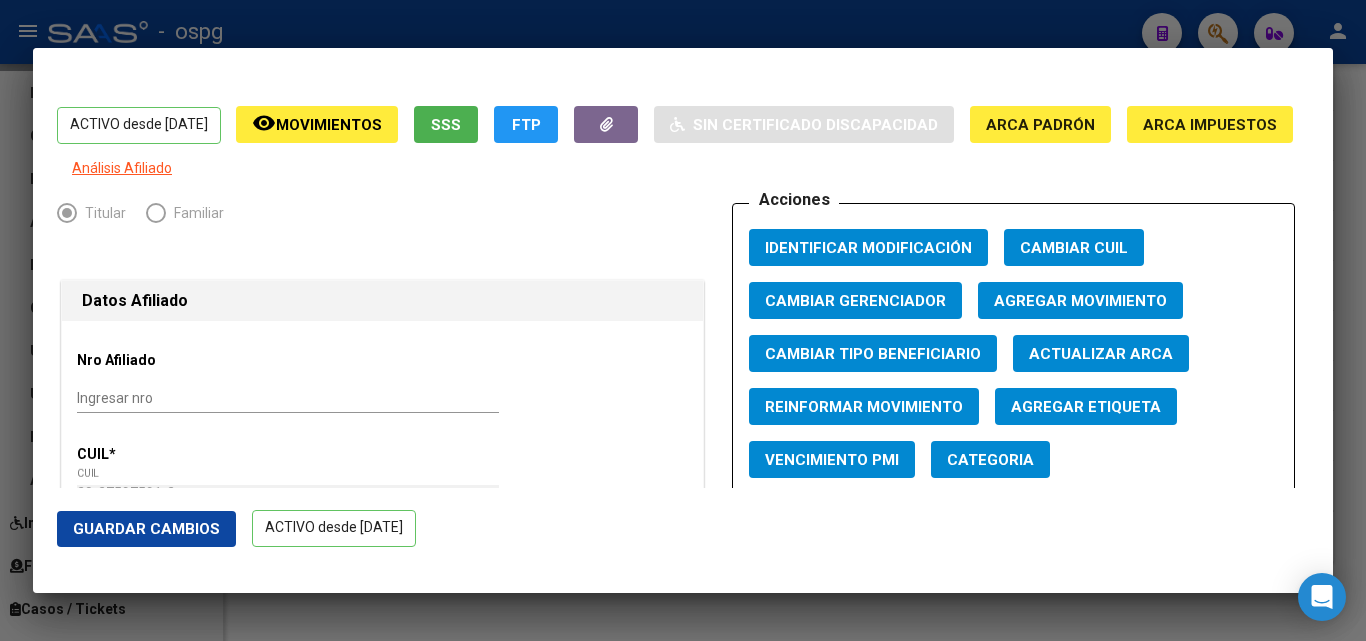 click on "Agregar Movimiento" 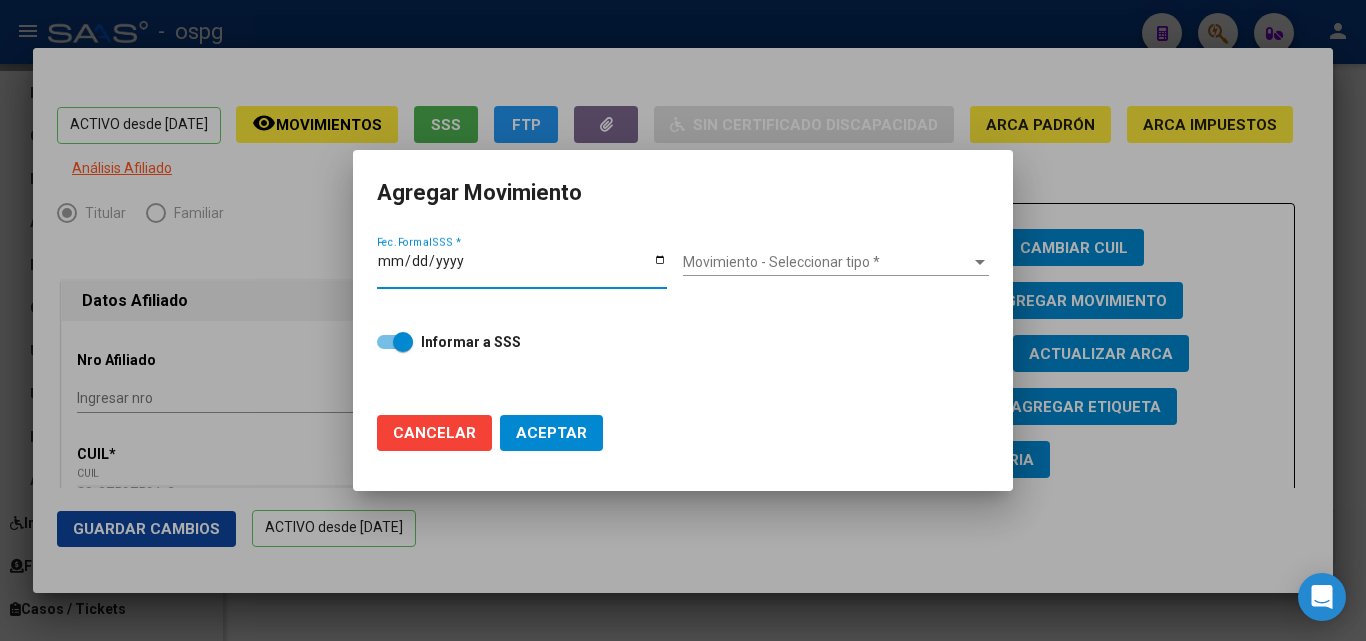 click on "Fec. Formal SSS *" at bounding box center [522, 268] 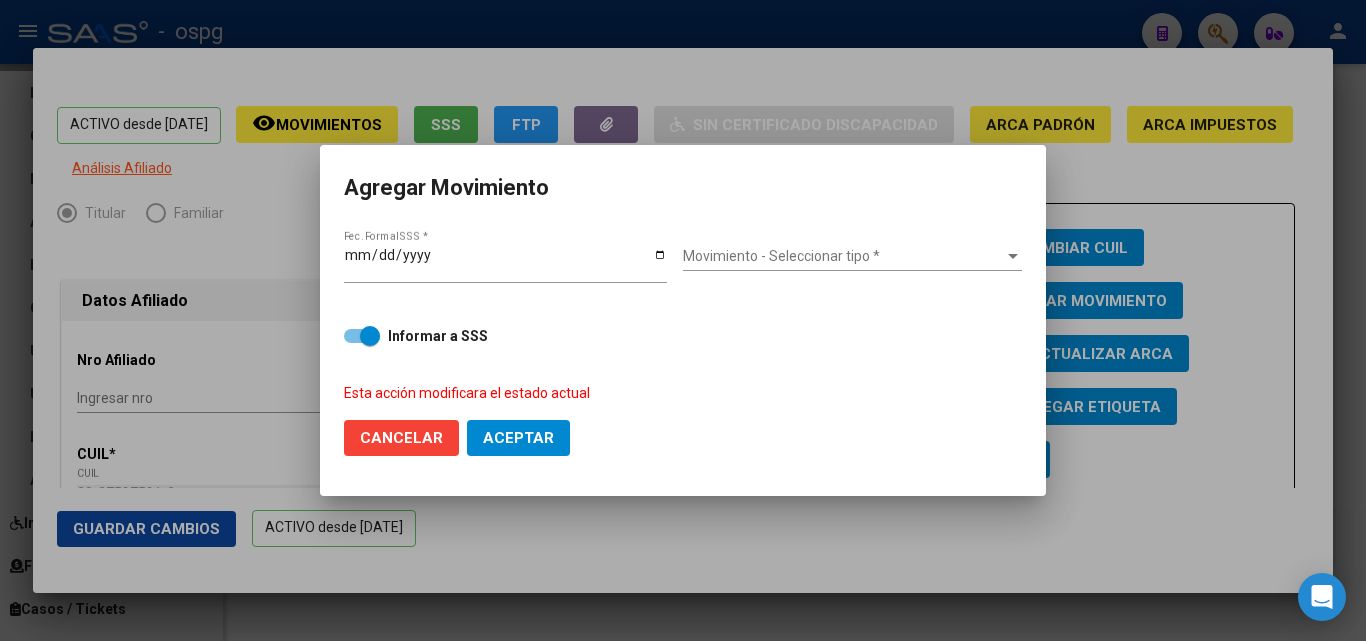 click on "Movimiento - Seleccionar tipo * Movimiento - Seleccionar tipo *" at bounding box center (852, 257) 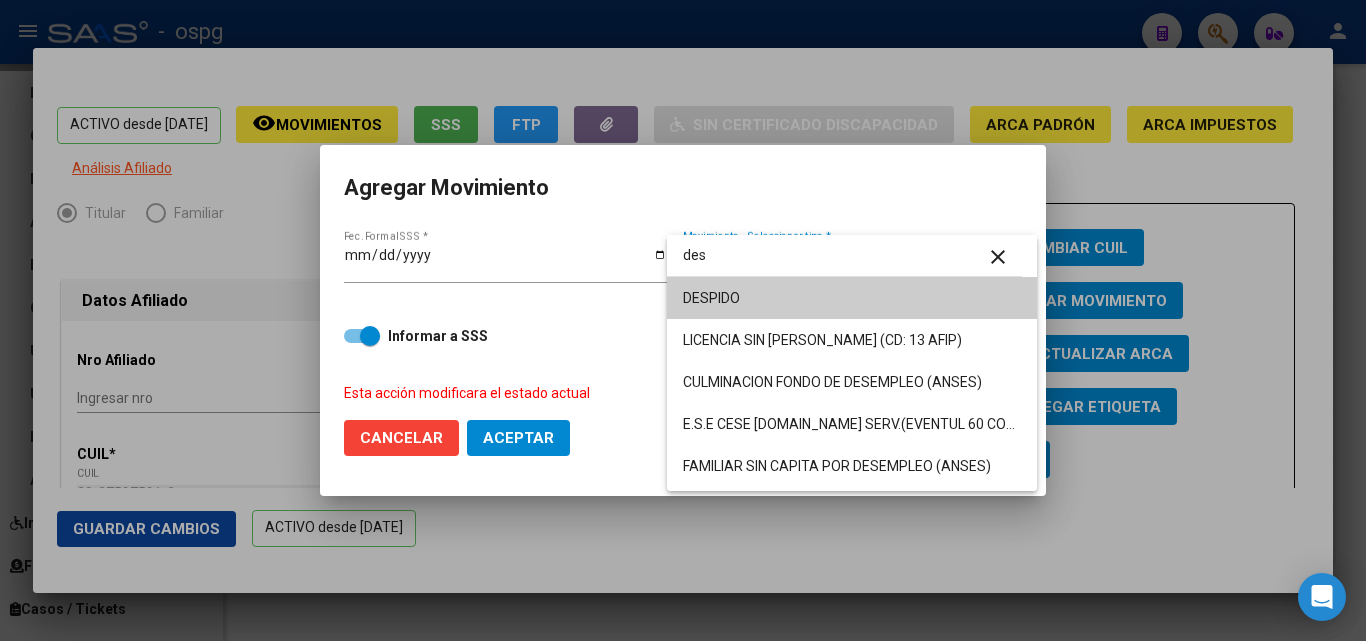 type on "des" 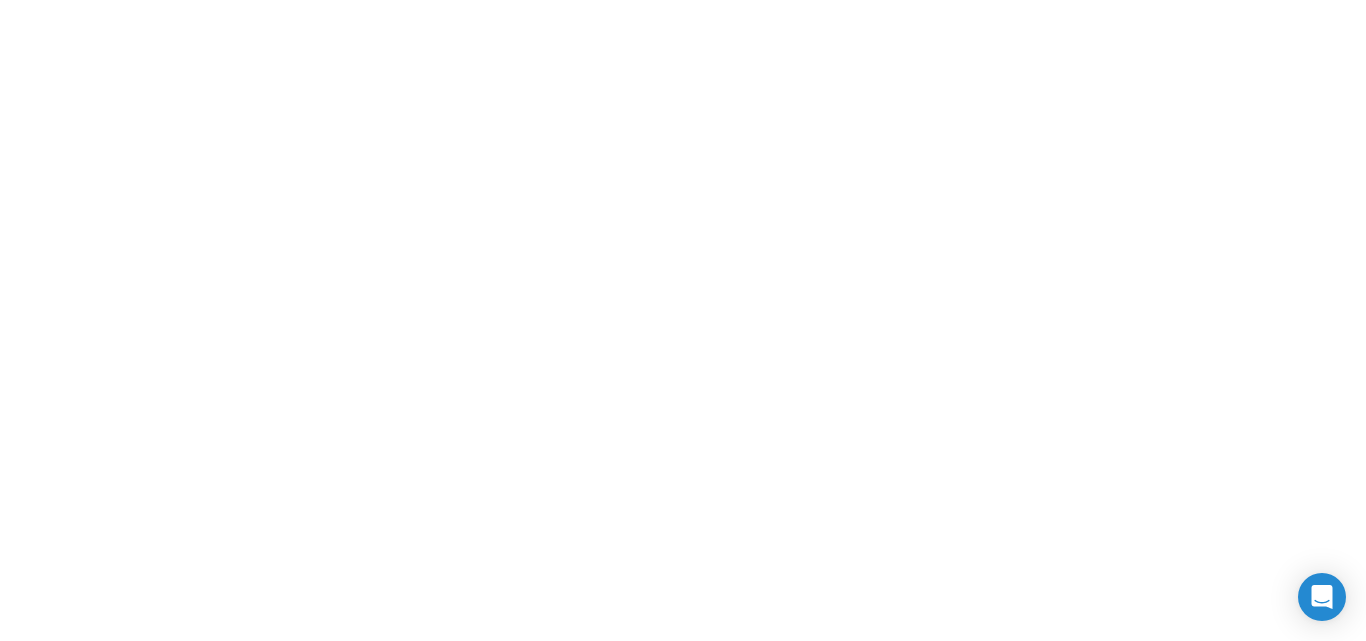 scroll, scrollTop: 0, scrollLeft: 0, axis: both 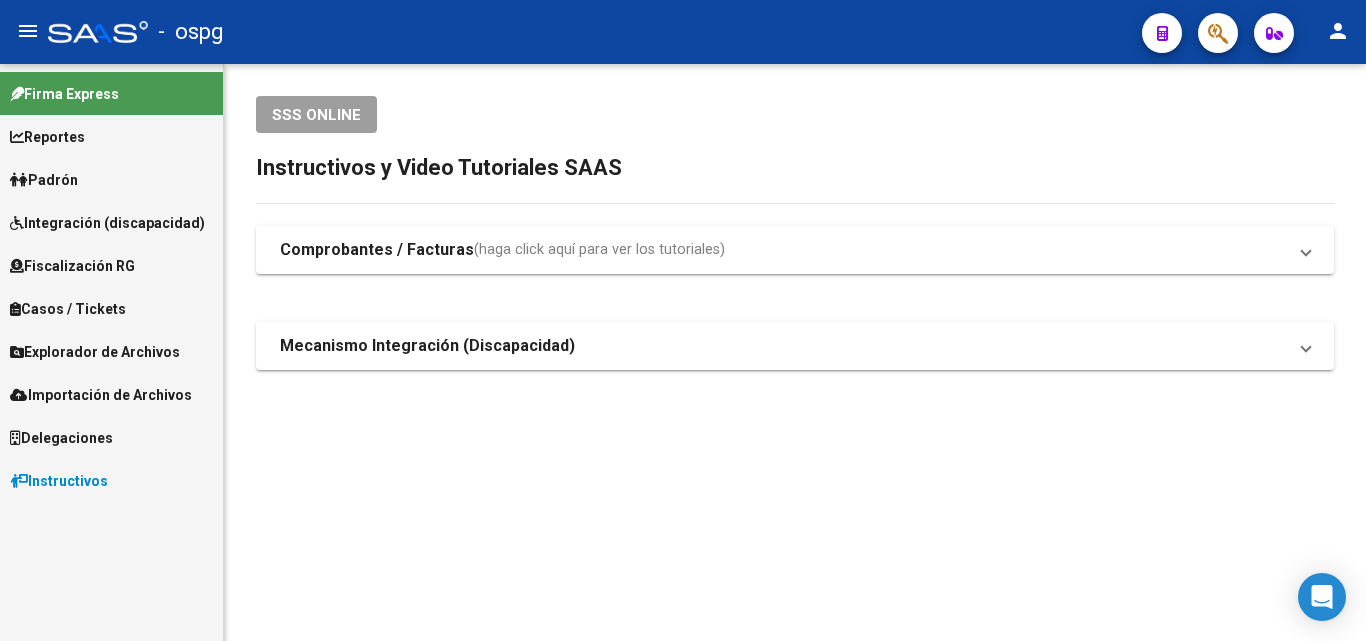 click on "Padrón" at bounding box center (111, 179) 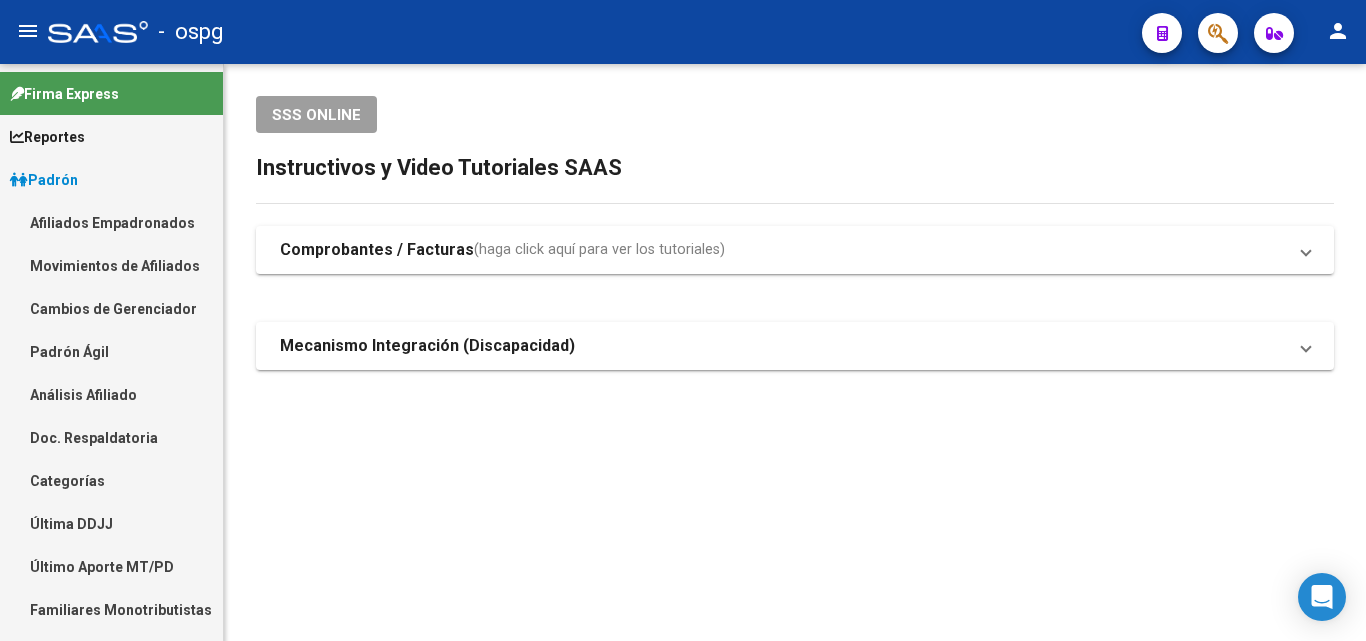 click on "Análisis Afiliado" at bounding box center [111, 394] 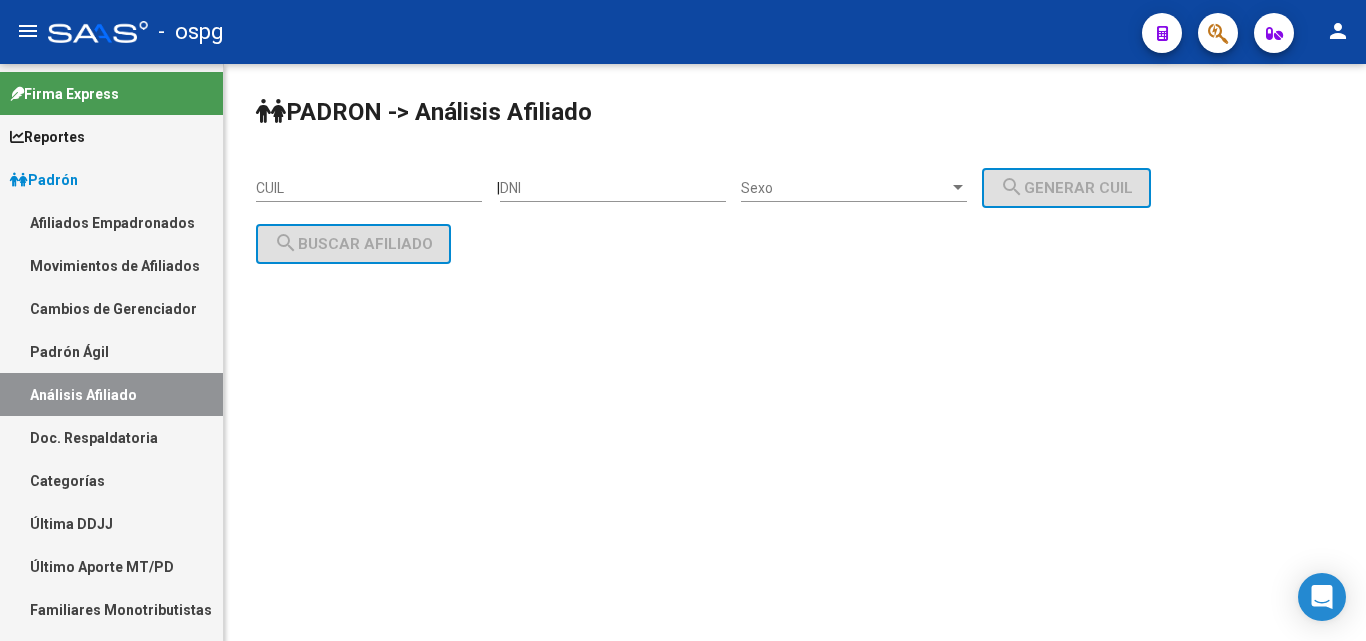 click on "CUIL" at bounding box center (369, 188) 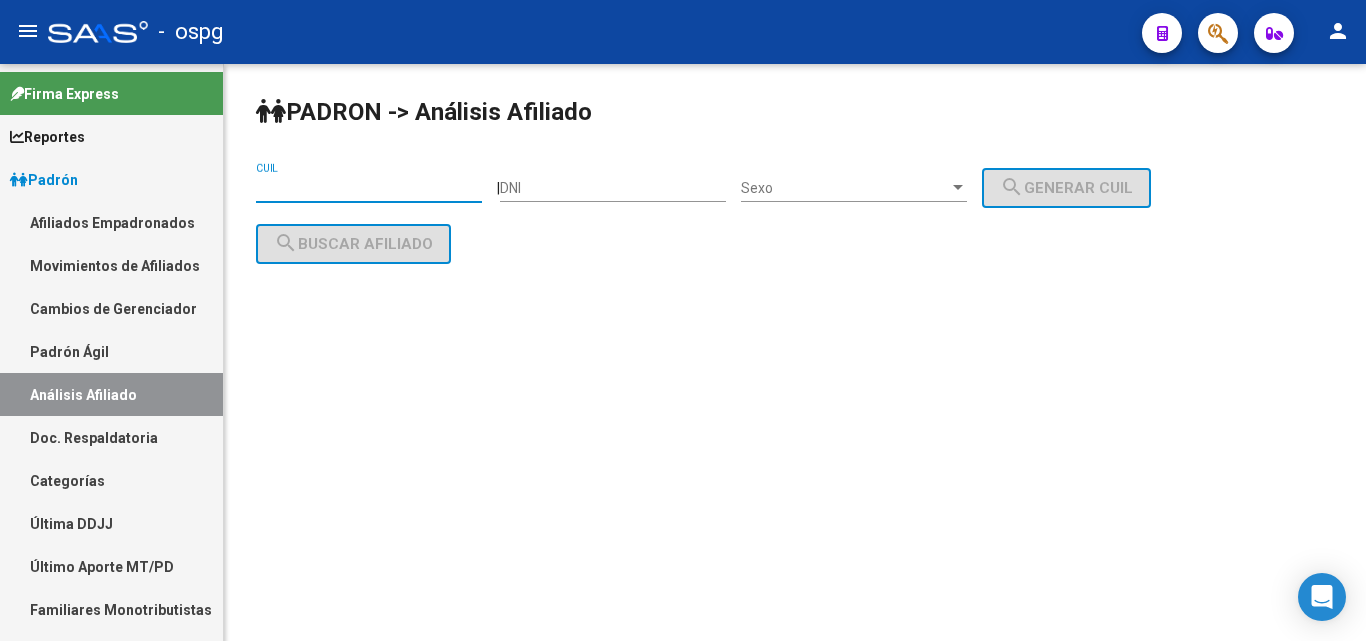 paste on "27-93320402-8" 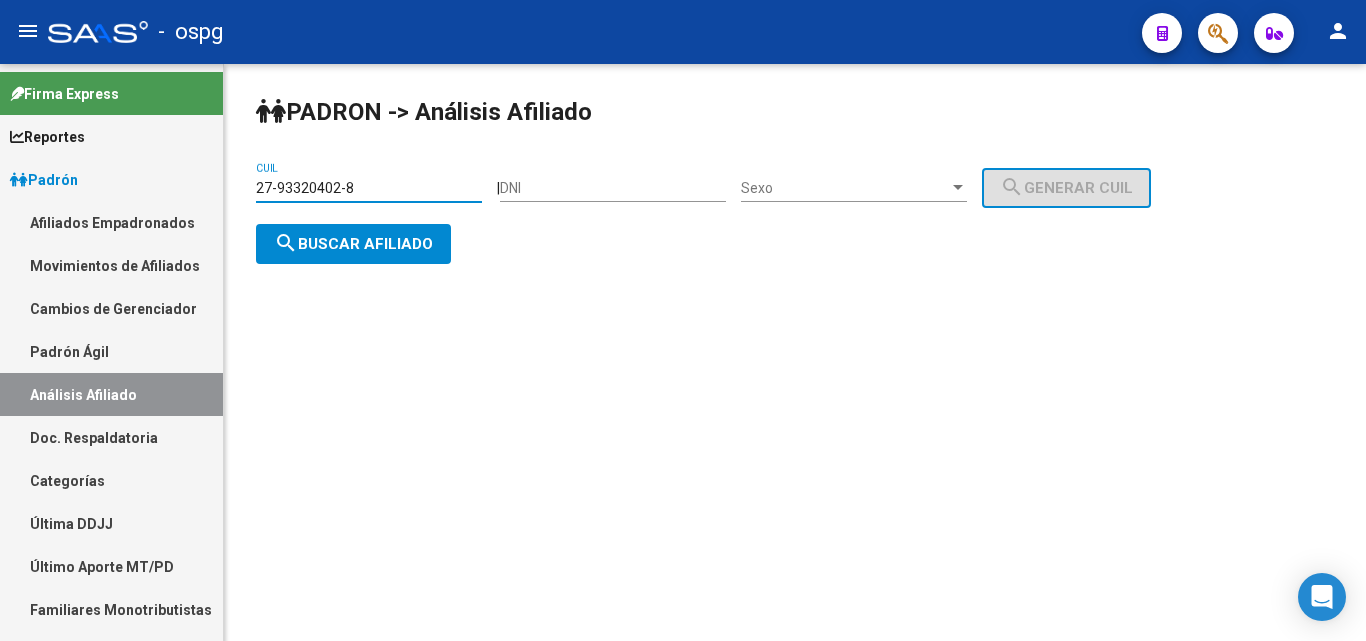 type on "27-93320402-8" 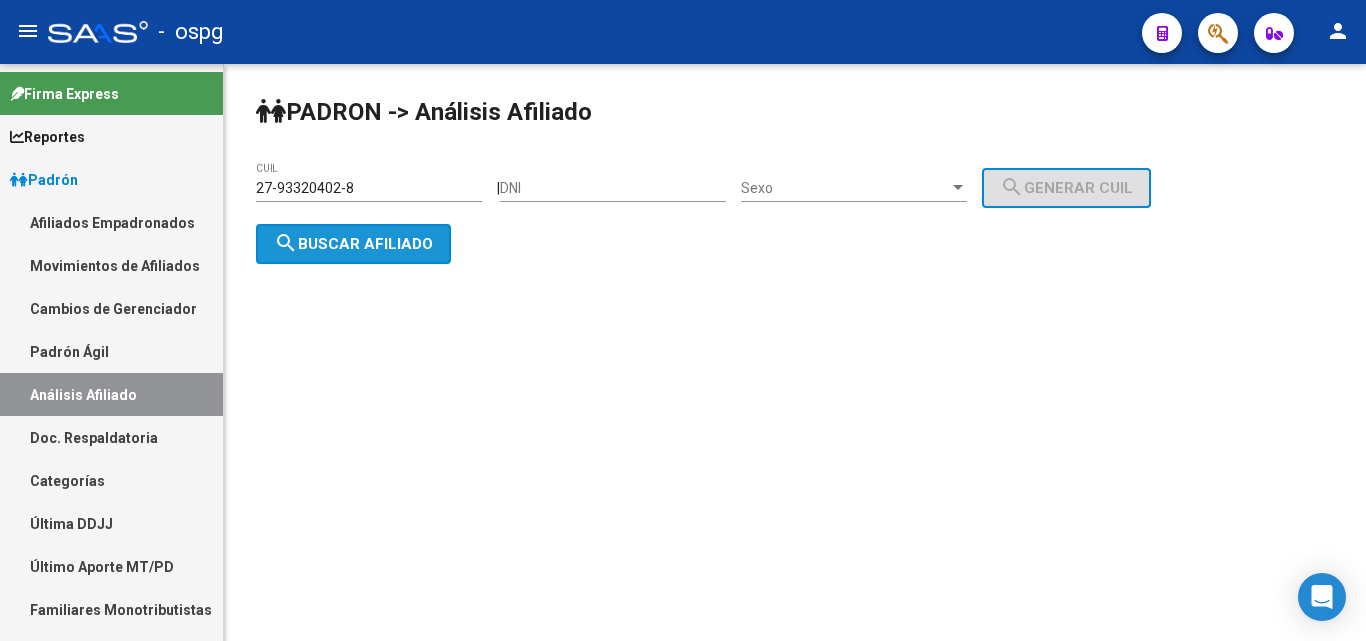 click on "search  Buscar afiliado" 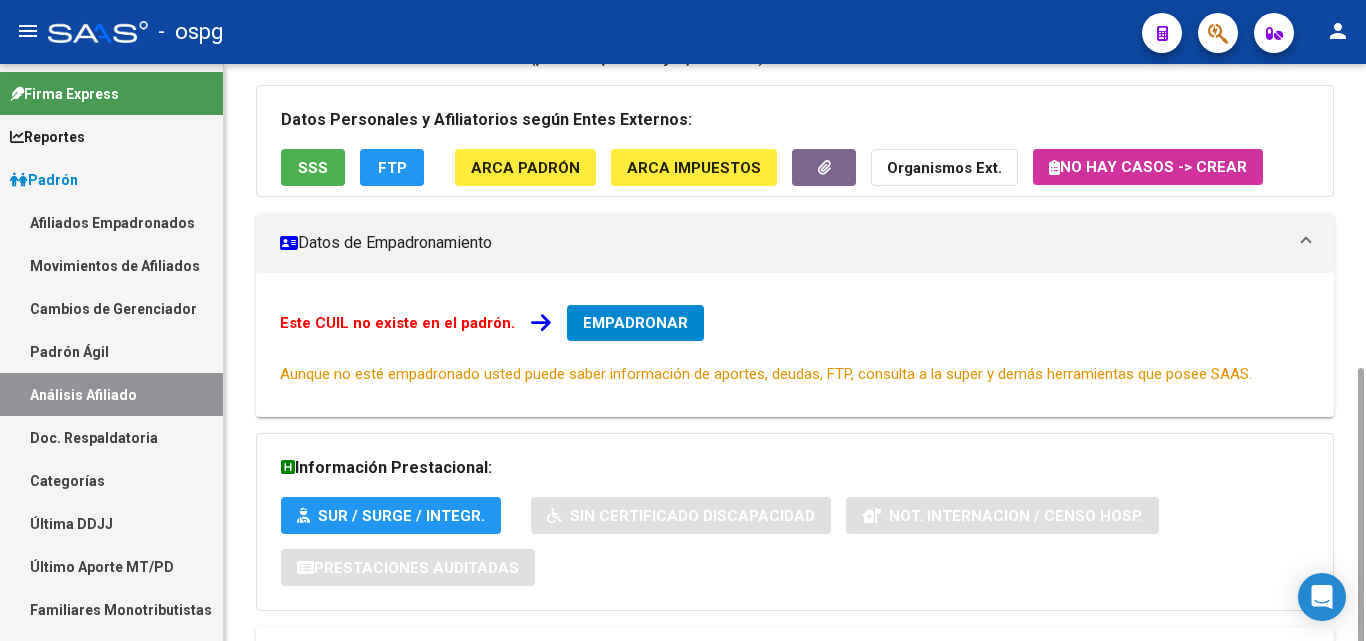 scroll, scrollTop: 304, scrollLeft: 0, axis: vertical 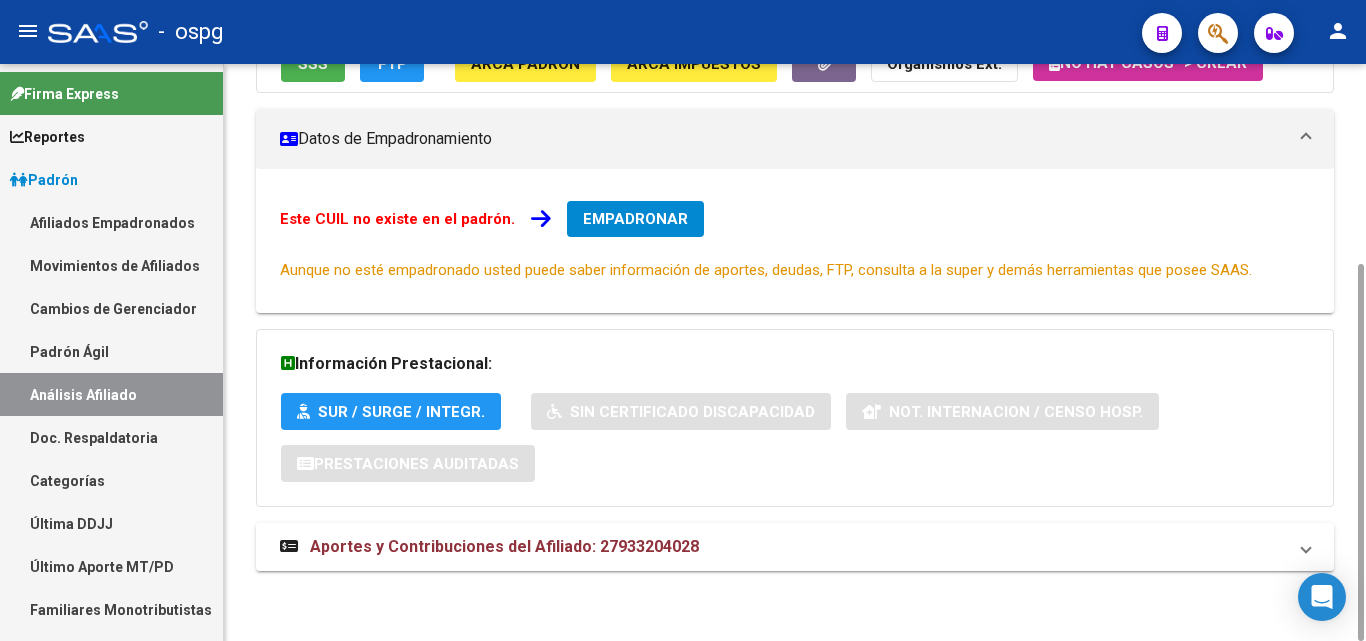click on "Aportes y Contribuciones del Afiliado: 27933204028" at bounding box center (504, 546) 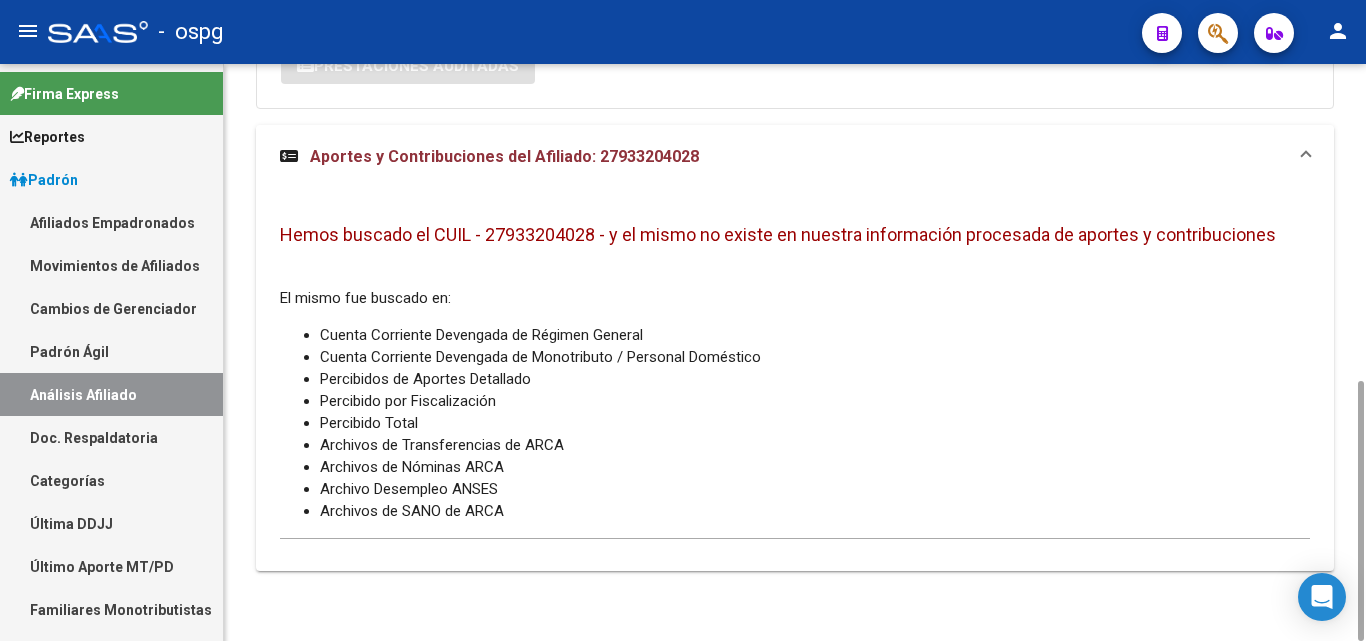 scroll, scrollTop: 0, scrollLeft: 0, axis: both 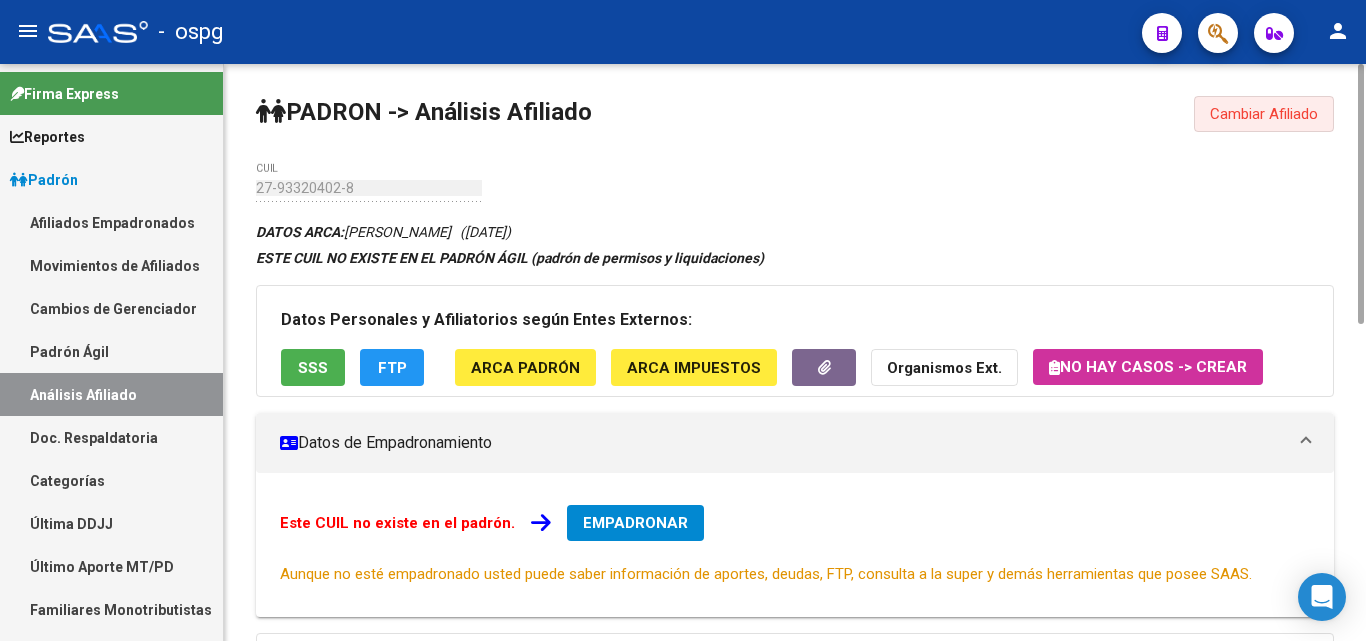 click on "Cambiar Afiliado" 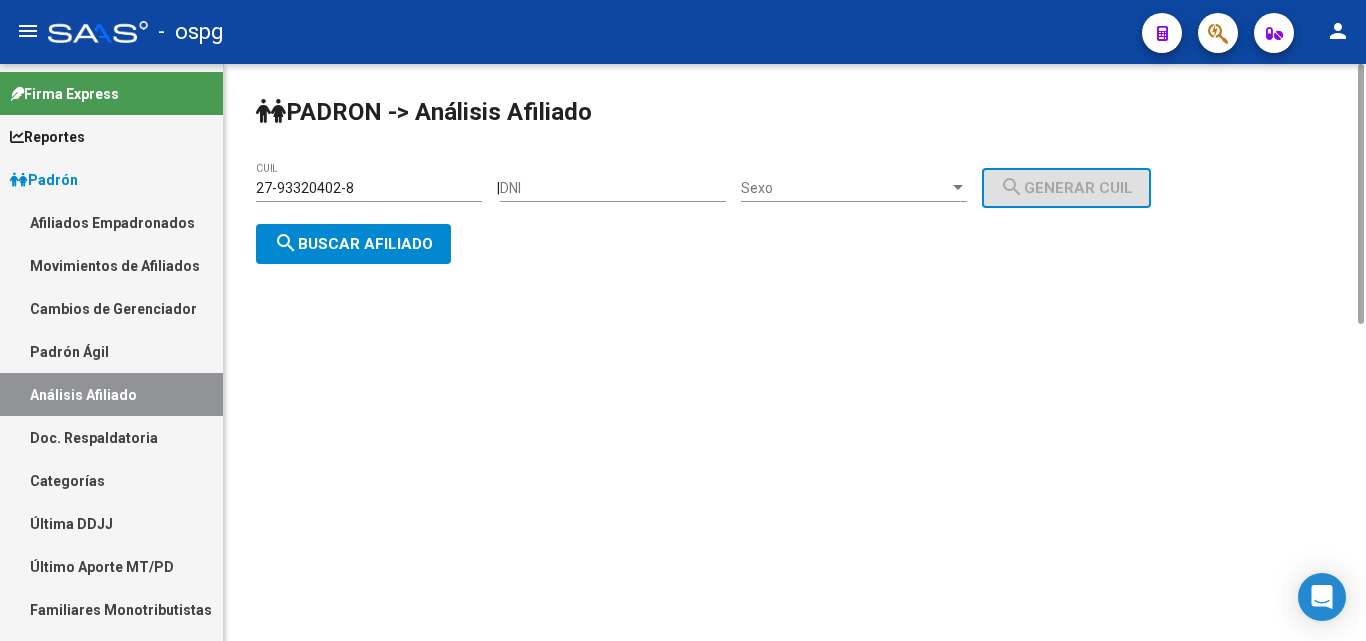drag, startPoint x: 392, startPoint y: 174, endPoint x: 376, endPoint y: 175, distance: 16.03122 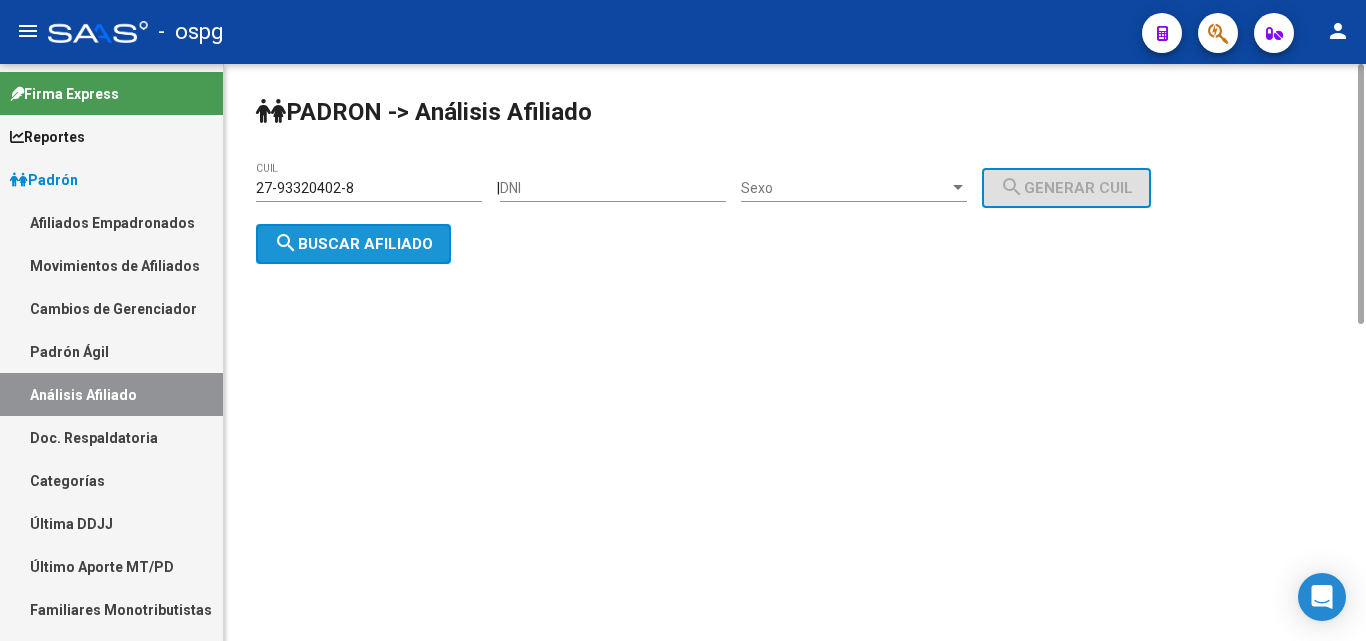 click on "search  Buscar afiliado" 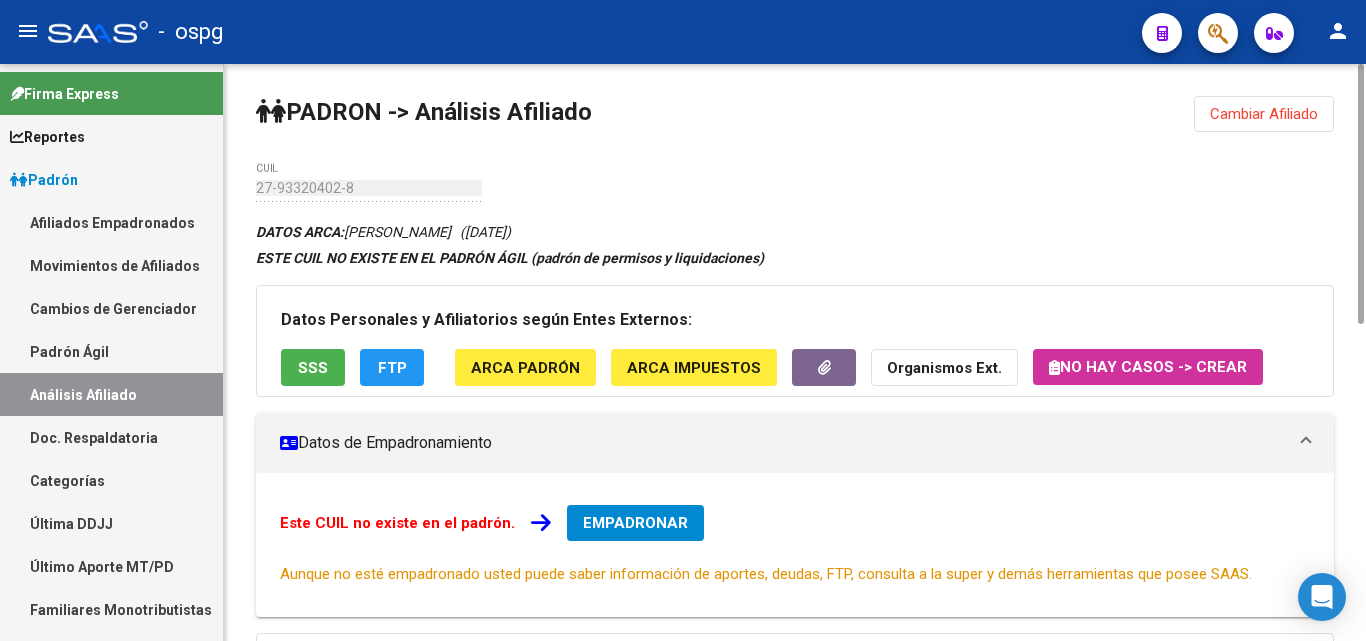 click on "Organismos Ext." 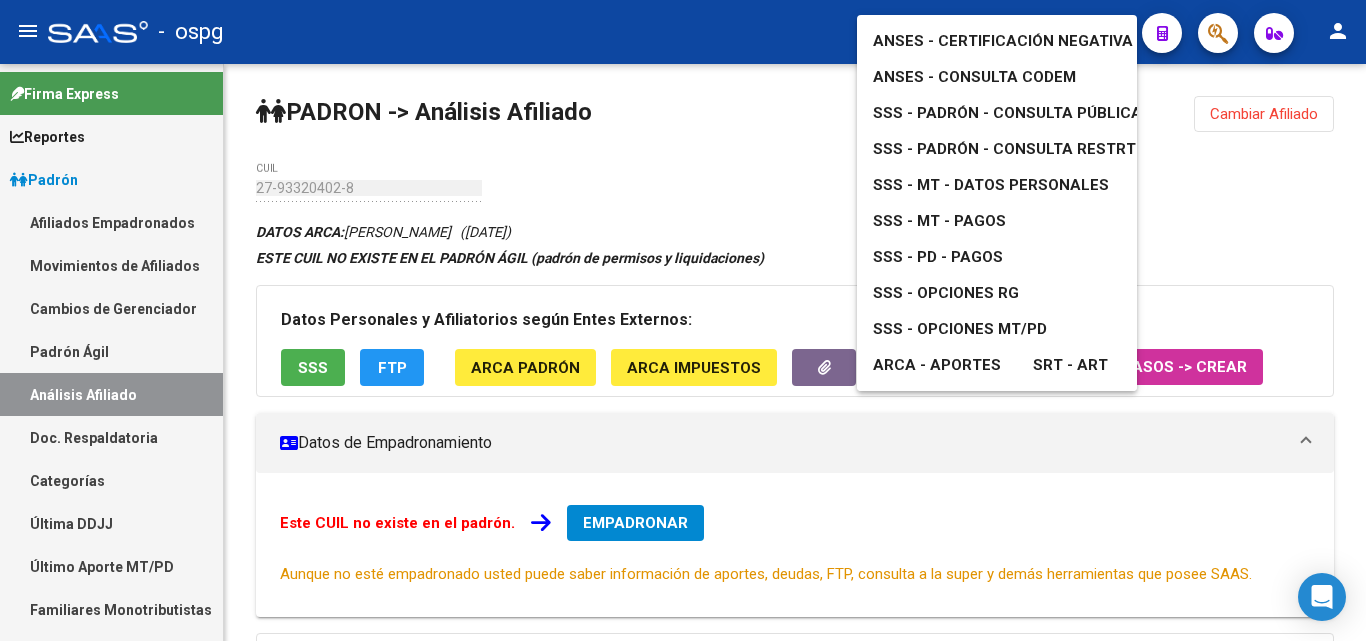 click on "ANSES - Certificación Negativa" at bounding box center [1003, 41] 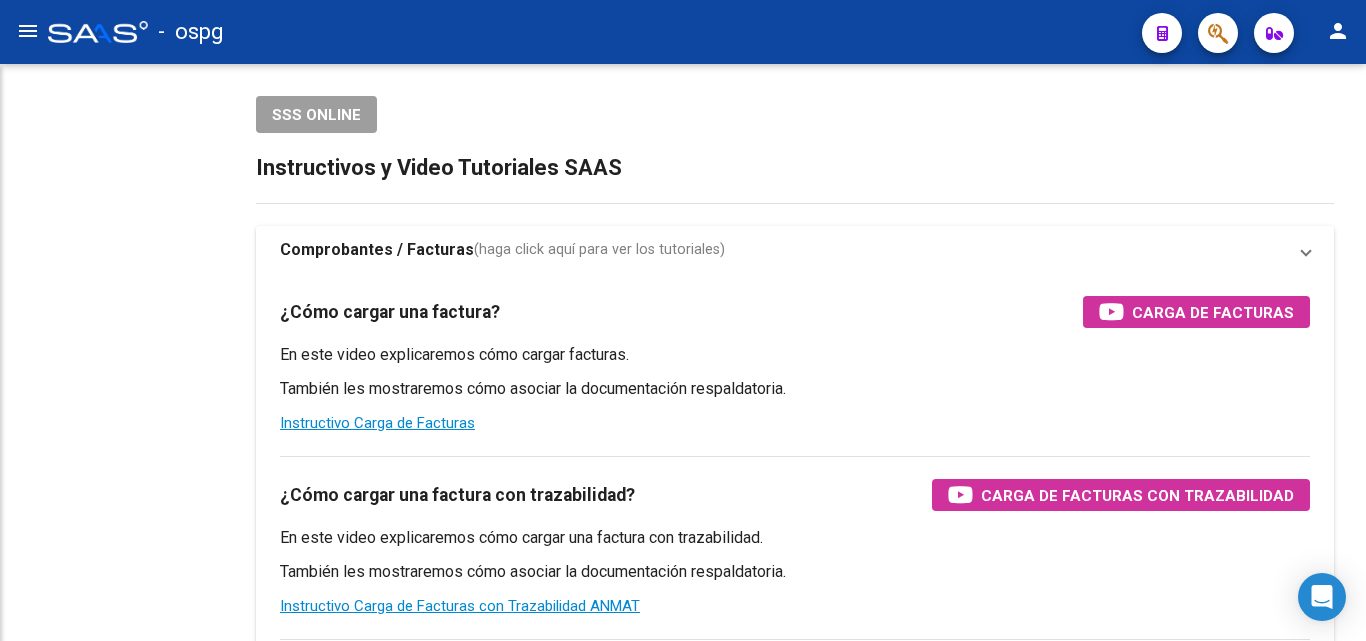 scroll, scrollTop: 0, scrollLeft: 0, axis: both 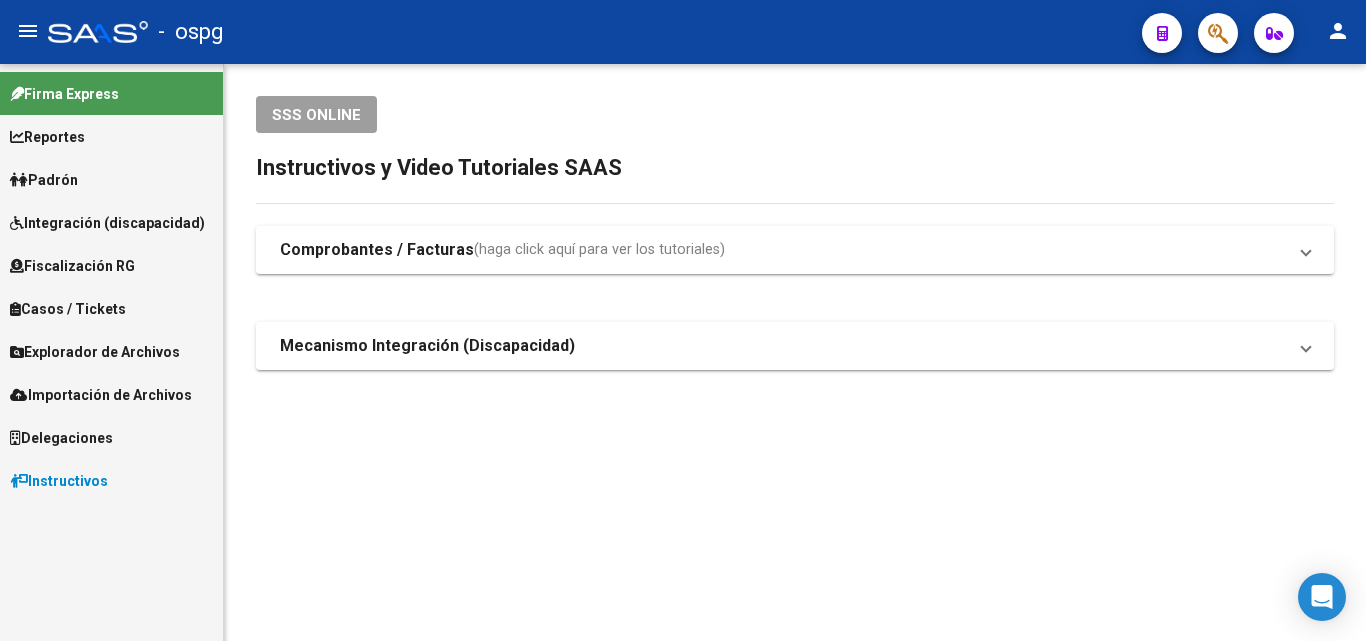 click 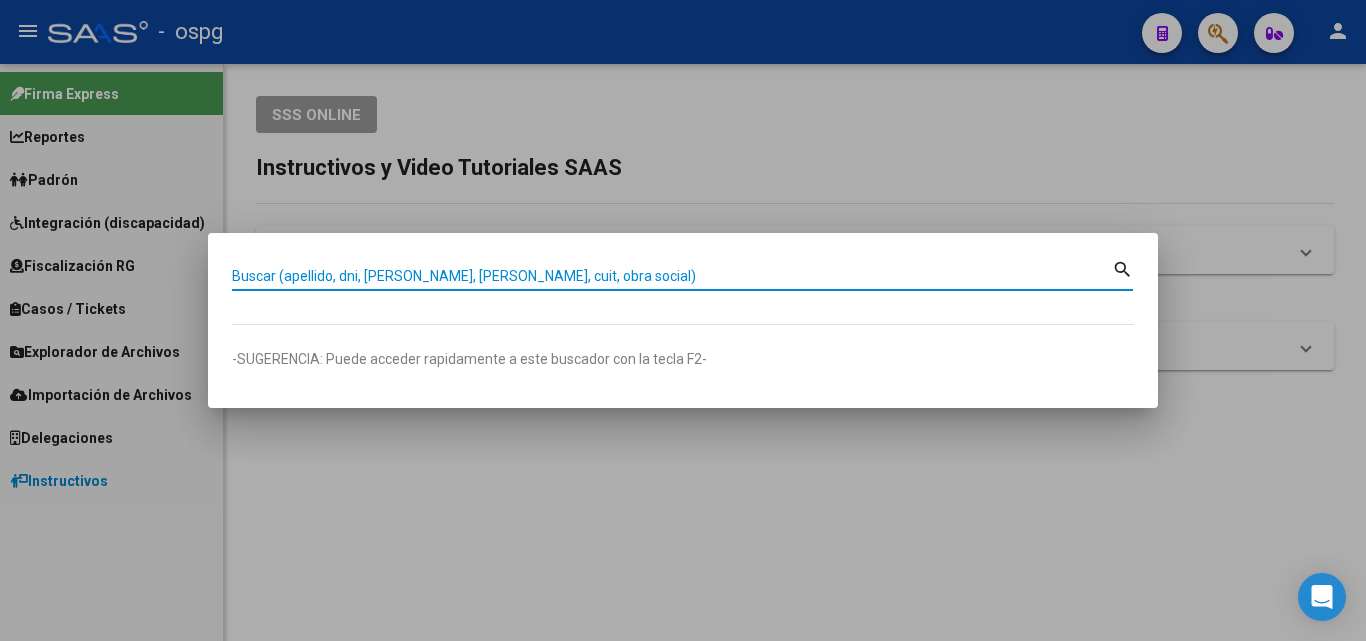 paste on "27933204028" 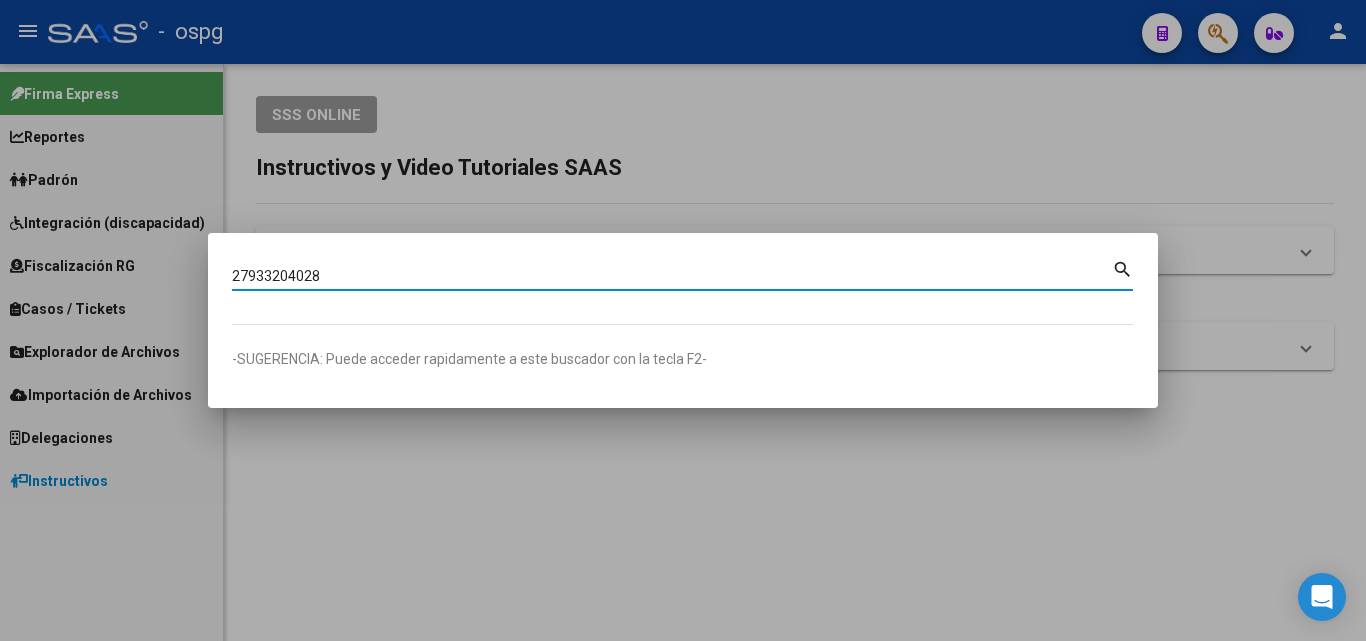 type on "27933204028" 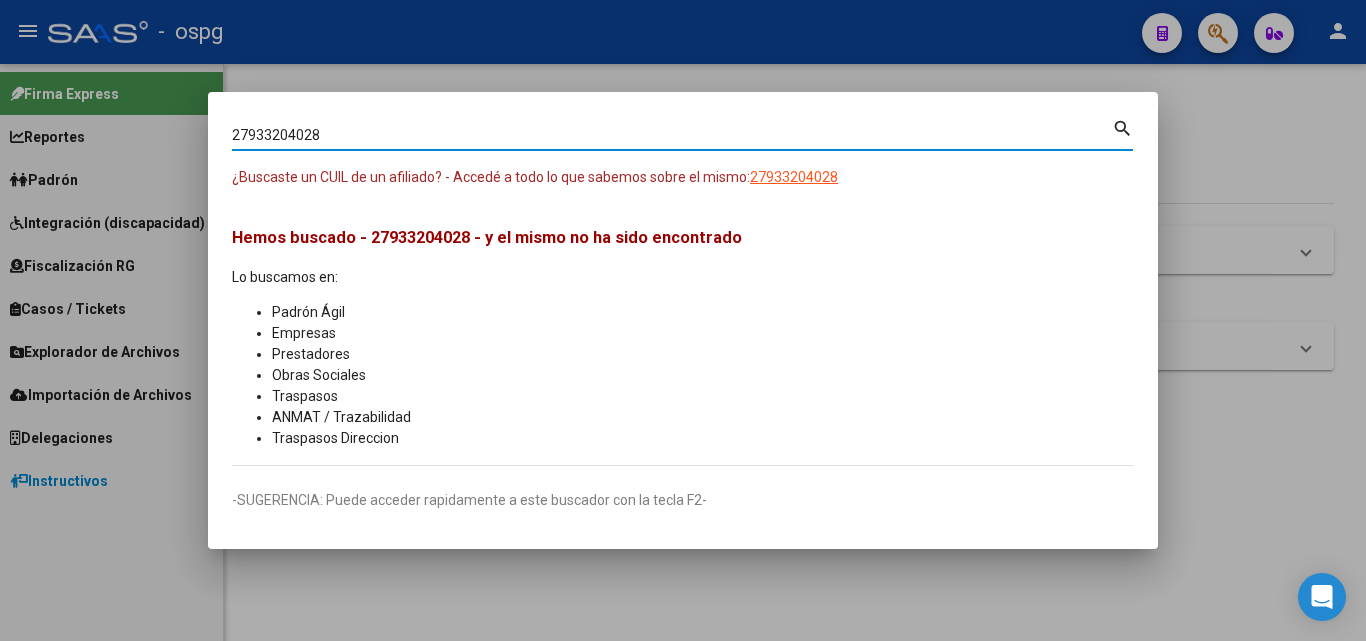 drag, startPoint x: 1123, startPoint y: 121, endPoint x: 638, endPoint y: 81, distance: 486.6467 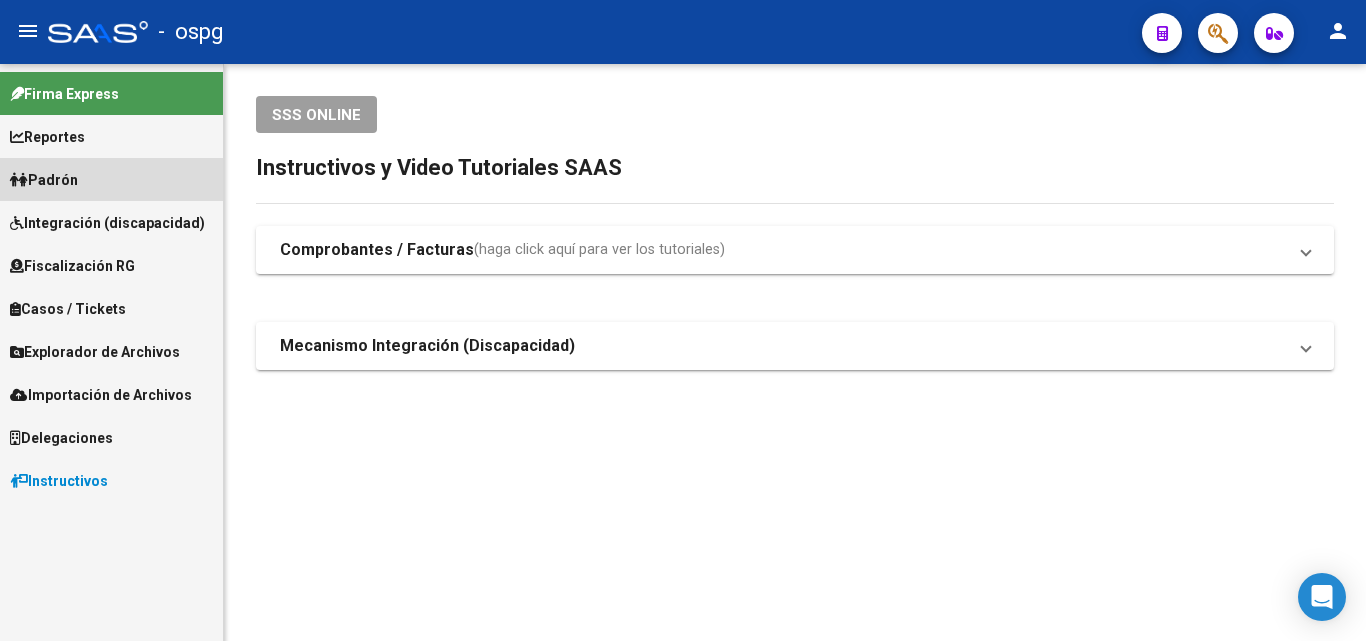 drag, startPoint x: 159, startPoint y: 168, endPoint x: 138, endPoint y: 183, distance: 25.806976 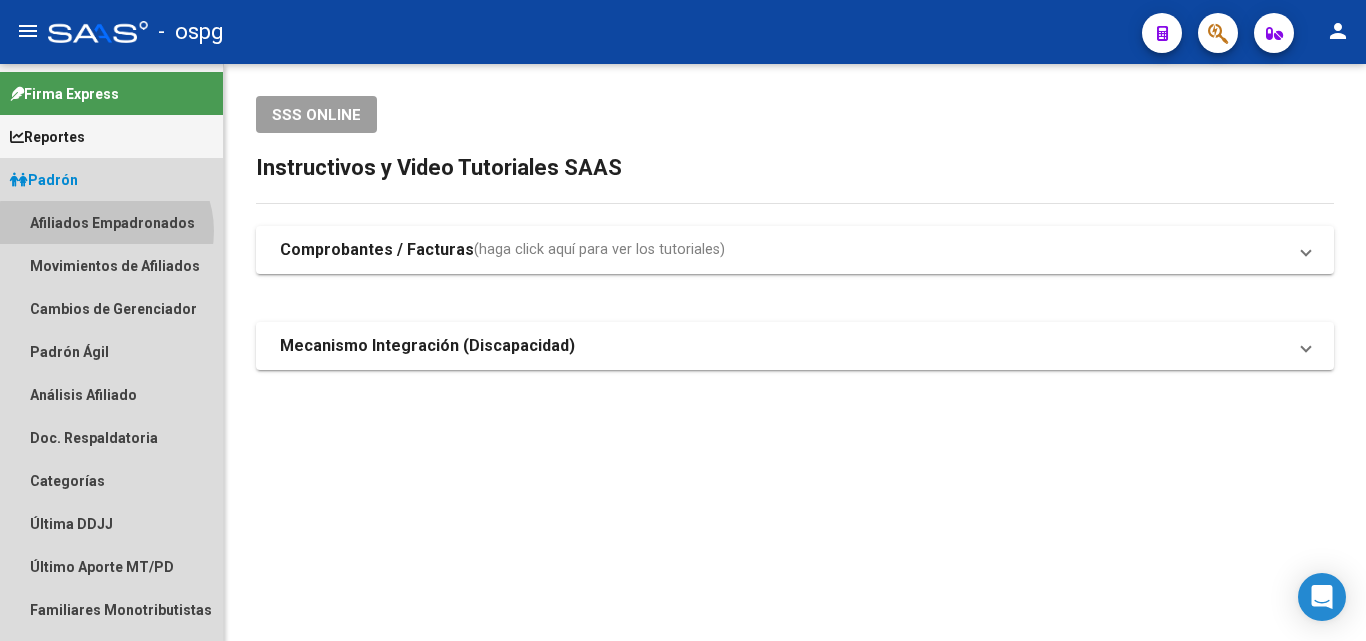 click on "Afiliados Empadronados" at bounding box center (111, 222) 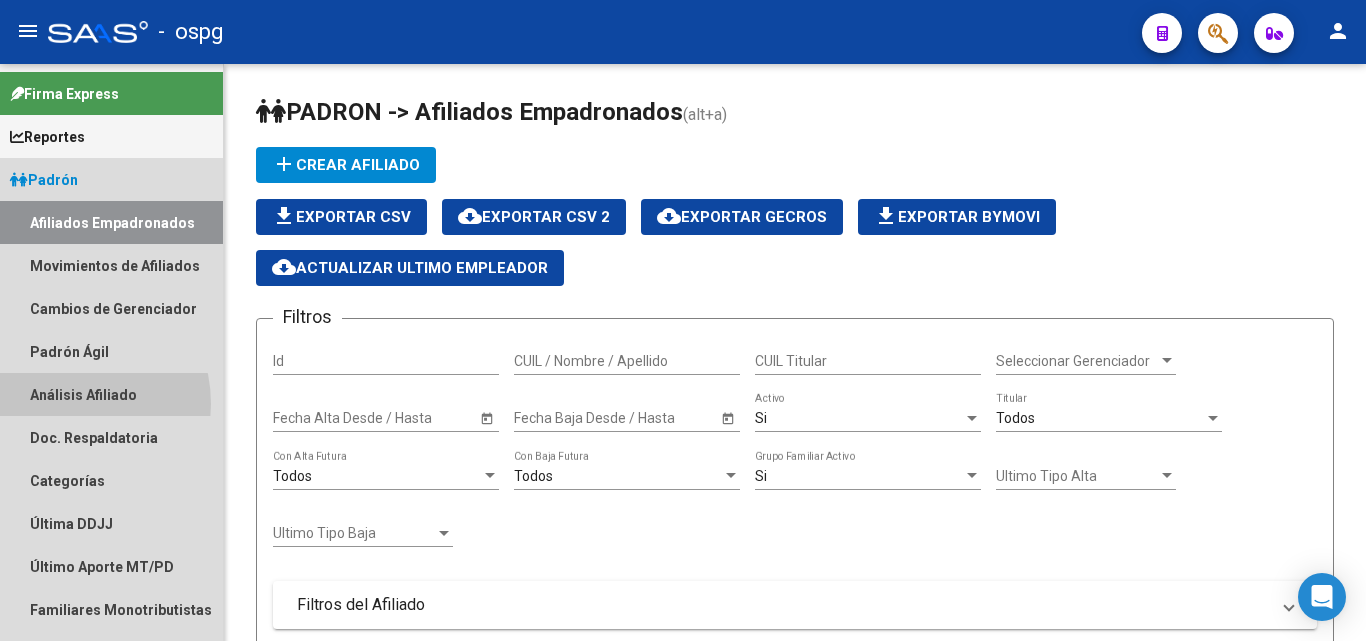 click on "Análisis Afiliado" at bounding box center (111, 394) 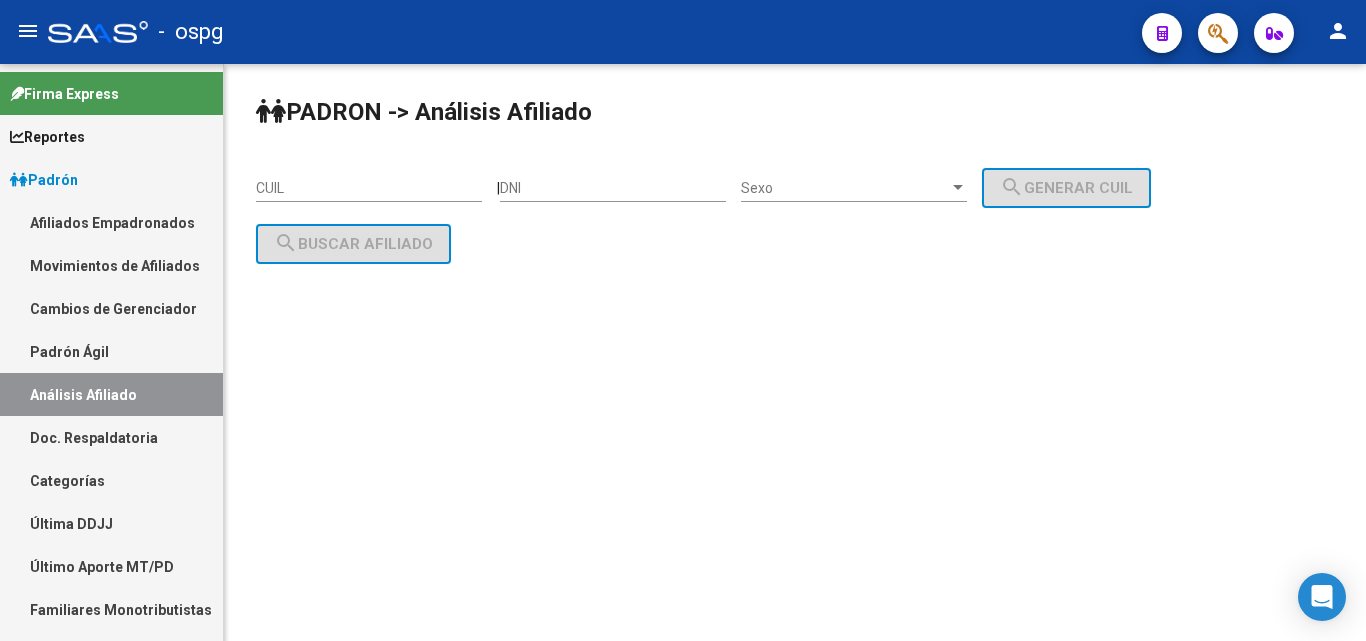 click on "CUIL" at bounding box center (369, 188) 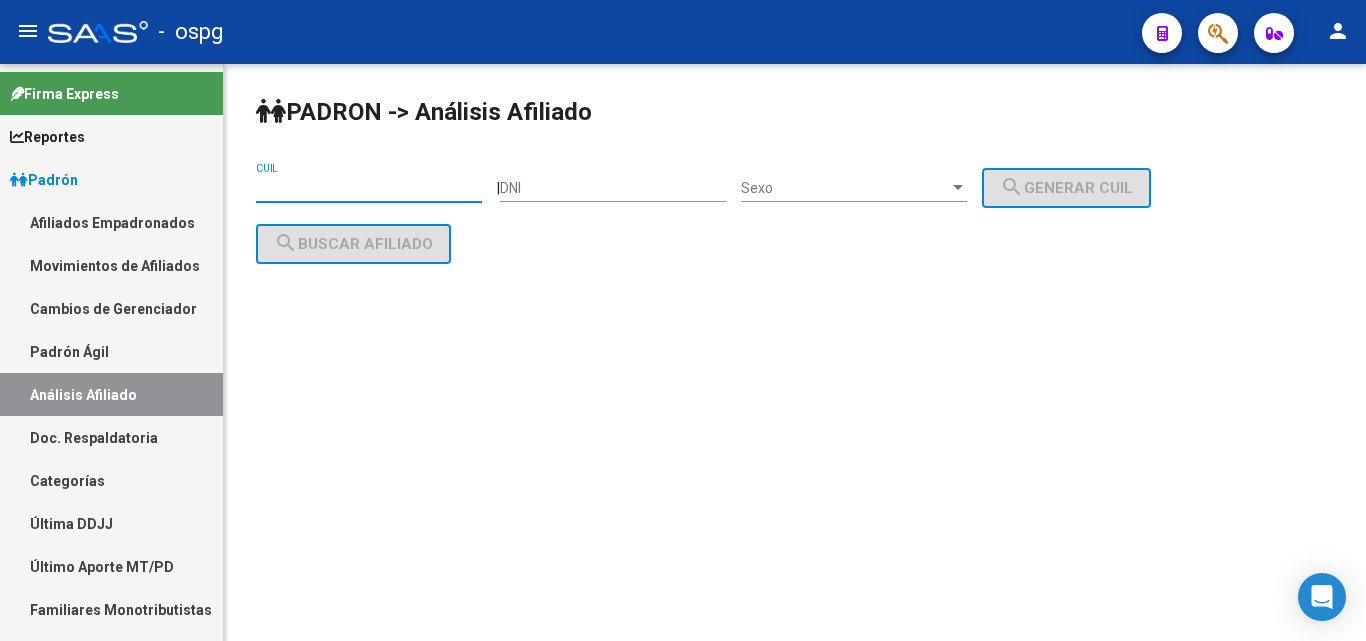 paste on "27-93320402-8" 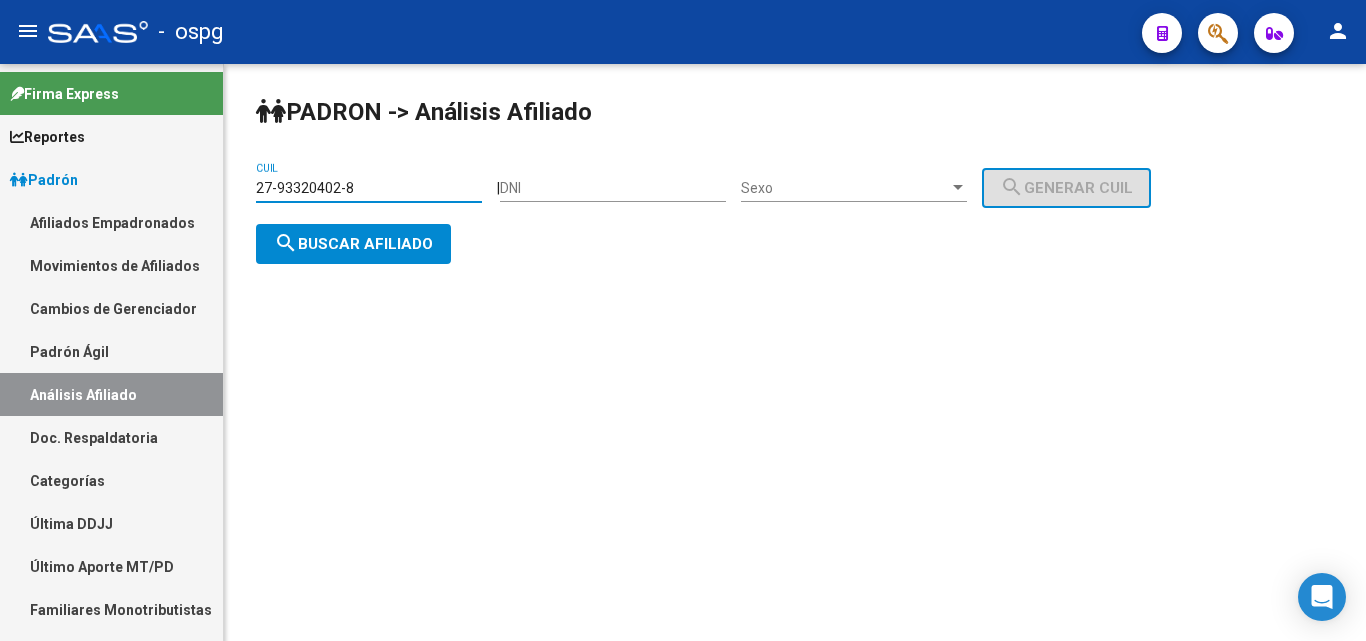 type on "27-93320402-8" 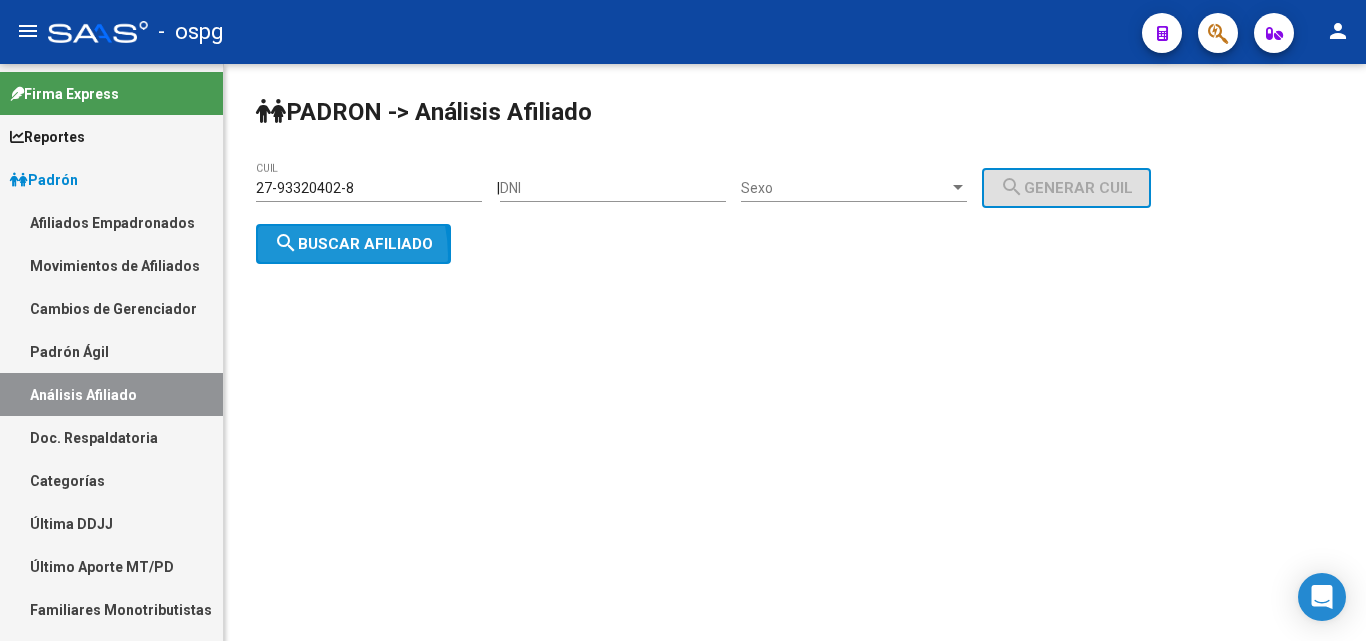 click on "search  Buscar afiliado" 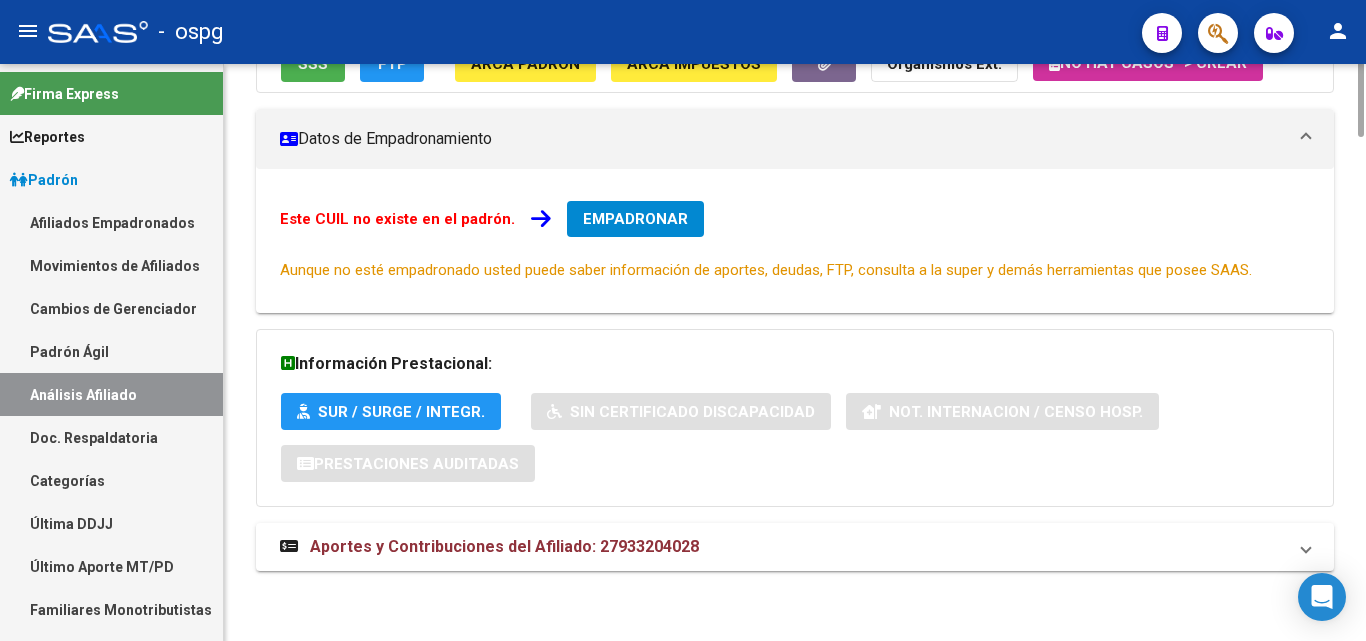 scroll, scrollTop: 0, scrollLeft: 0, axis: both 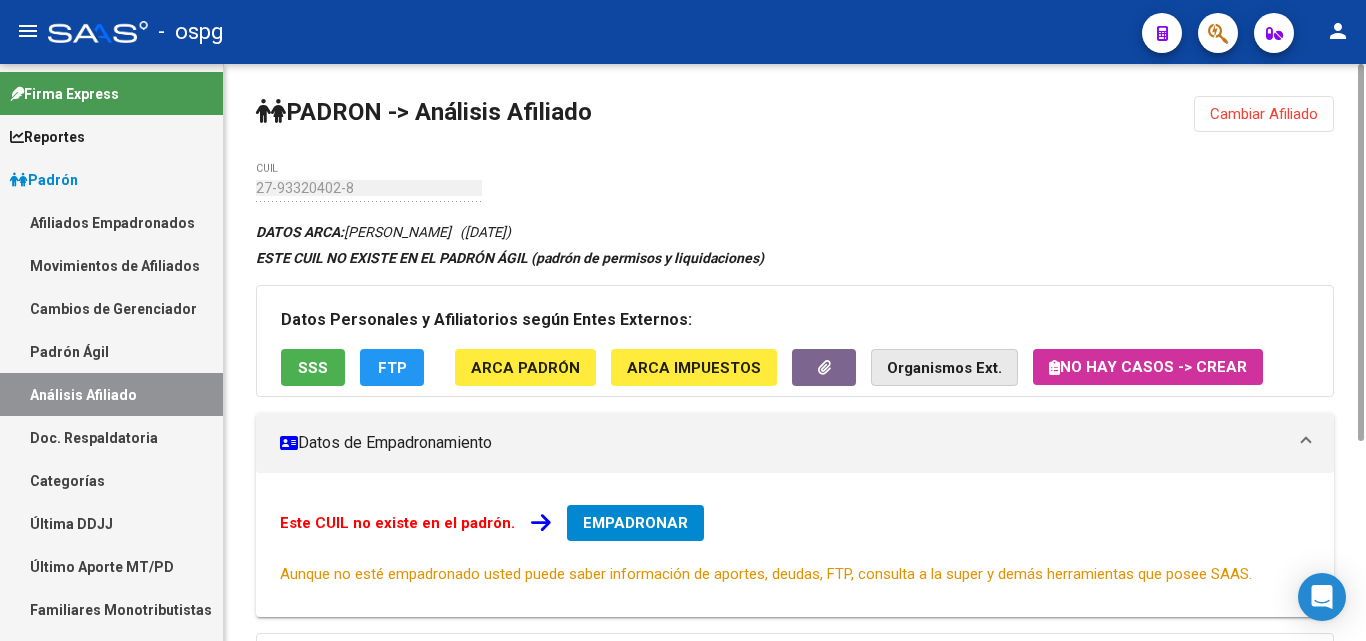 click on "Organismos Ext." 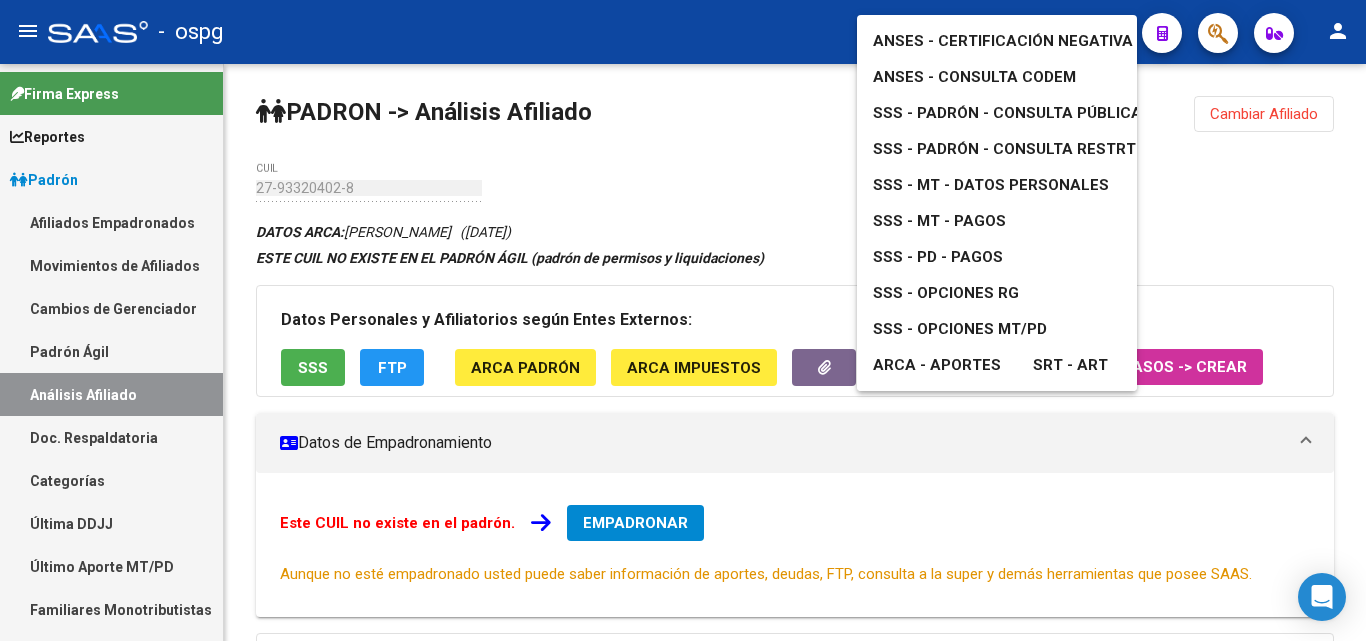 click on "ANSES - Certificación Negativa" at bounding box center (1003, 41) 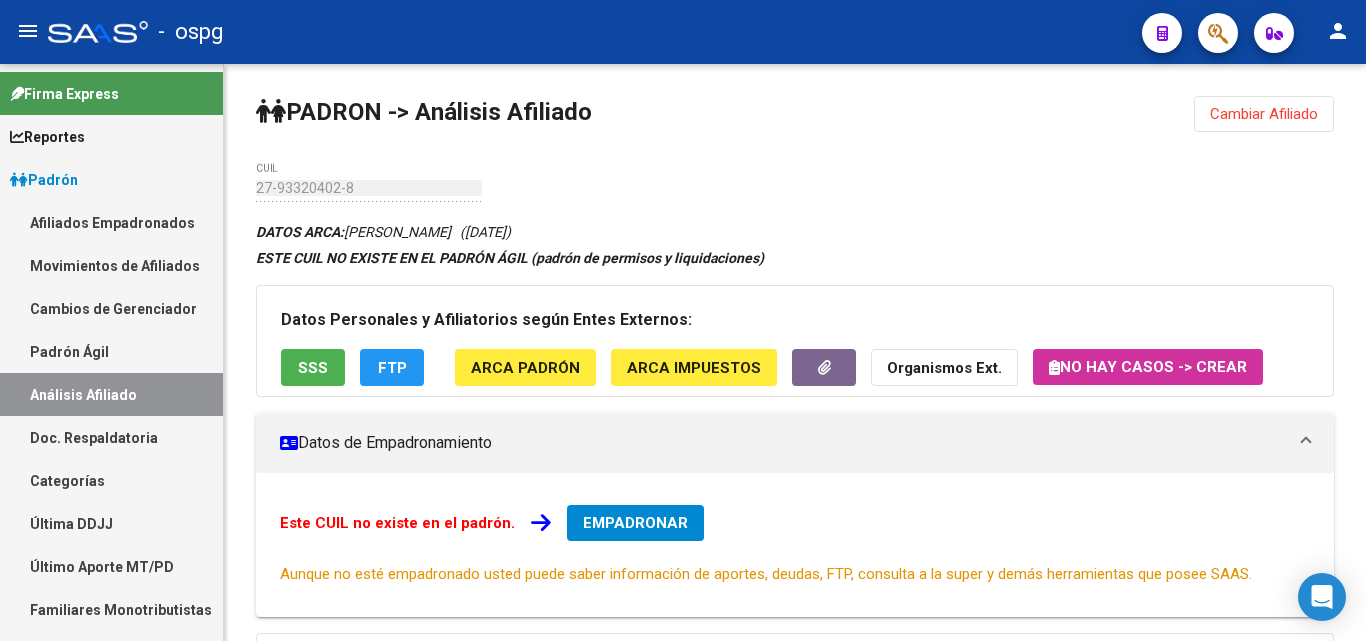 scroll, scrollTop: 200, scrollLeft: 0, axis: vertical 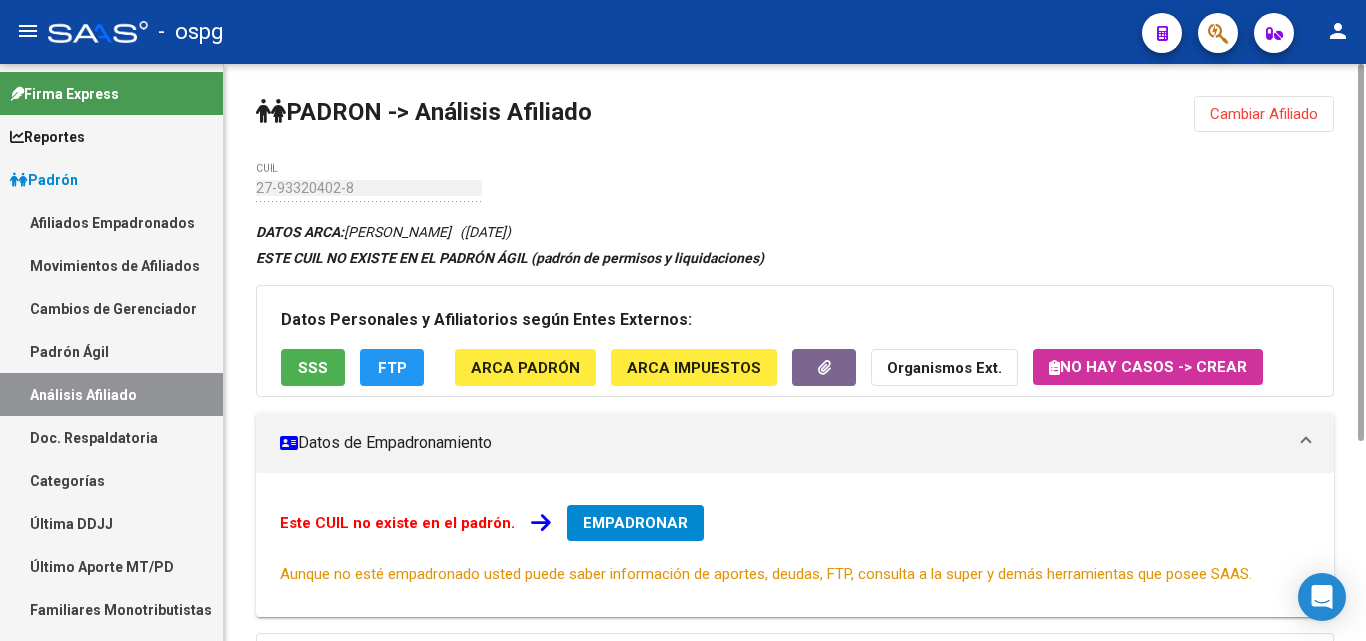 drag, startPoint x: 257, startPoint y: 113, endPoint x: 398, endPoint y: 124, distance: 141.42842 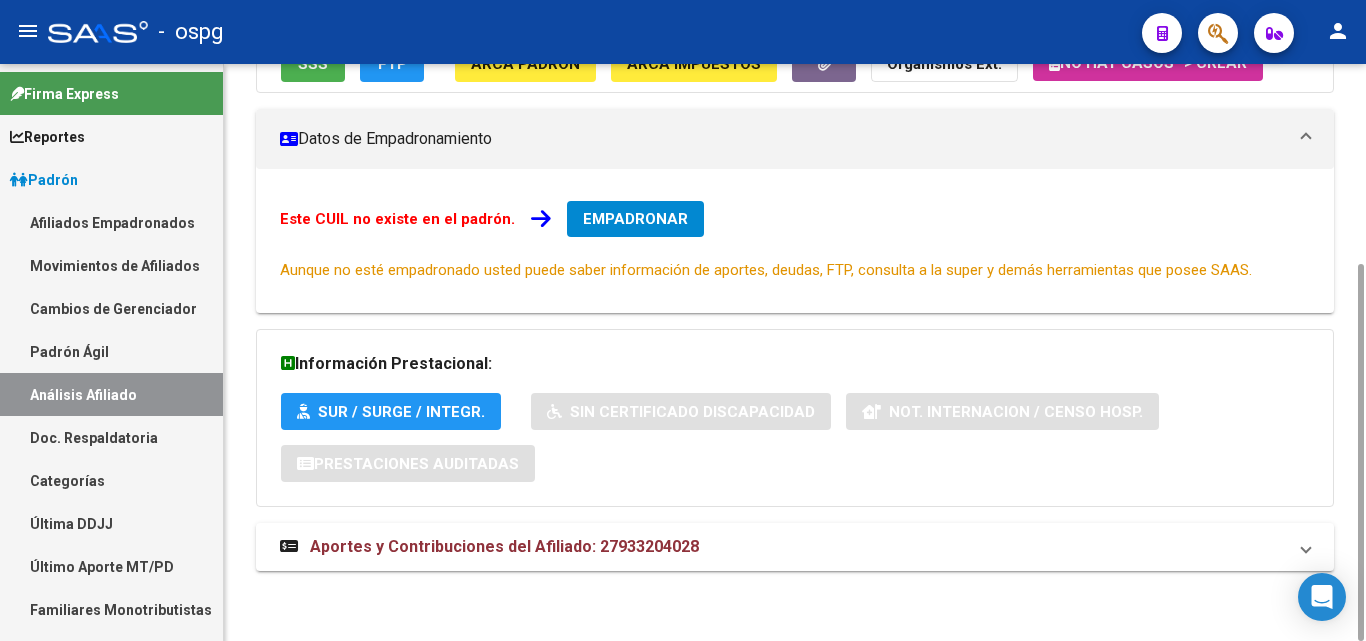 scroll, scrollTop: 0, scrollLeft: 0, axis: both 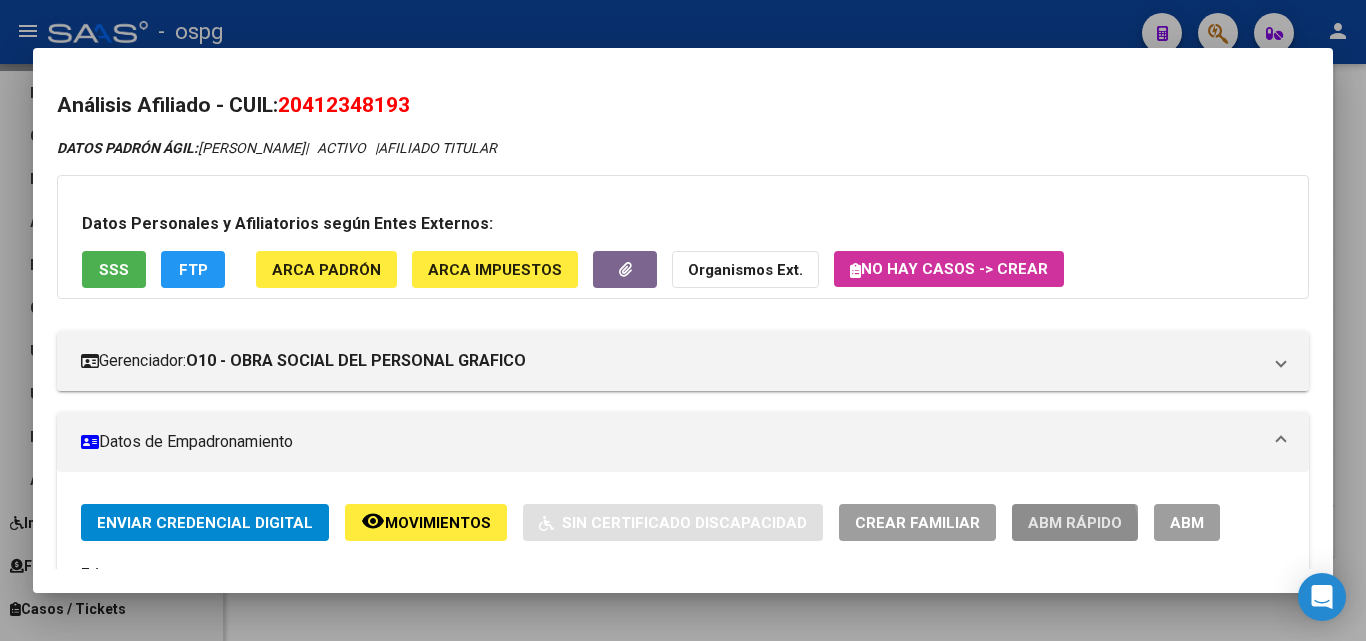 click on "ABM Rápido" 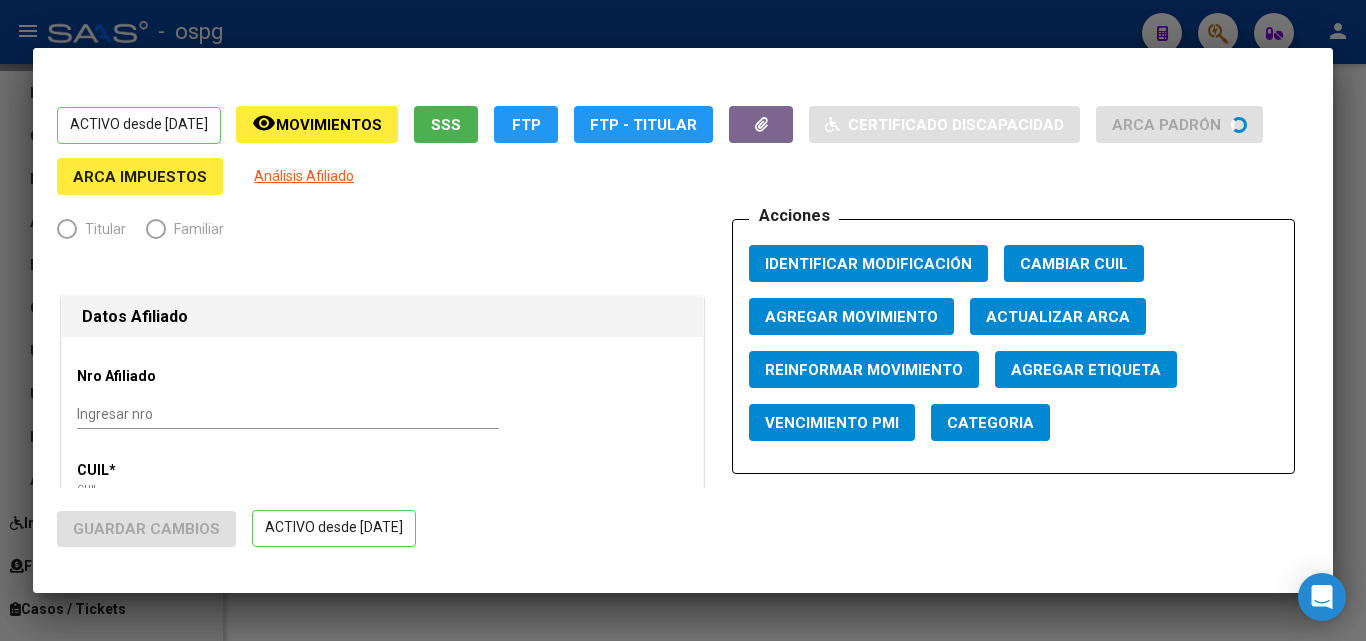 radio on "true" 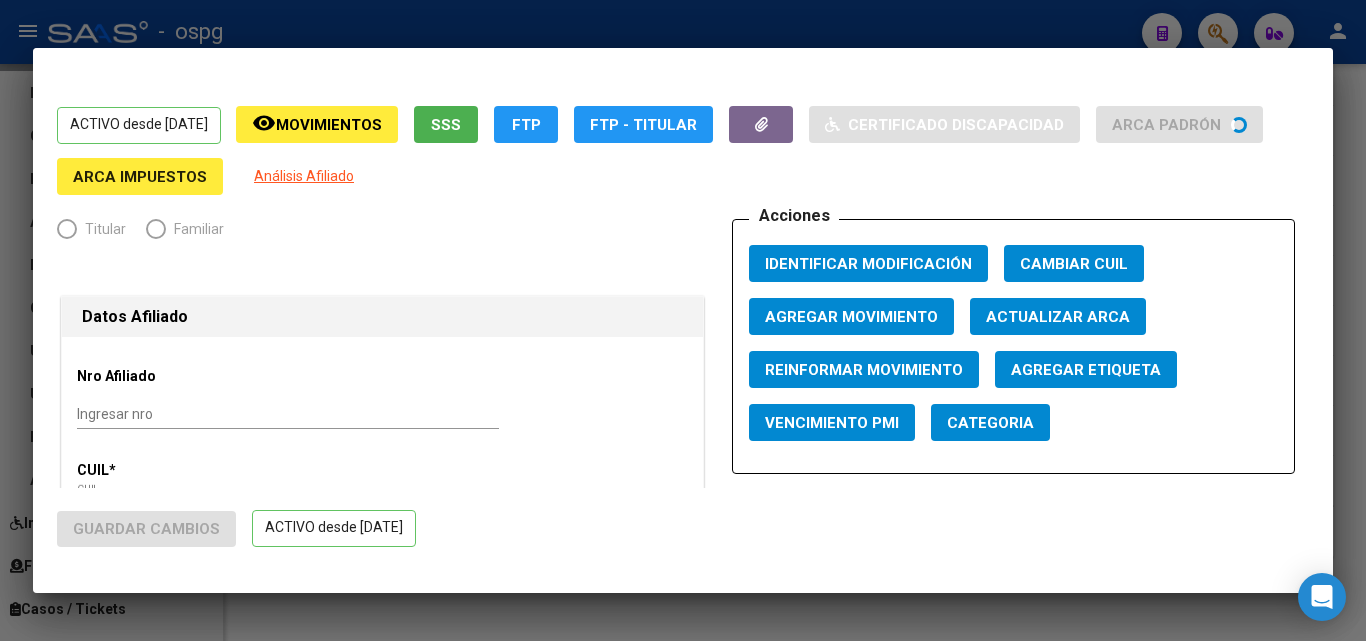type on "30-55550710-7" 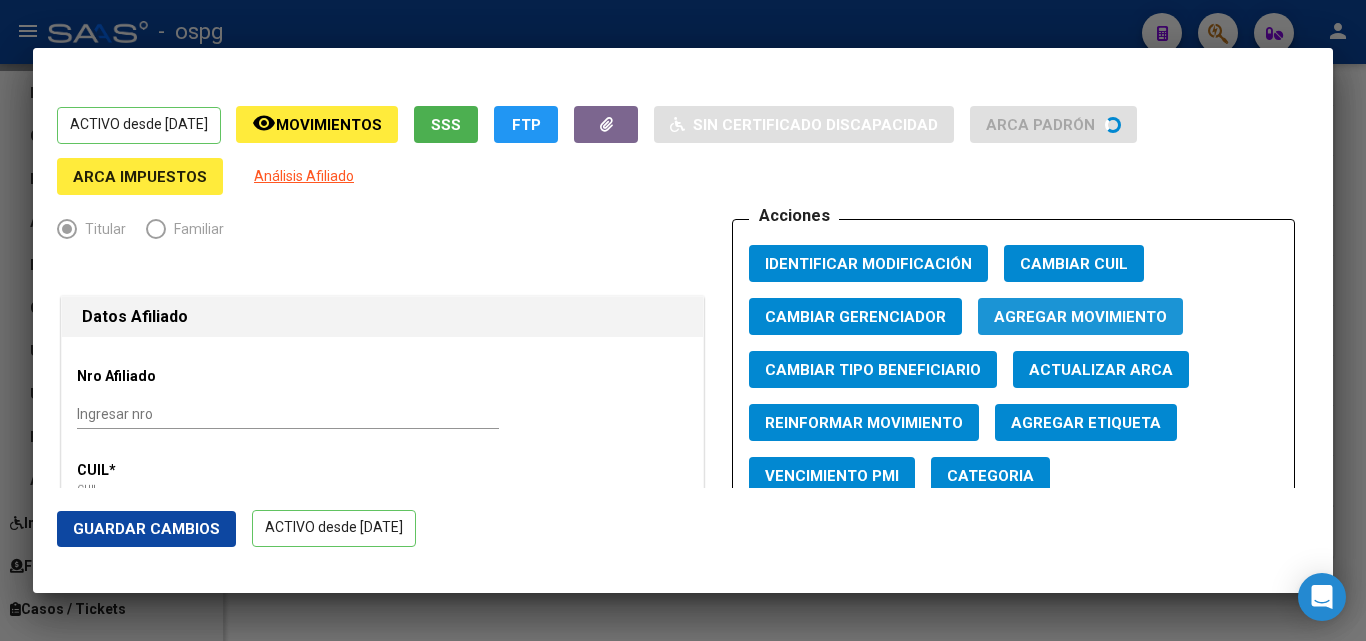 click on "Agregar Movimiento" 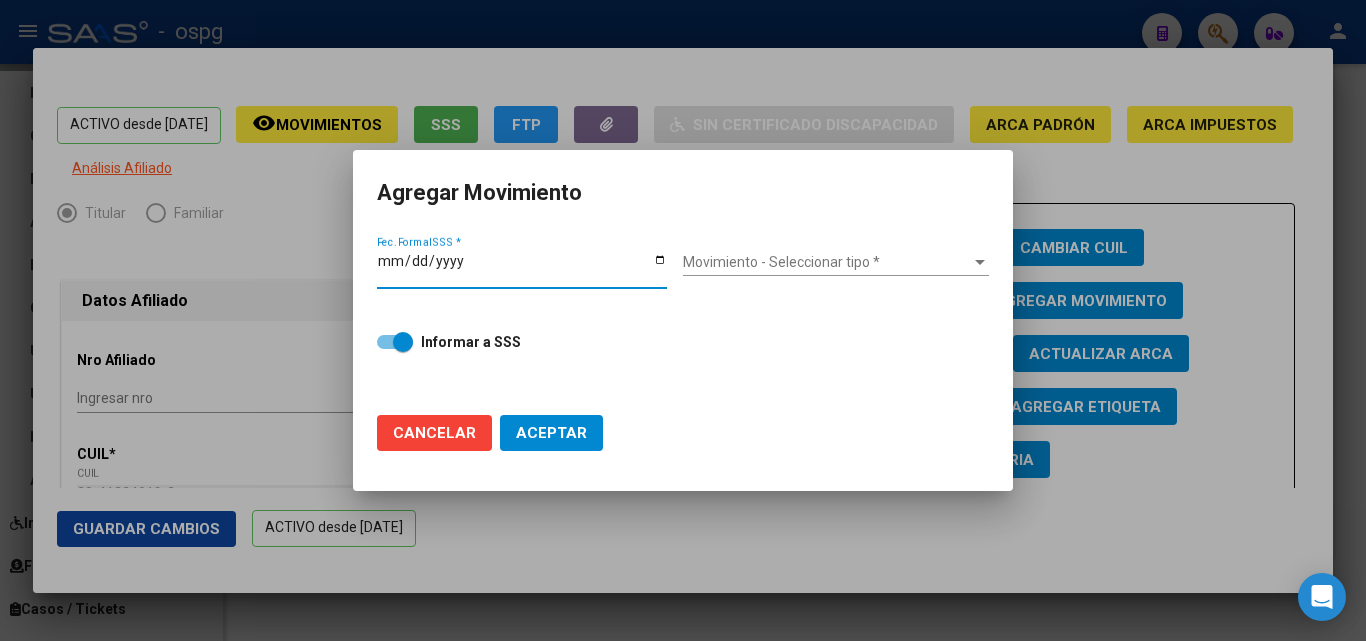 click on "Fec. Formal SSS *" at bounding box center (522, 268) 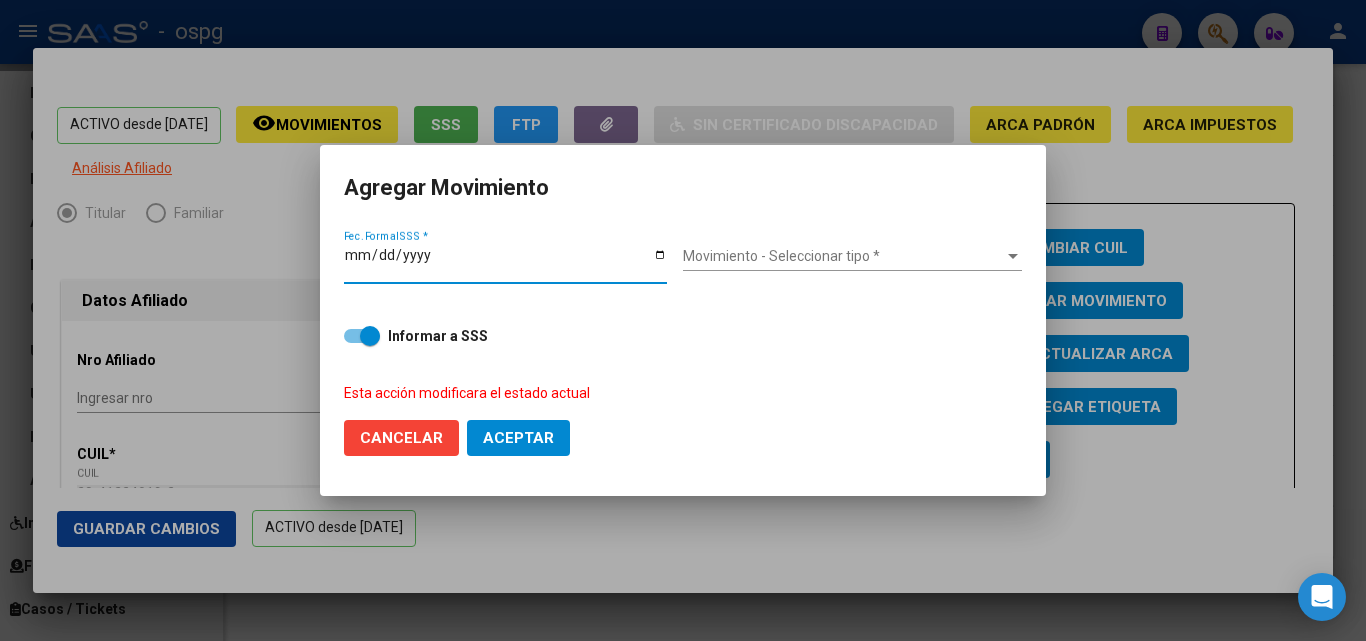 click on "Movimiento - Seleccionar tipo * Movimiento - Seleccionar tipo *" at bounding box center [852, 257] 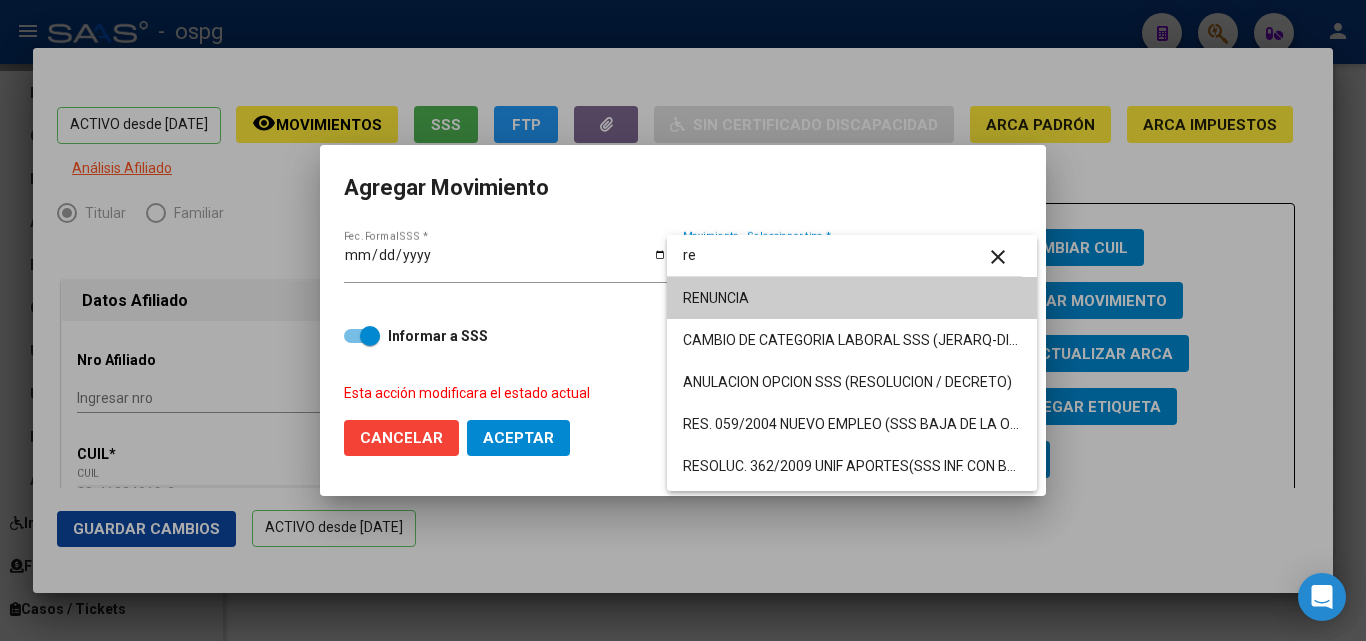 type on "re" 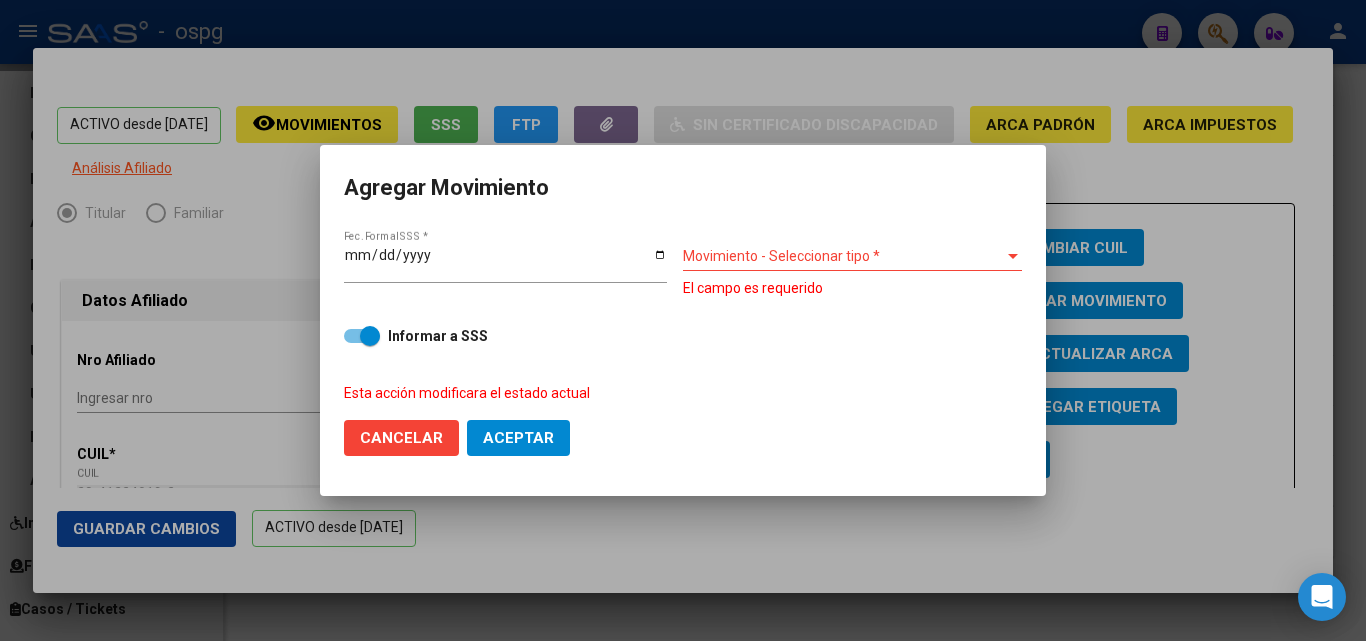 type 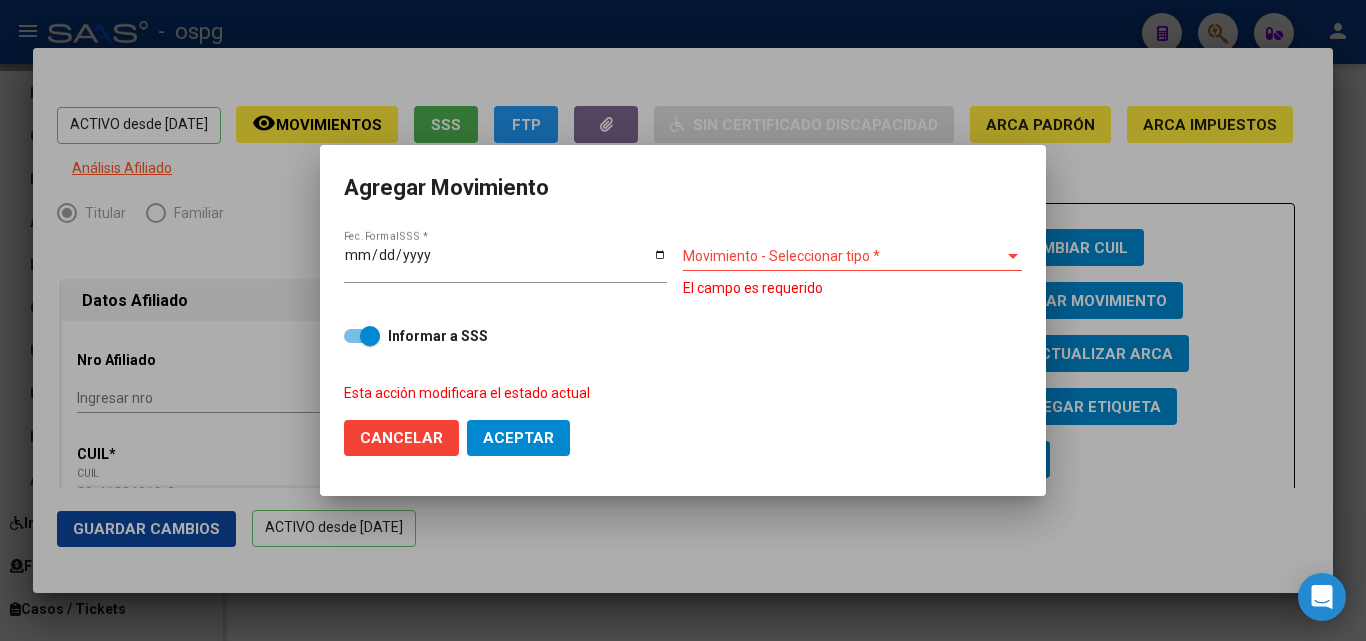 click on "Movimiento - Seleccionar tipo * Movimiento - Seleccionar tipo *" at bounding box center (852, 257) 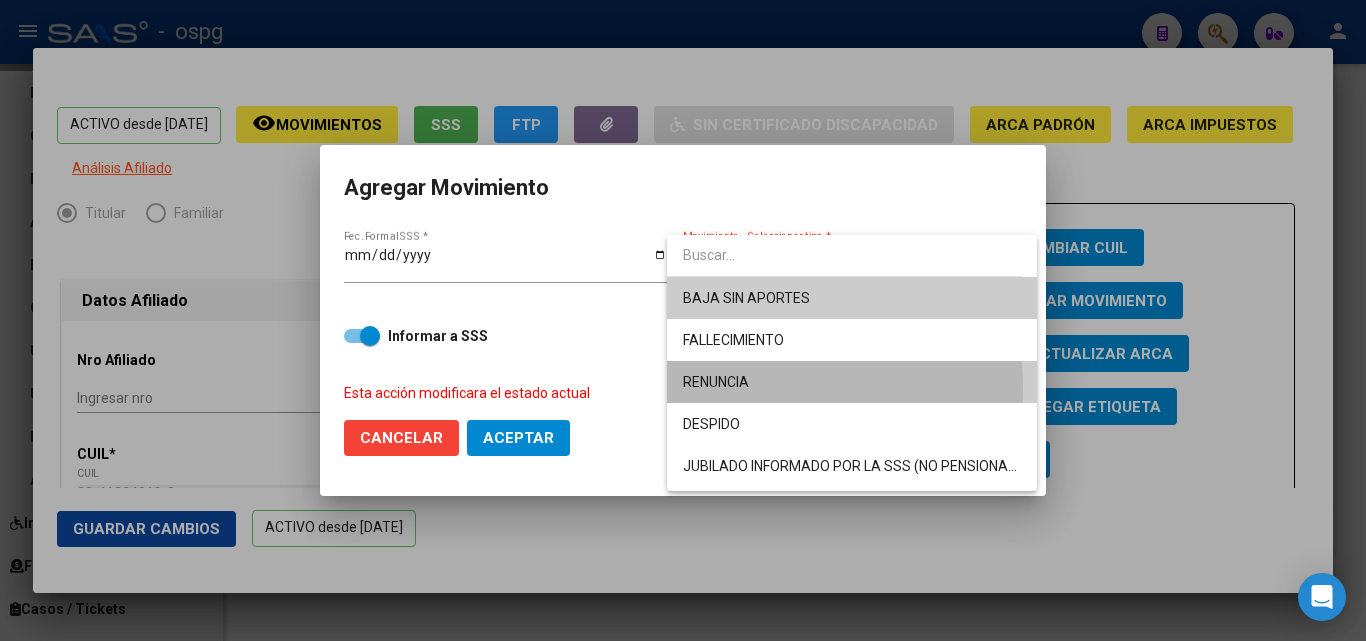 click on "RENUNCIA" at bounding box center [852, 382] 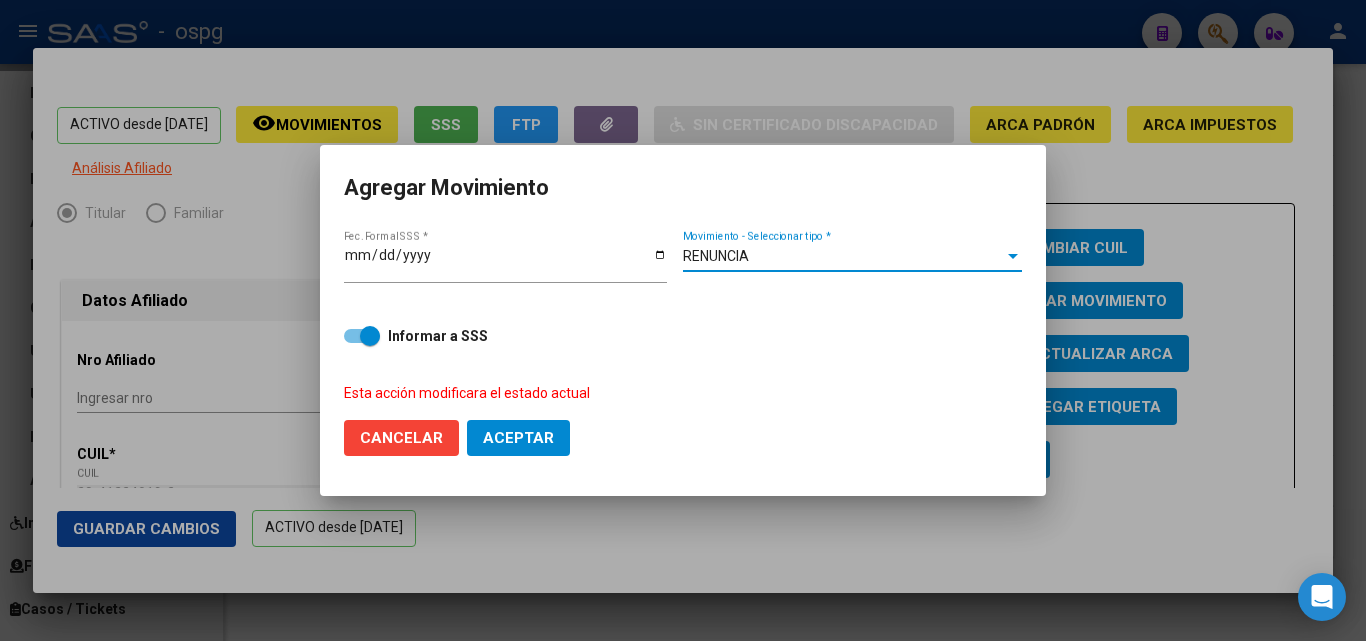 click on "Aceptar" 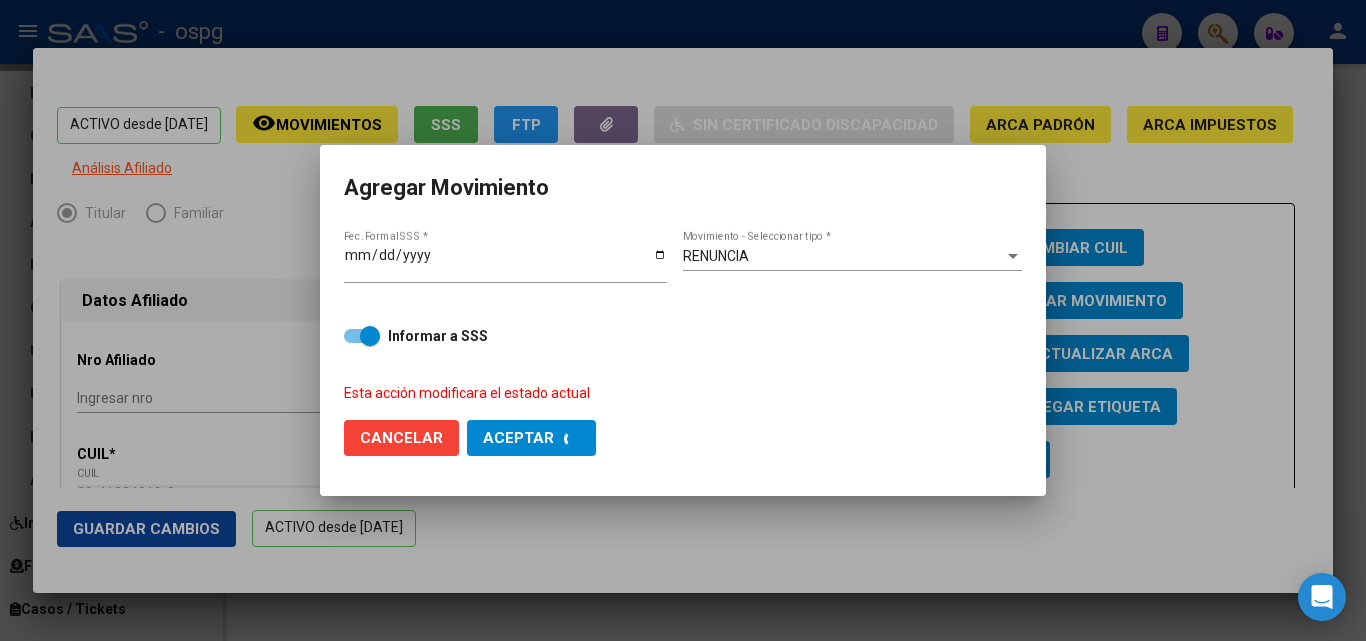 checkbox on "false" 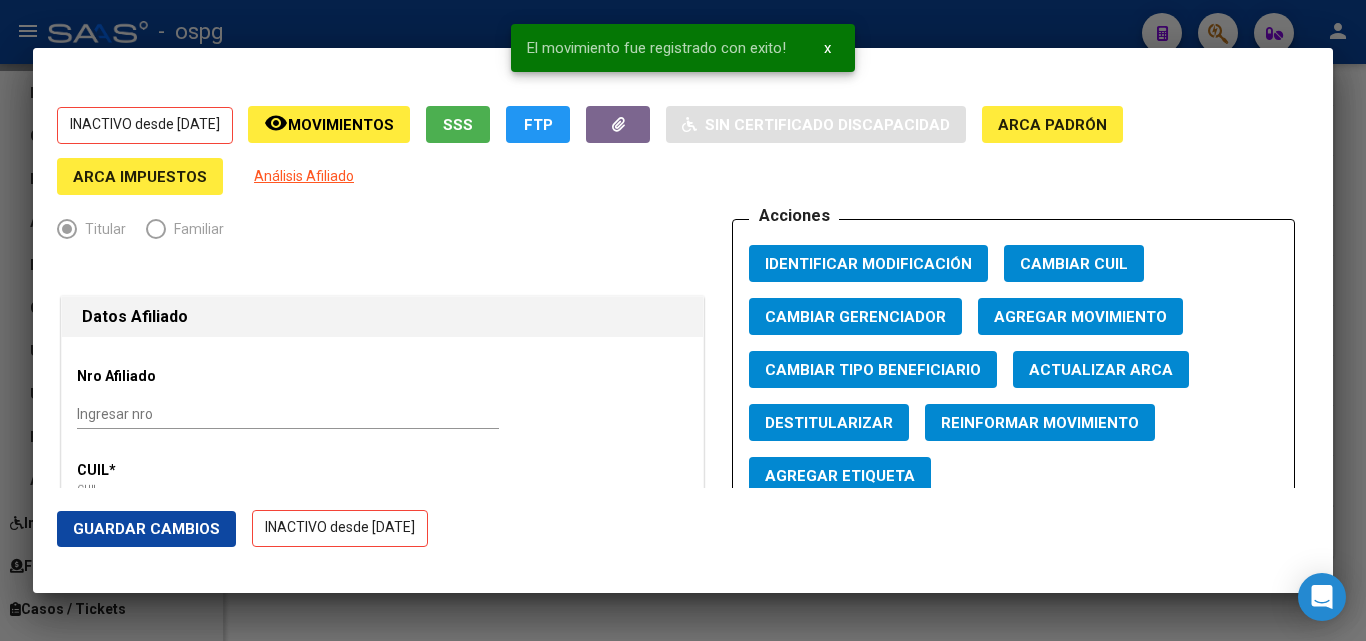 click at bounding box center [683, 320] 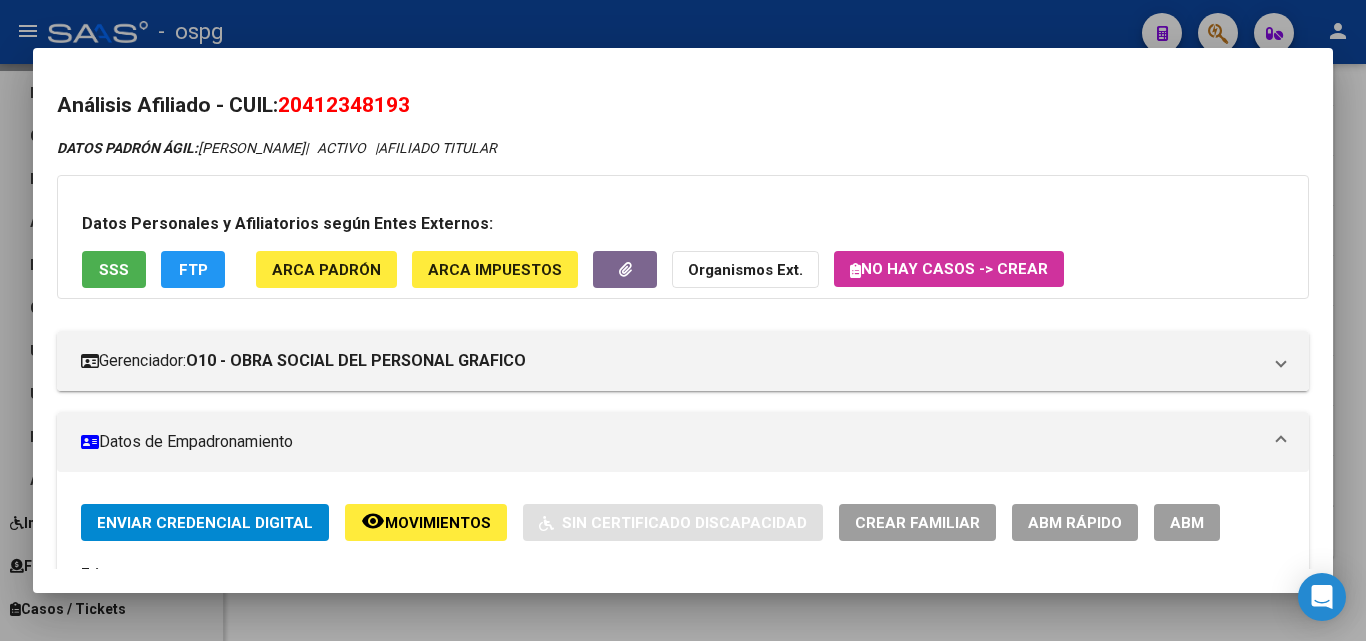 click on "Análisis Afiliado - CUIL:  20412348193 DATOS PADRÓN ÁGIL:  [PERSON_NAME]            |   ACTIVO   |     AFILIADO TITULAR  Datos Personales y Afiliatorios según Entes Externos: SSS FTP ARCA Padrón ARCA Impuestos Organismos Ext.   No hay casos -> Crear
Gerenciador:      O10 - OBRA SOCIAL DEL PERSONAL GRAFICO Atención telefónica: Atención emergencias: Otros Datos Útiles:    Datos de Empadronamiento  Enviar Credencial Digital remove_red_eye Movimientos    Sin Certificado Discapacidad Crear Familiar ABM Rápido ABM Etiquetas: Estado: INACTIVO Última Alta Formal:  [DATE] Ultimo Tipo Movimiento Alta:  ALTA desde el Padrón Entregado x SSS Última Baja Formal:  [DATE] Ultimo Tipo Movimiento Baja:  RENUNCIA Comentario ADMIN:  Migración Padrón Completo SSS el [DATE] 14:44:37 DATOS DEL AFILIADO Apellido:   [PERSON_NAME]:  20412348193 Documento:  DU - DOCUMENTO UNICO 41234819  Nacionalidad:  EXTRANJERO DESCONOCIDO Parentesco:  0 - Titular Estado Civil:" at bounding box center (683, 320) 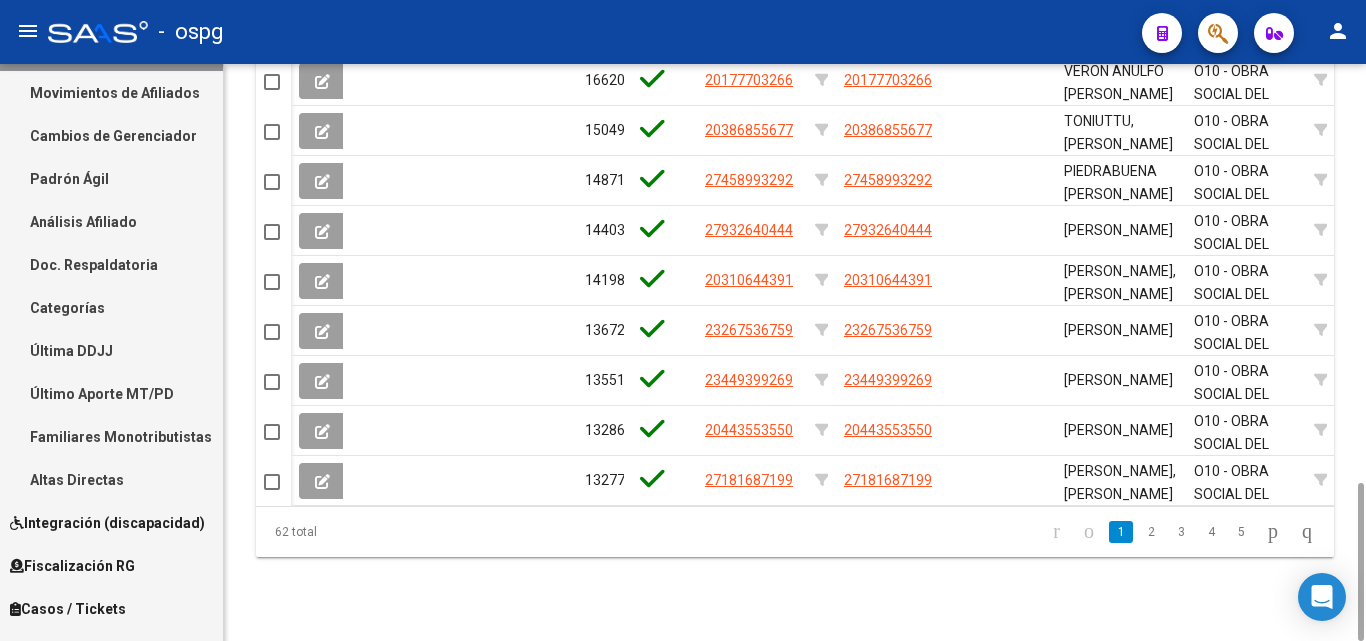 click on "5" 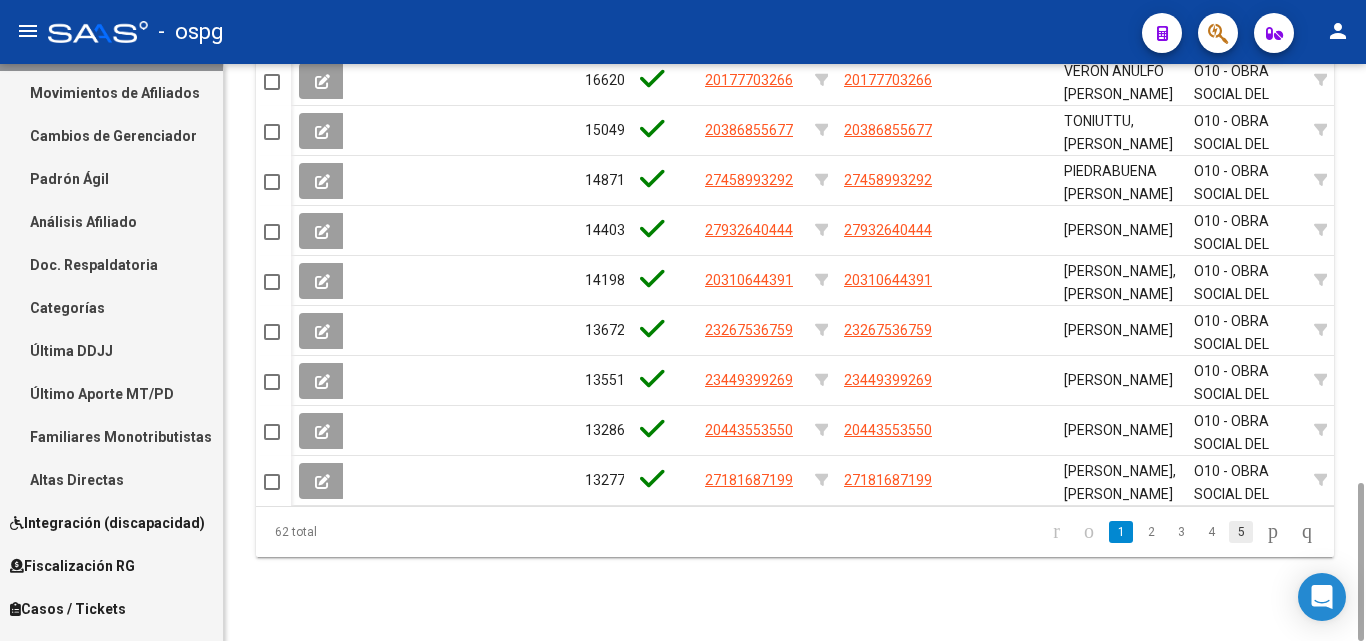 click on "5" 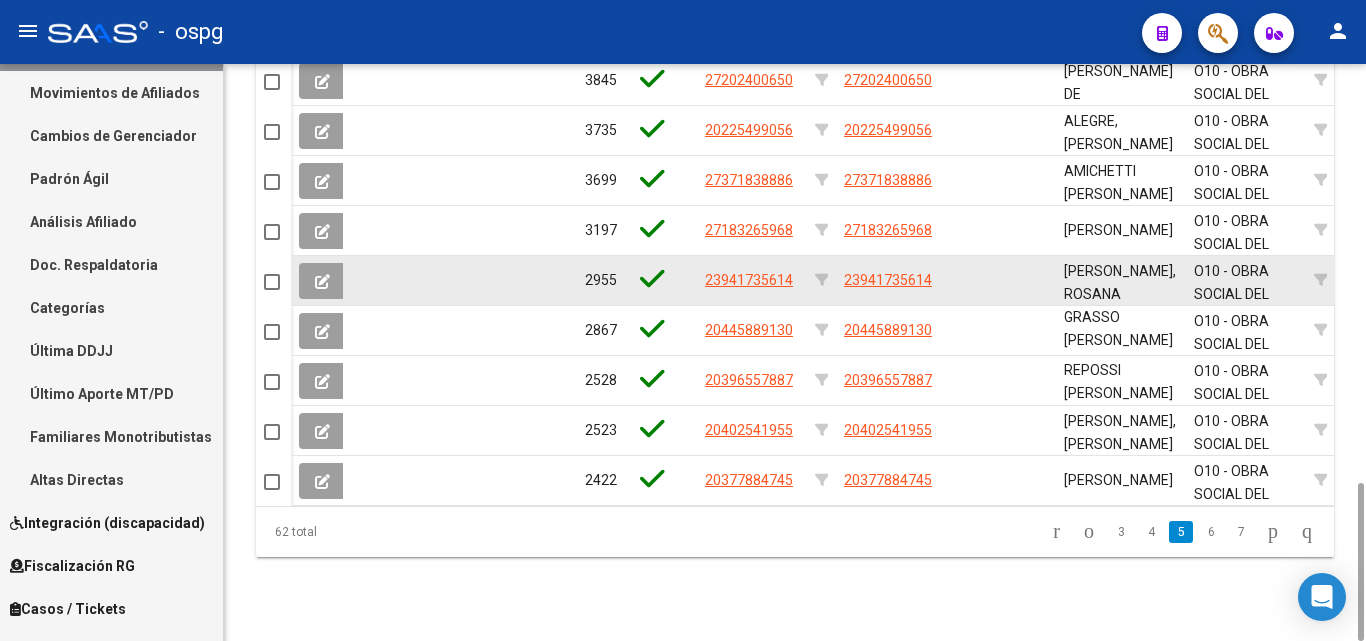 click on "23941735614" 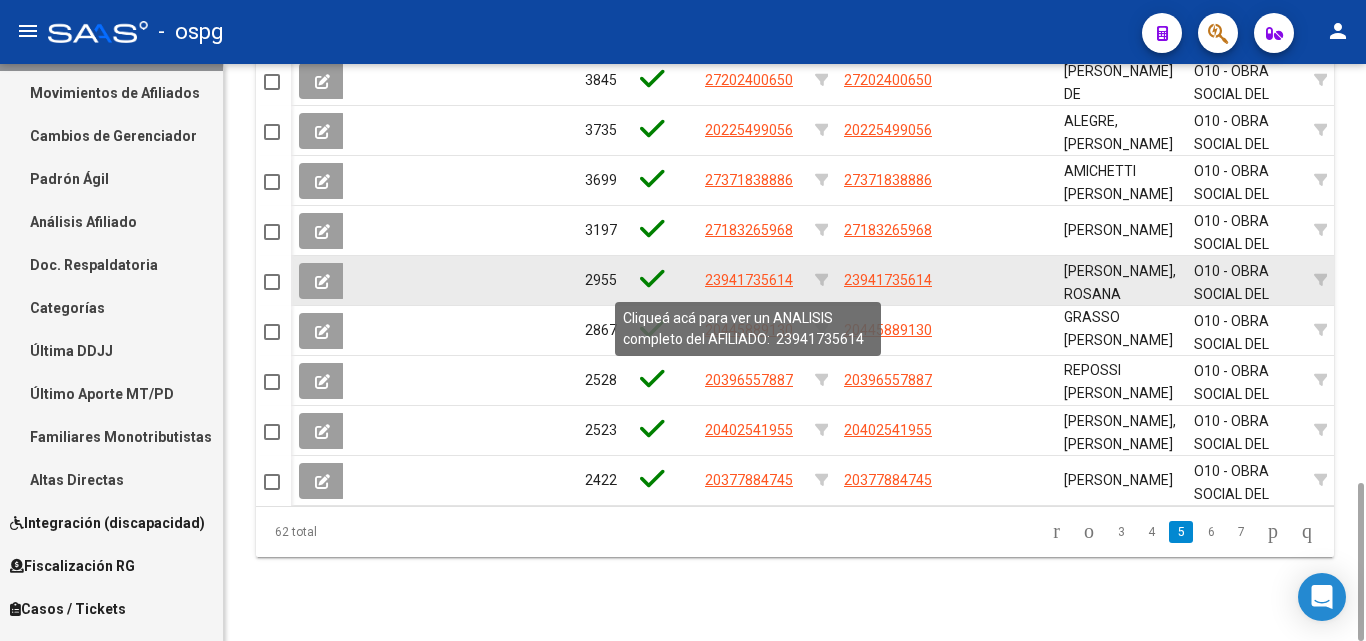 click on "23941735614" 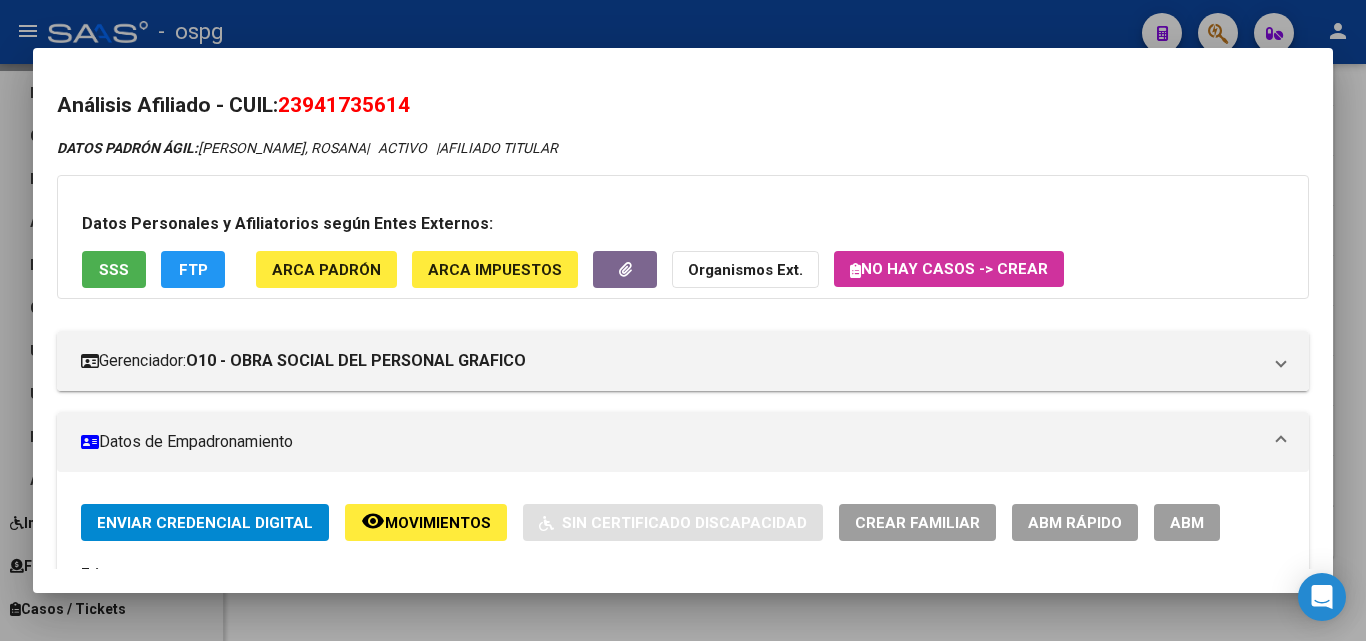 drag, startPoint x: 288, startPoint y: 108, endPoint x: 475, endPoint y: 130, distance: 188.28967 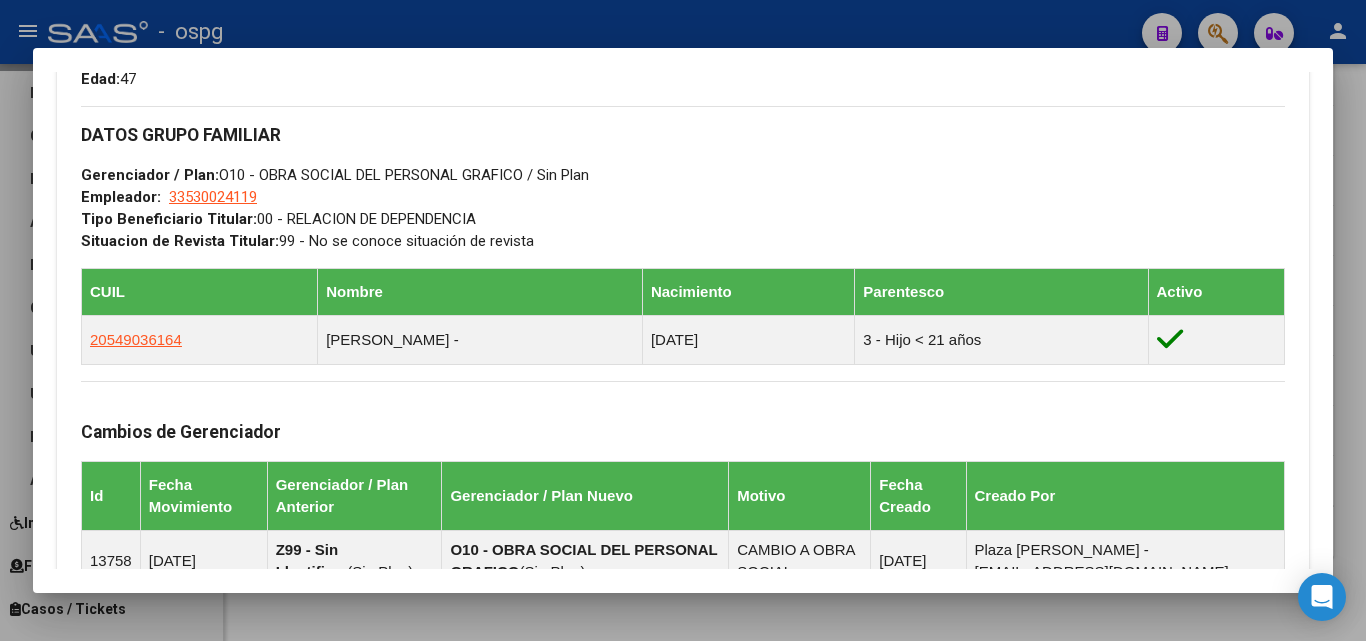 scroll, scrollTop: 1248, scrollLeft: 0, axis: vertical 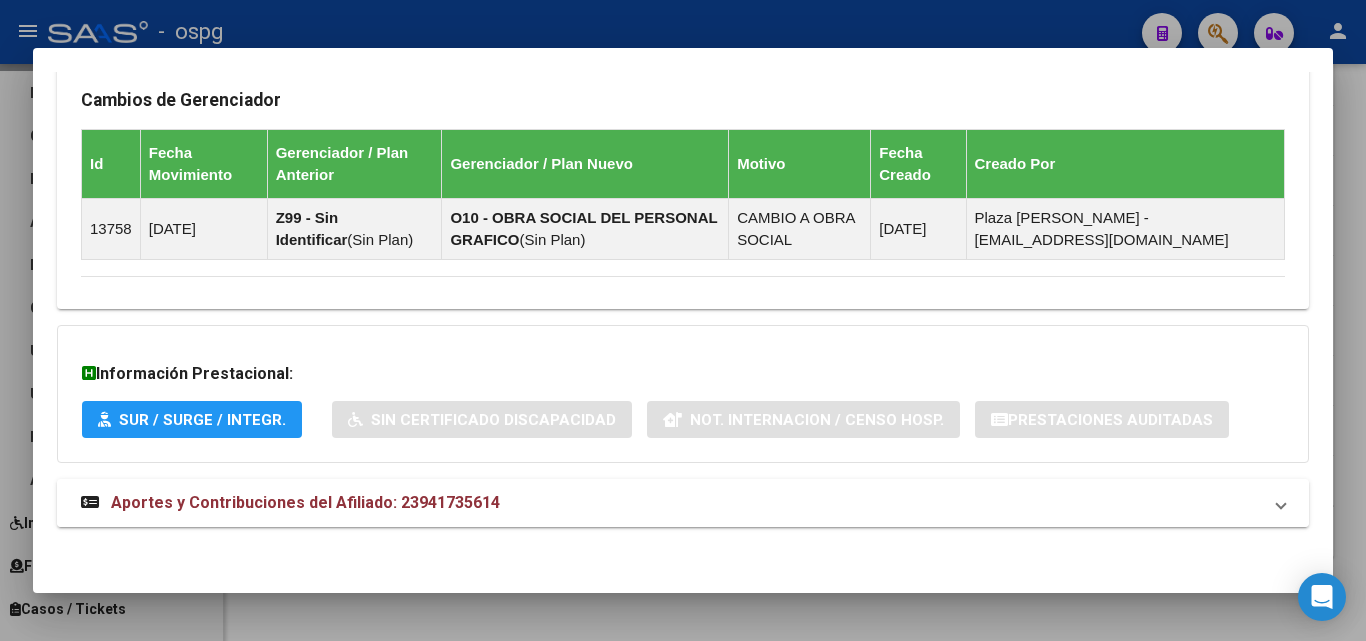 click on "Aportes y Contribuciones del Afiliado: 23941735614" at bounding box center [305, 502] 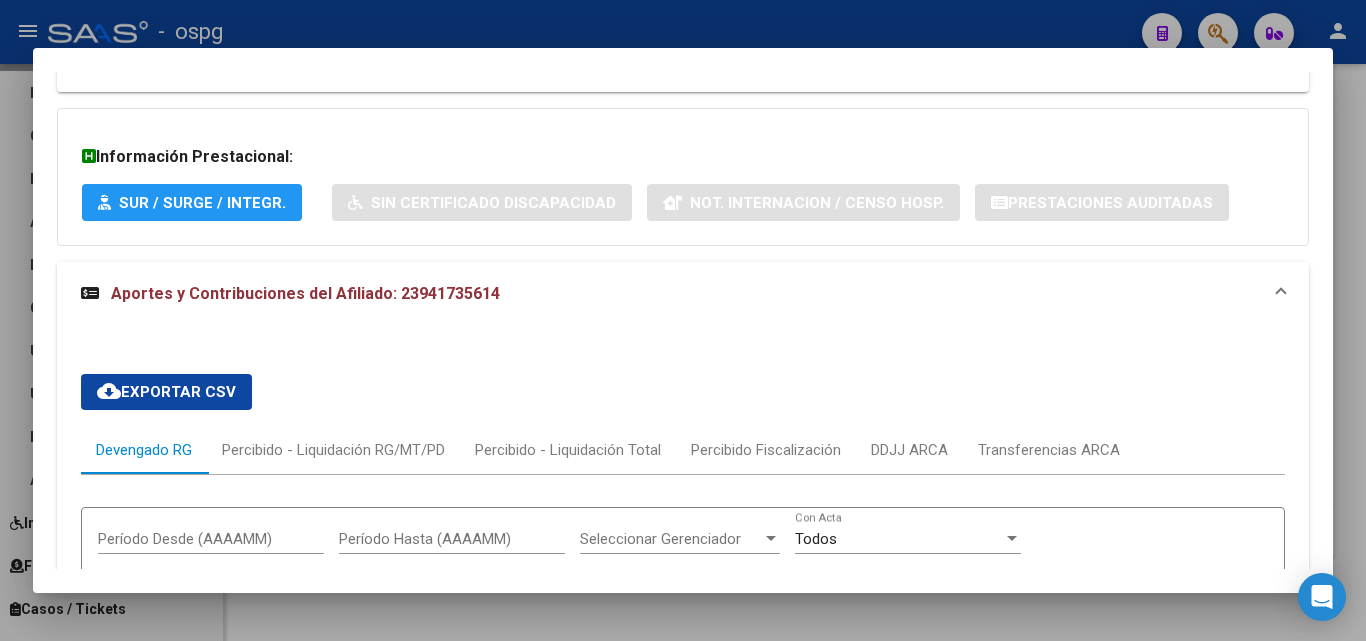 scroll, scrollTop: 1565, scrollLeft: 0, axis: vertical 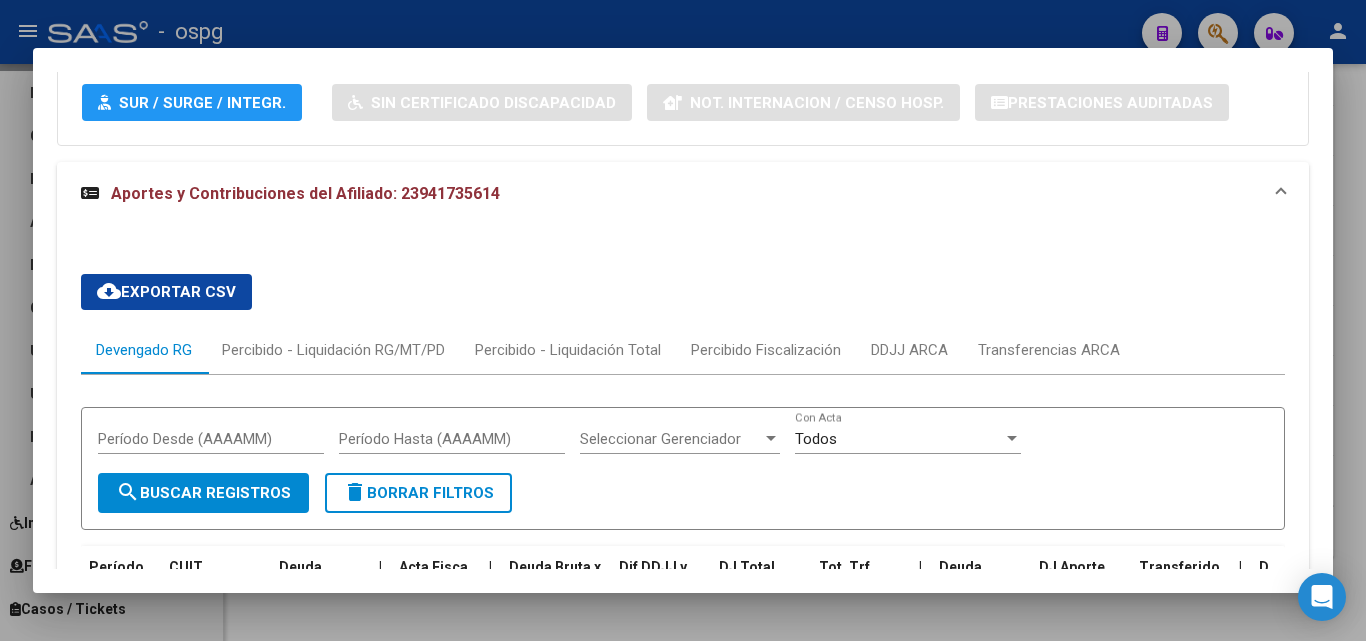 click at bounding box center (683, 320) 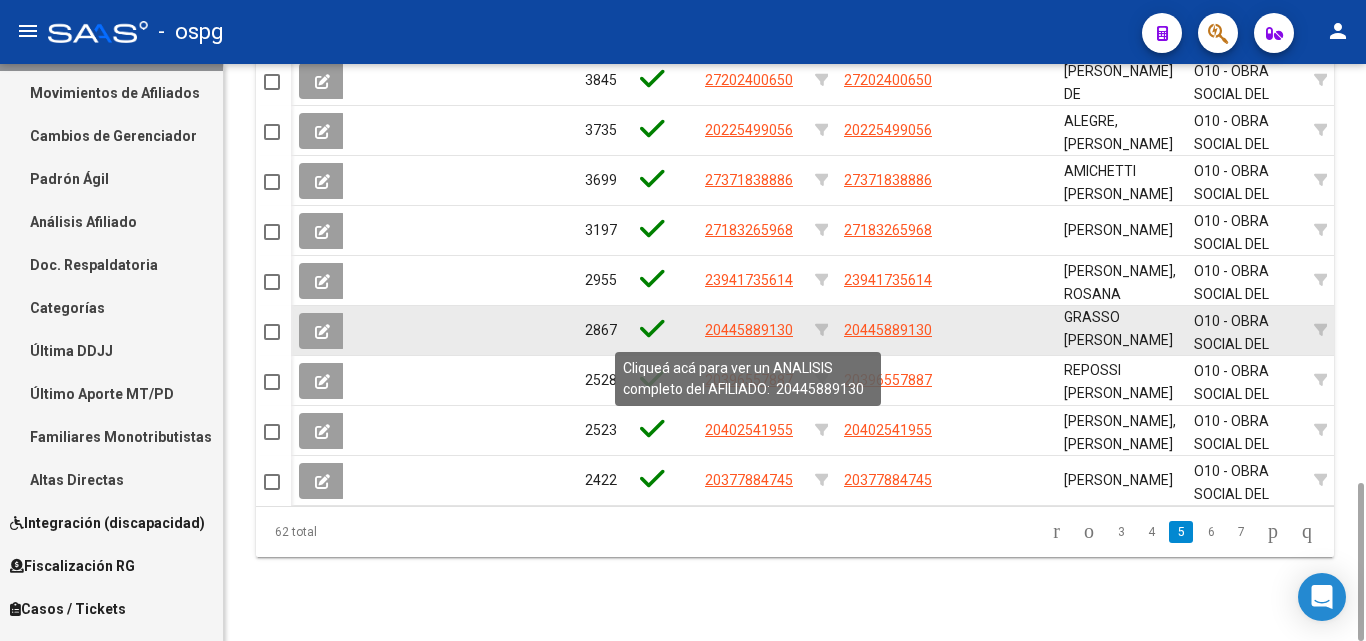 click on "20445889130" 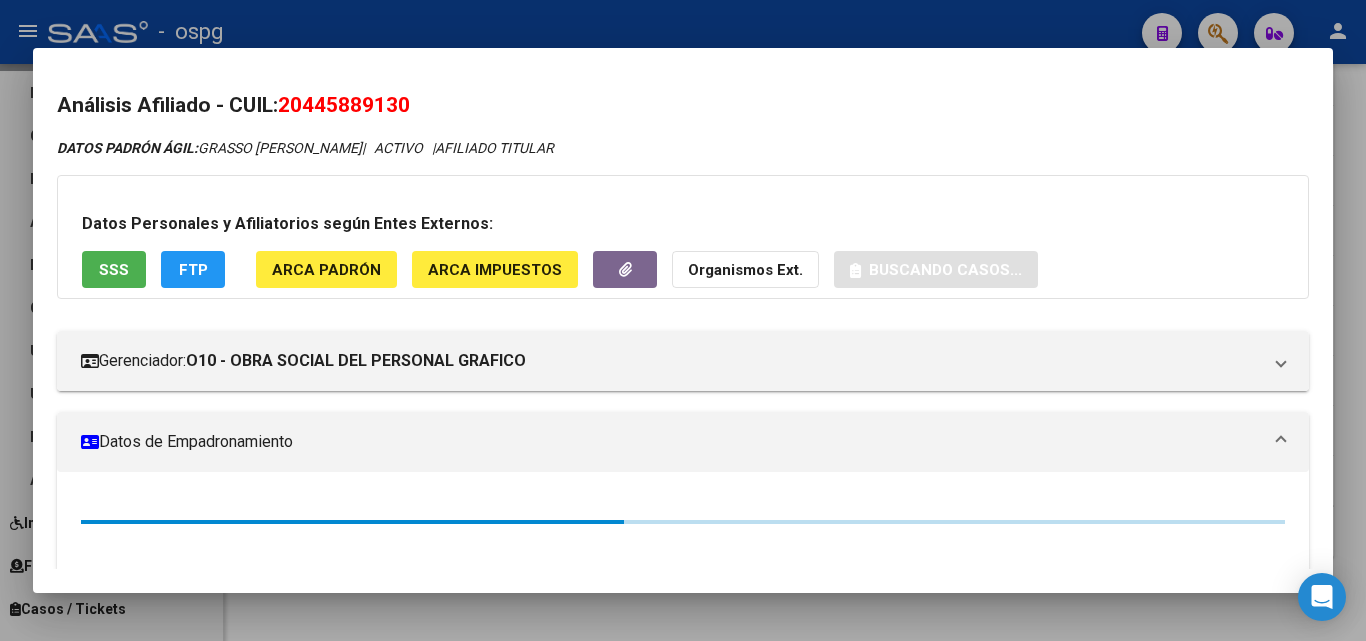 drag, startPoint x: 296, startPoint y: 110, endPoint x: 478, endPoint y: 100, distance: 182.27452 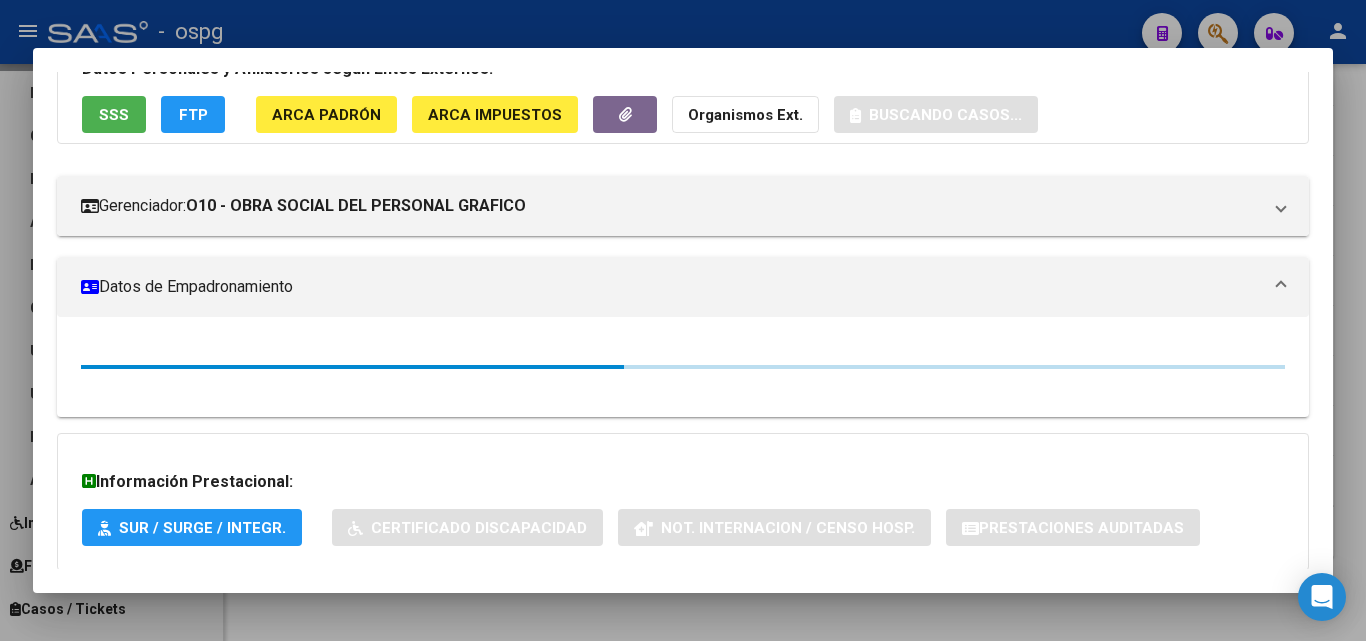scroll, scrollTop: 263, scrollLeft: 0, axis: vertical 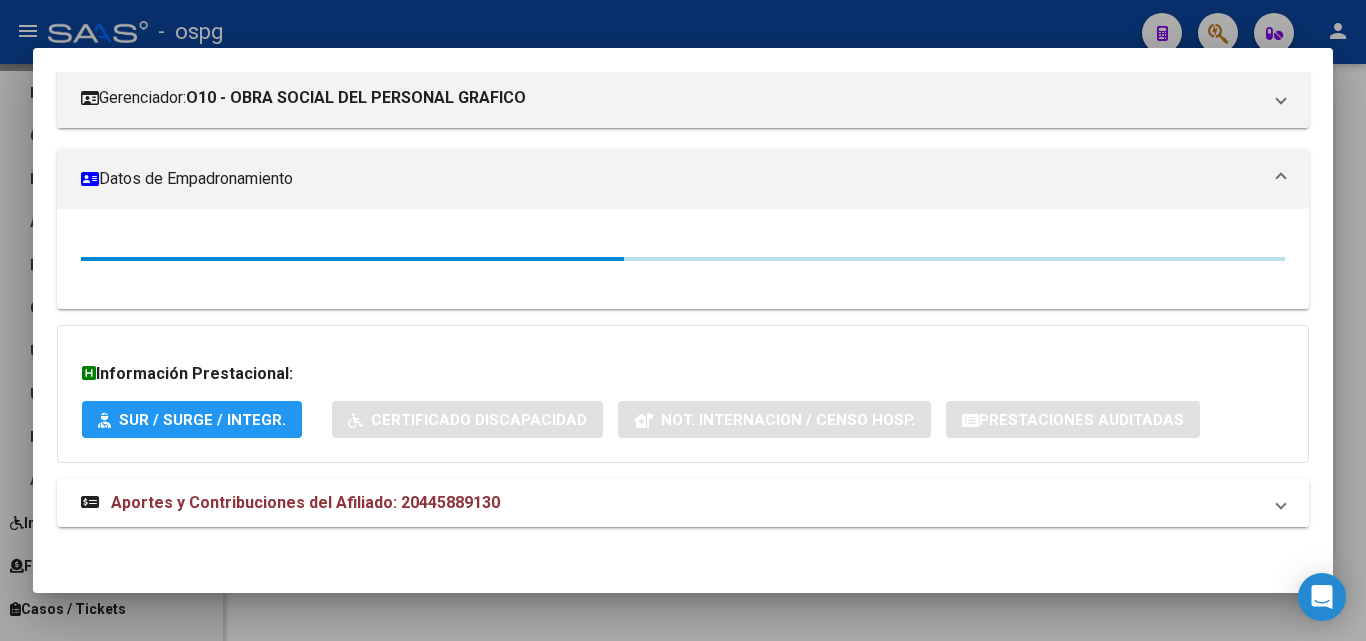 click on "Aportes y Contribuciones del Afiliado: 20445889130" at bounding box center [683, 503] 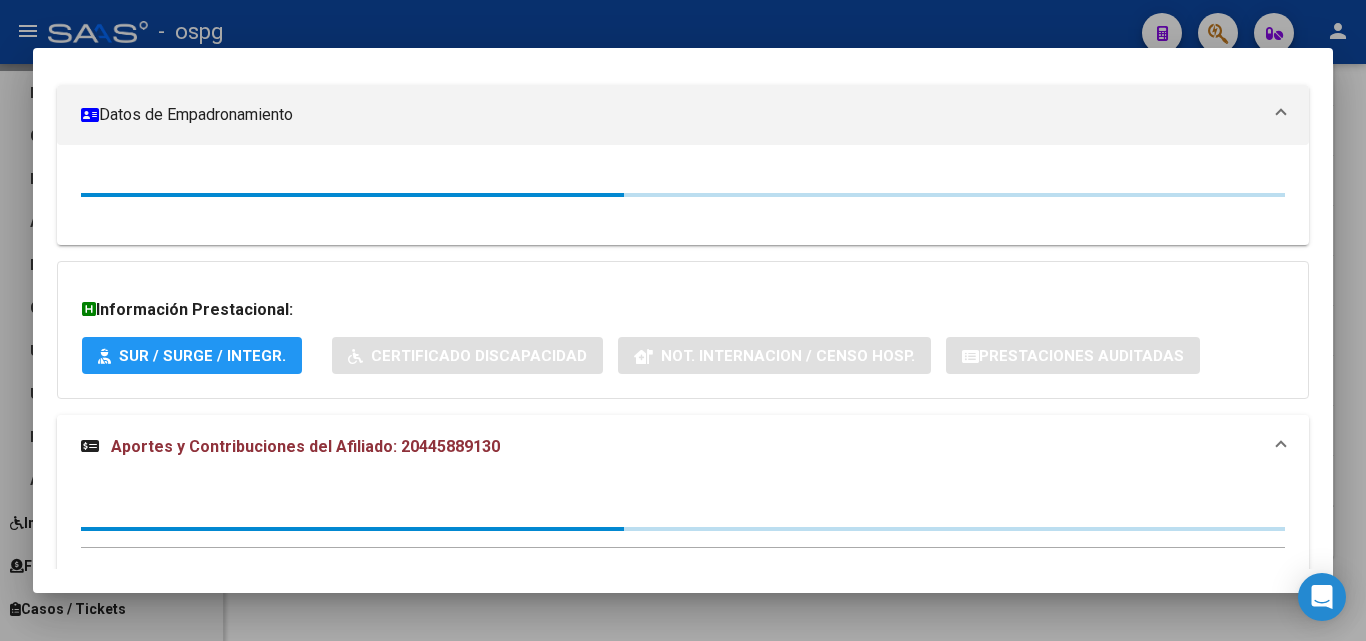 scroll, scrollTop: 380, scrollLeft: 0, axis: vertical 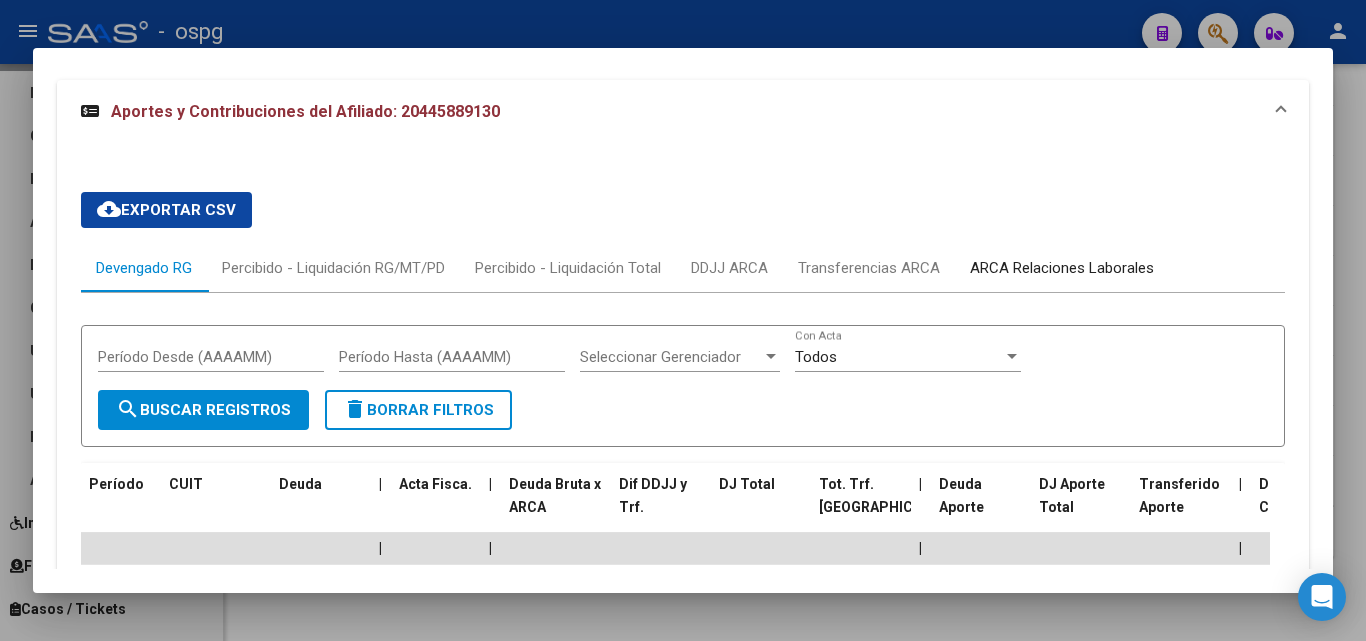 click on "ARCA Relaciones Laborales" at bounding box center [1062, 268] 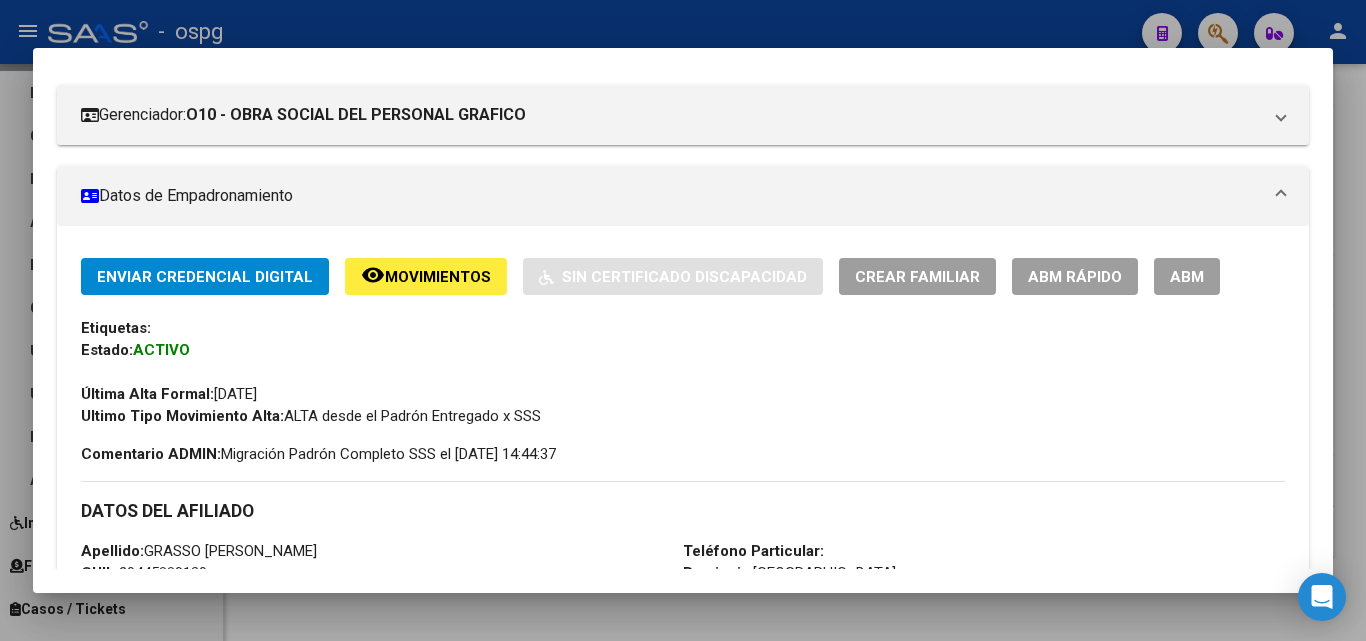 scroll, scrollTop: 0, scrollLeft: 0, axis: both 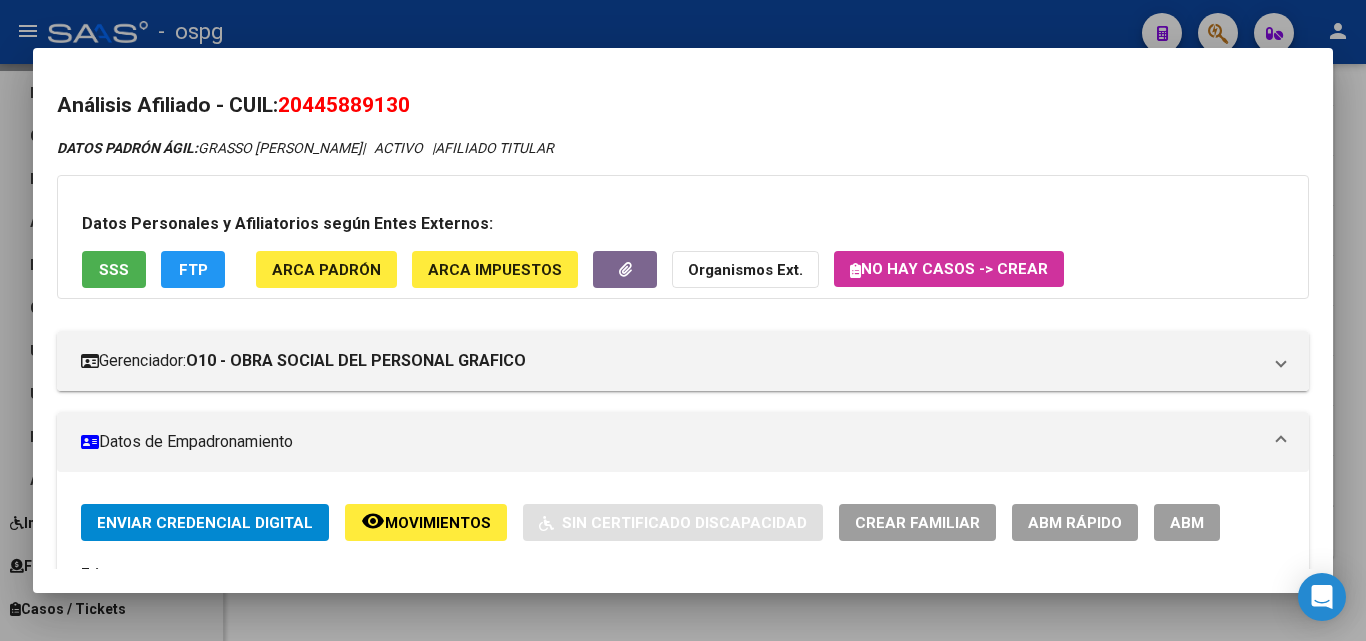 click at bounding box center [683, 320] 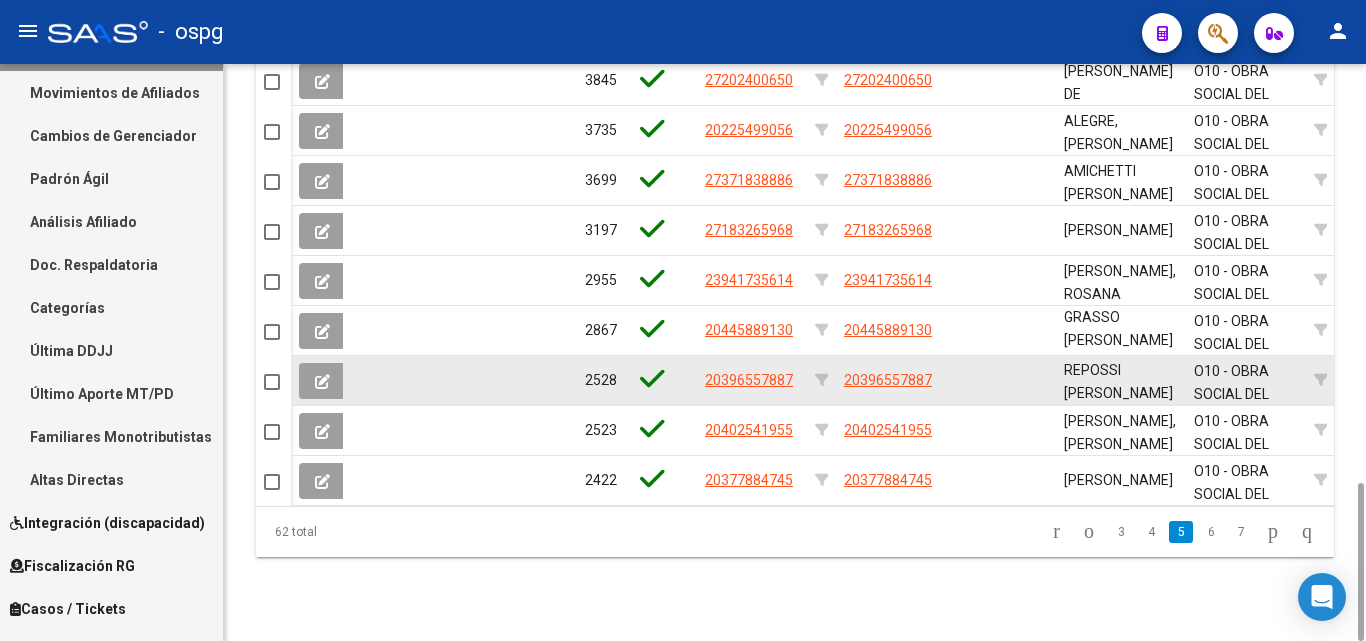 click on "20396557887" 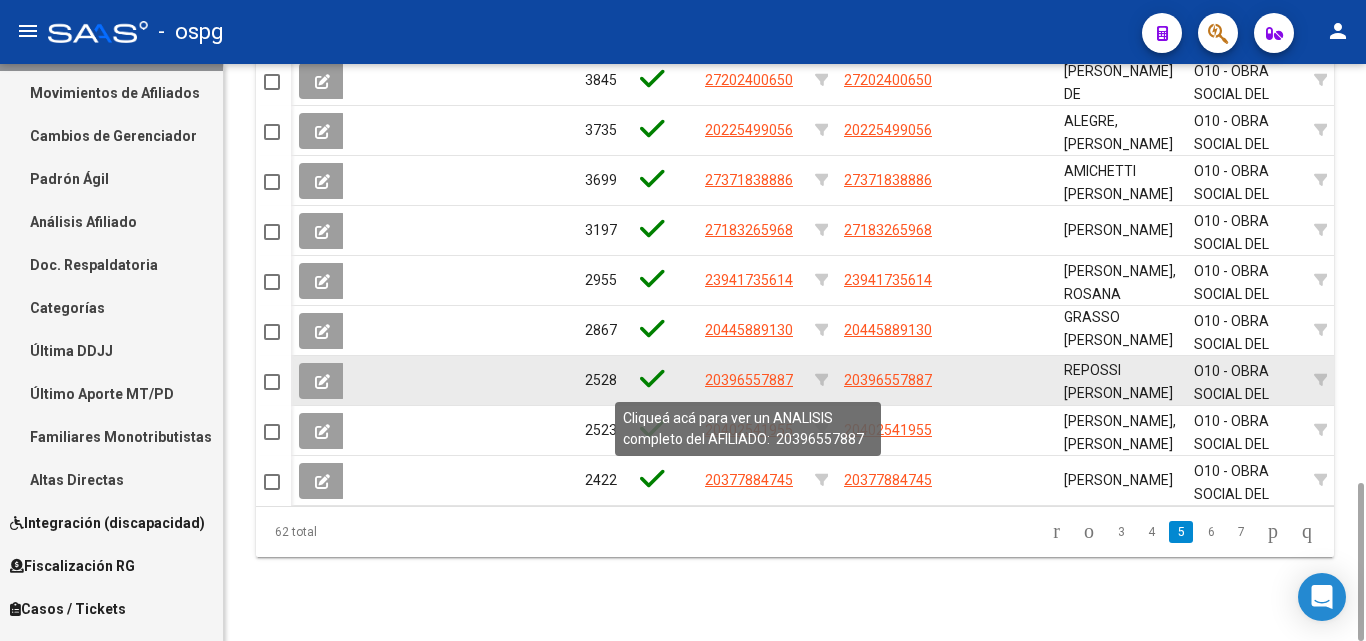click on "20396557887" 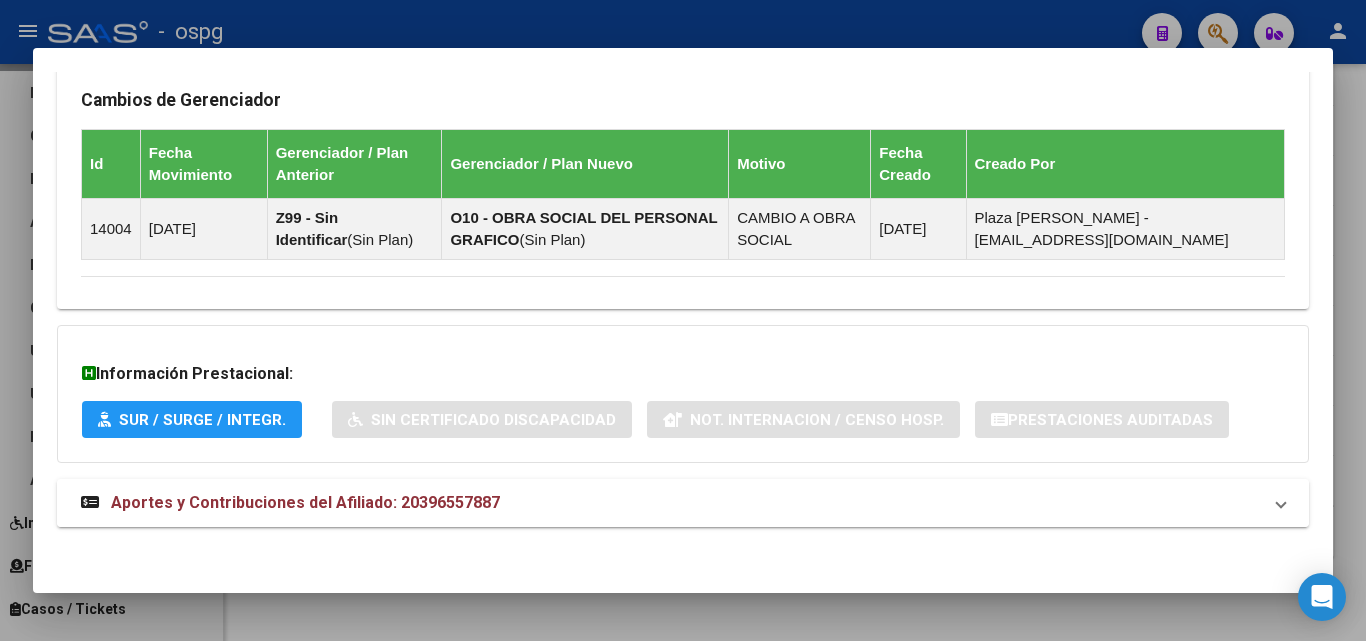 click on "Aportes y Contribuciones del Afiliado: 20396557887" at bounding box center [305, 502] 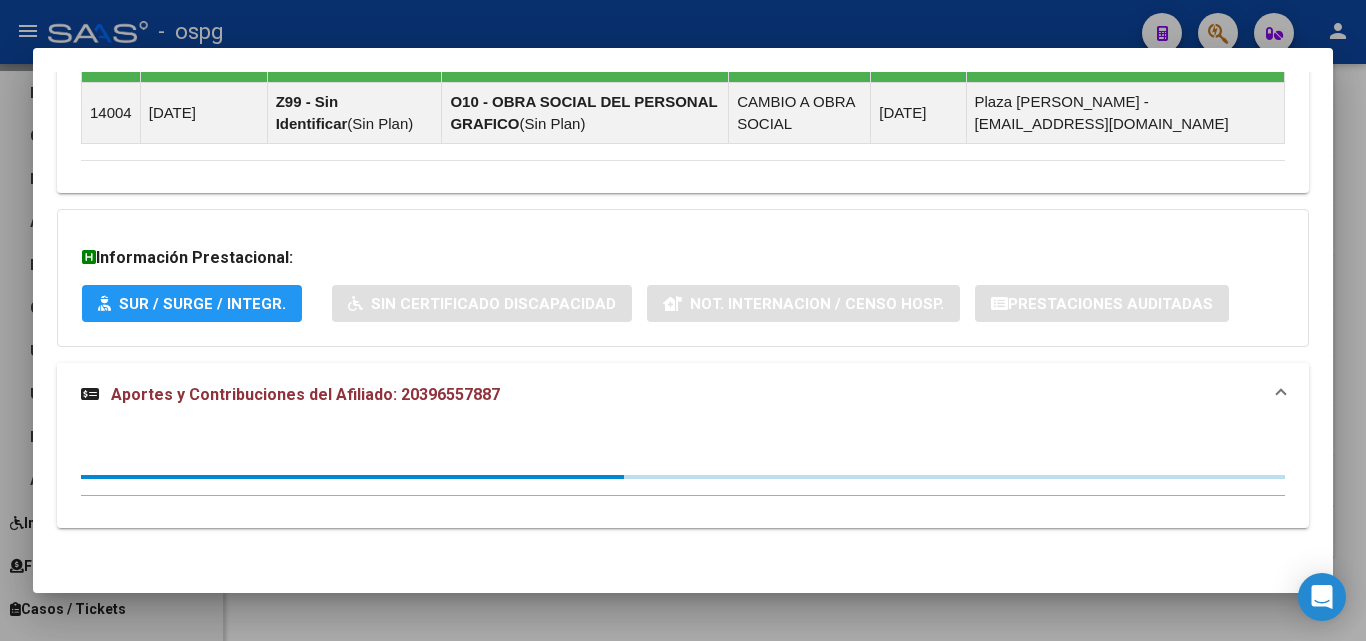 scroll, scrollTop: 1298, scrollLeft: 0, axis: vertical 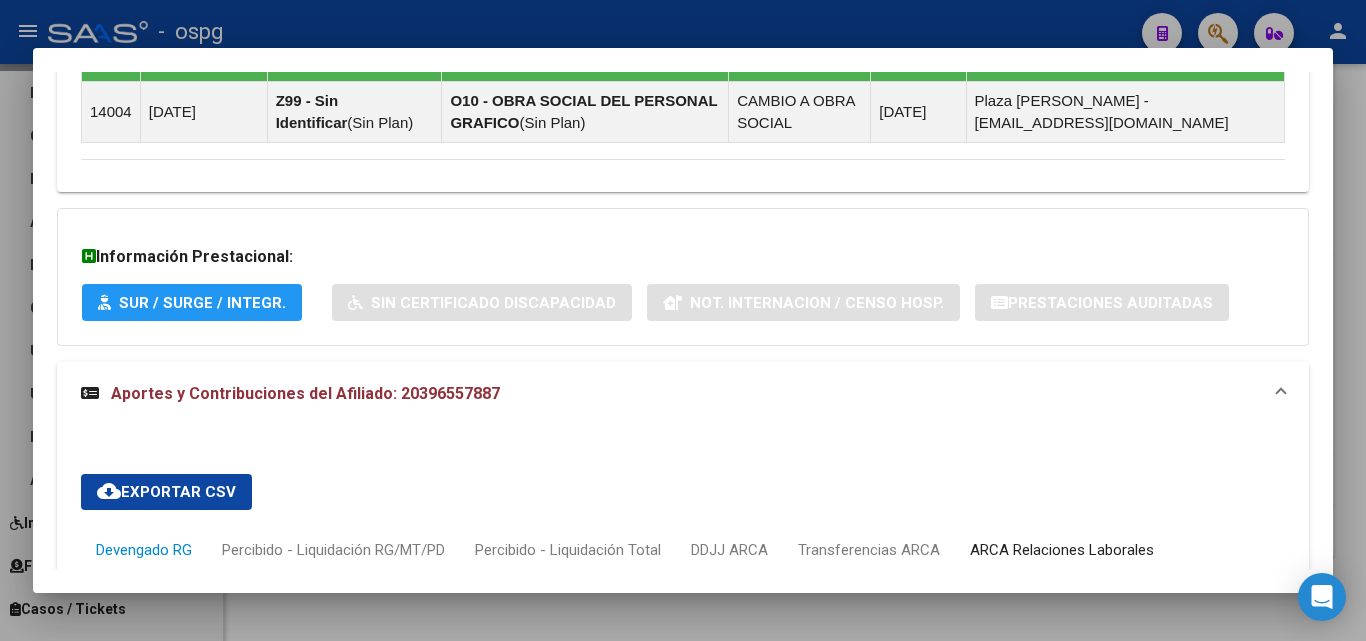 click on "ARCA Relaciones Laborales" at bounding box center (1062, 550) 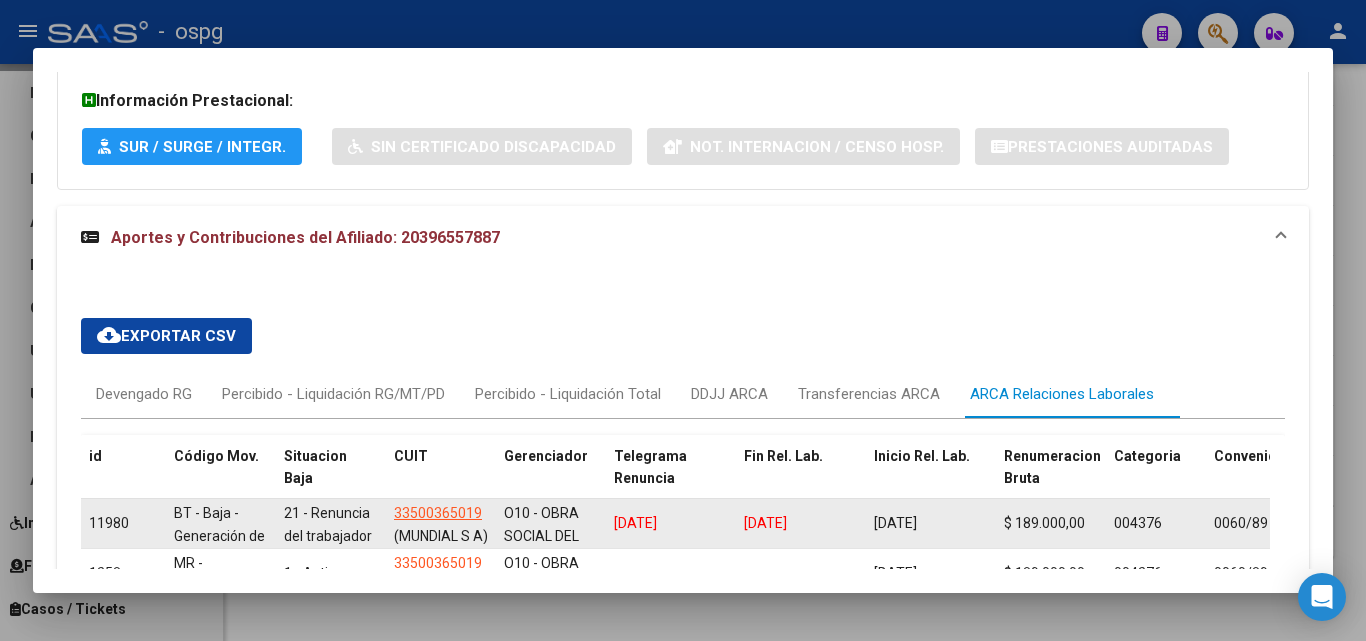 scroll, scrollTop: 1498, scrollLeft: 0, axis: vertical 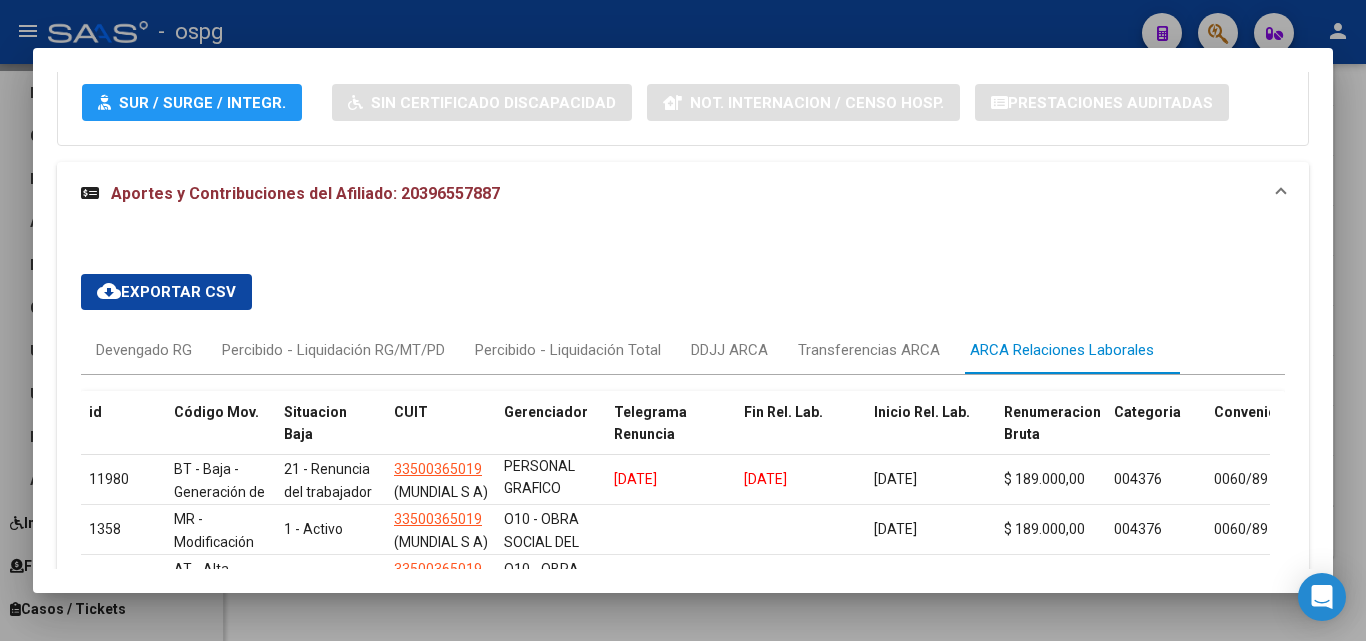 click at bounding box center [683, 320] 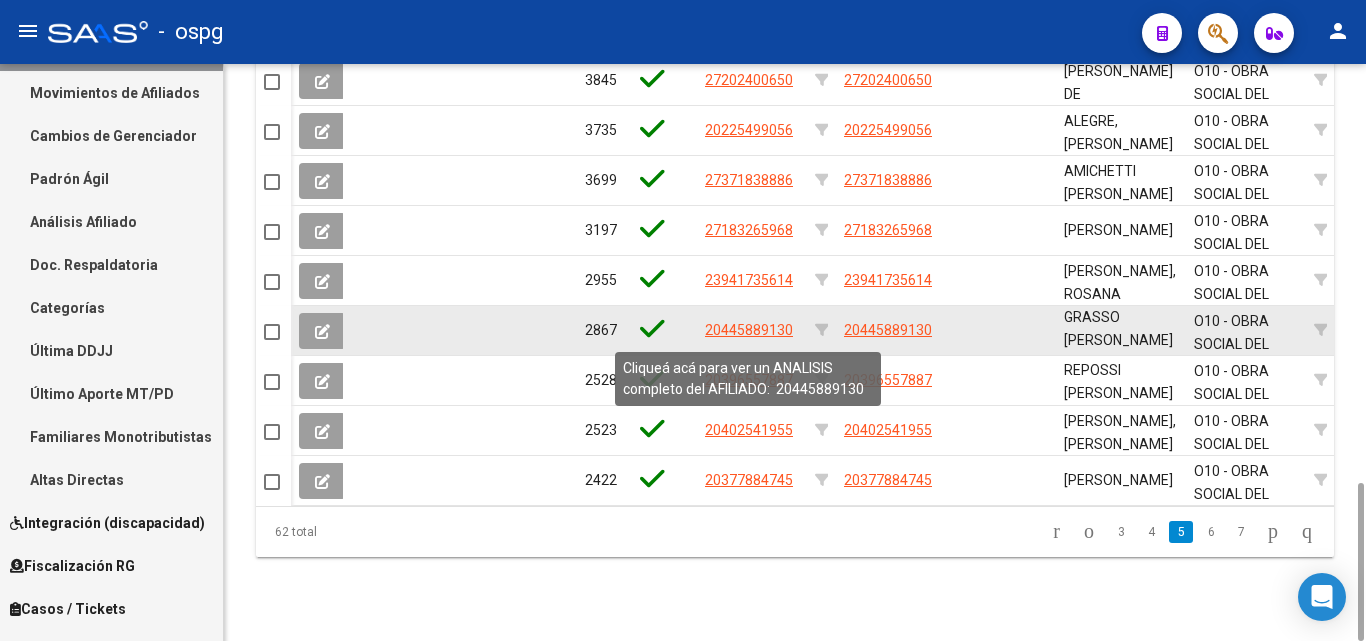 click on "20445889130" 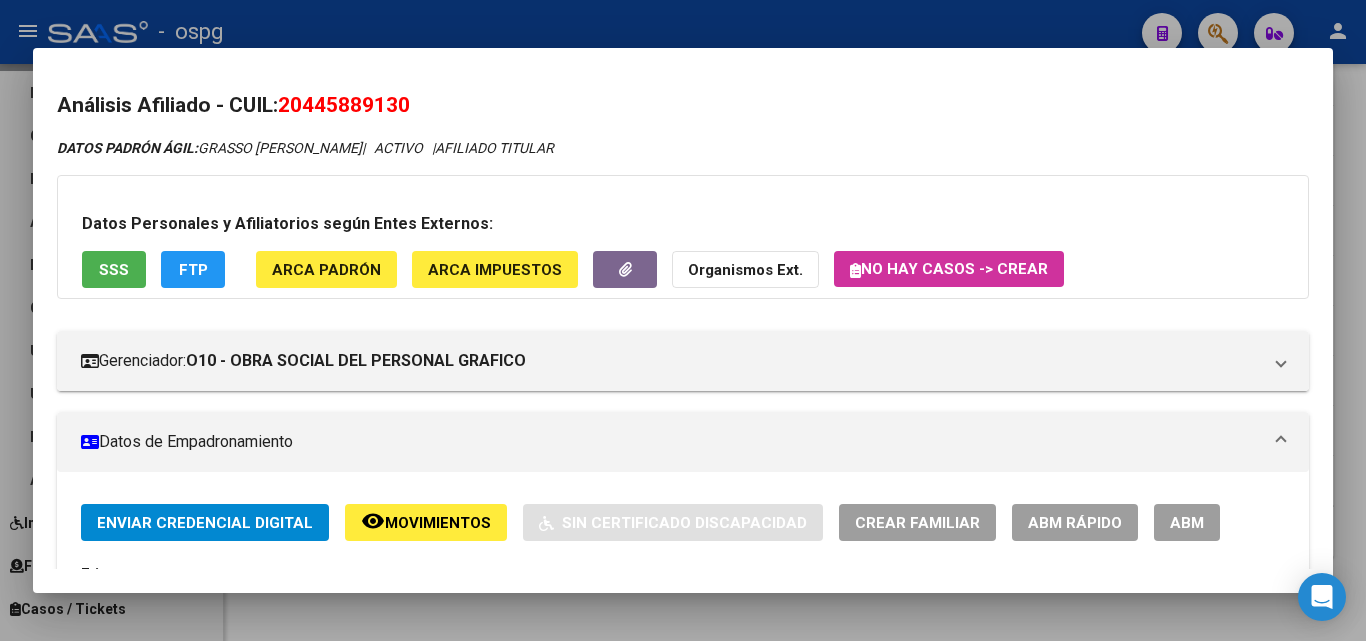 click at bounding box center [683, 320] 